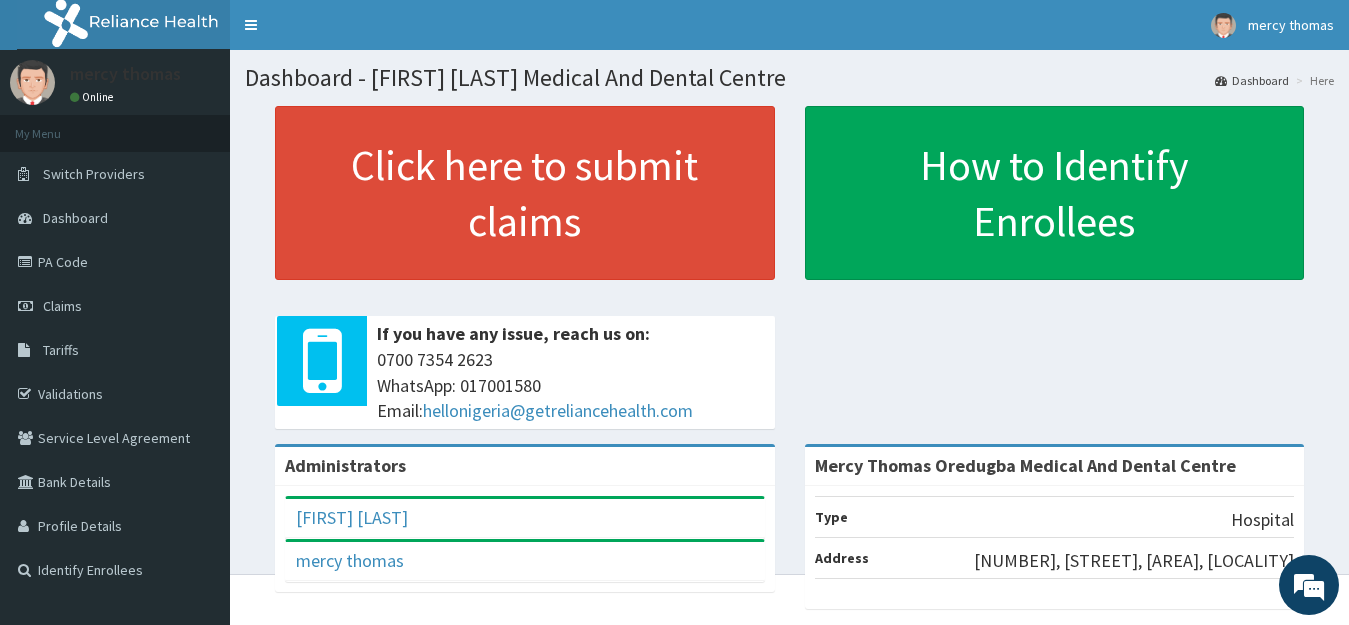 scroll, scrollTop: 0, scrollLeft: 0, axis: both 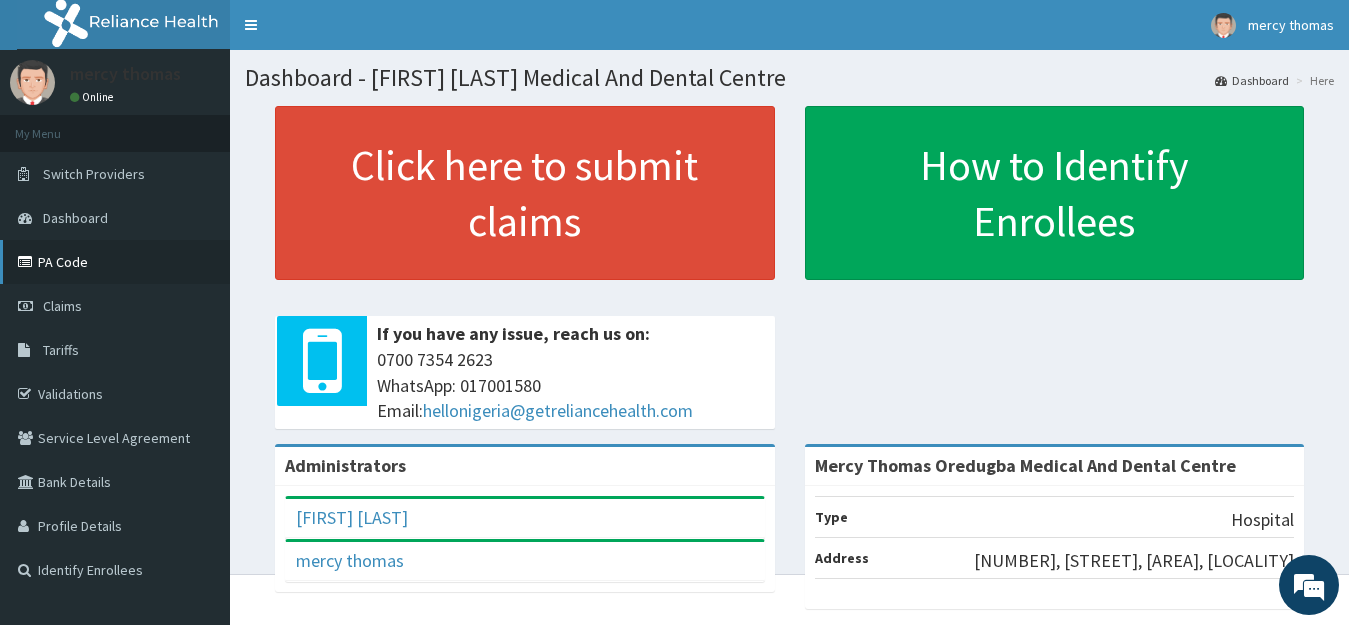 click on "PA Code" at bounding box center (115, 262) 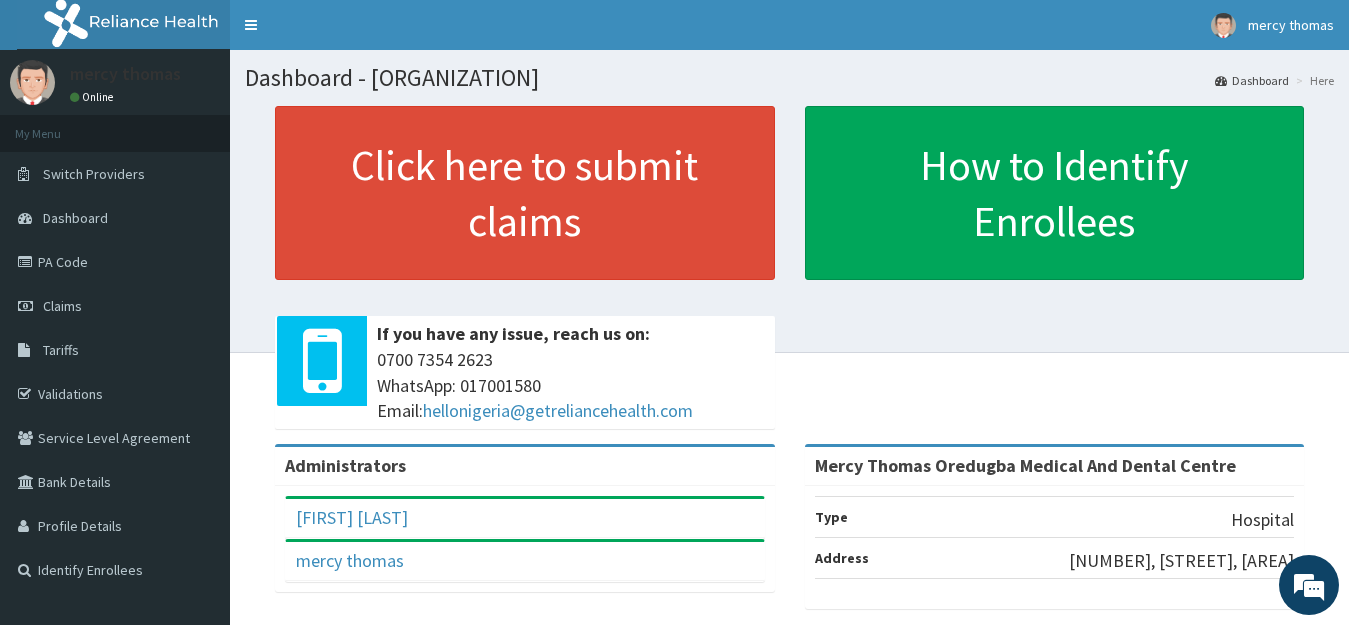 scroll, scrollTop: 0, scrollLeft: 0, axis: both 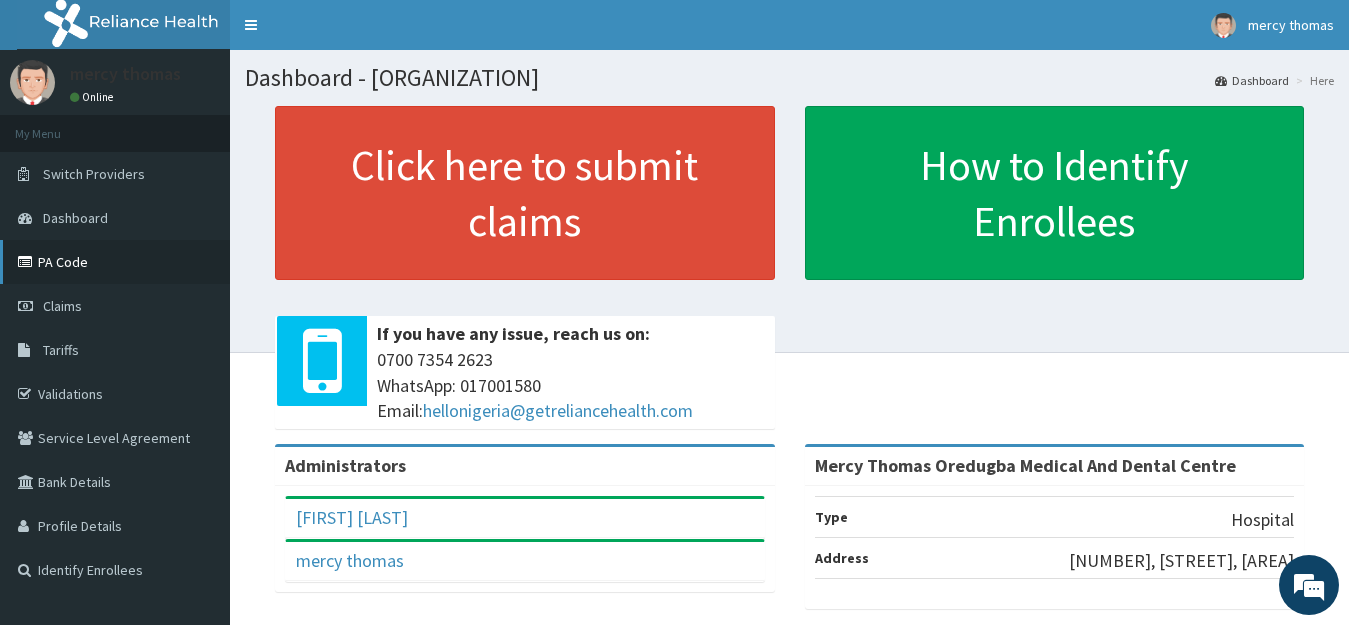 click on "PA Code" at bounding box center (115, 262) 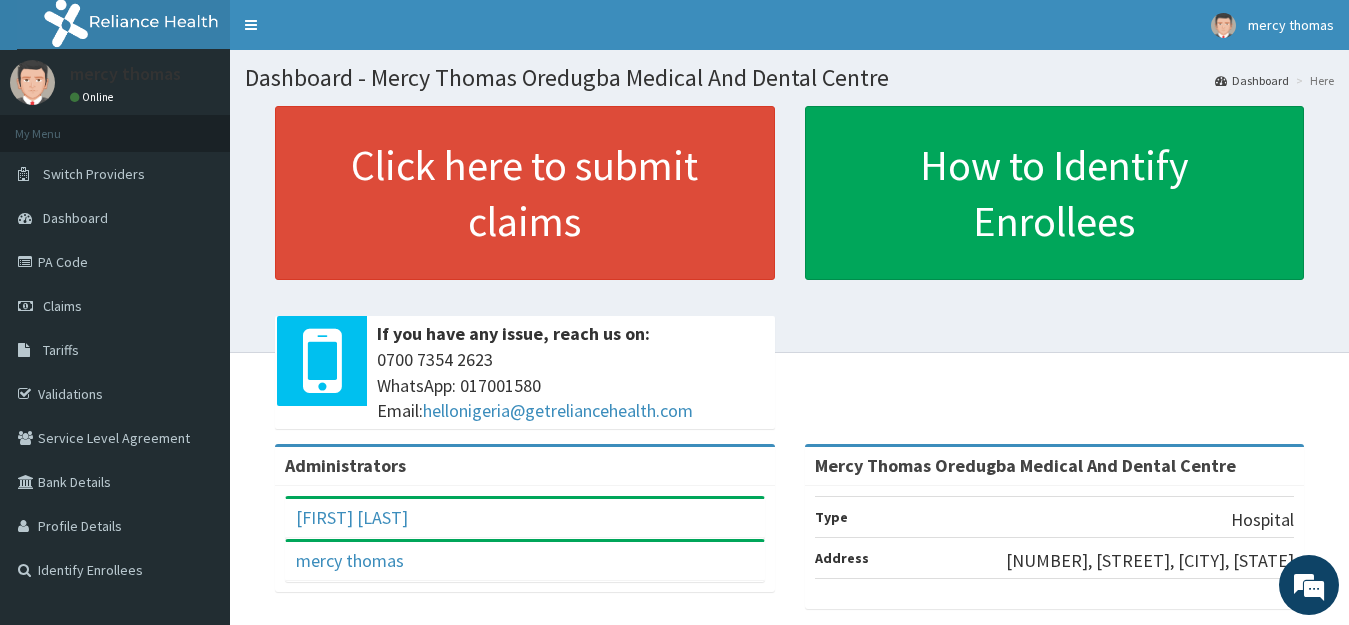 scroll, scrollTop: 0, scrollLeft: 0, axis: both 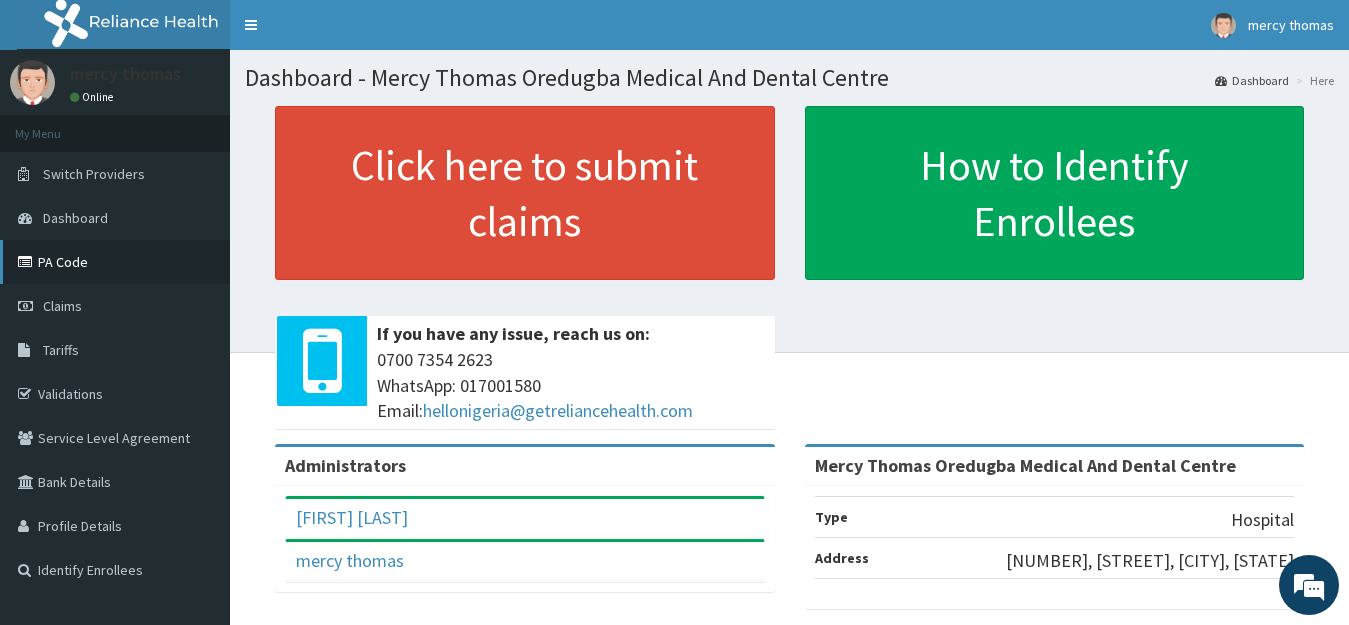 click on "PA Code" at bounding box center (115, 262) 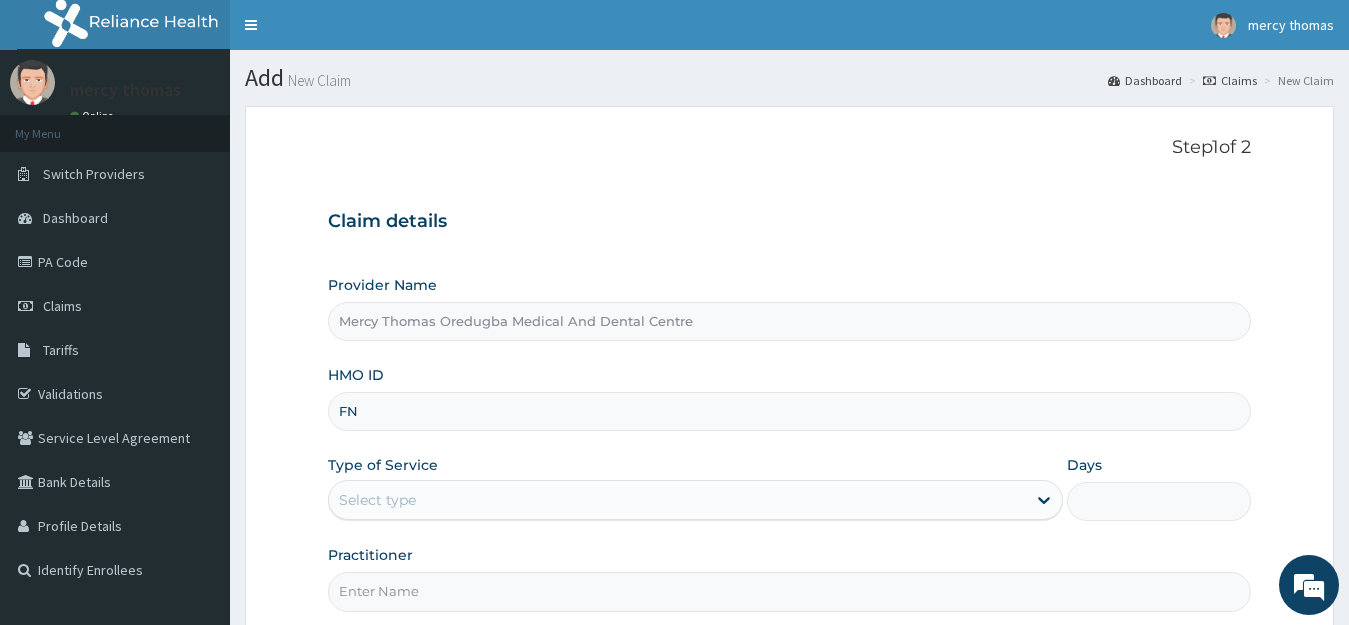 scroll, scrollTop: 0, scrollLeft: 0, axis: both 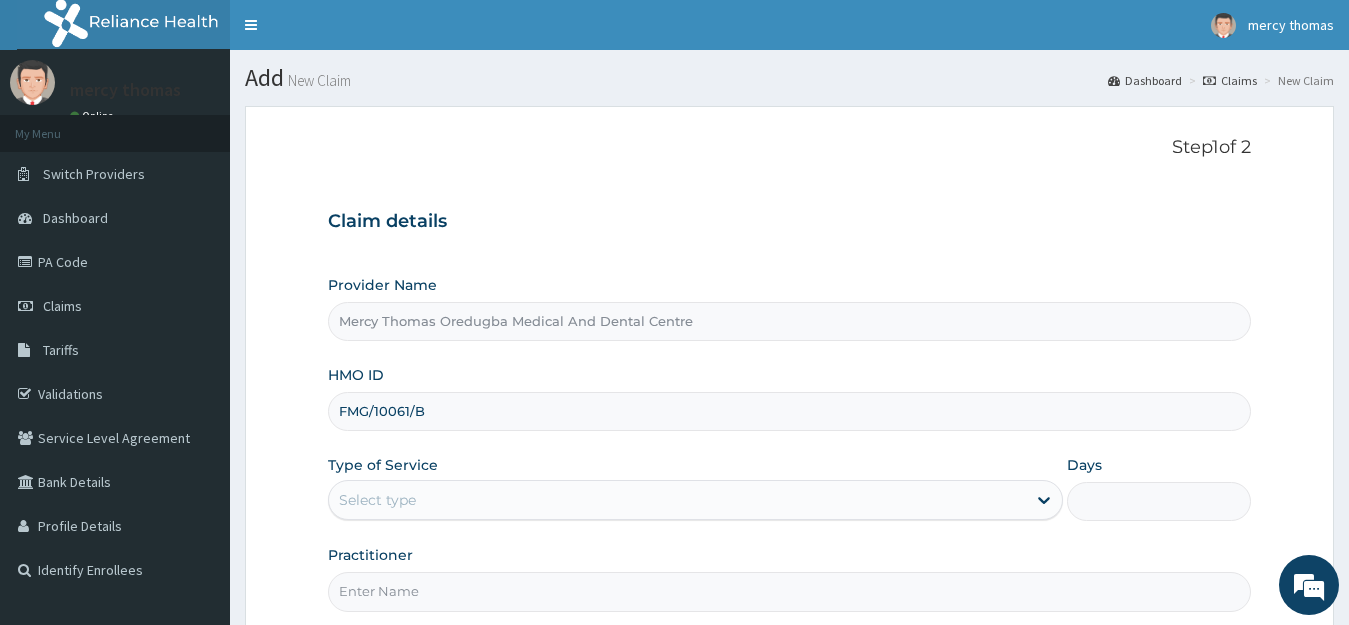 type on "FMG/10061/B" 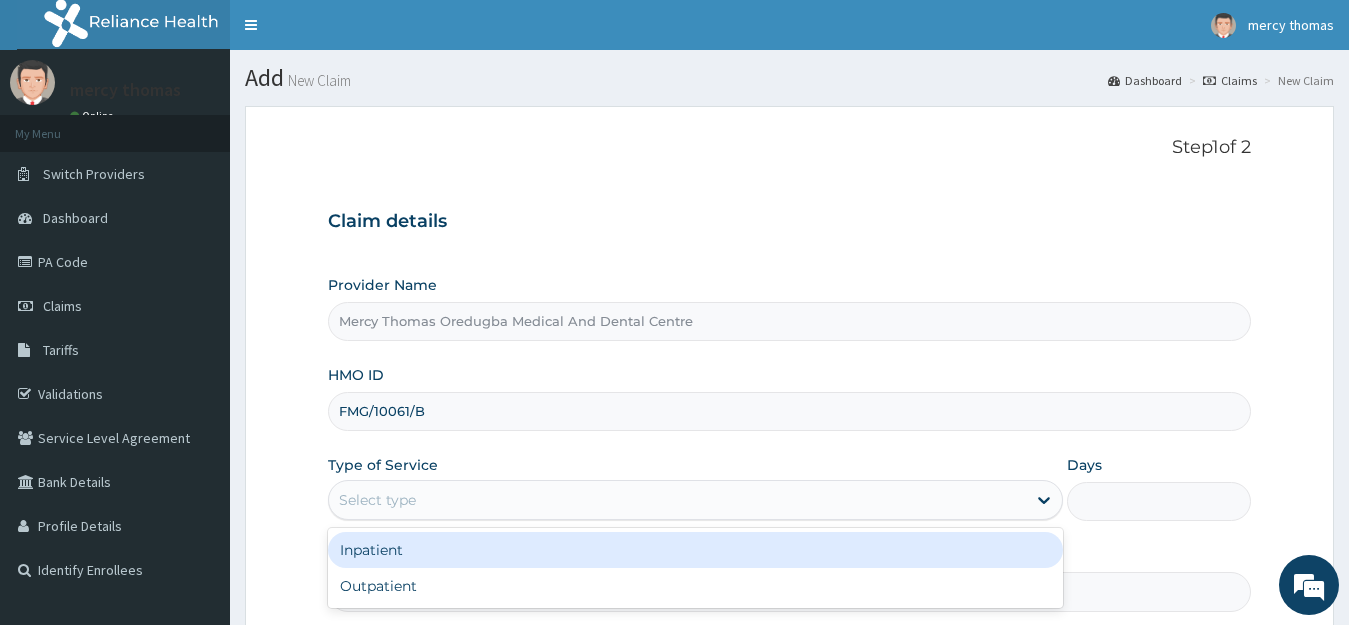 click on "Inpatient" at bounding box center [696, 550] 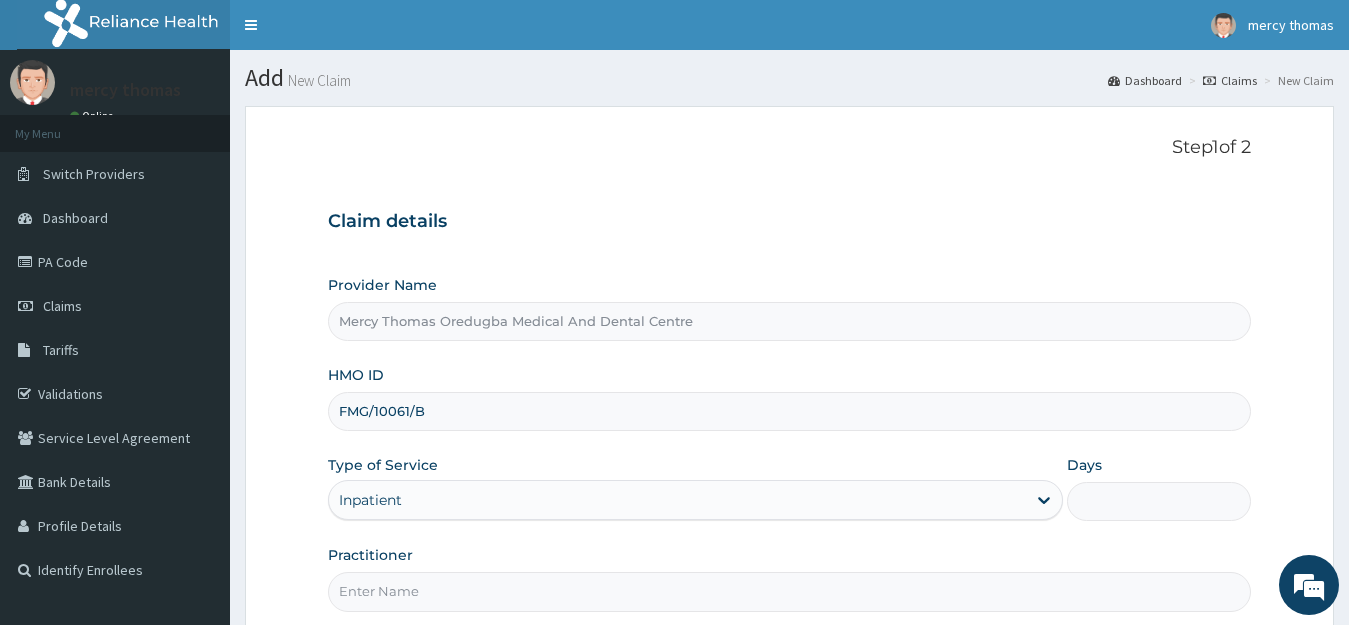 click on "Days" at bounding box center (1159, 501) 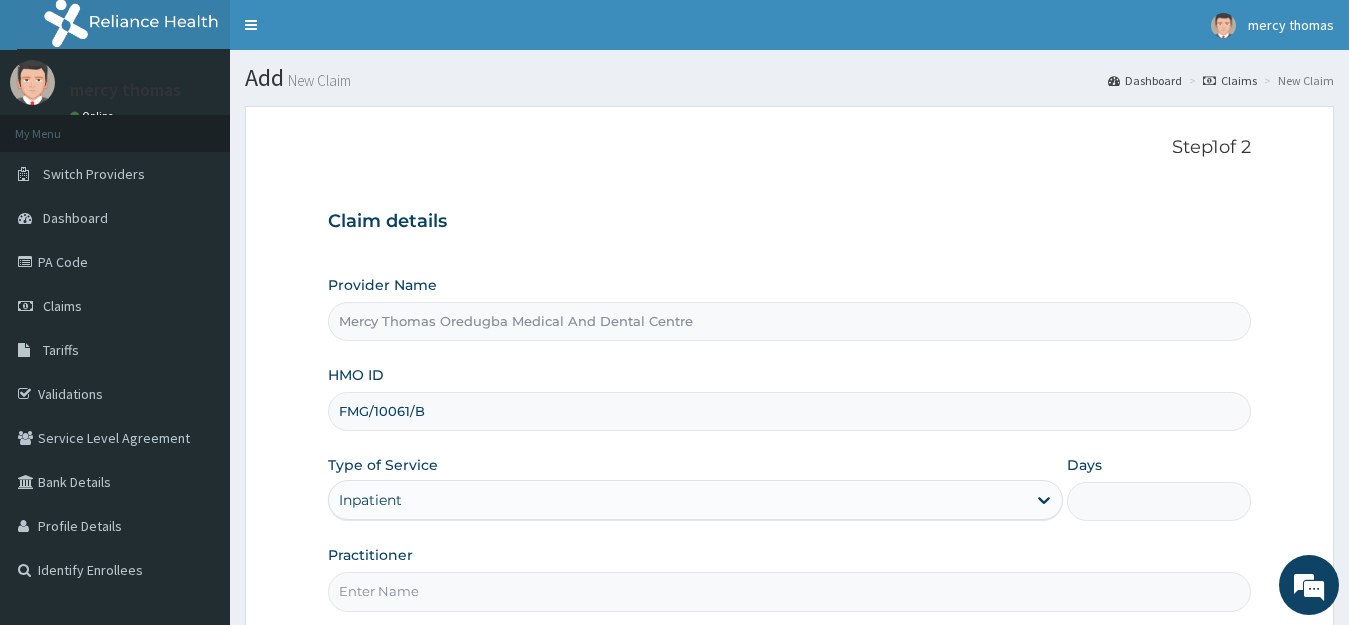 type on "2" 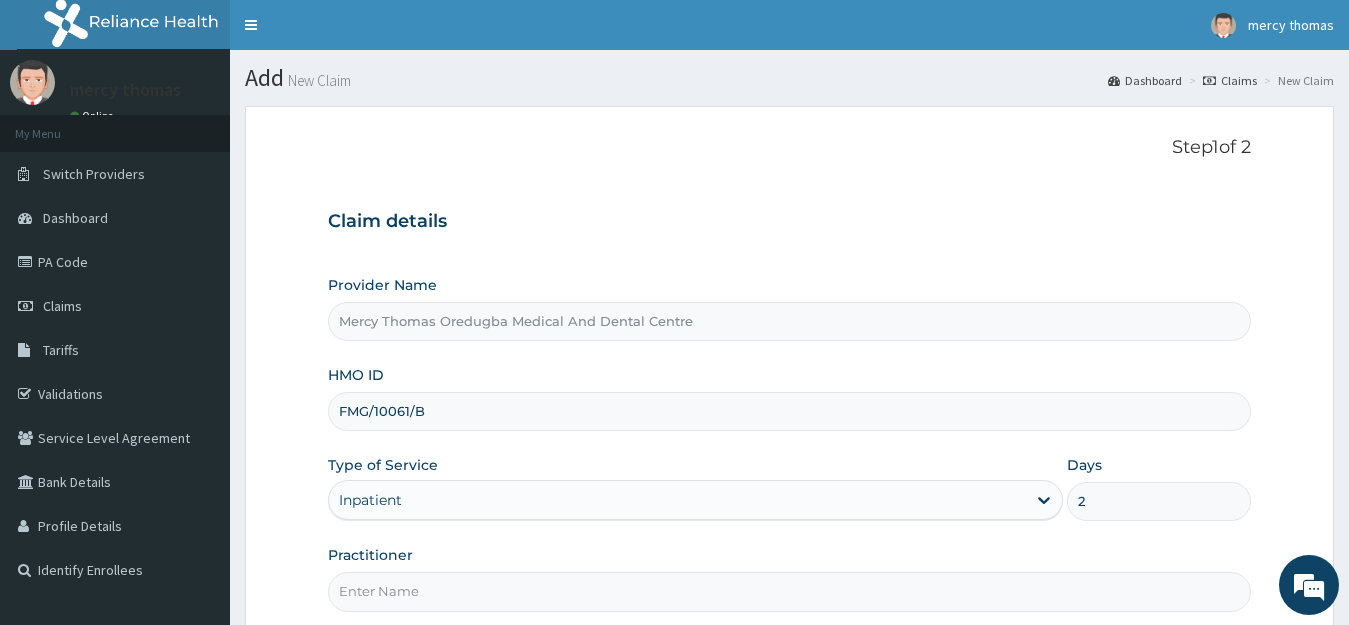 click on "Practitioner" at bounding box center (790, 591) 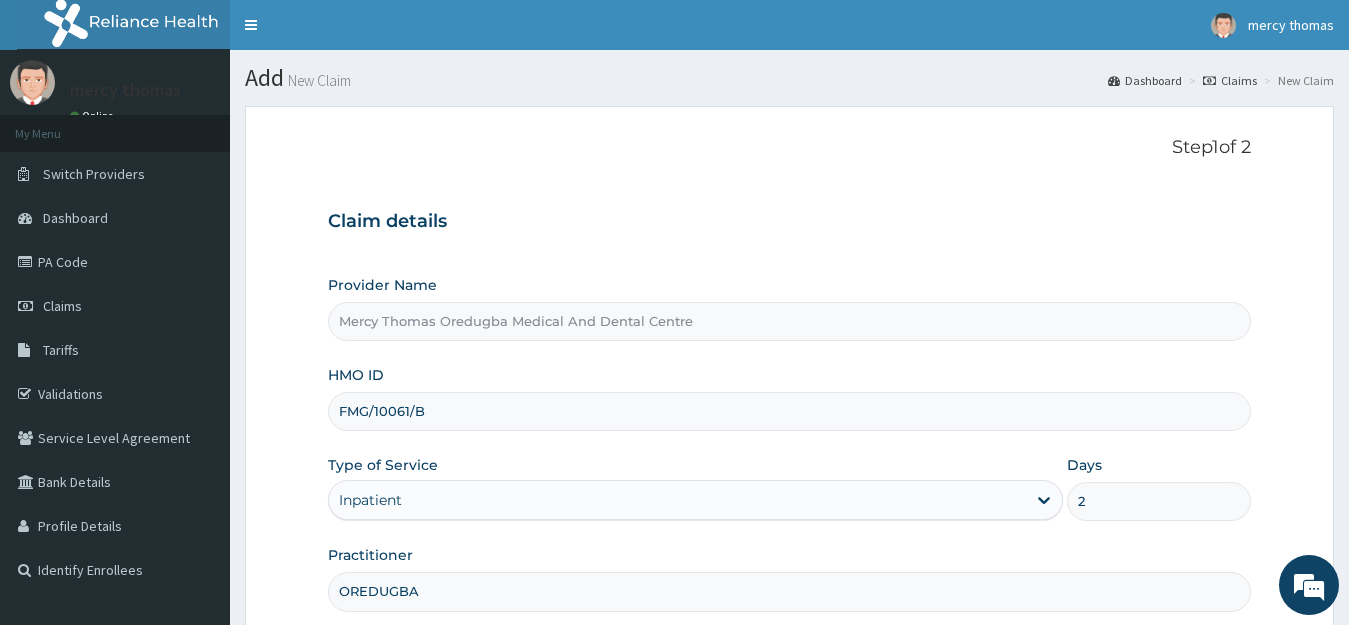 scroll, scrollTop: 197, scrollLeft: 0, axis: vertical 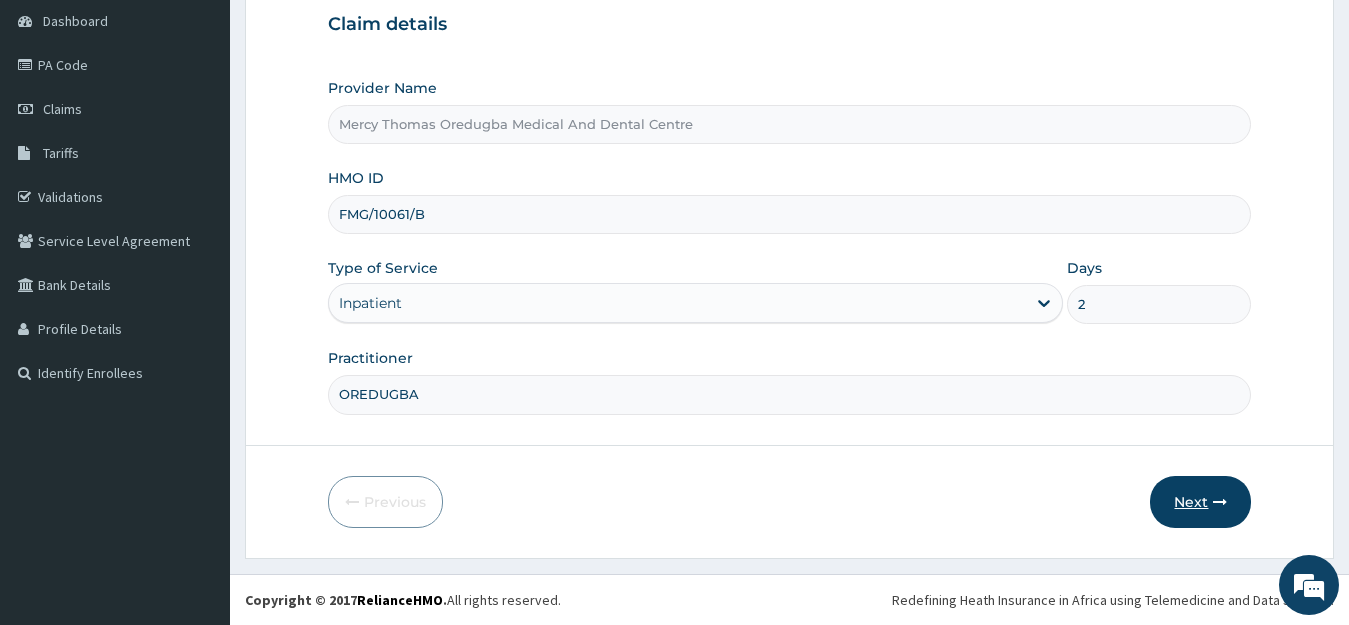 type on "OREDUGBA" 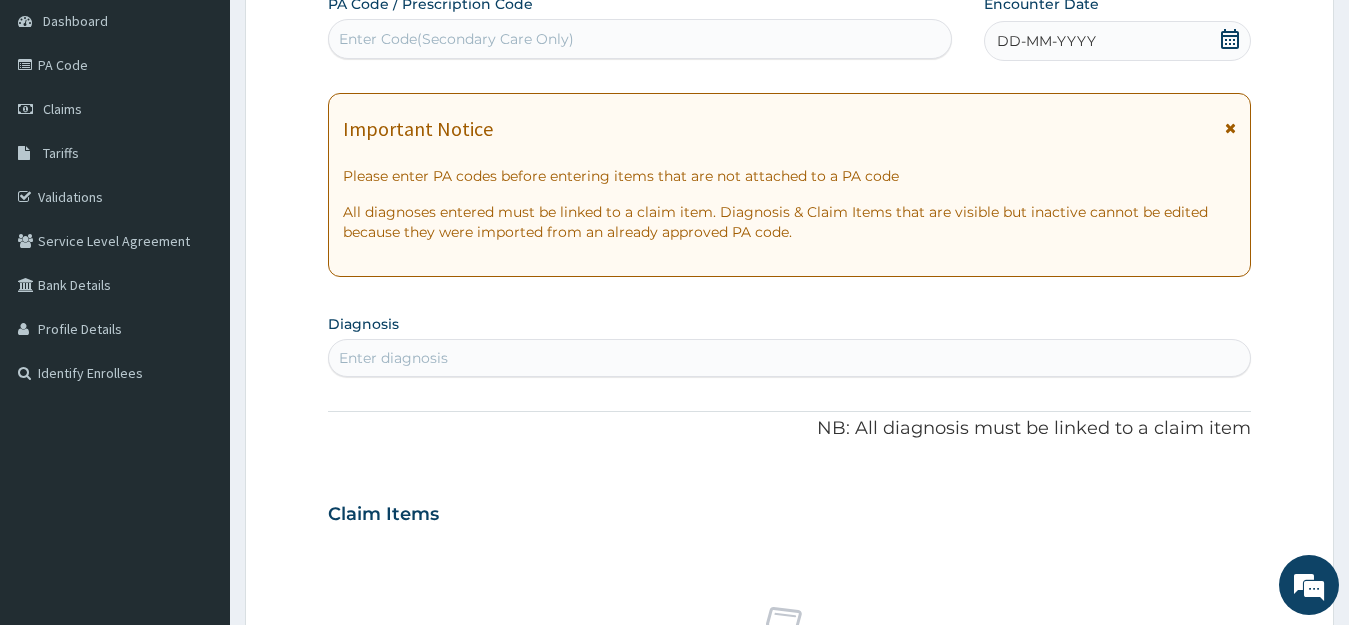 click on "Enter Code(Secondary Care Only)" at bounding box center [640, 39] 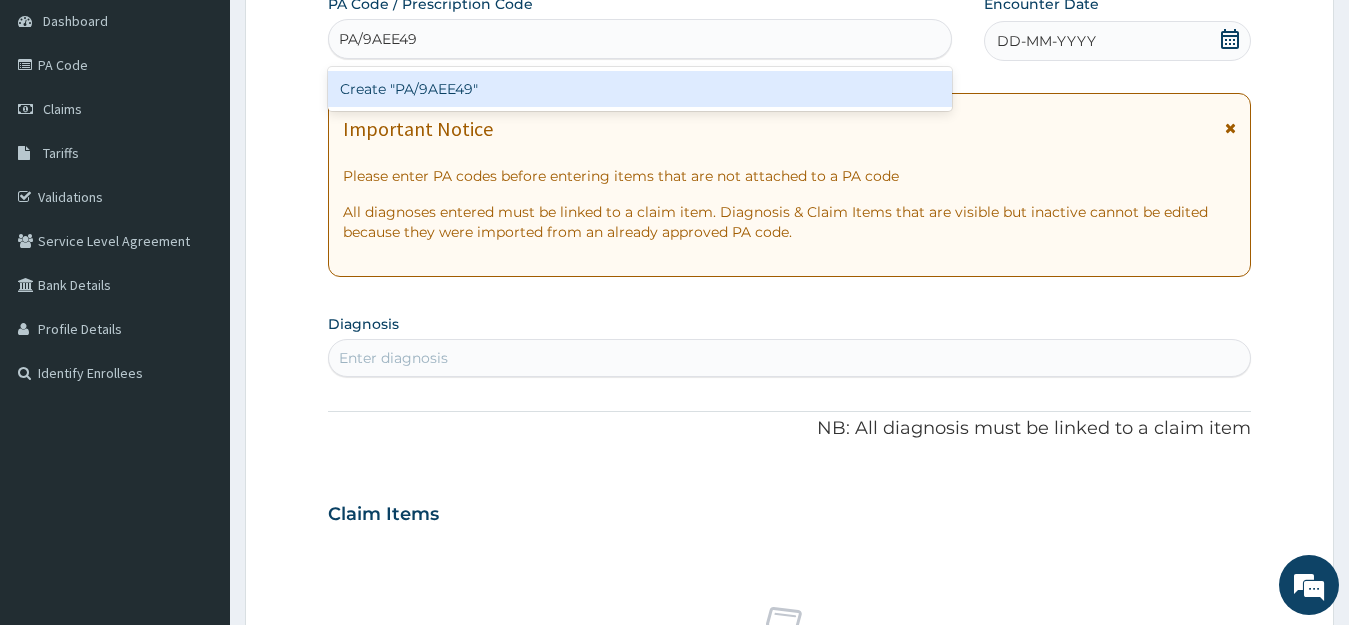 type on "PA/9AEE49" 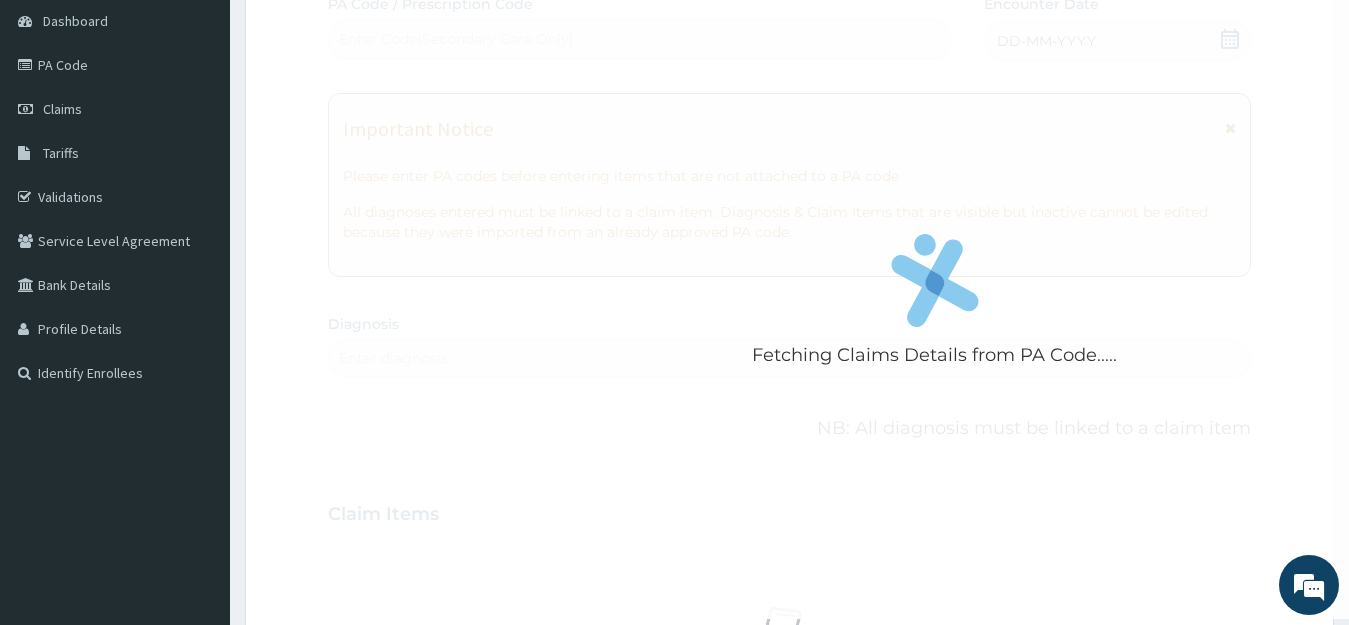 click on "Fetching Claims Details from PA Code..... PA Code / Prescription Code Enter Code(Secondary Care Only) Encounter Date DD-MM-YYYY Important Notice Please enter PA codes before entering items that are not attached to a PA code   All diagnoses entered must be linked to a claim item. Diagnosis & Claim Items that are visible but inactive cannot be edited because they were imported from an already approved PA code. Diagnosis Enter diagnosis NB: All diagnosis must be linked to a claim item Claim Items No claim item Types Select Type Item Select Item Pair Diagnosis Select Diagnosis Unit Price 0 Add Comment" at bounding box center [790, 511] 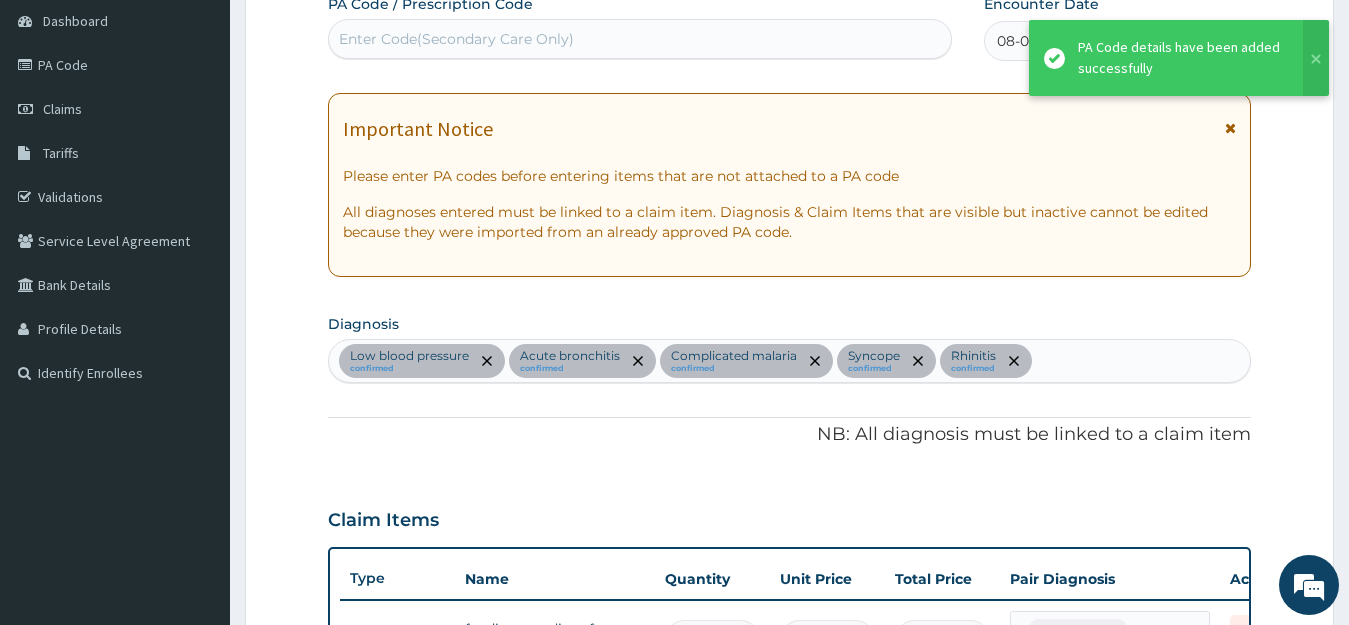scroll, scrollTop: 597, scrollLeft: 0, axis: vertical 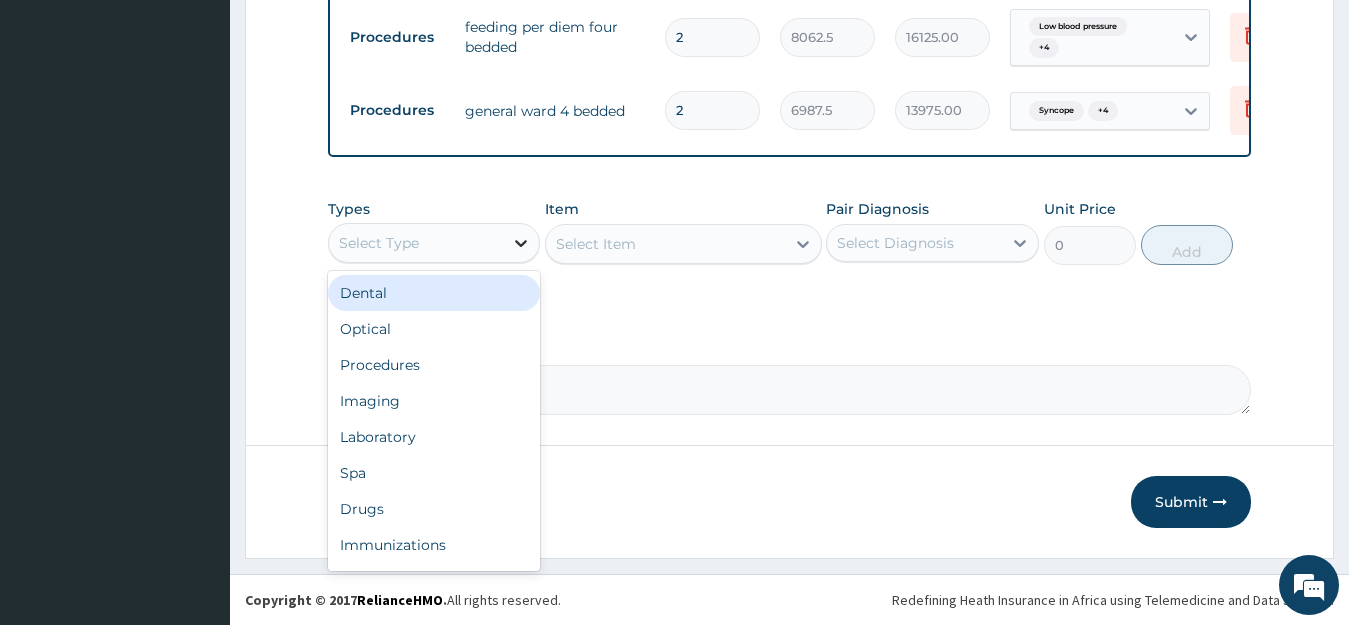 click 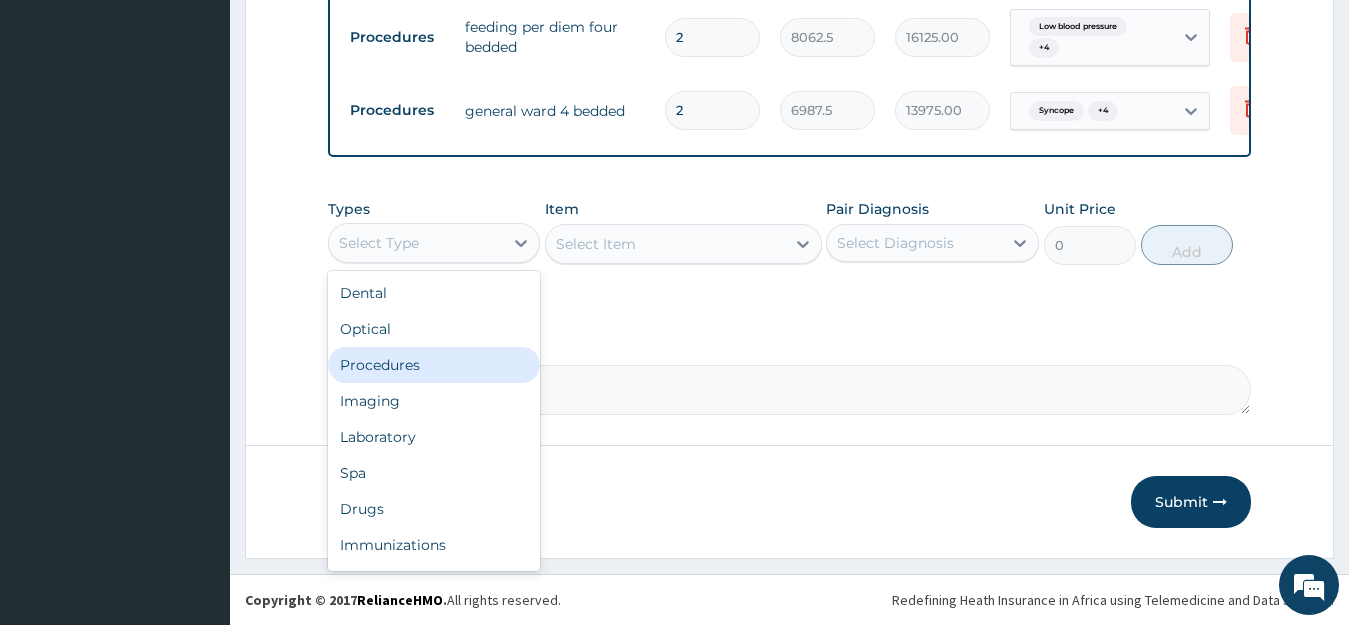click on "Procedures" at bounding box center [434, 365] 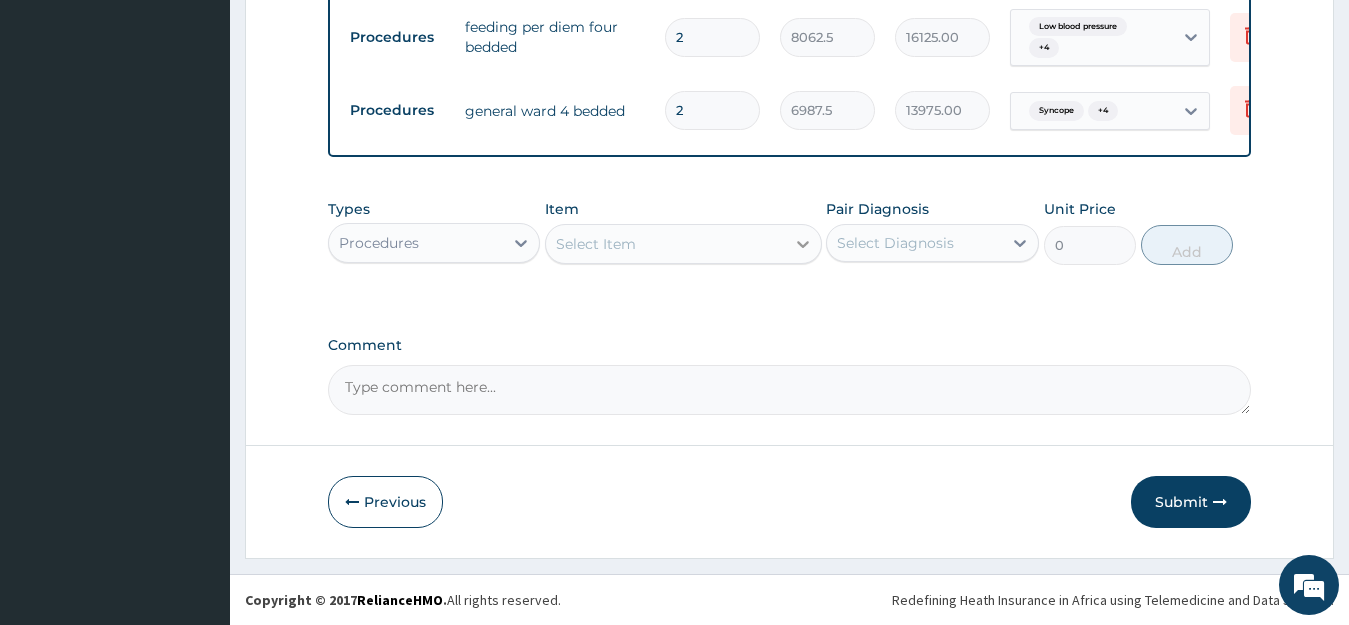 click 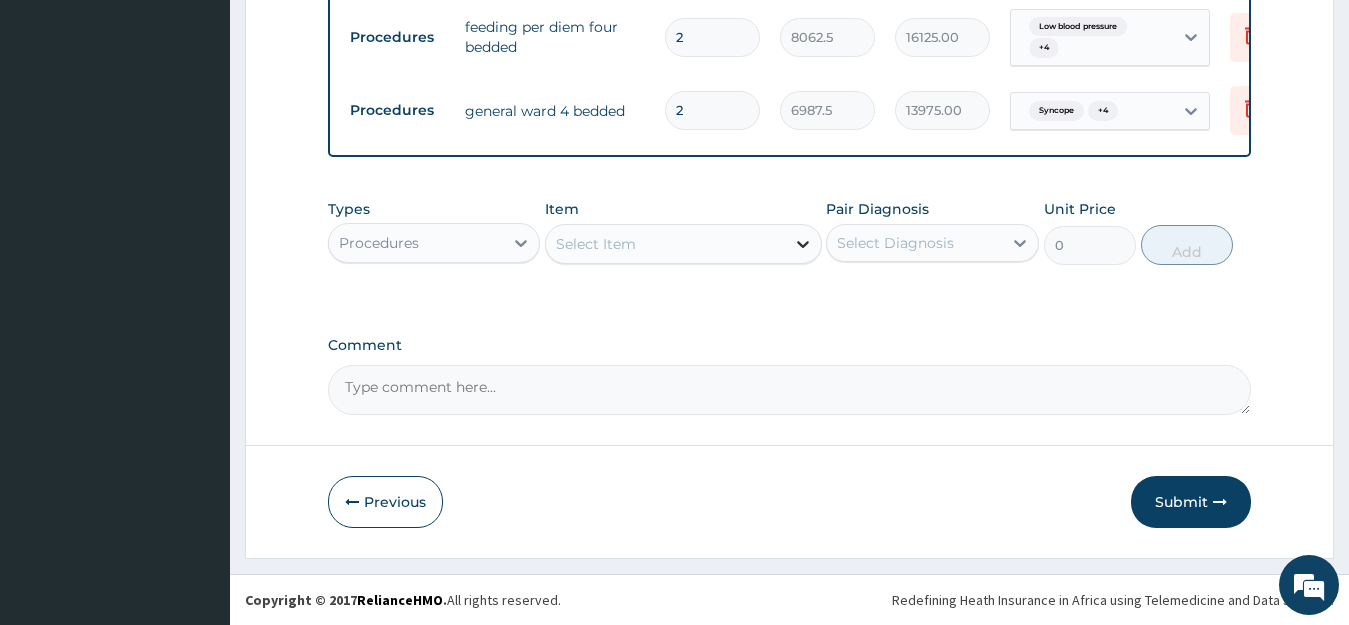 click 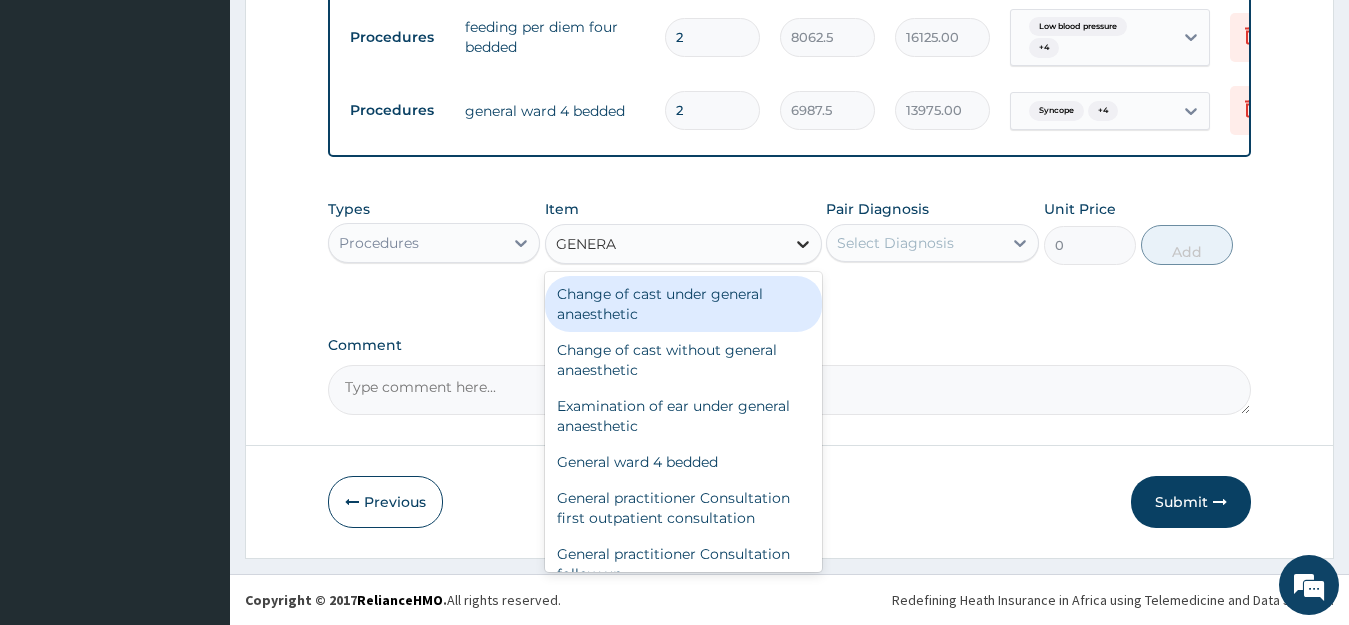 type on "GENERAL" 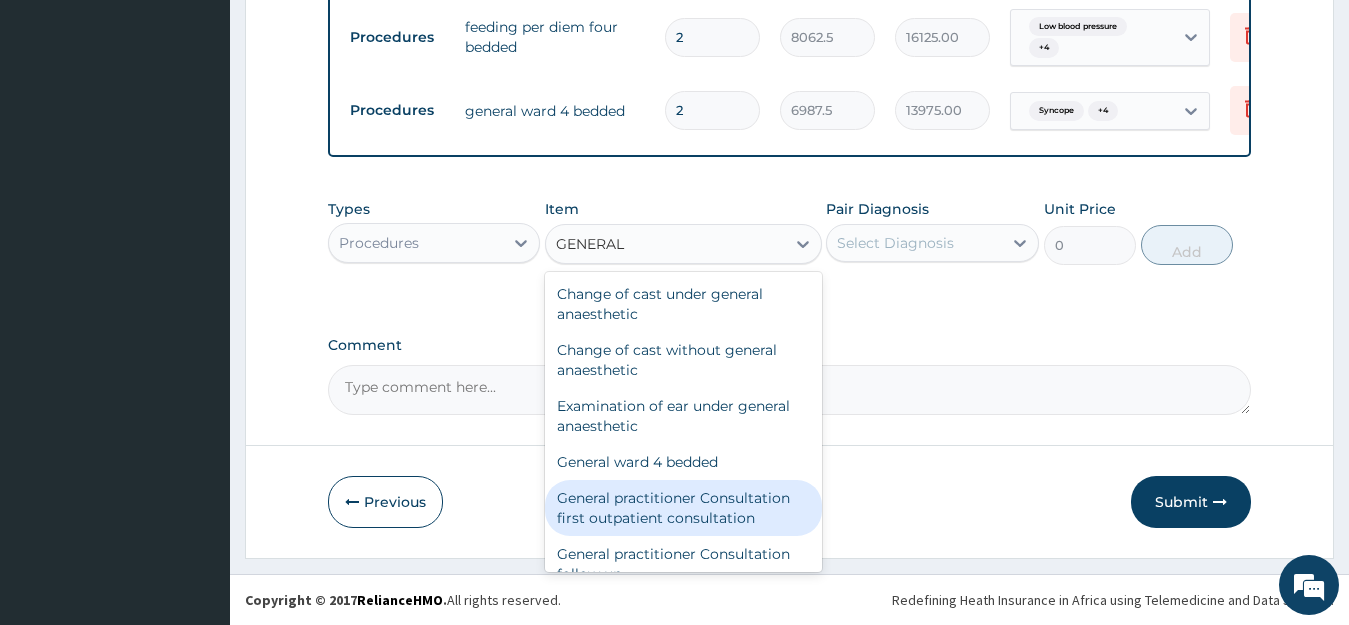 click on "General practitioner Consultation first outpatient consultation" at bounding box center (683, 508) 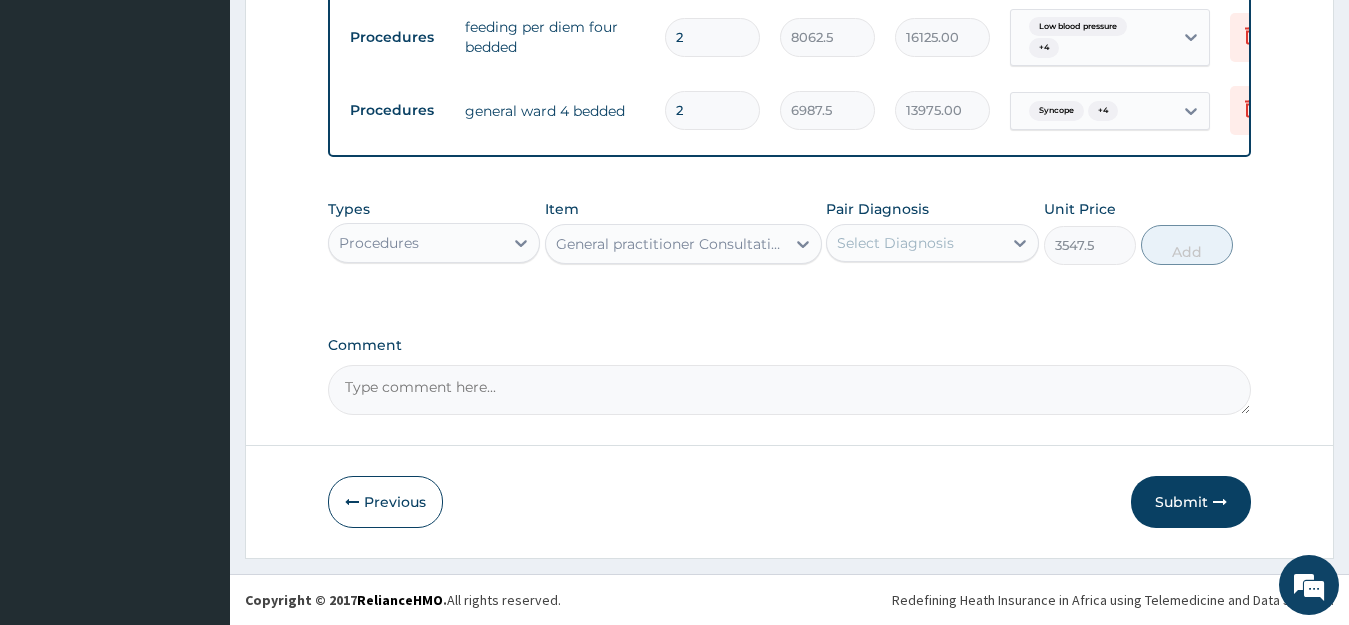 click on "Select Diagnosis" at bounding box center [914, 243] 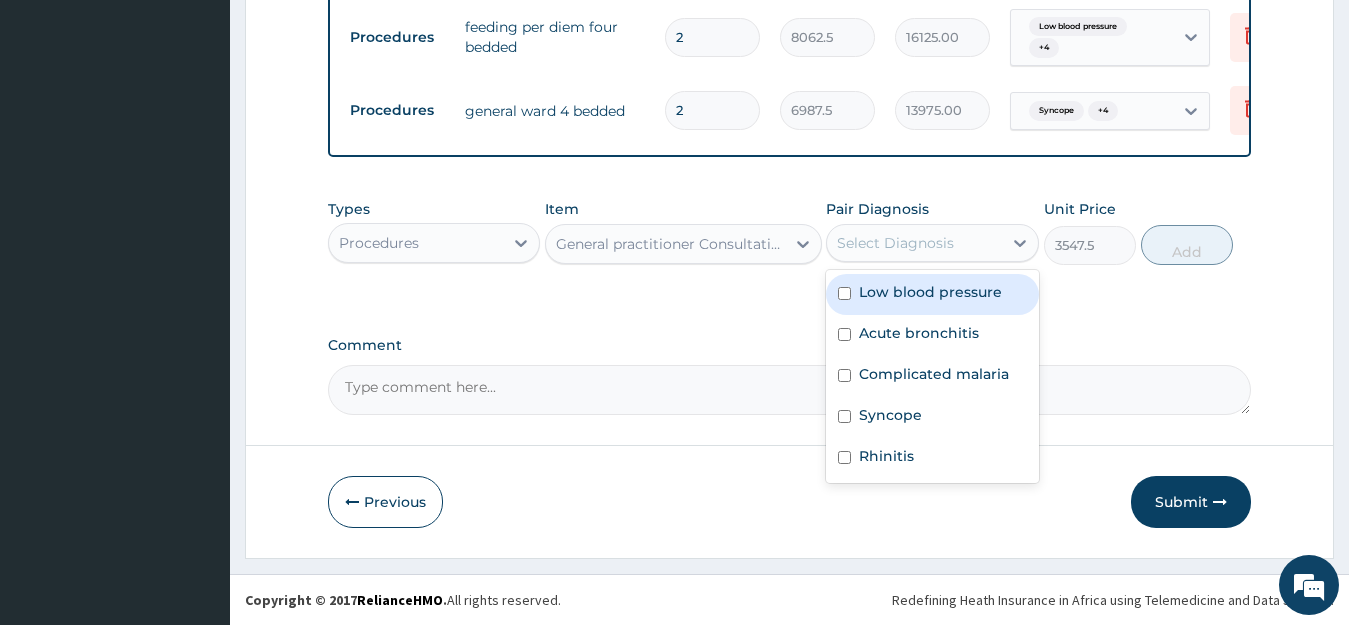 click at bounding box center (844, 293) 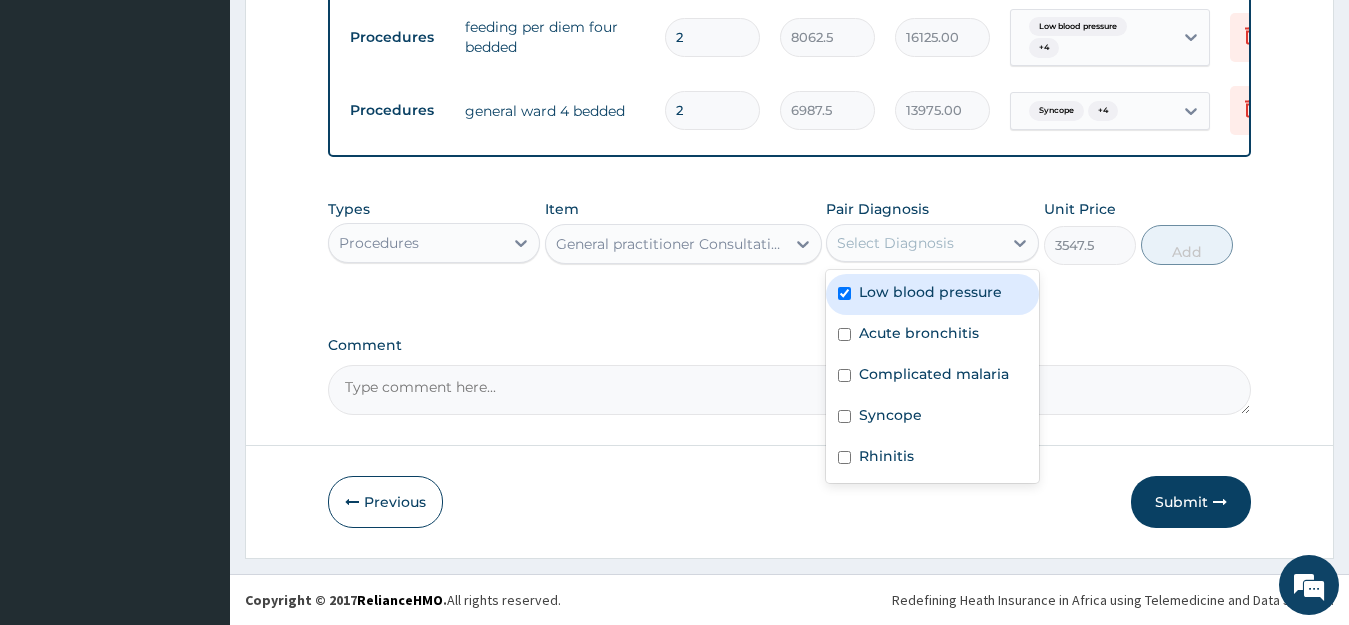 checkbox on "true" 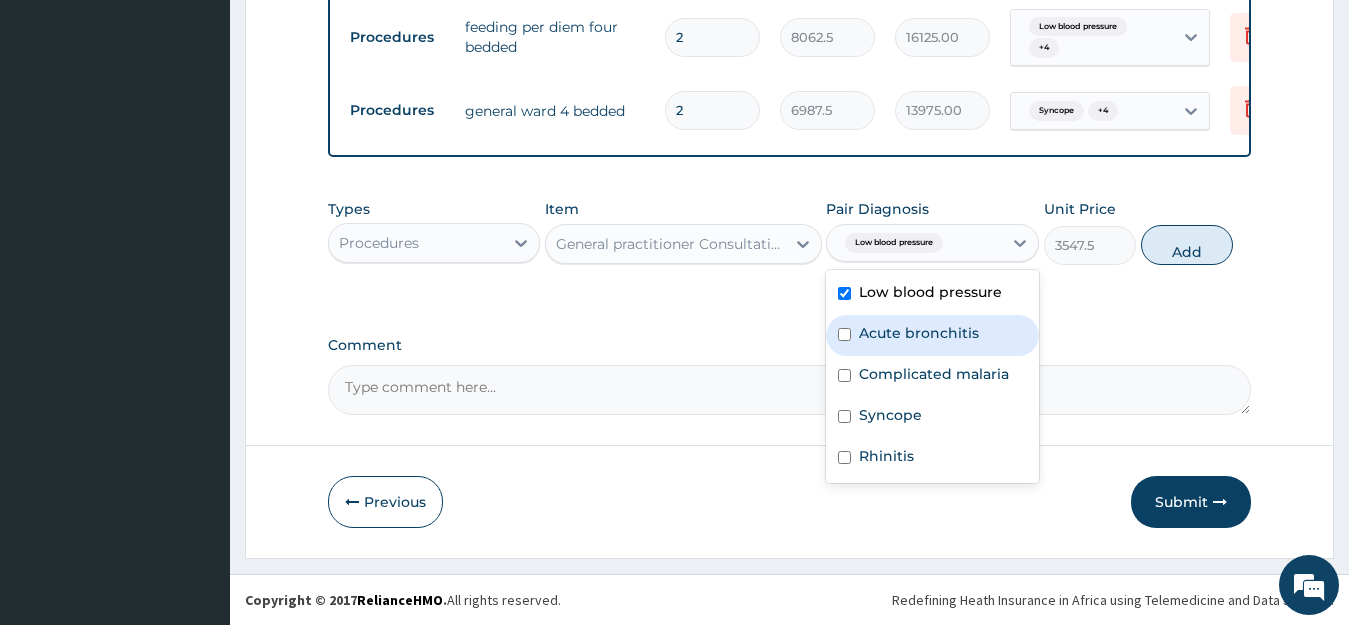 click at bounding box center (844, 334) 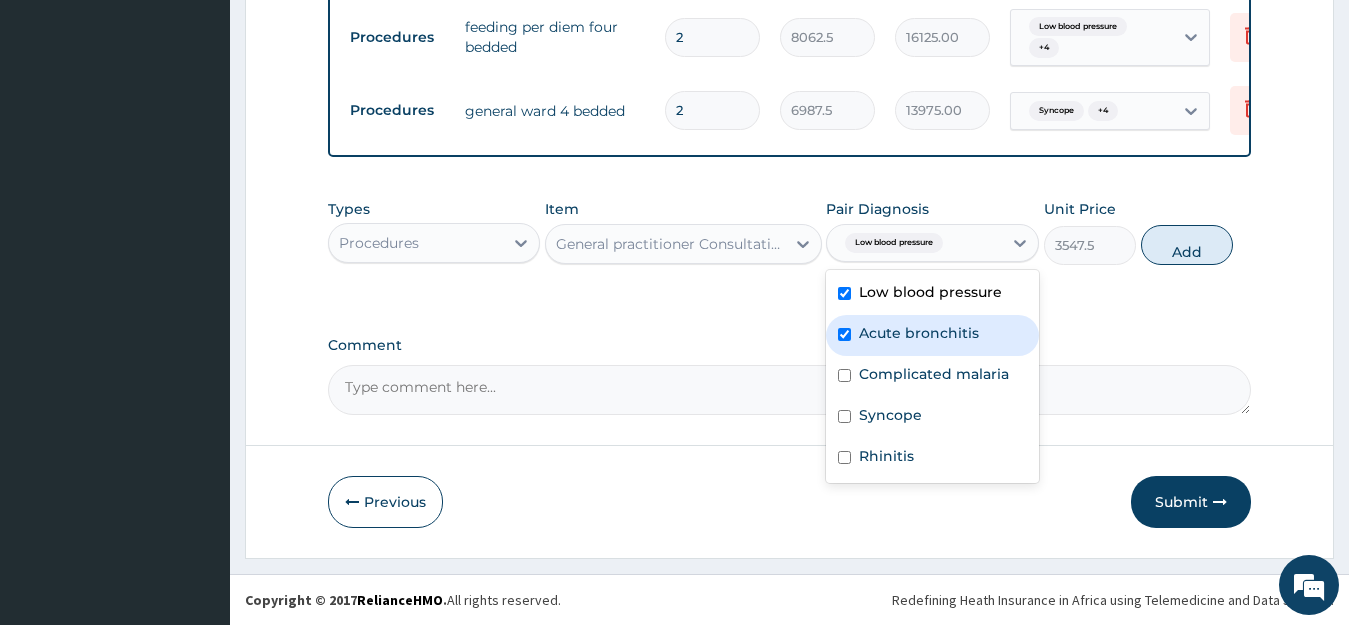 checkbox on "true" 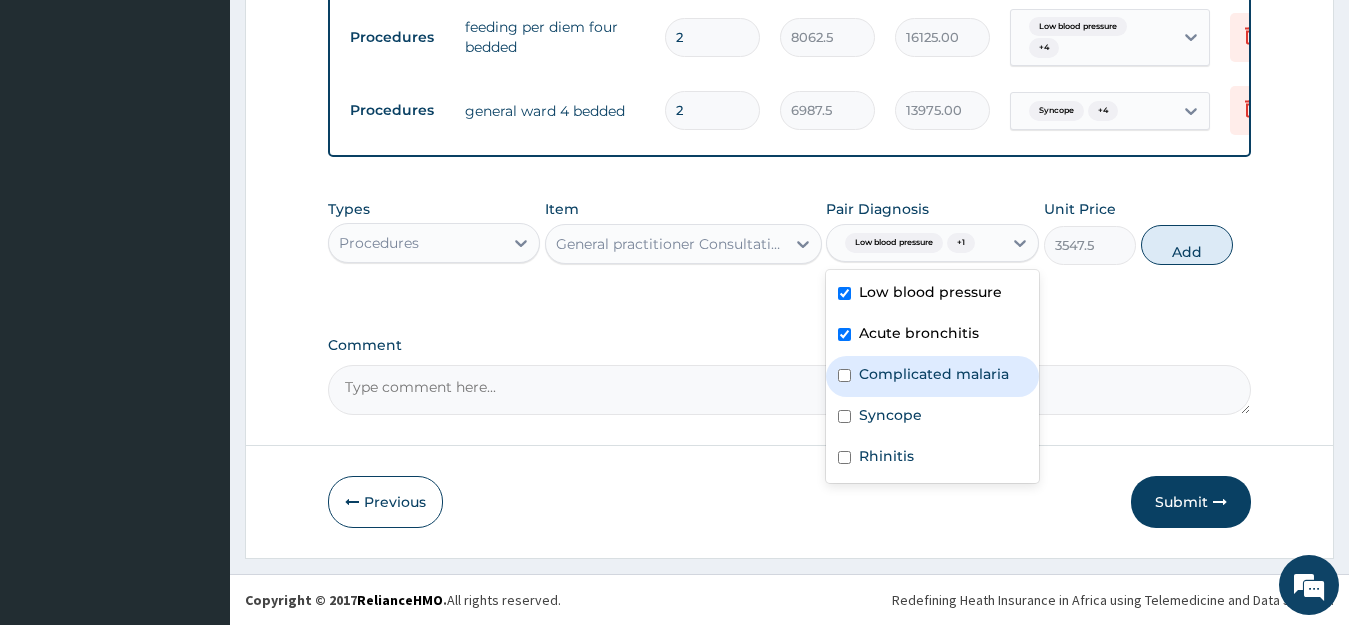 click at bounding box center [844, 375] 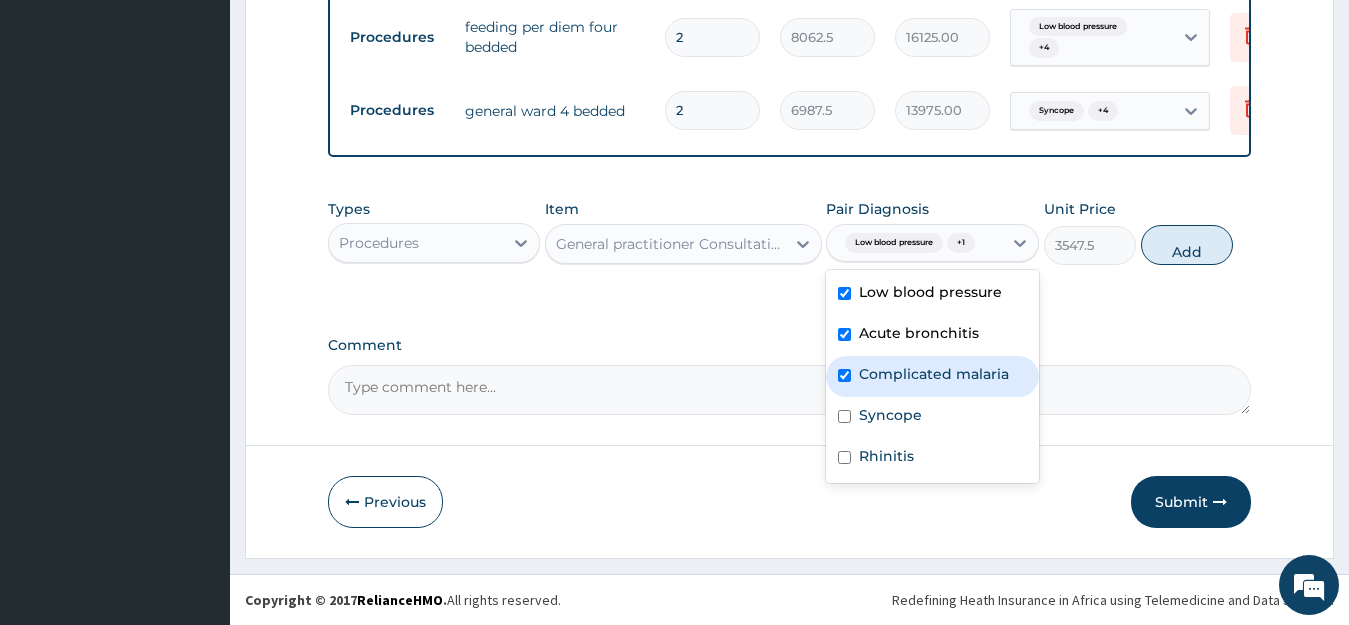 checkbox on "true" 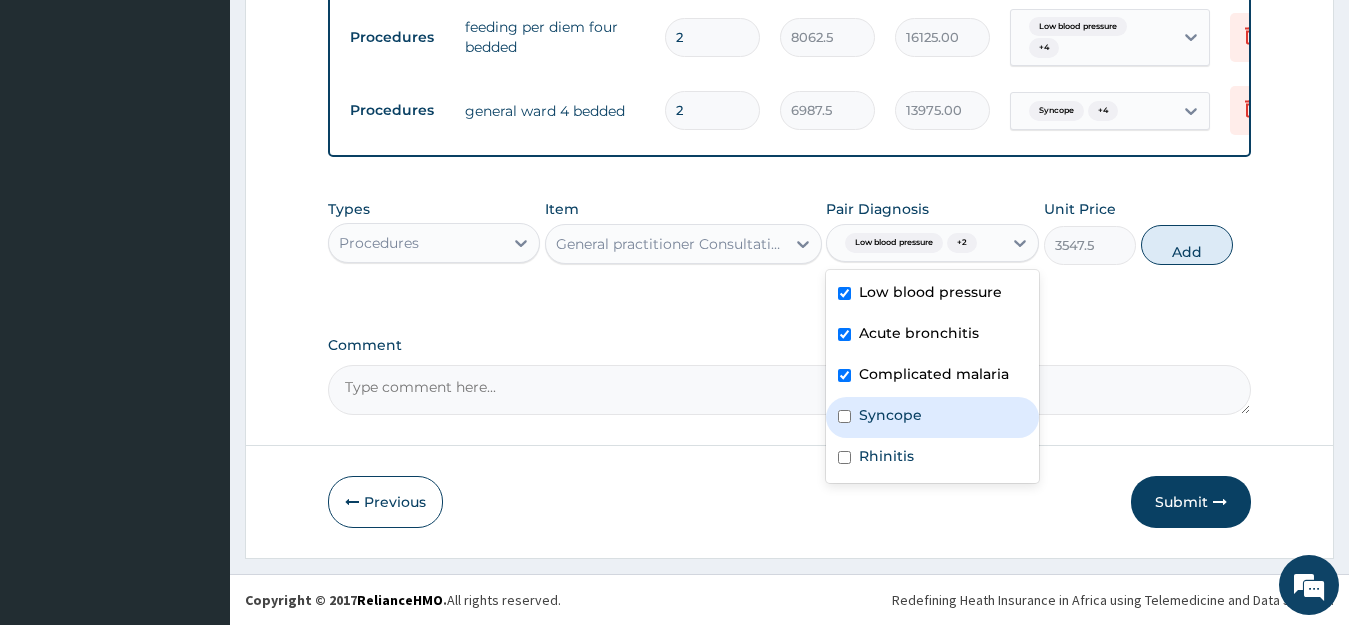 click on "Syncope" at bounding box center (932, 417) 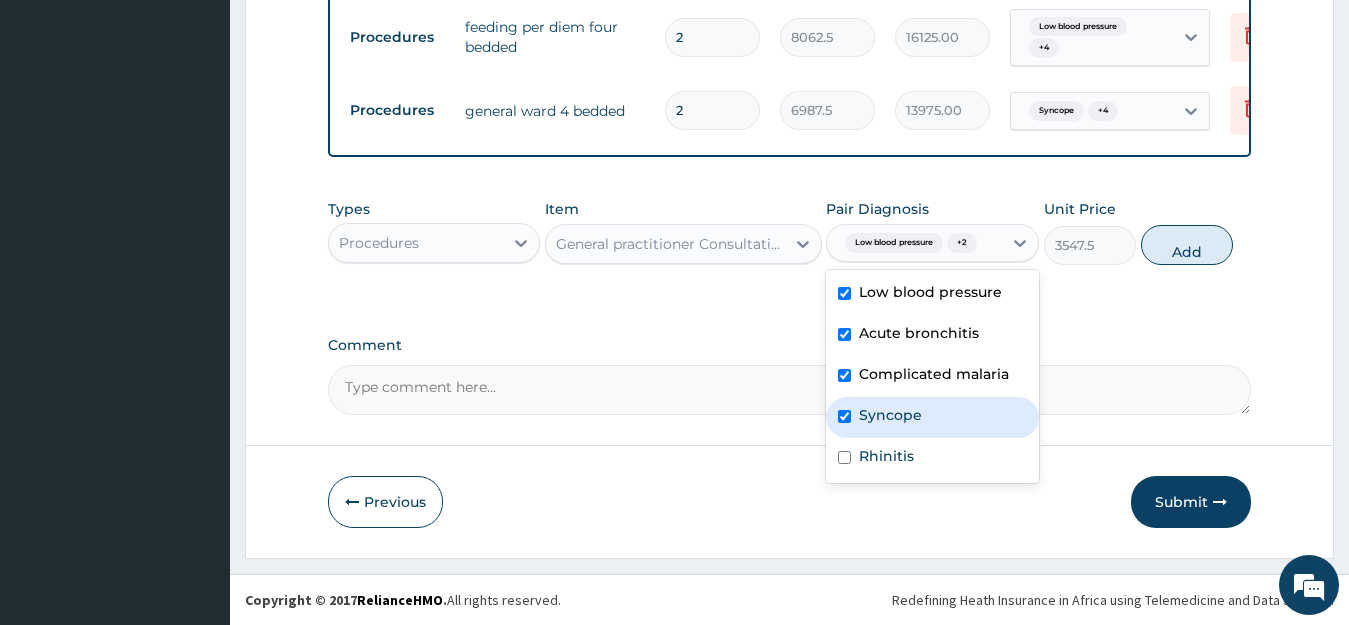 checkbox on "true" 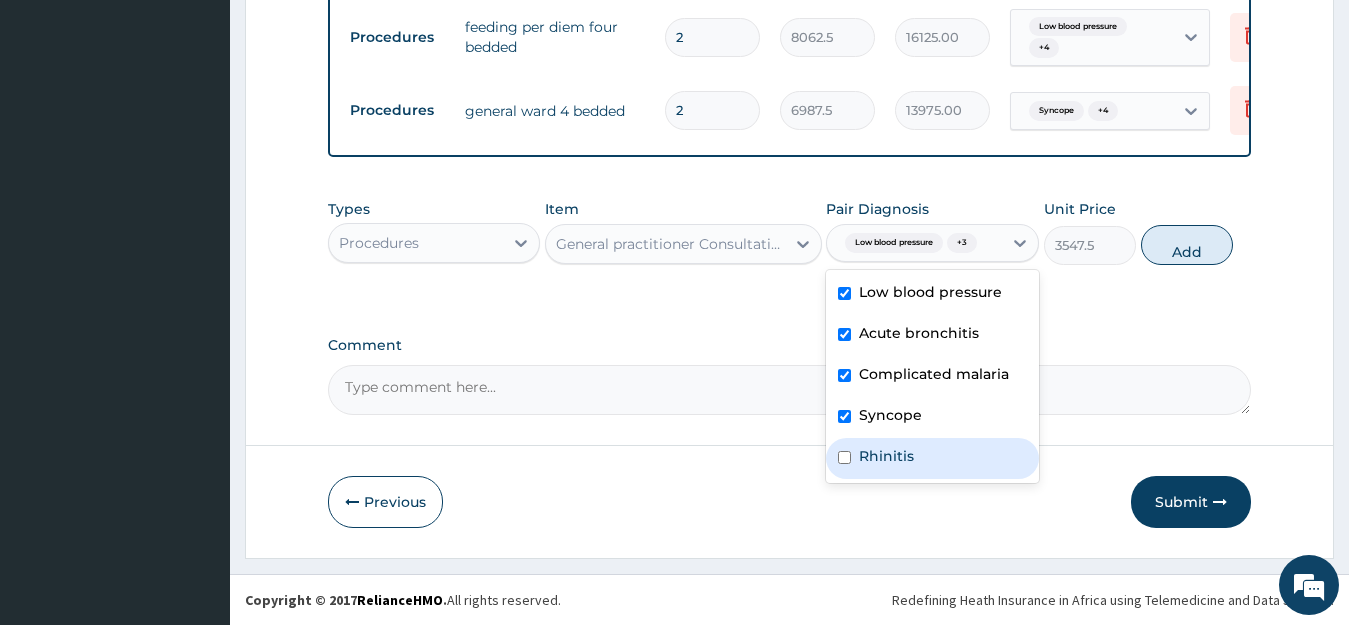 click at bounding box center (844, 457) 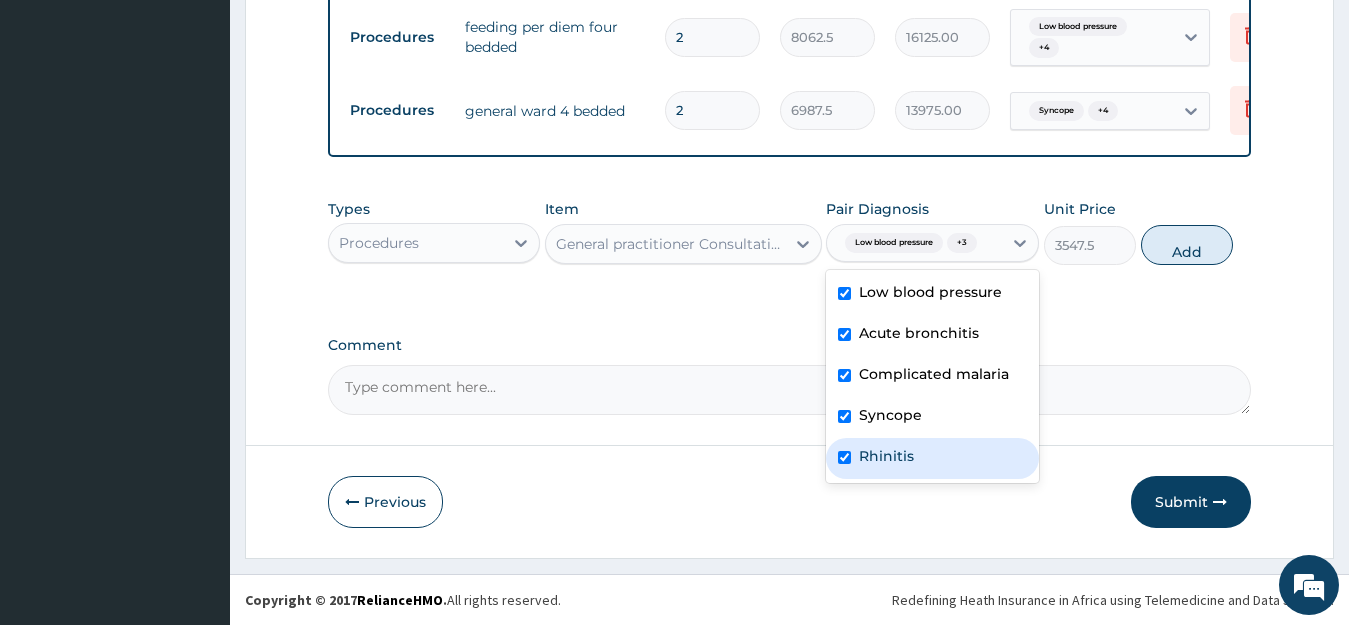 checkbox on "true" 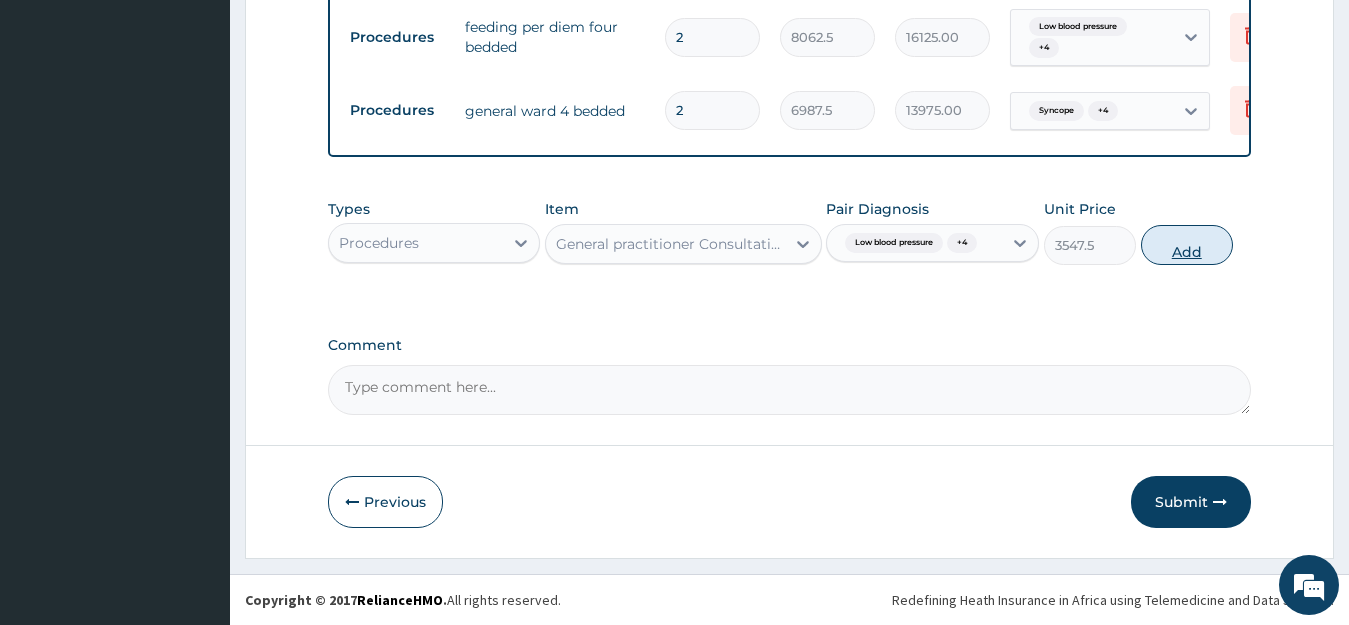 click on "Add" at bounding box center [1187, 245] 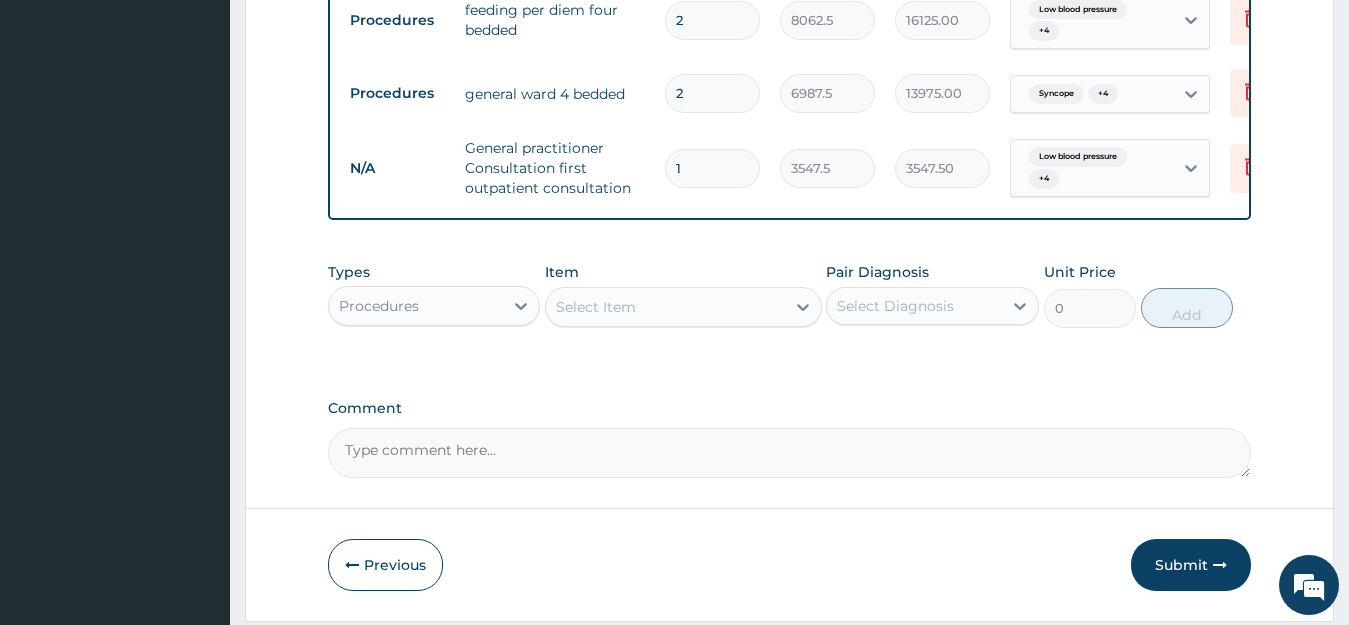 click on "Procedures" at bounding box center (416, 306) 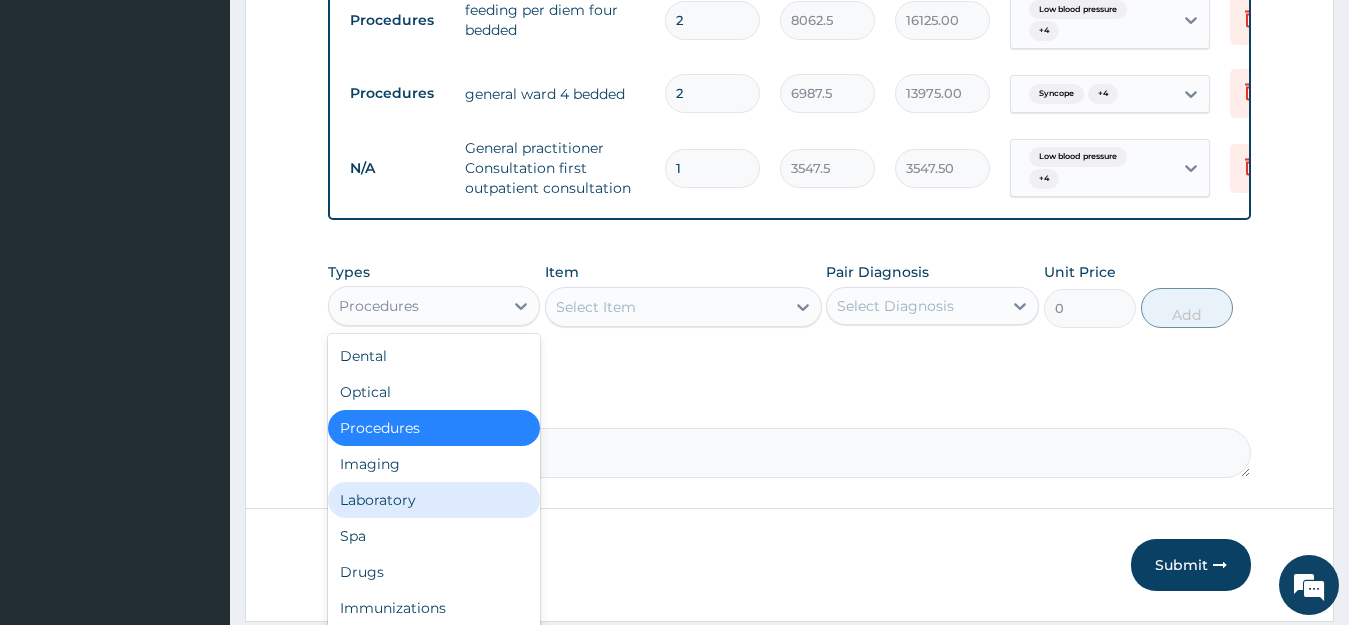 click on "Laboratory" at bounding box center [434, 500] 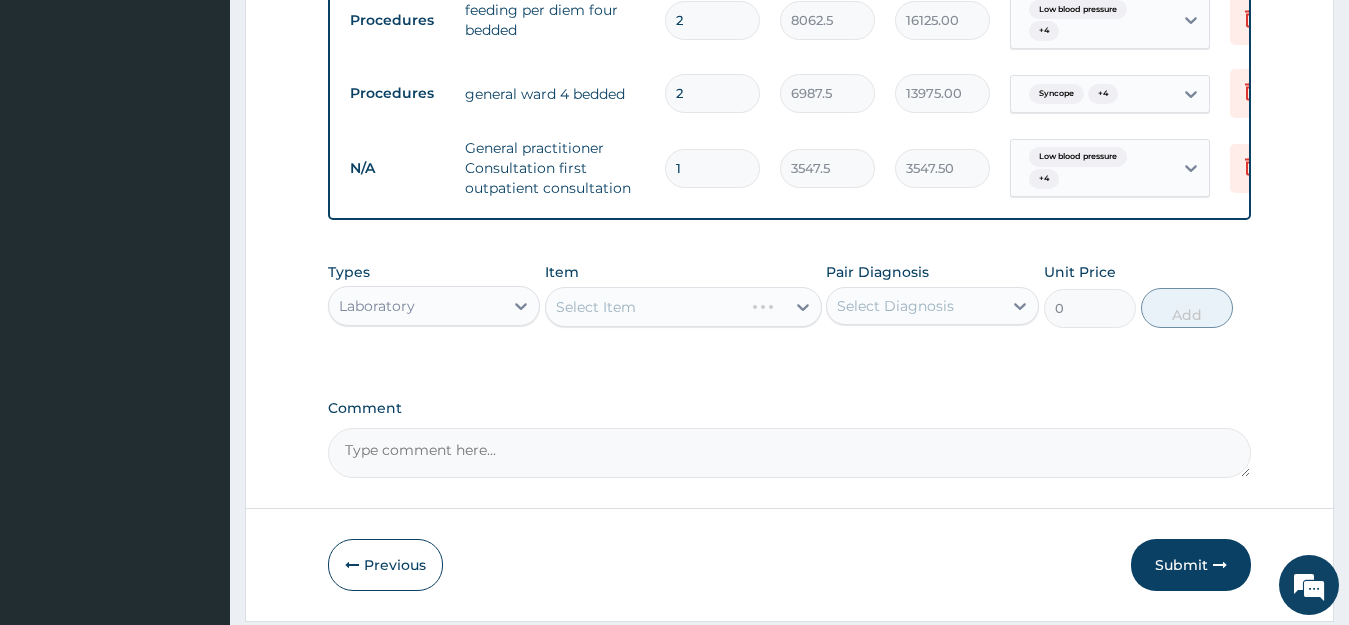 click on "Select Item" at bounding box center [683, 307] 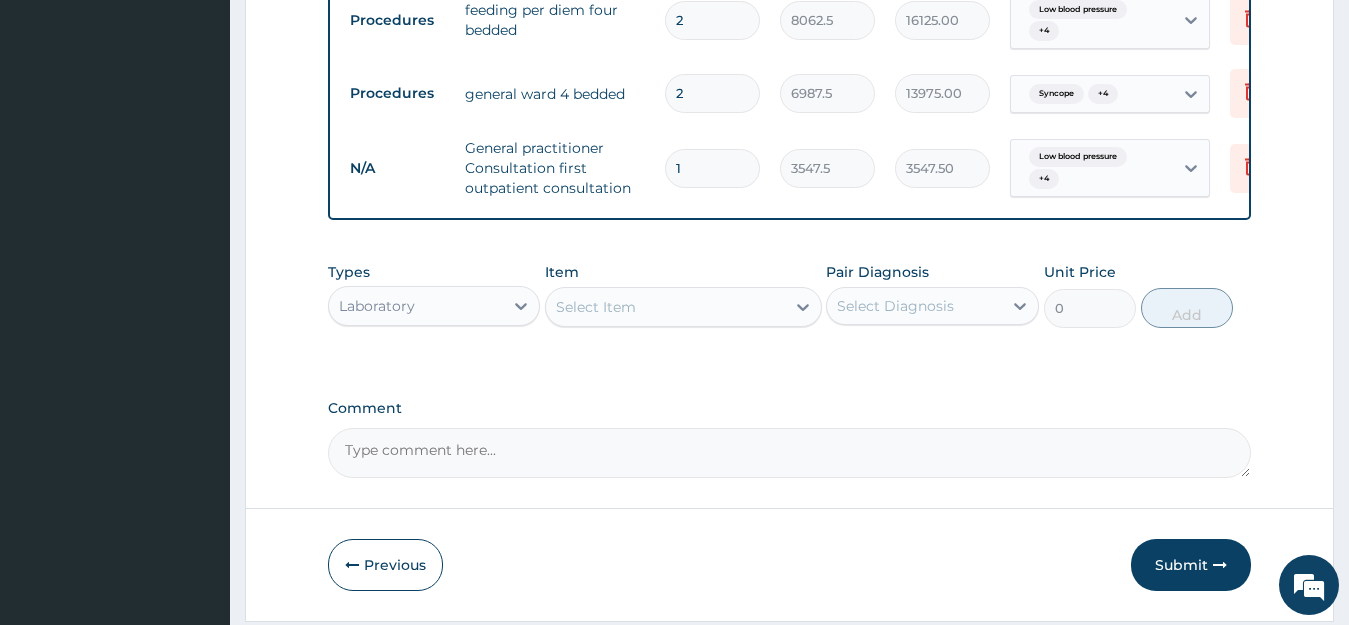 click on "Select Item" at bounding box center [665, 307] 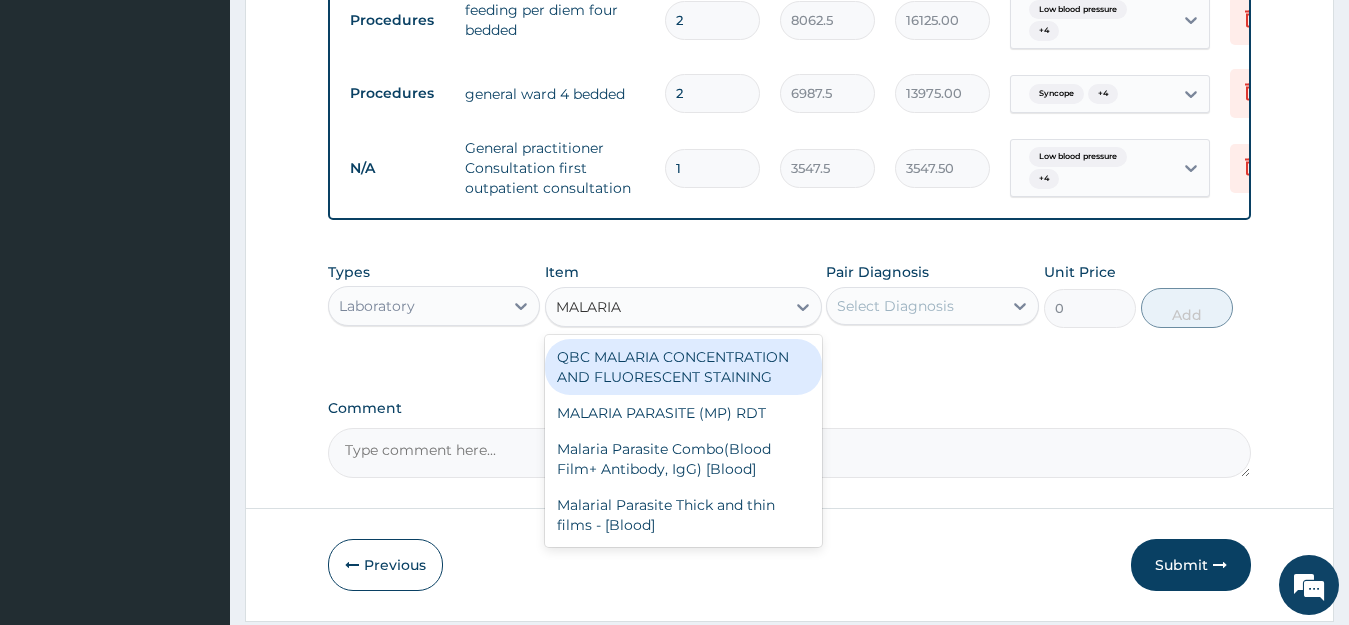 type on "MALARIA" 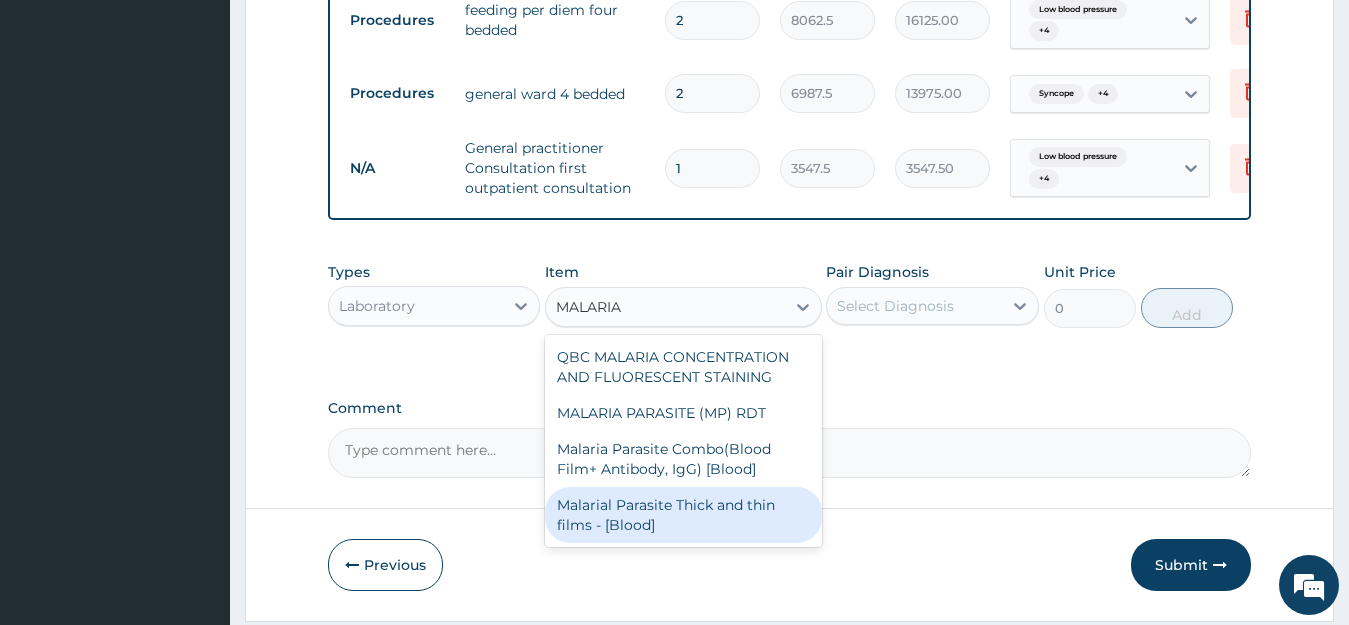 click on "Malarial Parasite Thick and thin films - [Blood]" at bounding box center [683, 515] 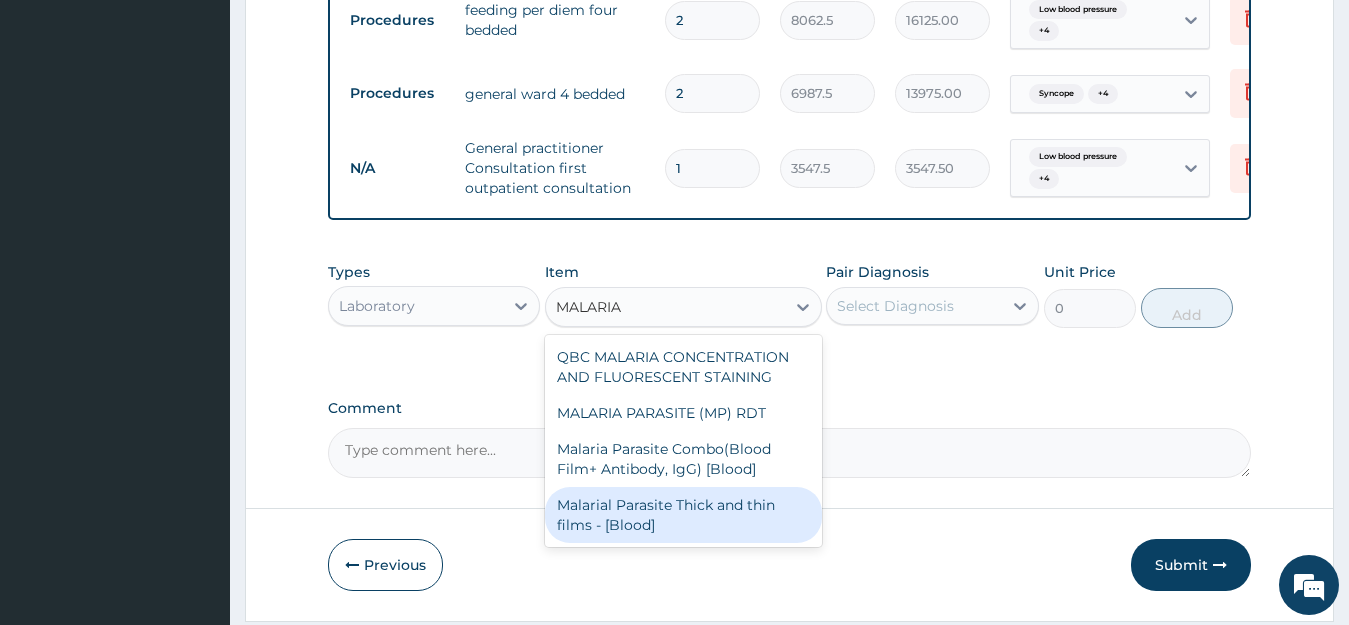 type 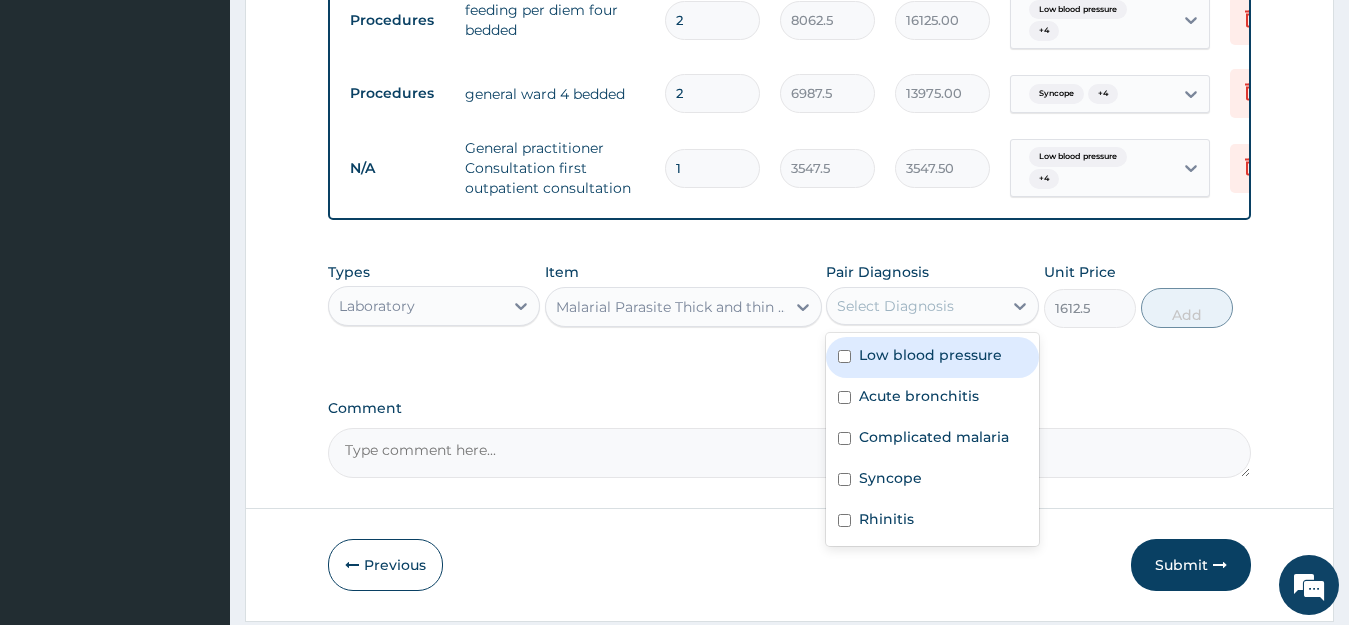 click on "Select Diagnosis" at bounding box center (895, 306) 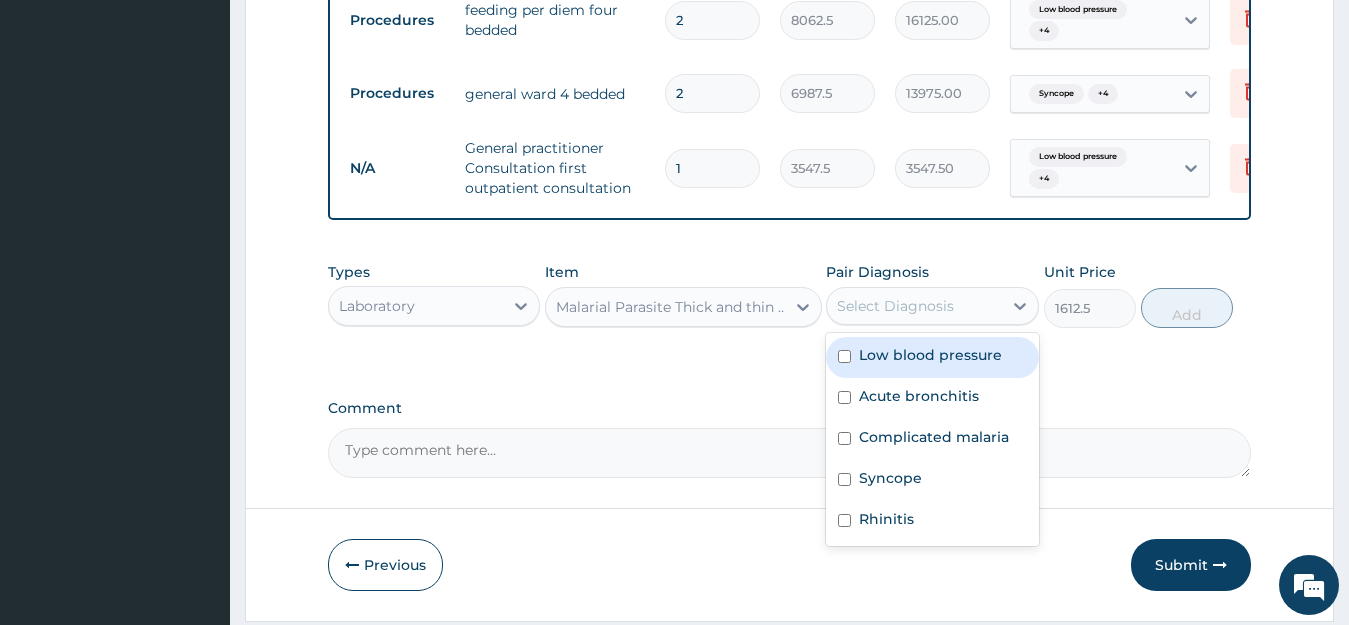 click at bounding box center [844, 356] 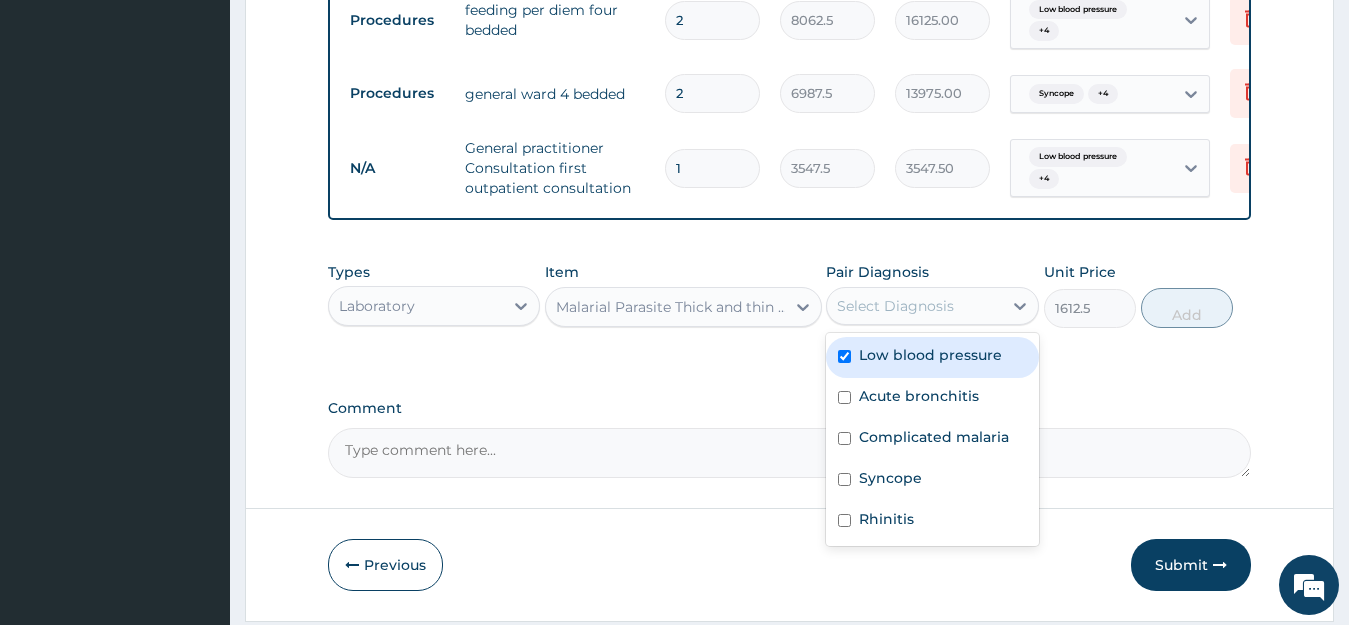 checkbox on "true" 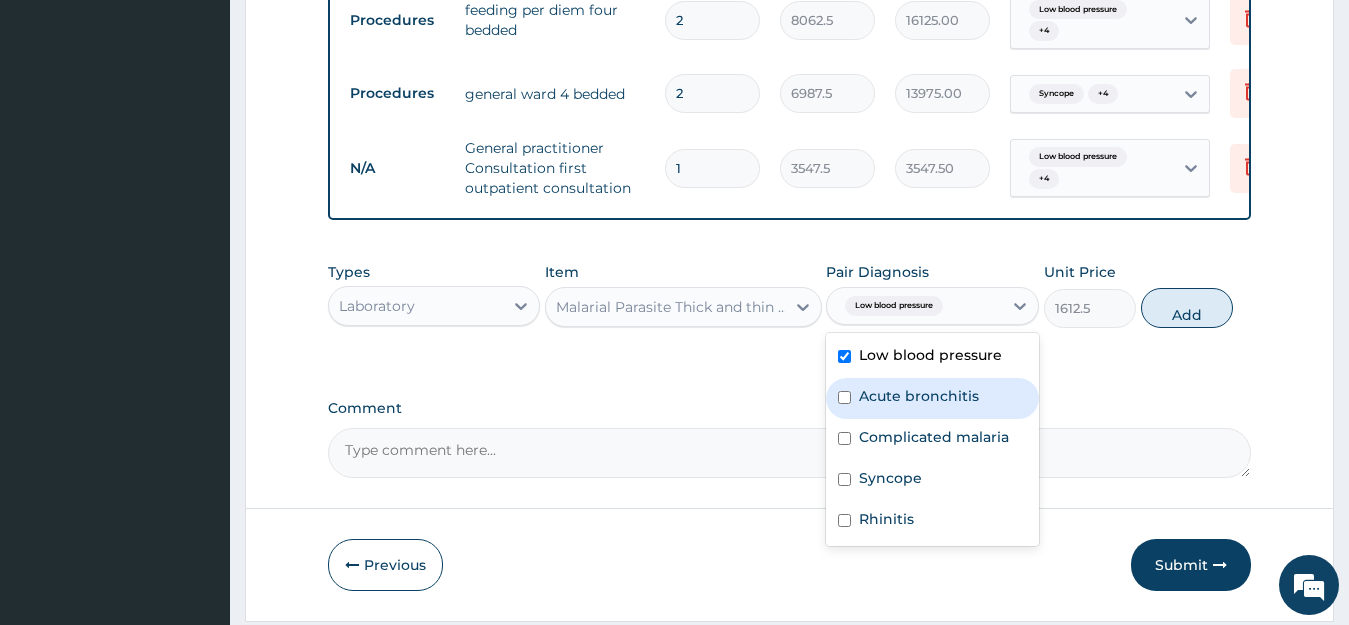 click on "Acute bronchitis" at bounding box center (932, 398) 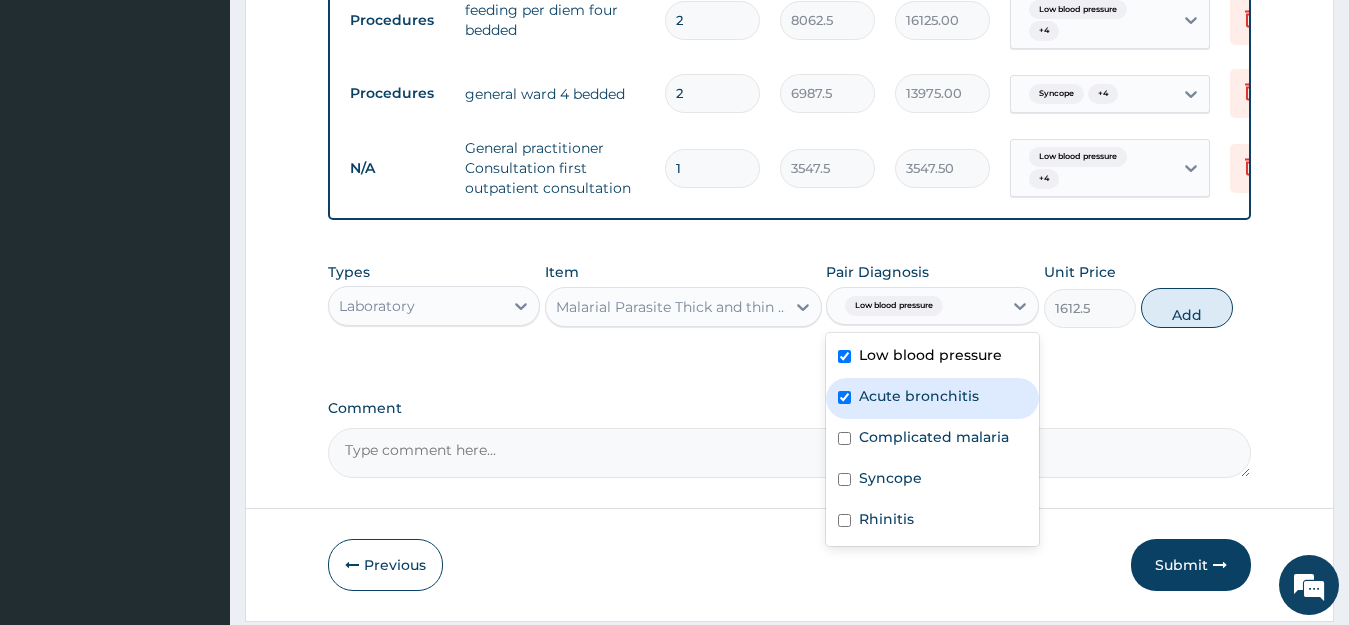 checkbox on "true" 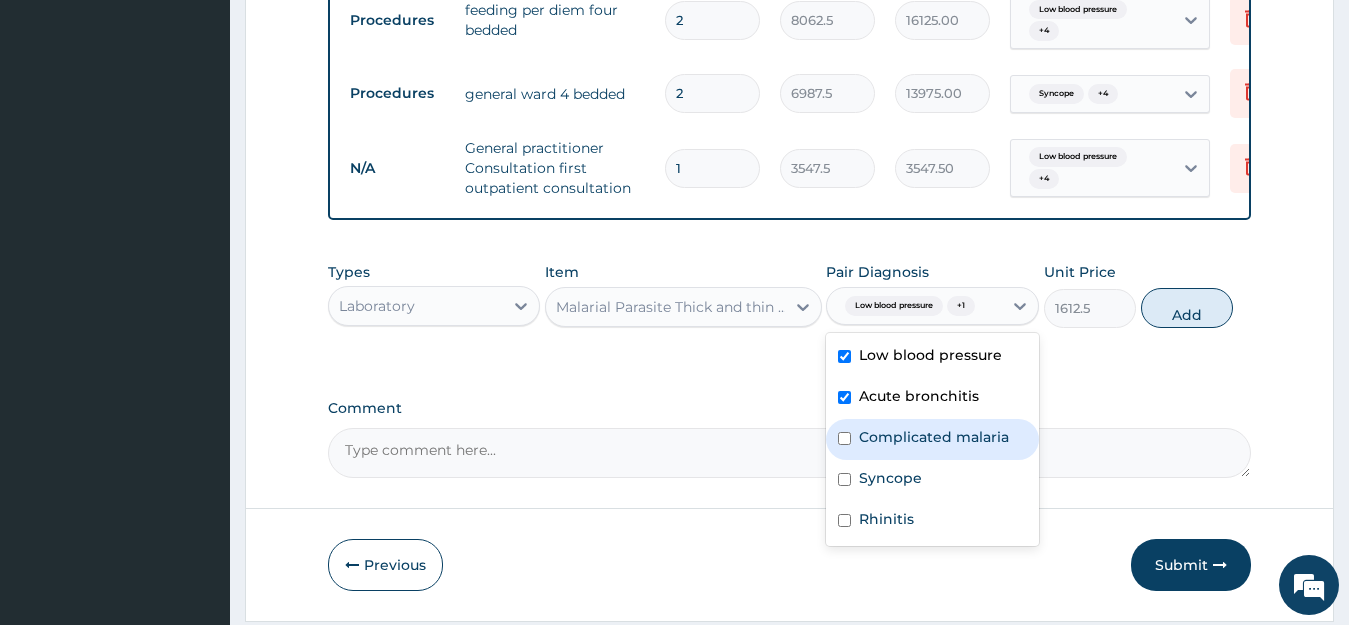 click on "Complicated malaria" at bounding box center (932, 439) 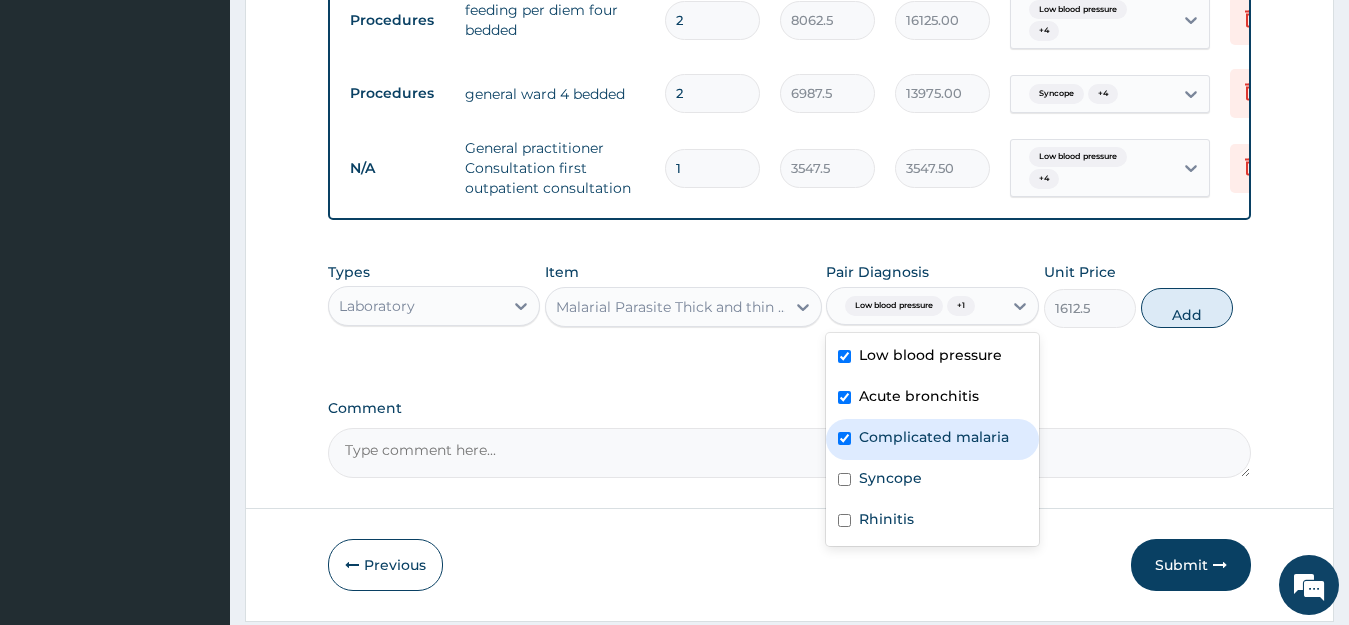 checkbox on "true" 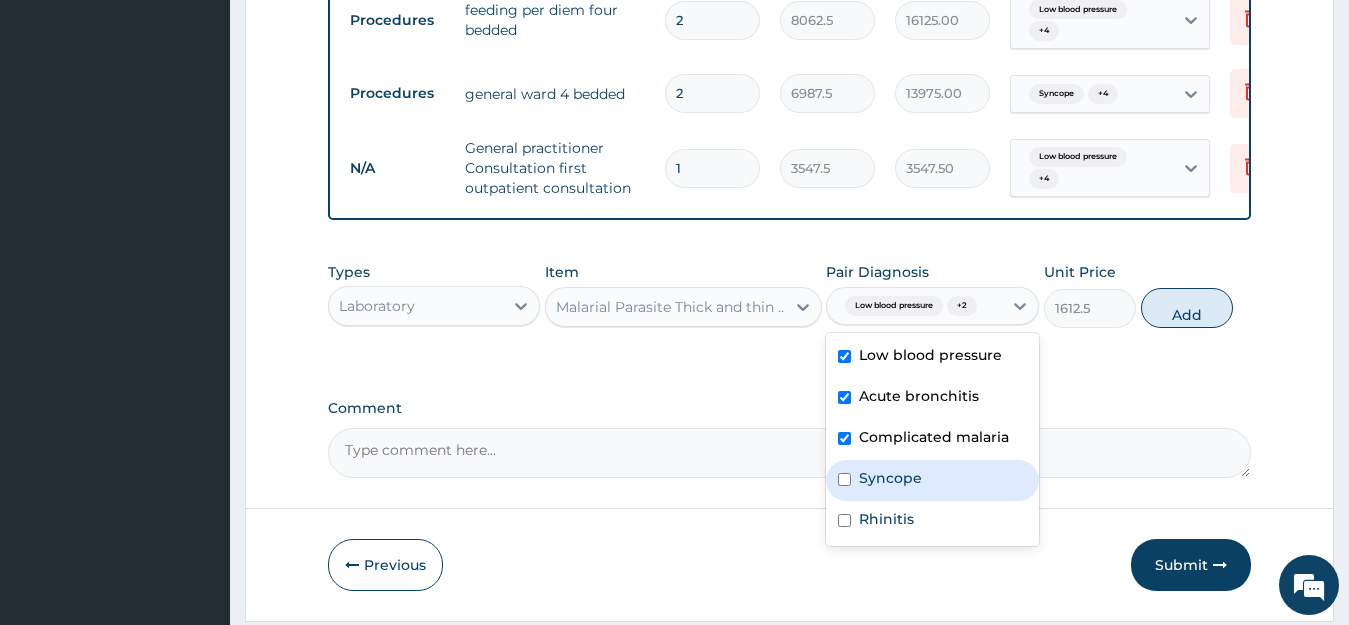 click at bounding box center (844, 479) 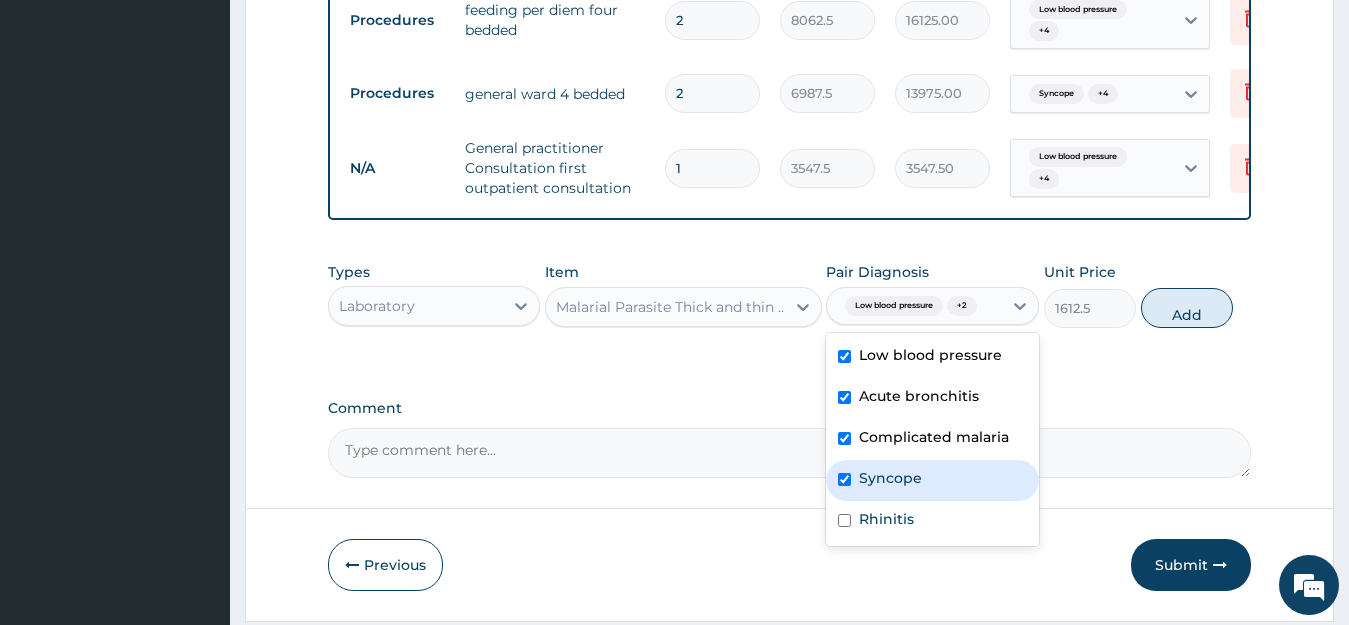 checkbox on "true" 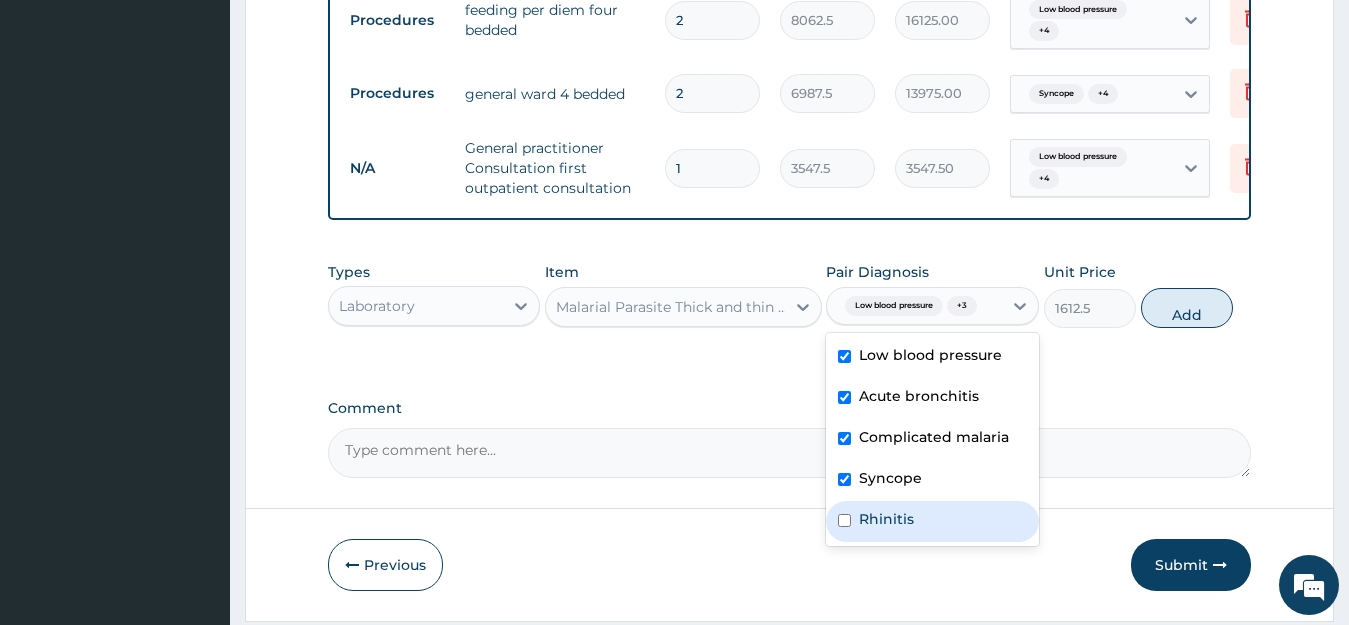 click at bounding box center (844, 520) 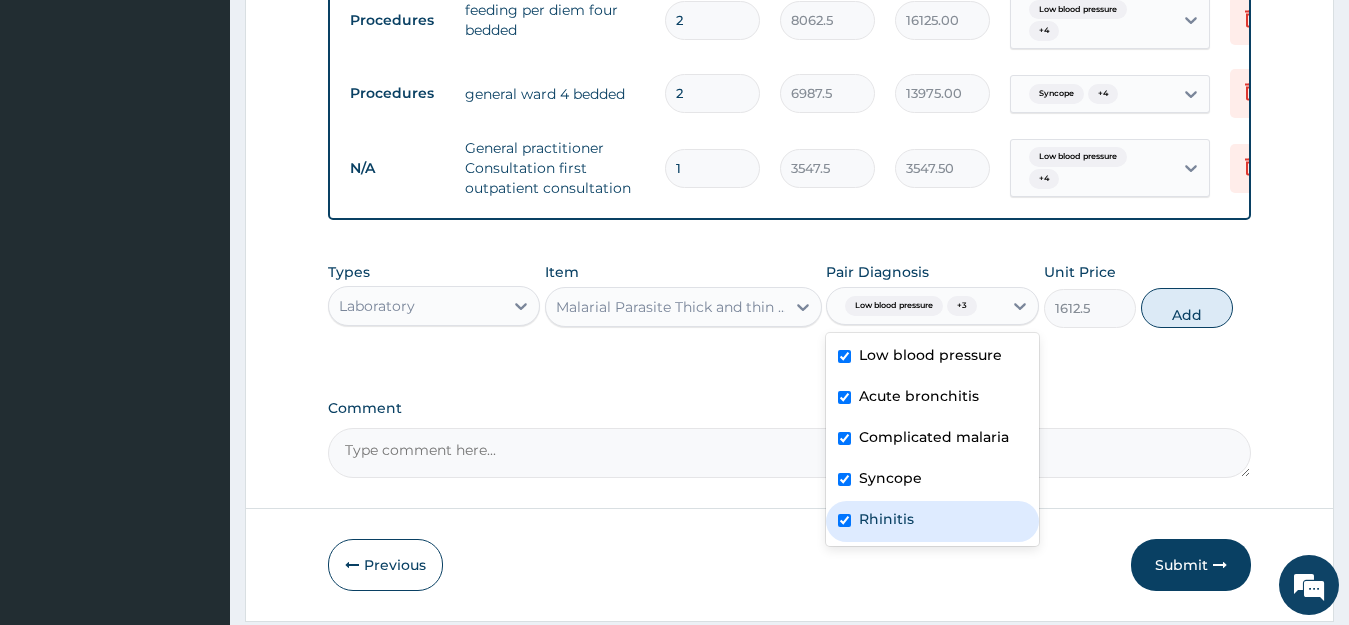 checkbox on "true" 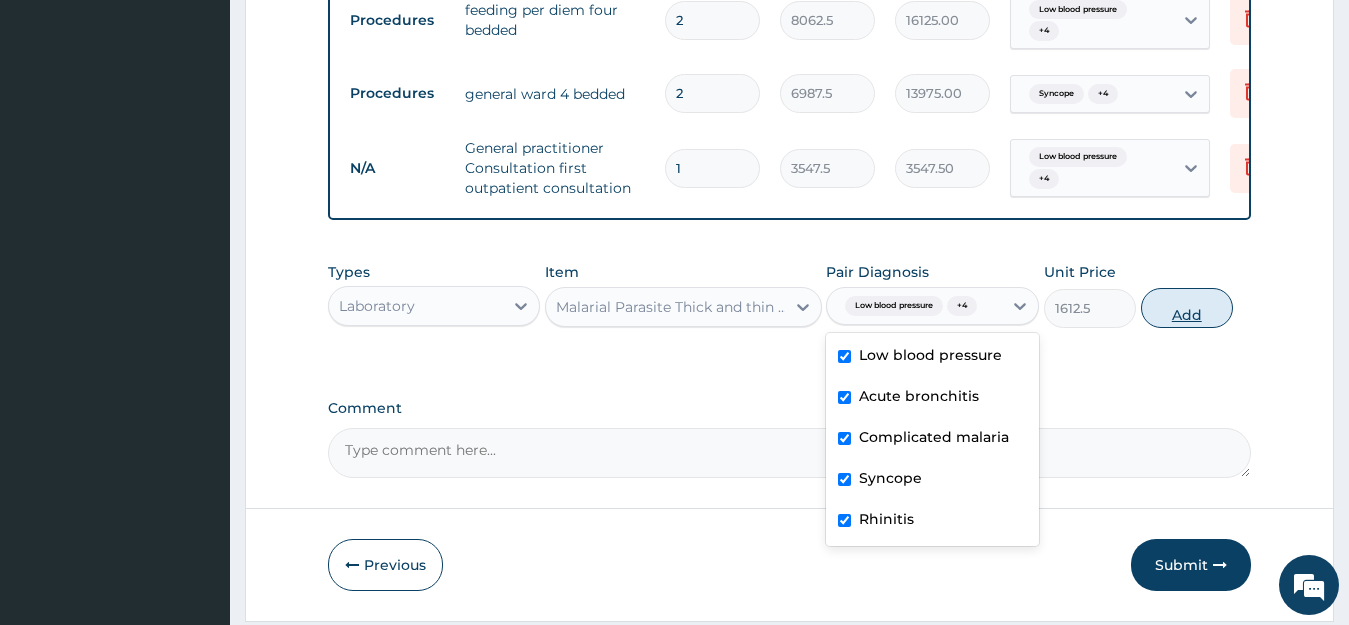 click on "Add" at bounding box center (1187, 308) 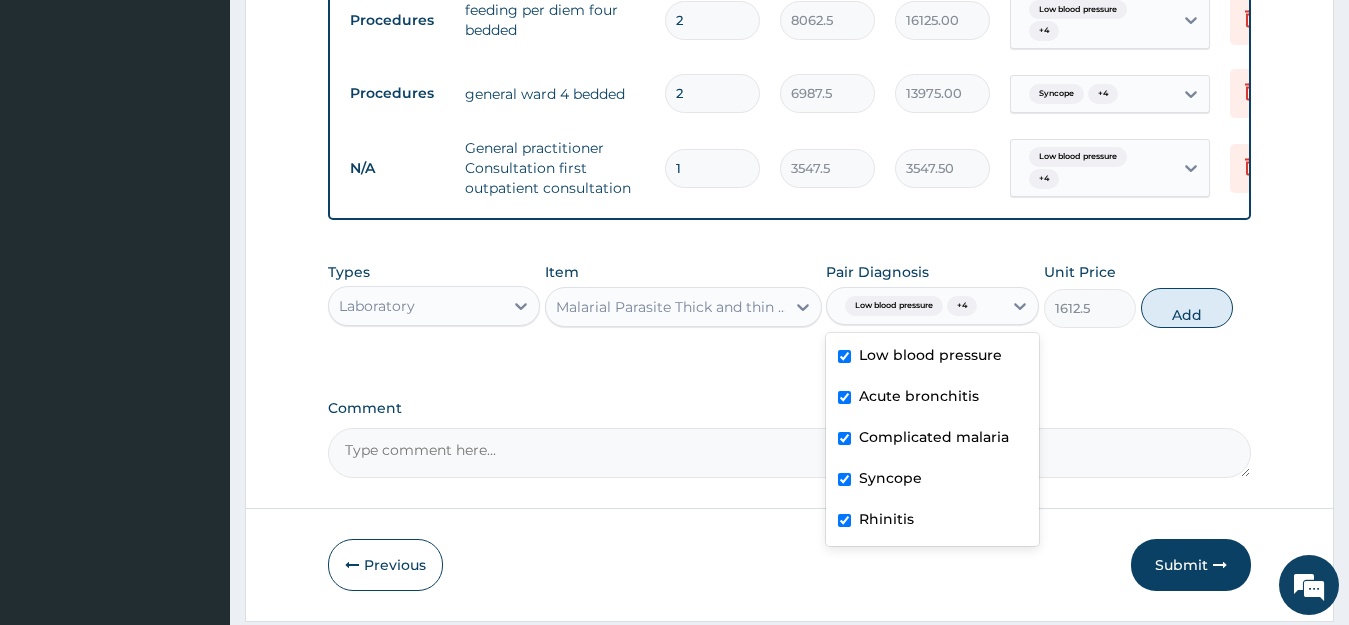 type on "0" 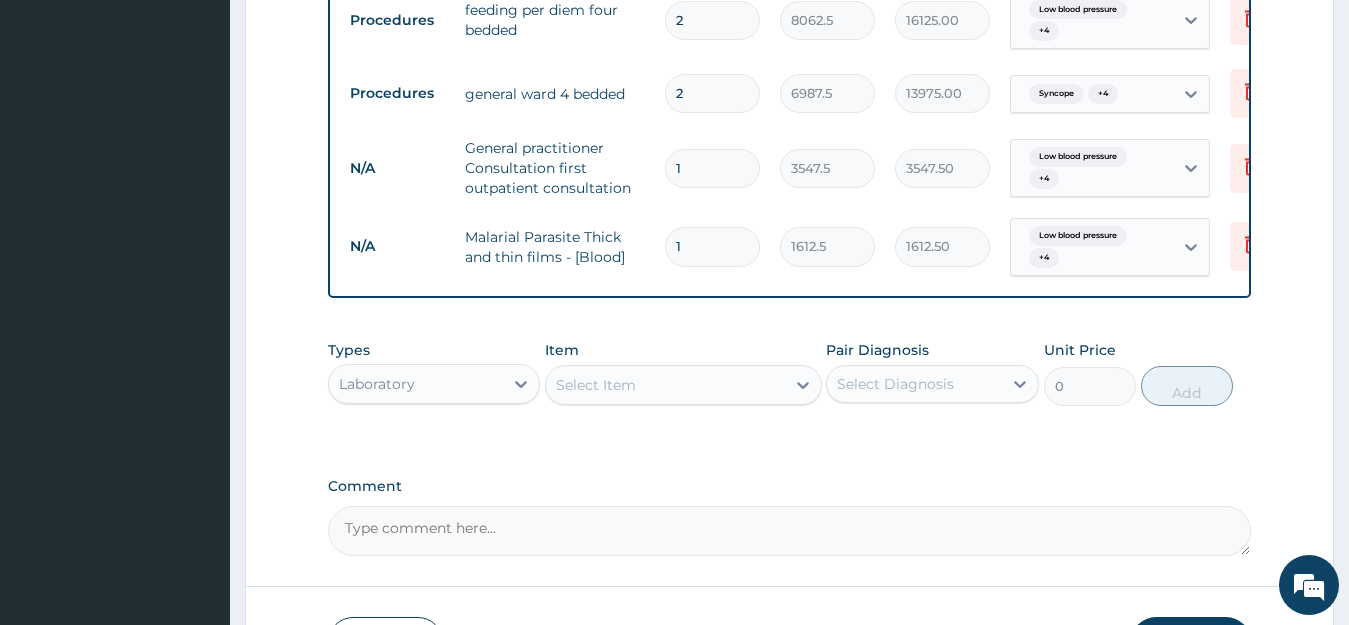 click on "Select Item" at bounding box center (665, 385) 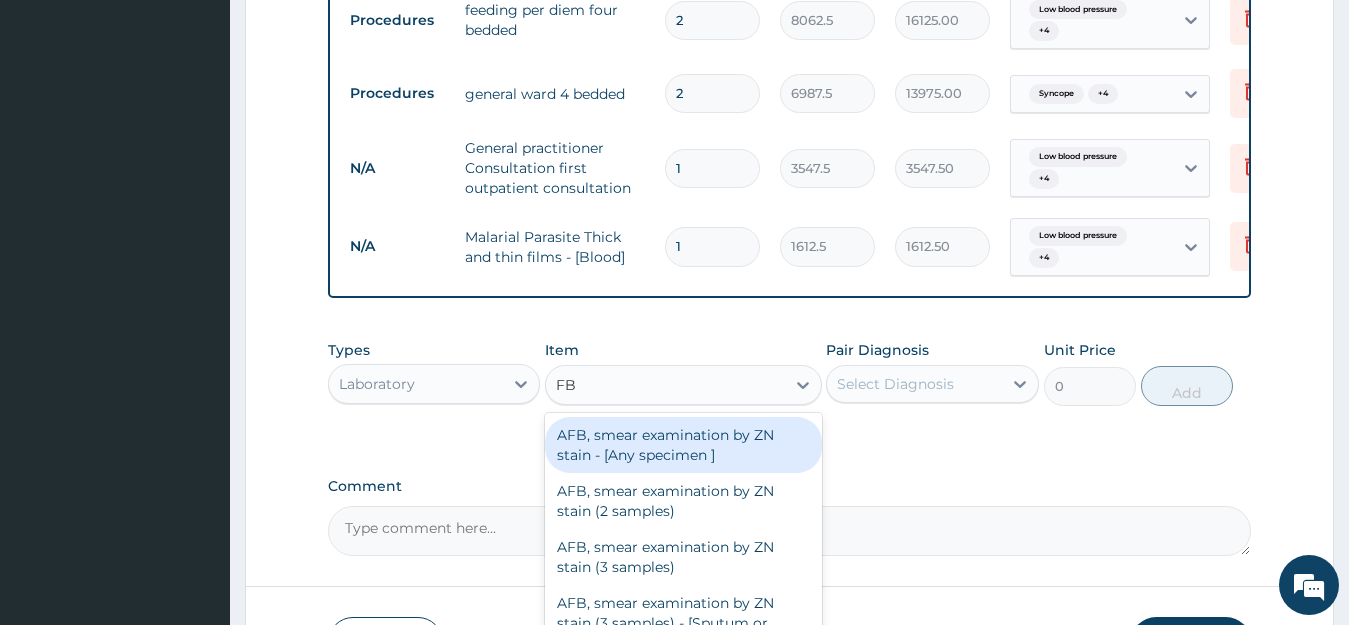 type on "FBC" 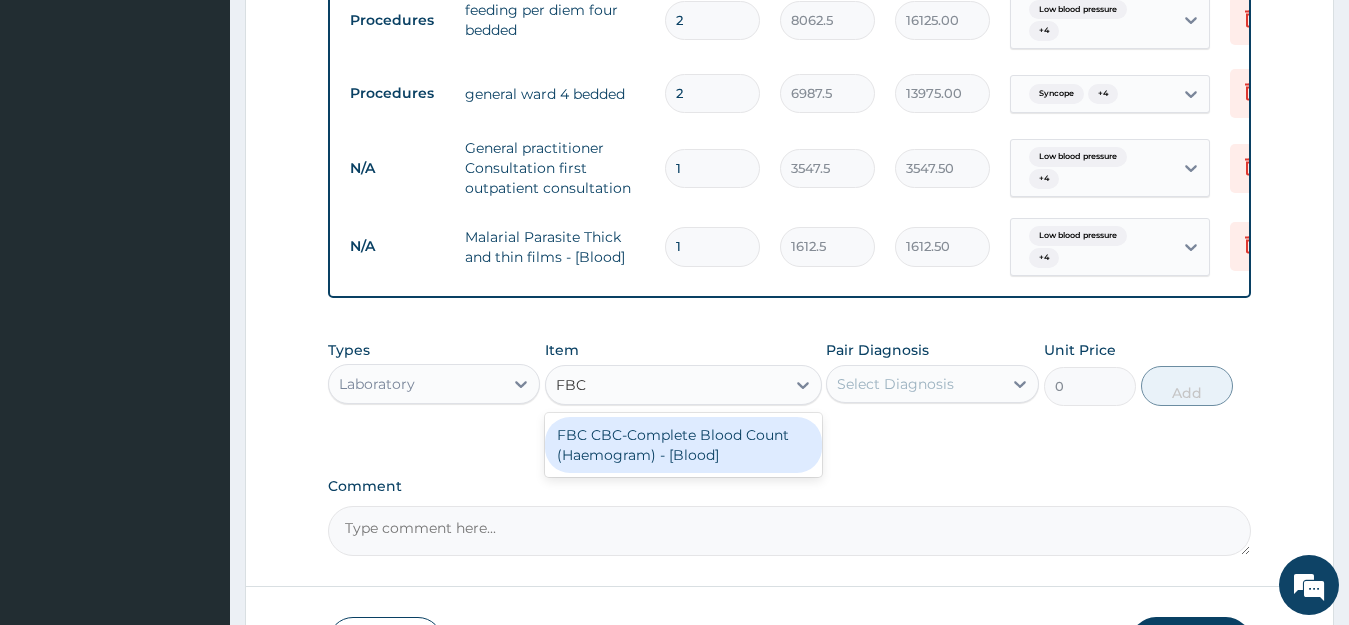 click on "FBC CBC-Complete Blood Count (Haemogram) - [Blood]" at bounding box center (683, 445) 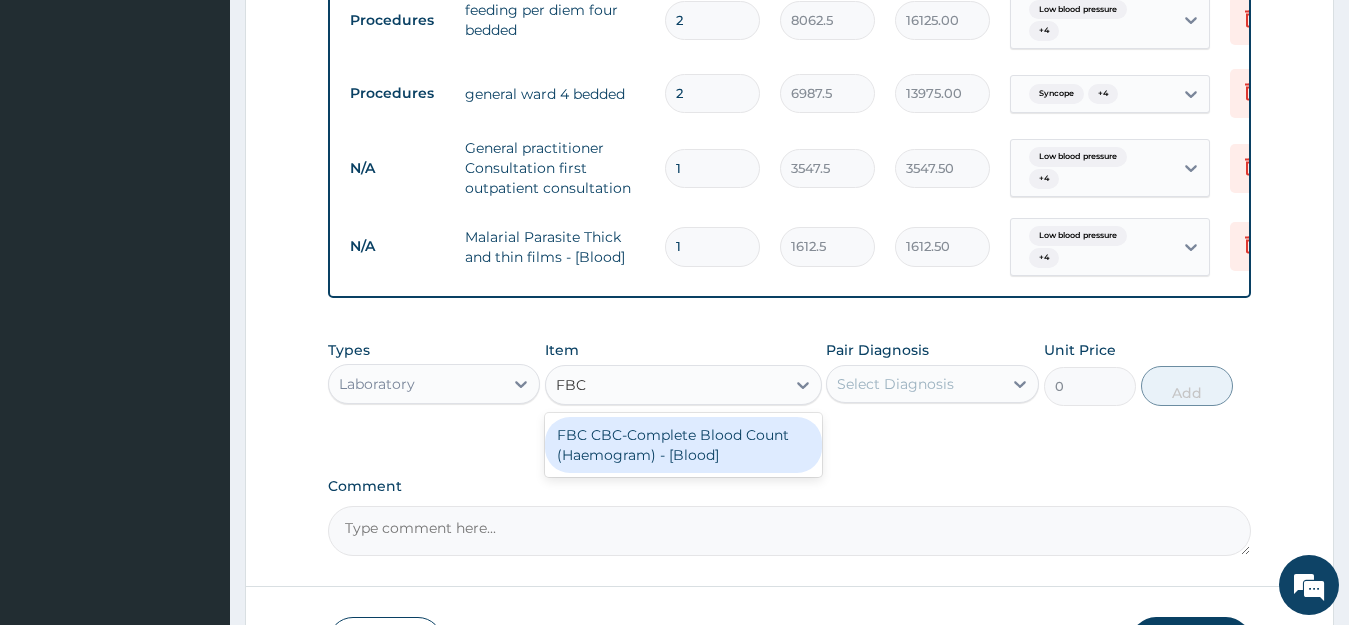 type 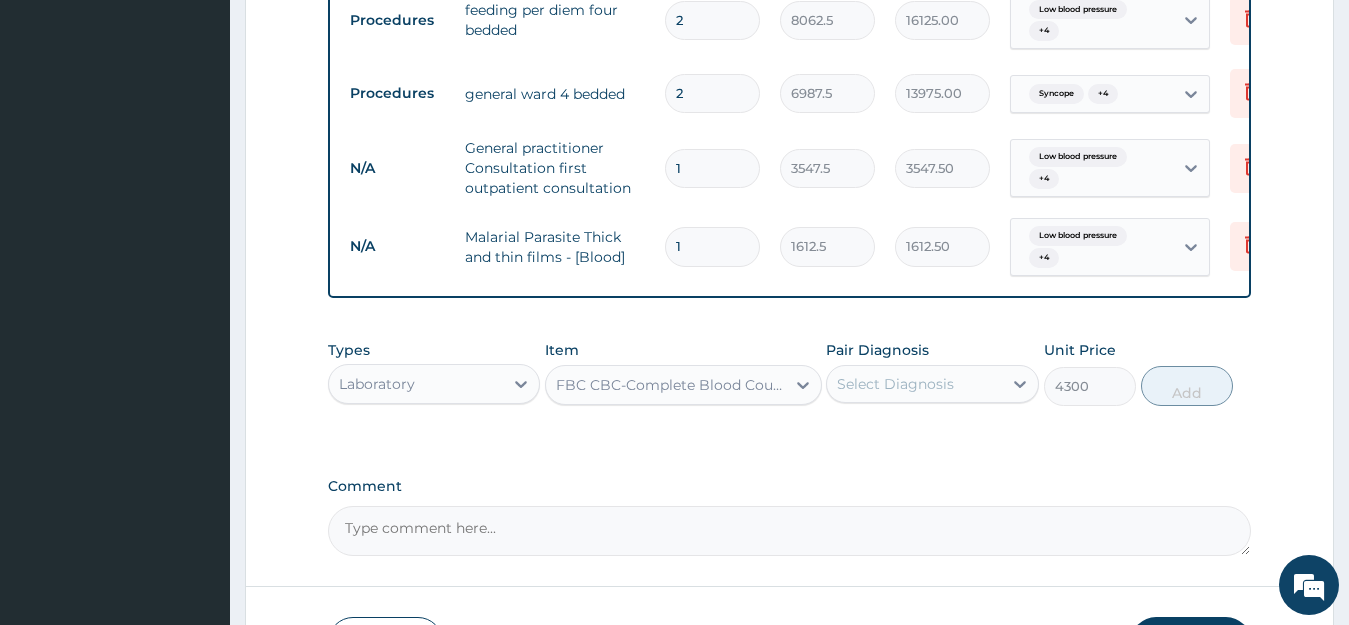 click on "Select Diagnosis" at bounding box center [914, 384] 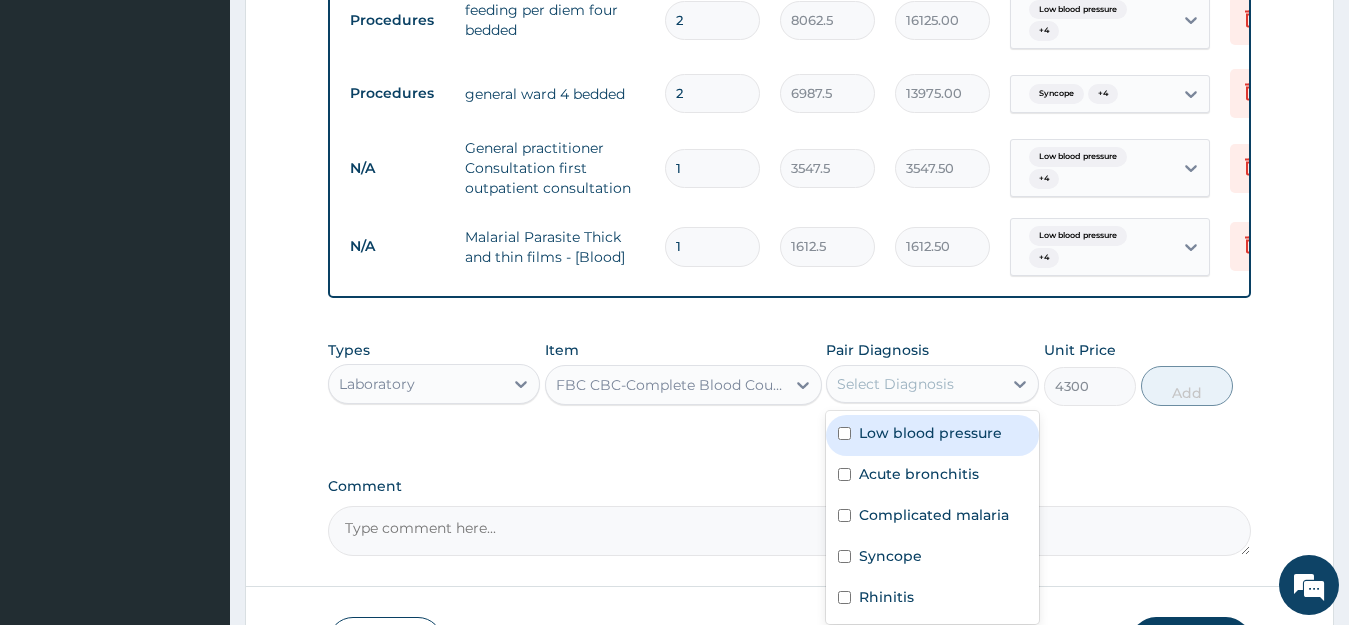 click on "Low blood pressure" at bounding box center [930, 433] 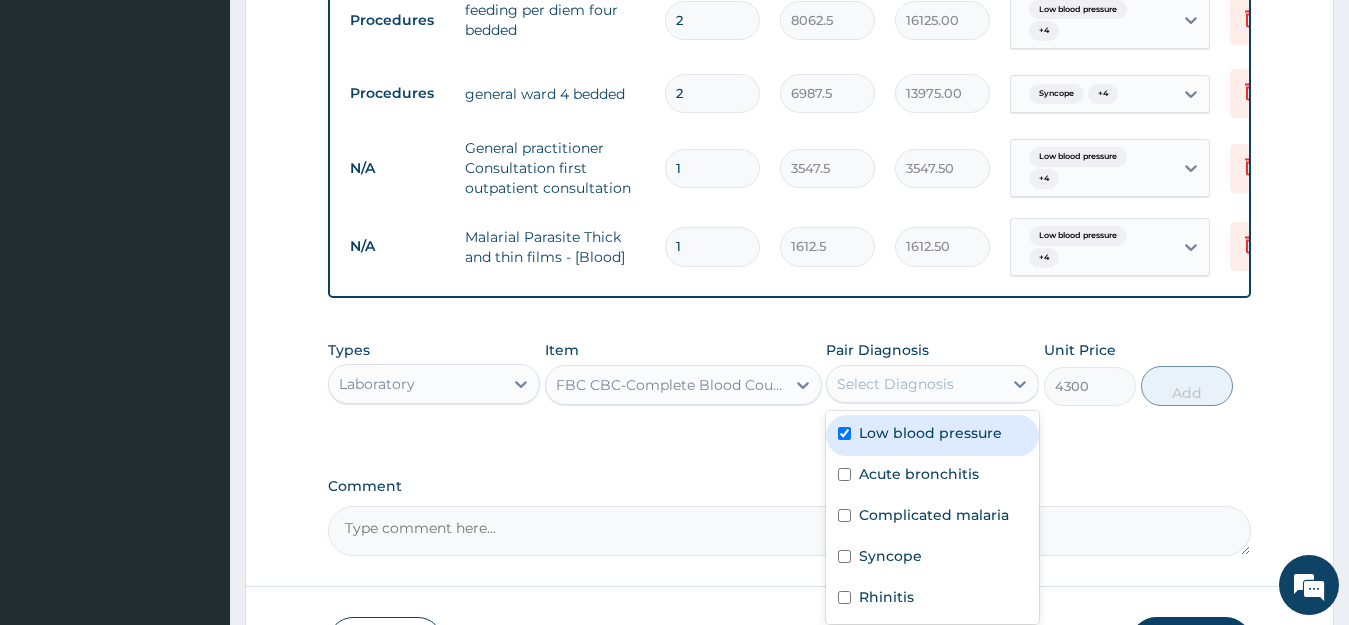 checkbox on "true" 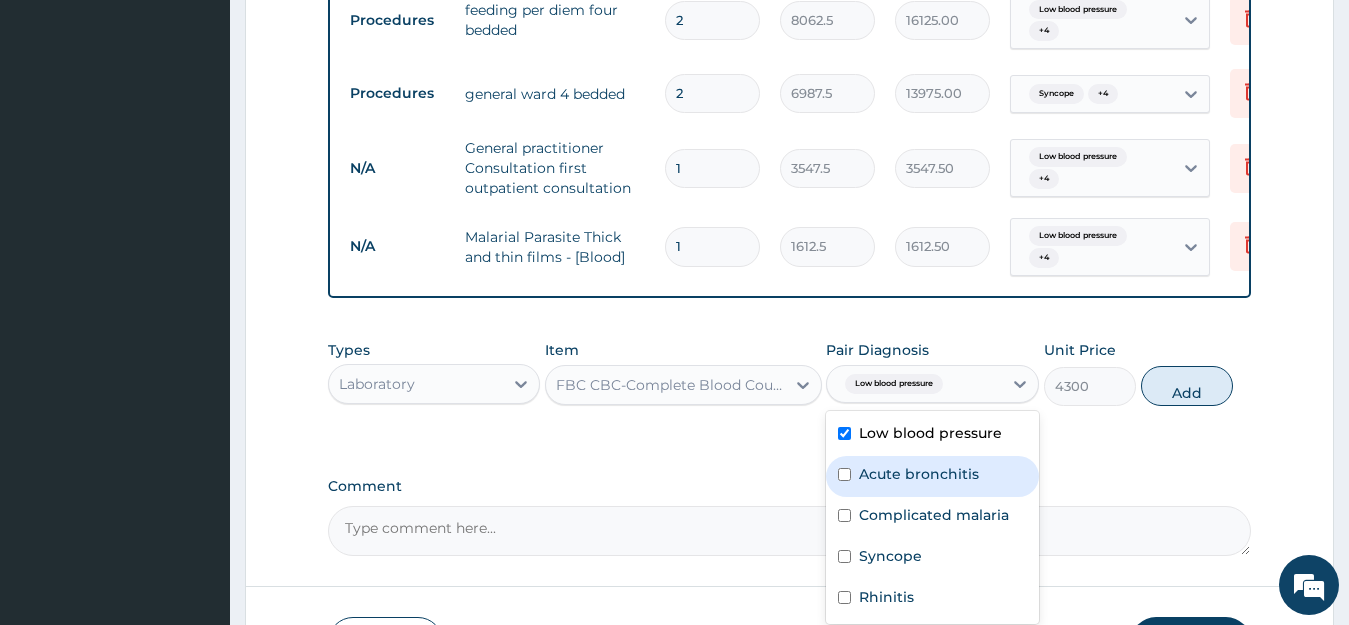 click on "Acute bronchitis" at bounding box center [919, 474] 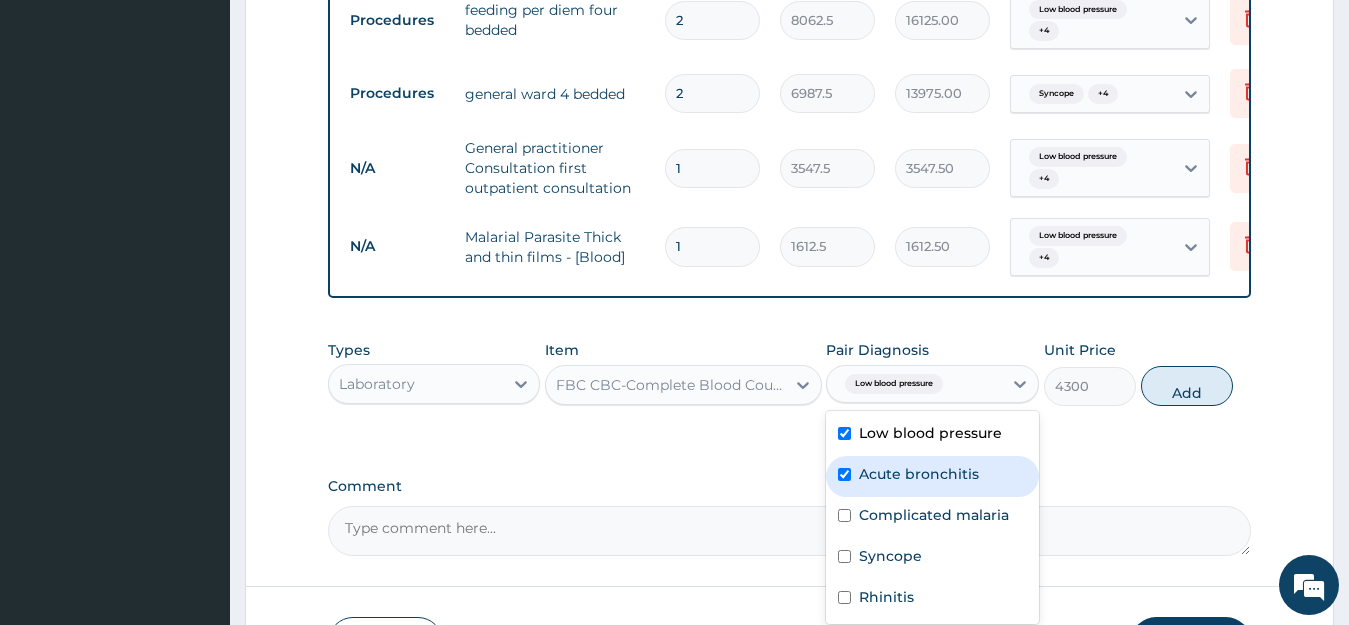 checkbox on "true" 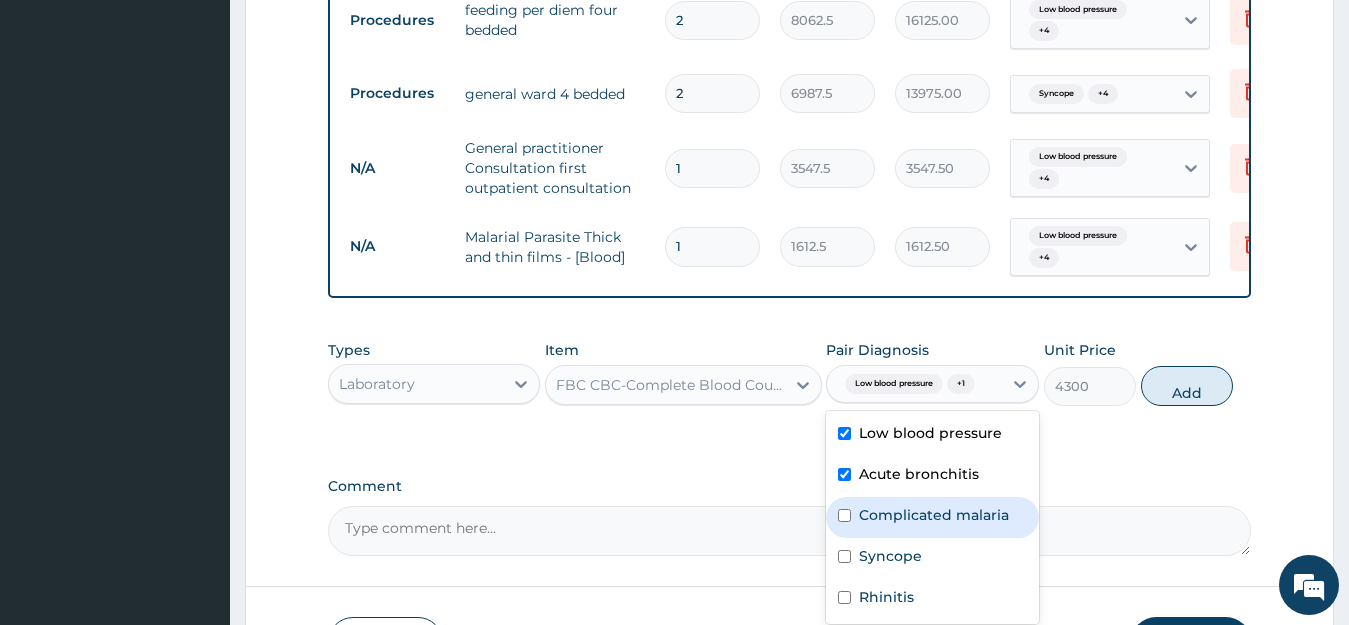 click on "Complicated malaria" at bounding box center (934, 515) 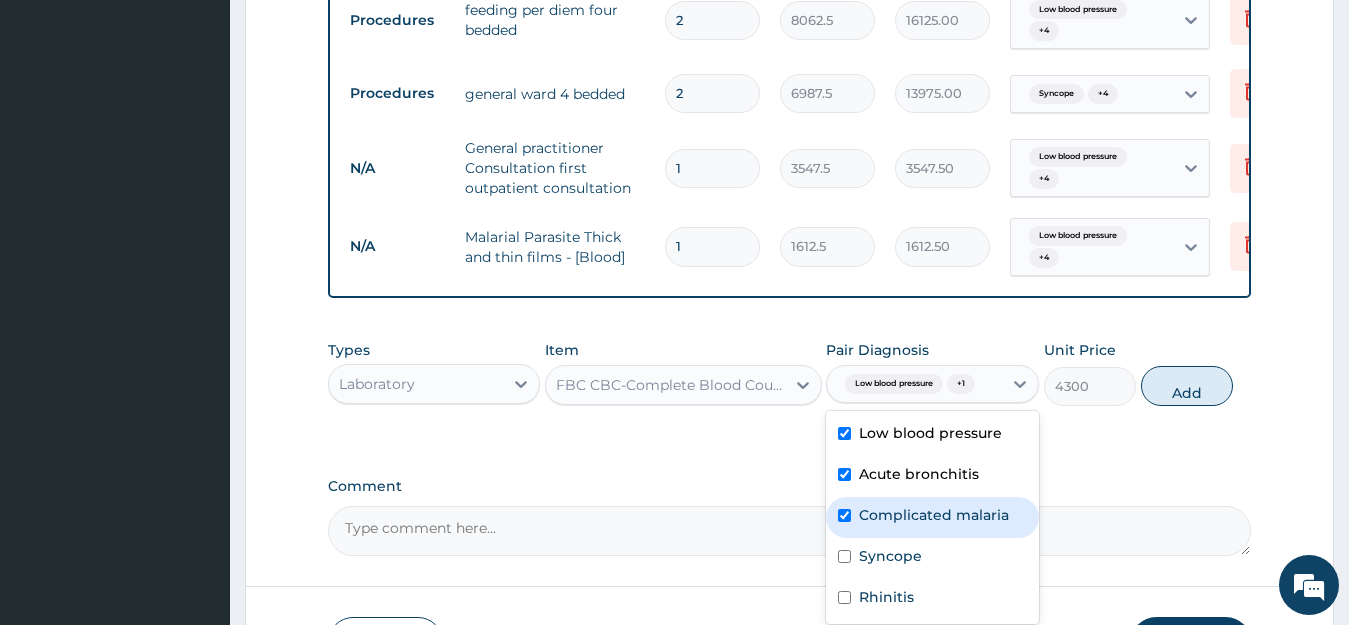 checkbox on "true" 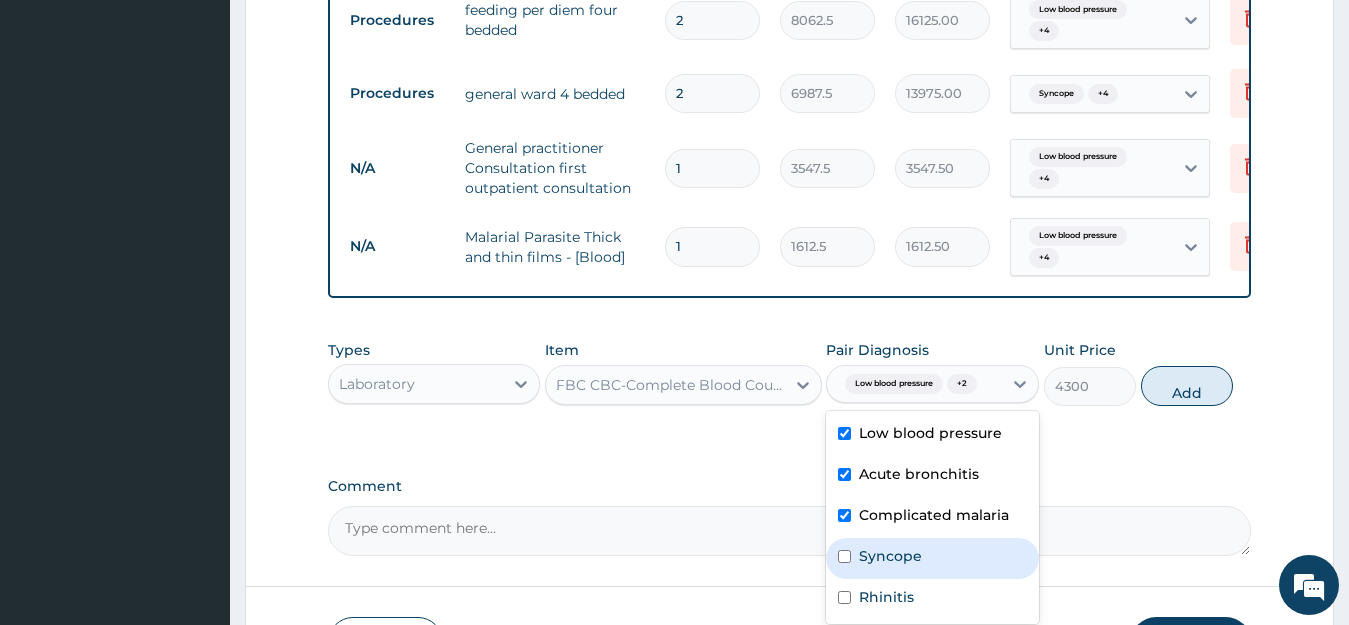 click on "Syncope" at bounding box center [890, 556] 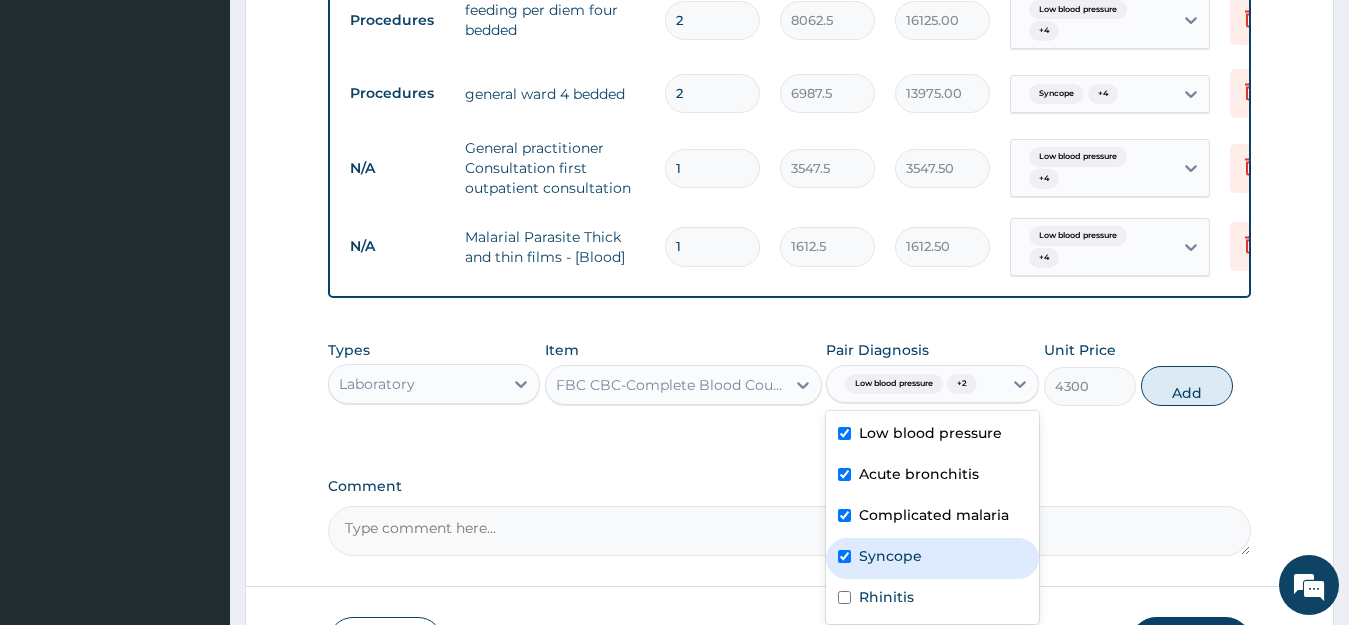 checkbox on "true" 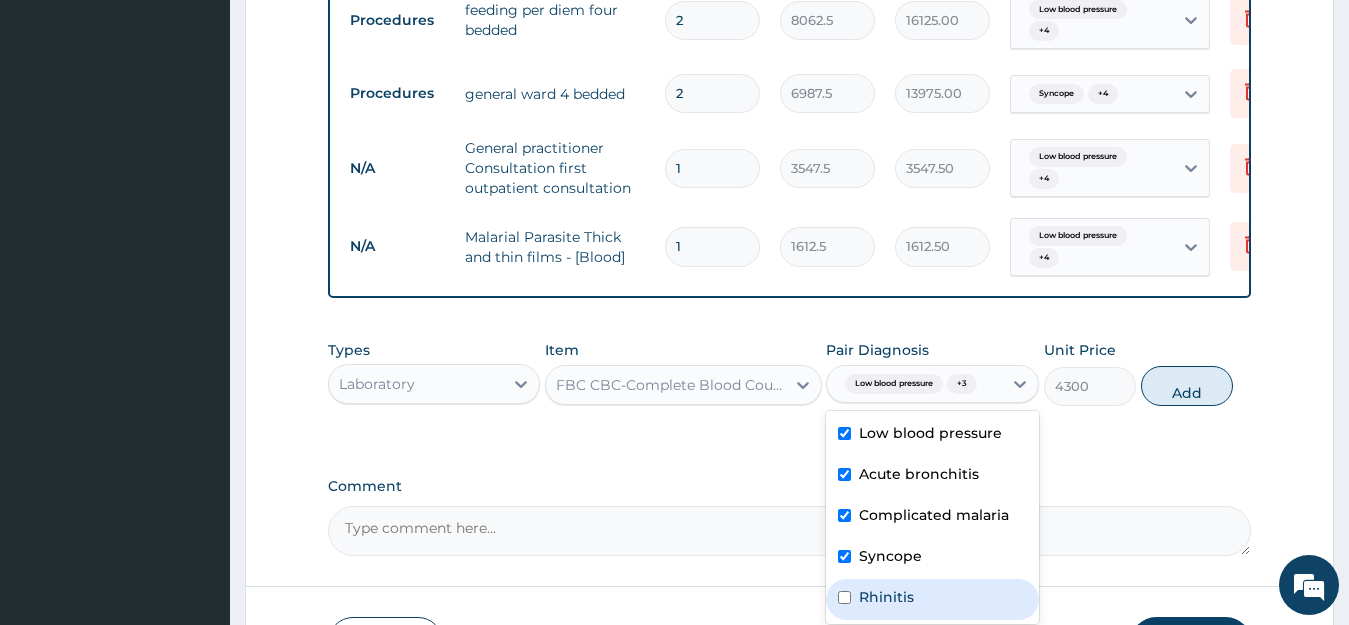 click on "Rhinitis" at bounding box center (932, 599) 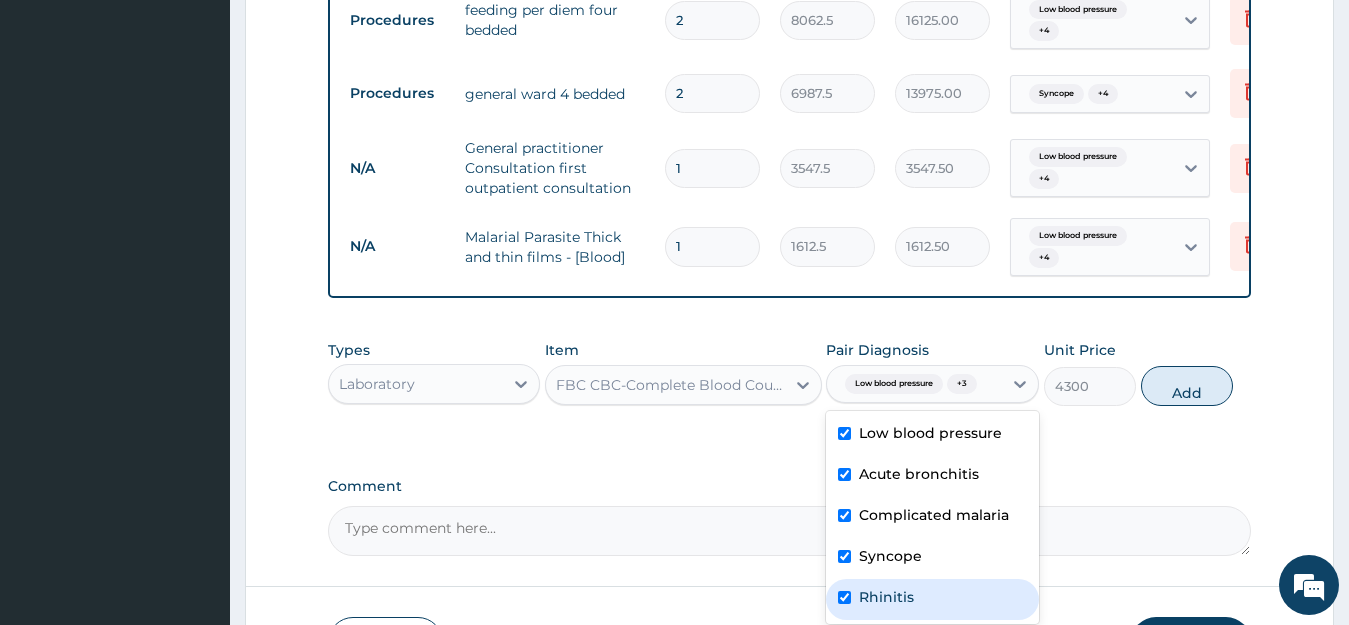 checkbox on "true" 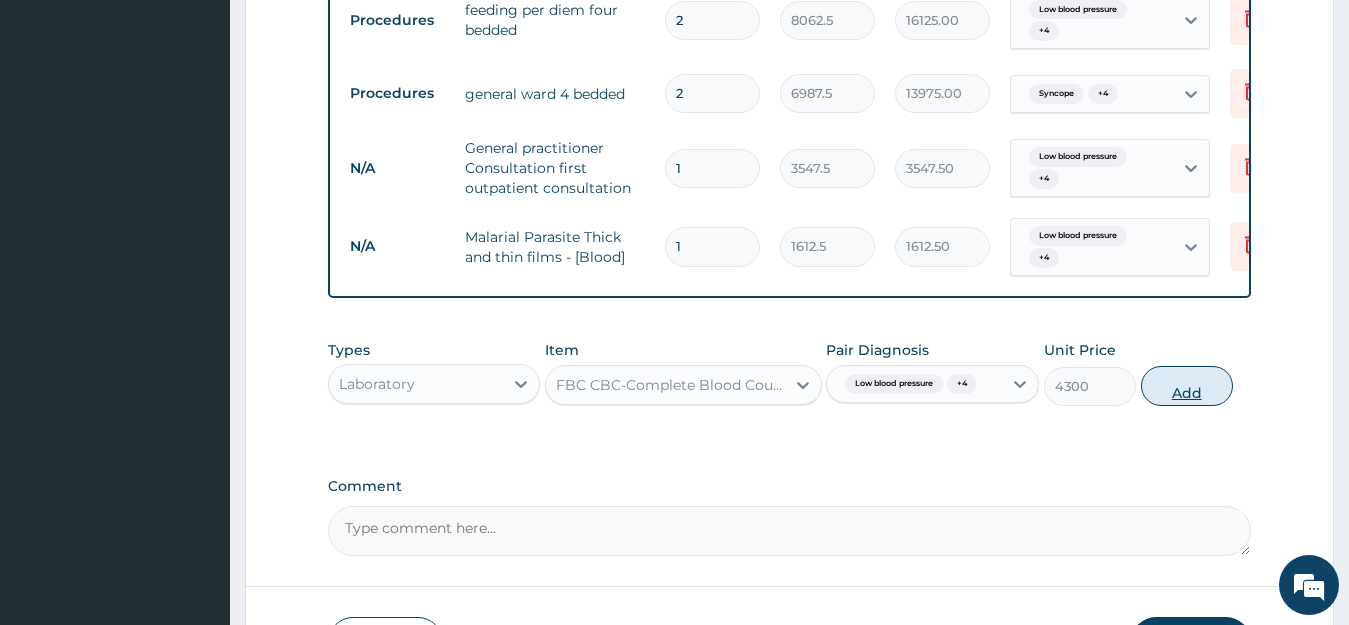 click on "Add" at bounding box center [1187, 386] 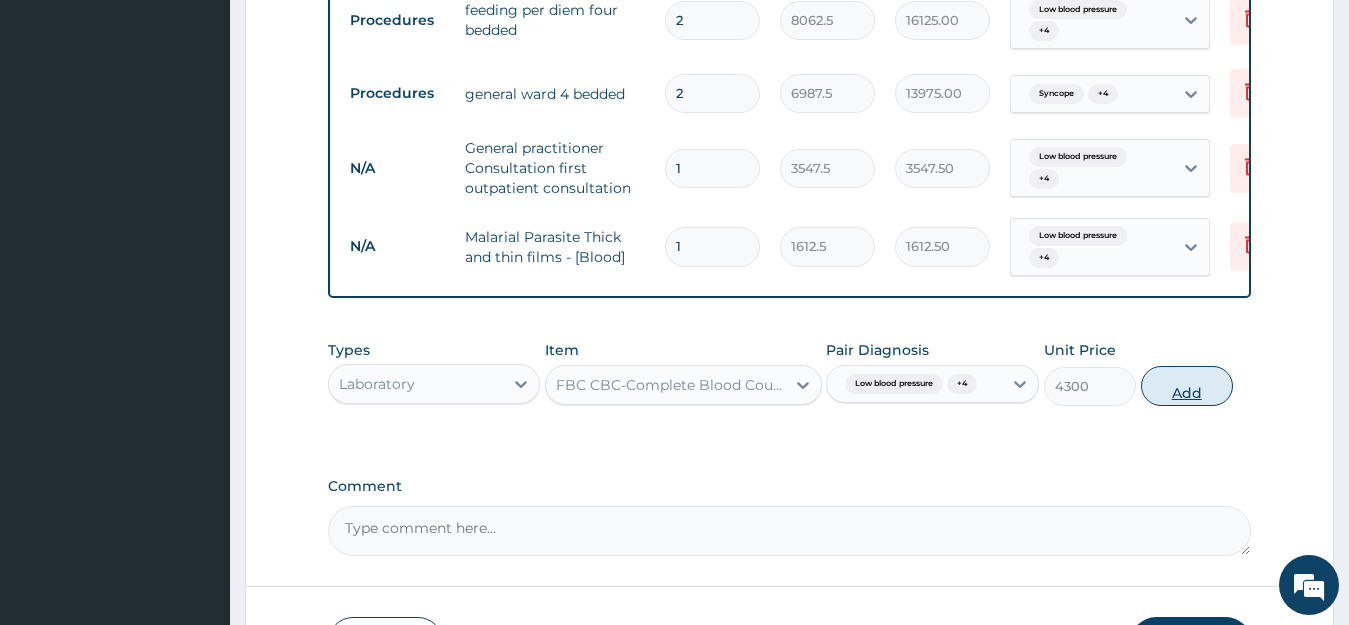 type on "0" 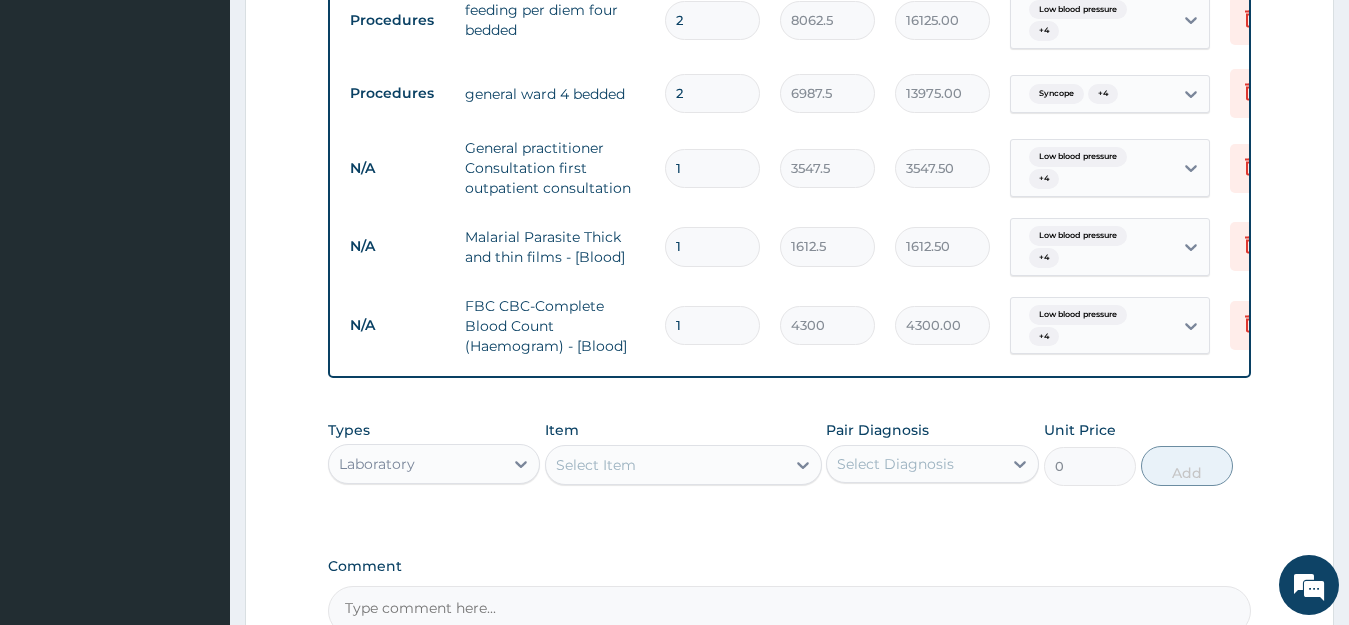 scroll, scrollTop: 1054, scrollLeft: 0, axis: vertical 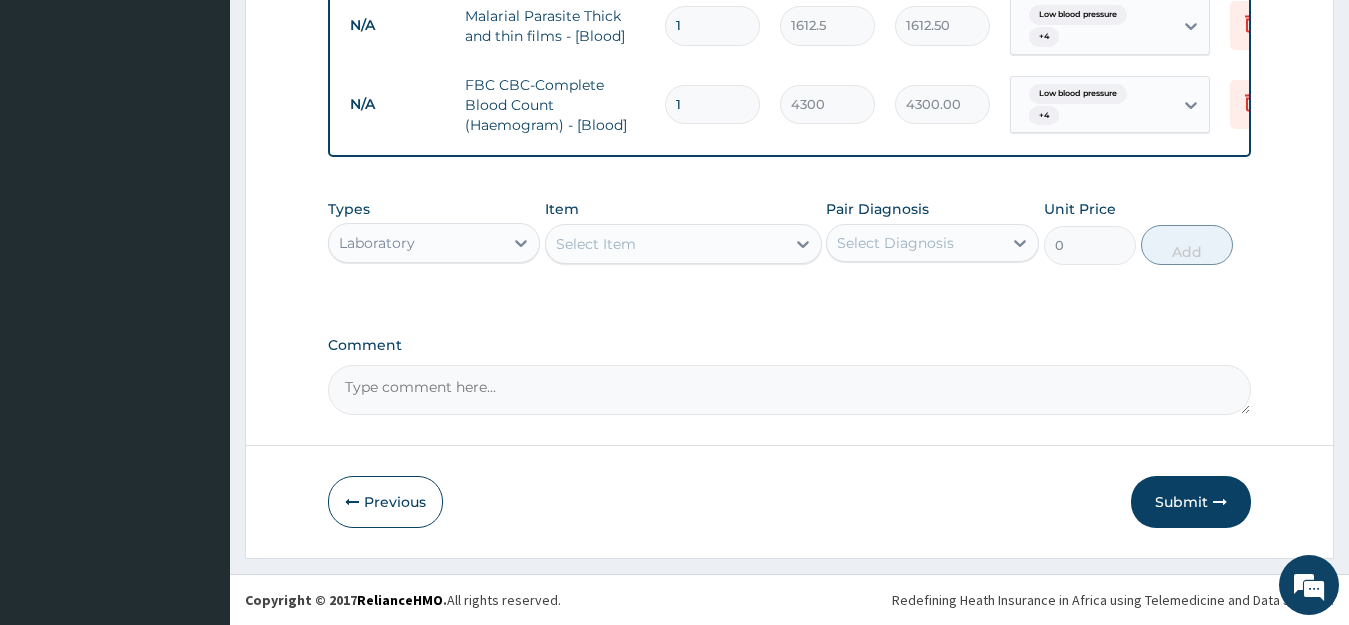 drag, startPoint x: 766, startPoint y: 235, endPoint x: 739, endPoint y: 254, distance: 33.01515 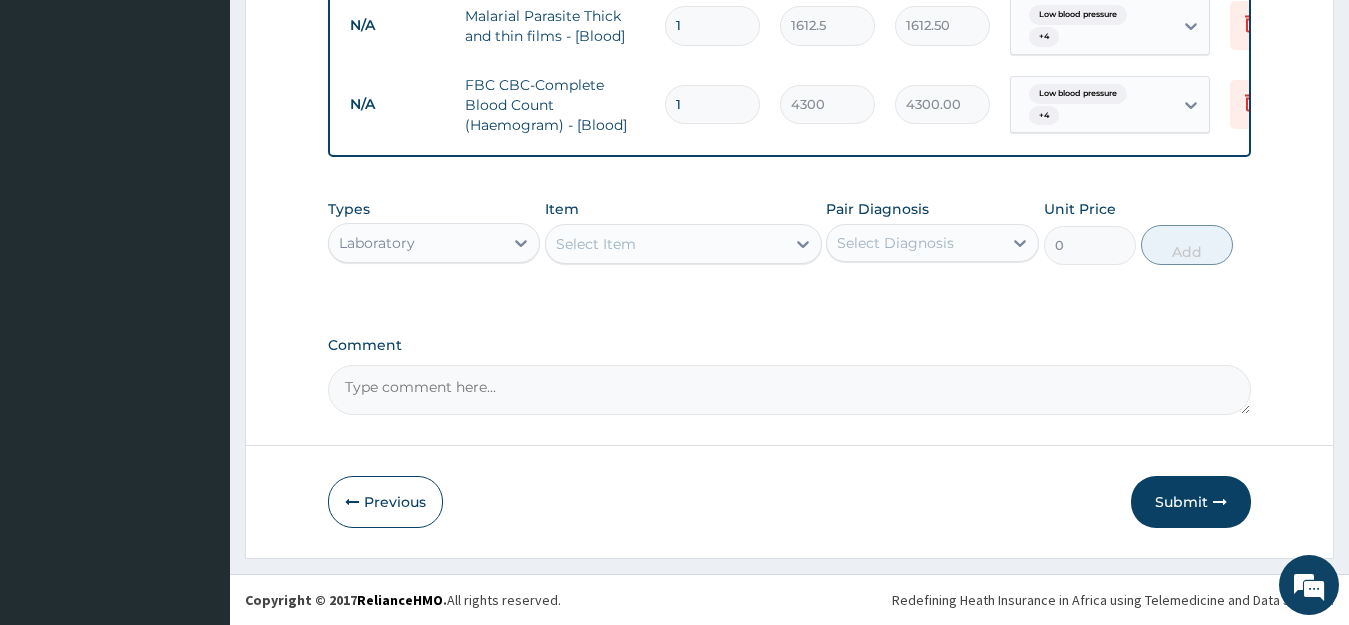 click on "Select Item" at bounding box center [665, 244] 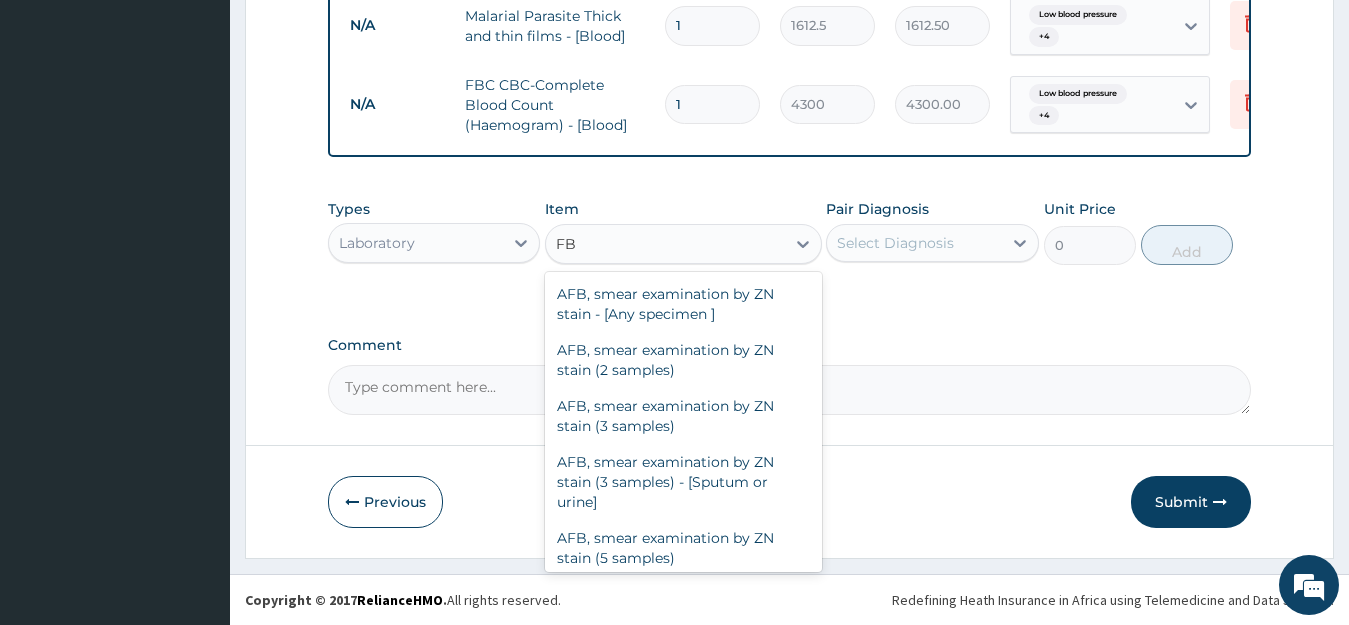 type on "FBS" 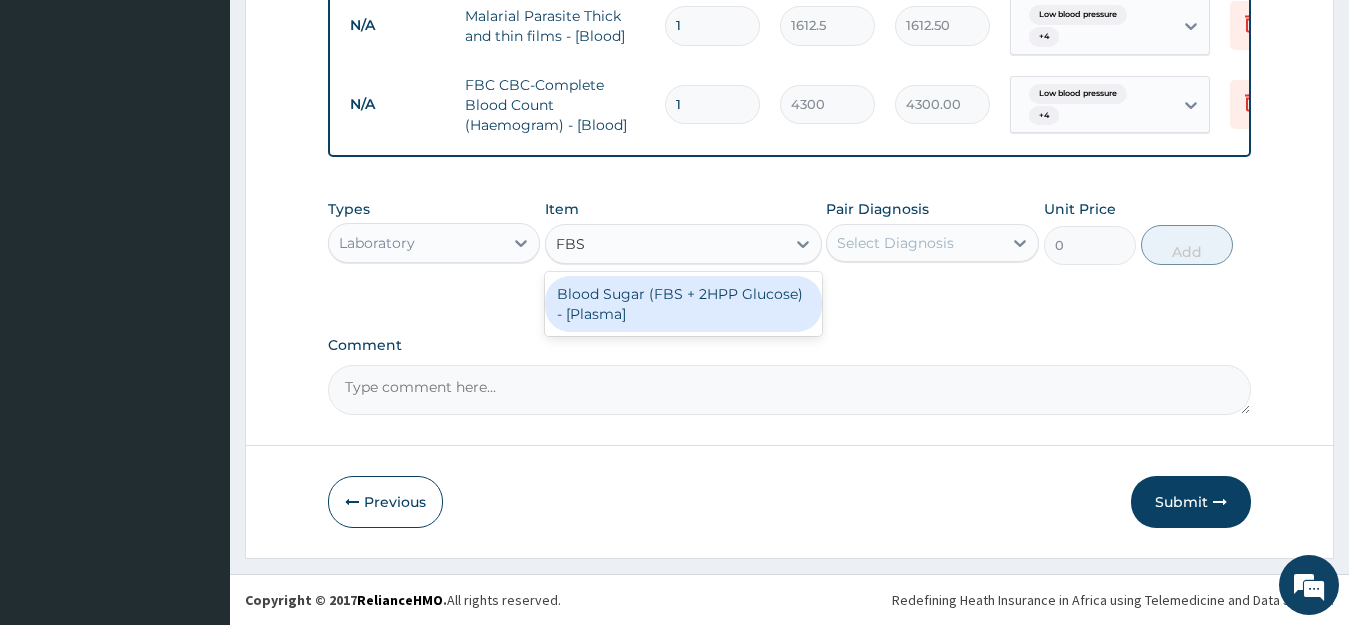 click on "Blood Sugar (FBS + 2HPP Glucose) - [Plasma]" at bounding box center [683, 304] 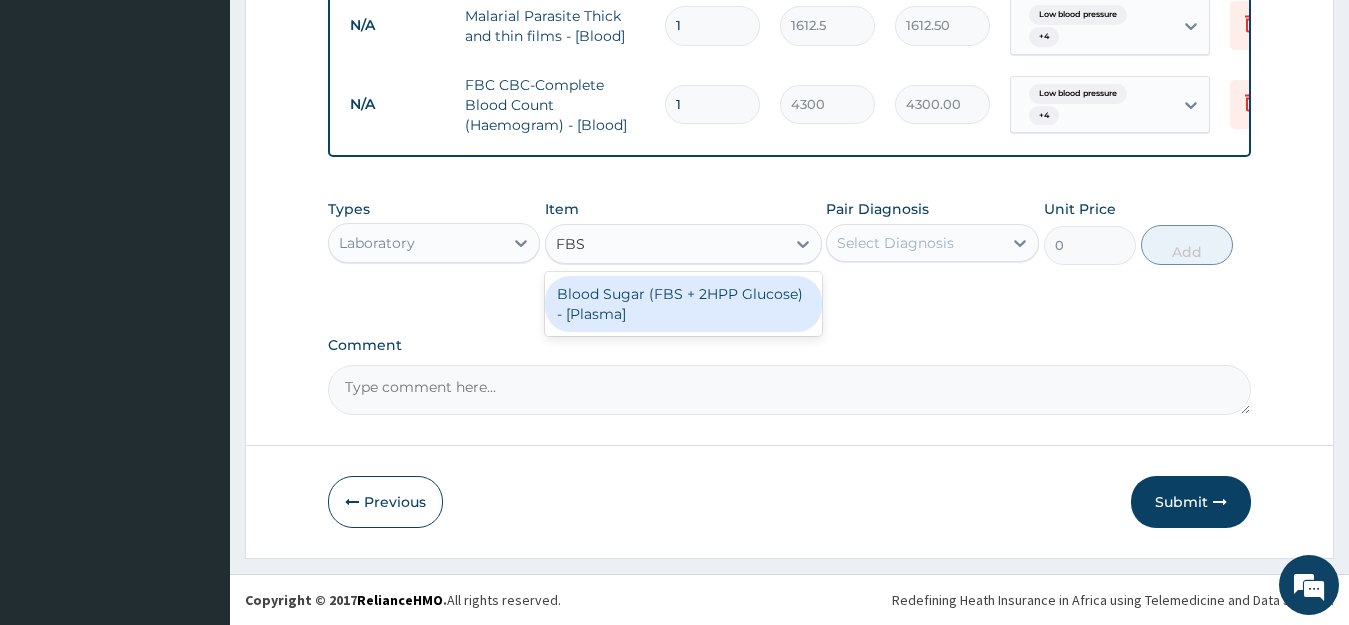 type 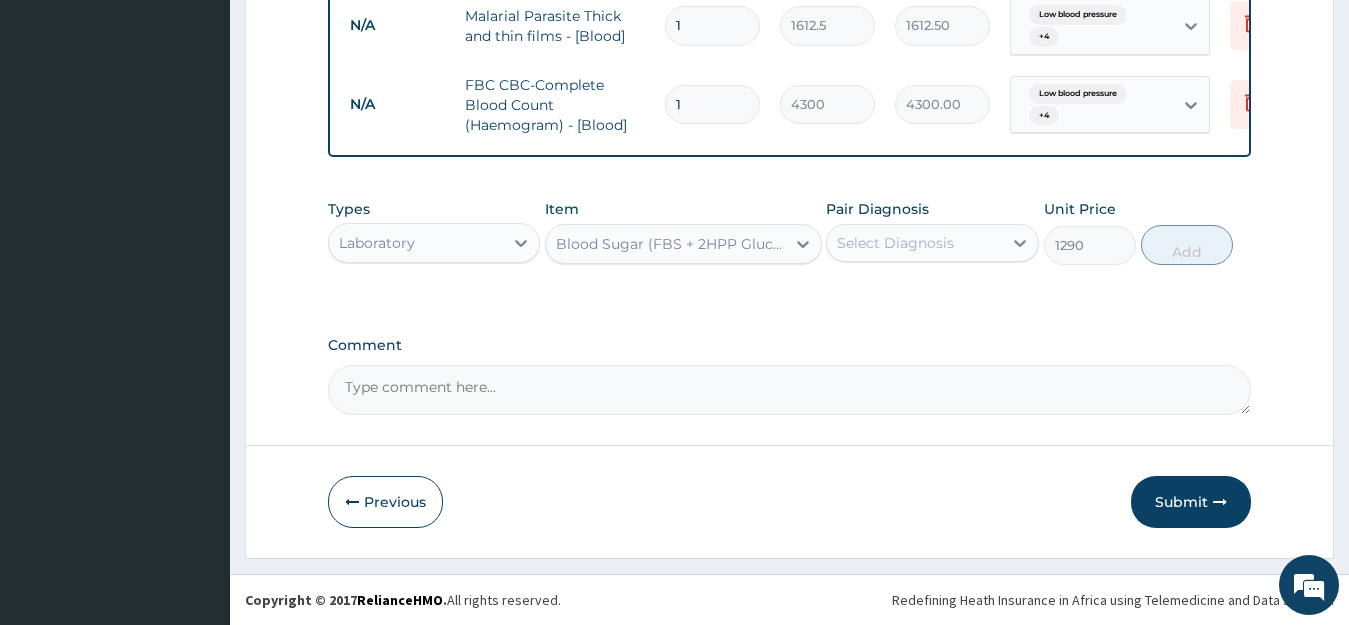 click on "Select Diagnosis" at bounding box center (895, 243) 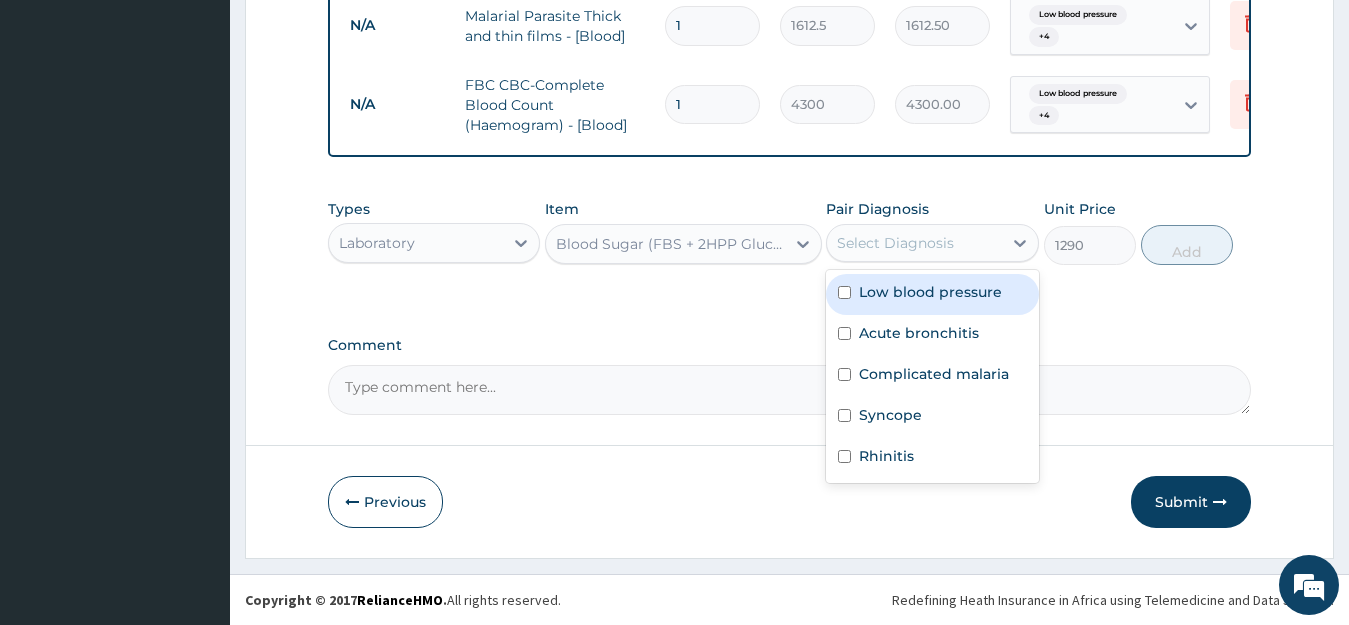 click on "Low blood pressure" at bounding box center (930, 292) 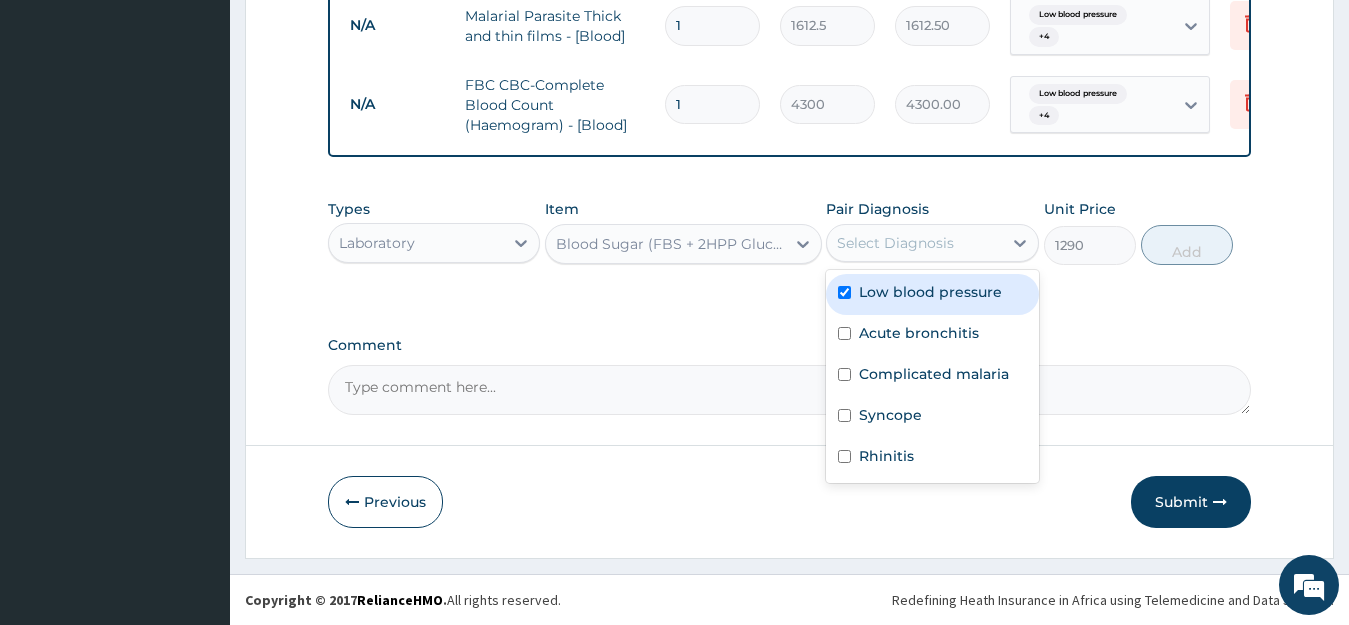checkbox on "true" 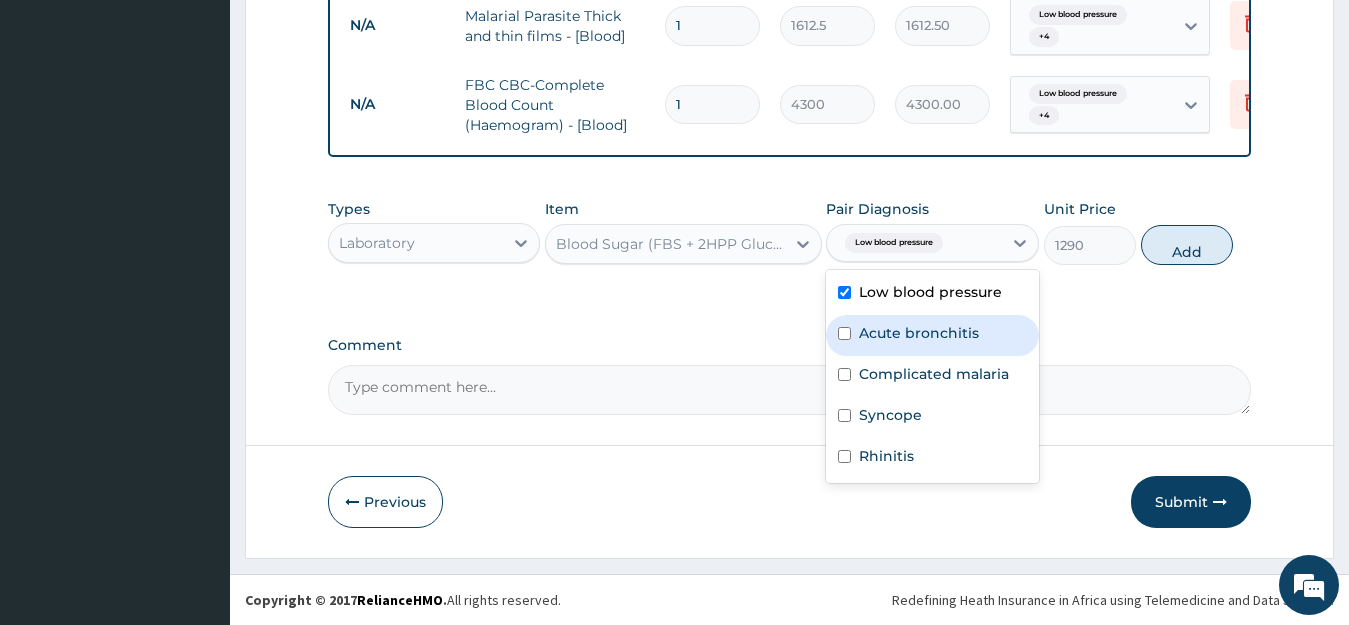 click on "Acute bronchitis" at bounding box center (932, 335) 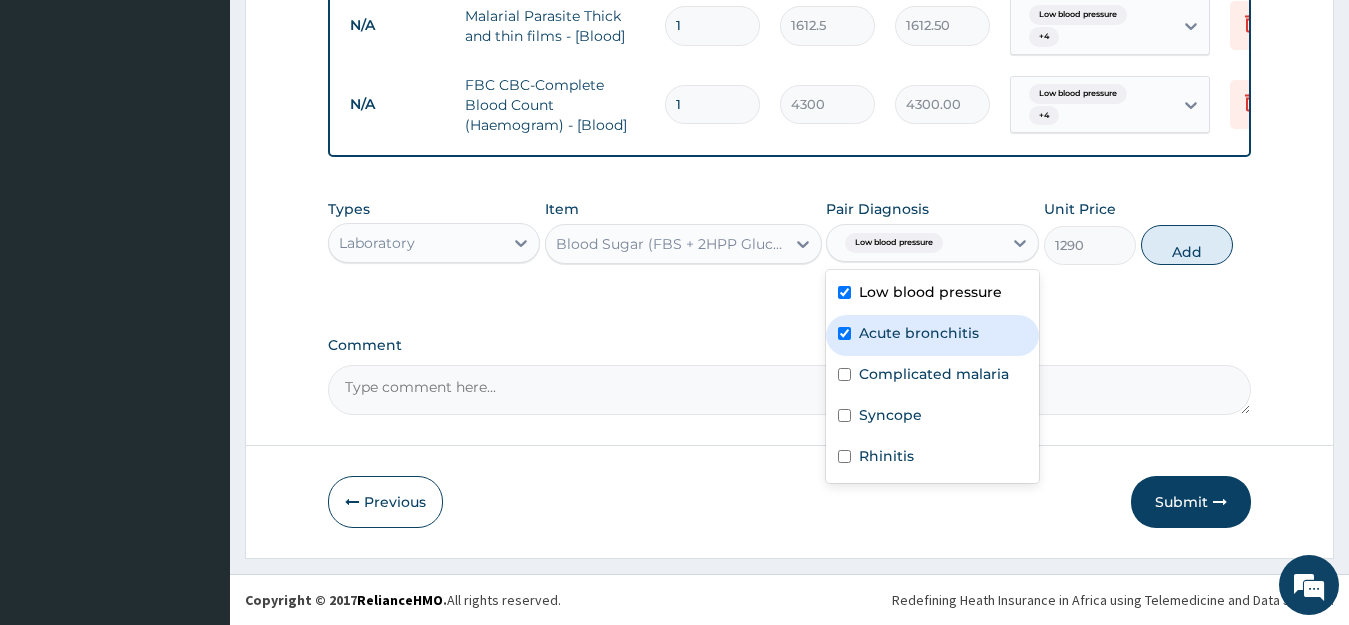 checkbox on "true" 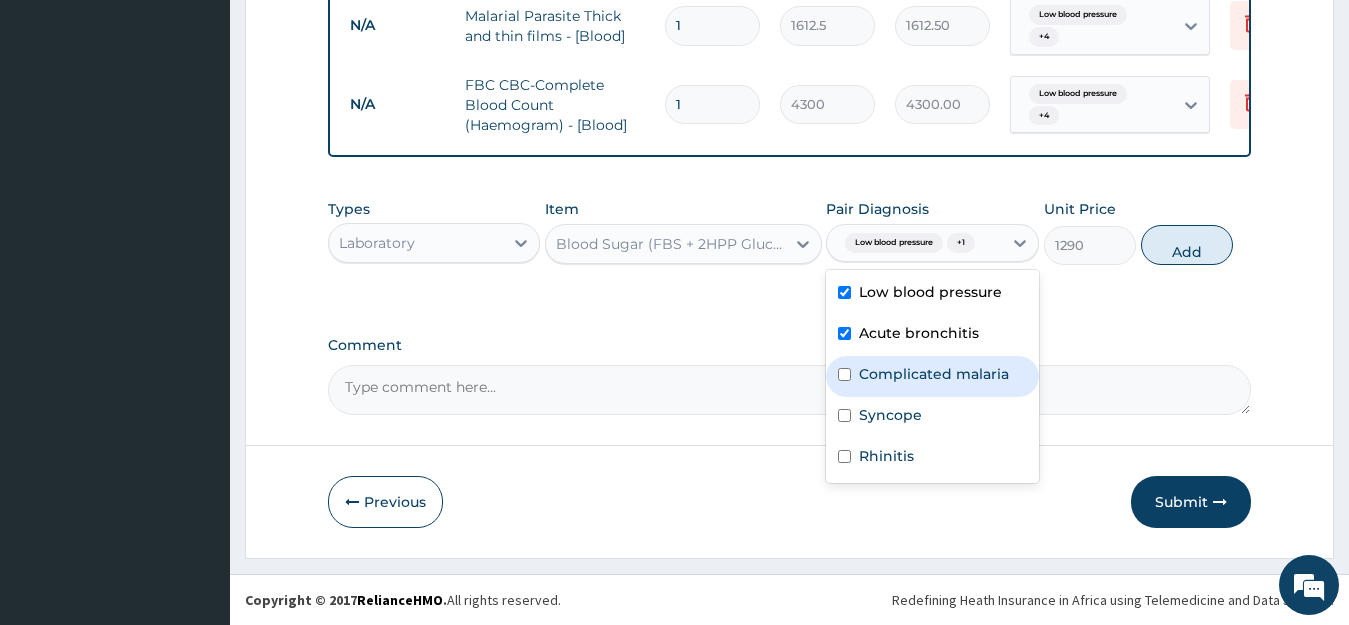 click on "Complicated malaria" at bounding box center (932, 376) 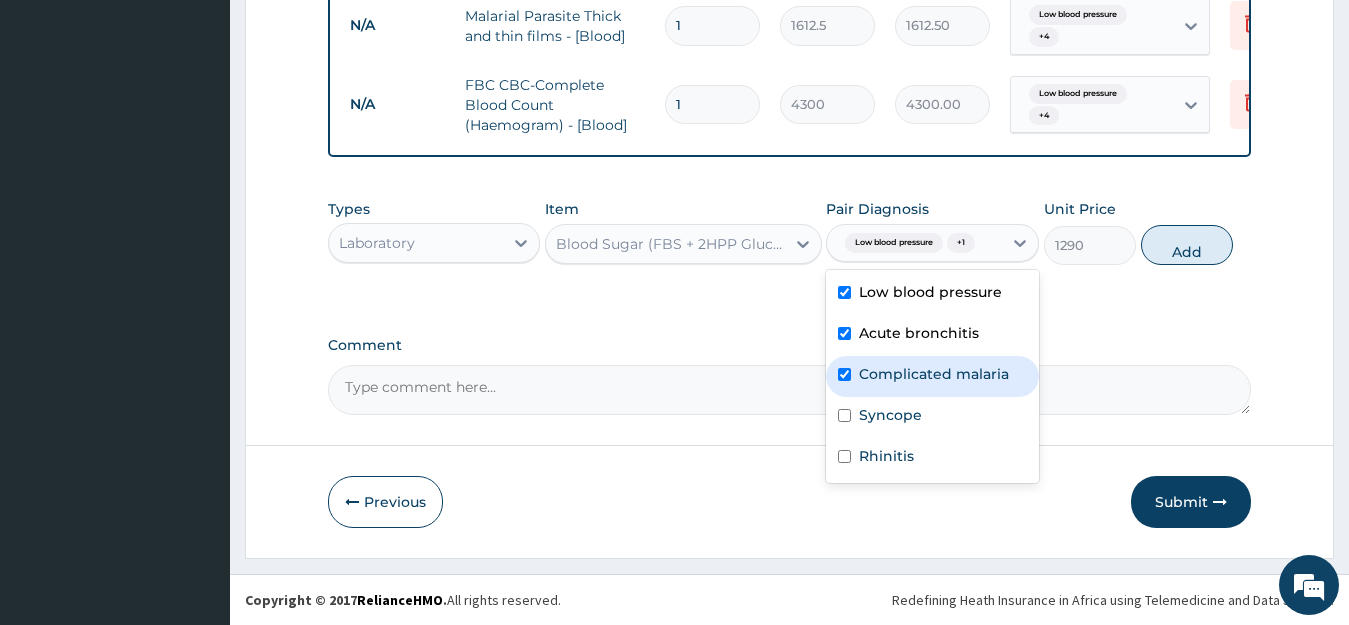 checkbox on "true" 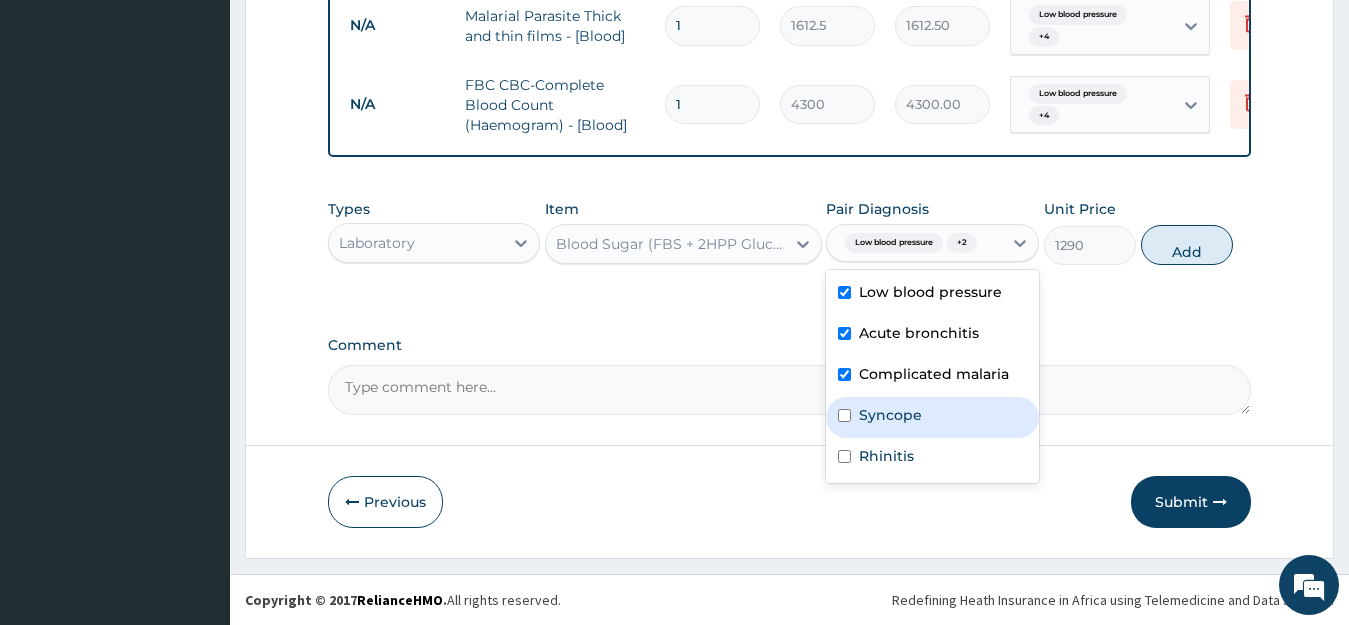 click on "Syncope" at bounding box center (932, 417) 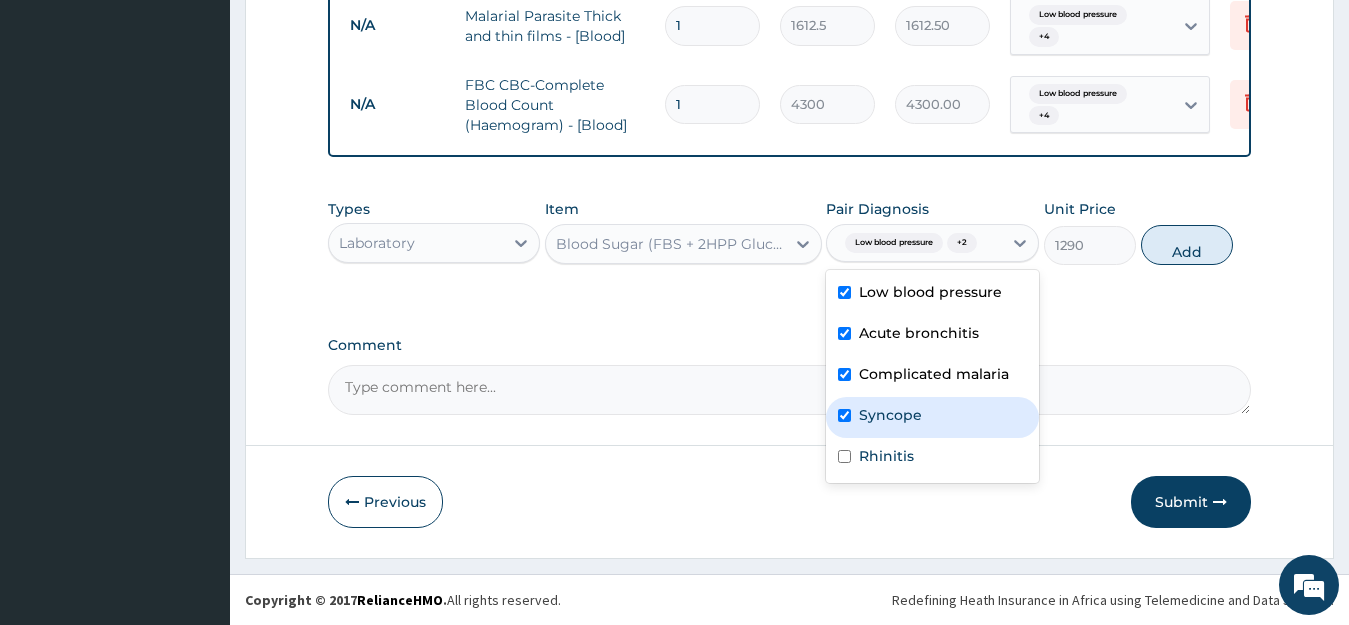 checkbox on "true" 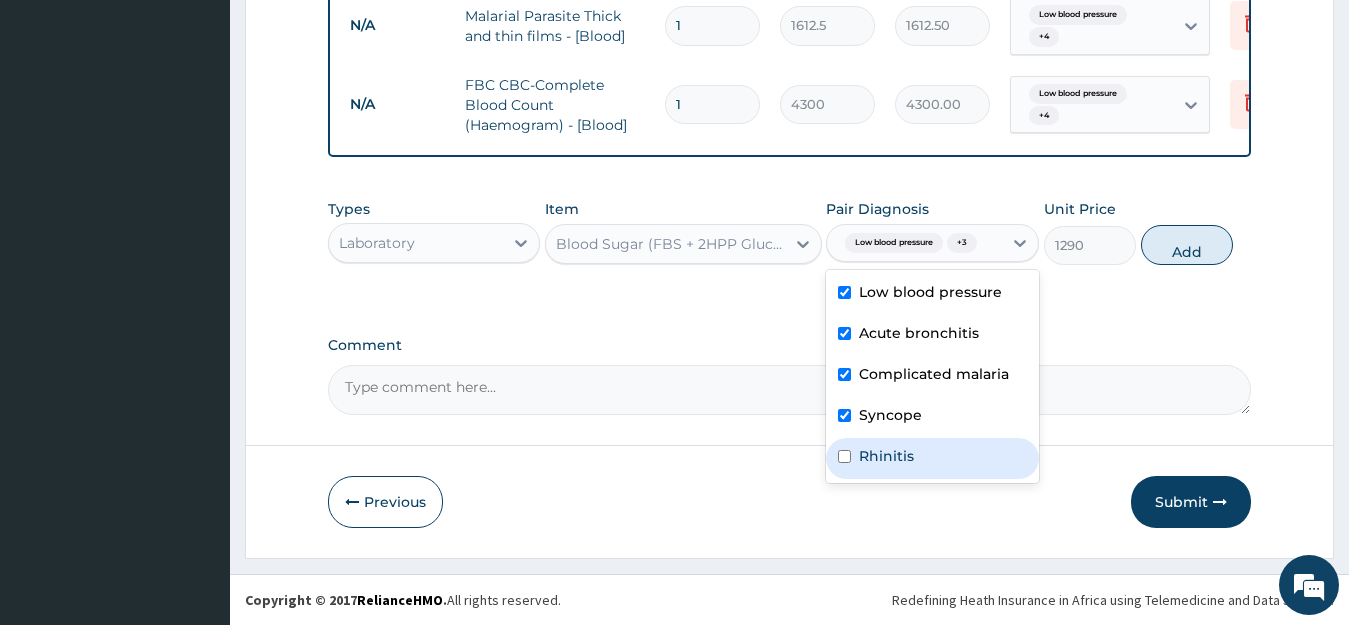 click on "Rhinitis" at bounding box center (932, 458) 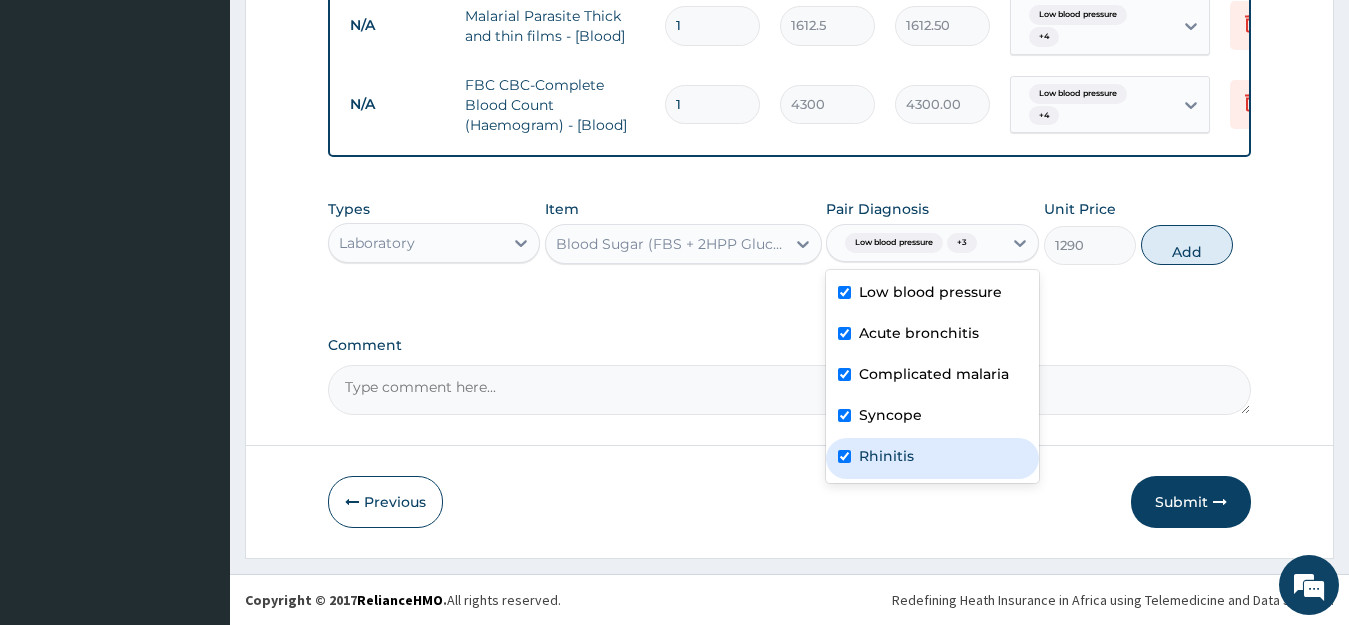 checkbox on "true" 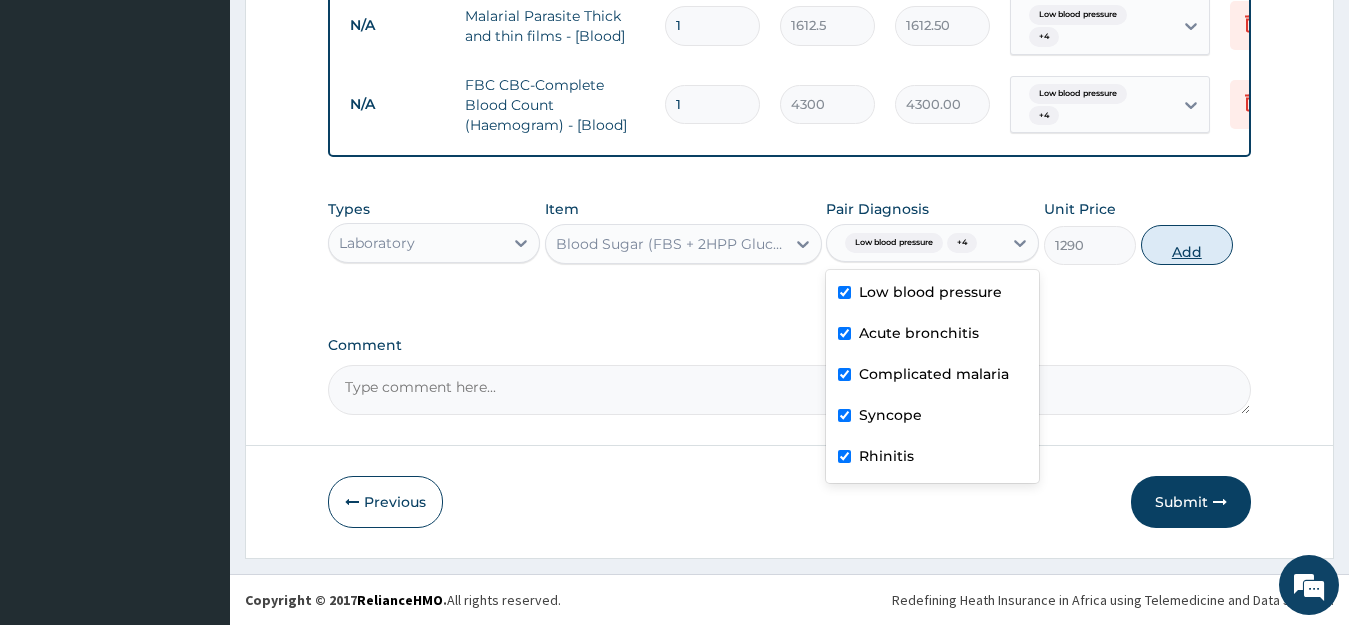 click on "Add" at bounding box center [1187, 245] 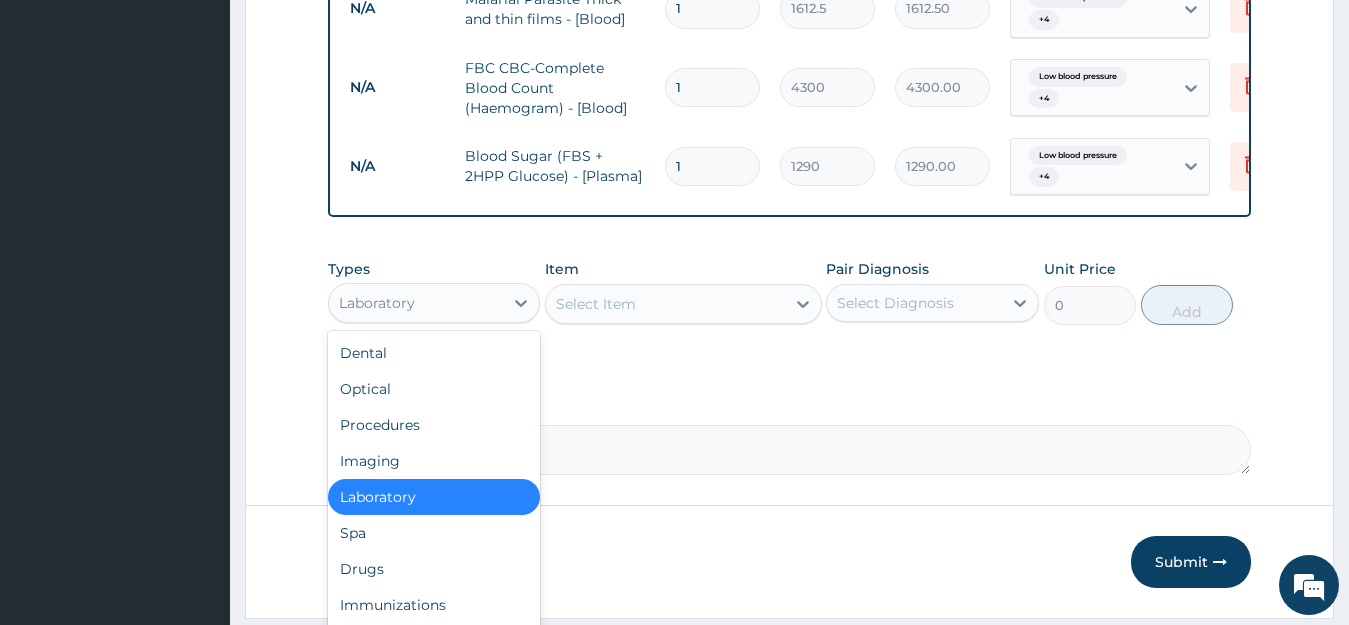 click on "Laboratory" at bounding box center (416, 303) 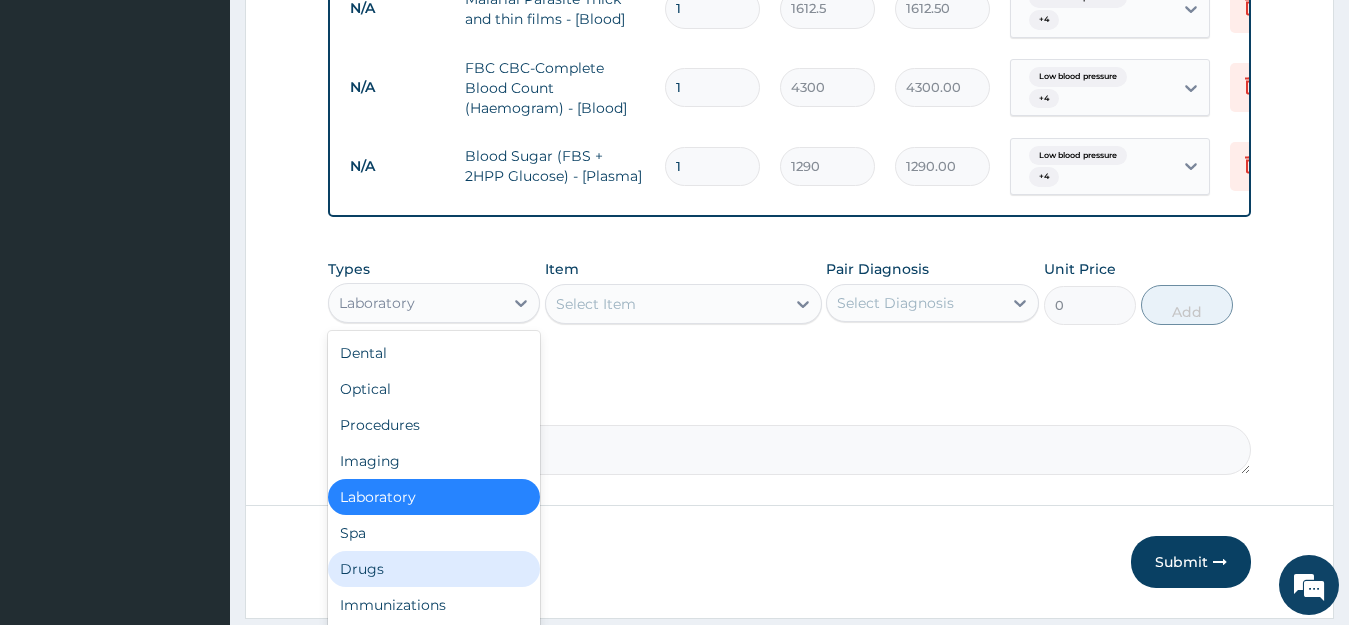 click on "Drugs" at bounding box center (434, 569) 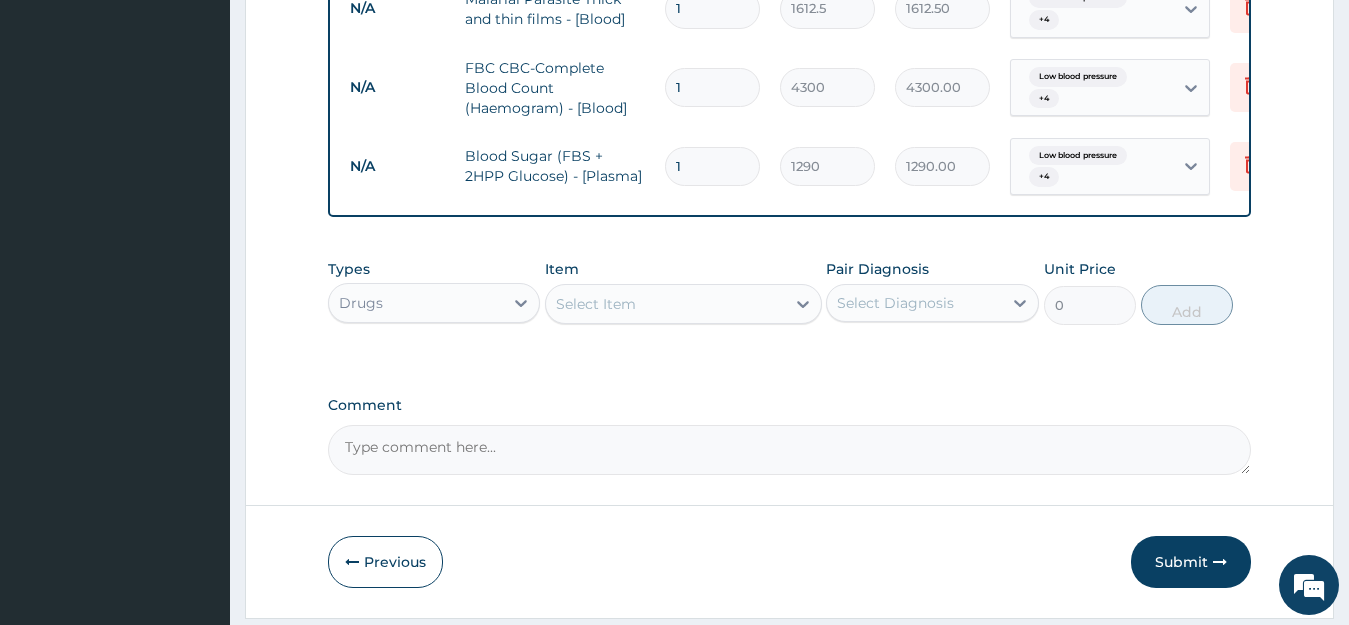 click 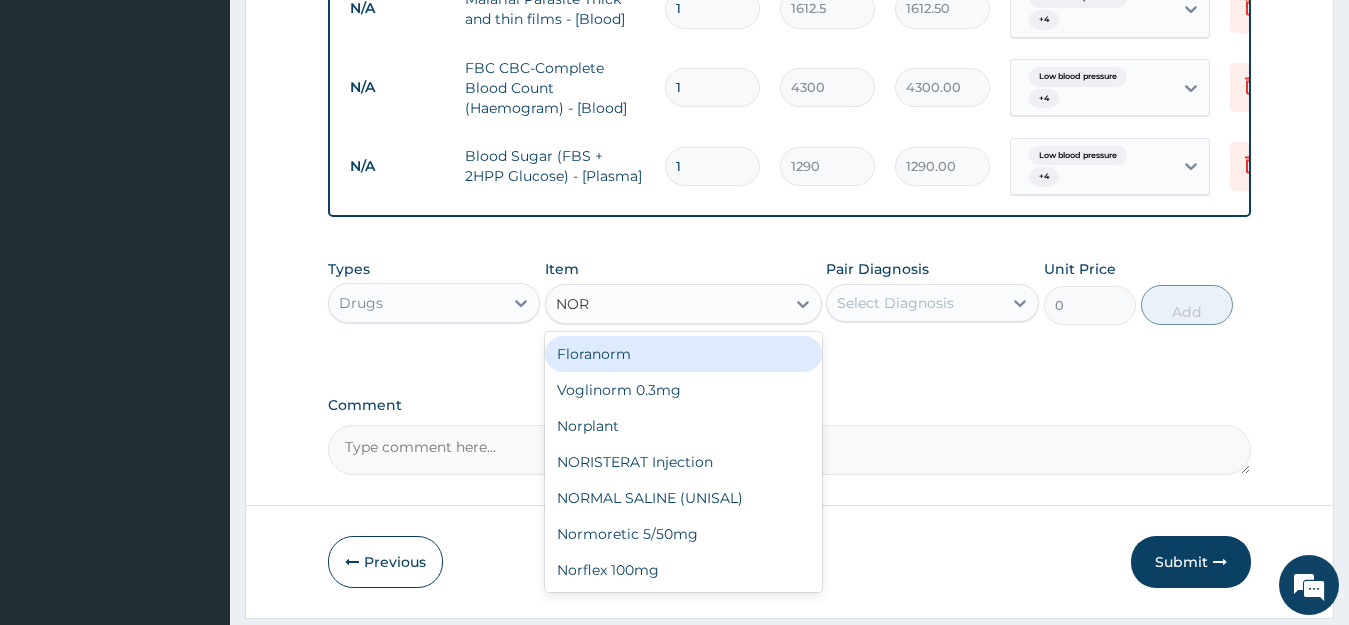 type on "NORM" 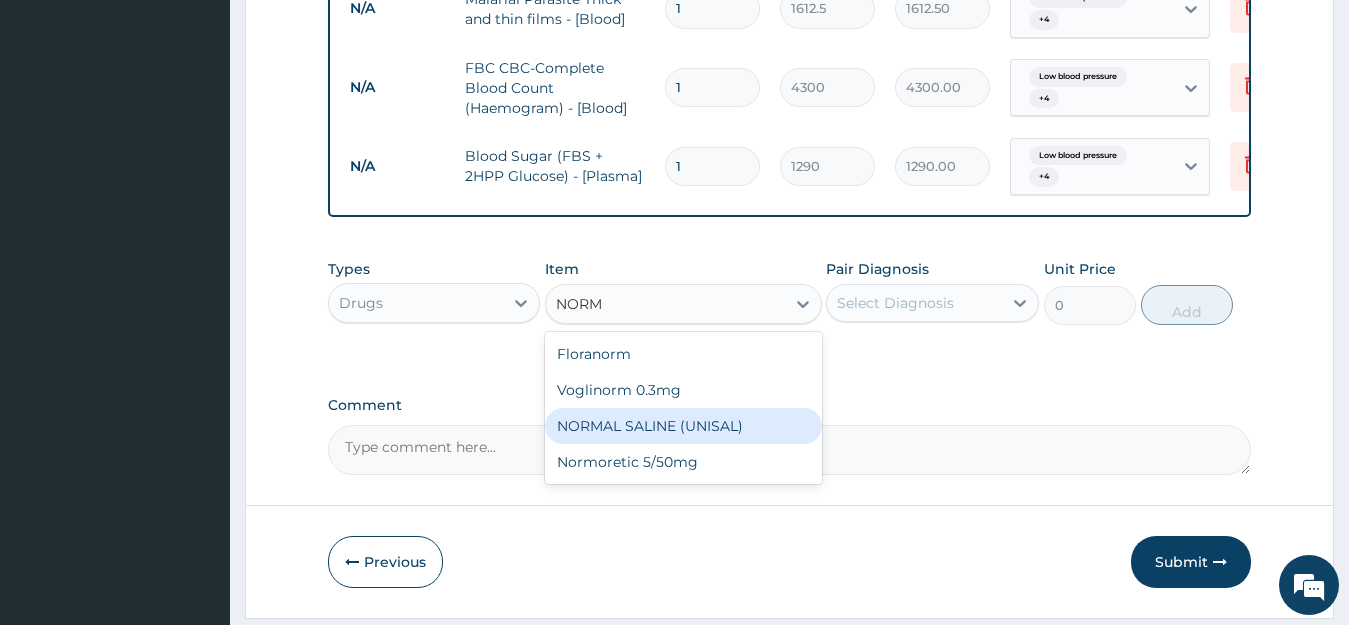 click on "NORMAL SALINE (UNISAL)" at bounding box center [683, 426] 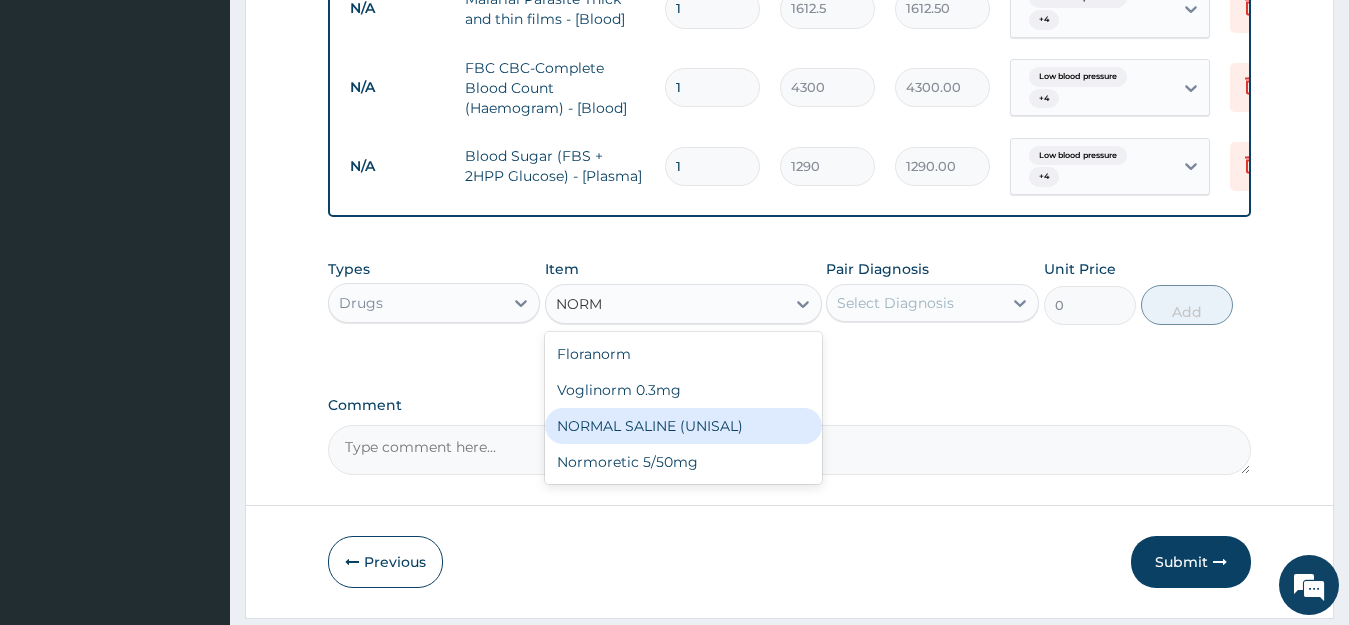 type 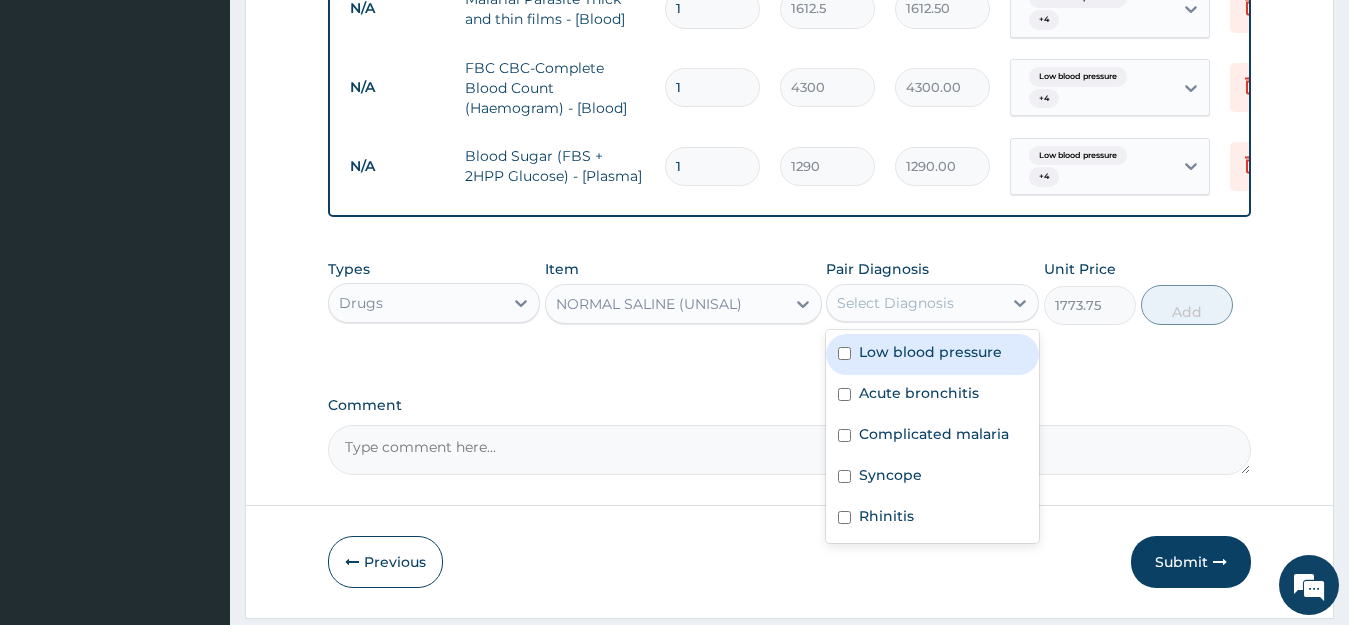click on "Select Diagnosis" at bounding box center [895, 303] 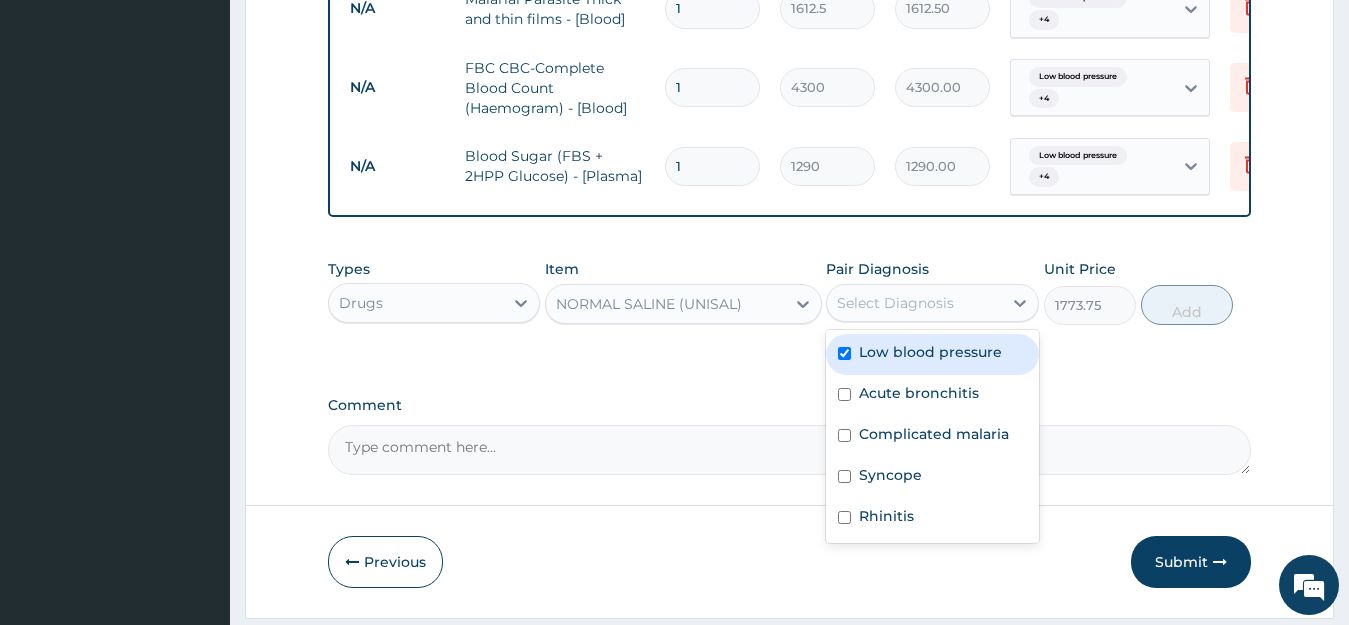 checkbox on "true" 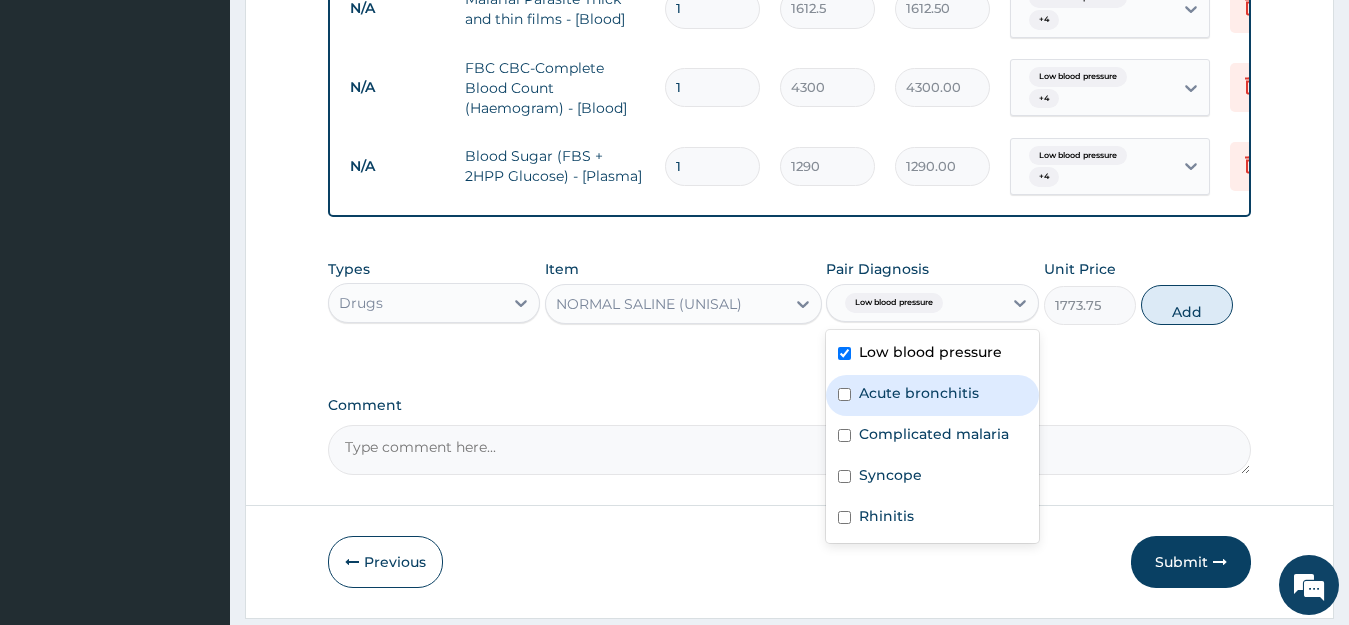 click at bounding box center (844, 394) 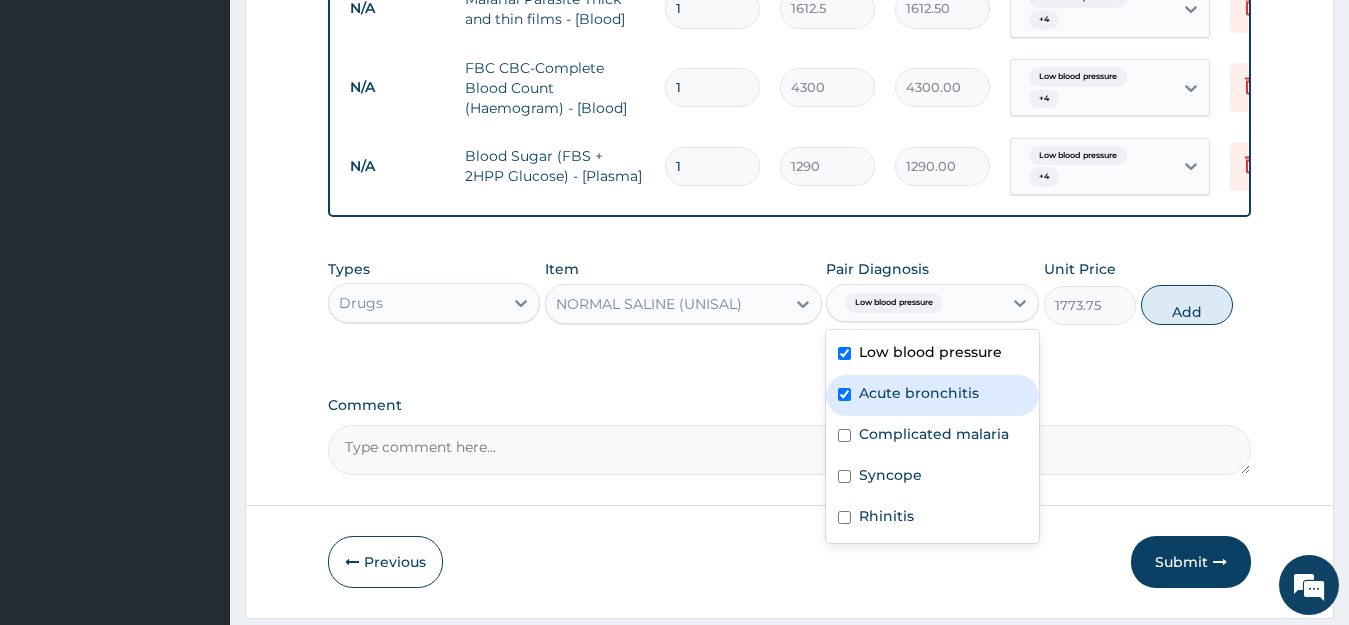 checkbox on "true" 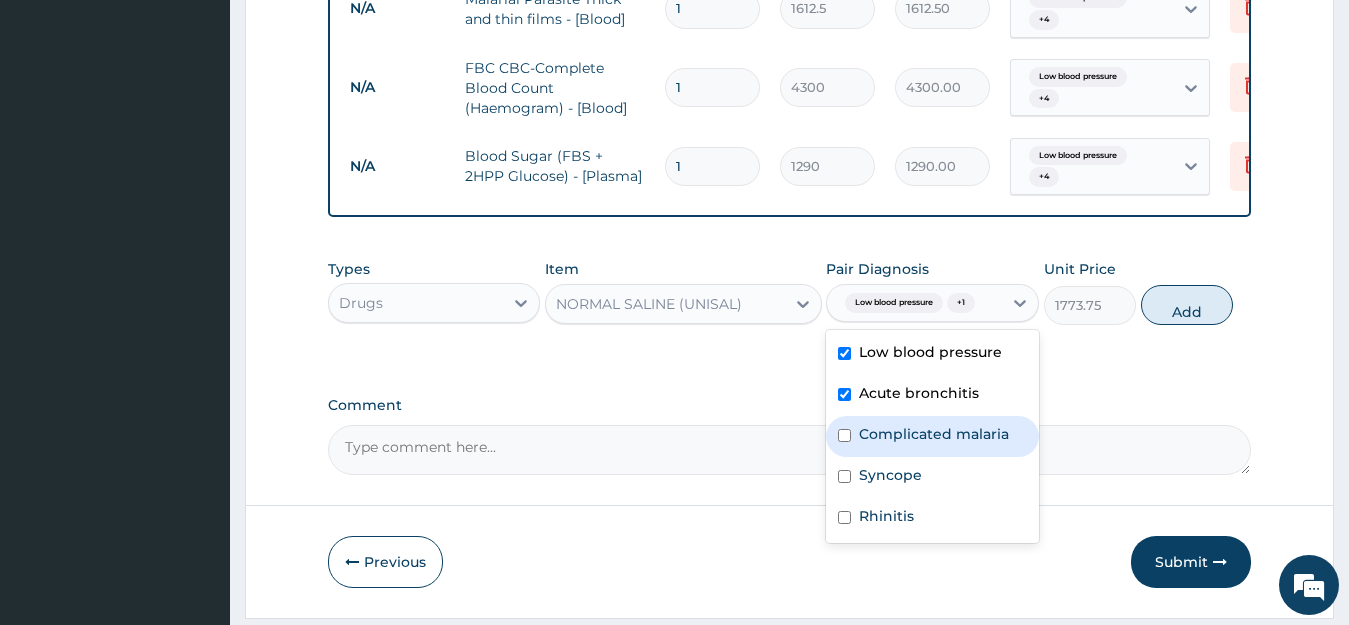click at bounding box center [844, 435] 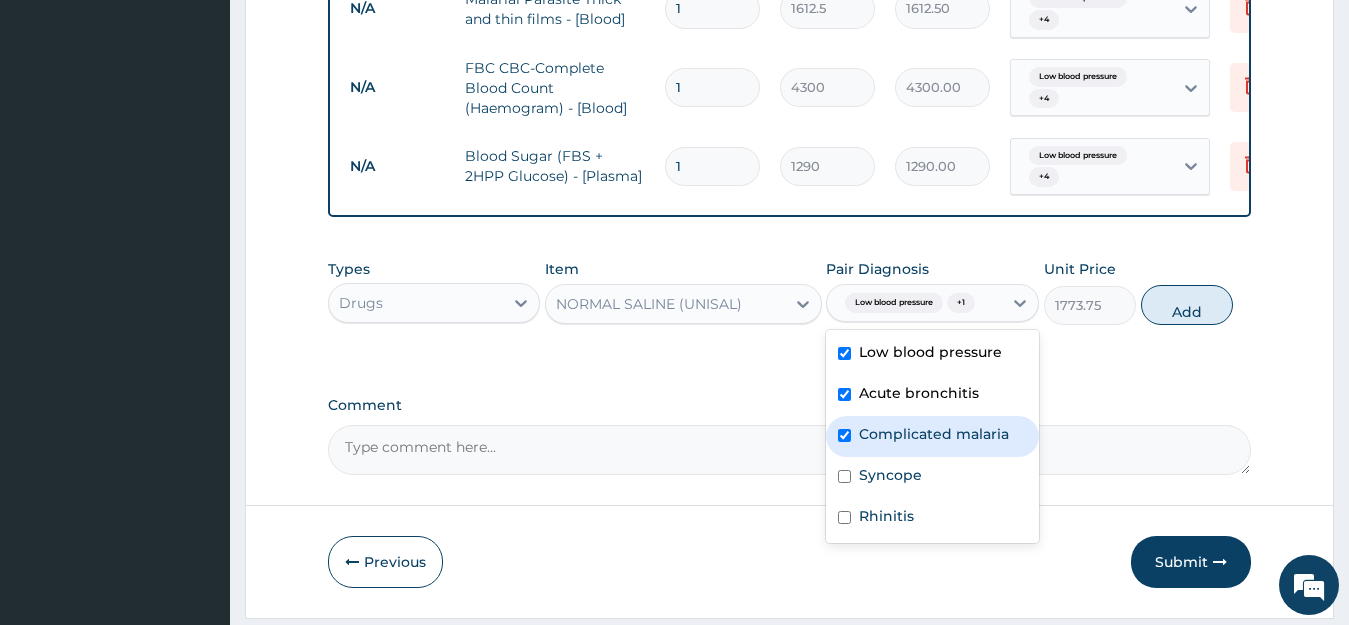 checkbox on "true" 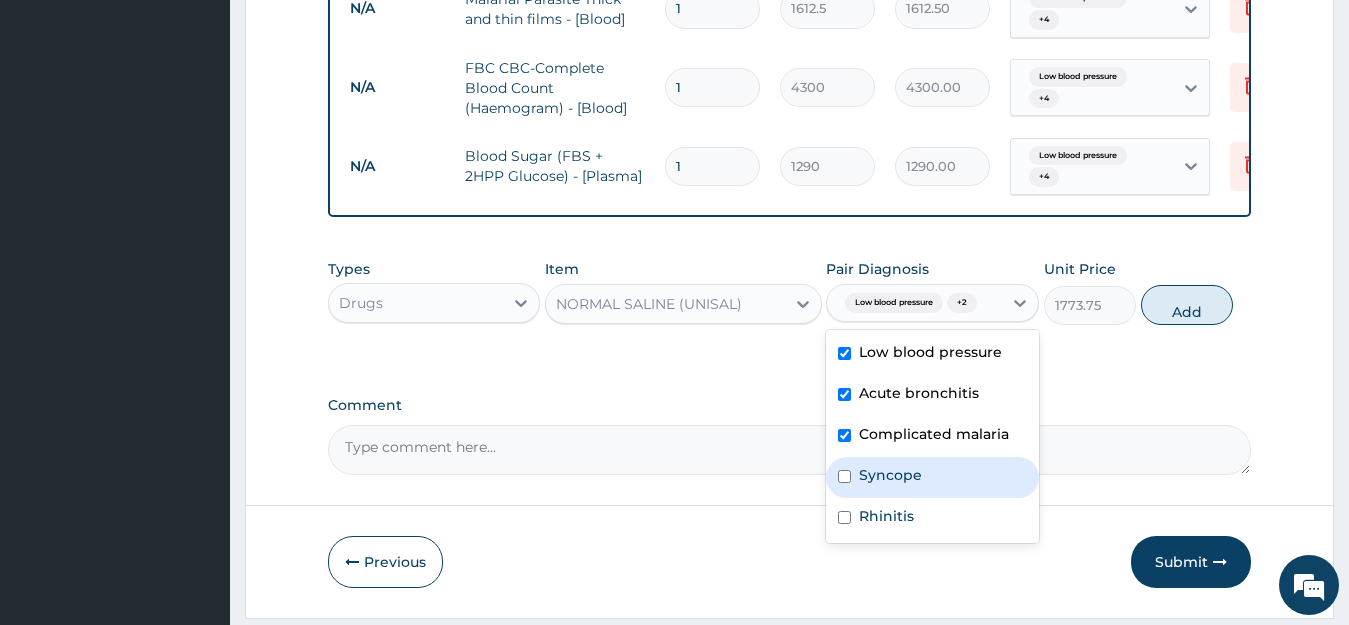 click at bounding box center (844, 476) 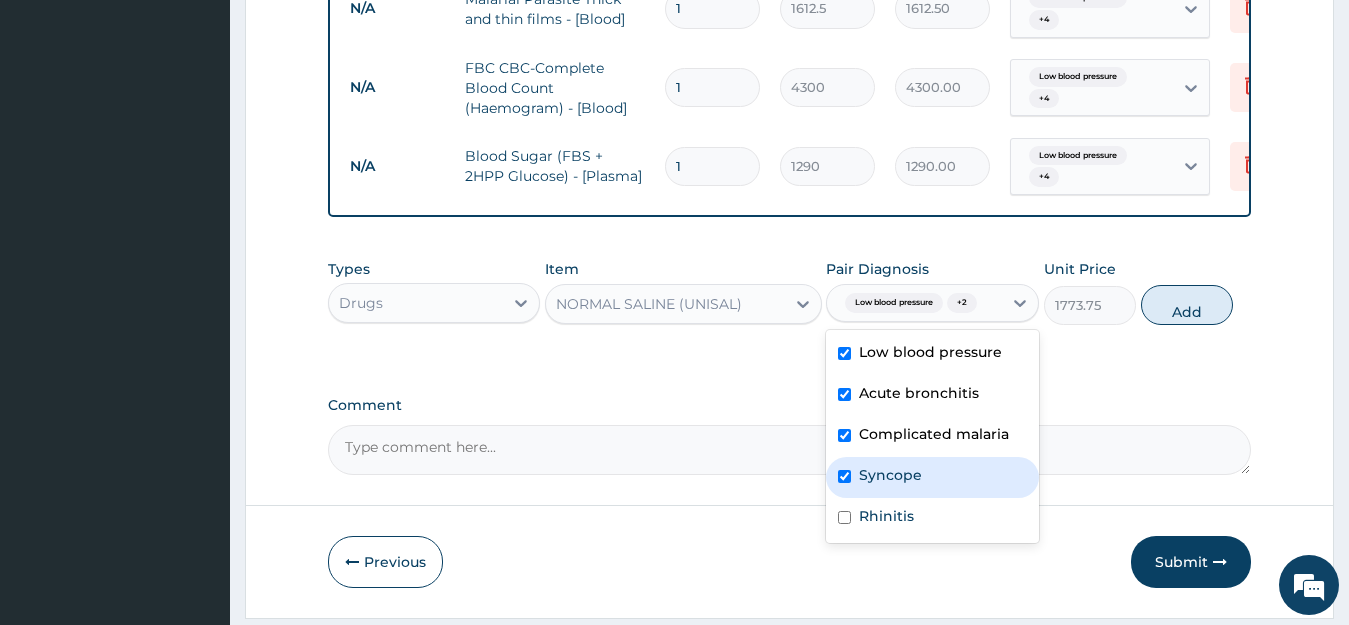 checkbox on "true" 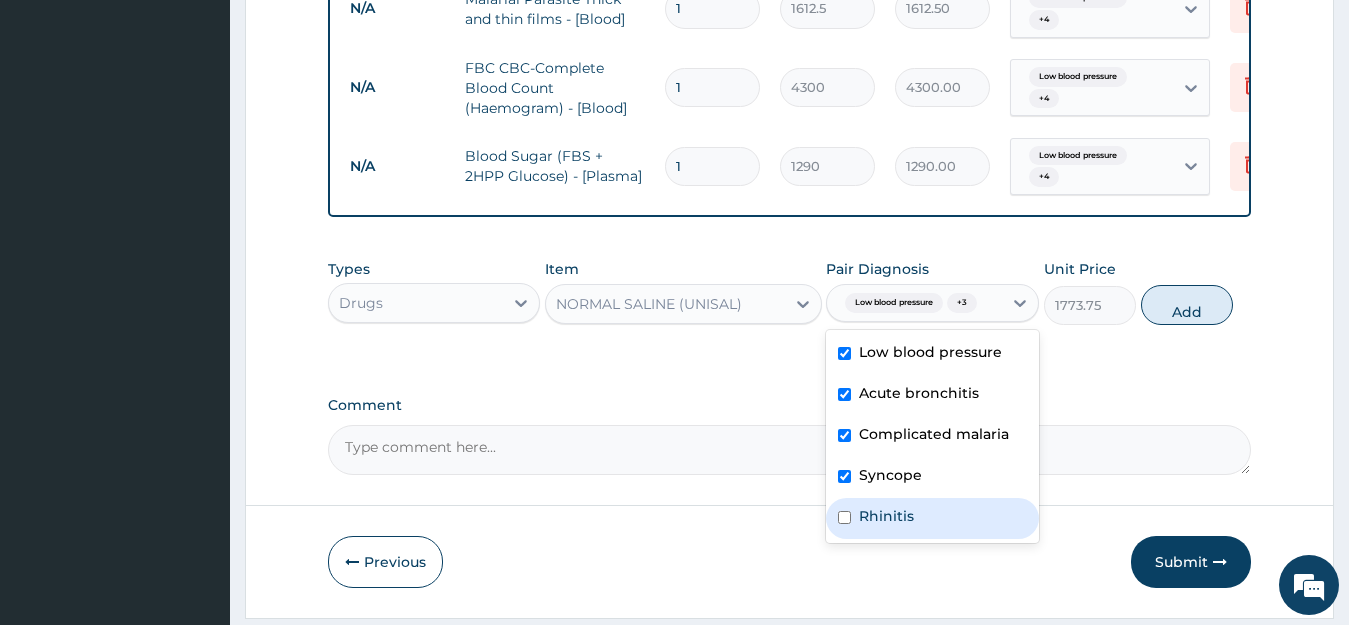 click on "Rhinitis" at bounding box center (932, 518) 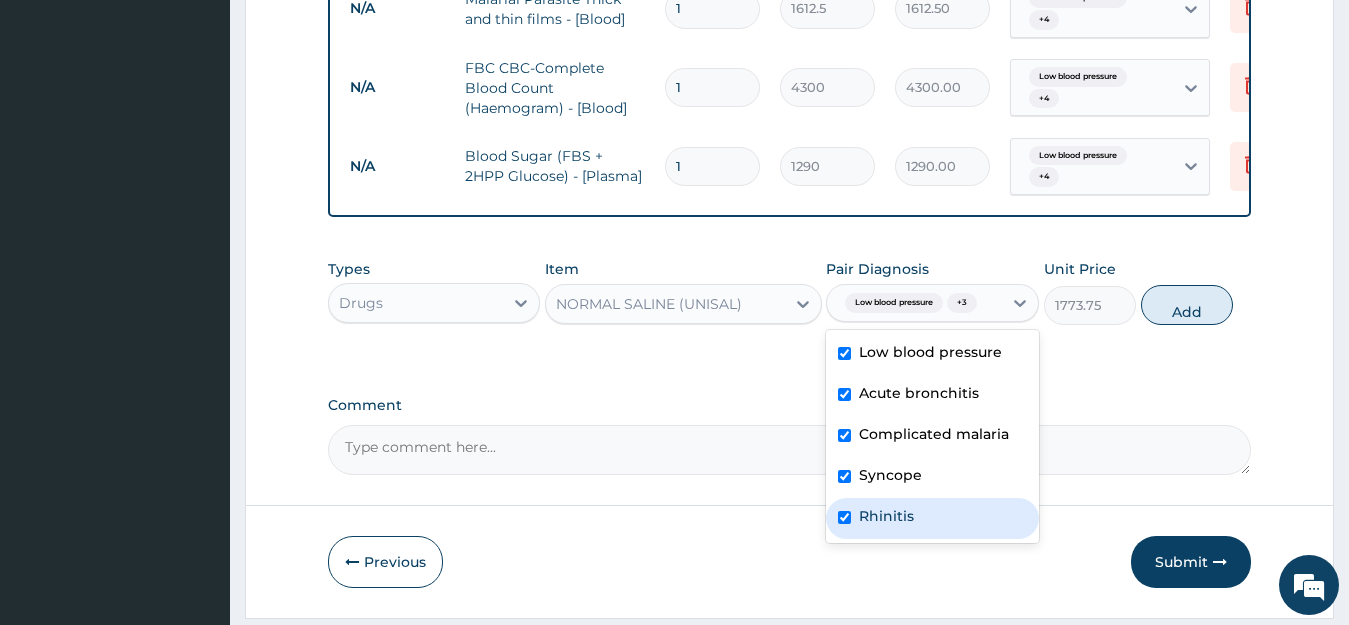 checkbox on "true" 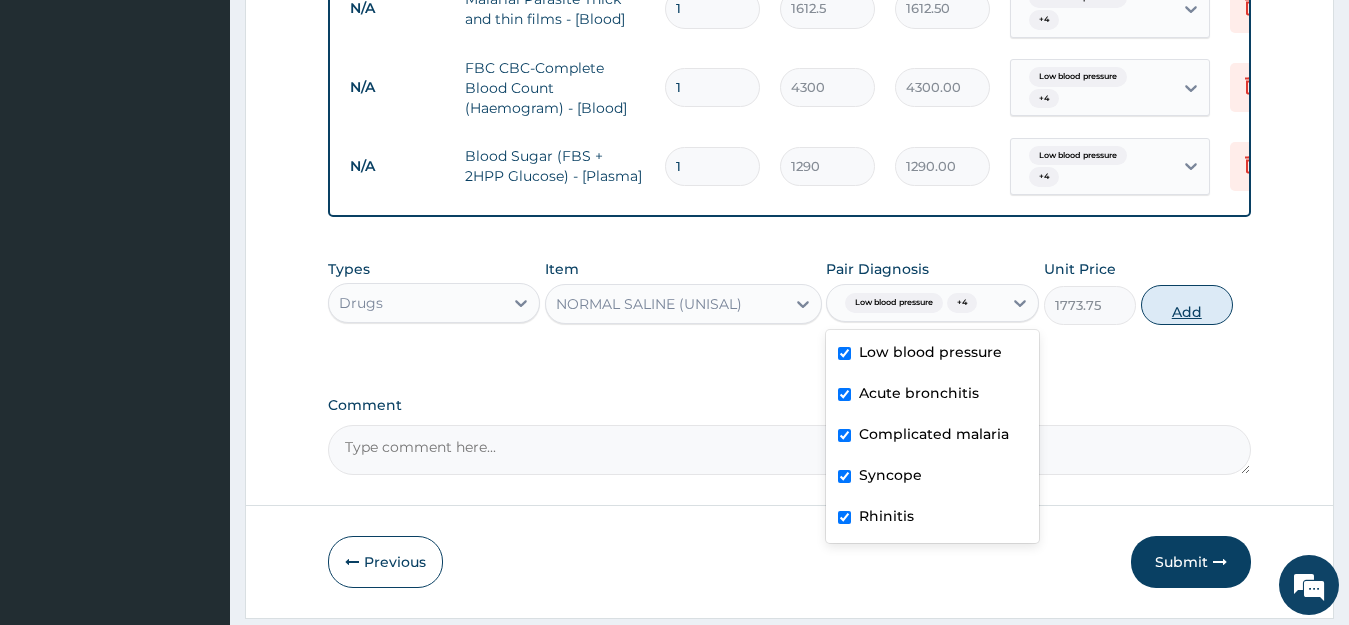click on "Add" at bounding box center [1187, 305] 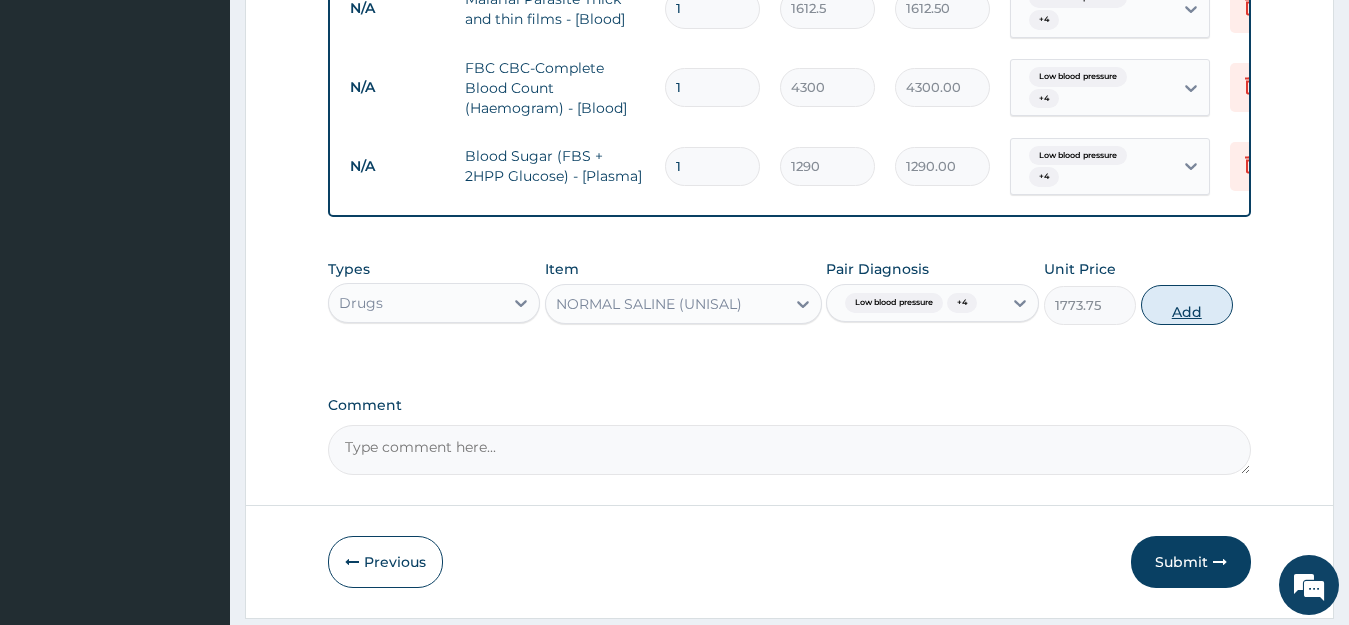type on "0" 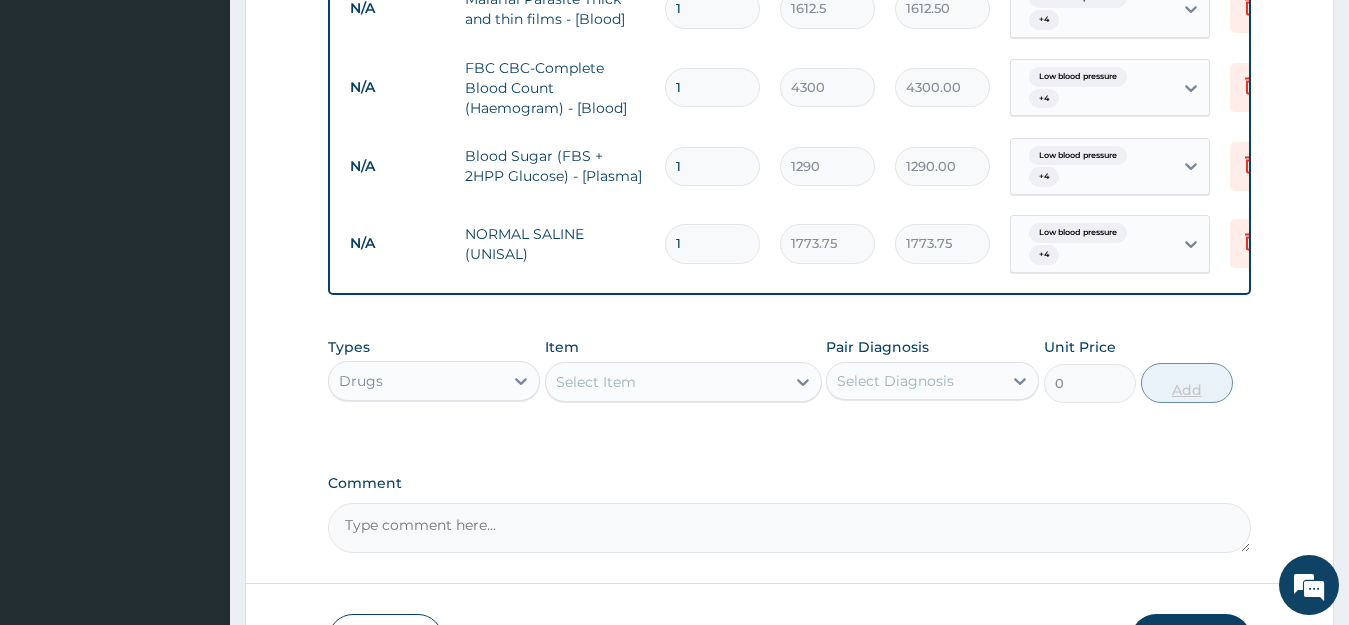 type 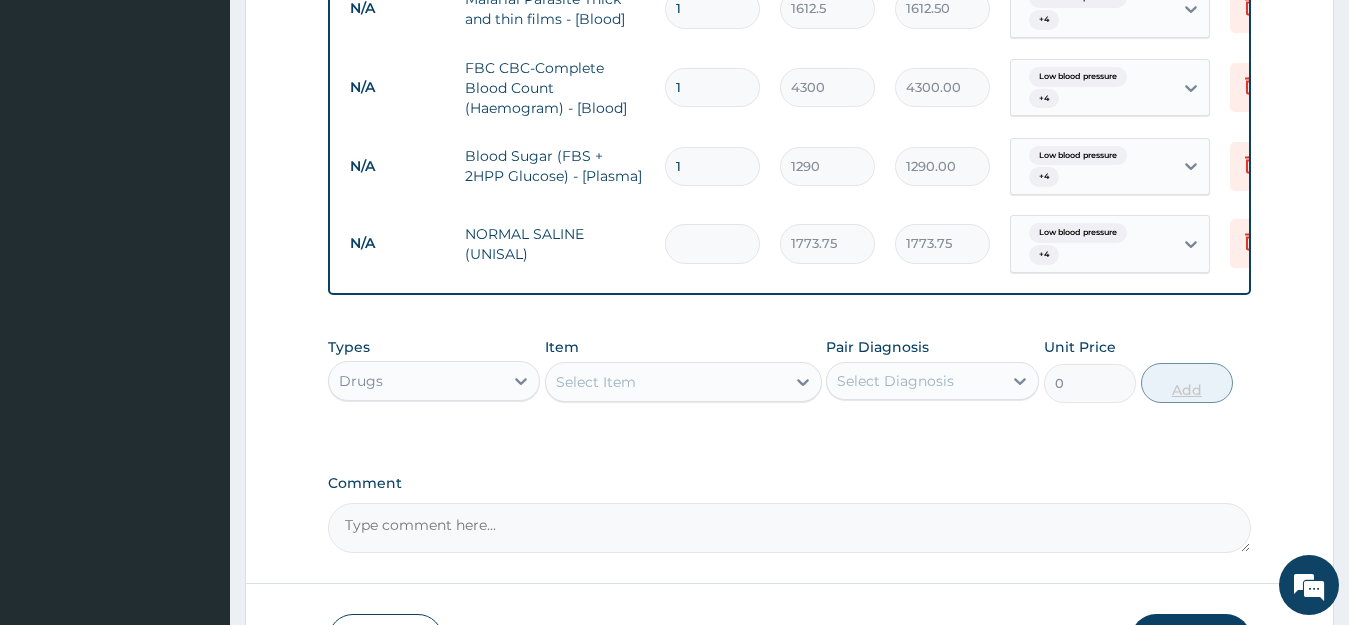 type on "0.00" 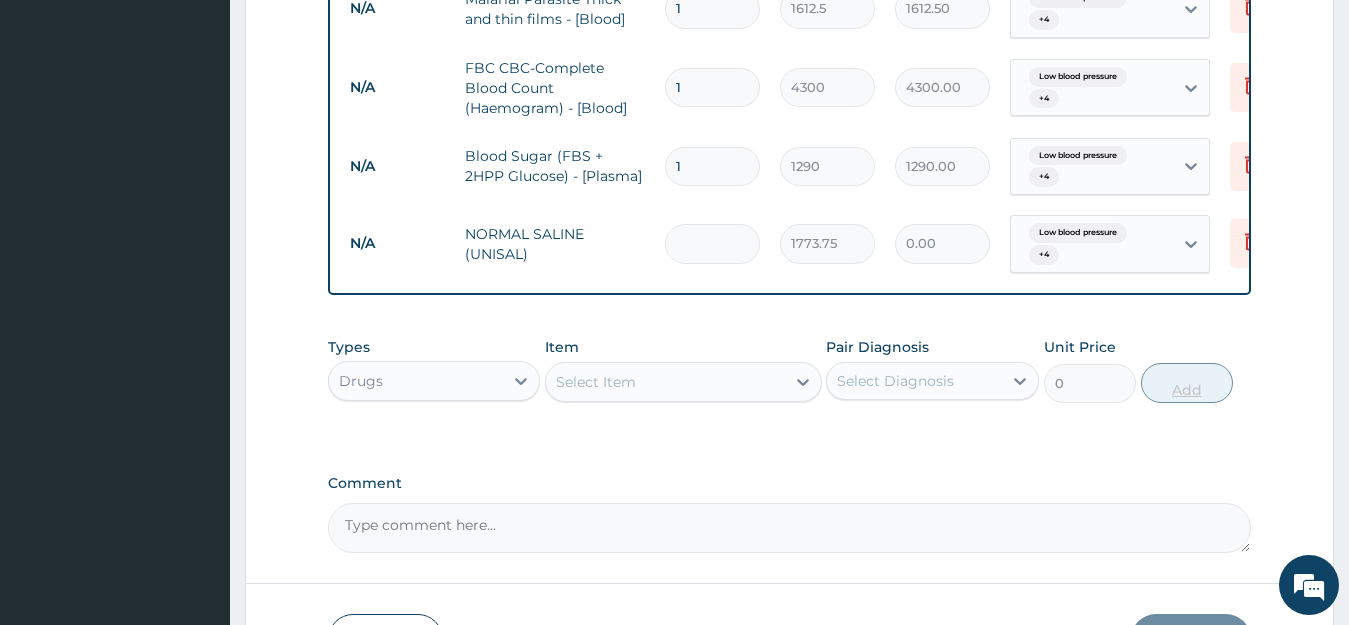 type on "3" 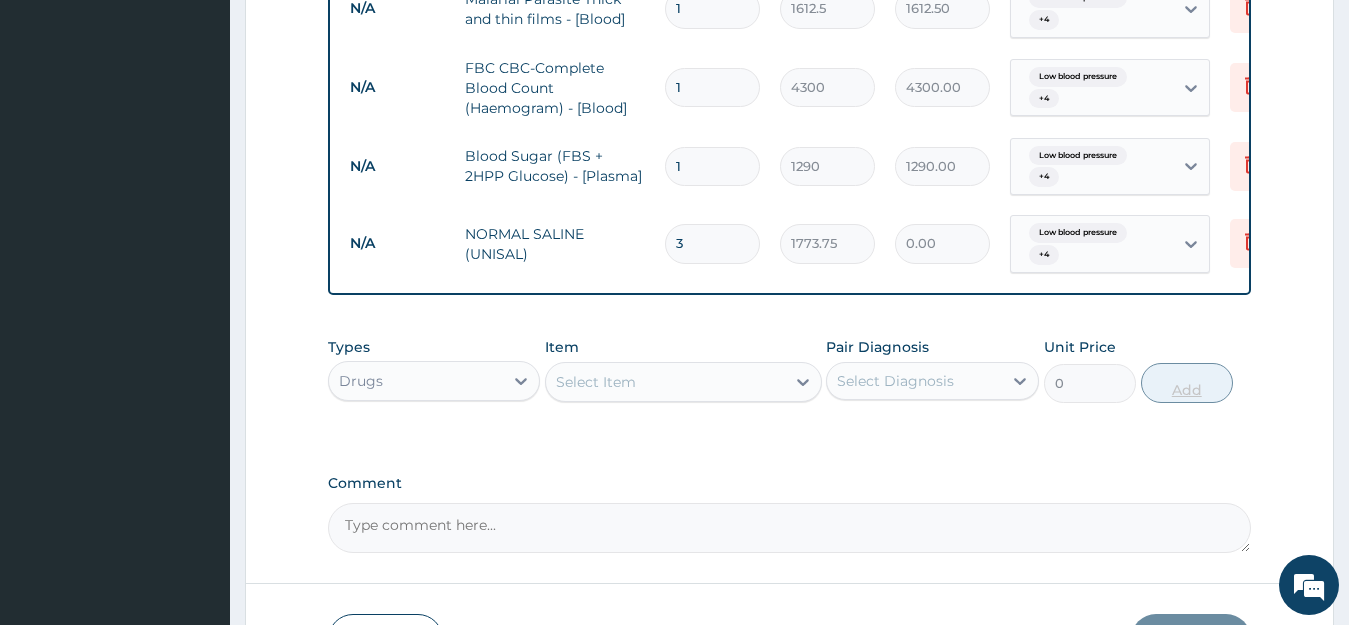 type on "5321.25" 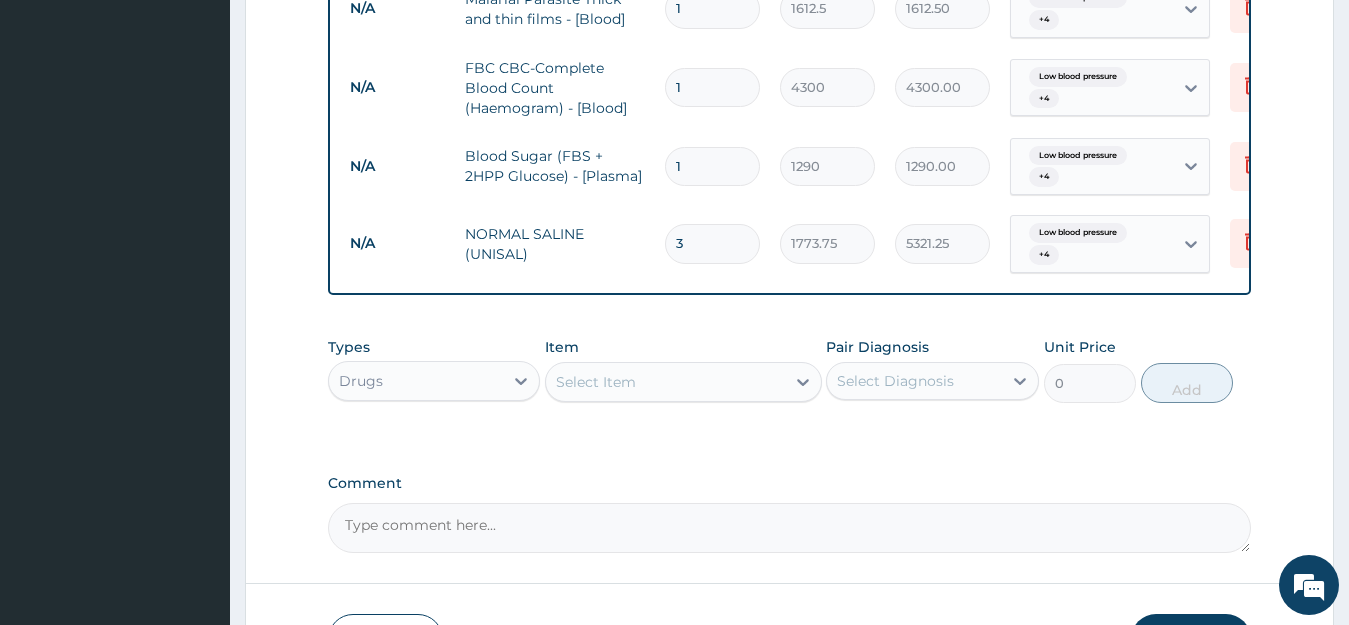 type on "3" 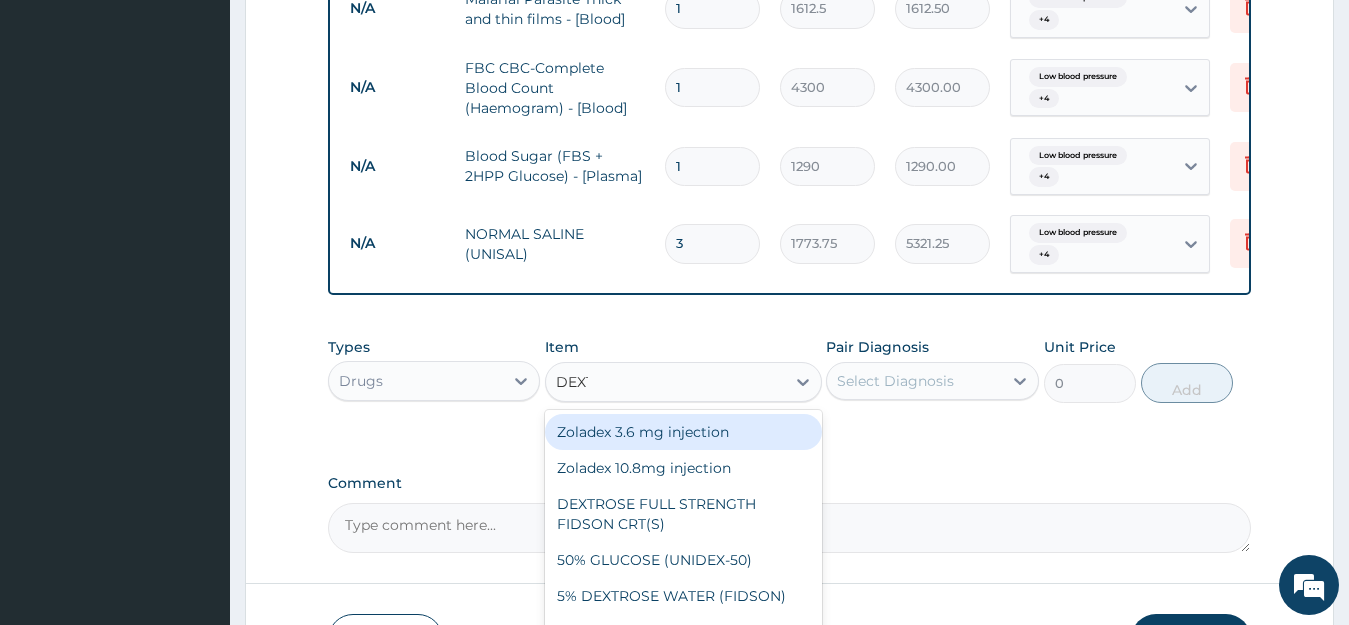 type on "DEXTR" 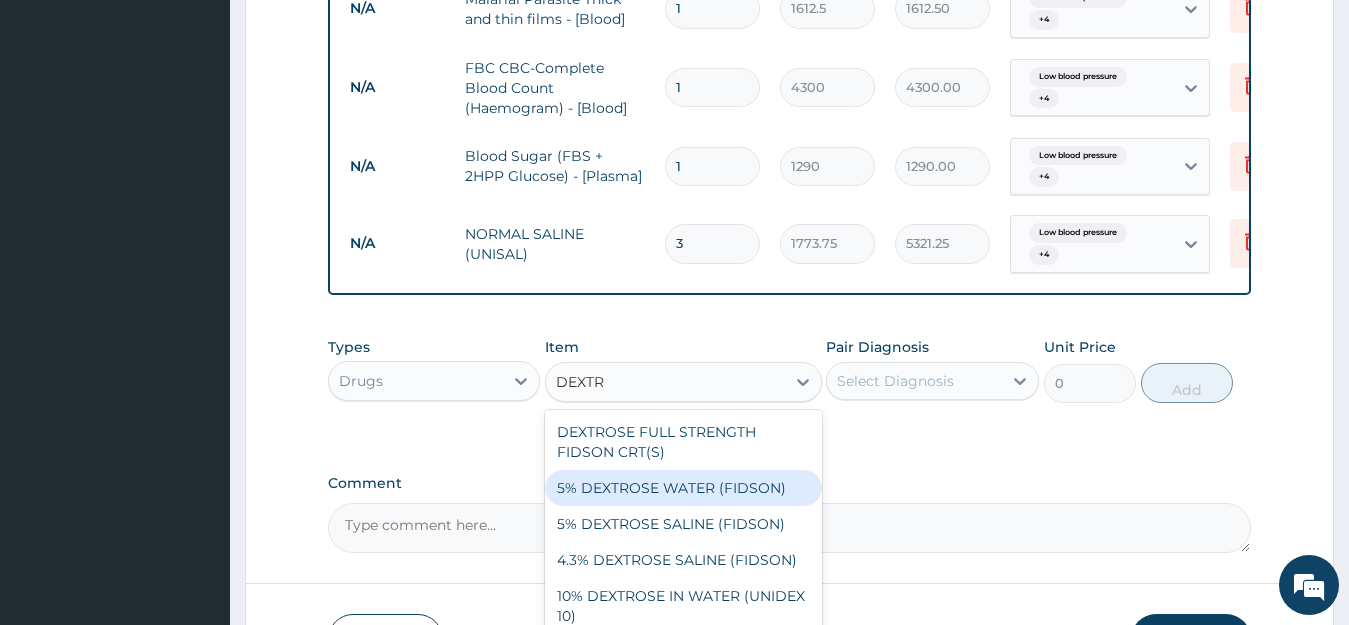 click on "5% DEXTROSE WATER (FIDSON)" at bounding box center [683, 488] 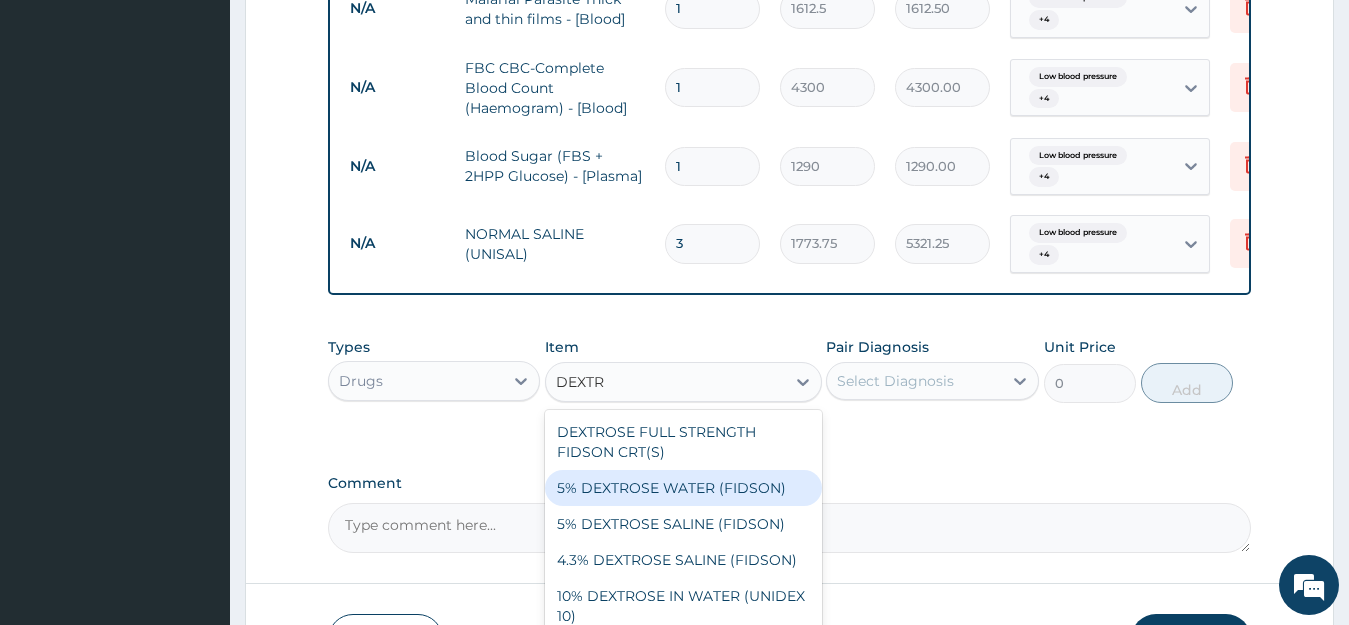 type 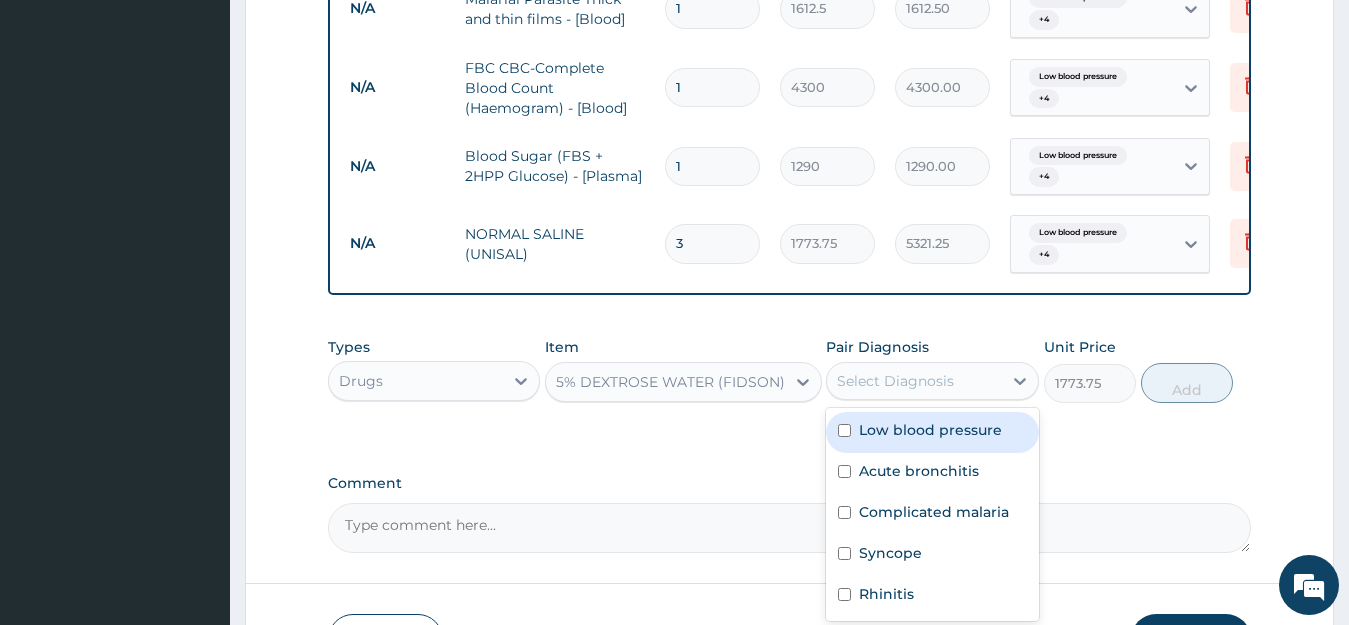 click on "Select Diagnosis" at bounding box center [895, 381] 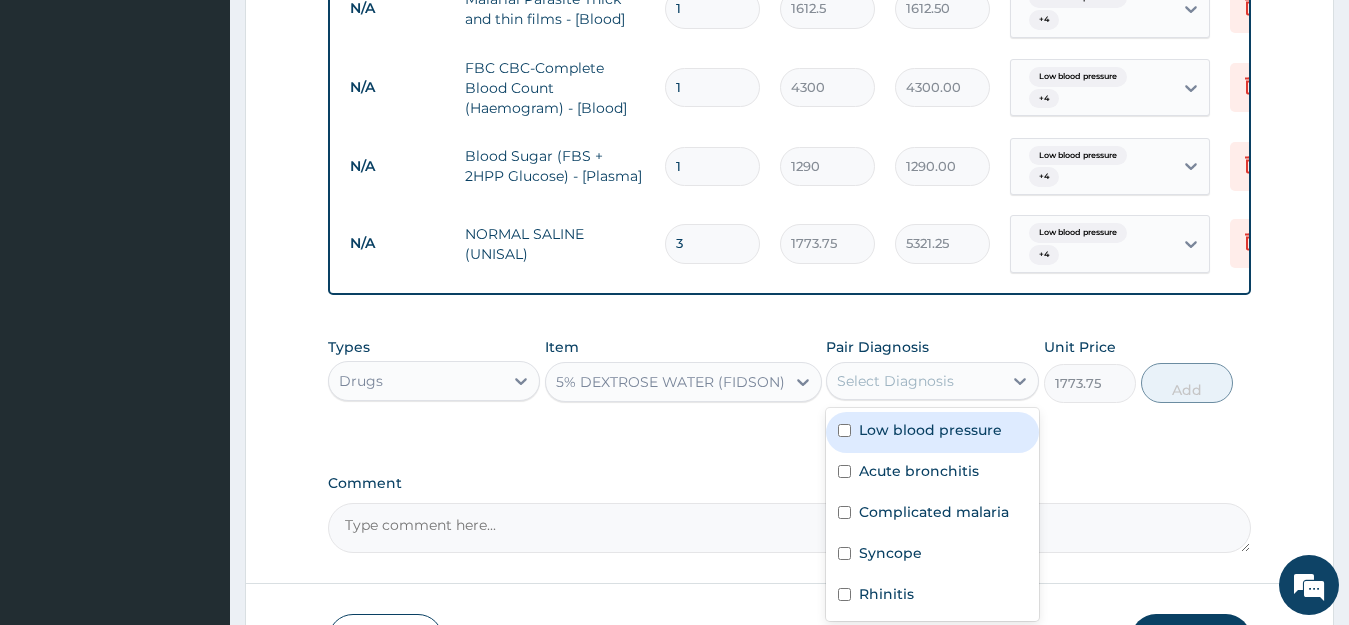click on "Low blood pressure" at bounding box center [930, 430] 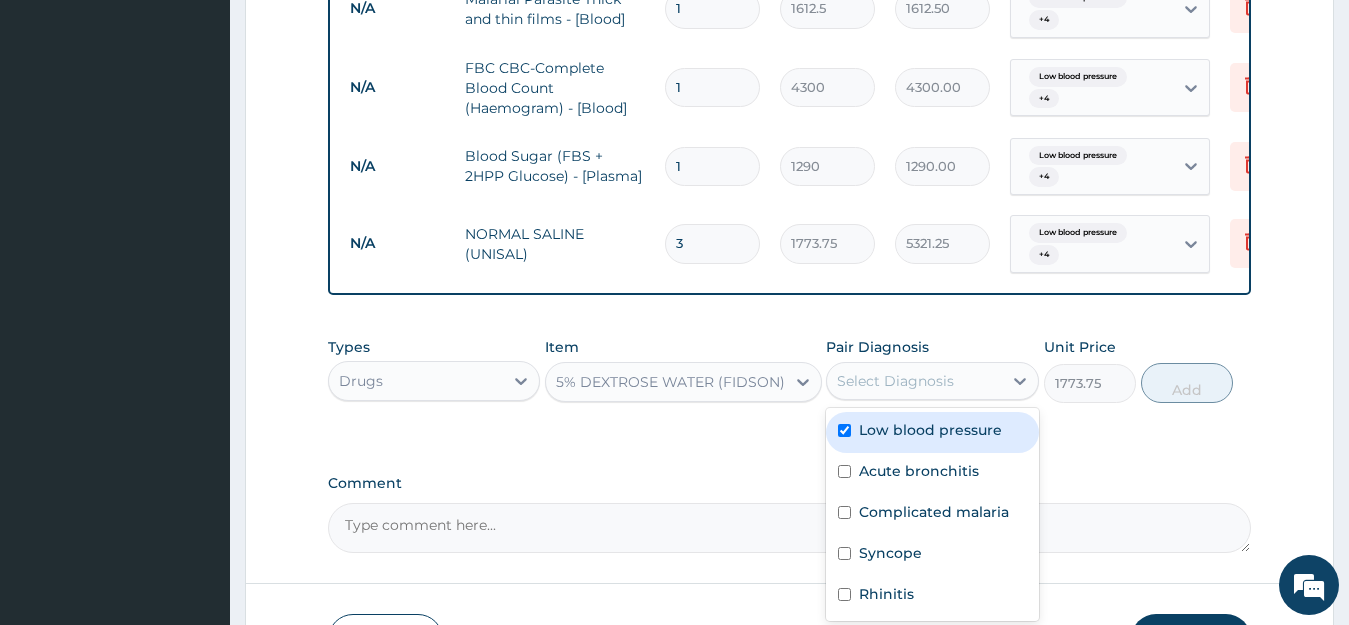 checkbox on "true" 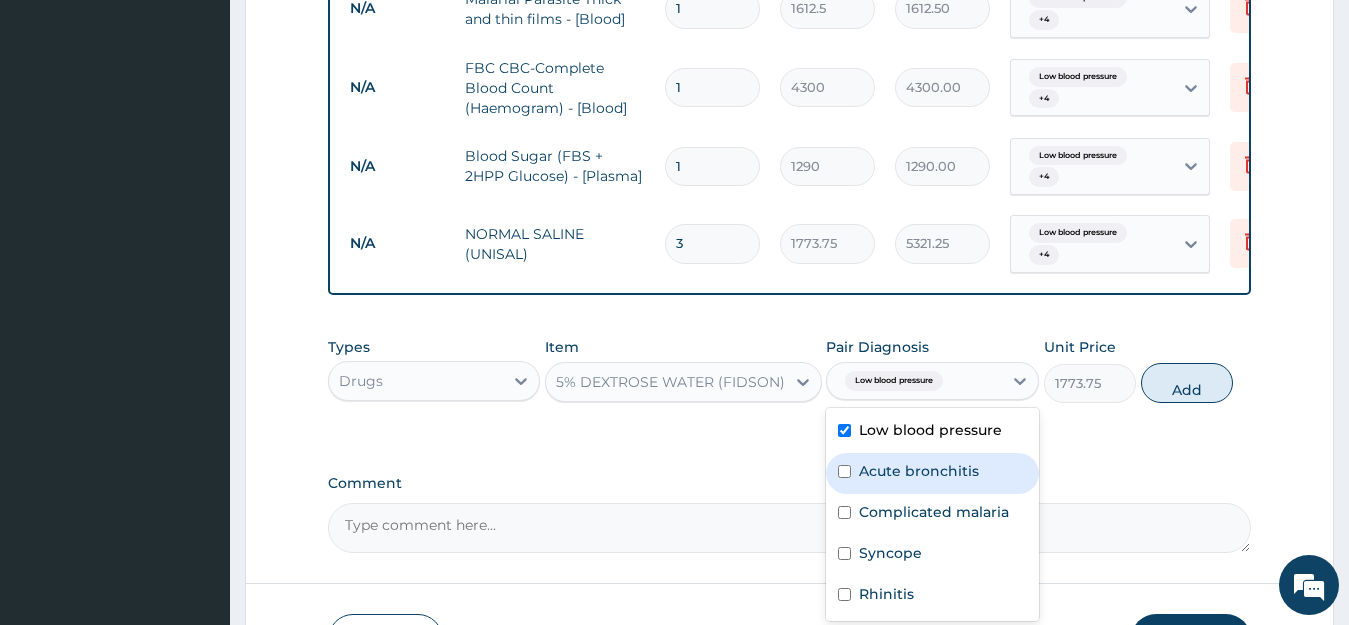 click on "Acute bronchitis" at bounding box center (919, 471) 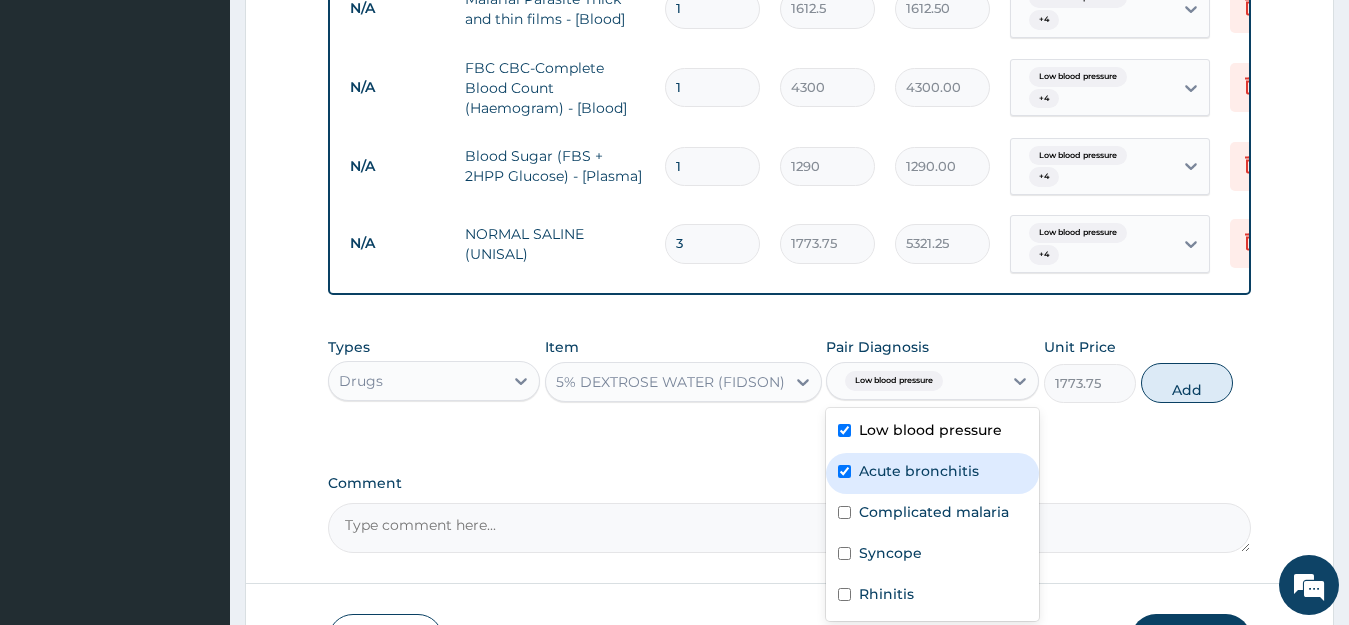 checkbox on "true" 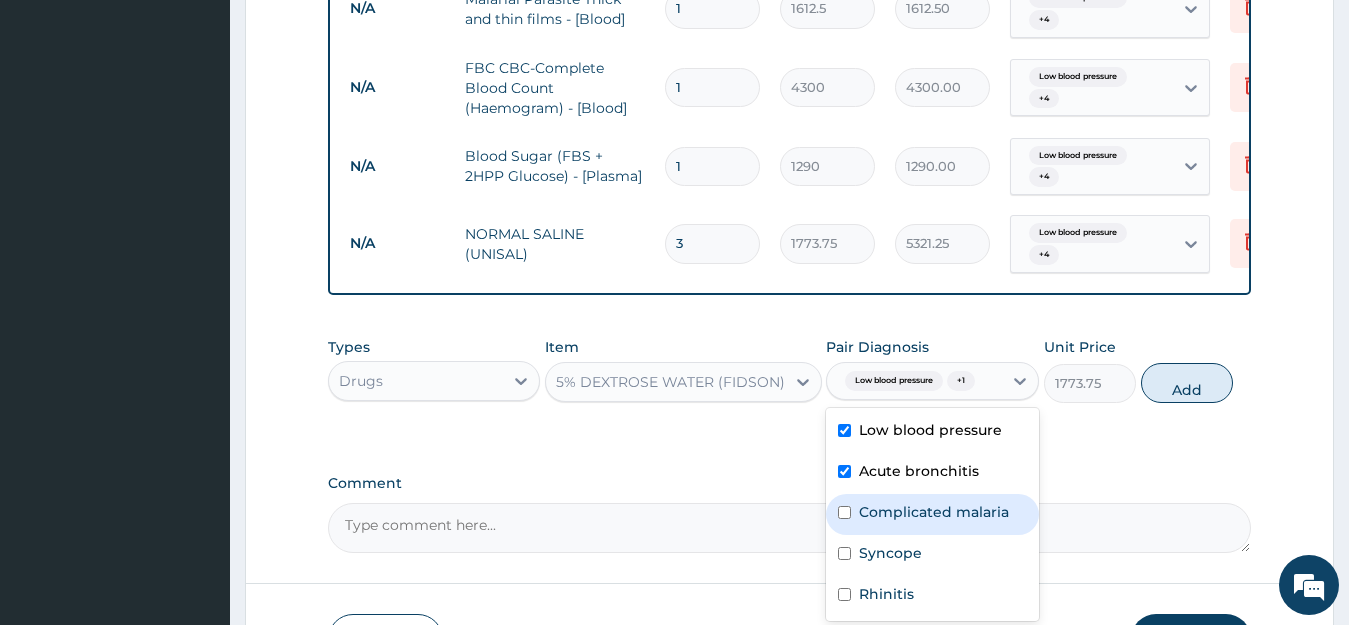 click on "Complicated malaria" at bounding box center [934, 512] 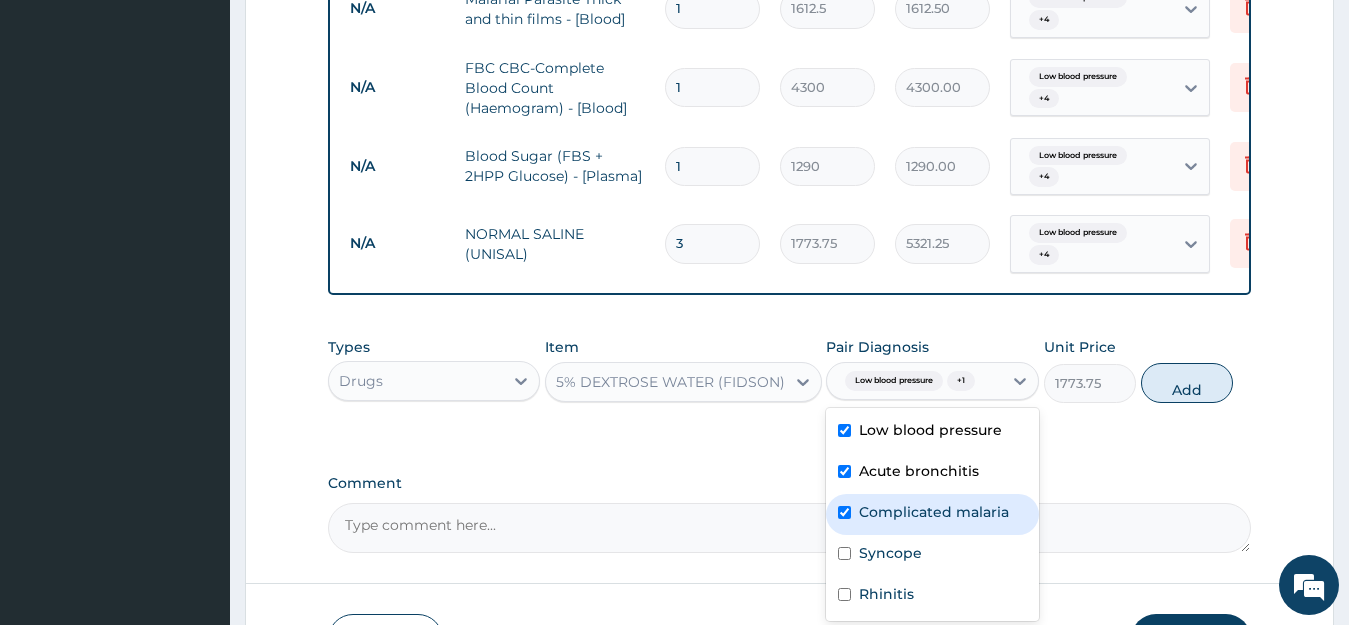 checkbox on "true" 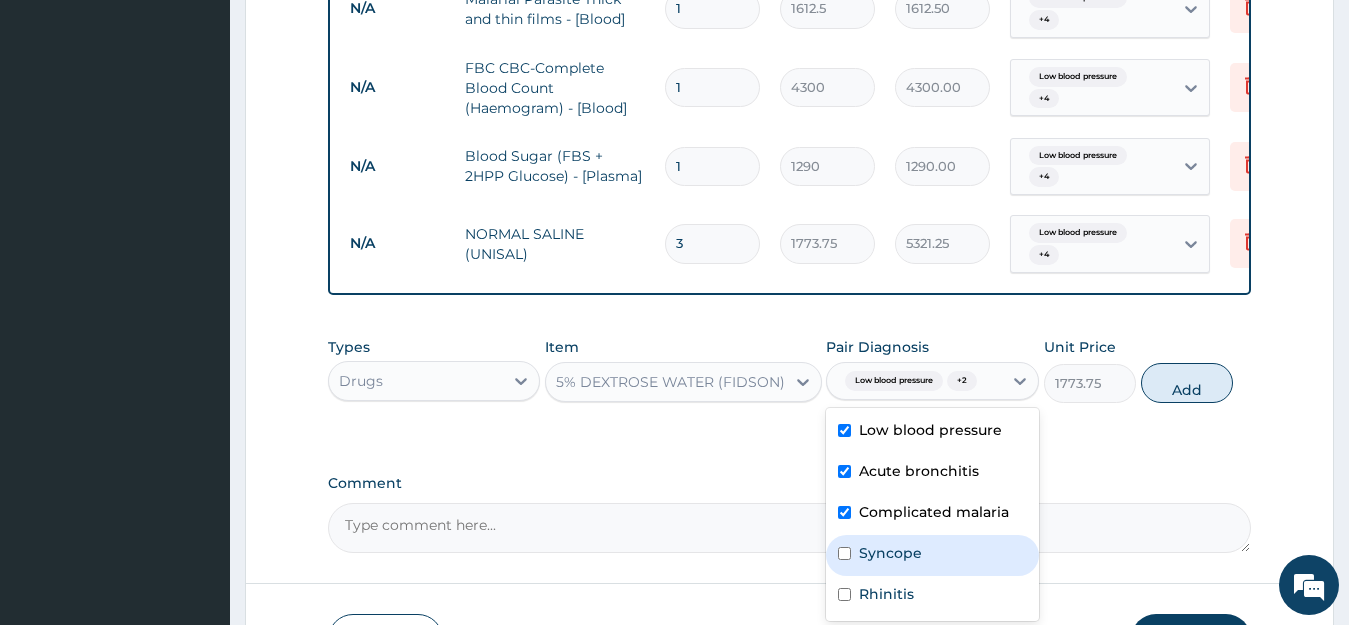 click on "Syncope" at bounding box center [932, 555] 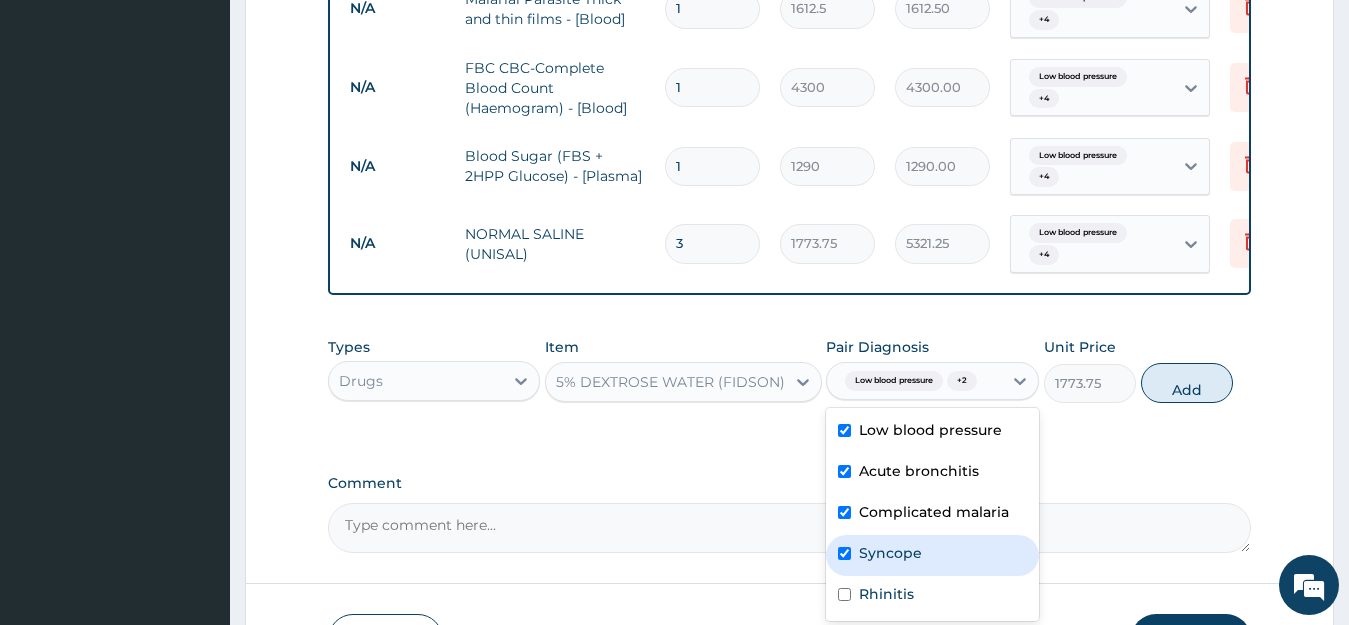 checkbox on "true" 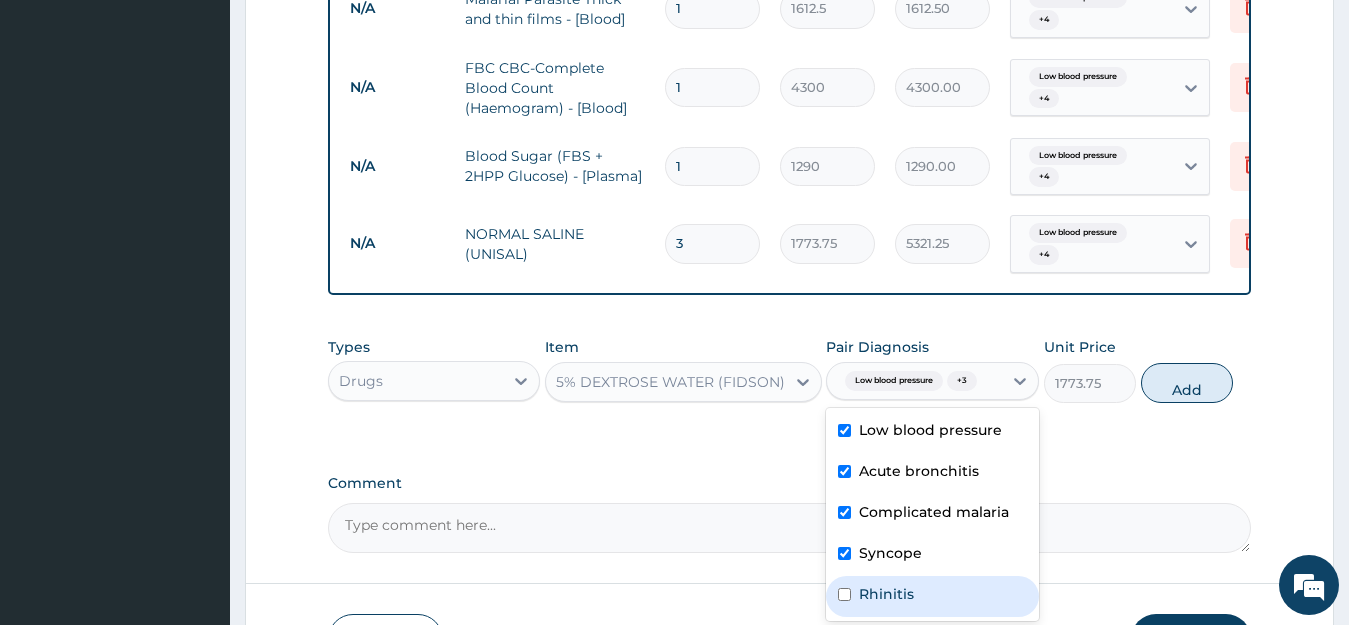 click on "Rhinitis" at bounding box center [932, 596] 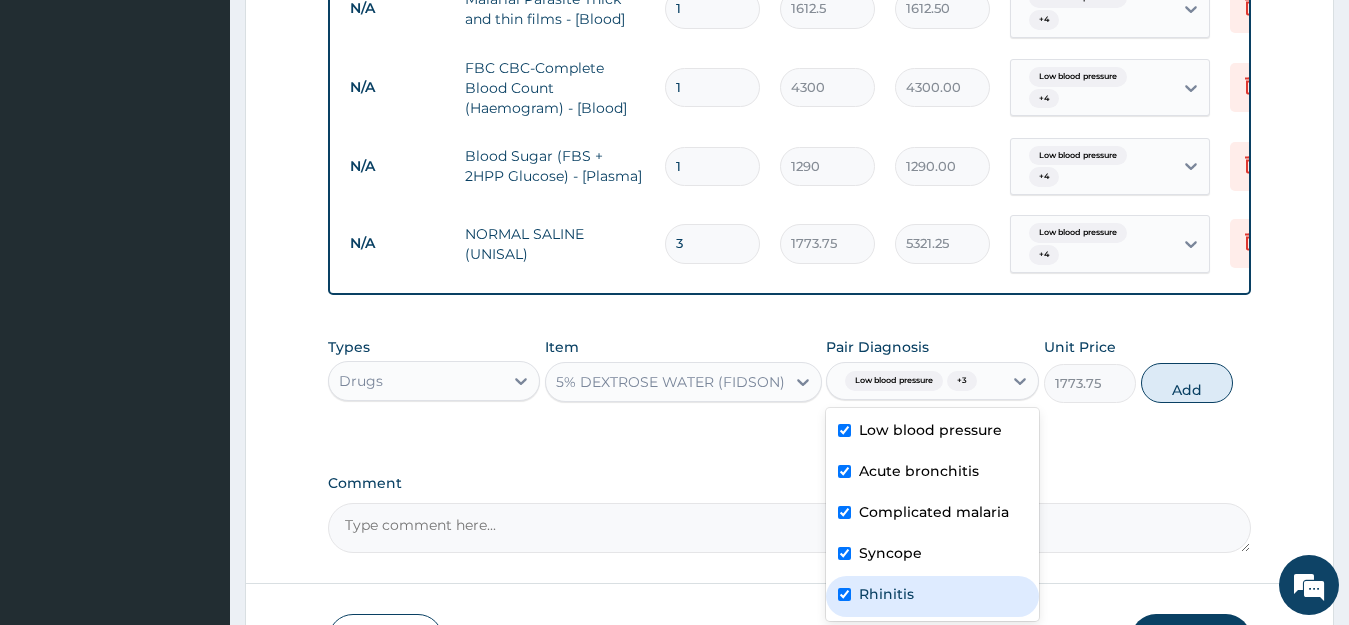 checkbox on "true" 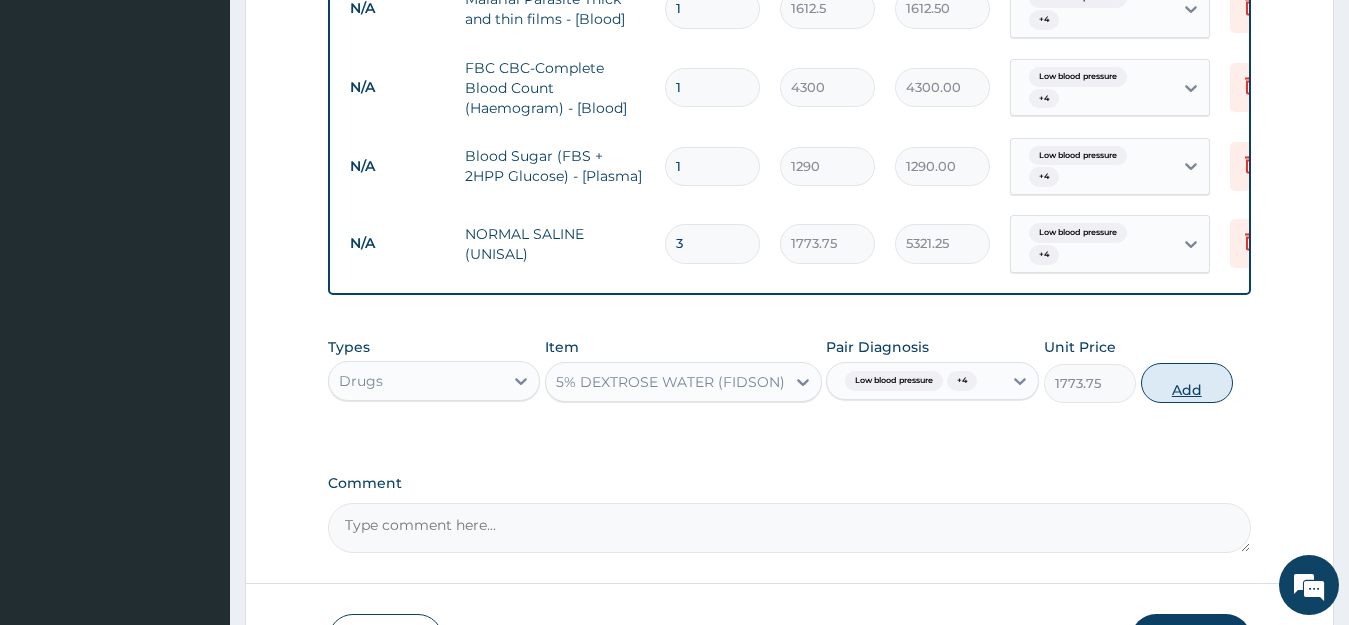 click on "Add" at bounding box center [1187, 383] 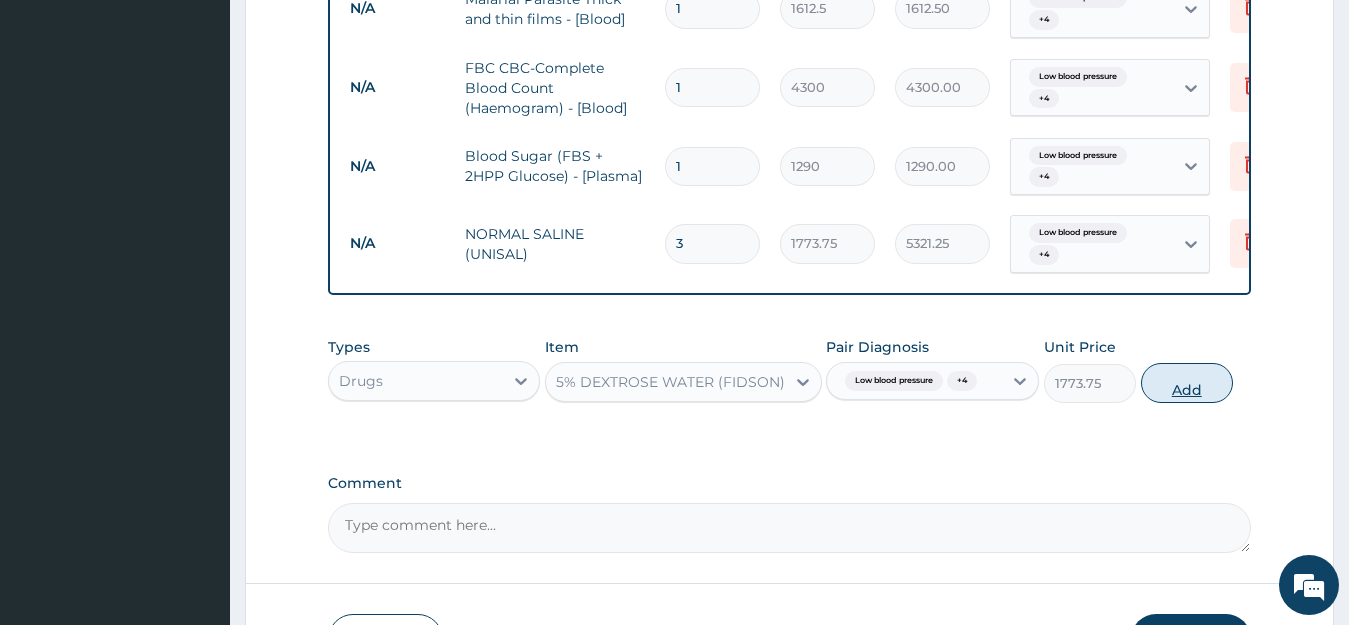 type on "0" 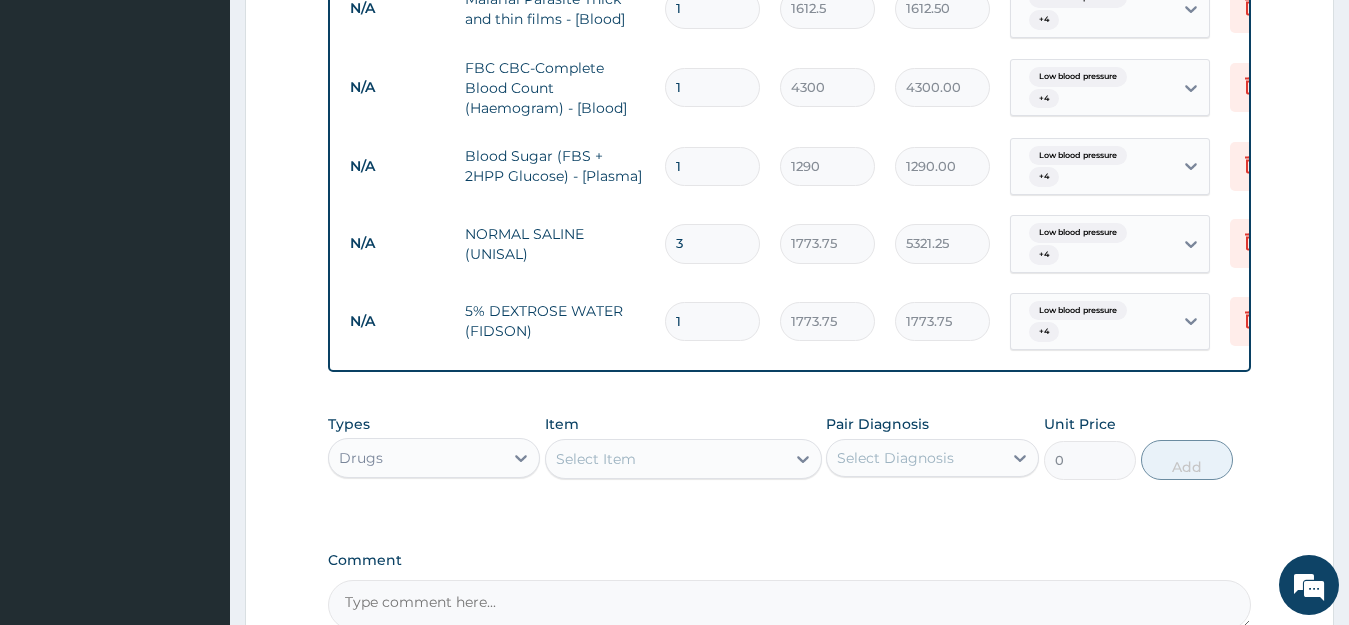 type 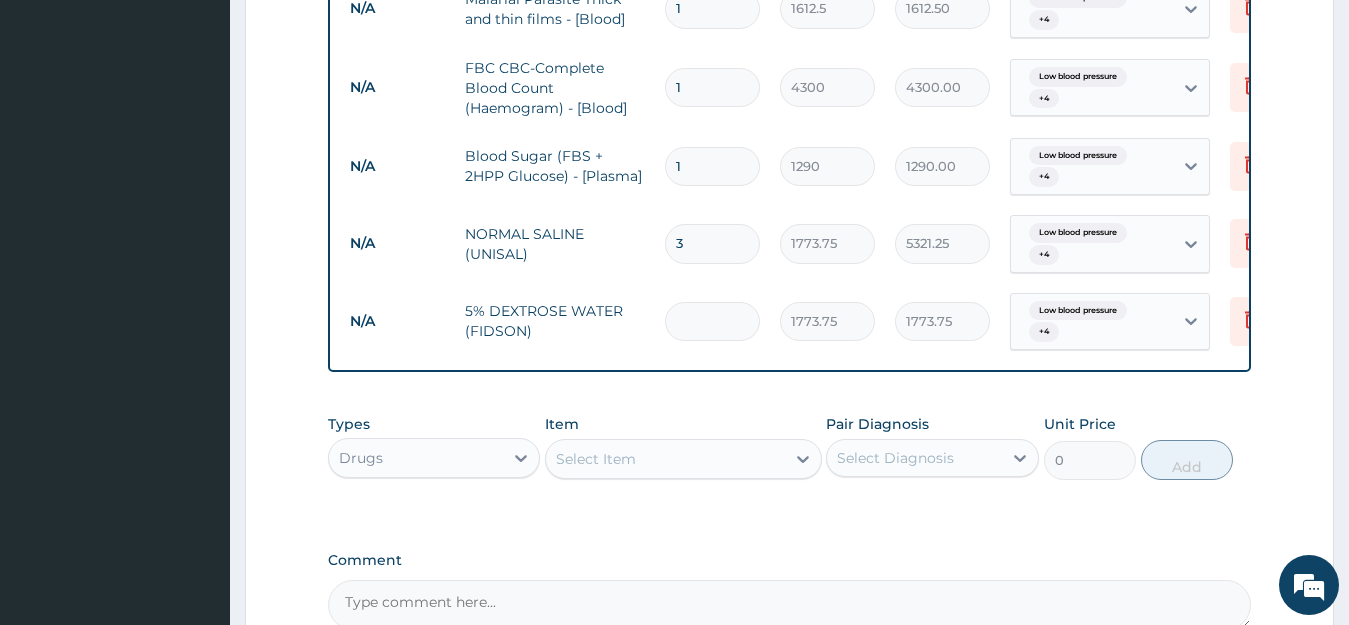 type on "0.00" 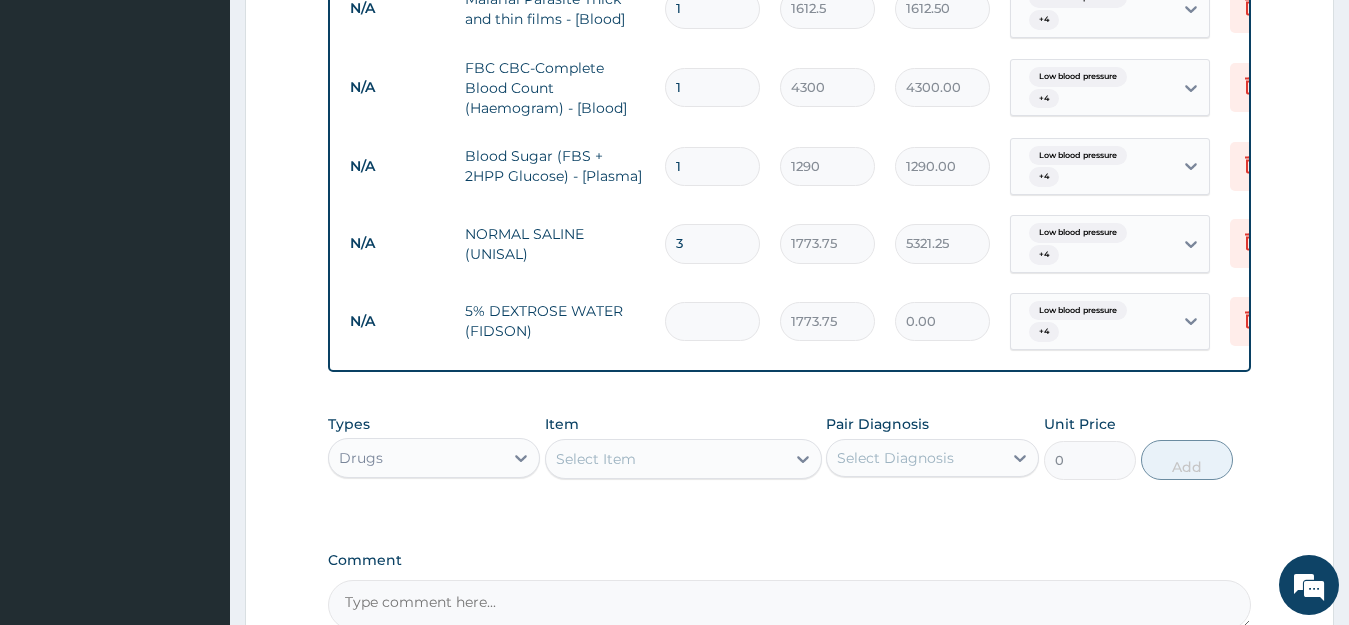 type on "3" 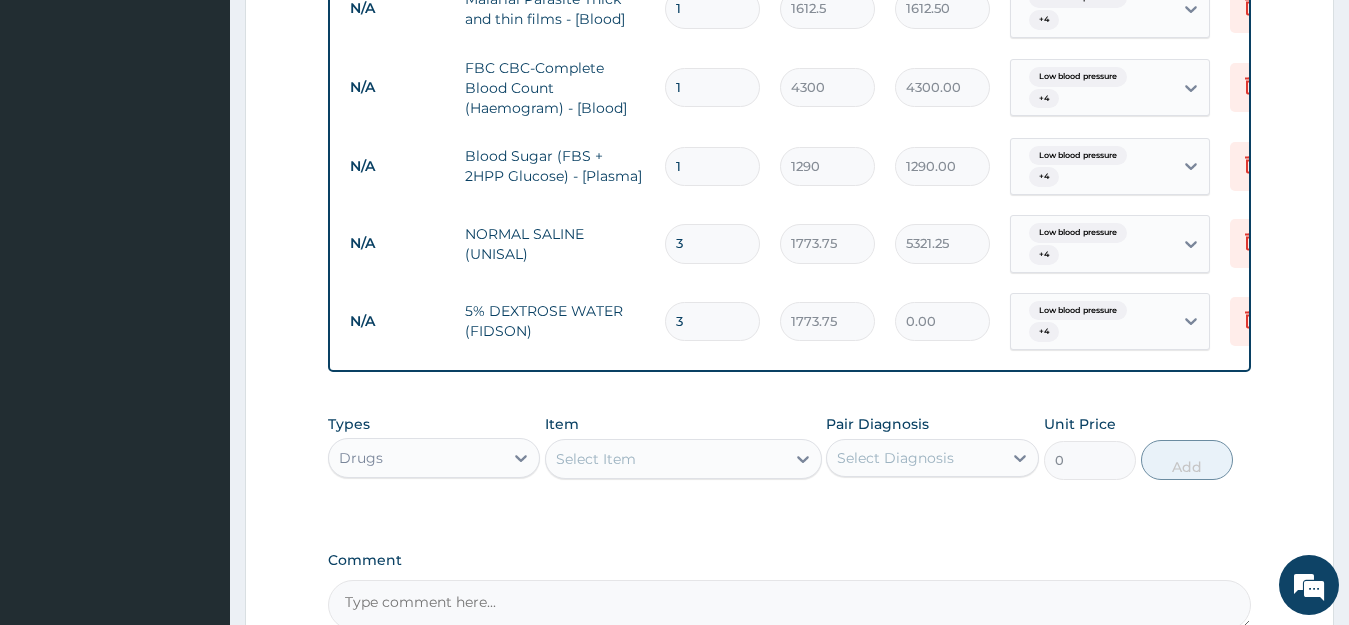 type on "5321.25" 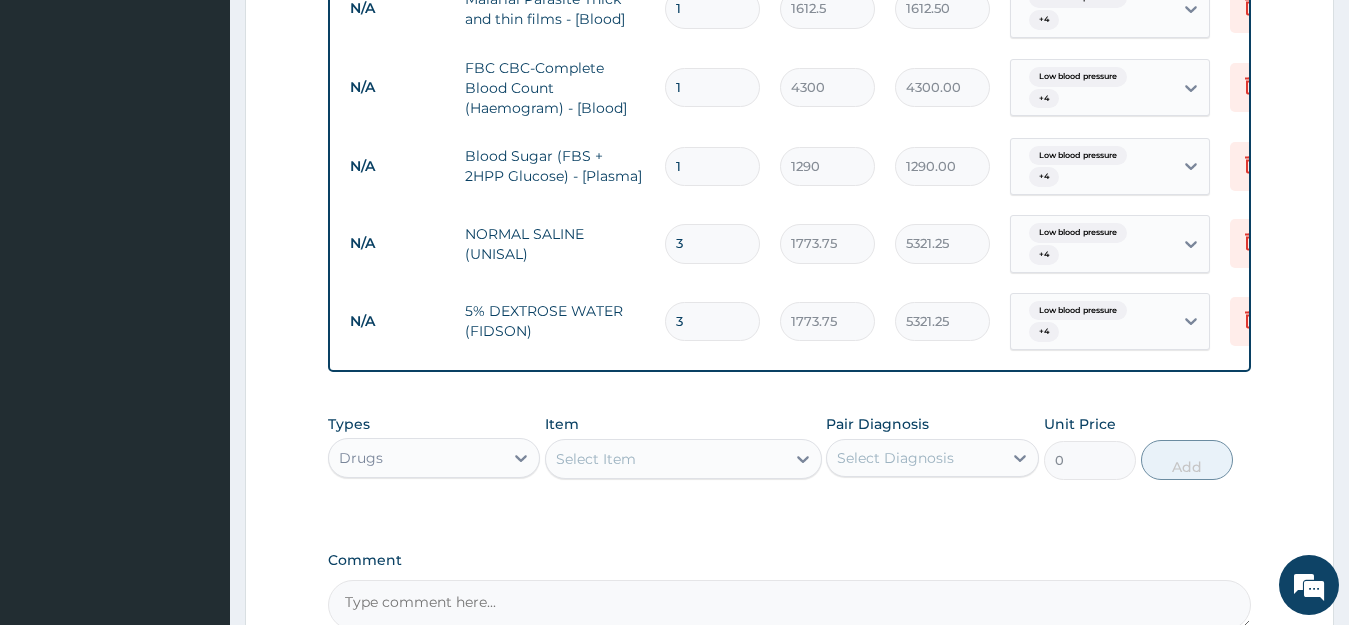 type on "3" 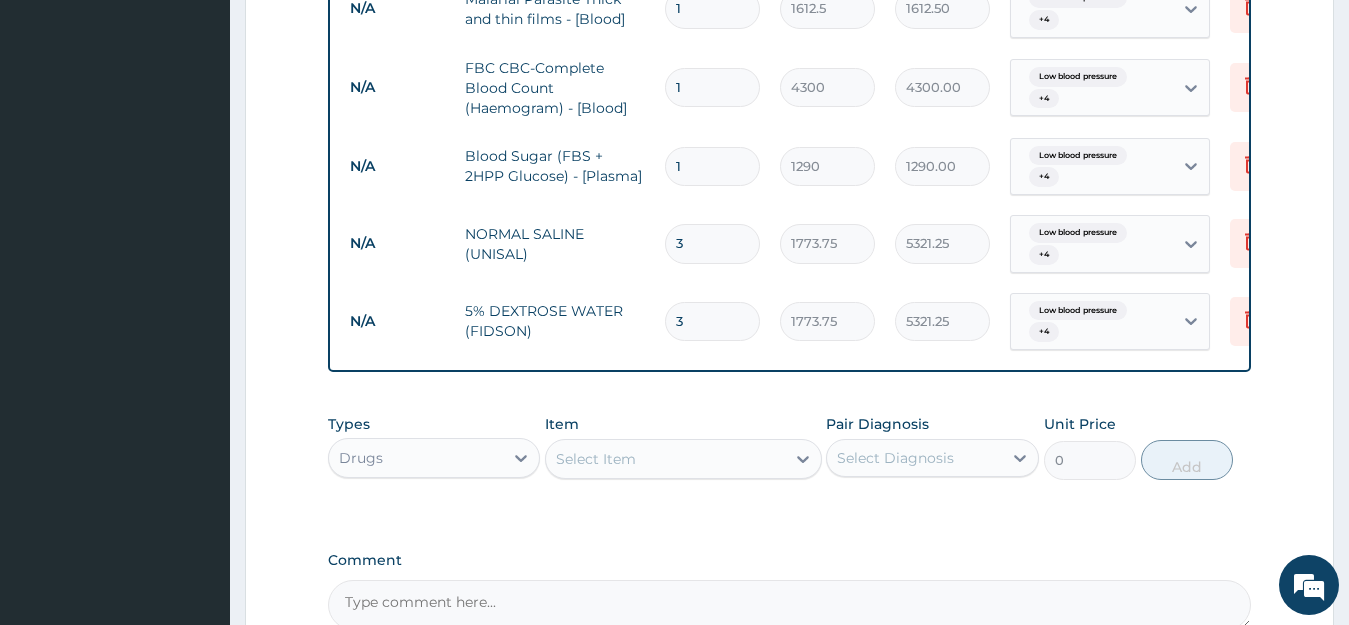 click on "Select Item" at bounding box center (665, 459) 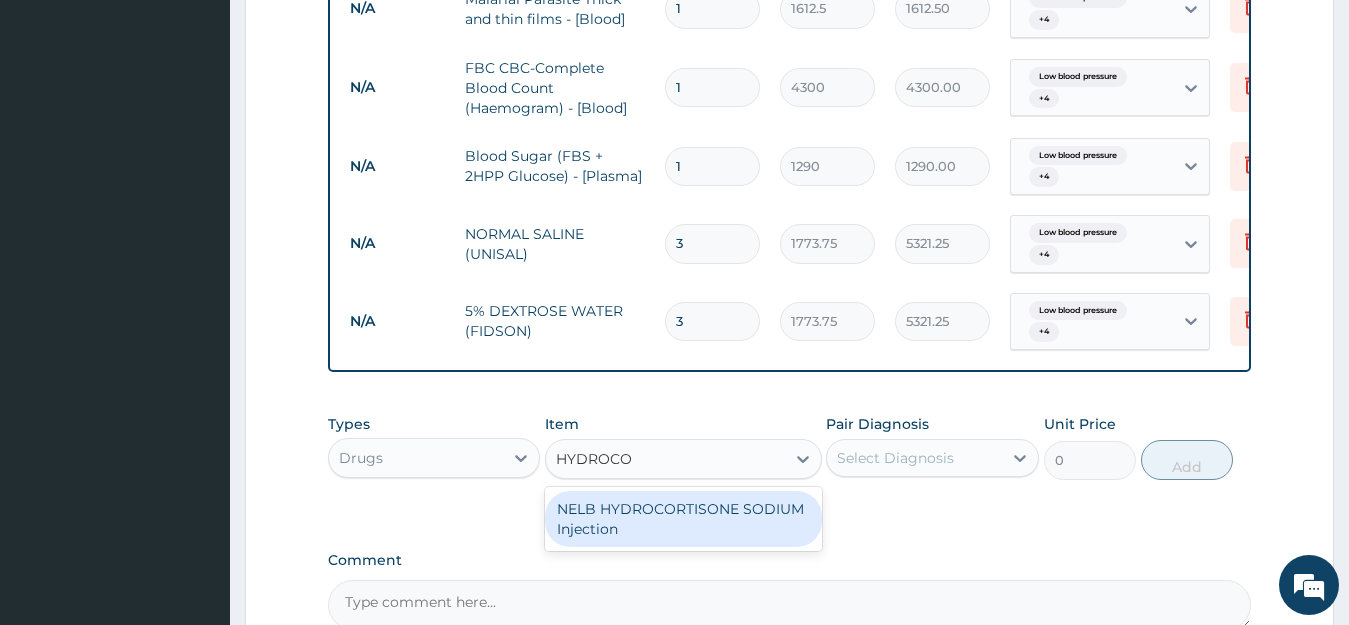 type on "HYDROCORT" 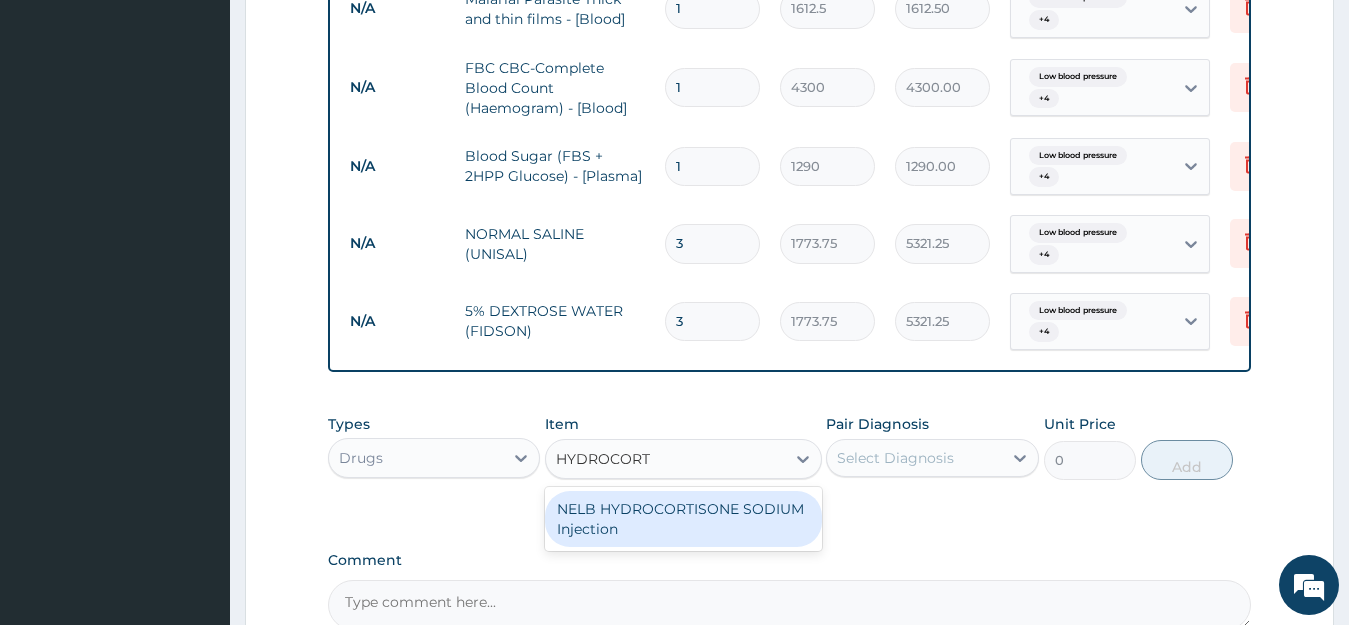 click on "NELB HYDROCORTISONE SODIUM Injection" at bounding box center [683, 519] 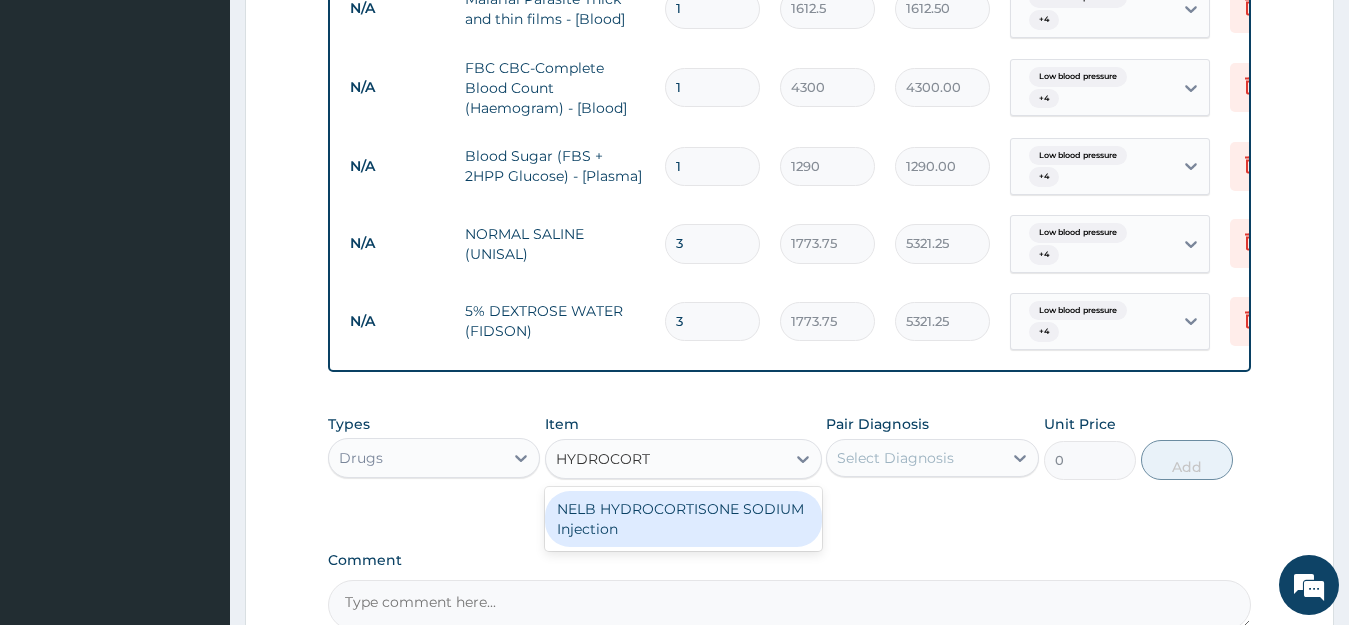 type 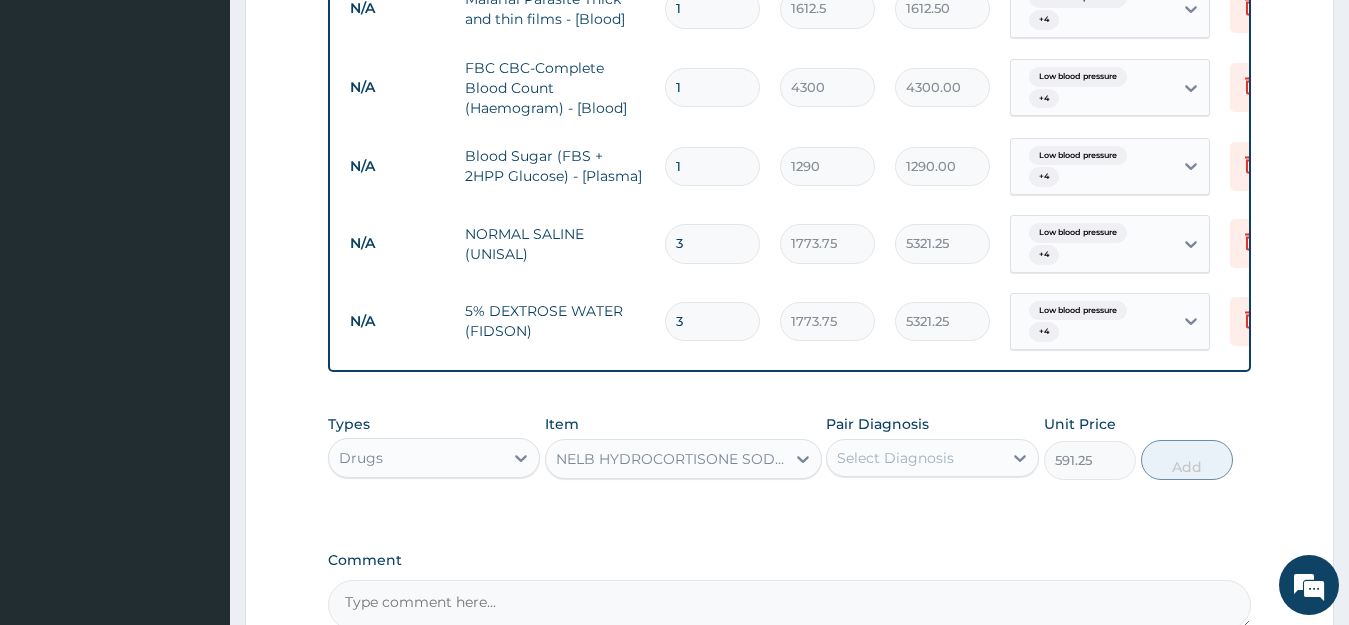 click on "Select Diagnosis" at bounding box center [895, 458] 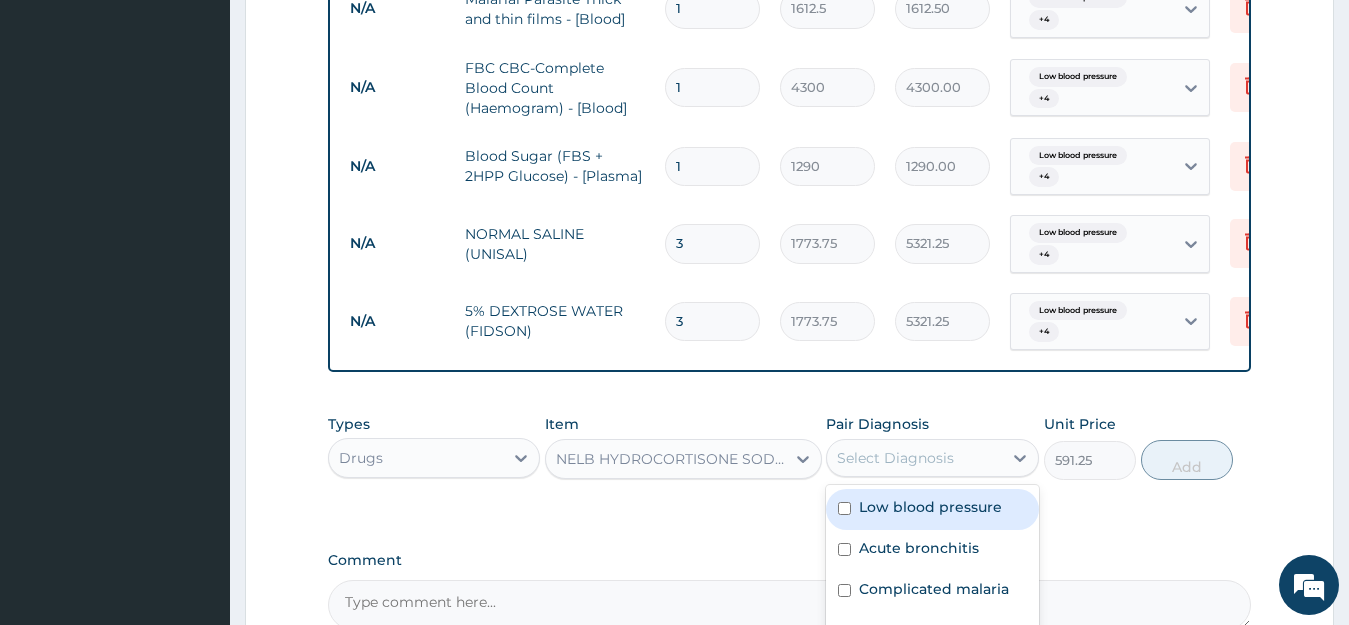 click on "Low blood pressure" at bounding box center [930, 507] 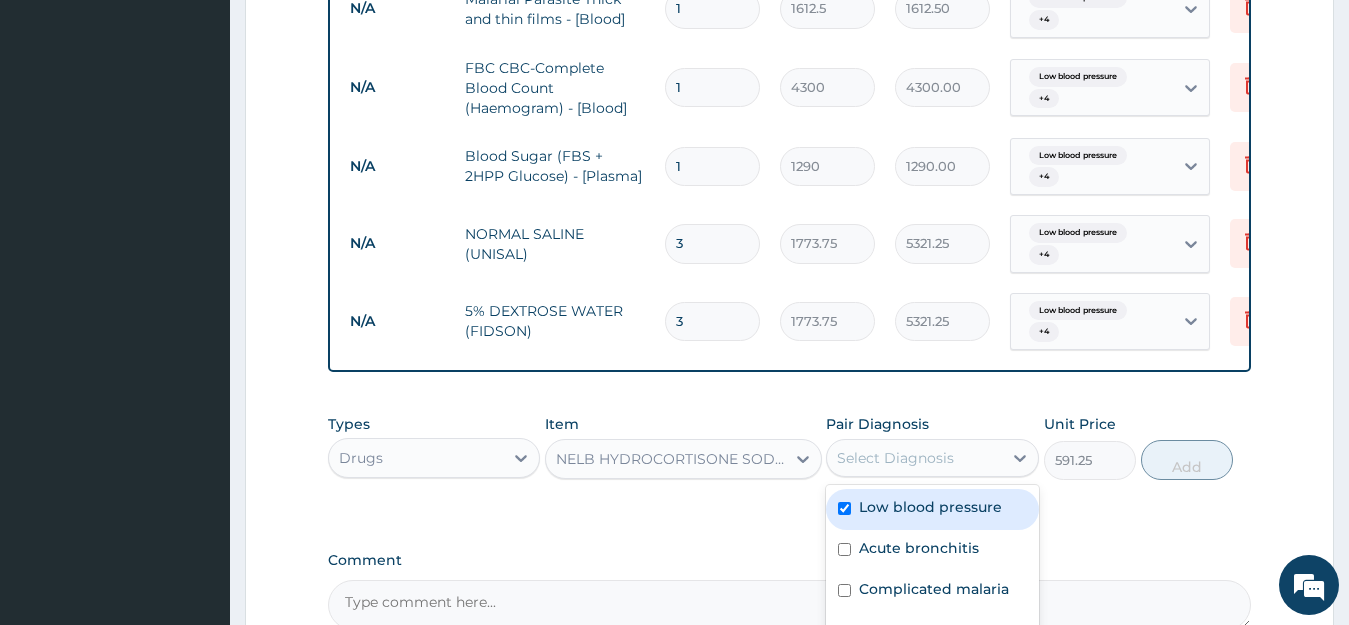 checkbox on "true" 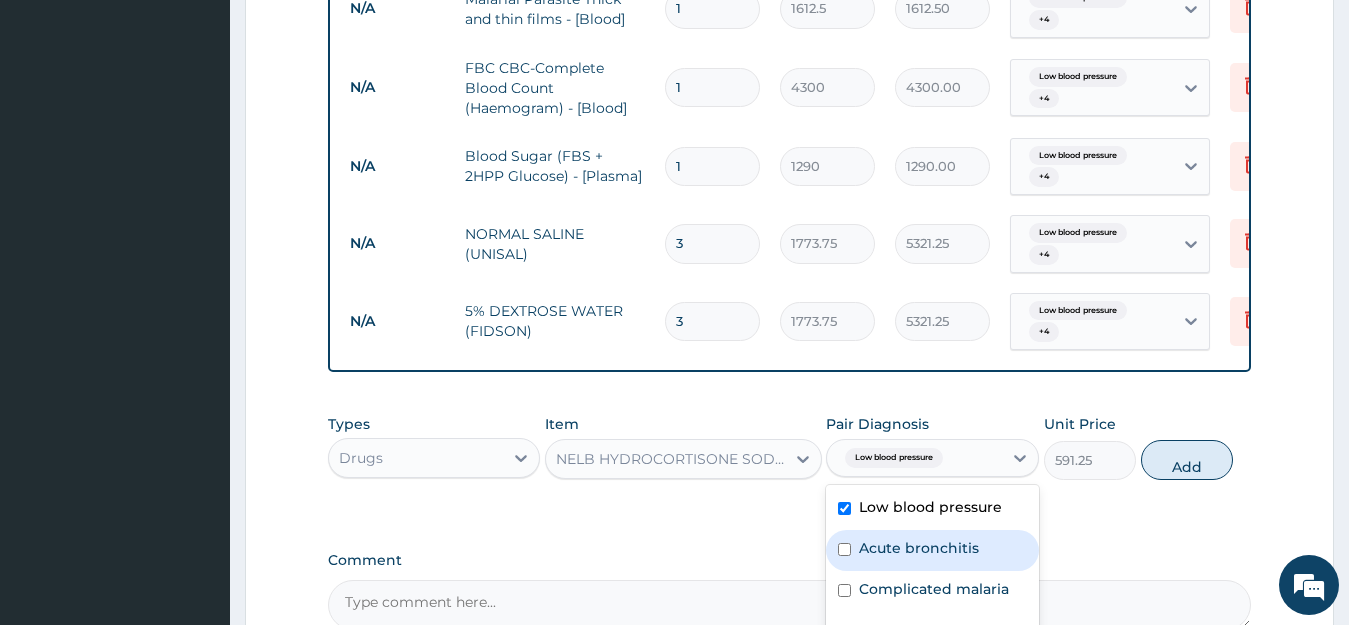 click on "Acute bronchitis" at bounding box center (932, 550) 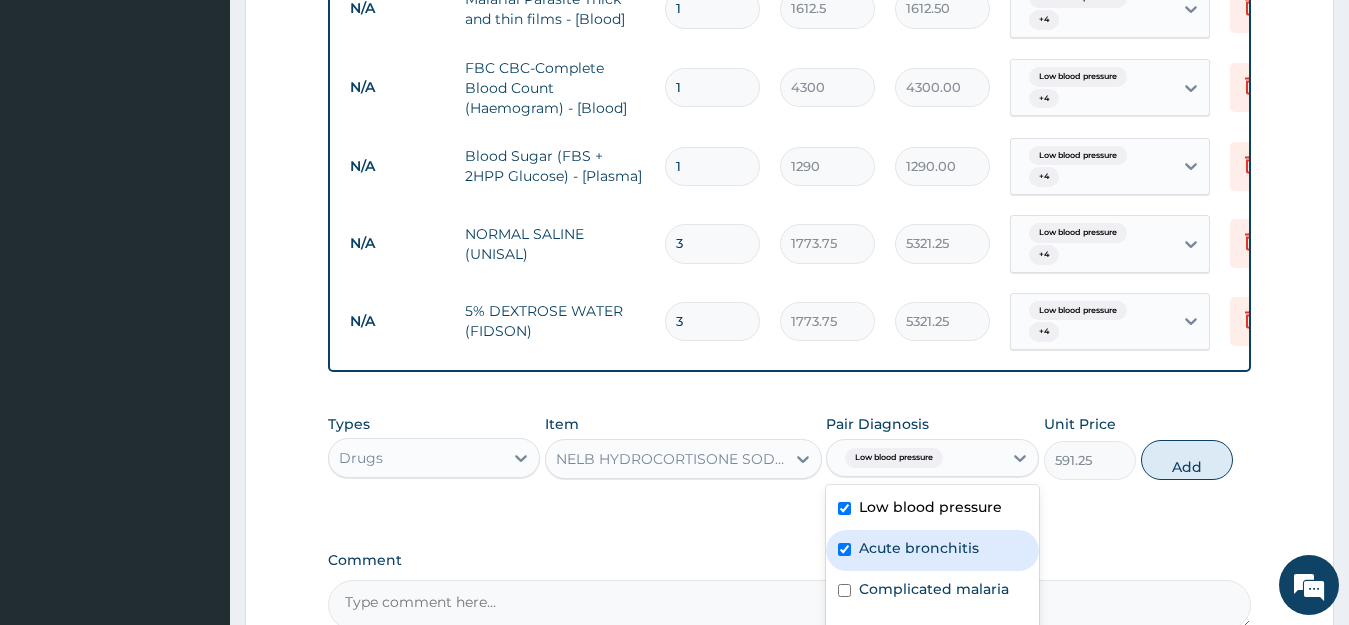 checkbox on "true" 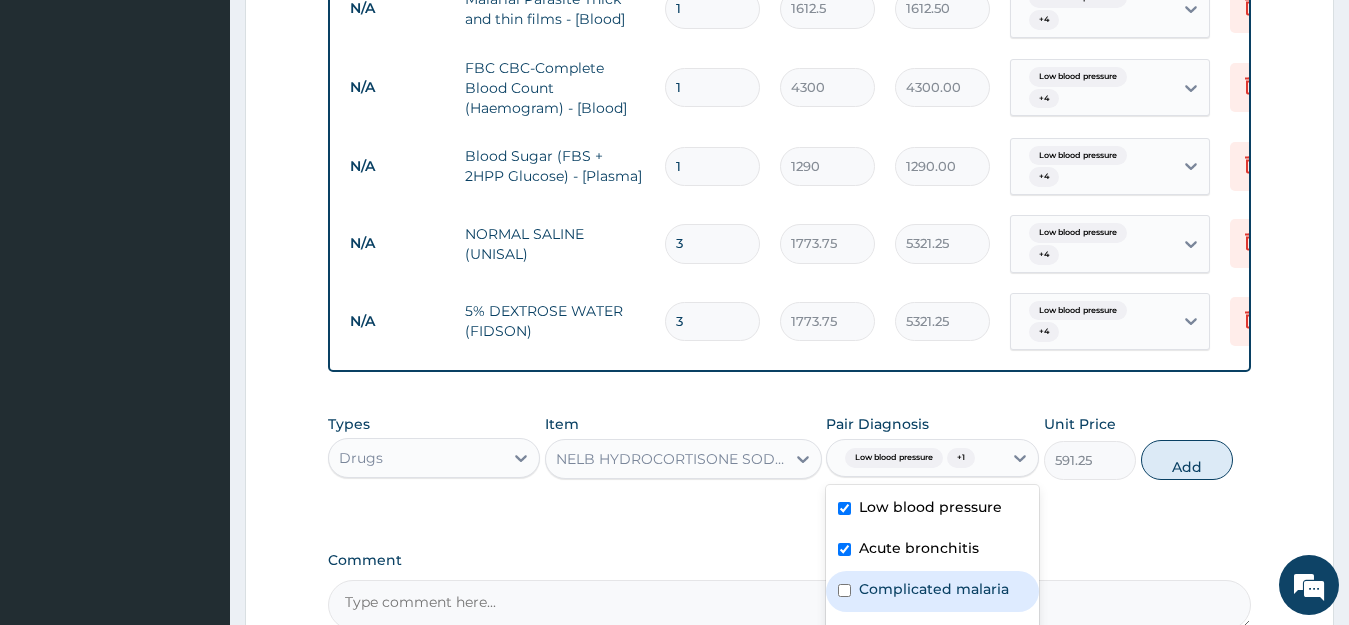 click on "Complicated malaria" at bounding box center [934, 589] 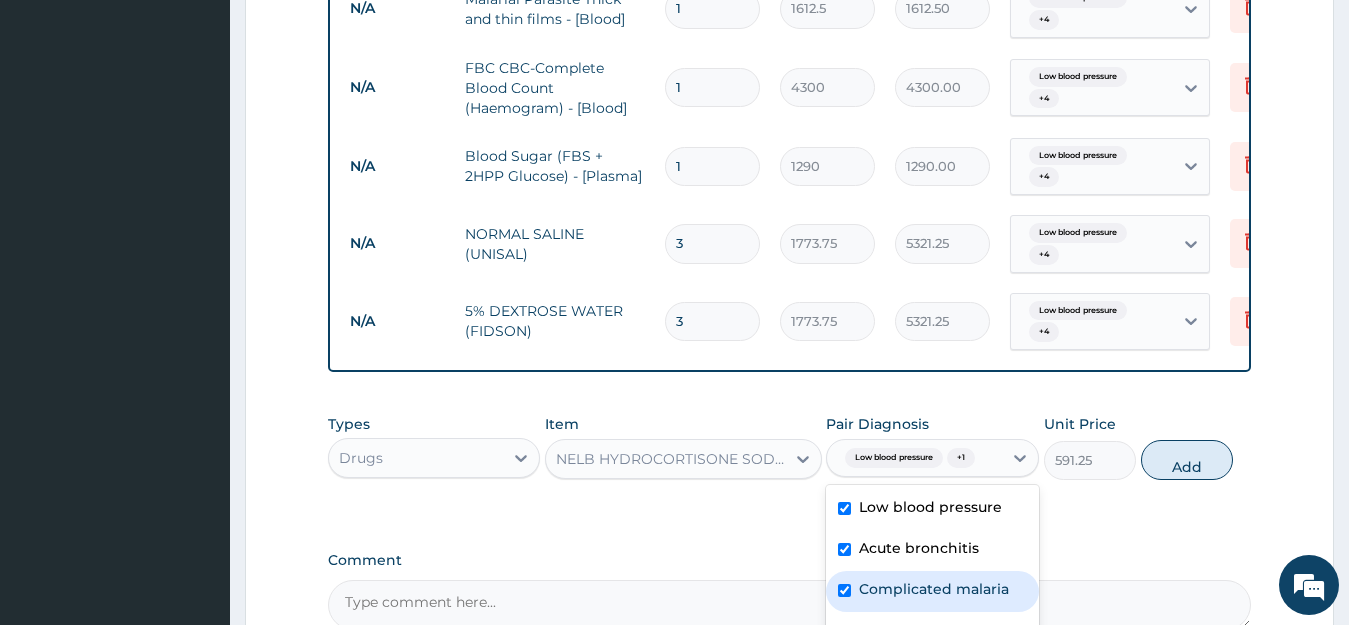 checkbox on "true" 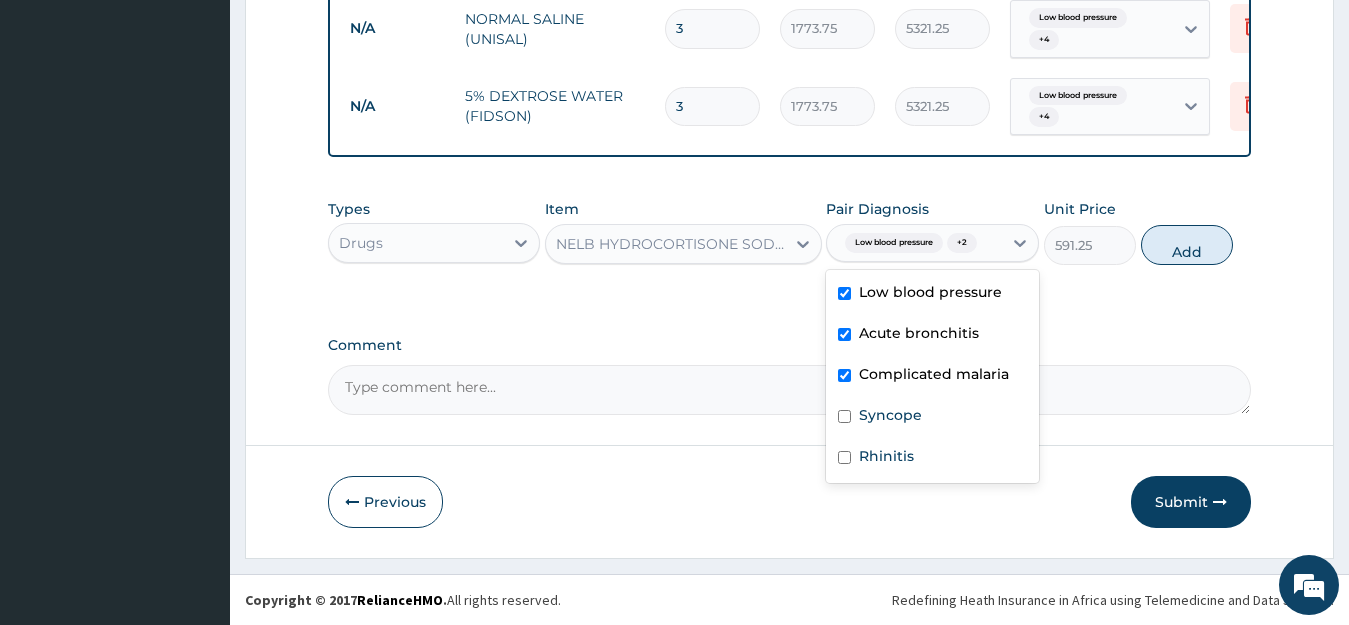 scroll, scrollTop: 1286, scrollLeft: 0, axis: vertical 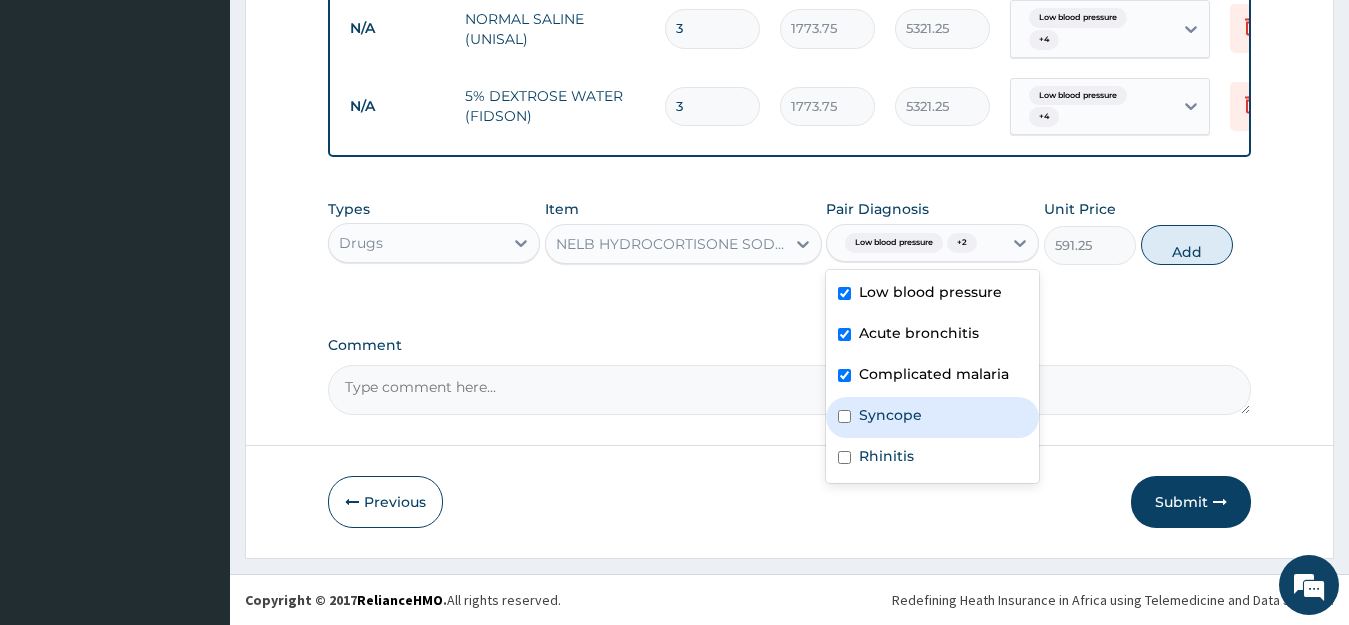 click on "Syncope" at bounding box center [932, 417] 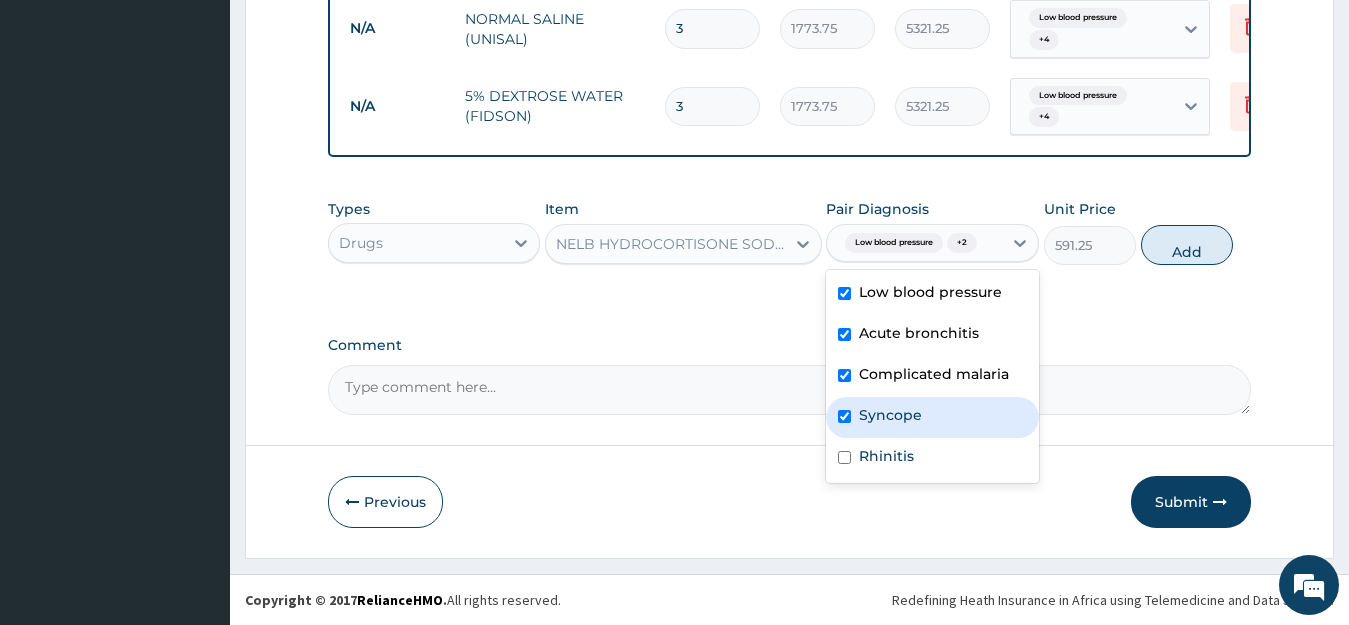 checkbox on "true" 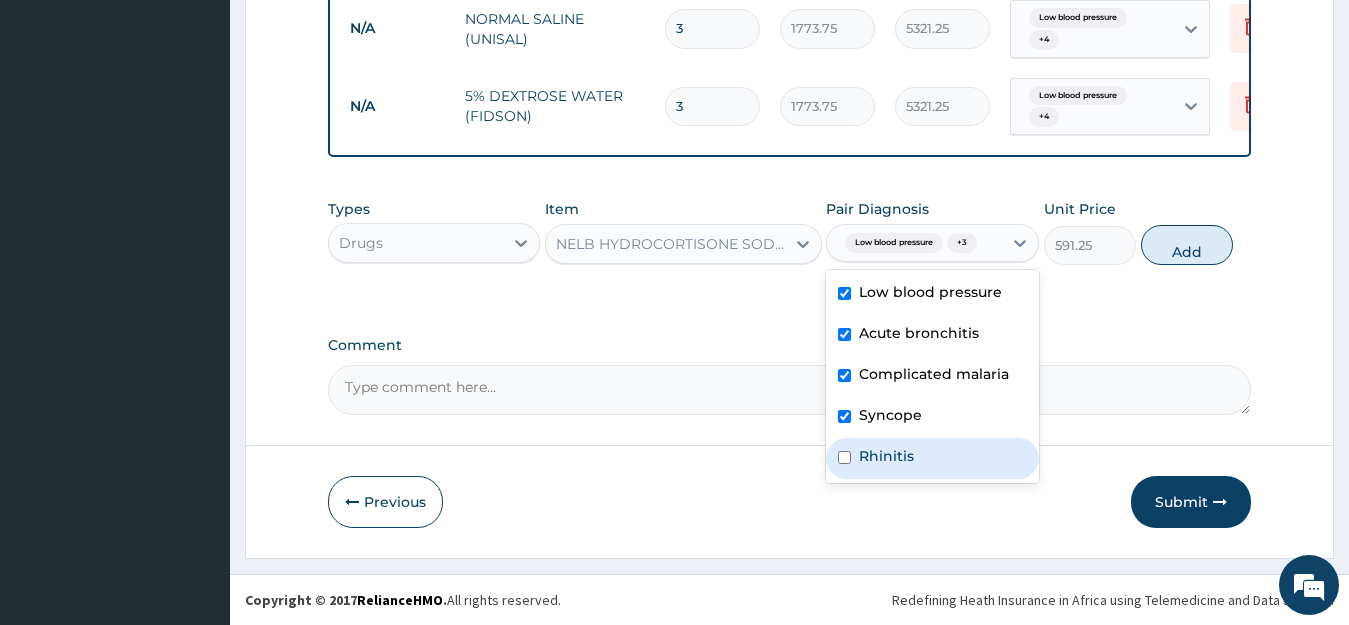 click on "Rhinitis" at bounding box center (932, 458) 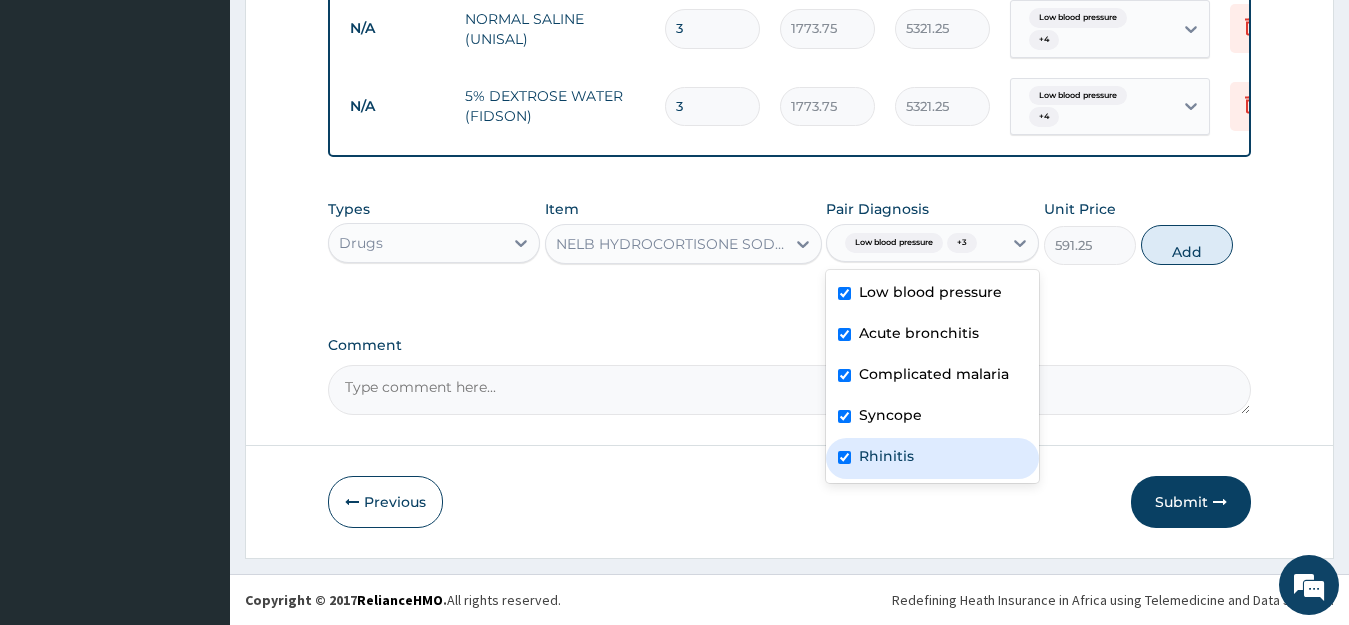 checkbox on "true" 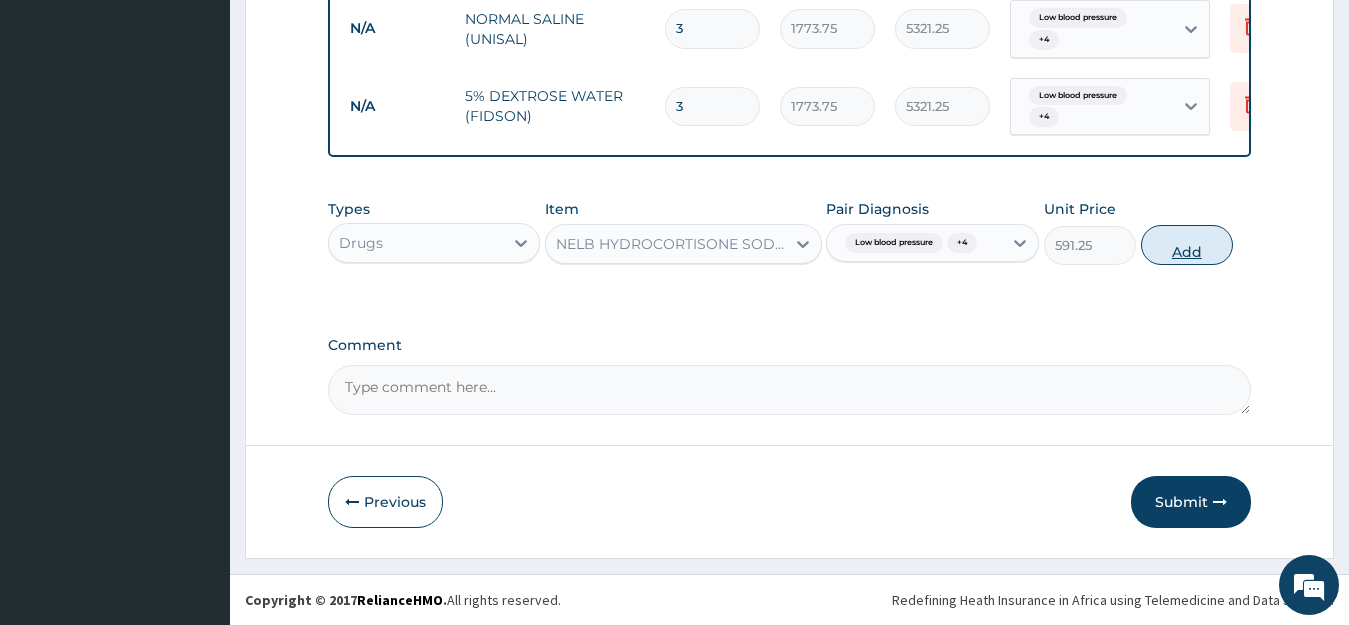 click on "Add" at bounding box center [1187, 245] 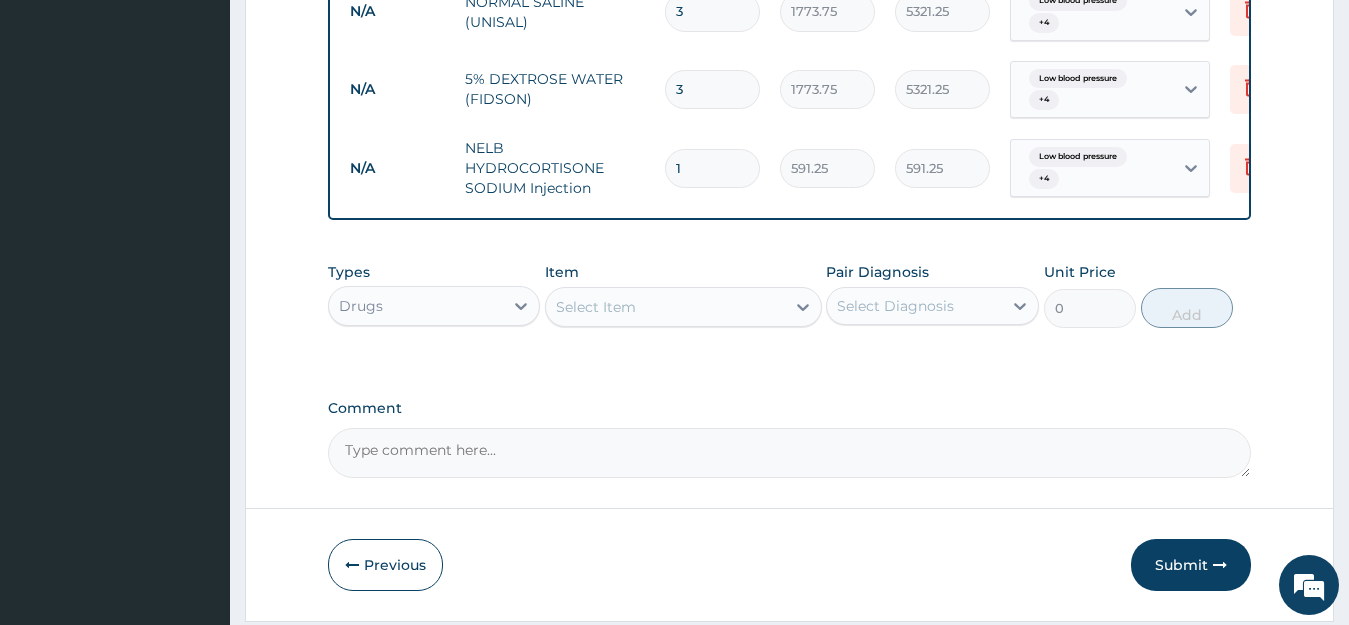 click on "Select Item" at bounding box center (665, 307) 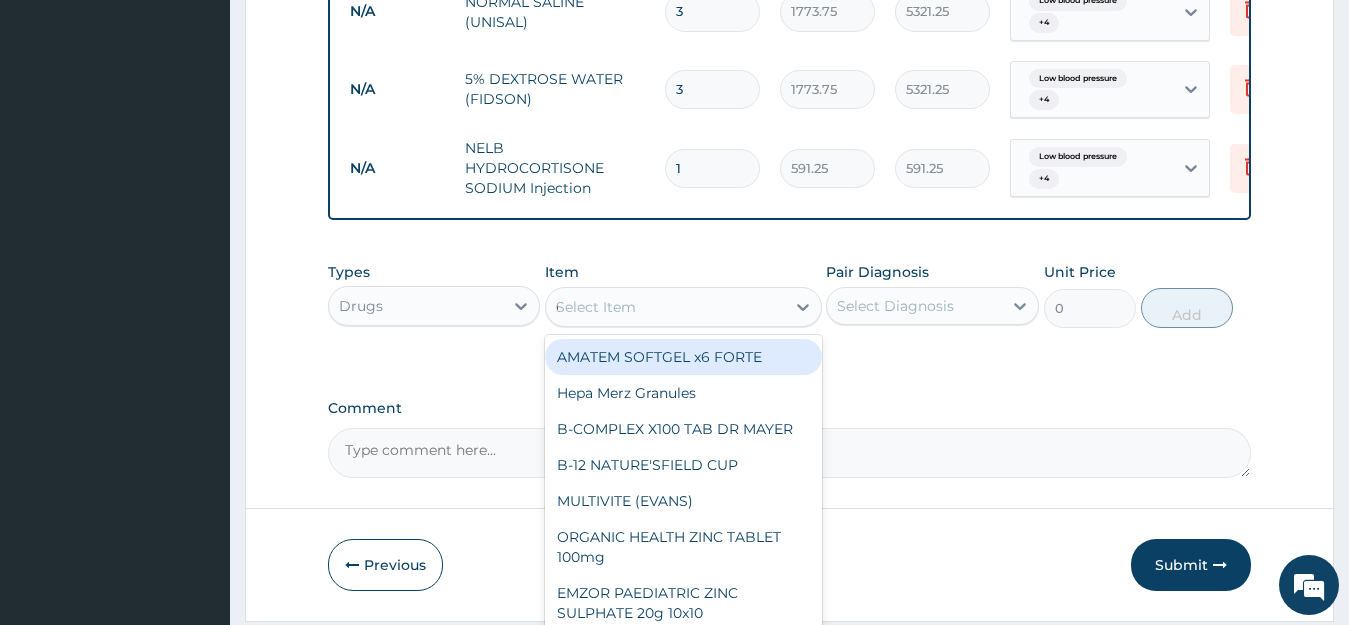 type on "CEFT" 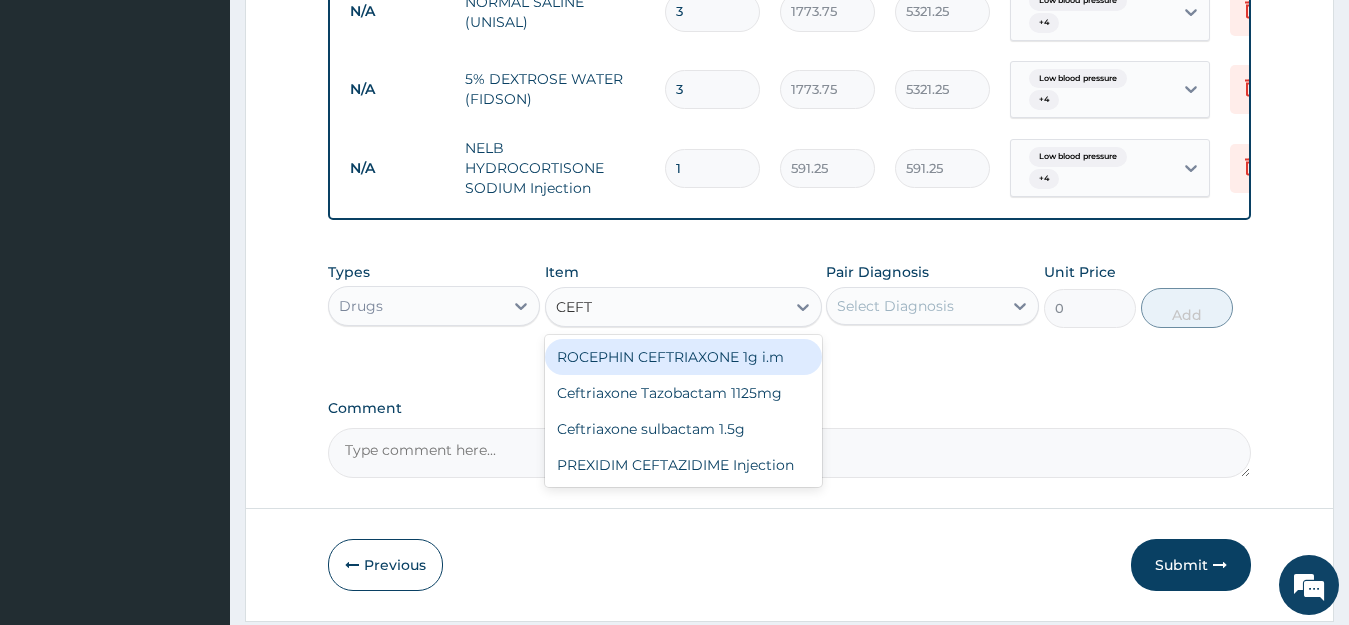 click on "ROCEPHIN CEFTRIAXONE 1g i.m" at bounding box center (683, 357) 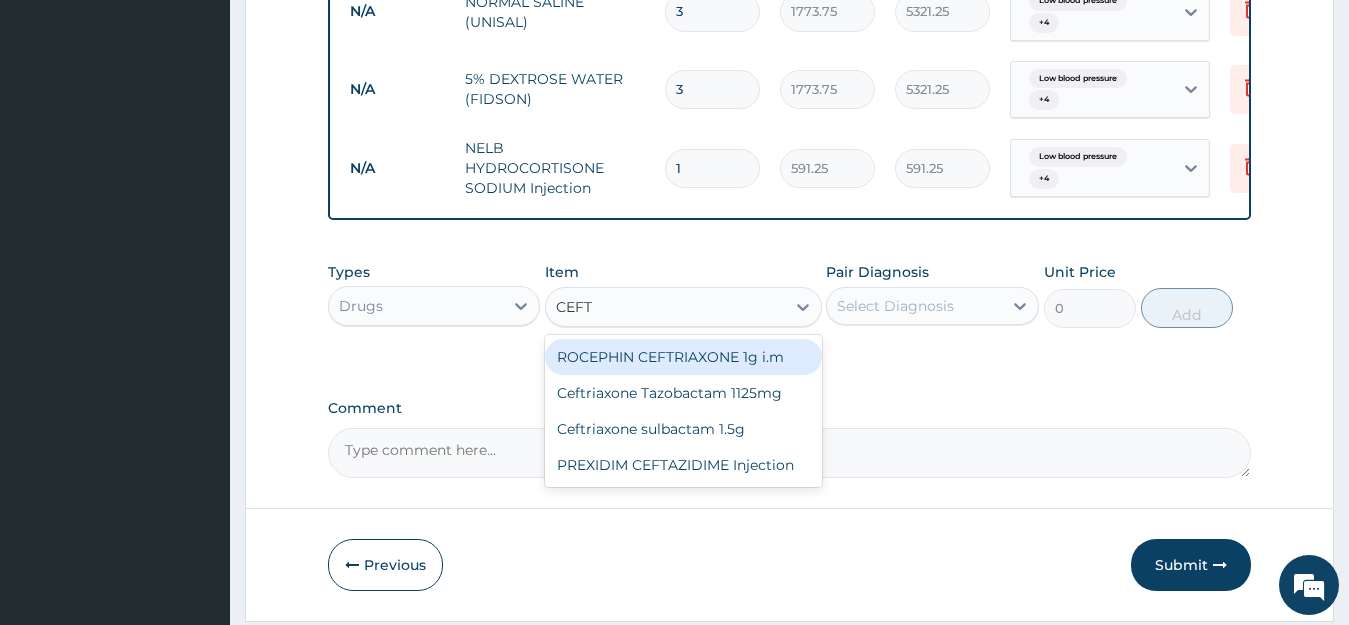 type 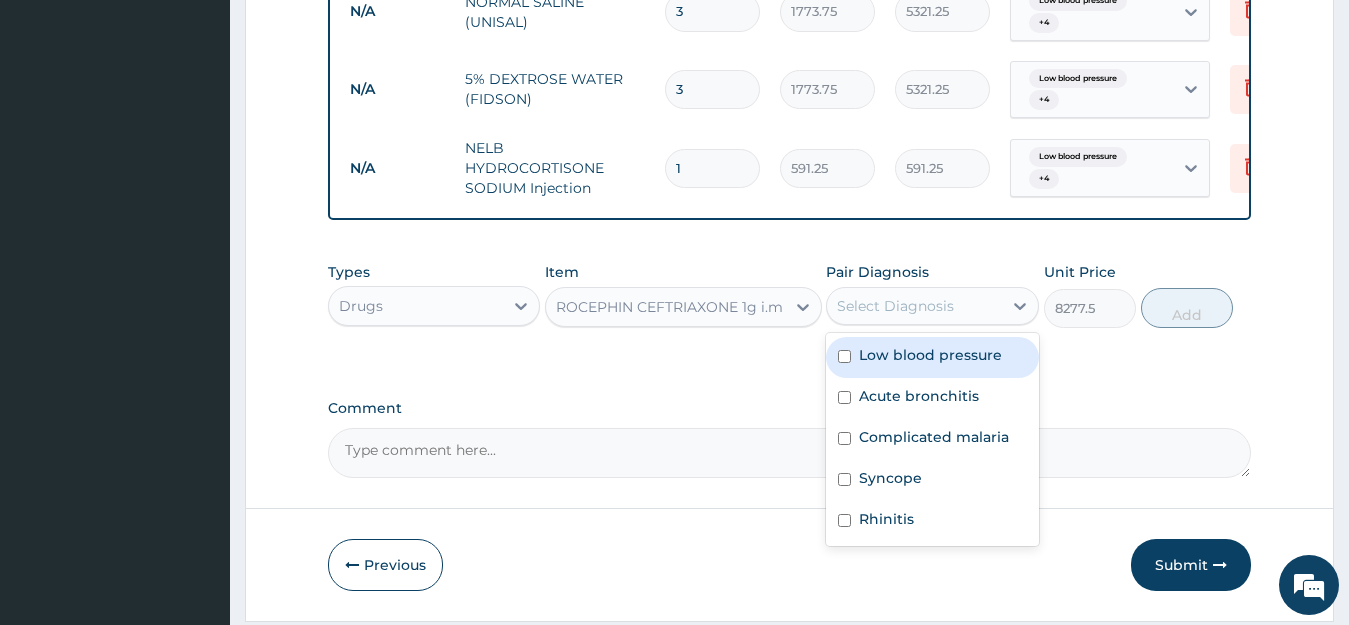 click on "Select Diagnosis" at bounding box center (895, 306) 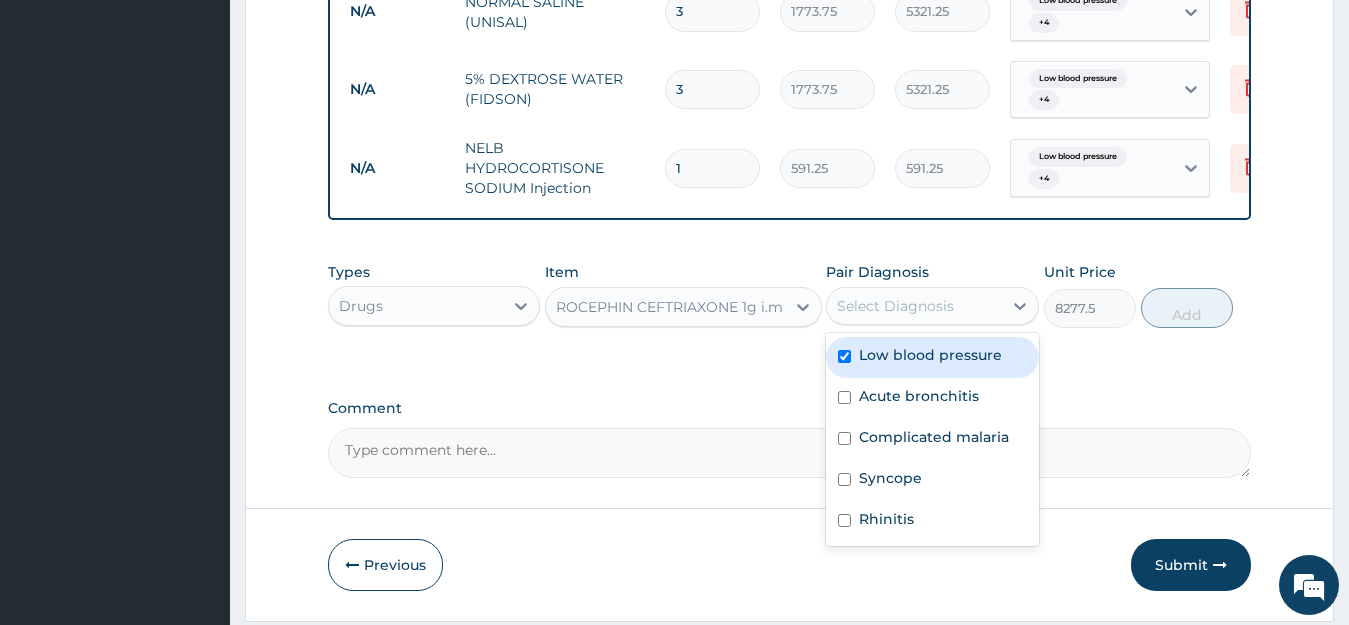 checkbox on "true" 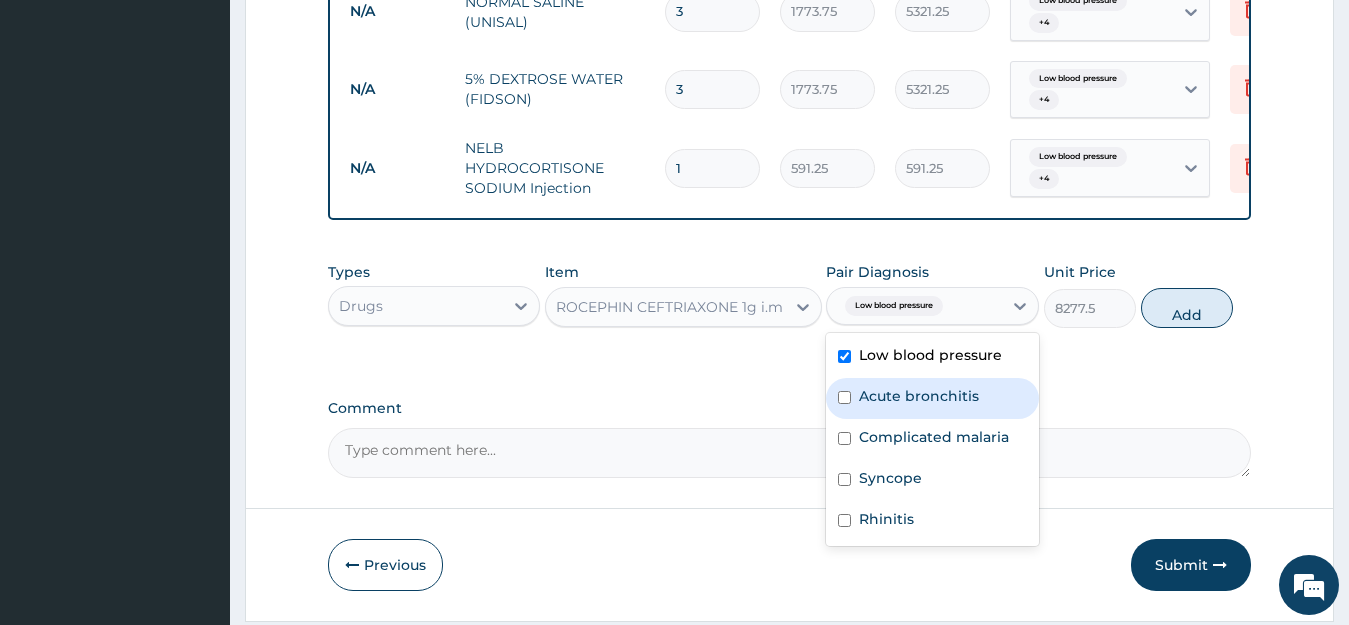 click on "Acute bronchitis" at bounding box center (919, 396) 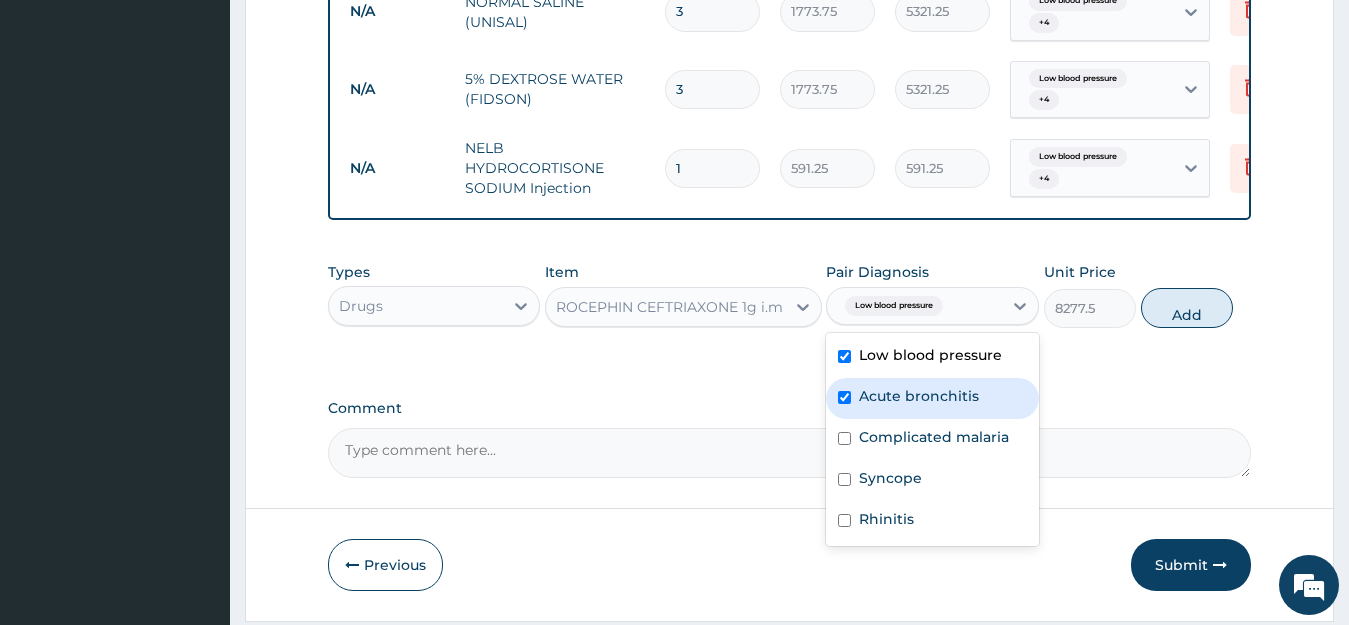 checkbox on "true" 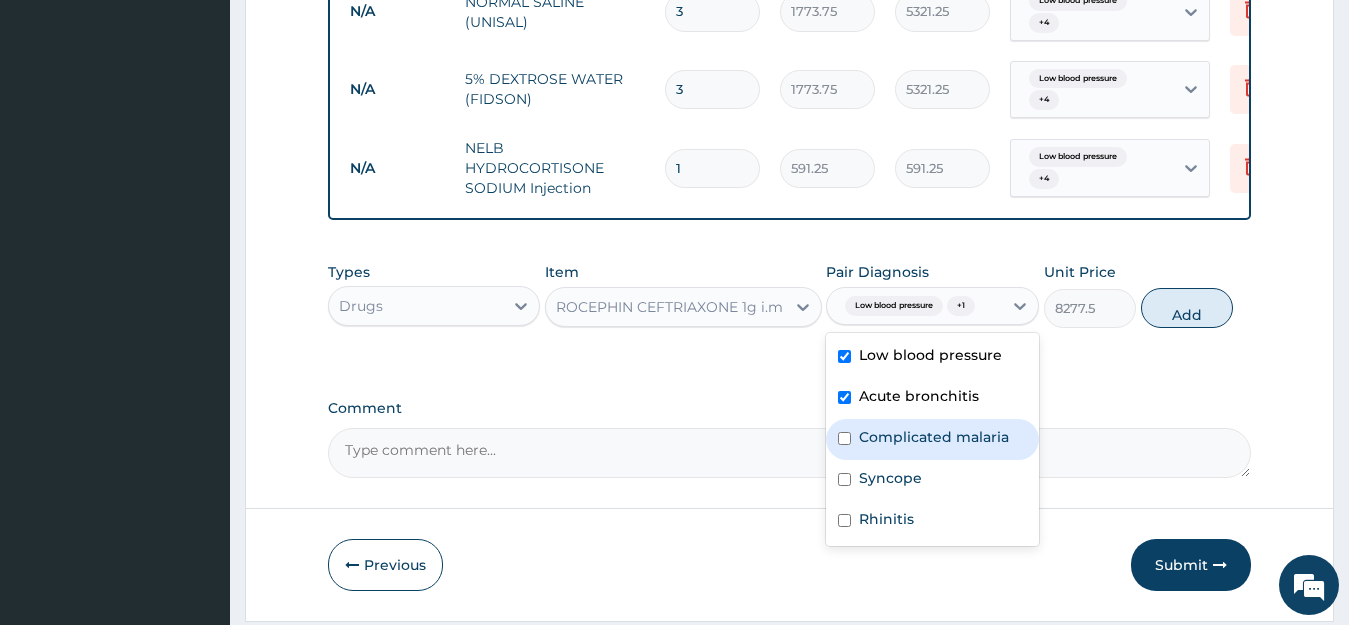 click on "Complicated malaria" at bounding box center (934, 437) 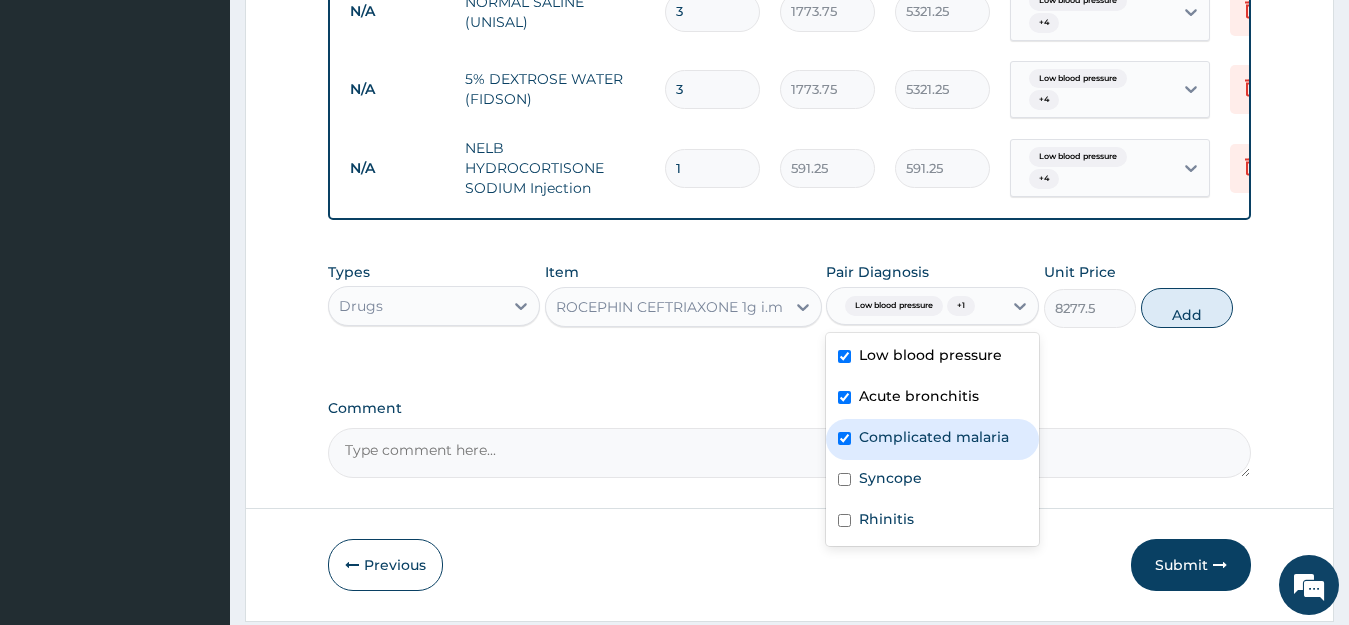 checkbox on "true" 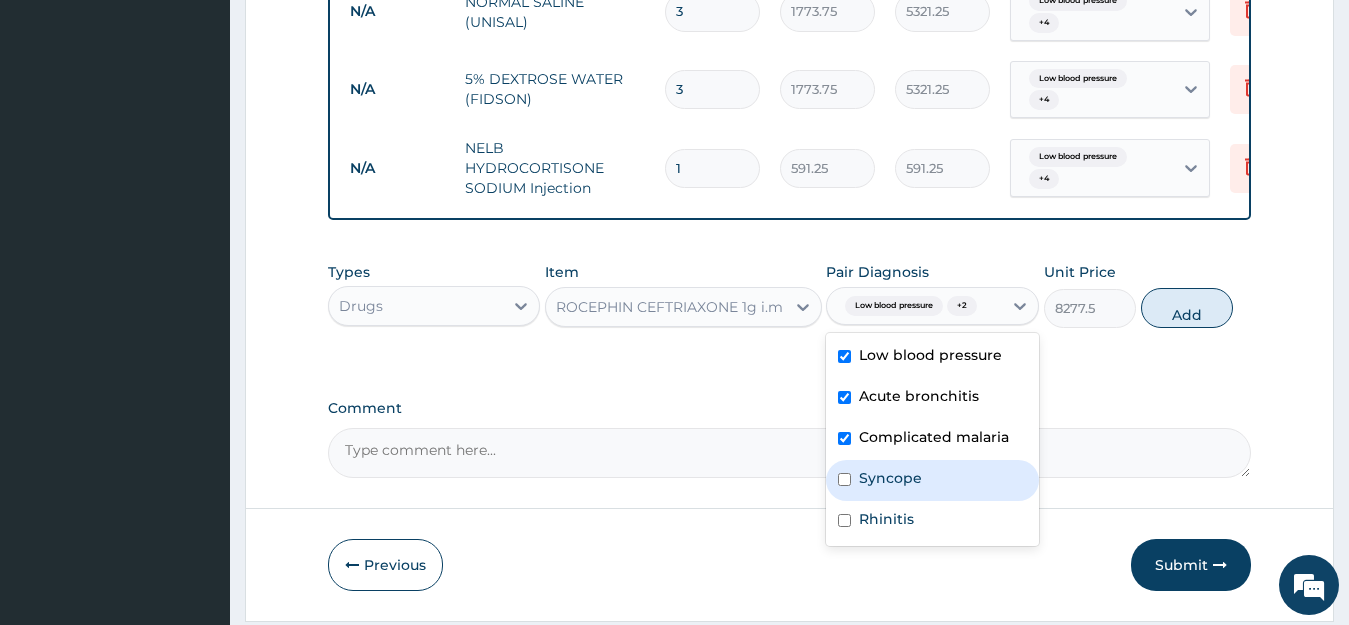 click on "Syncope" at bounding box center [932, 480] 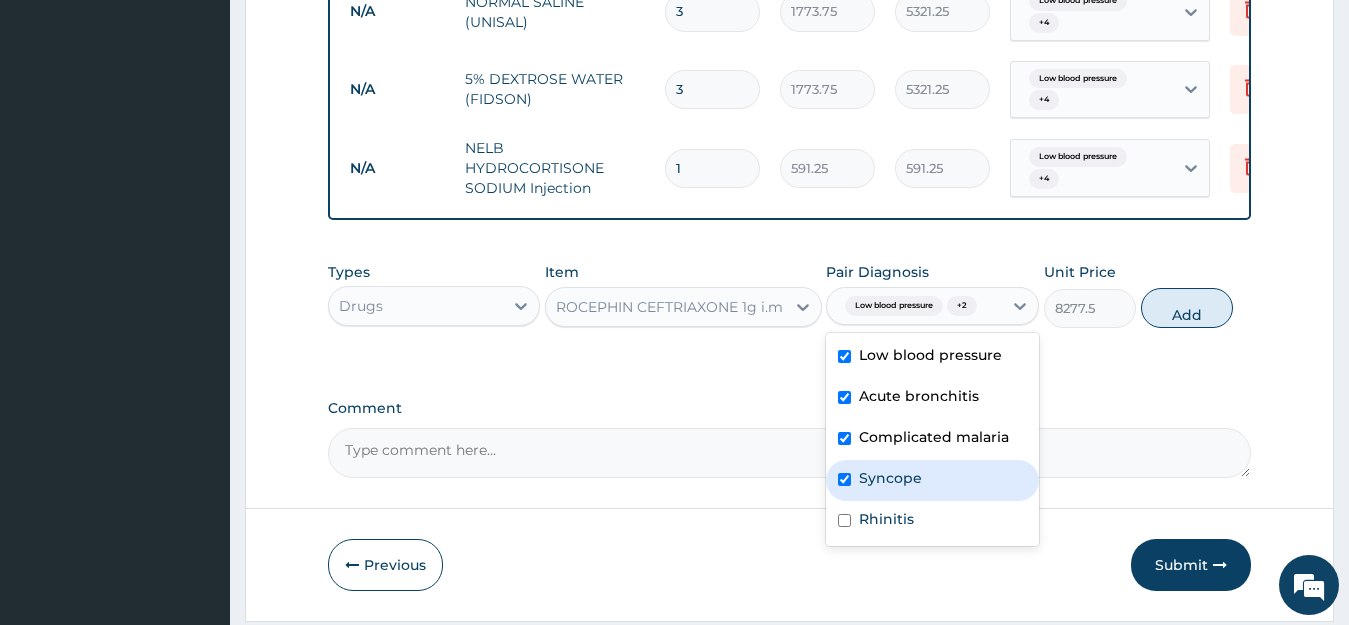 checkbox on "true" 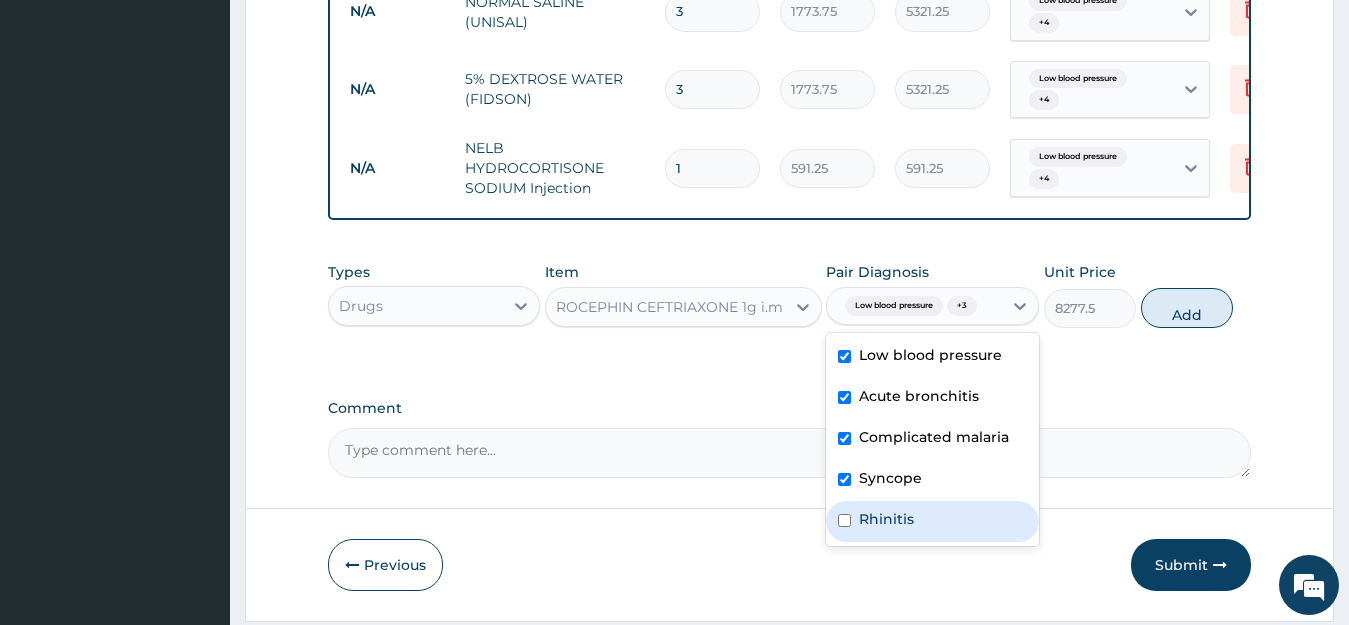 click on "Rhinitis" at bounding box center [932, 521] 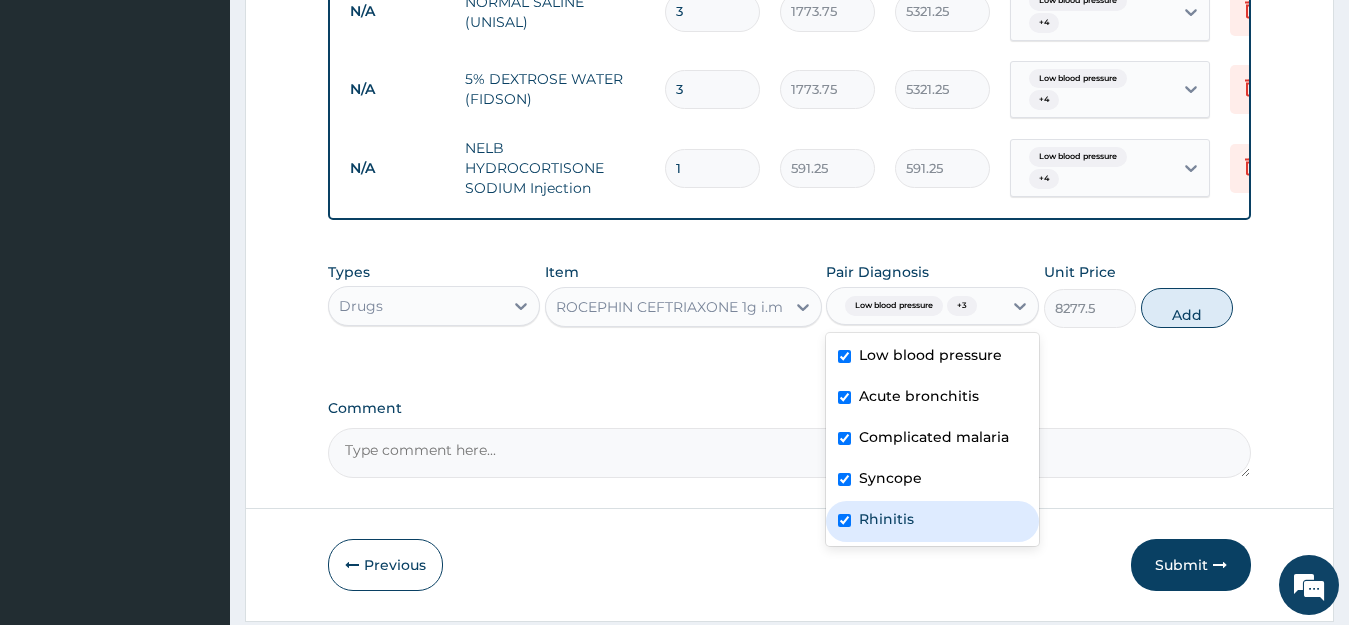 checkbox on "true" 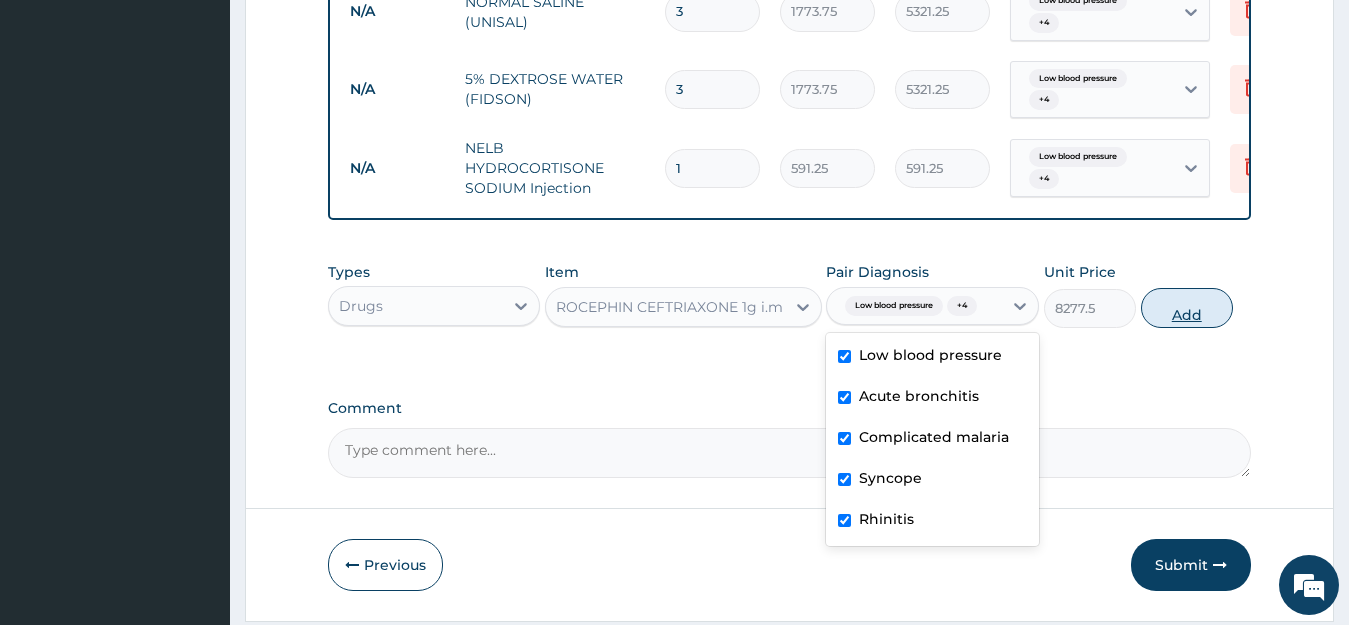 click on "Add" at bounding box center [1187, 308] 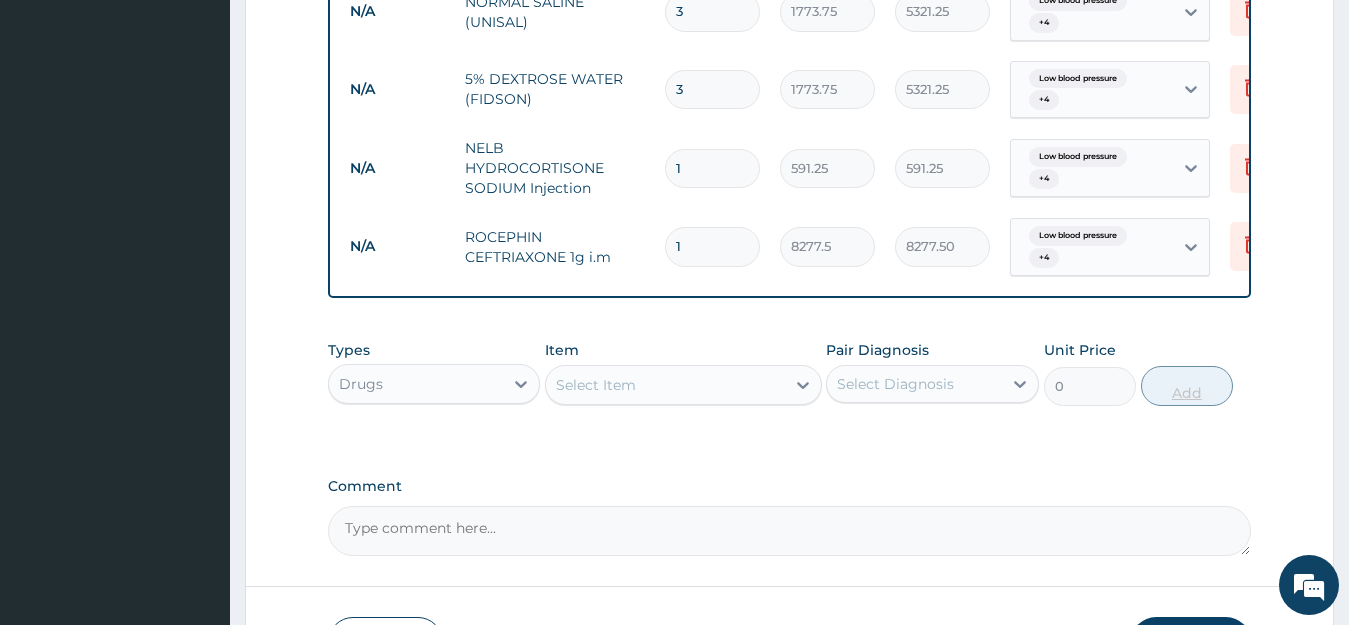type 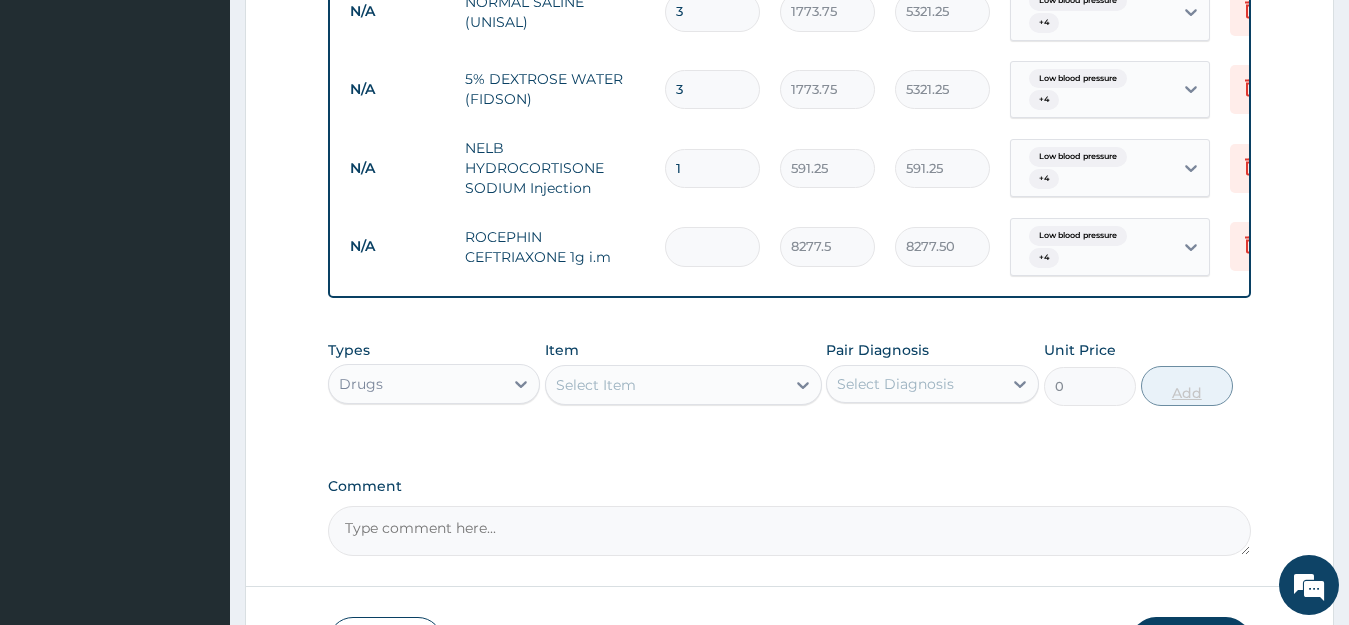 type on "0.00" 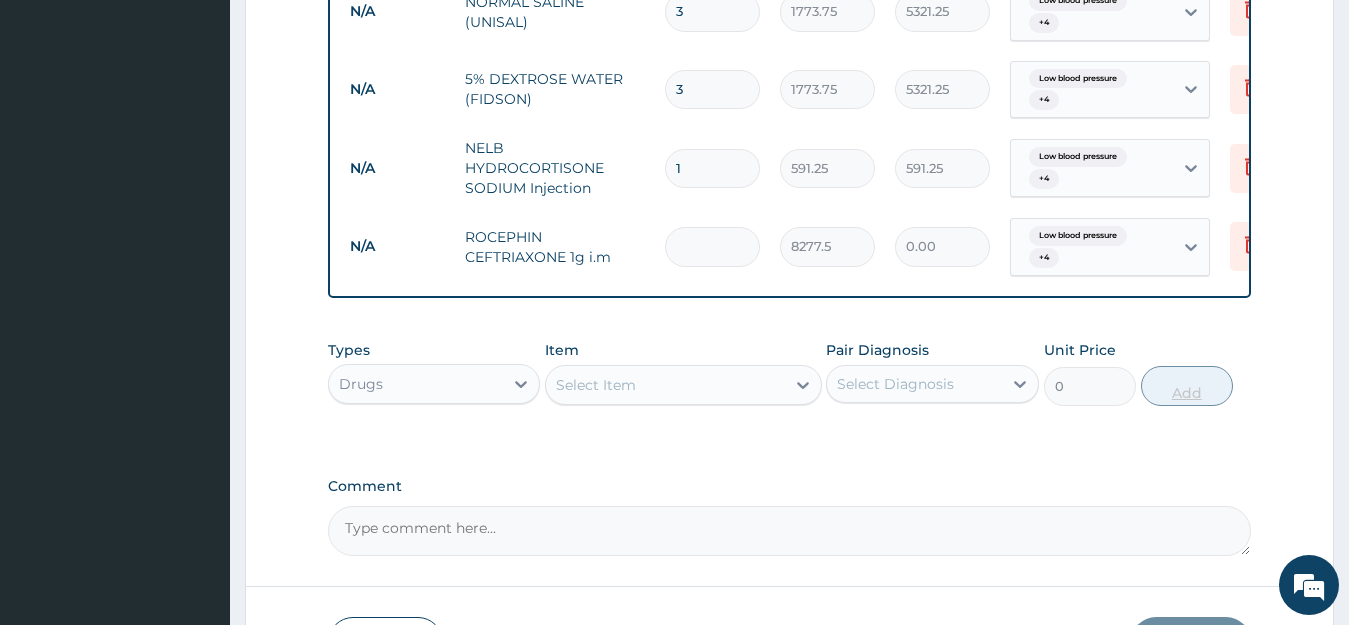 type on "4" 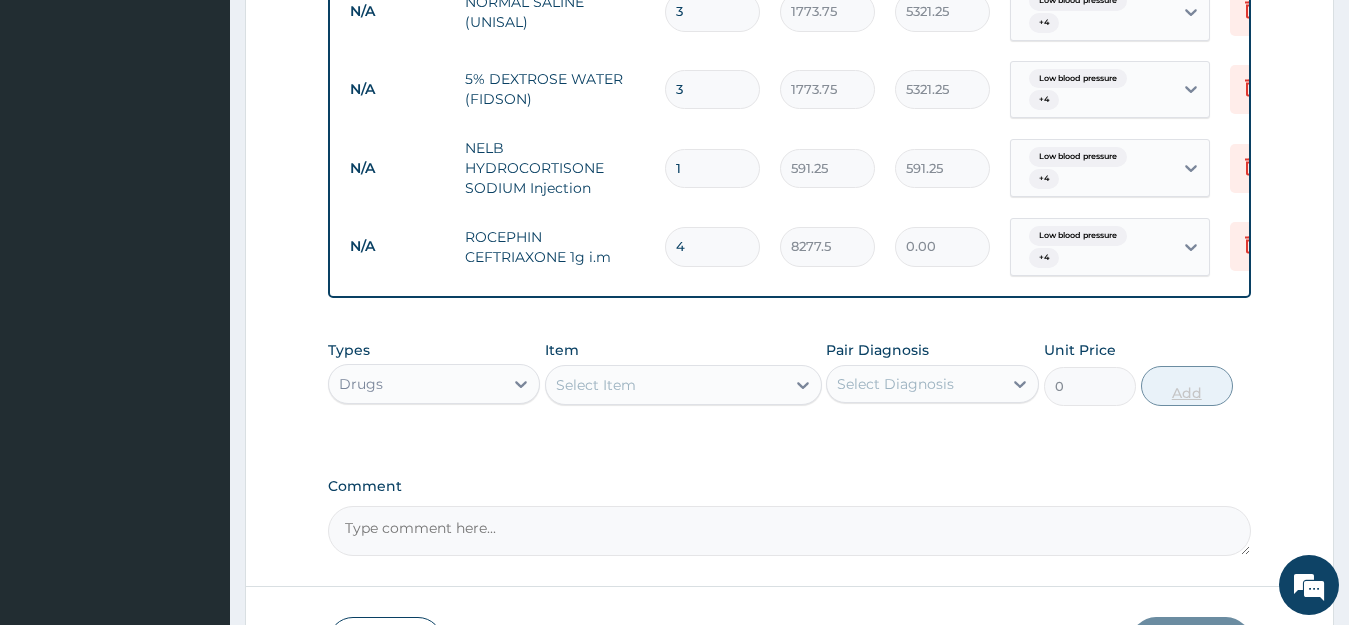 type on "33110.00" 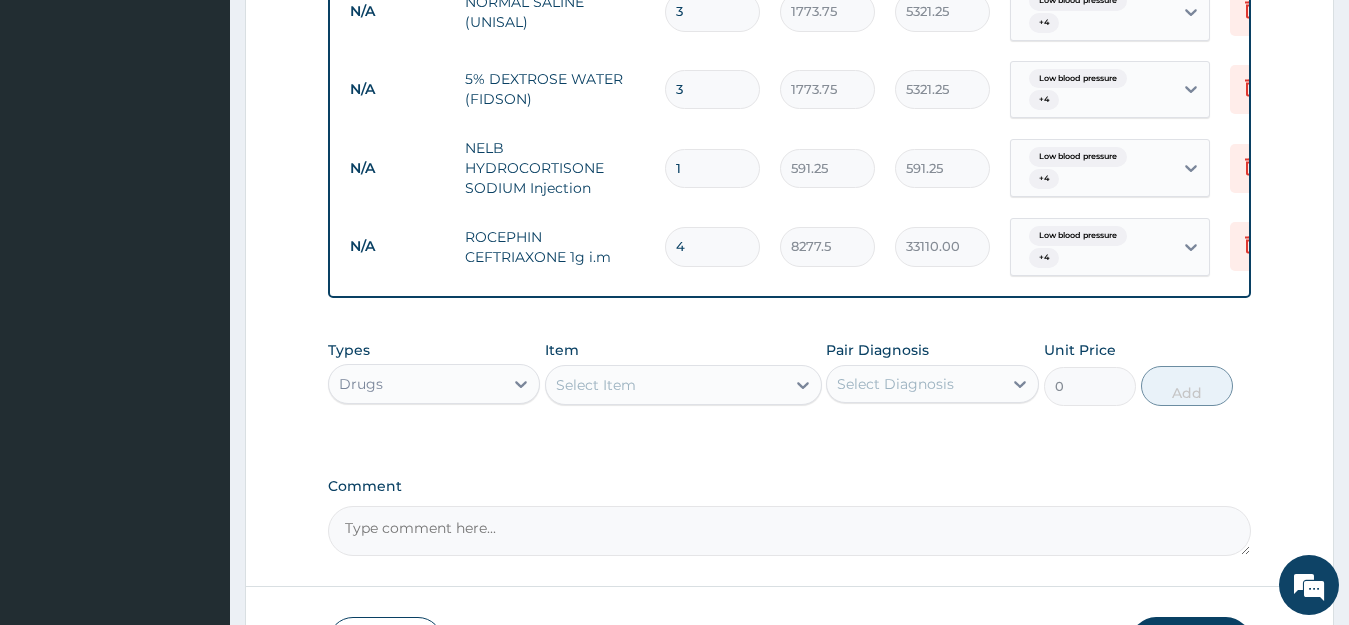 type on "4" 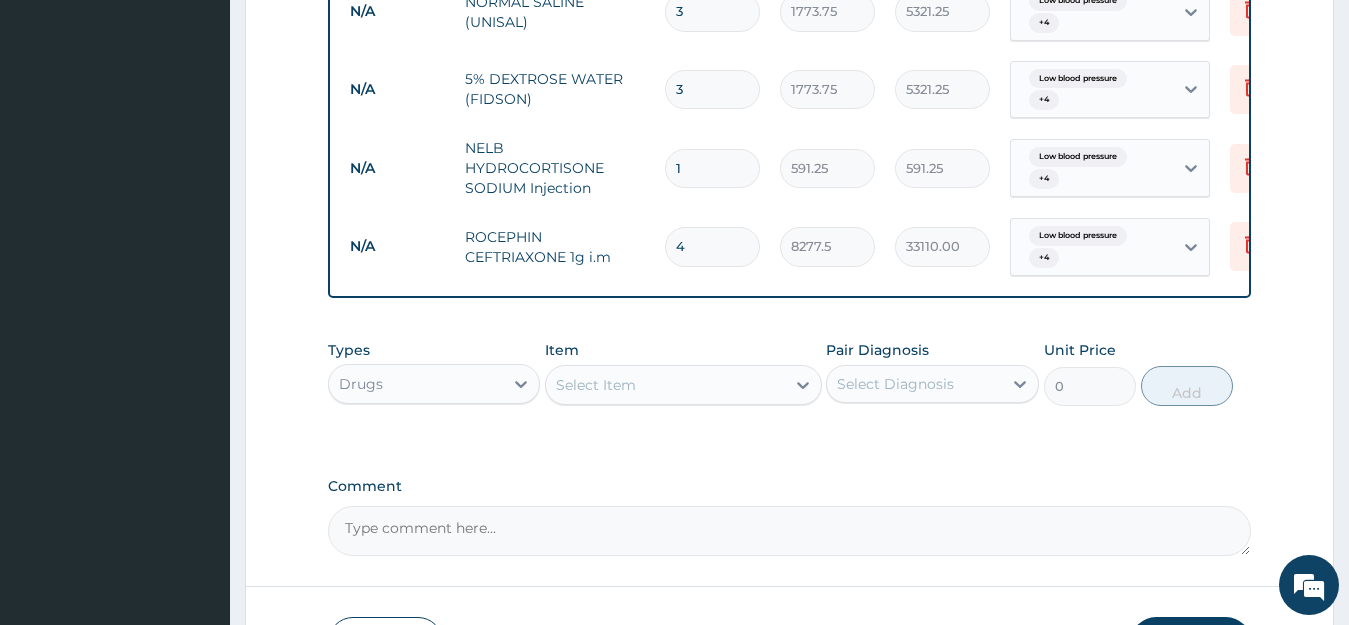 click on "Select Item" at bounding box center (665, 385) 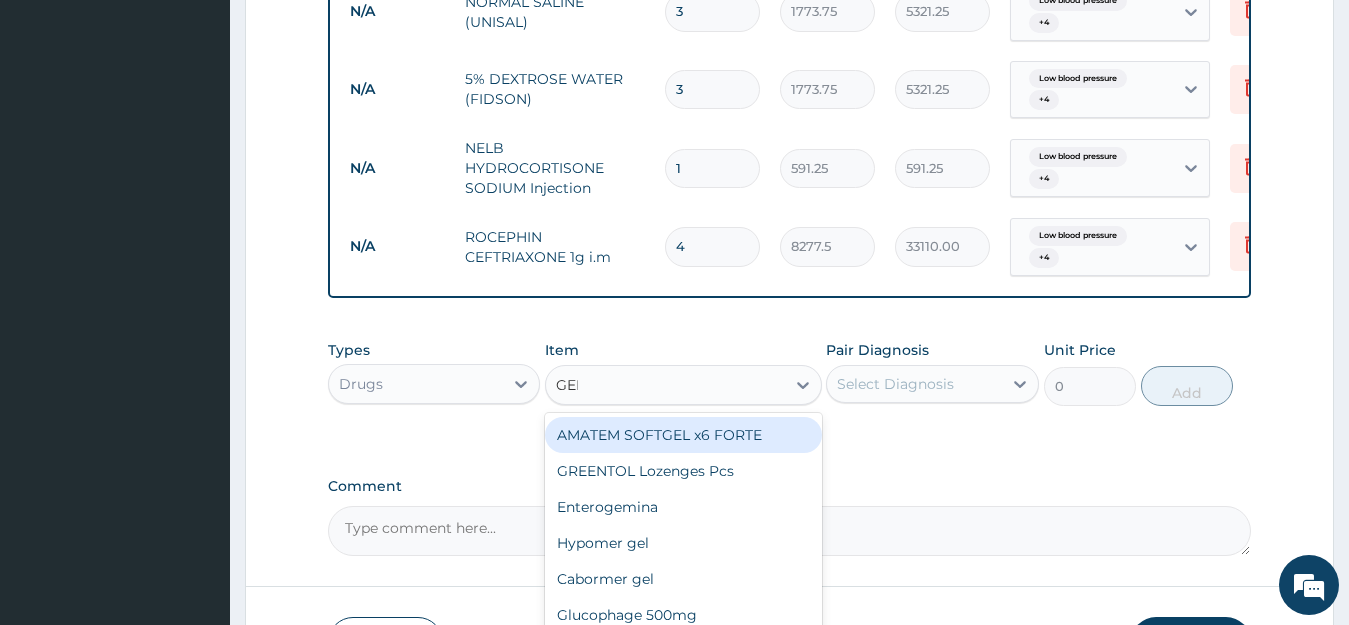 type on "GENT" 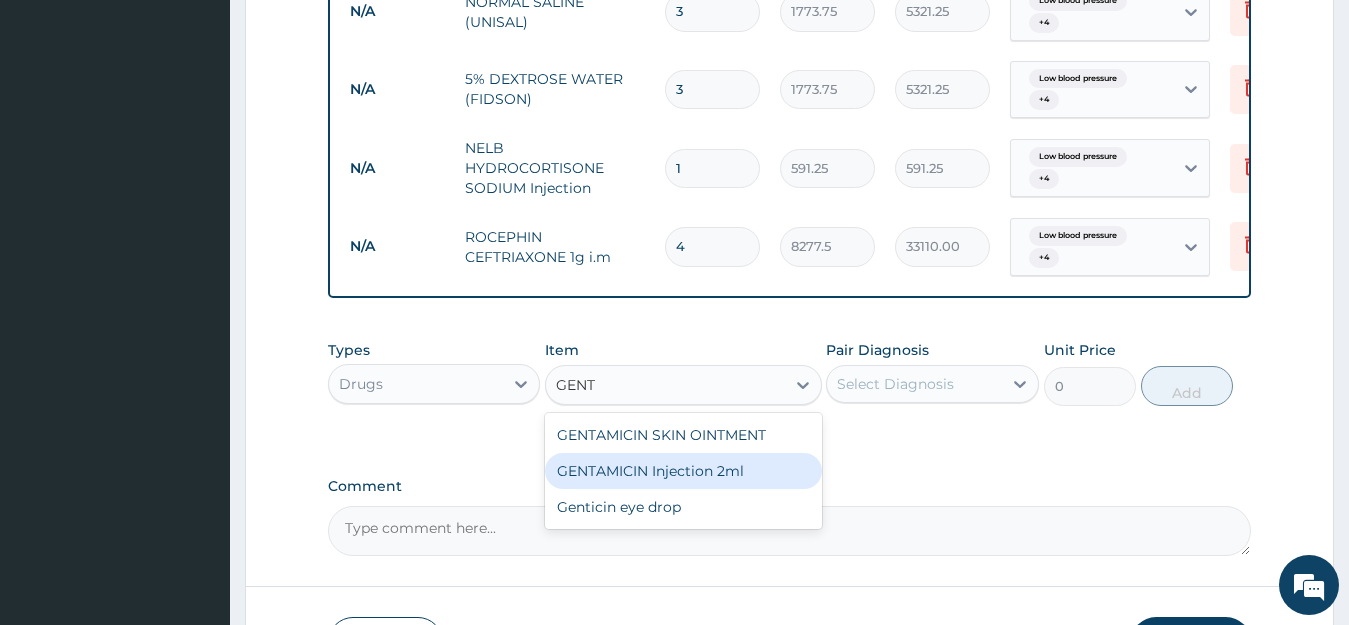 click on "GENTAMICIN Injection 2ml" at bounding box center (683, 471) 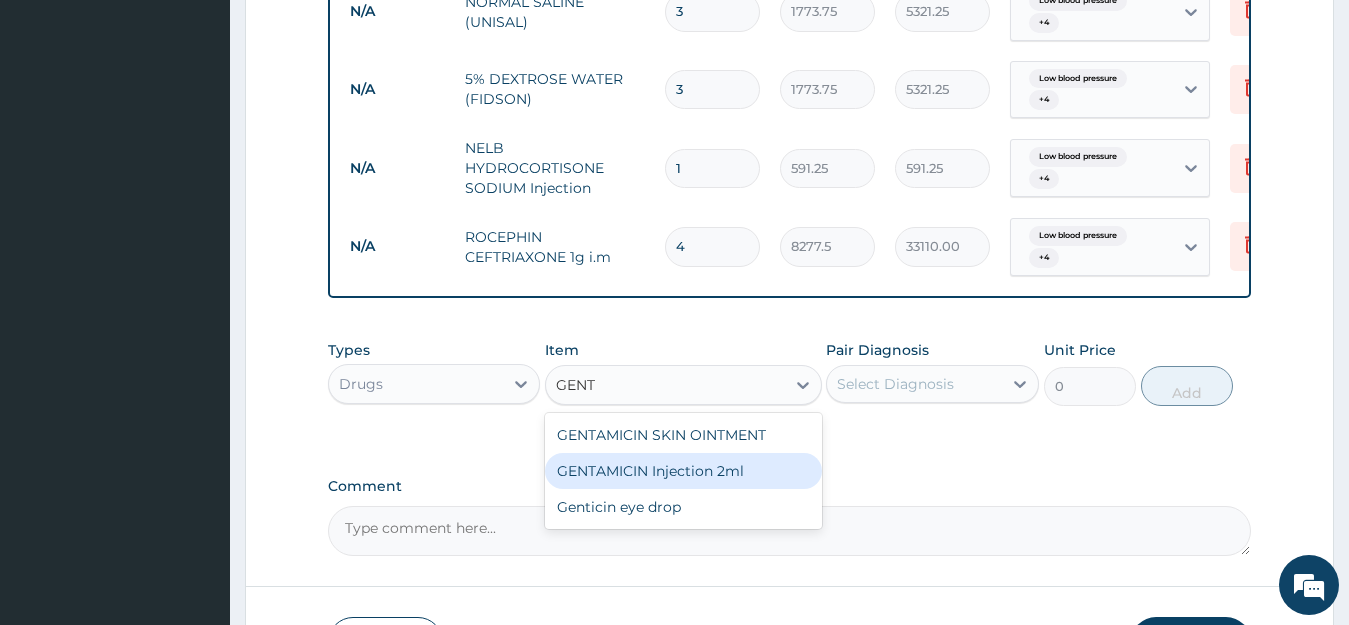 type 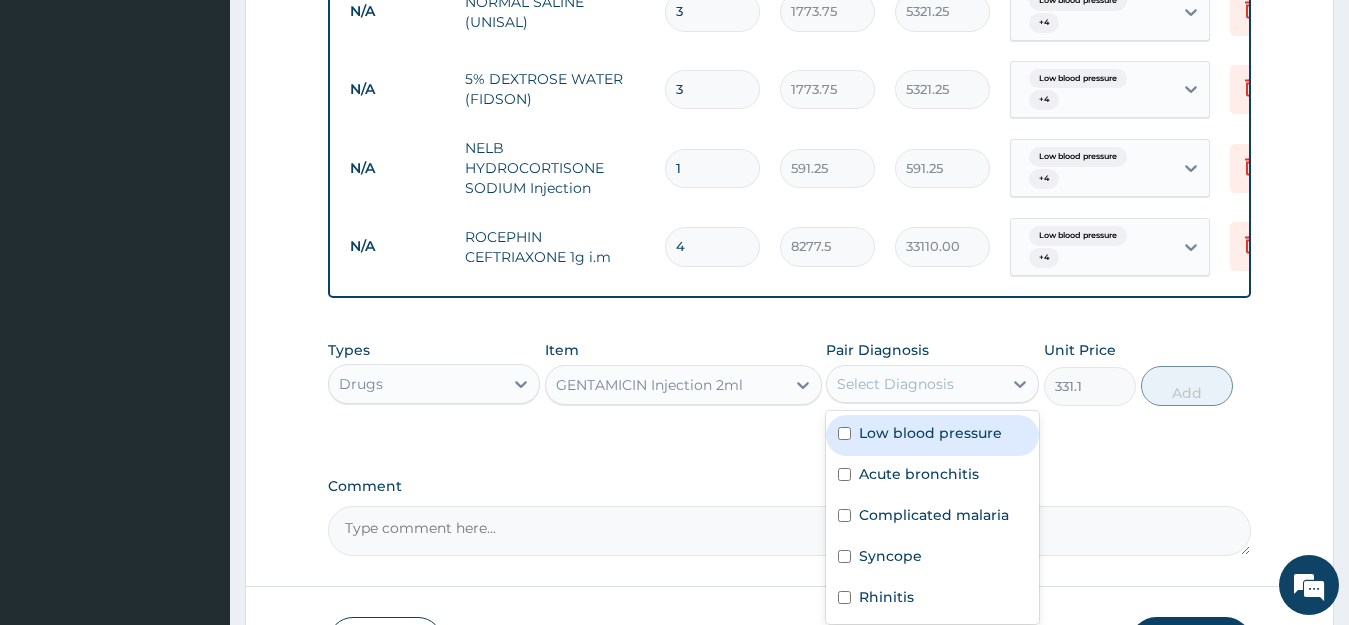 click on "Select Diagnosis" at bounding box center [895, 384] 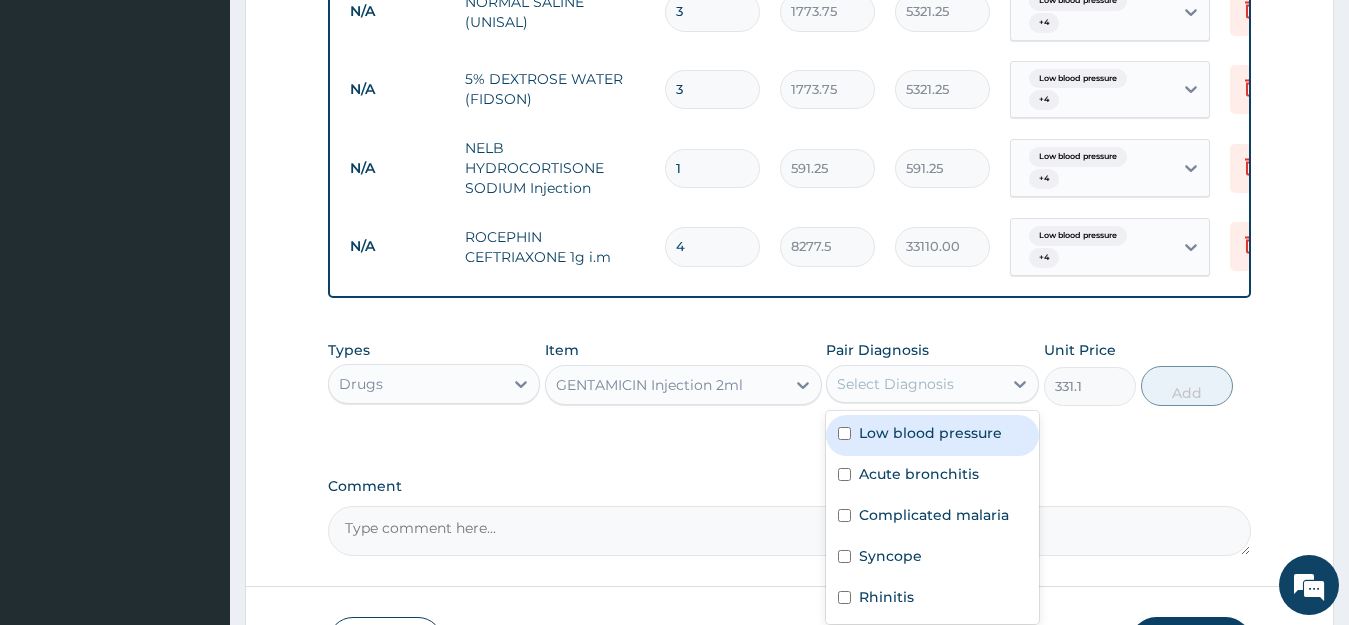 click on "Low blood pressure" at bounding box center [930, 433] 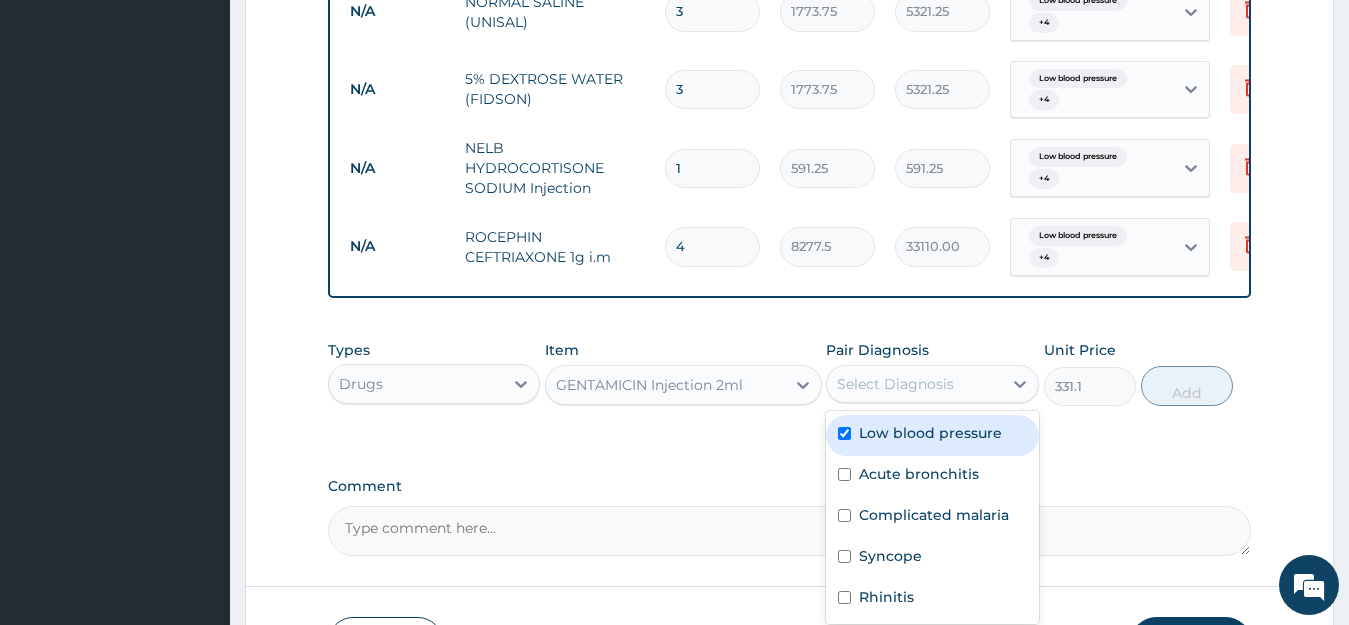 checkbox on "true" 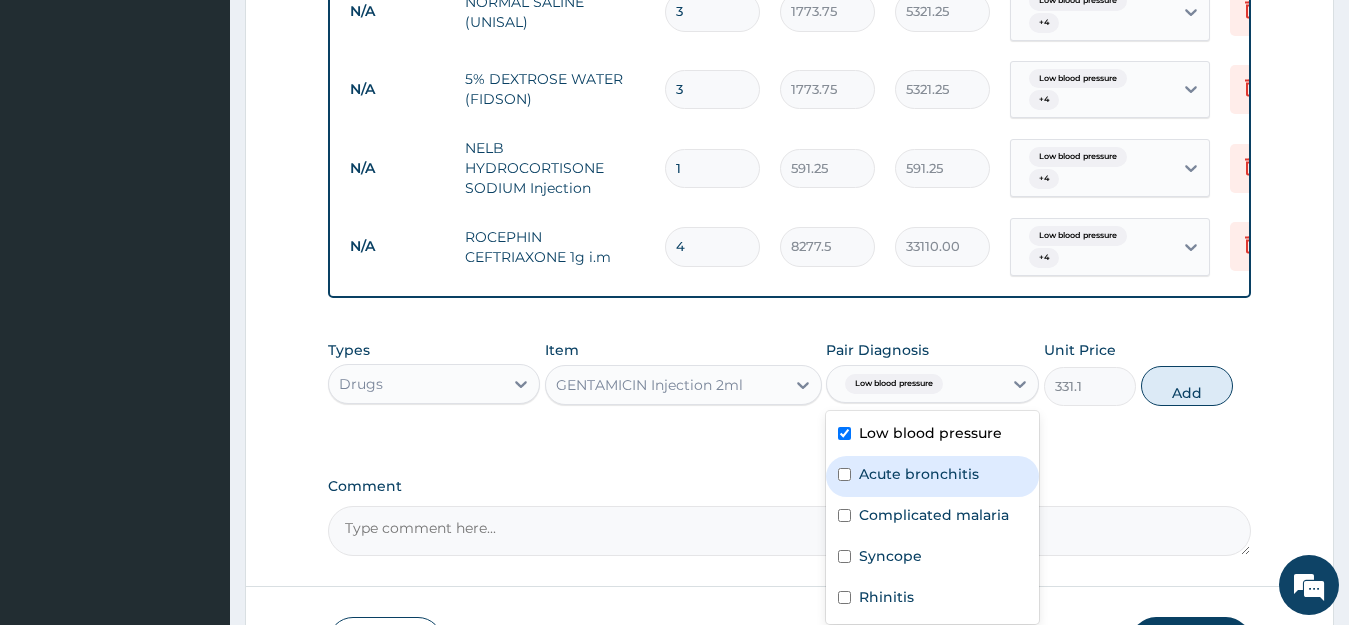 click on "Acute bronchitis" at bounding box center (919, 474) 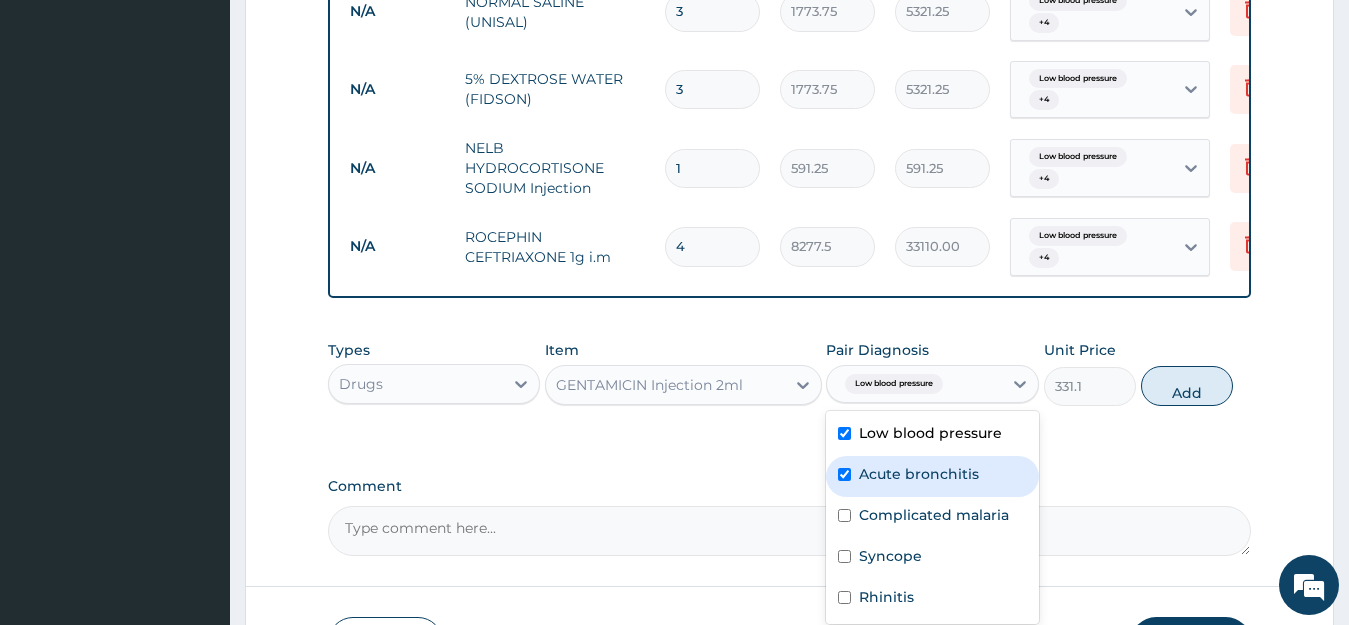 checkbox on "true" 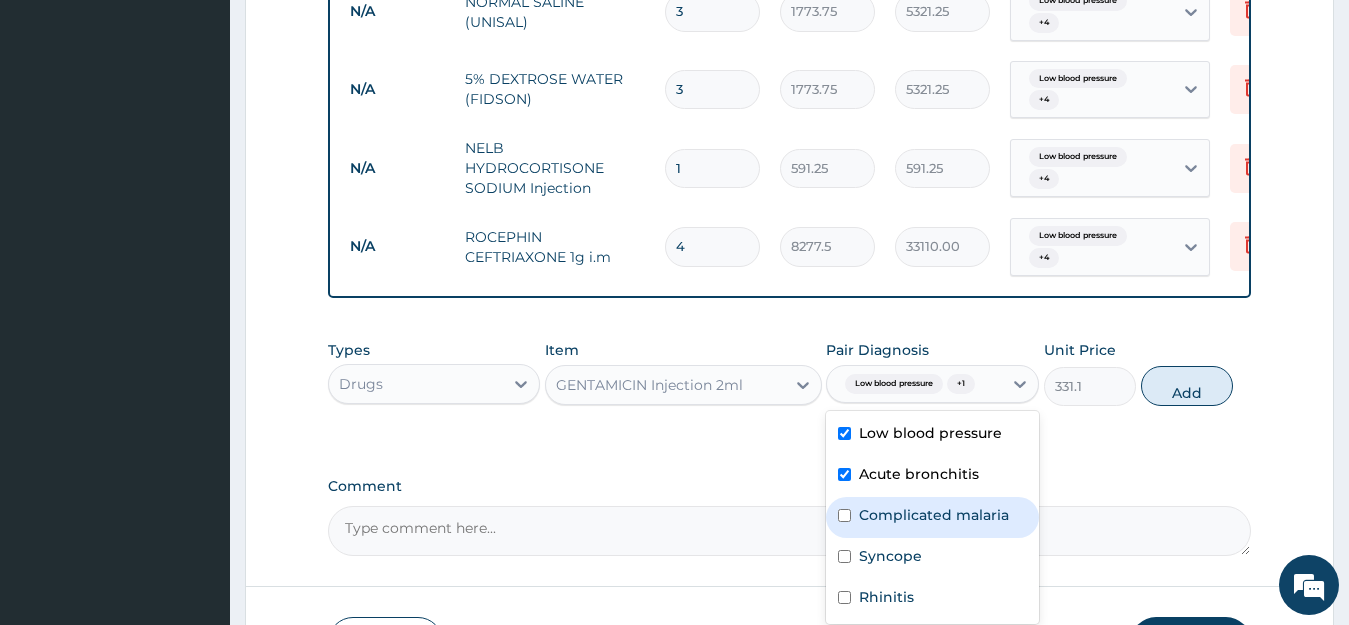 click on "Complicated malaria" at bounding box center [934, 515] 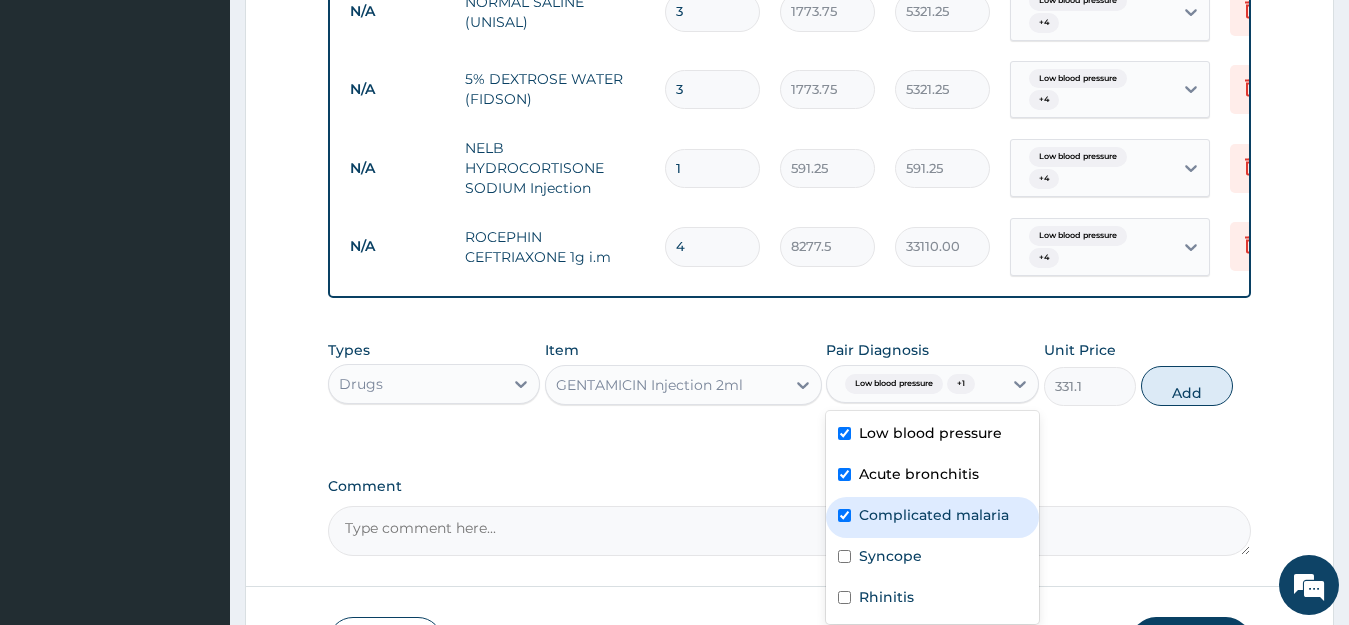 checkbox on "true" 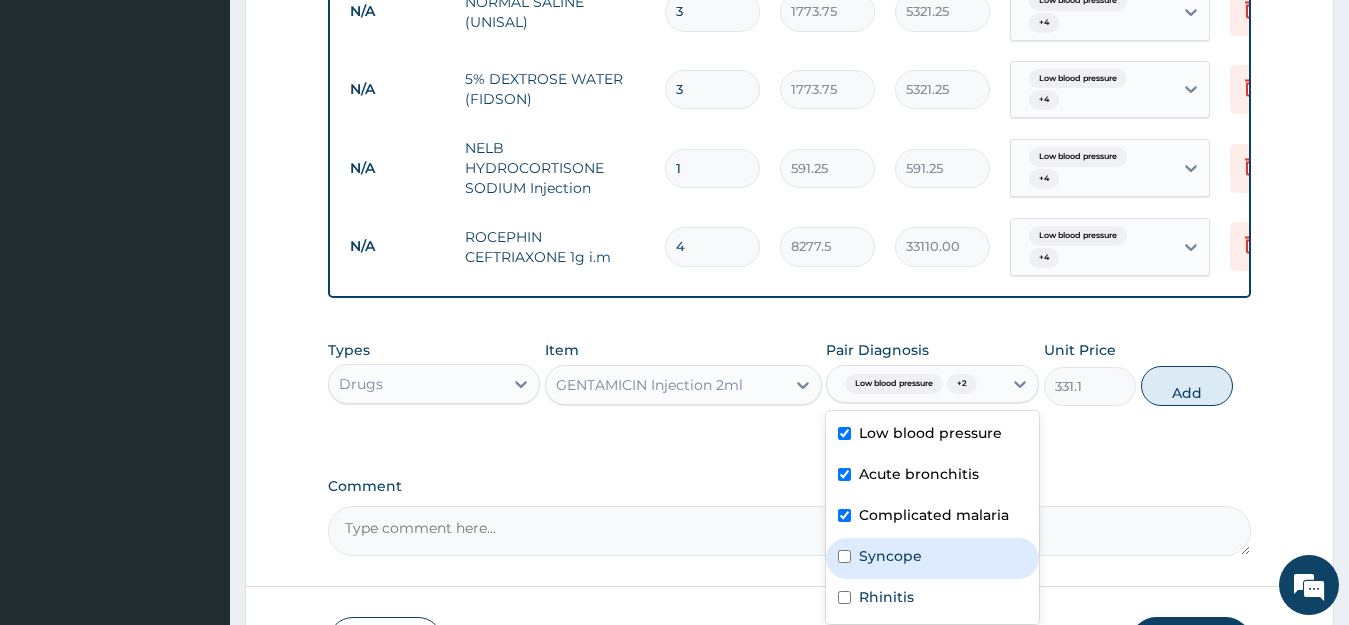 click on "Syncope" at bounding box center (890, 556) 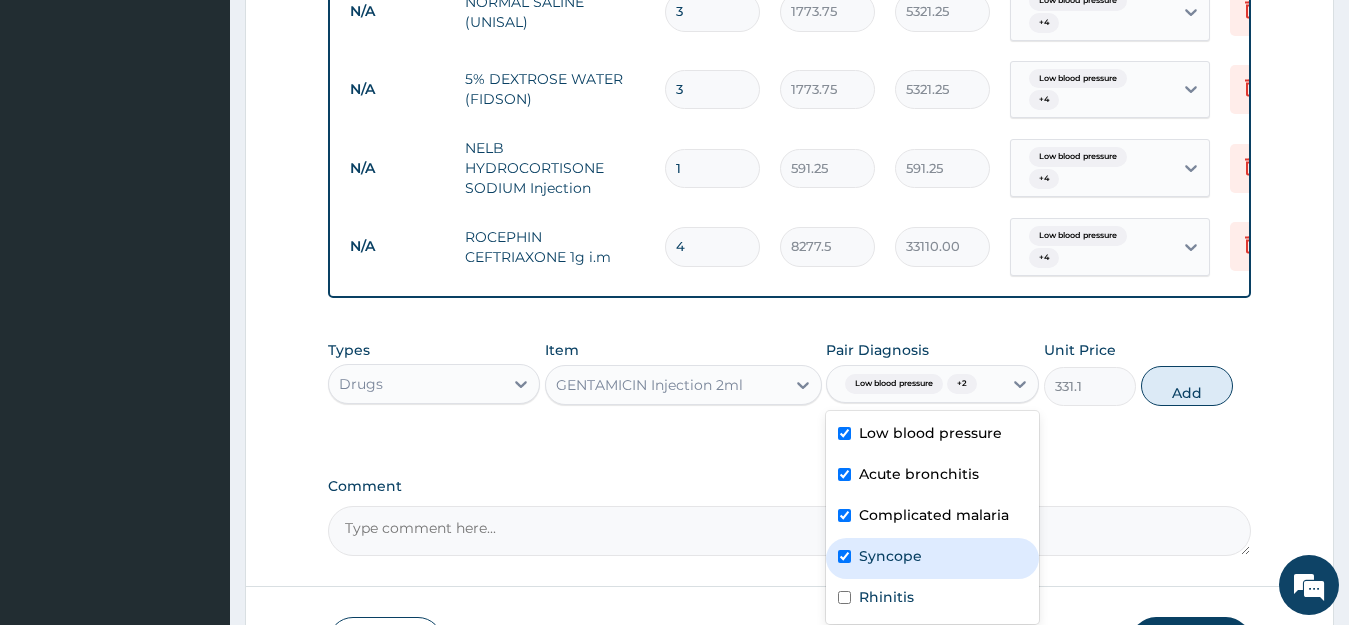 checkbox on "true" 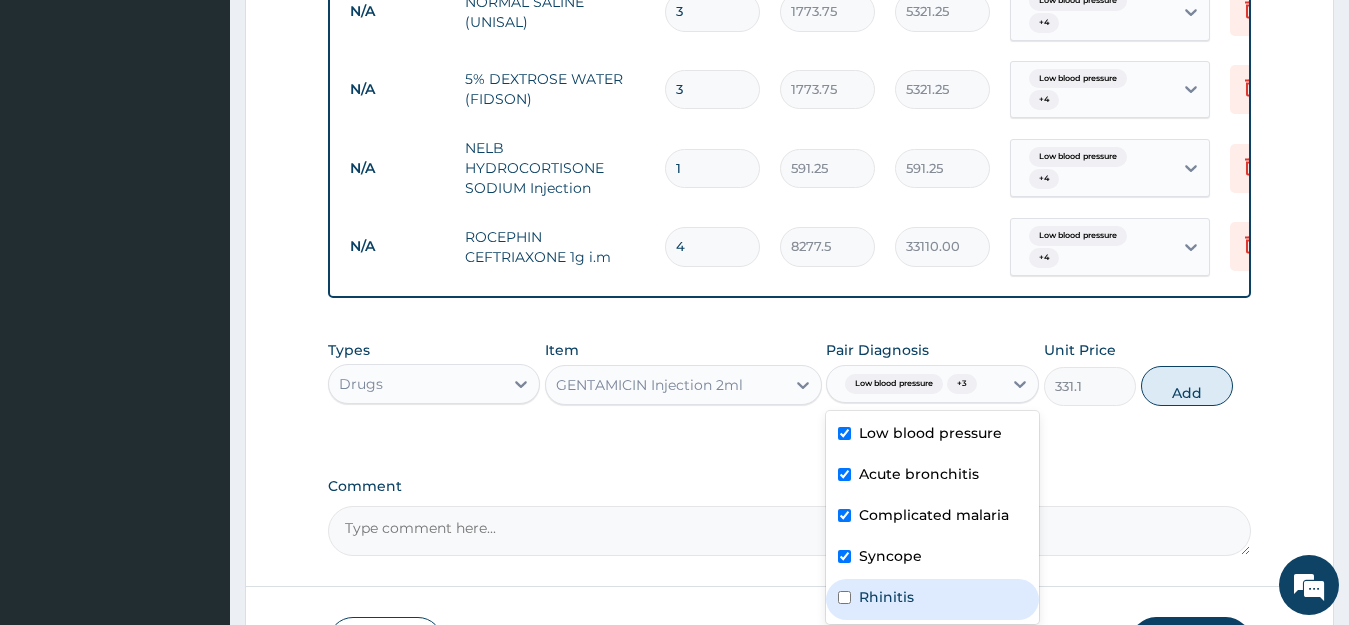 click on "Rhinitis" at bounding box center [886, 597] 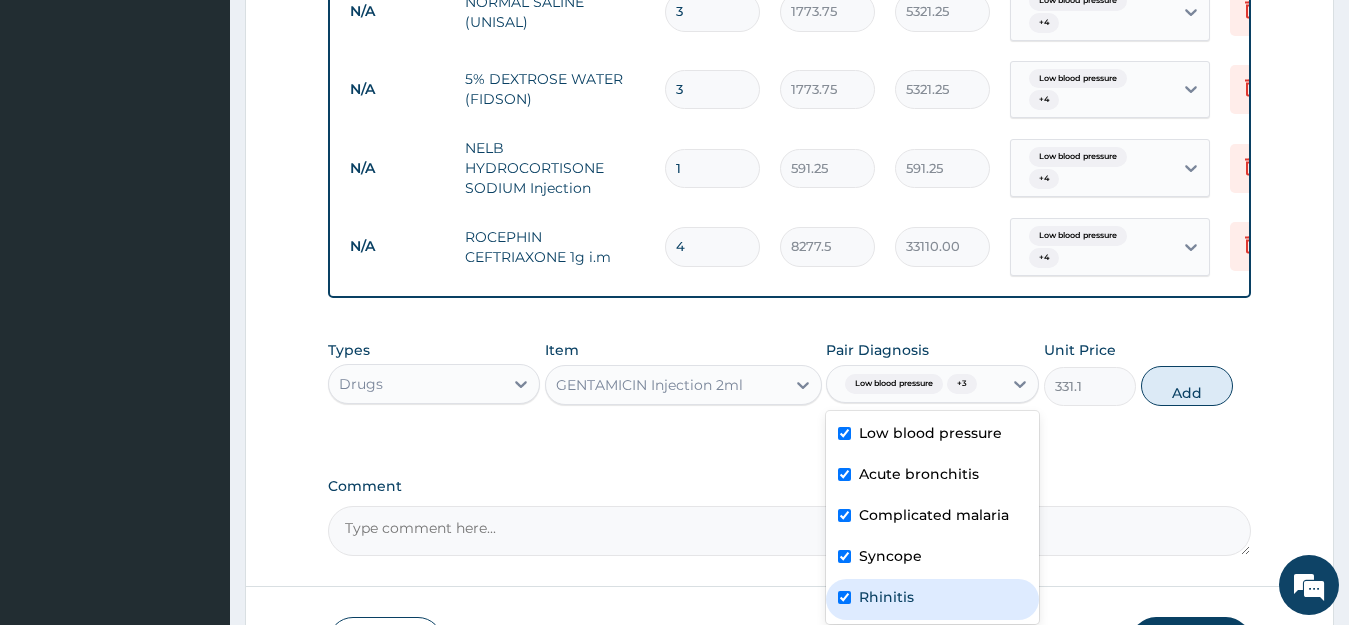 checkbox on "true" 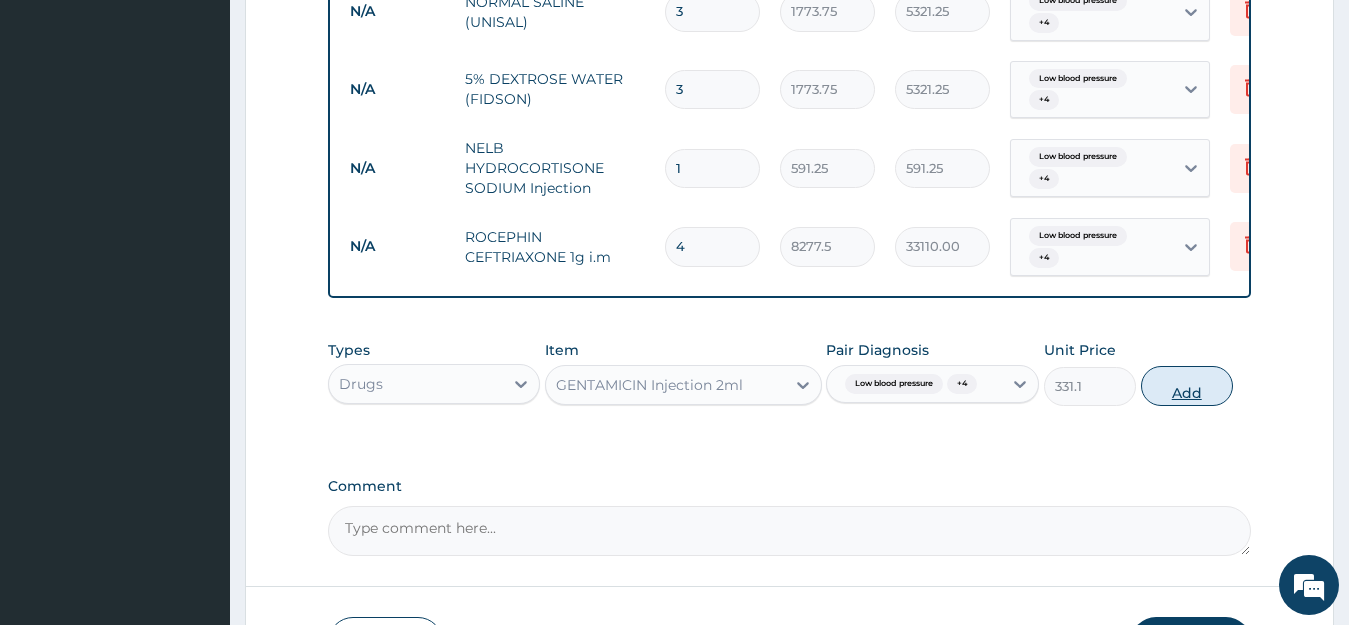 click on "Add" at bounding box center (1187, 386) 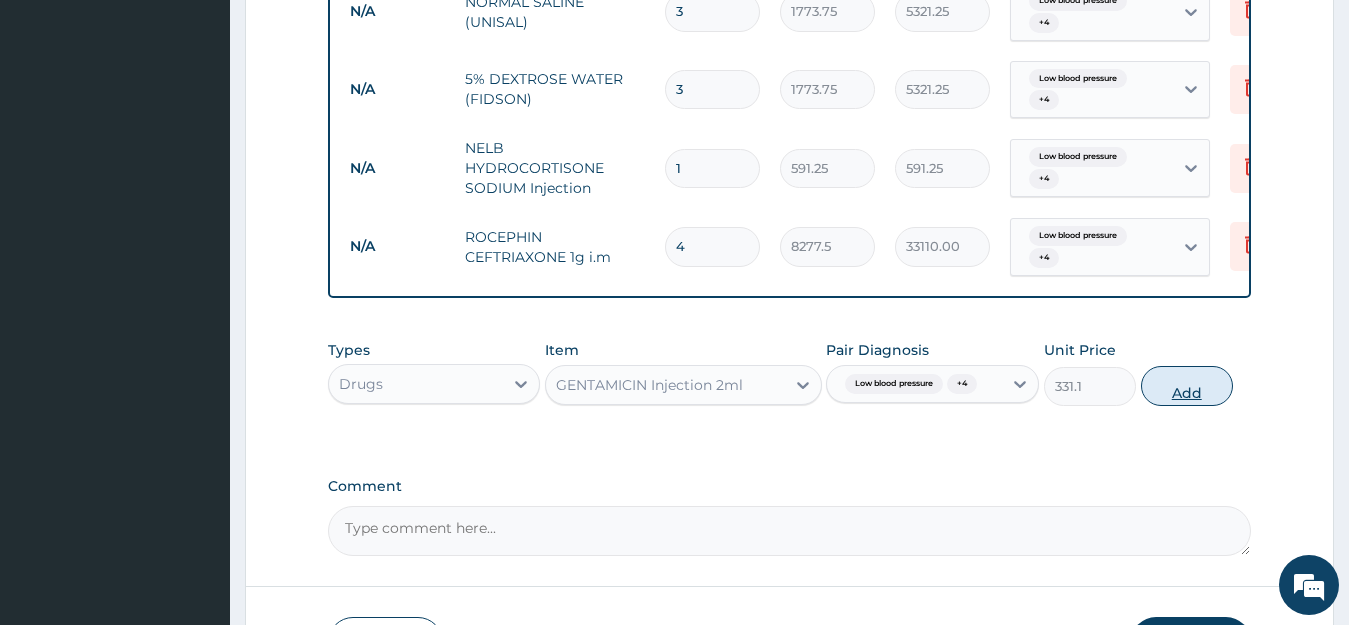 type on "0" 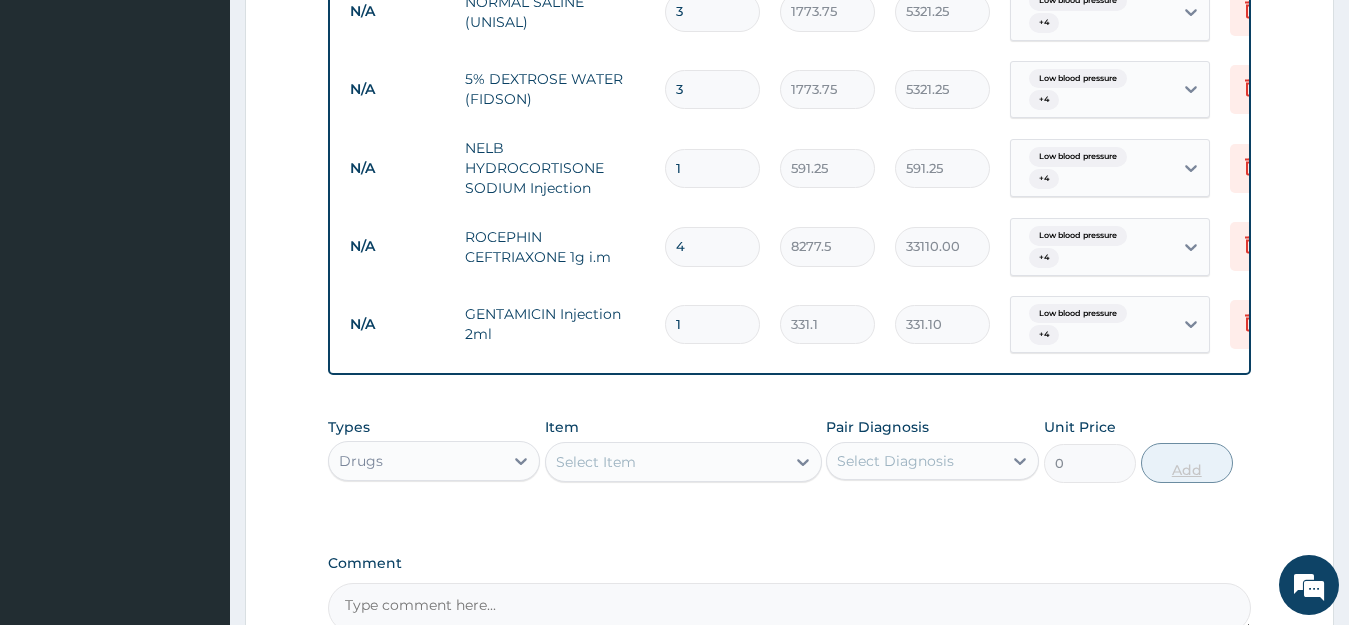 type 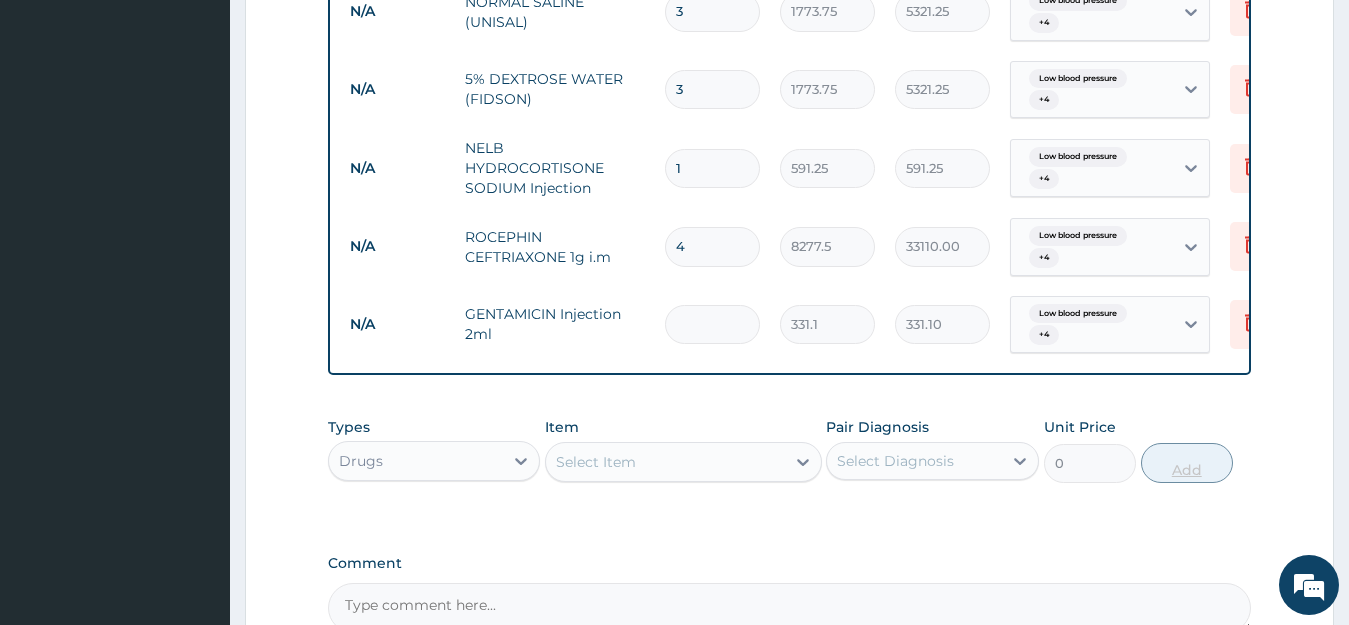 type on "0.00" 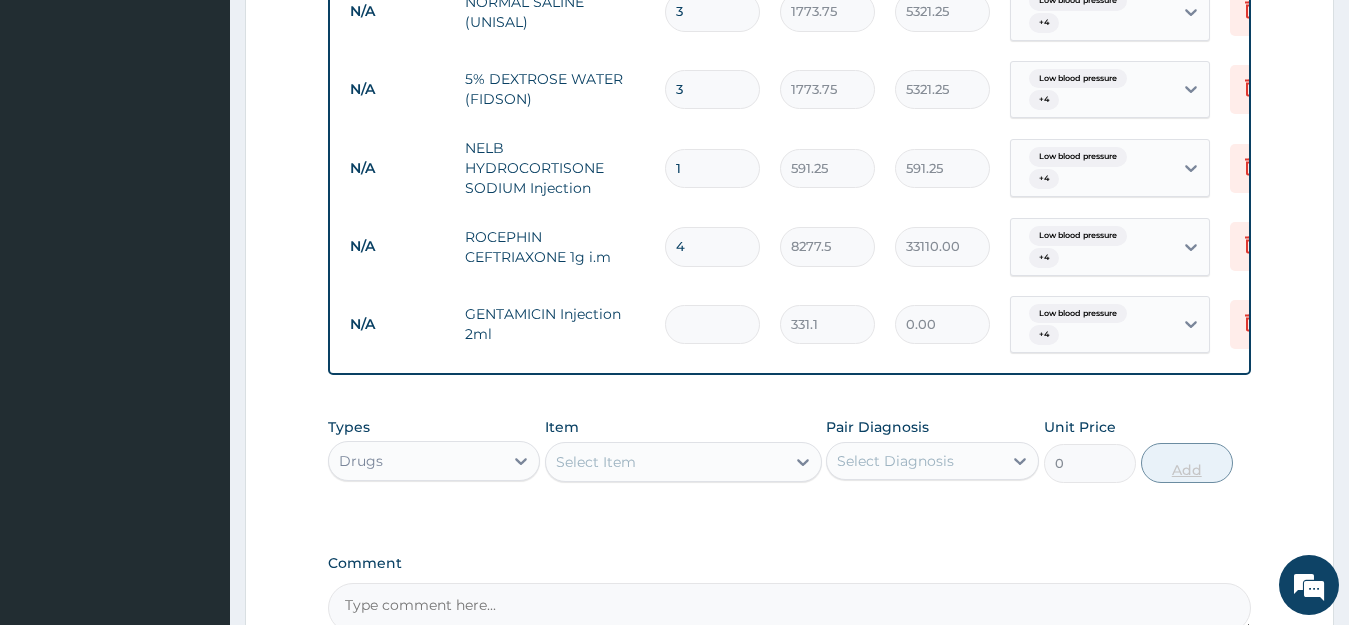 type on "6" 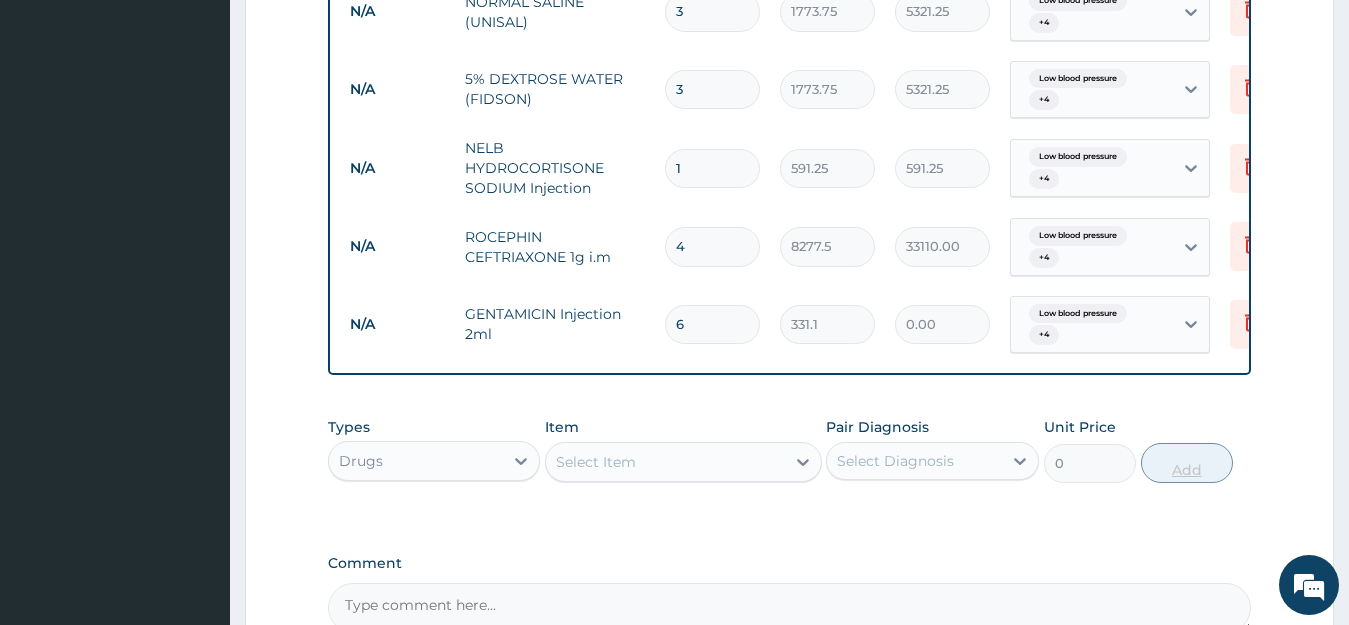 type on "1986.60" 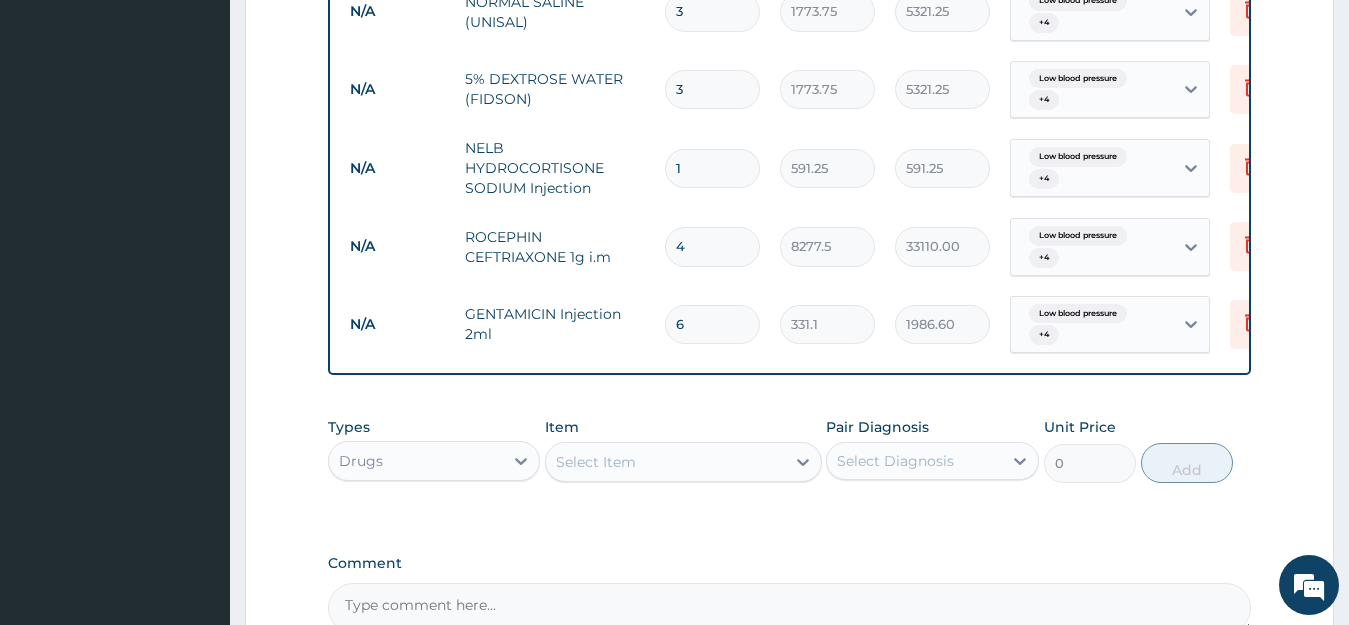 type on "6" 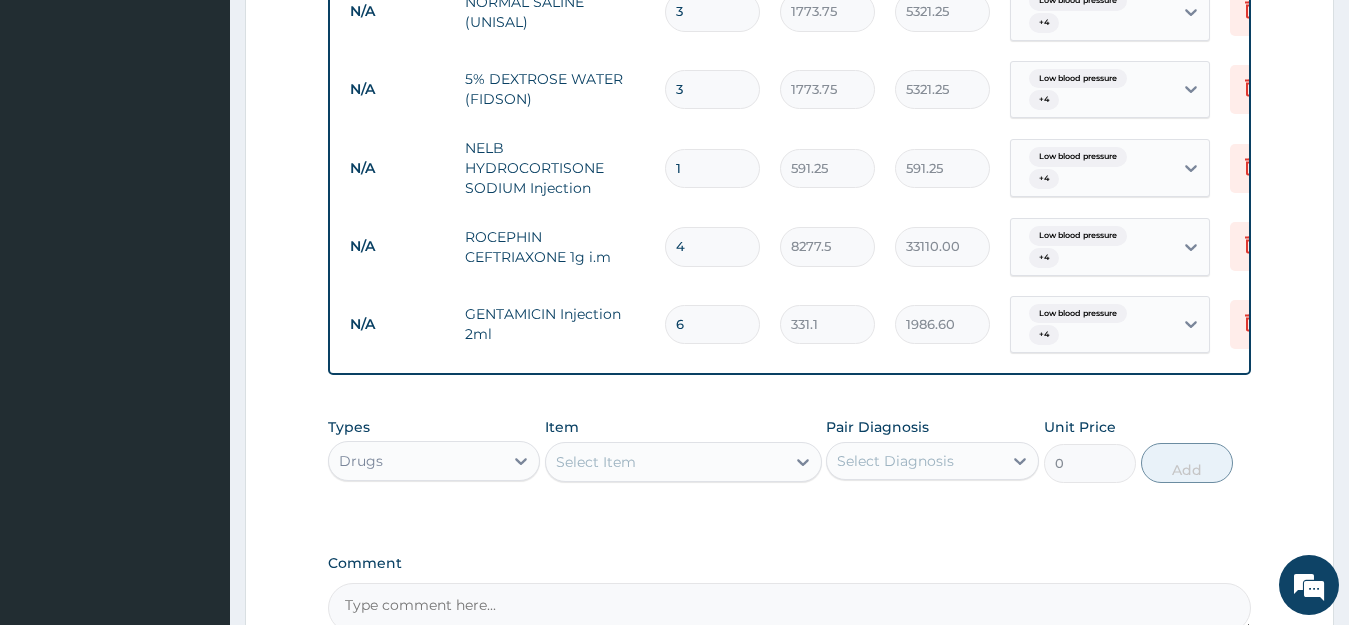 click on "Select Item" at bounding box center (665, 462) 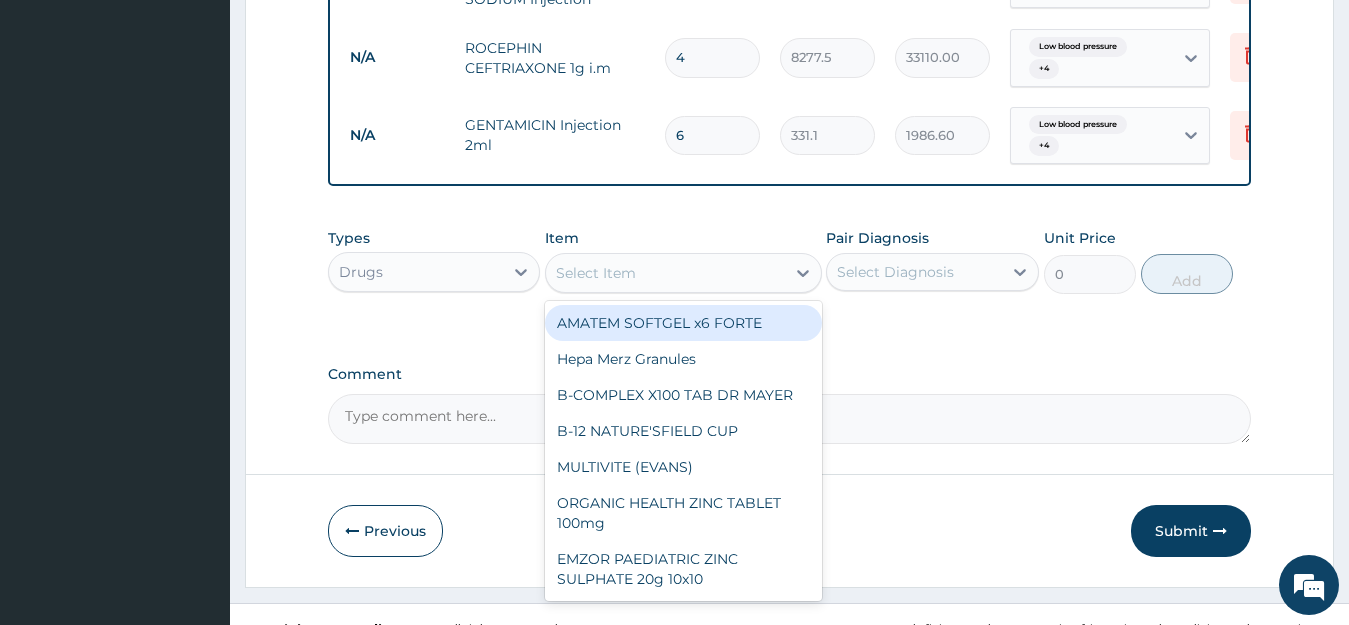 scroll, scrollTop: 1521, scrollLeft: 0, axis: vertical 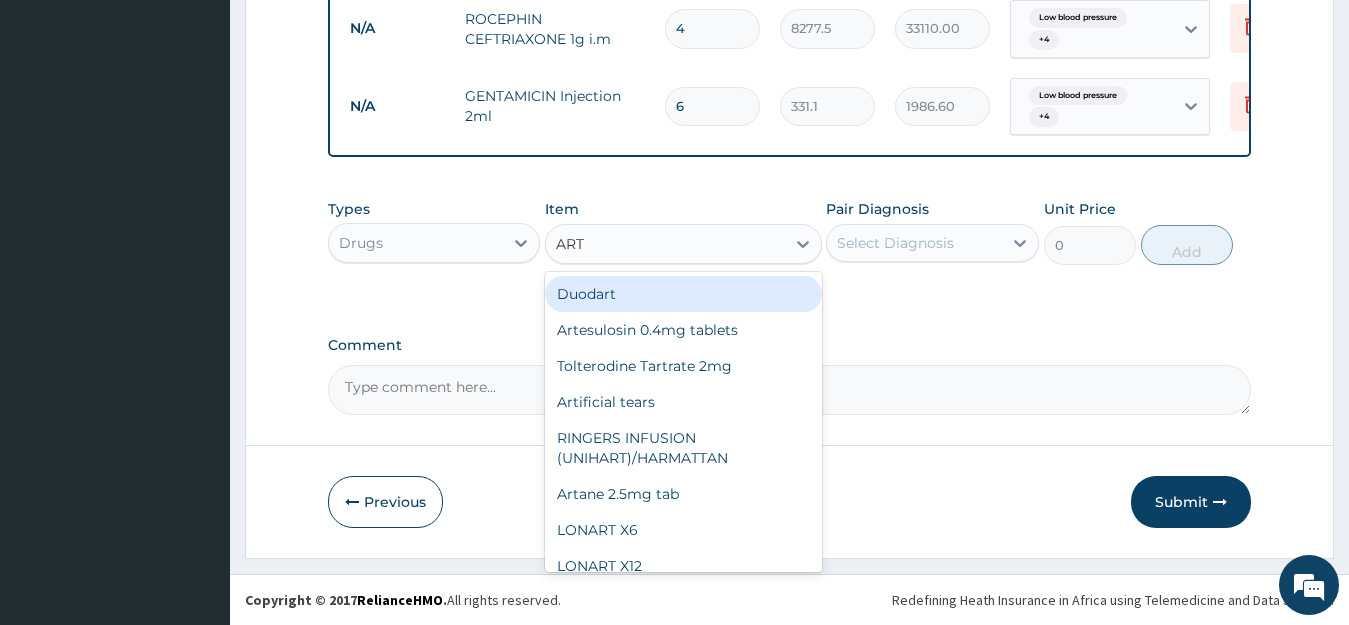 type on "ARTE" 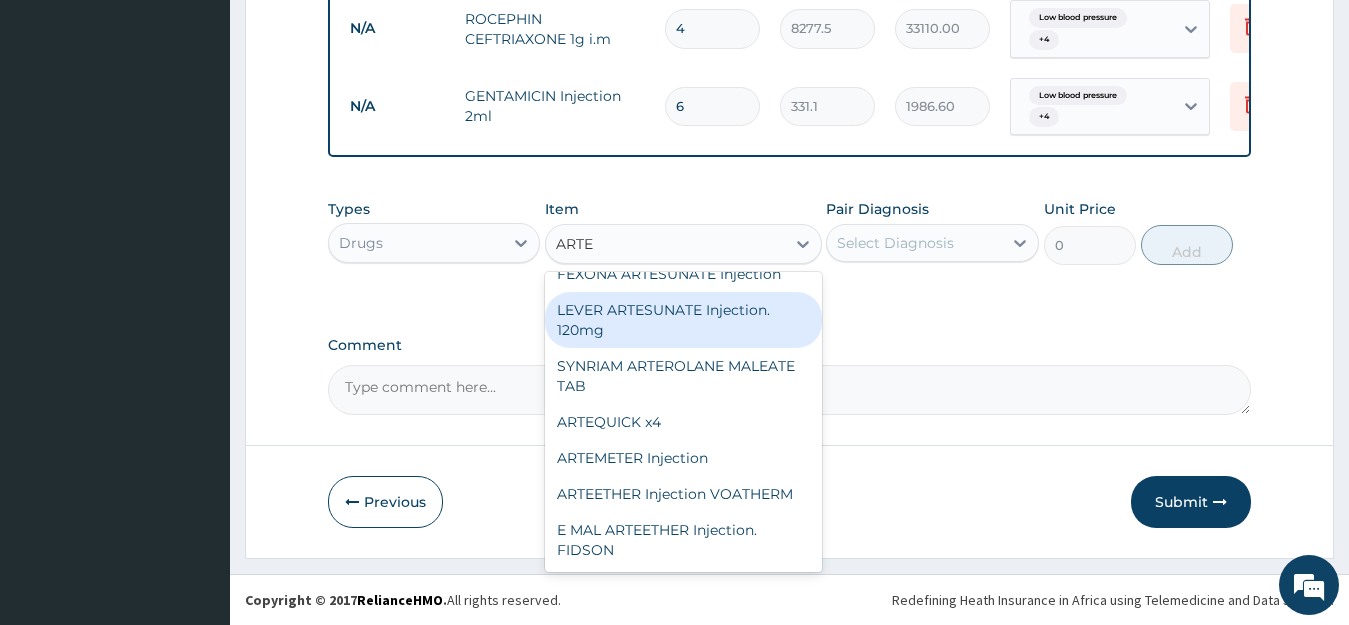 scroll, scrollTop: 220, scrollLeft: 0, axis: vertical 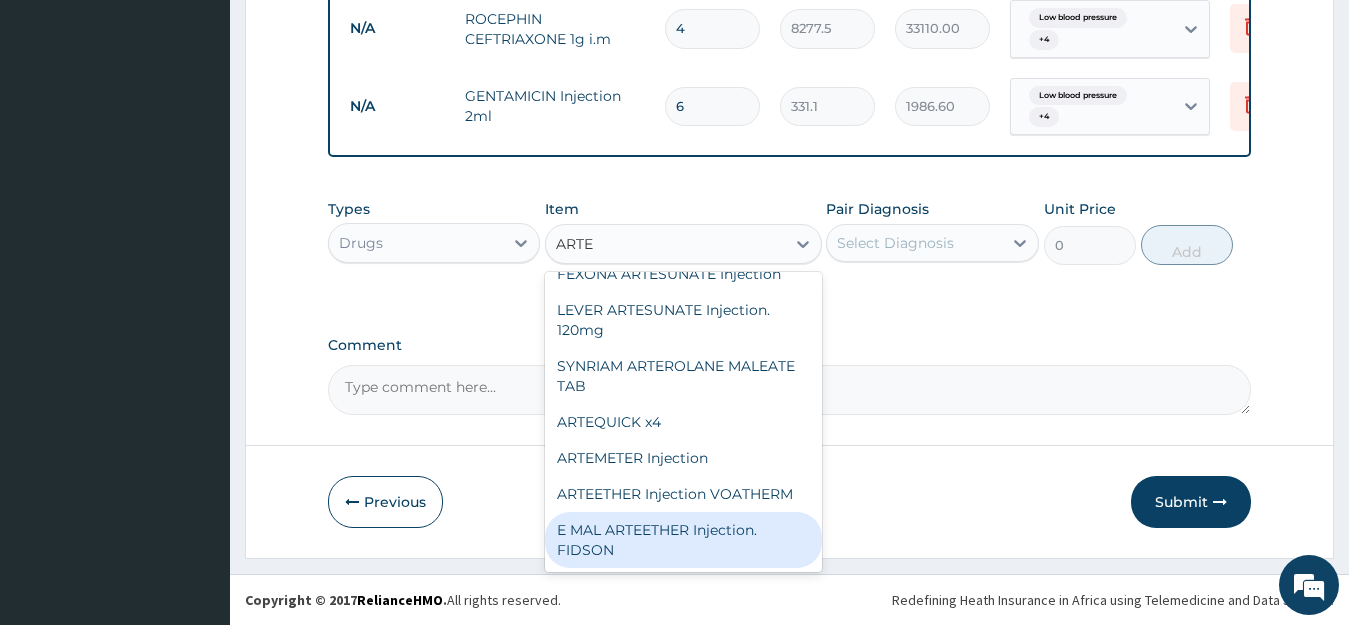 click on "E MAL ARTEETHER Injection. FIDSON" at bounding box center (683, 540) 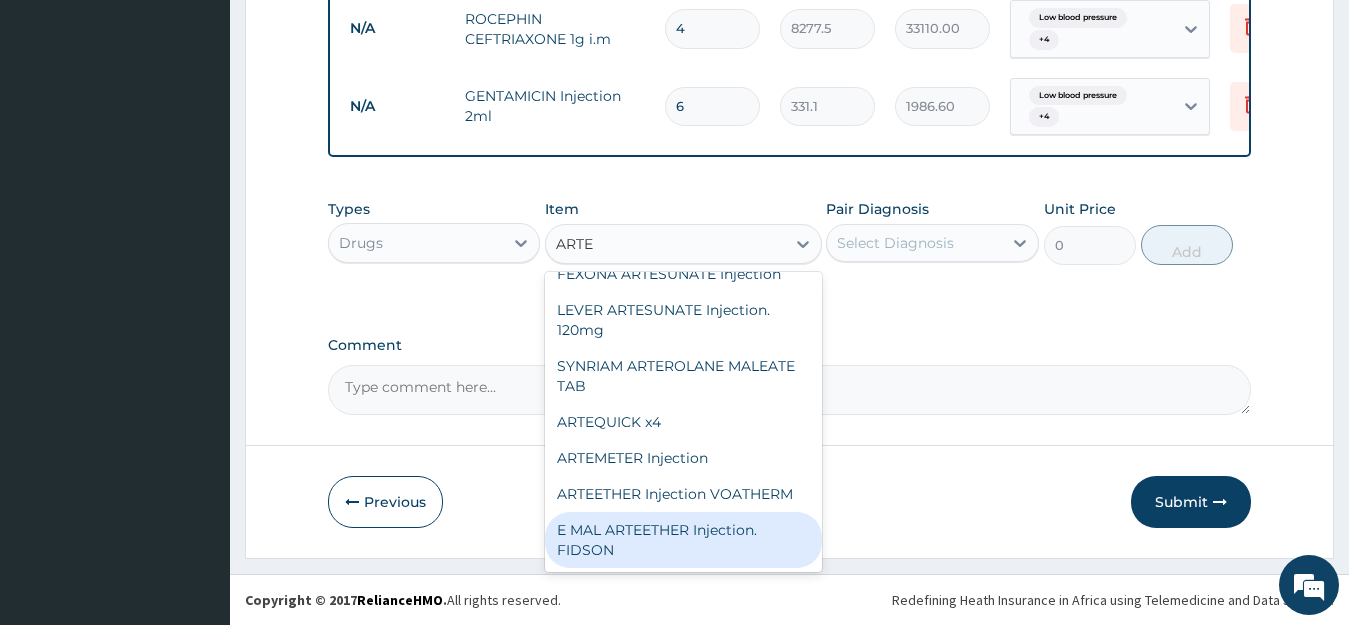 type 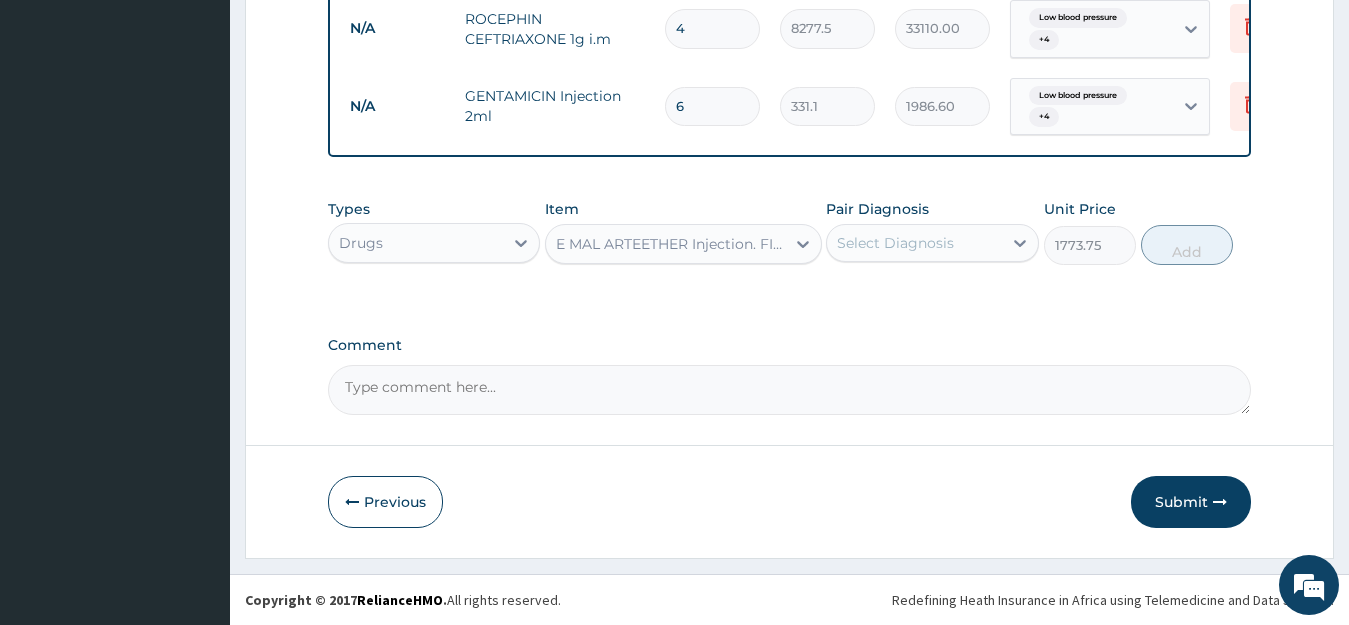 click on "Select Diagnosis" at bounding box center (895, 243) 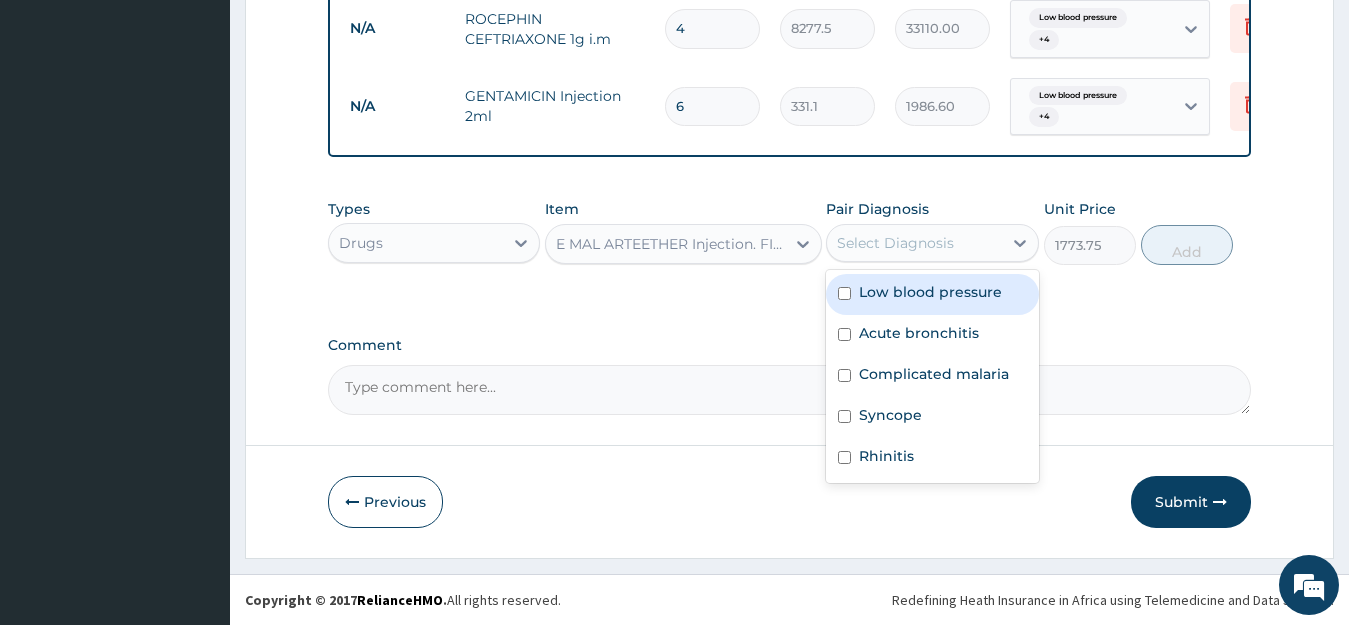 click on "Low blood pressure" at bounding box center (930, 292) 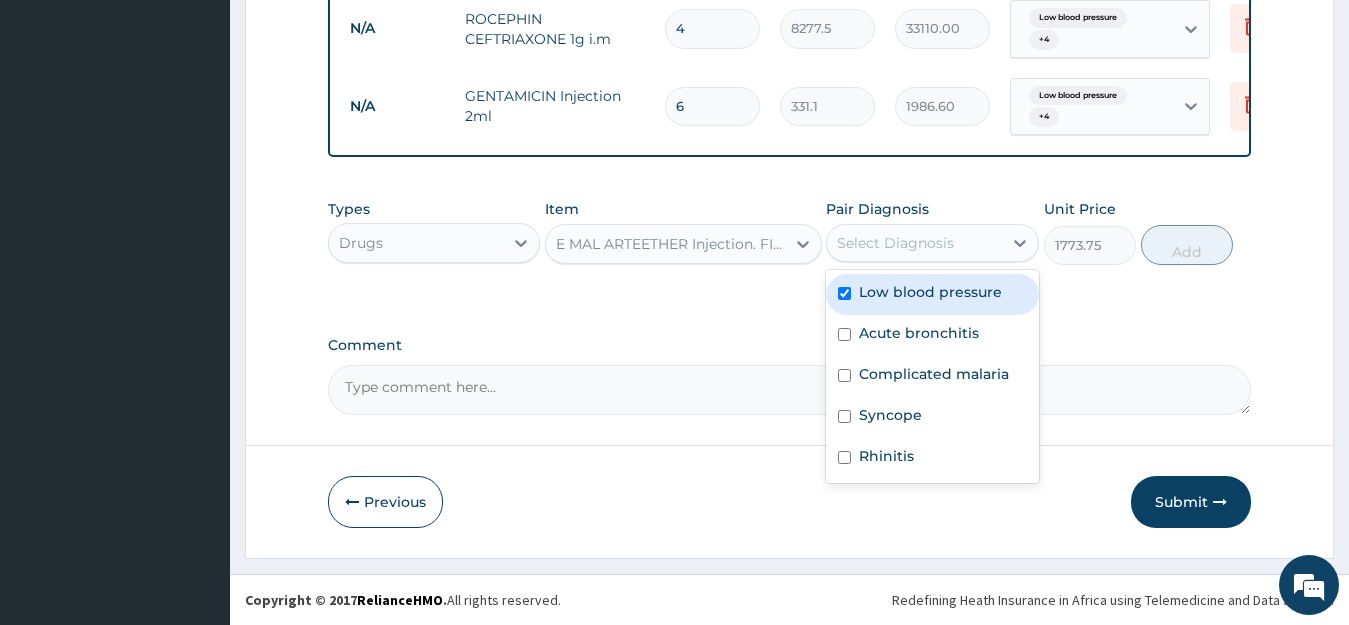 checkbox on "true" 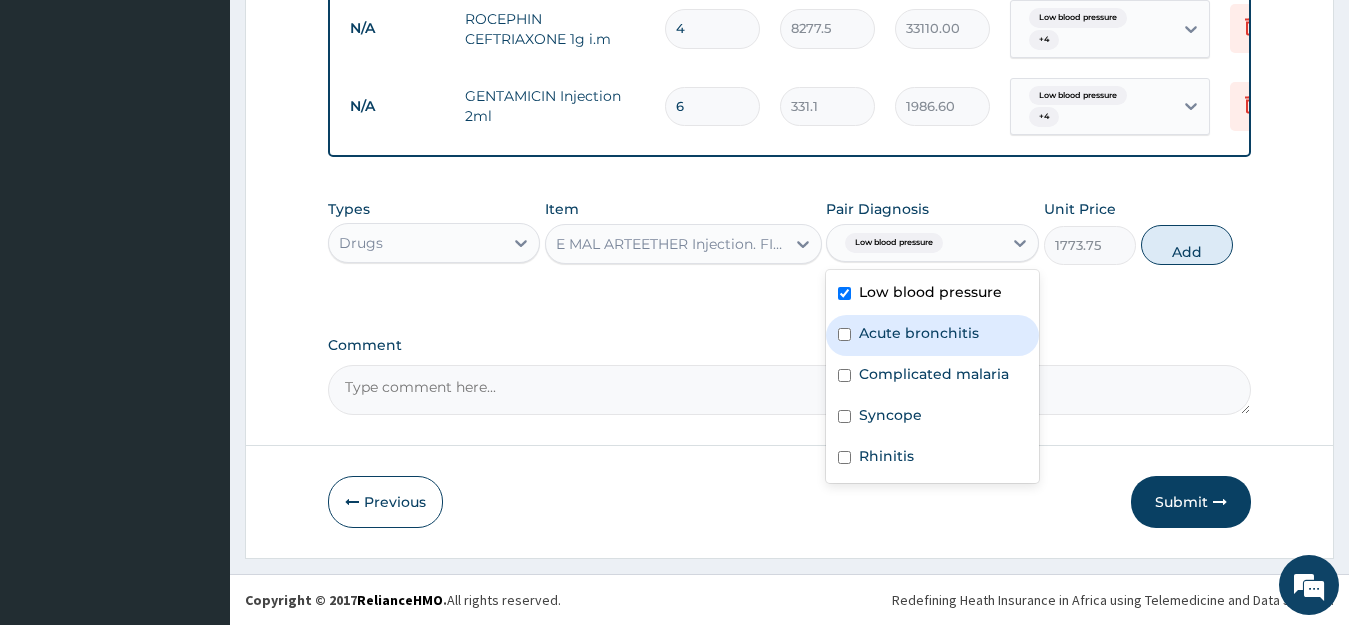click on "Acute bronchitis" at bounding box center [932, 335] 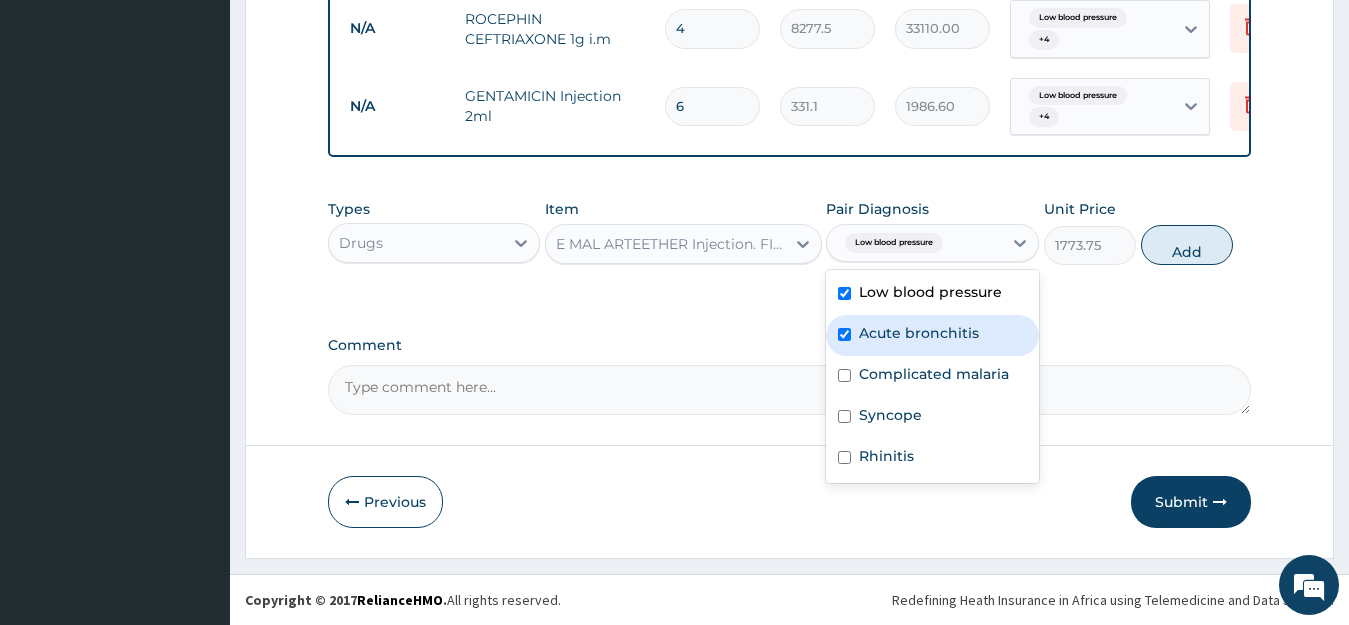 checkbox on "true" 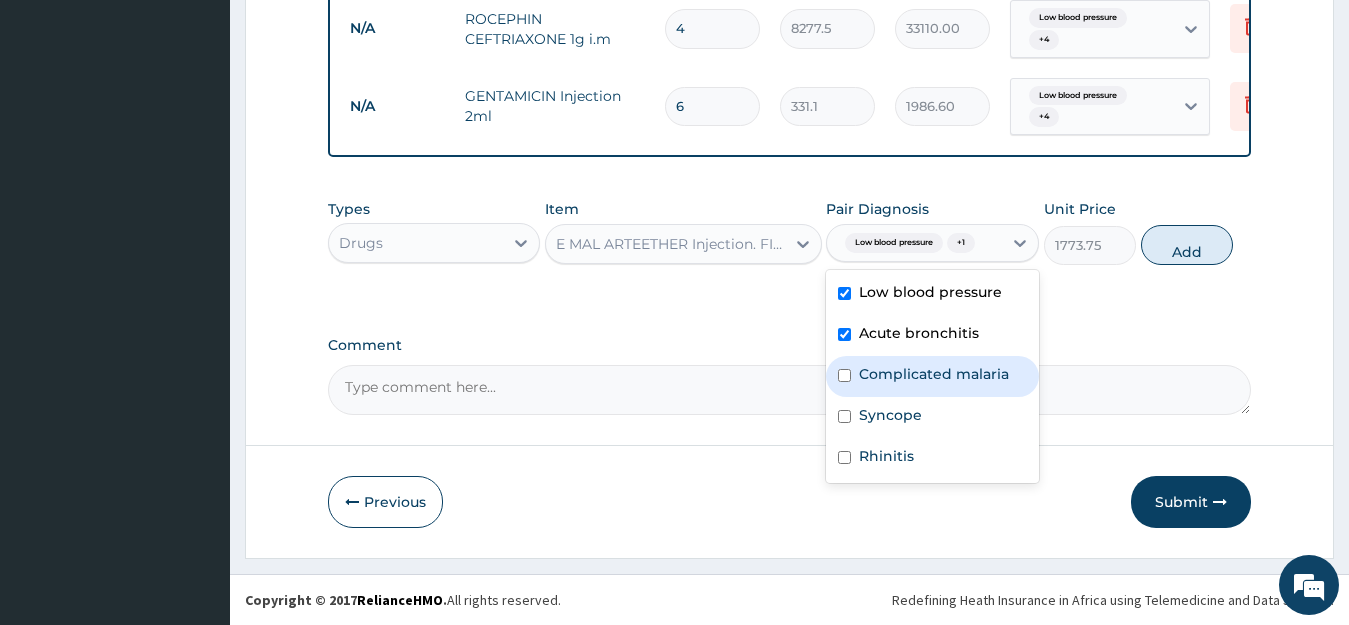 click on "Complicated malaria" at bounding box center (932, 376) 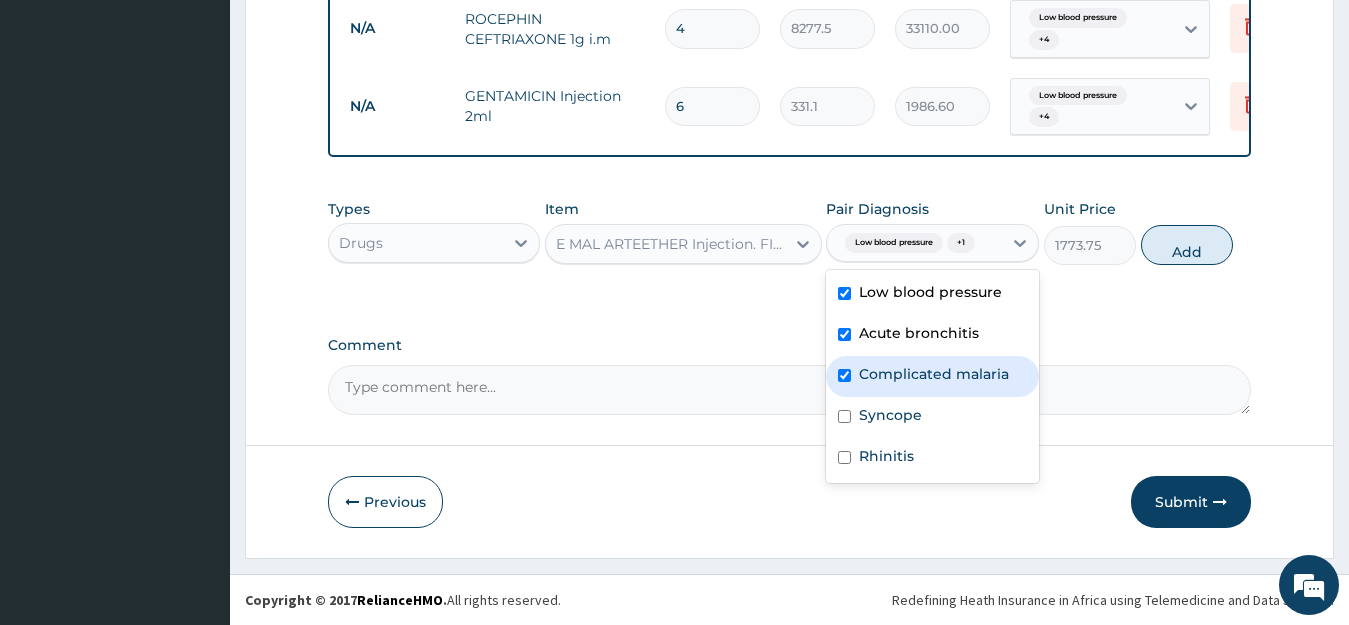 checkbox on "true" 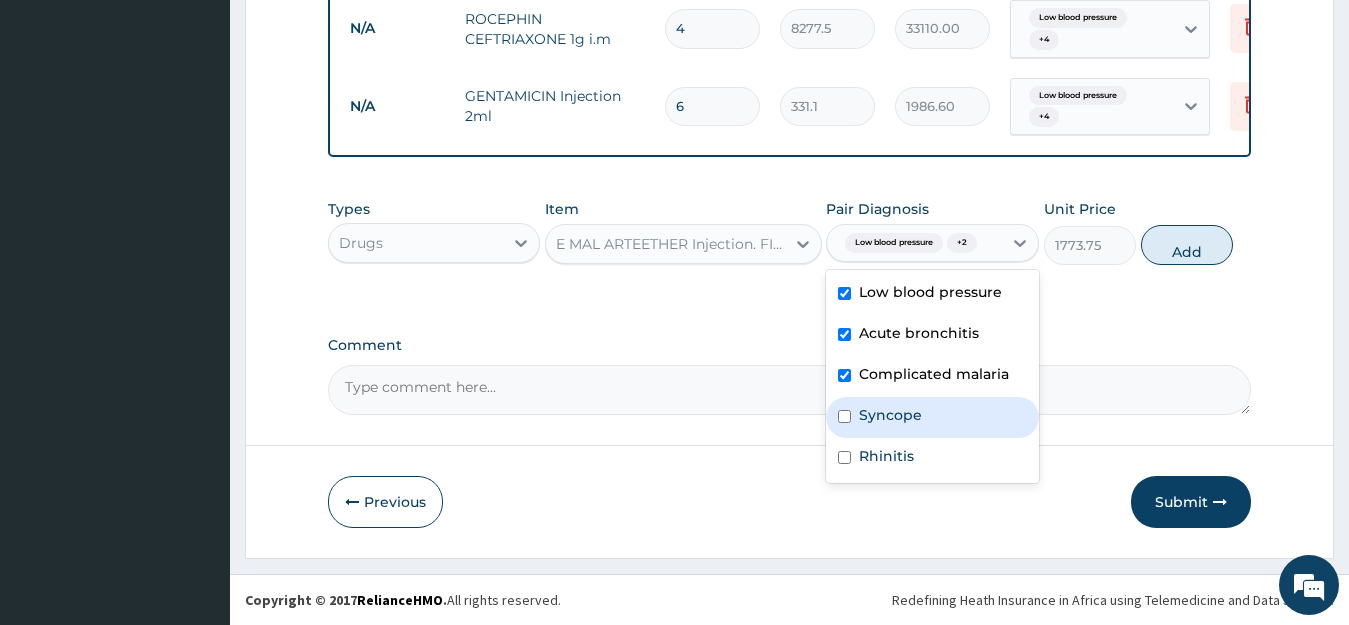 click on "Syncope" at bounding box center [932, 417] 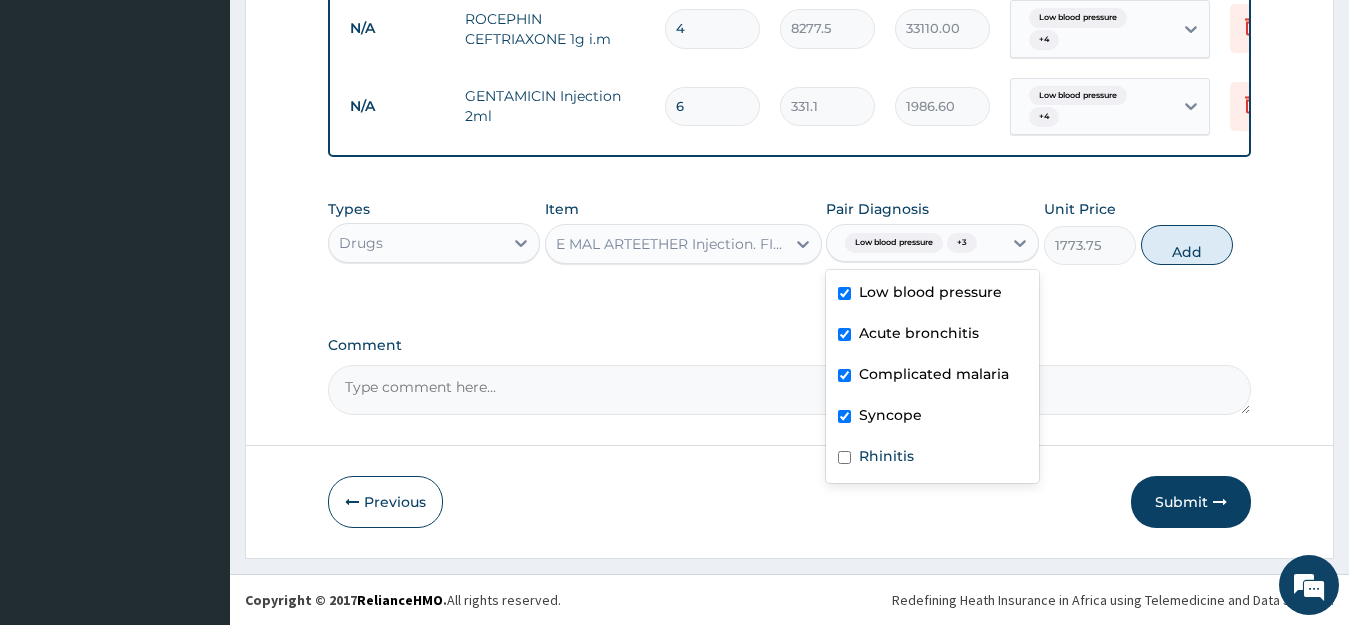 checkbox on "true" 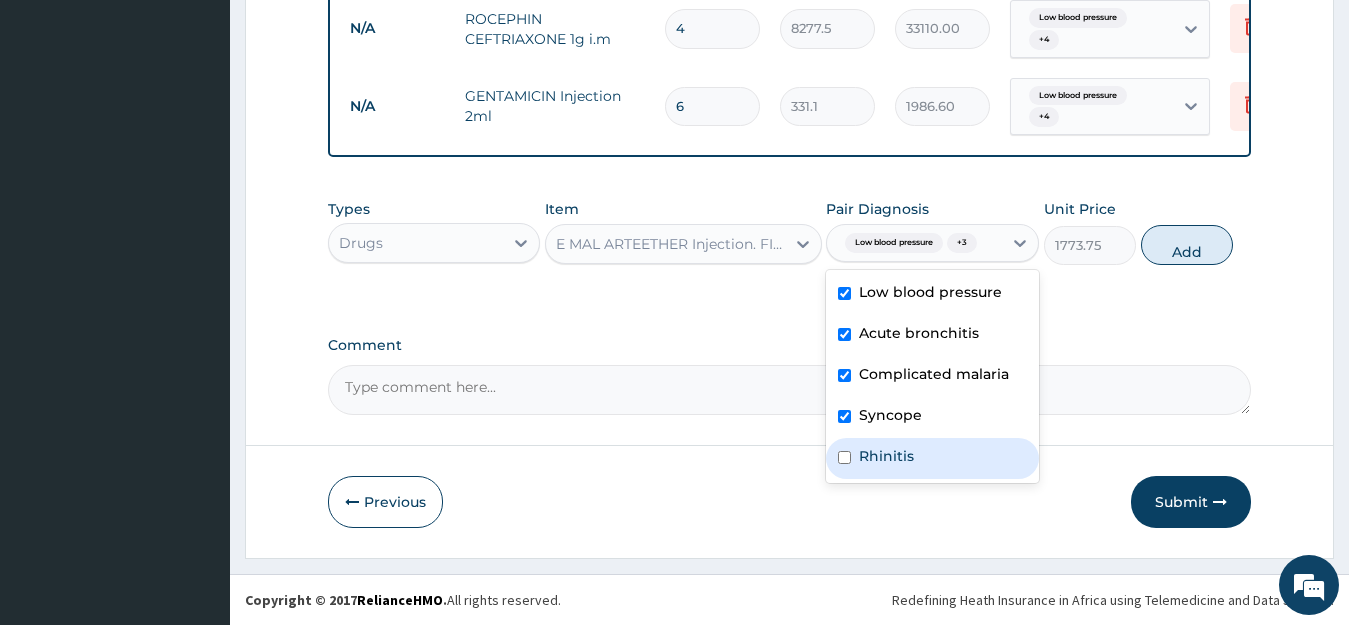 click on "Rhinitis" at bounding box center (886, 456) 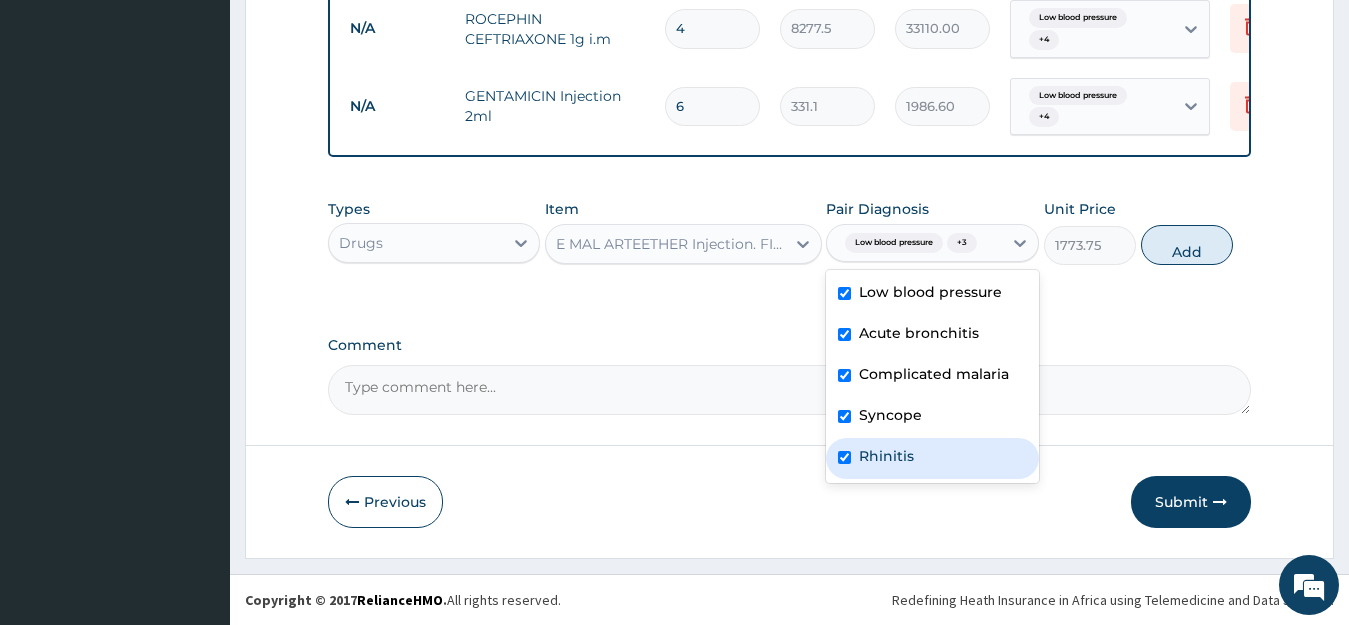 checkbox on "true" 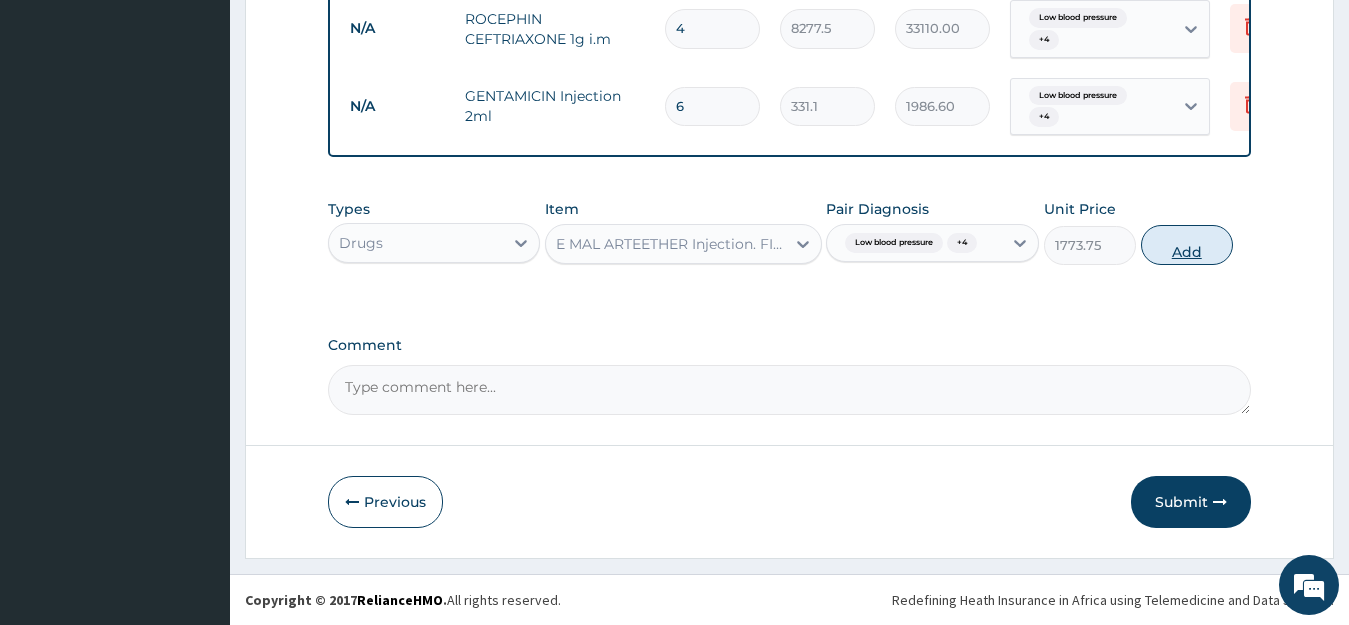 click on "Add" at bounding box center [1187, 245] 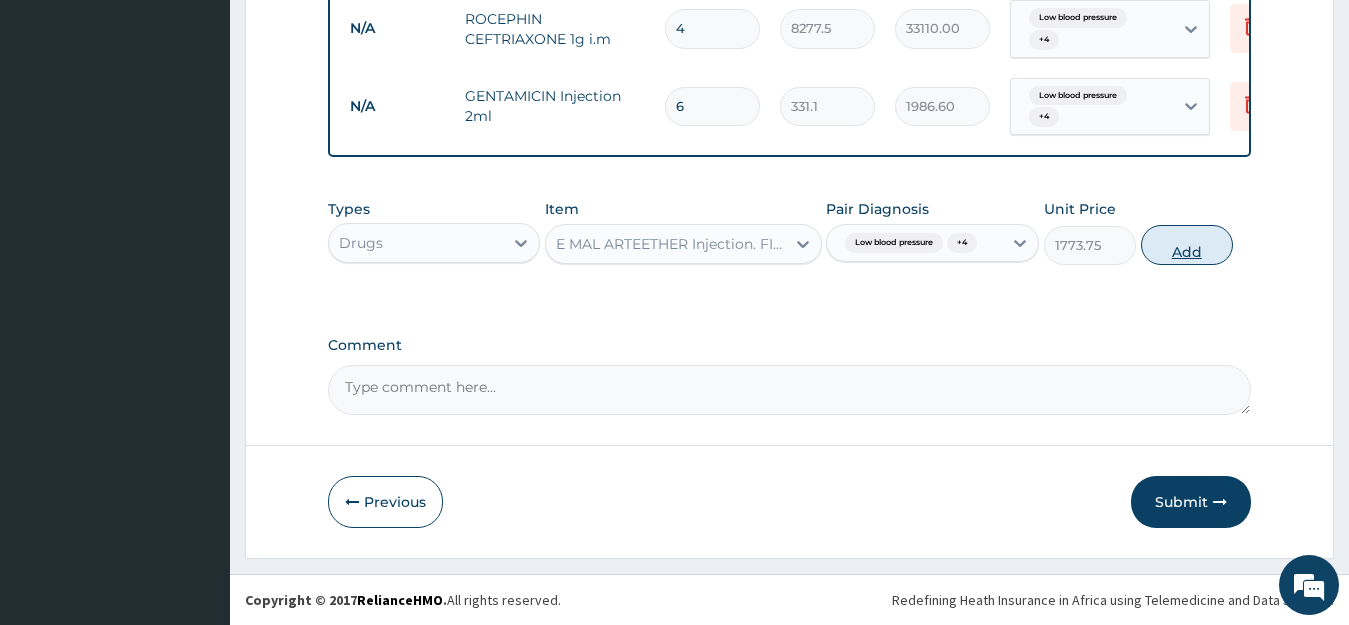 type on "0" 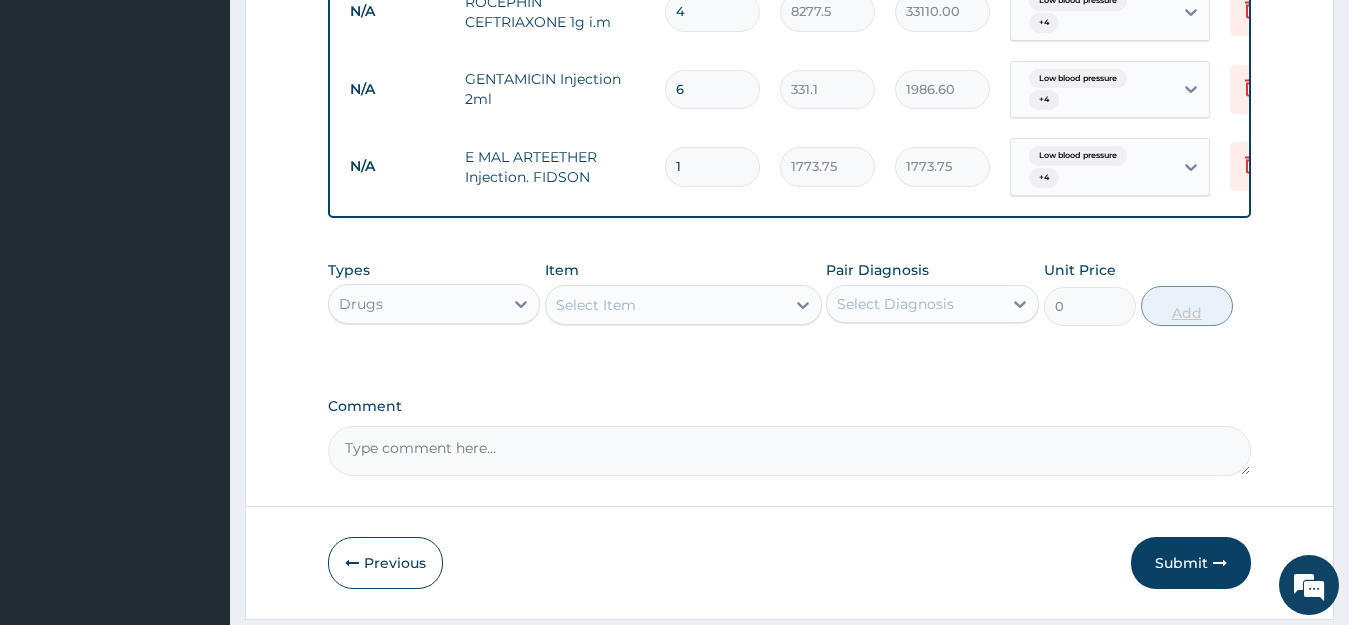 type 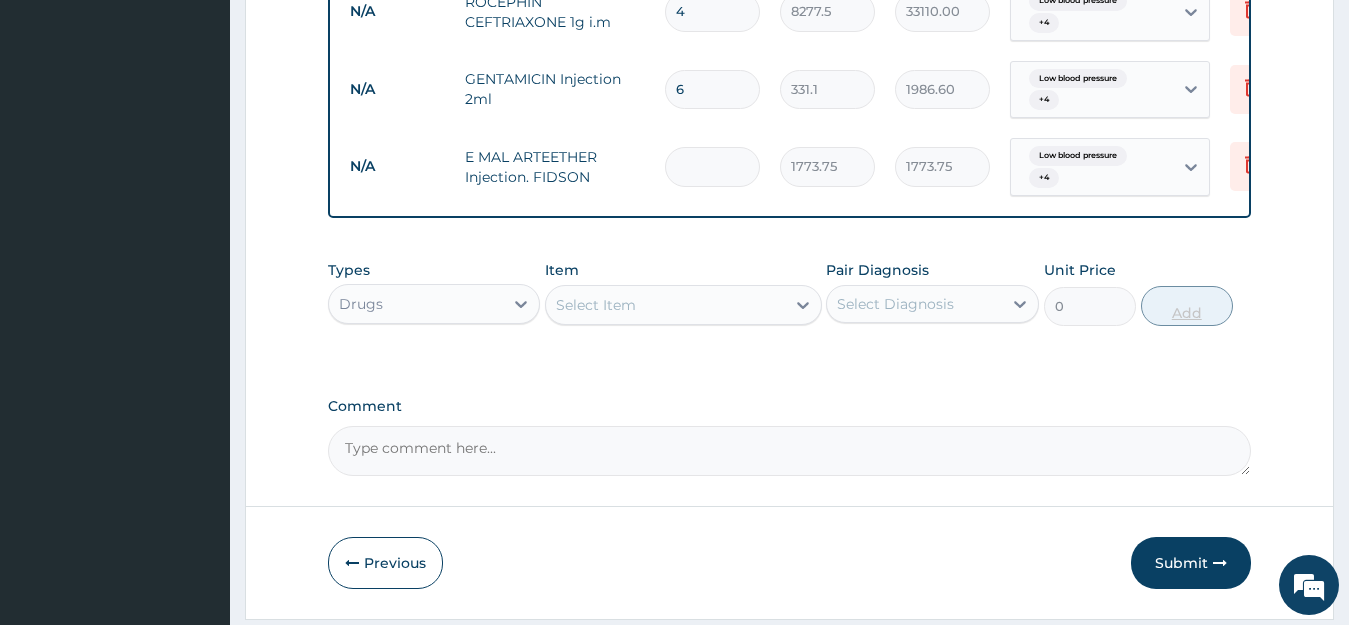 type on "0.00" 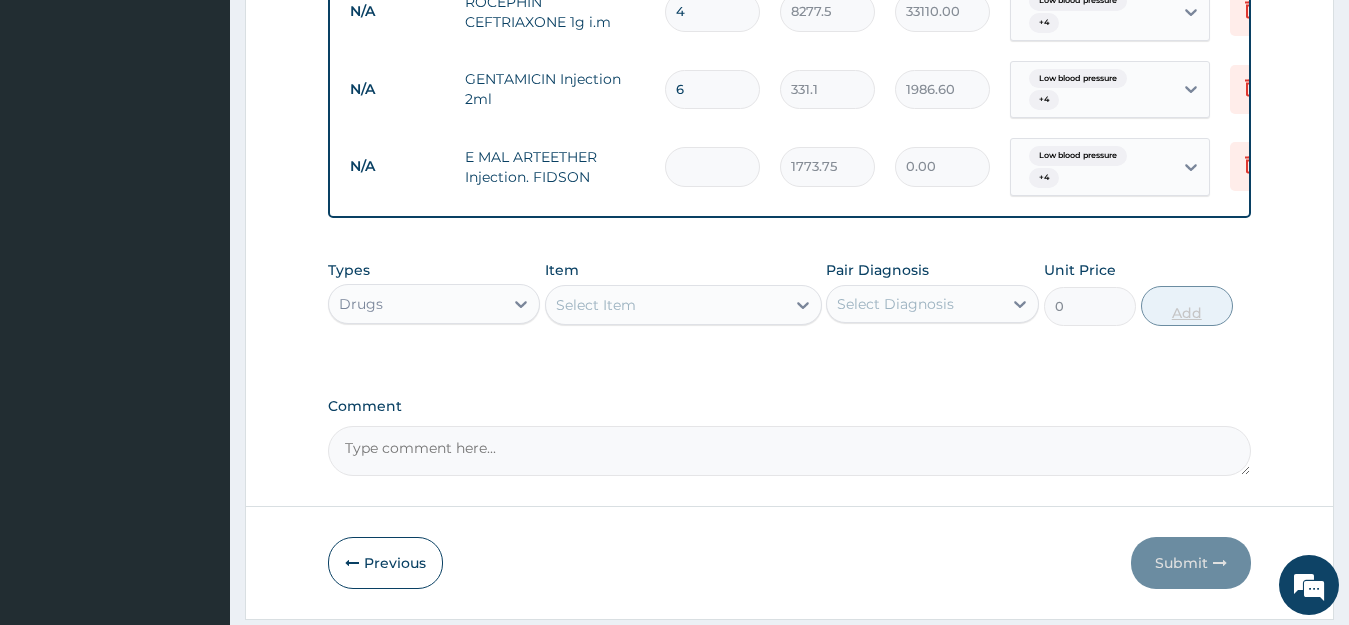 type on "3" 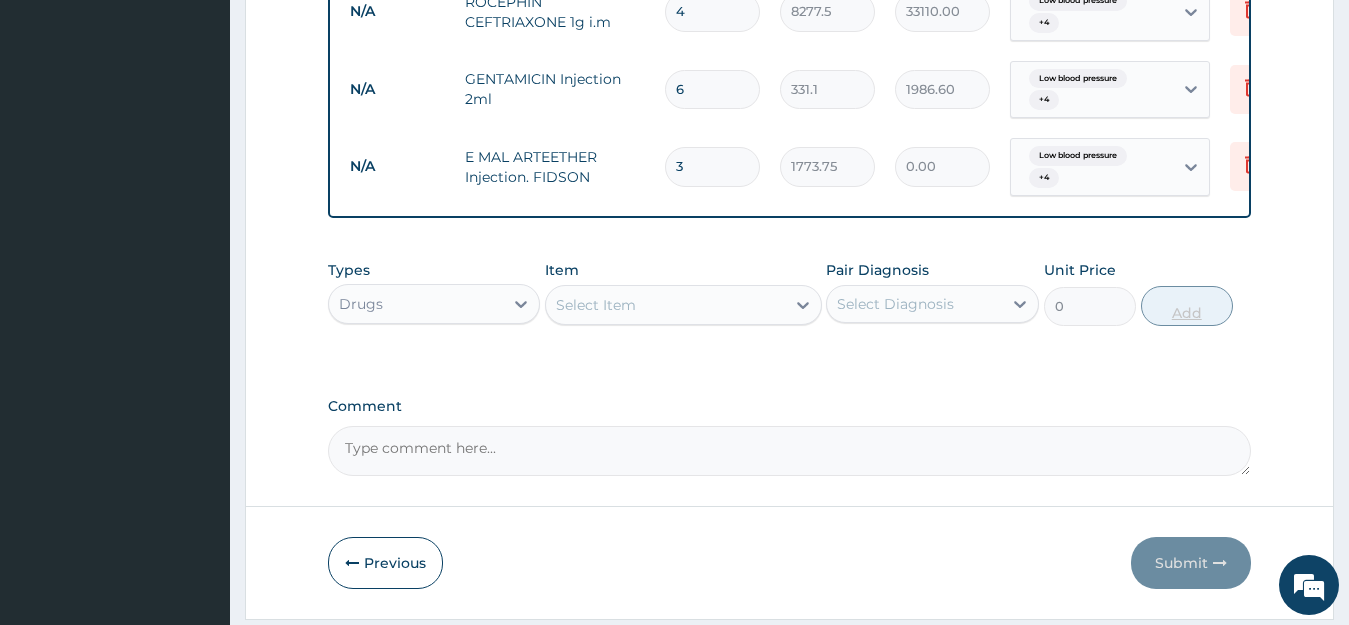 type on "5321.25" 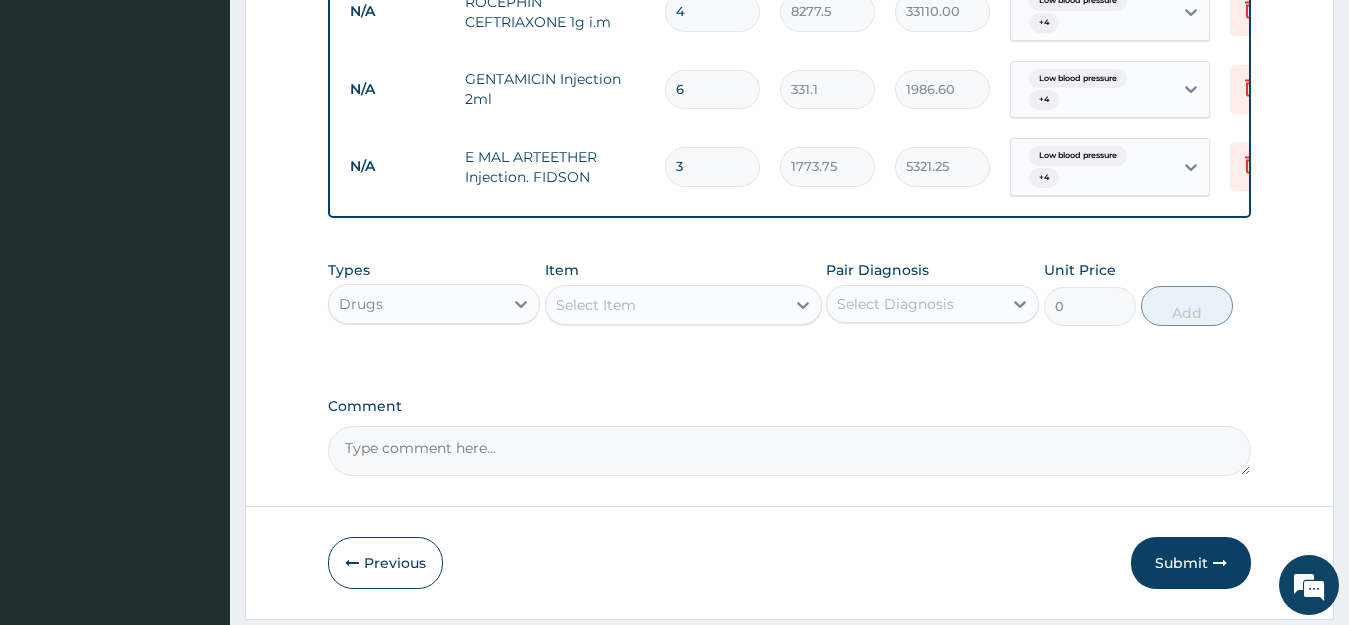 type on "3" 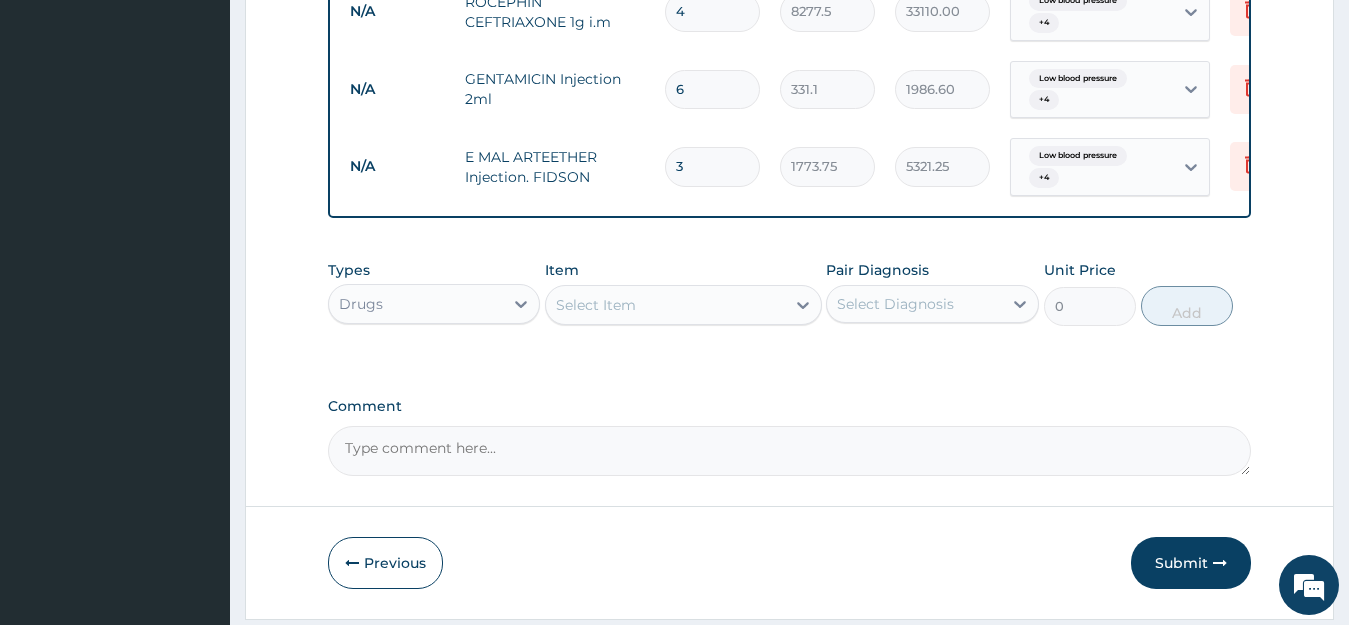 click on "Select Item" at bounding box center [665, 305] 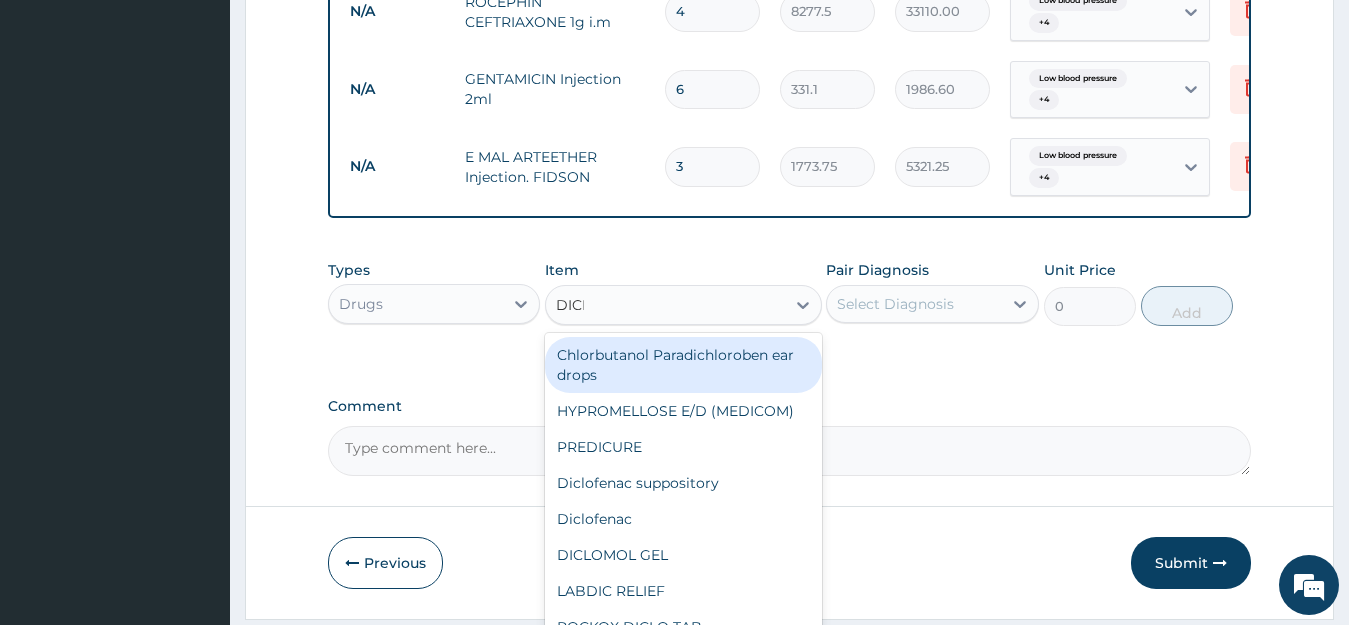 type on "DICLO" 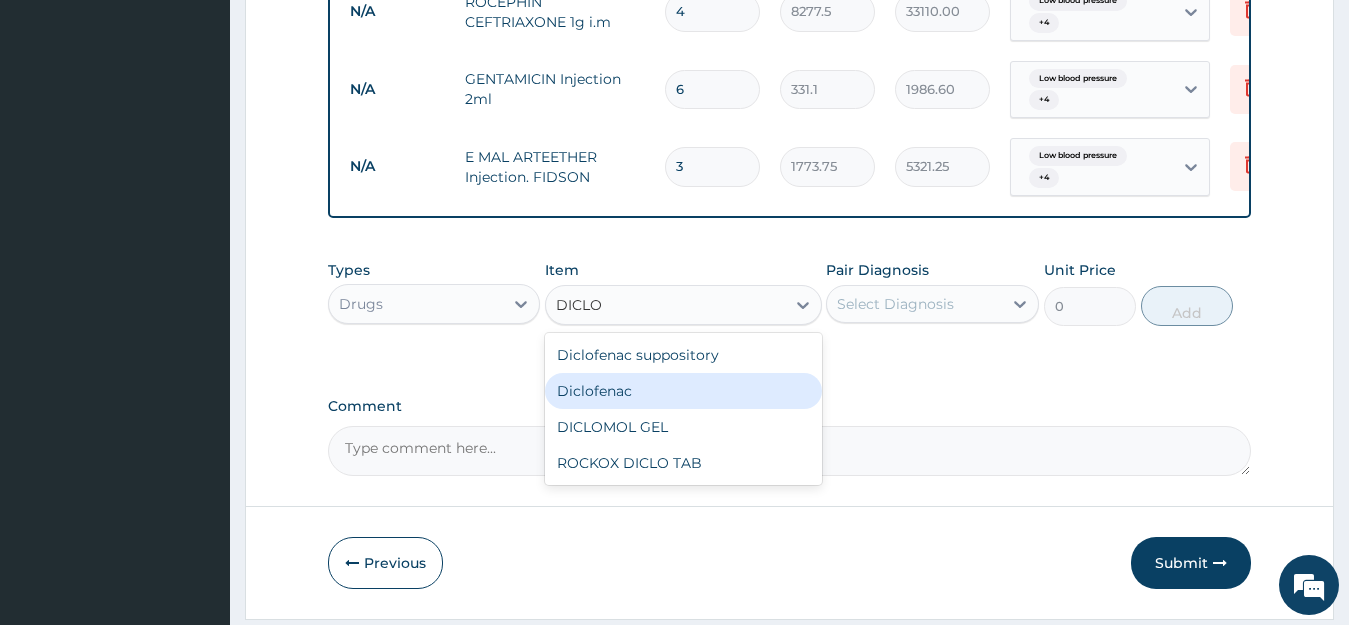 click on "Diclofenac" at bounding box center (683, 391) 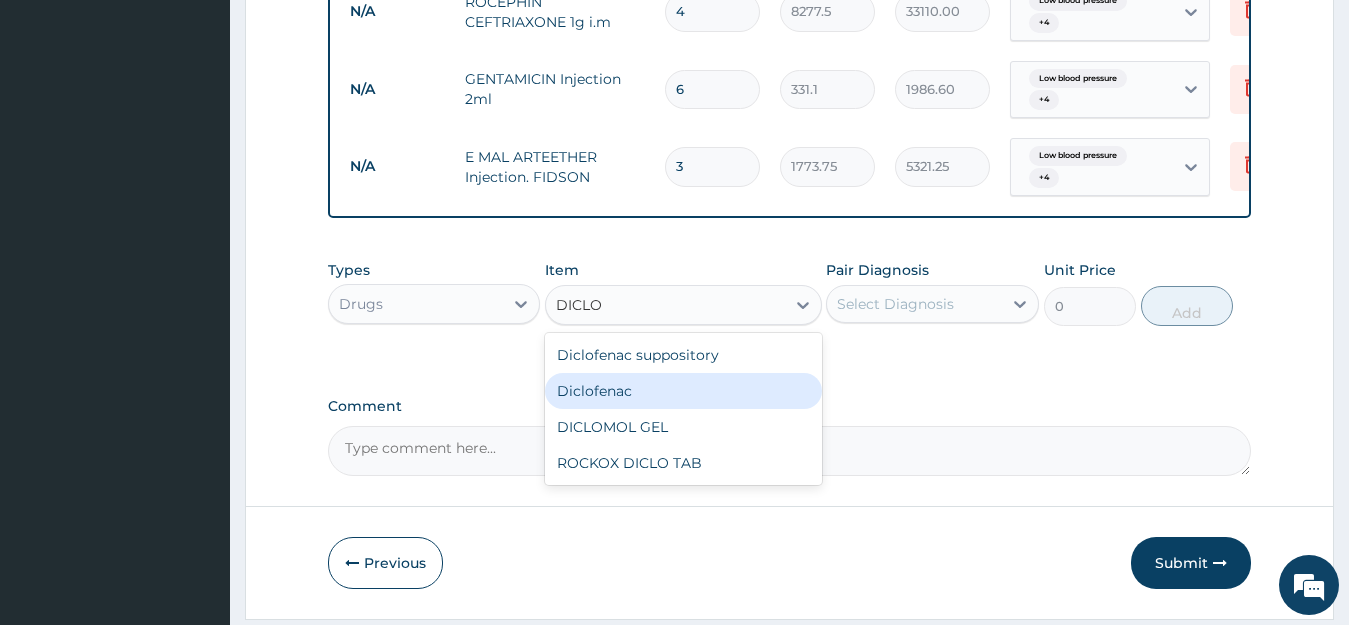 type 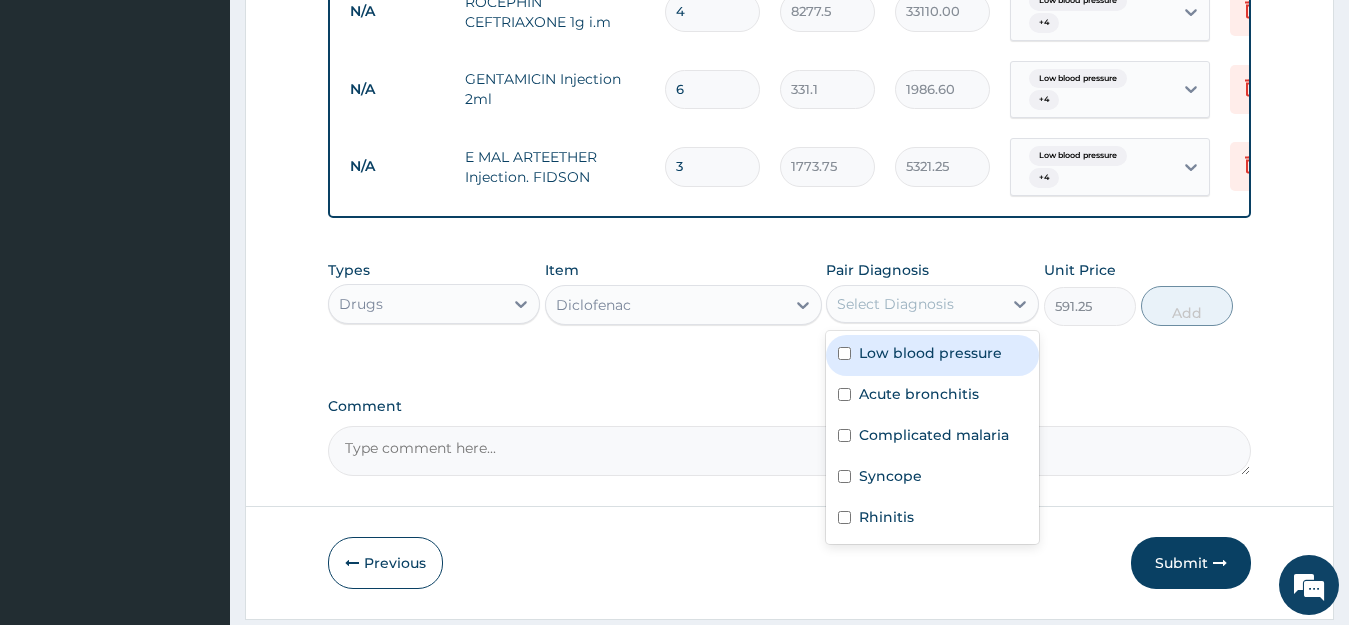 click on "Select Diagnosis" at bounding box center [895, 304] 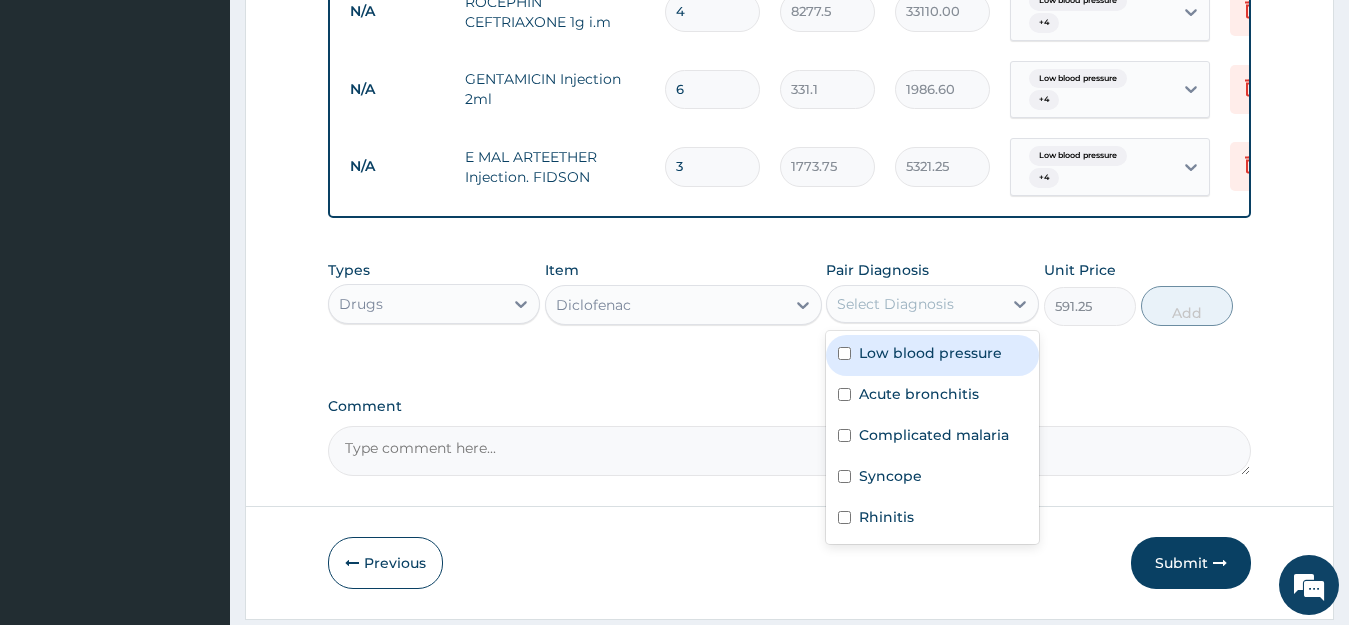 click on "Low blood pressure" at bounding box center (930, 353) 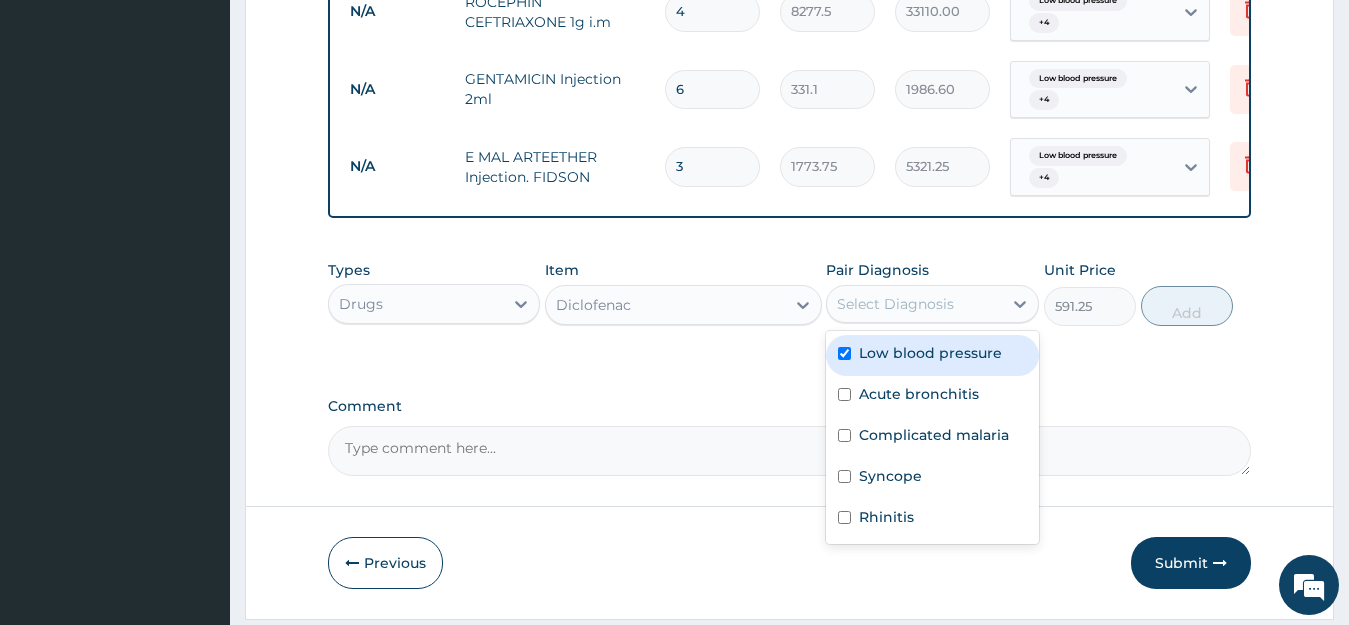 checkbox on "true" 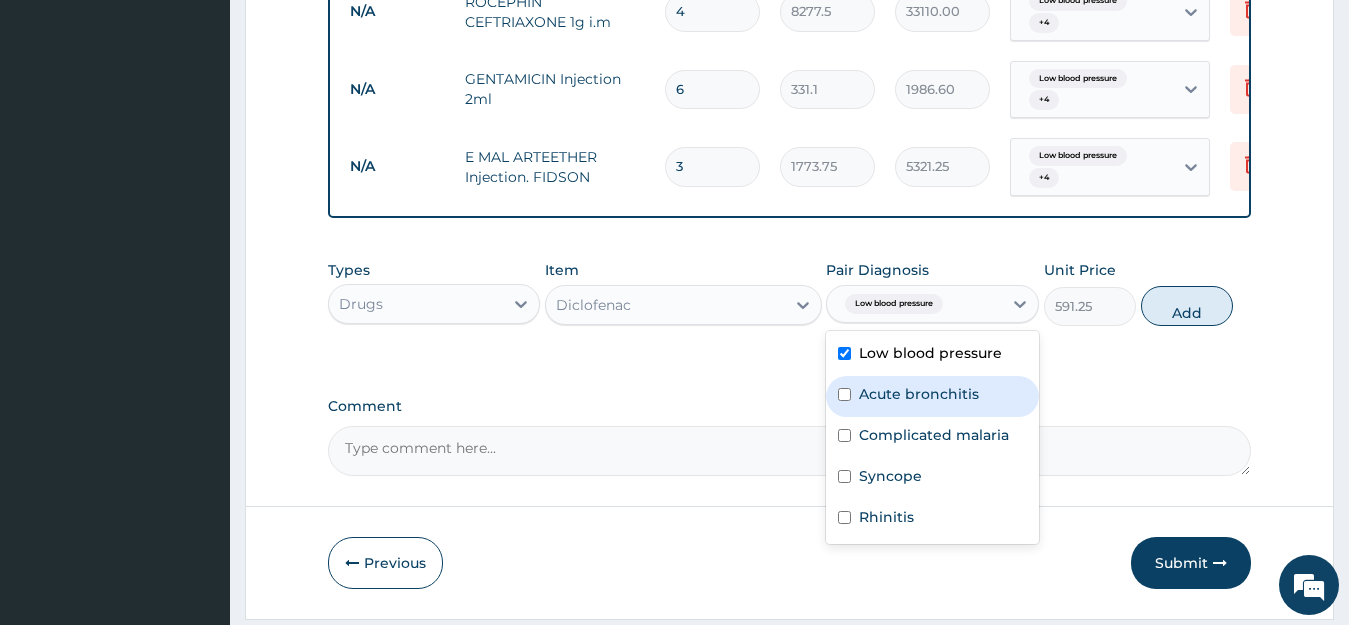 click on "Acute bronchitis" at bounding box center (932, 396) 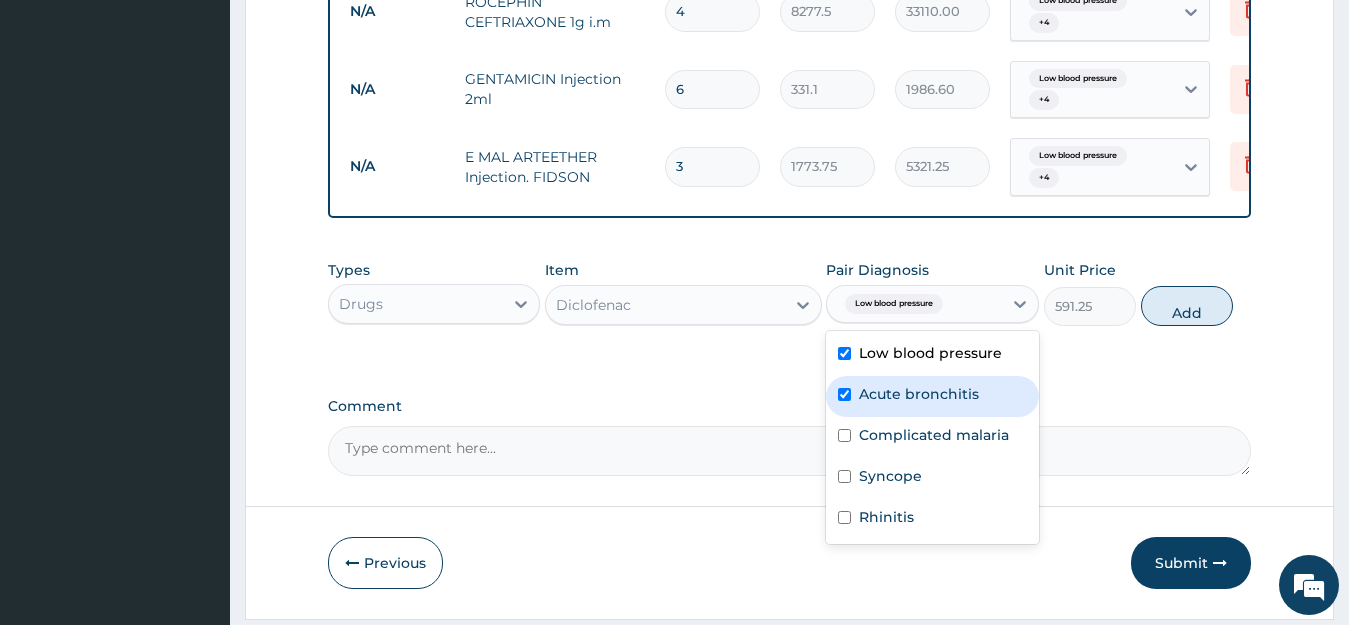 checkbox on "true" 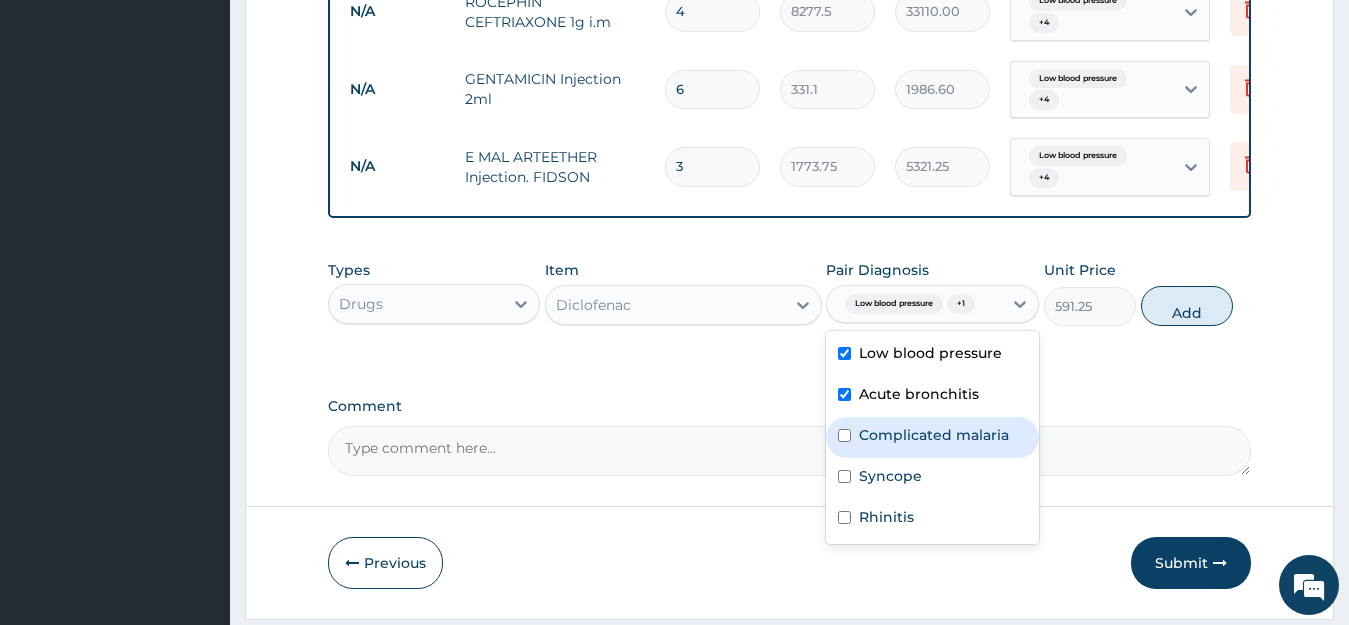 click on "Complicated malaria" at bounding box center [932, 437] 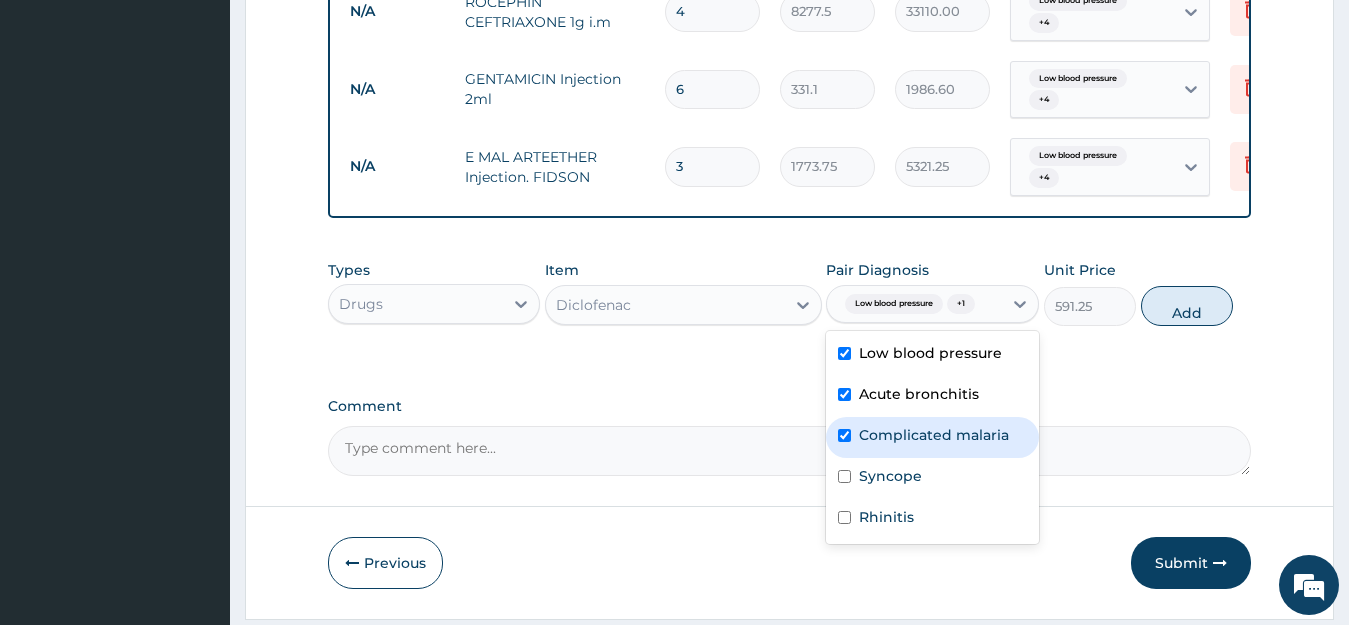 checkbox on "true" 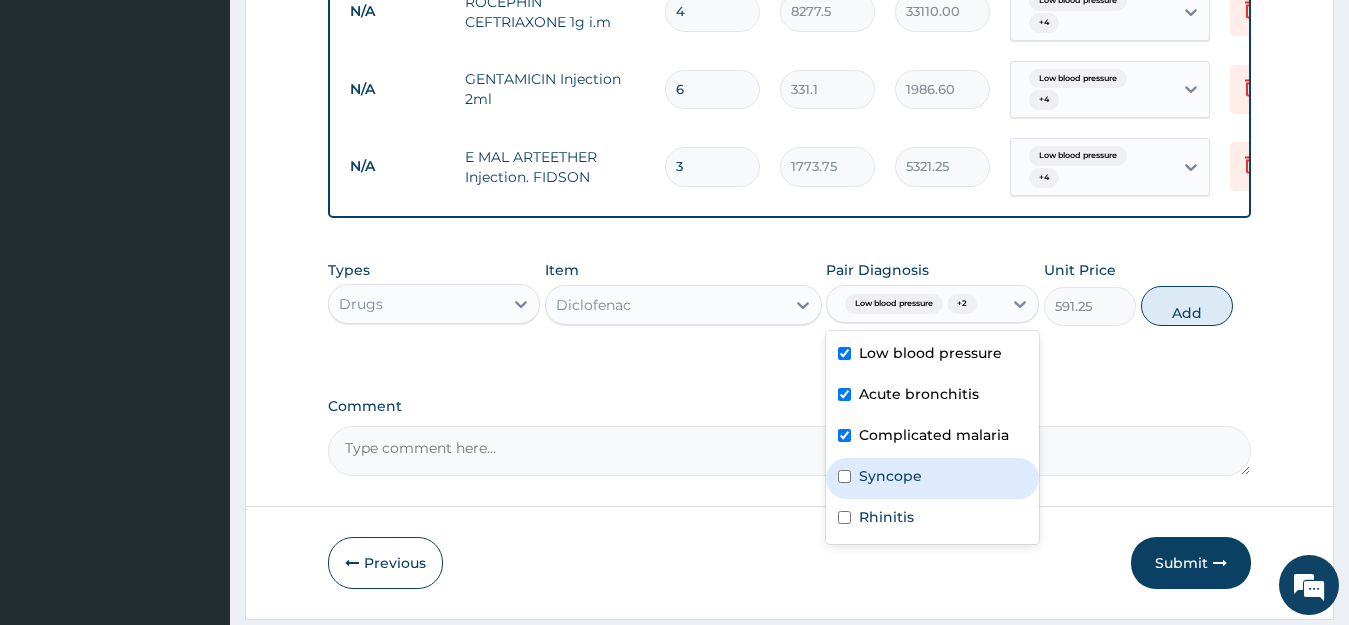 click on "Syncope" at bounding box center (890, 476) 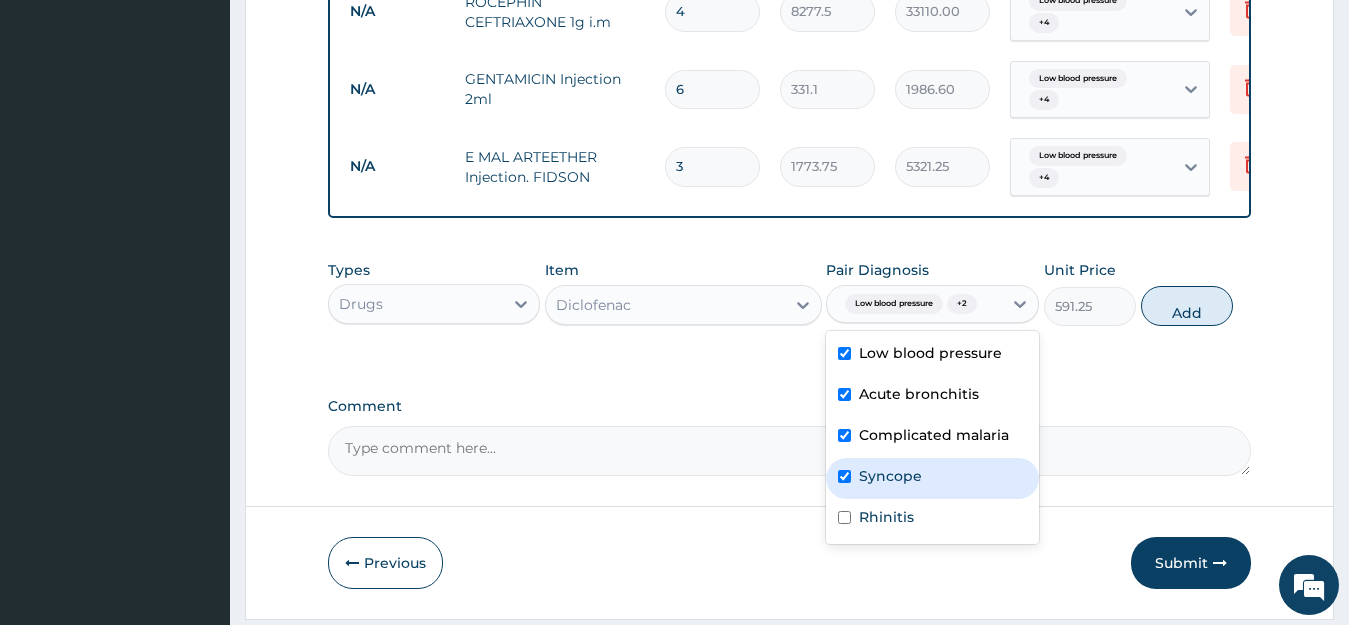 checkbox on "true" 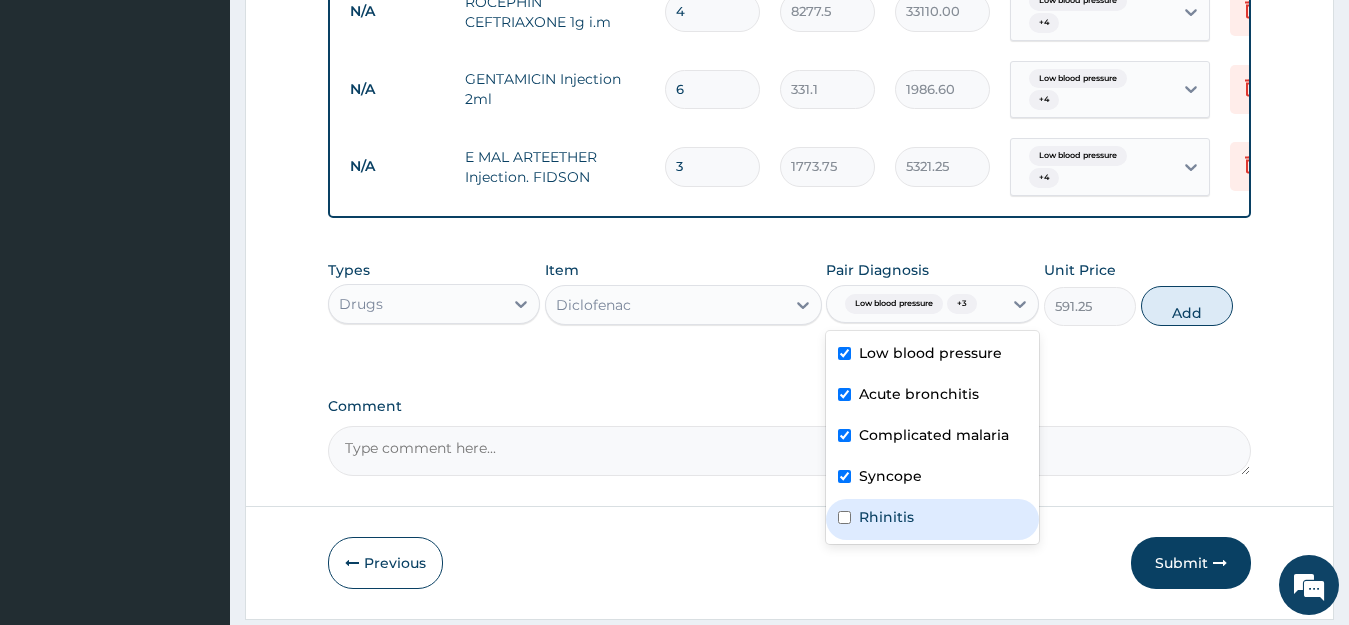 click on "Rhinitis" at bounding box center (886, 517) 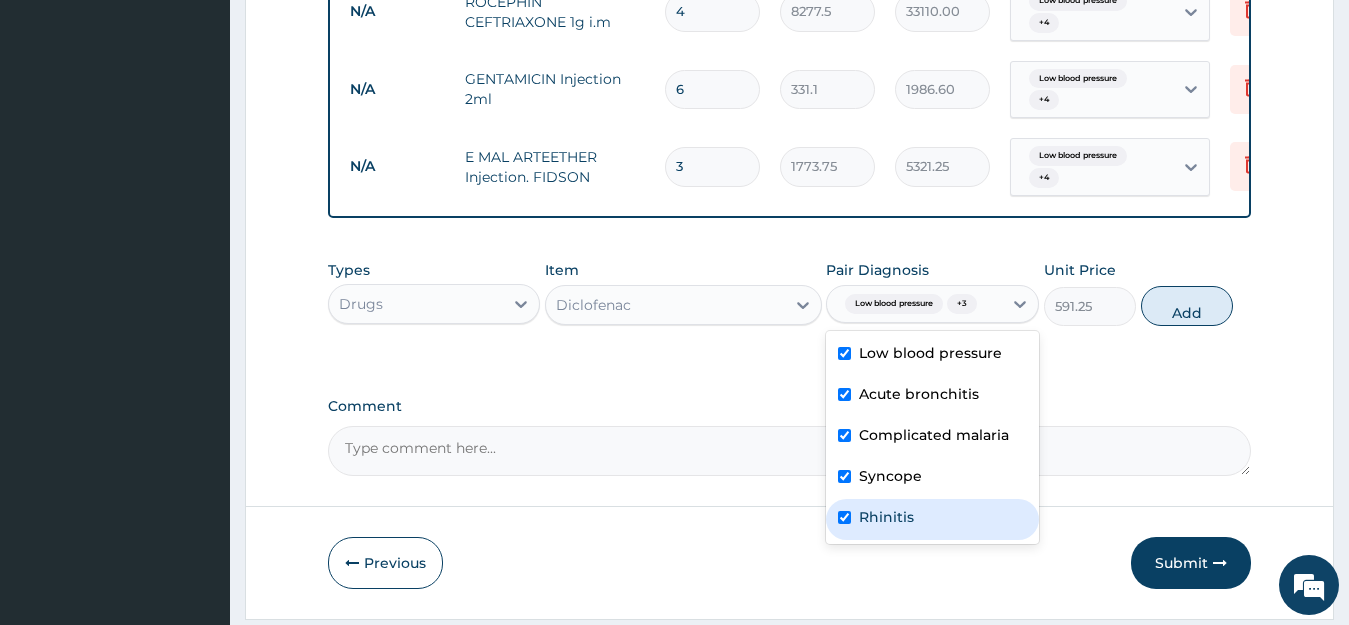 checkbox on "true" 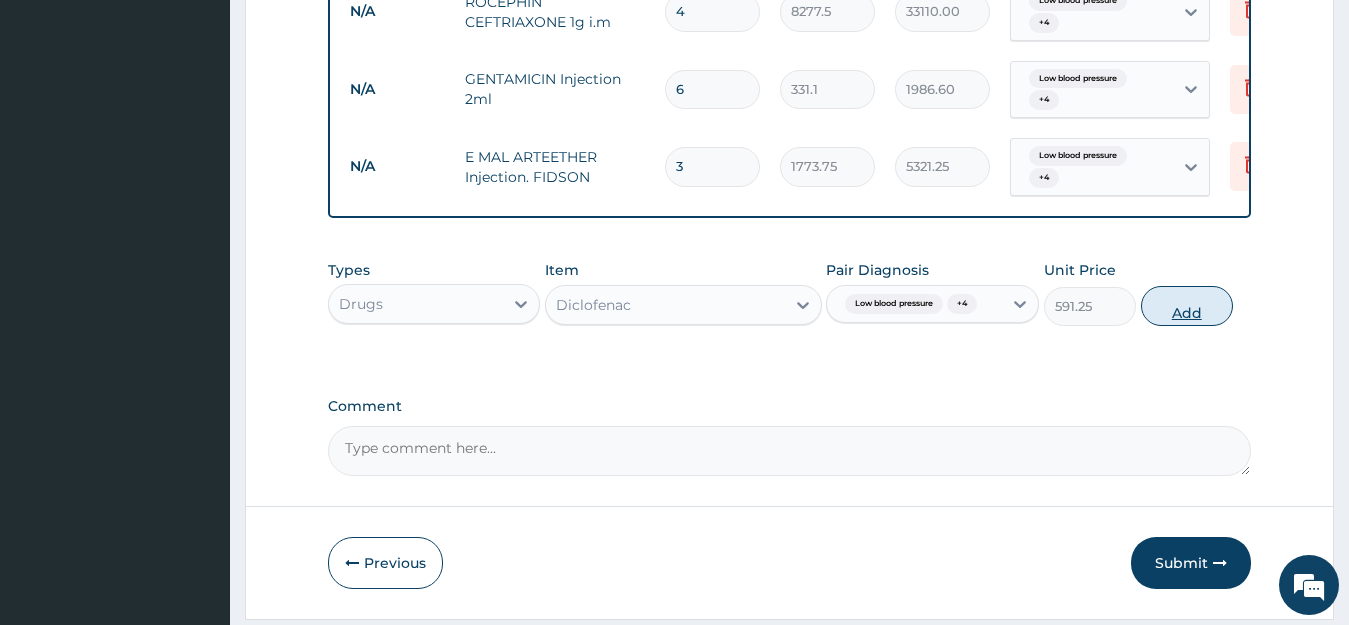 click on "Add" at bounding box center (1187, 306) 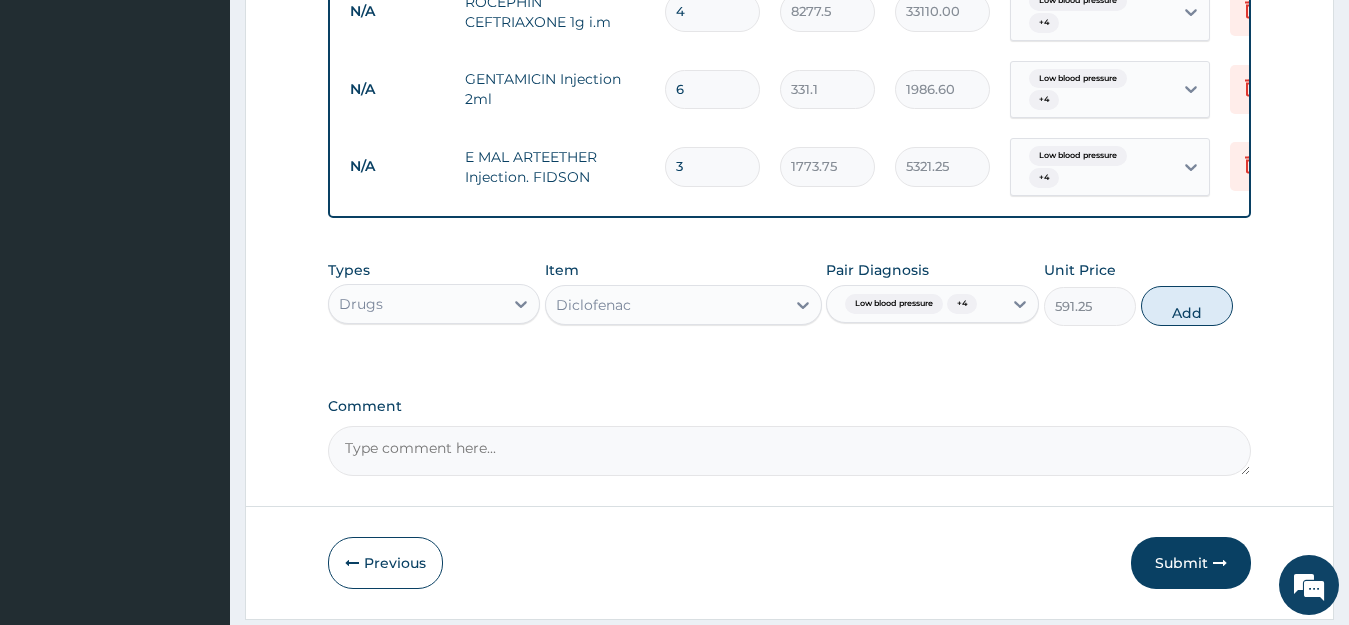 type on "0" 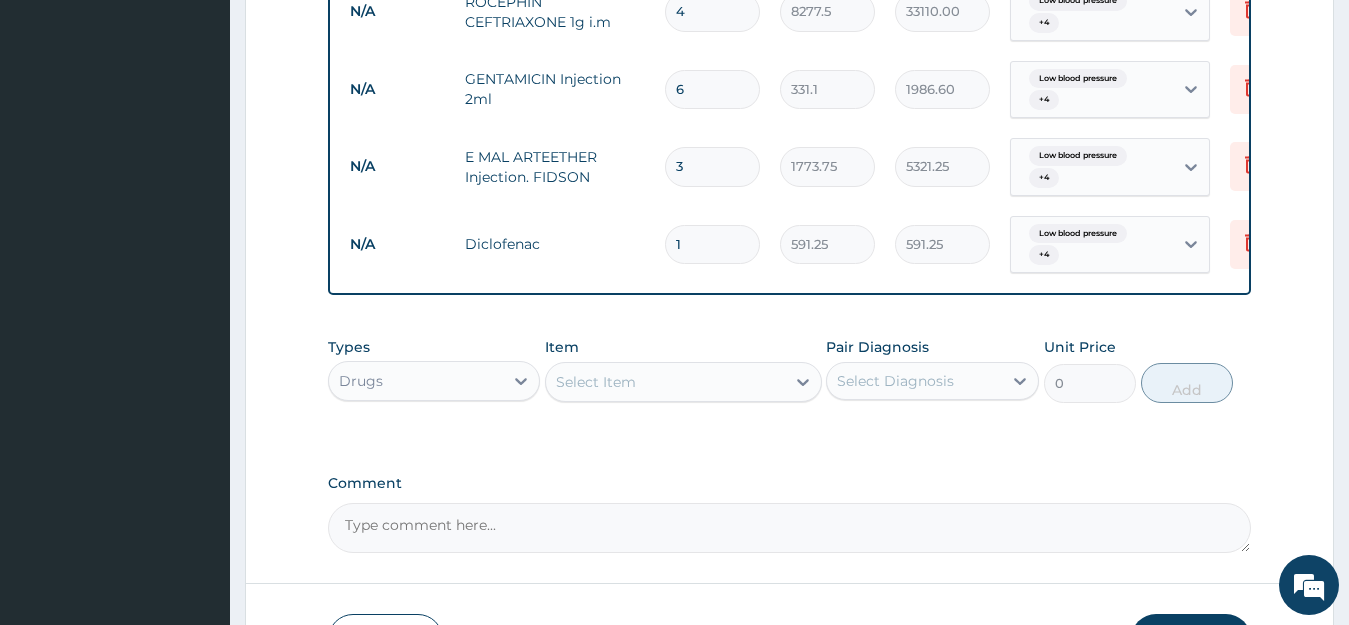 click on "Select Item" at bounding box center (665, 382) 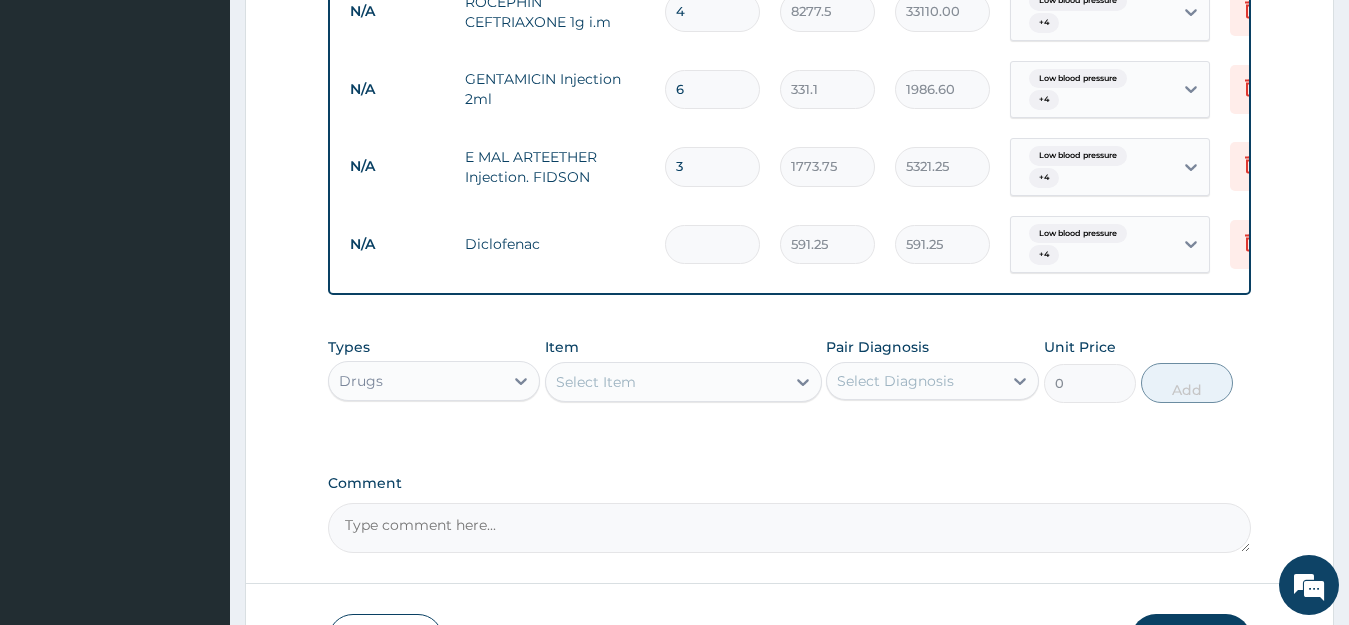type on "0.00" 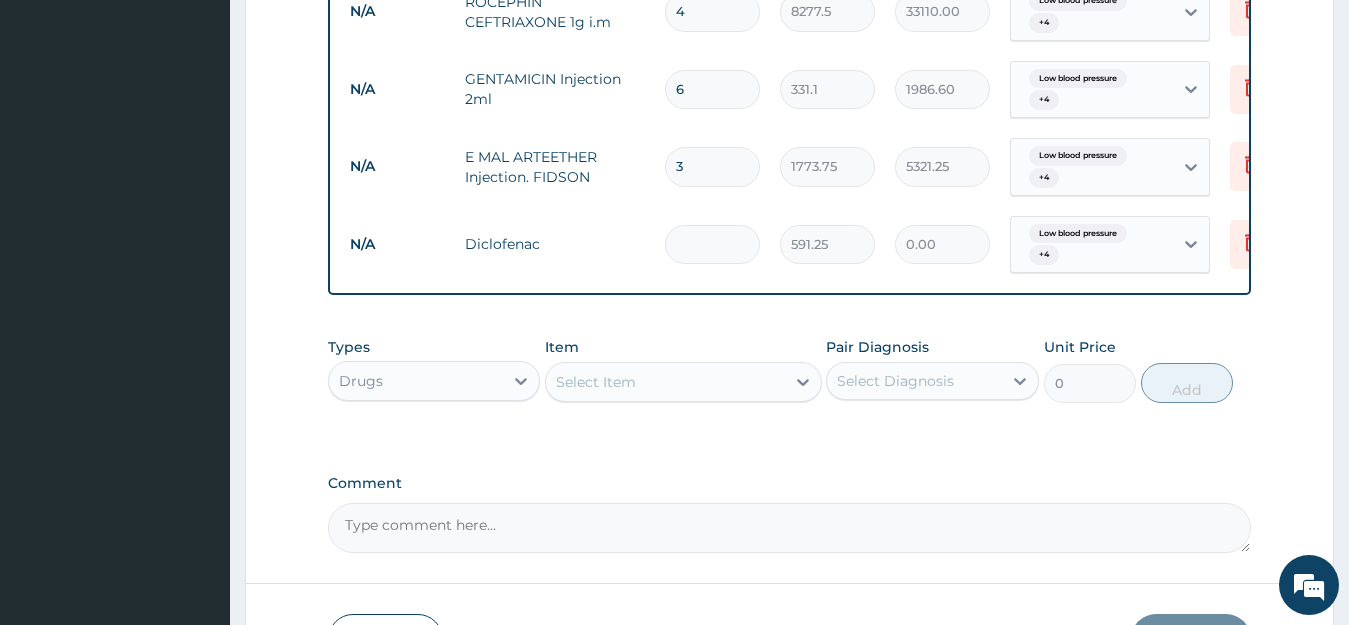 type on "2" 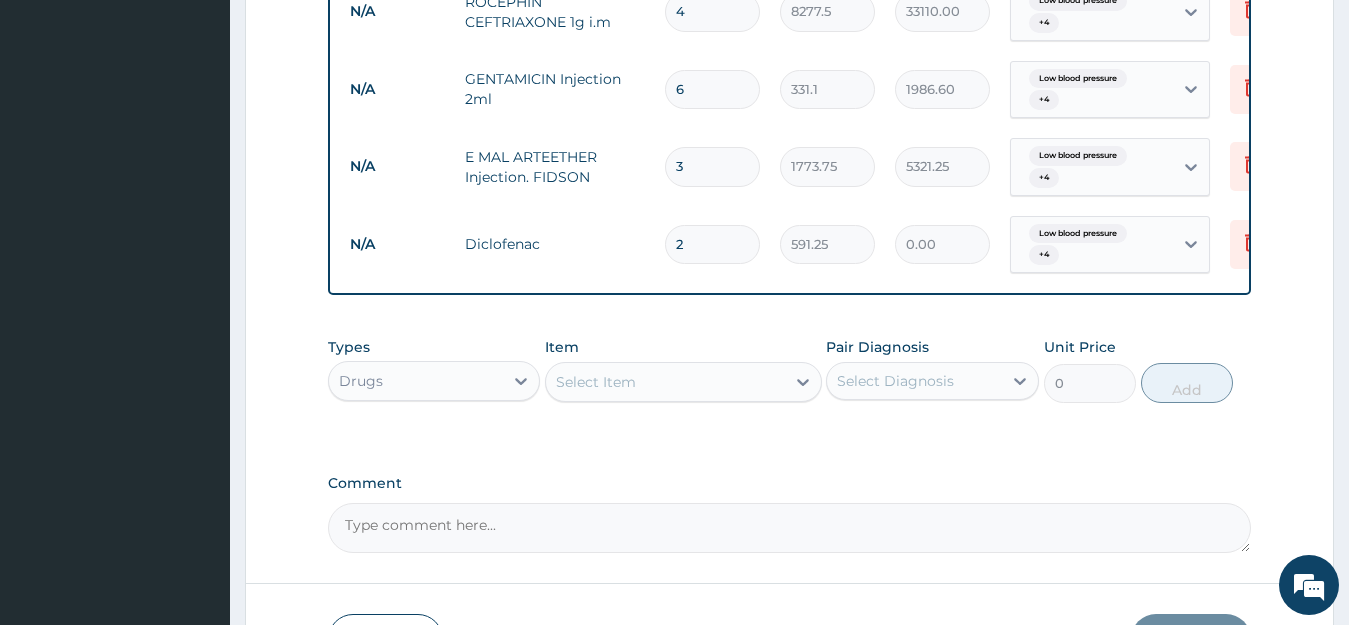 type on "1182.50" 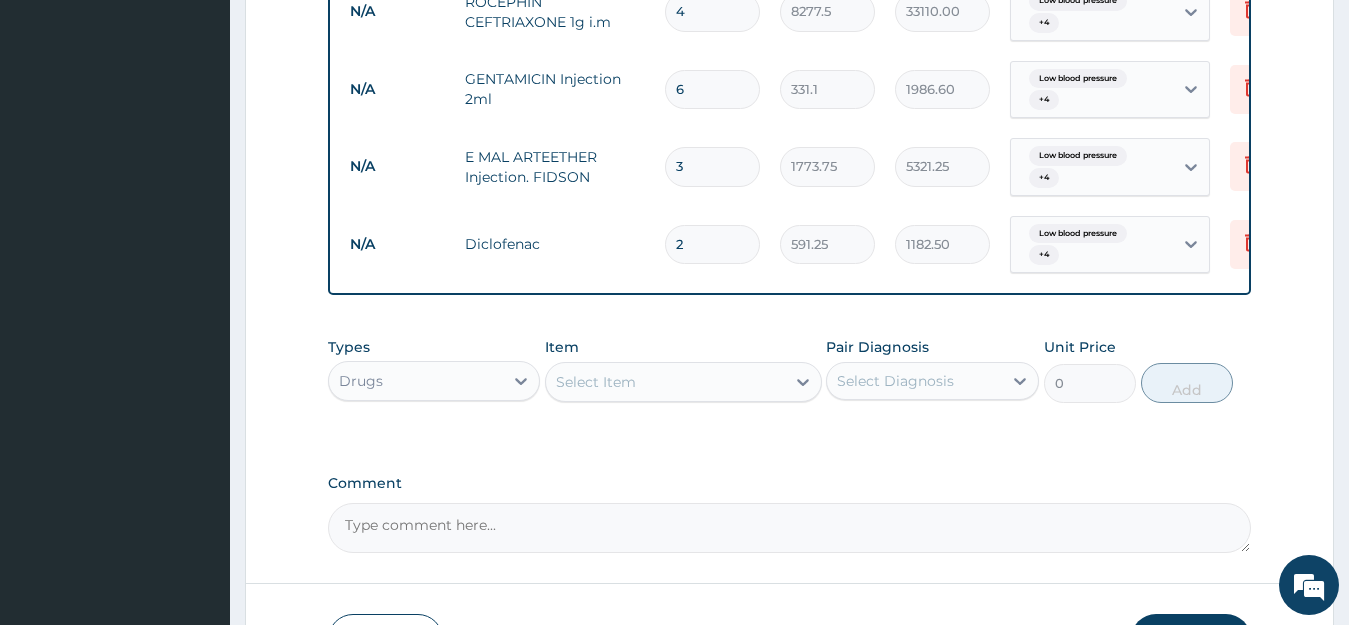 type on "2" 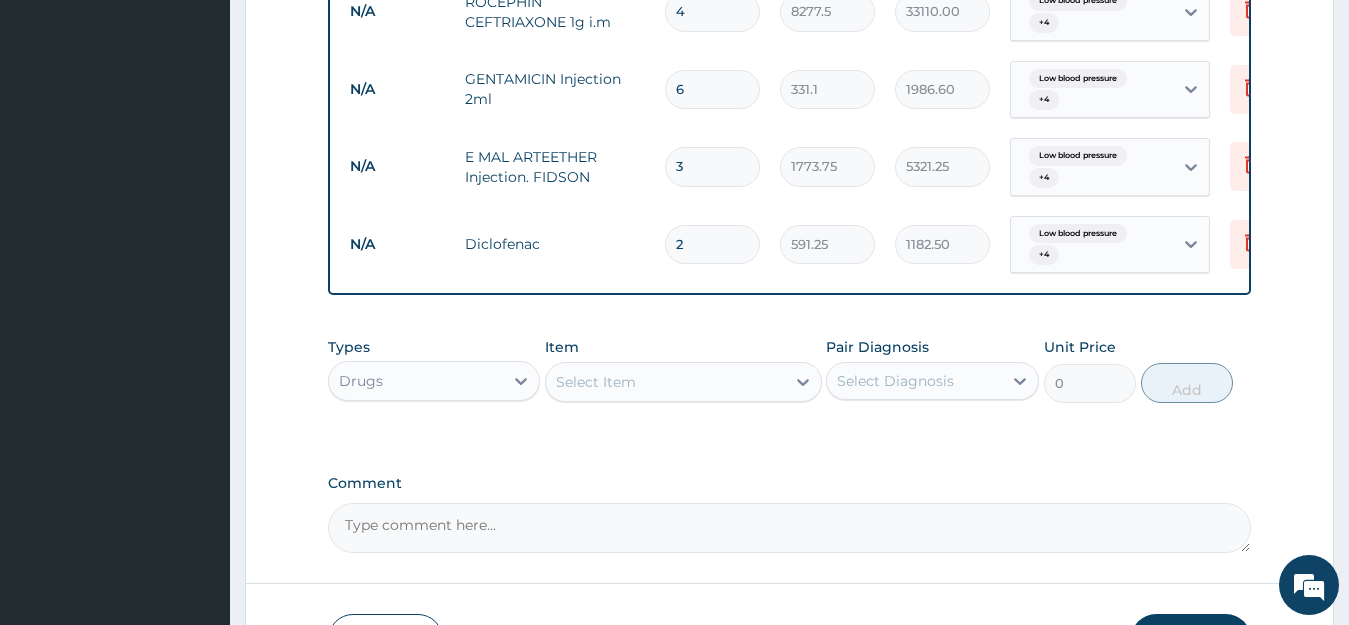 click on "Select Item" at bounding box center [596, 382] 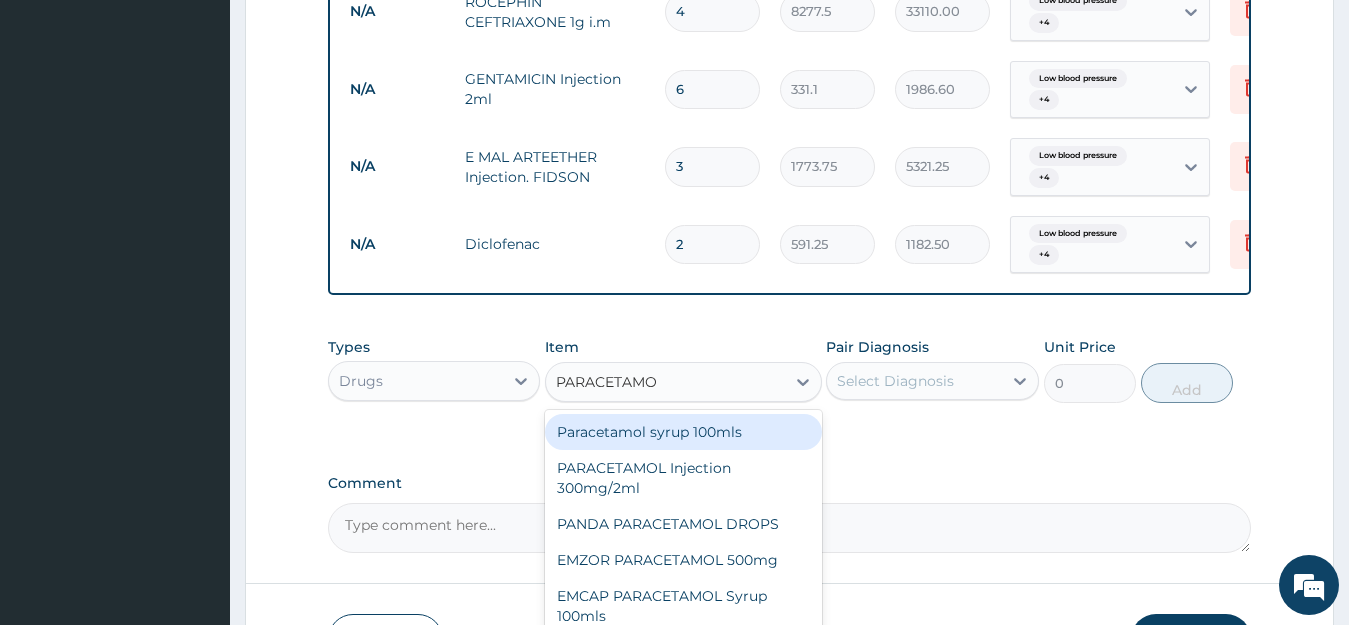 type on "PARACETAMOL" 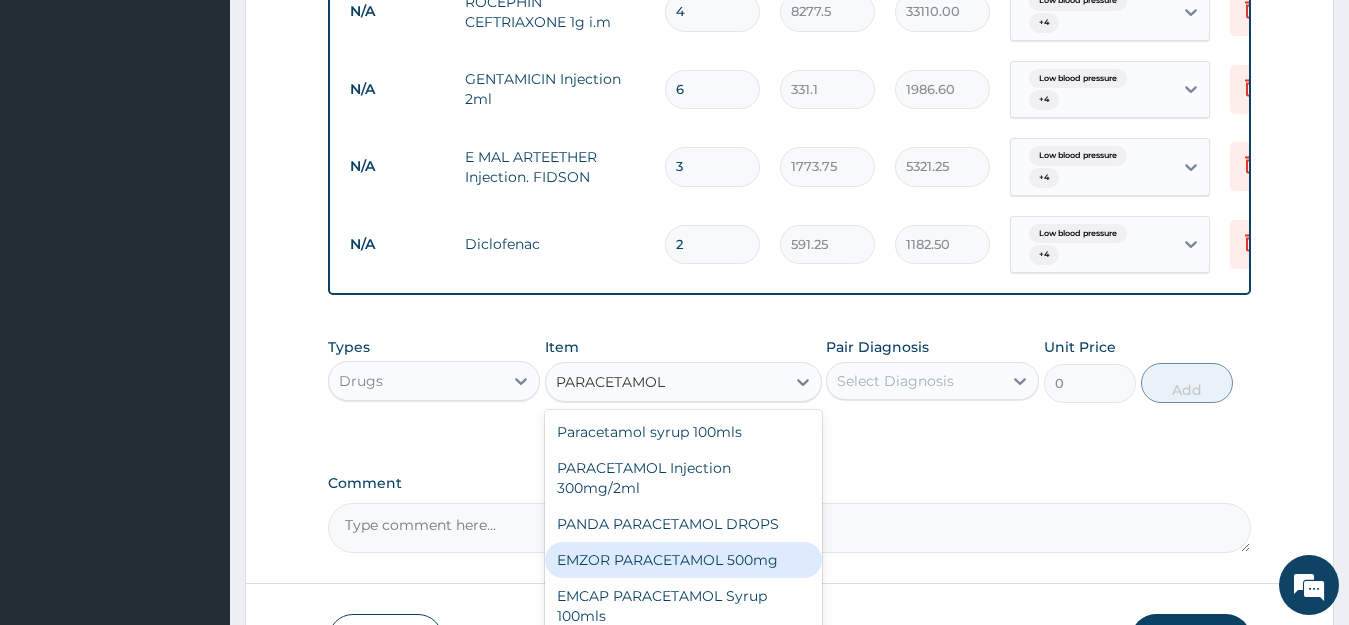 click on "EMZOR PARACETAMOL 500mg" at bounding box center (683, 560) 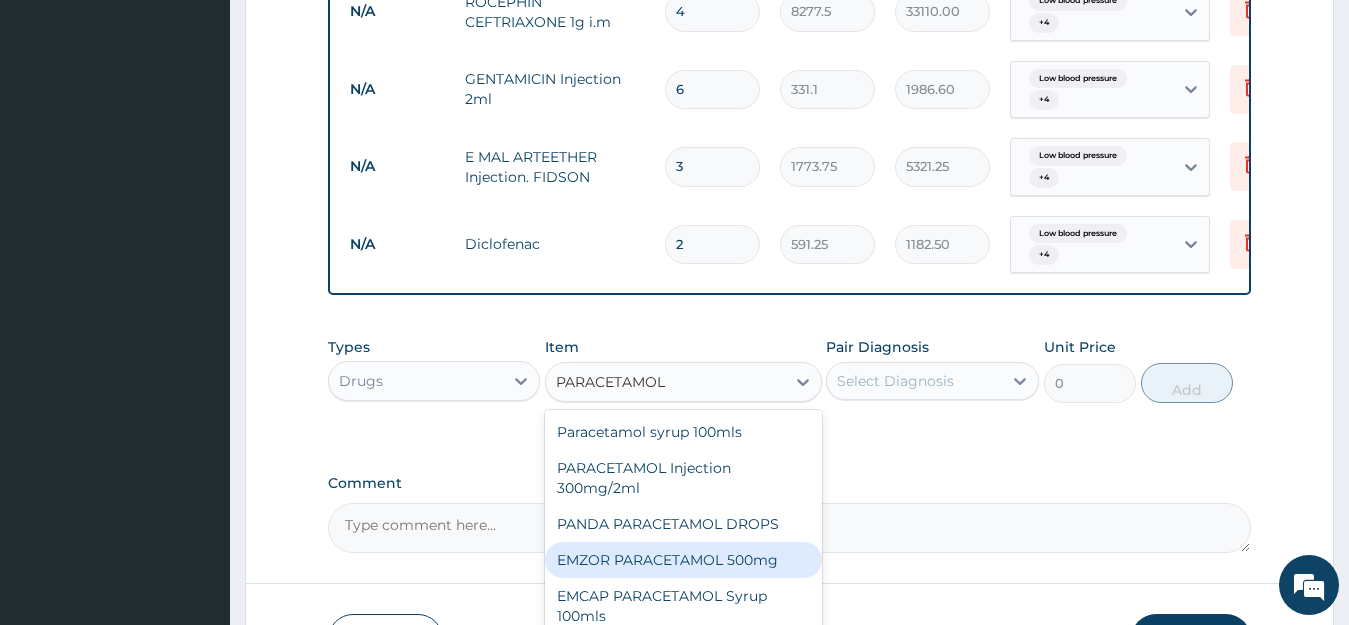 type 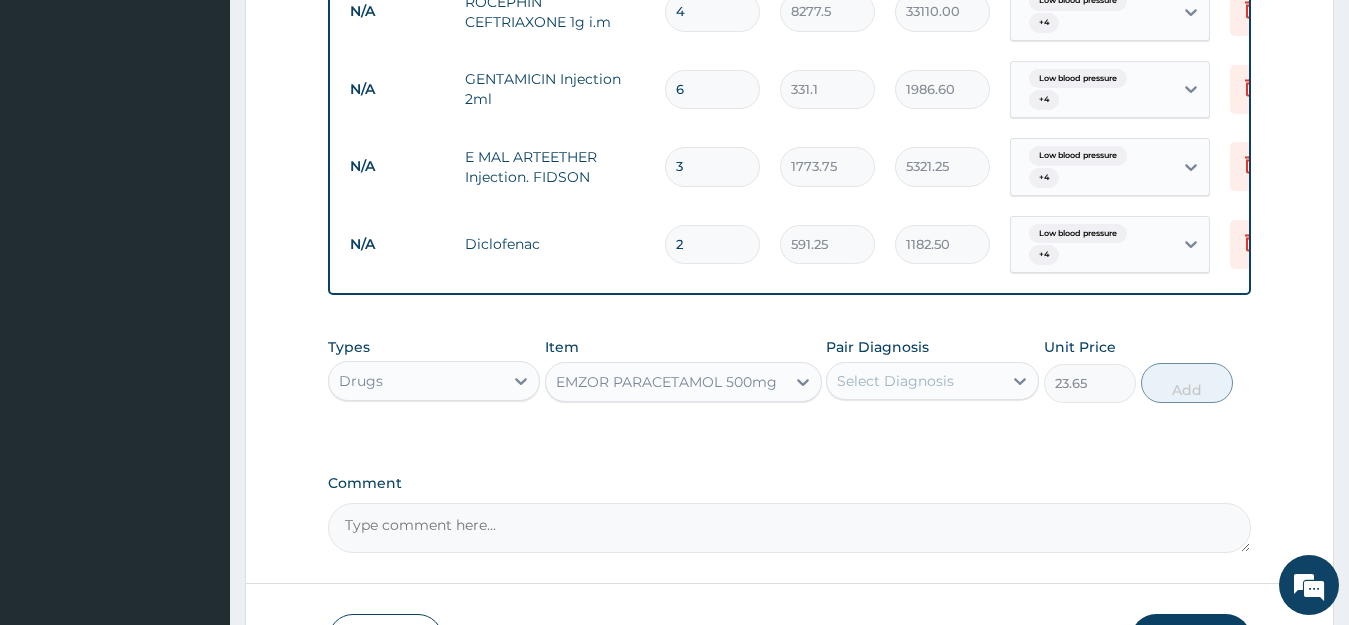 click on "Select Diagnosis" at bounding box center (895, 381) 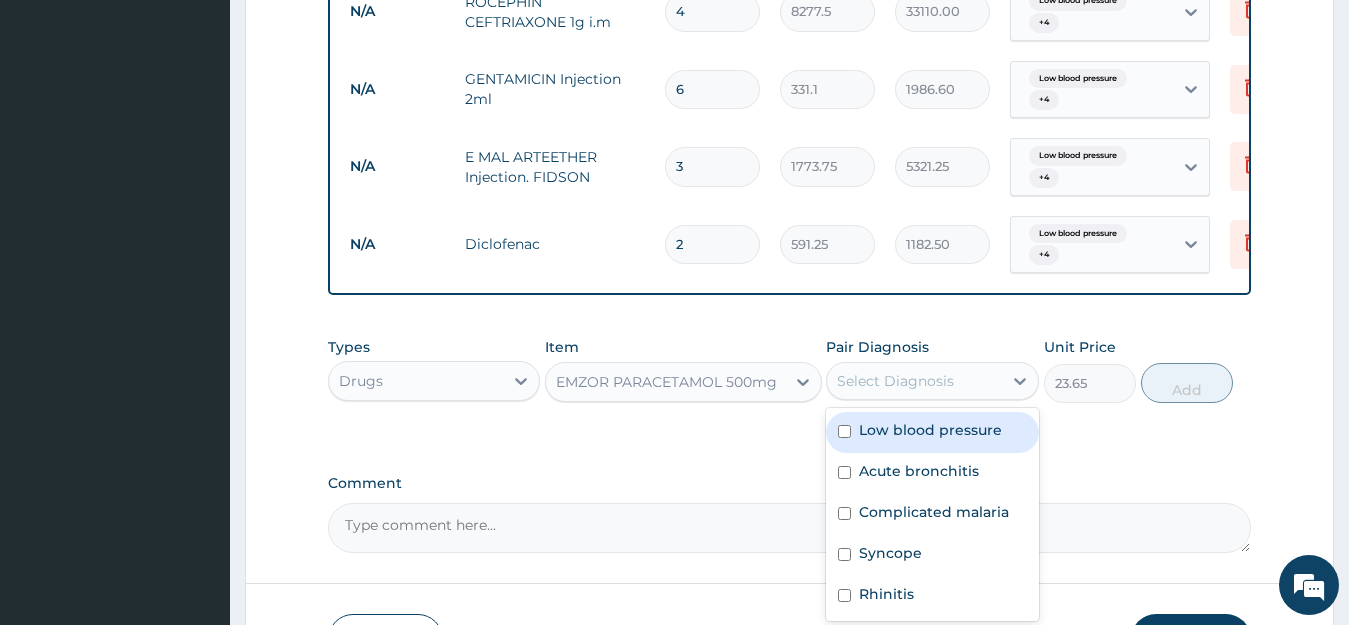 click on "Low blood pressure" at bounding box center [930, 430] 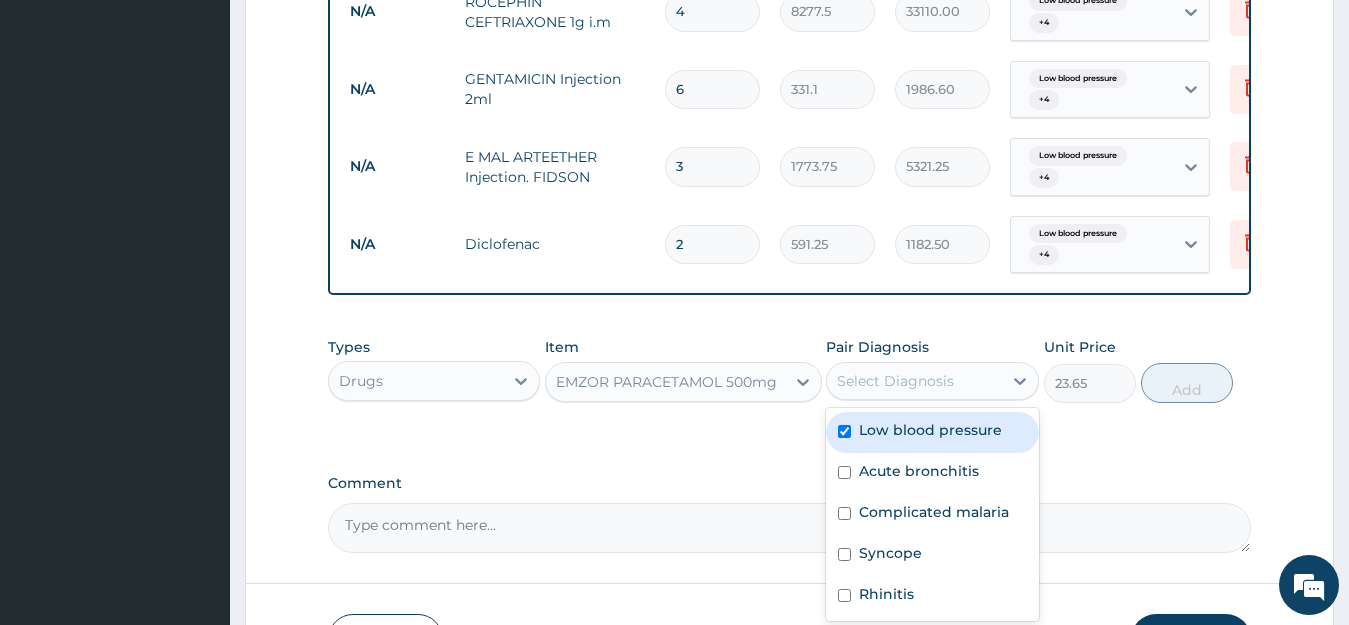 checkbox on "true" 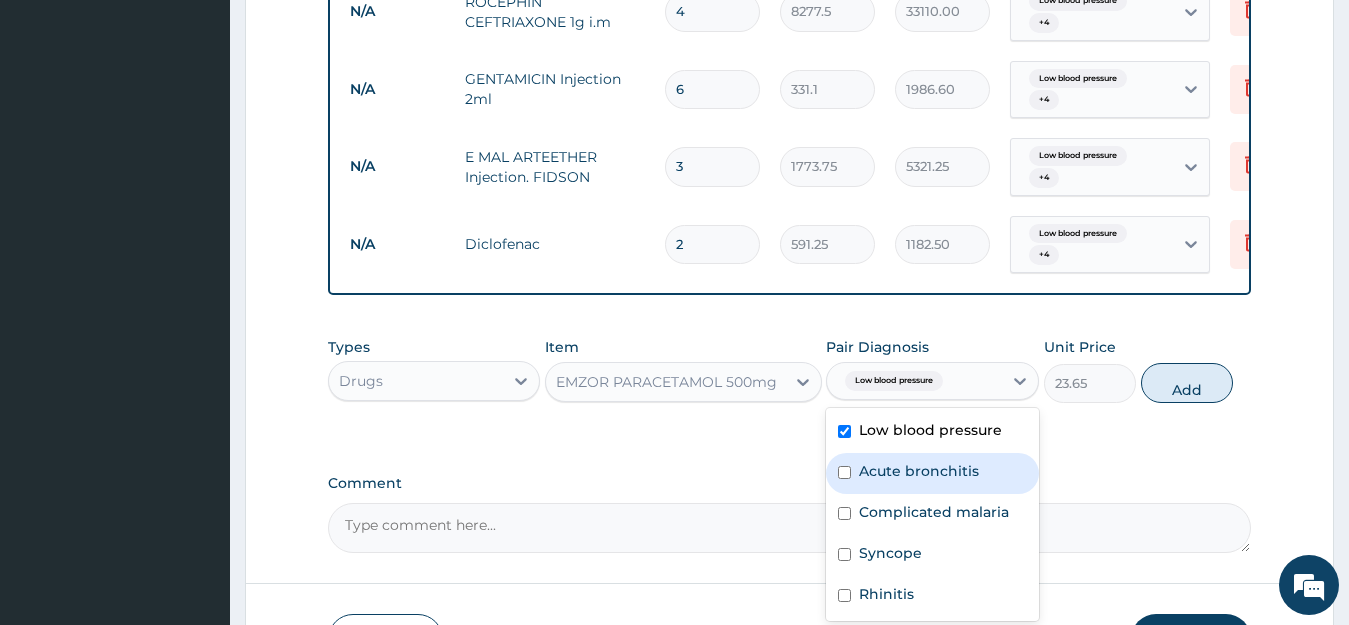 click on "Acute bronchitis" at bounding box center [919, 471] 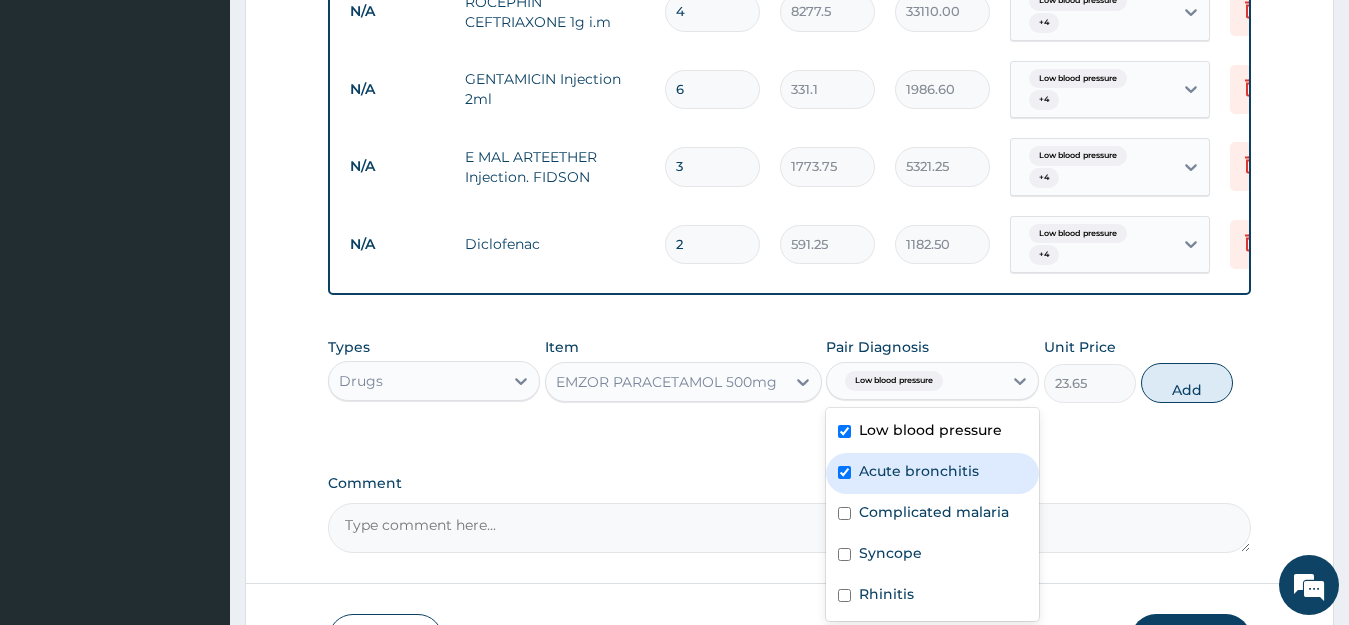 checkbox on "true" 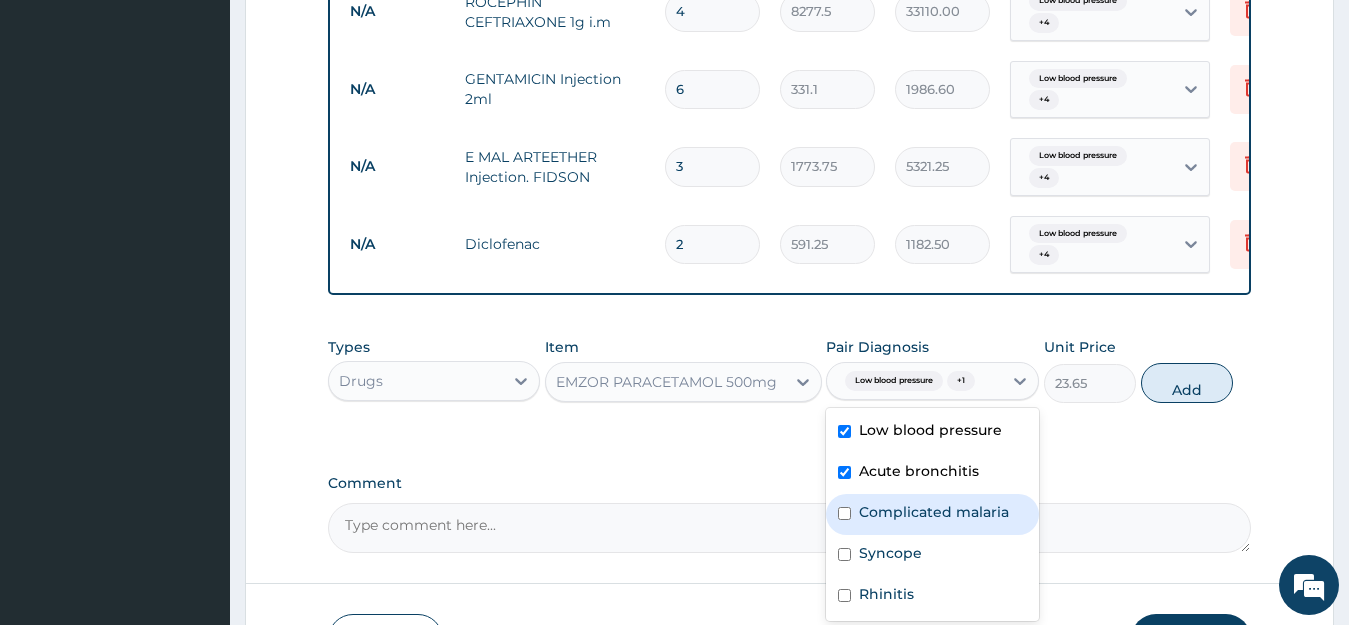 click on "Complicated malaria" at bounding box center [932, 514] 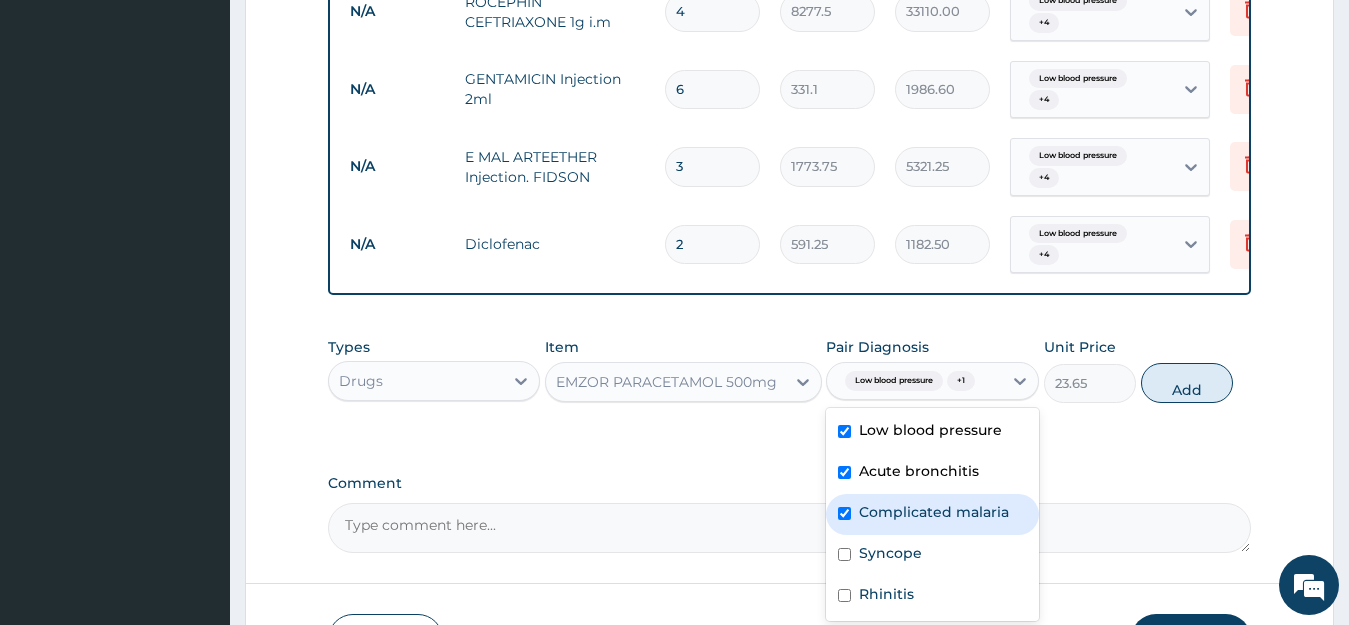 checkbox on "true" 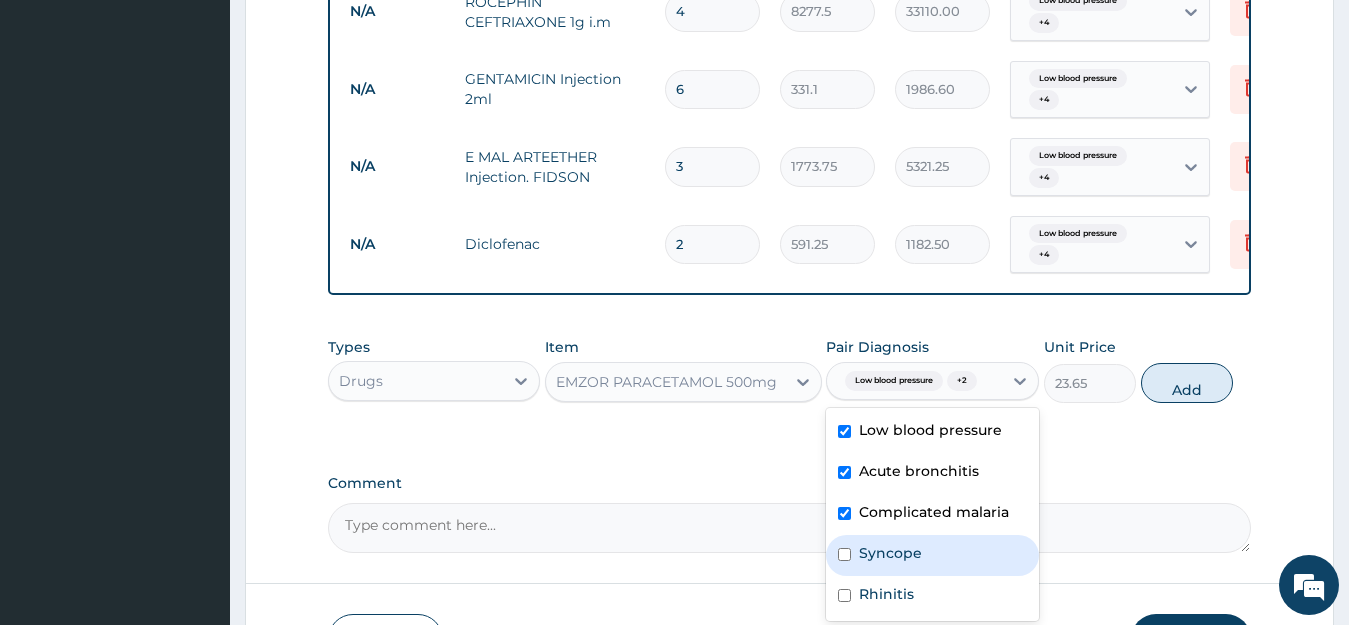 click on "Syncope" at bounding box center (890, 553) 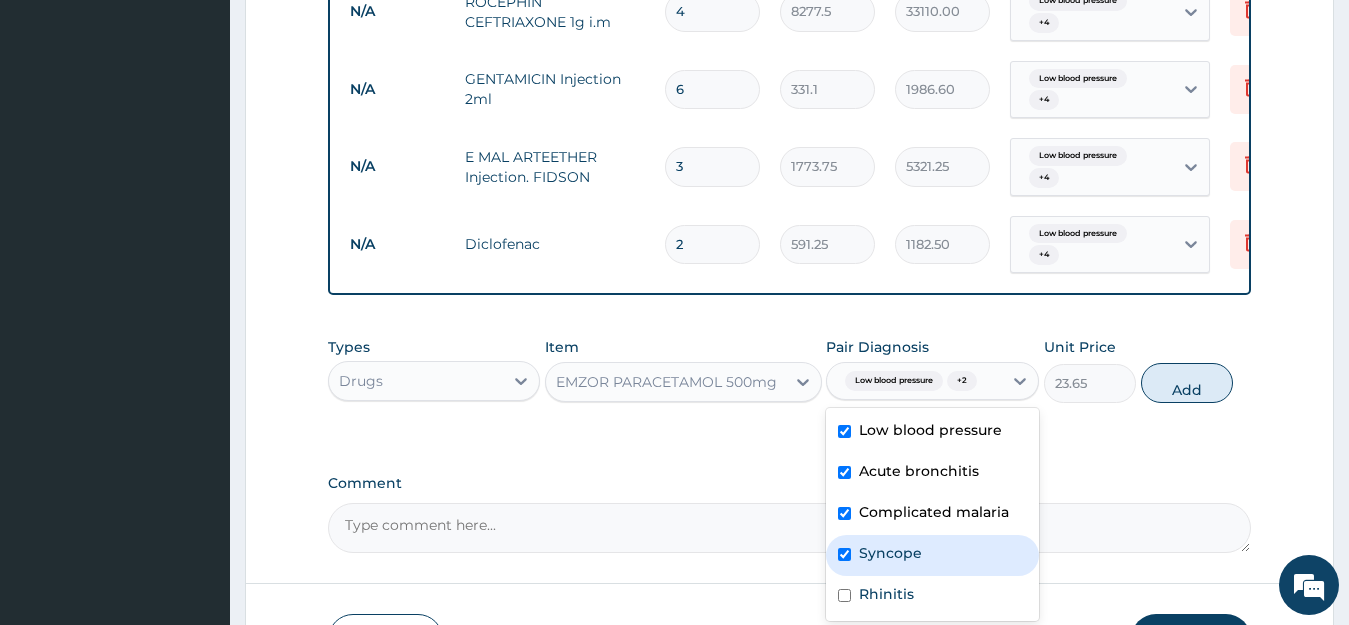 checkbox on "true" 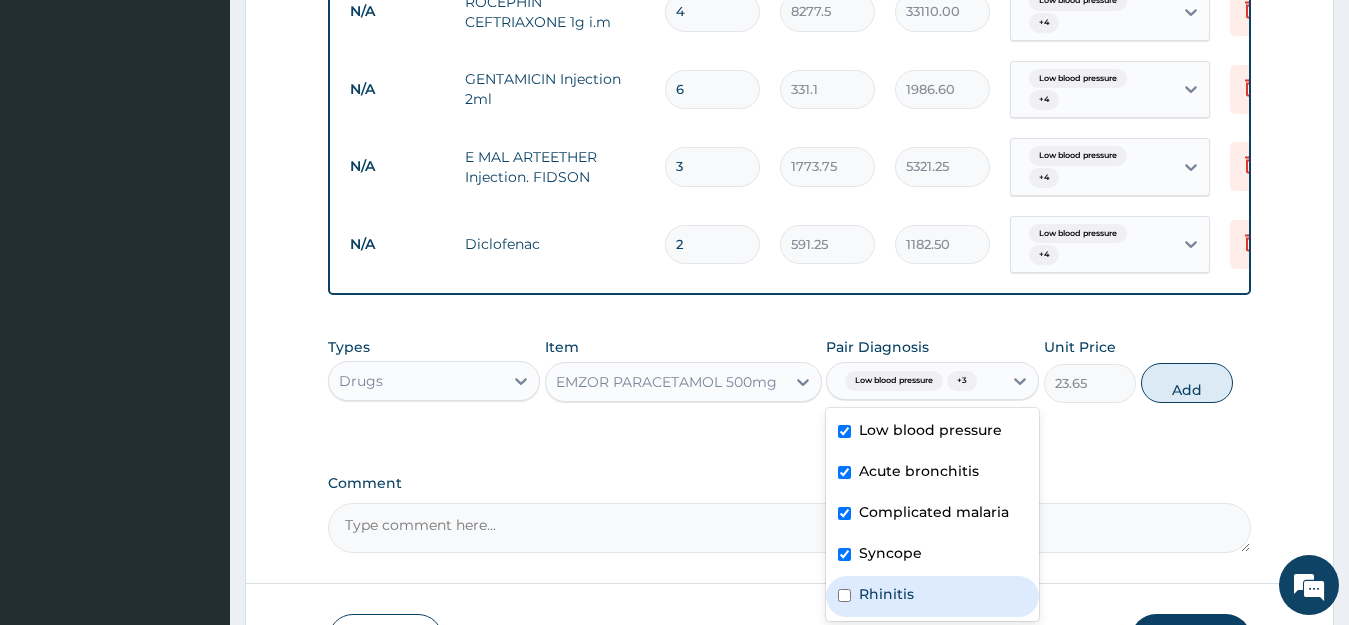 click on "Rhinitis" at bounding box center (886, 594) 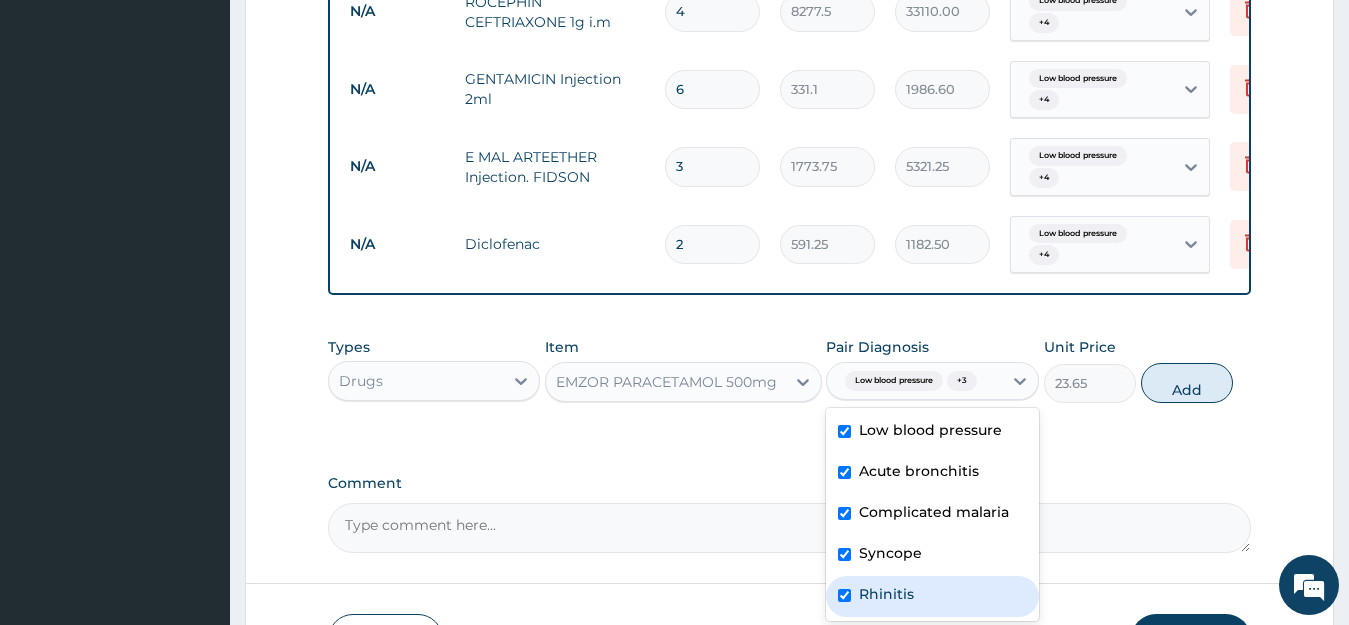 checkbox on "true" 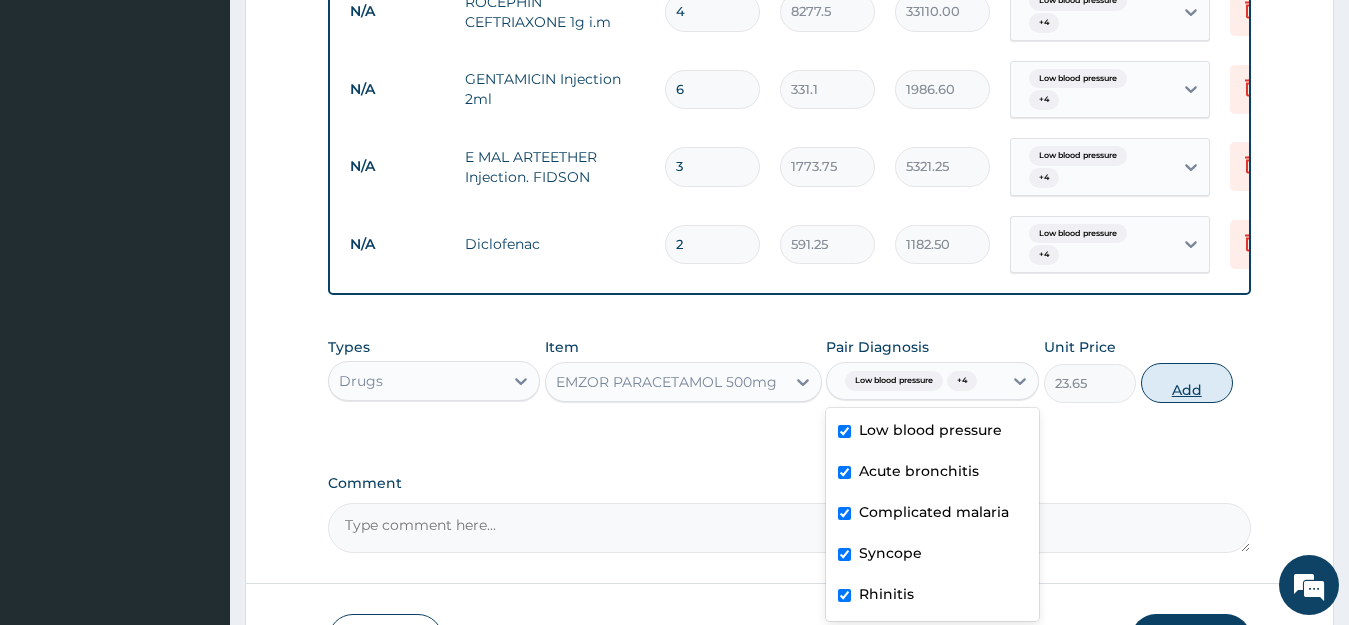 click on "Add" at bounding box center [1187, 383] 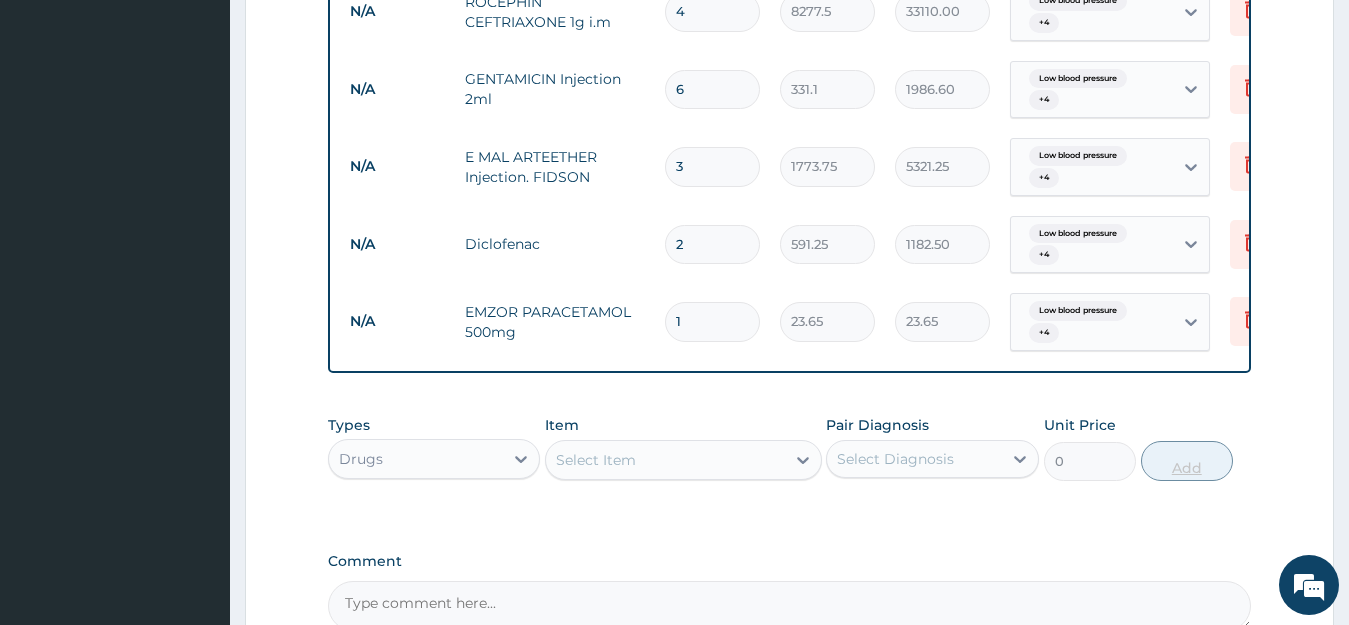 type 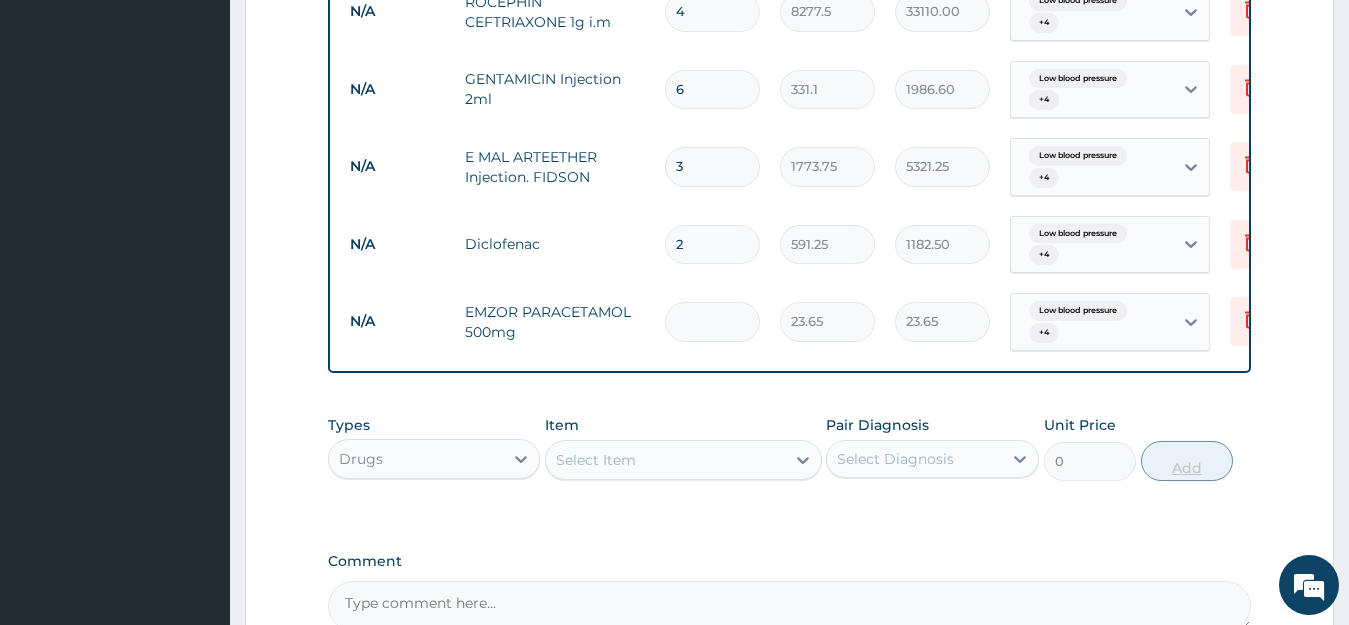 type on "0.00" 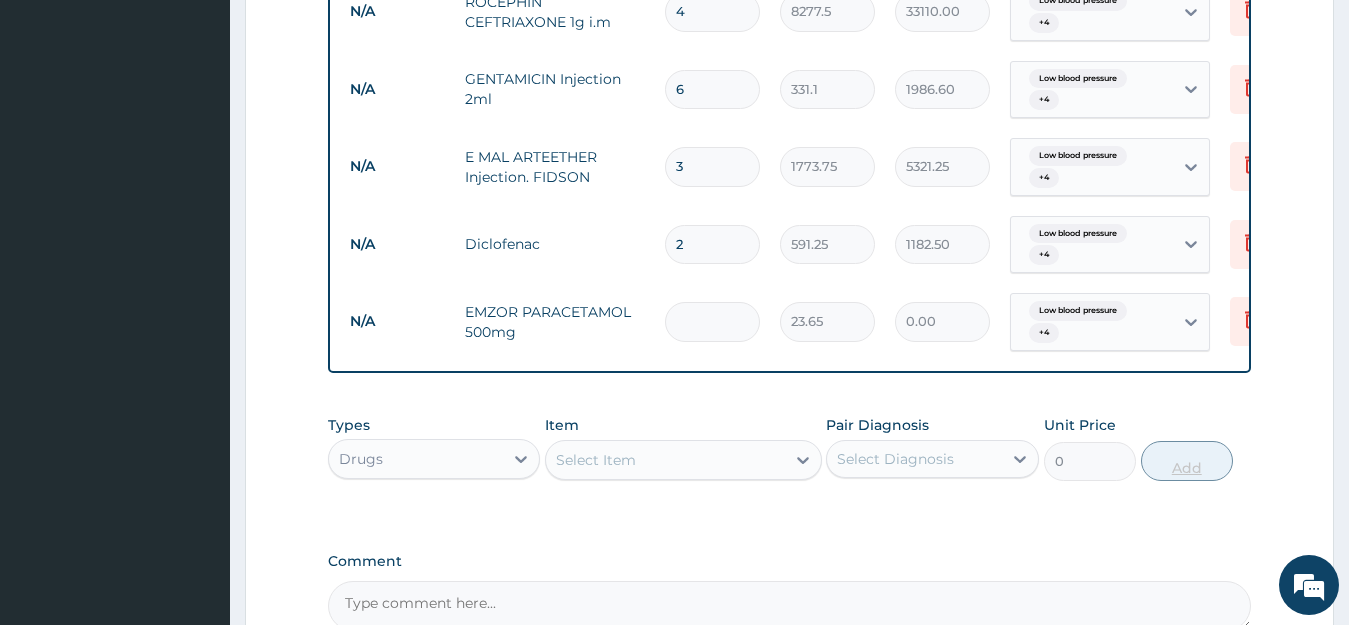 type on "2" 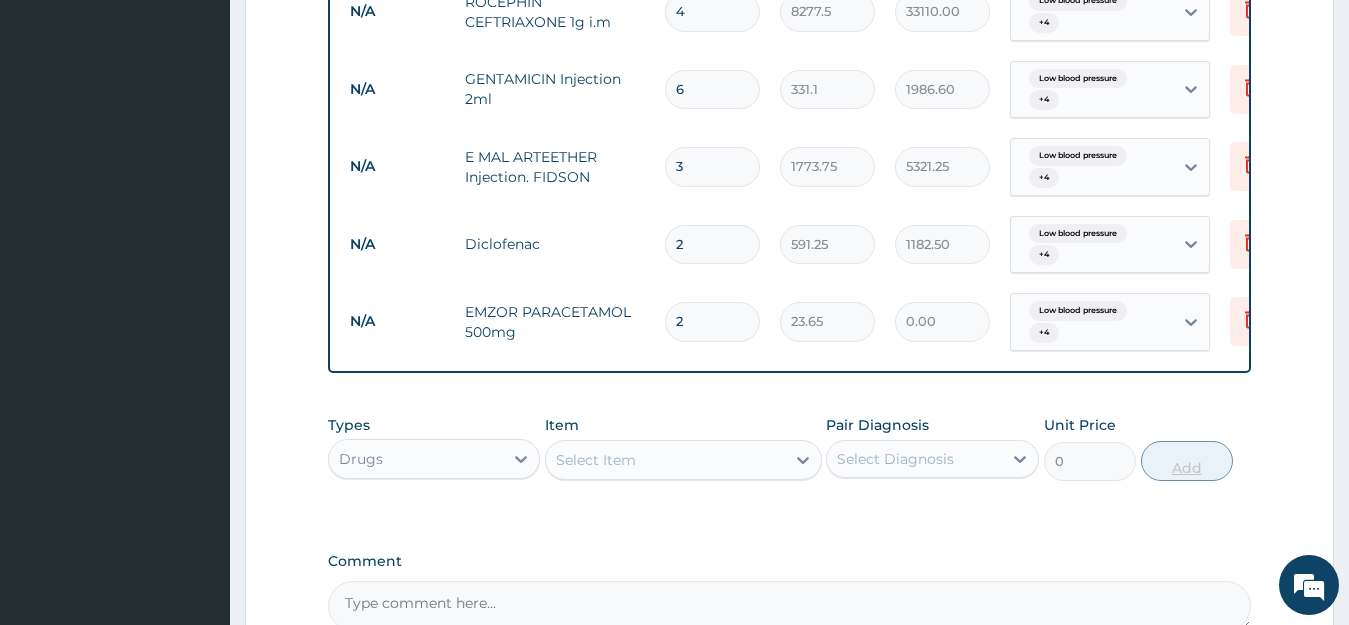 type on "47.30" 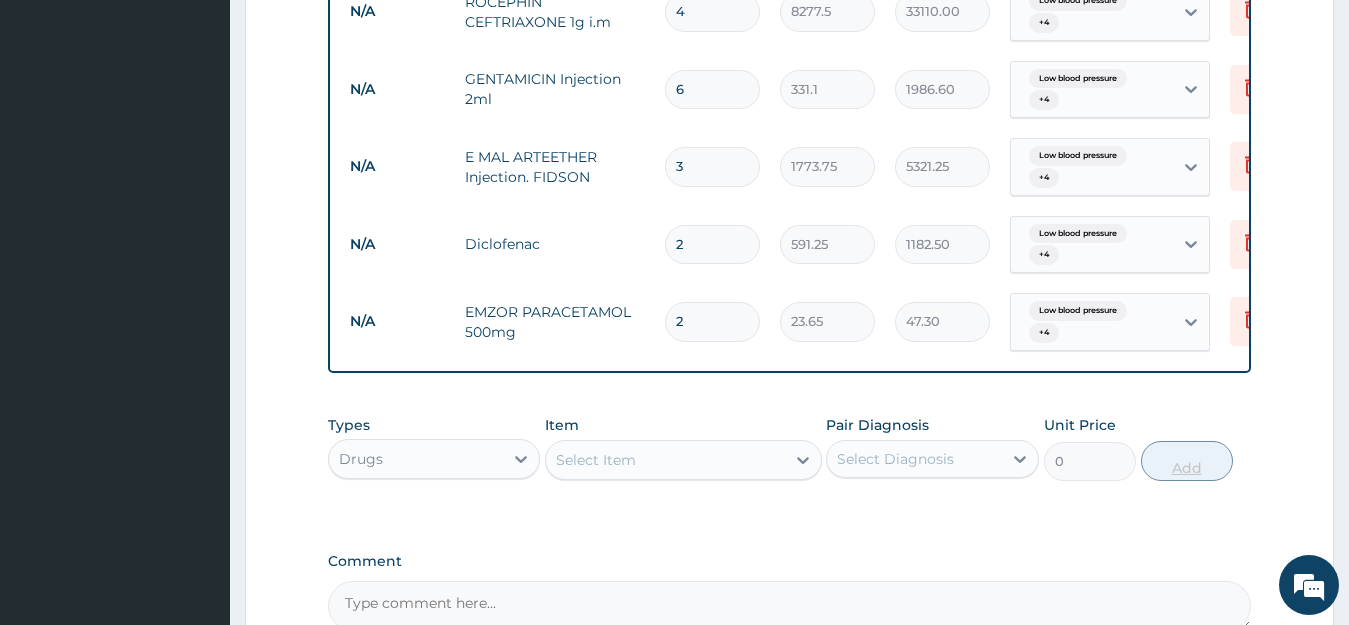 type on "20" 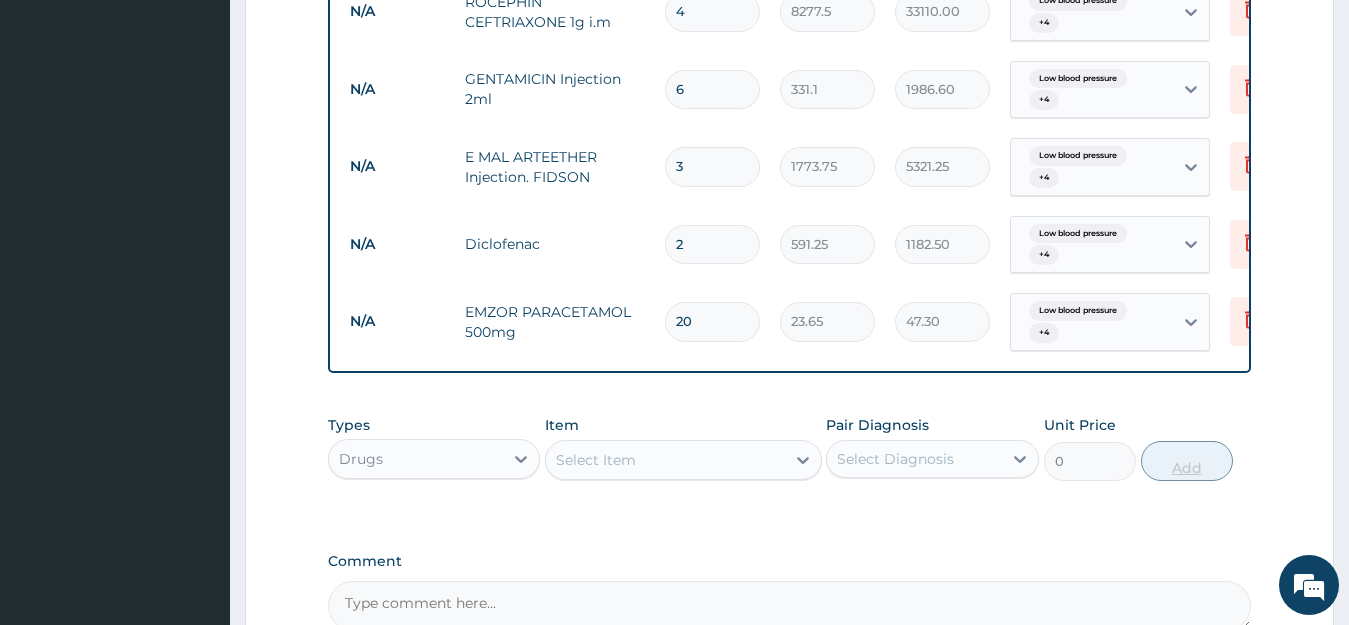 type on "473.00" 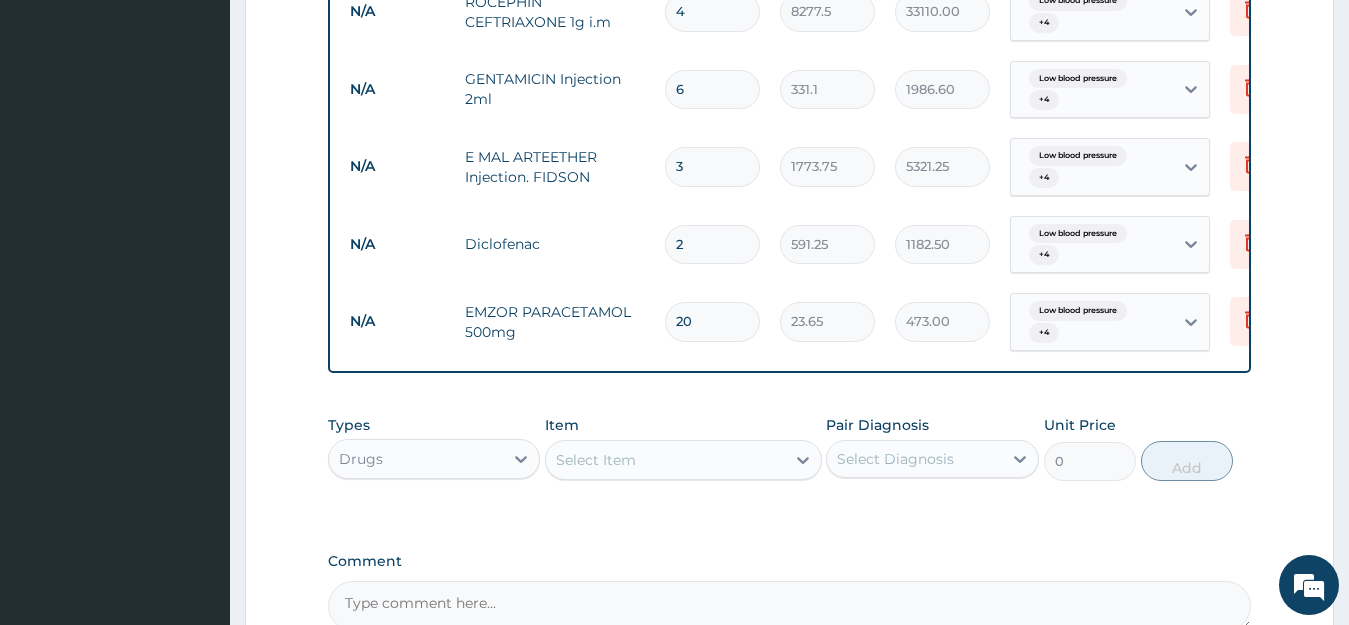 scroll, scrollTop: 1754, scrollLeft: 0, axis: vertical 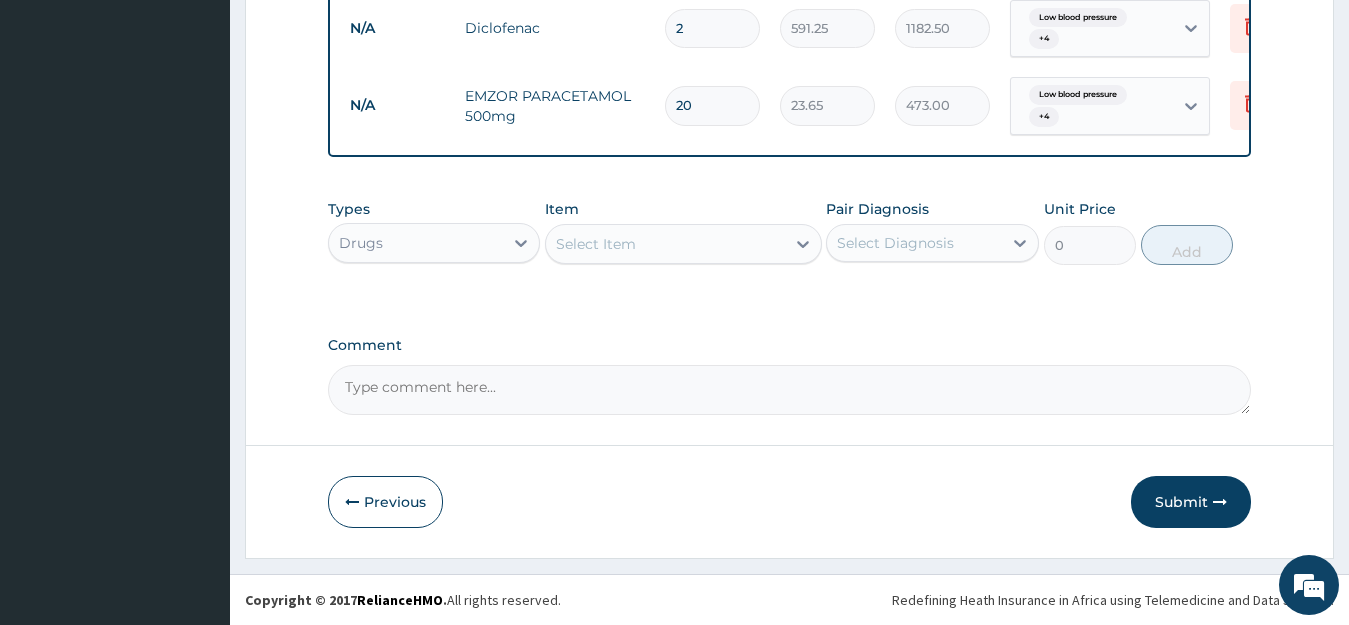 type on "20" 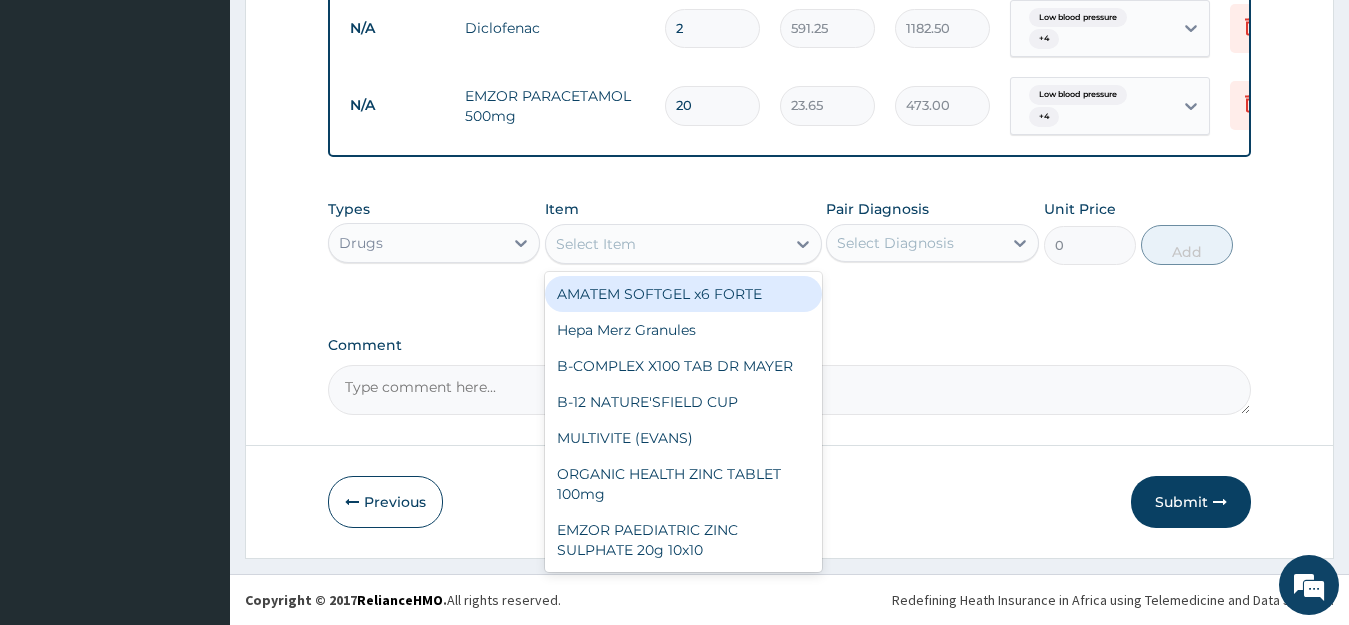 type on "B" 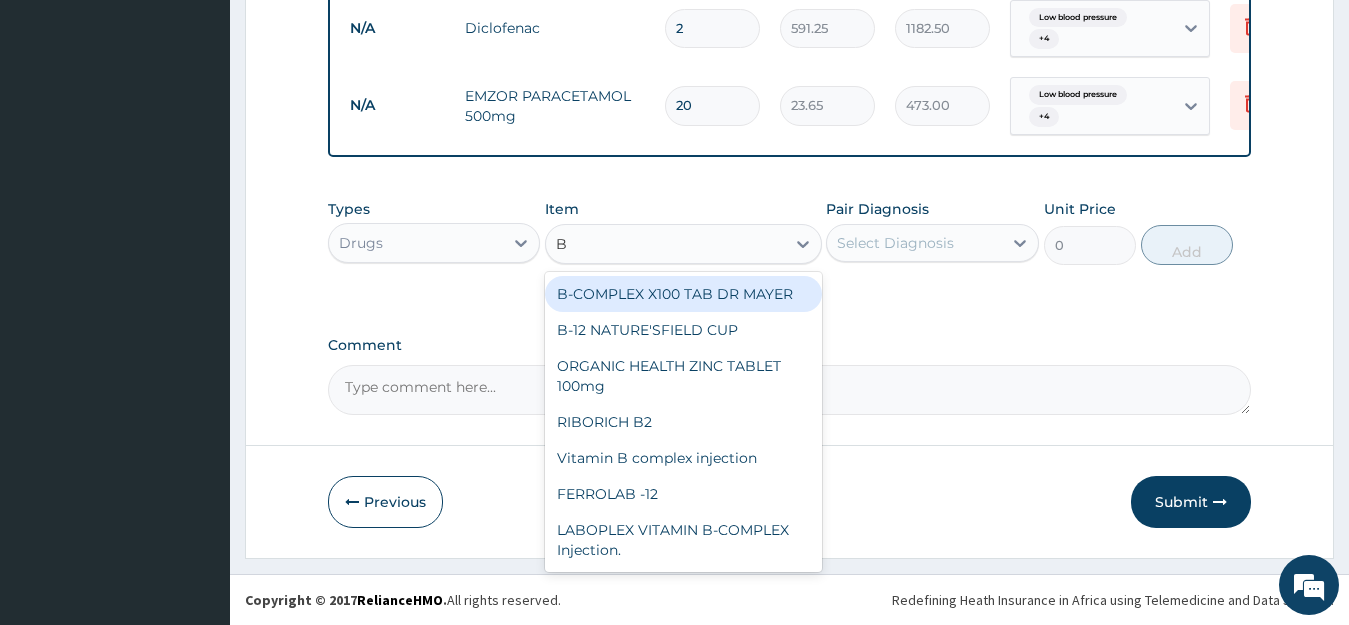 click on "B-COMPLEX X100 TAB DR MAYER" at bounding box center [683, 294] 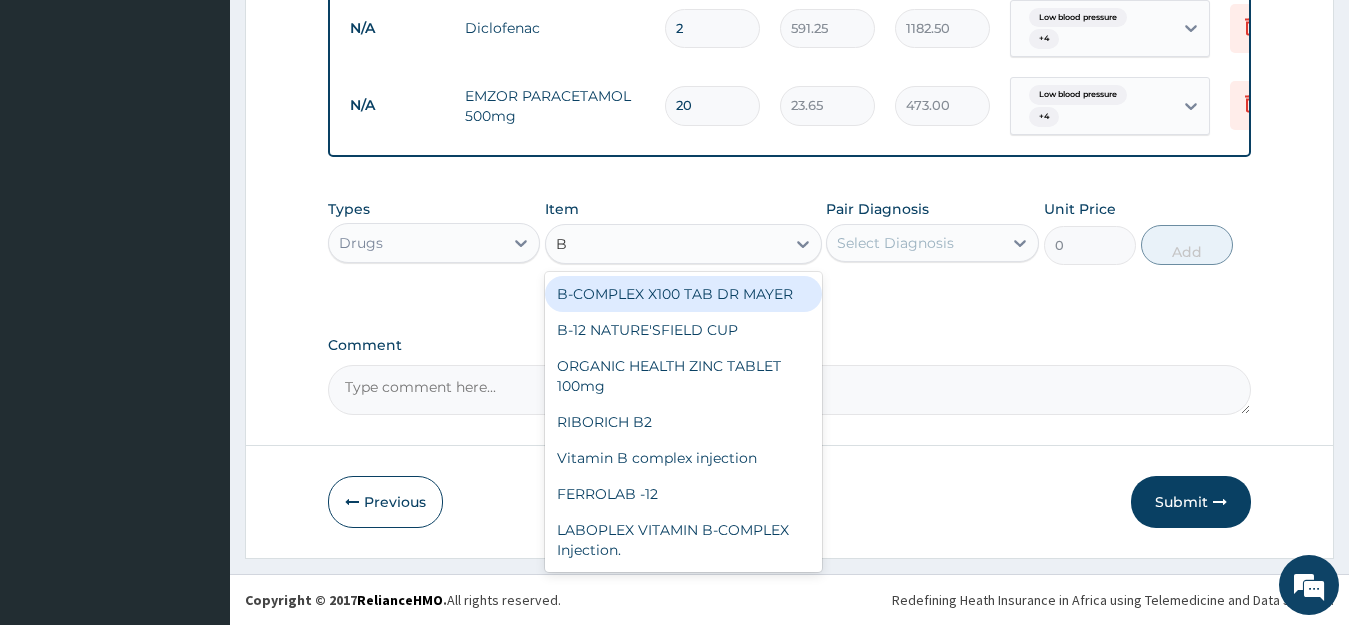 type 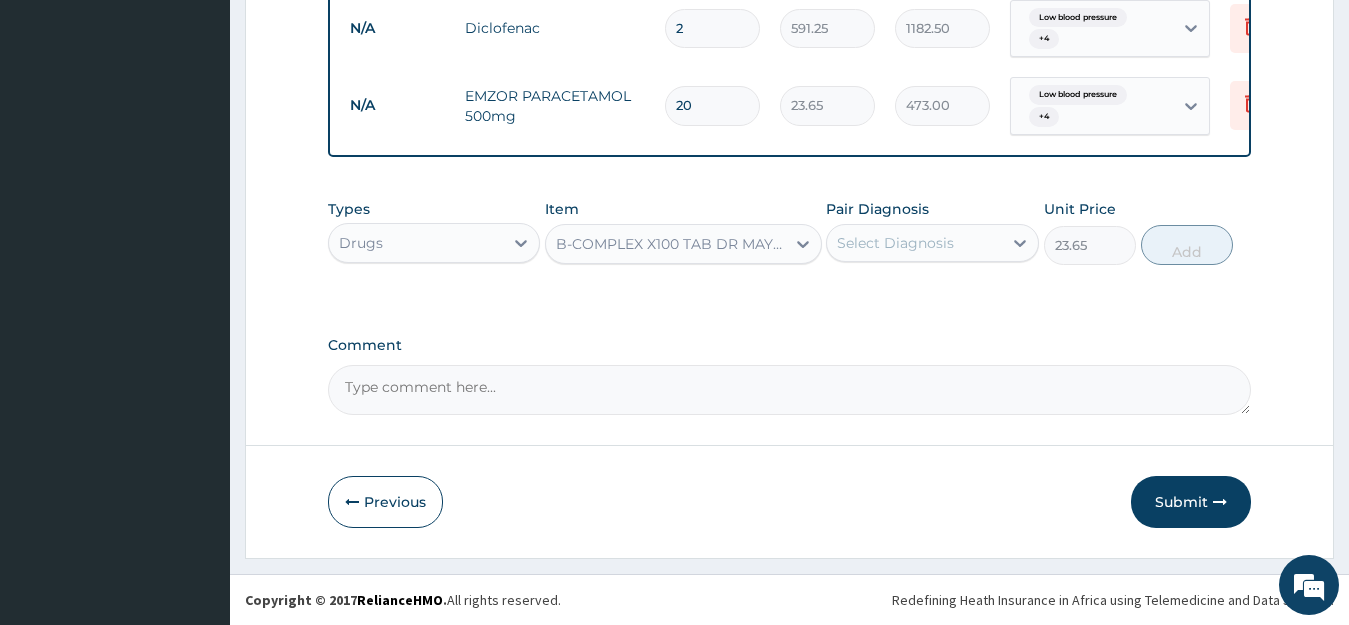 click on "Select Diagnosis" at bounding box center [895, 243] 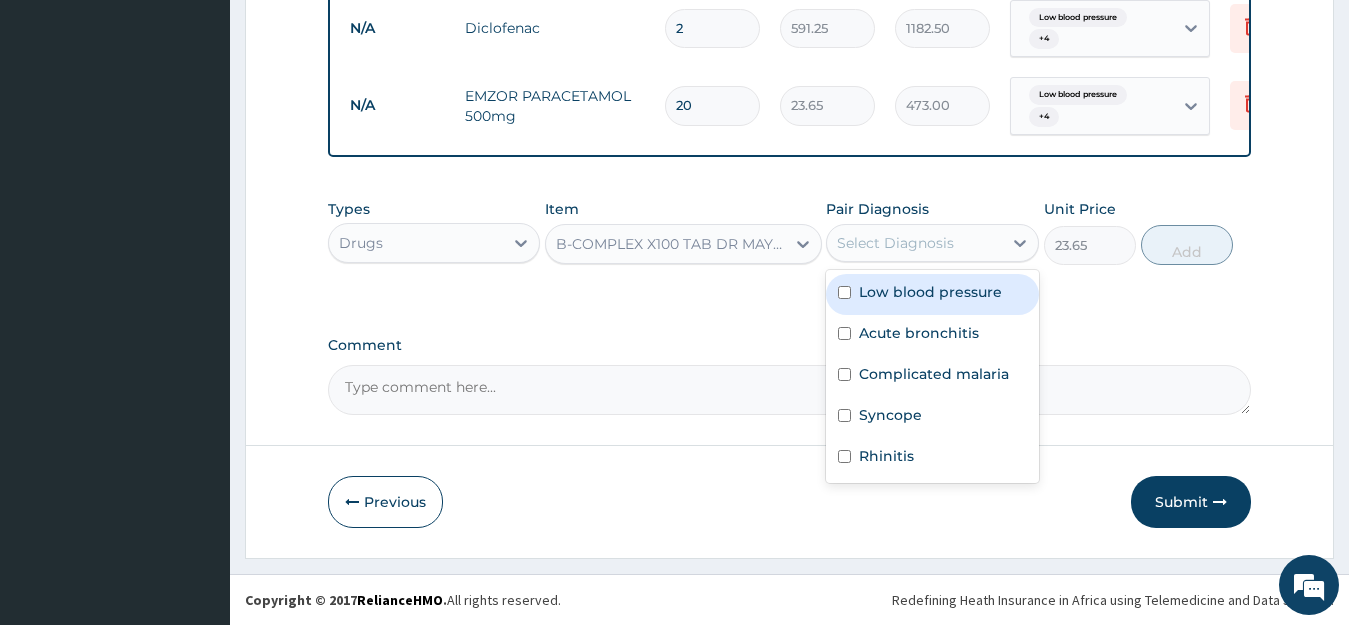click on "Low blood pressure" at bounding box center (930, 292) 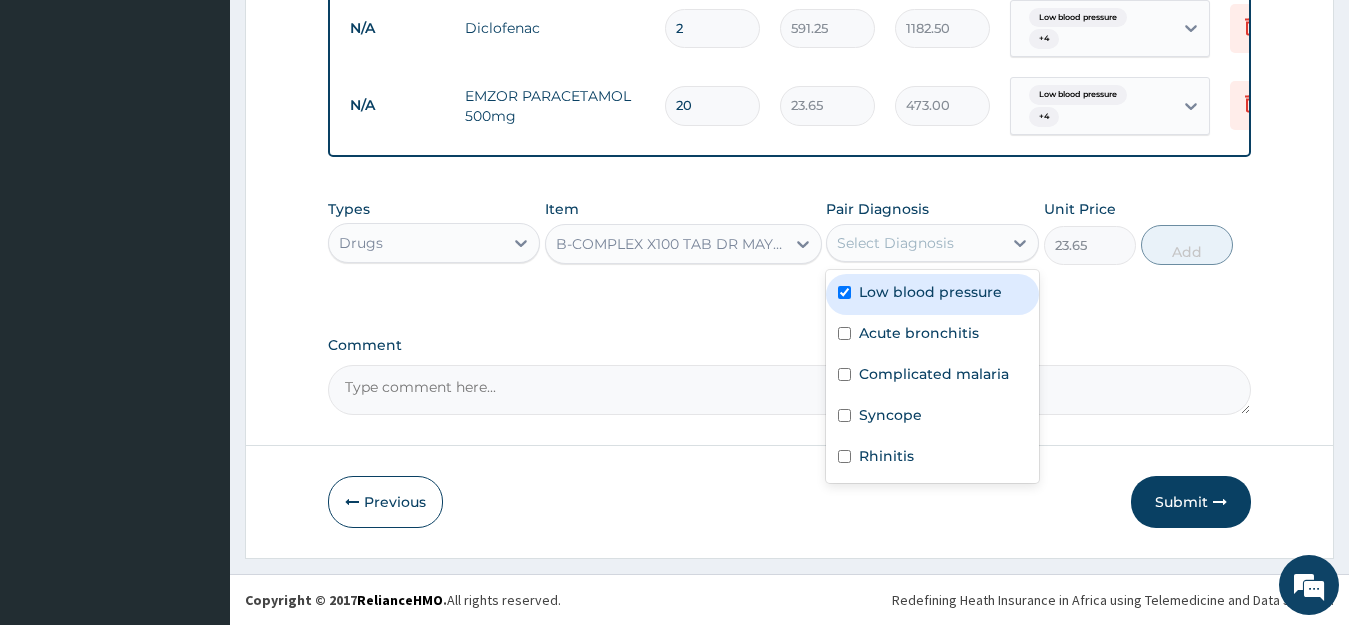checkbox on "true" 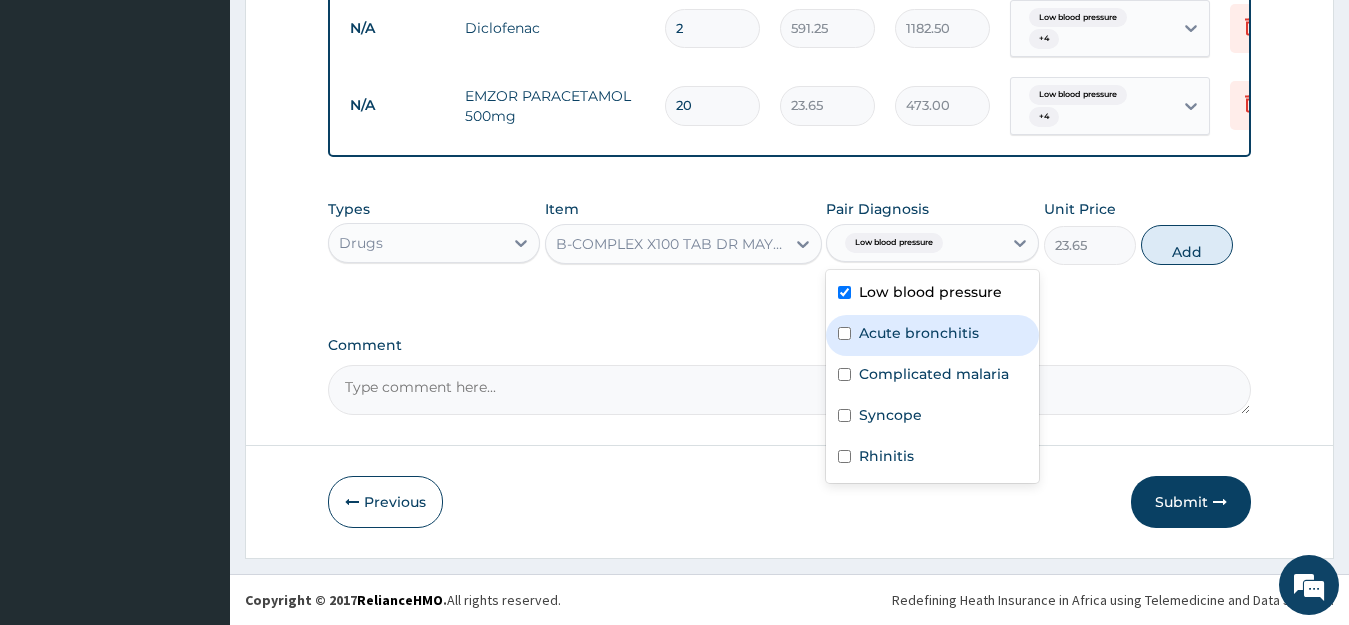 click on "Acute bronchitis" at bounding box center (919, 333) 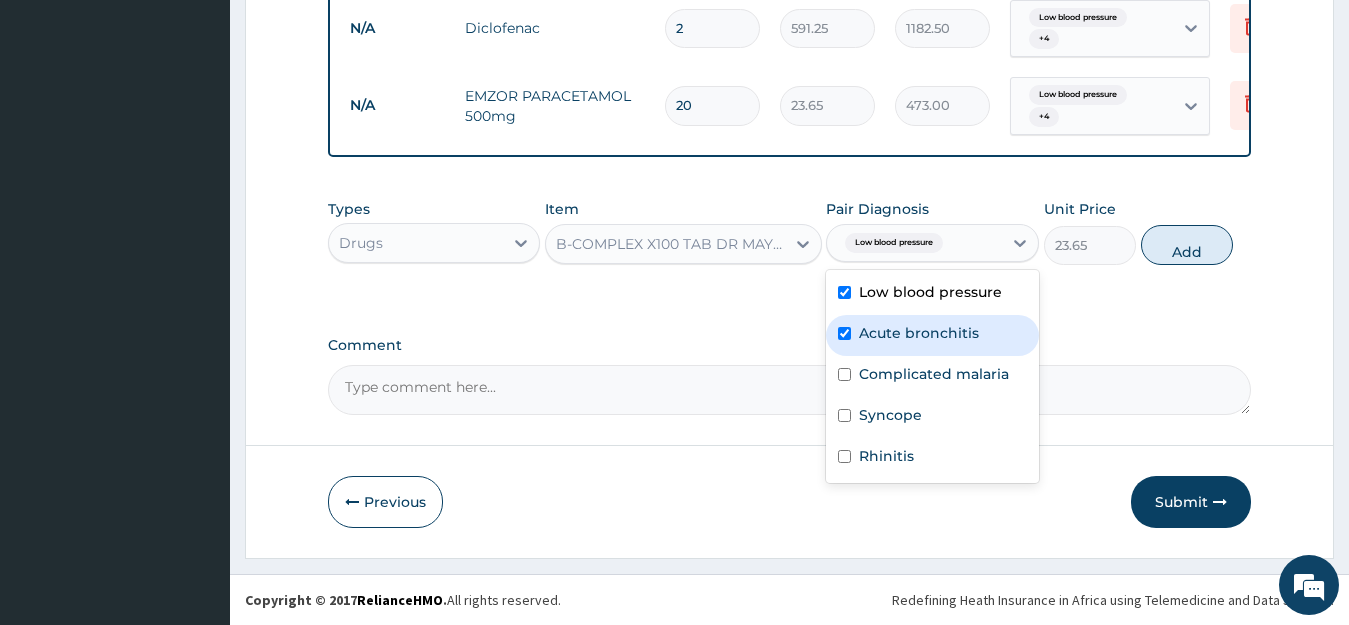 checkbox on "true" 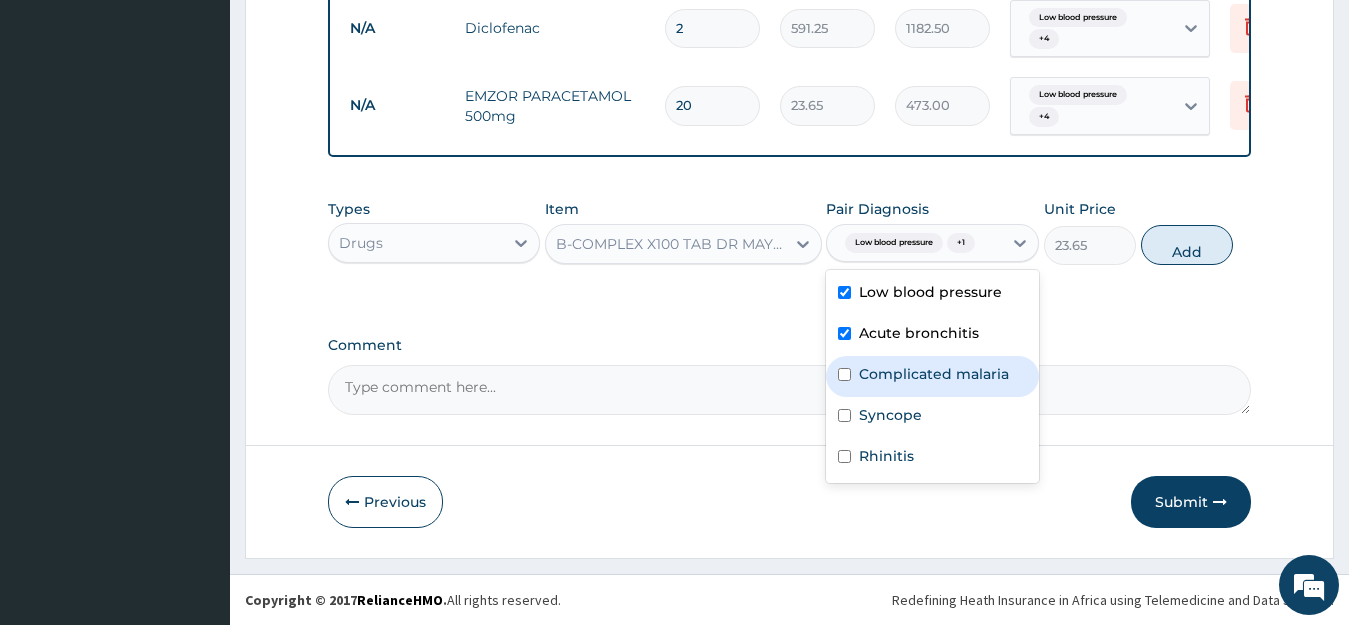 click on "Complicated malaria" at bounding box center [934, 374] 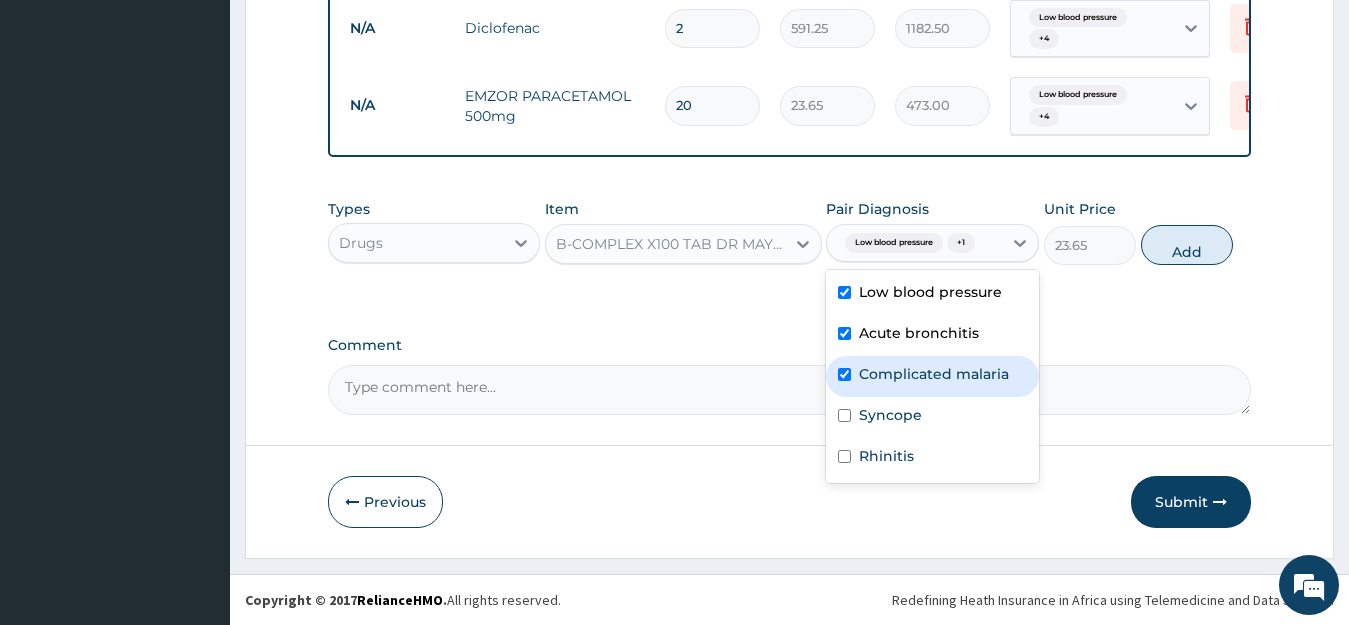 checkbox on "true" 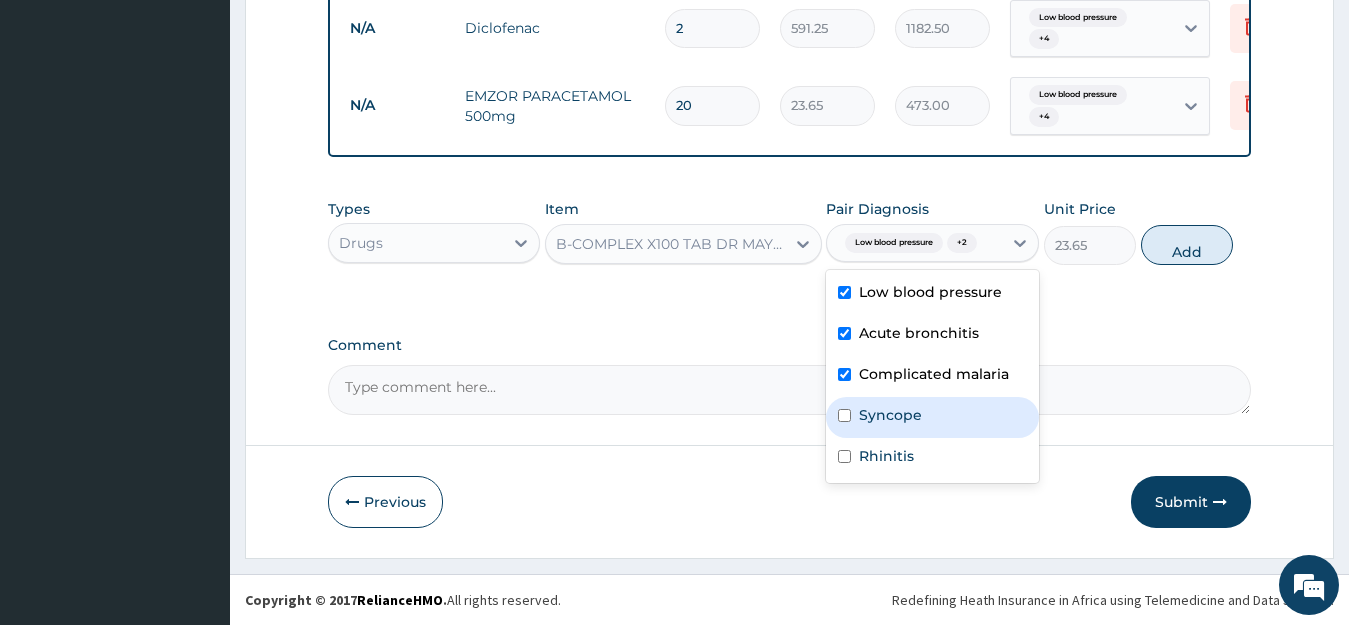 click on "Syncope" at bounding box center (890, 415) 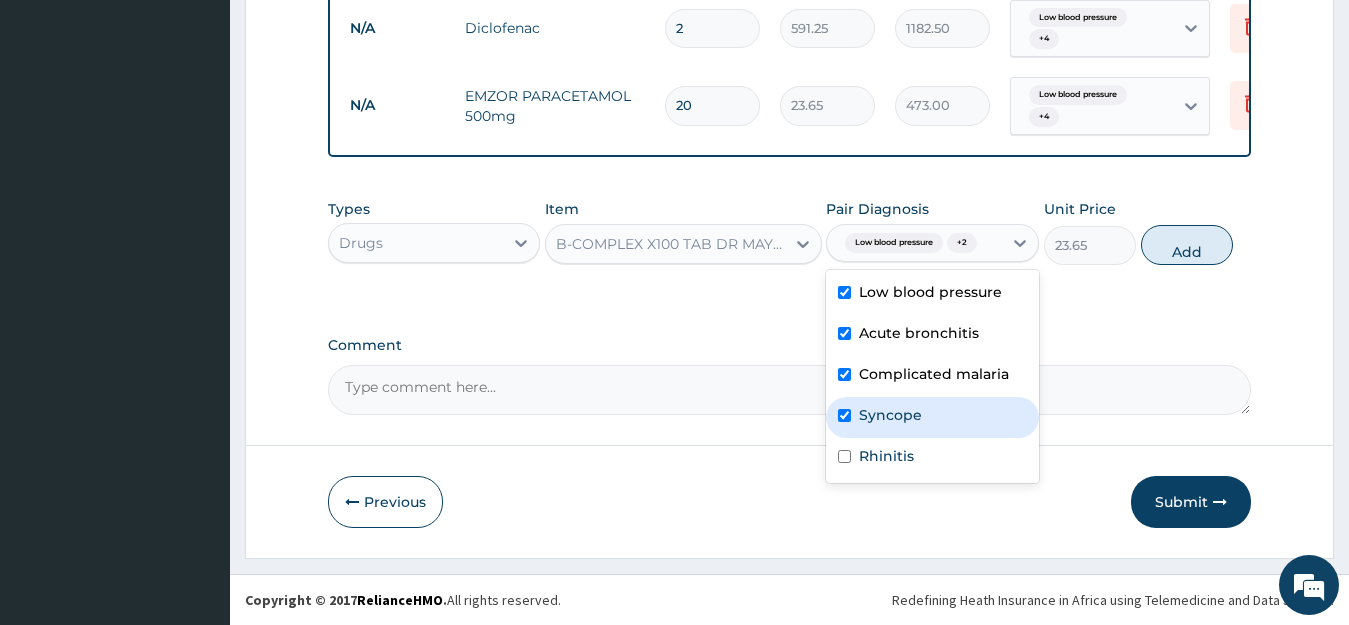 checkbox on "true" 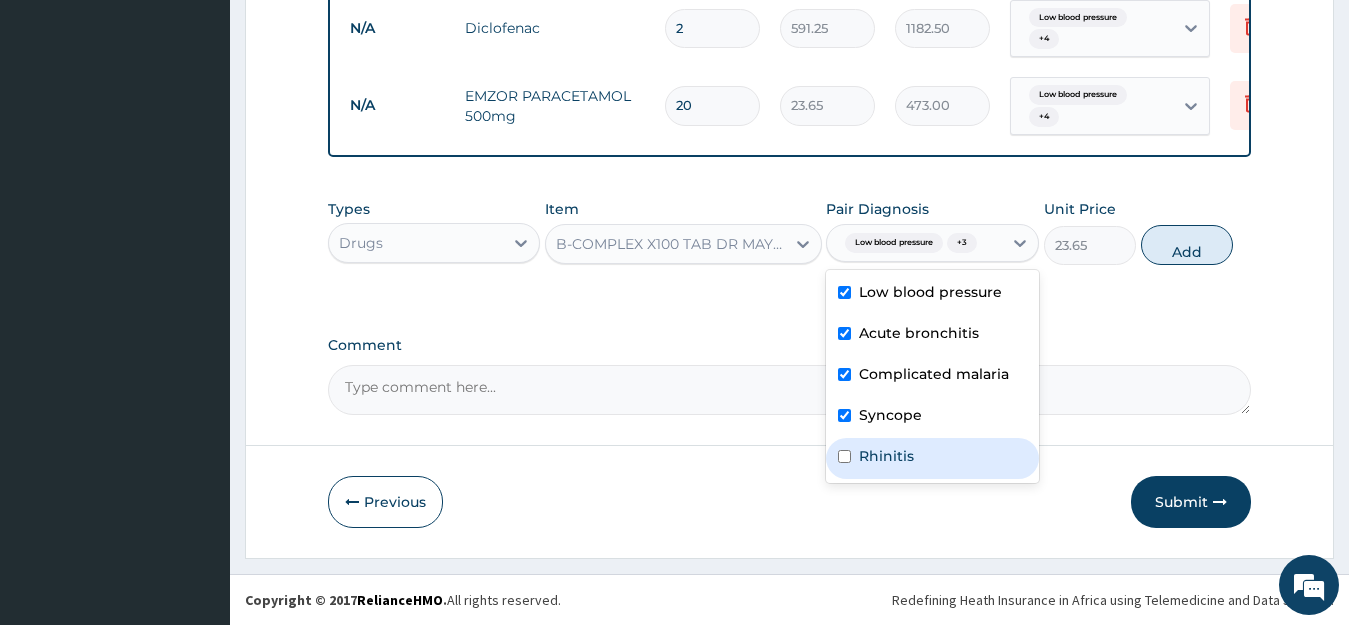 click on "Rhinitis" at bounding box center [886, 456] 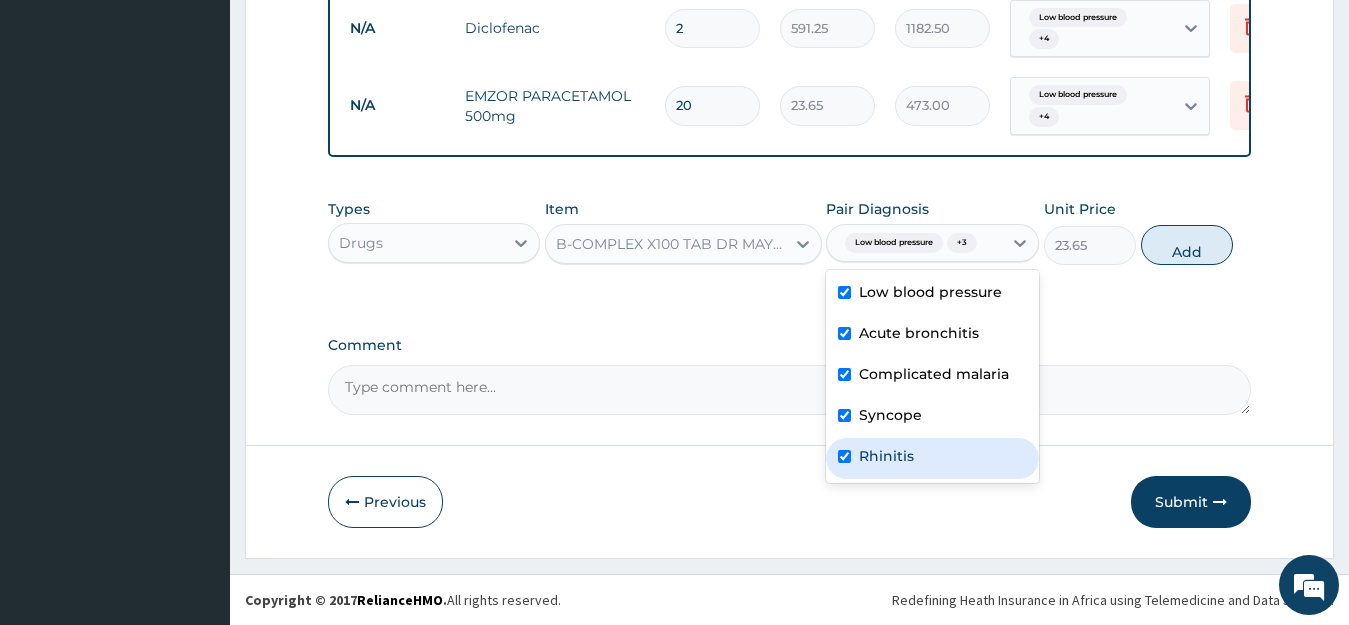 checkbox on "true" 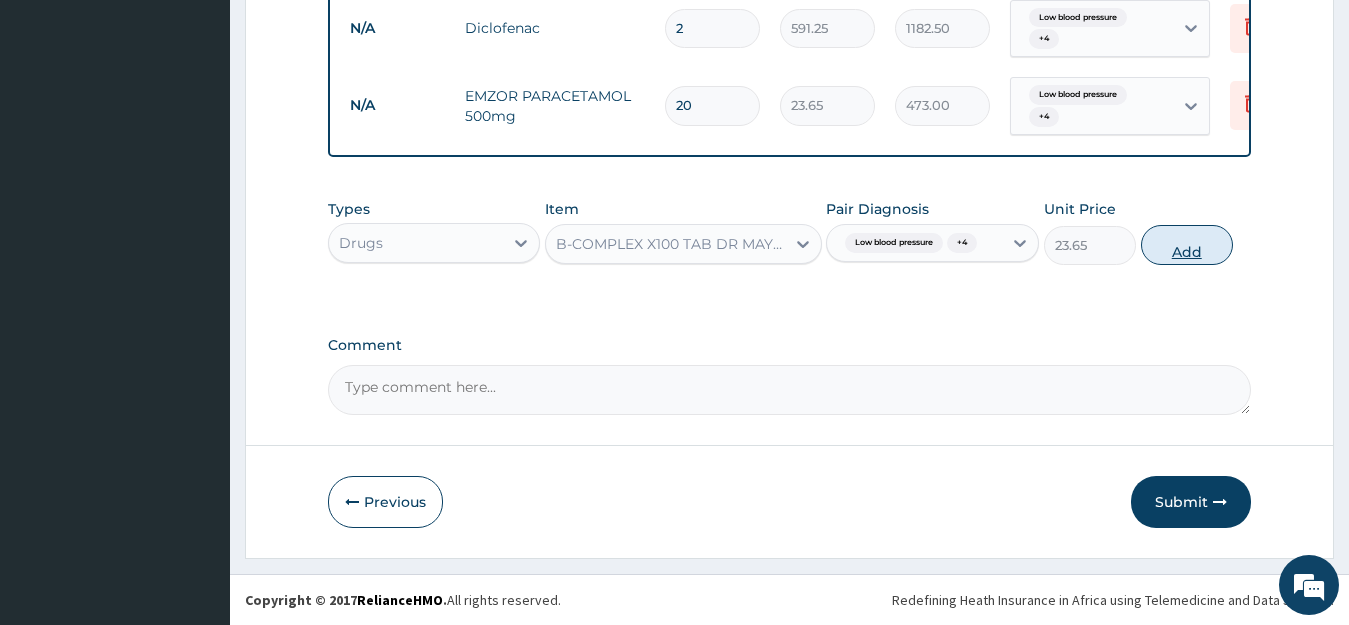 click on "Add" at bounding box center [1187, 245] 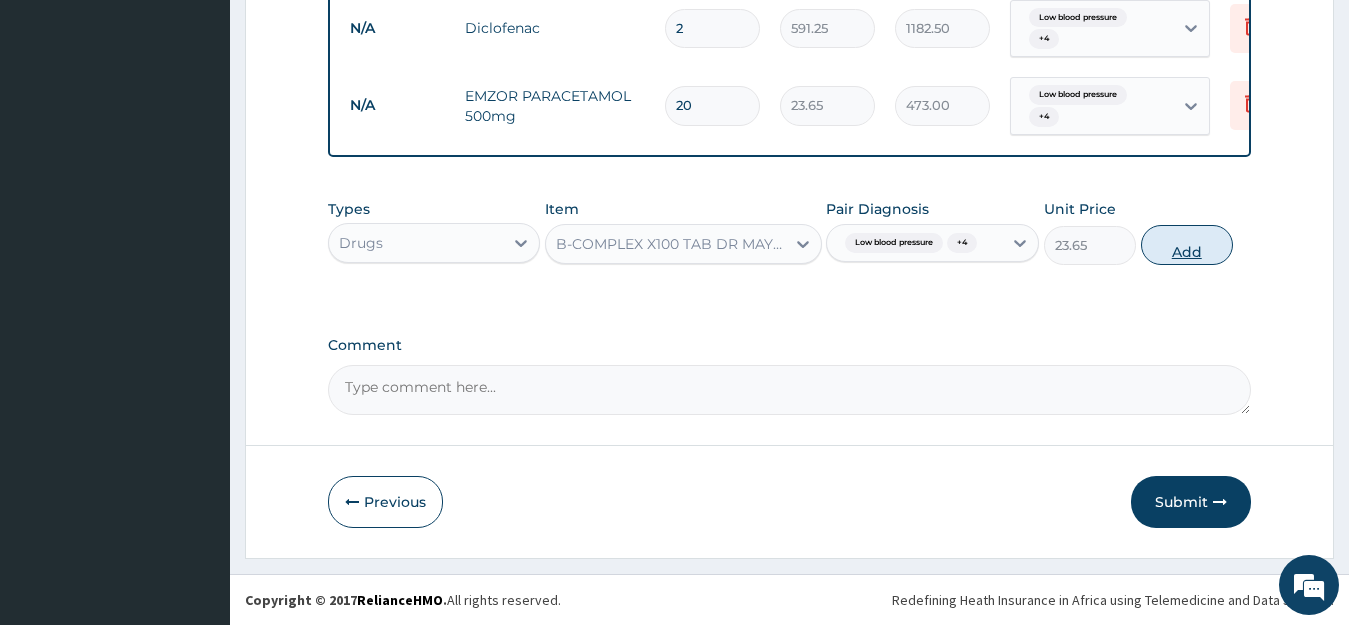 type on "0" 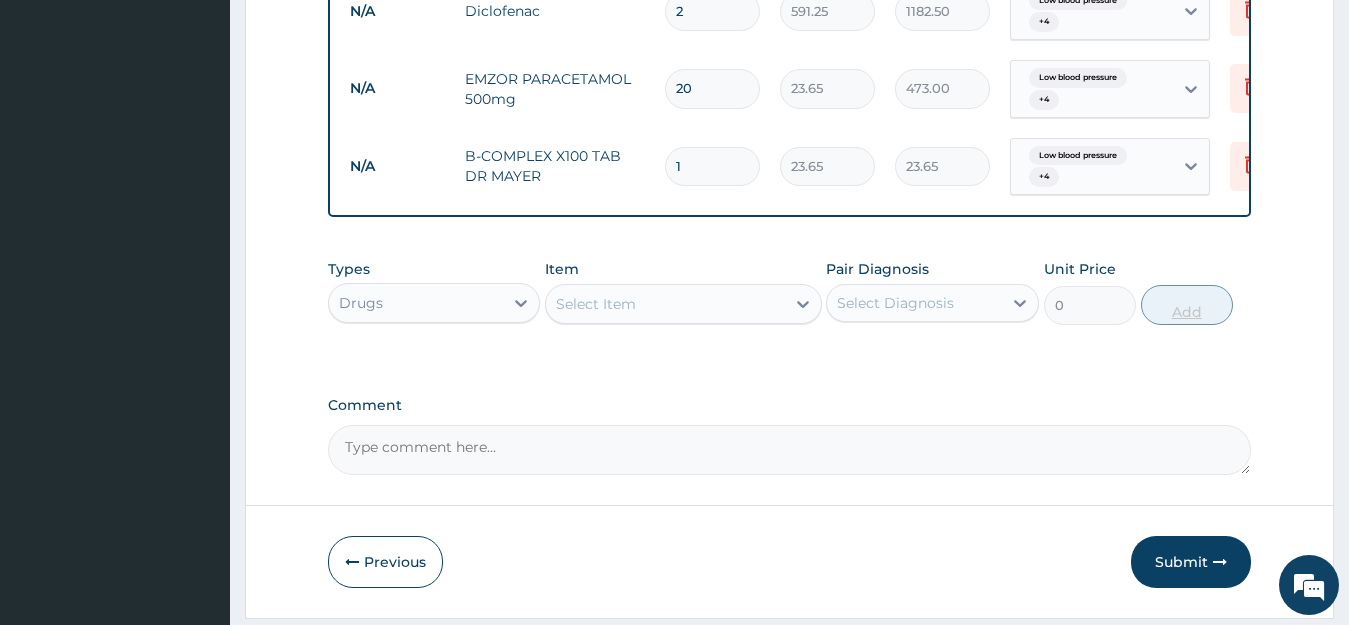 type 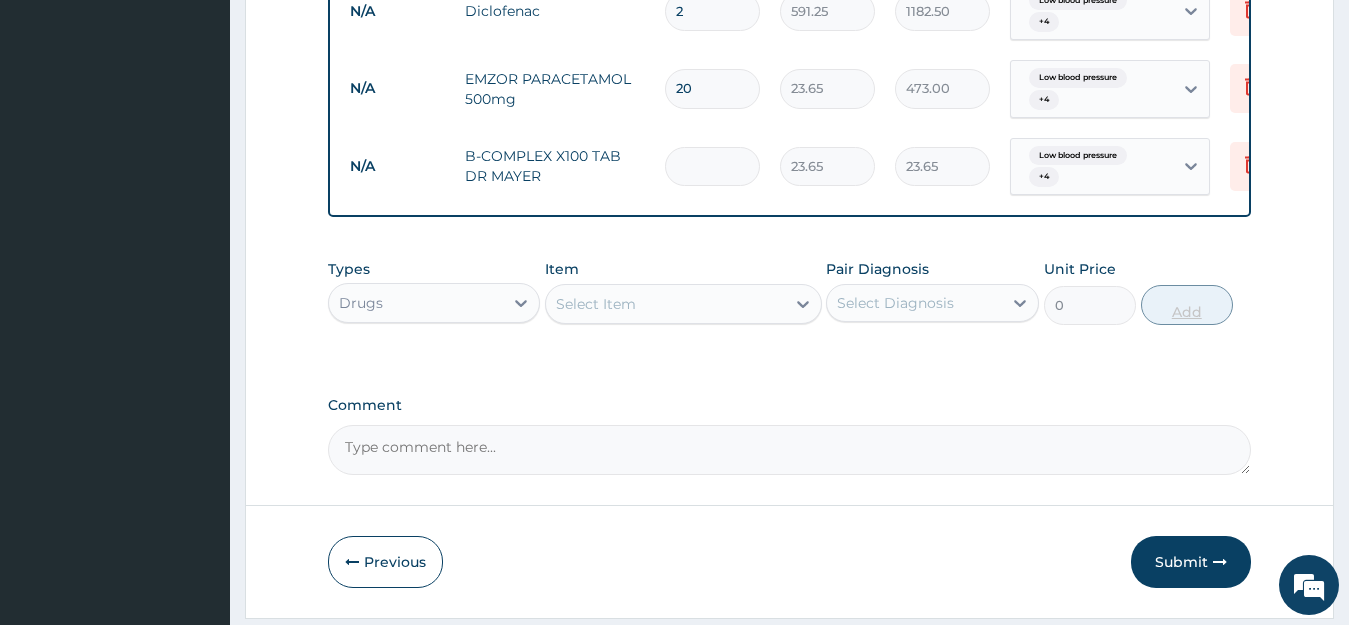 type on "0.00" 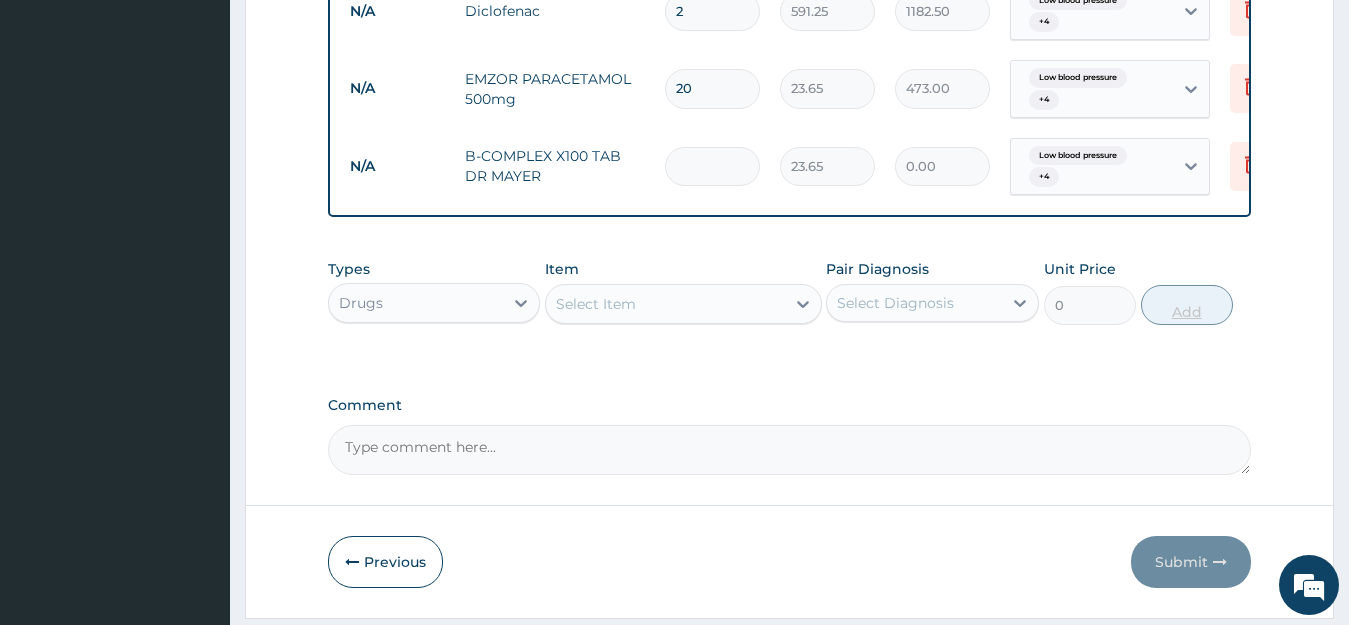 type on "2" 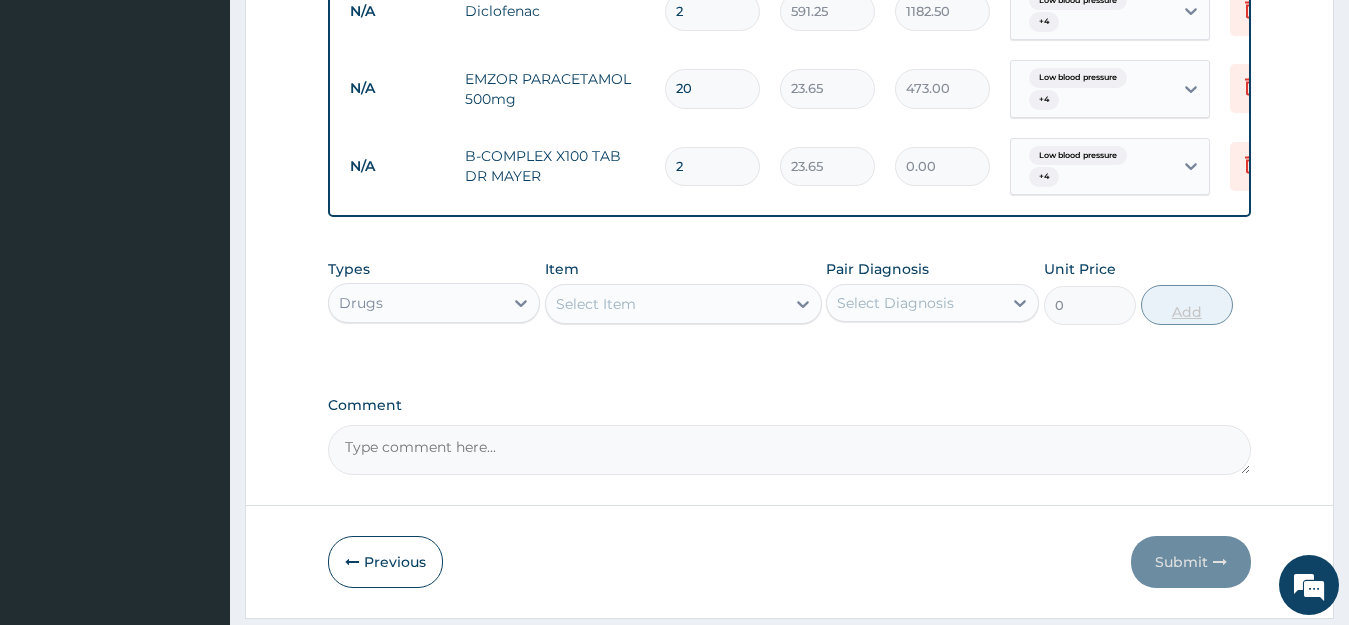 type on "47.30" 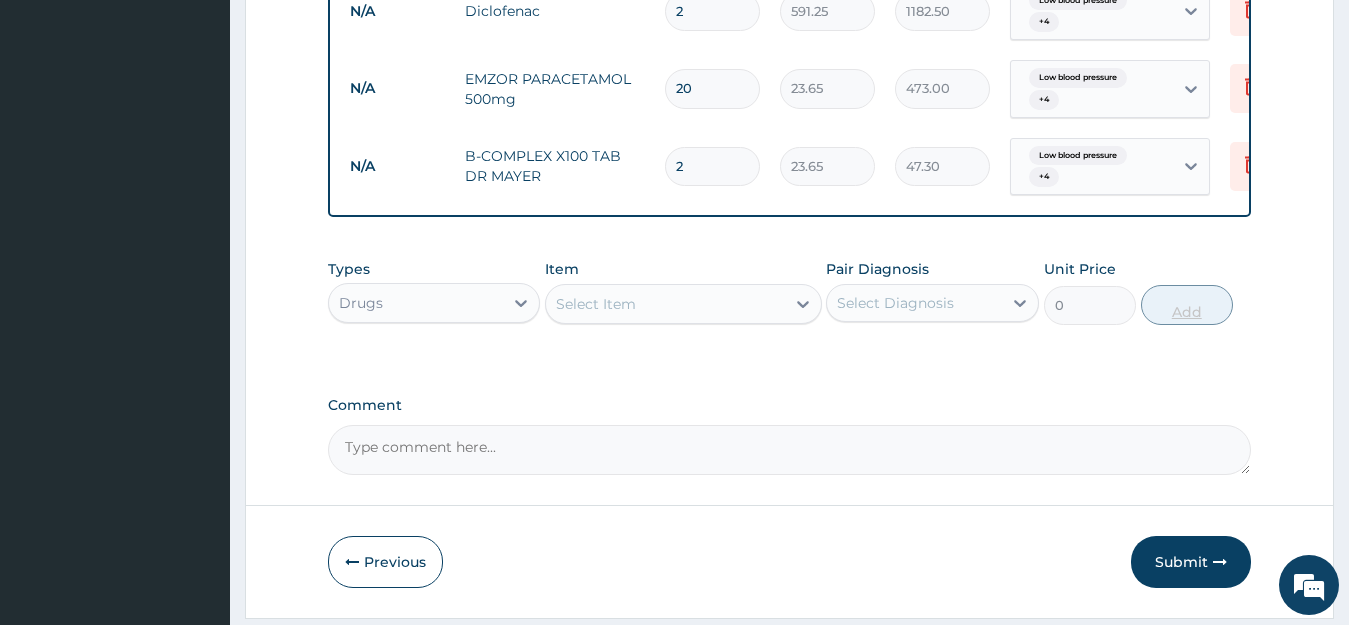 type on "20" 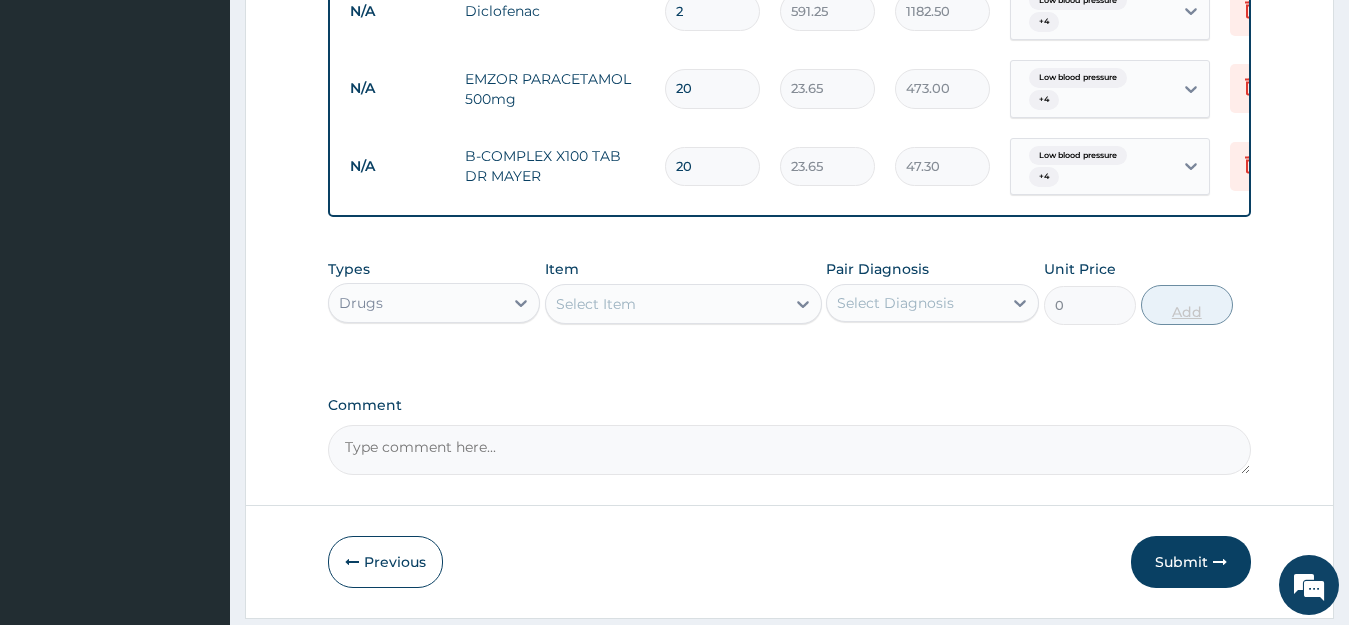 type on "473.00" 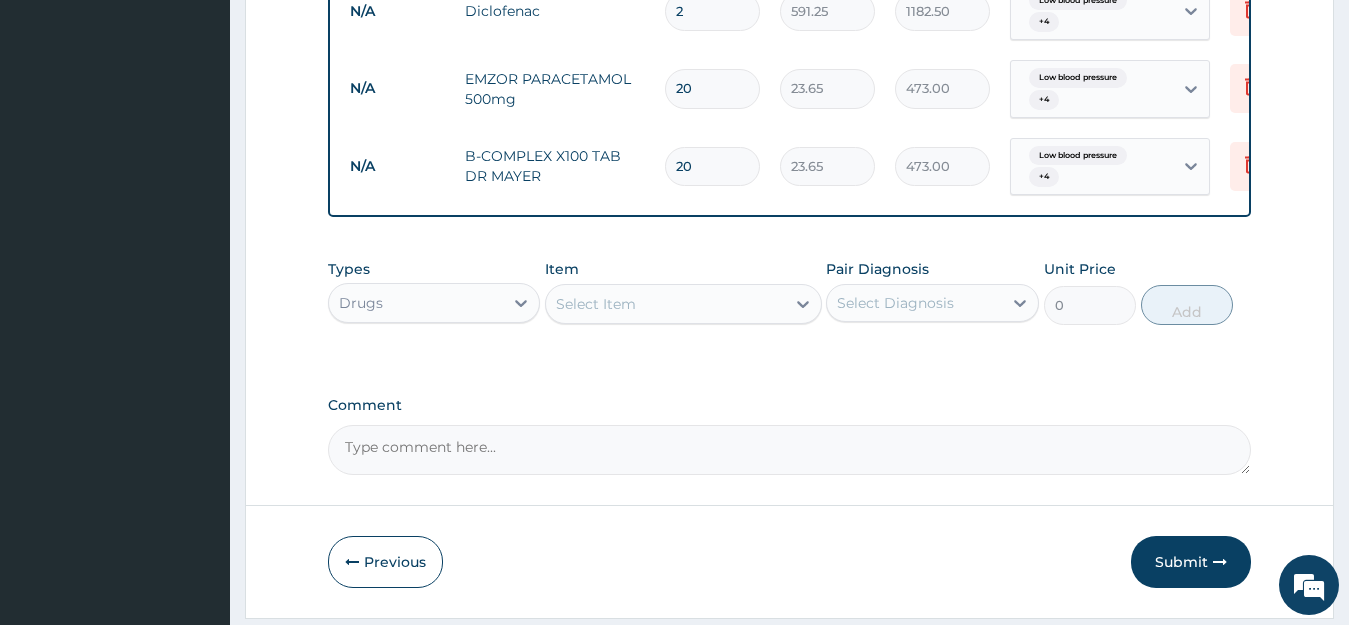 type on "20" 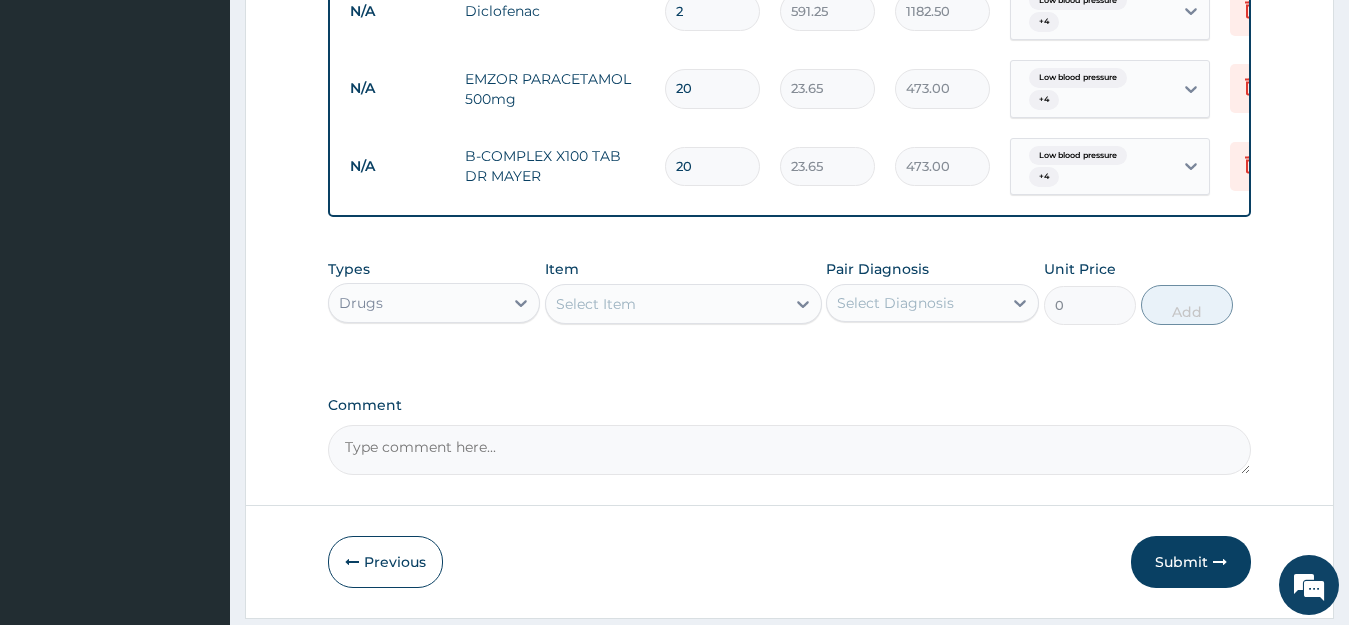 click on "Select Item" at bounding box center [665, 304] 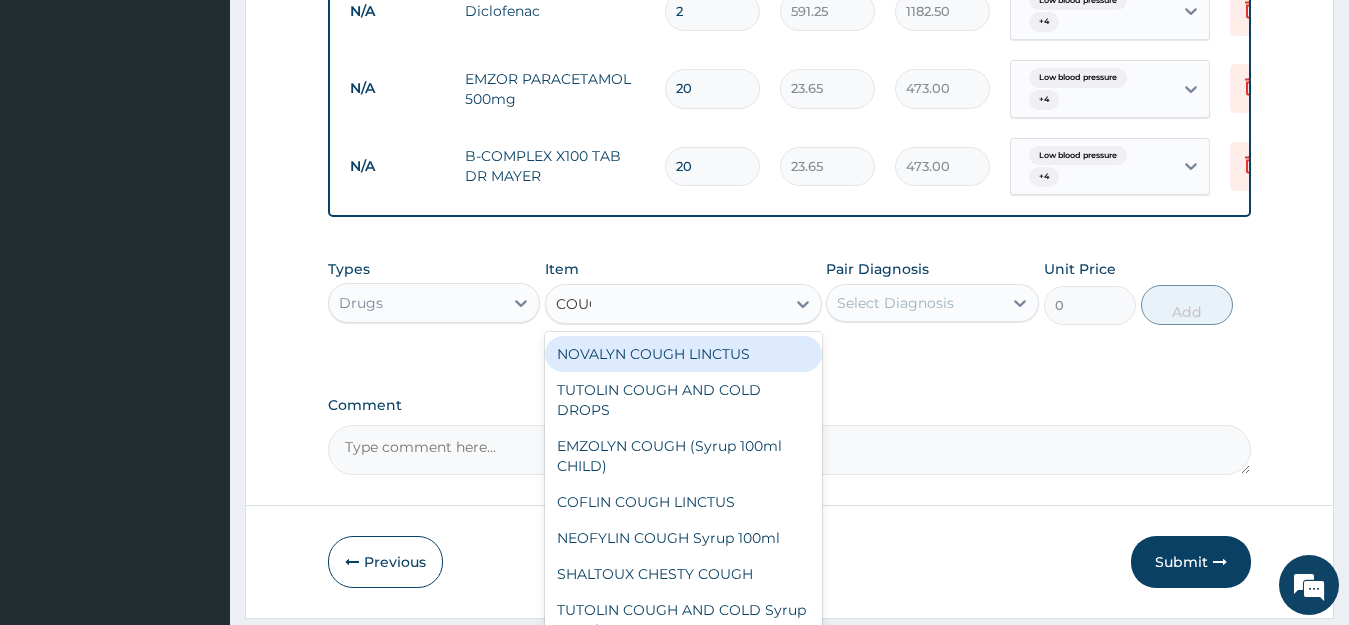 type on "COUGH" 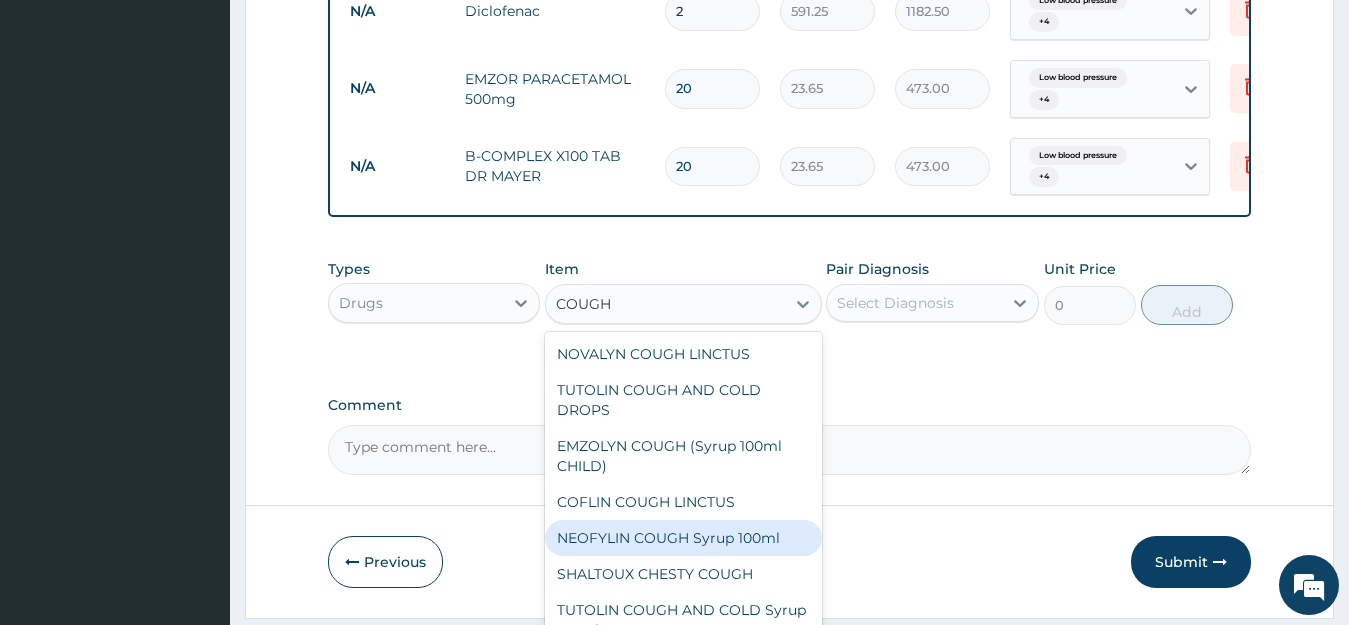 click on "NEOFYLIN COUGH Syrup 100ml" at bounding box center (683, 538) 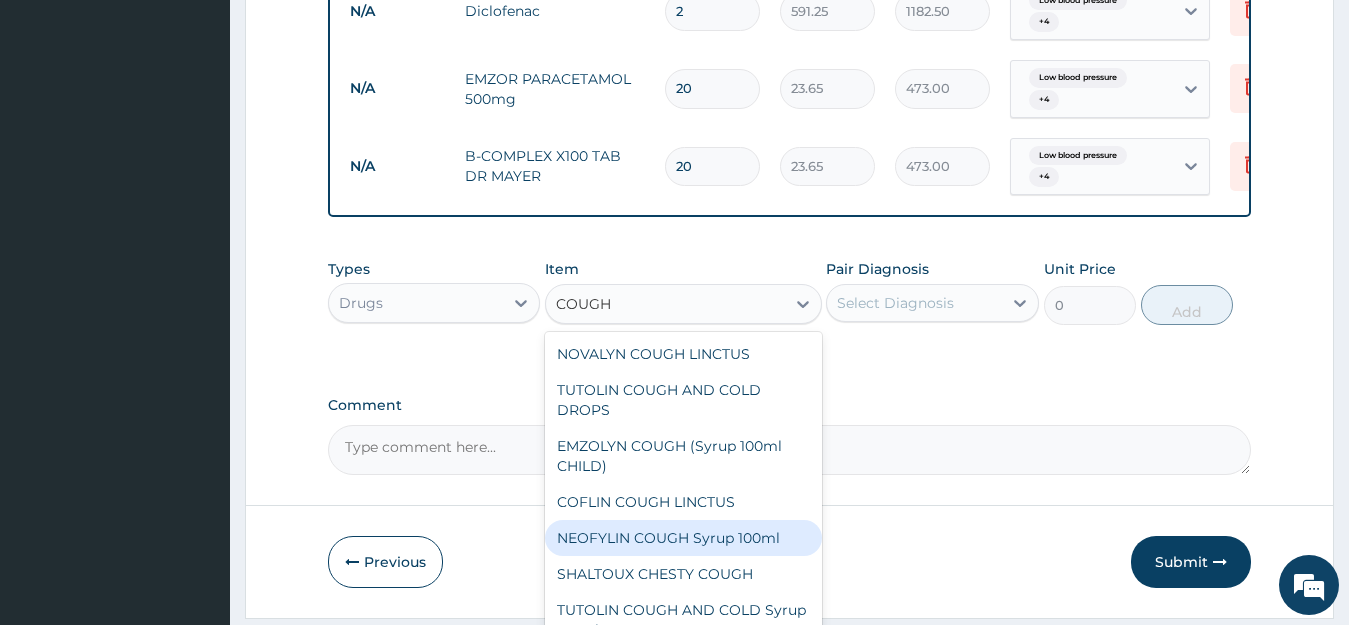 type 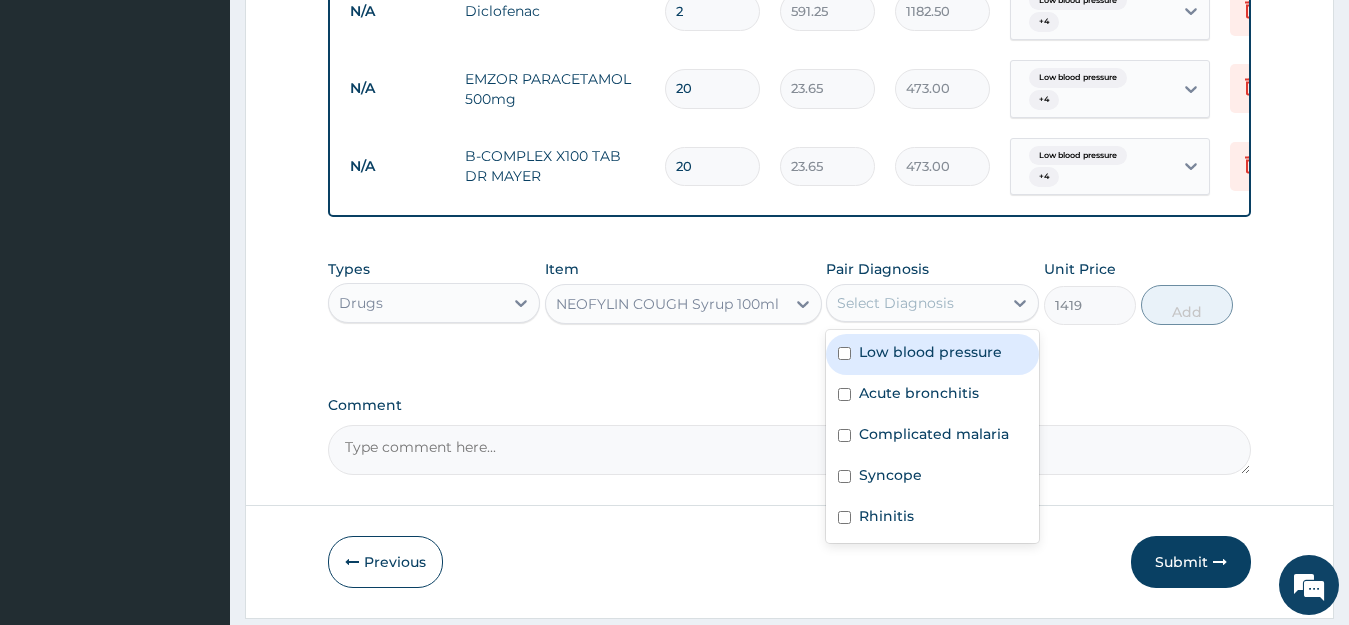 click on "Select Diagnosis" at bounding box center [914, 303] 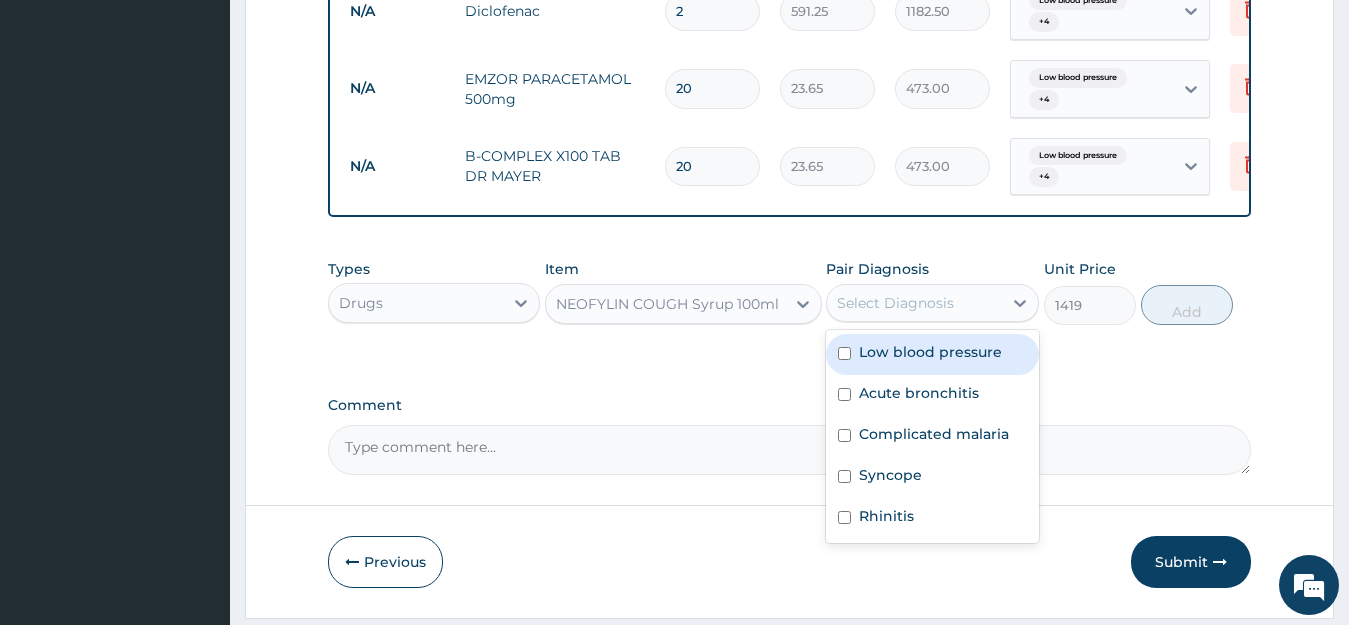 click on "Low blood pressure" at bounding box center (930, 352) 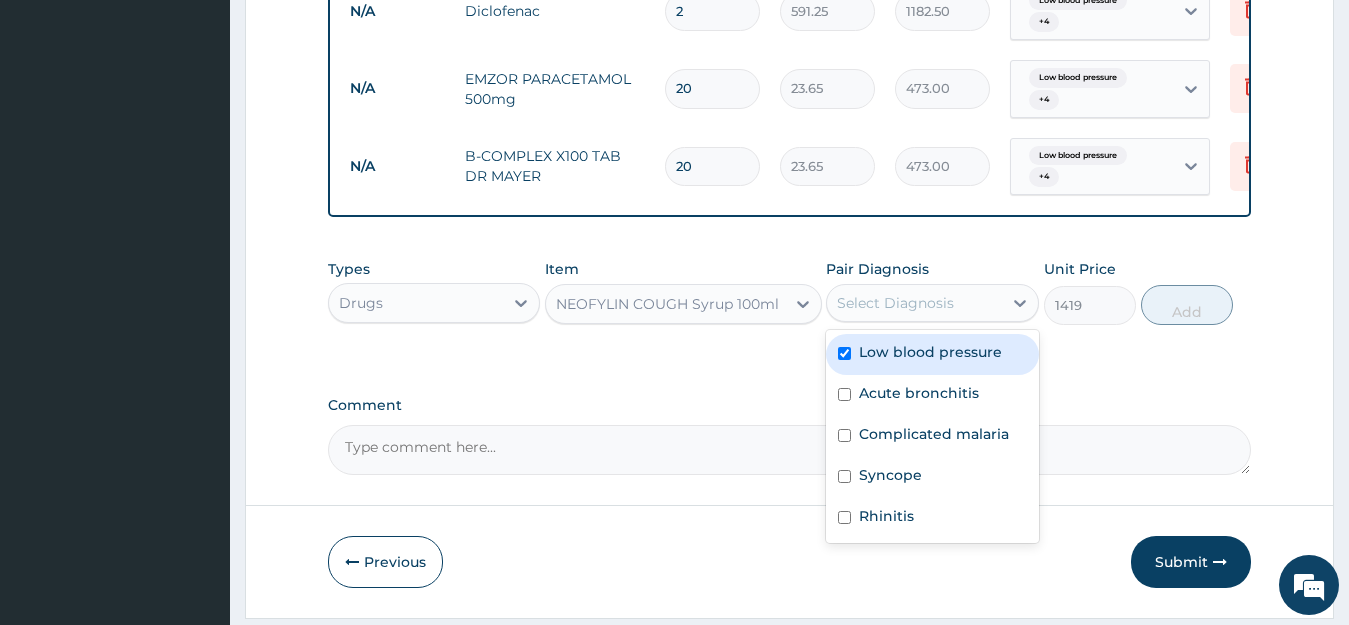 checkbox on "true" 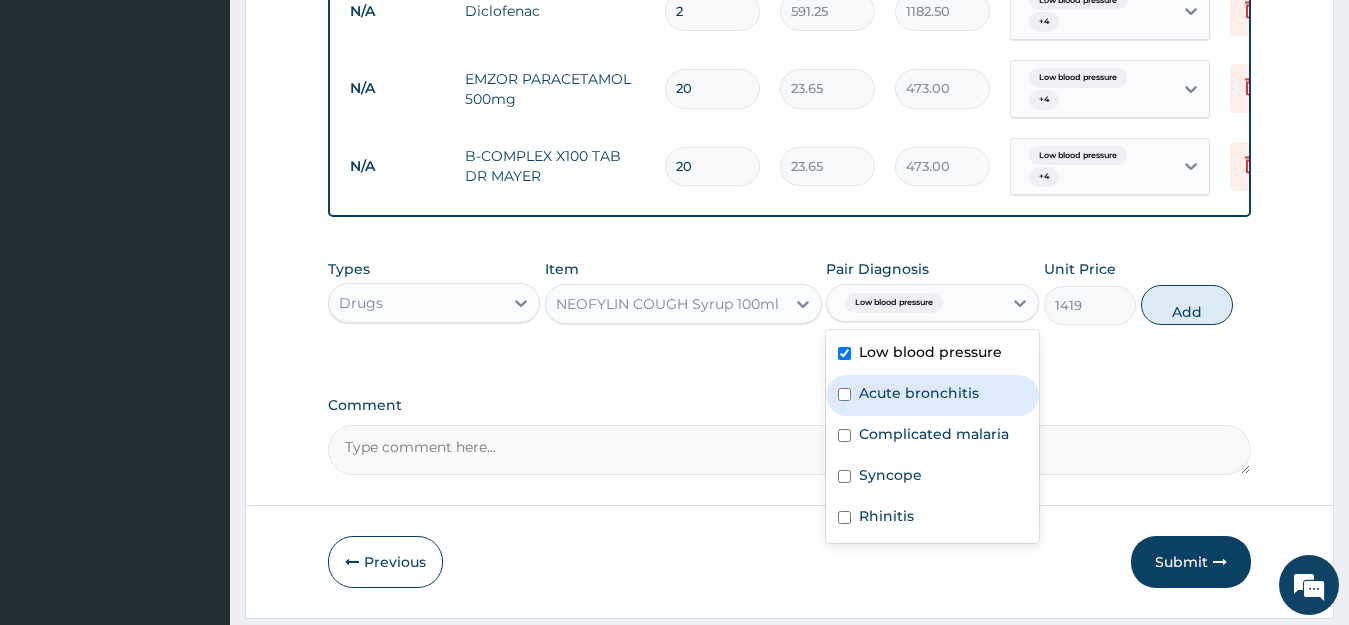 click on "Acute bronchitis" at bounding box center [919, 393] 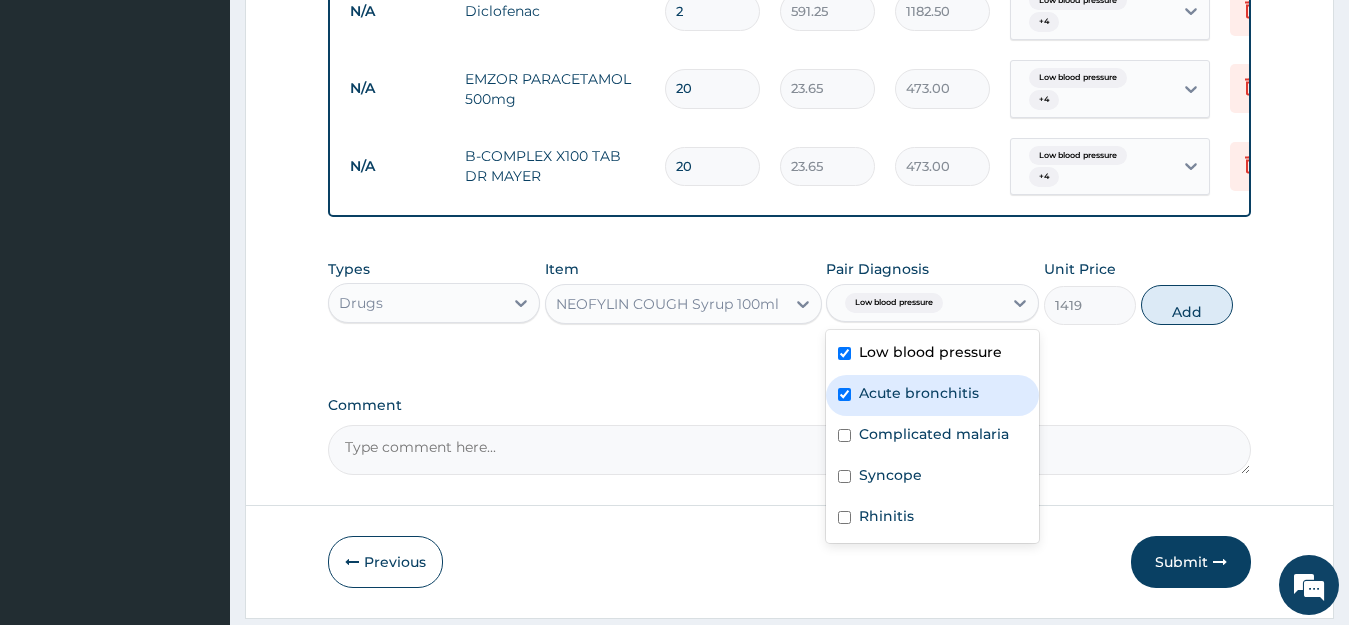 checkbox on "true" 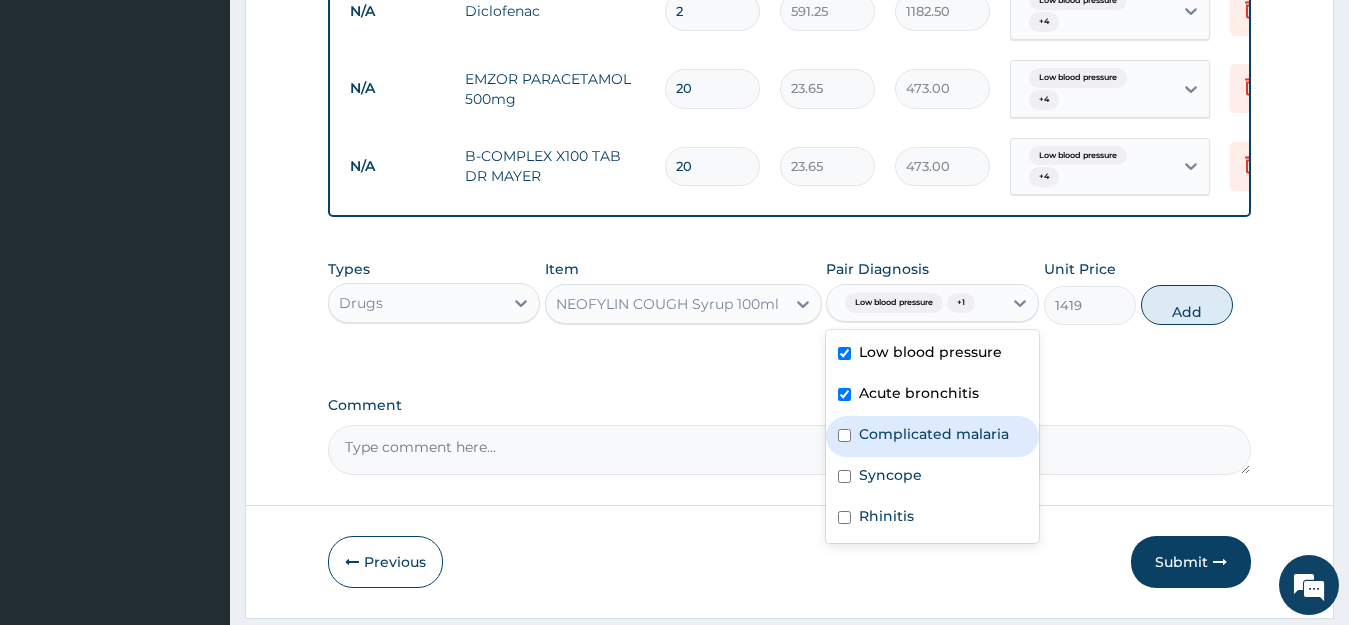 click on "Complicated malaria" at bounding box center (934, 434) 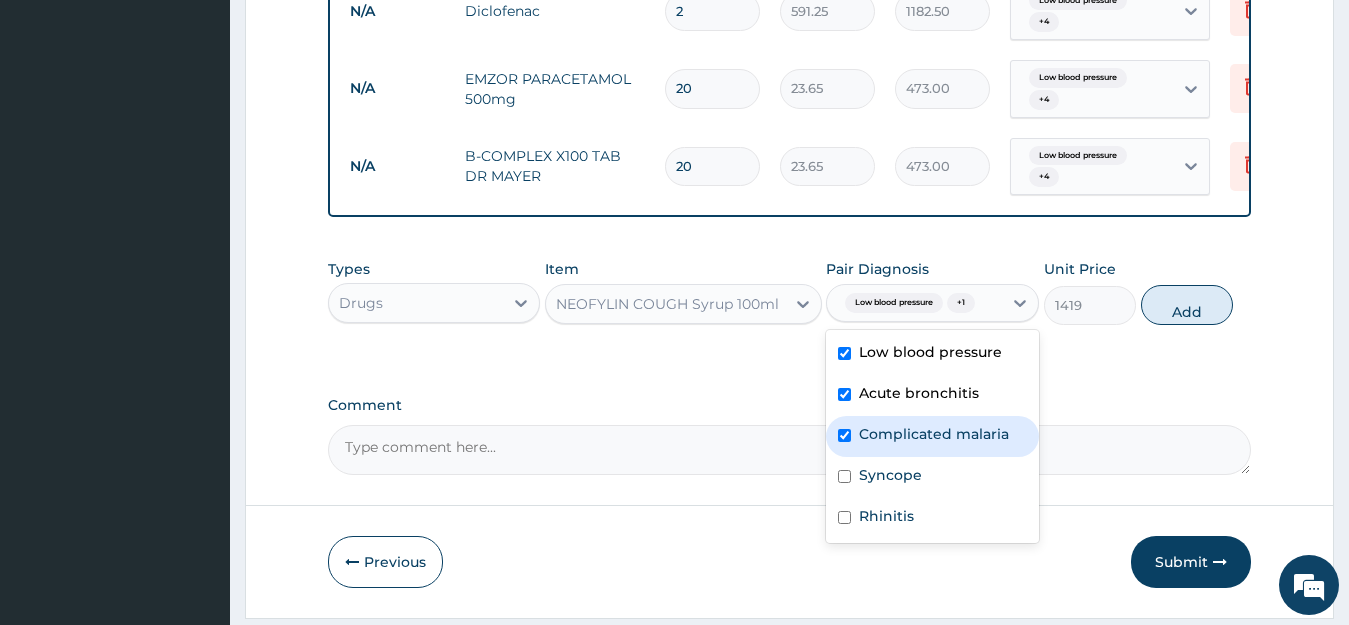 checkbox on "true" 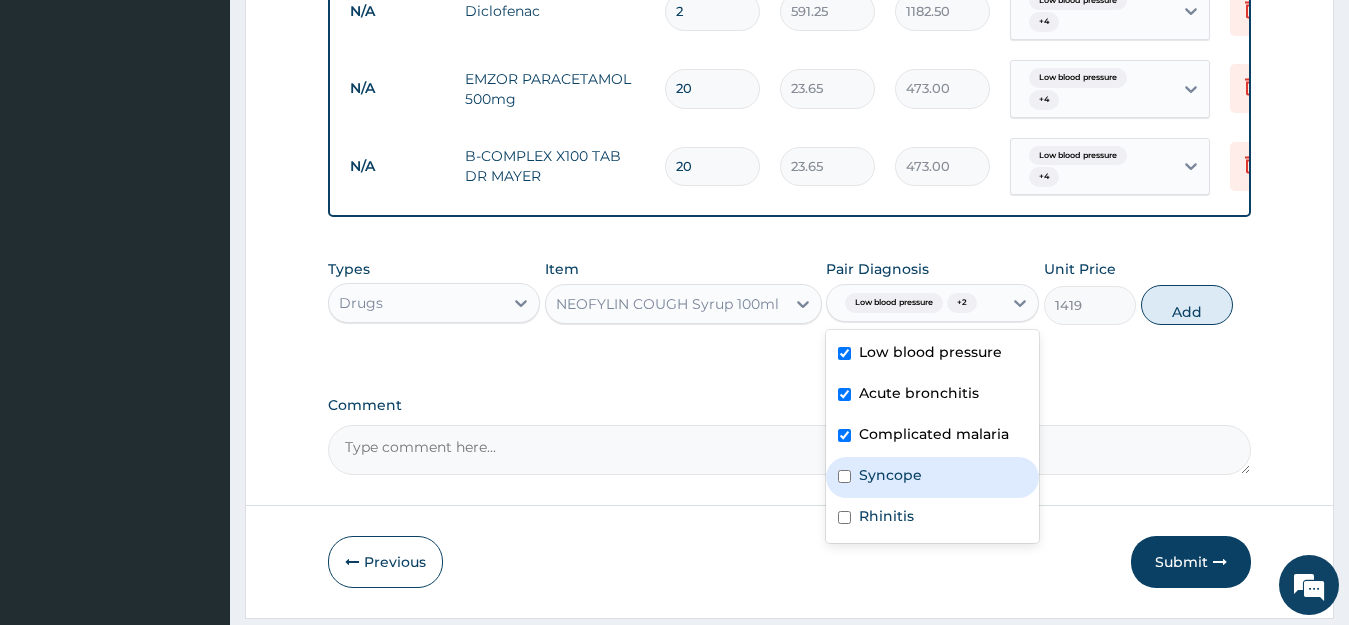 click on "Syncope" at bounding box center (890, 475) 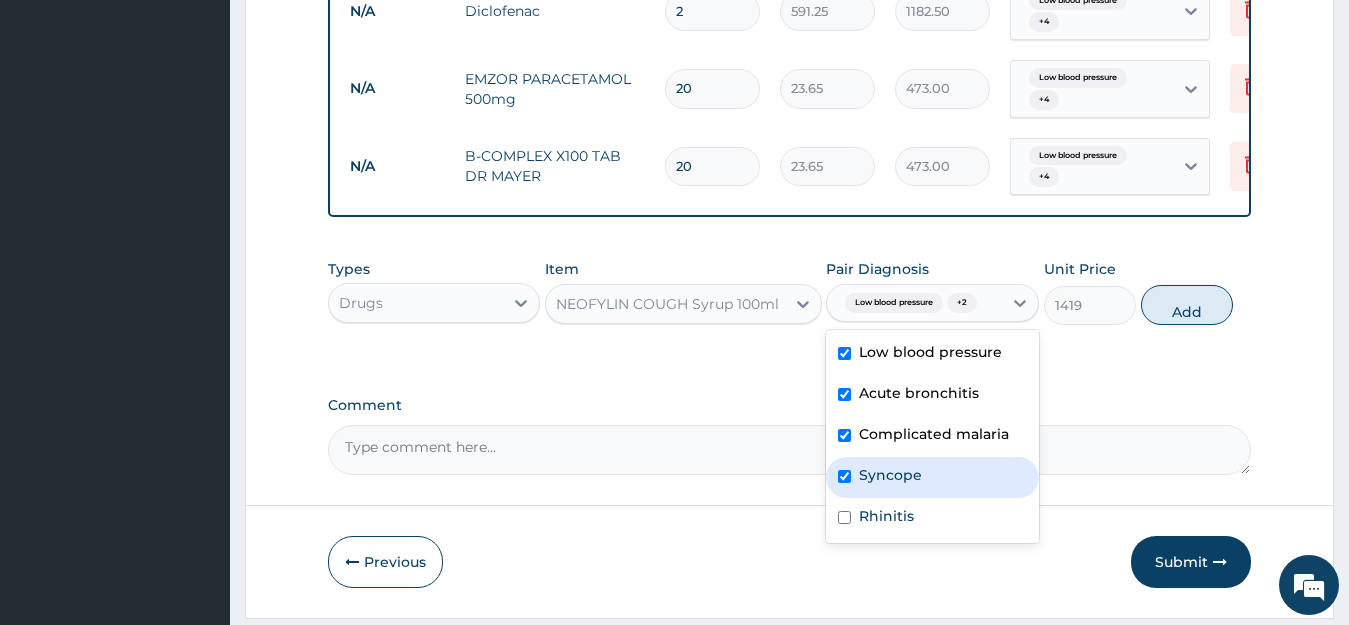 checkbox on "true" 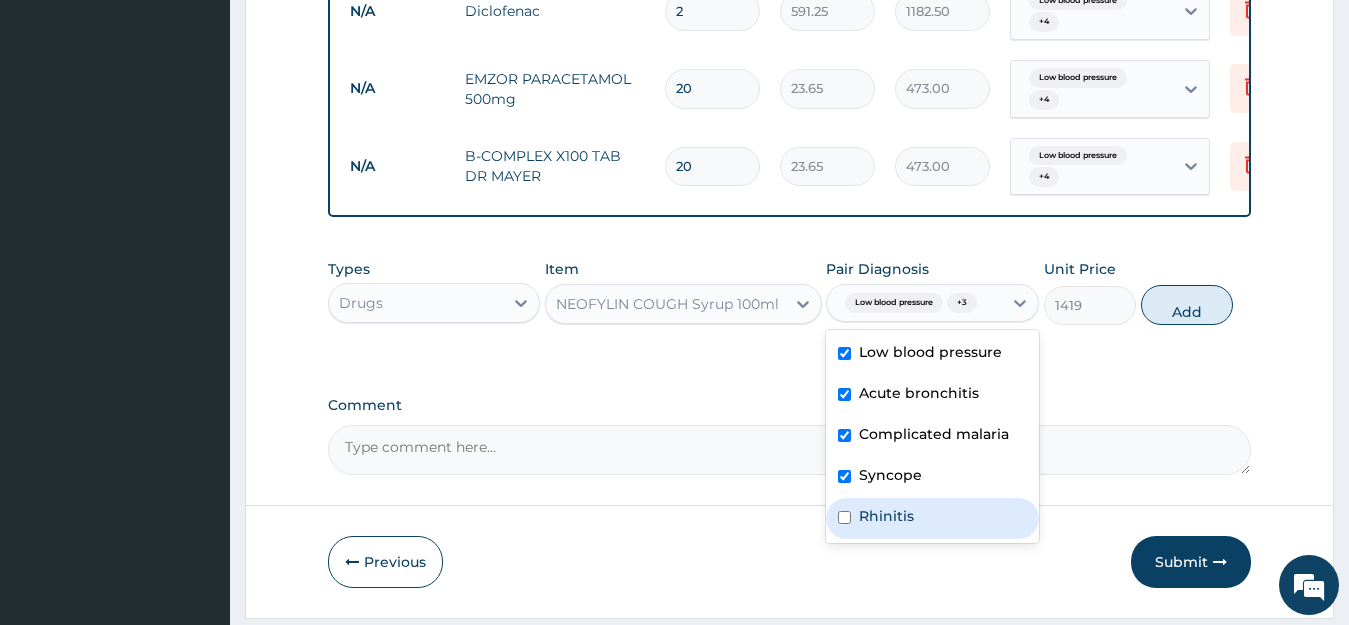 click on "Rhinitis" at bounding box center (886, 516) 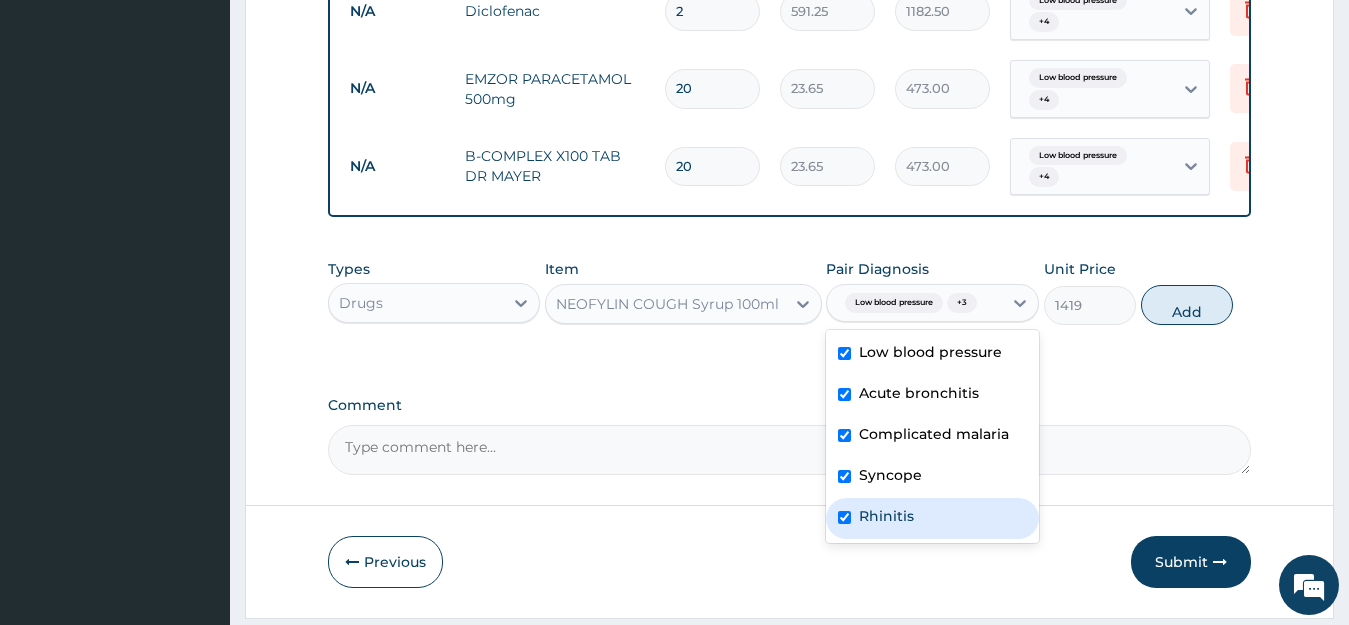 checkbox on "true" 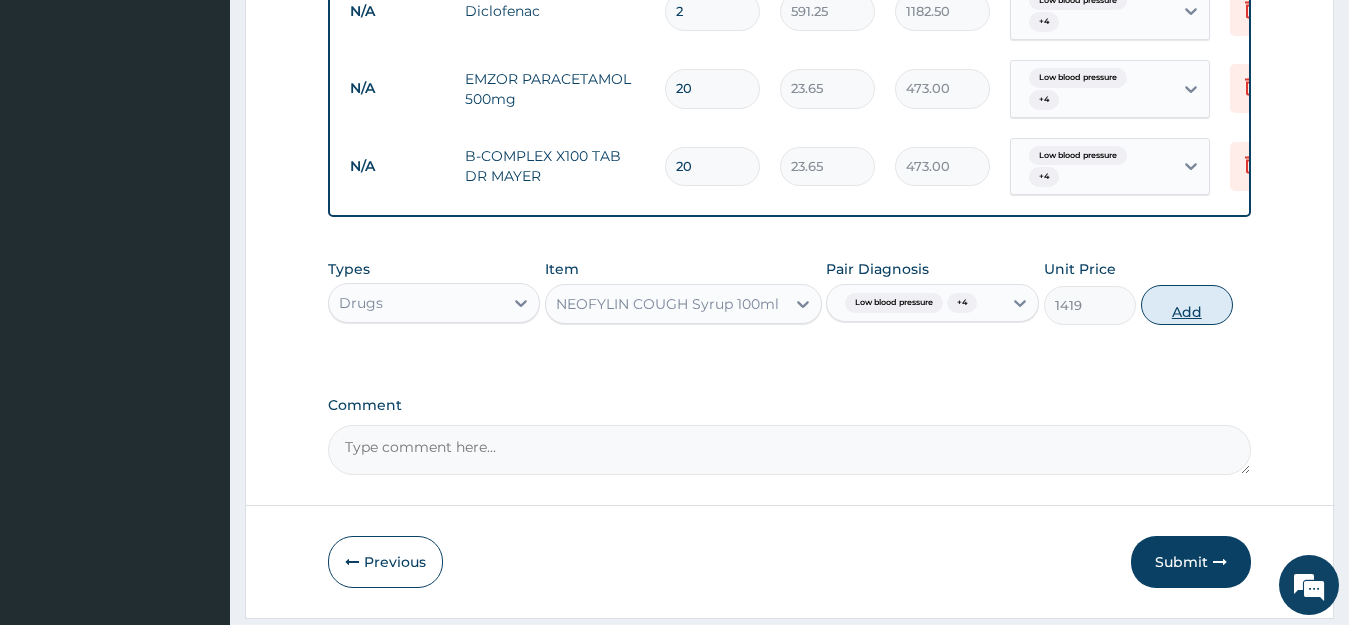 click on "Add" at bounding box center (1187, 305) 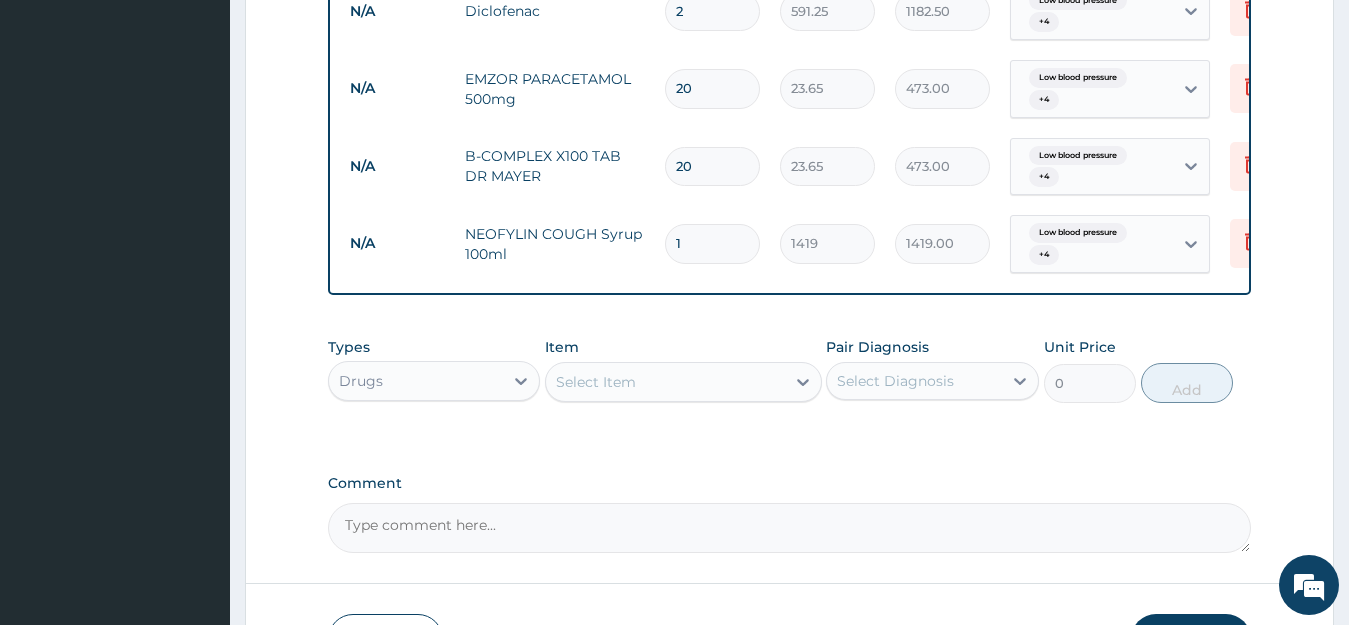 click on "Select Item" at bounding box center (665, 382) 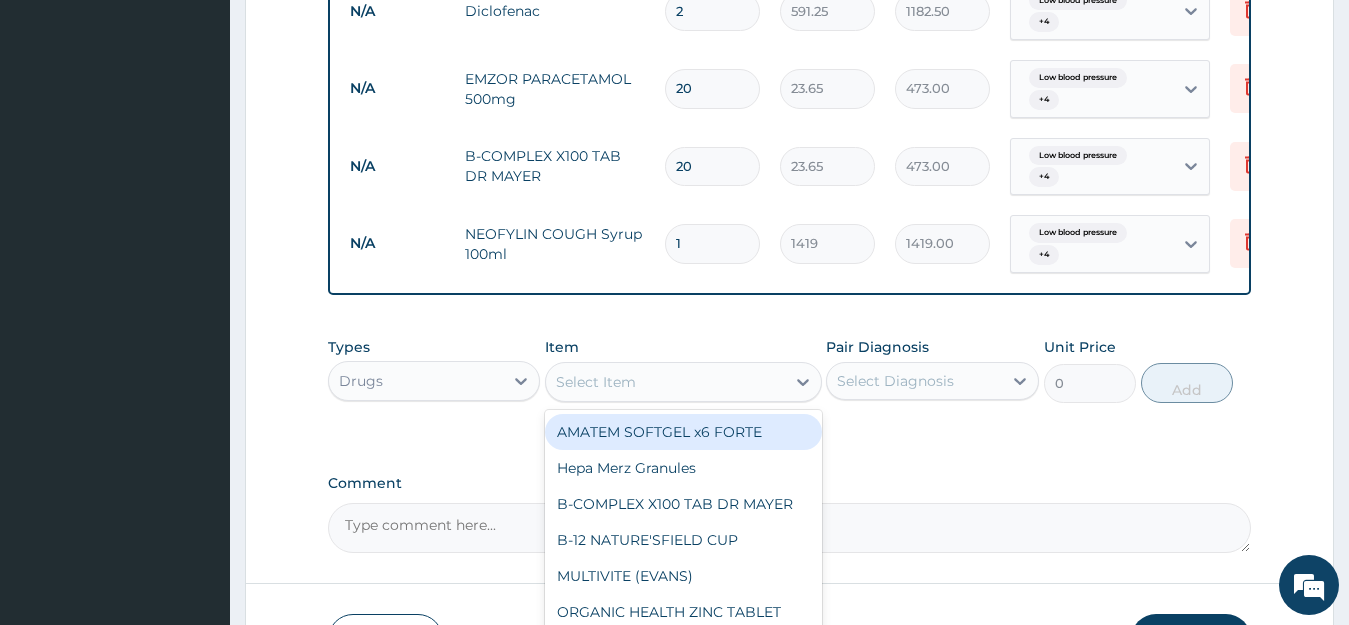 scroll, scrollTop: 1909, scrollLeft: 0, axis: vertical 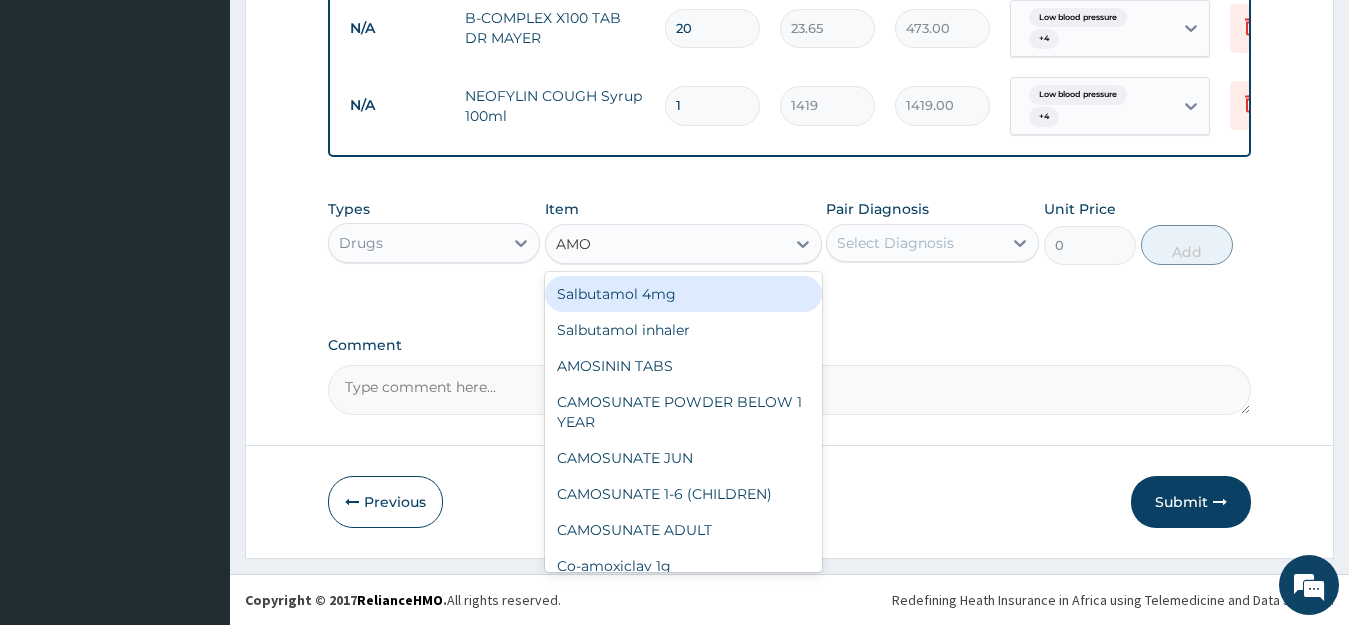 type on "AMOX" 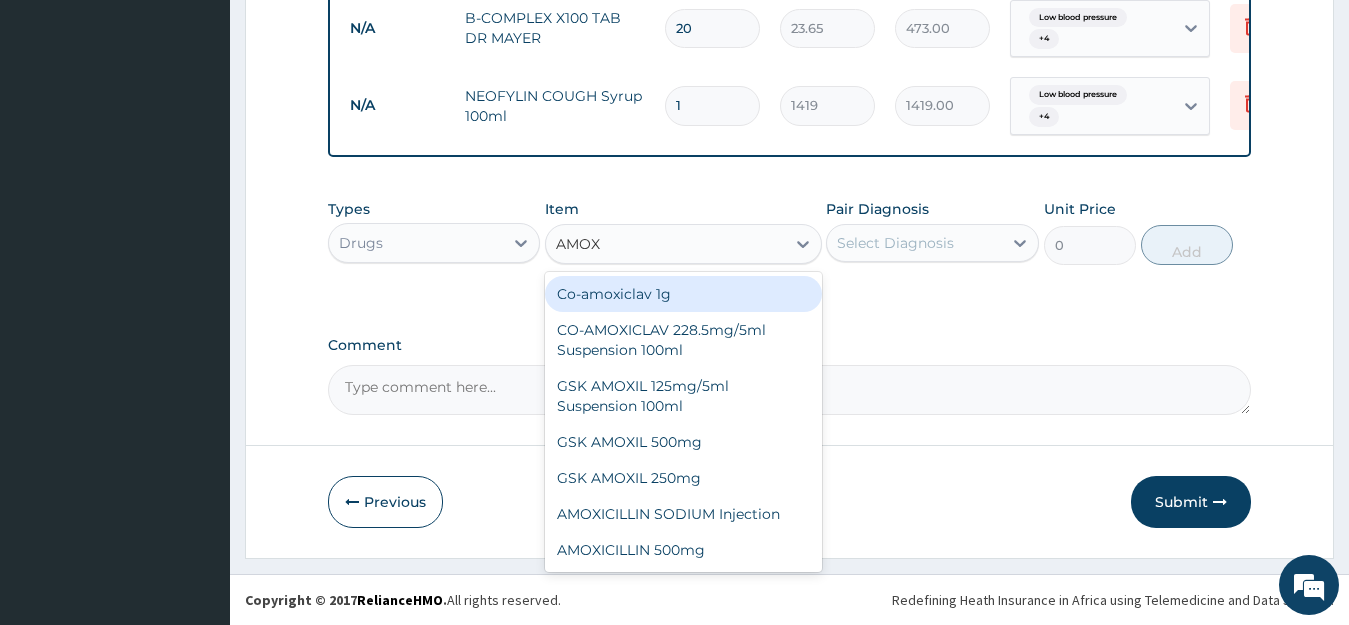 click on "Co-amoxiclav 1g" at bounding box center (683, 294) 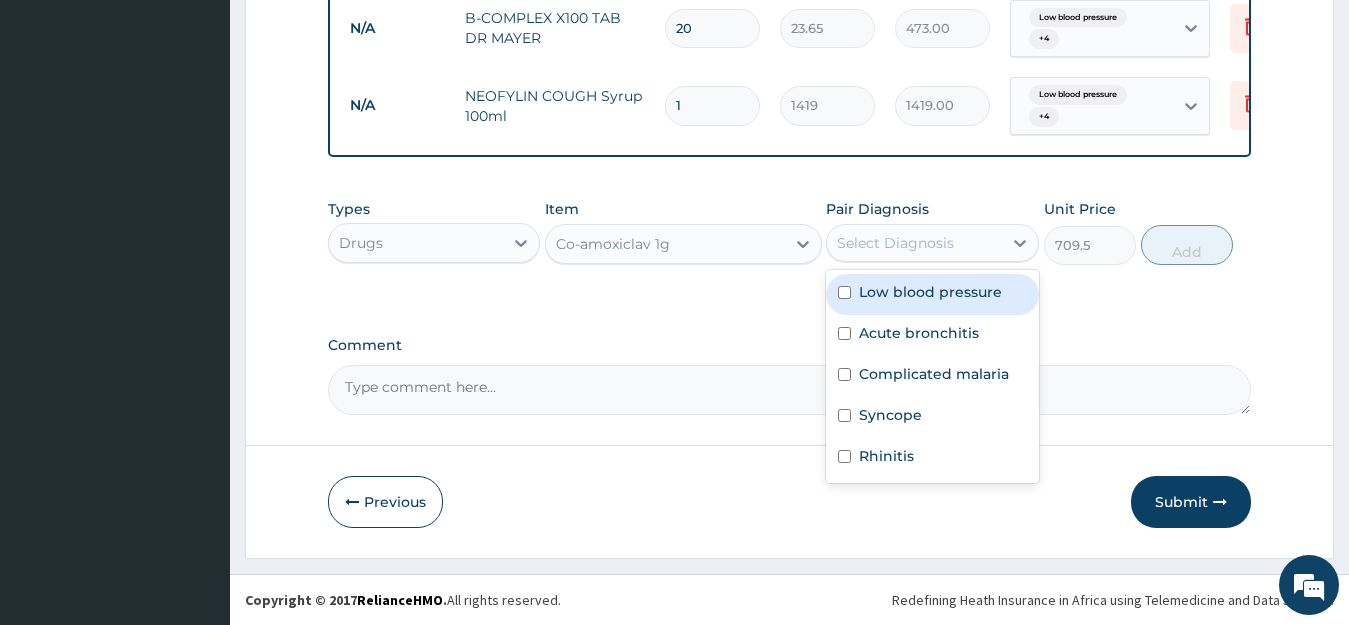 click on "Select Diagnosis" at bounding box center [914, 243] 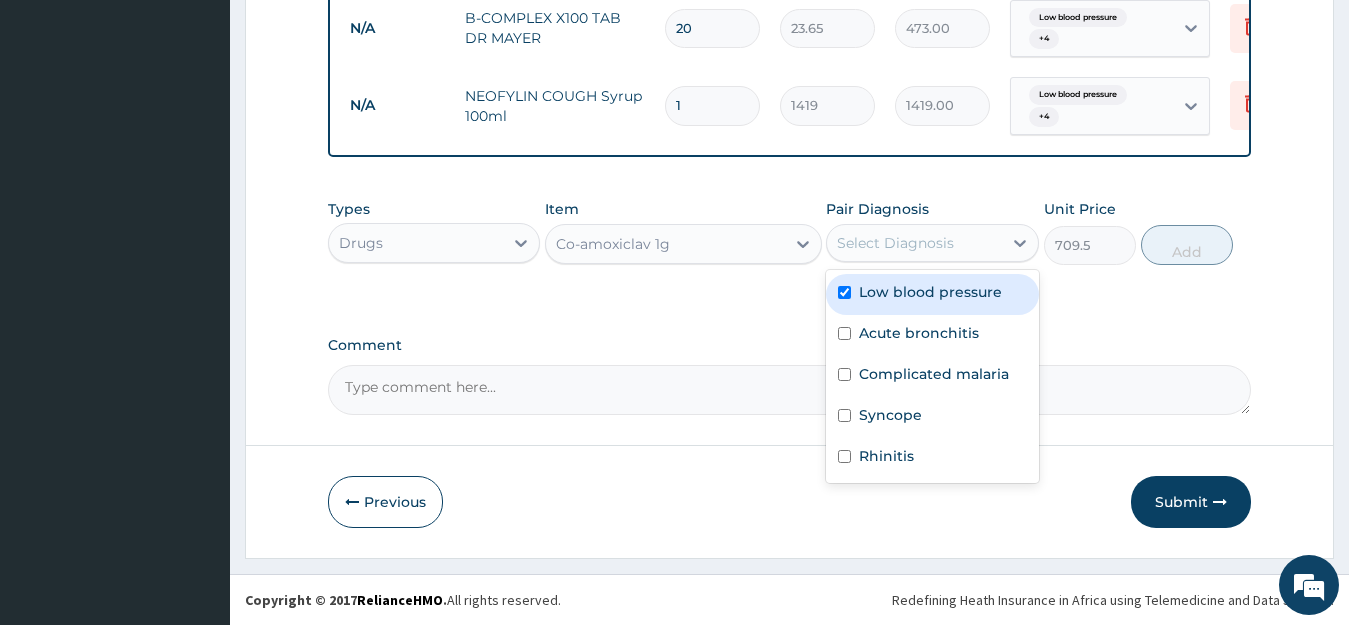 checkbox on "true" 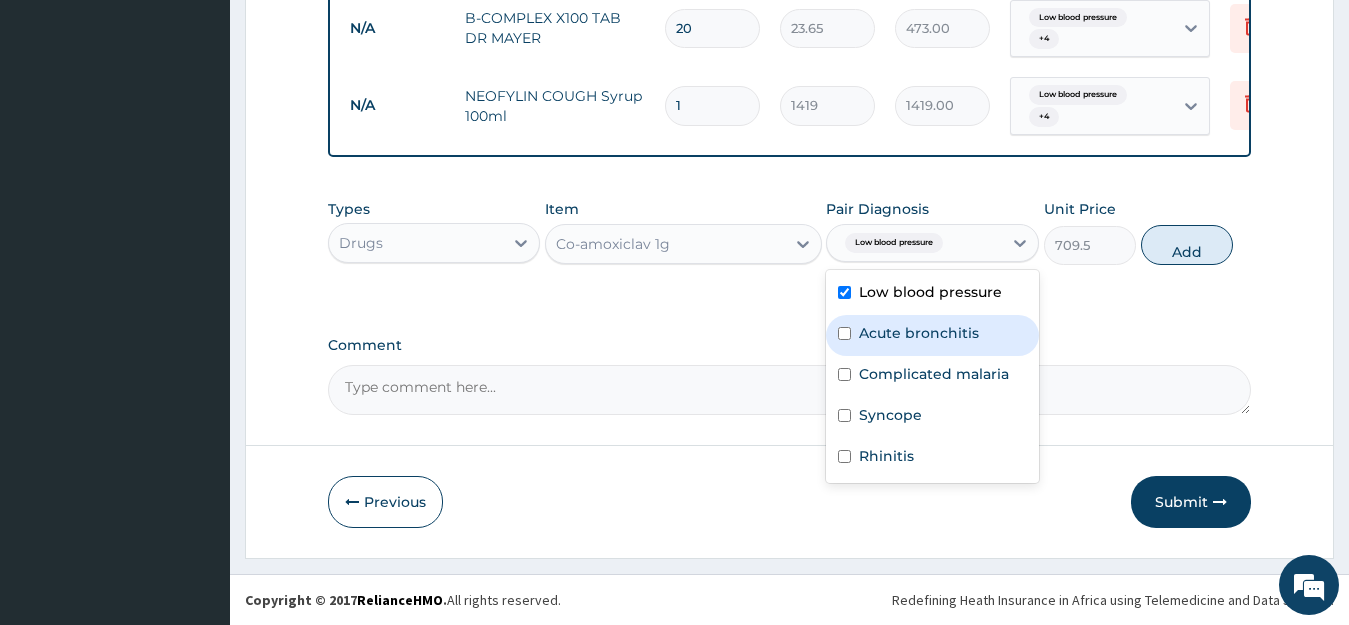 click on "Acute bronchitis" at bounding box center (919, 333) 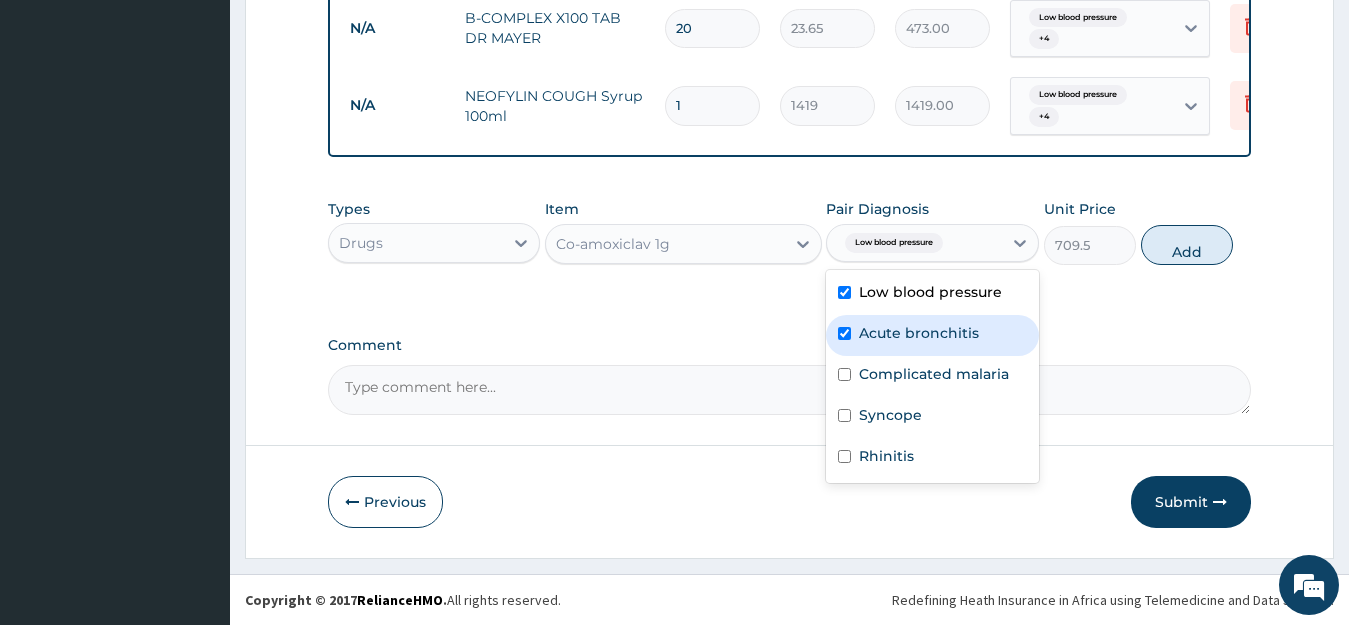 checkbox on "true" 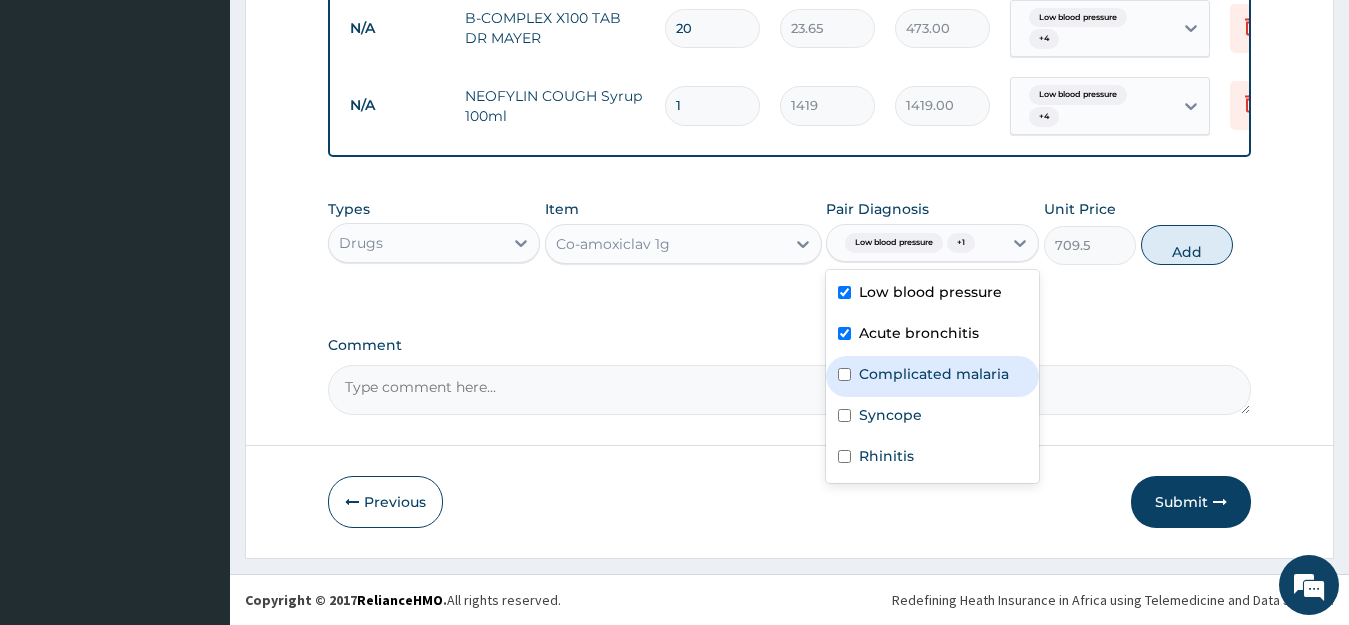 click on "Complicated malaria" at bounding box center [932, 376] 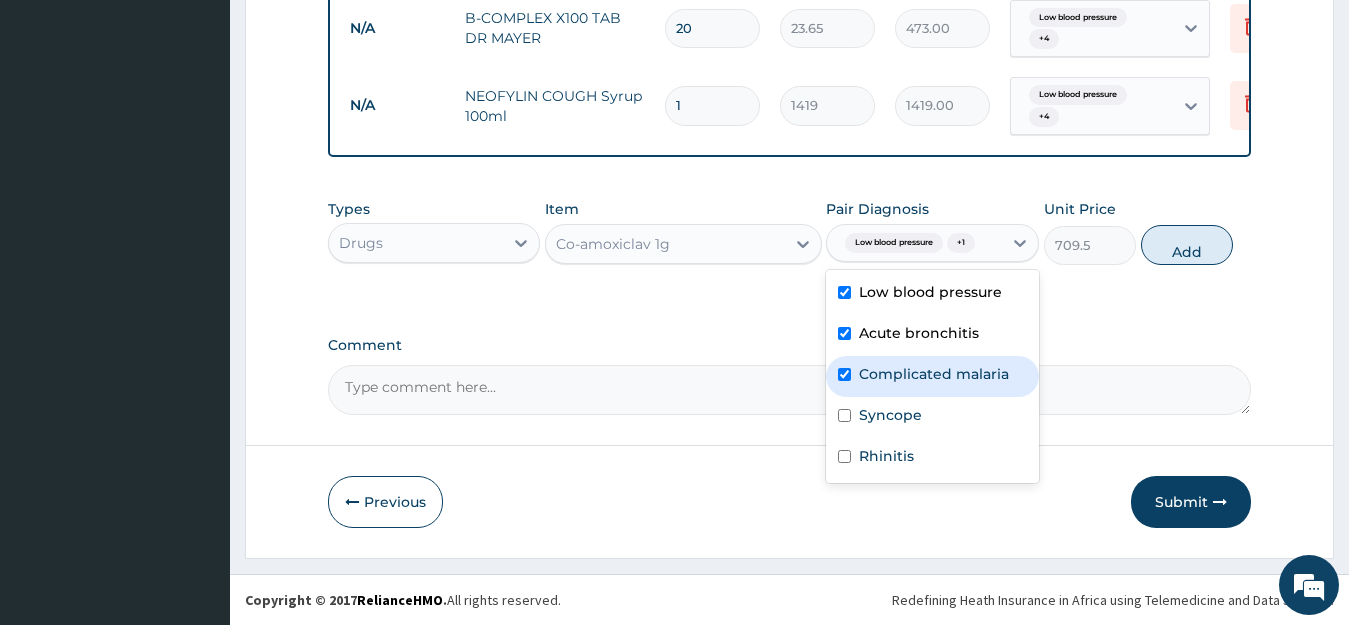 checkbox on "true" 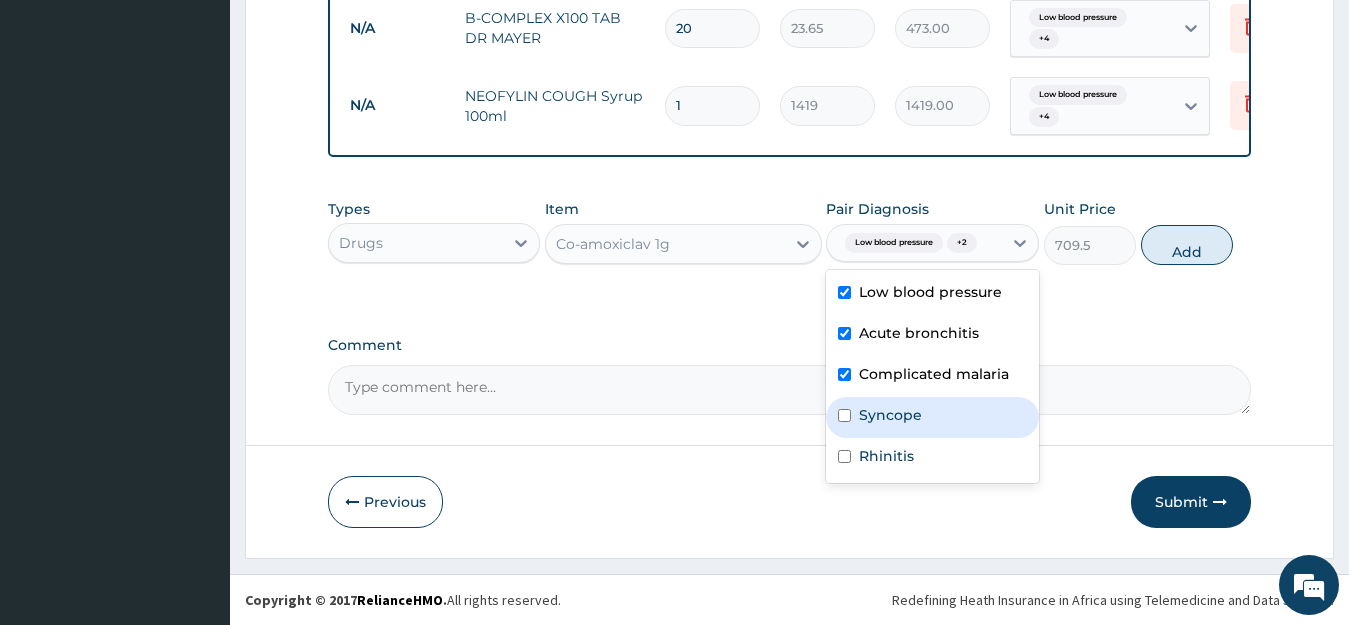 click on "Syncope" at bounding box center [890, 415] 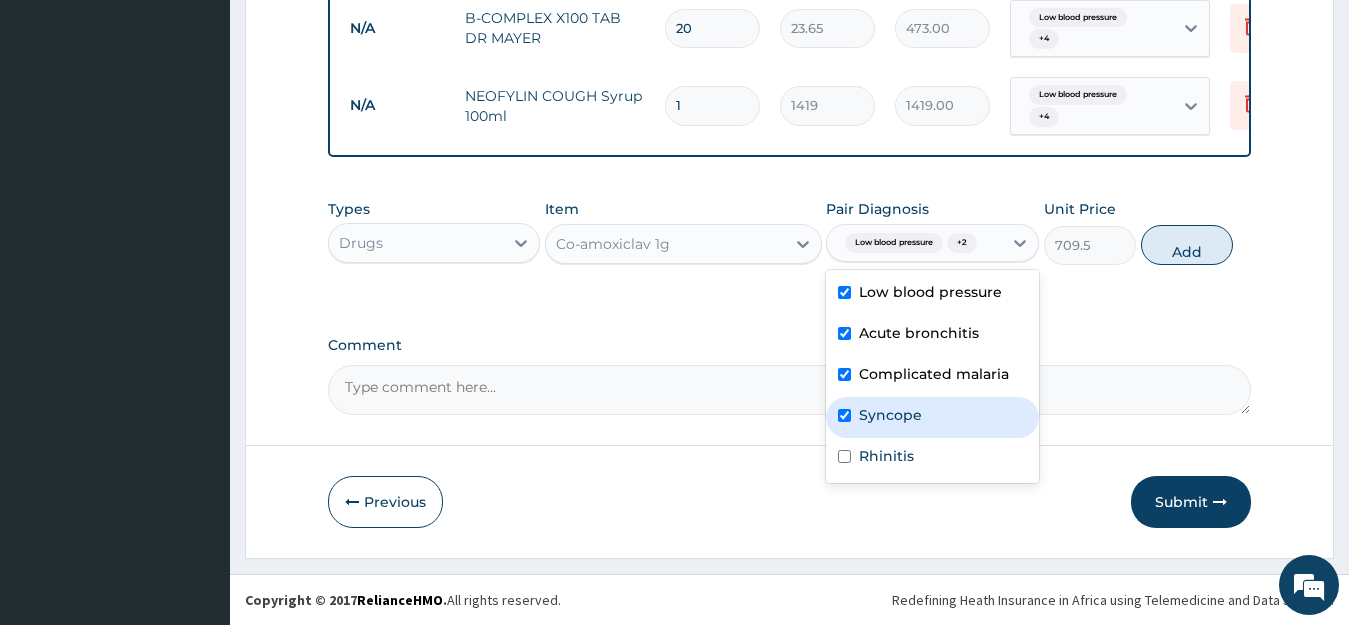 checkbox on "true" 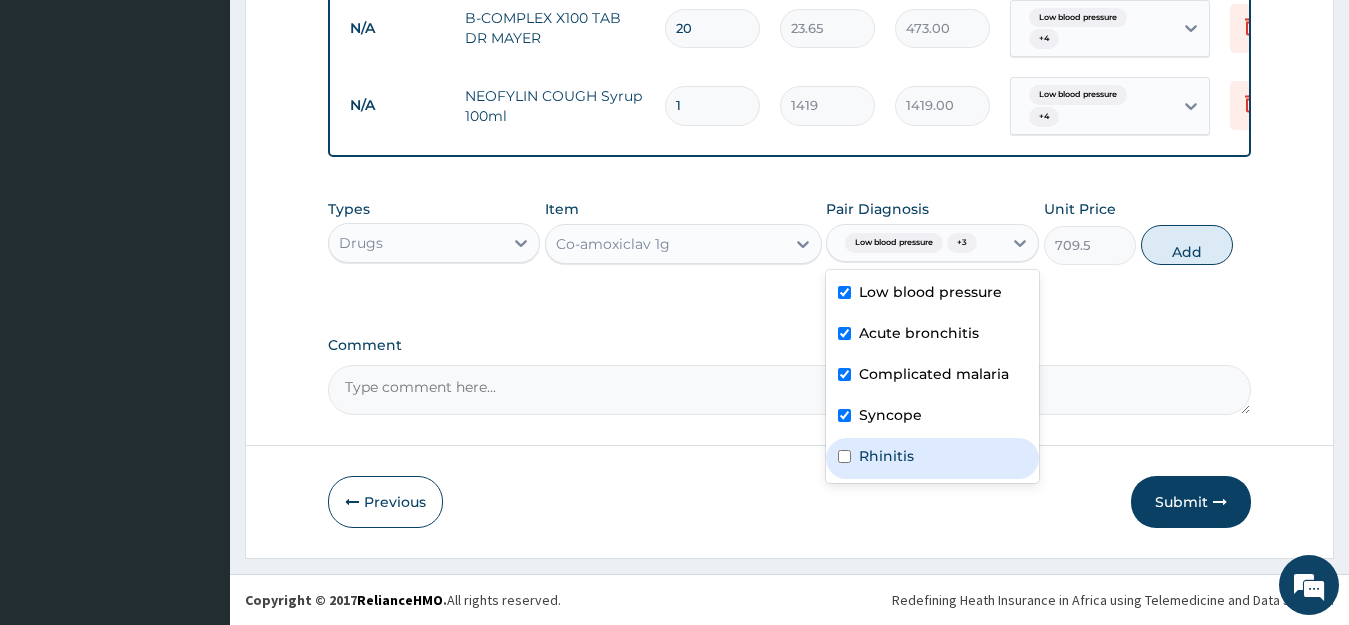 click on "Rhinitis" at bounding box center (886, 456) 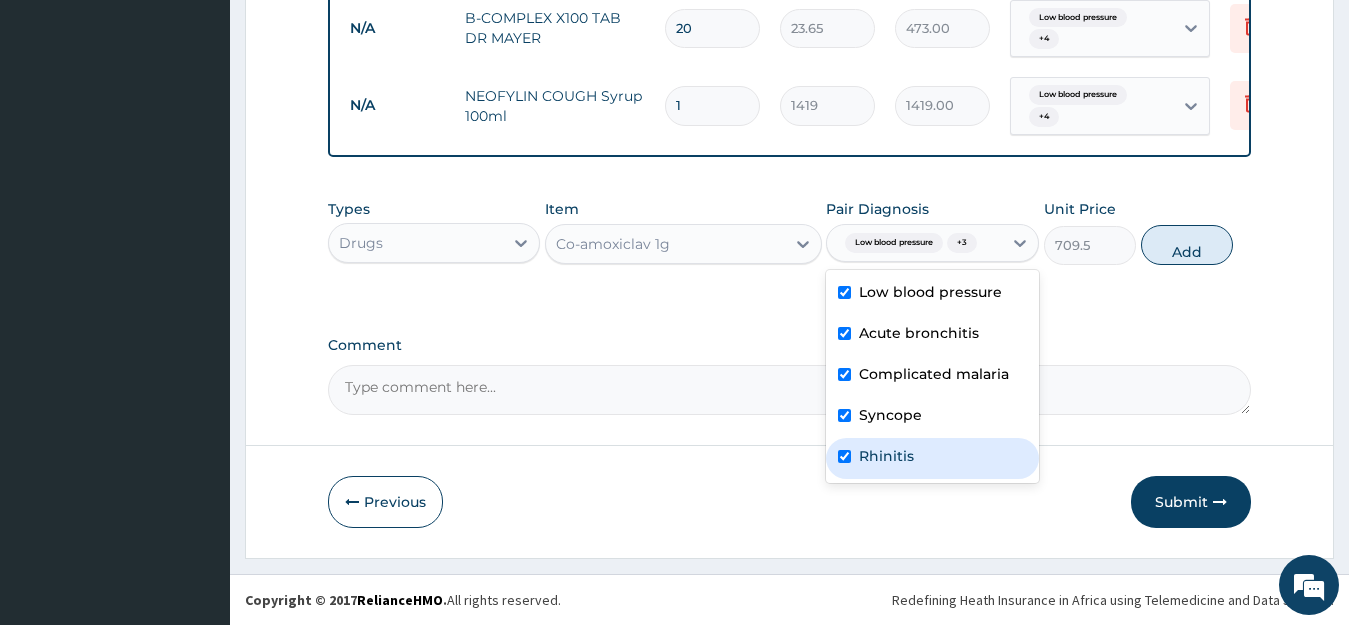 checkbox on "true" 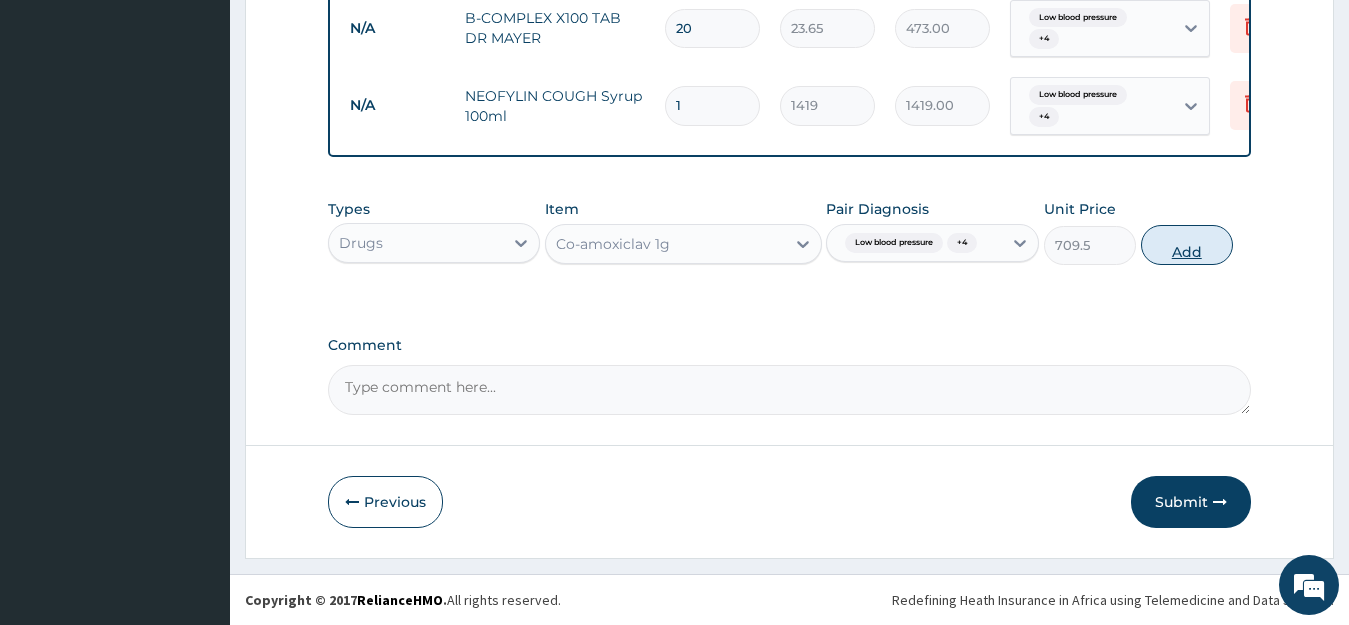 click on "Add" at bounding box center (1187, 245) 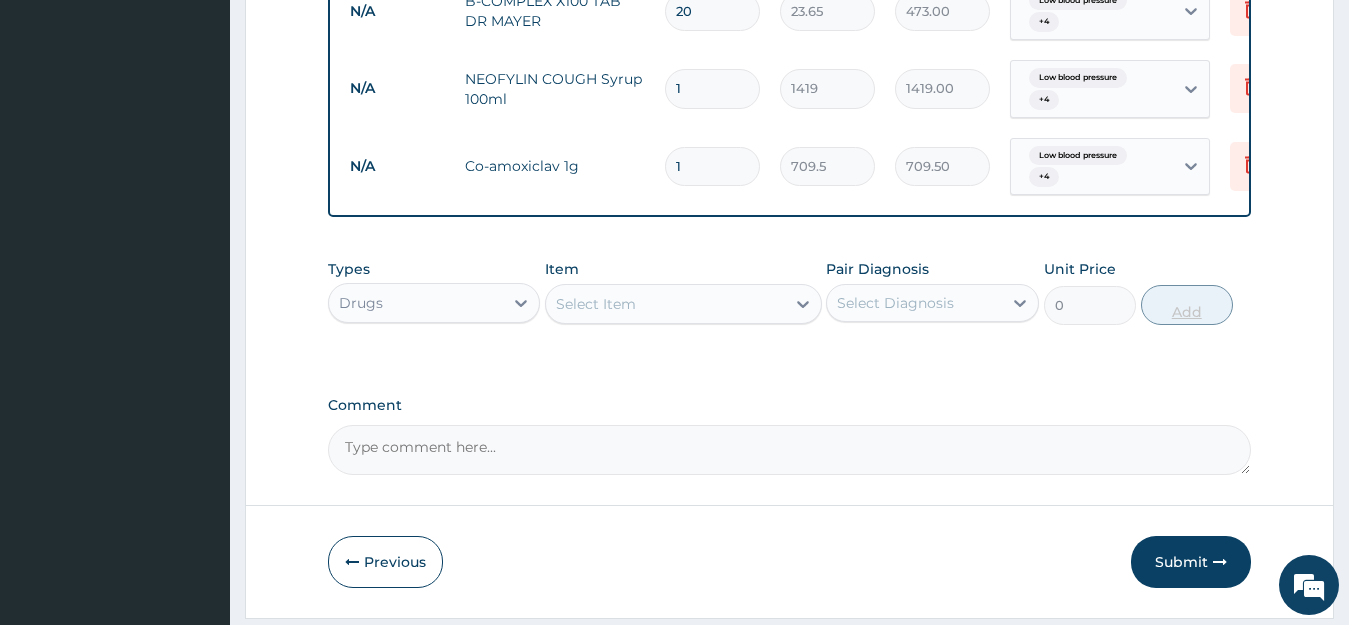 type on "14" 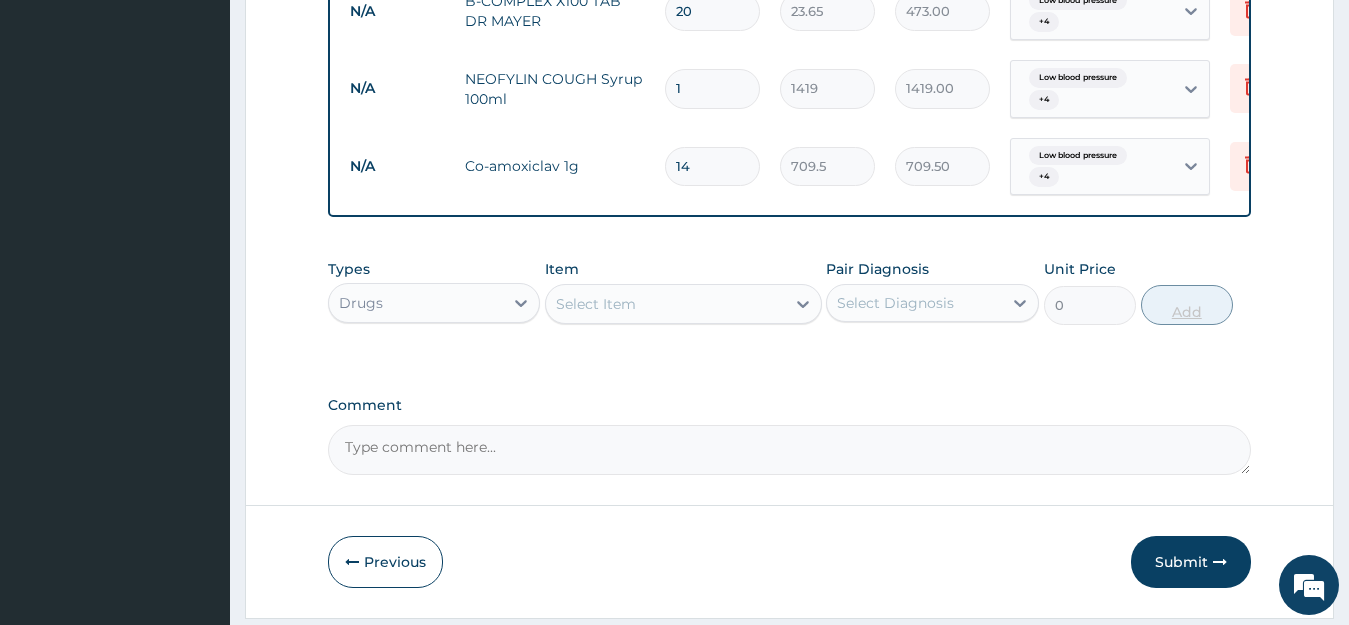 type on "9933.00" 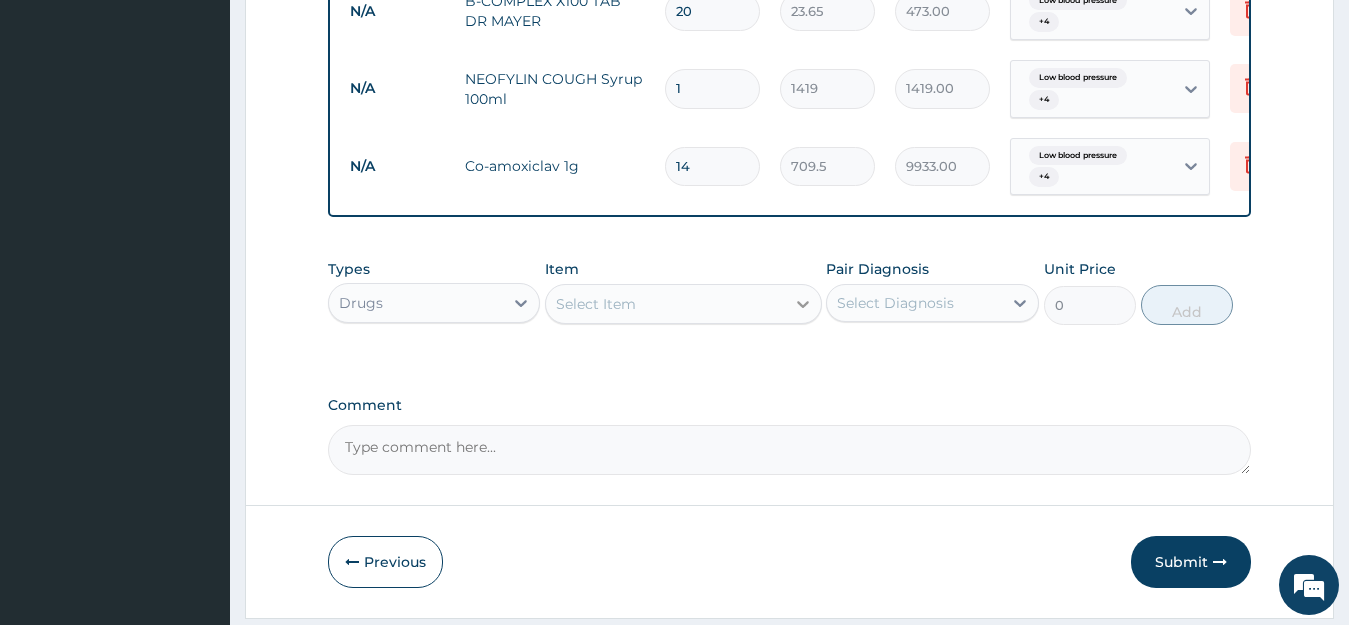 type on "14" 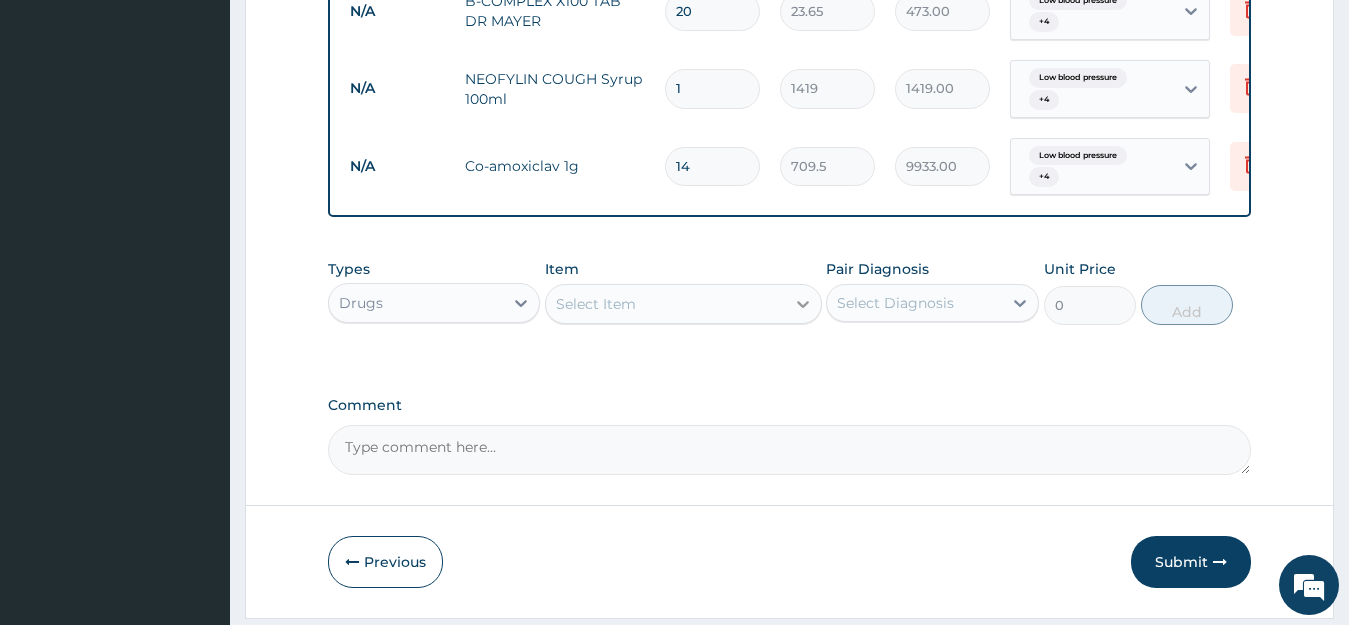 click 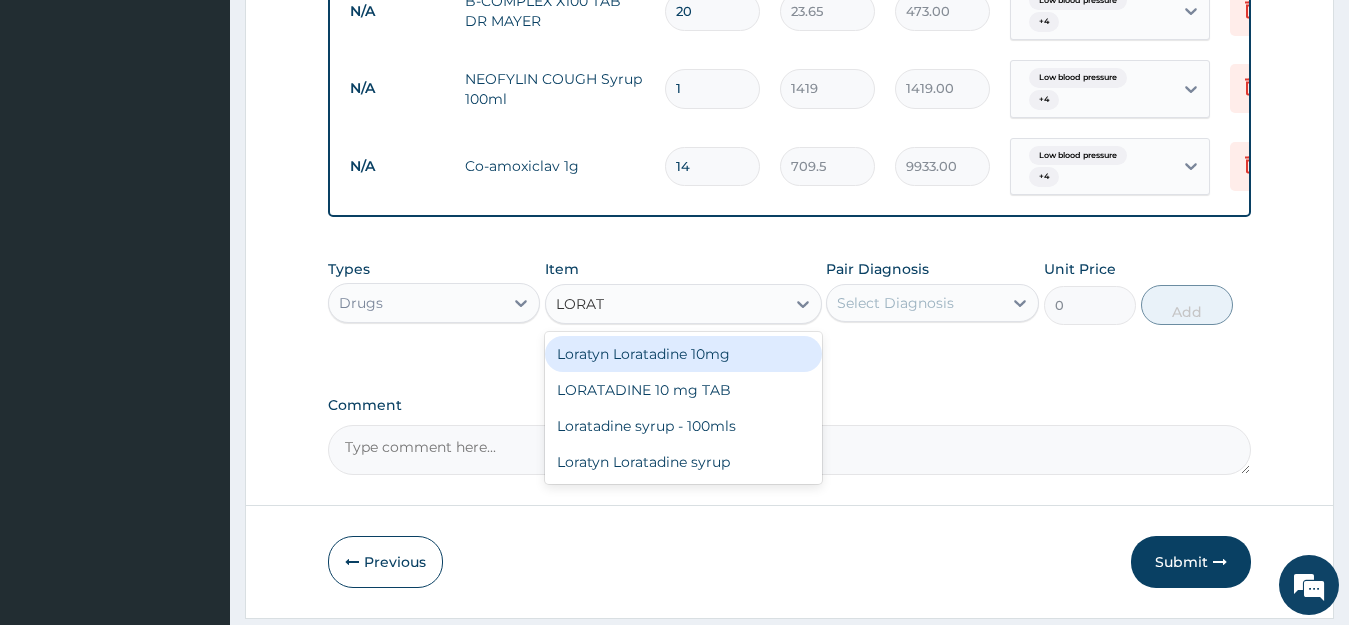 type on "LORATA" 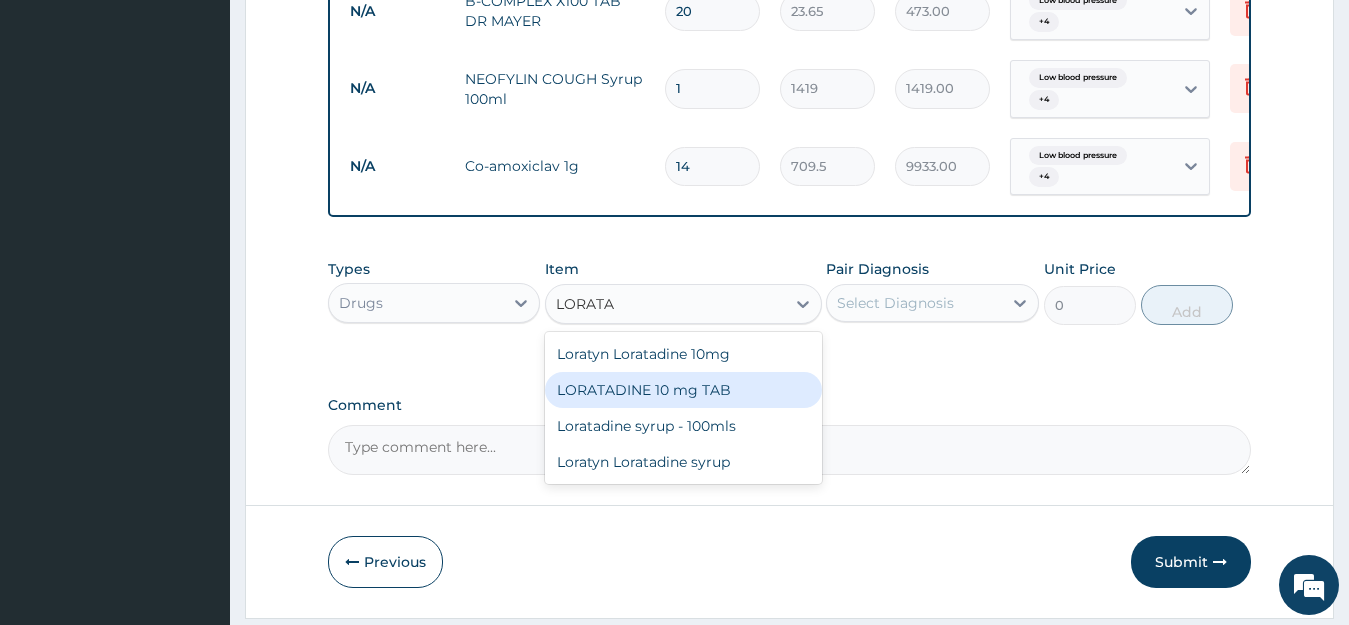 click on "LORATADINE 10 mg TAB" at bounding box center (683, 390) 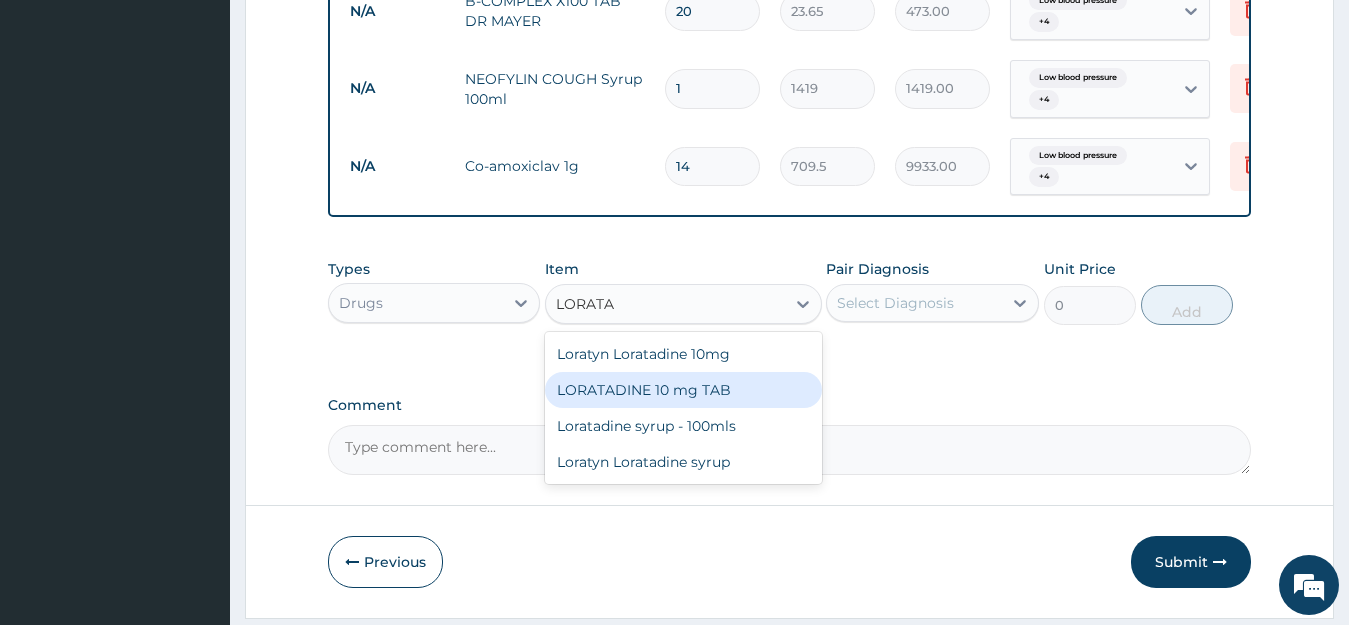 type 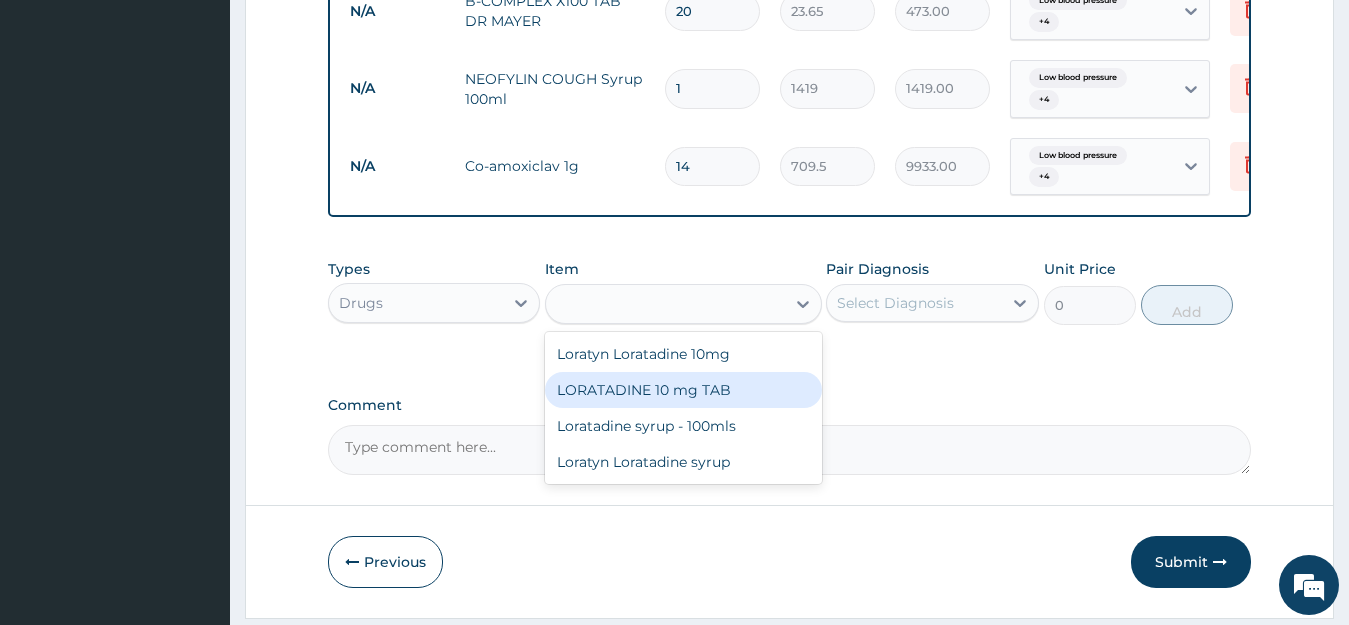 type on "59.125" 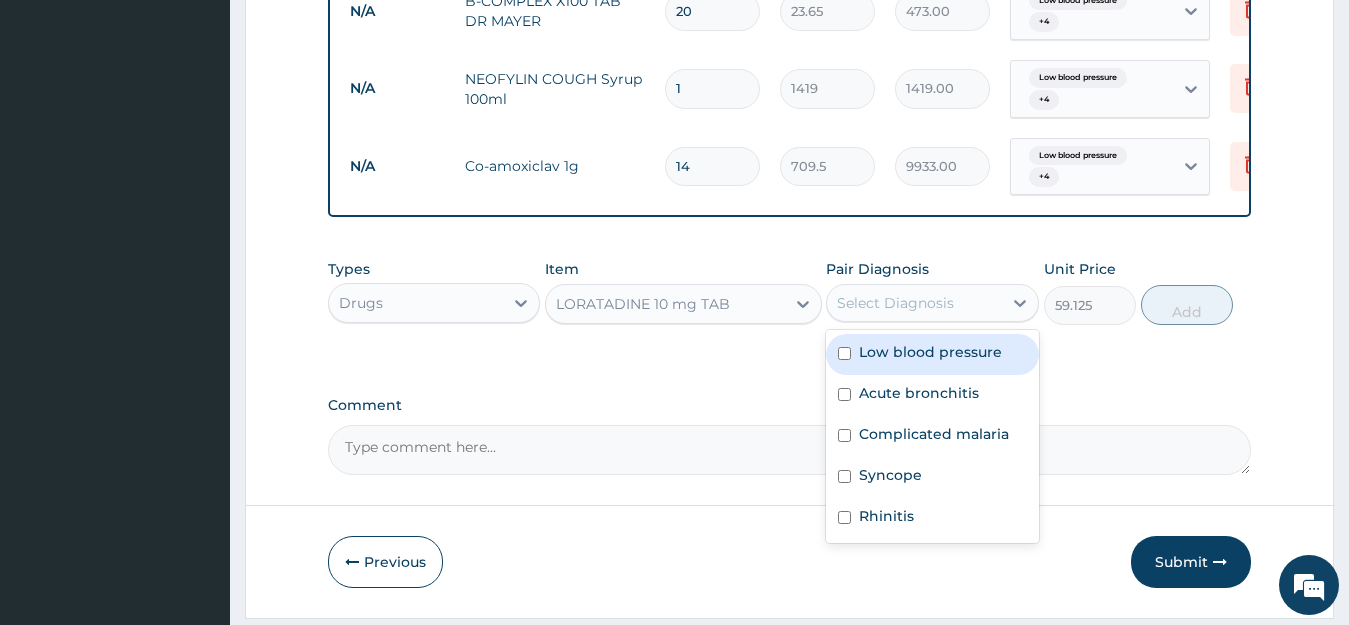 click on "Select Diagnosis" at bounding box center [895, 303] 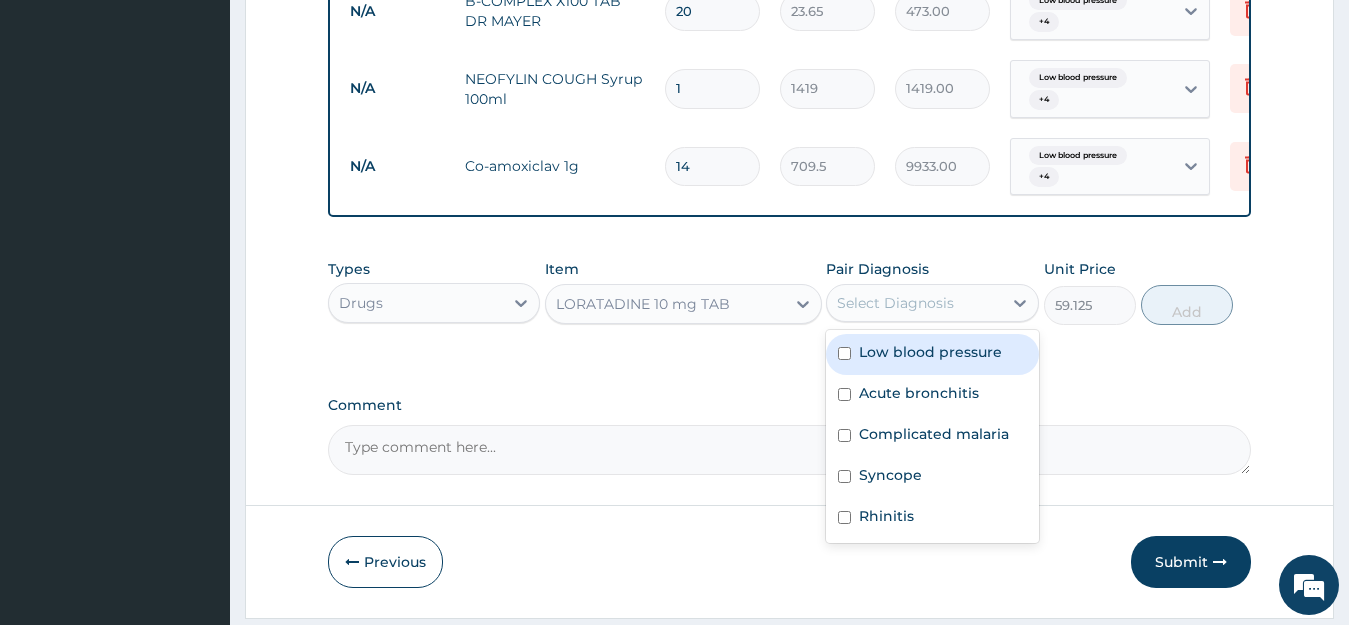 click on "Low blood pressure" at bounding box center (930, 352) 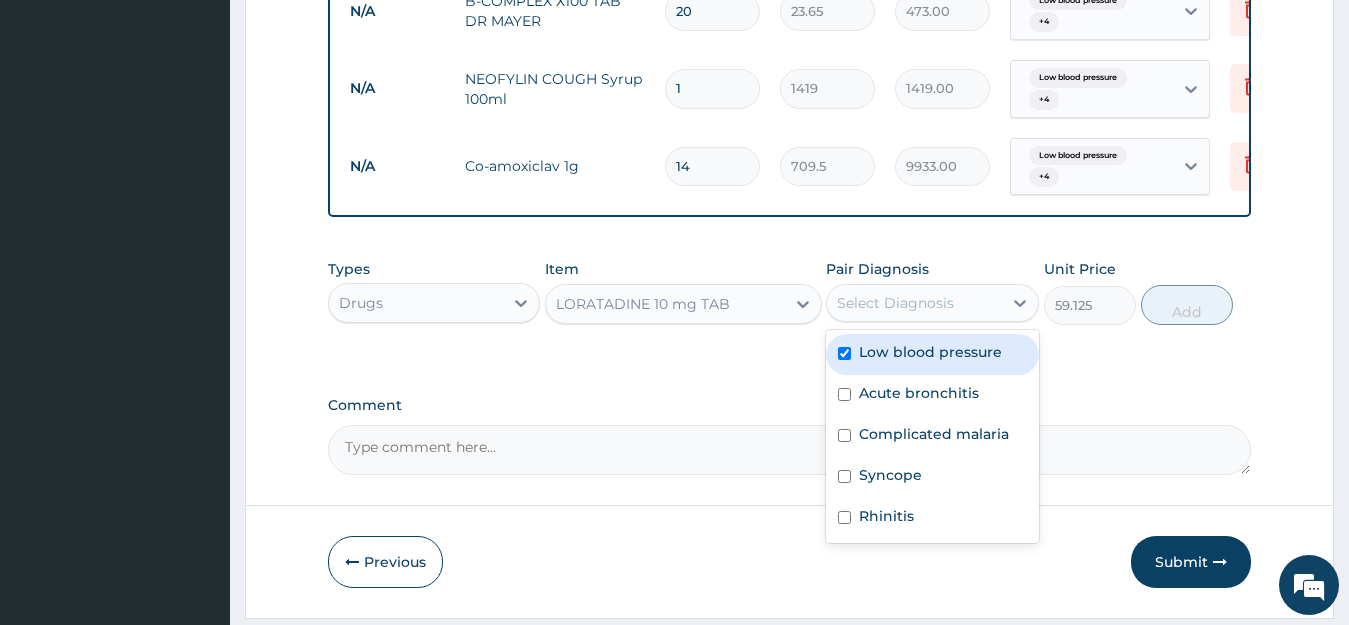 checkbox on "true" 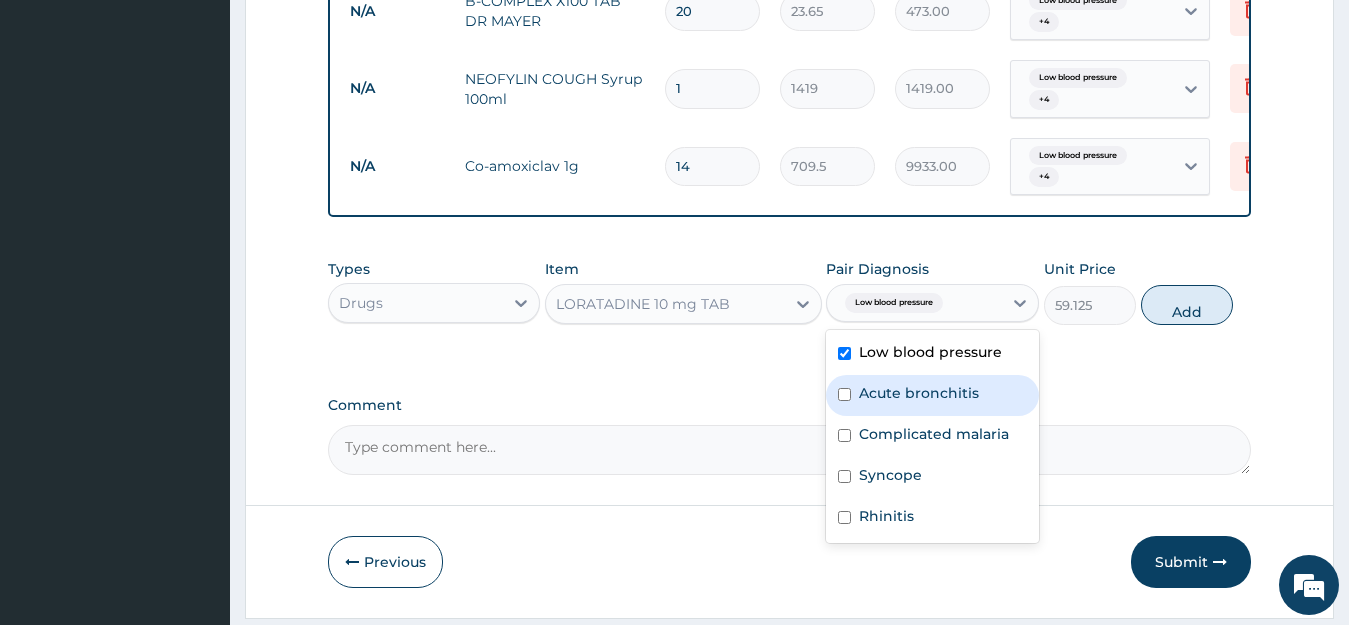 click on "Acute bronchitis" at bounding box center [919, 393] 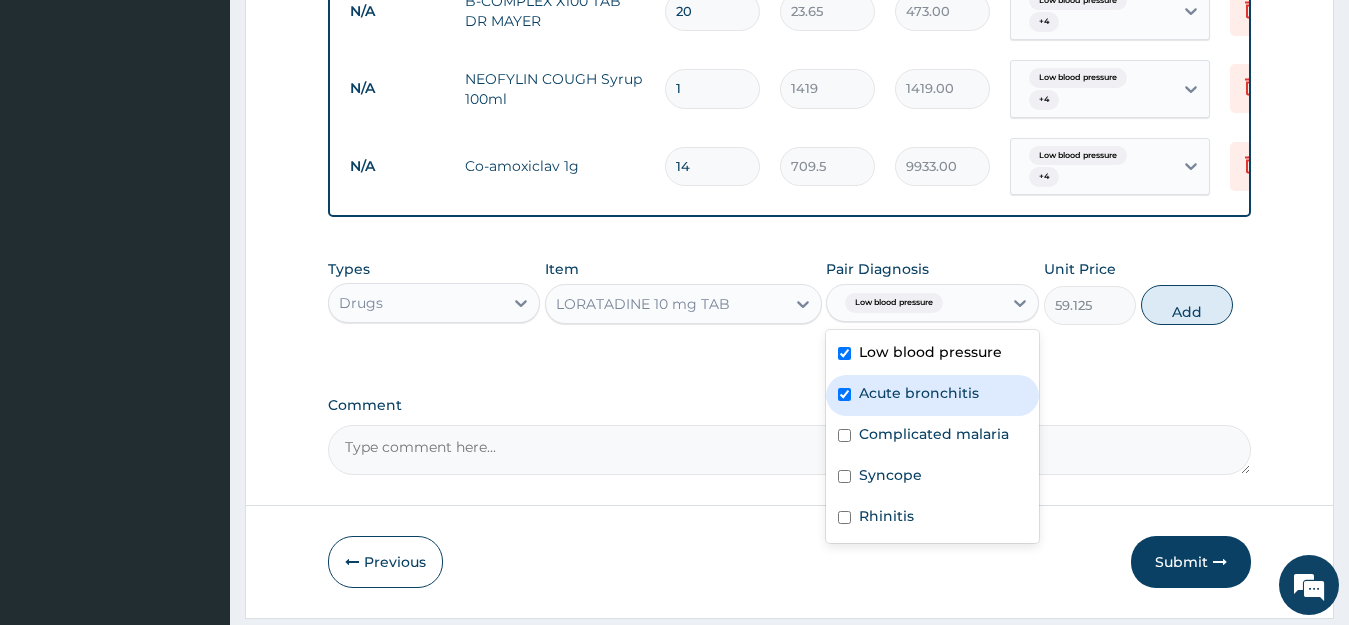 checkbox on "true" 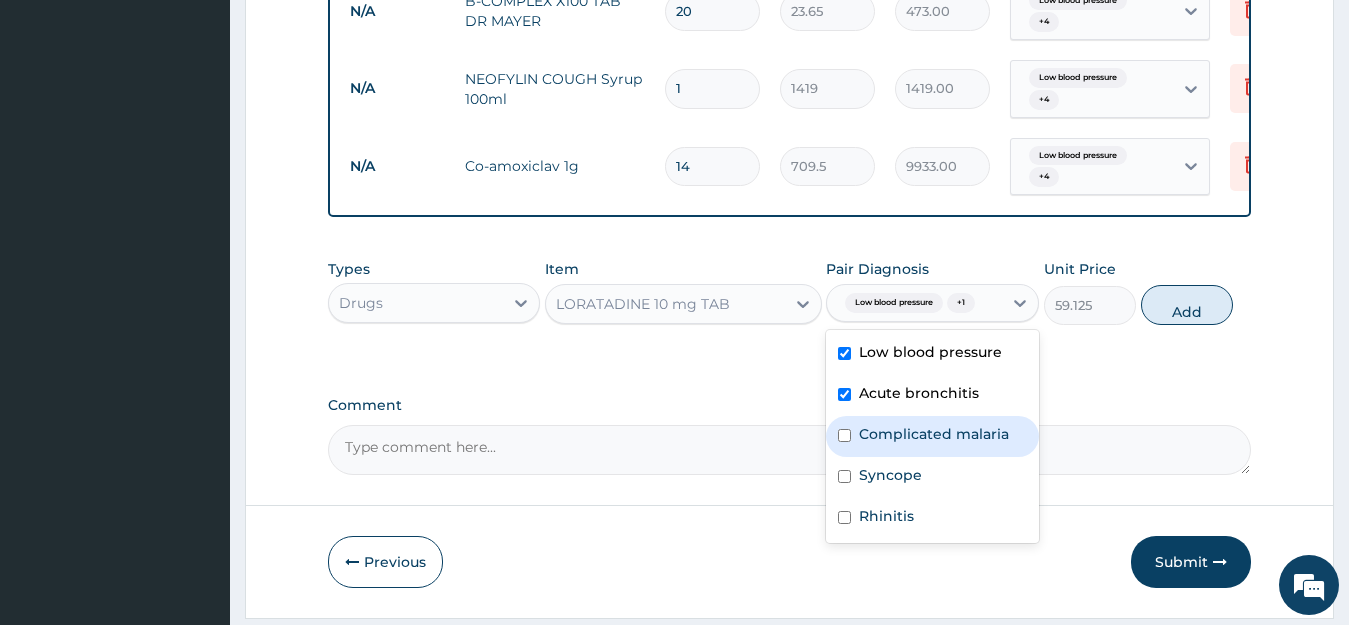 click on "Complicated malaria" at bounding box center (932, 436) 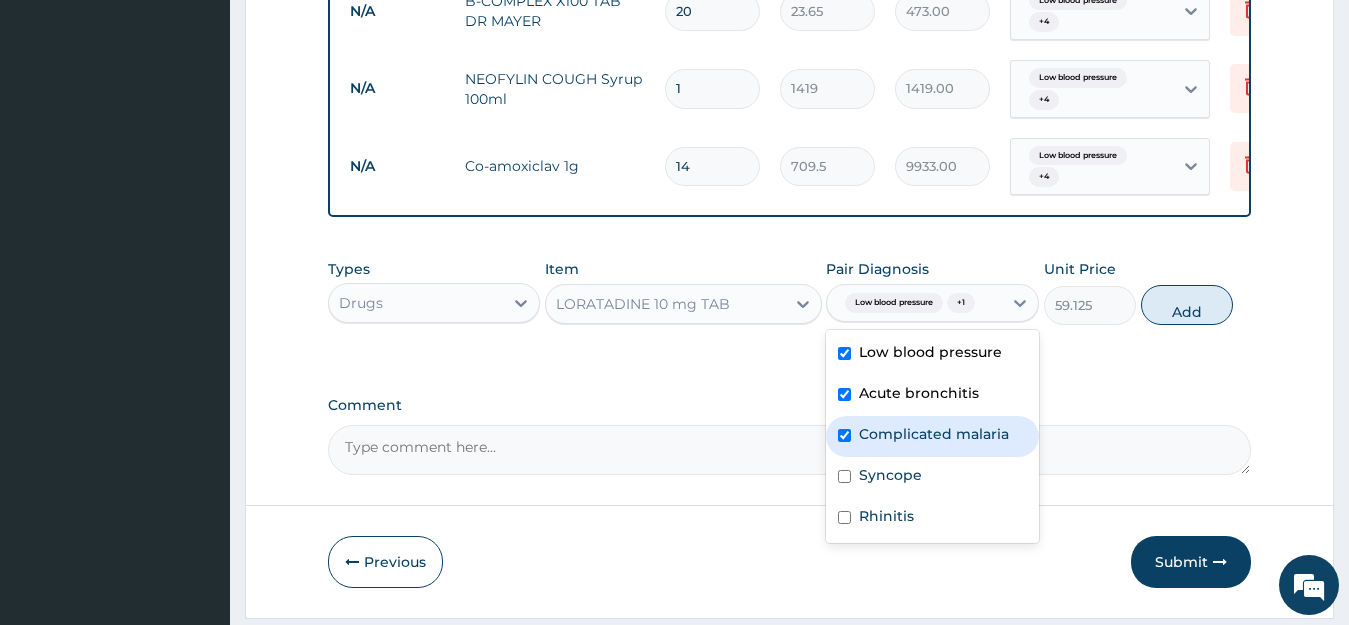 checkbox on "true" 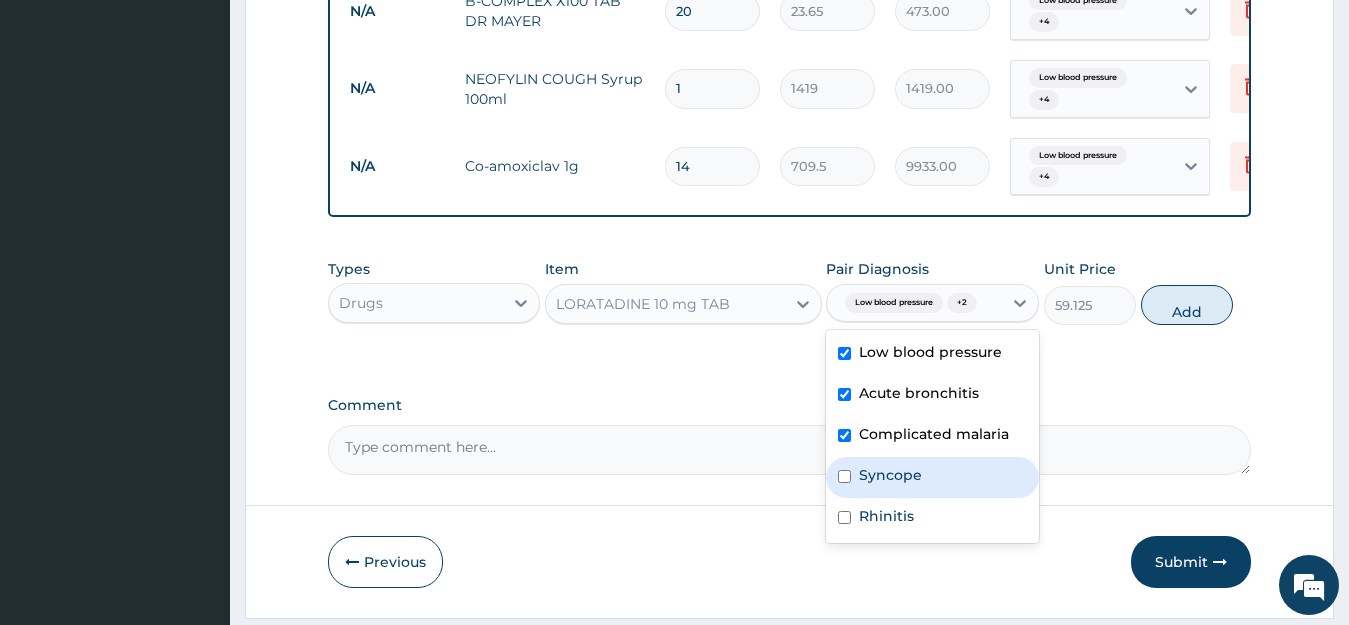 click on "Syncope" at bounding box center [932, 477] 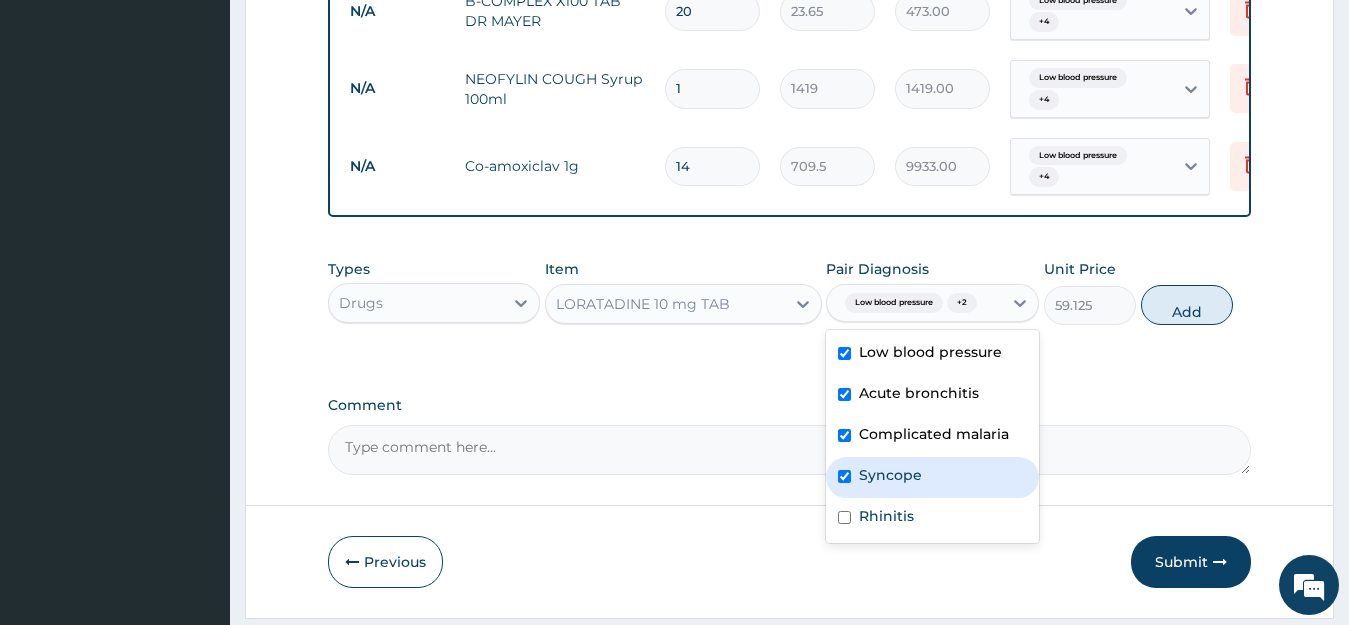 checkbox on "true" 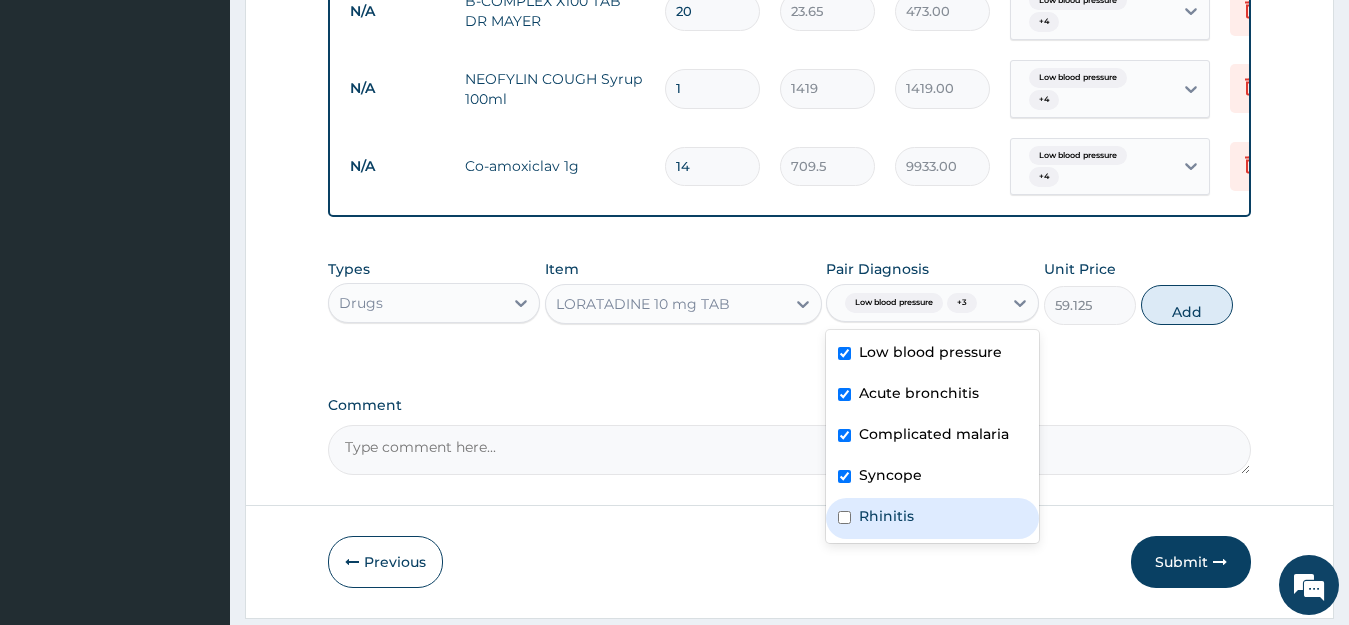 click on "Rhinitis" at bounding box center [886, 516] 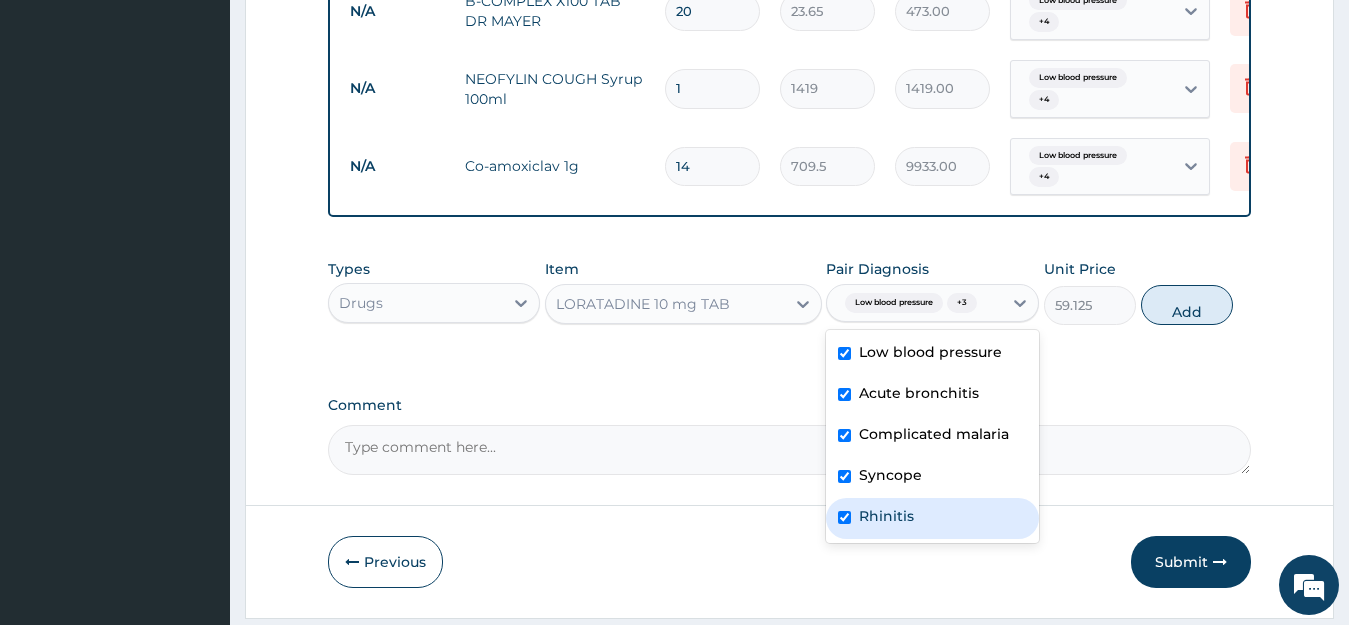 checkbox on "true" 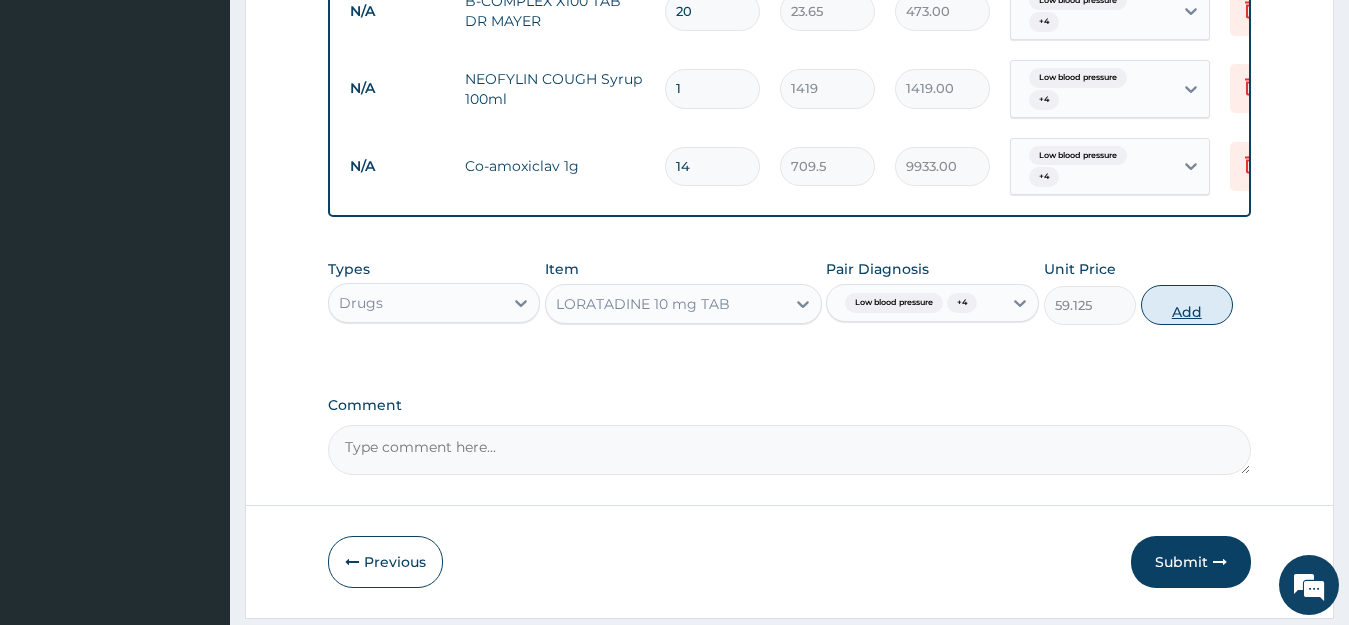 click on "Add" at bounding box center (1187, 305) 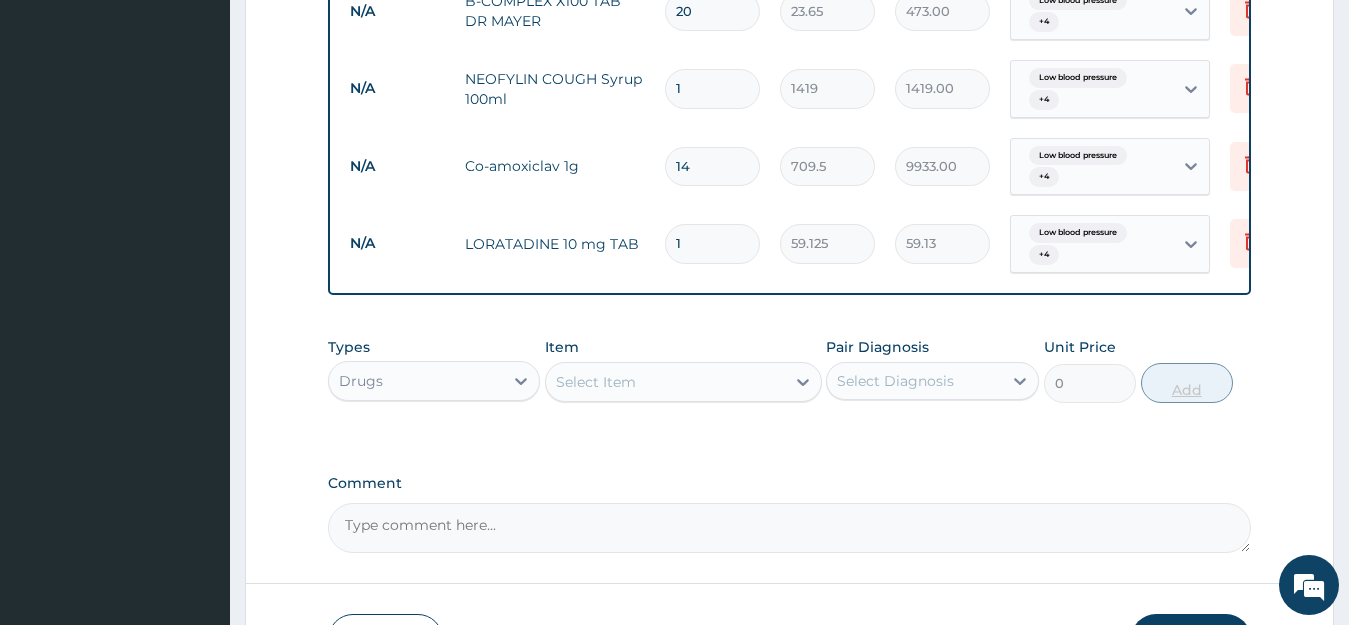type on "10" 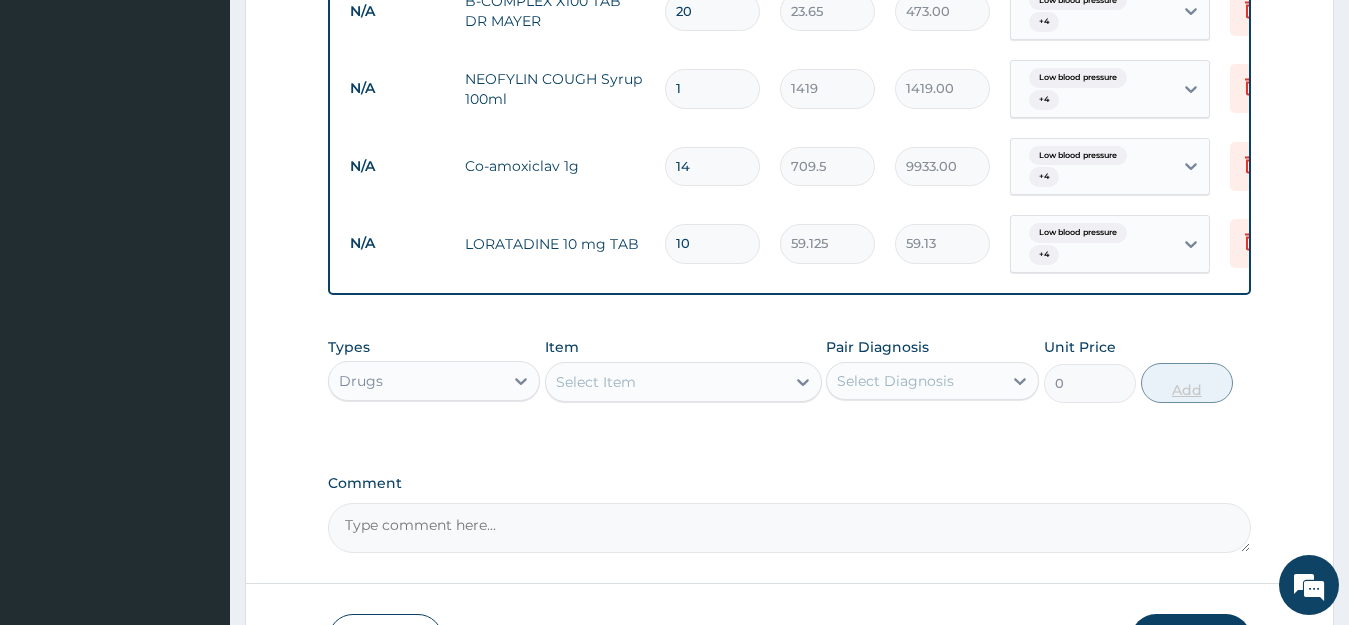 type on "591.25" 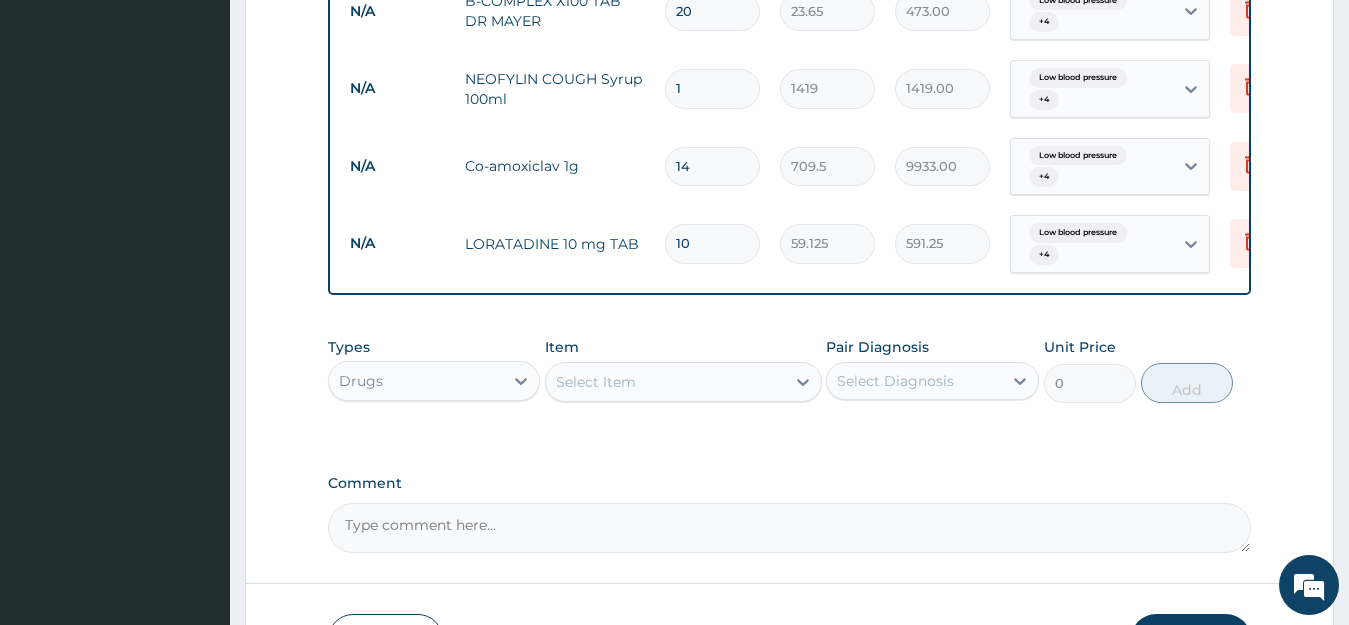 type on "10" 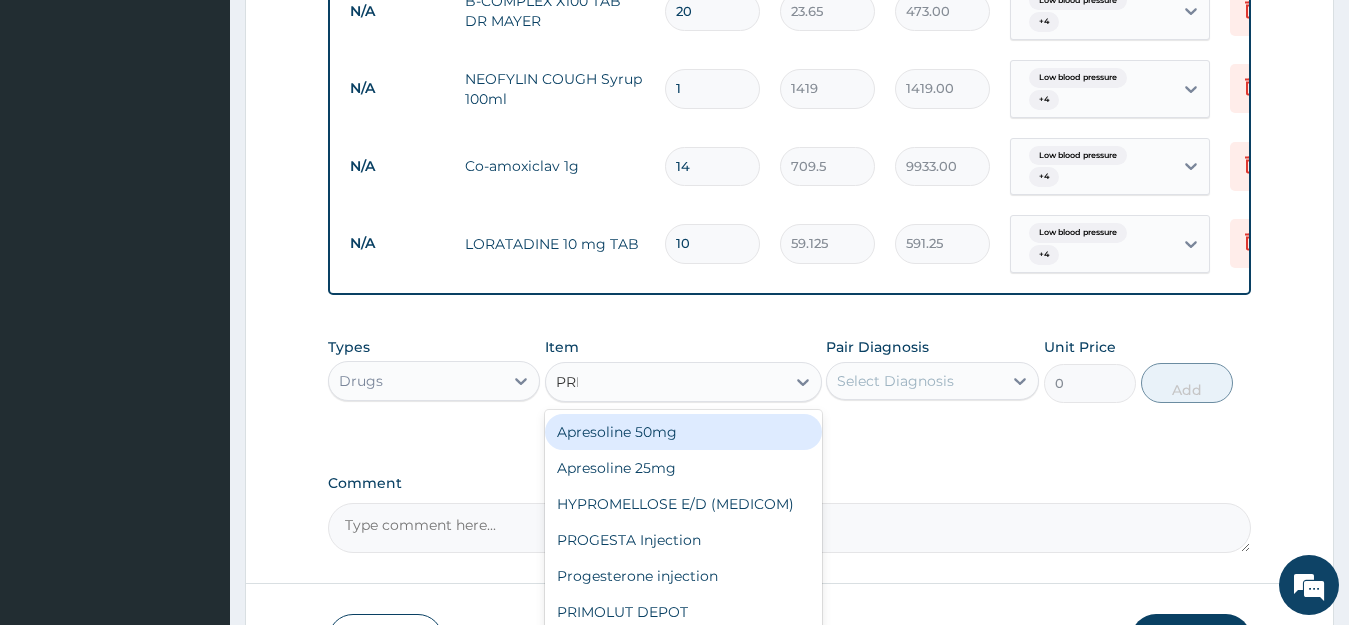 type on "PRED" 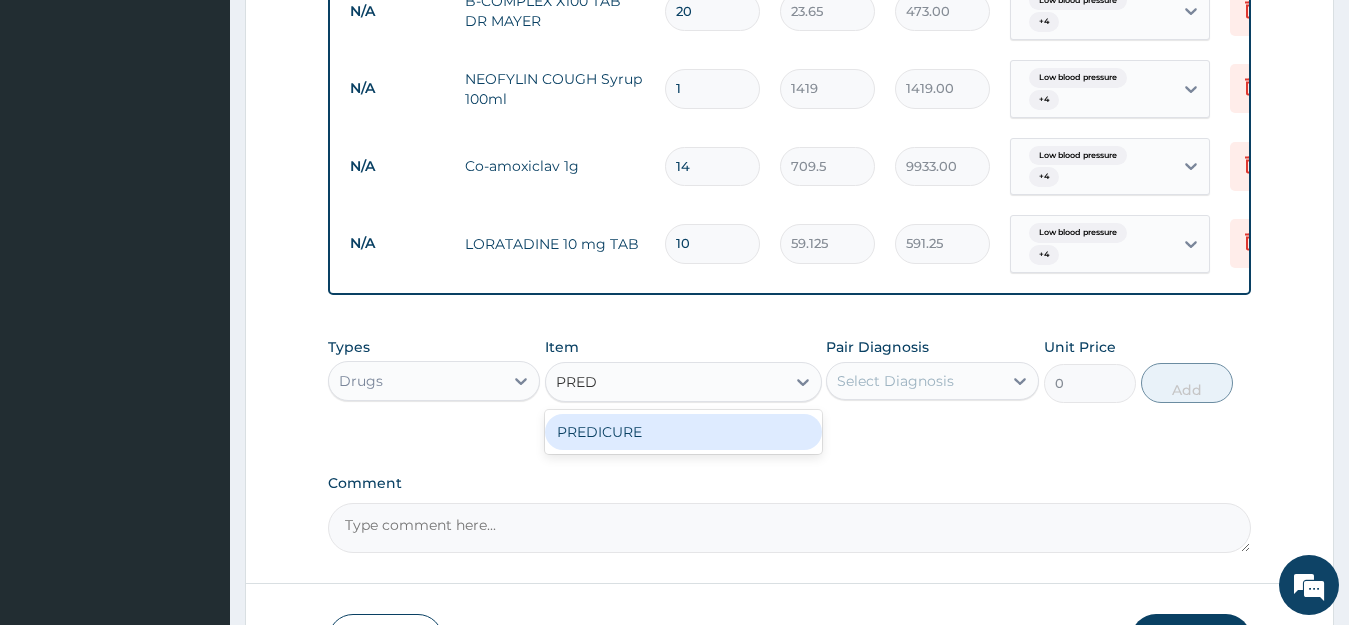 click on "PREDICURE" at bounding box center (683, 432) 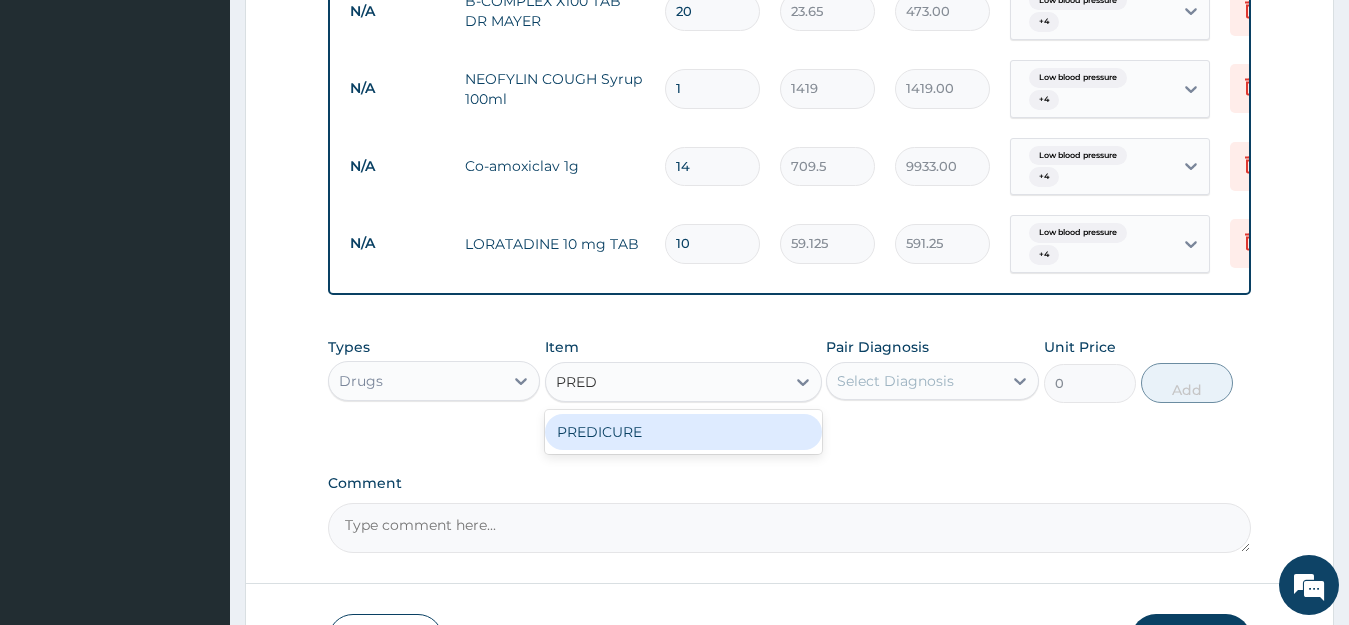 type 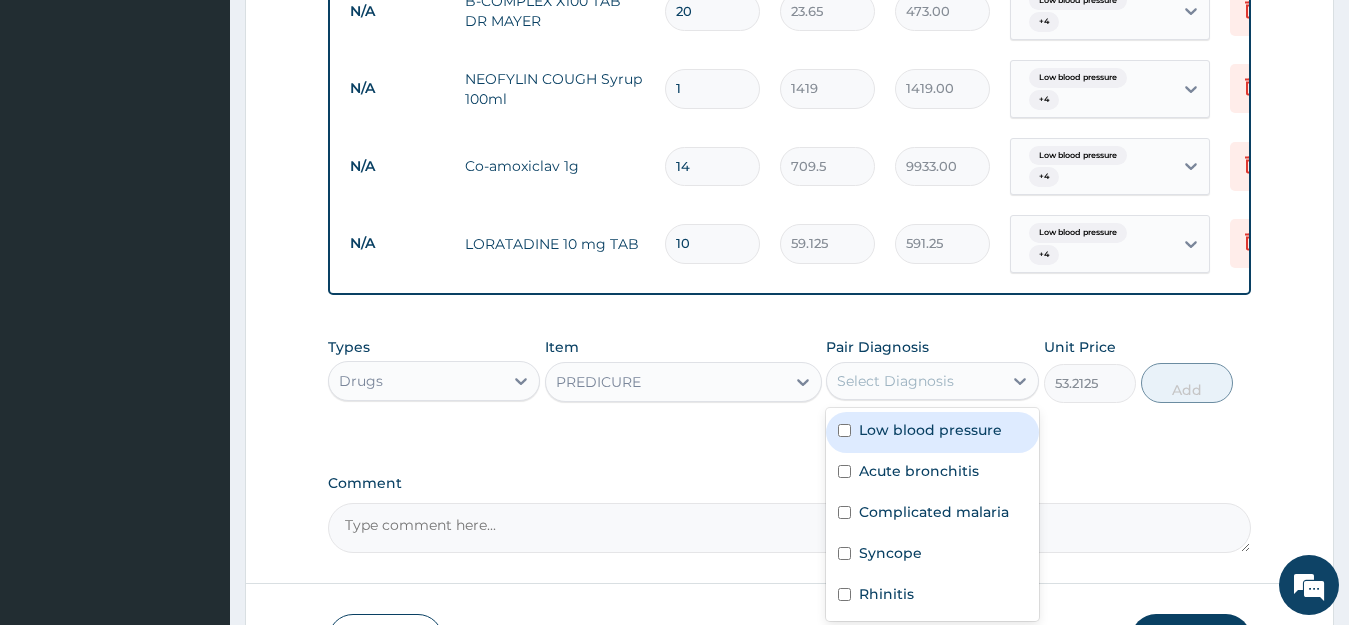 click on "Select Diagnosis" at bounding box center [895, 381] 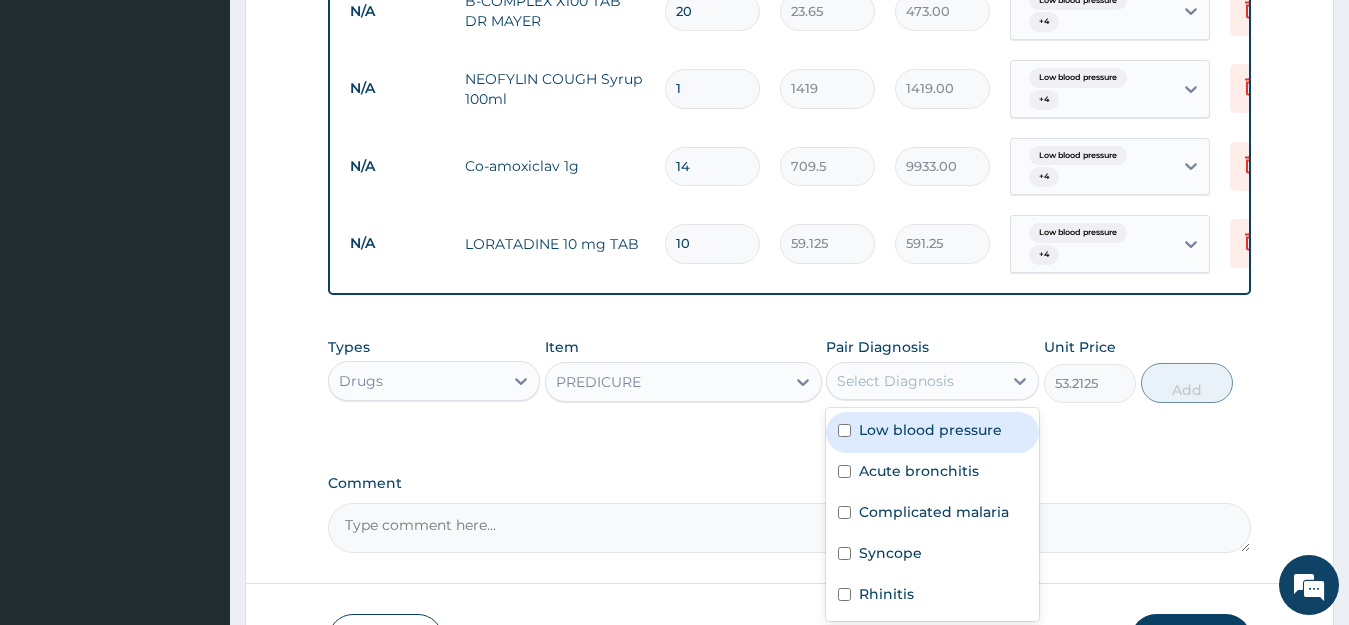 click on "Low blood pressure" at bounding box center [930, 430] 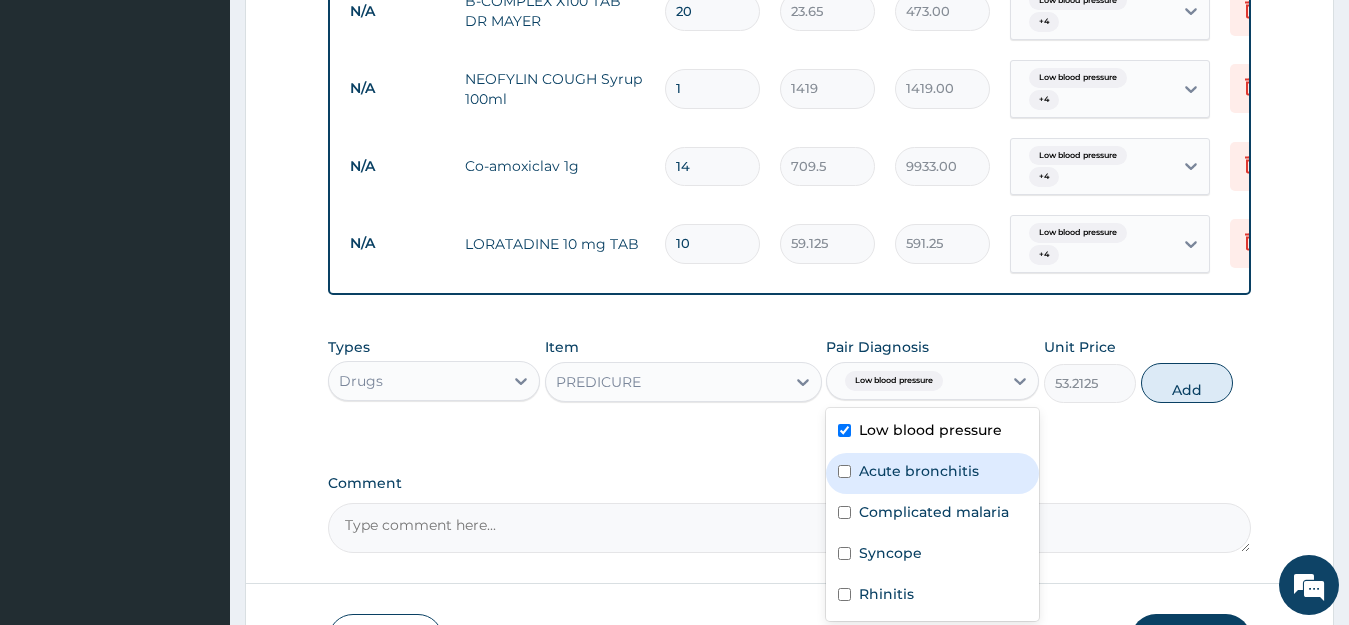 click on "Acute bronchitis" at bounding box center (932, 473) 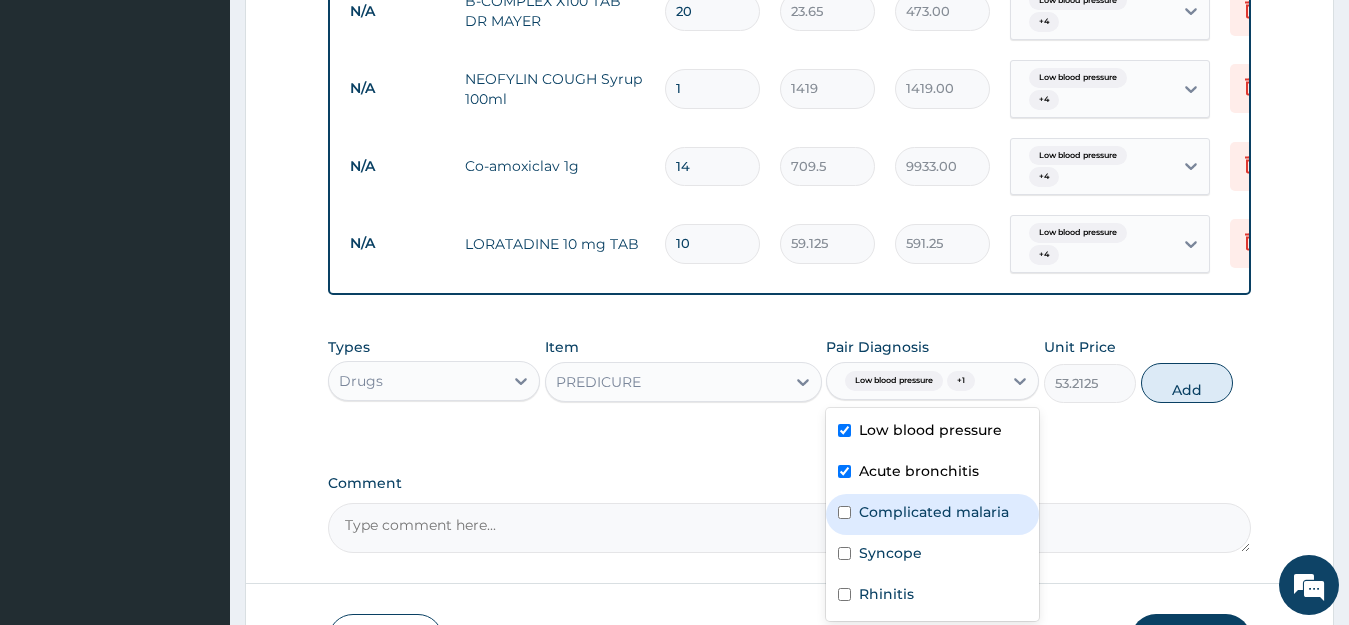 click on "Complicated malaria" at bounding box center [934, 512] 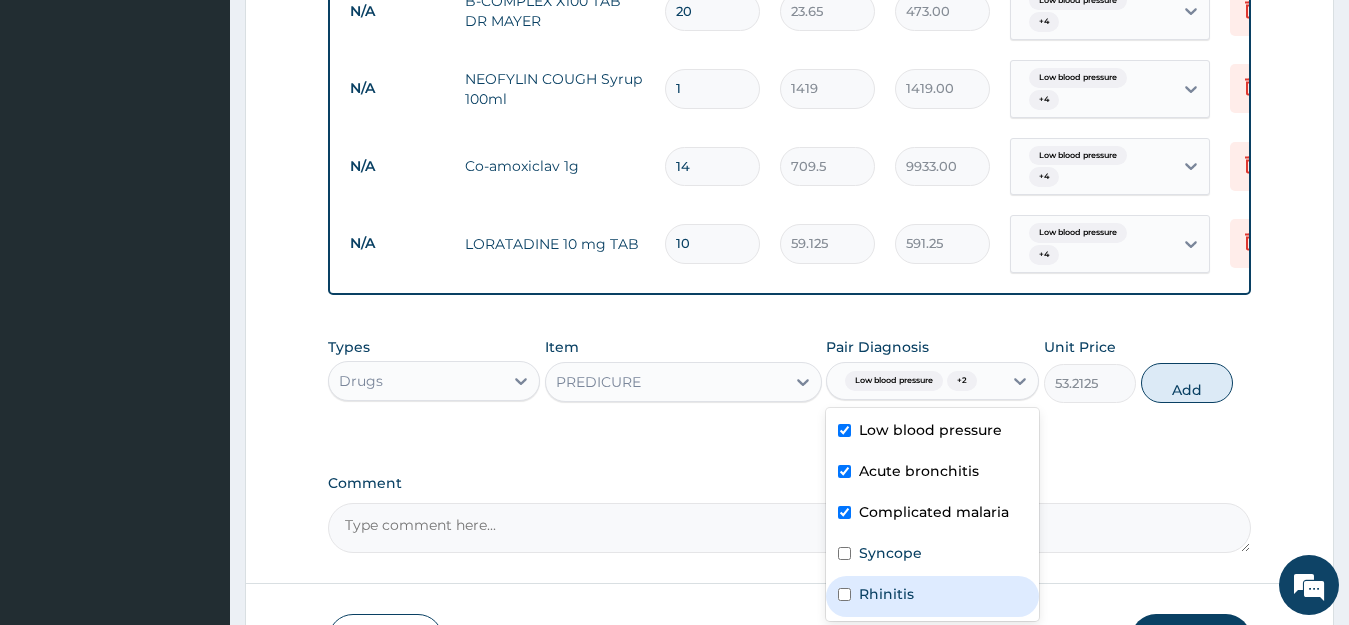 click on "Rhinitis" at bounding box center (932, 596) 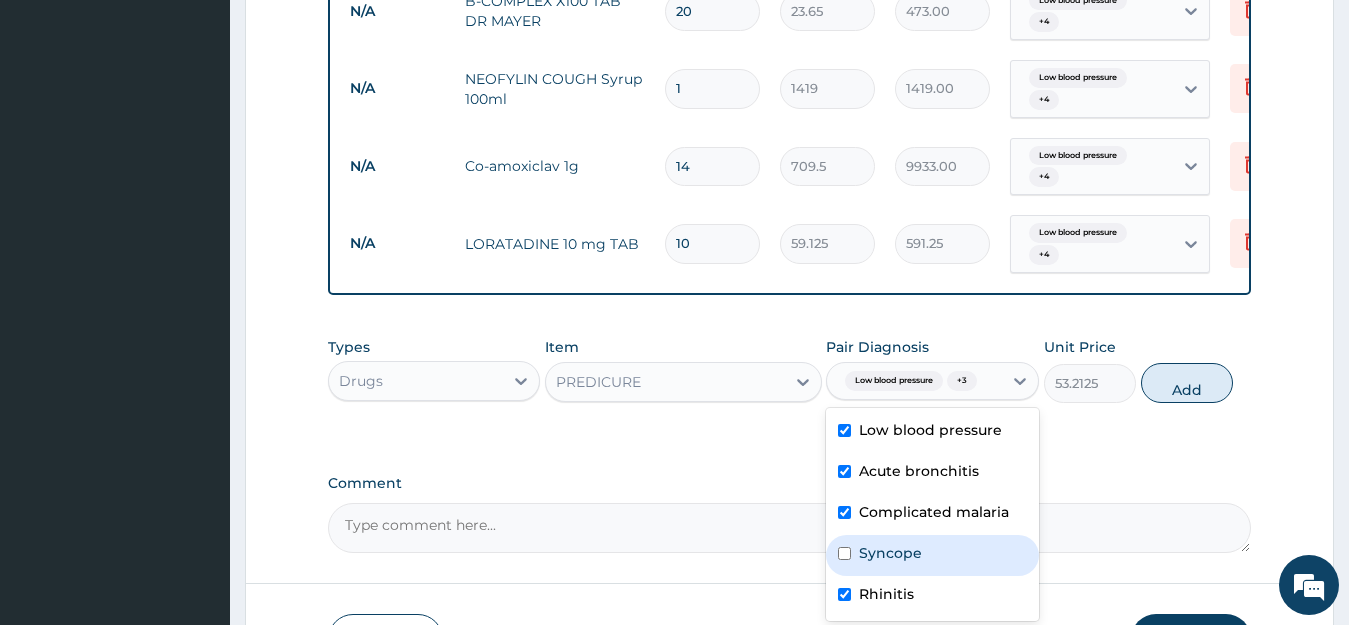 click on "Syncope" at bounding box center (890, 553) 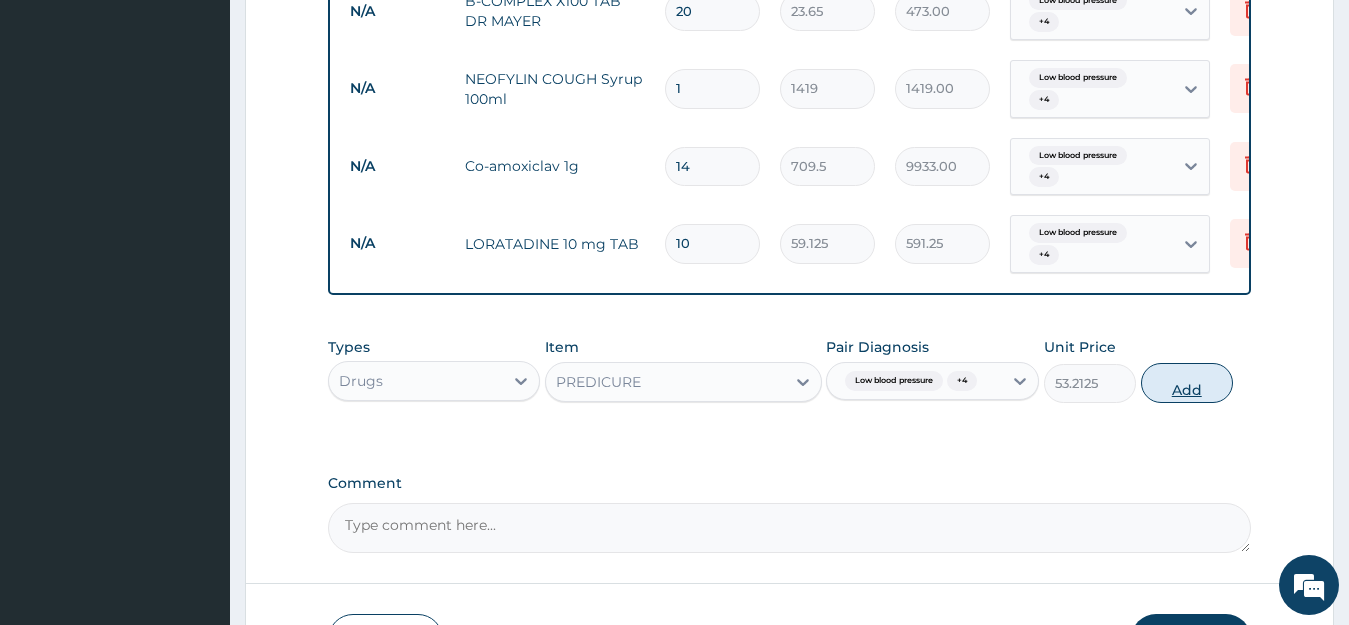 click on "Add" at bounding box center (1187, 383) 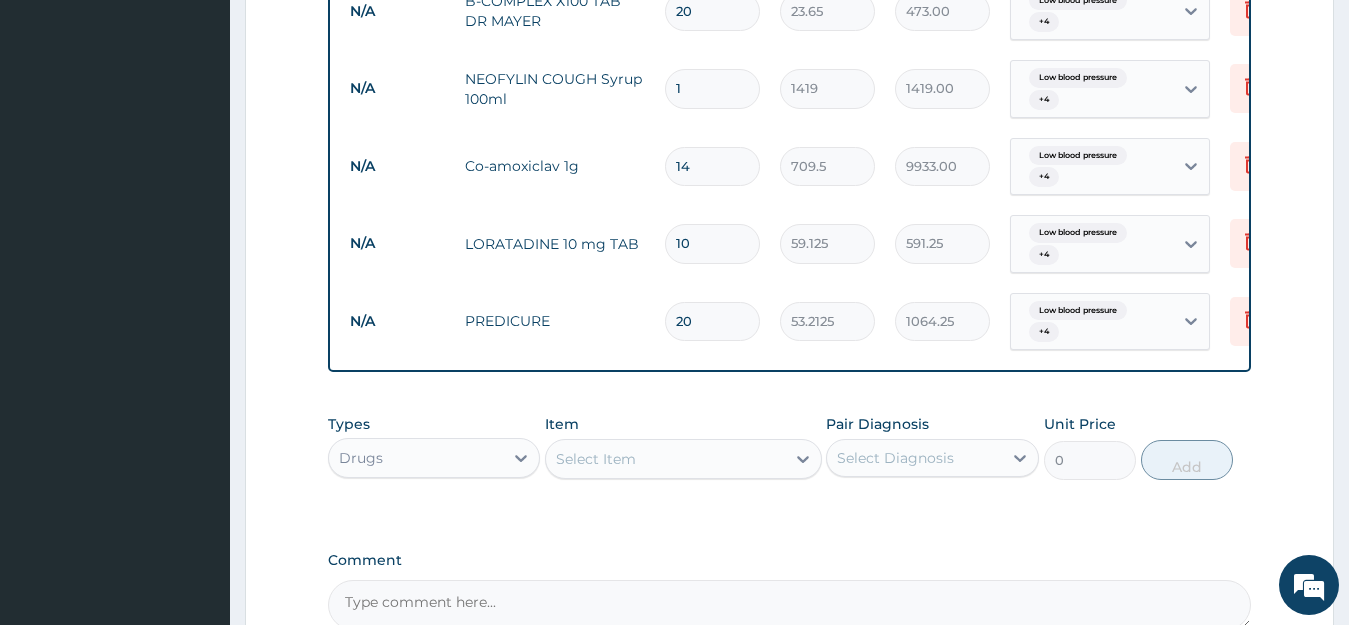 scroll, scrollTop: 2141, scrollLeft: 0, axis: vertical 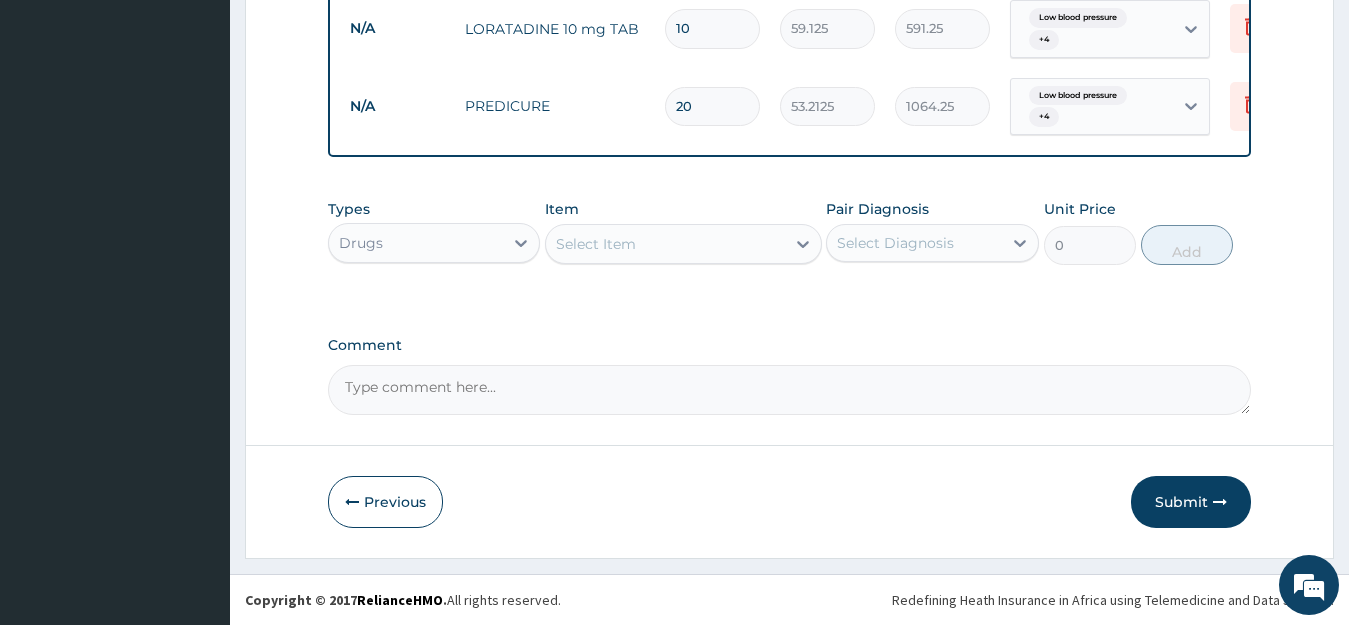 click on "Select Item" at bounding box center [665, 244] 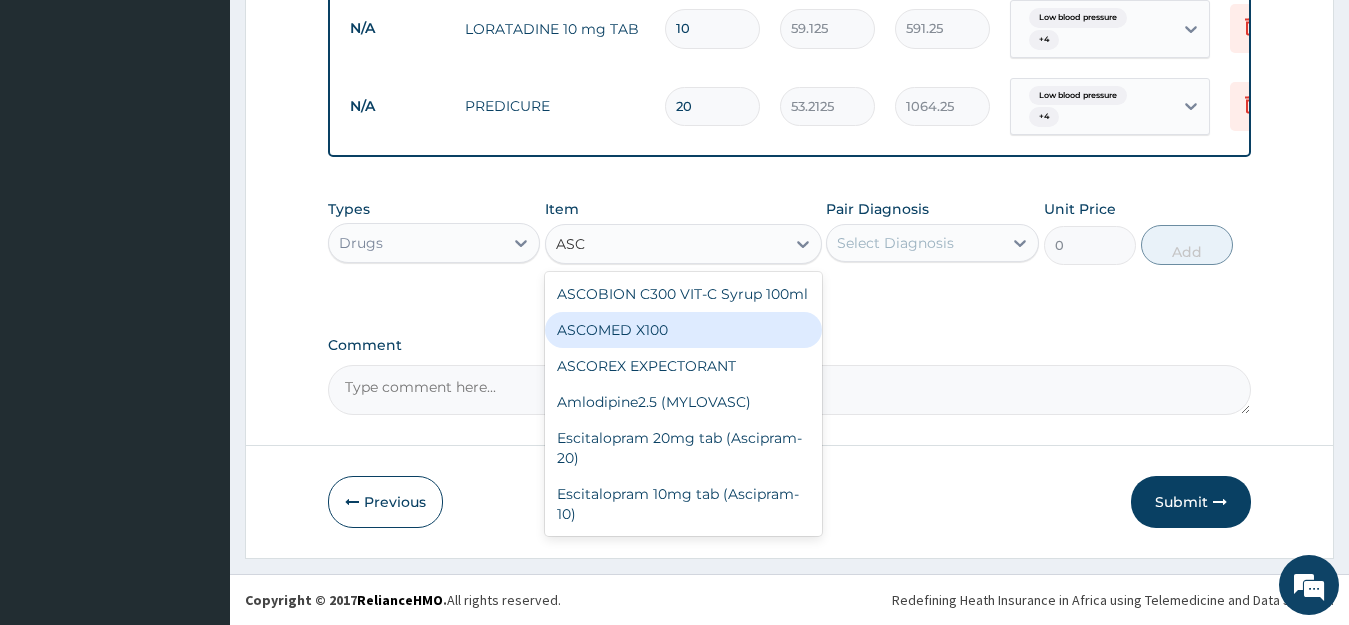 click on "ASCOMED X100" at bounding box center [683, 330] 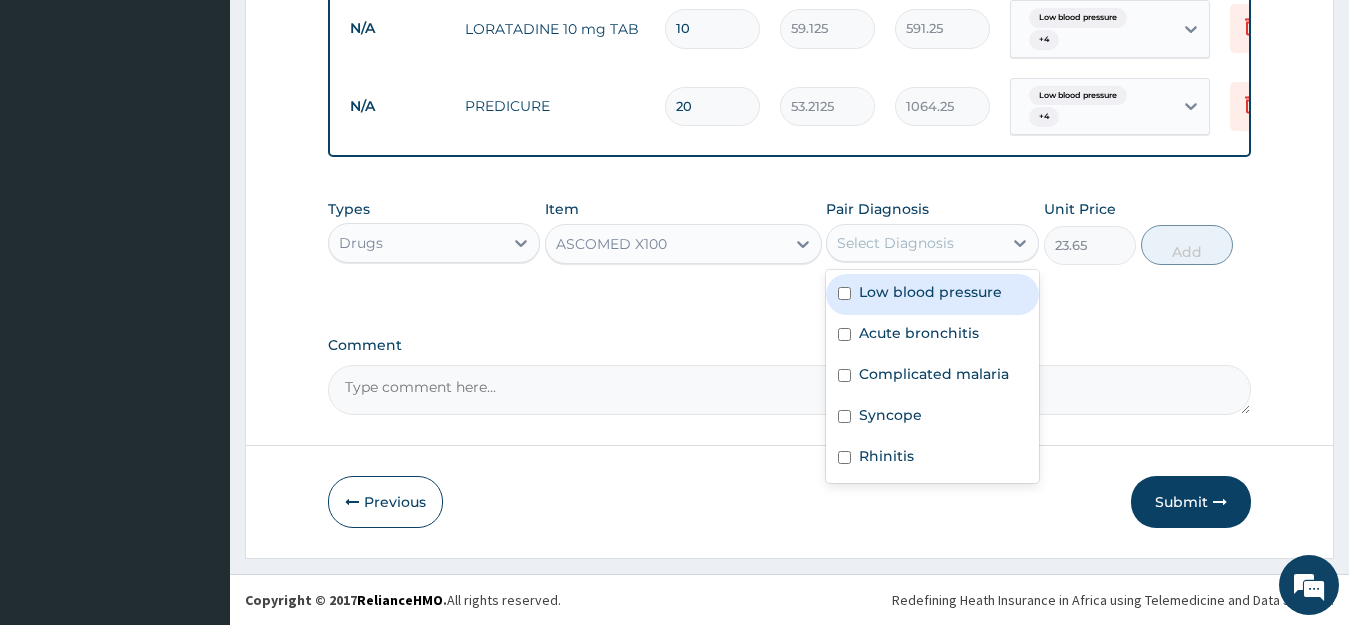 click on "Select Diagnosis" at bounding box center (895, 243) 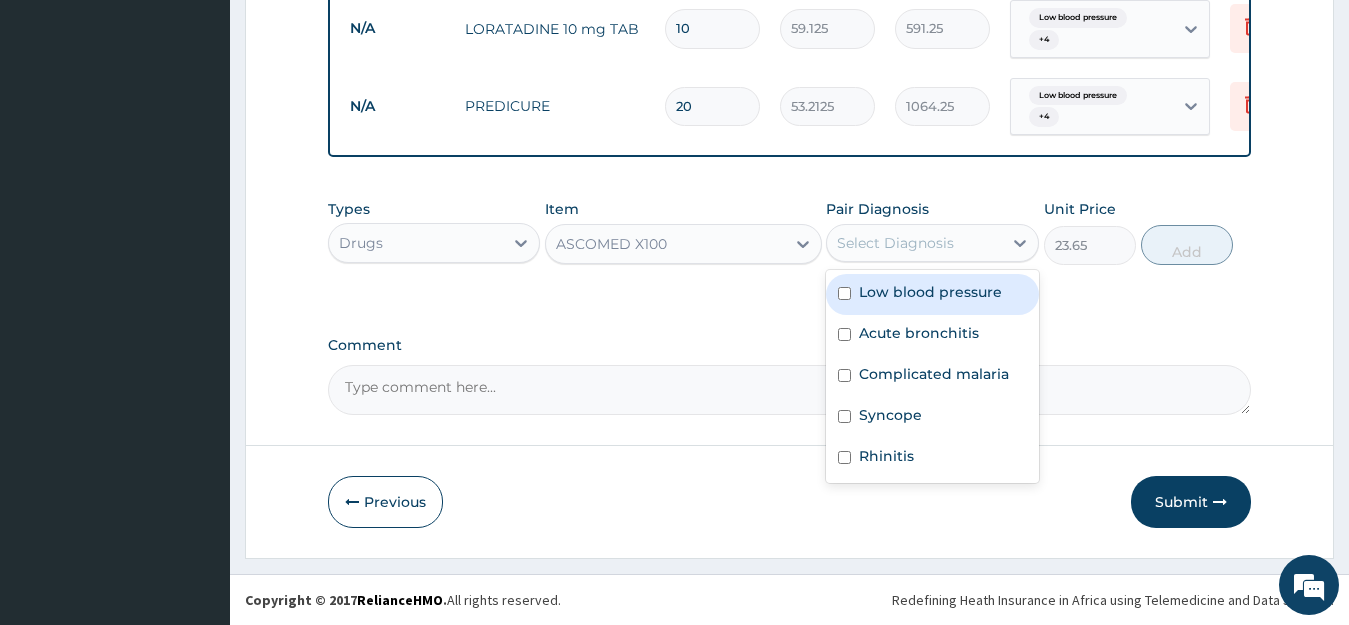 click on "Low blood pressure" at bounding box center (930, 292) 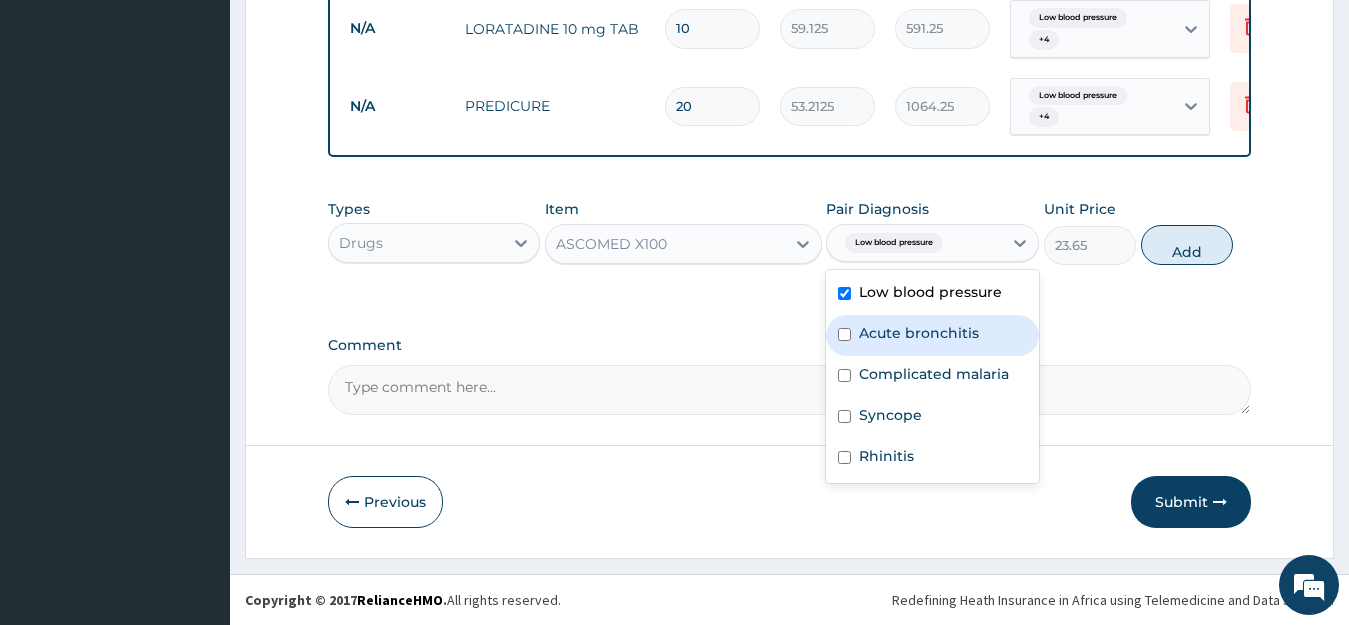 click on "Acute bronchitis" at bounding box center (919, 333) 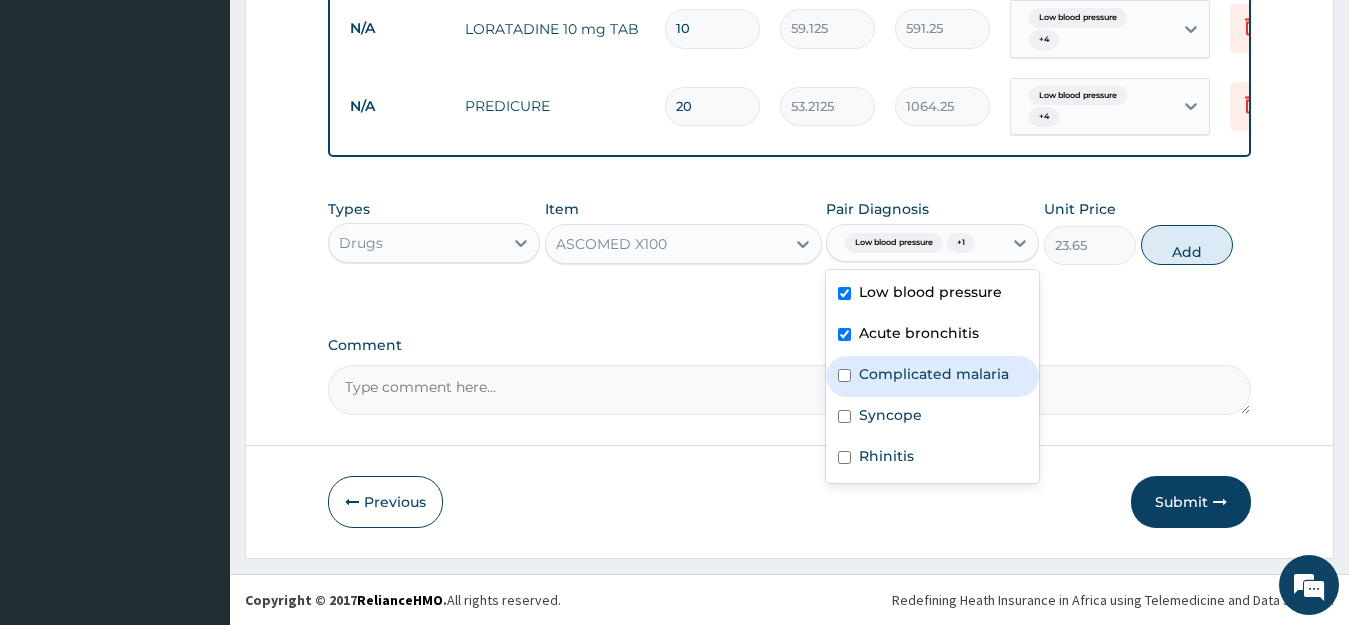 click on "Complicated malaria" at bounding box center [932, 376] 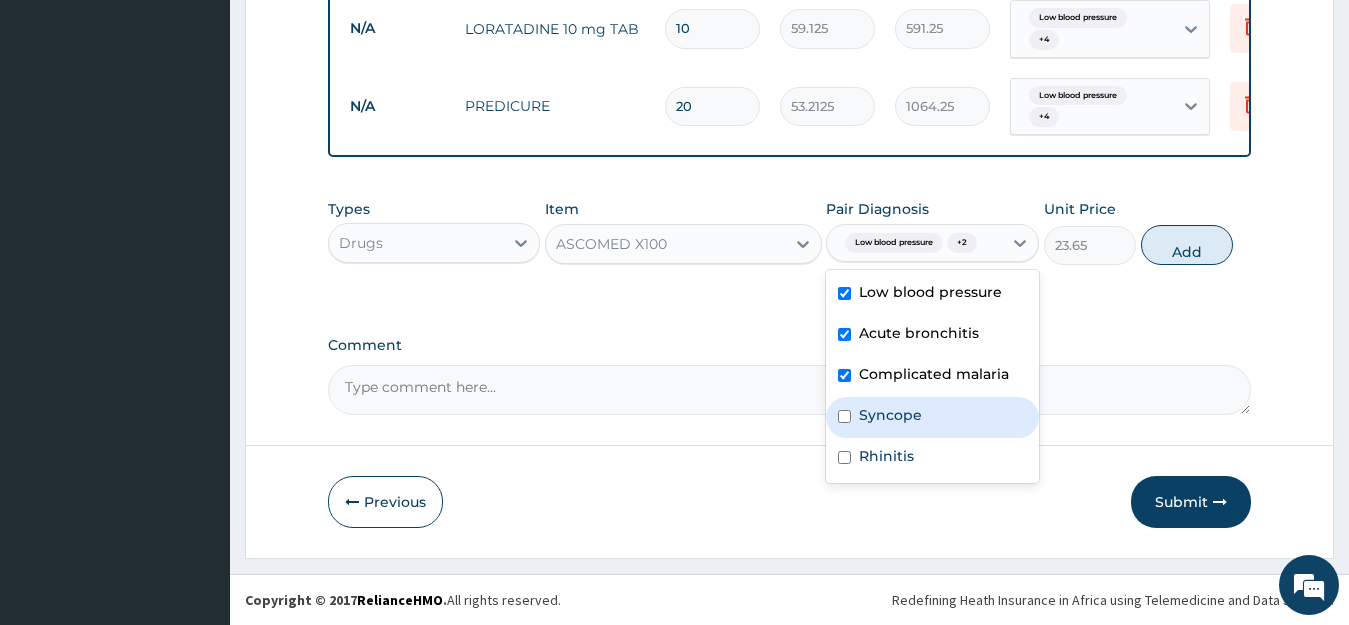click on "Syncope" at bounding box center [932, 417] 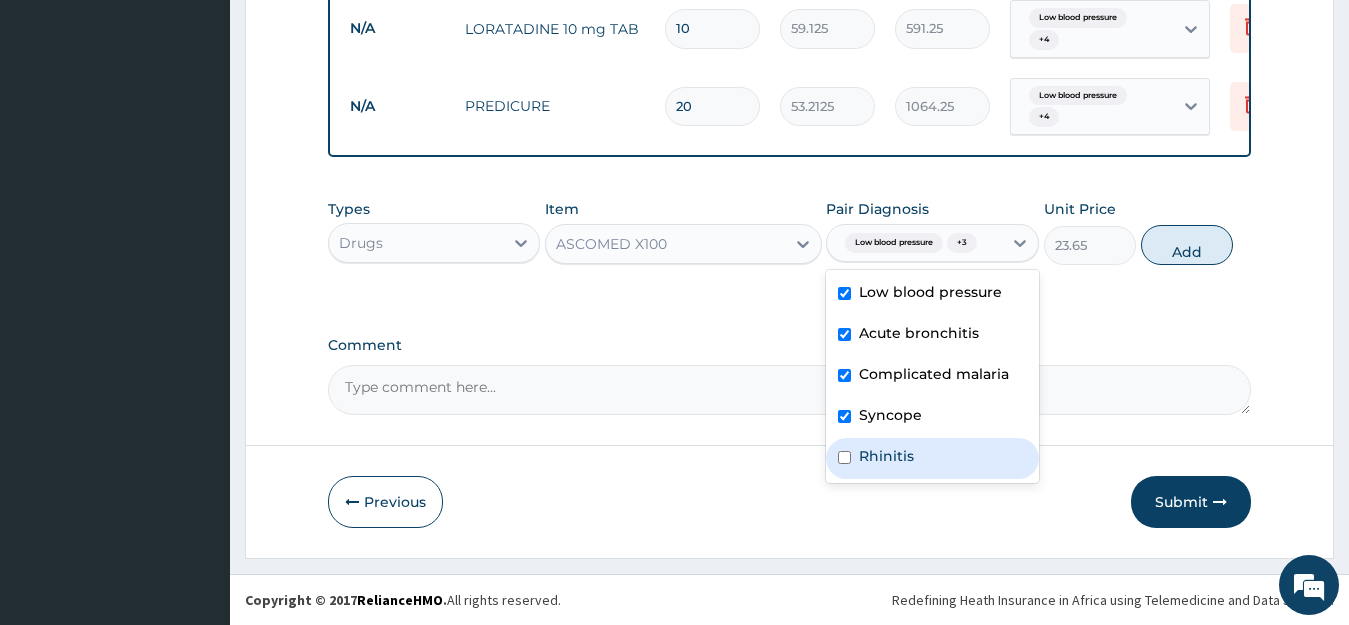 click on "Rhinitis" at bounding box center [932, 458] 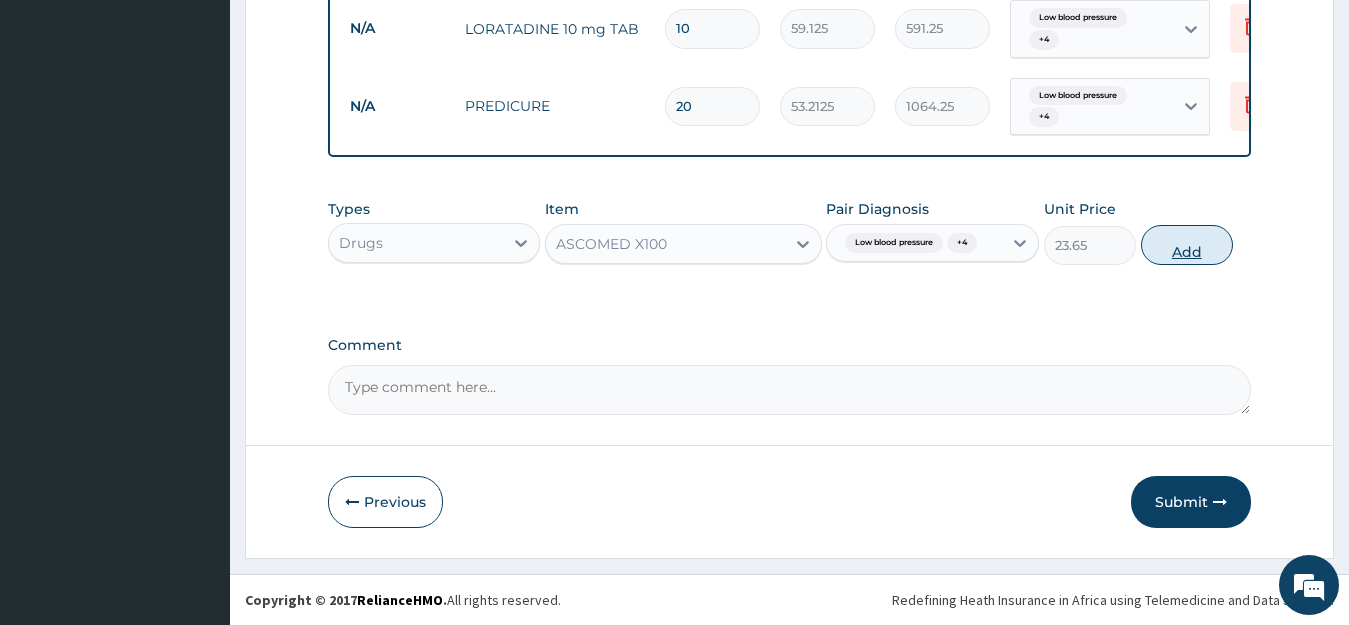 click on "Add" at bounding box center (1187, 245) 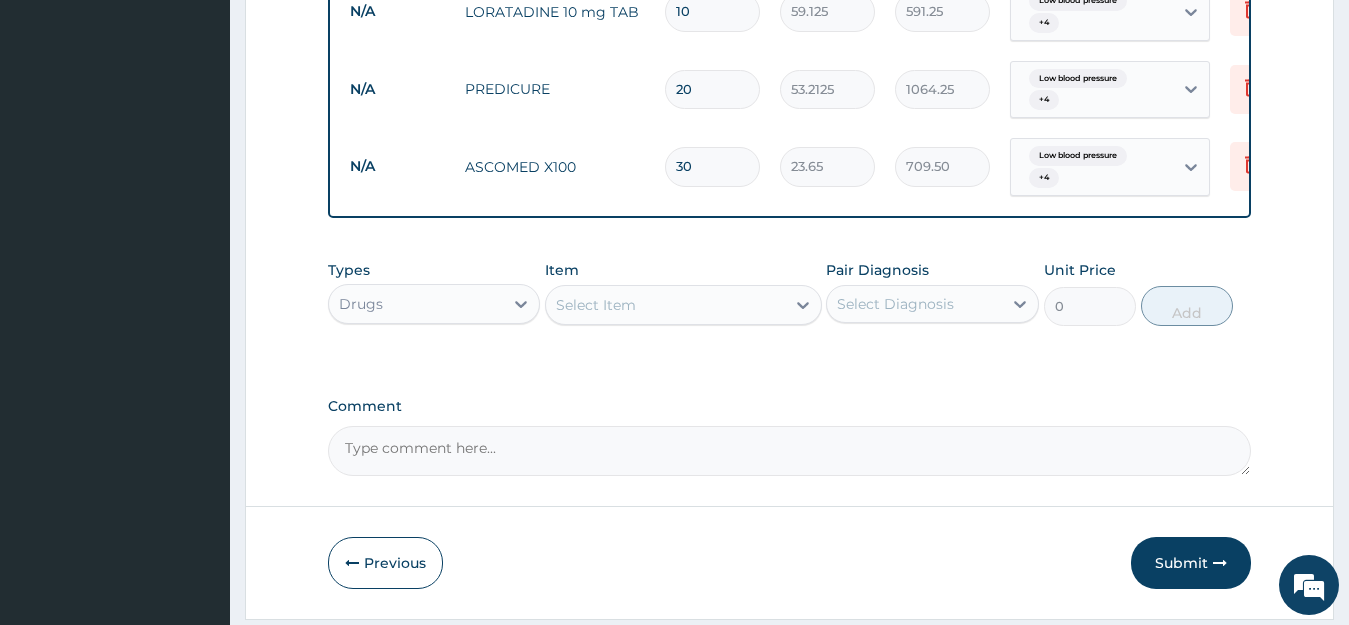 scroll, scrollTop: 2219, scrollLeft: 0, axis: vertical 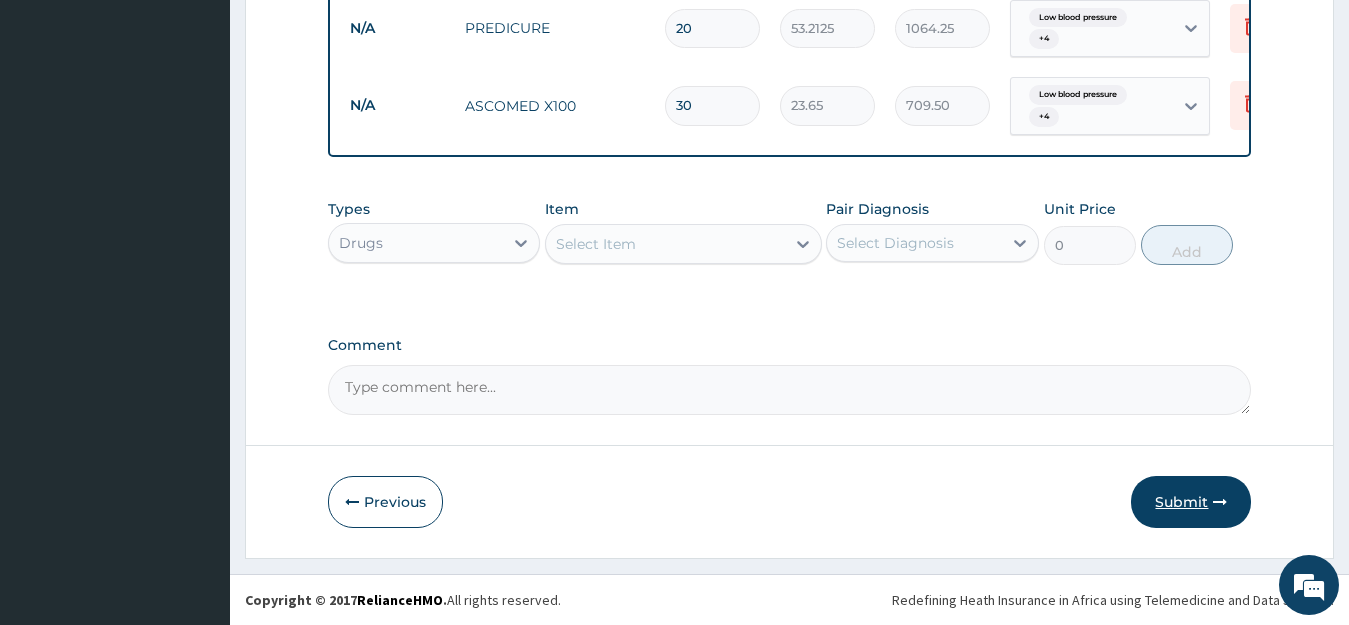 click on "Submit" at bounding box center (1191, 502) 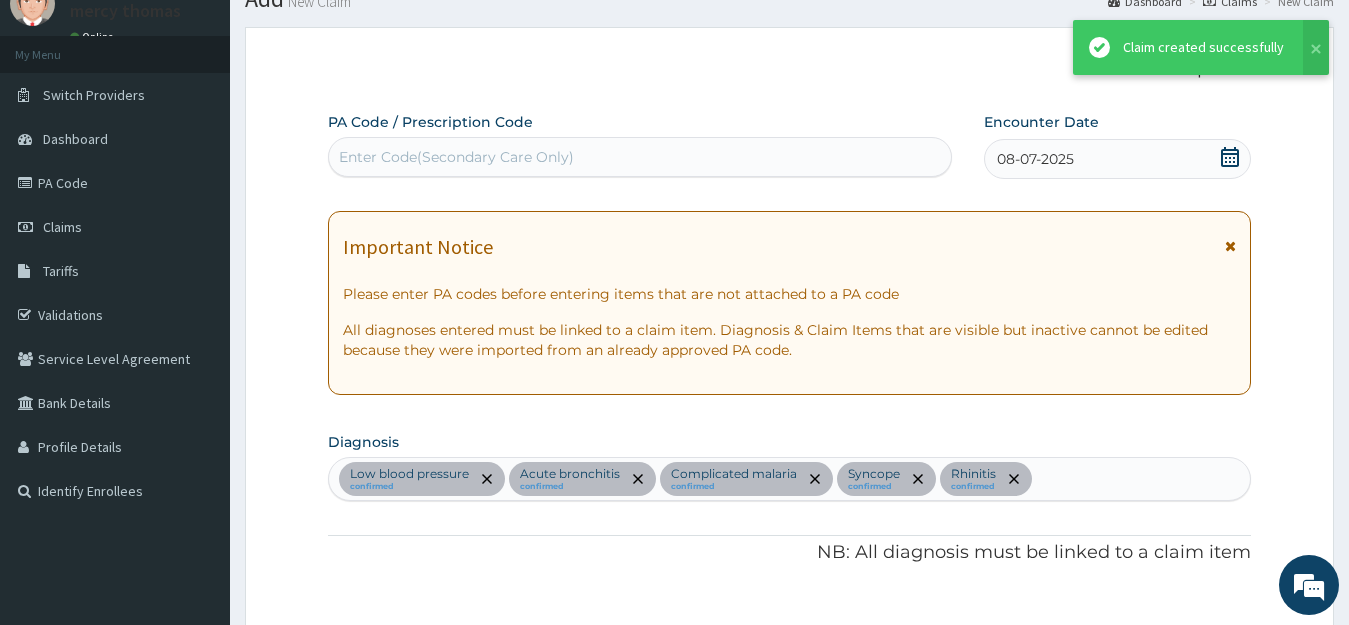 scroll, scrollTop: 2219, scrollLeft: 0, axis: vertical 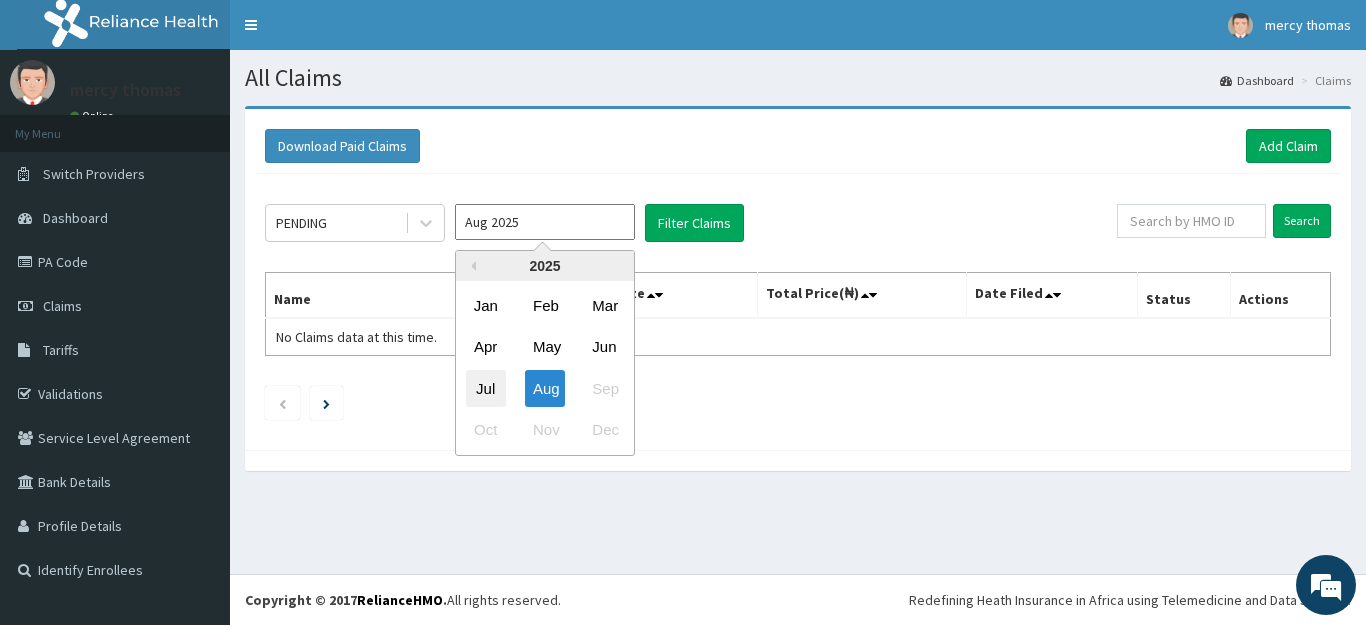 click on "Jul" at bounding box center (486, 388) 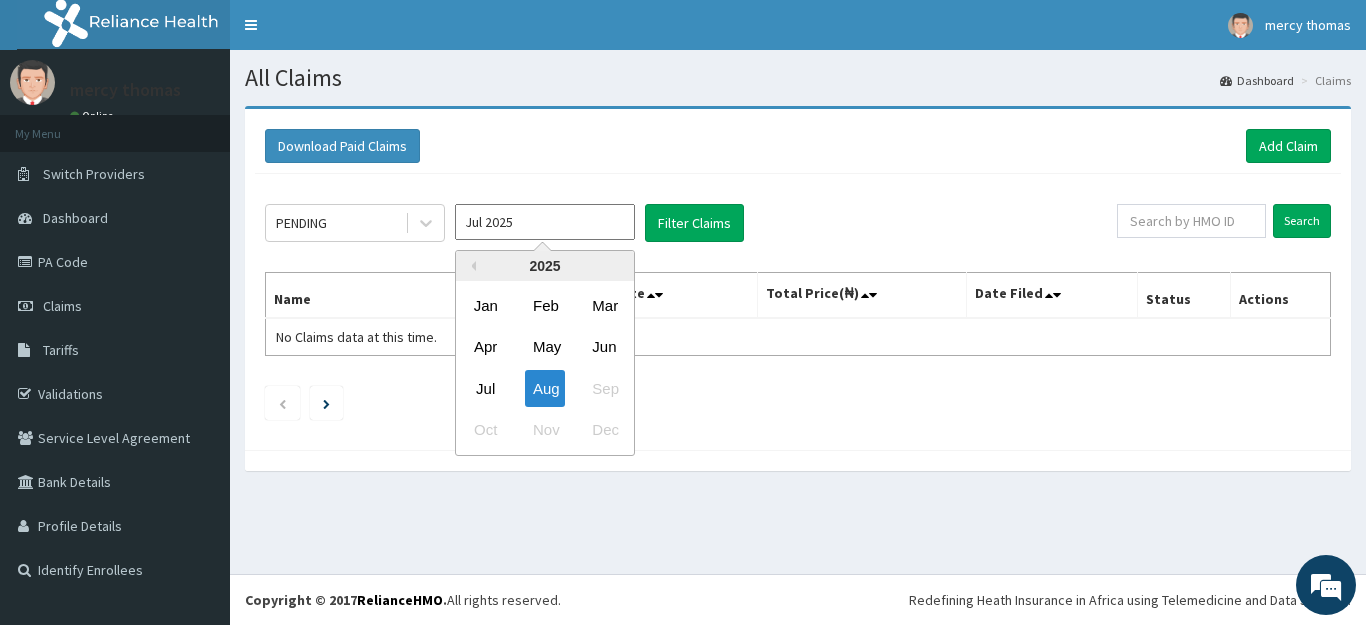 scroll, scrollTop: 0, scrollLeft: 0, axis: both 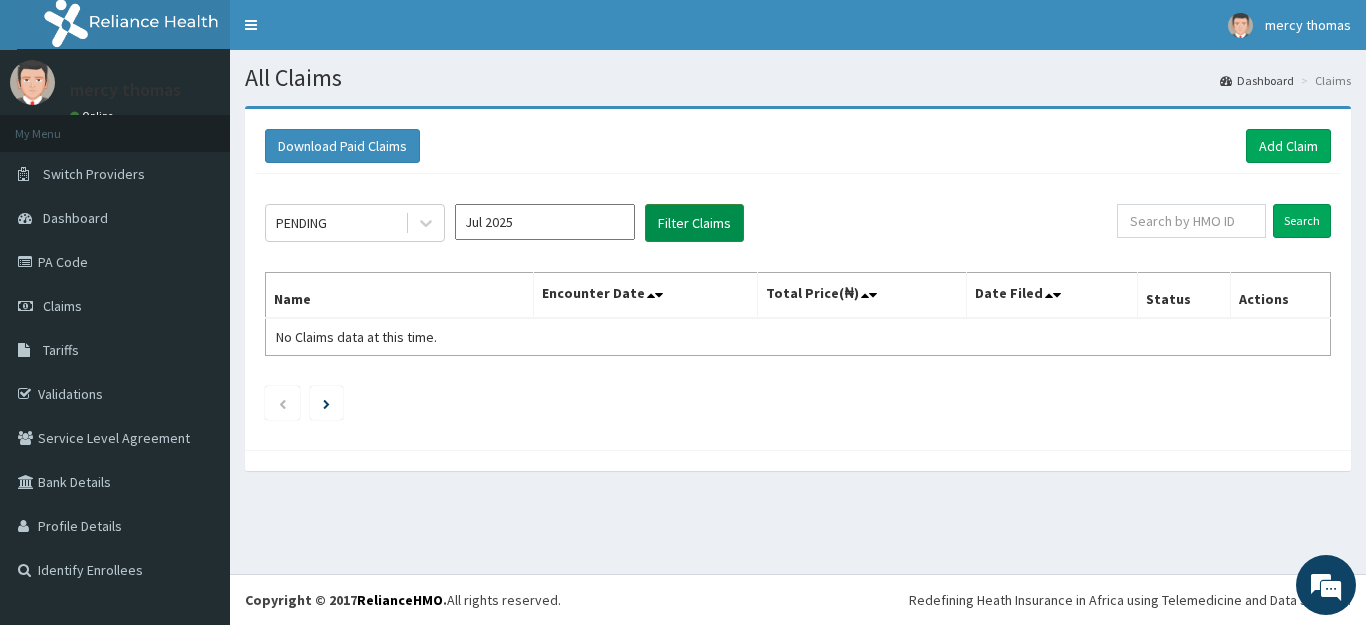 click on "Filter Claims" at bounding box center (694, 223) 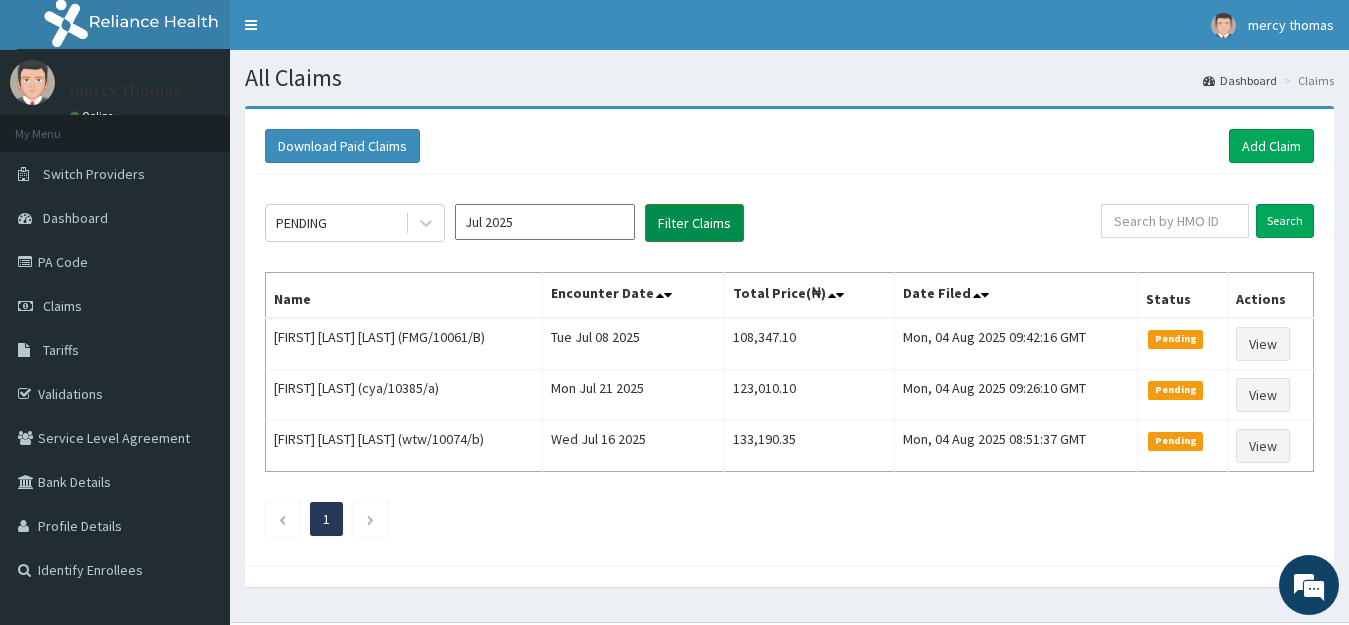 scroll, scrollTop: 0, scrollLeft: 0, axis: both 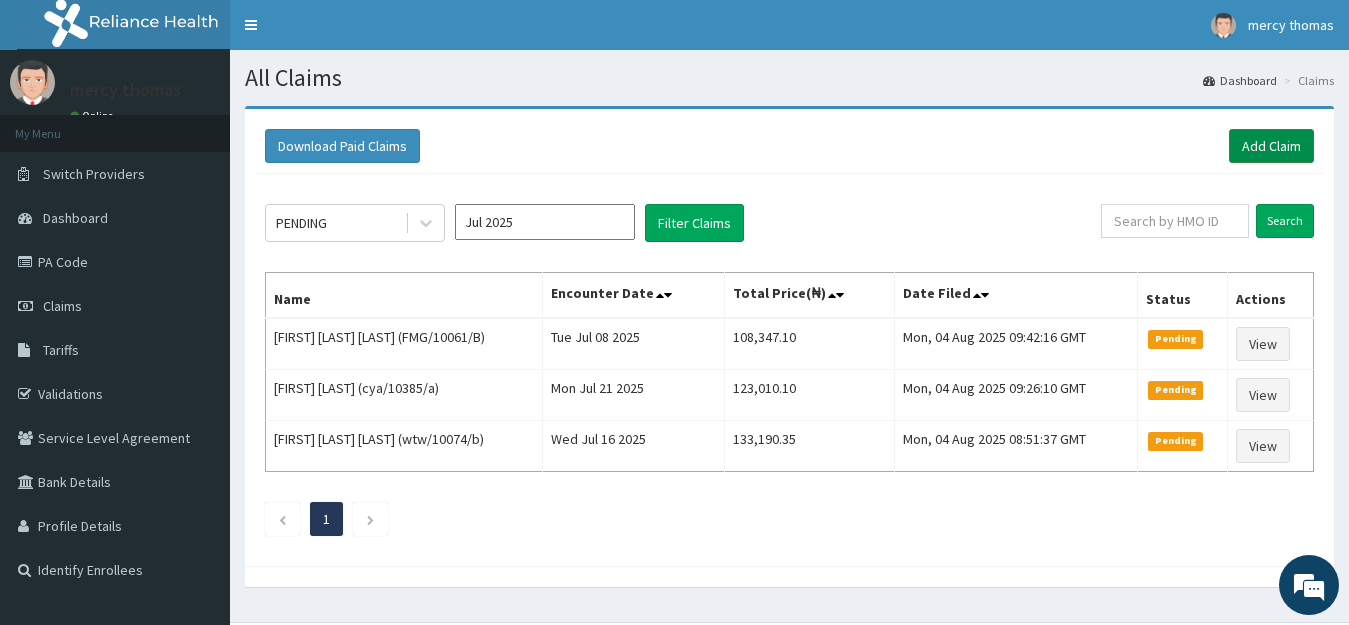 click on "Add Claim" at bounding box center (1271, 146) 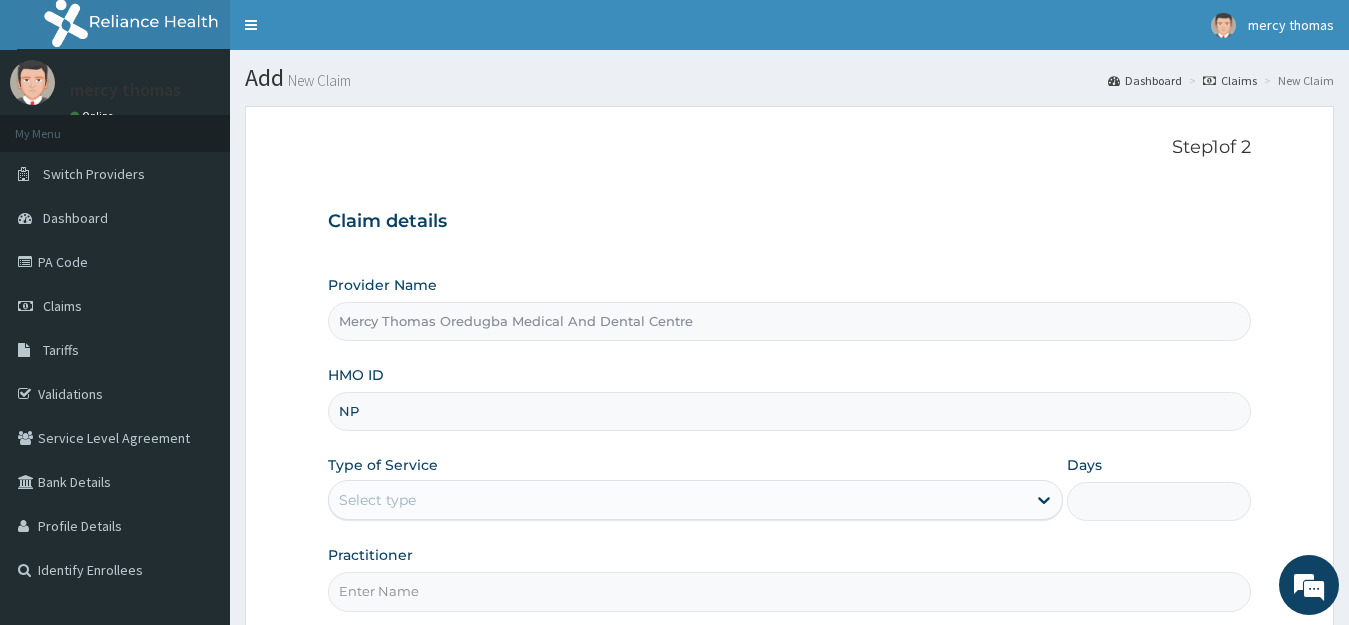 scroll, scrollTop: 0, scrollLeft: 0, axis: both 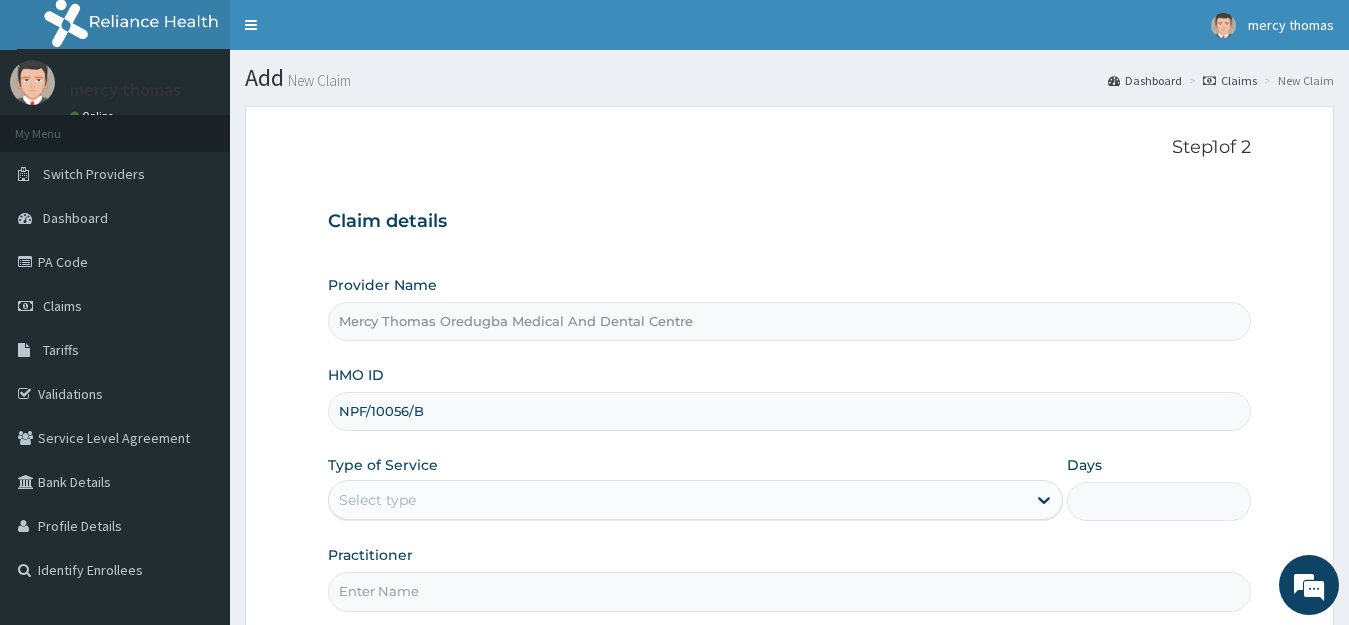 type on "NPF/10056/B" 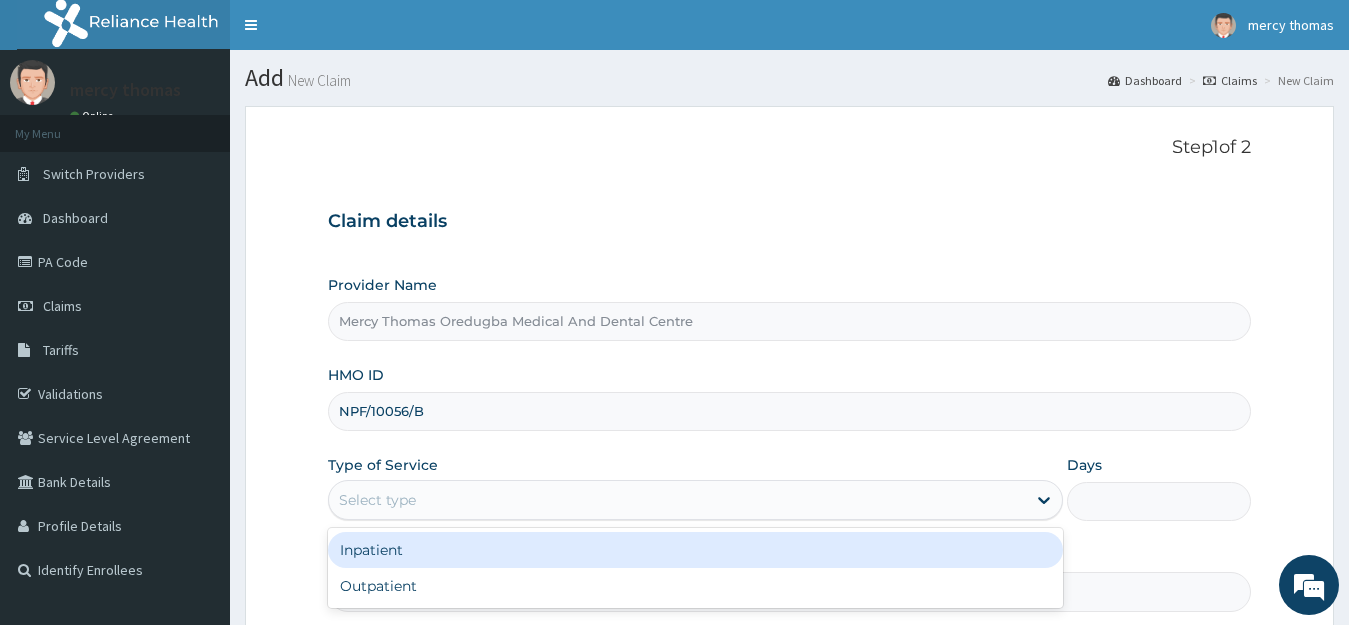 click on "Inpatient" at bounding box center (696, 550) 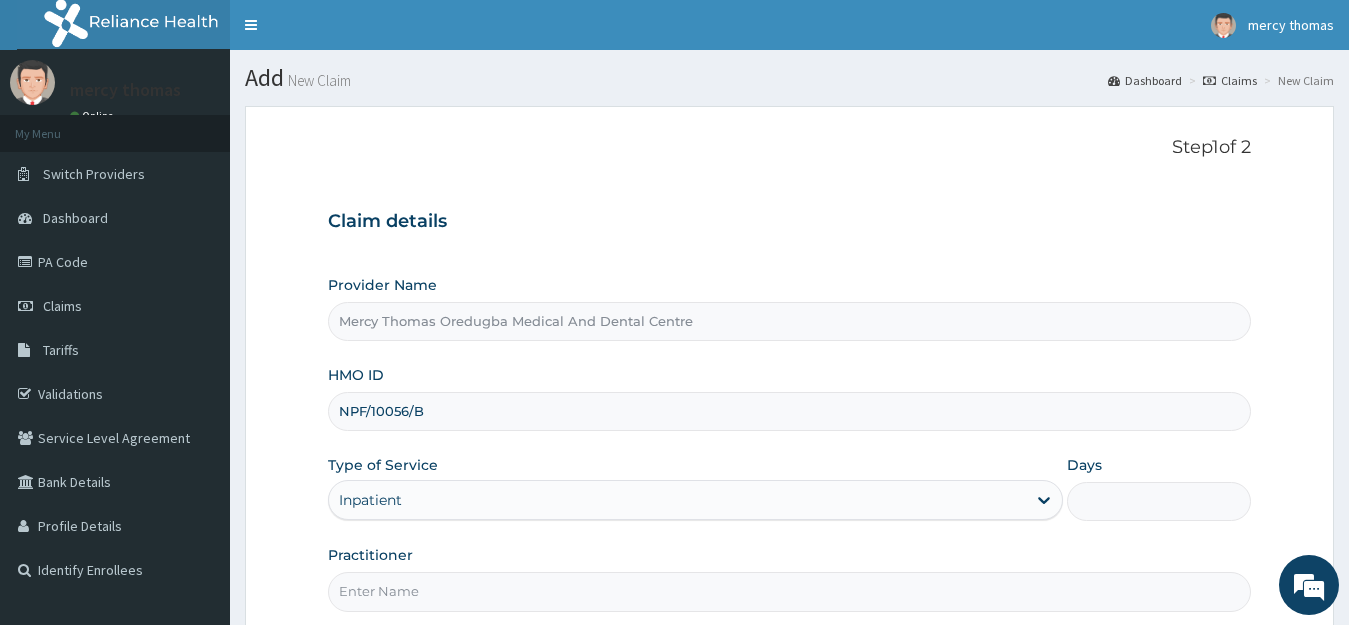 click on "Days" at bounding box center (1159, 501) 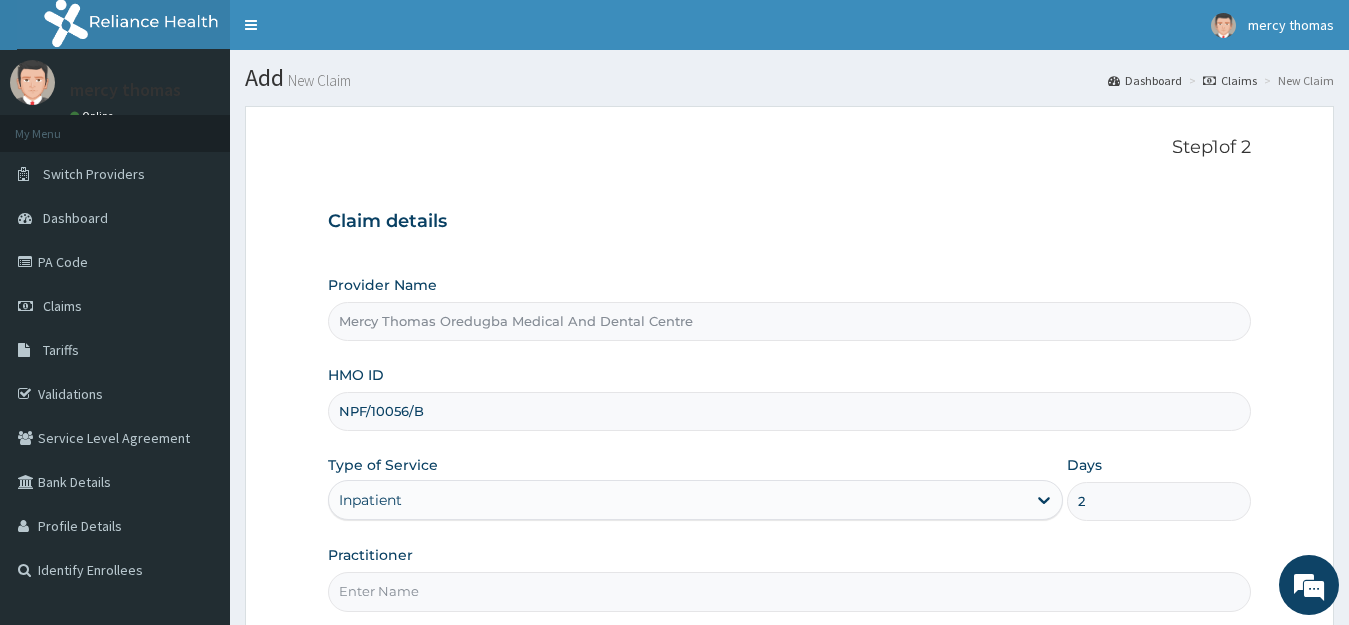 type on "2" 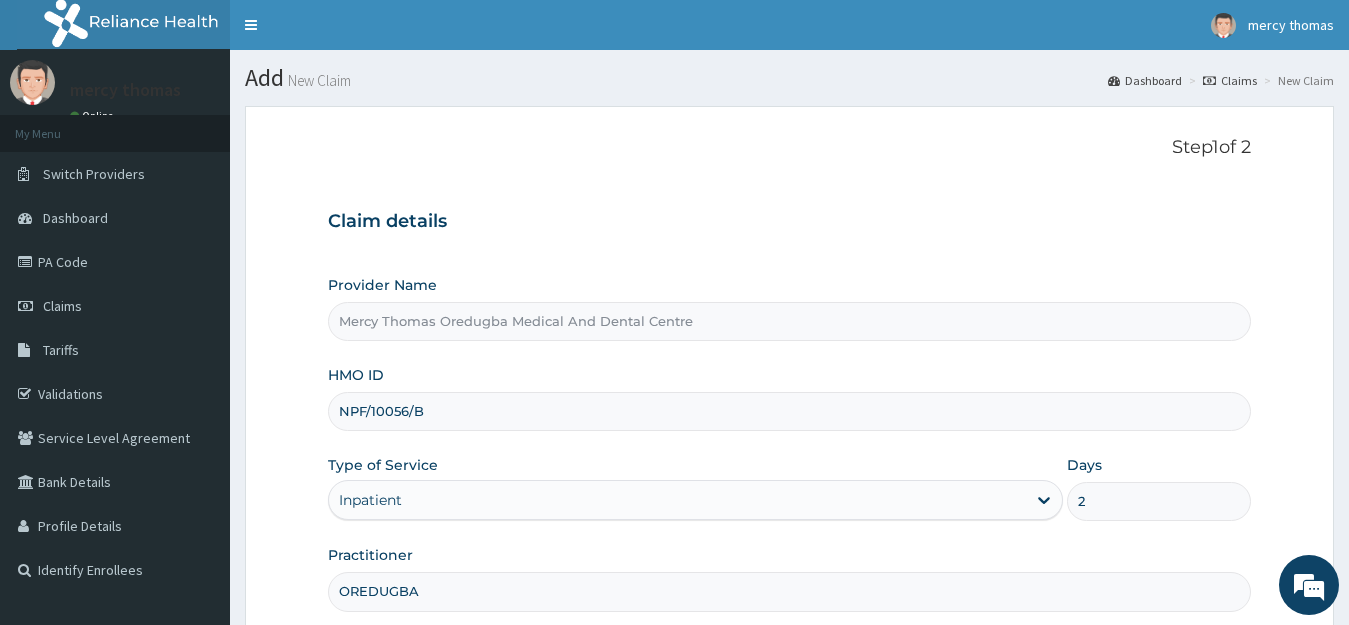 scroll, scrollTop: 197, scrollLeft: 0, axis: vertical 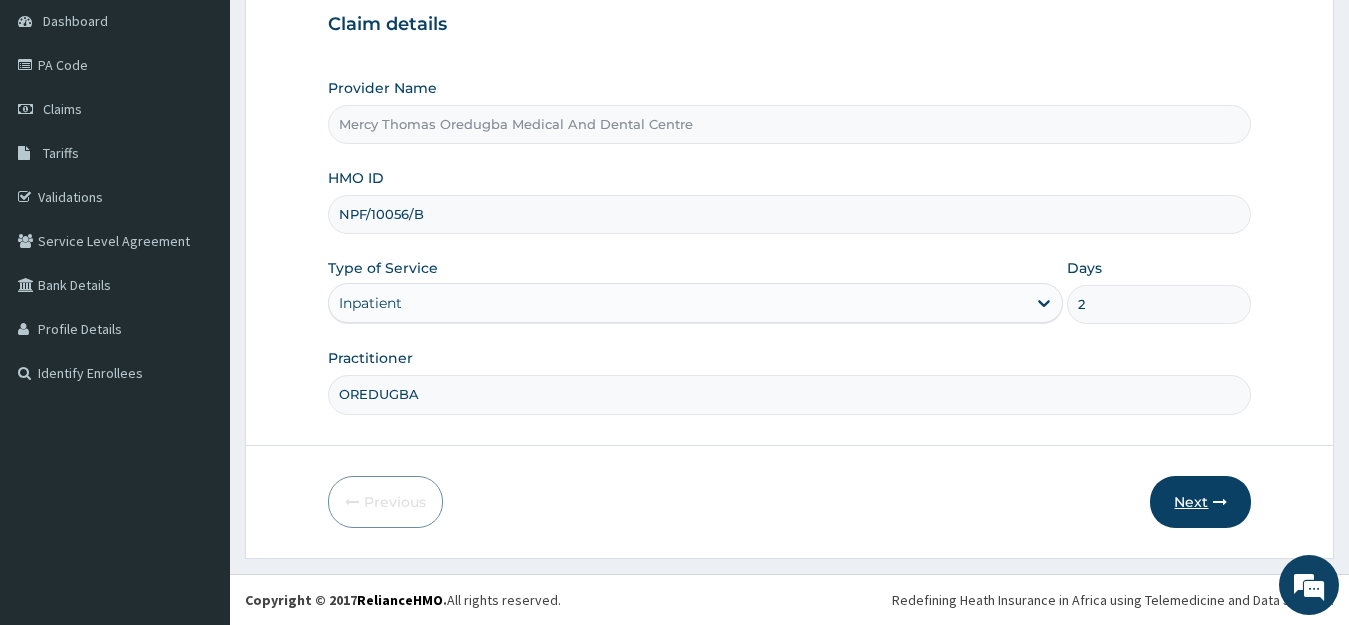 type on "OREDUGBA" 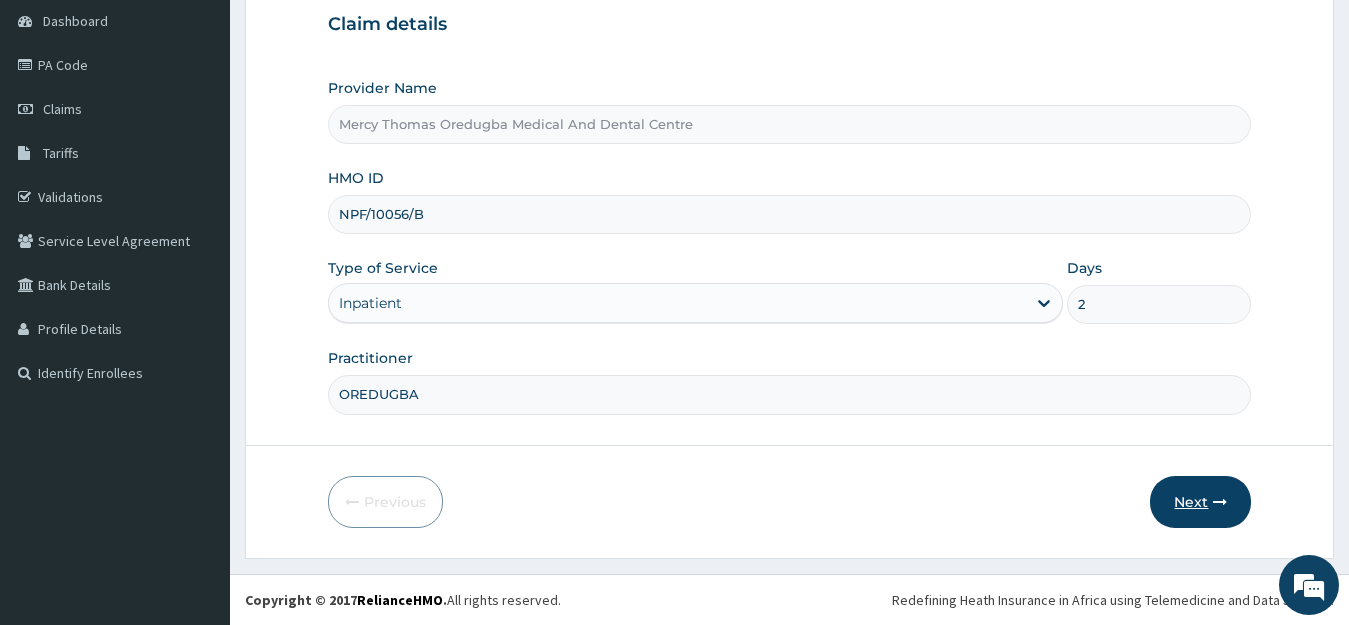 click on "Next" at bounding box center (1200, 502) 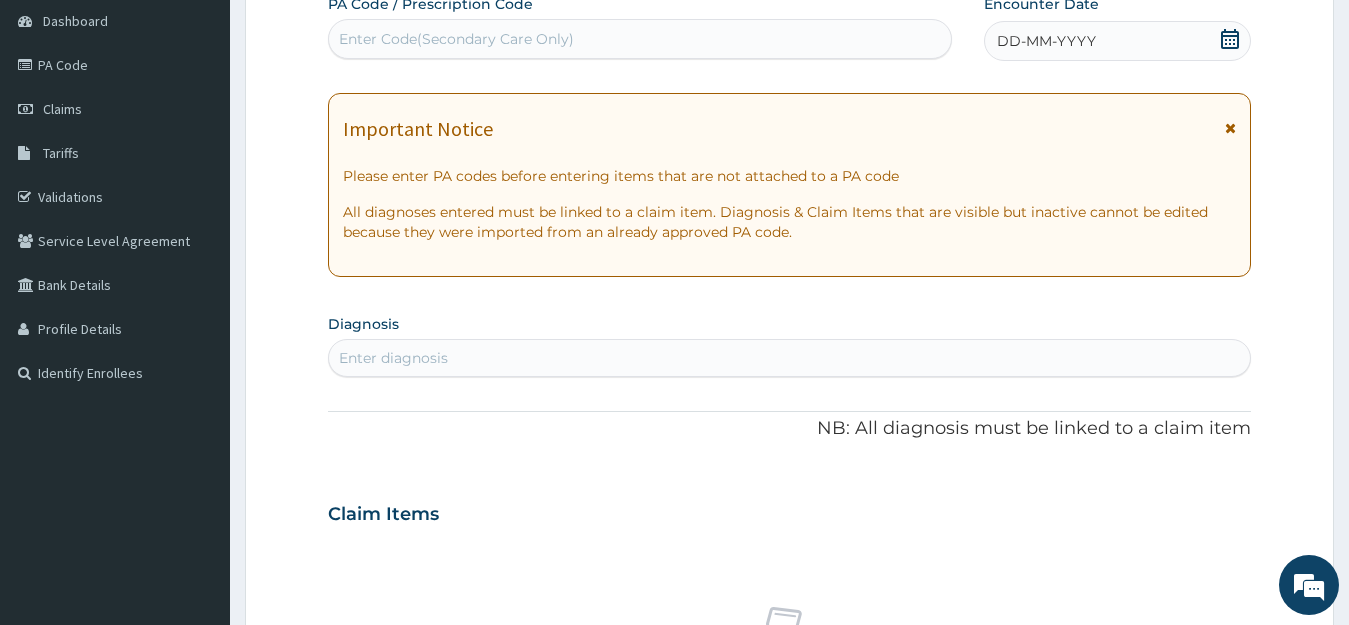 click on "Enter Code(Secondary Care Only)" at bounding box center [640, 39] 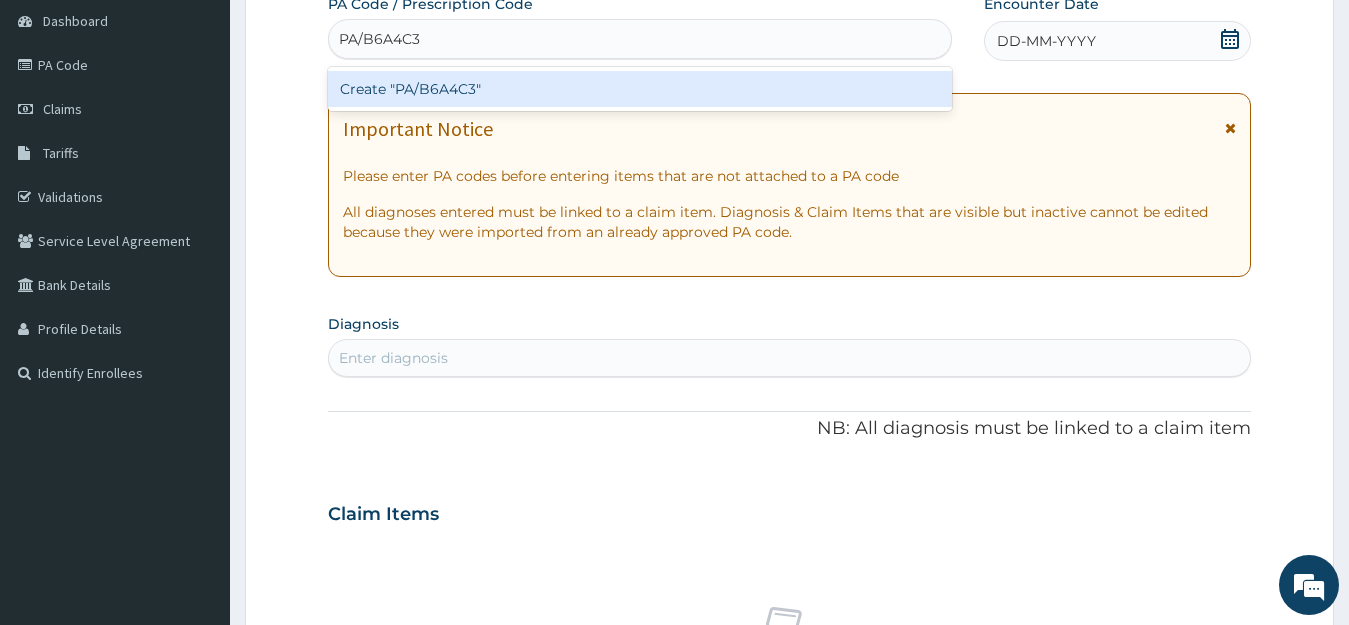 type on "PA/B6A4C3" 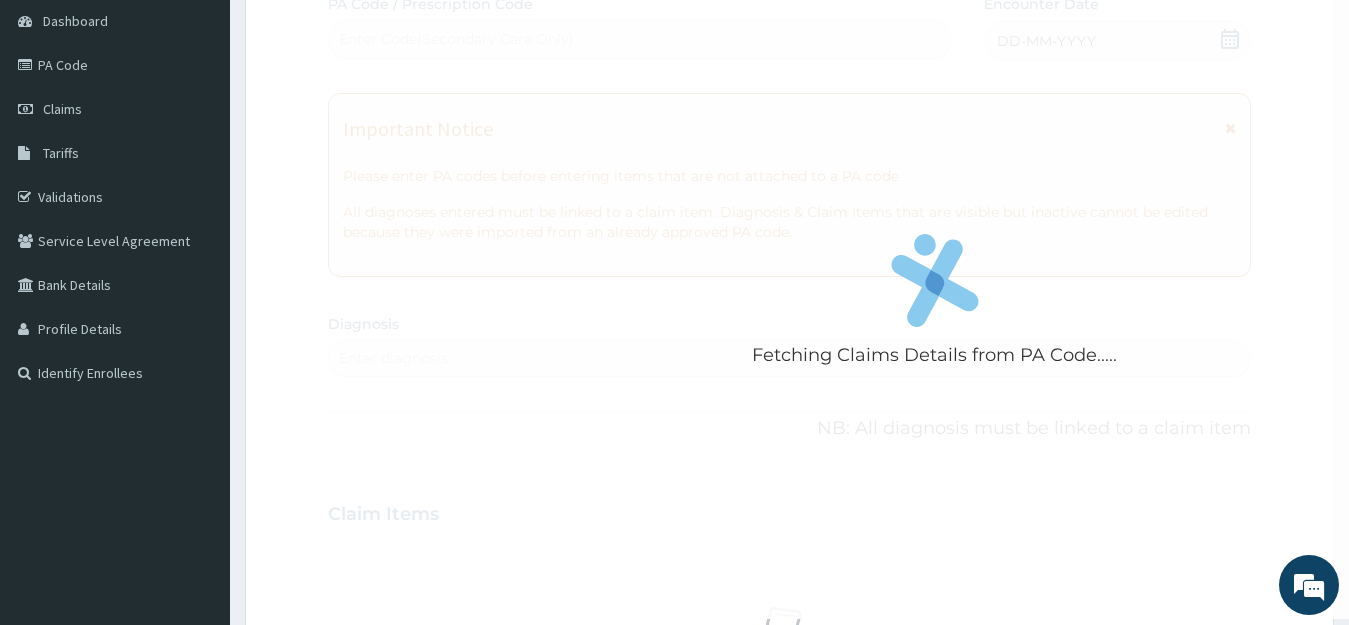 click on "Fetching Claims Details from PA Code..... PA Code / Prescription Code Enter Code(Secondary Care Only) Encounter Date DD-MM-YYYY Important Notice Please enter PA codes before entering items that are not attached to a PA code   All diagnoses entered must be linked to a claim item. Diagnosis & Claim Items that are visible but inactive cannot be edited because they were imported from an already approved PA code. Diagnosis Enter diagnosis NB: All diagnosis must be linked to a claim item Claim Items No claim item Types Select Type Item Select Item Pair Diagnosis Select Diagnosis Unit Price 0 Add Comment" at bounding box center [790, 511] 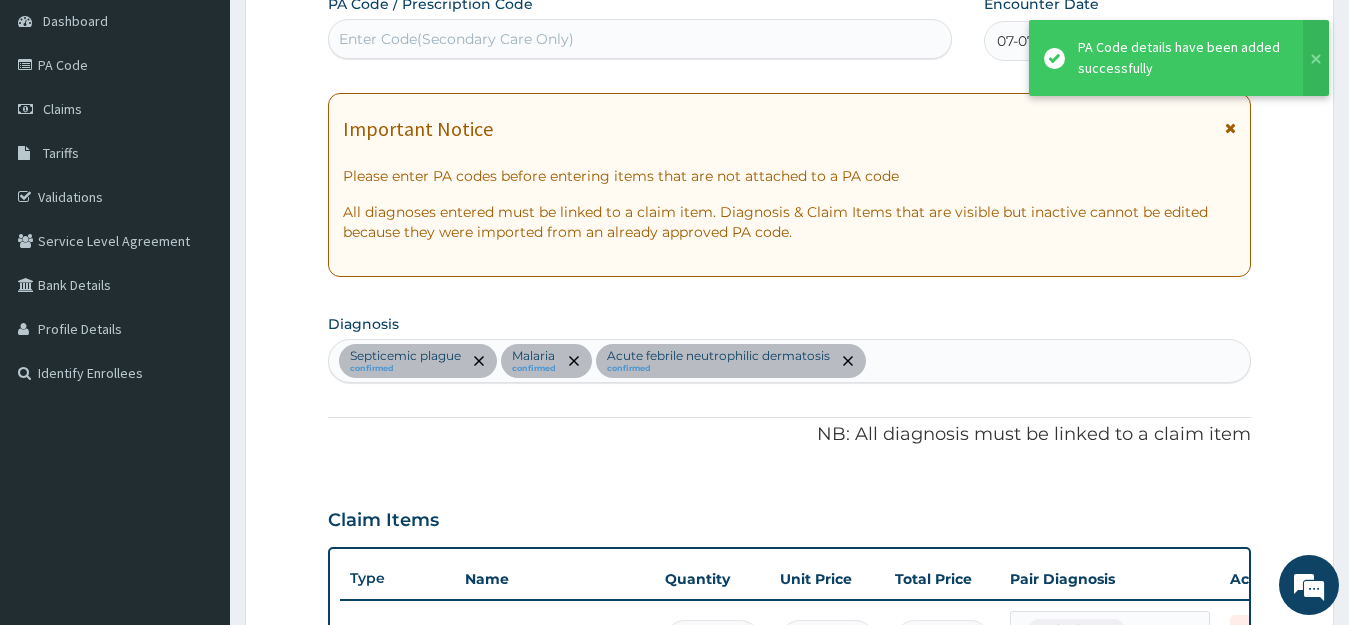 scroll, scrollTop: 597, scrollLeft: 0, axis: vertical 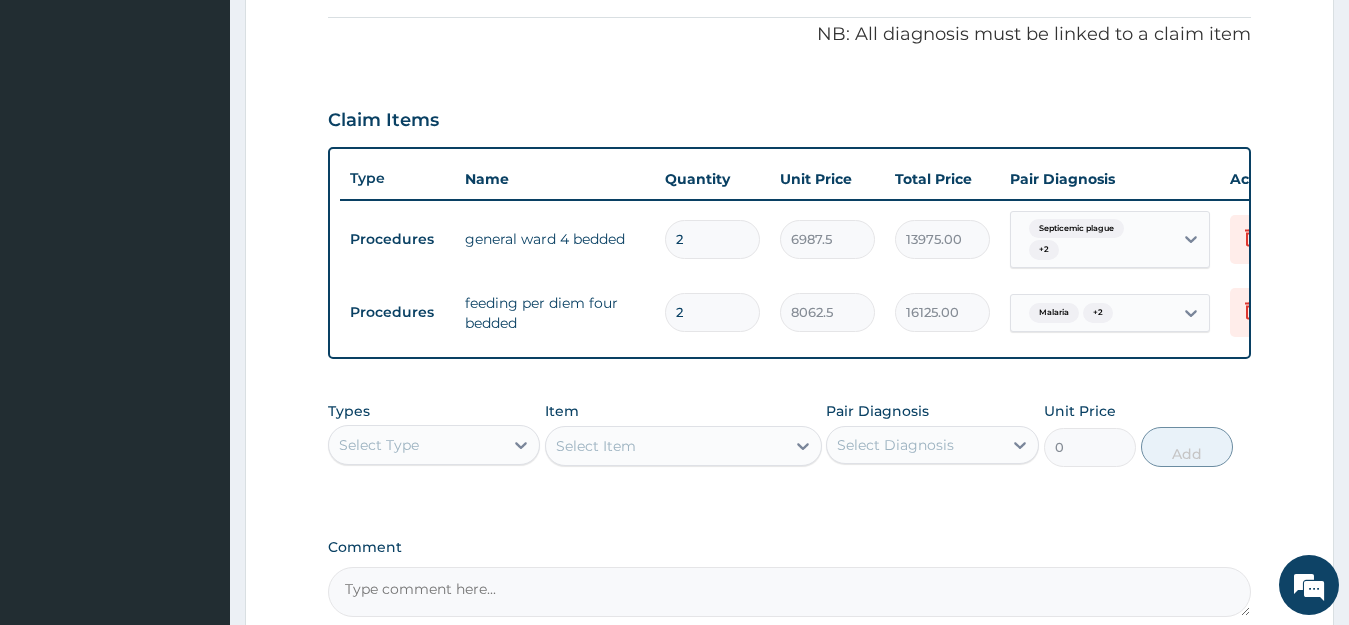 click on "Step  2  of 2 PA Code / Prescription Code Enter Code(Secondary Care Only) Encounter Date 07-07-2025 Important Notice Please enter PA codes before entering items that are not attached to a PA code   All diagnoses entered must be linked to a claim item. Diagnosis & Claim Items that are visible but inactive cannot be edited because they were imported from an already approved PA code. Diagnosis Septicemic plague confirmed Malaria confirmed Acute febrile neutrophilic dermatosis confirmed NB: All diagnosis must be linked to a claim item Claim Items Type Name Quantity Unit Price Total Price Pair Diagnosis Actions Procedures general ward 4 bedded 2 6987.5 13975.00 Septicemic plague  + 2 Delete Procedures feeding per diem four bedded 2 8062.5 16125.00 Malaria  + 2 Delete Types Select Type Item Select Item Pair Diagnosis Select Diagnosis Unit Price 0 Add Comment     Previous   Submit" at bounding box center (789, 135) 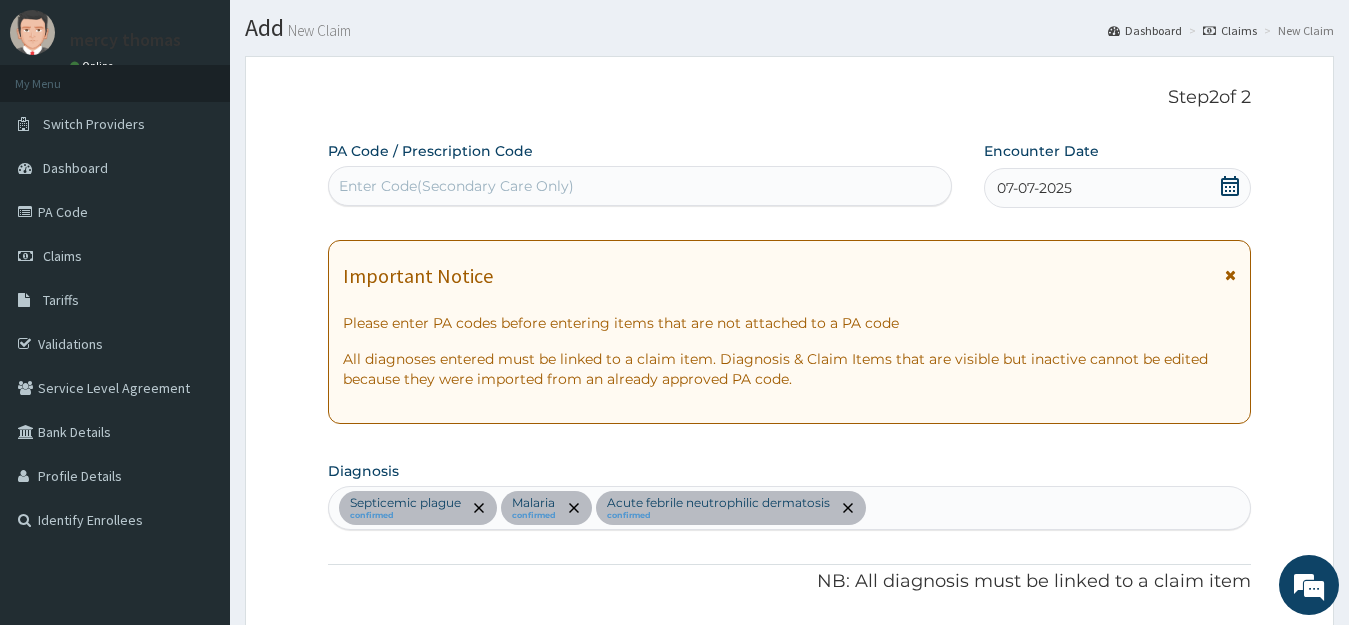 scroll, scrollTop: 597, scrollLeft: 0, axis: vertical 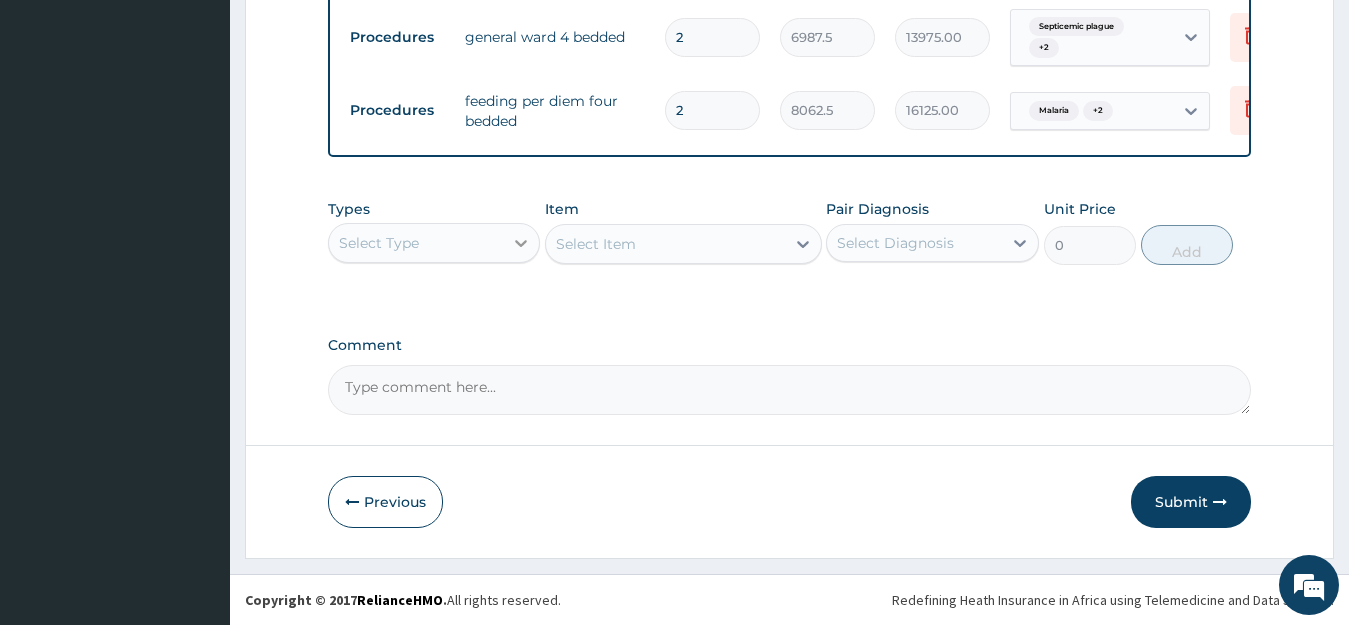 click at bounding box center [521, 243] 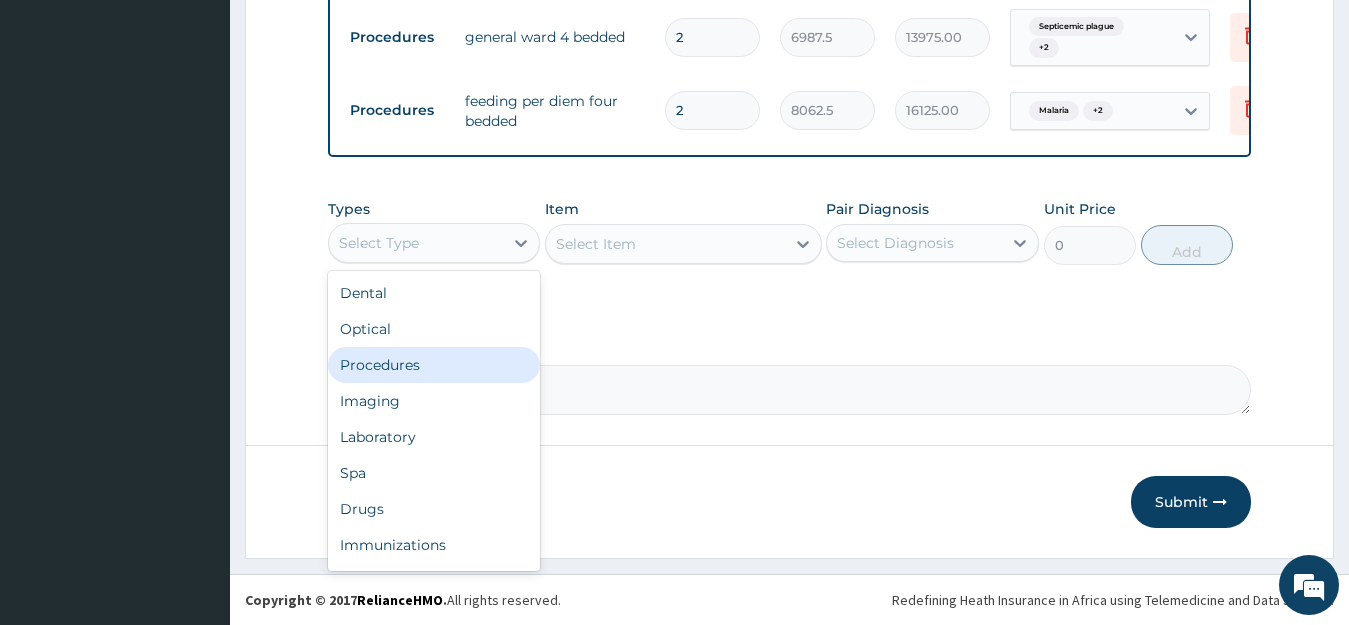click on "Procedures" at bounding box center [434, 365] 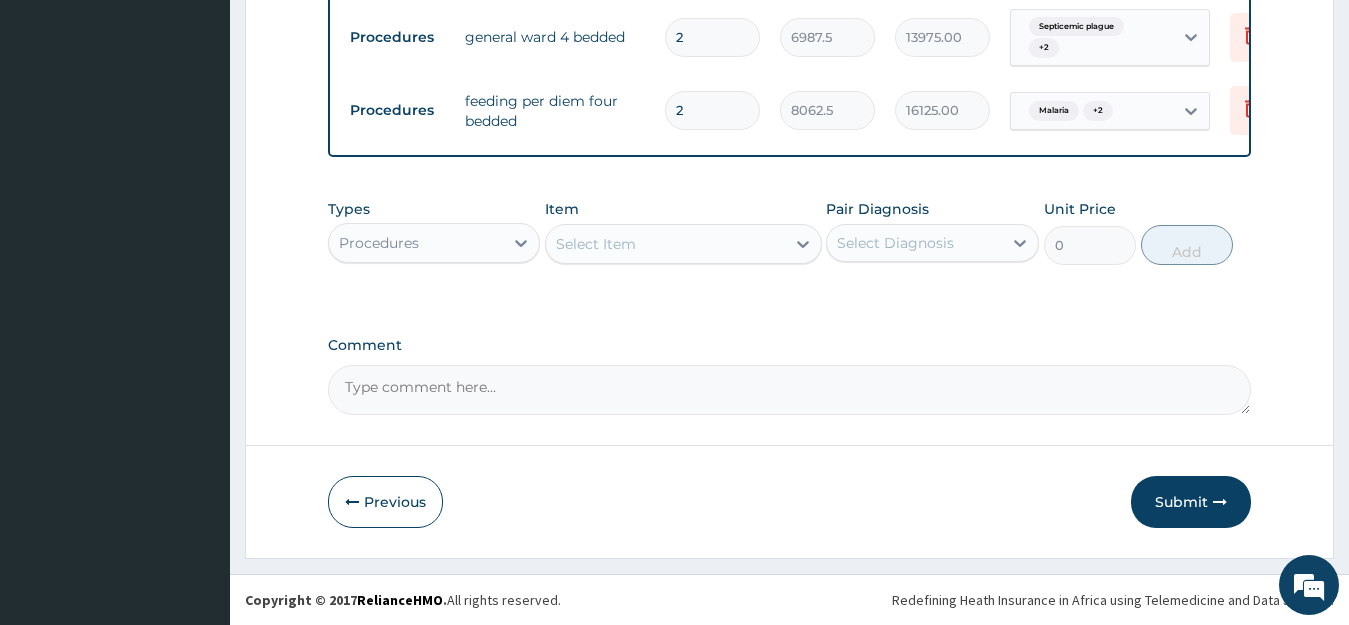 click at bounding box center [803, 244] 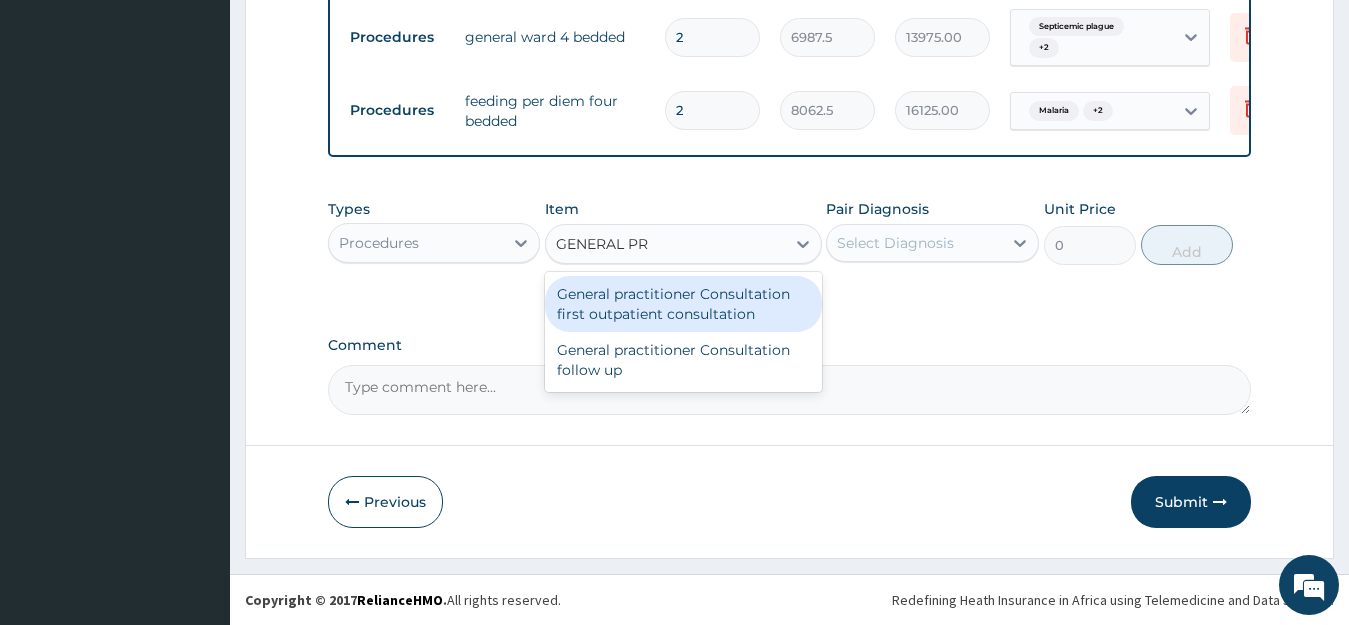 type on "GENERAL PRA" 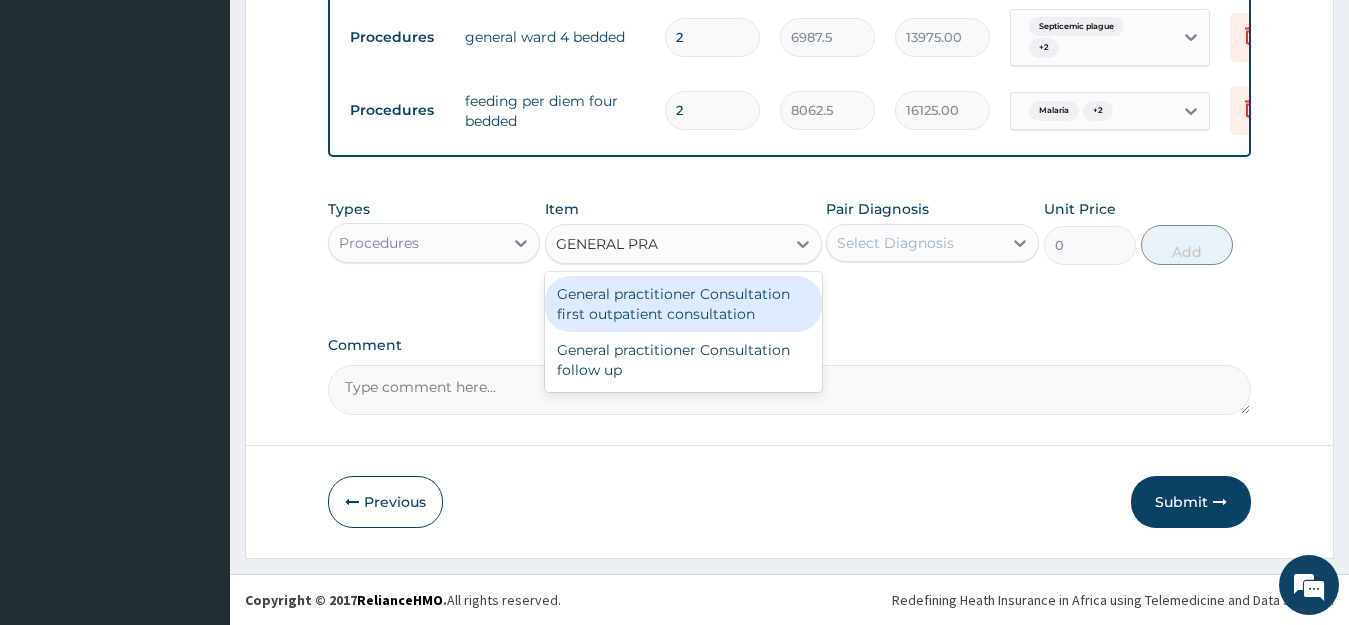 click on "General practitioner Consultation first outpatient consultation" at bounding box center (683, 304) 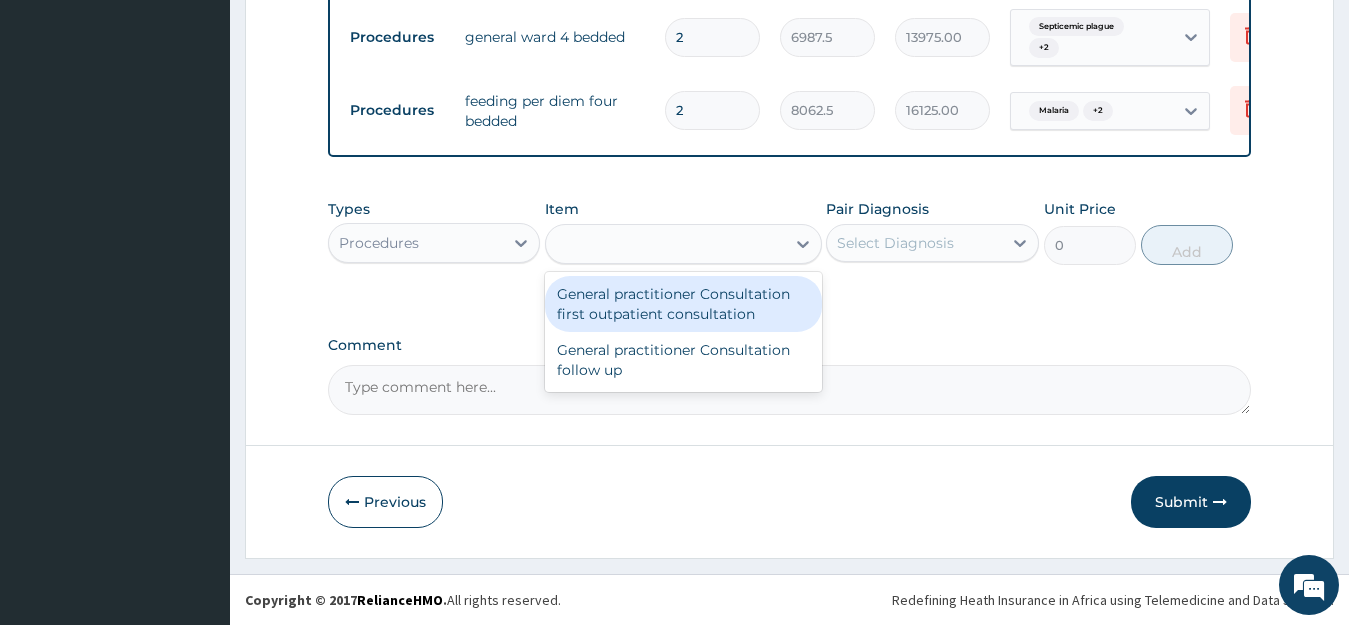 type on "3547.5" 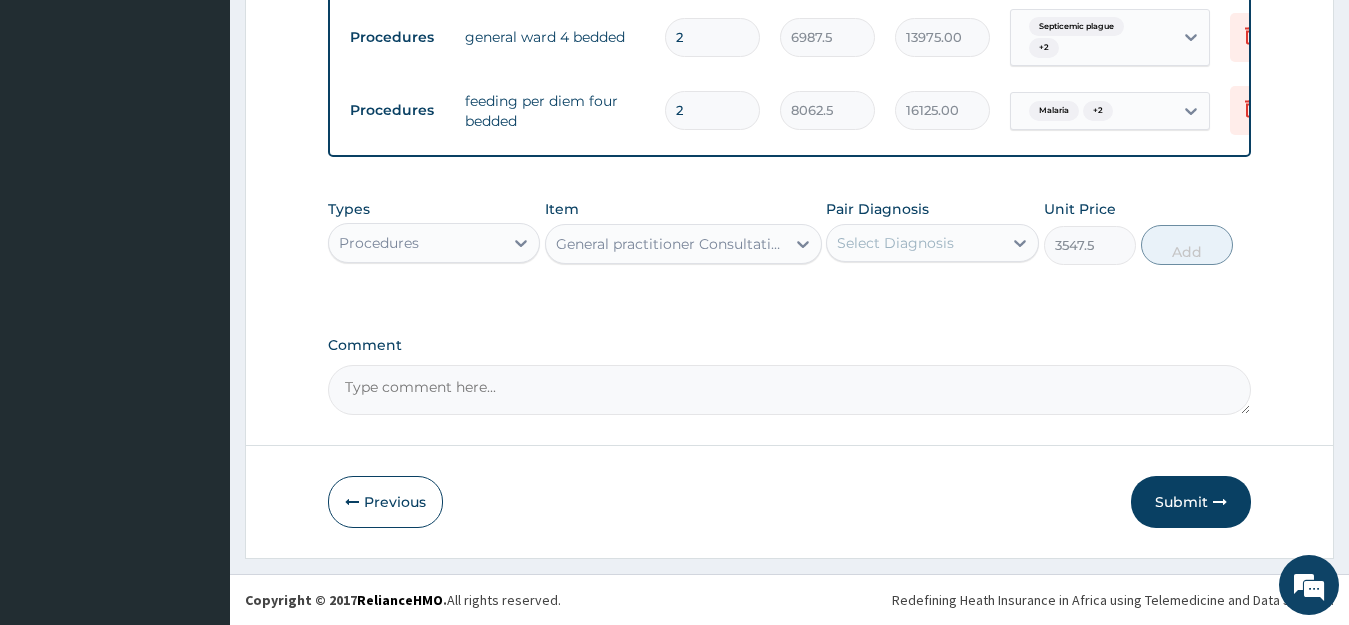 click on "Select Diagnosis" at bounding box center [895, 243] 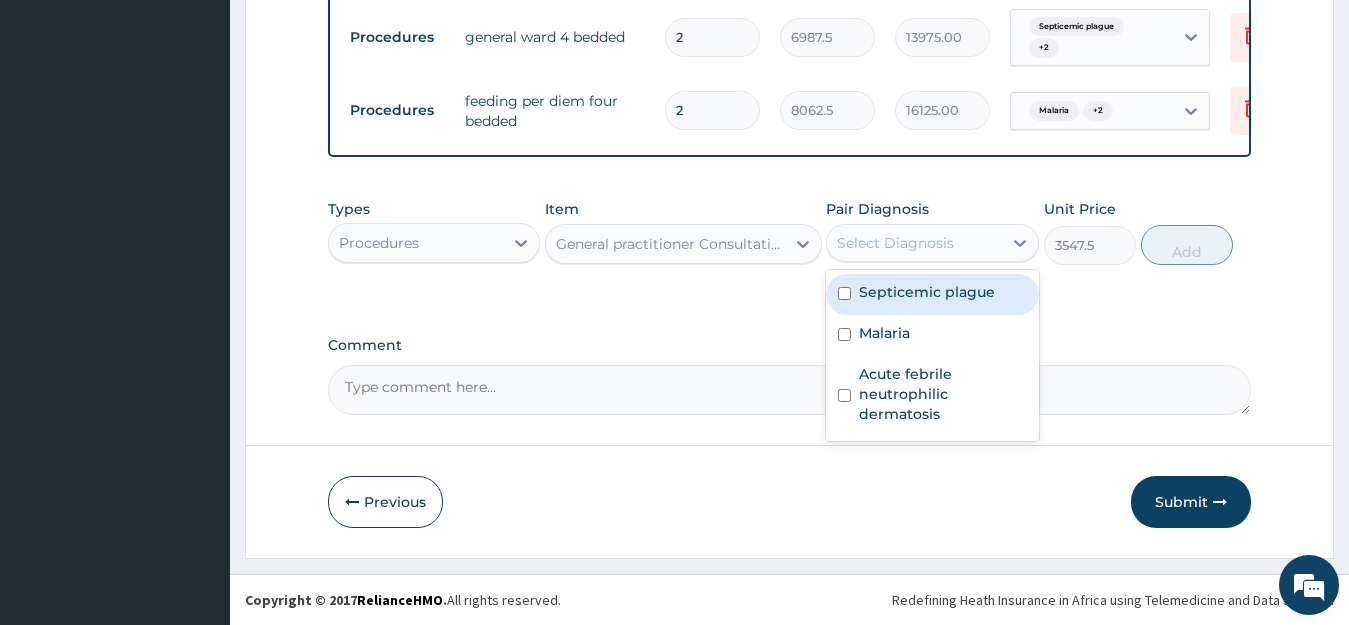 click on "Septicemic plague" at bounding box center [932, 294] 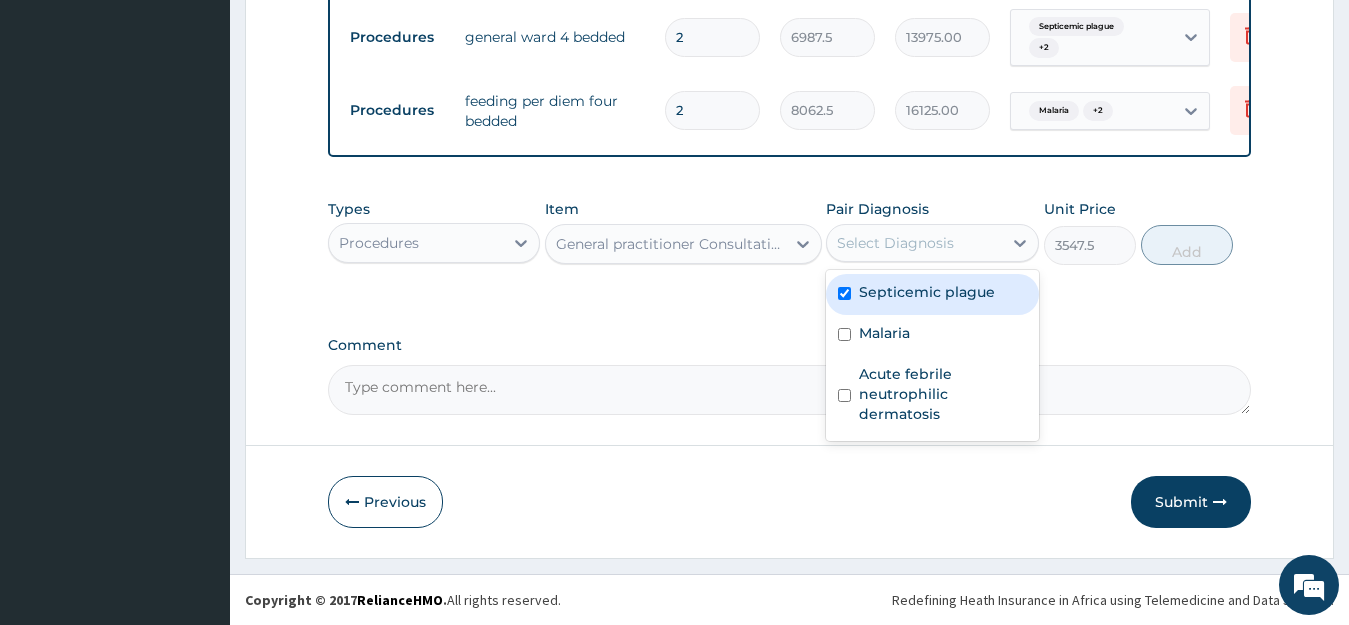checkbox on "true" 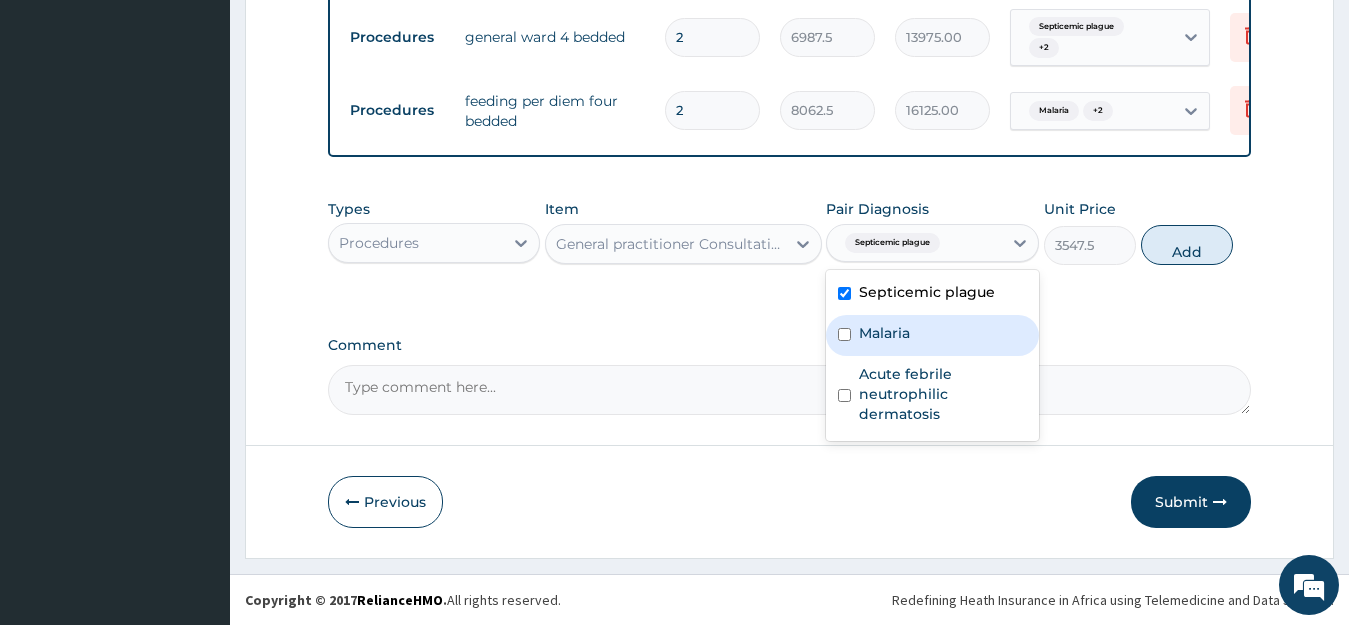 click on "Malaria" at bounding box center [884, 333] 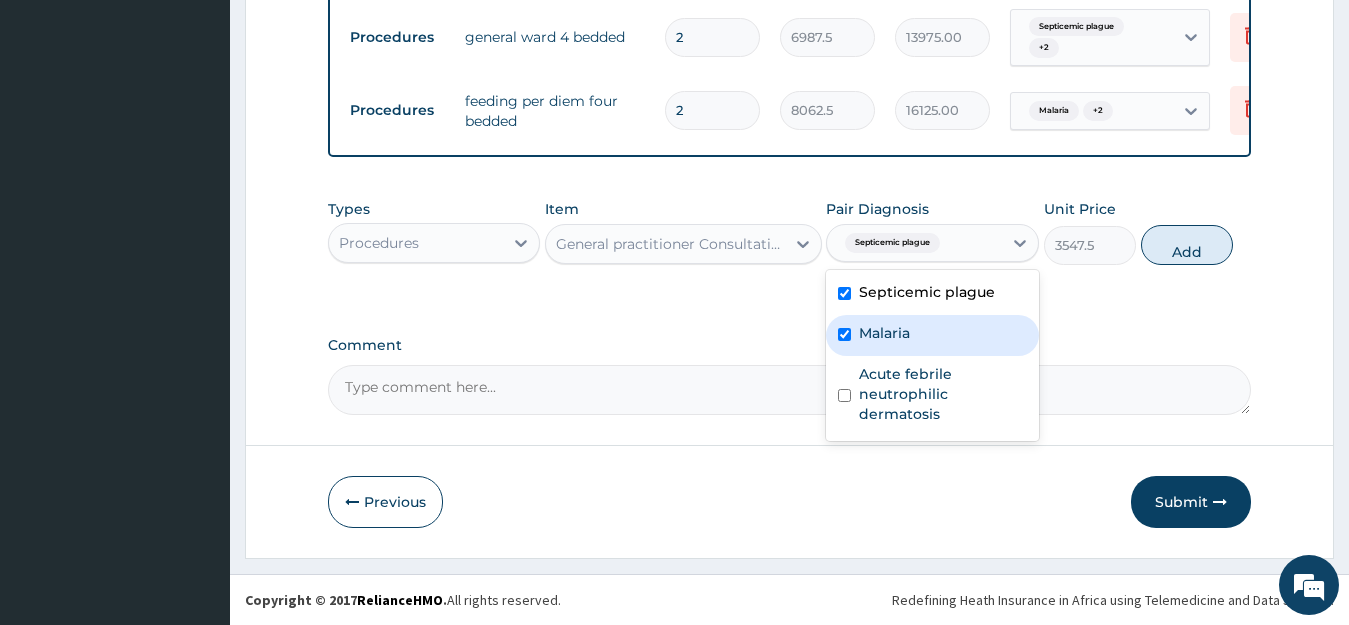 checkbox on "true" 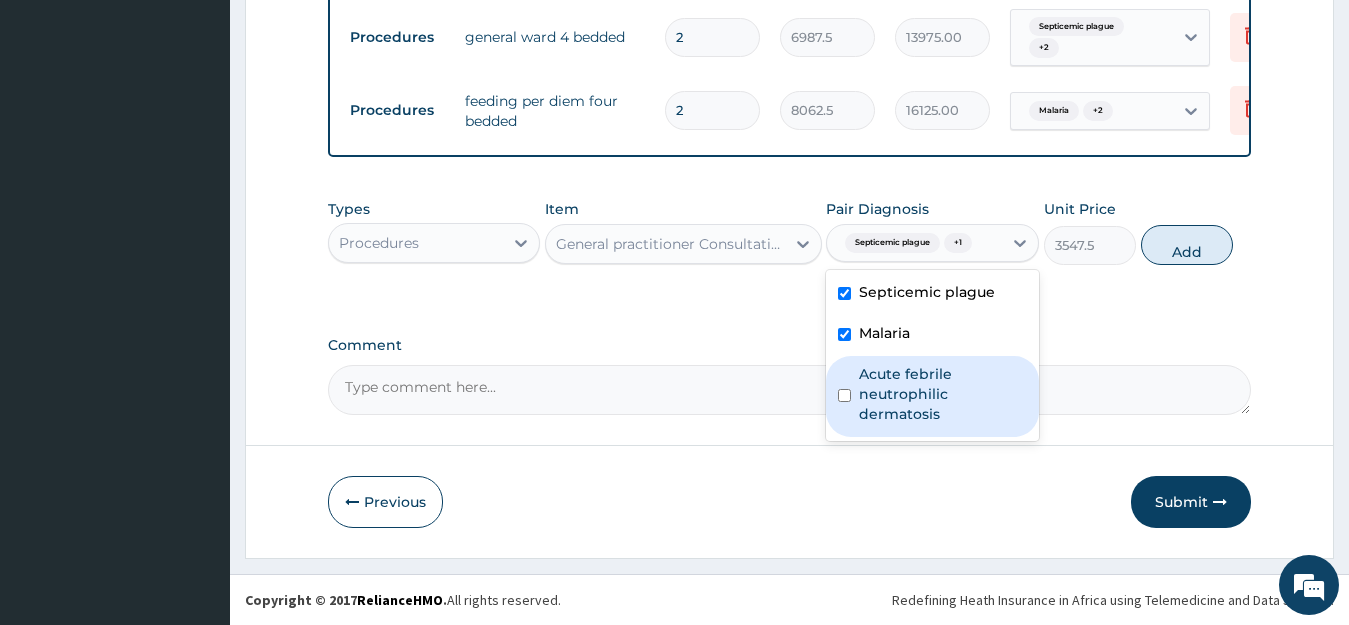 click on "Acute febrile neutrophilic dermatosis" at bounding box center [943, 394] 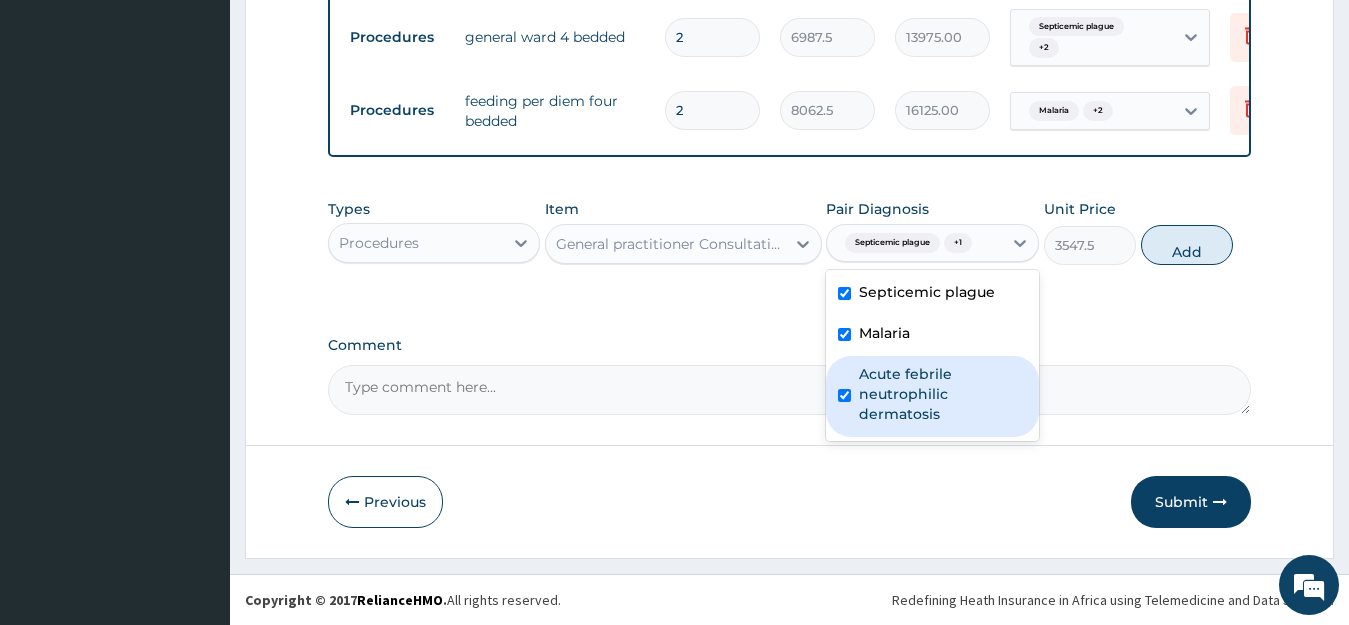 checkbox on "true" 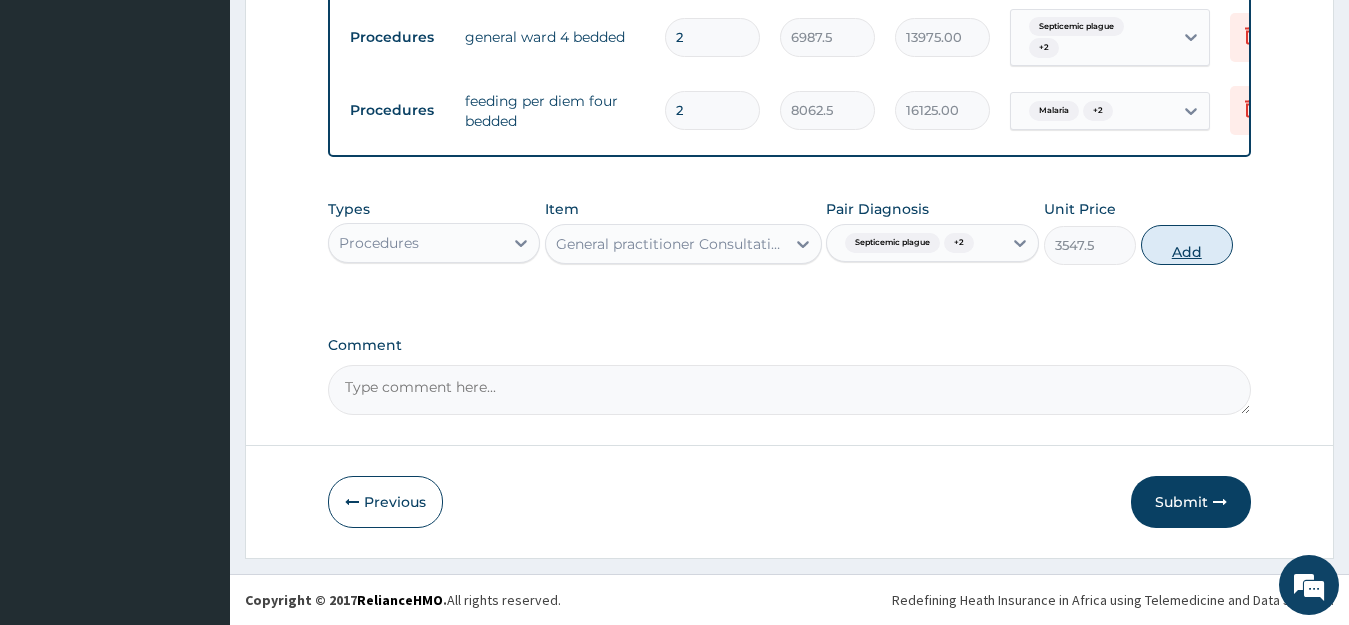 click on "Add" at bounding box center (1187, 245) 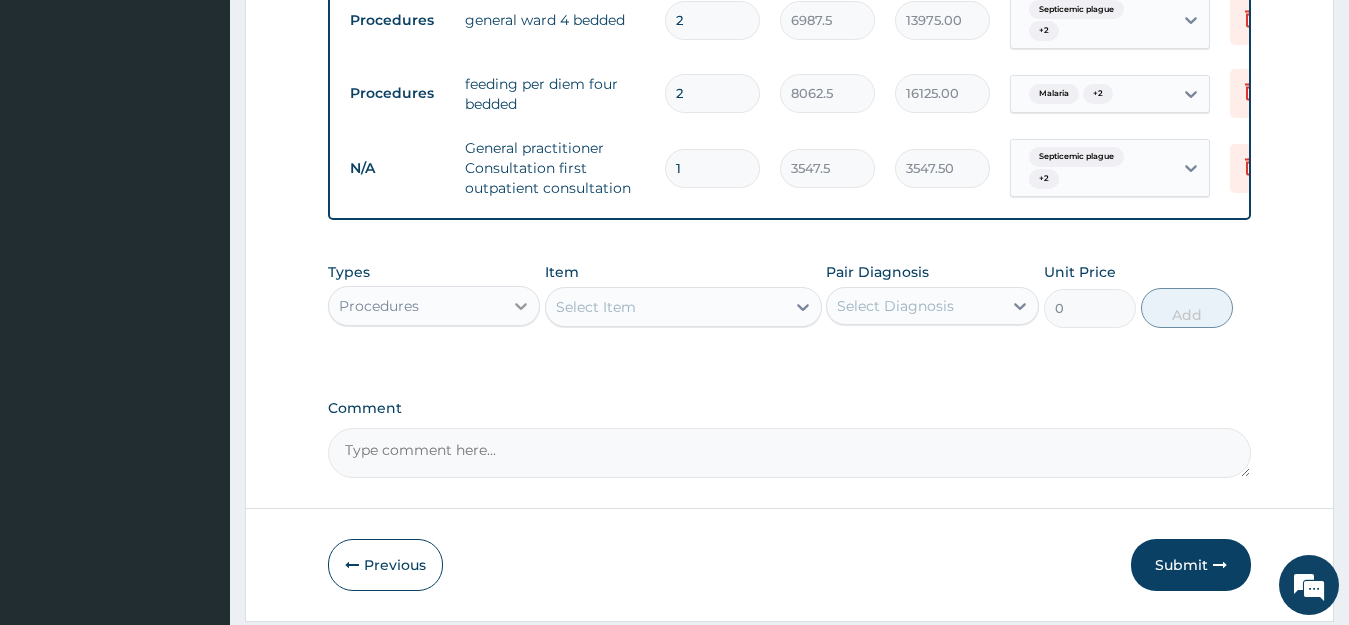 click 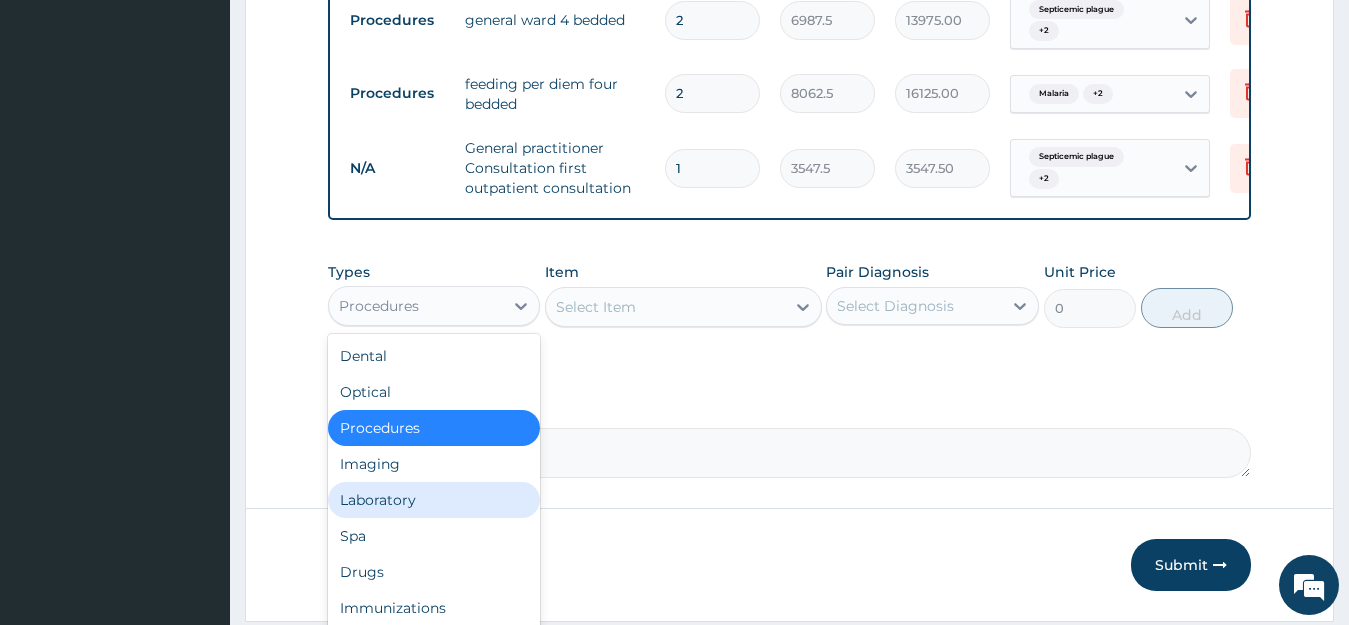 click on "Laboratory" at bounding box center [434, 500] 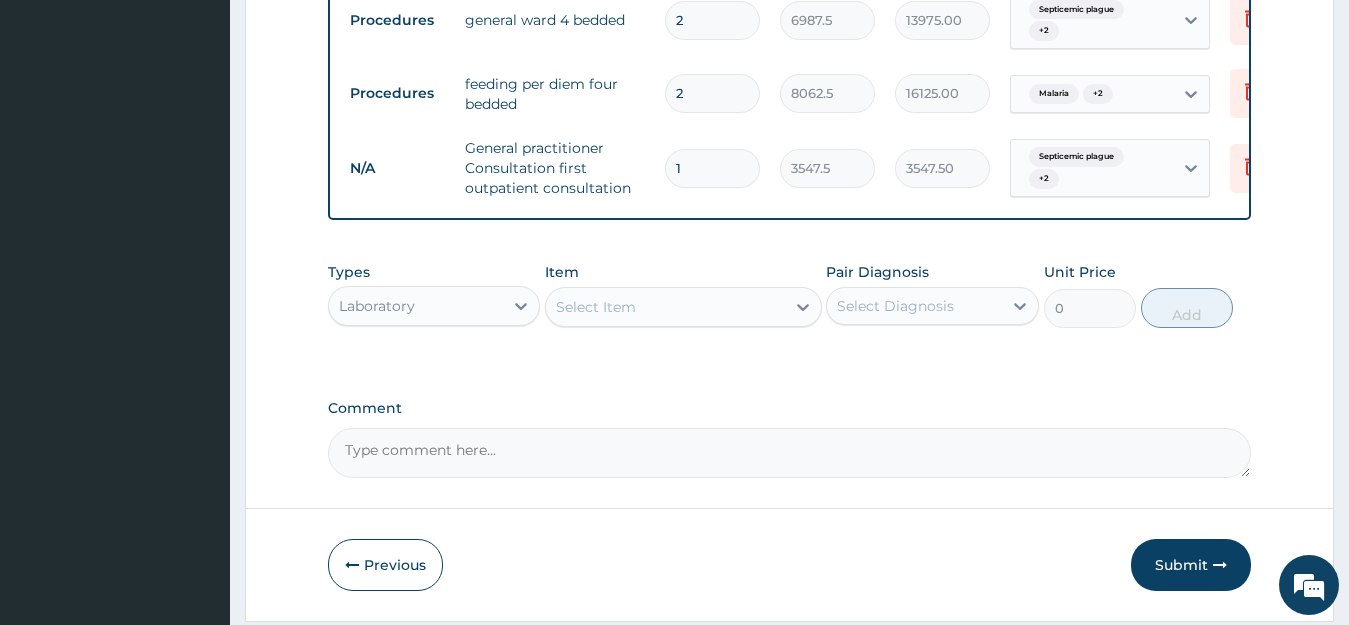 click on "Select Item" at bounding box center [665, 307] 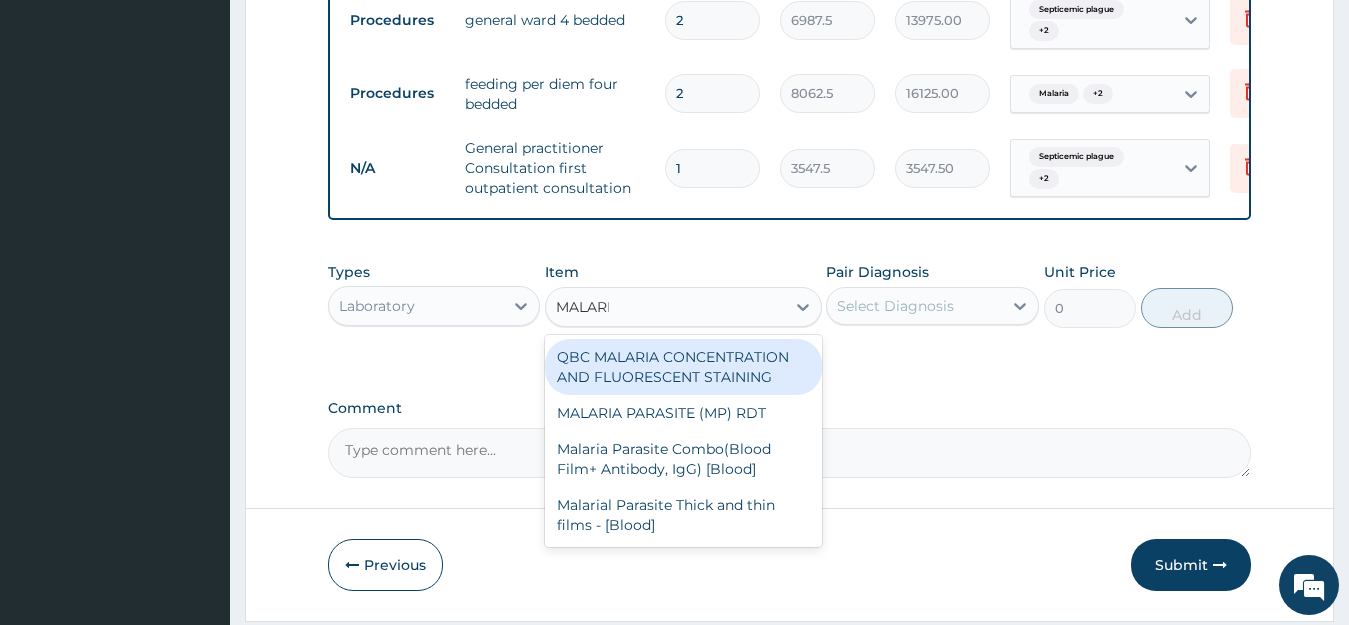 type on "MALARIA" 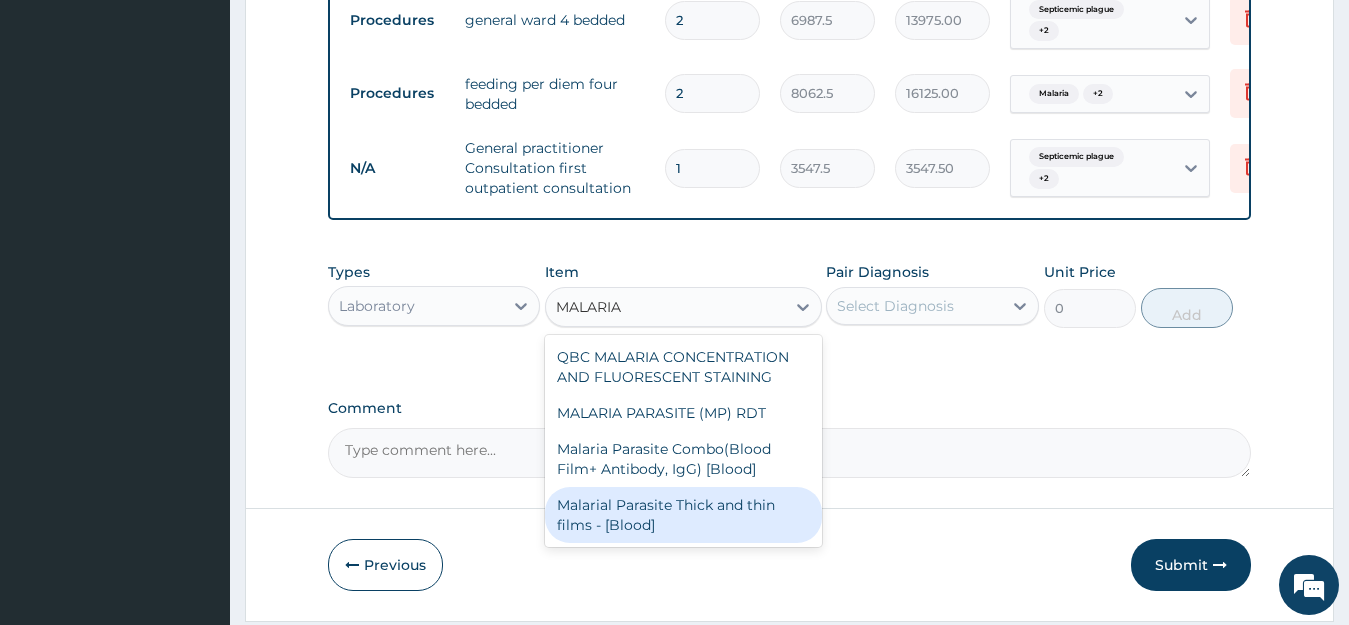 click on "Malarial Parasite Thick and thin films - [Blood]" at bounding box center [683, 515] 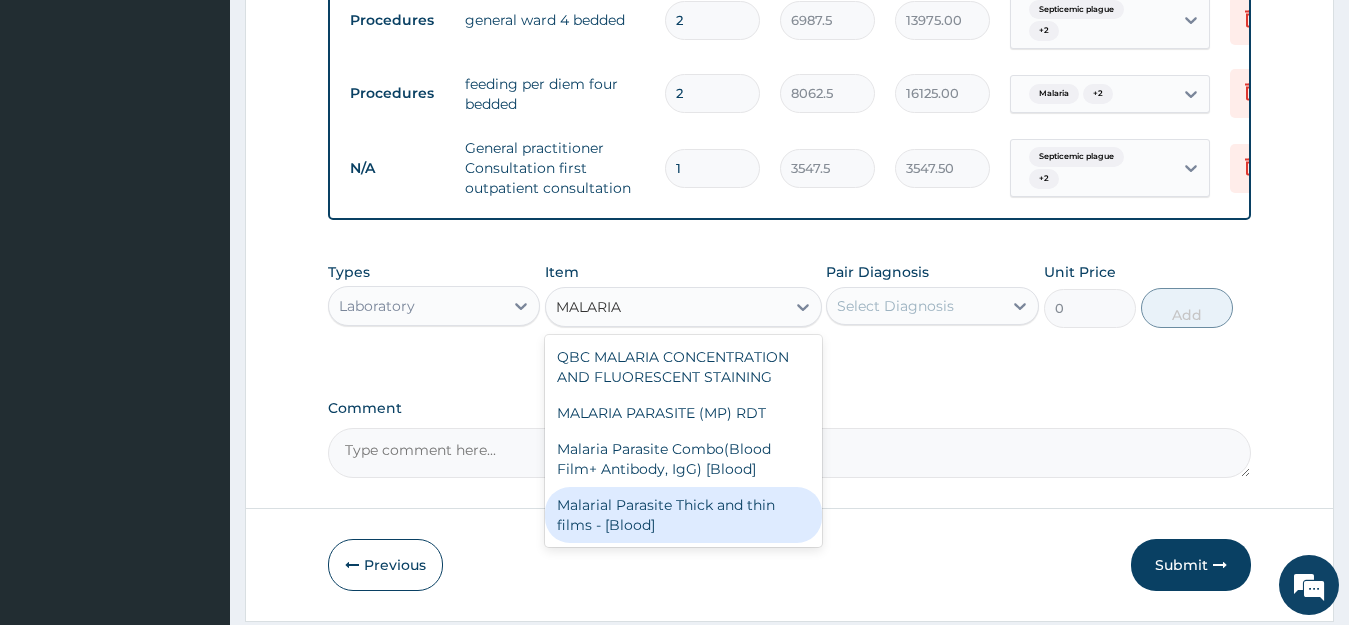 type 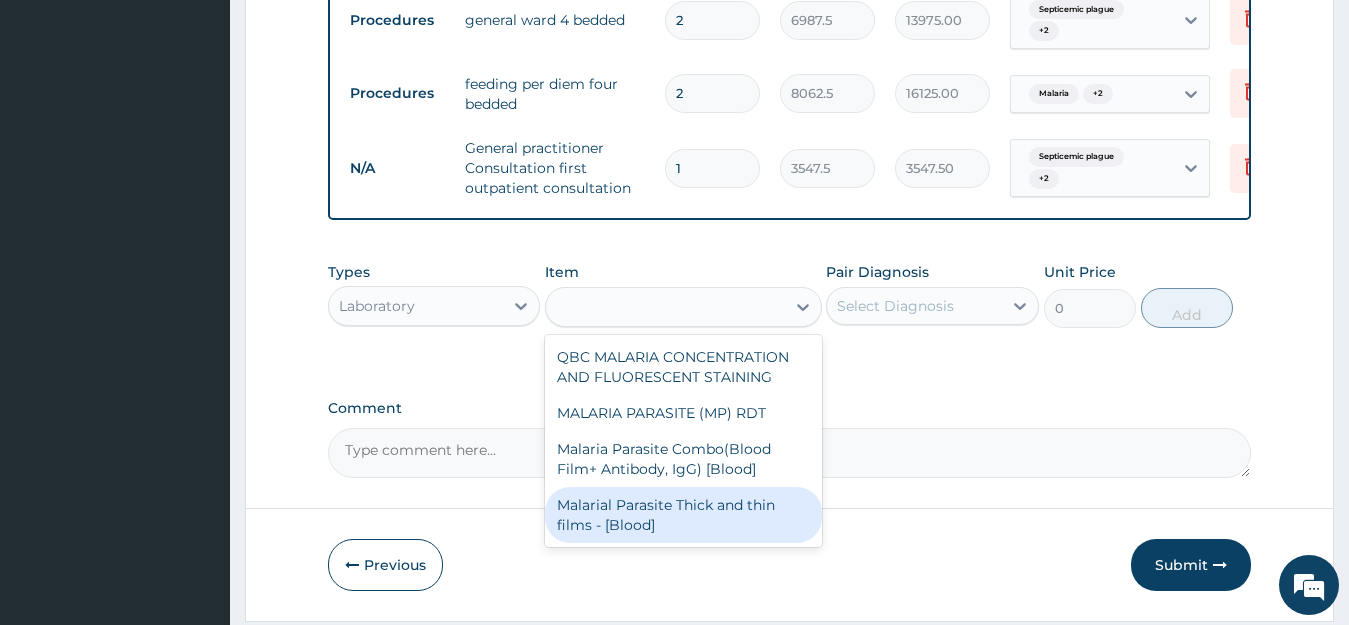 type on "1612.5" 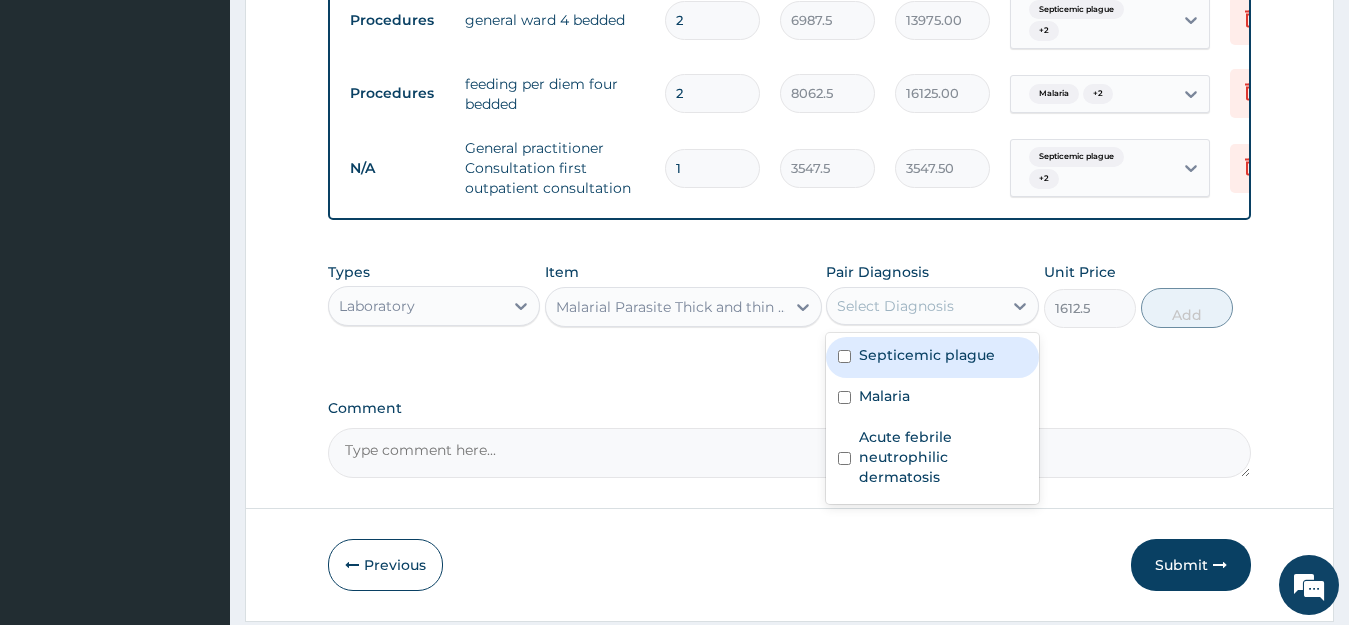 click on "Select Diagnosis" at bounding box center [914, 306] 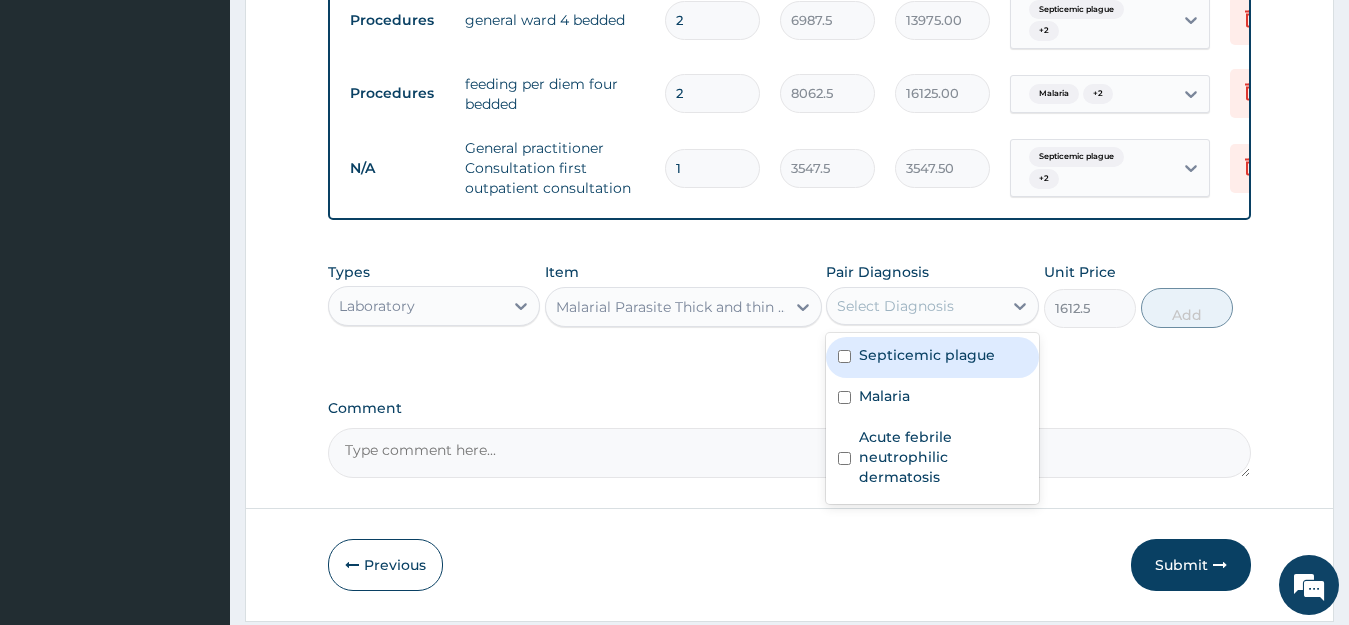 click on "Septicemic plague" at bounding box center [932, 357] 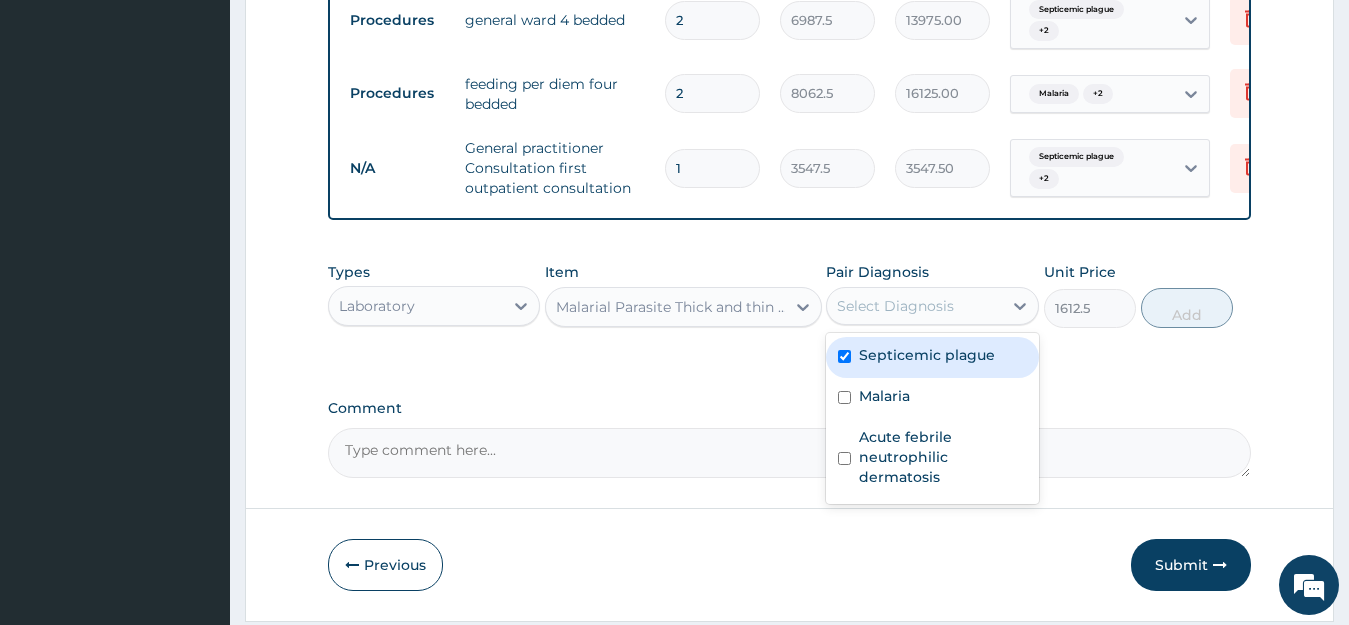 checkbox on "true" 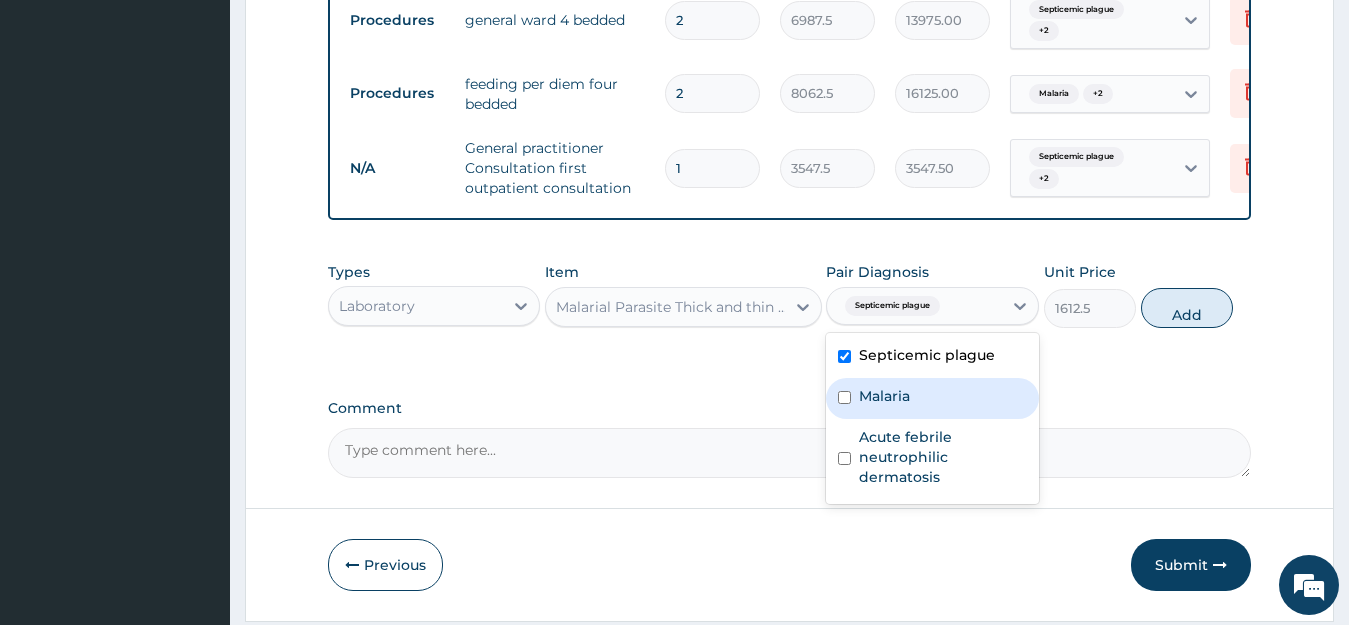 click on "Malaria" at bounding box center [884, 396] 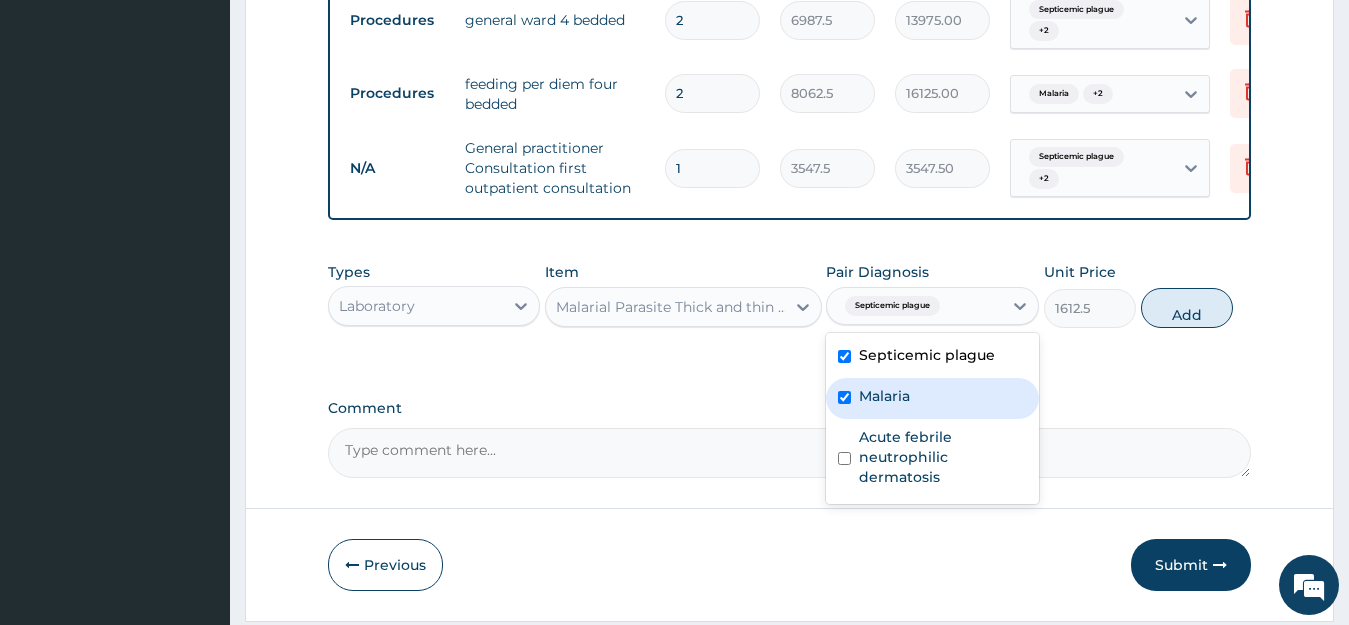 checkbox on "true" 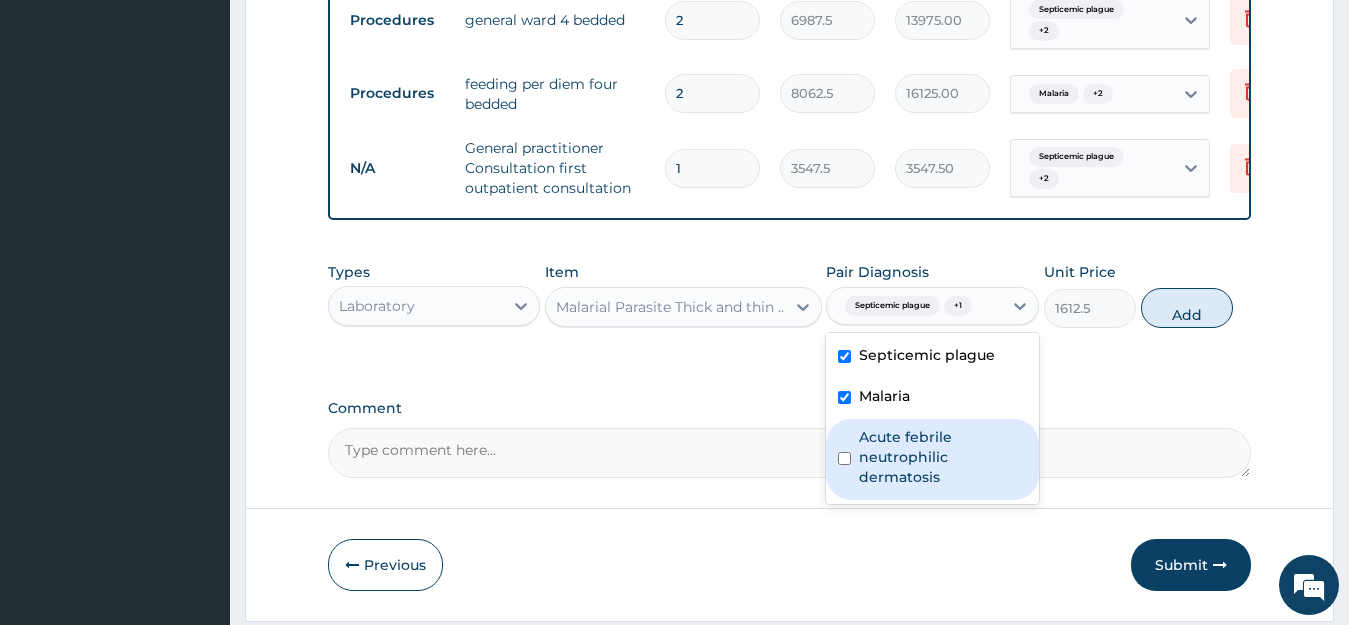click on "Acute febrile neutrophilic dermatosis" at bounding box center (943, 457) 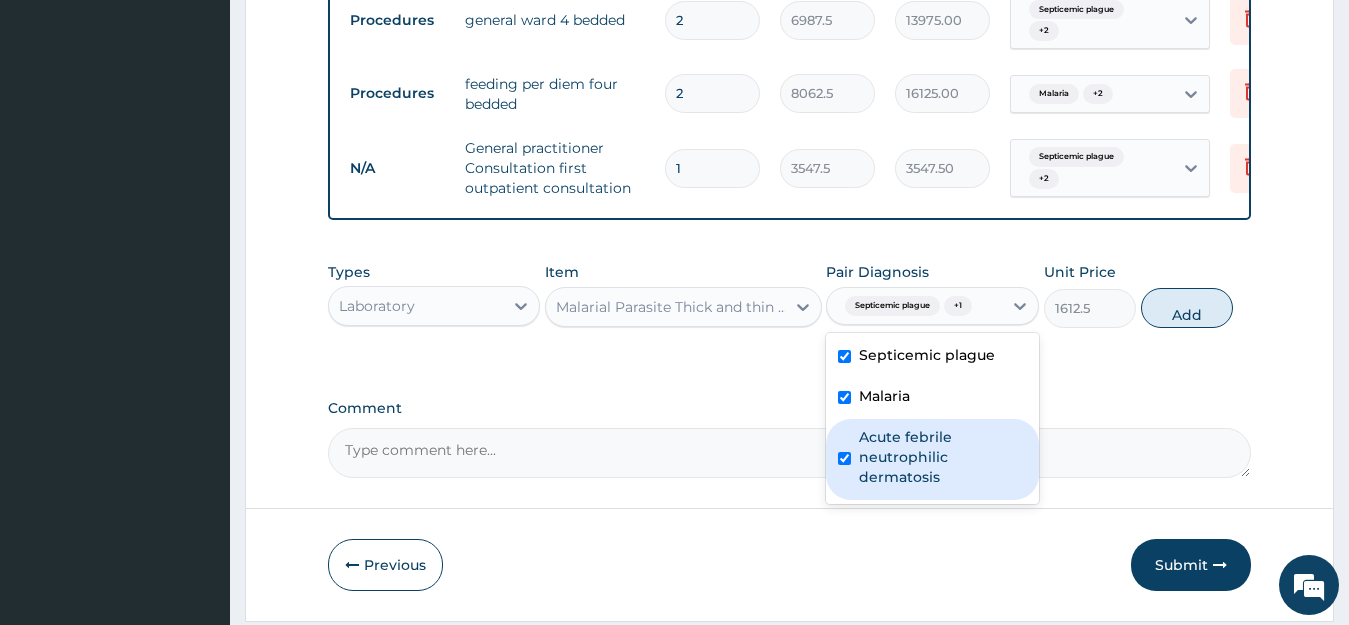 checkbox on "true" 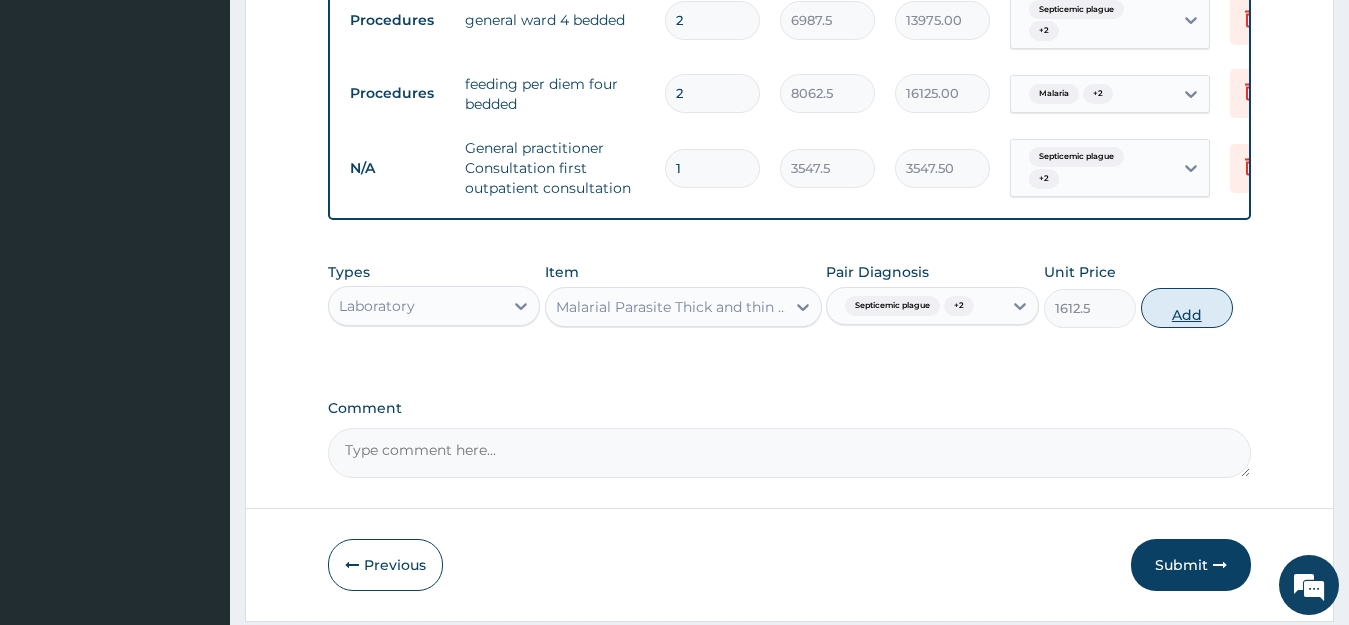 click on "Add" at bounding box center (1187, 308) 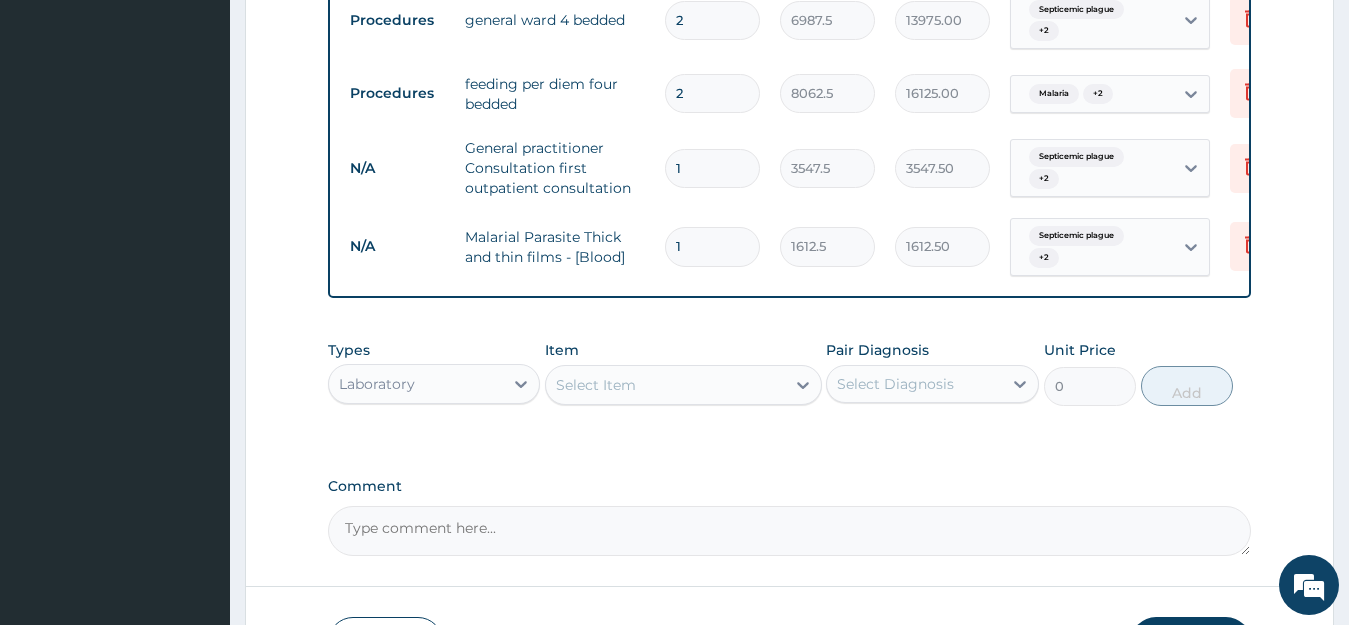 click on "Select Item" at bounding box center (665, 385) 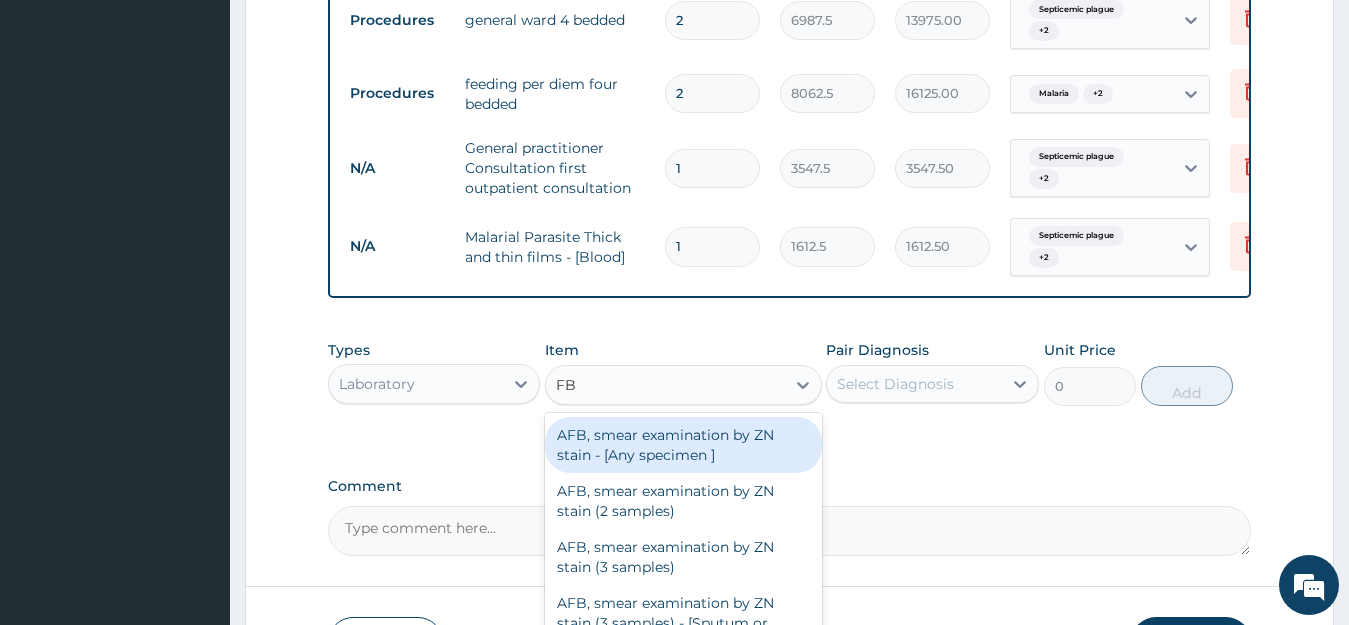 type on "FBC" 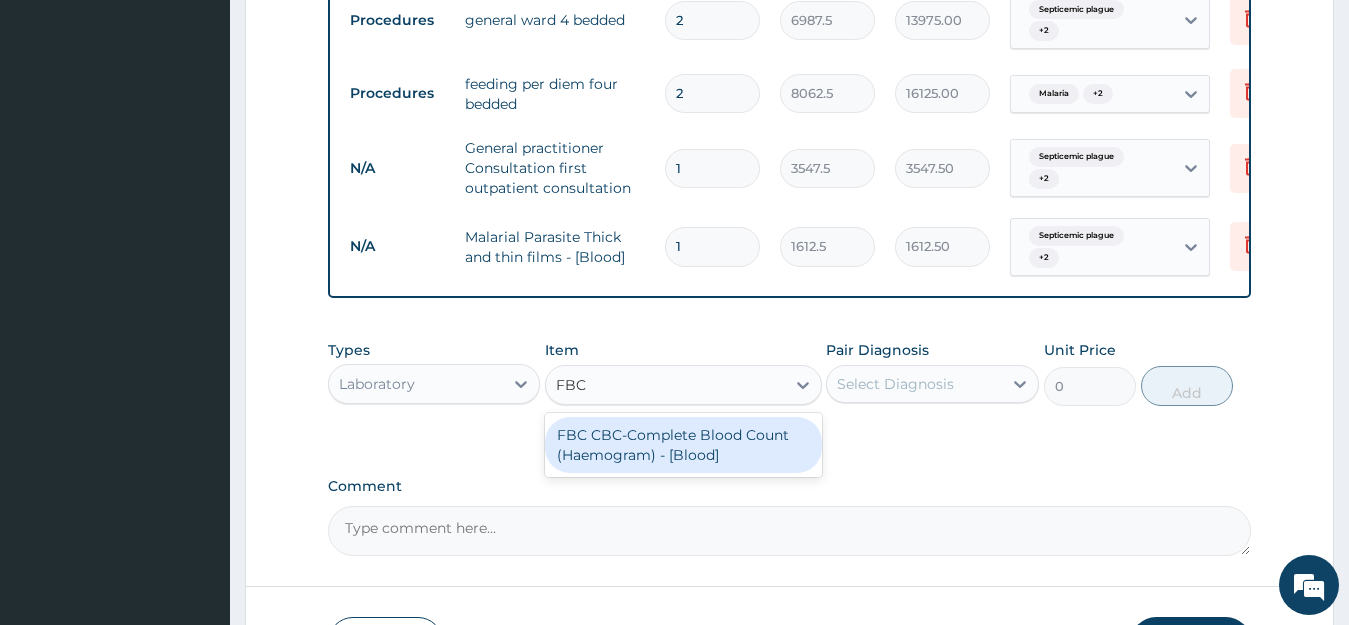 click on "FBC CBC-Complete Blood Count (Haemogram) - [Blood]" at bounding box center (683, 445) 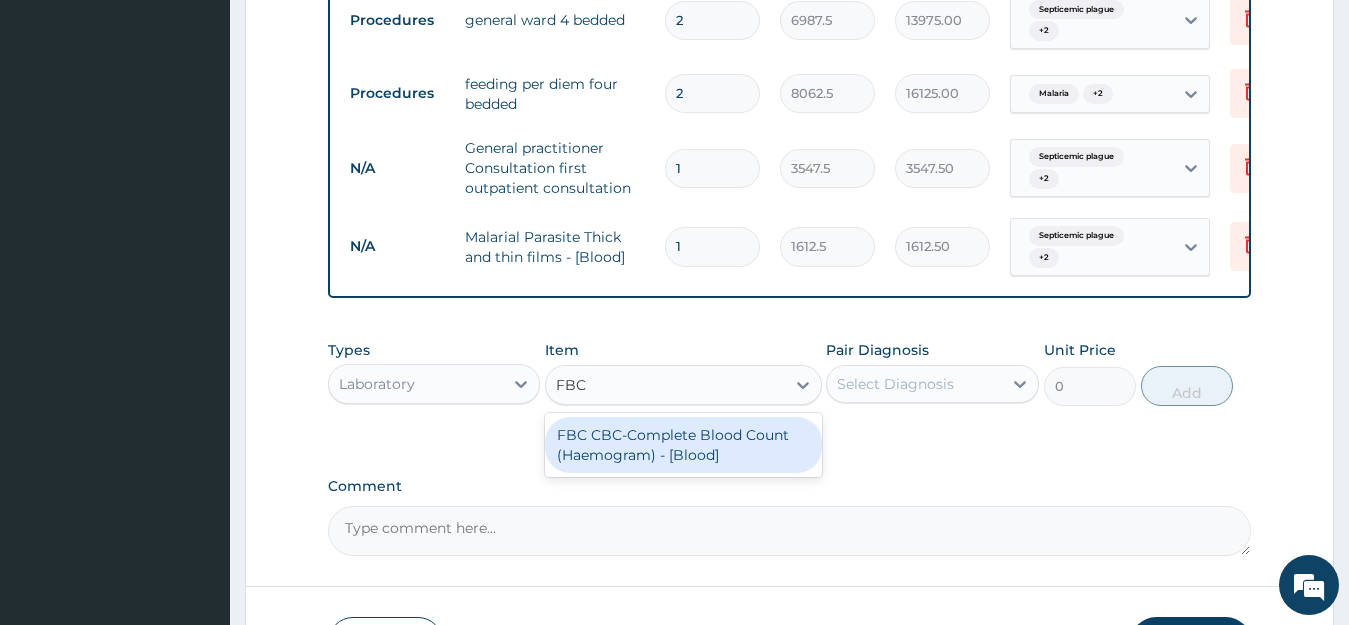 type 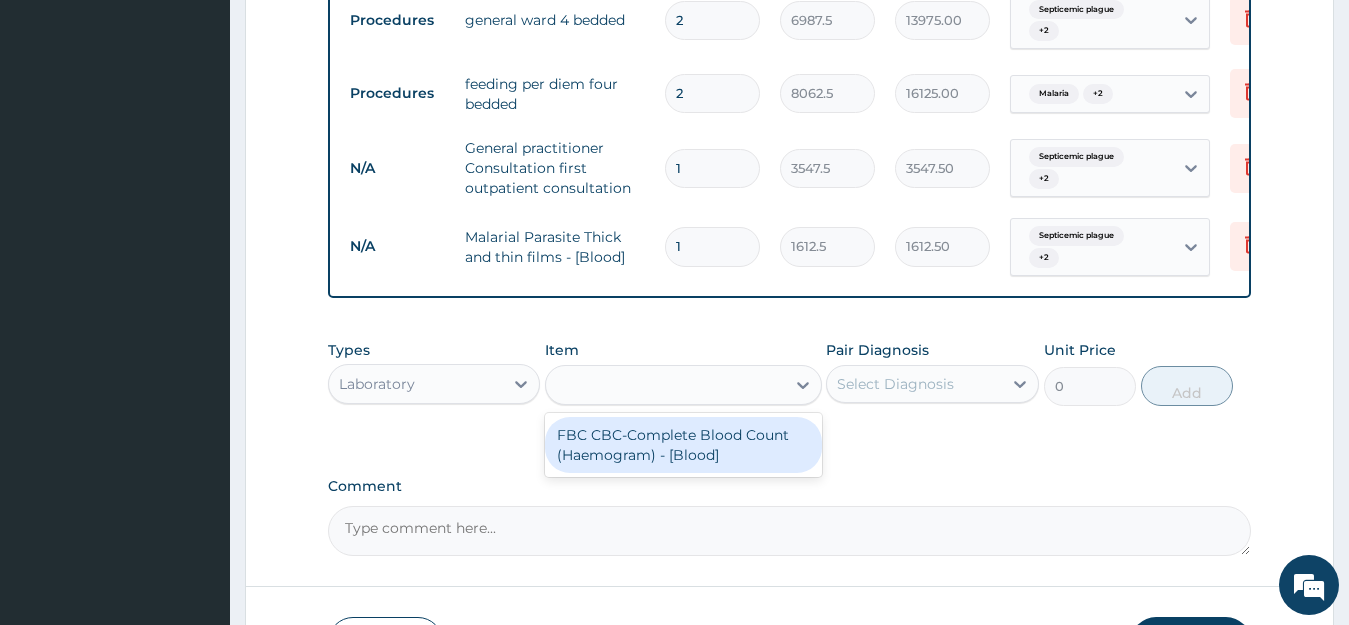type on "4300" 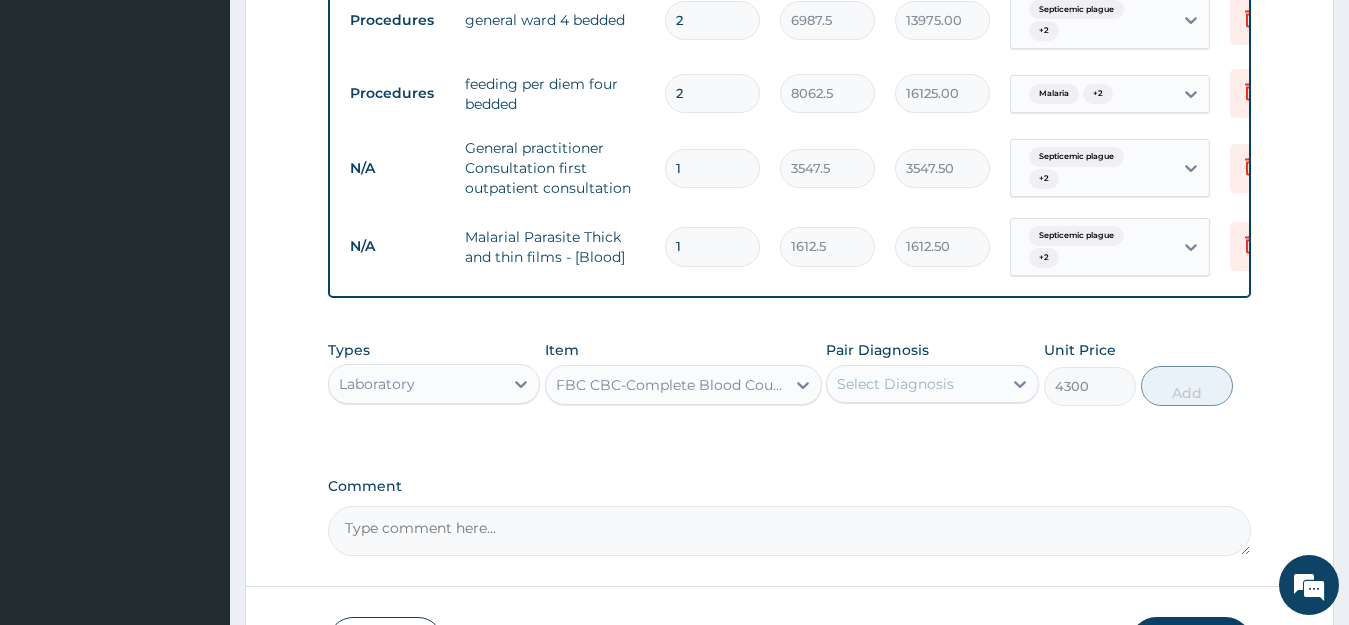click on "Select Diagnosis" at bounding box center (895, 384) 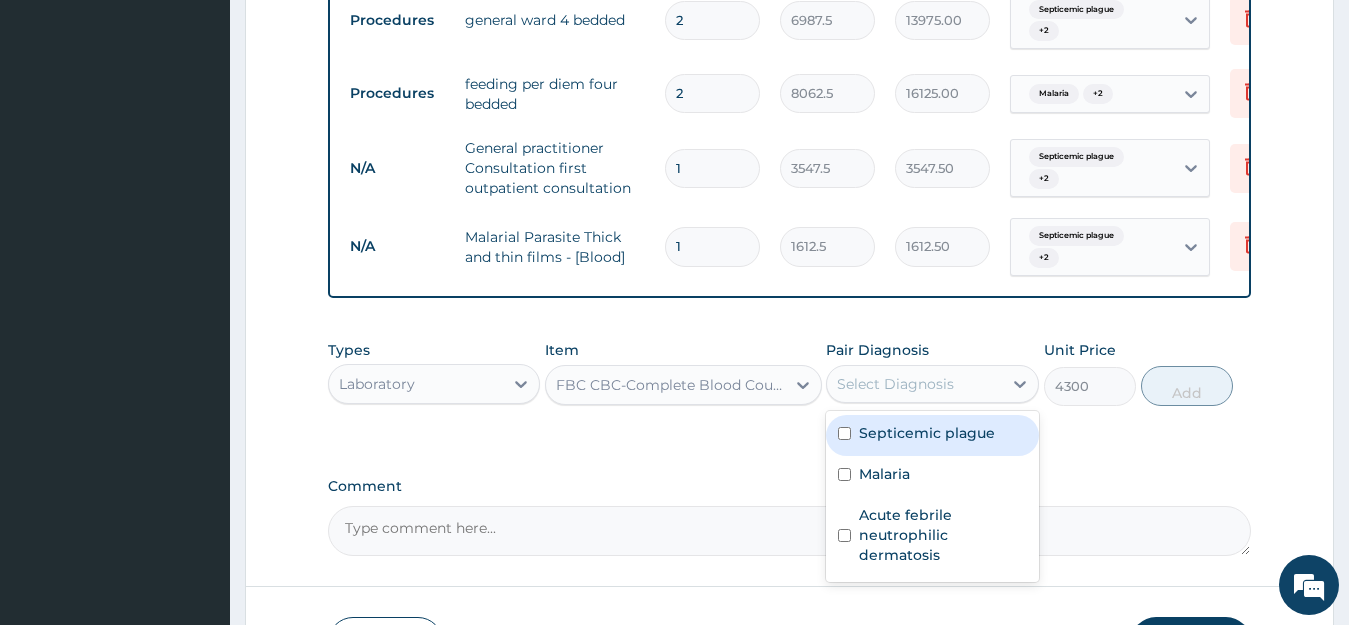 click on "Septicemic plague" at bounding box center (932, 435) 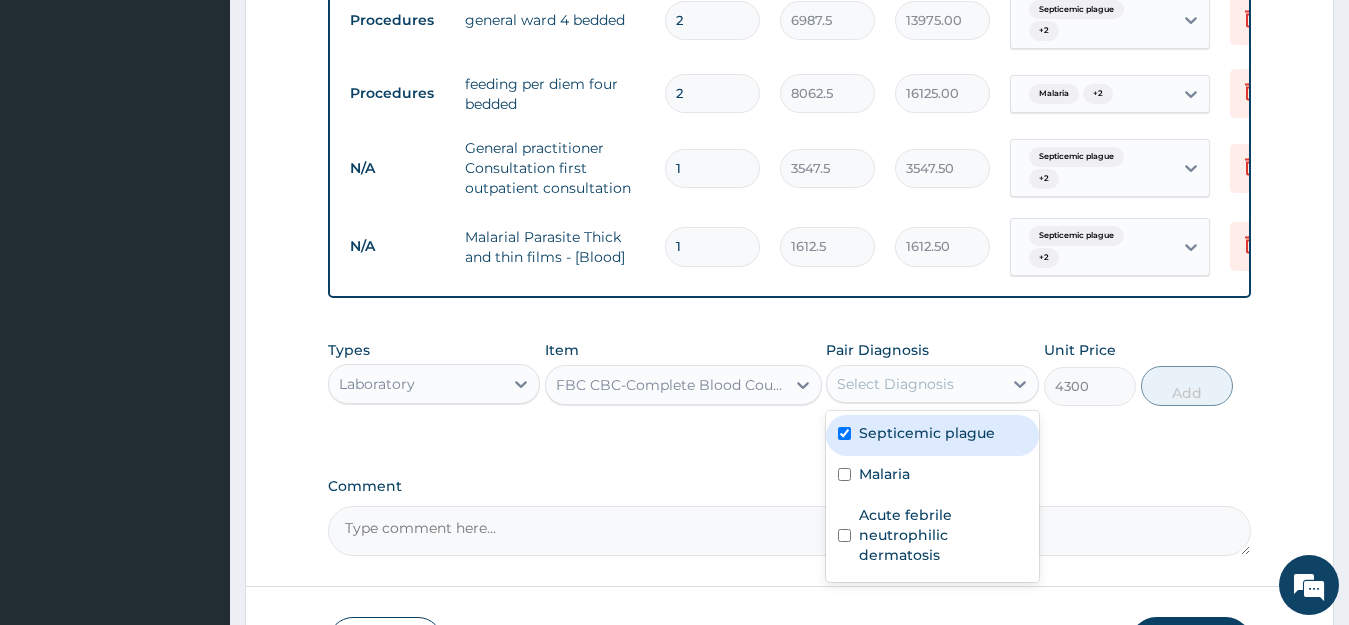 checkbox on "true" 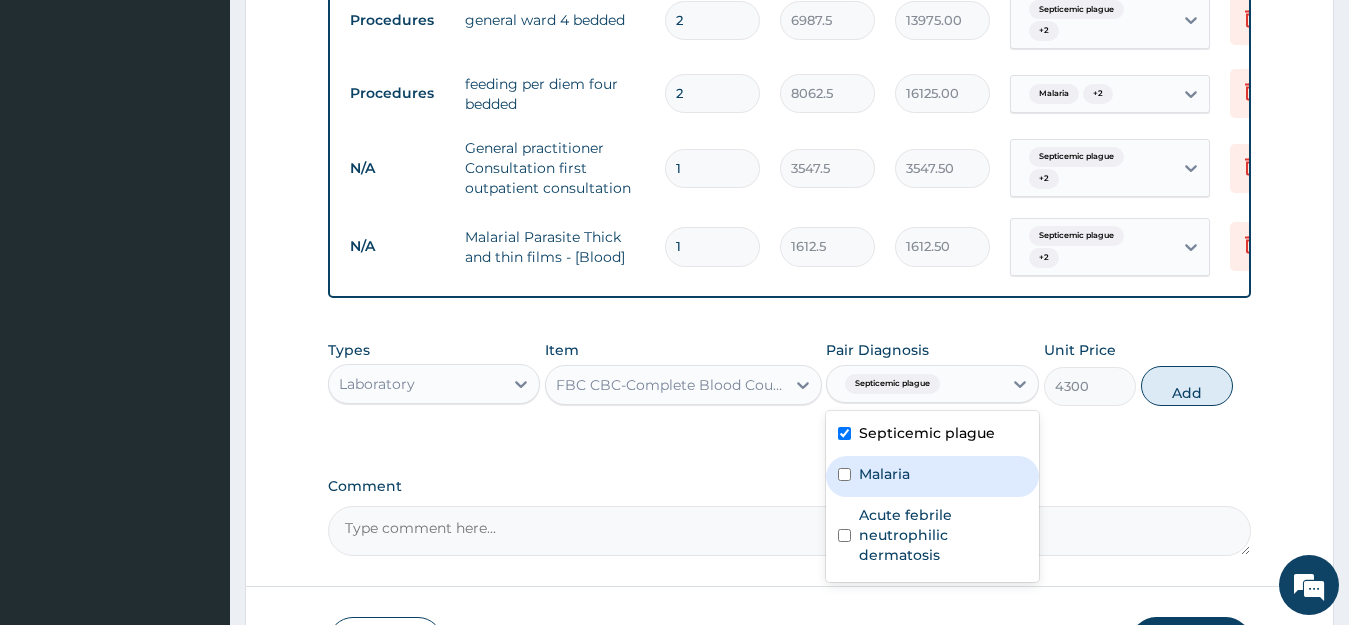 click on "Malaria" at bounding box center [884, 474] 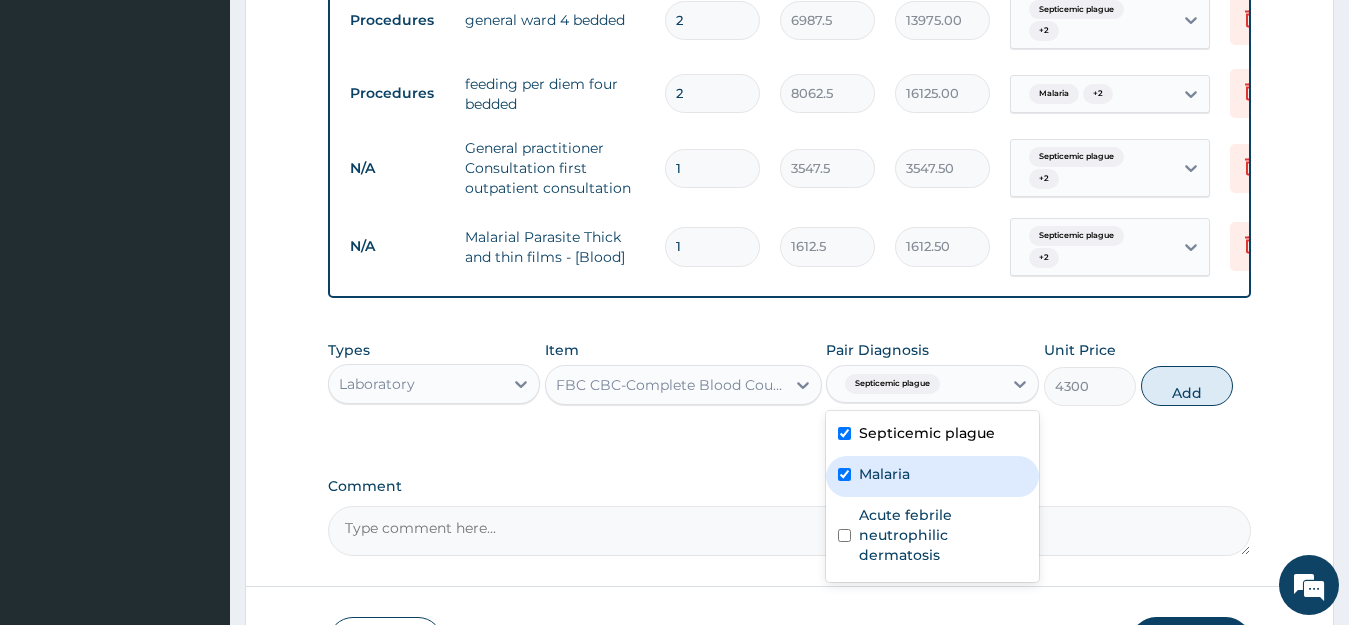 checkbox on "true" 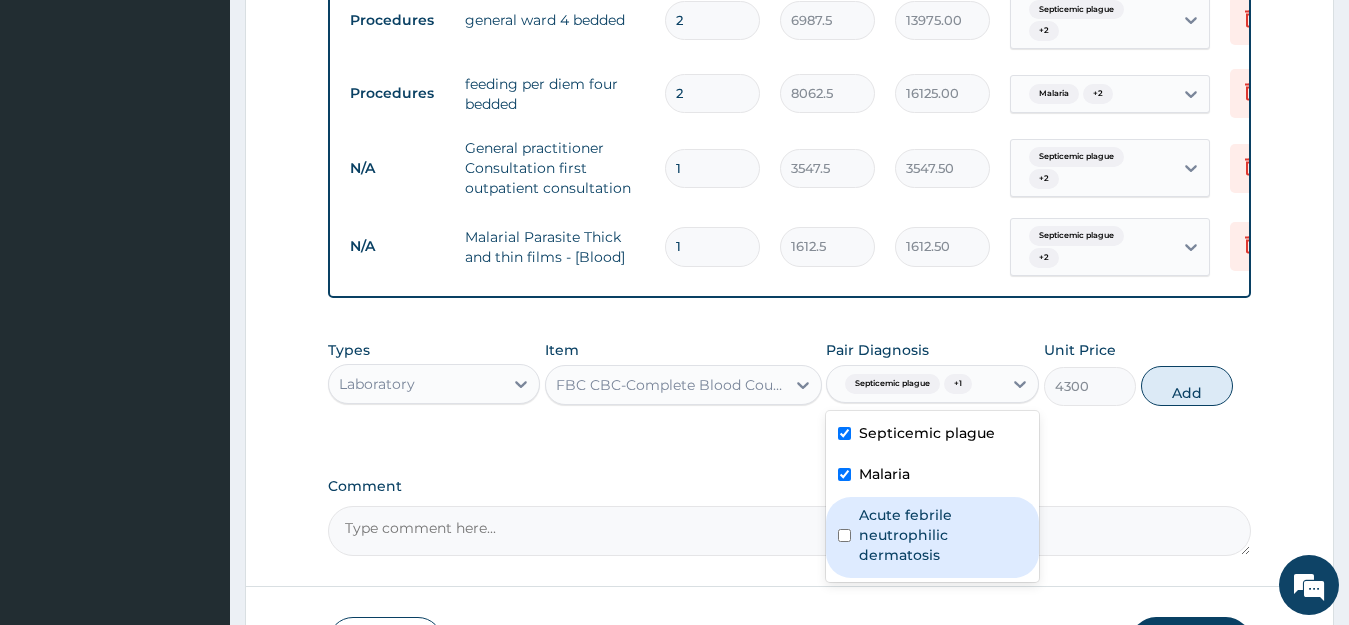click on "Acute febrile neutrophilic dermatosis" at bounding box center [943, 535] 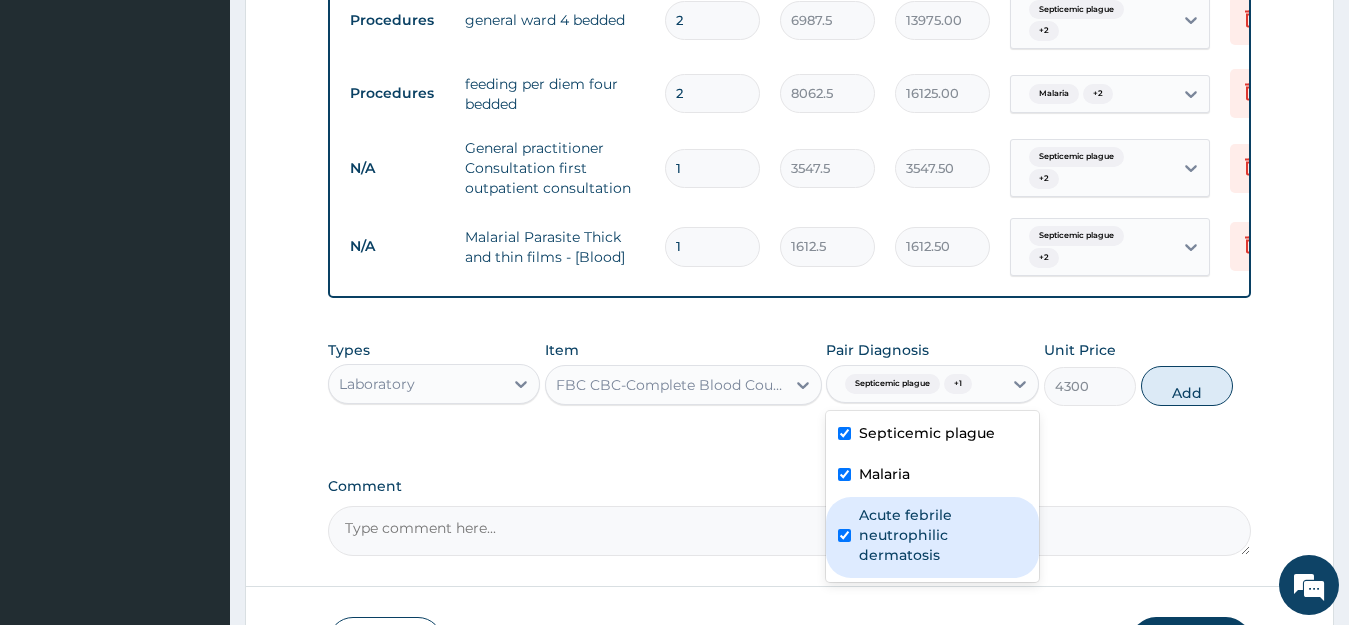 checkbox on "true" 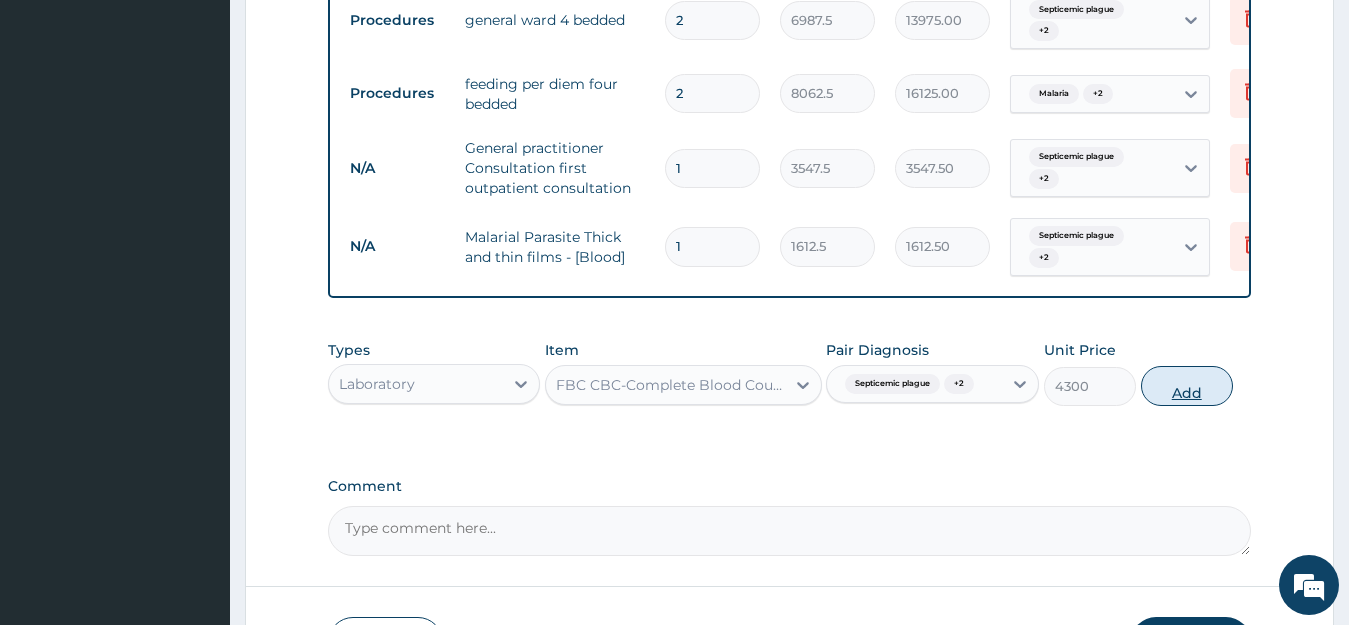 click on "Add" at bounding box center [1187, 386] 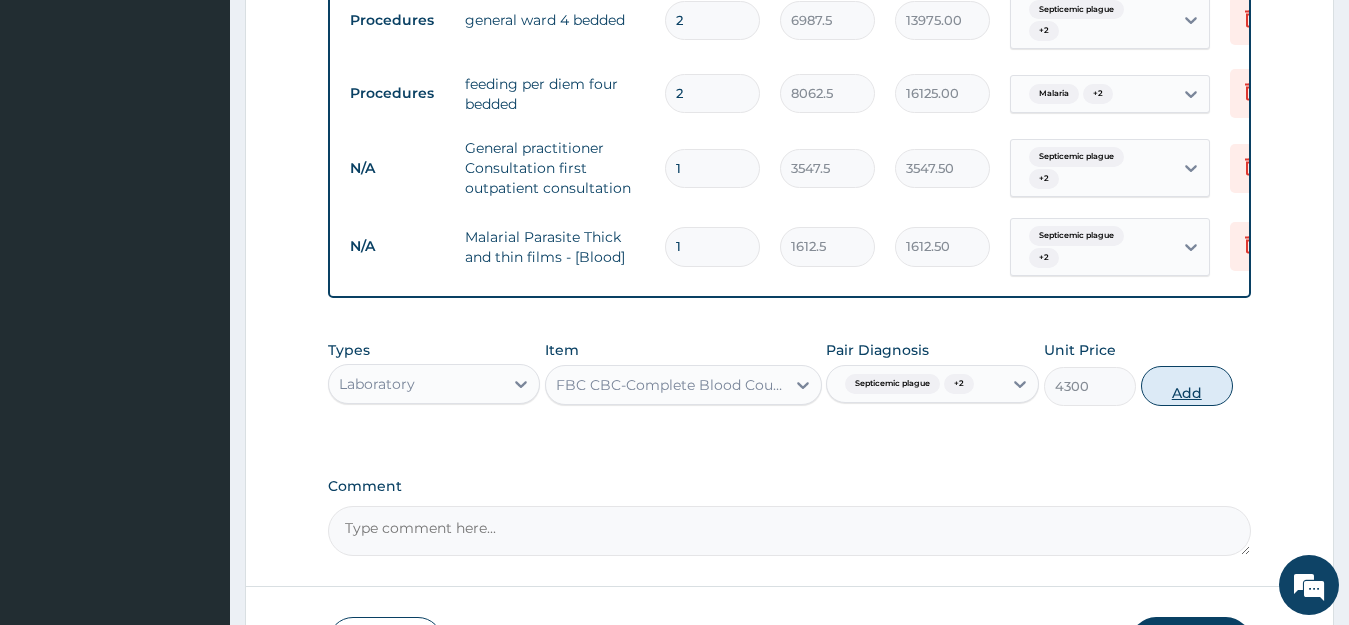 type on "0" 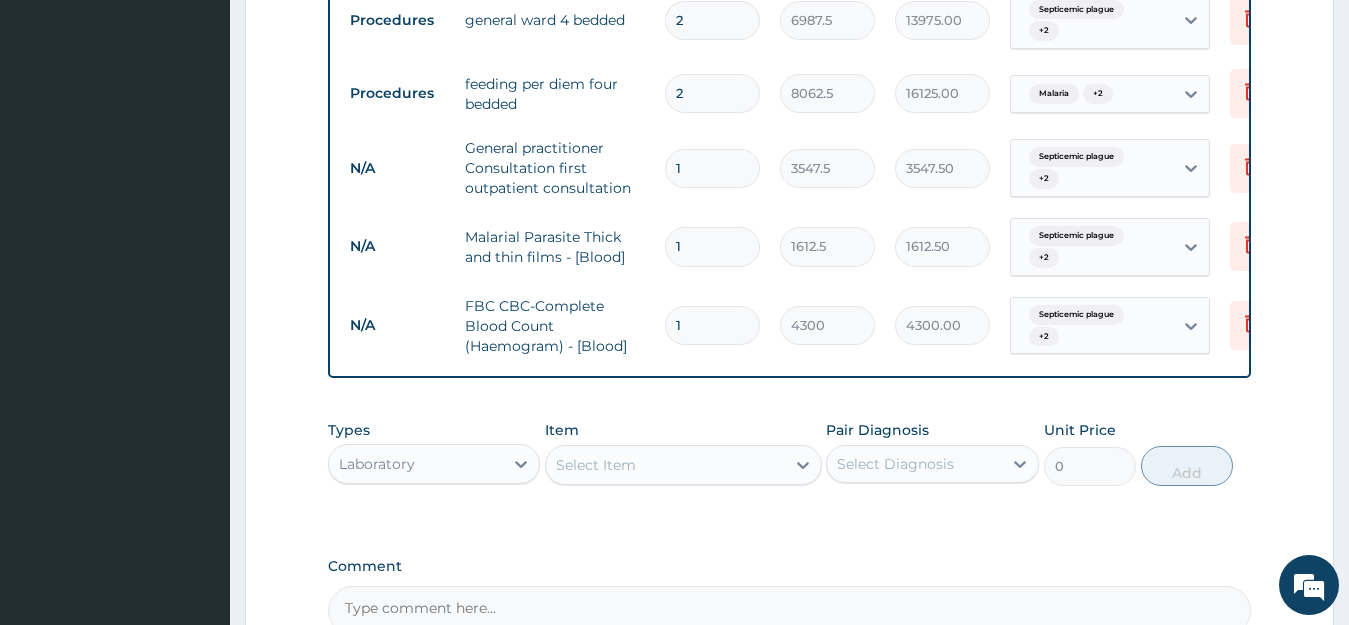 scroll, scrollTop: 1054, scrollLeft: 0, axis: vertical 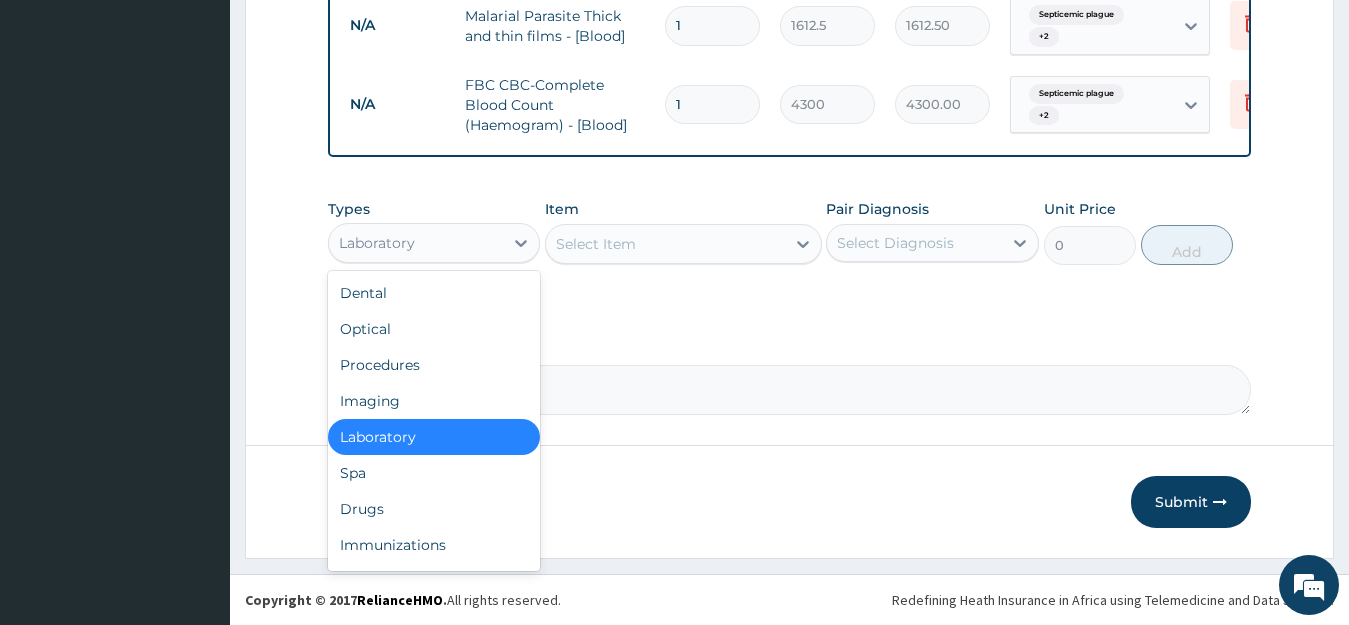 click on "Laboratory" at bounding box center [434, 243] 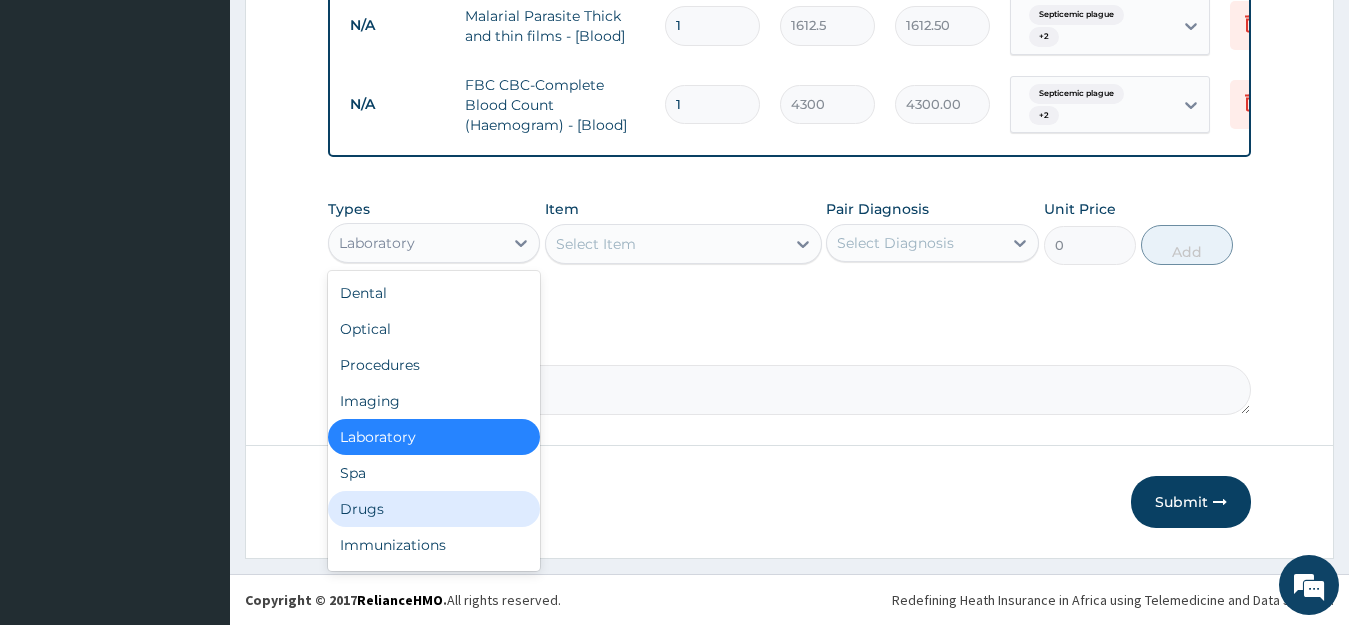 click on "Drugs" at bounding box center (434, 509) 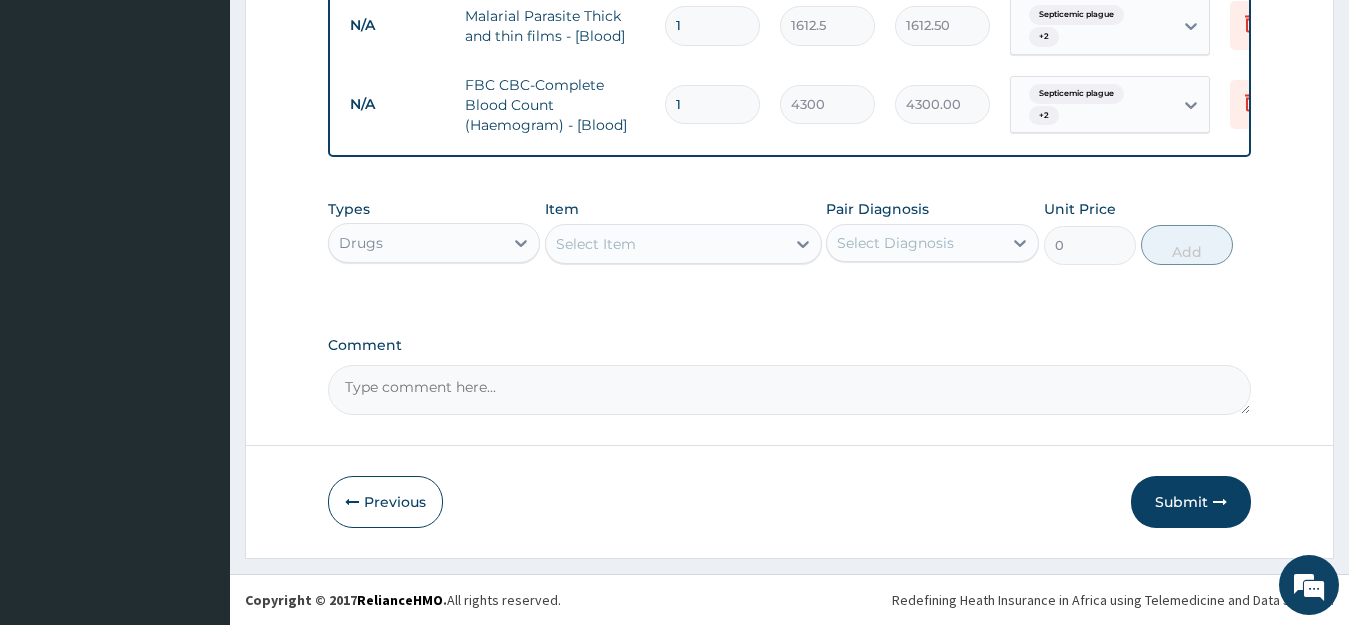click 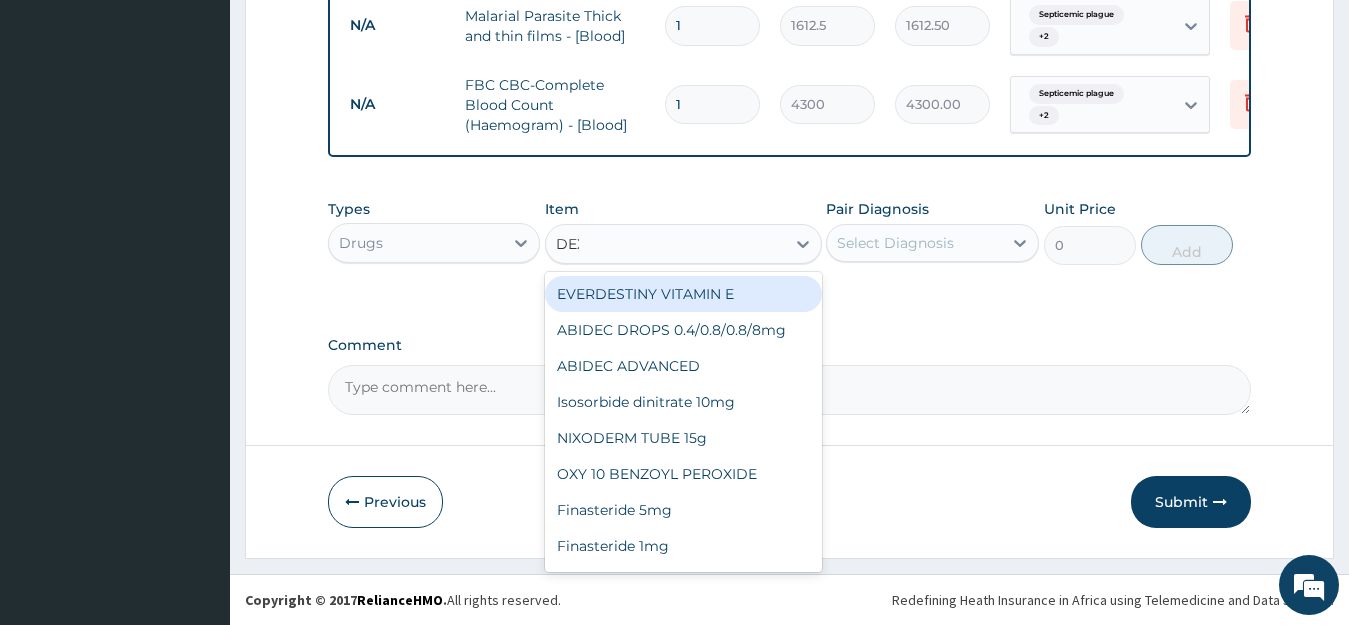 type on "DEXTR" 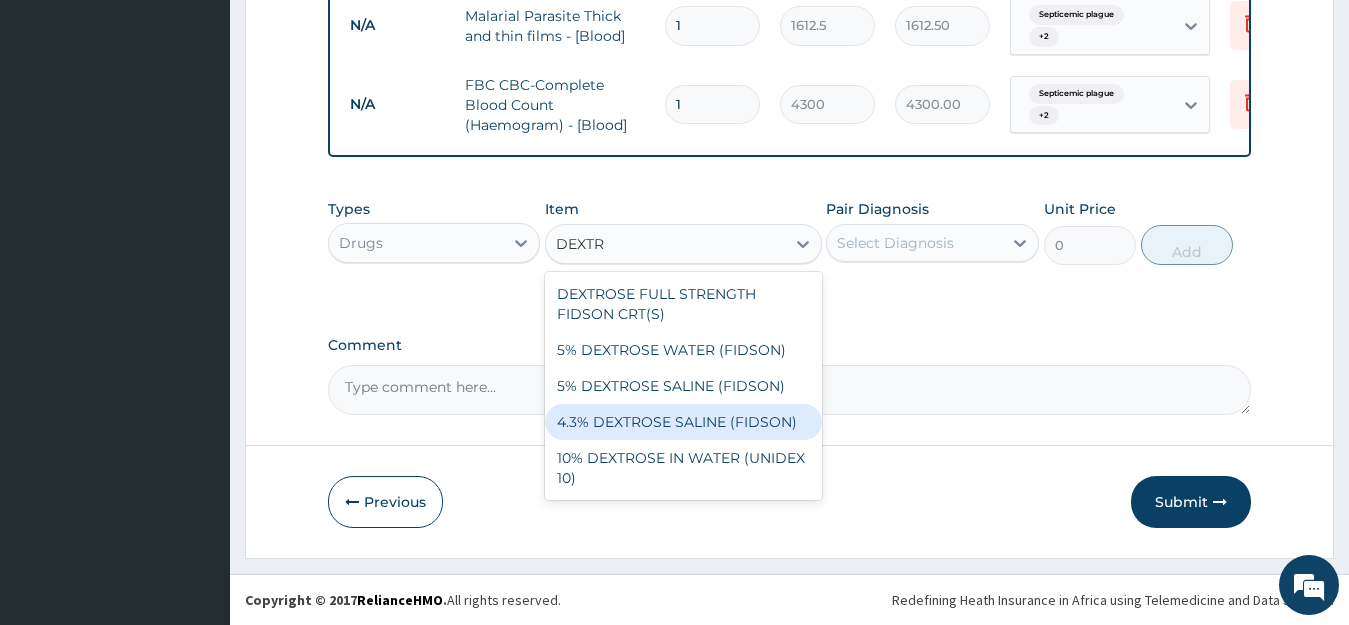 click on "4.3% DEXTROSE SALINE (FIDSON)" at bounding box center [683, 422] 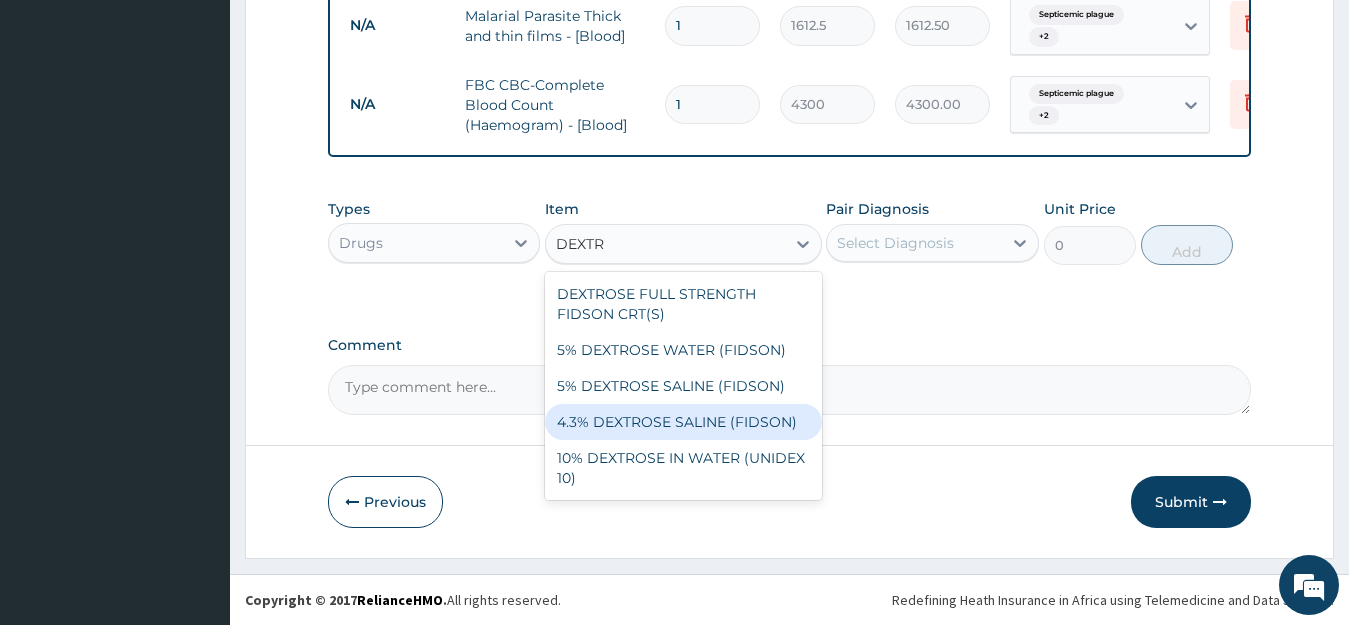 type on "1773.75" 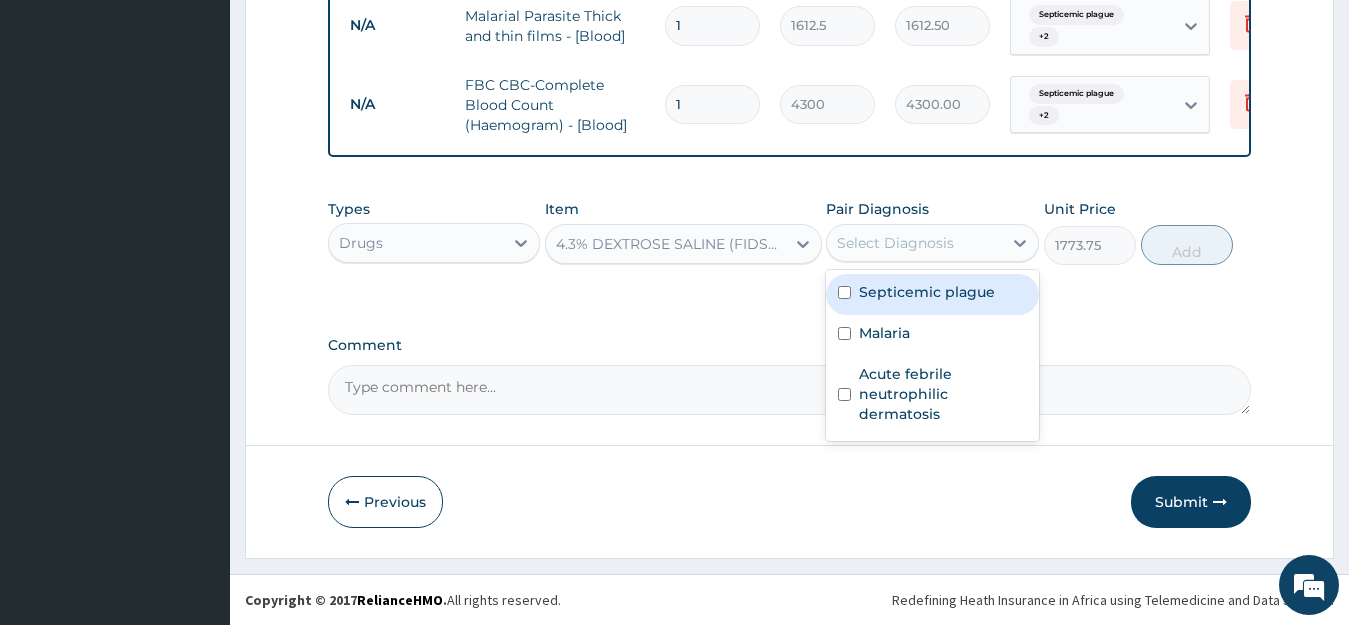 click on "Select Diagnosis" at bounding box center (914, 243) 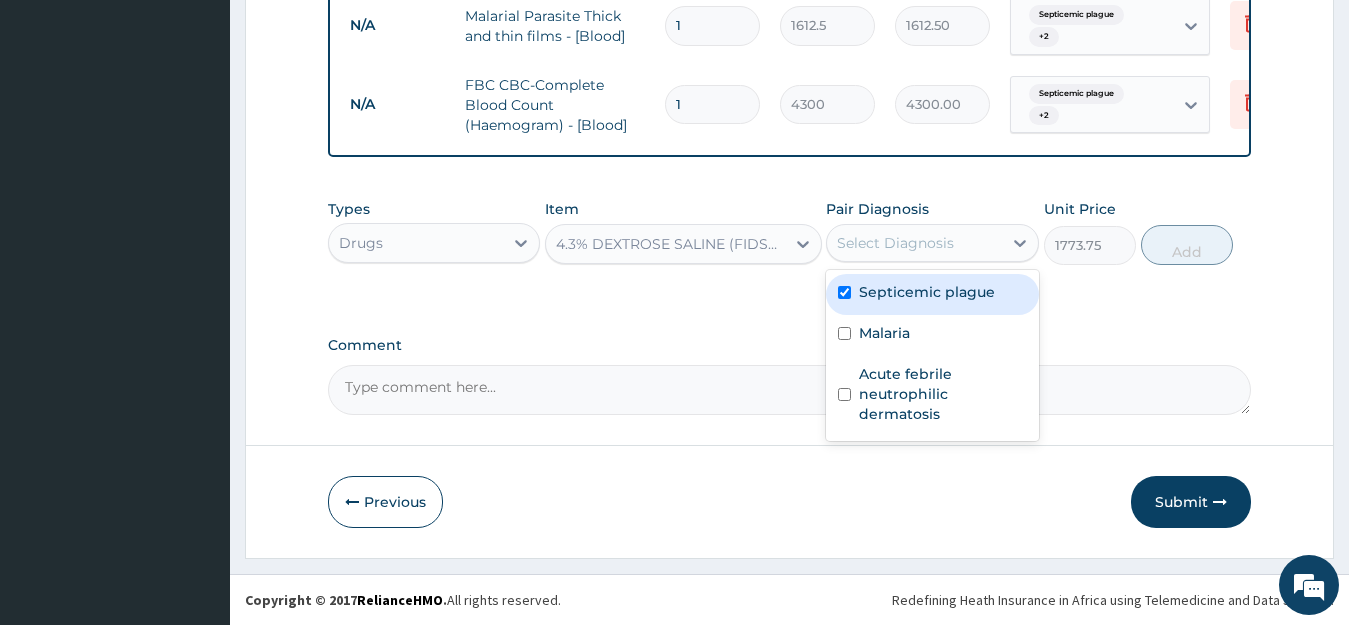 checkbox on "true" 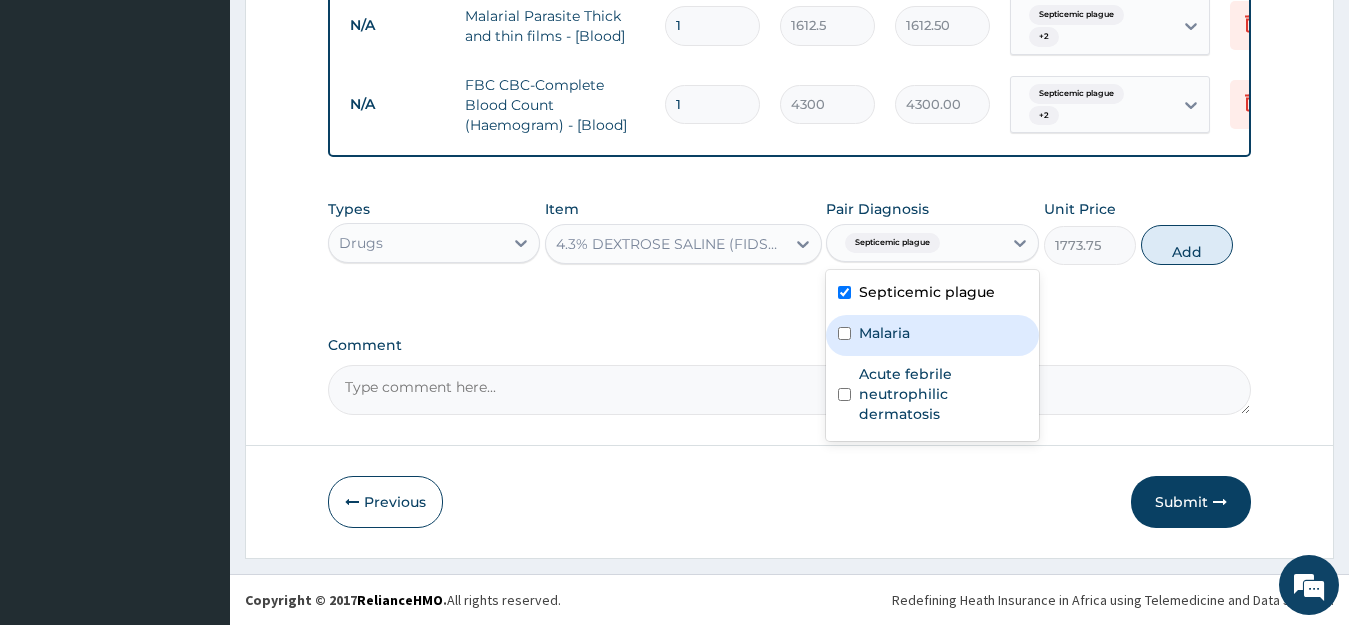 click on "Malaria" at bounding box center (884, 333) 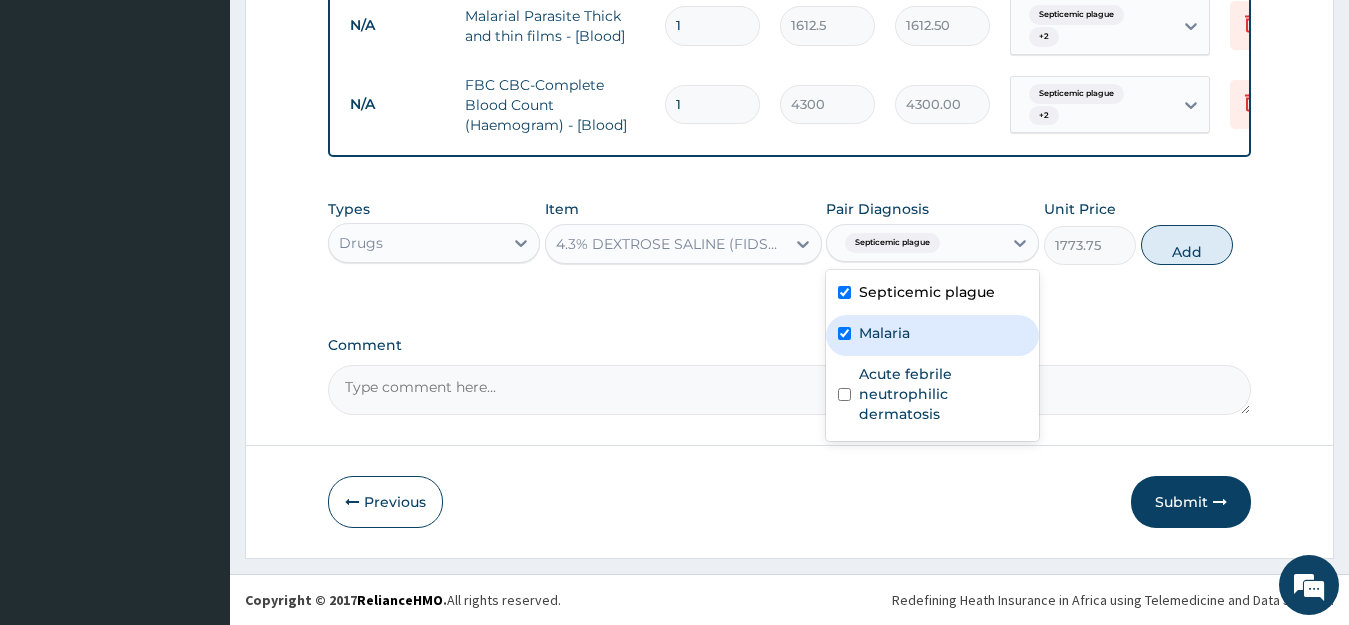 checkbox on "true" 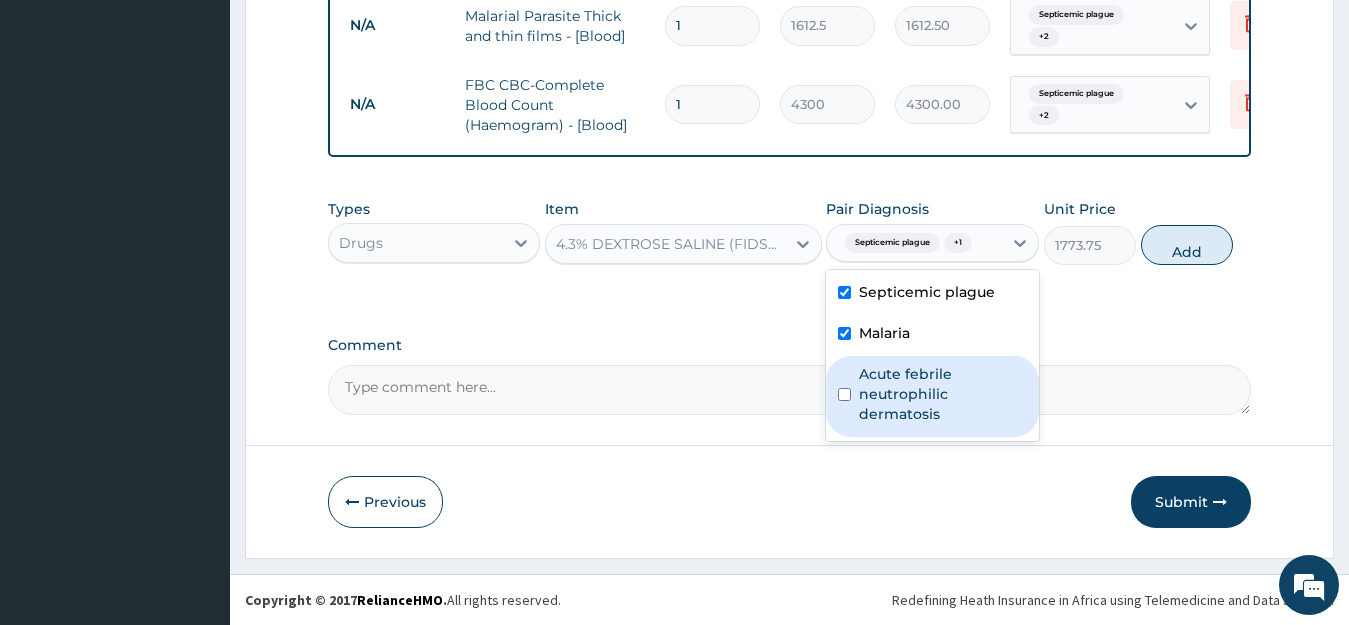click on "Acute febrile neutrophilic dermatosis" at bounding box center [943, 394] 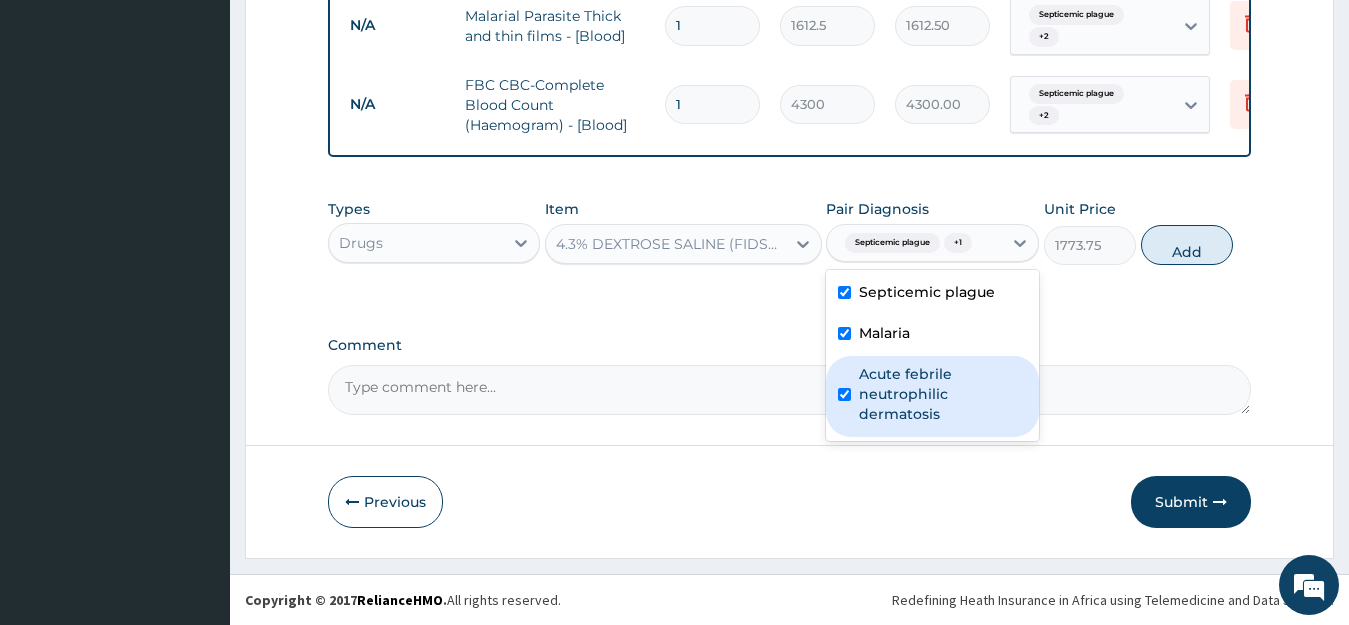 checkbox on "true" 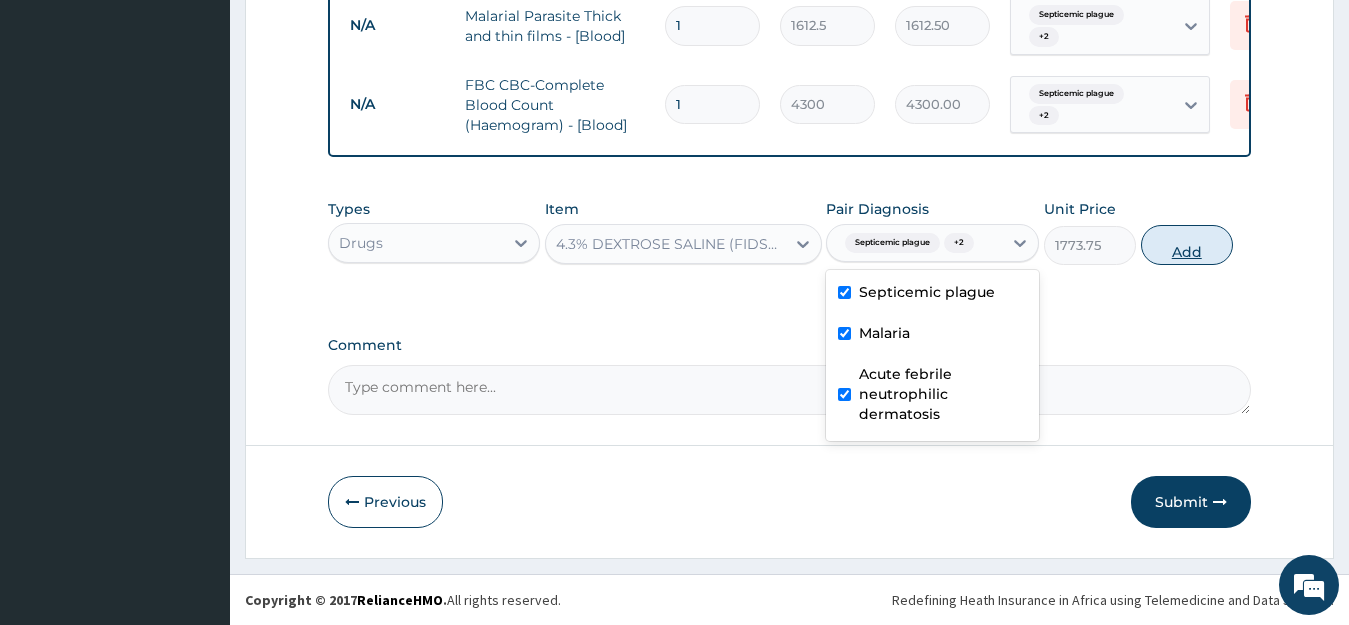 click on "Add" at bounding box center [1187, 245] 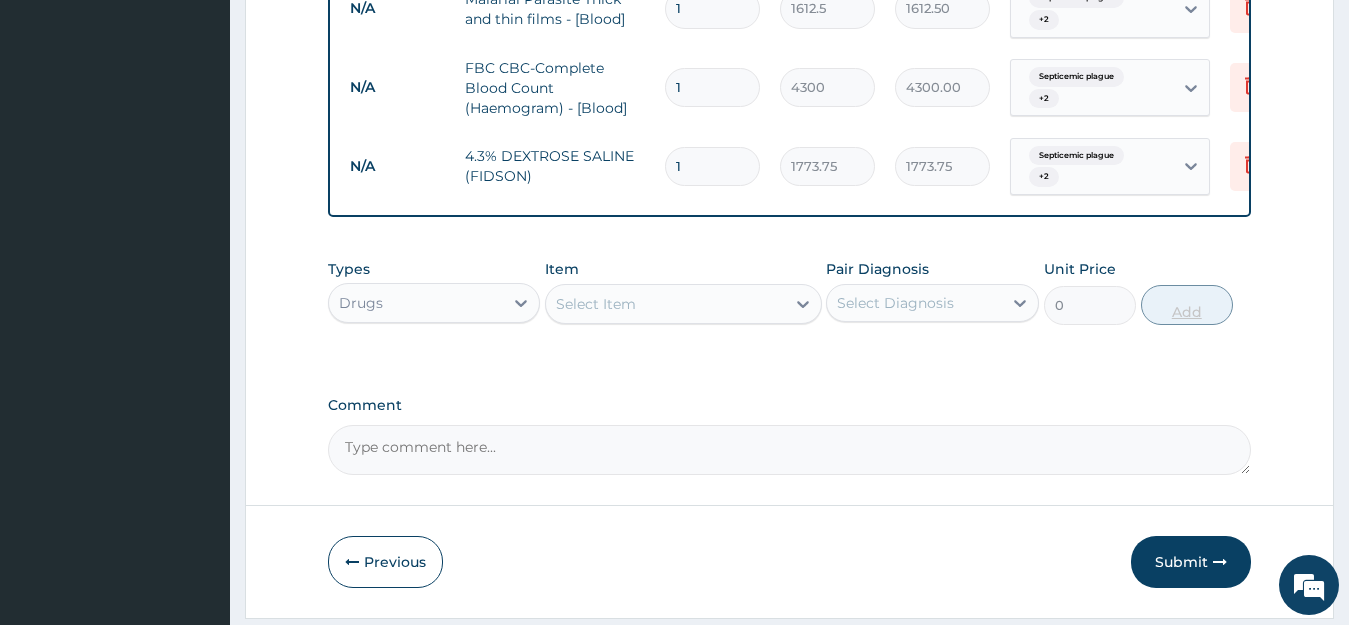 type 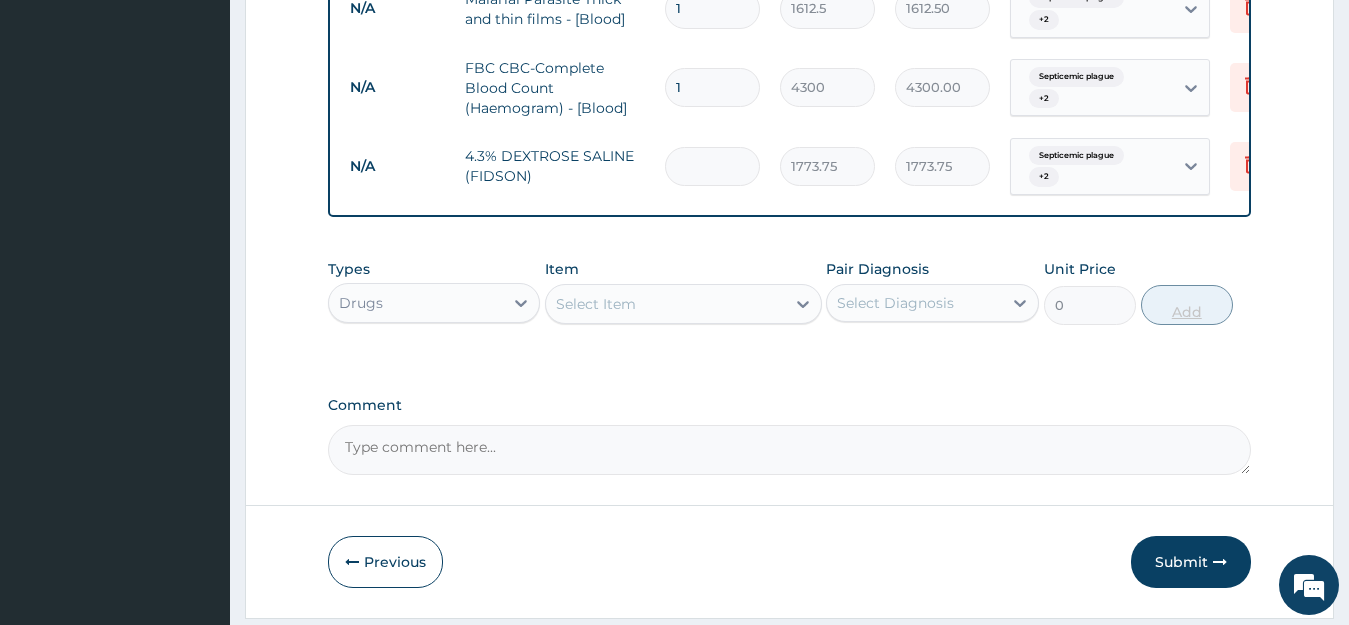 type on "0.00" 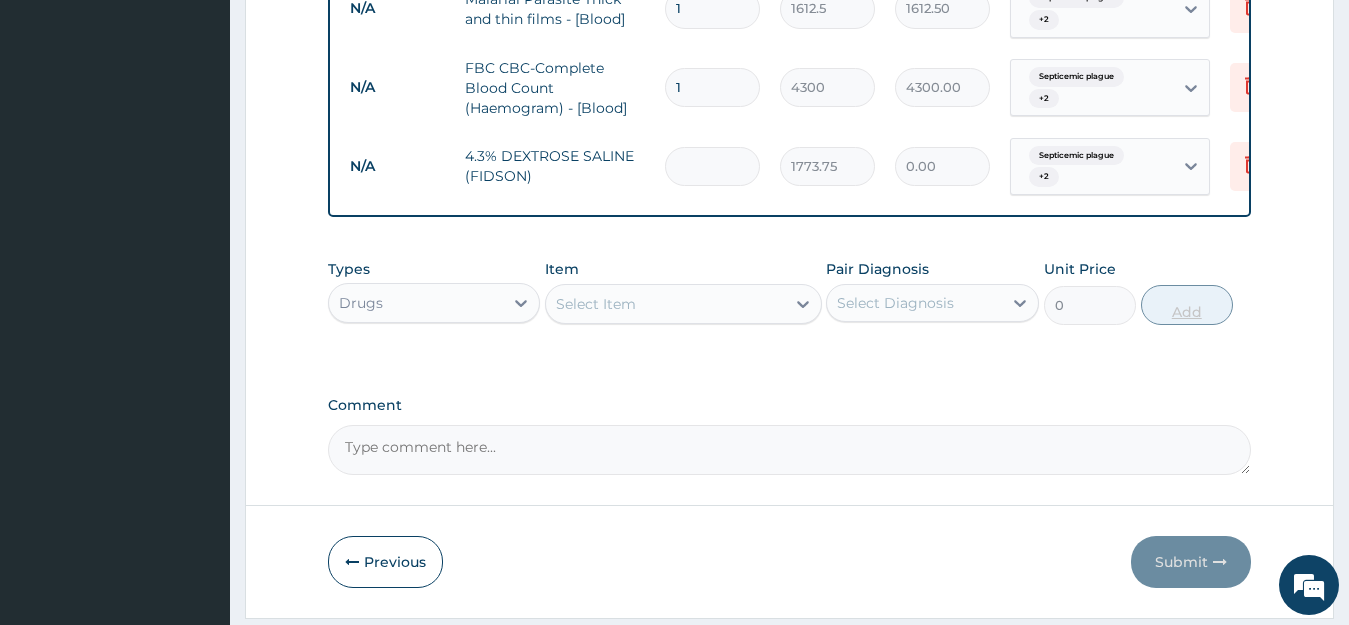 type on "4" 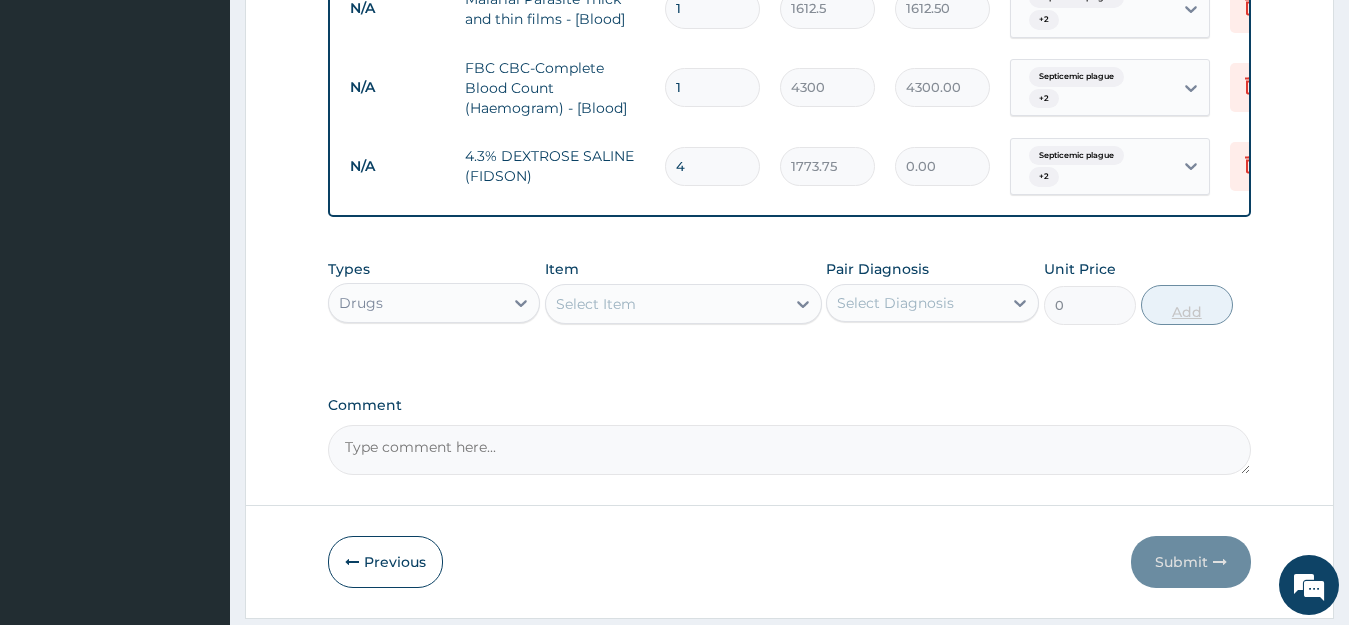 type on "7095.00" 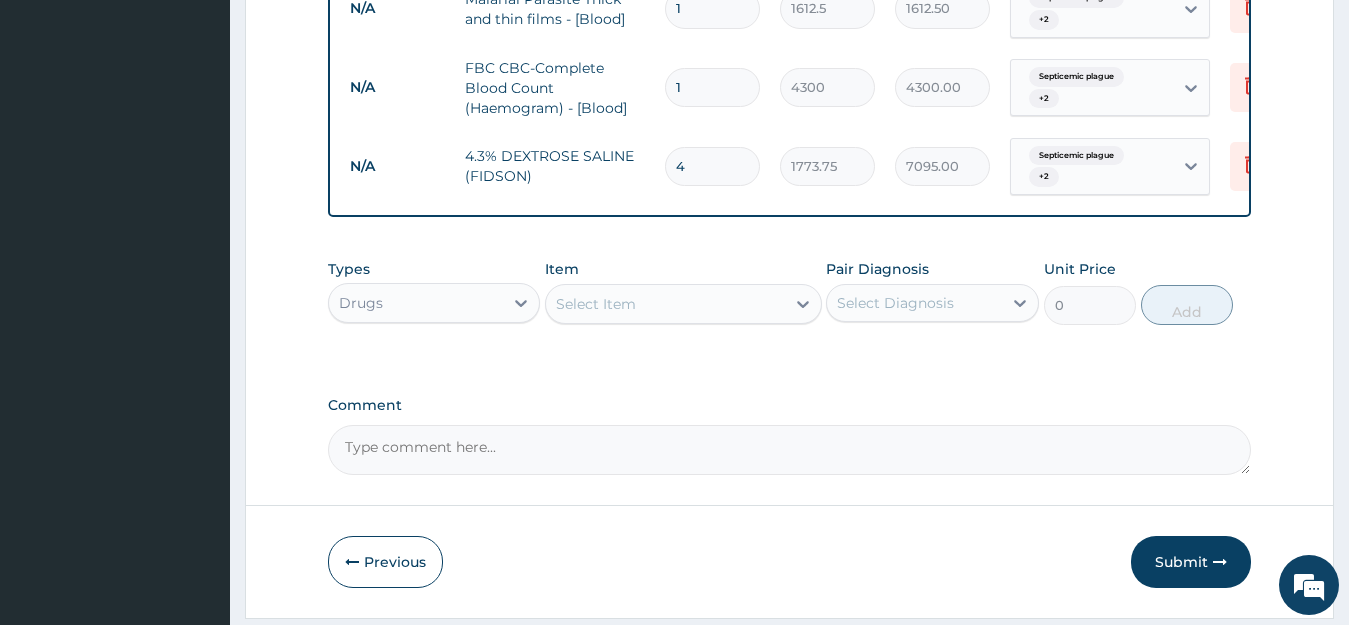 type on "4" 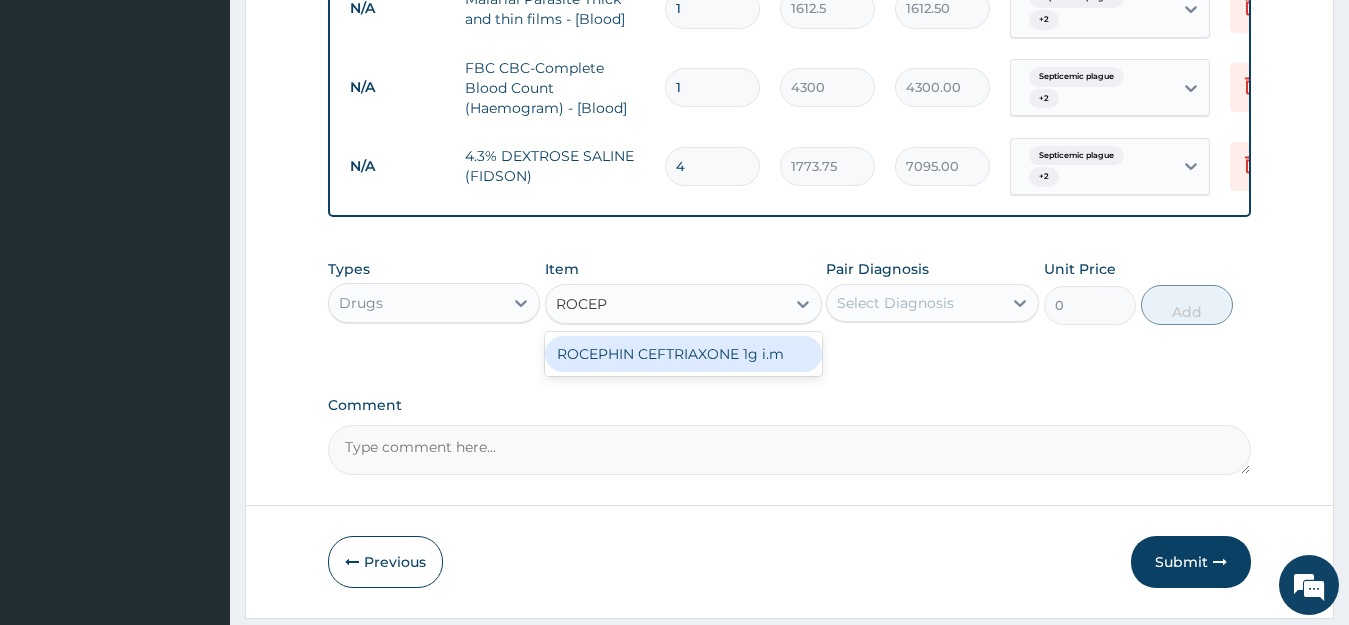 type on "ROCEPH" 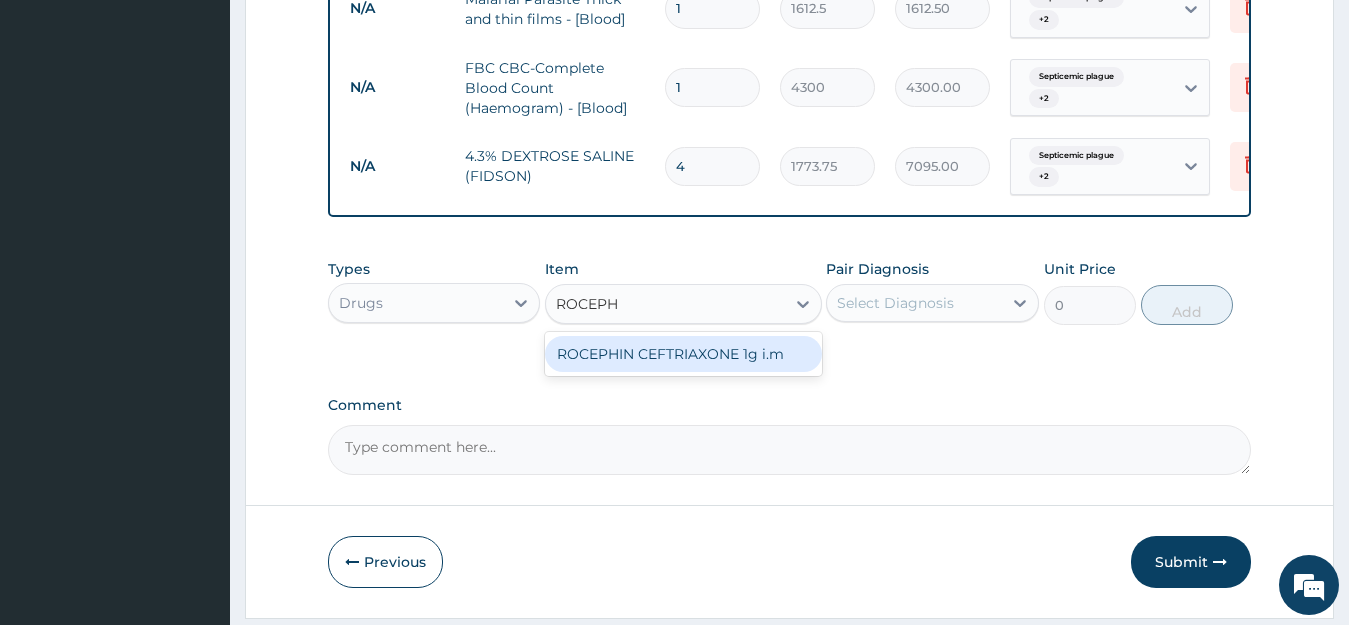 click on "ROCEPHIN CEFTRIAXONE 1g i.m" at bounding box center (683, 354) 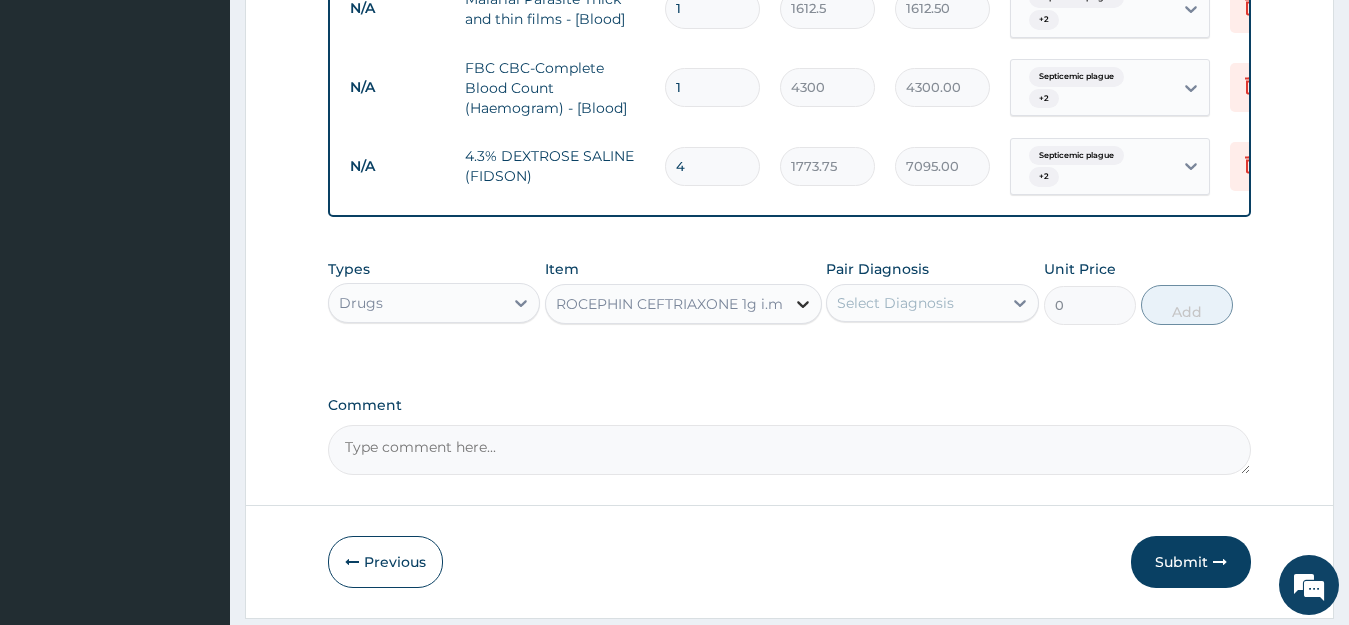 type 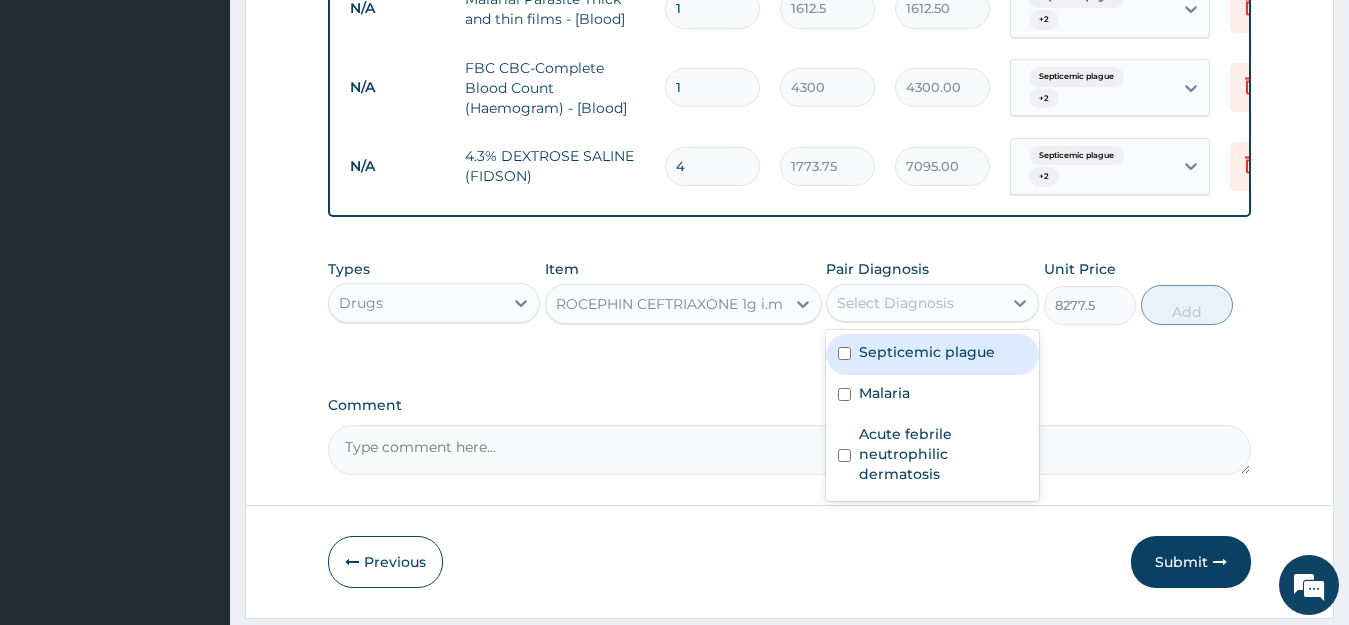 click on "Select Diagnosis" at bounding box center [895, 303] 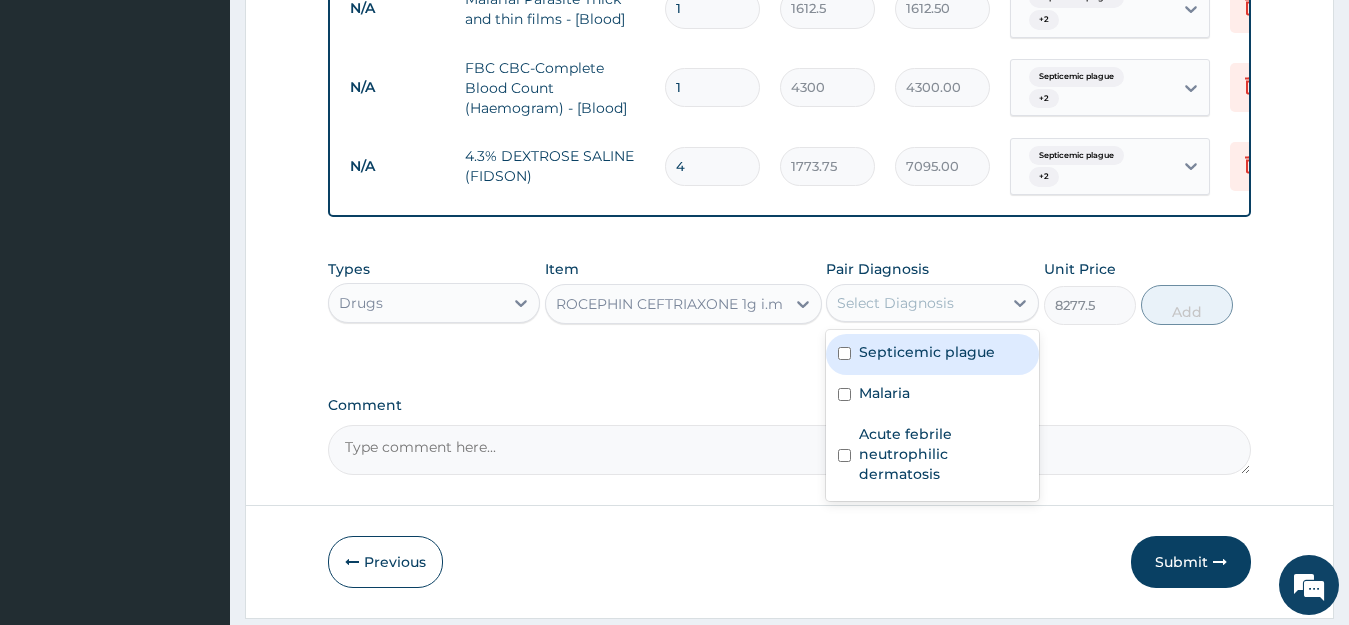 click on "Septicemic plague" at bounding box center (932, 354) 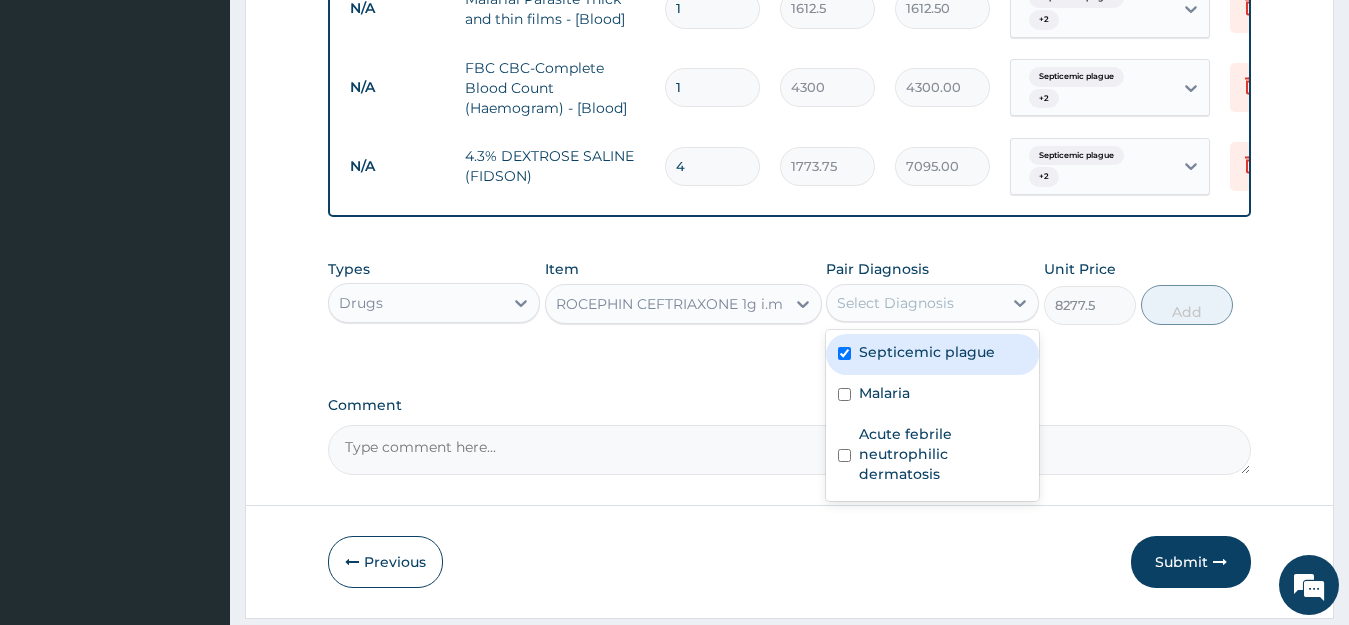 checkbox on "true" 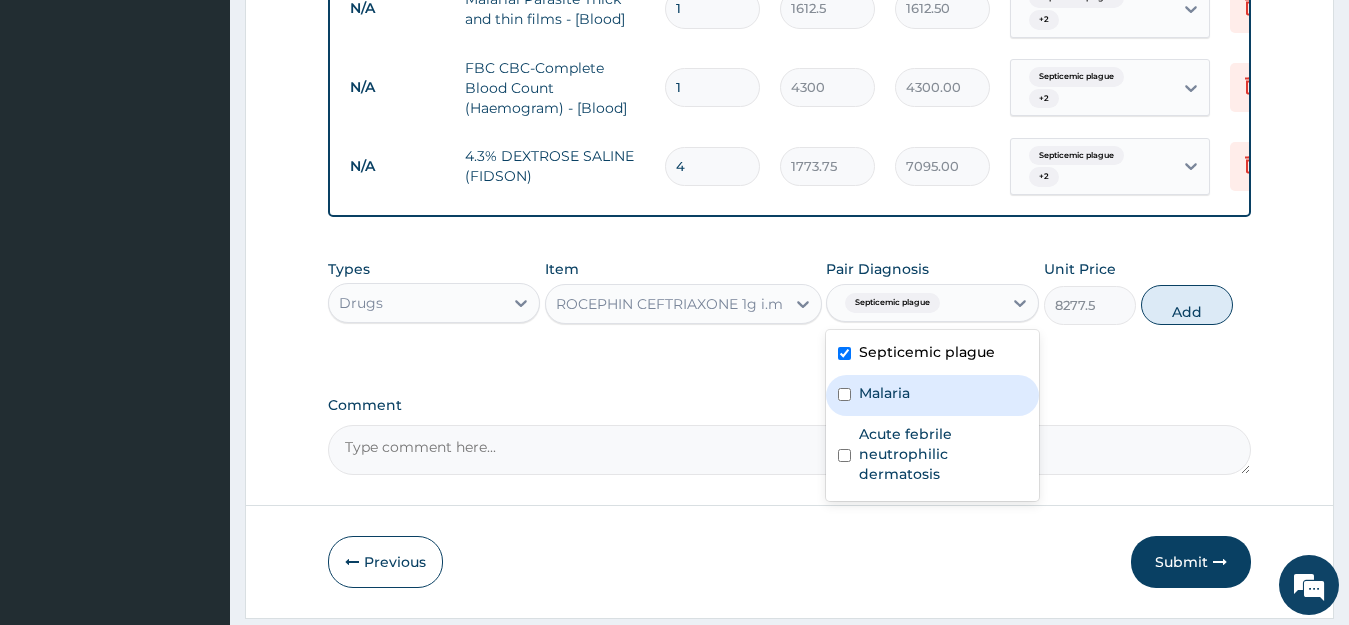 click on "Malaria" at bounding box center [932, 395] 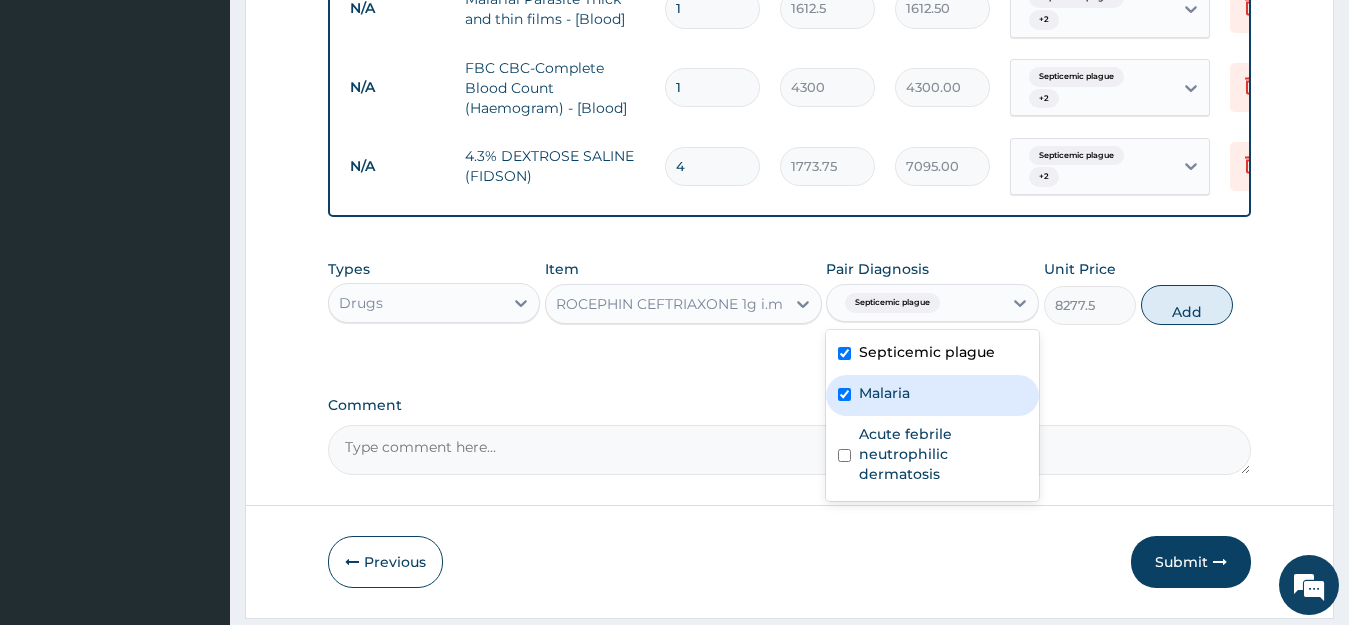 checkbox on "true" 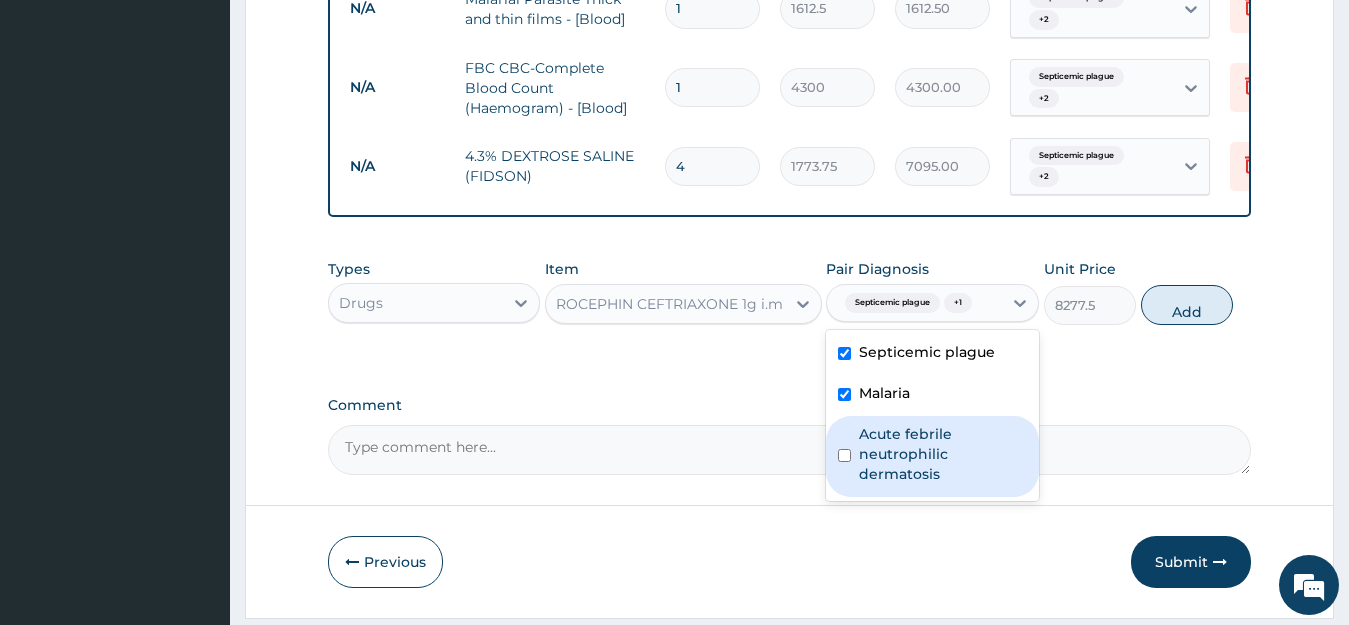 click on "Acute febrile neutrophilic dermatosis" at bounding box center (943, 454) 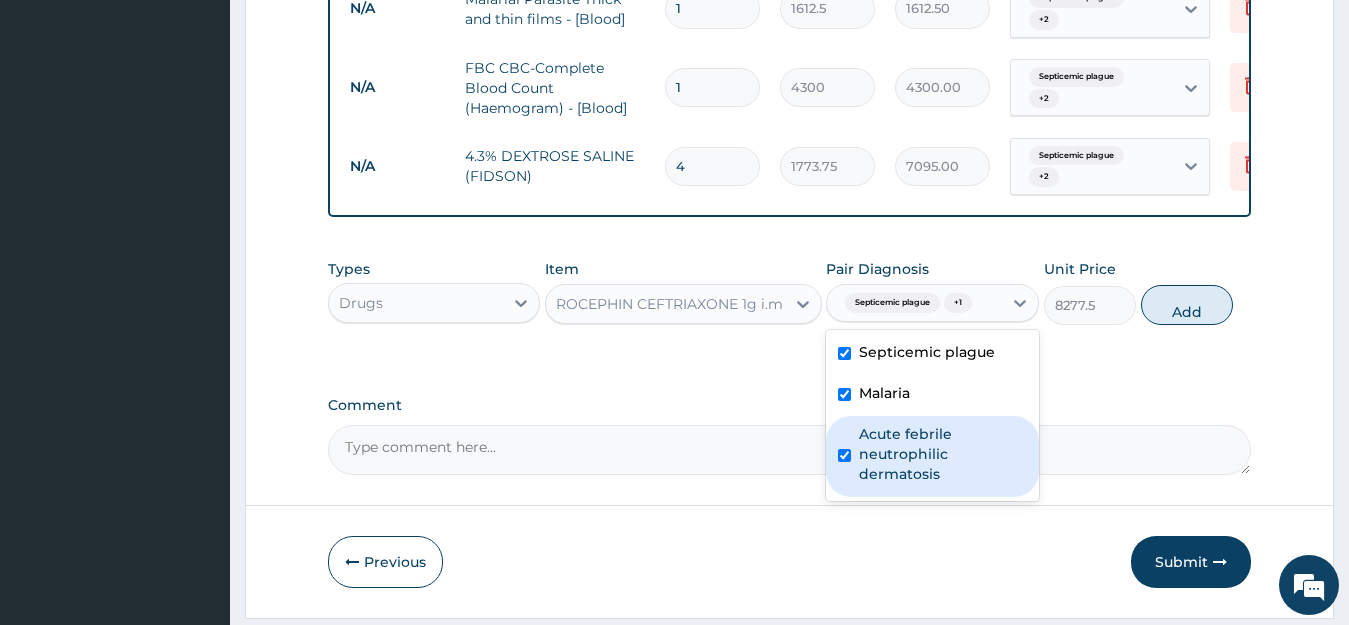checkbox on "true" 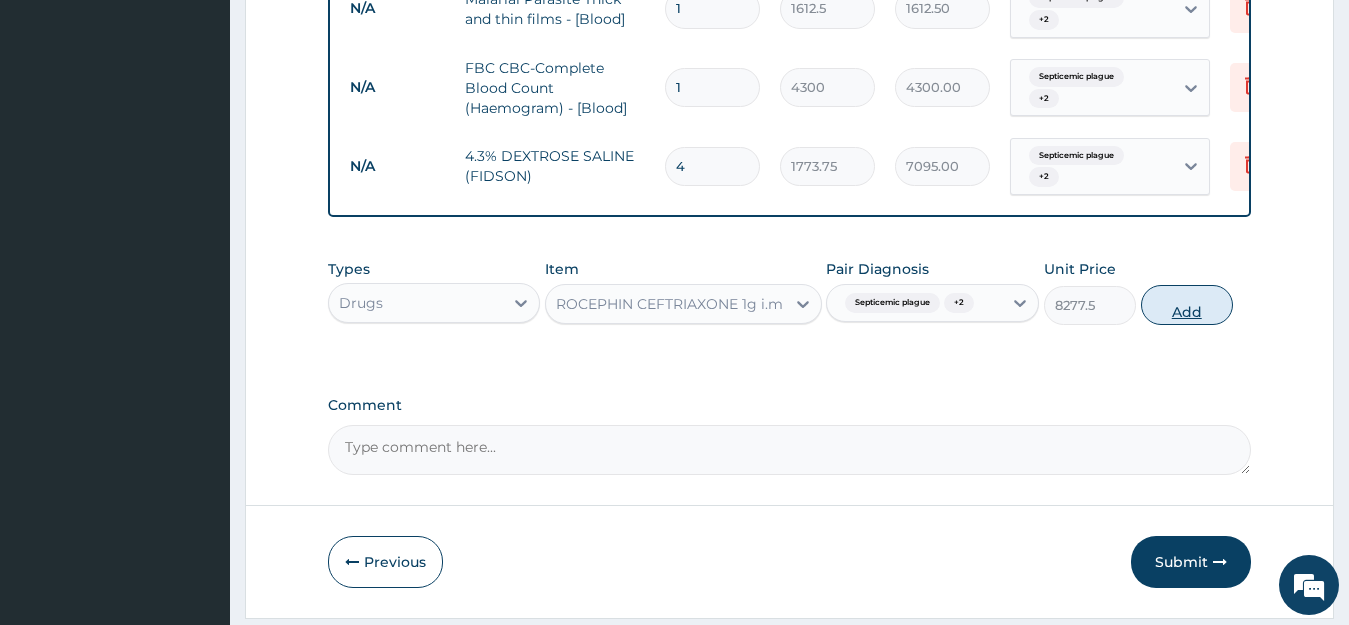 click on "Add" at bounding box center [1187, 305] 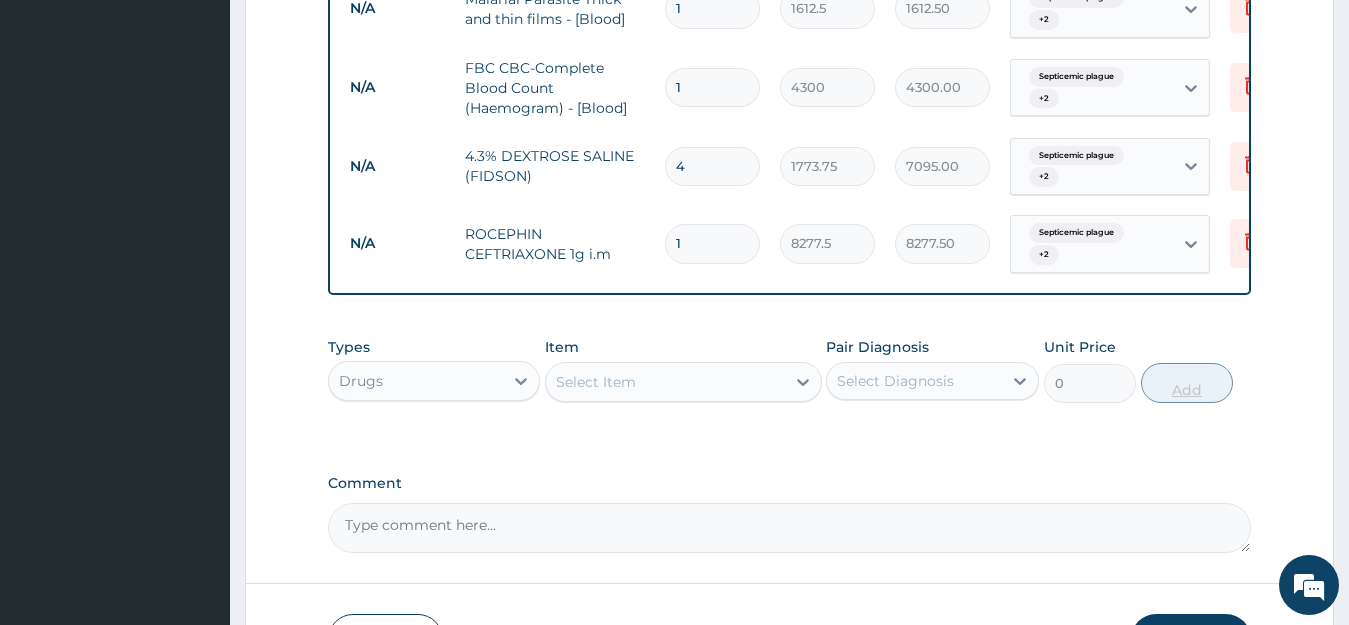 type 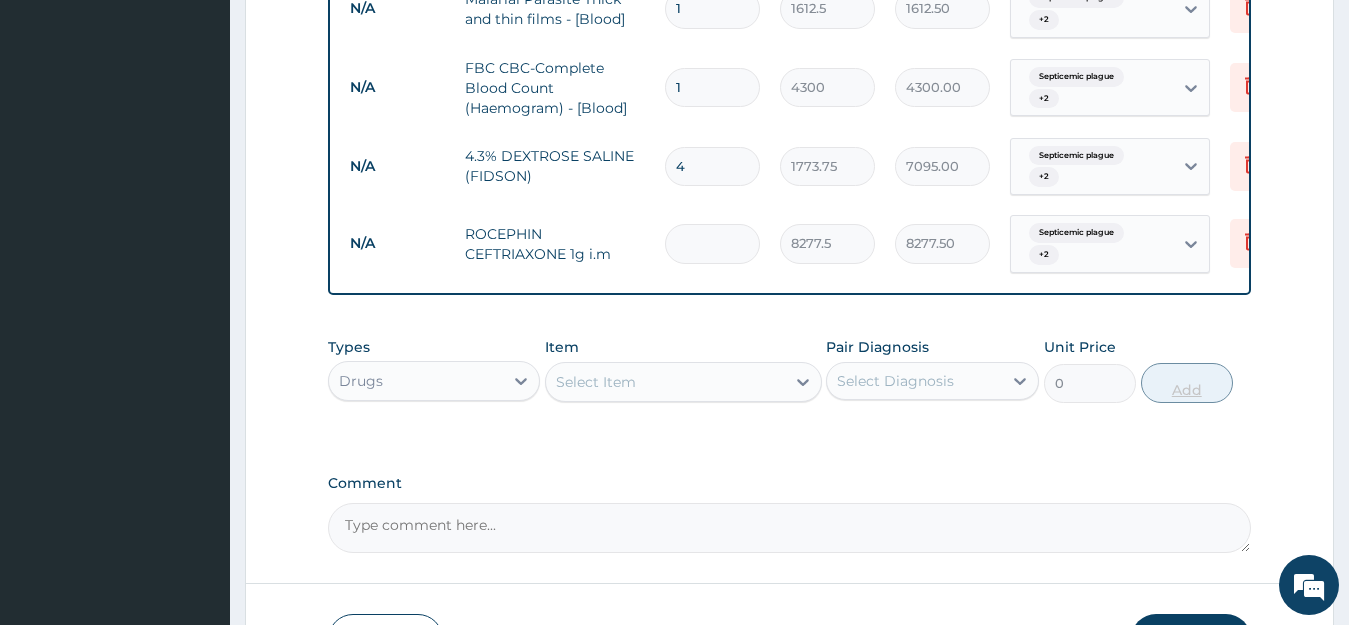 type on "0.00" 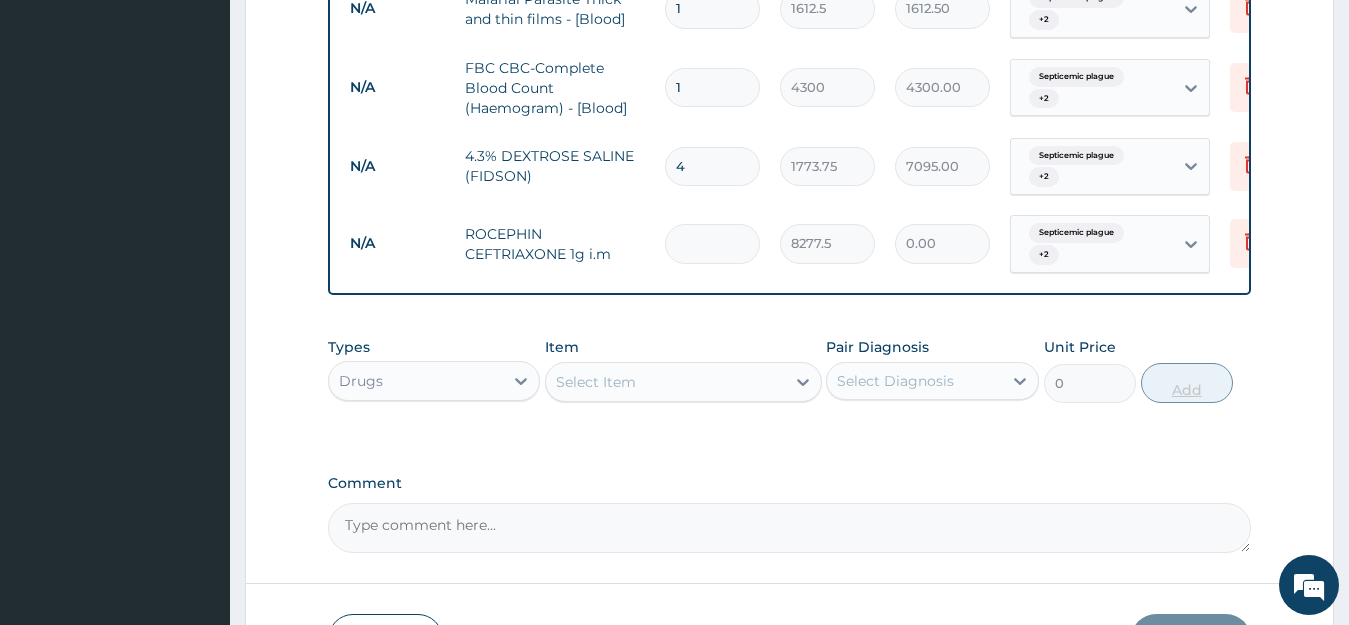 type on "4" 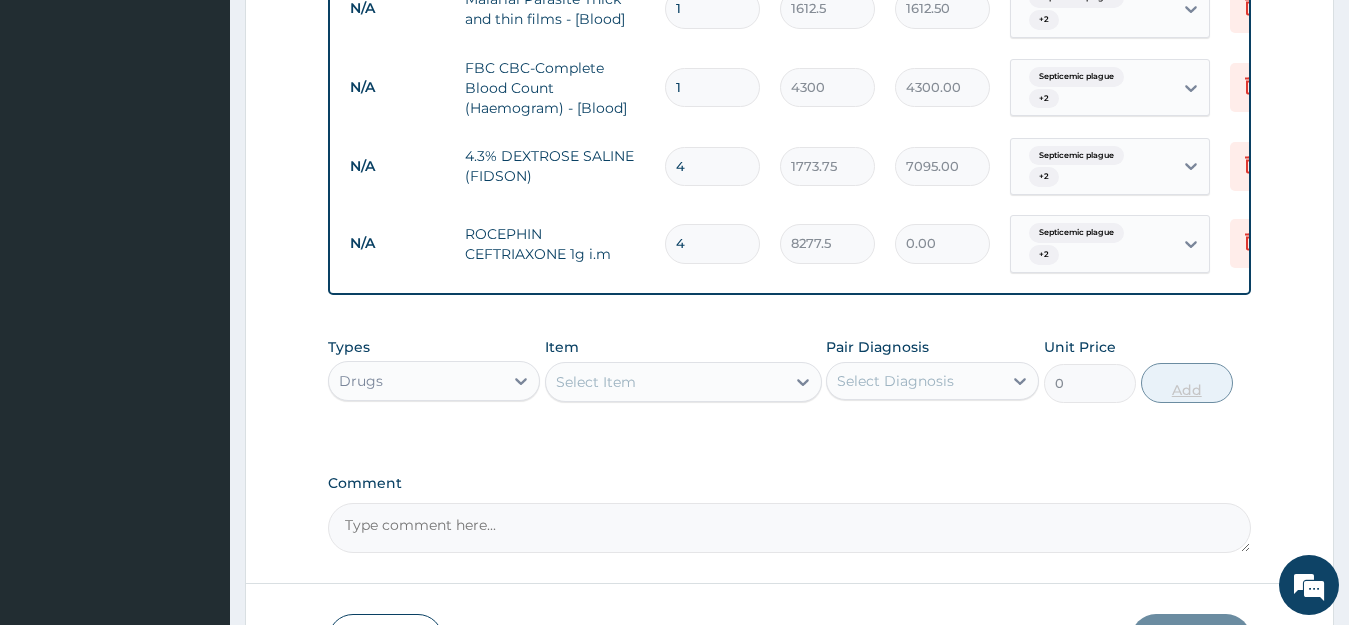 type on "33110.00" 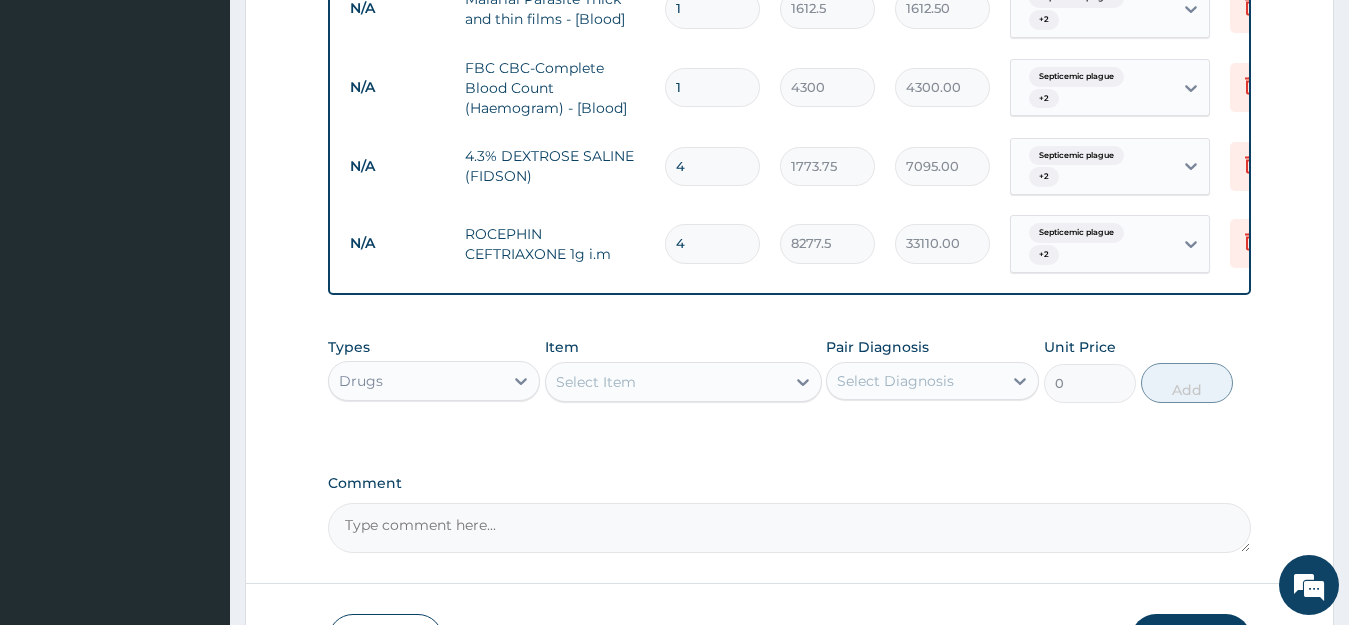 type on "4" 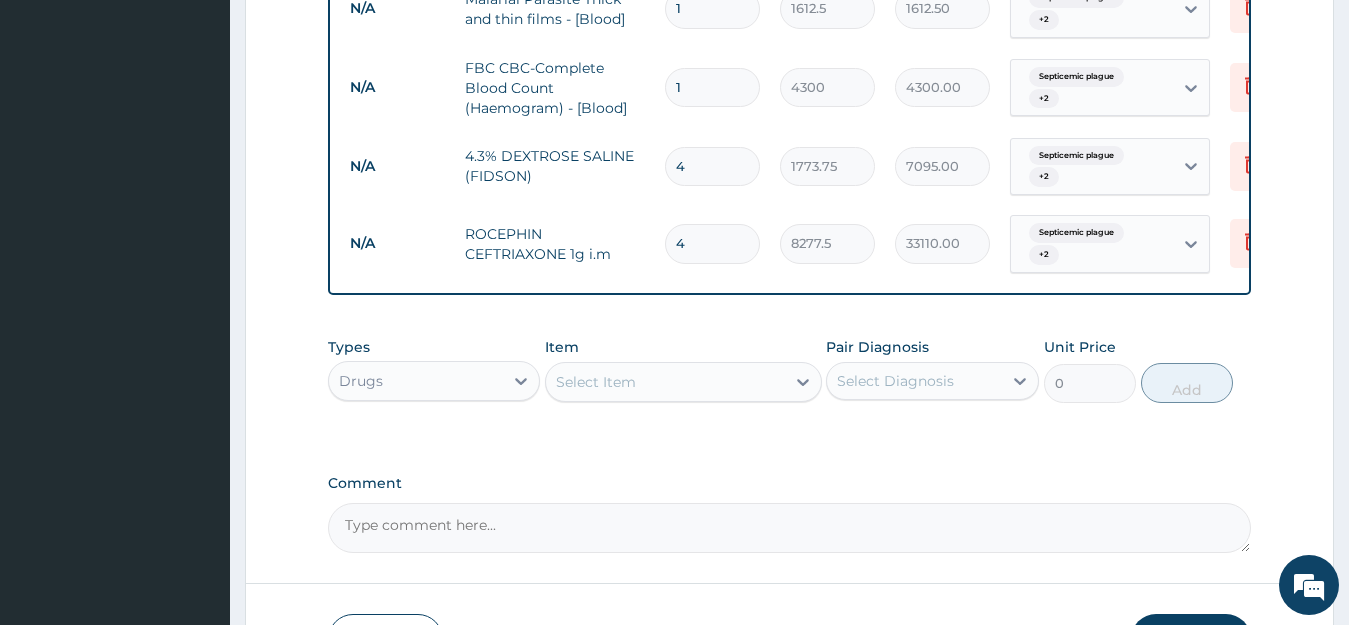 click on "Select Item" at bounding box center (665, 382) 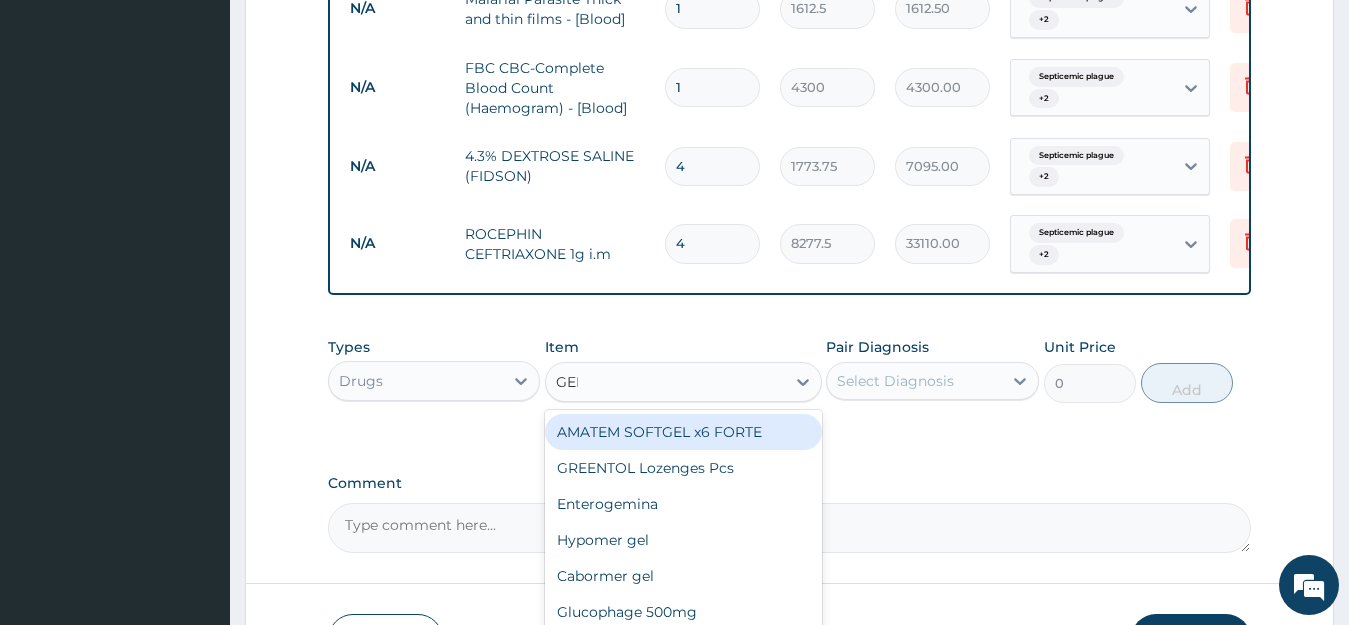 type on "GENT" 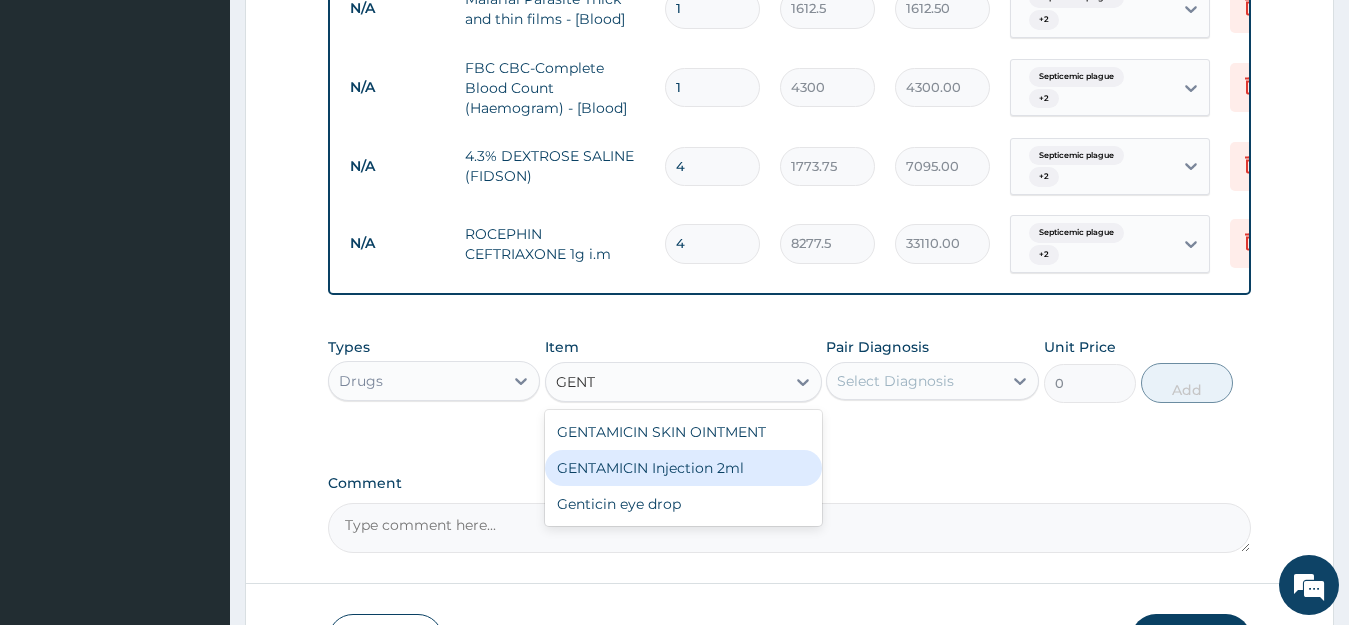 click on "GENTAMICIN Injection 2ml" at bounding box center (683, 468) 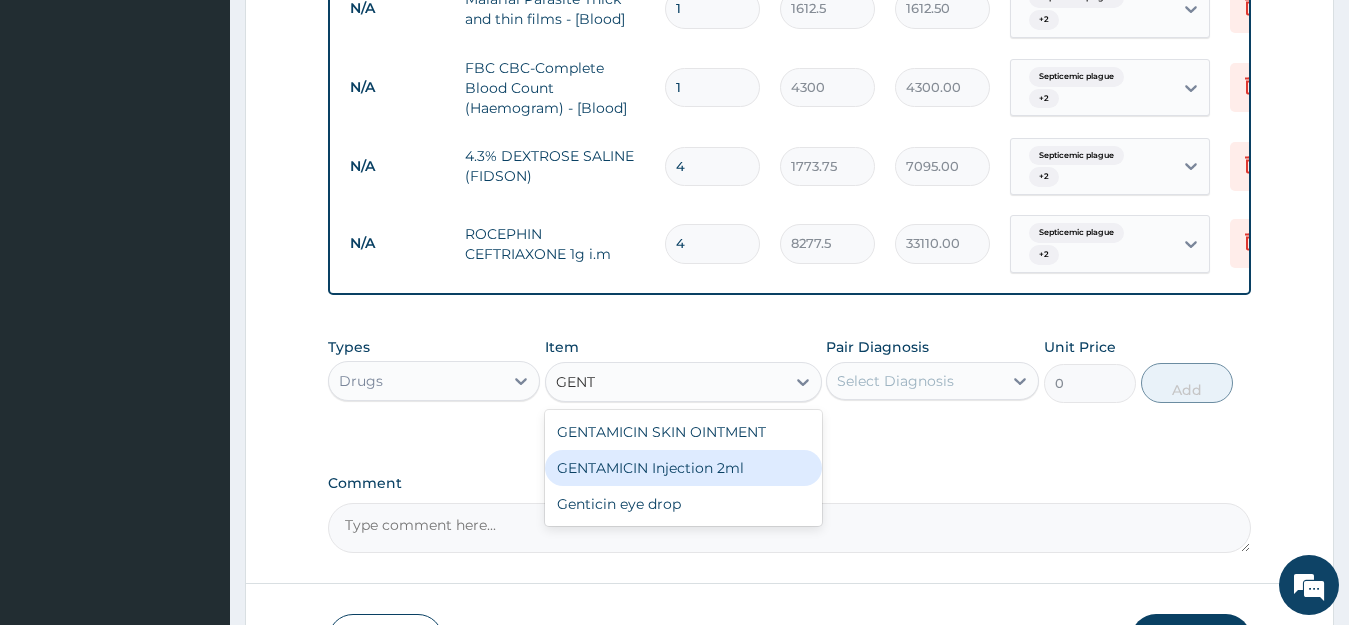 type 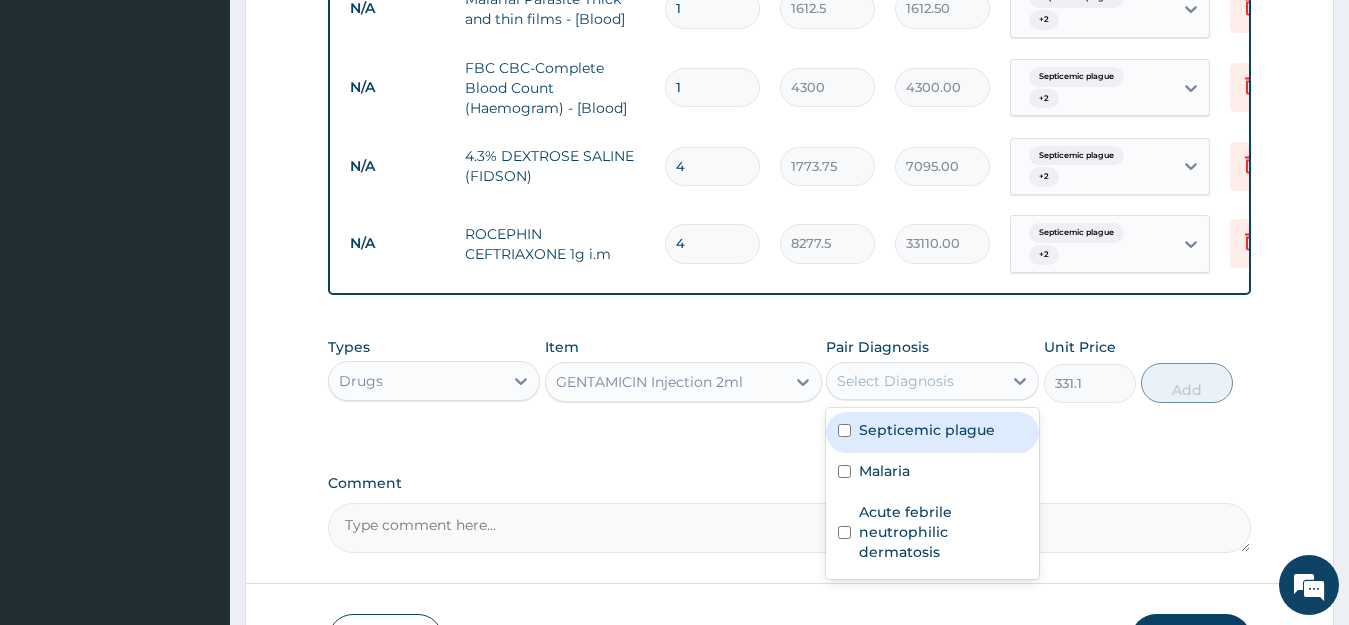 click on "Select Diagnosis" at bounding box center (914, 381) 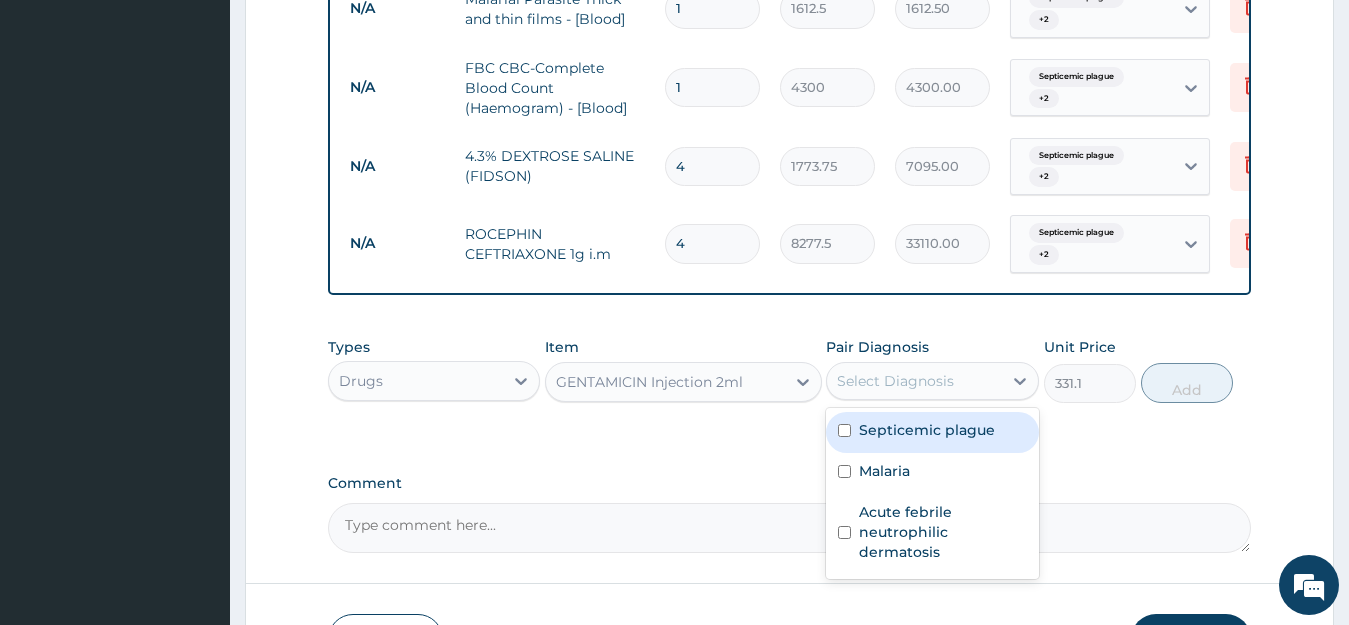 click on "Septicemic plague" at bounding box center (927, 430) 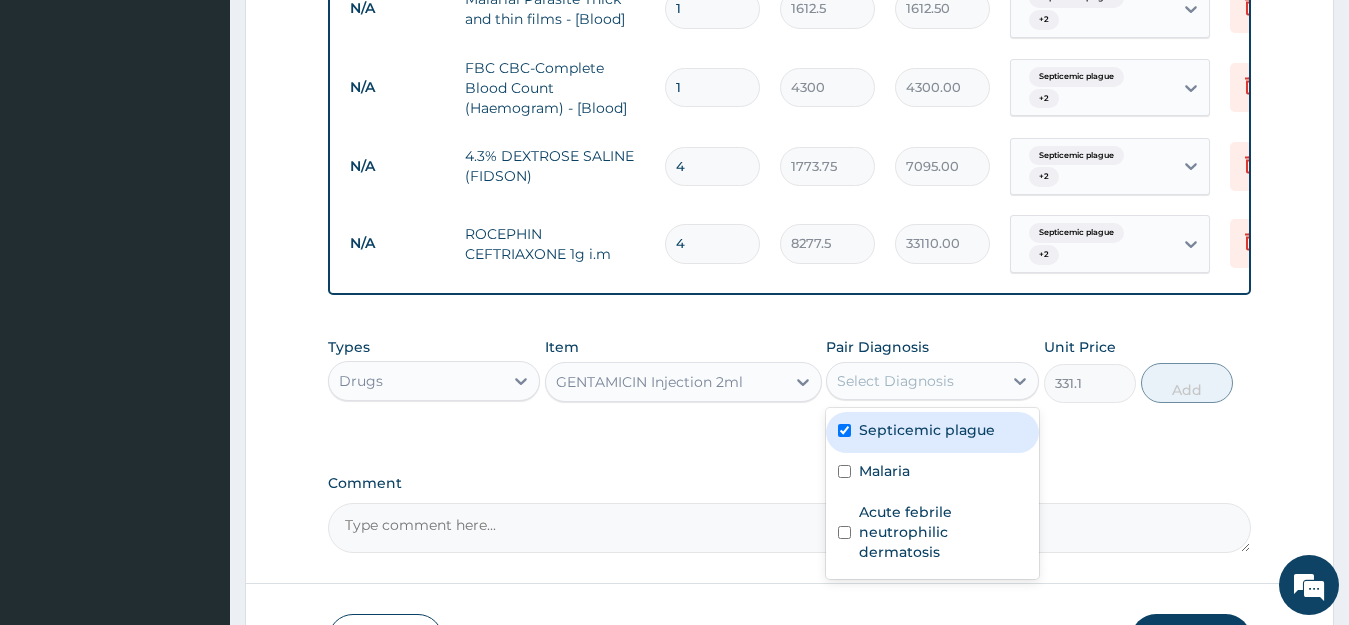 checkbox on "true" 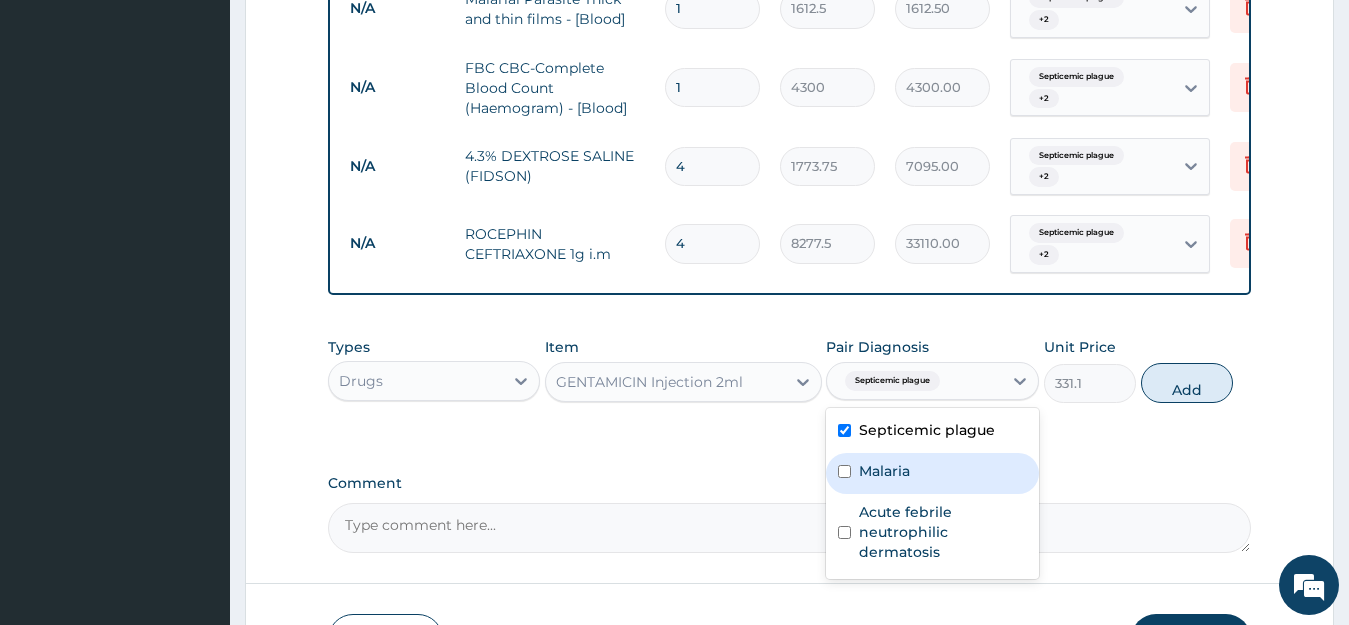click on "Malaria" at bounding box center [884, 471] 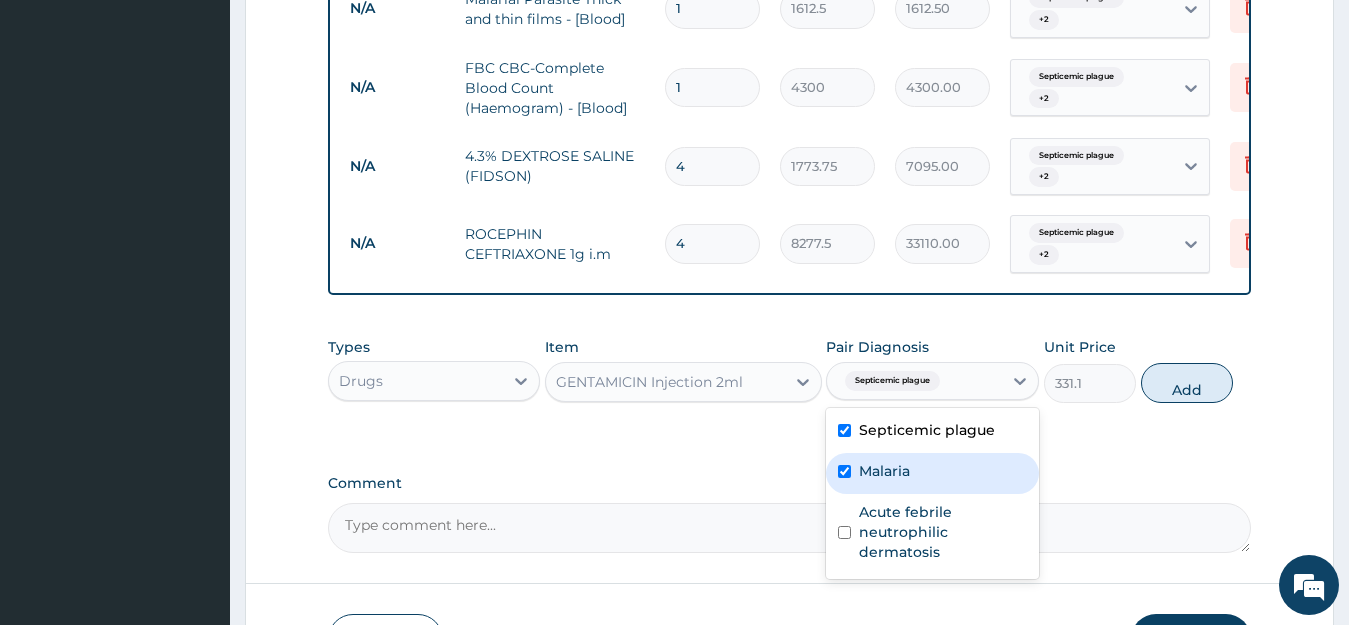 checkbox on "true" 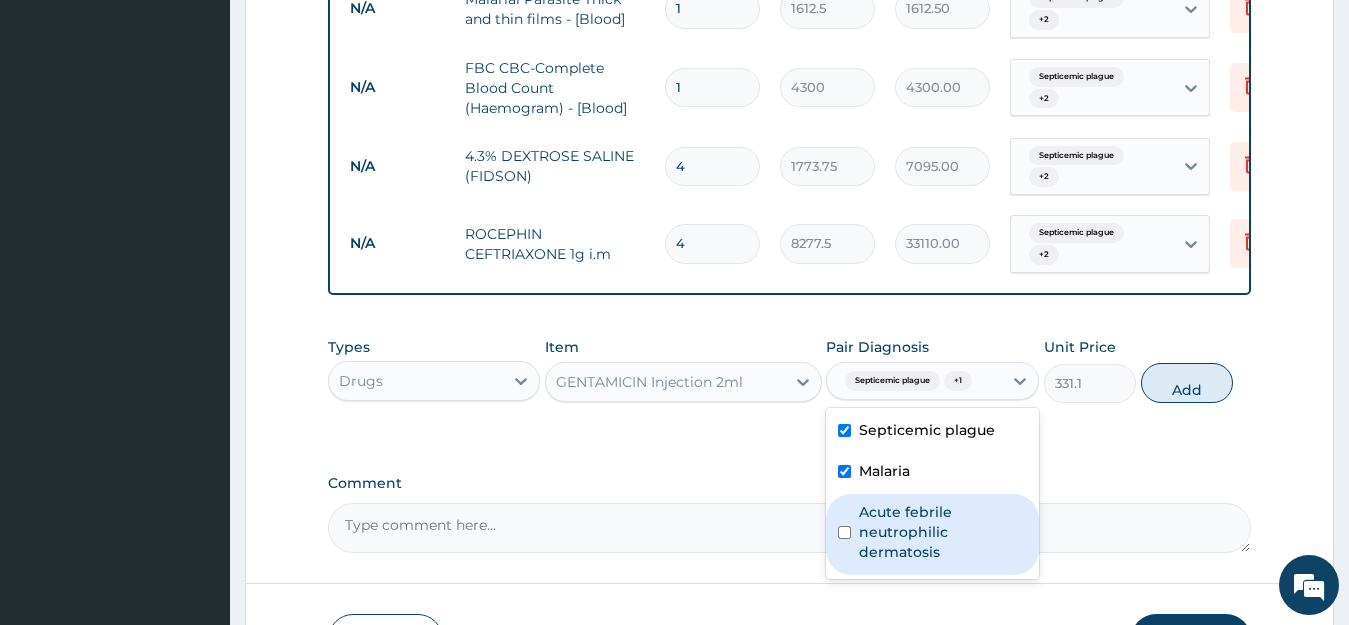 click on "Acute febrile neutrophilic dermatosis" at bounding box center (943, 532) 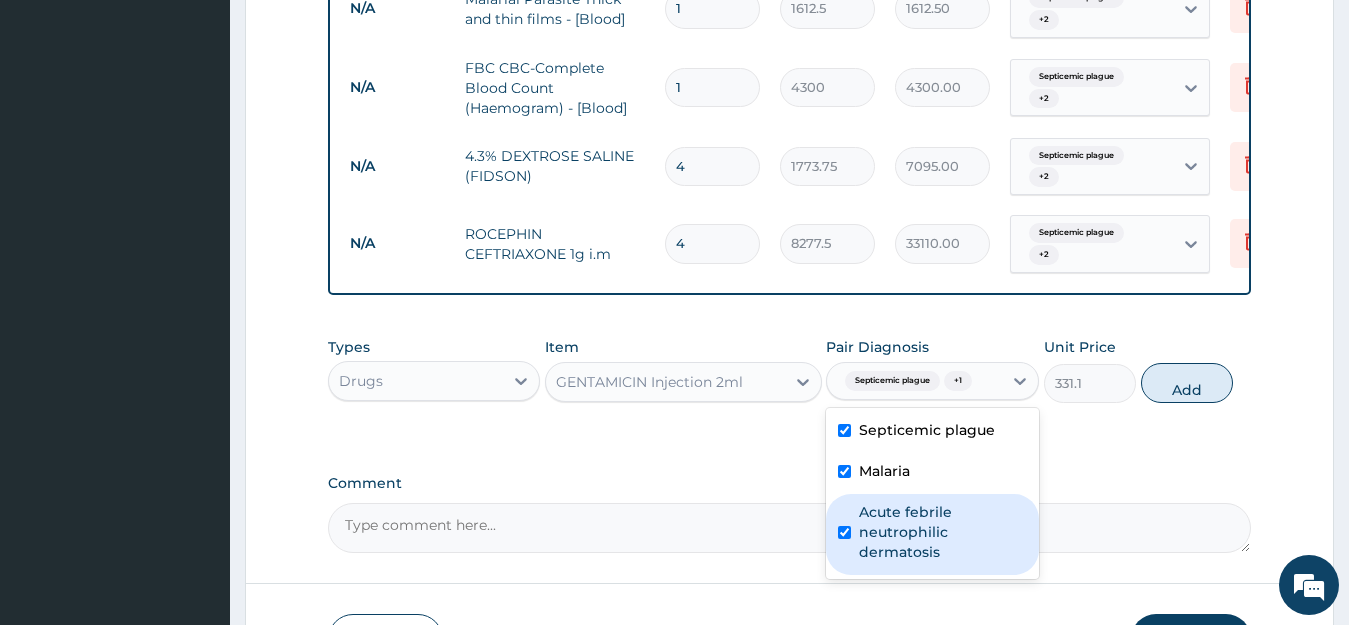 checkbox on "true" 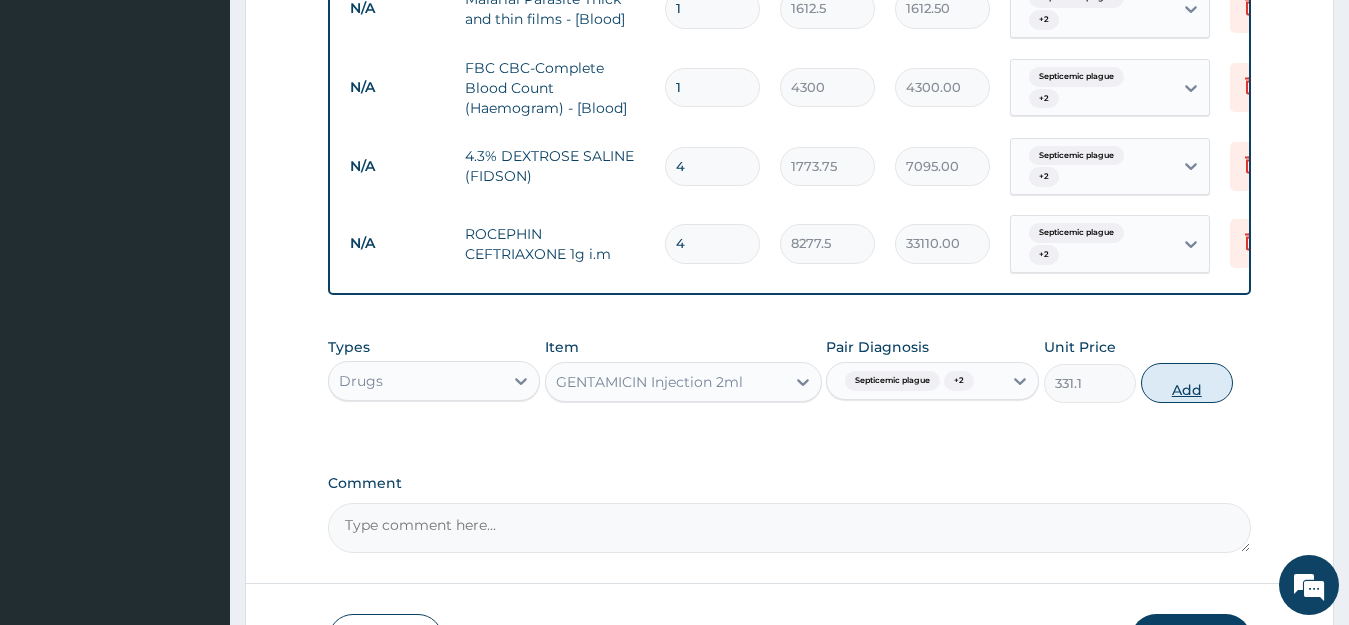click on "Add" at bounding box center (1187, 383) 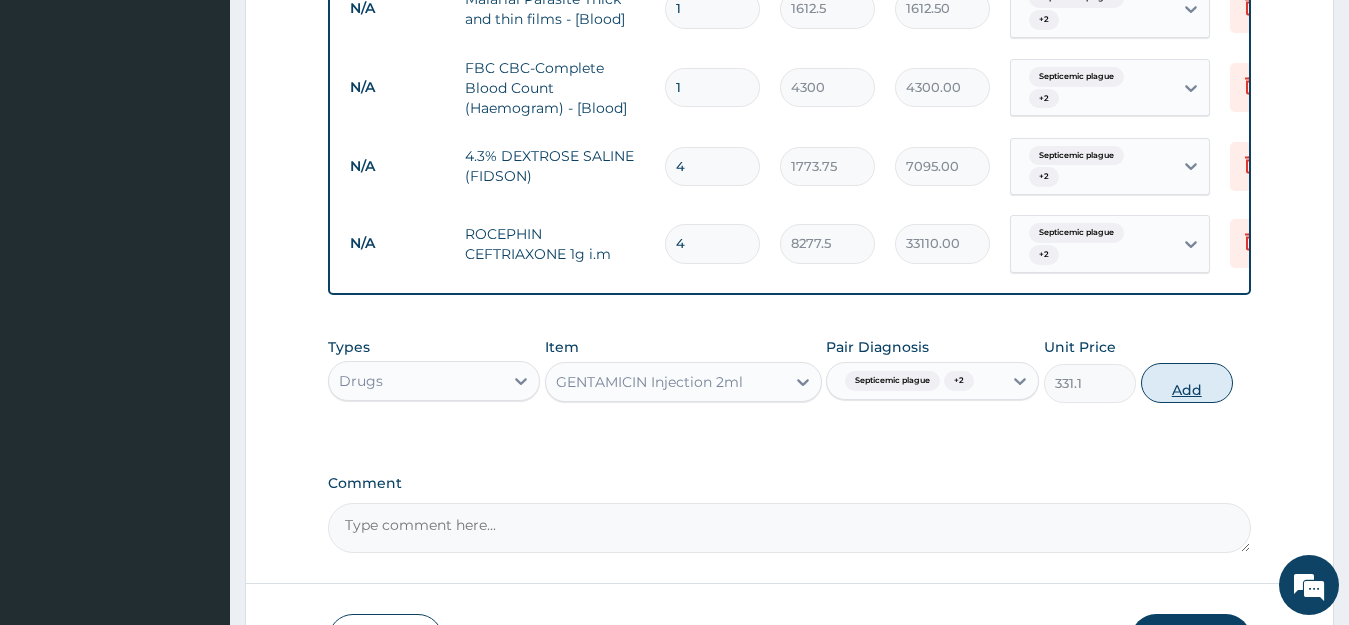 type on "0" 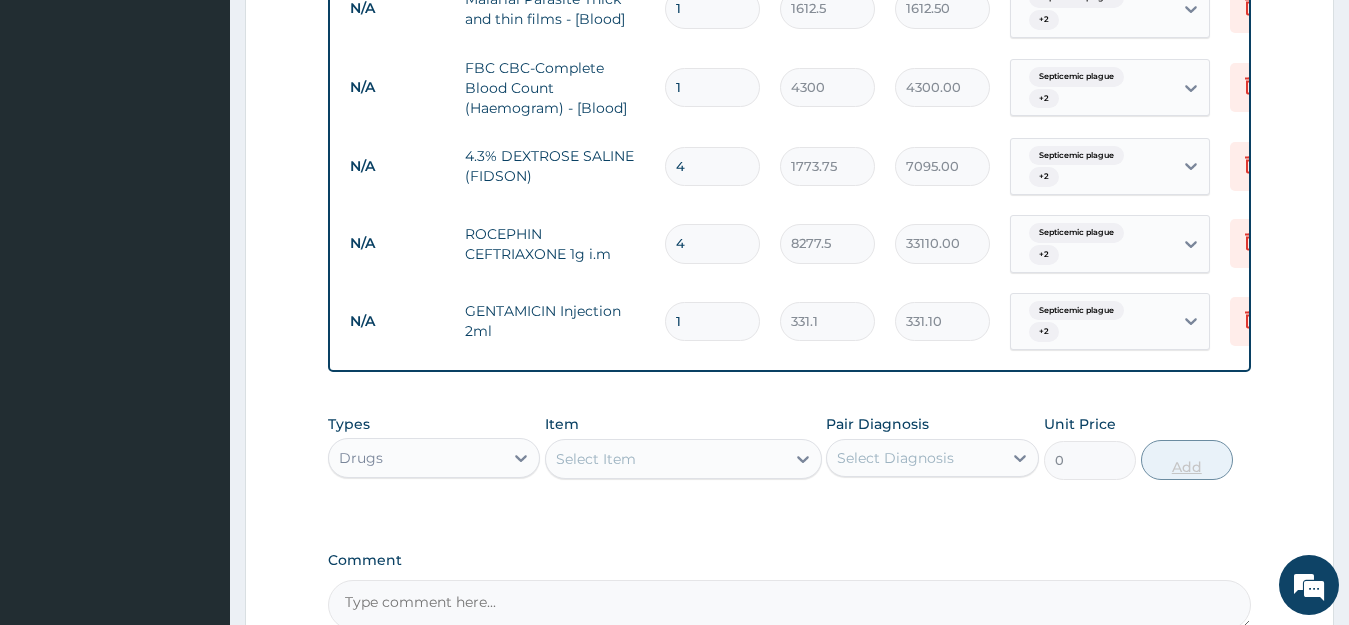 type 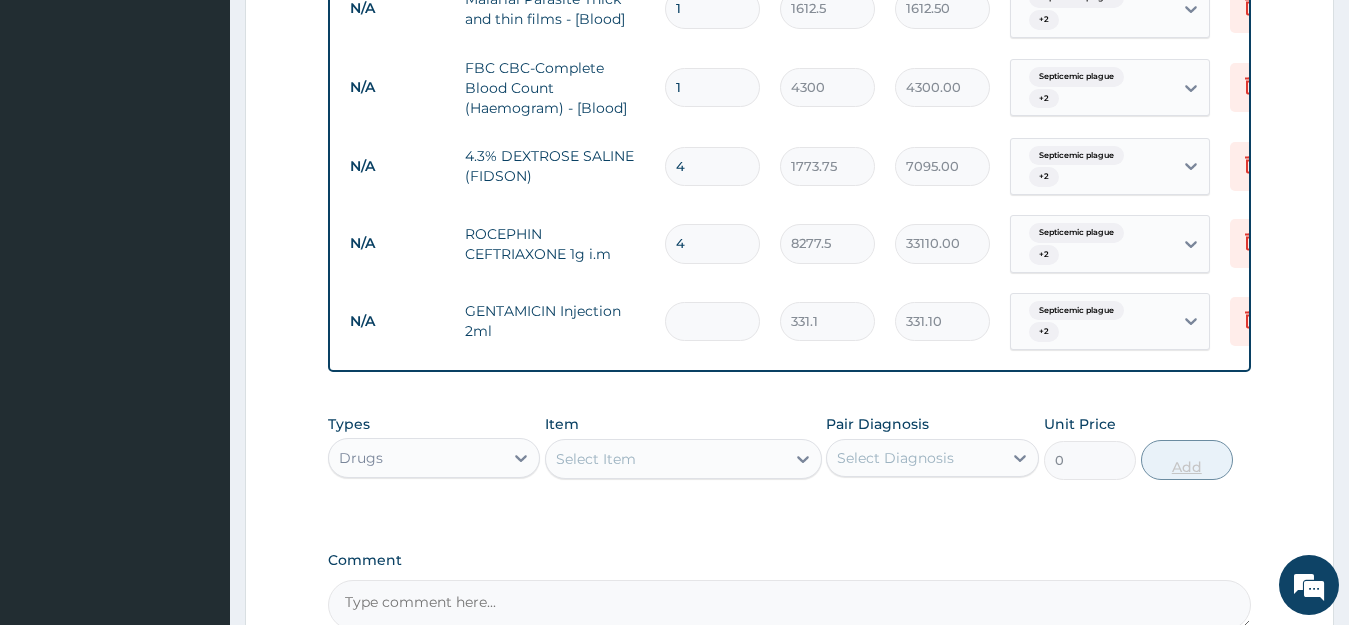 type on "0.00" 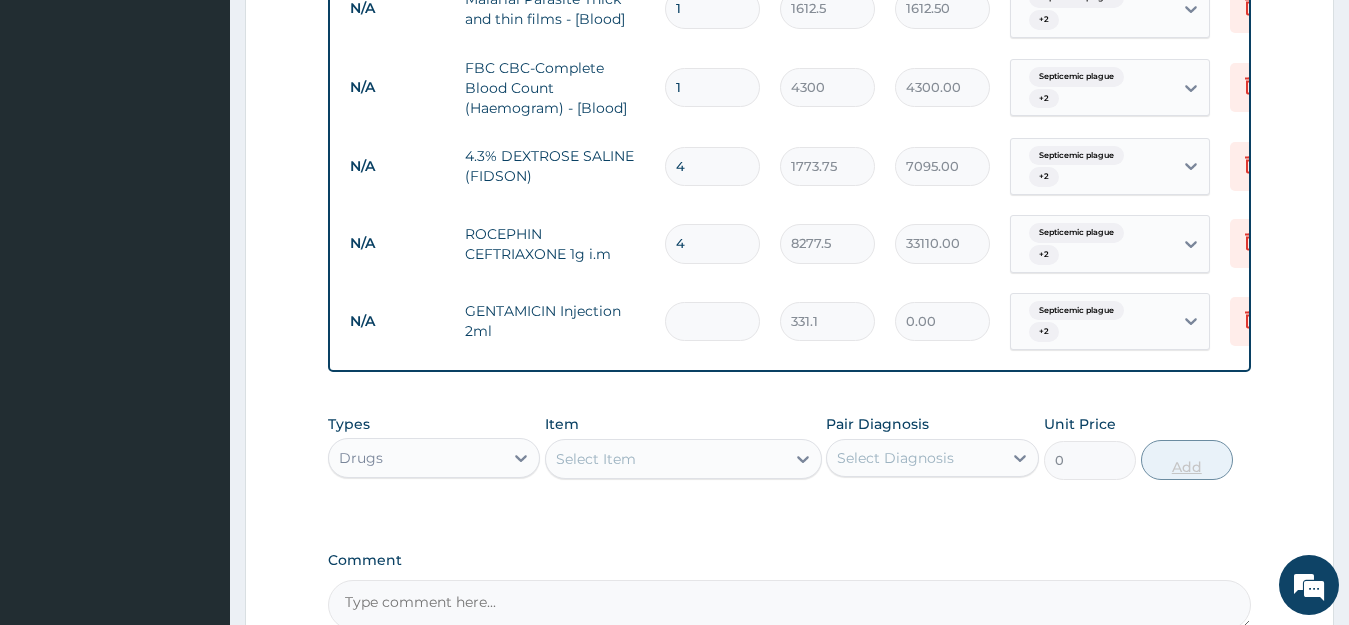 type on "6" 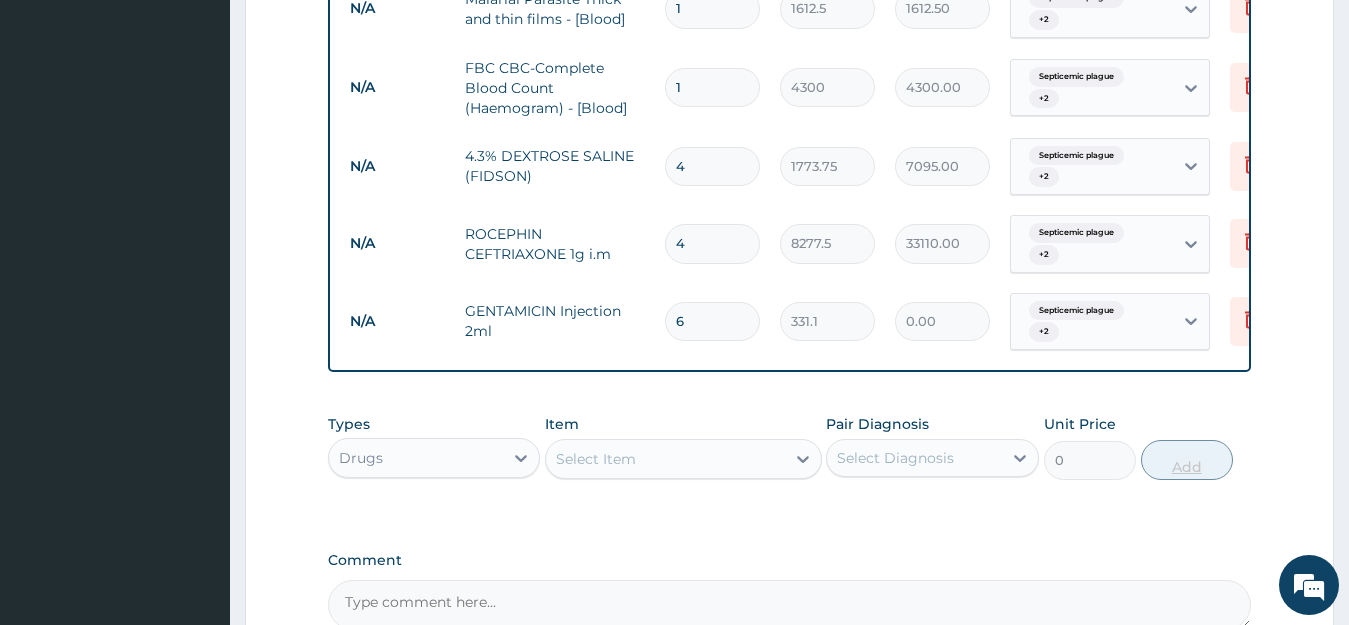 type on "1986.60" 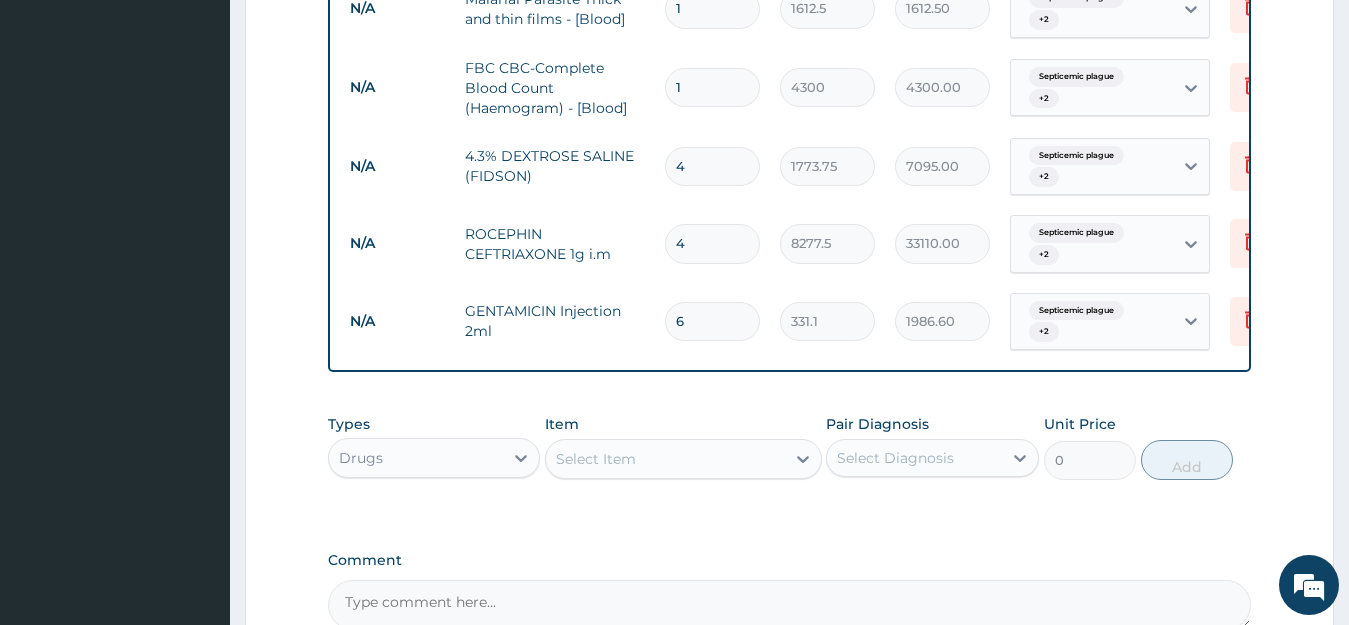 type on "6" 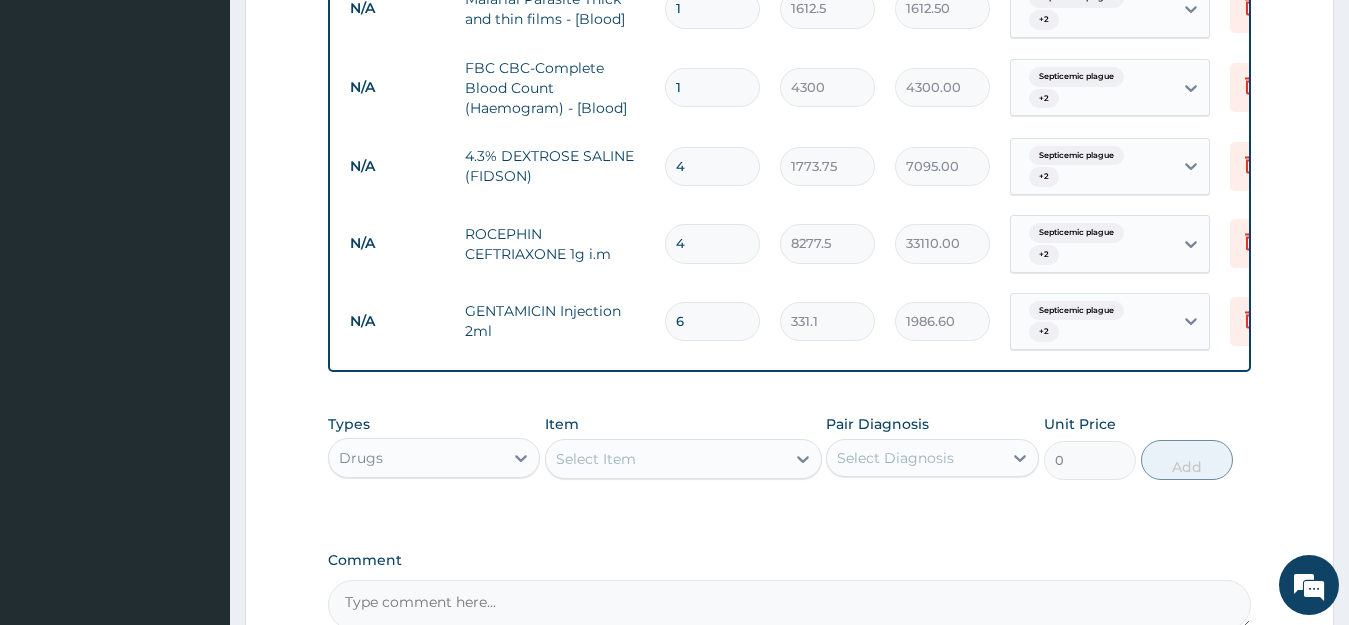 click on "Select Item" at bounding box center [665, 459] 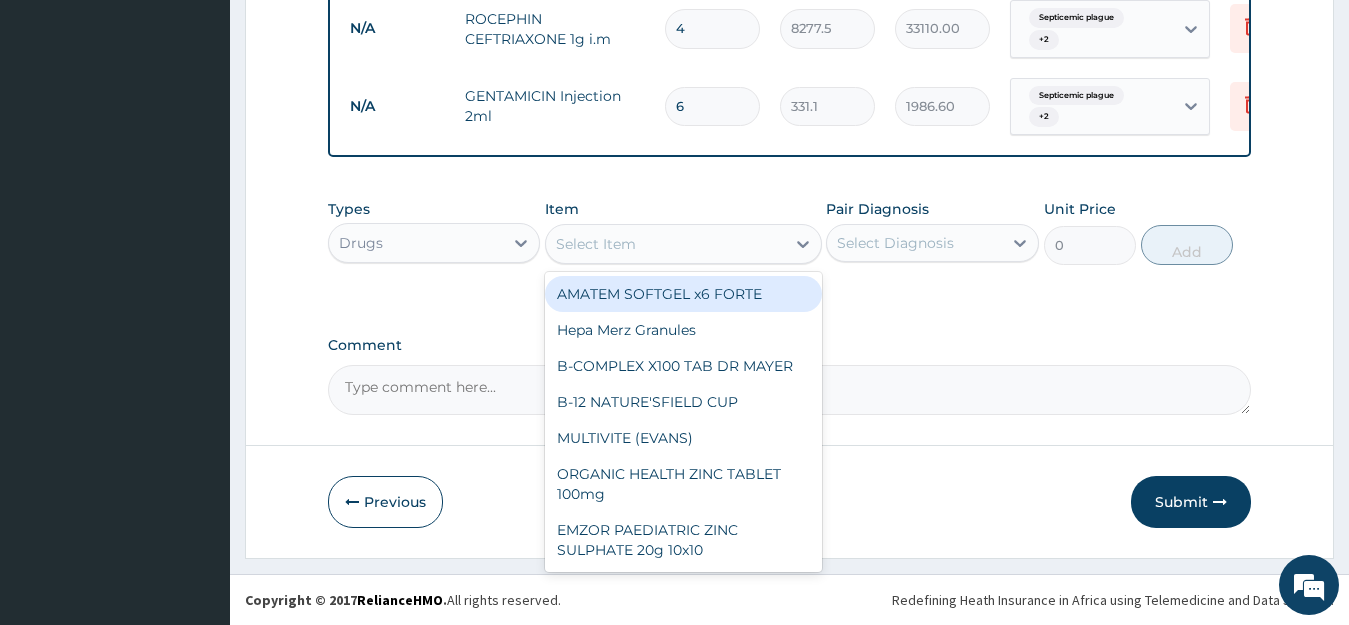 scroll, scrollTop: 1286, scrollLeft: 0, axis: vertical 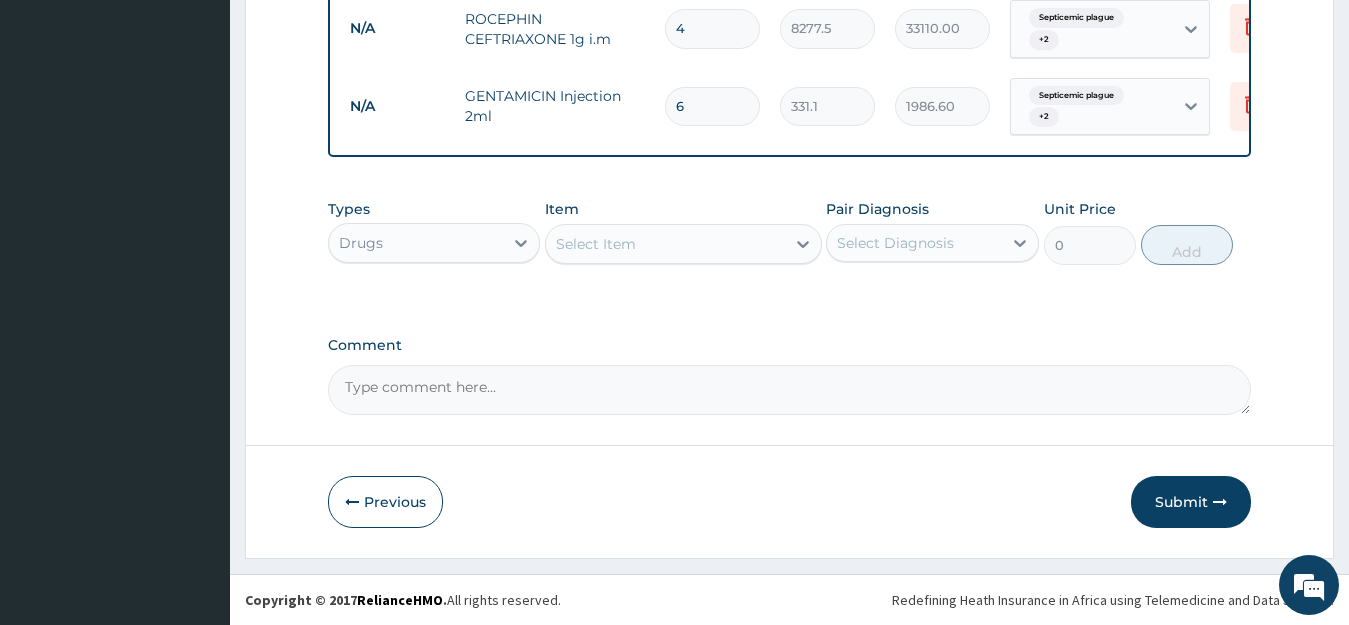 click on "Select Item" at bounding box center [665, 244] 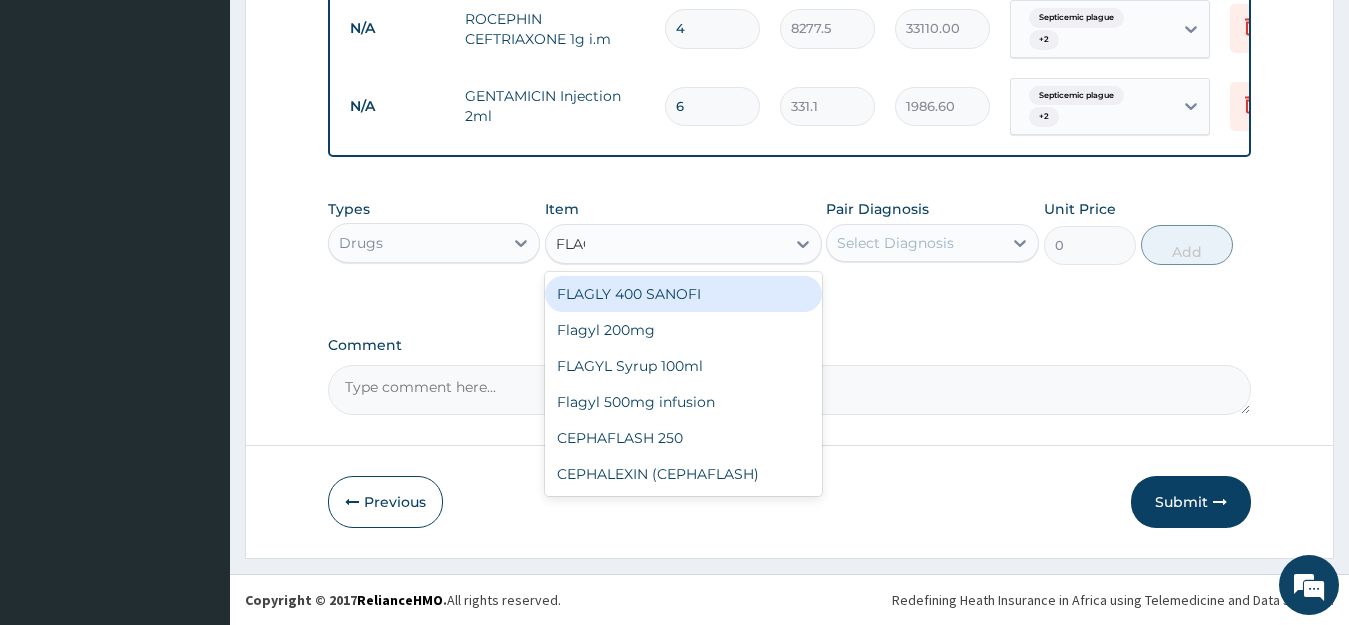 type on "FLAGY" 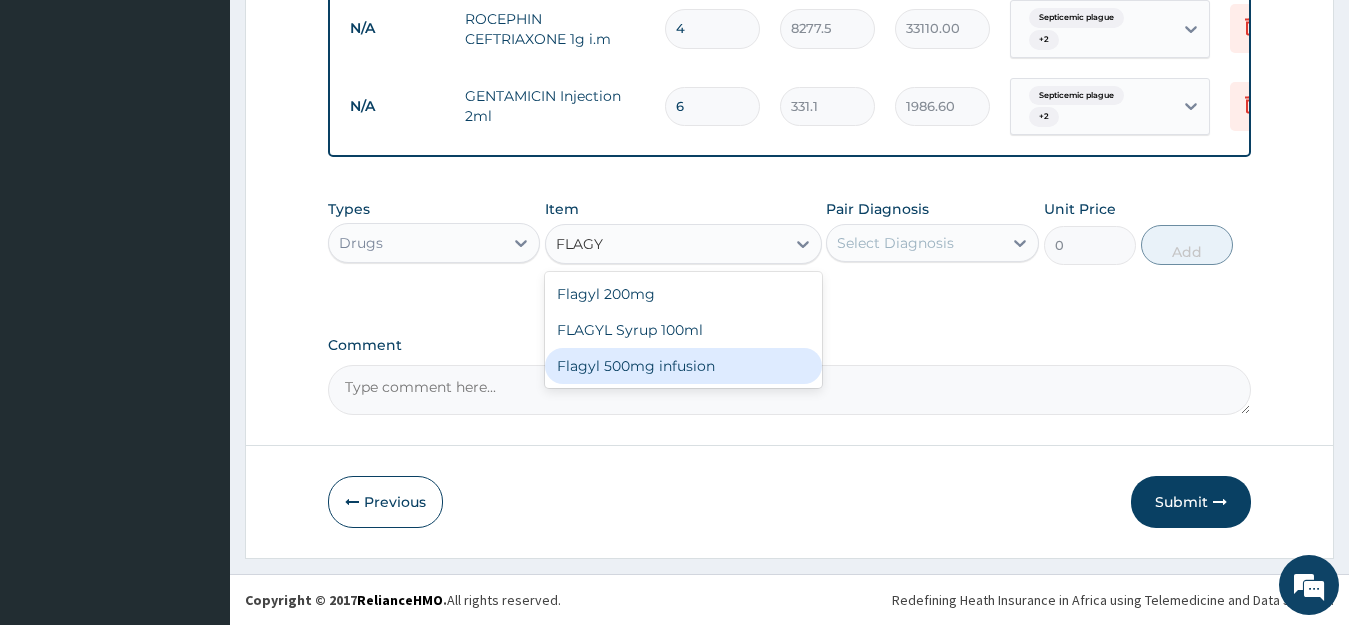 click on "Flagyl 500mg infusion" at bounding box center (683, 366) 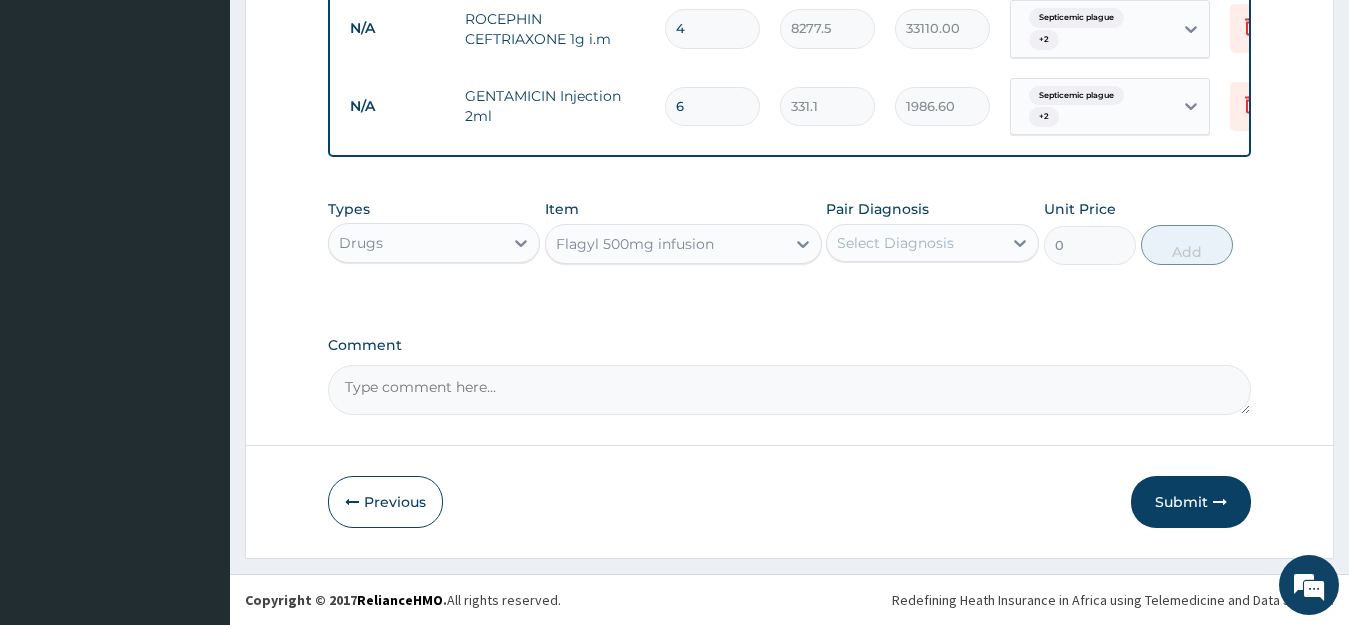 type 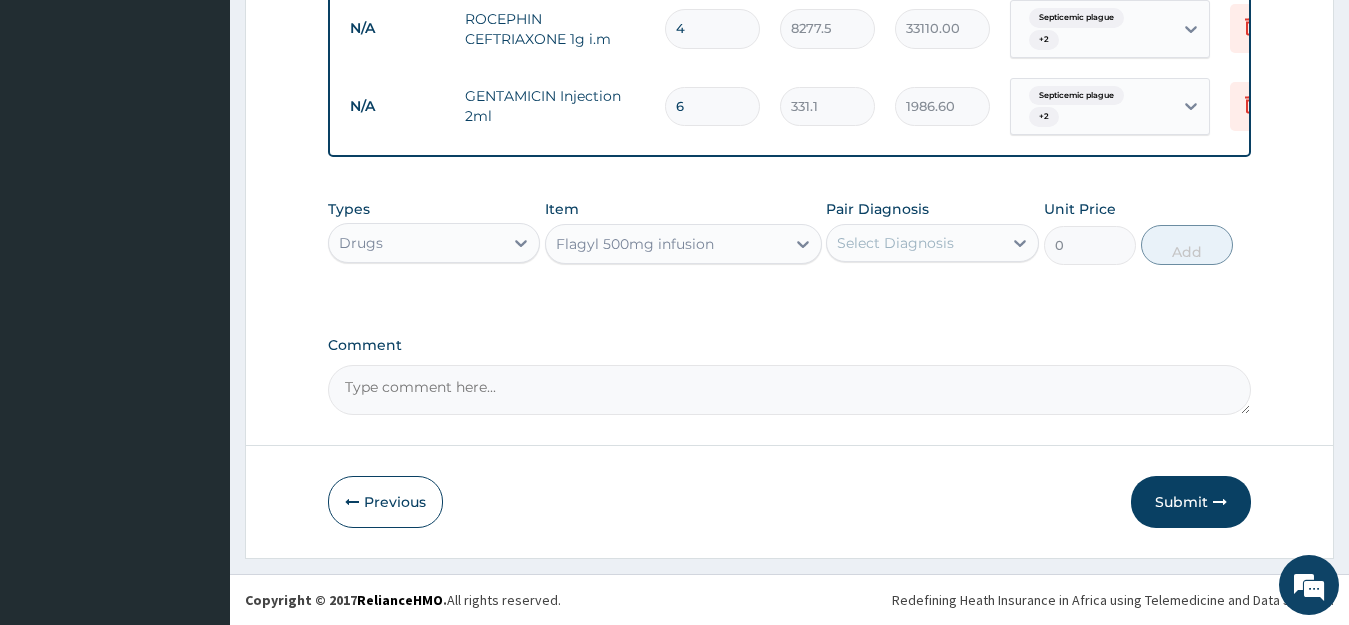 type on "591.25" 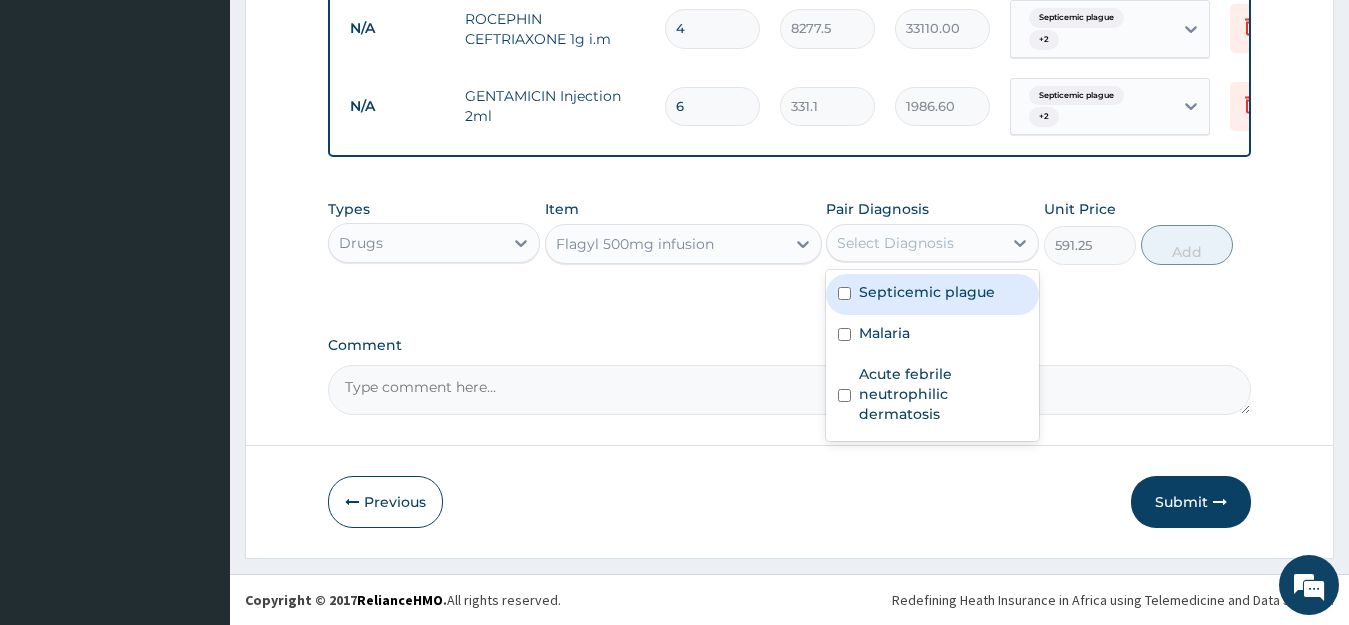 click on "Select Diagnosis" at bounding box center [895, 243] 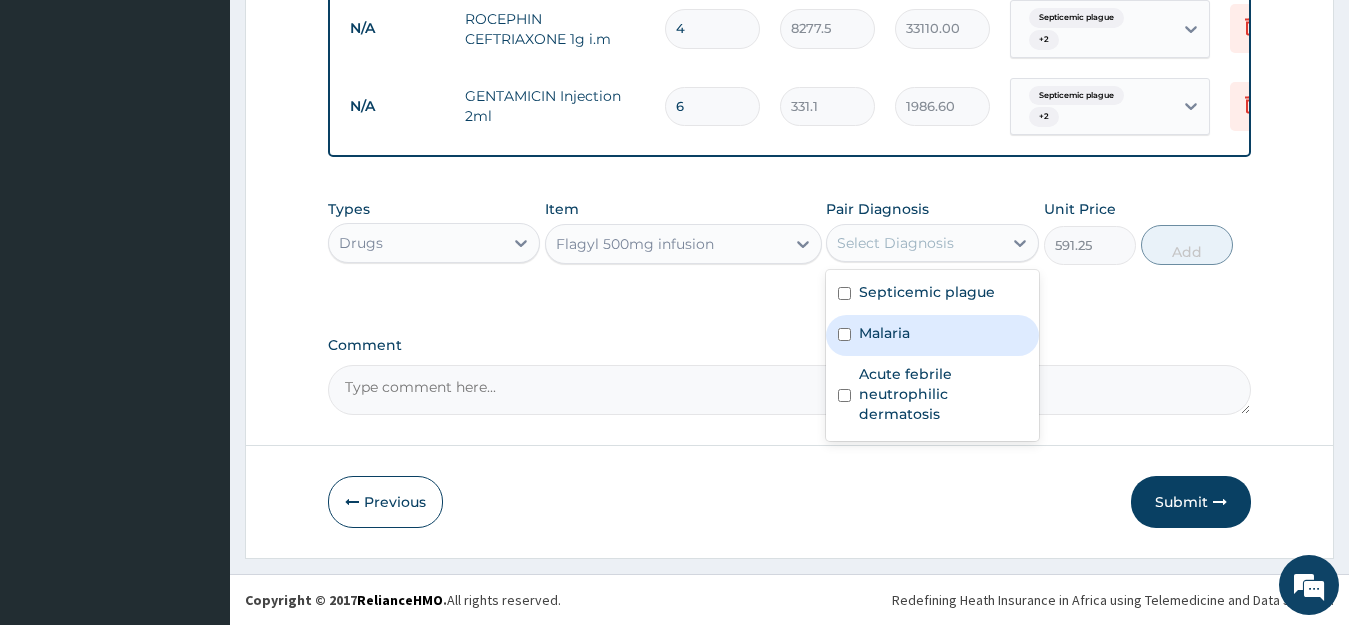 click on "Malaria" at bounding box center [884, 333] 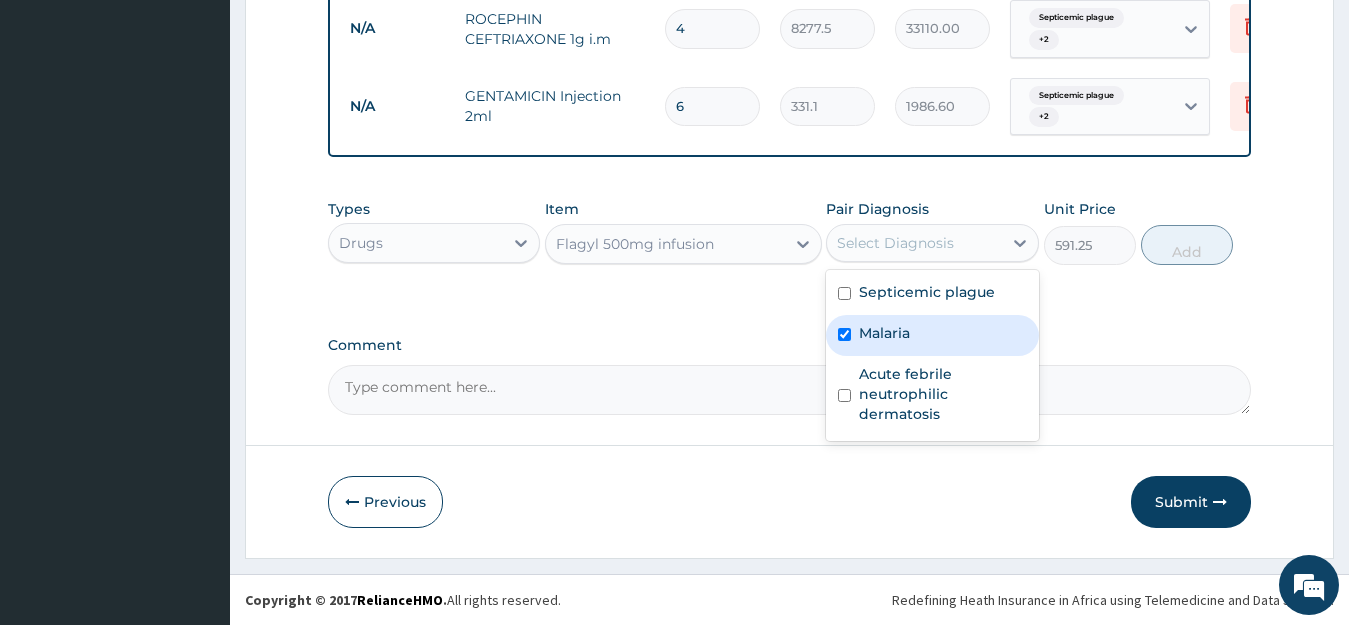 checkbox on "true" 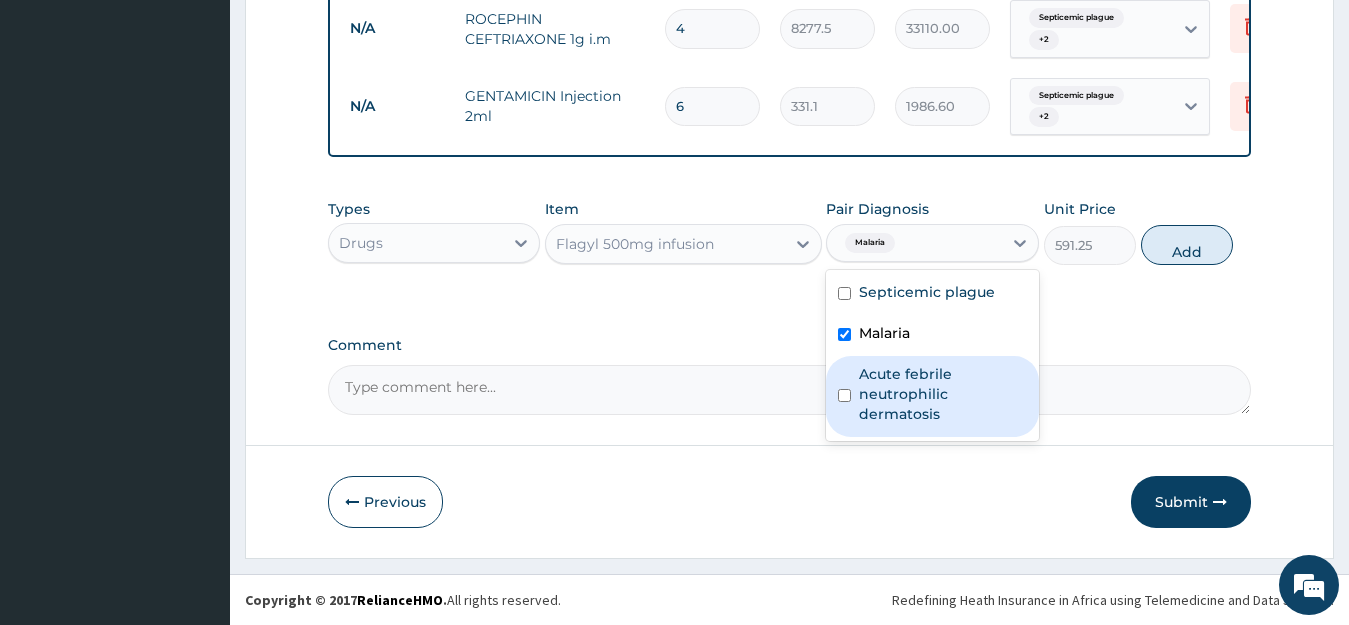 click on "Acute febrile neutrophilic dermatosis" at bounding box center [943, 394] 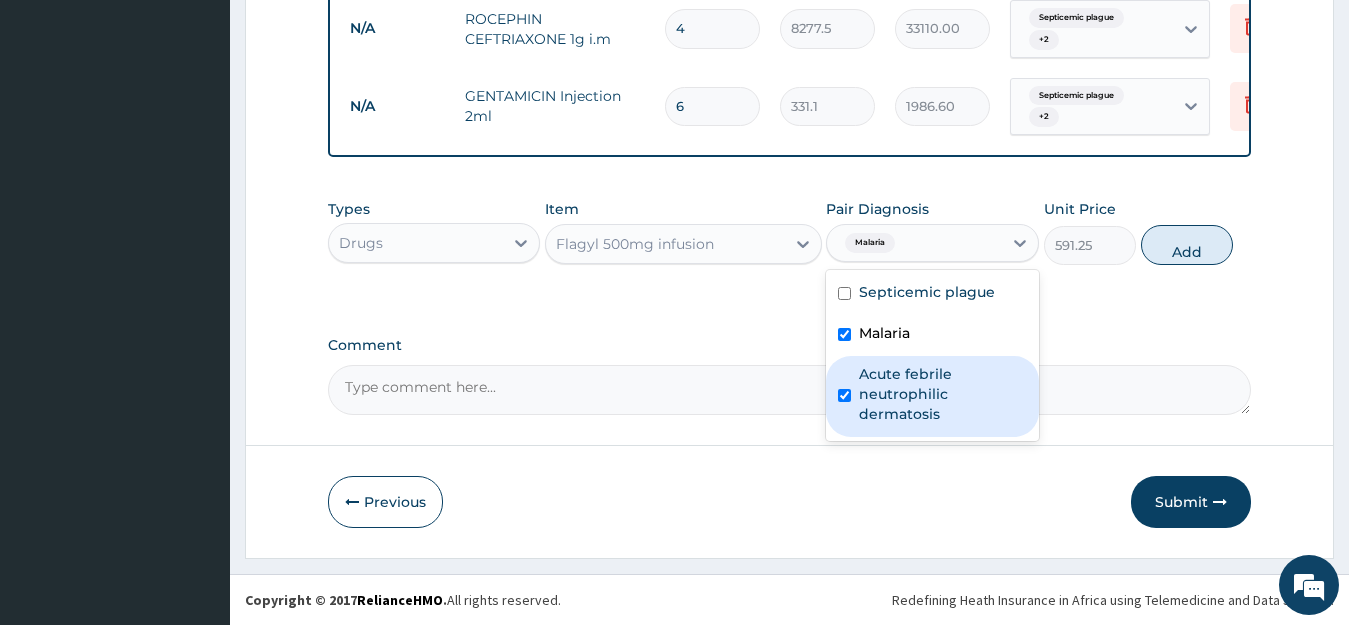 checkbox on "true" 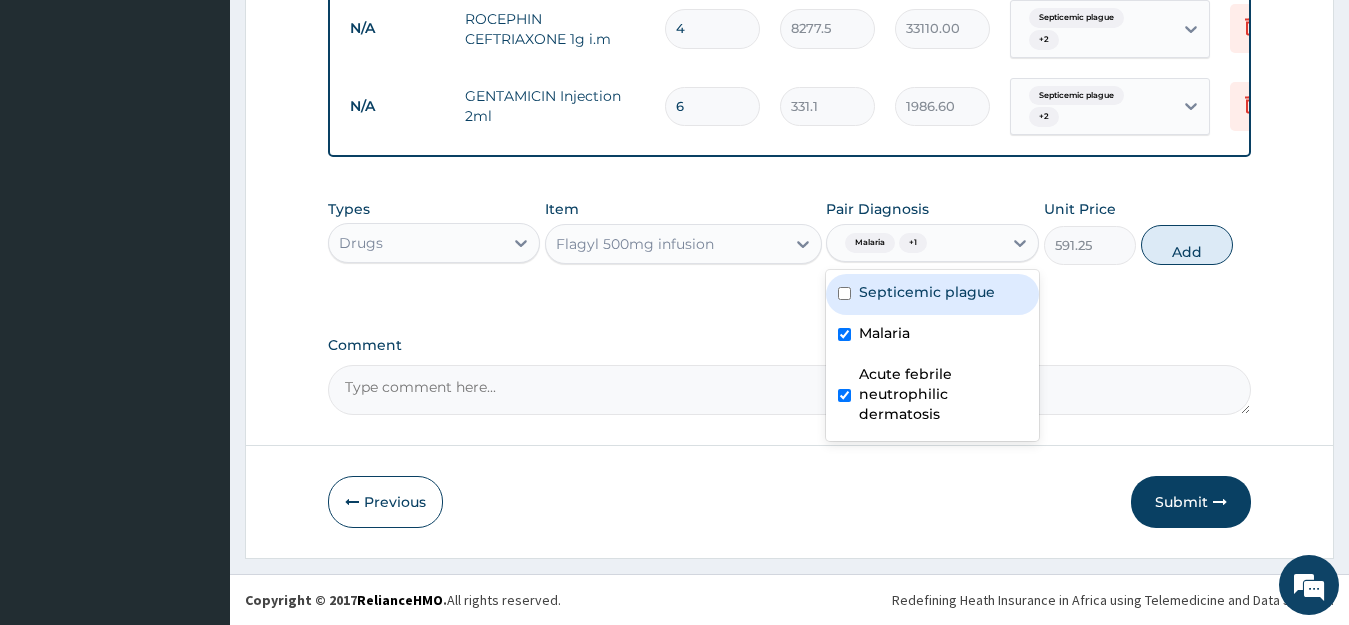 click on "Septicemic plague" at bounding box center (927, 292) 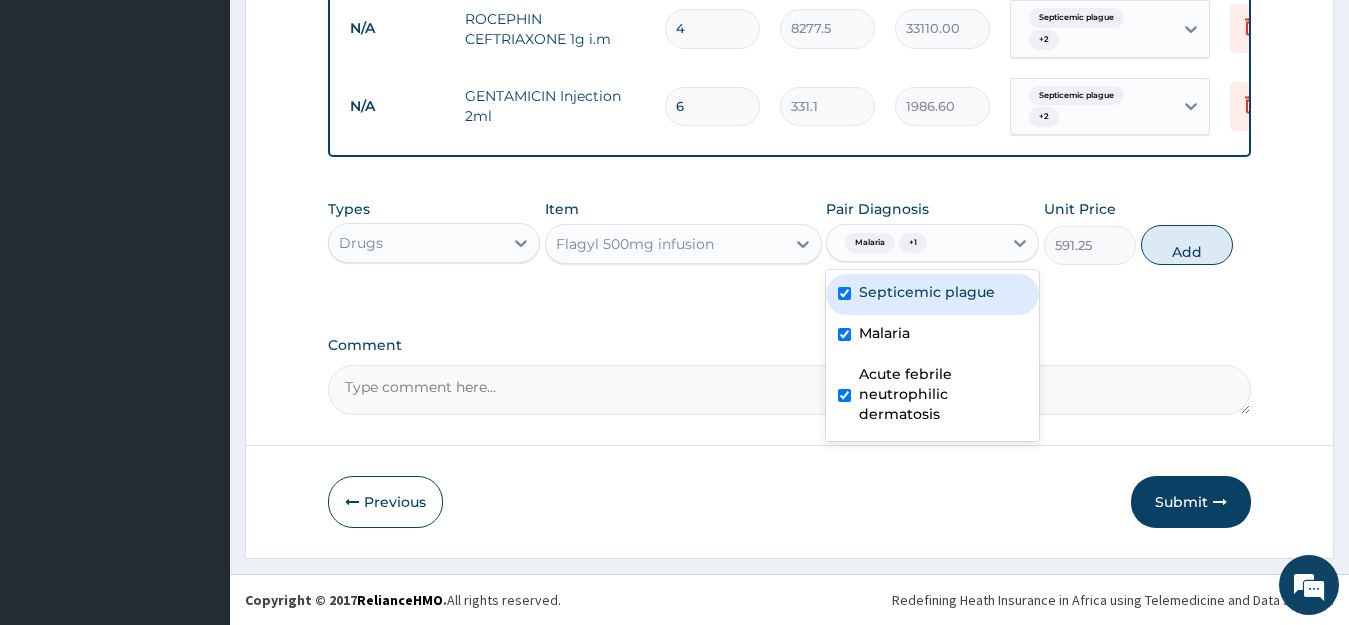 checkbox on "true" 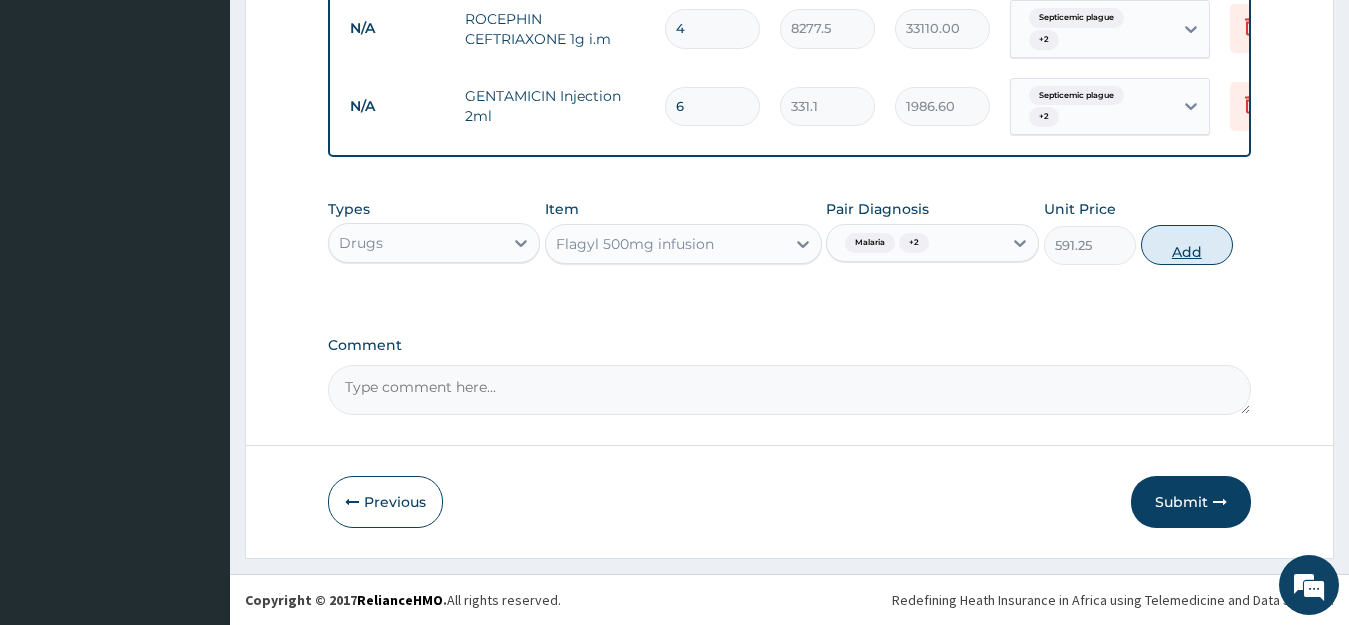click on "Add" at bounding box center (1187, 245) 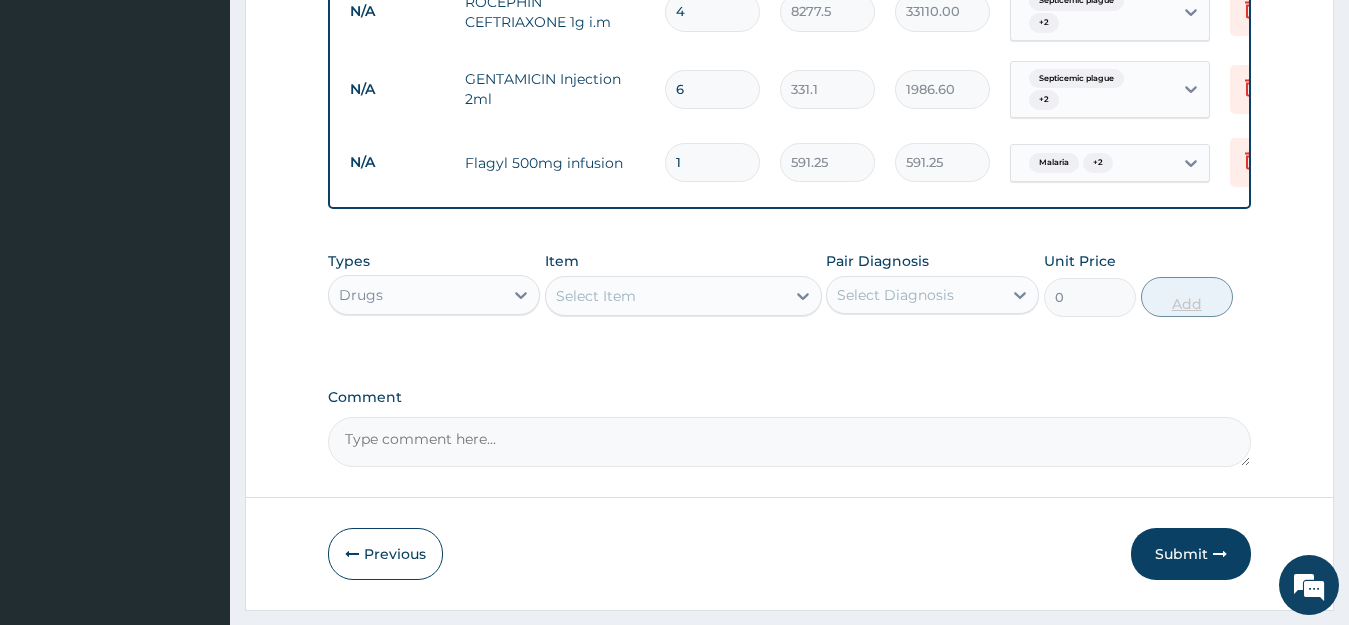 type 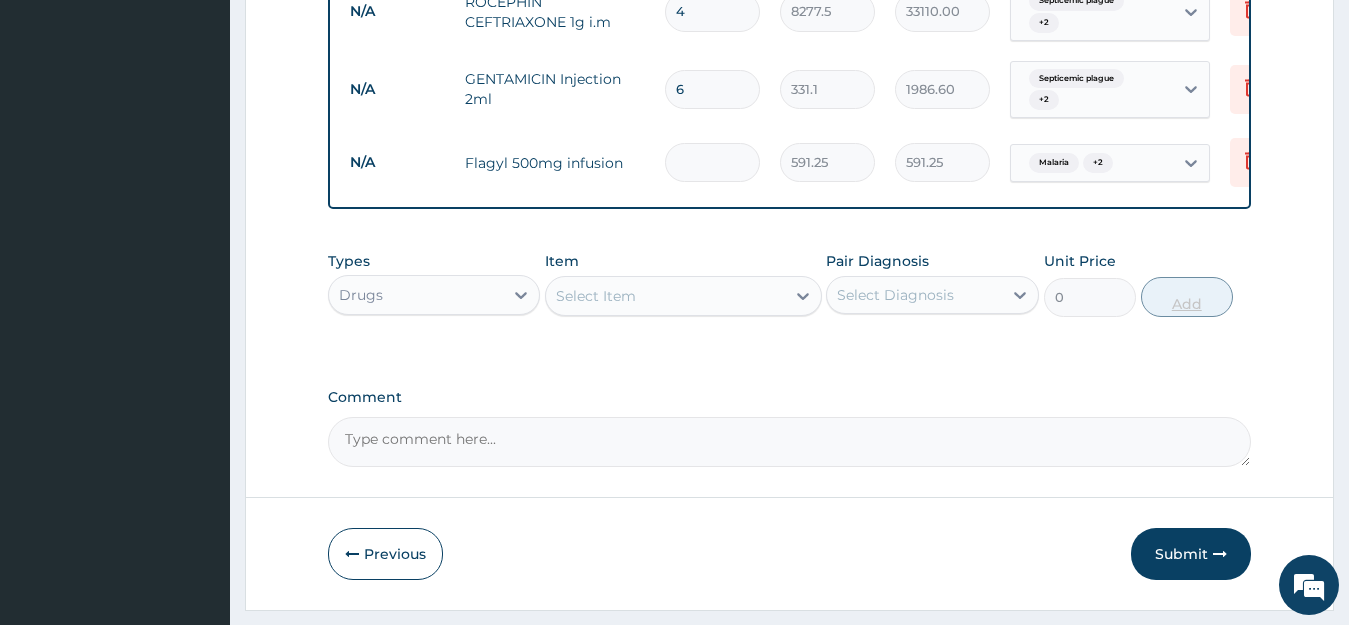 type on "0.00" 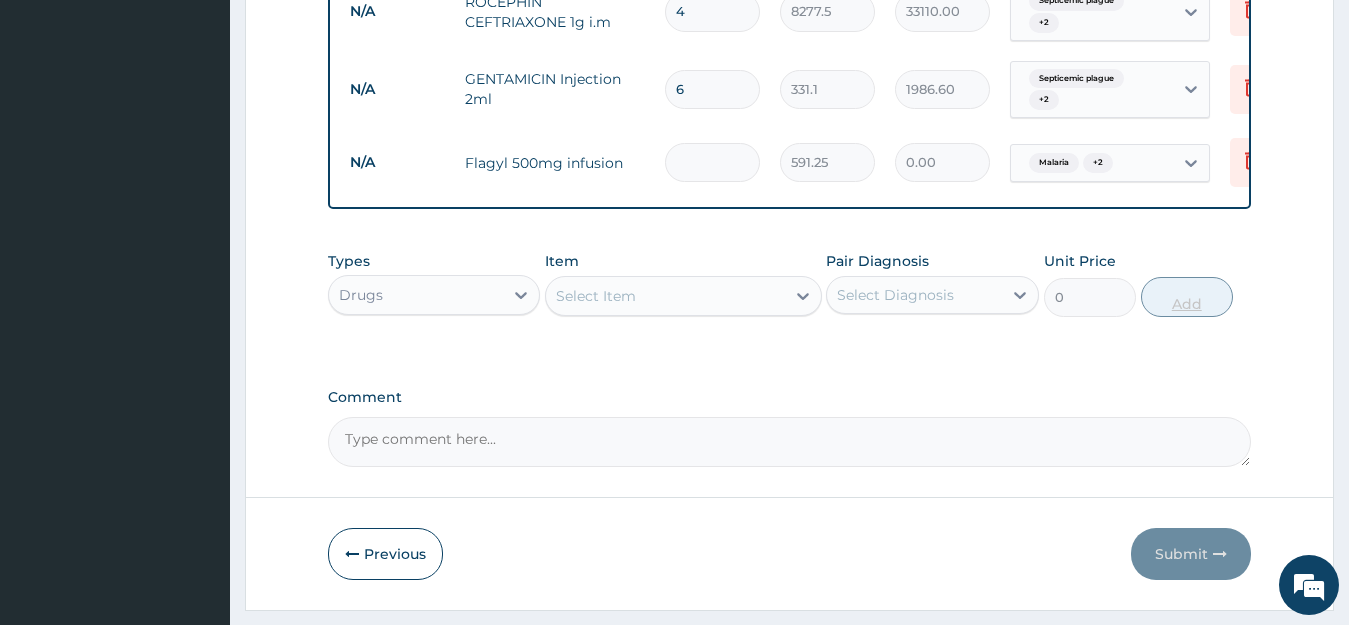 type on "4" 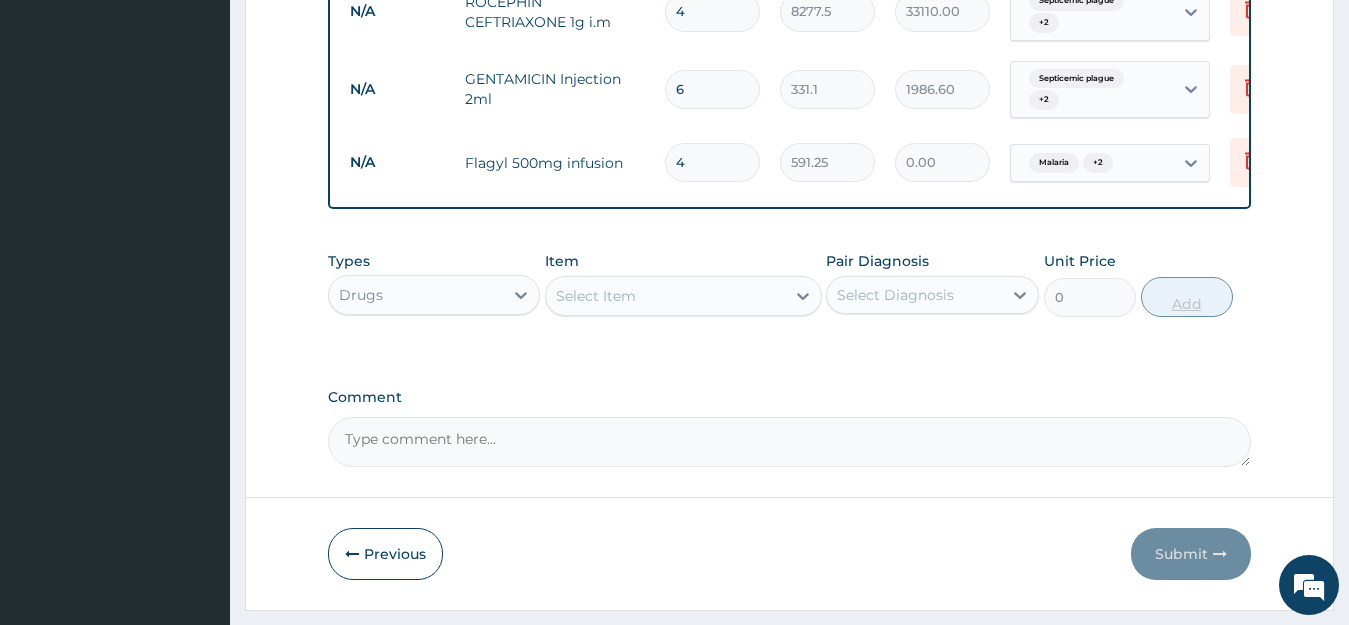 type on "2365.00" 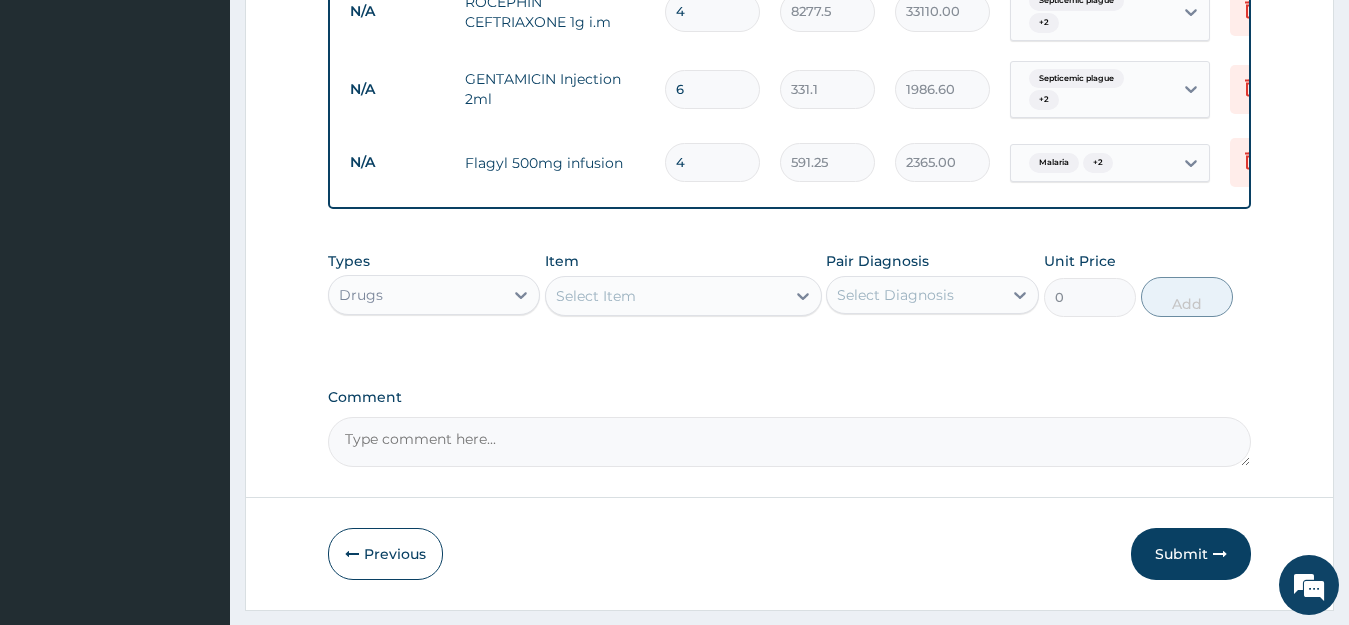 type on "4" 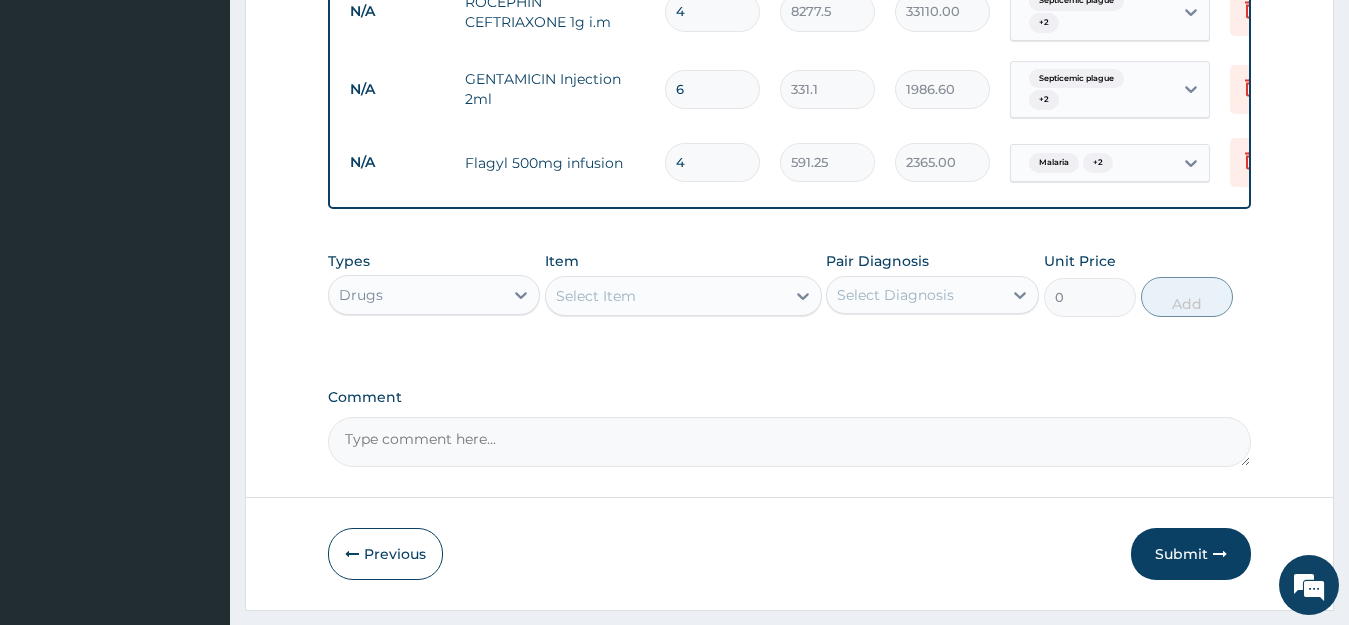 click on "Select Item" at bounding box center (665, 296) 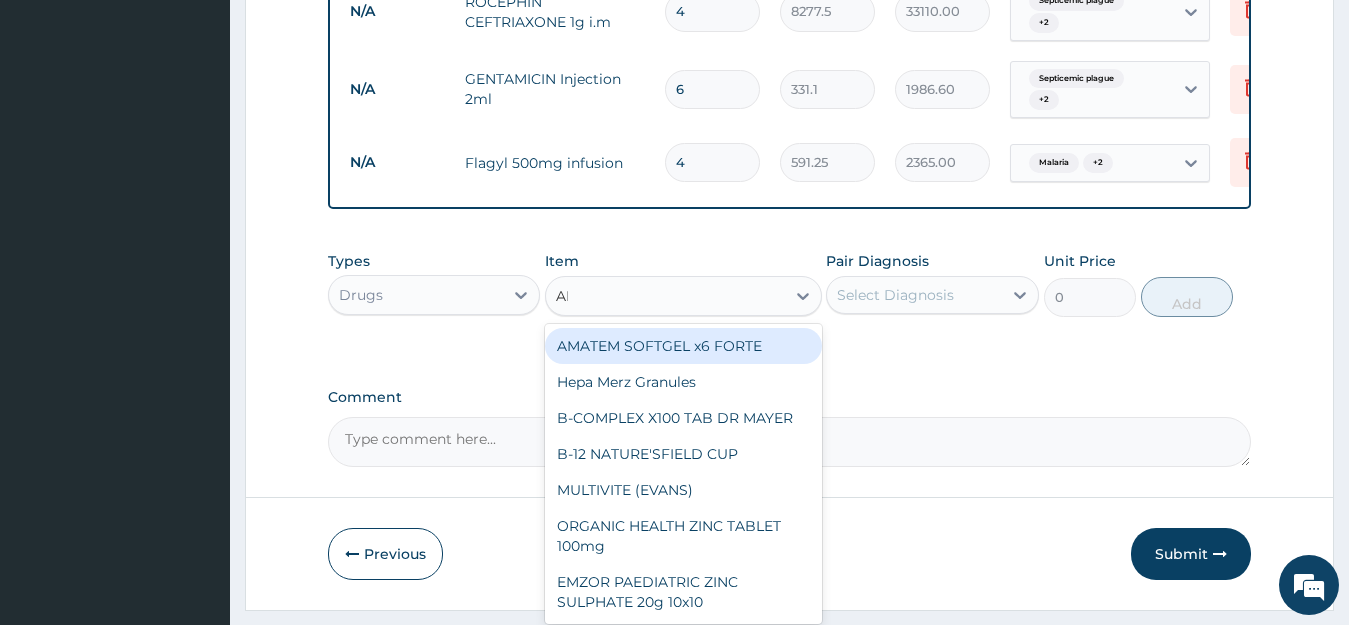 type on "ARTE" 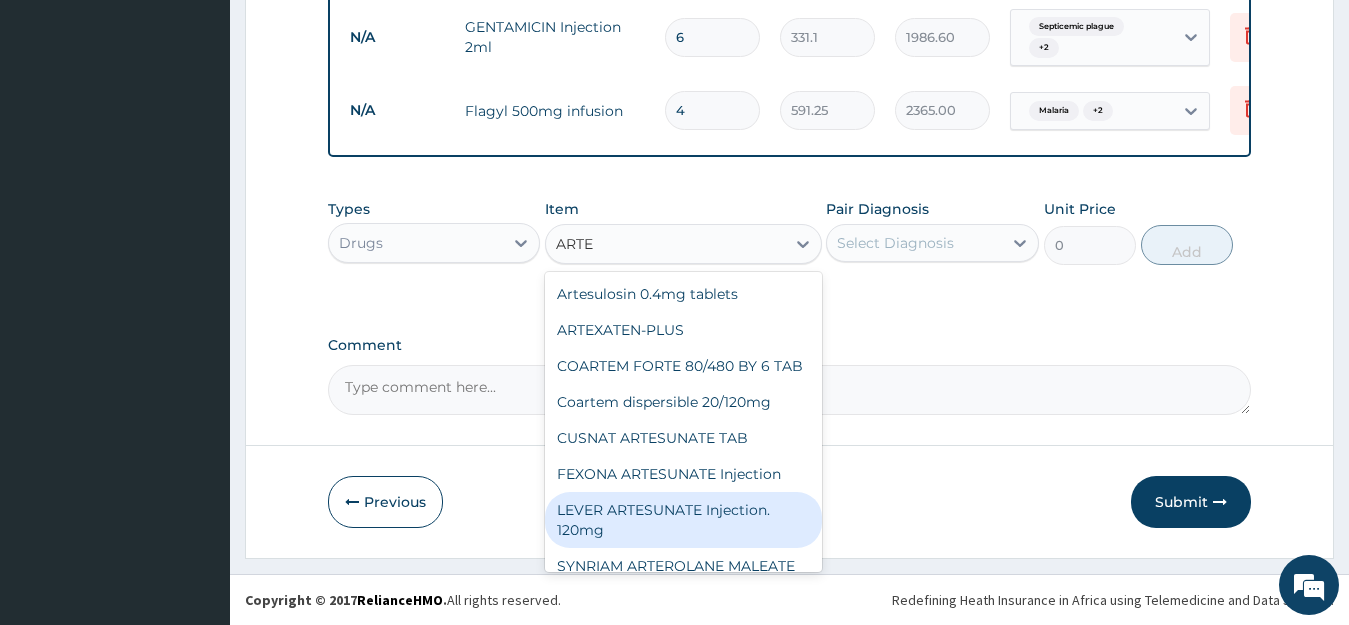 scroll, scrollTop: 1355, scrollLeft: 0, axis: vertical 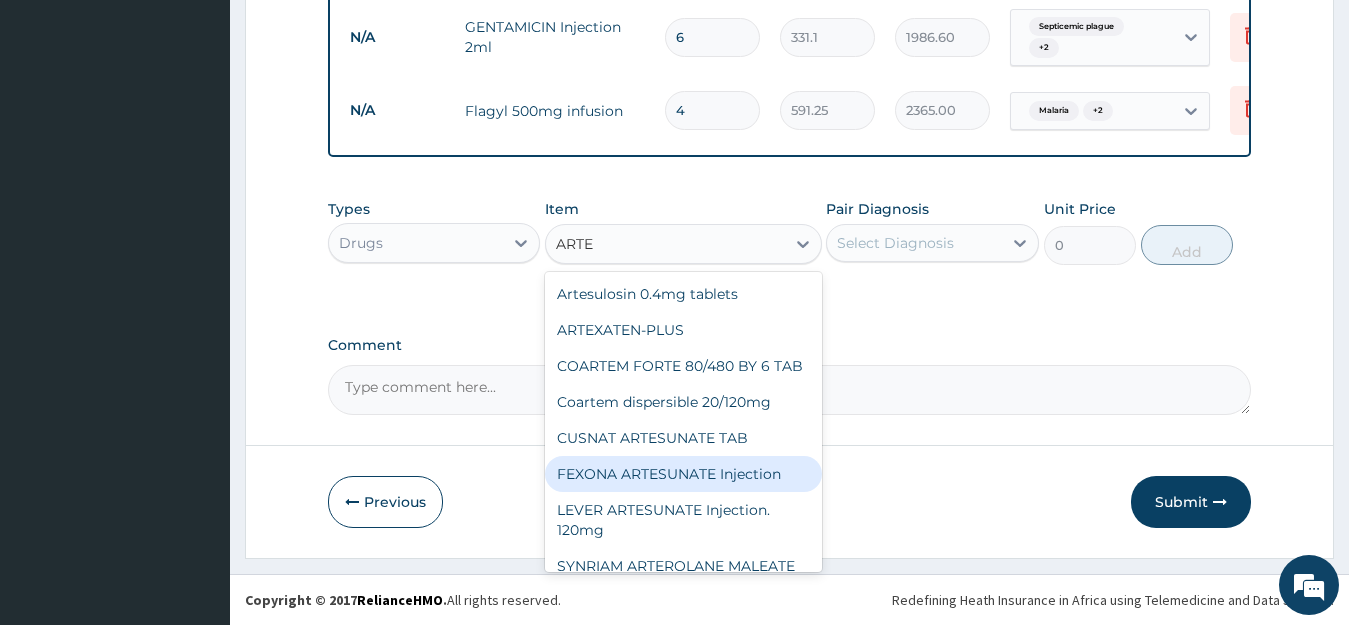 click on "FEXONA ARTESUNATE Injection" at bounding box center [683, 474] 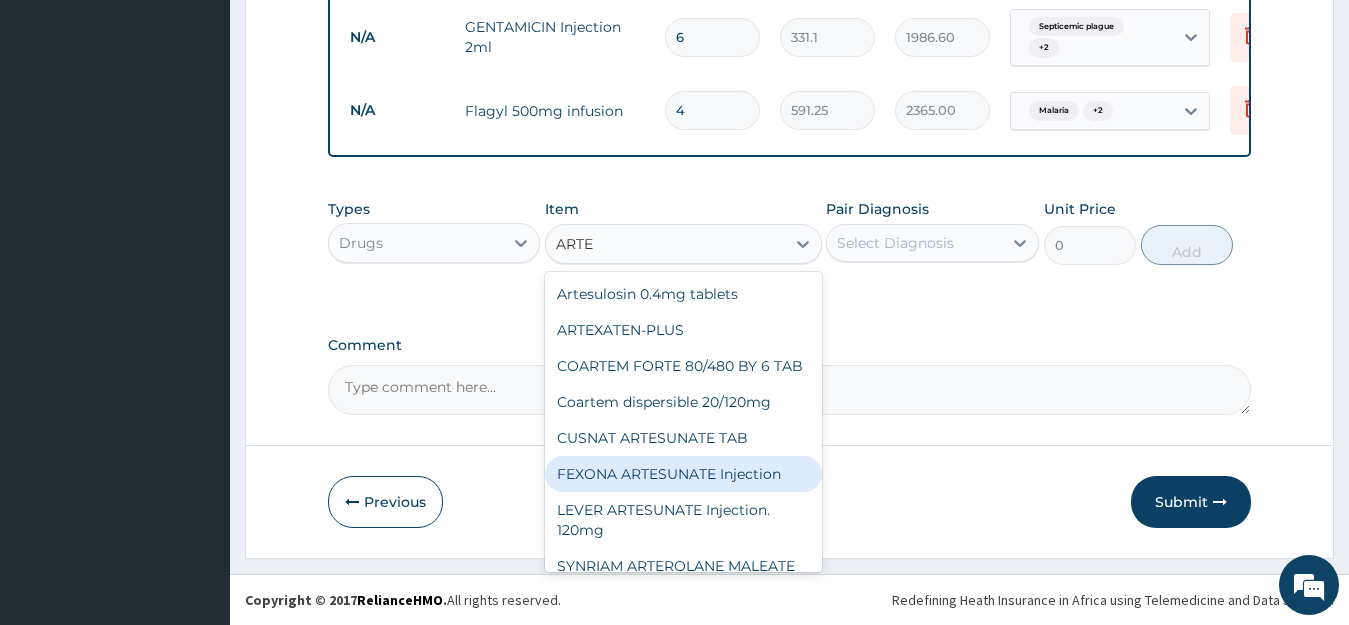 type 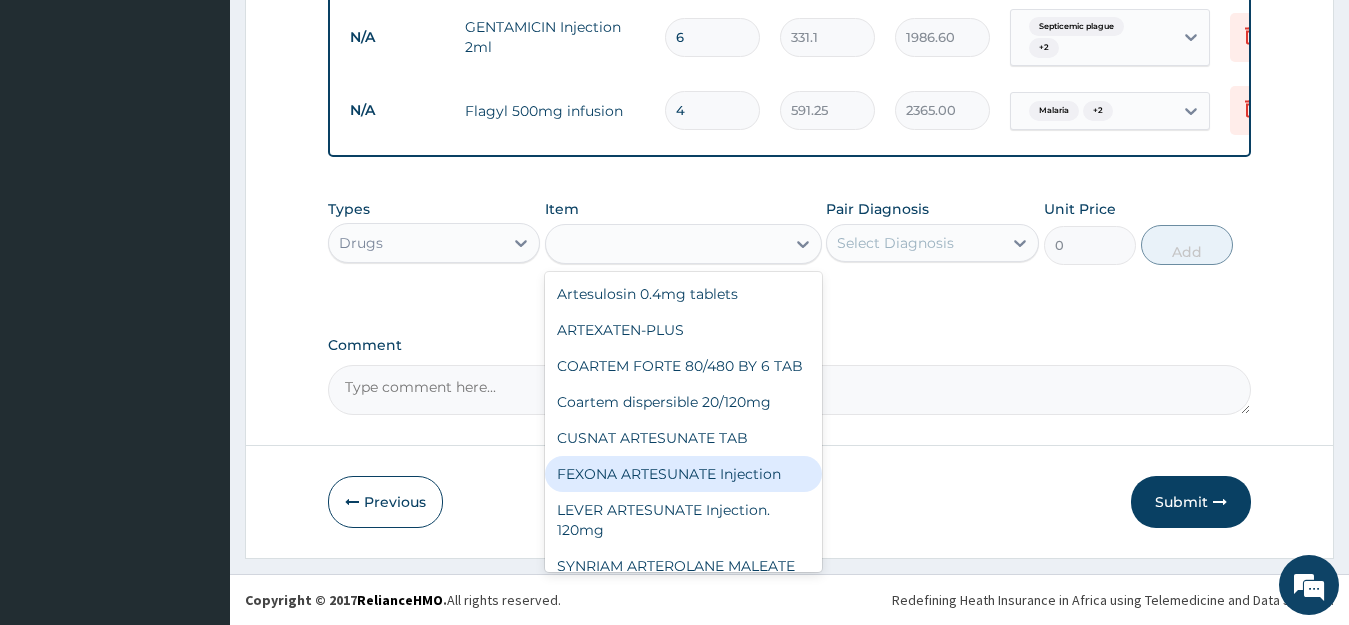 type on "1537.25" 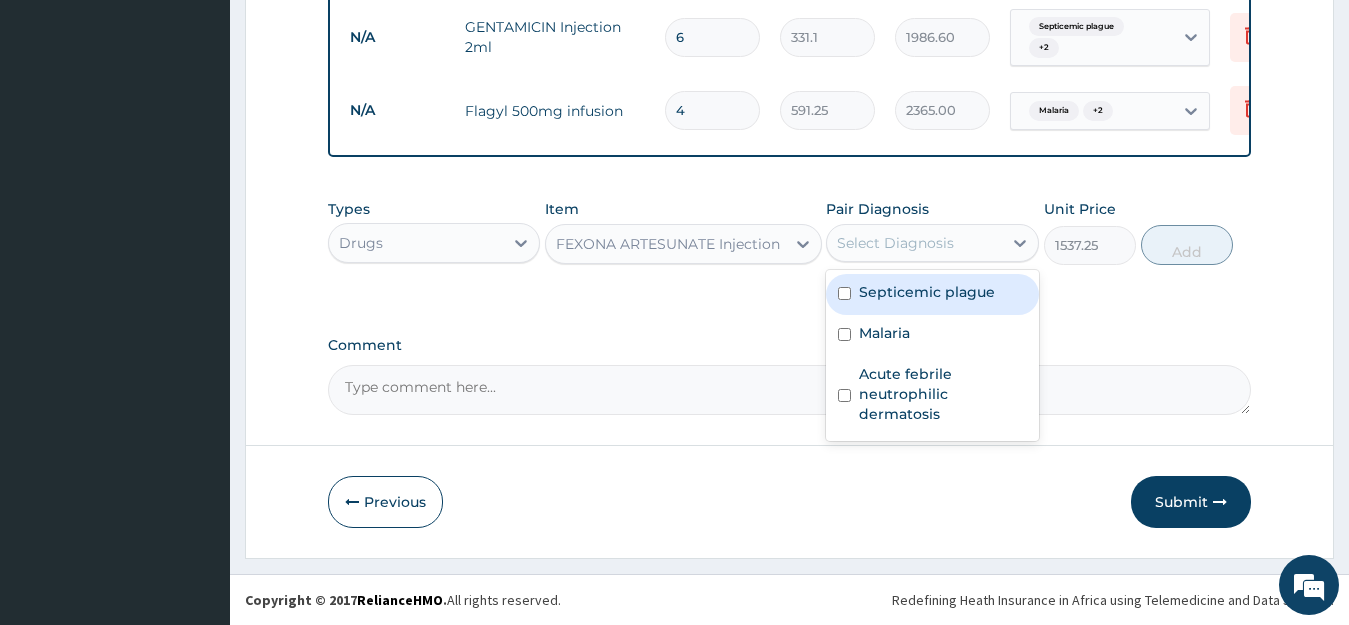 click on "Select Diagnosis" at bounding box center (914, 243) 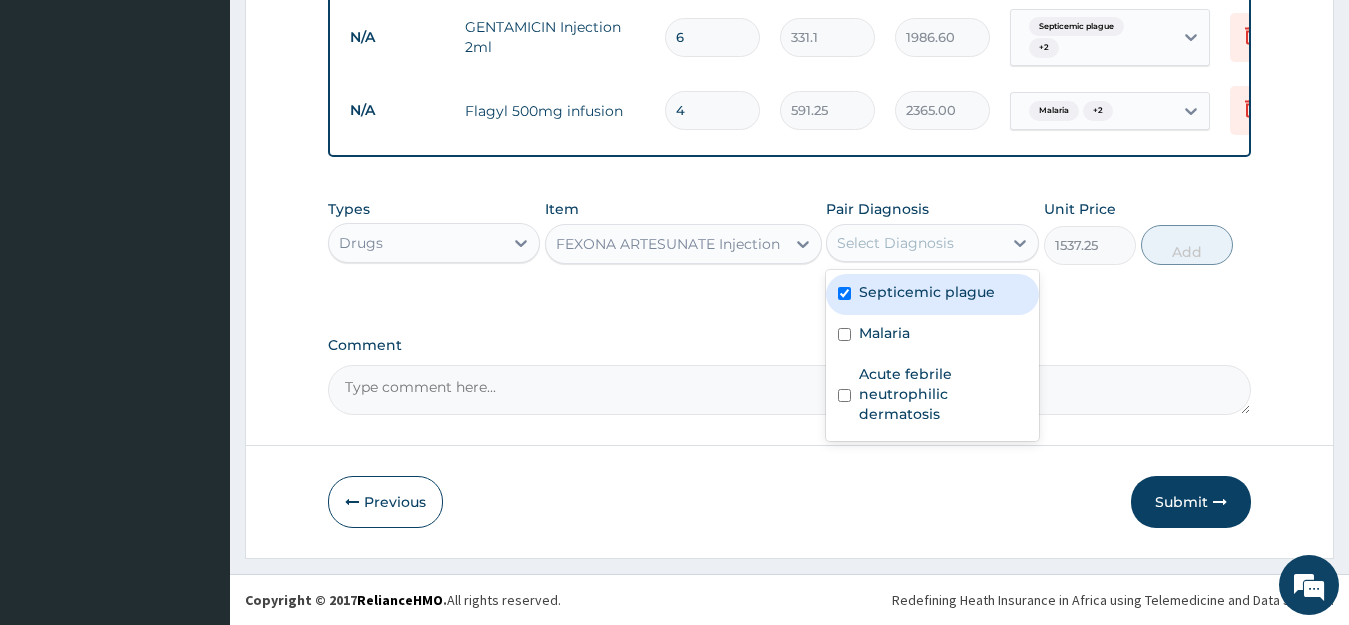 checkbox on "true" 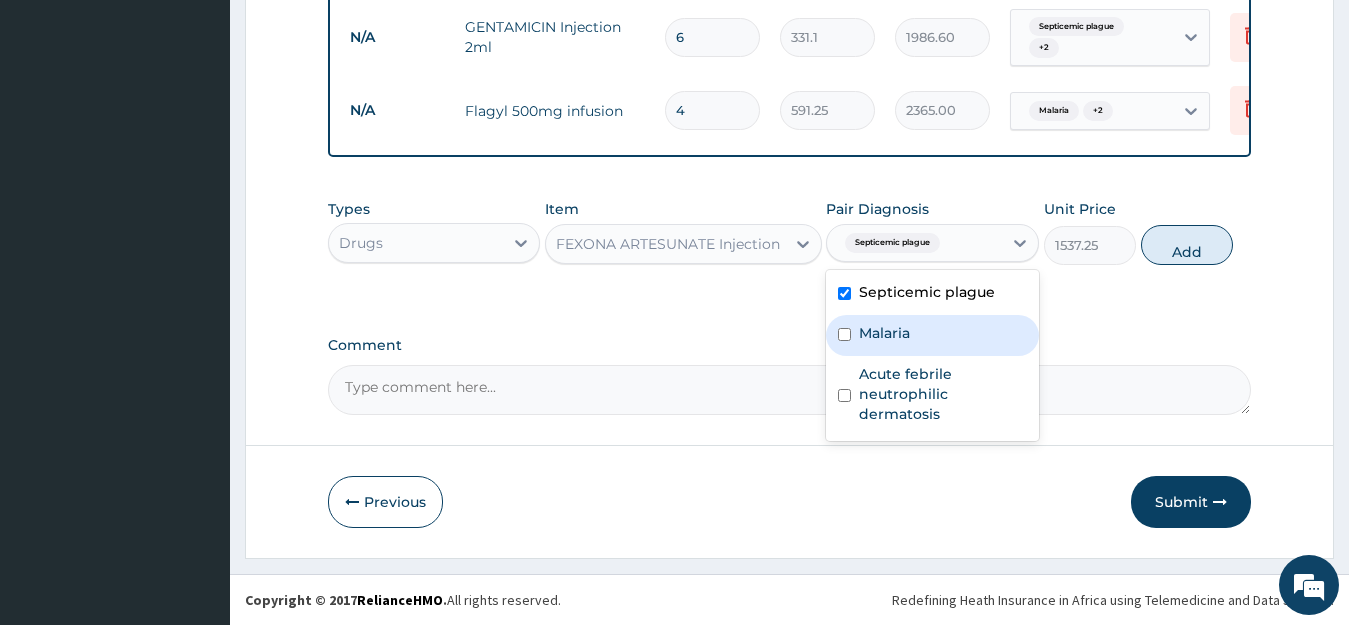 click on "Malaria" at bounding box center (932, 335) 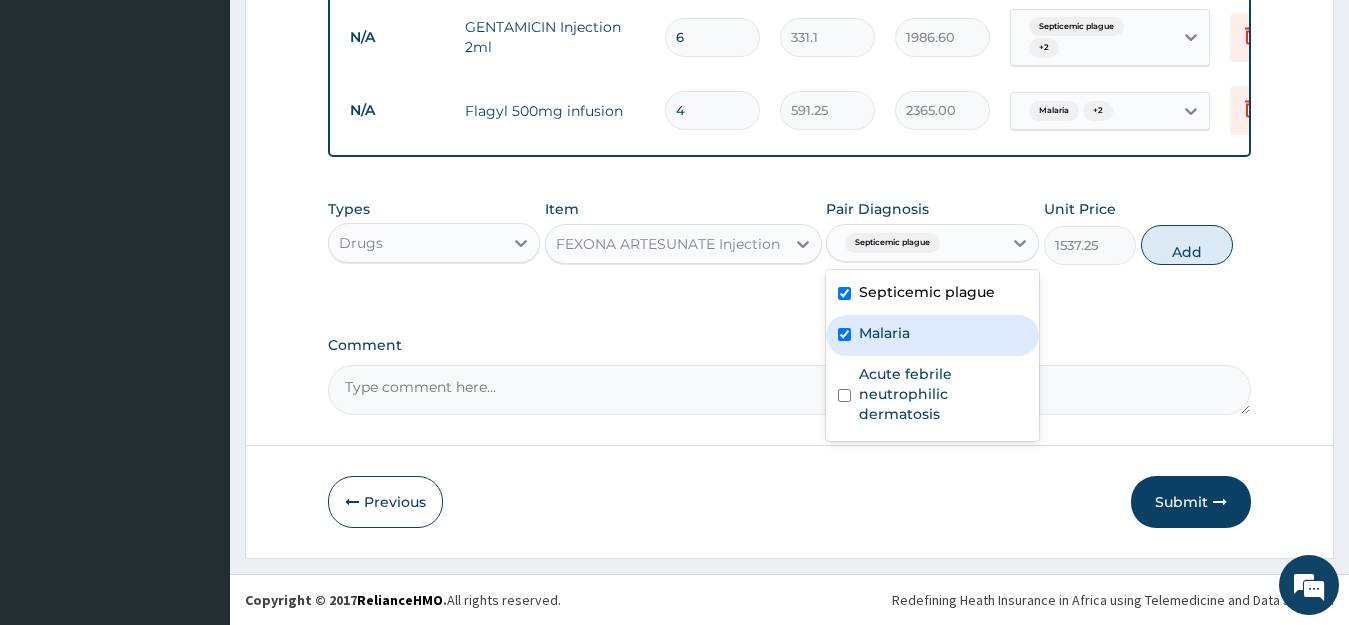 checkbox on "true" 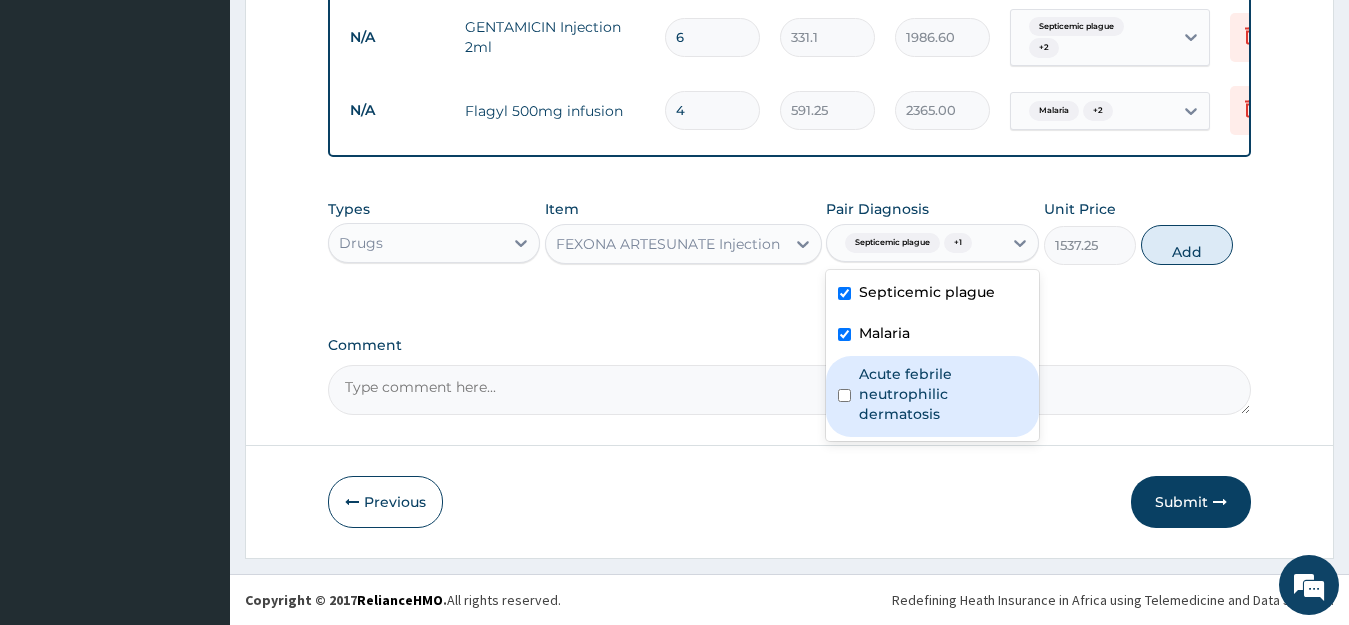 click on "Acute febrile neutrophilic dermatosis" at bounding box center (943, 394) 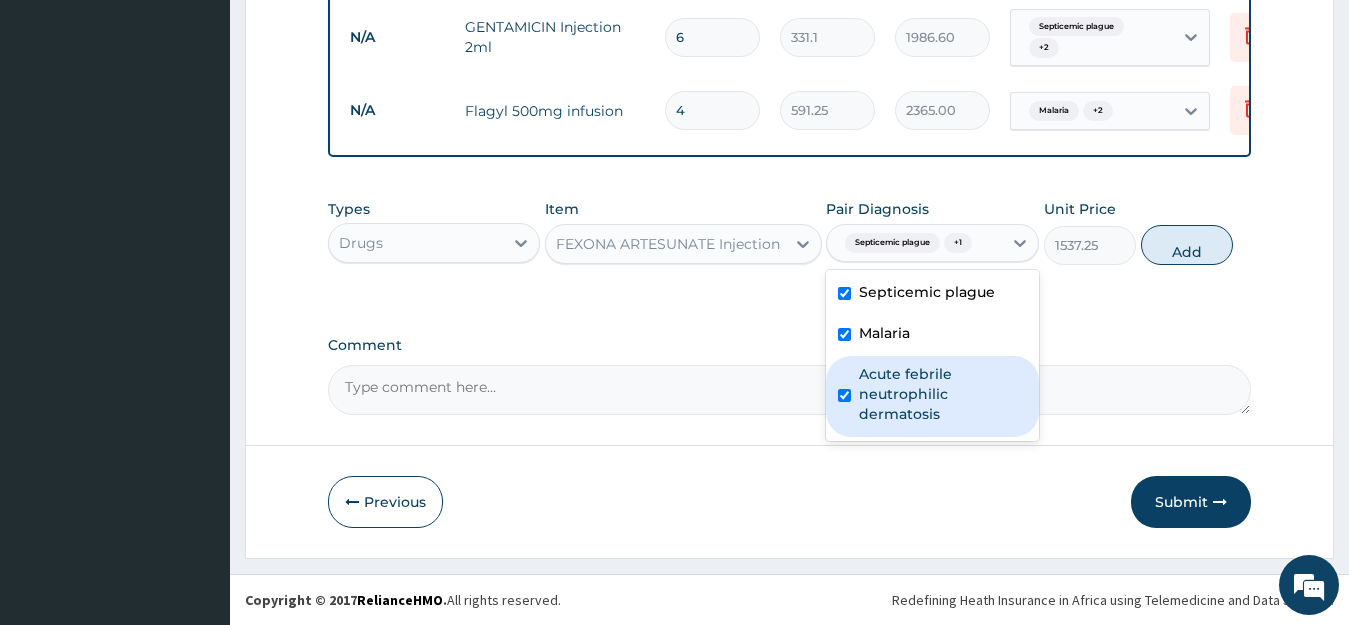 checkbox on "true" 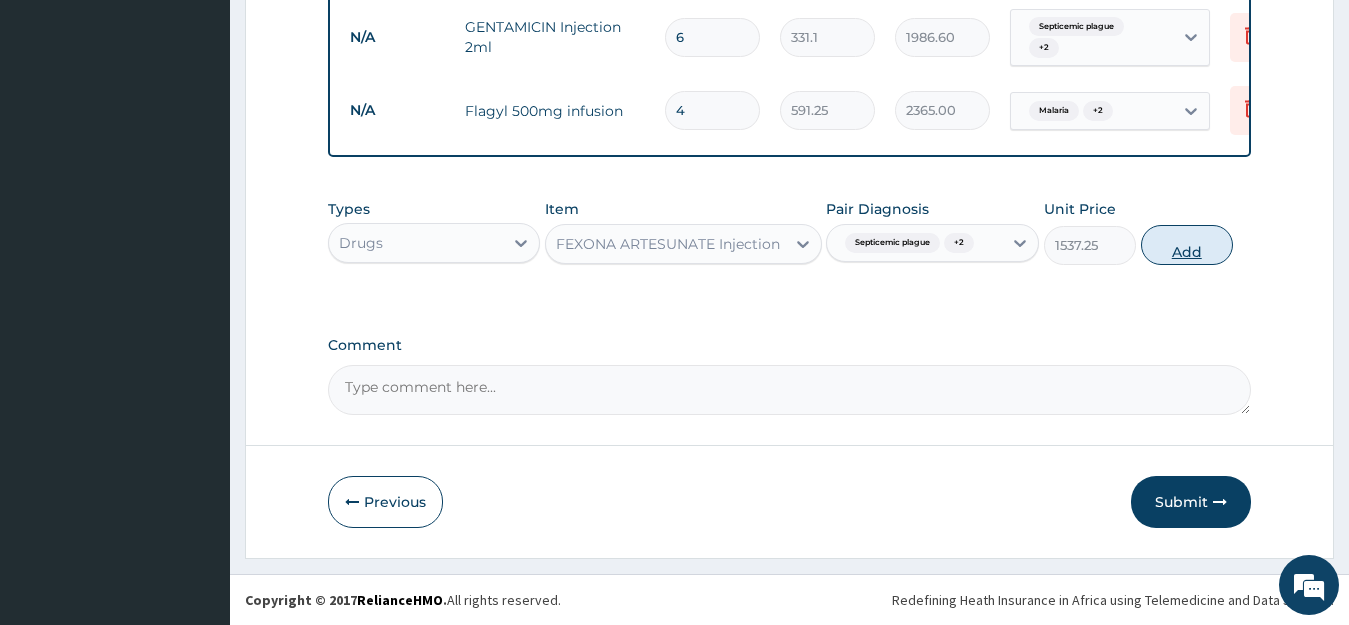 click on "Add" at bounding box center [1187, 245] 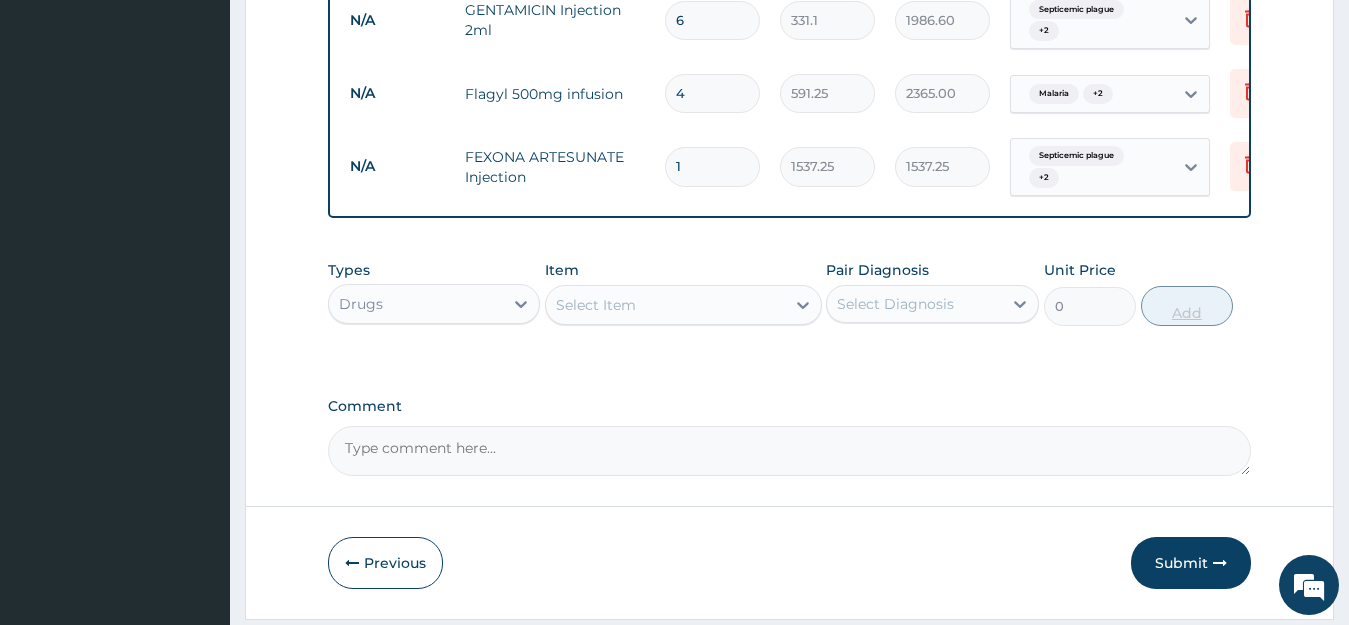 type 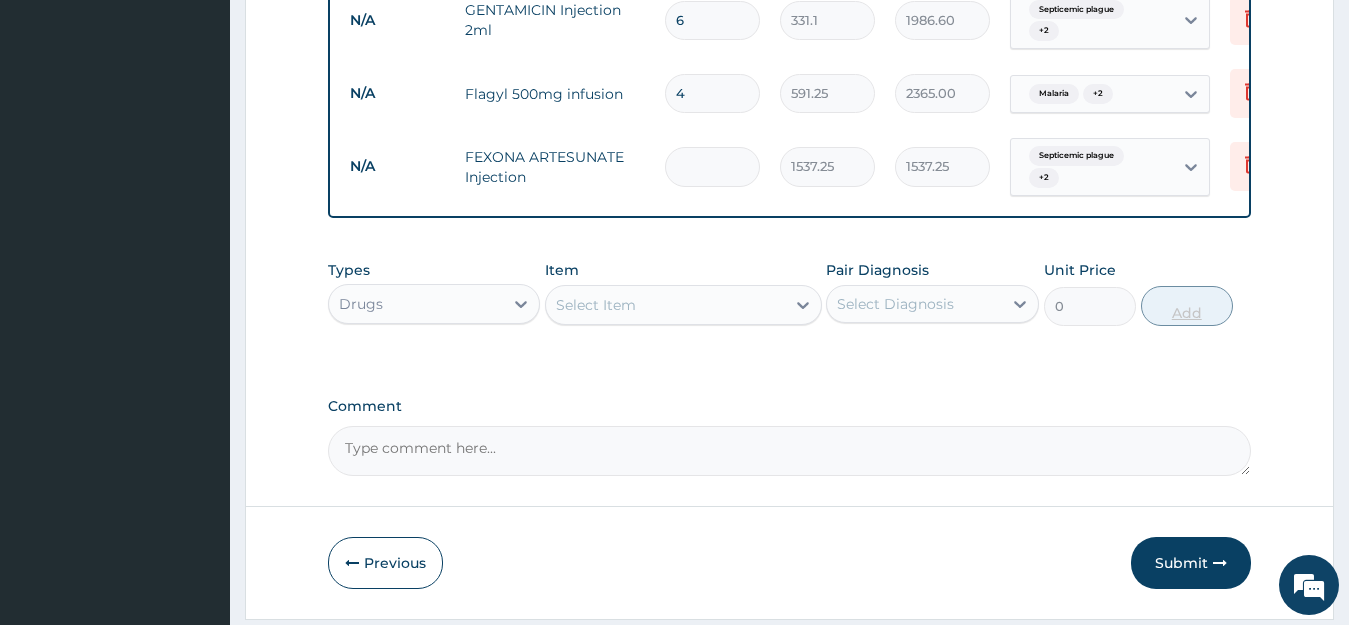 type on "0.00" 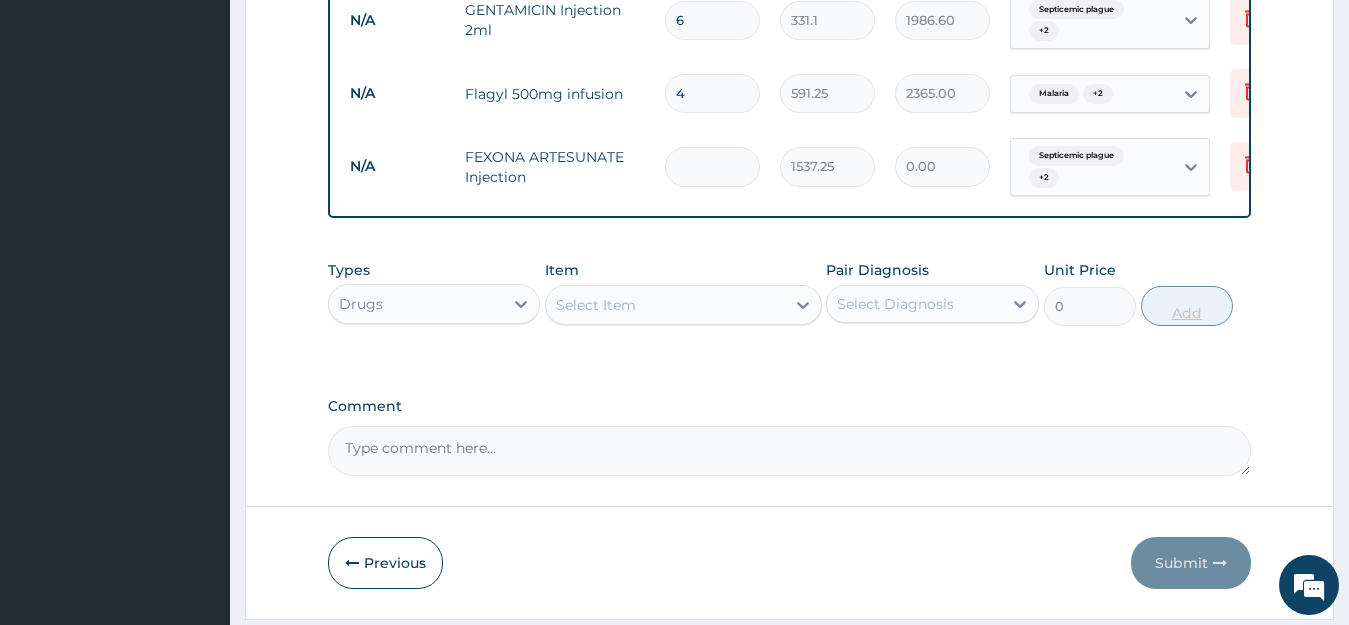 type on "3" 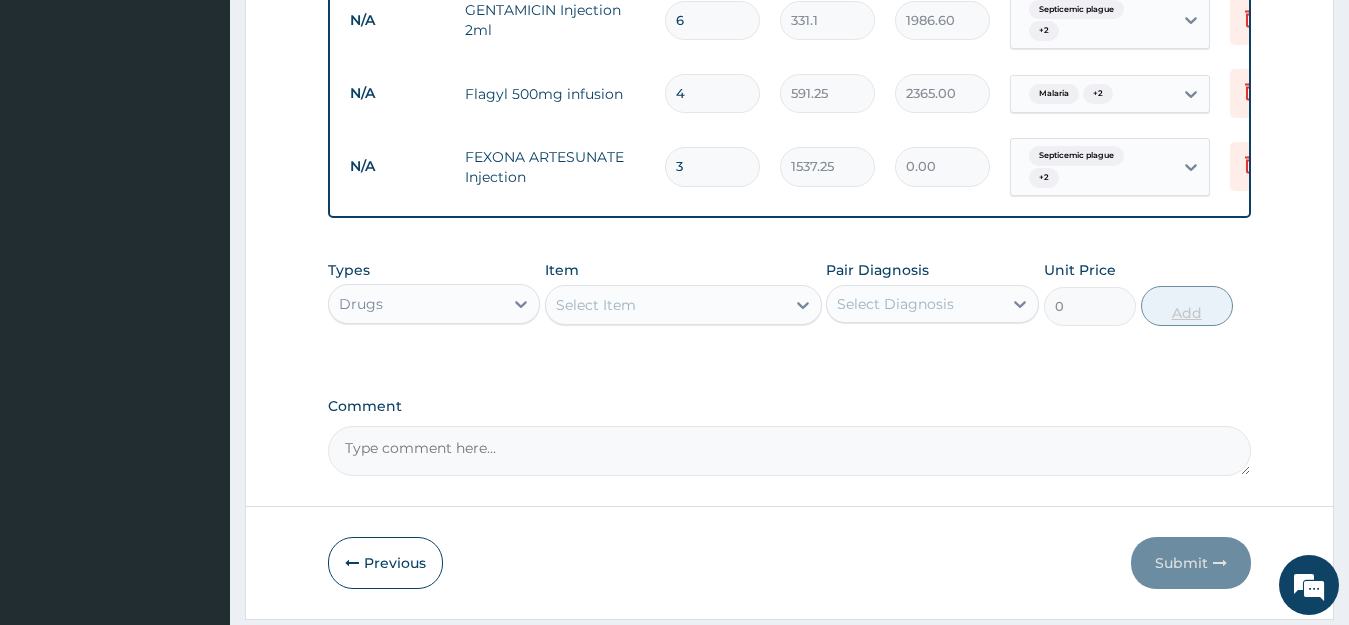 type on "4611.75" 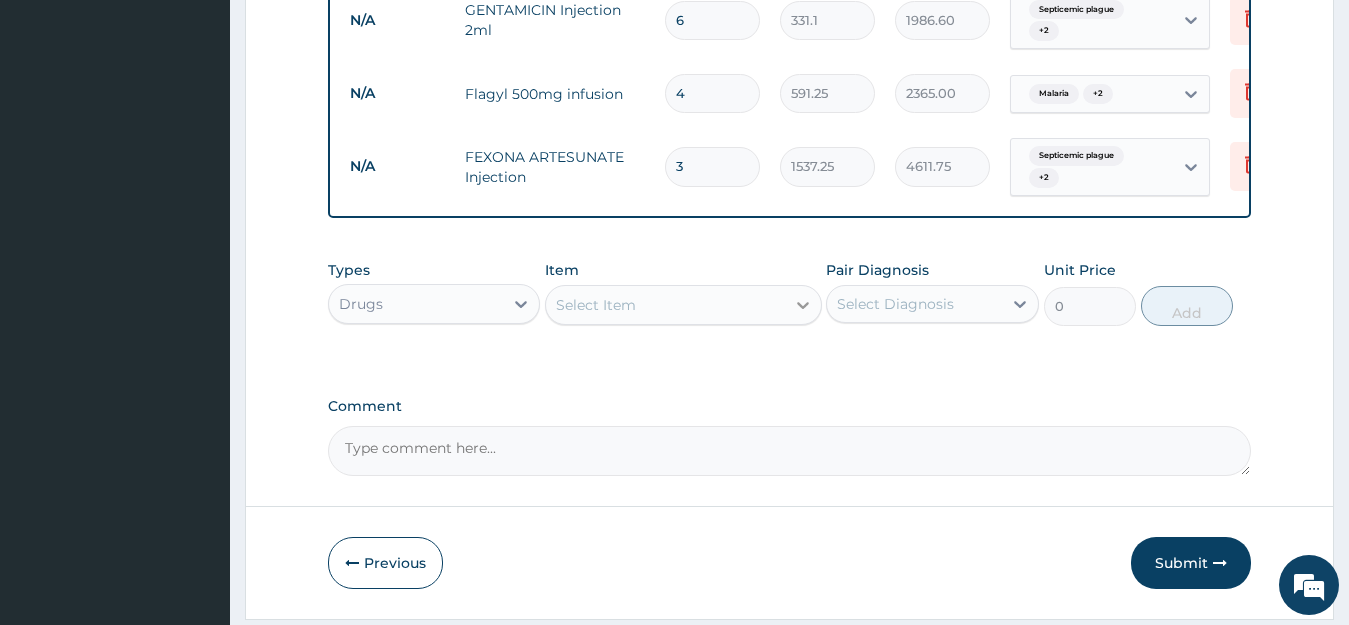 type on "3" 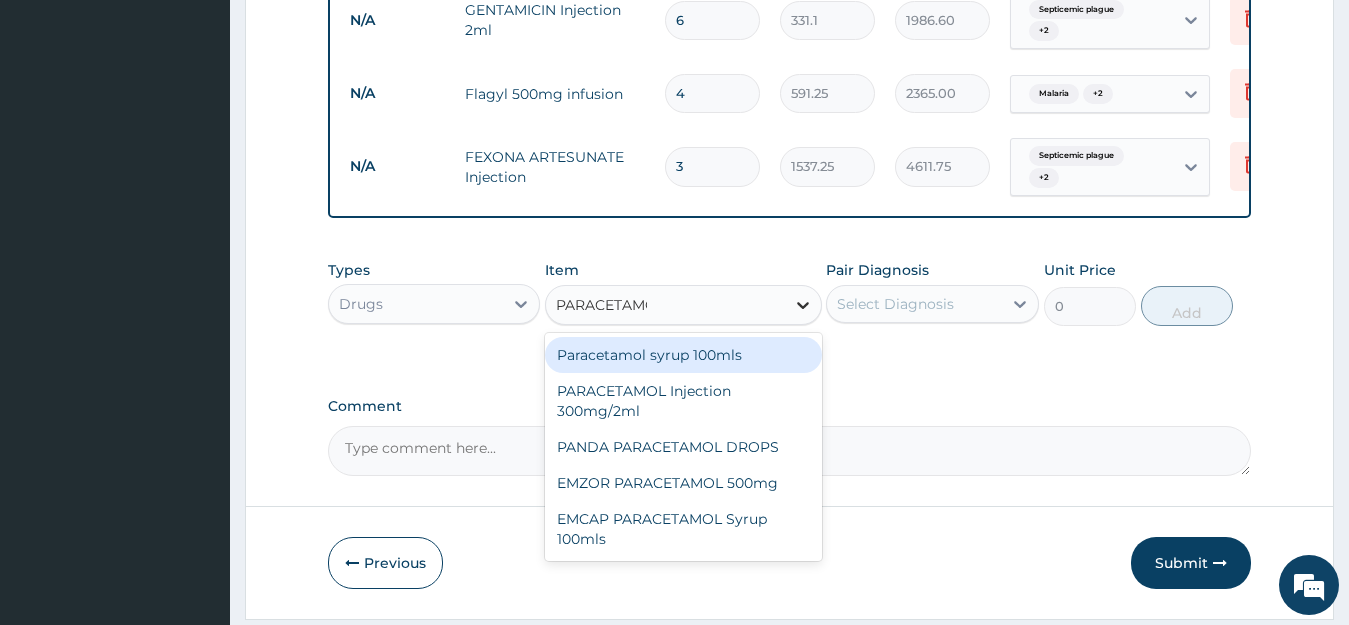 type on "PARACETAMOL" 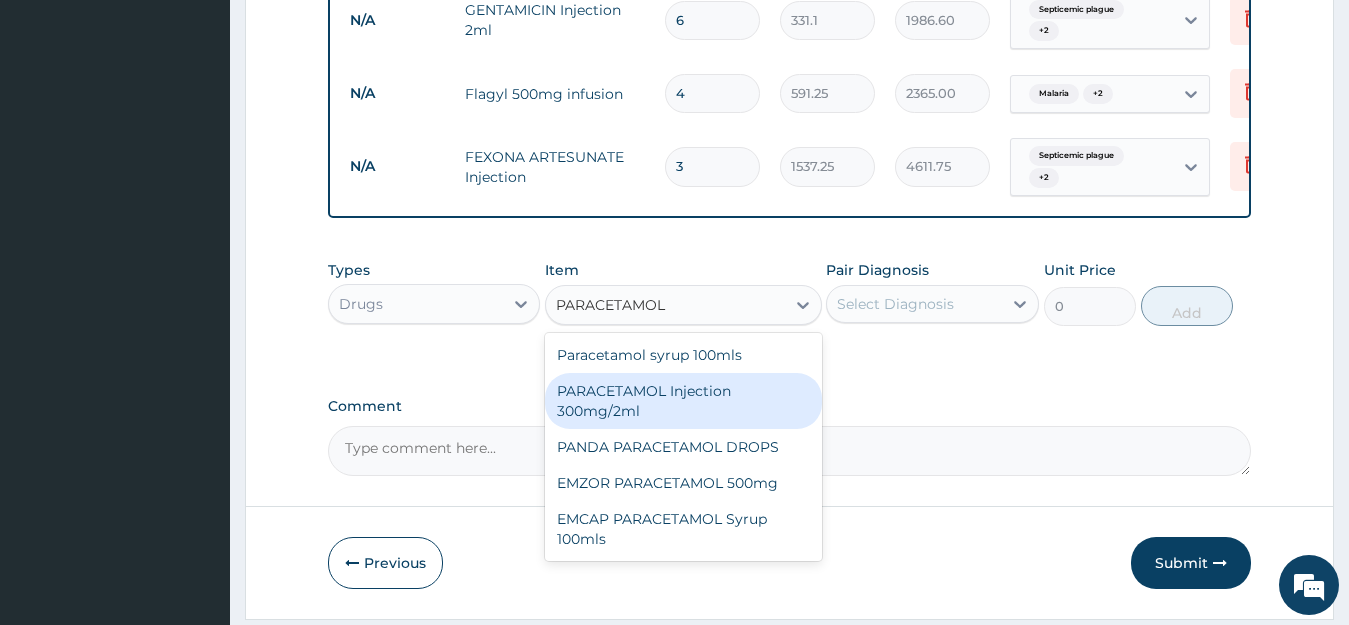 click on "PARACETAMOL Injection 300mg/2ml" at bounding box center (683, 401) 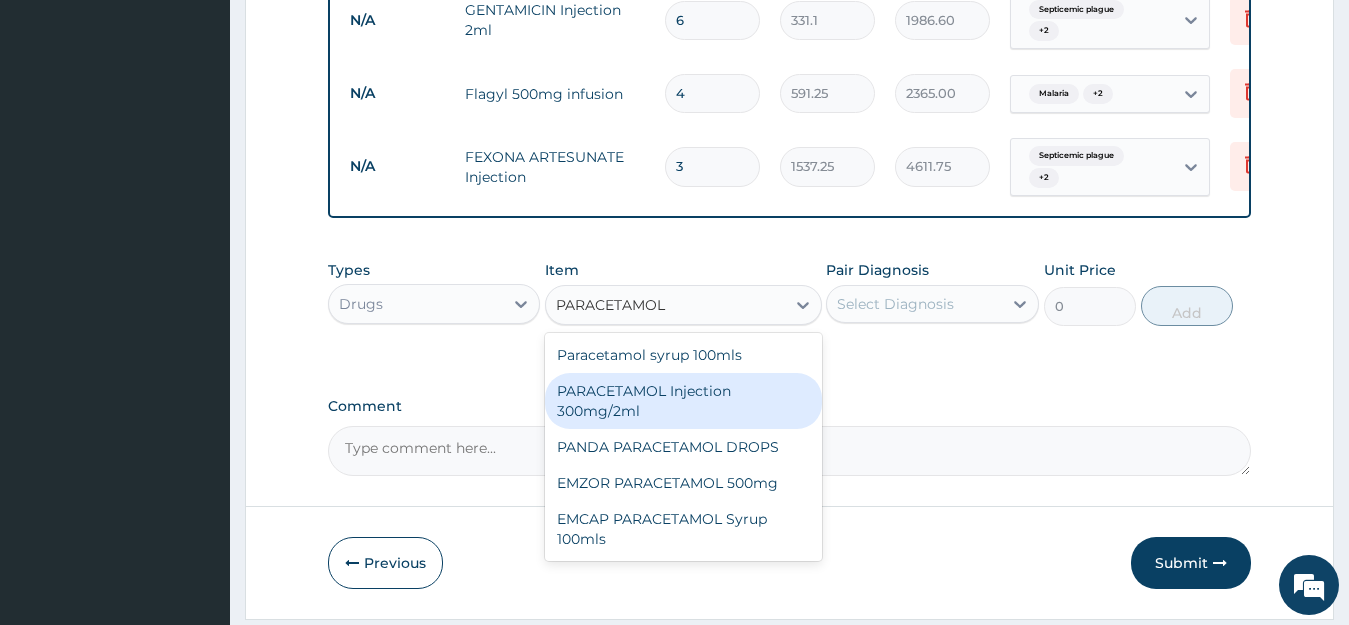 type 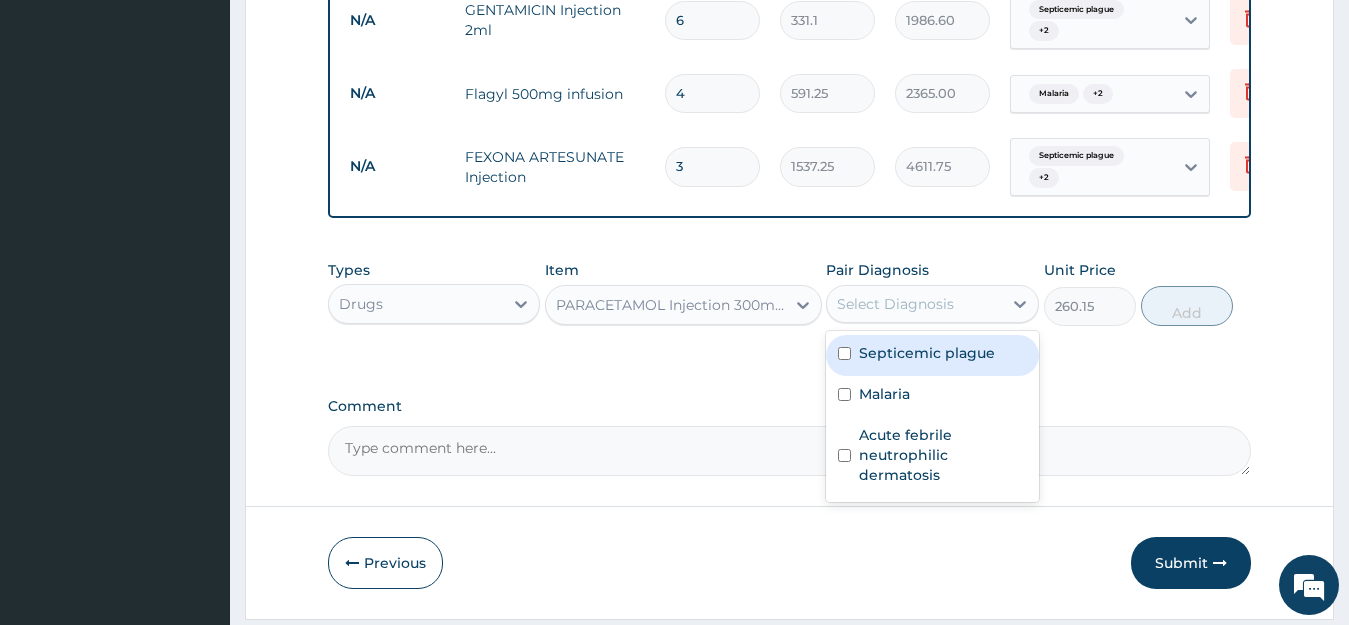 click on "Select Diagnosis" at bounding box center [895, 304] 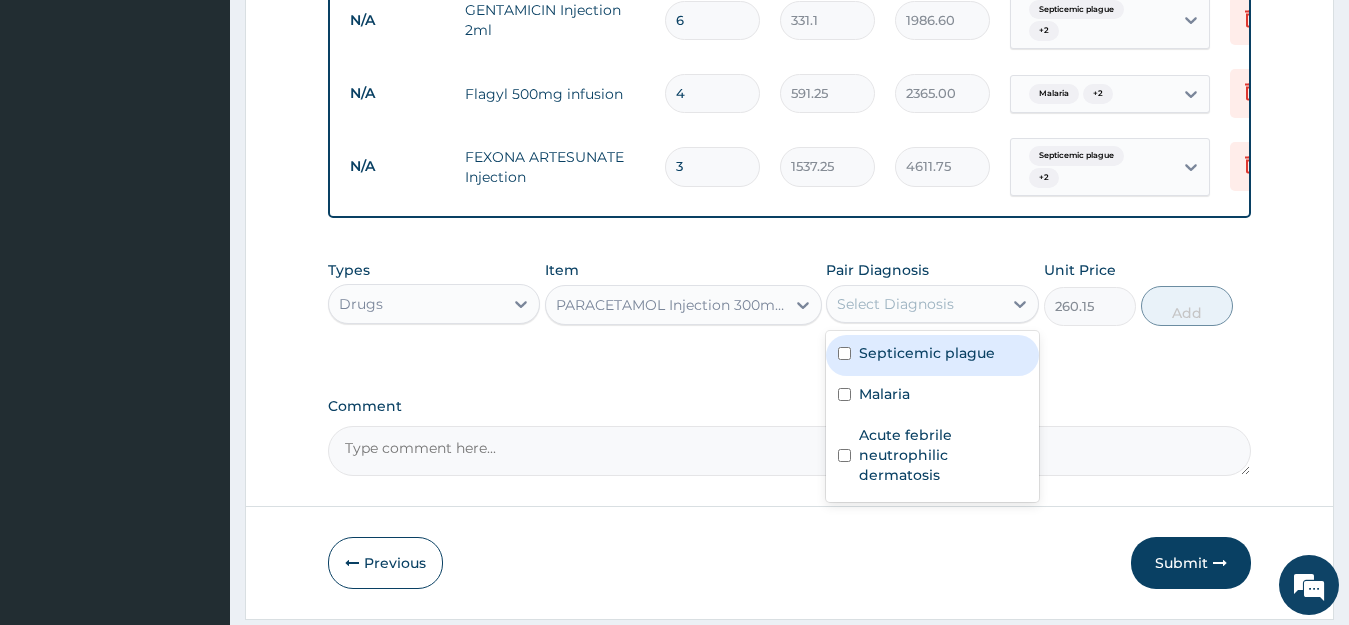 click on "Septicemic plague" at bounding box center (927, 353) 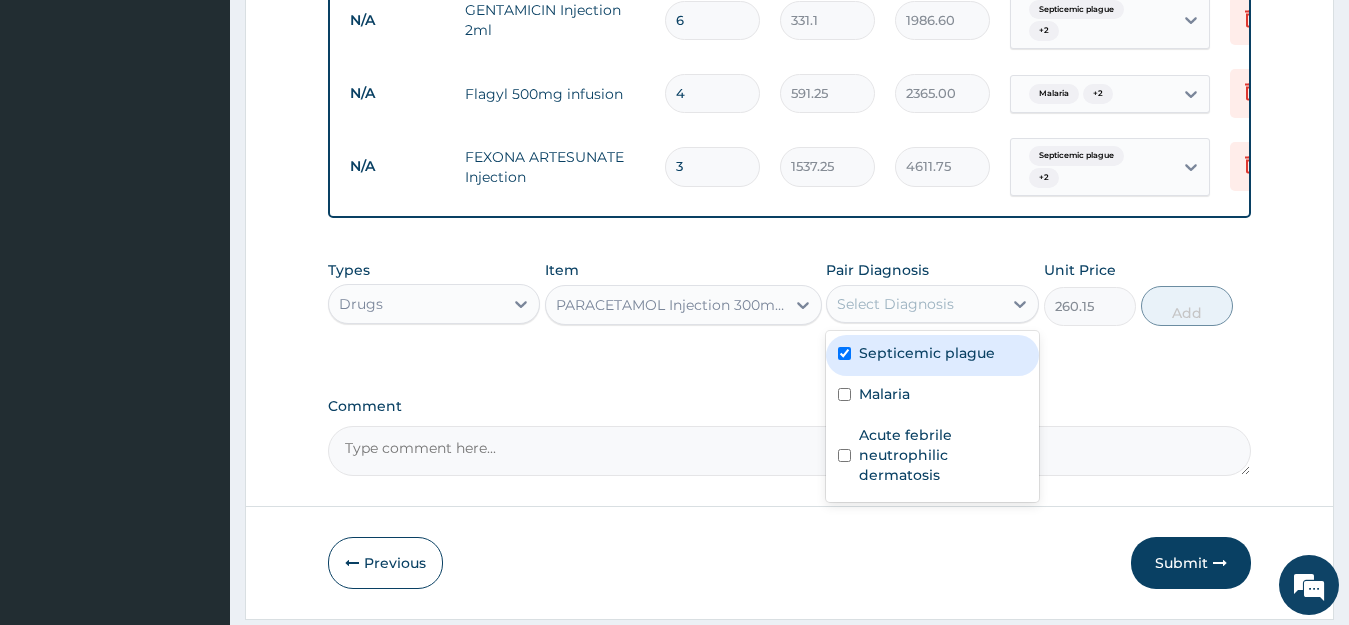 checkbox on "true" 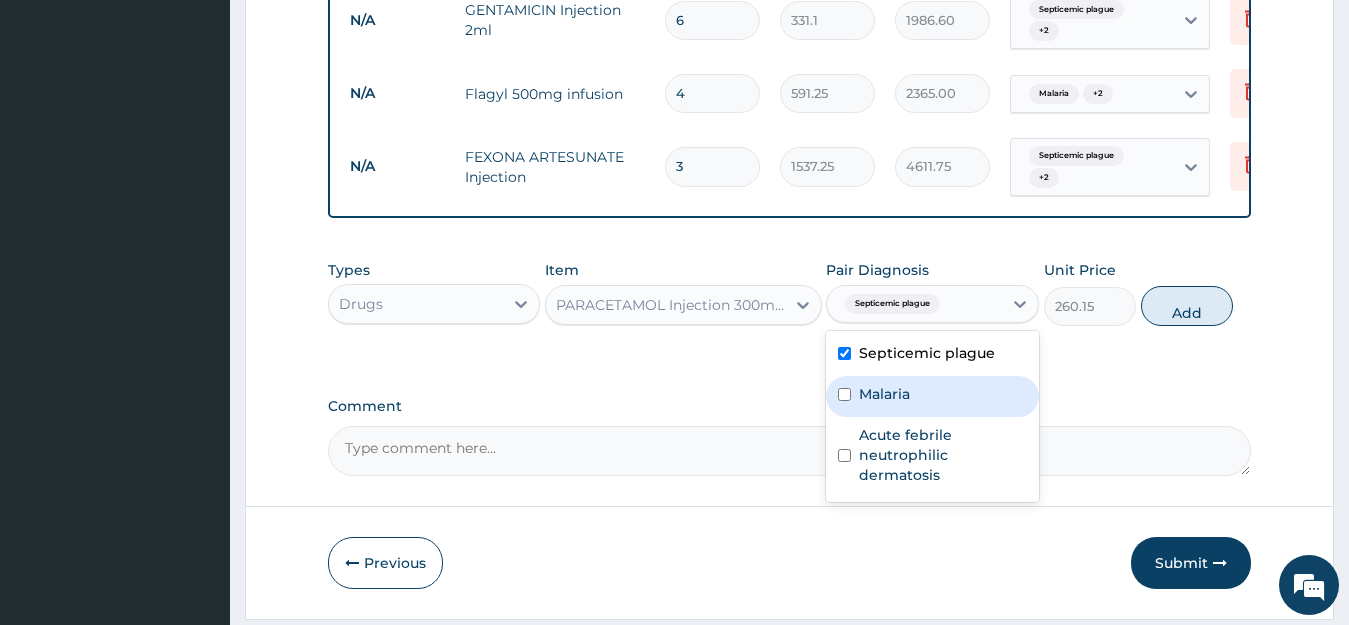 click on "Malaria" at bounding box center (884, 394) 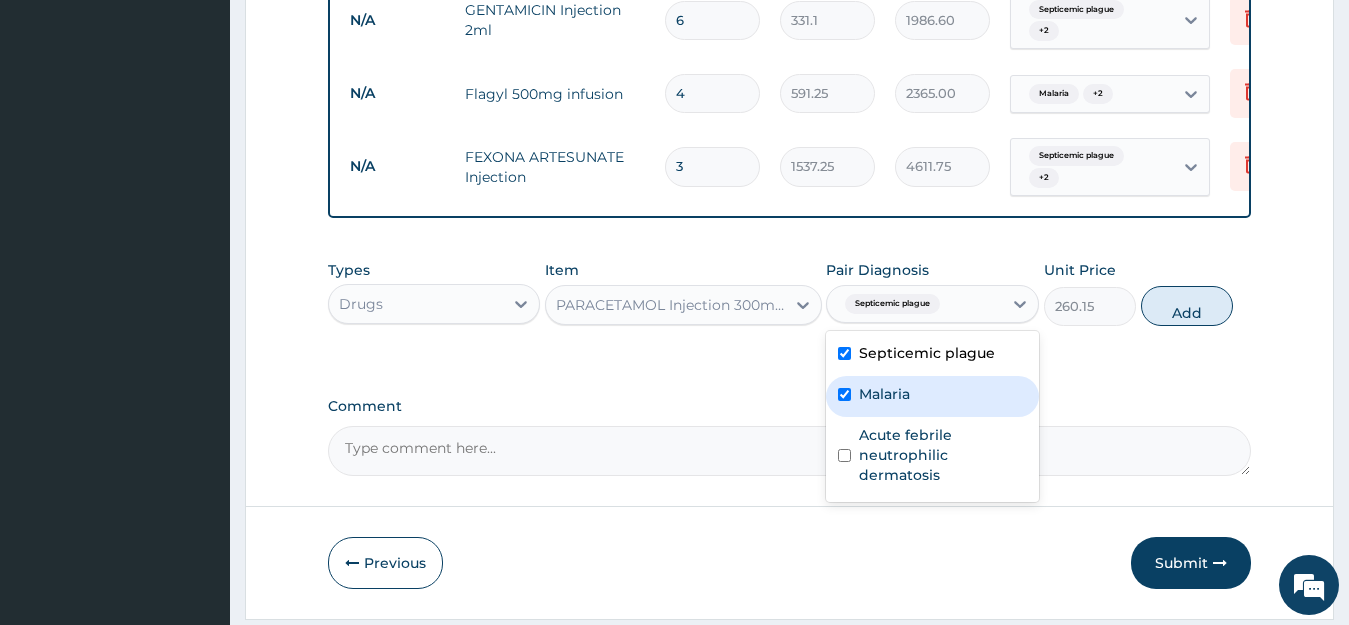 checkbox on "true" 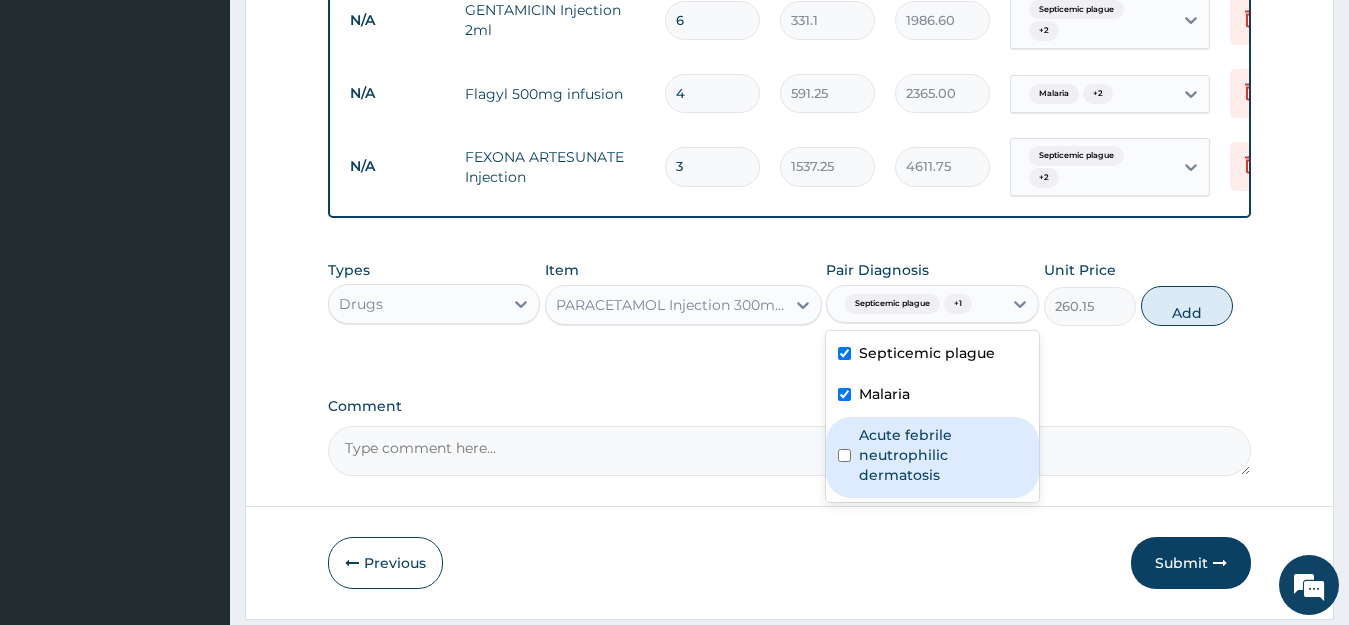 click on "Acute febrile neutrophilic dermatosis" at bounding box center [943, 455] 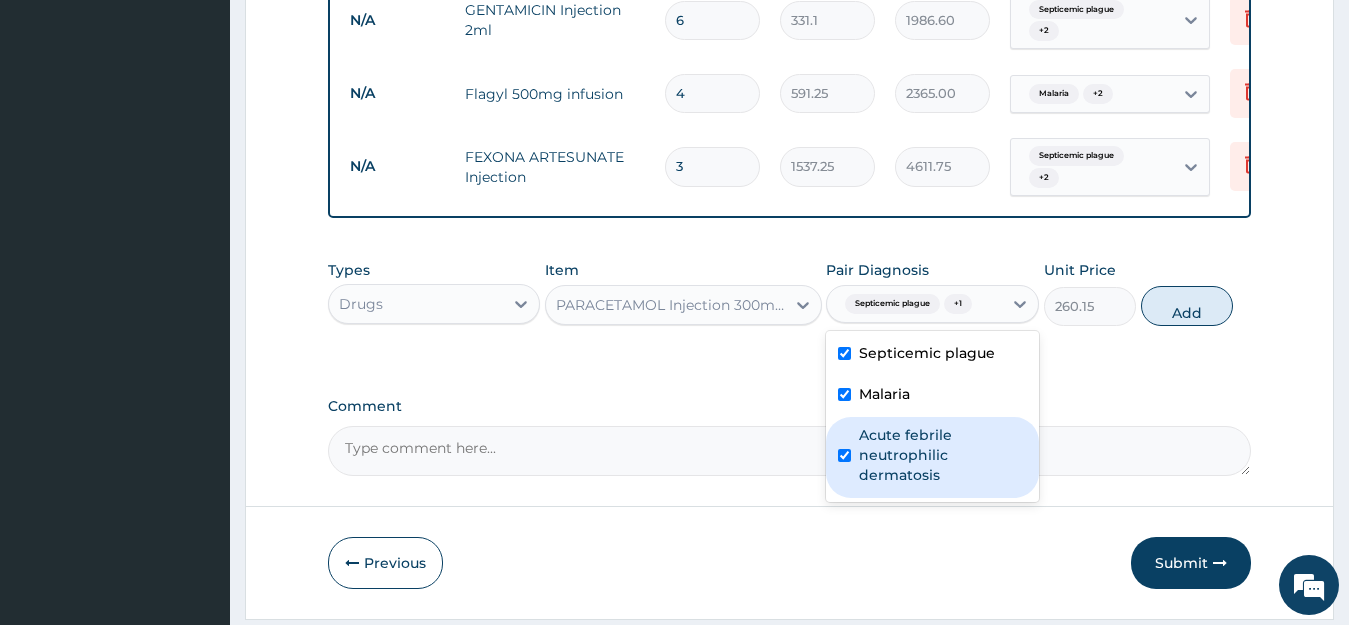 checkbox on "true" 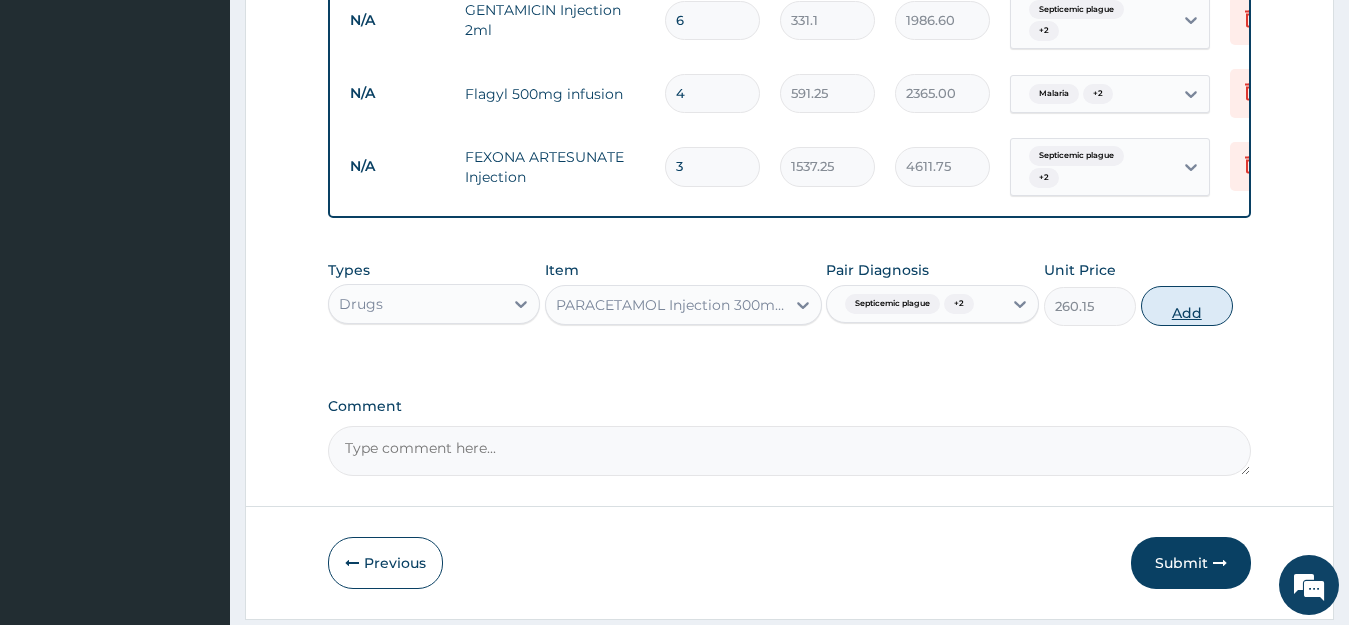 click on "Add" at bounding box center (1187, 306) 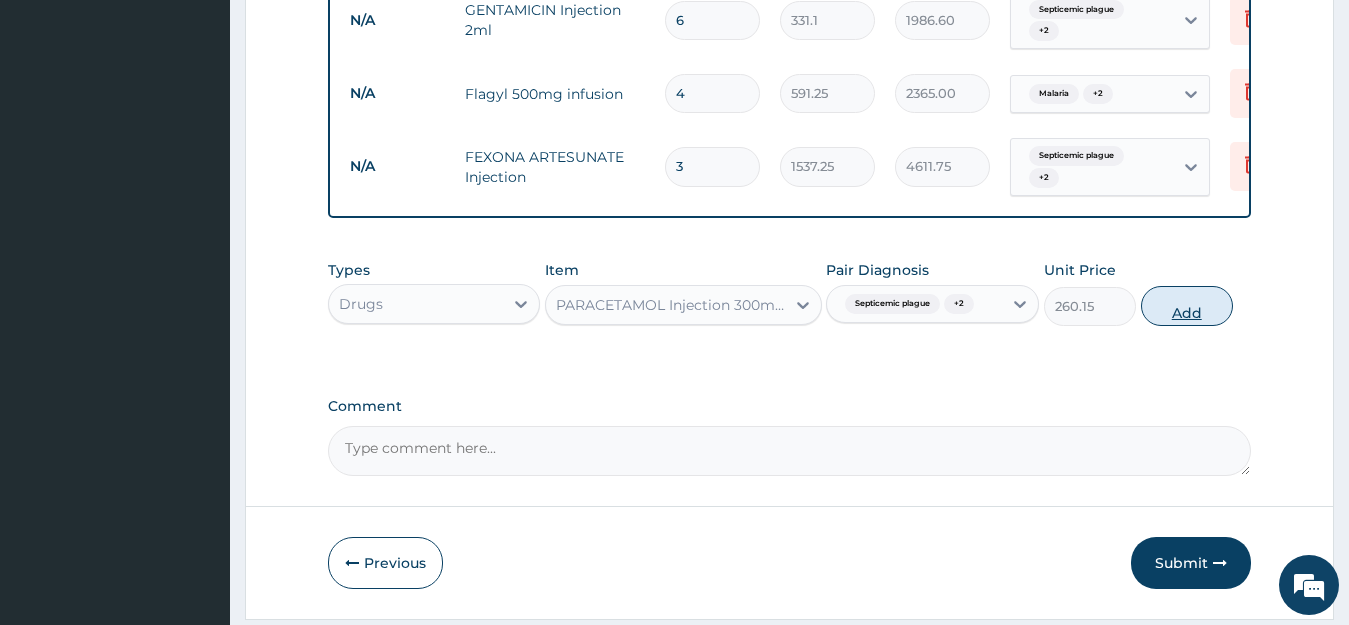 type on "0" 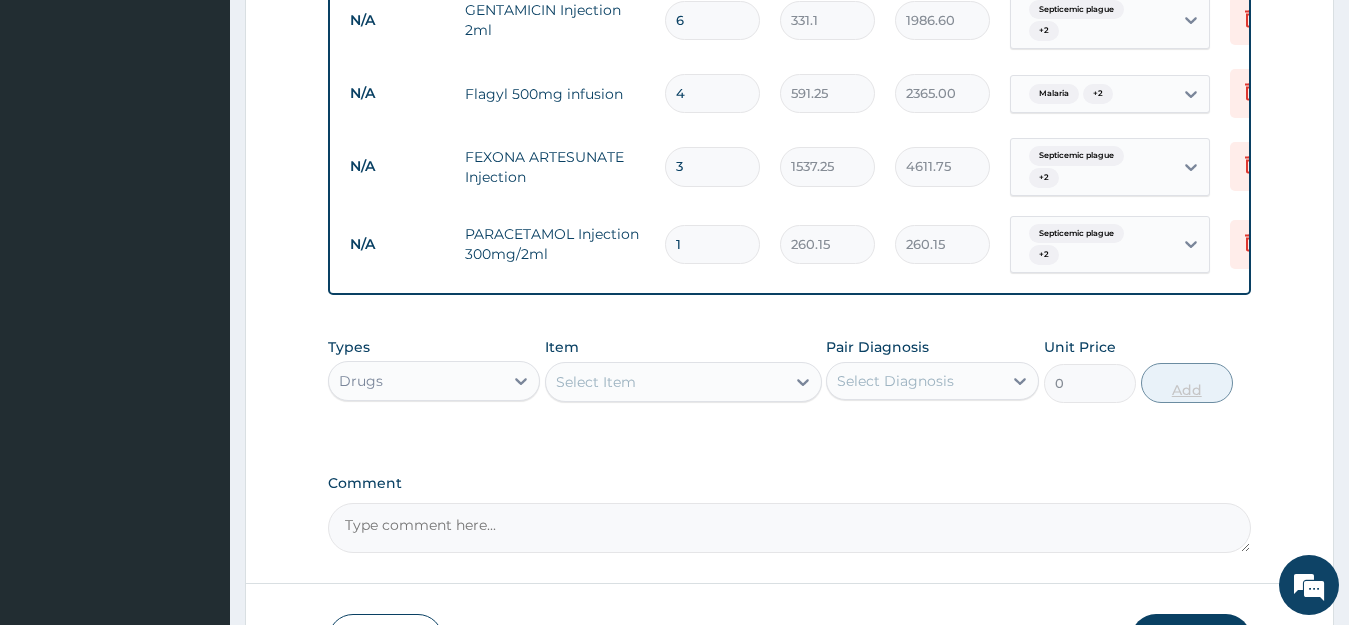 type 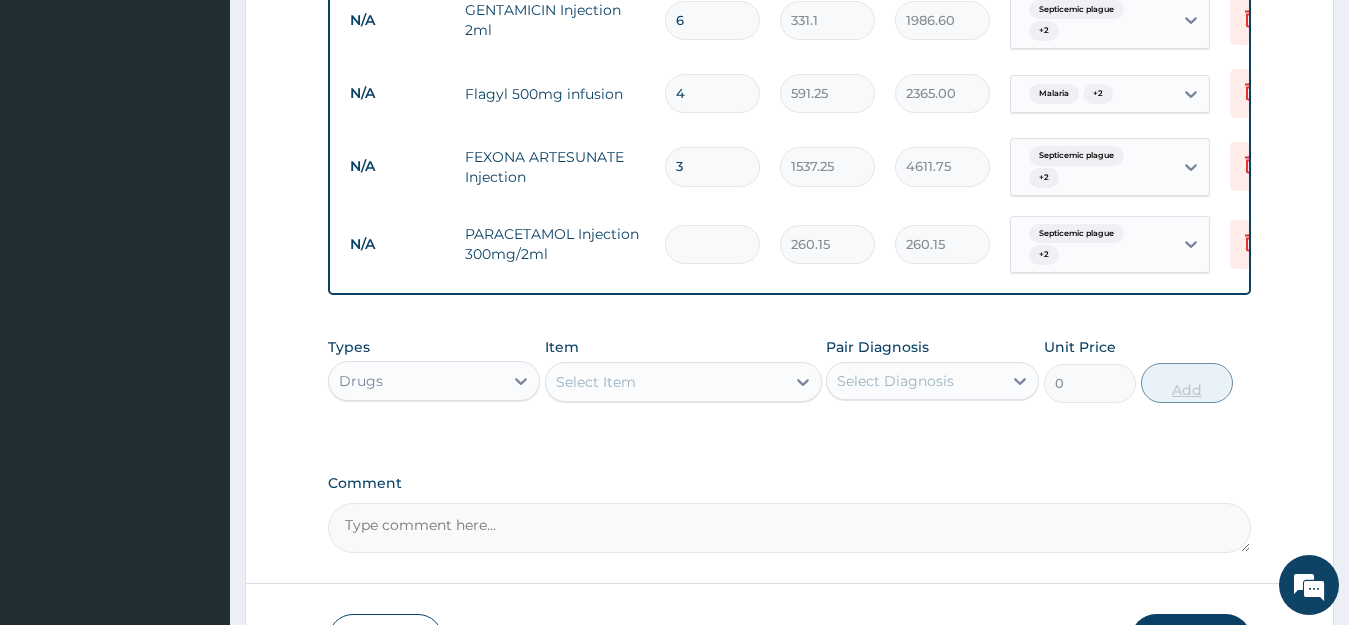 type on "0.00" 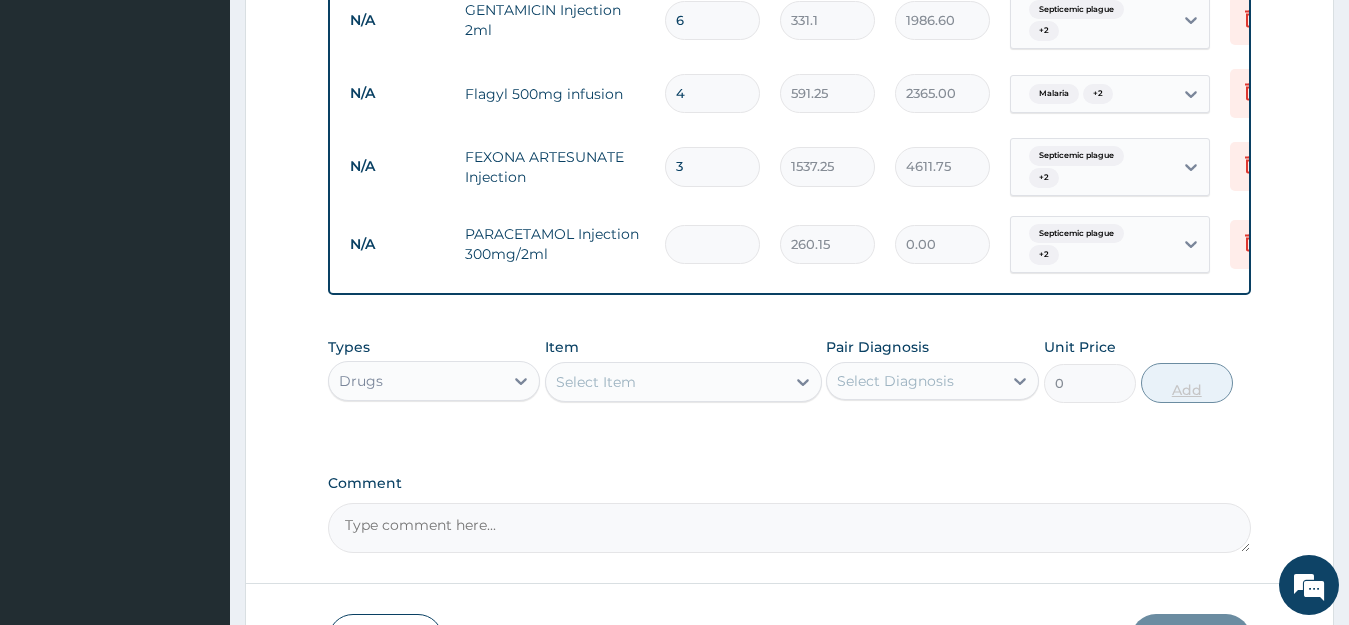 type on "6" 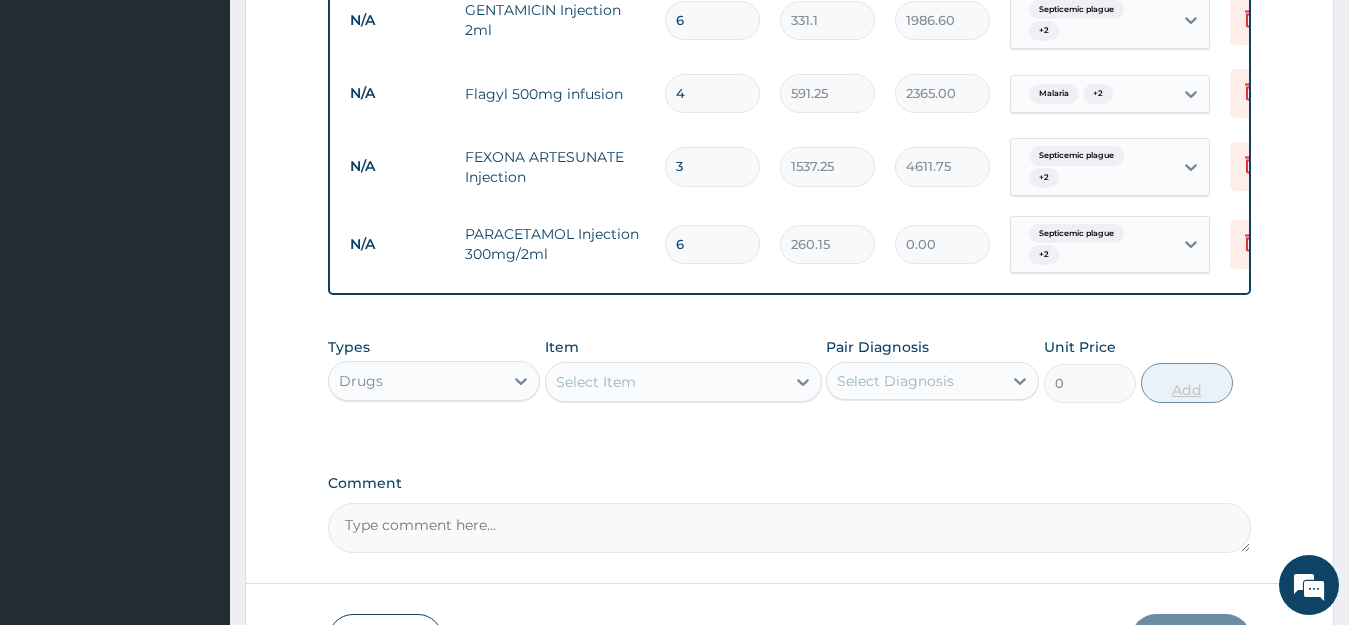 type on "1560.90" 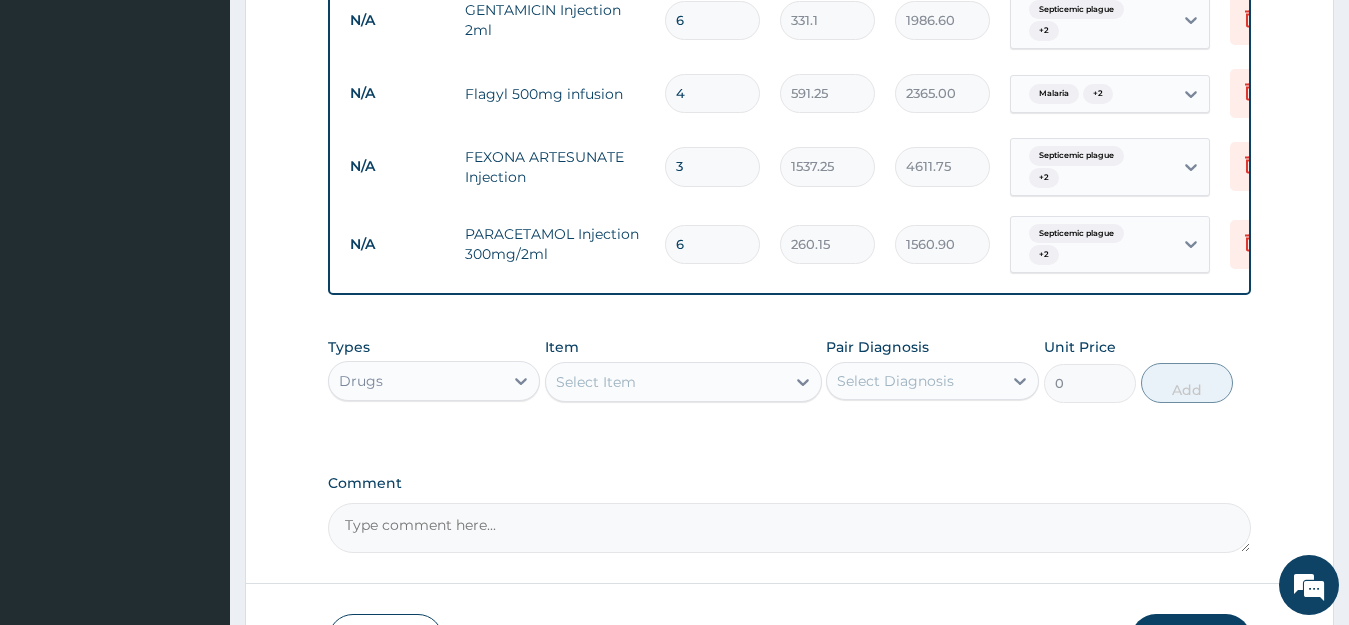 type on "6" 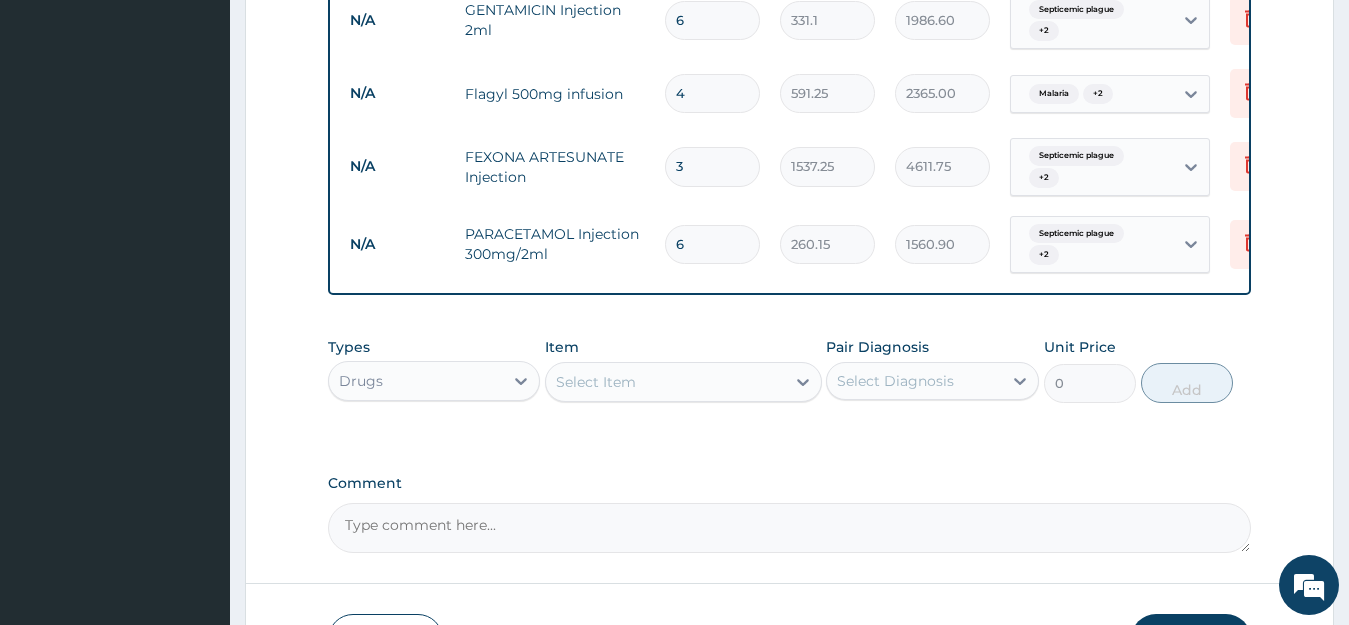 click on "Select Item" at bounding box center (665, 382) 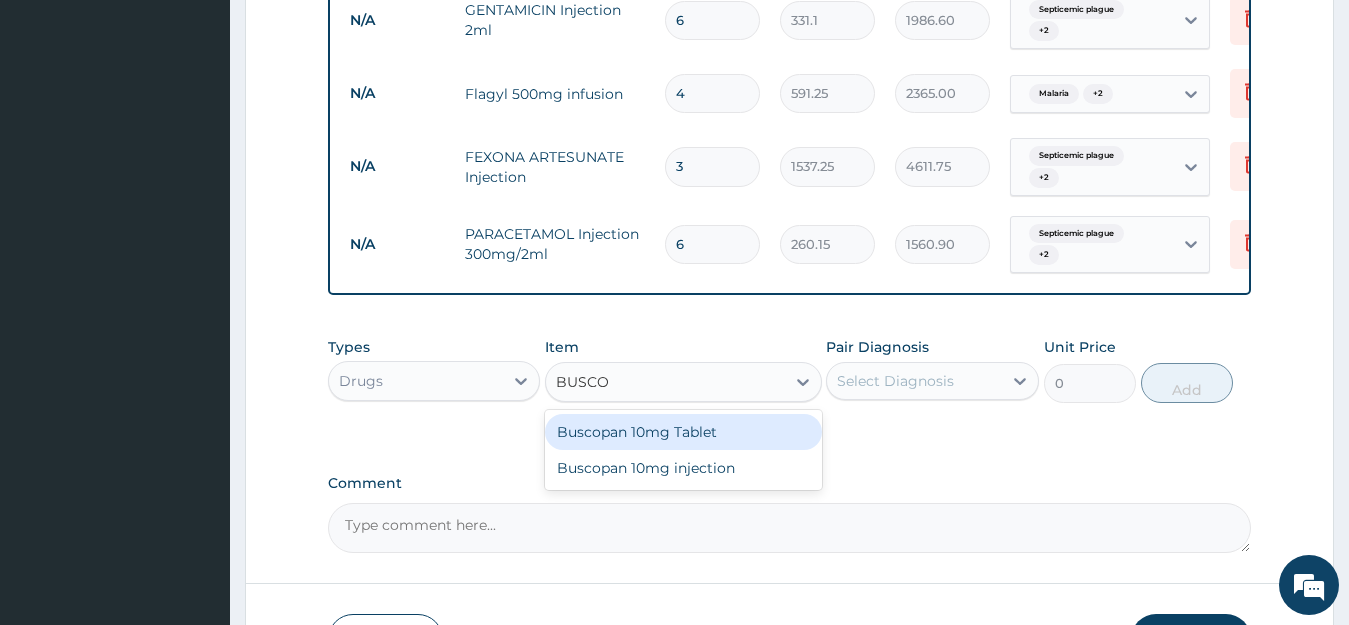 type on "BUSCOP" 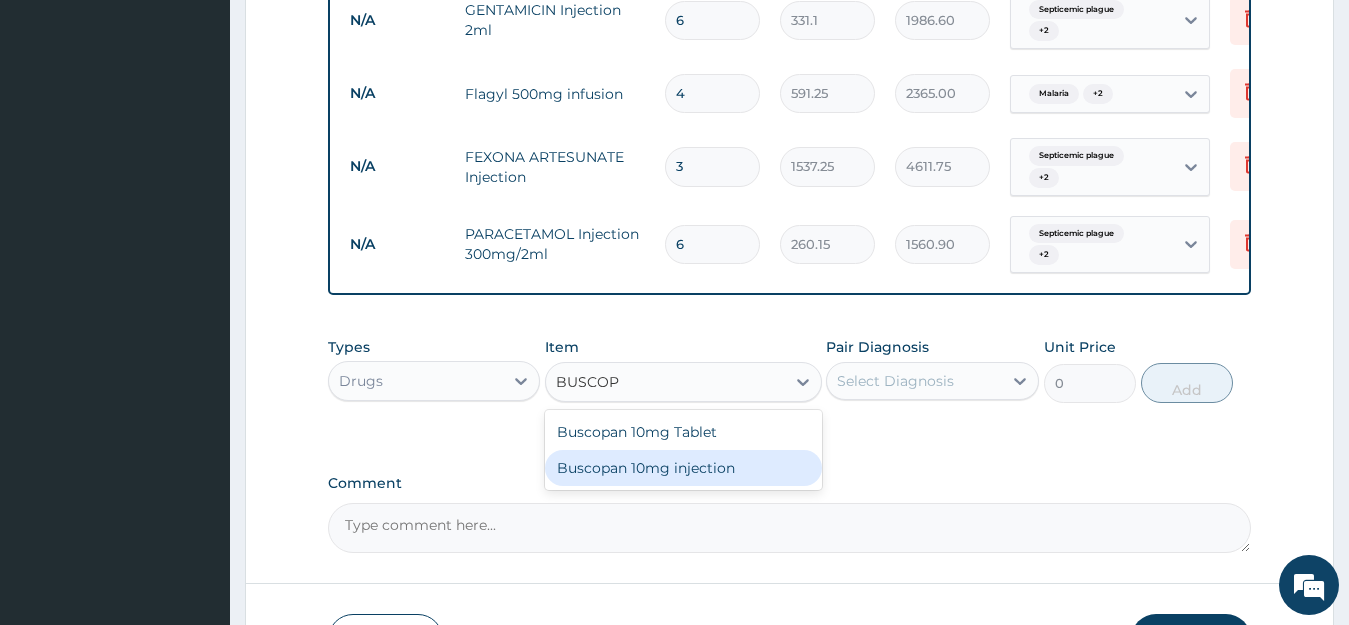 click on "Buscopan 10mg injection" at bounding box center (683, 468) 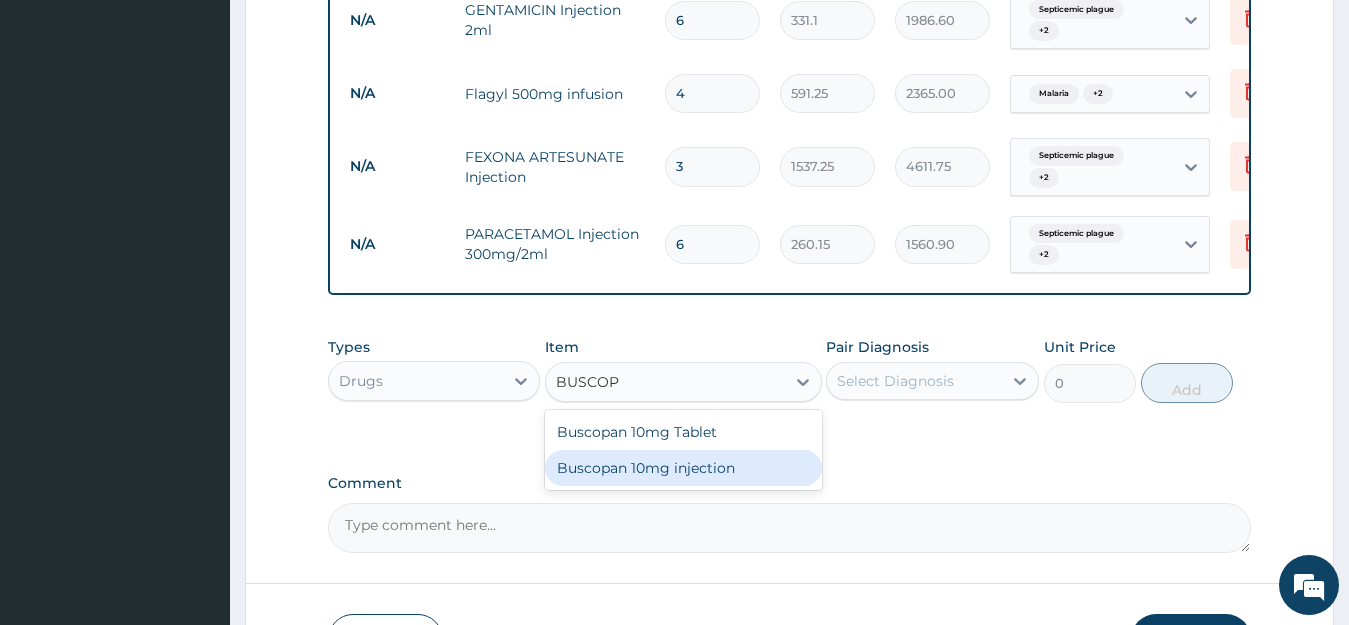 type 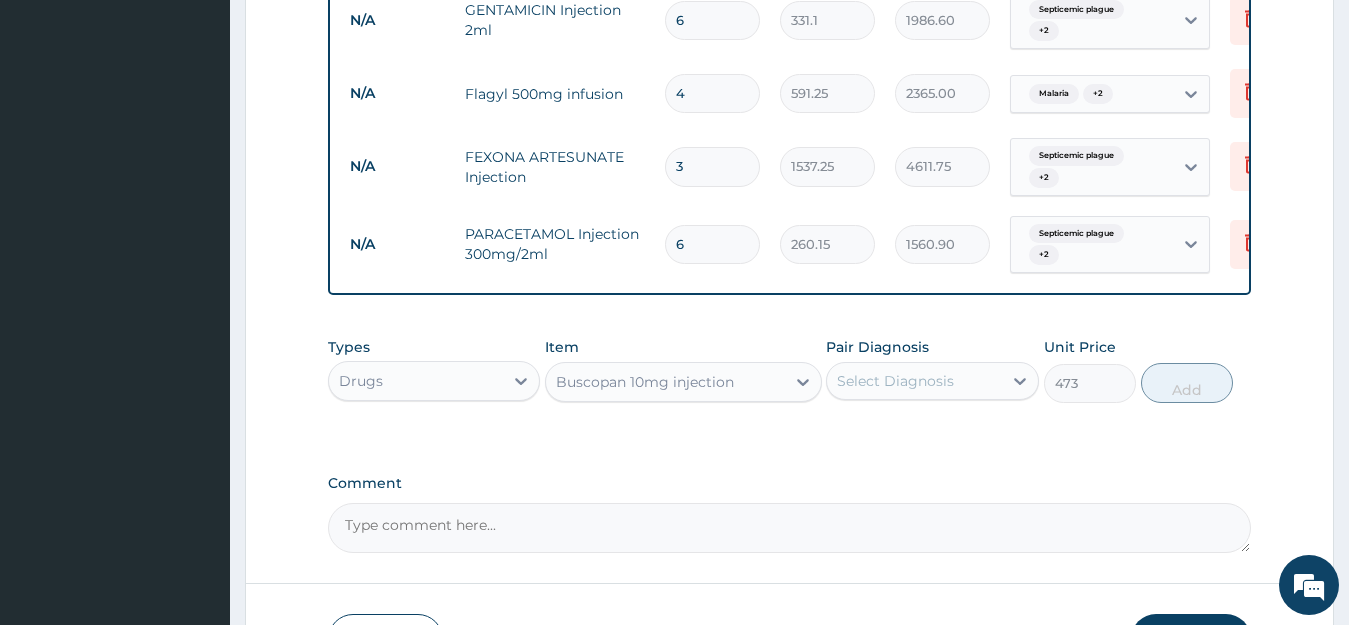 click on "Select Diagnosis" at bounding box center (895, 381) 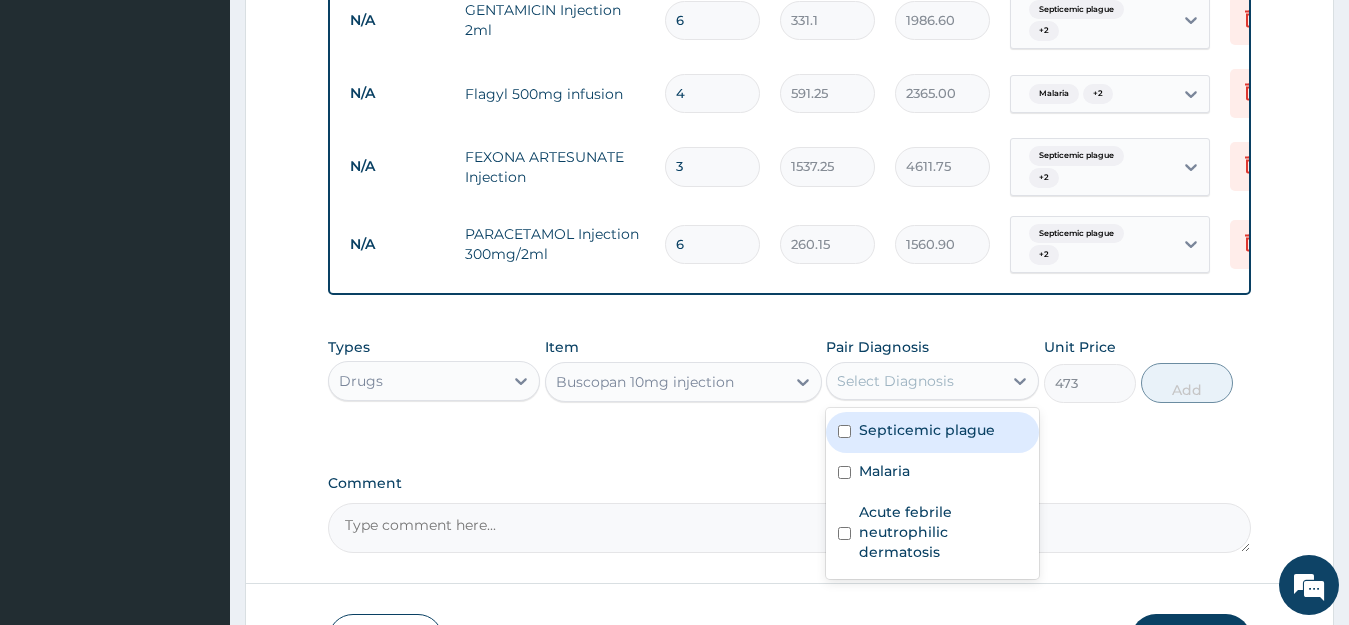 click on "Septicemic plague" at bounding box center [927, 430] 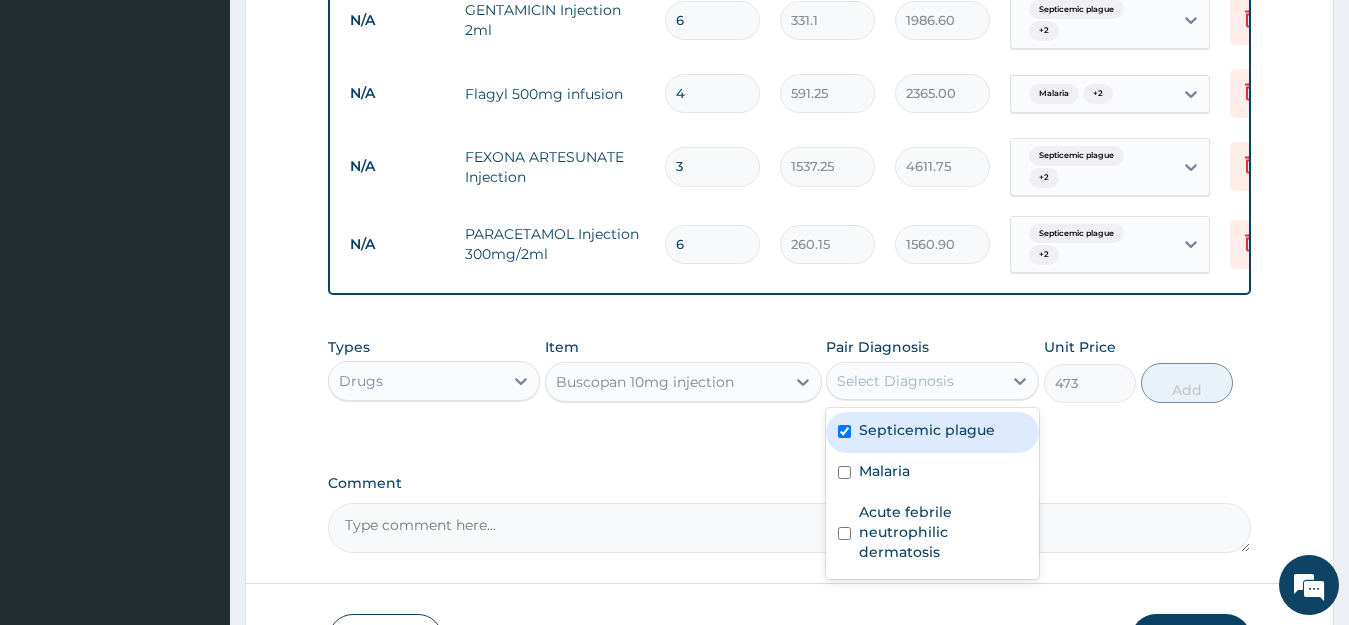 checkbox on "true" 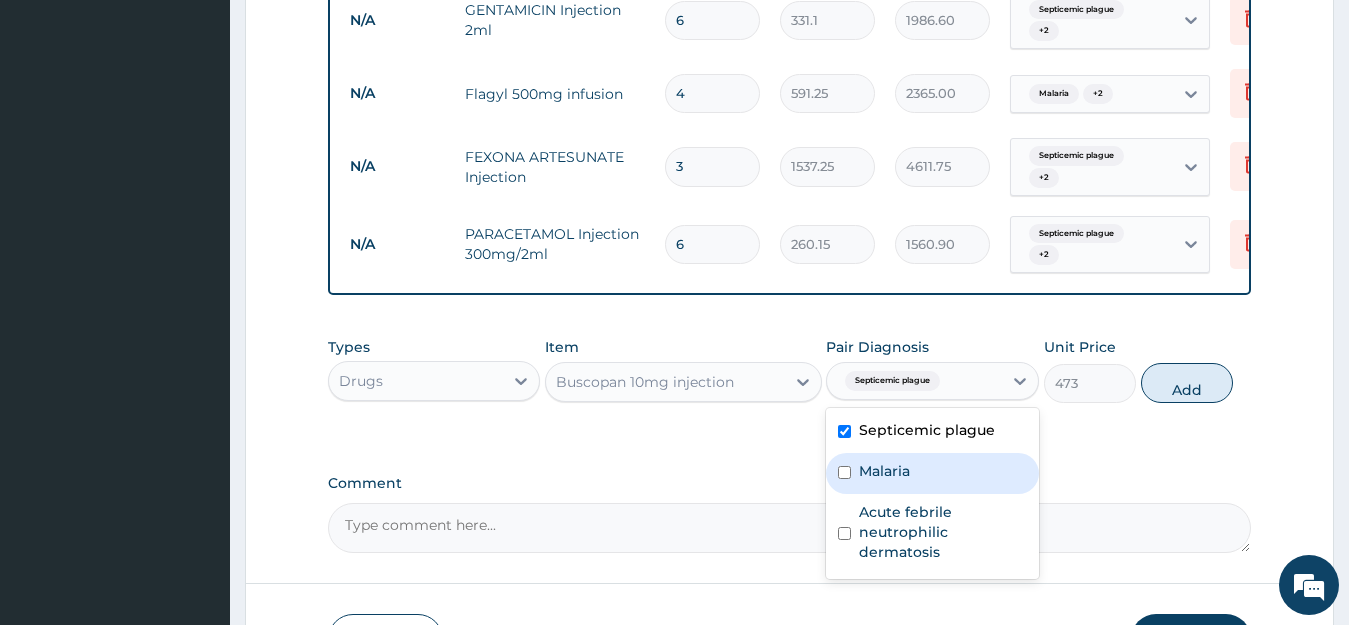 click on "Malaria" at bounding box center (932, 473) 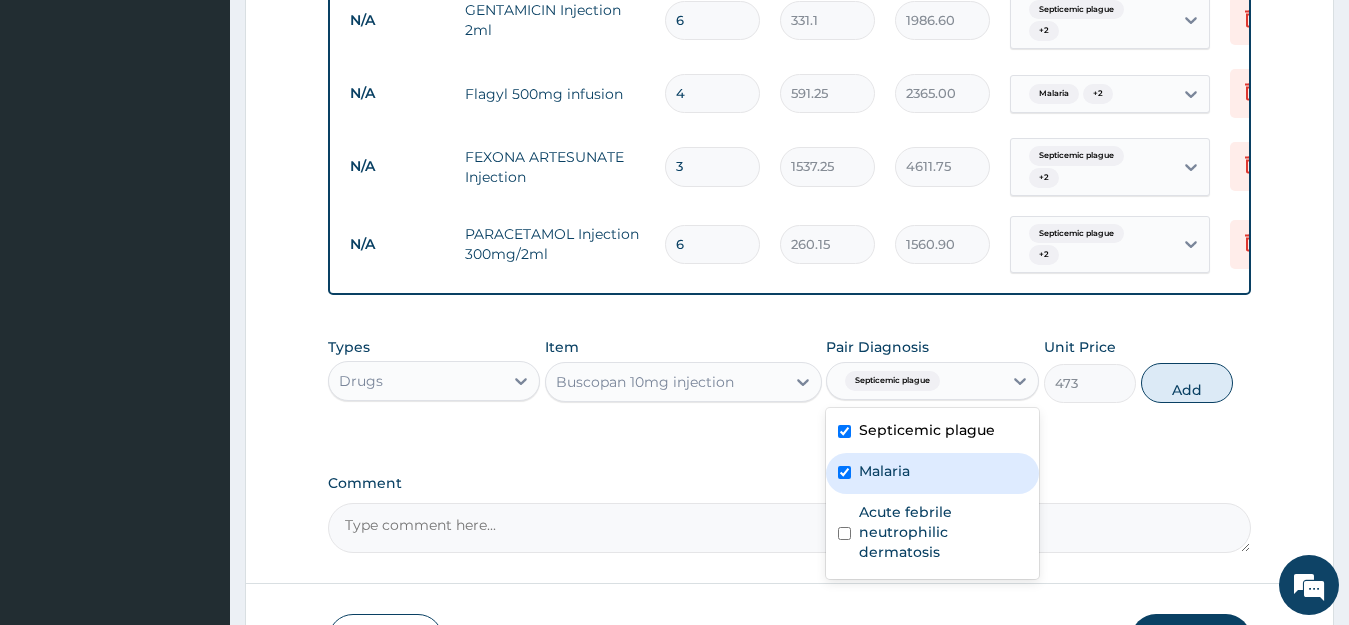 checkbox on "true" 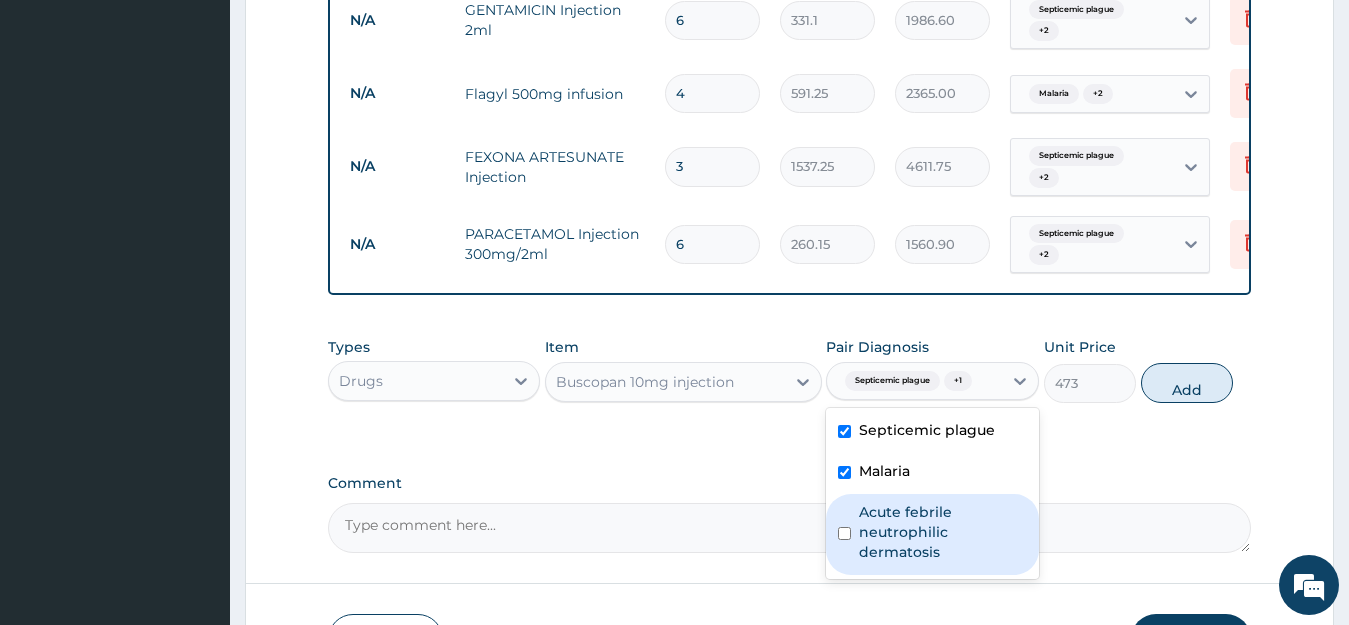 click on "Acute febrile neutrophilic dermatosis" at bounding box center (943, 532) 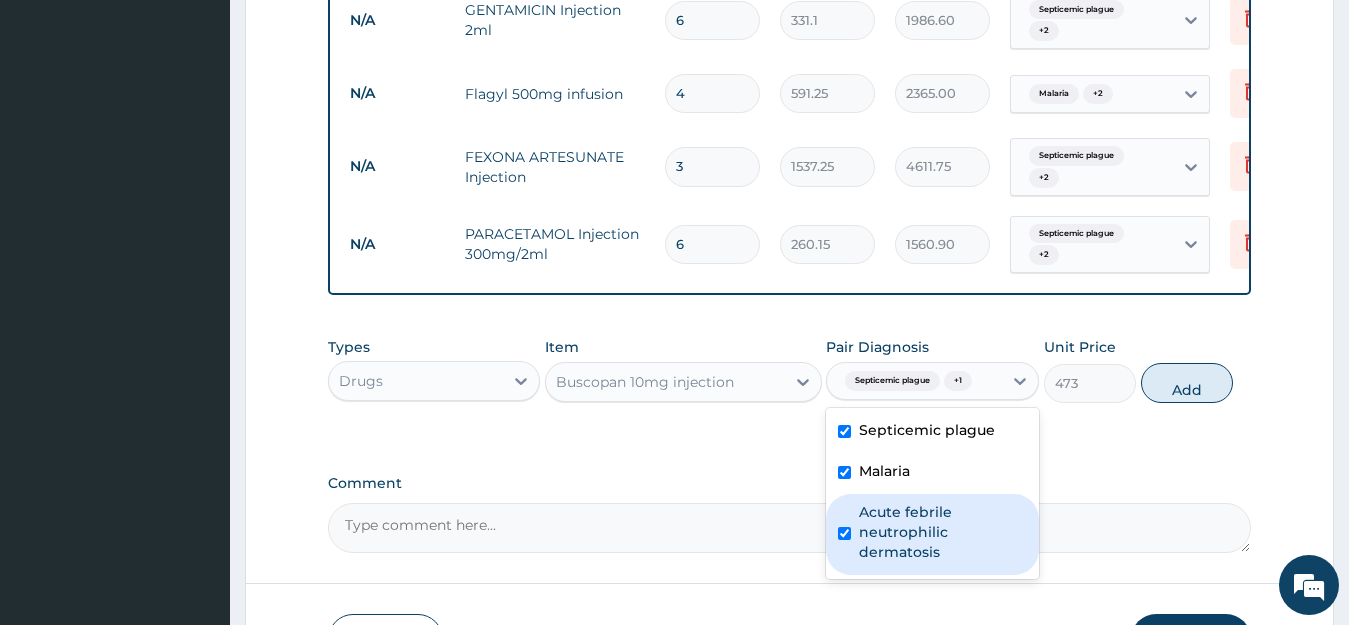checkbox on "true" 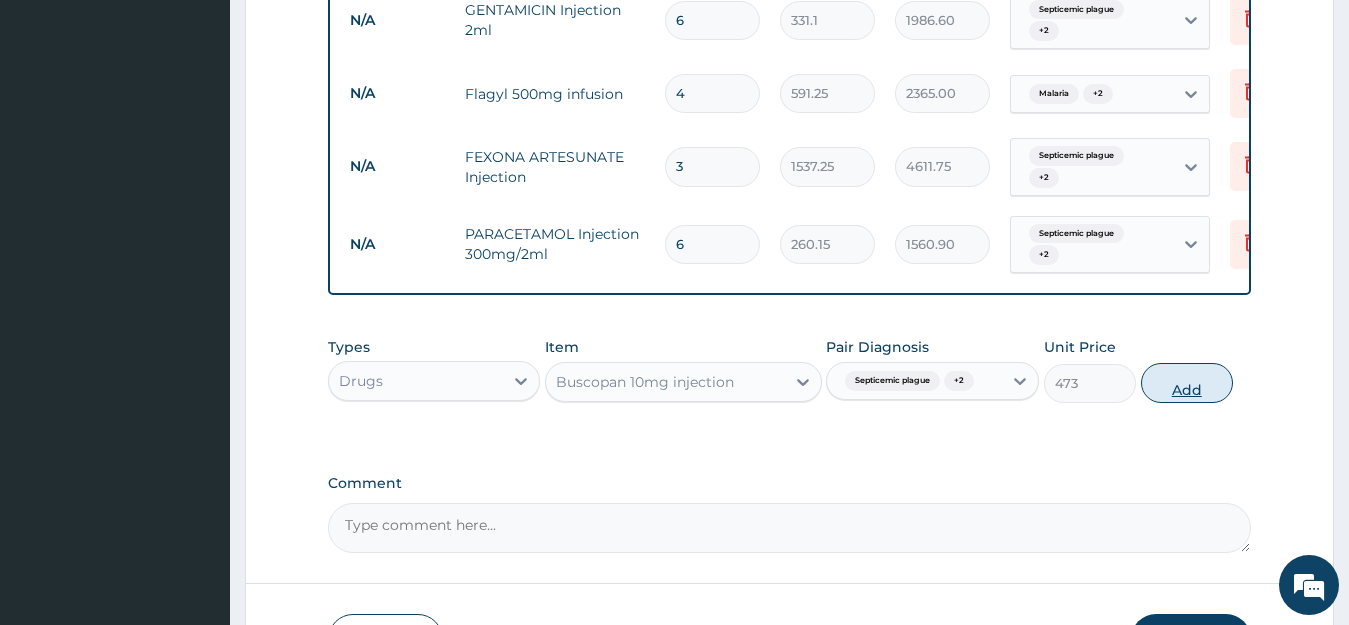 click on "Add" at bounding box center (1187, 383) 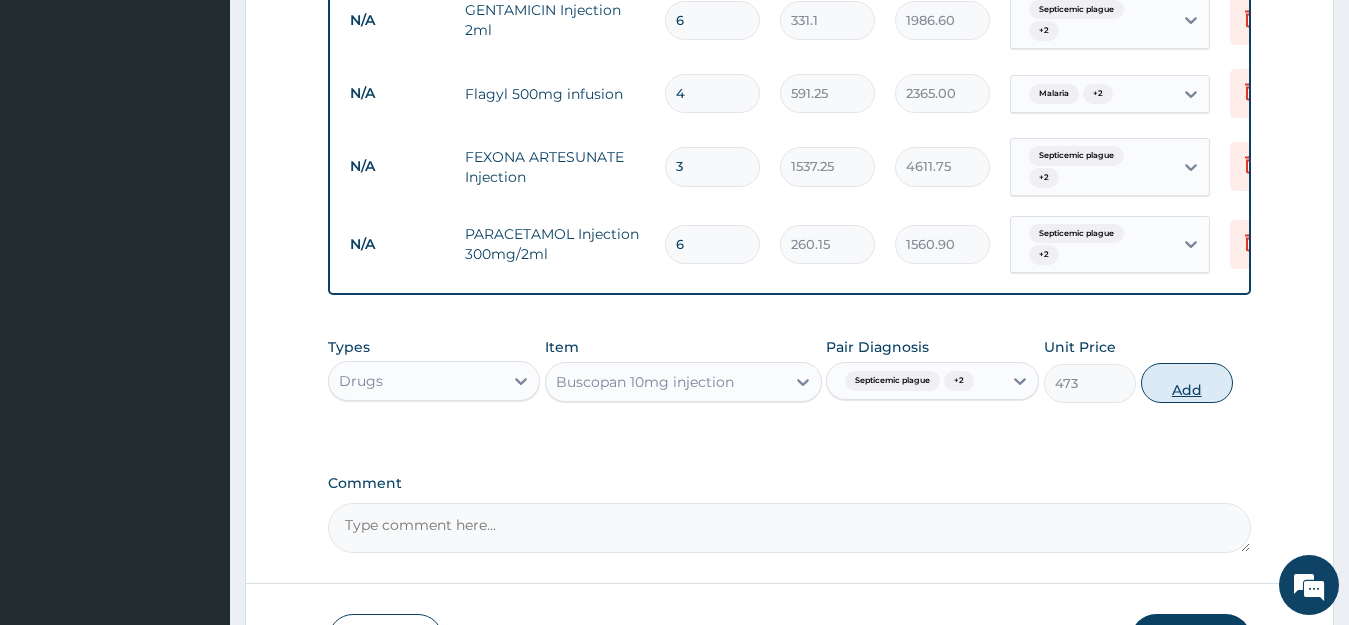 type on "0" 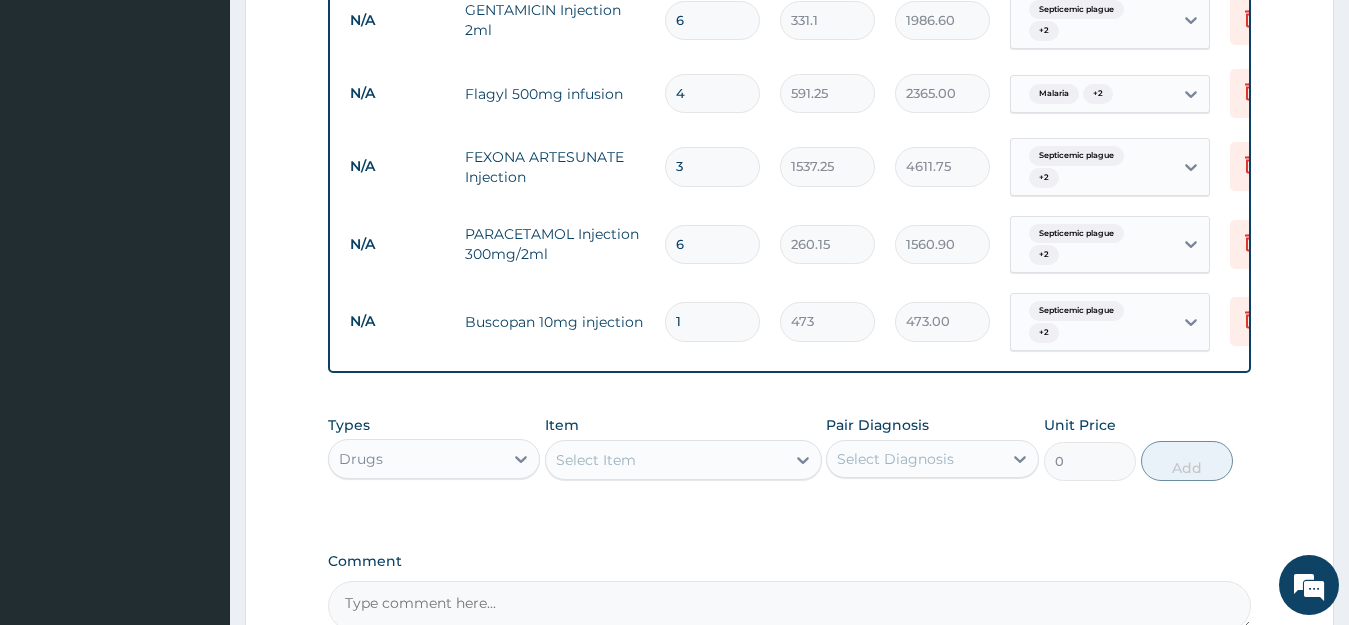 scroll, scrollTop: 1588, scrollLeft: 0, axis: vertical 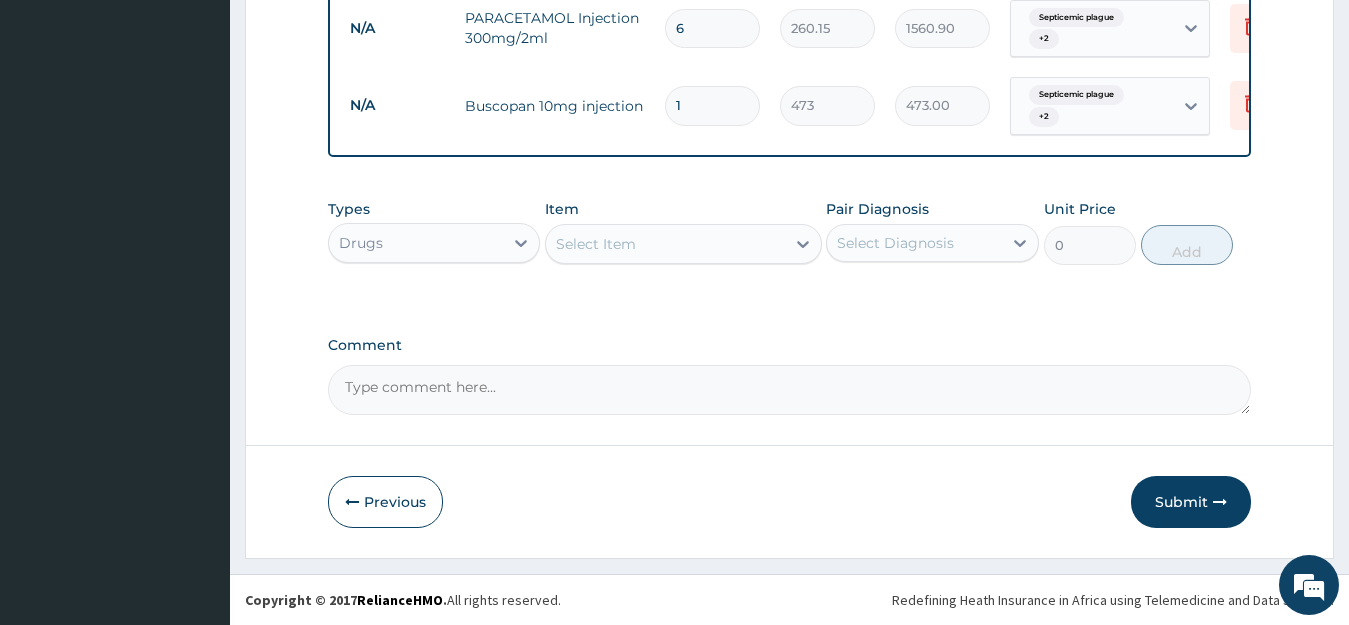 click on "Select Item" at bounding box center (665, 244) 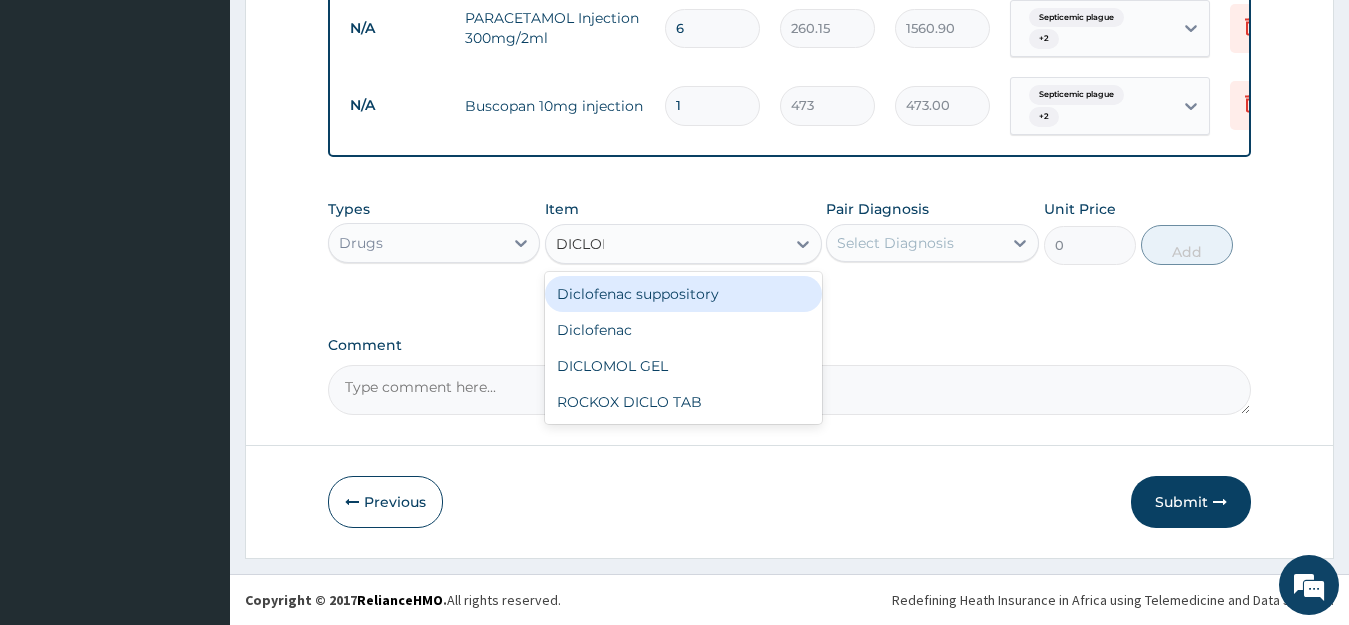 type on "DICLOFE" 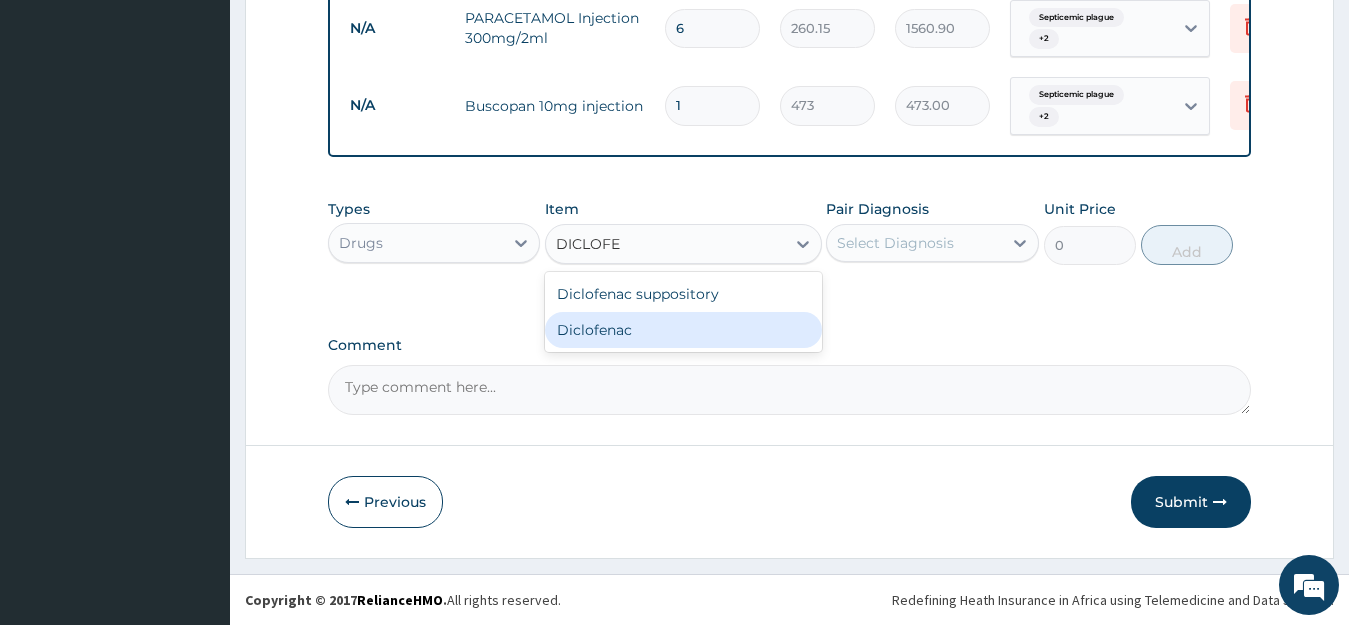 click on "Diclofenac" at bounding box center [683, 330] 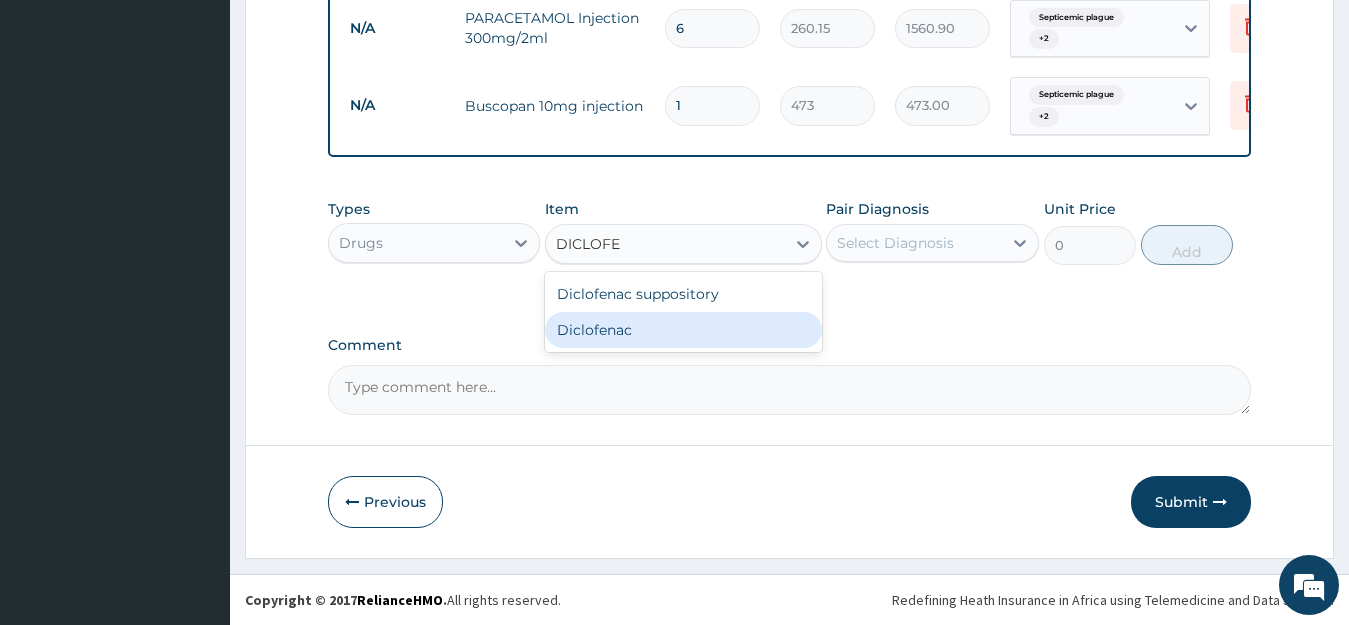 type 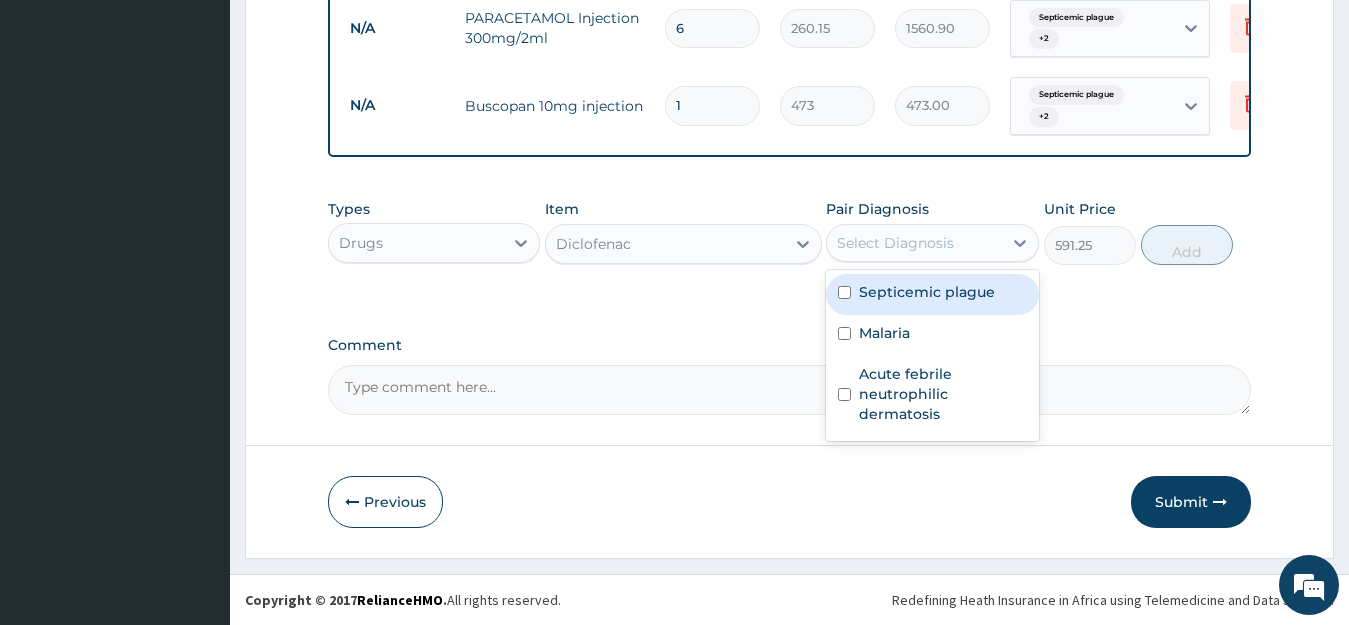 click on "Select Diagnosis" at bounding box center [895, 243] 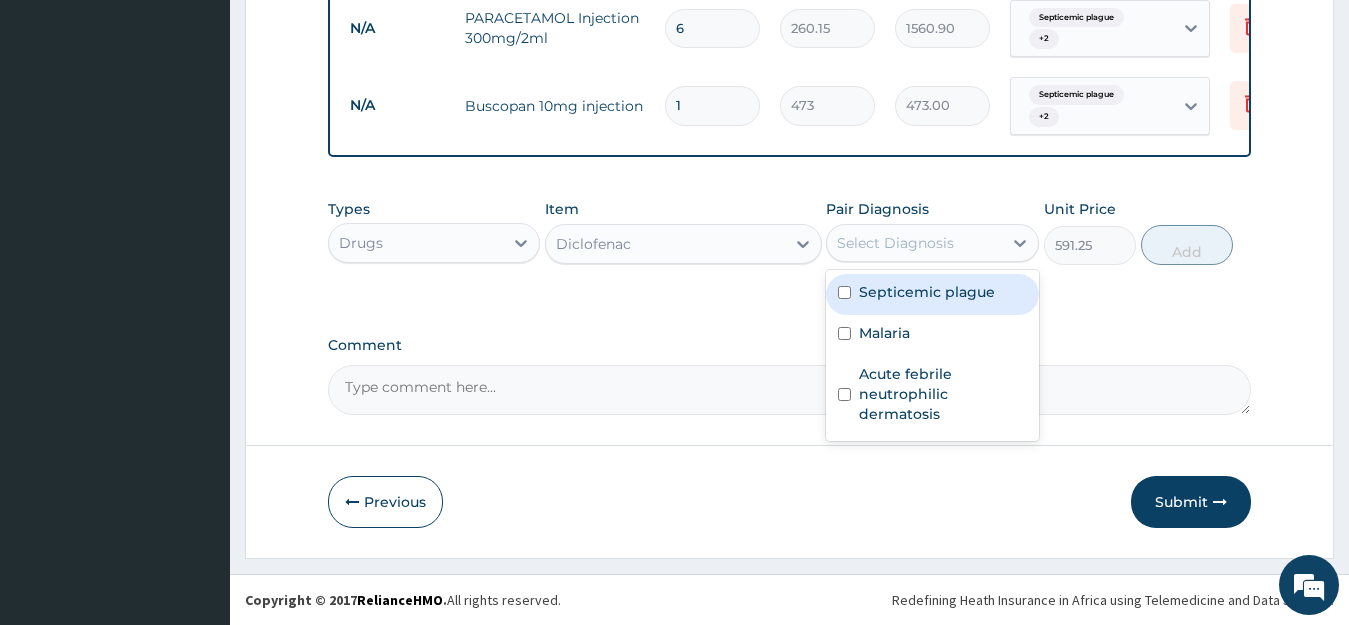 click on "Septicemic plague" at bounding box center [927, 292] 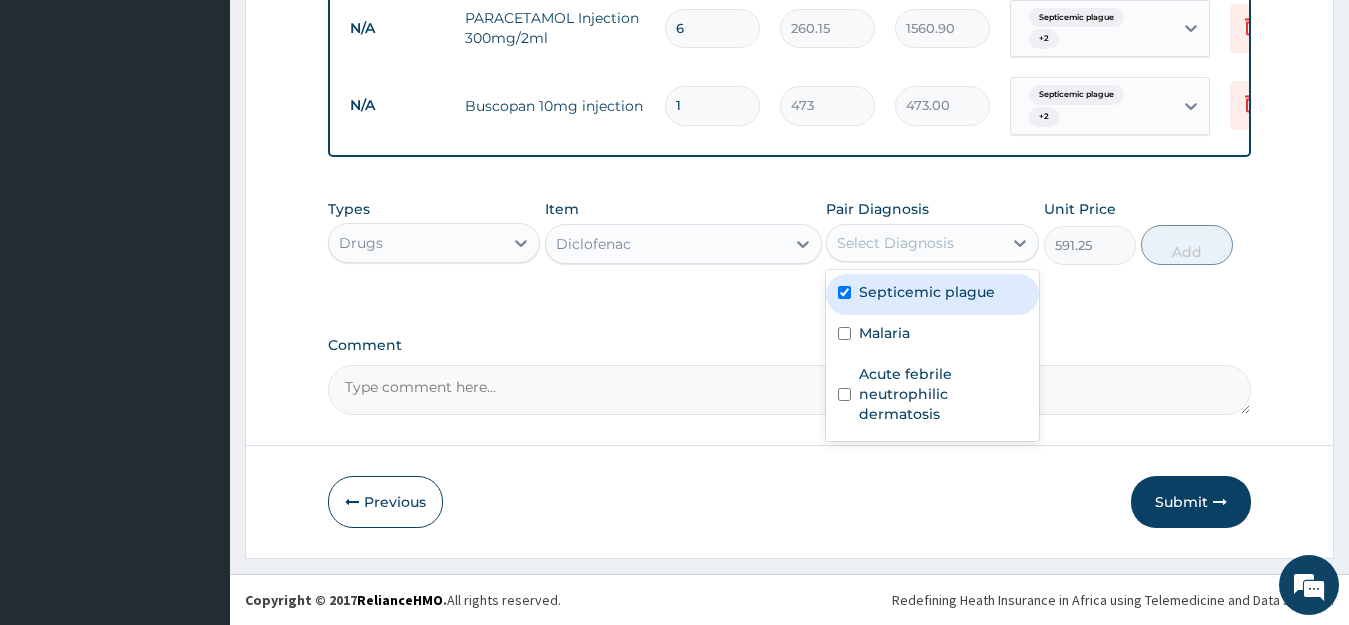 checkbox on "true" 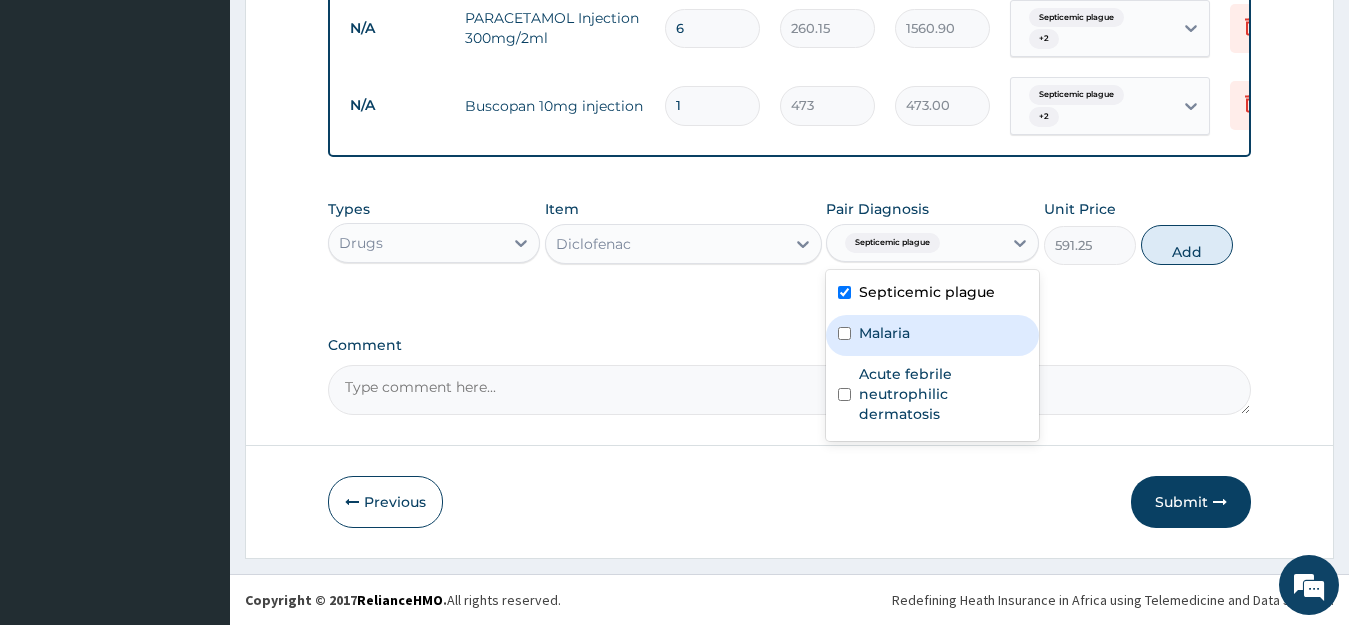 click on "Malaria" at bounding box center [932, 335] 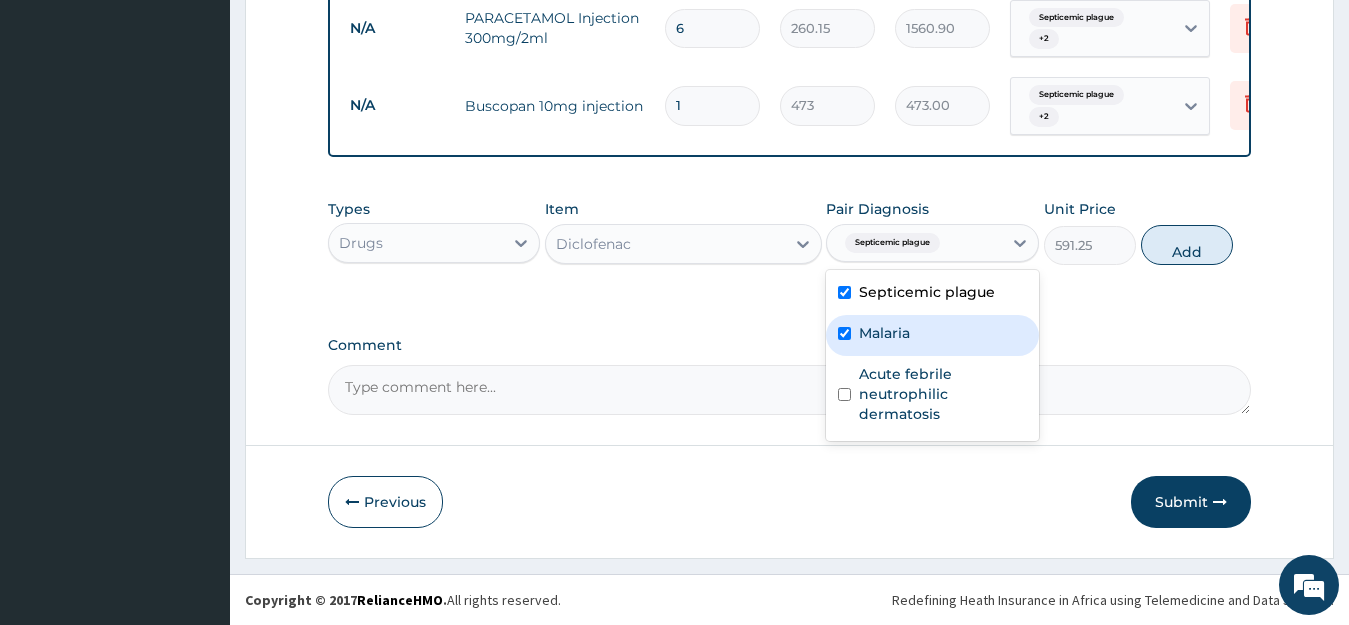 checkbox on "true" 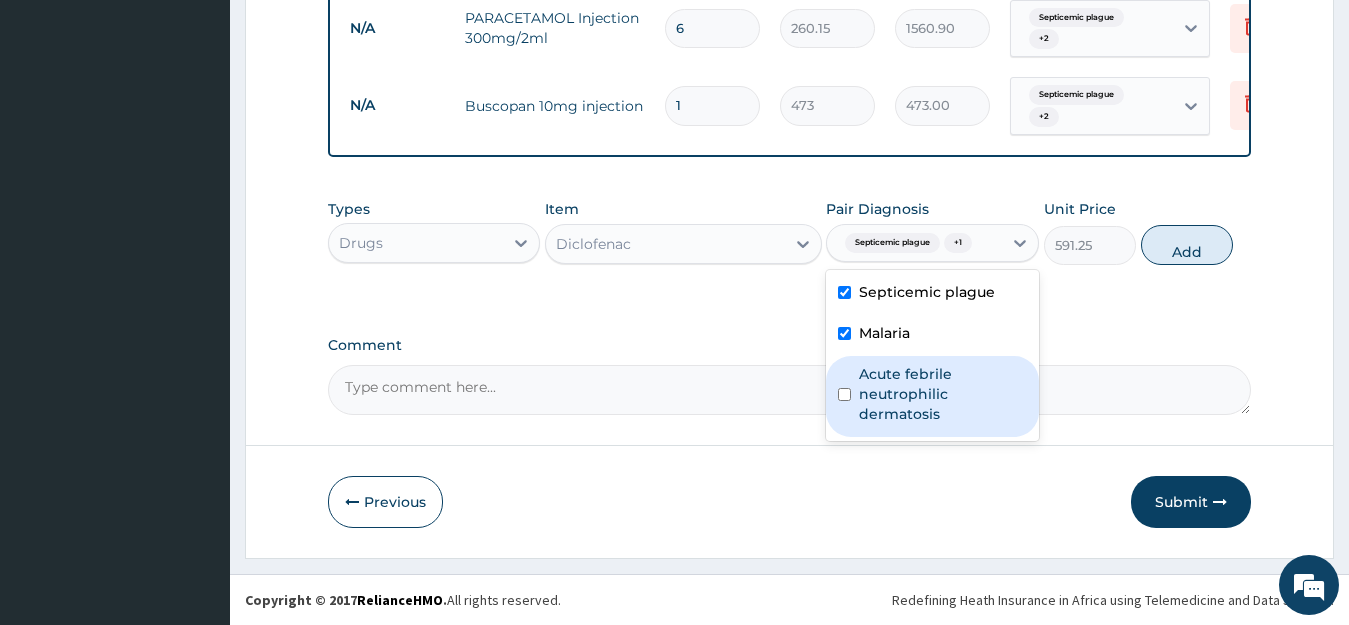 click on "Acute febrile neutrophilic dermatosis" at bounding box center [943, 394] 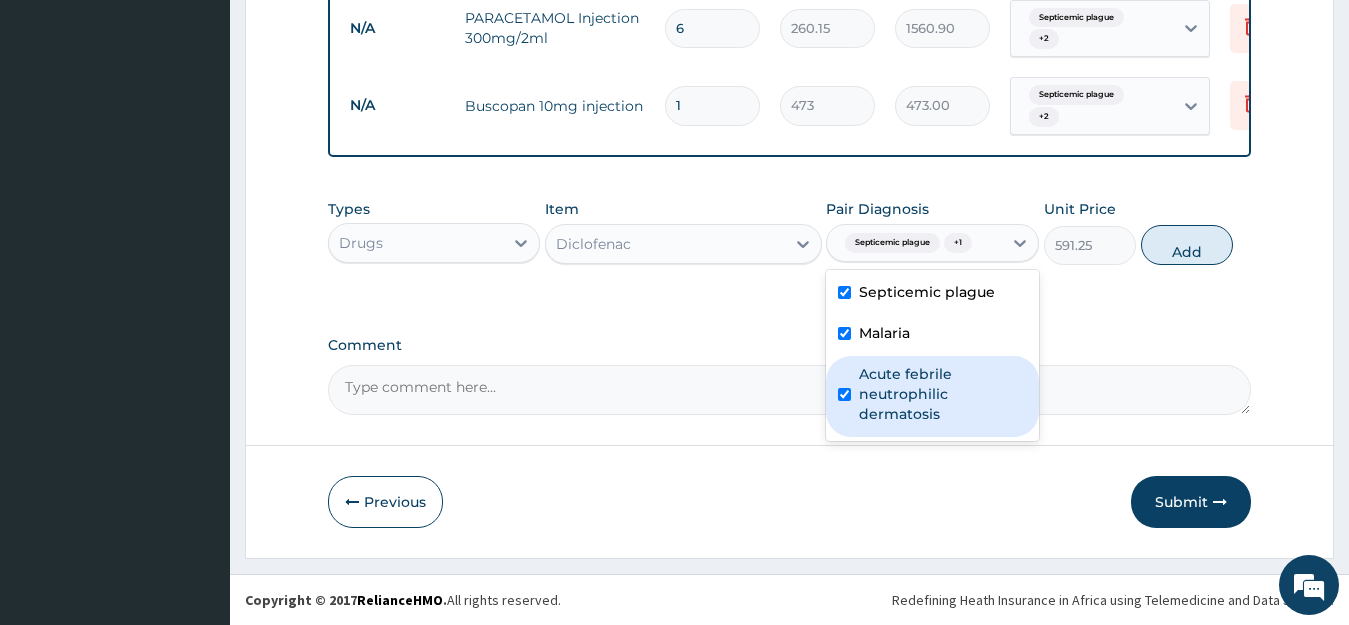 checkbox on "true" 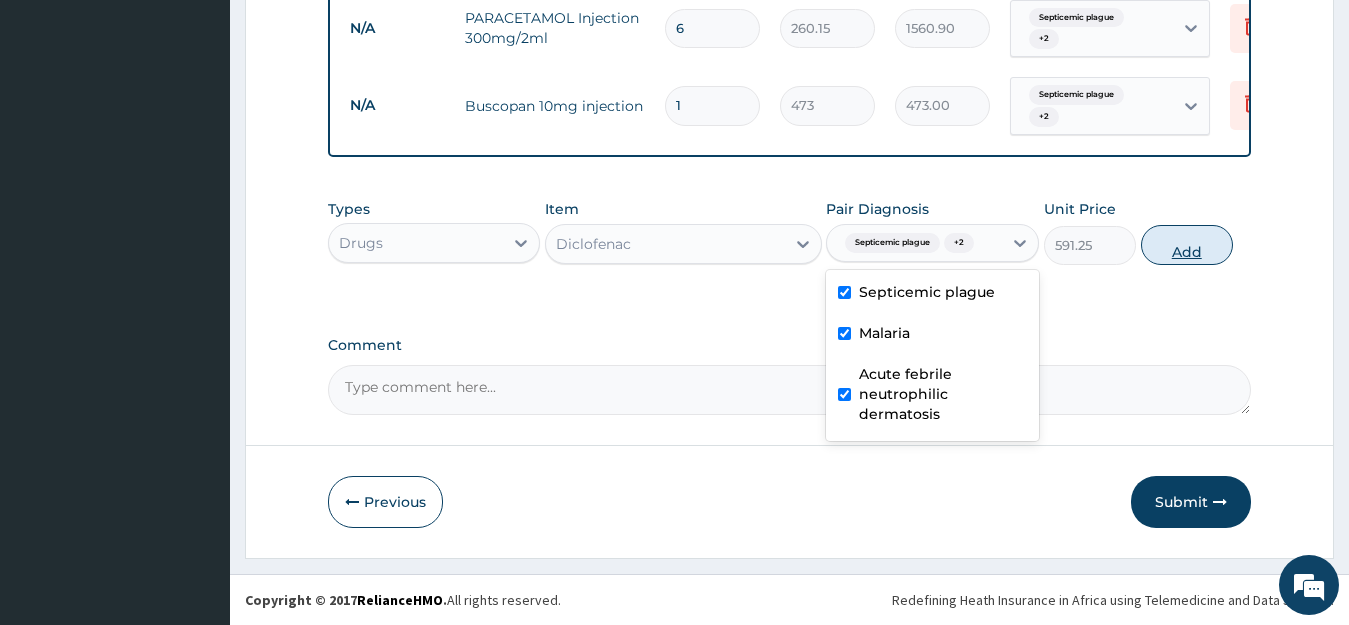 click on "Add" at bounding box center [1187, 245] 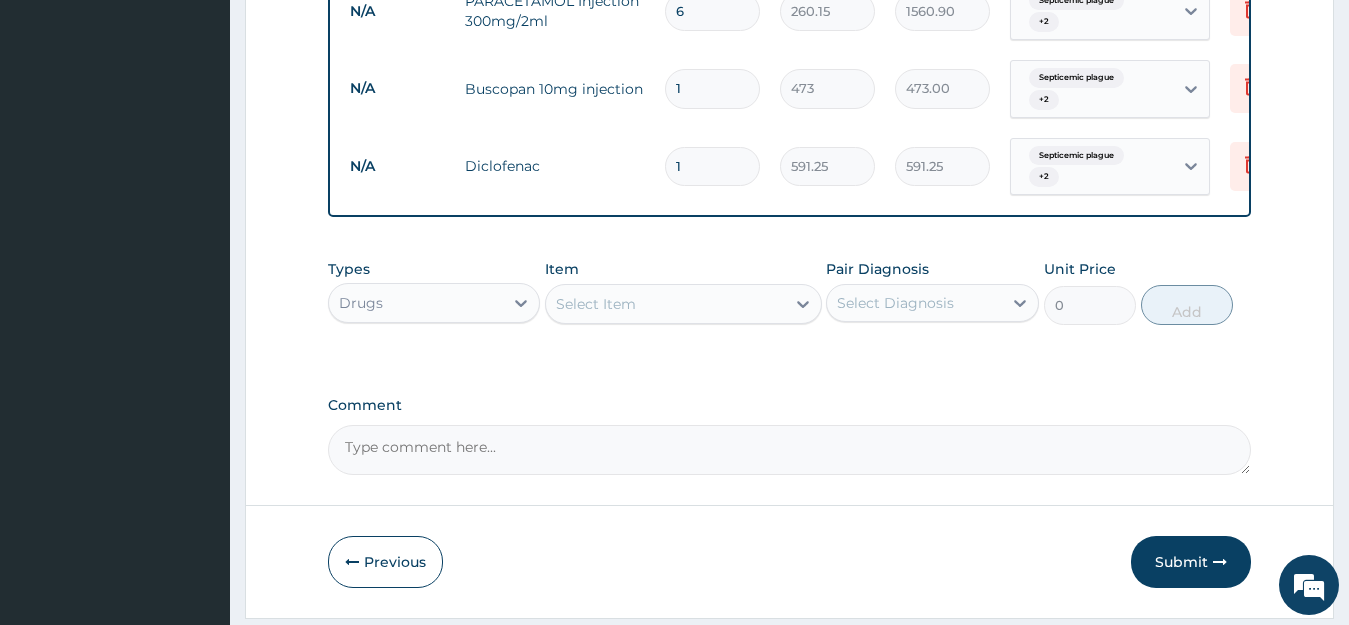 click on "Select Item" at bounding box center (665, 304) 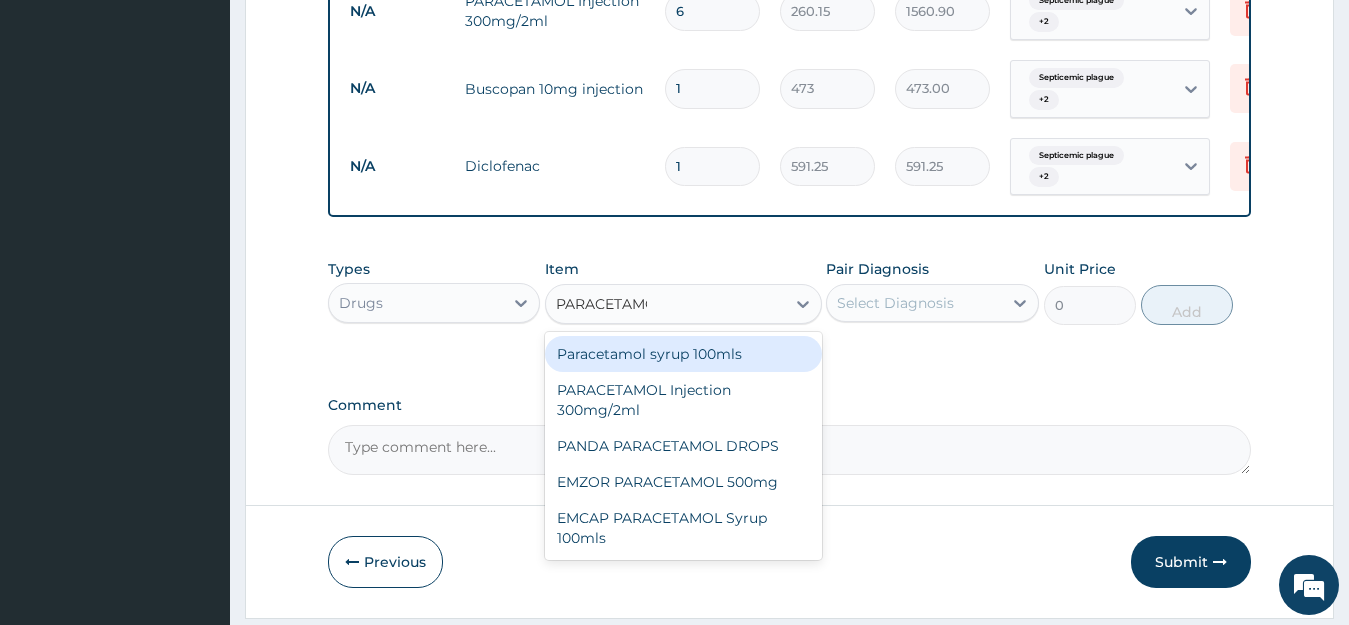 type on "PARACETAMOL" 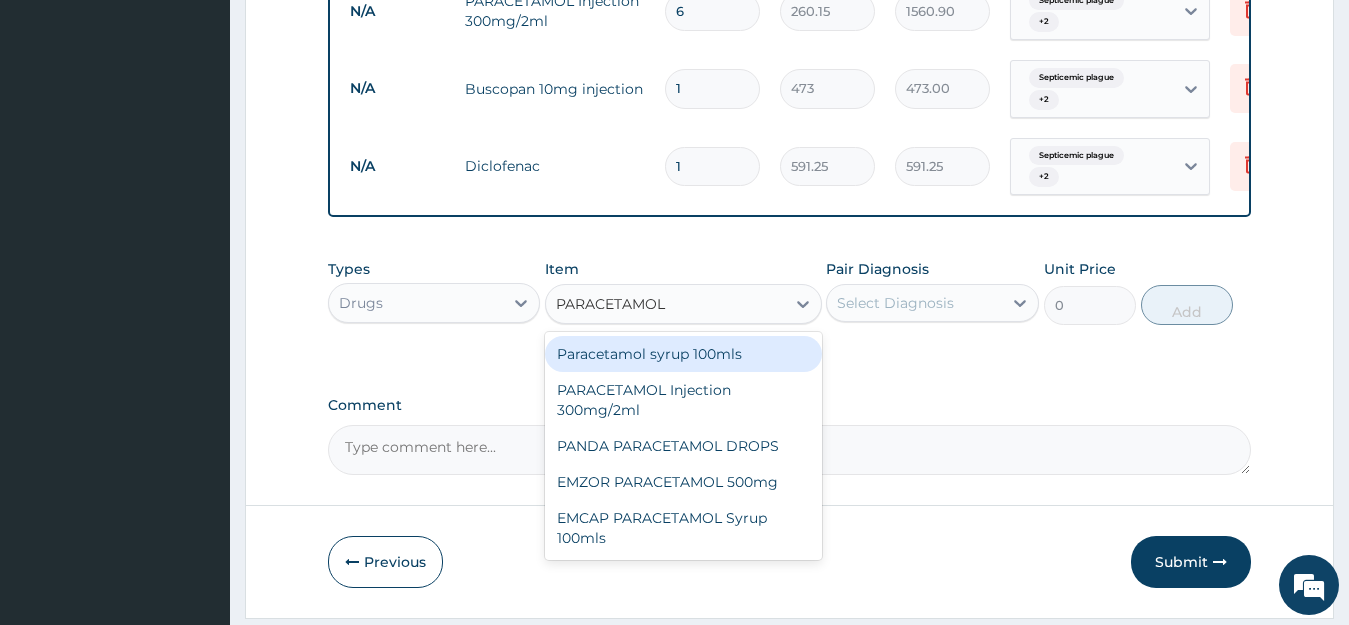 click on "Paracetamol syrup 100mls" at bounding box center [683, 354] 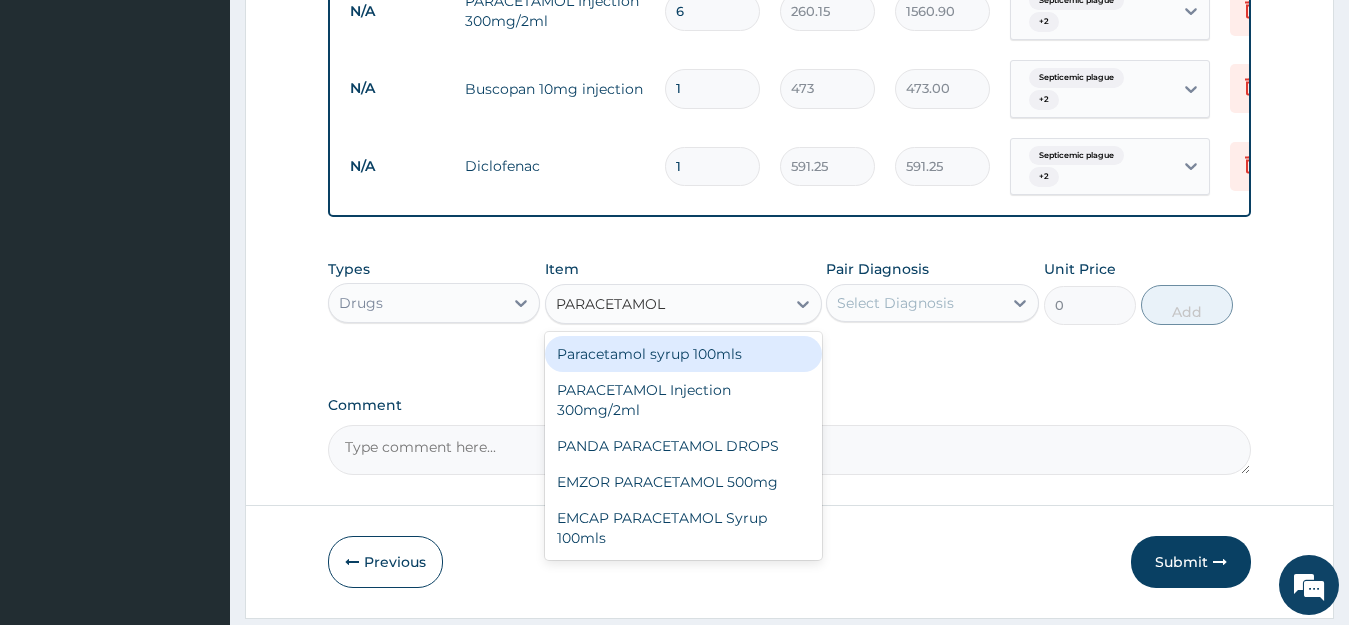 type 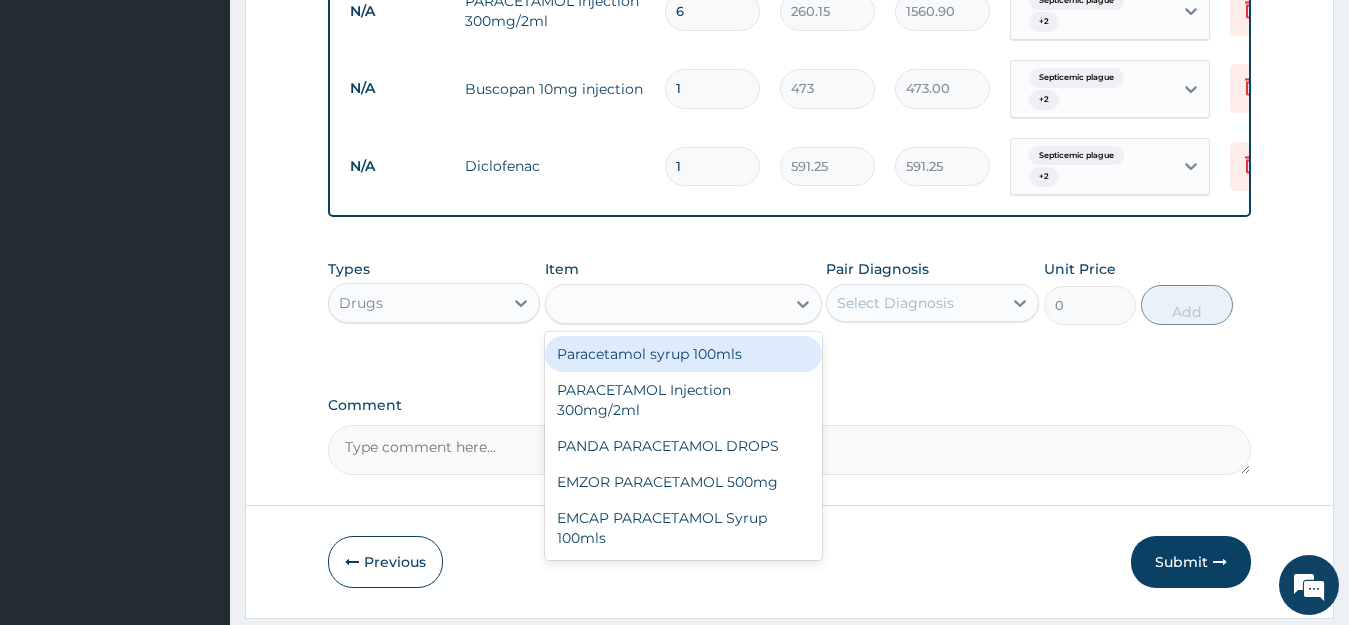 type on "709.5" 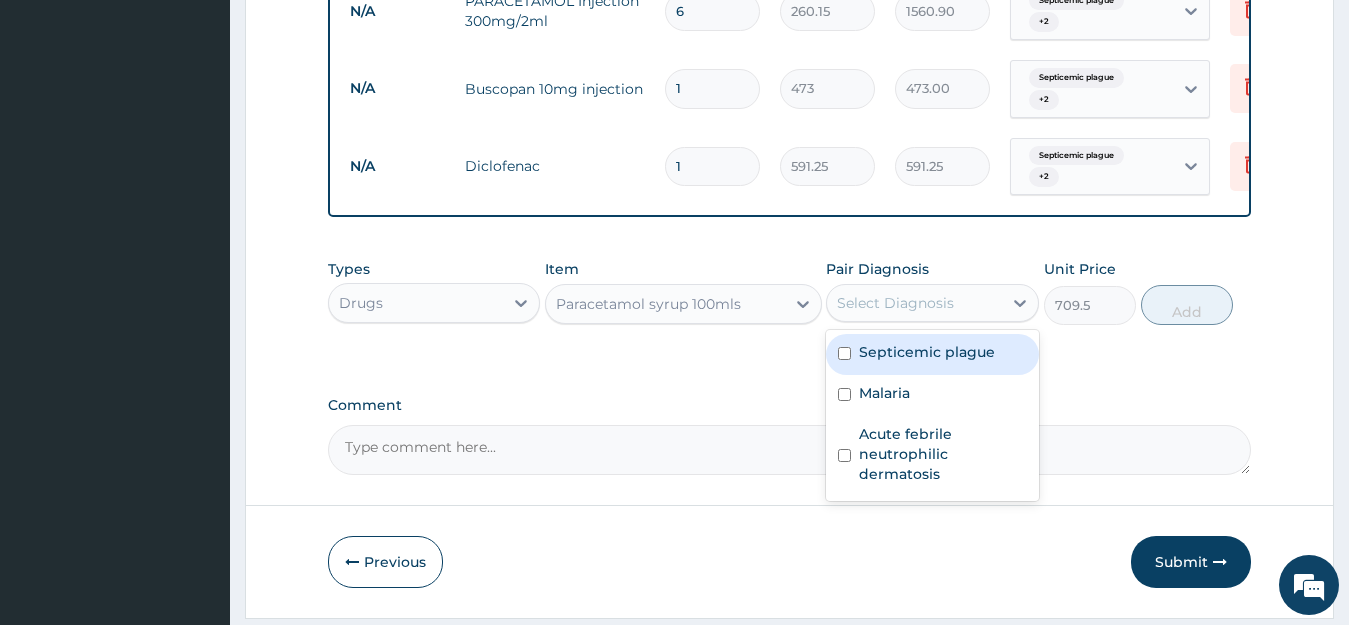 click on "Select Diagnosis" at bounding box center [895, 303] 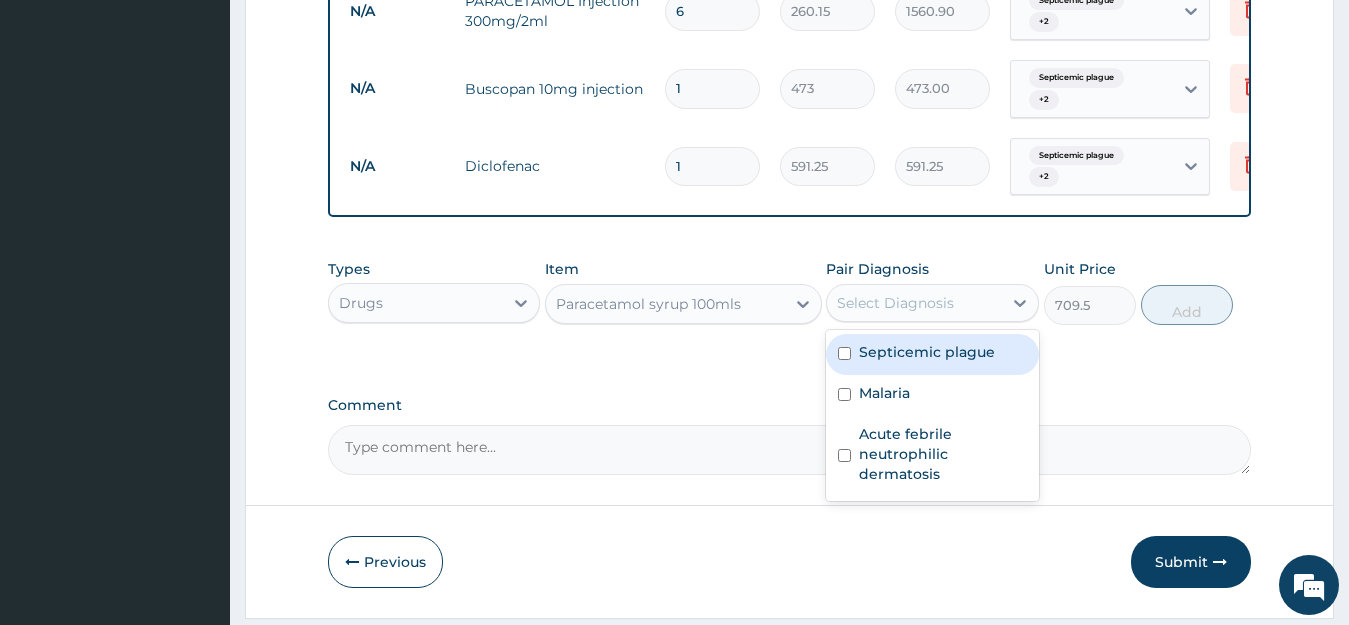 click on "Septicemic plague" at bounding box center [927, 352] 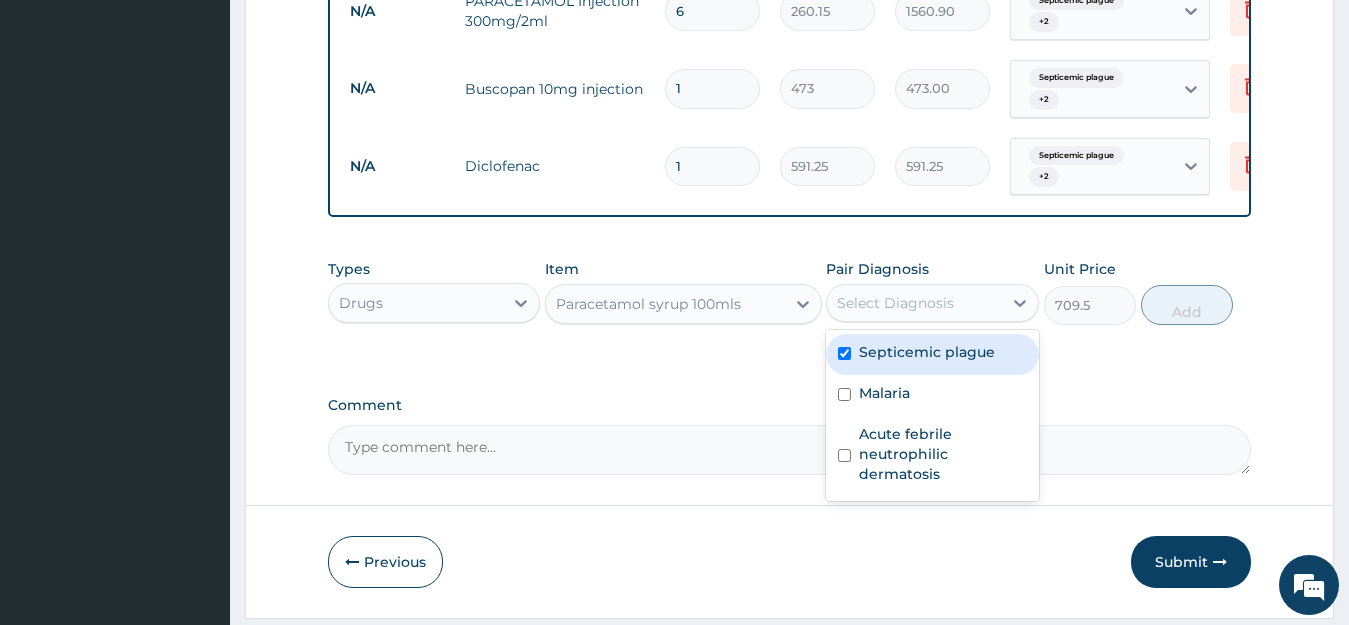checkbox on "true" 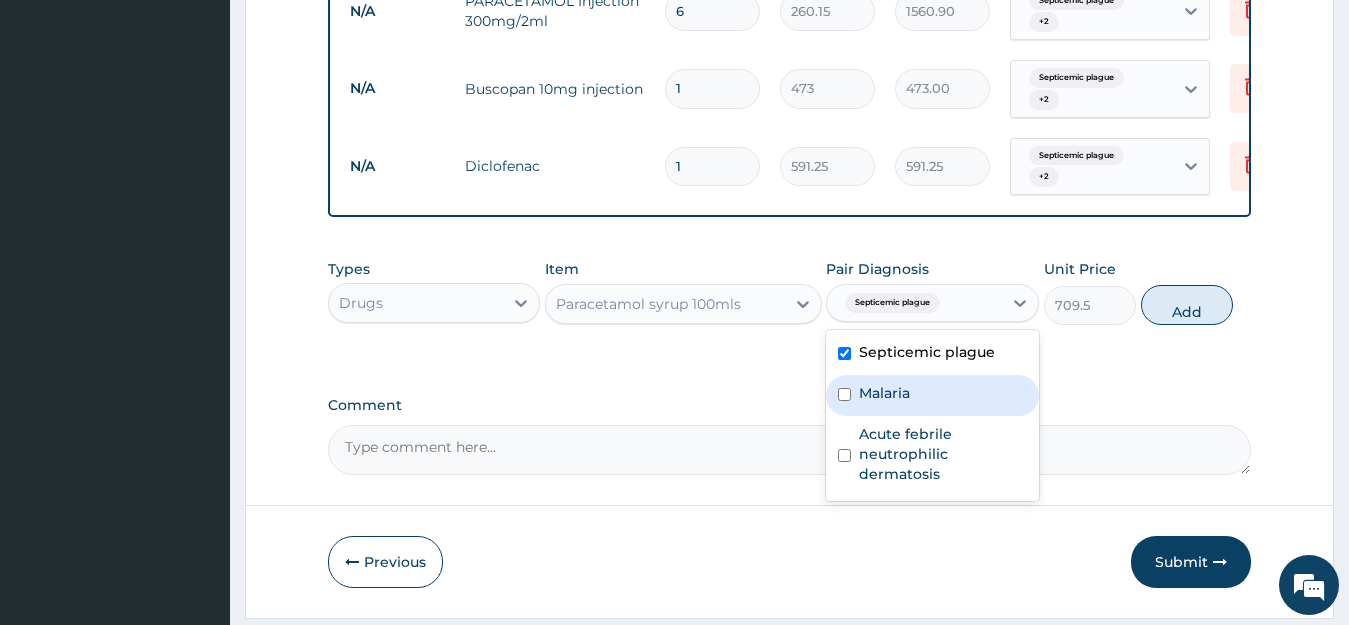 click on "Malaria" at bounding box center (884, 393) 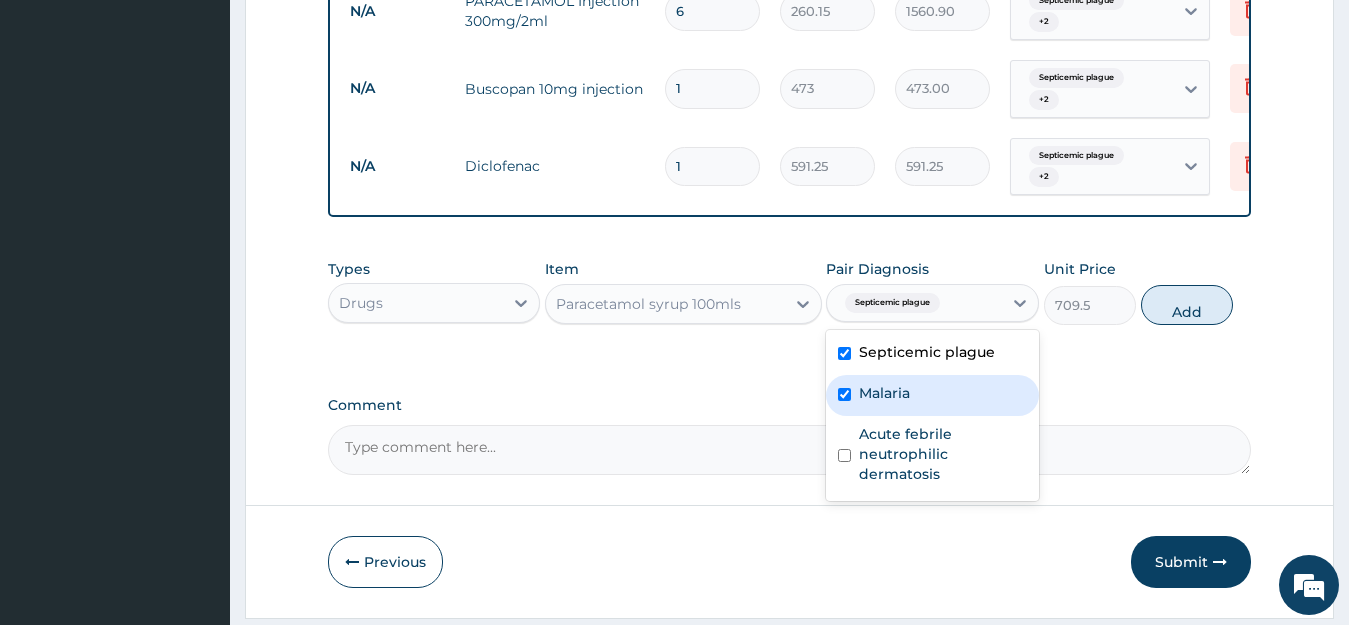 checkbox on "true" 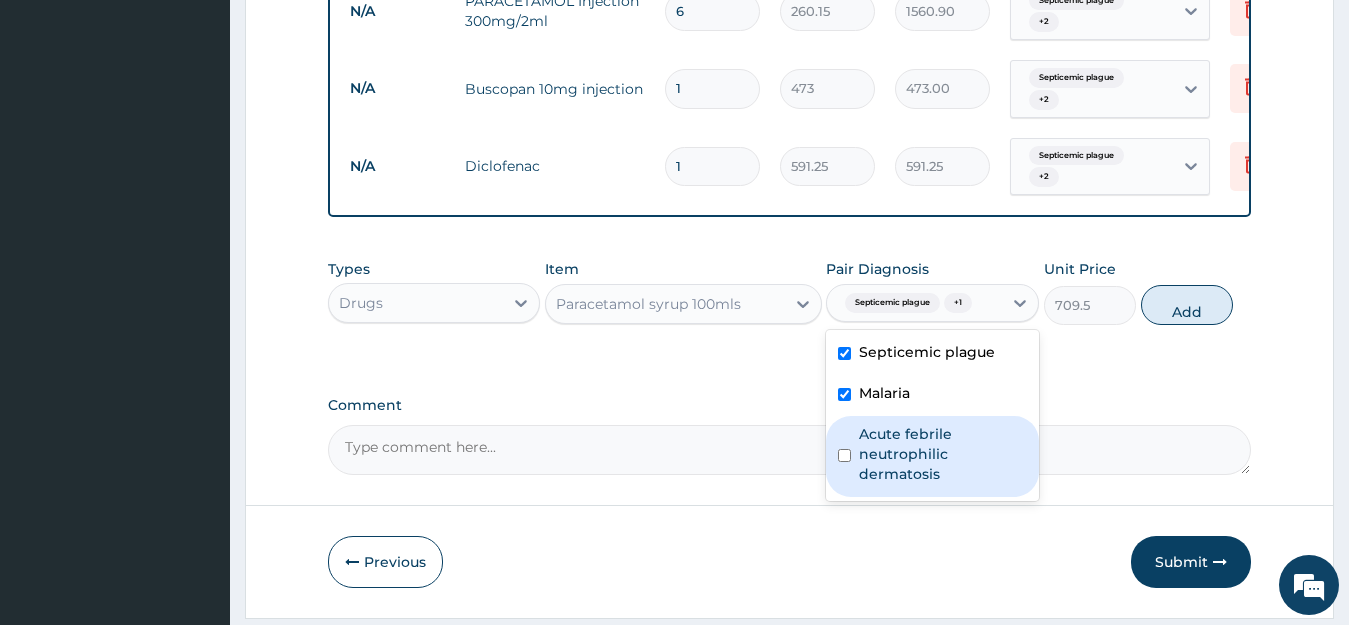 click on "Acute febrile neutrophilic dermatosis" at bounding box center [943, 454] 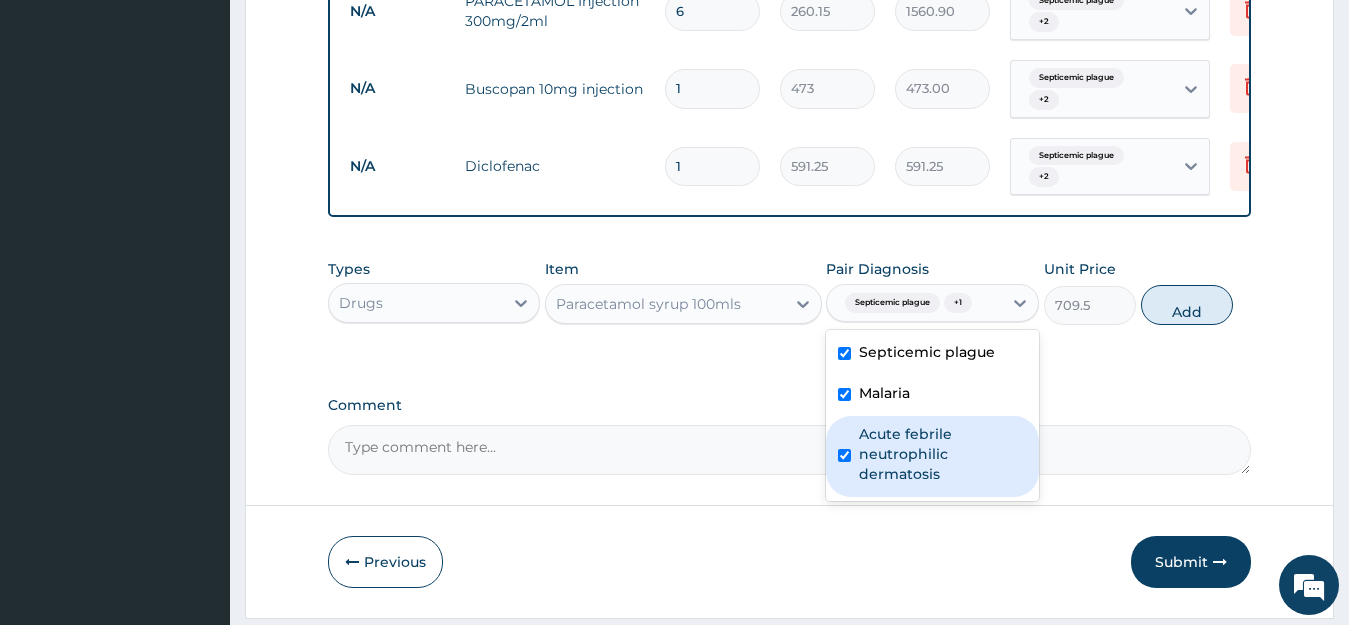 checkbox on "true" 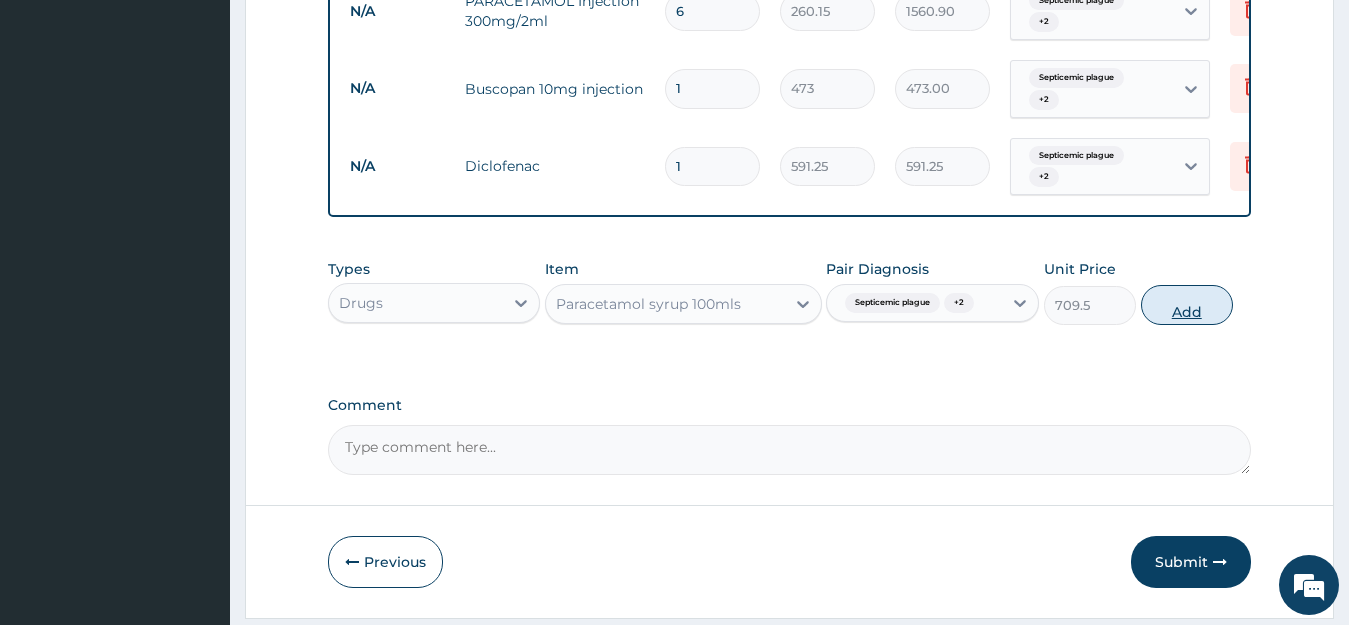 click on "Add" at bounding box center [1187, 305] 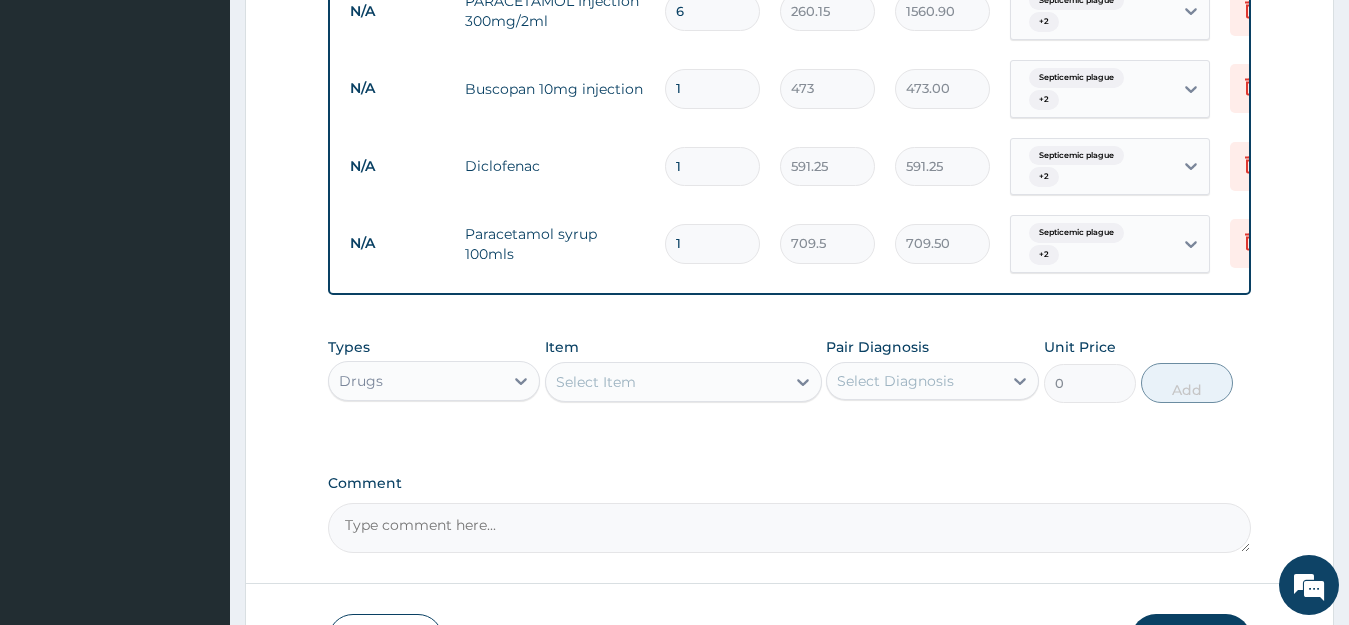 click on "Select Item" at bounding box center [665, 382] 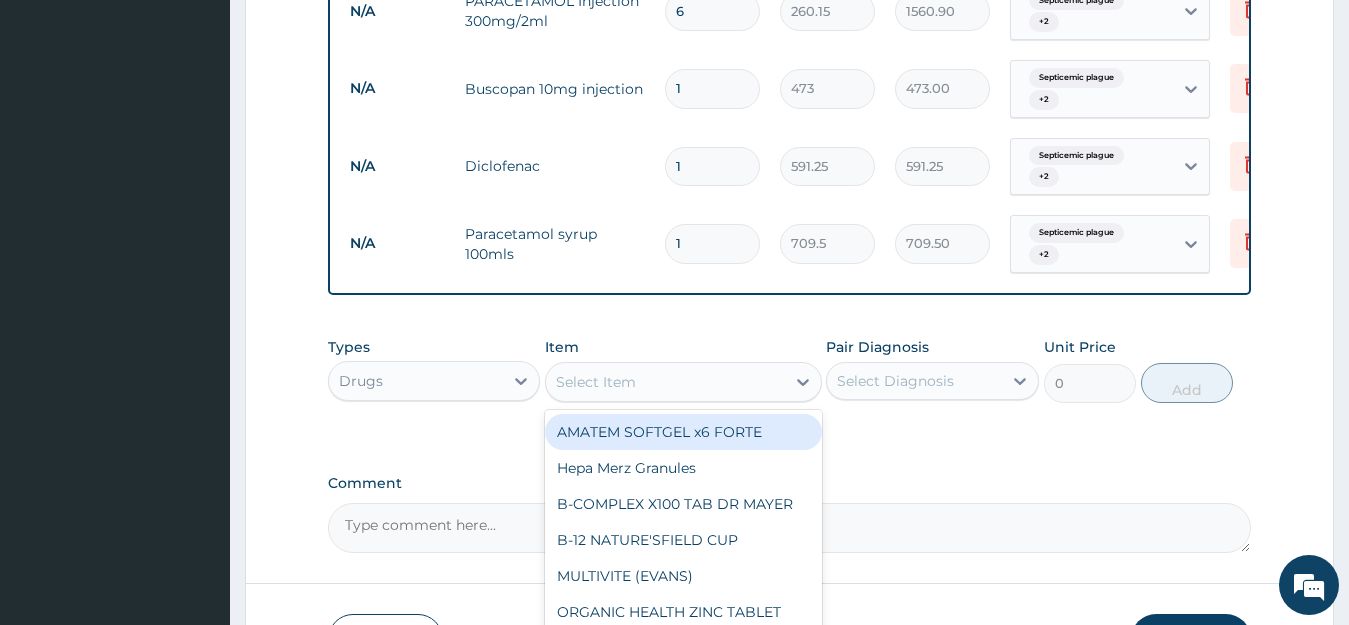 type on "B" 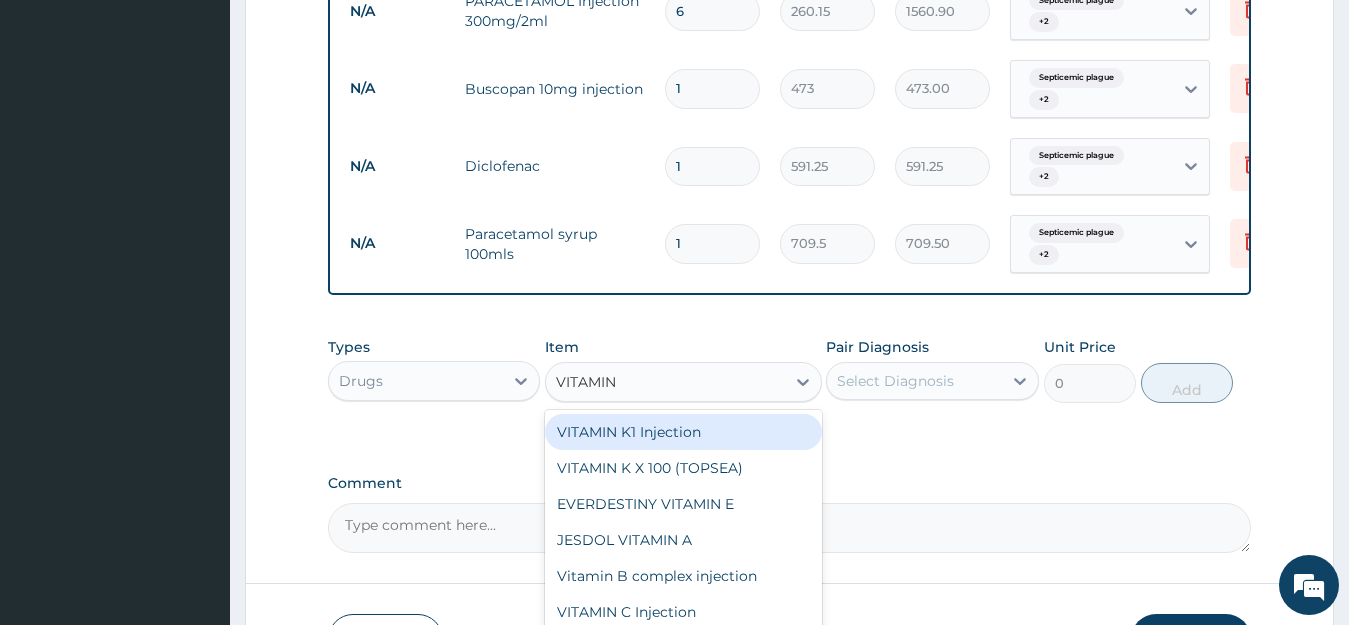 scroll, scrollTop: 1743, scrollLeft: 0, axis: vertical 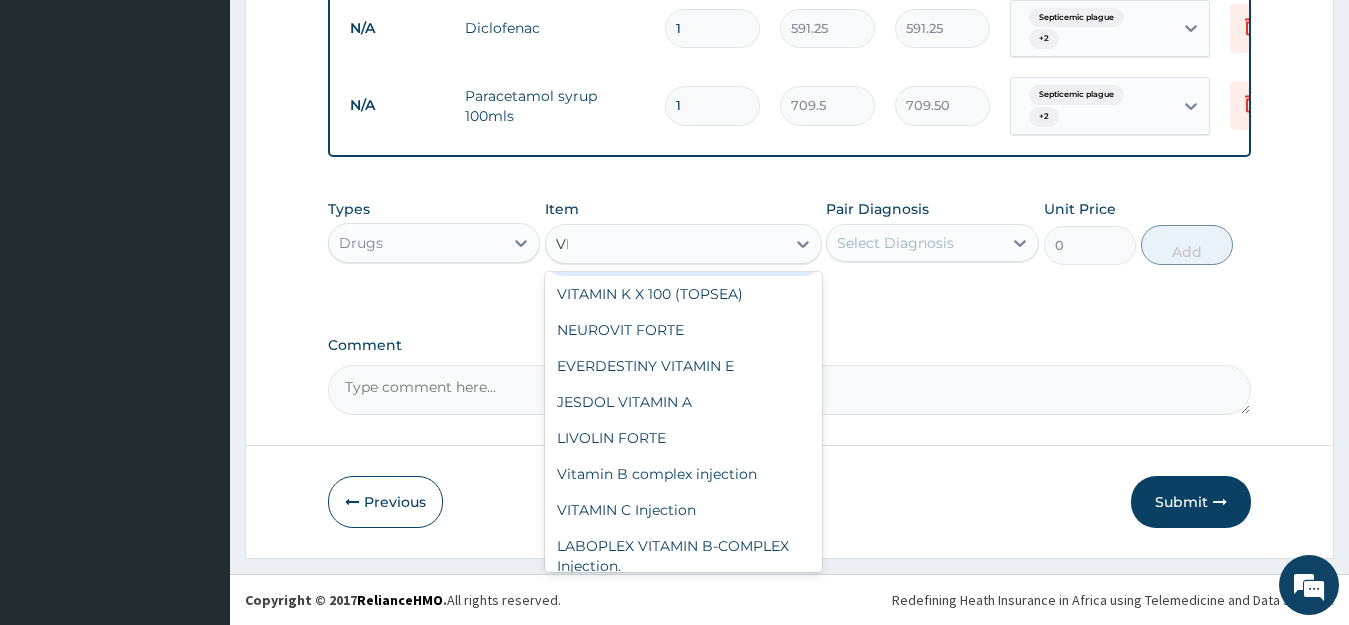 type on "V" 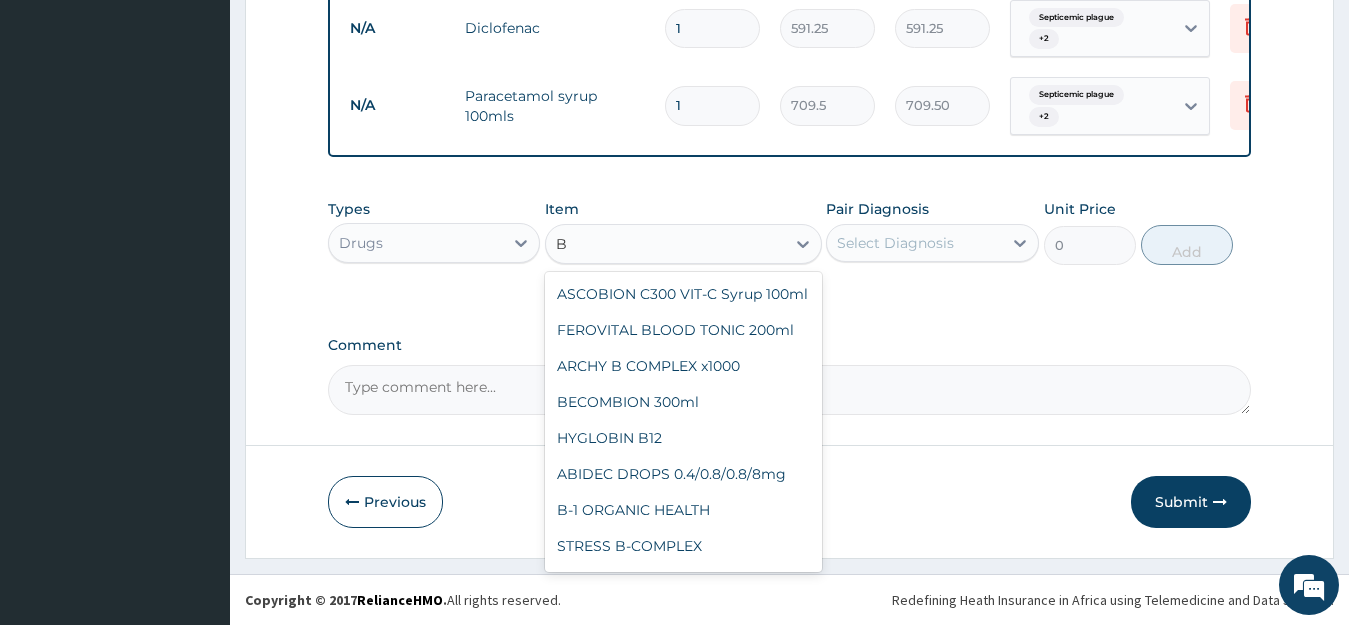 scroll, scrollTop: 0, scrollLeft: 0, axis: both 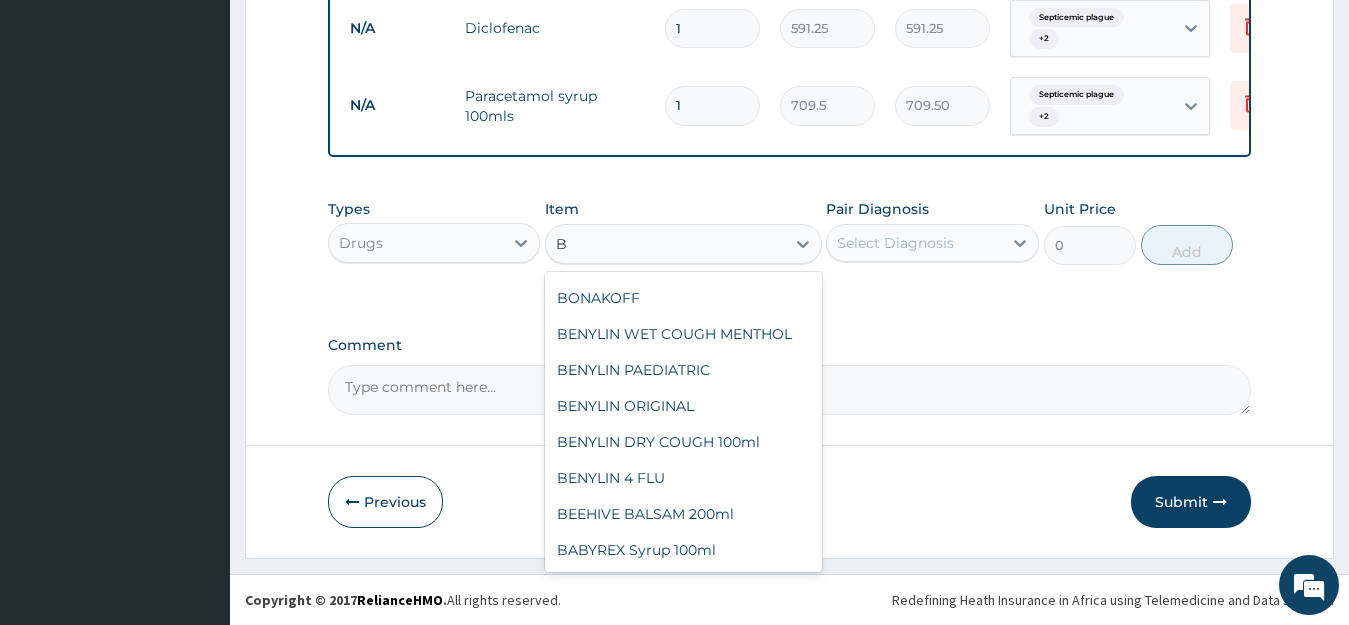 type on "B" 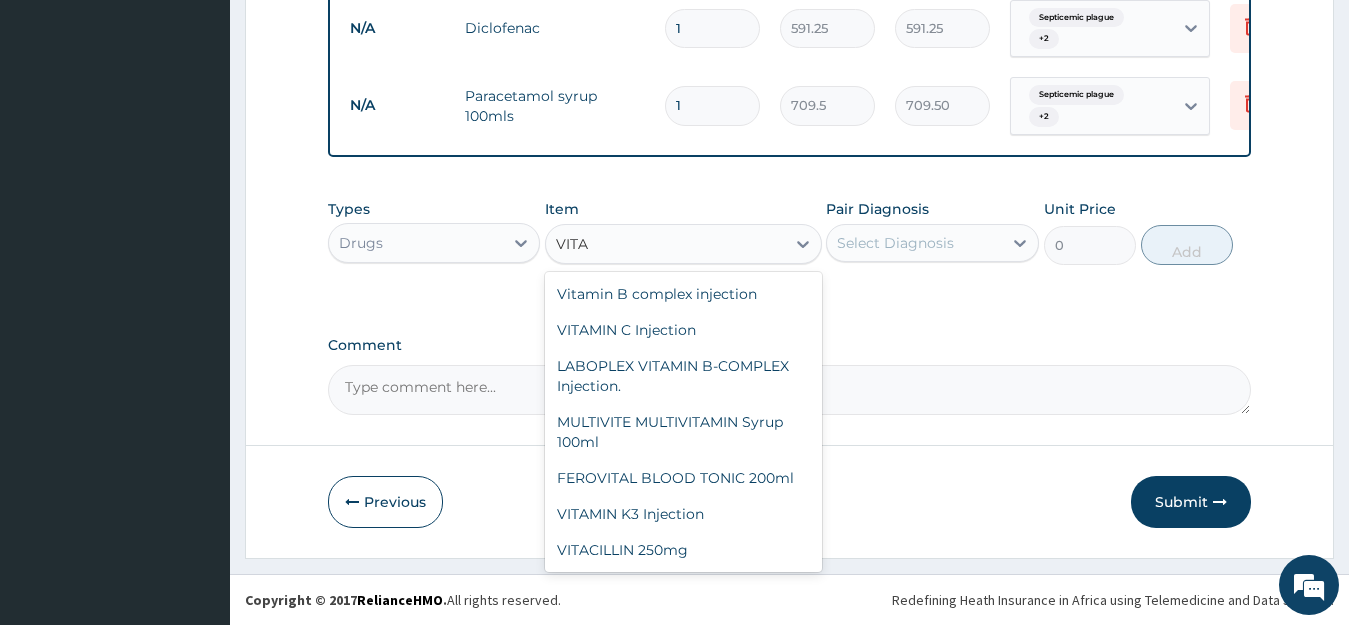 scroll, scrollTop: 144, scrollLeft: 0, axis: vertical 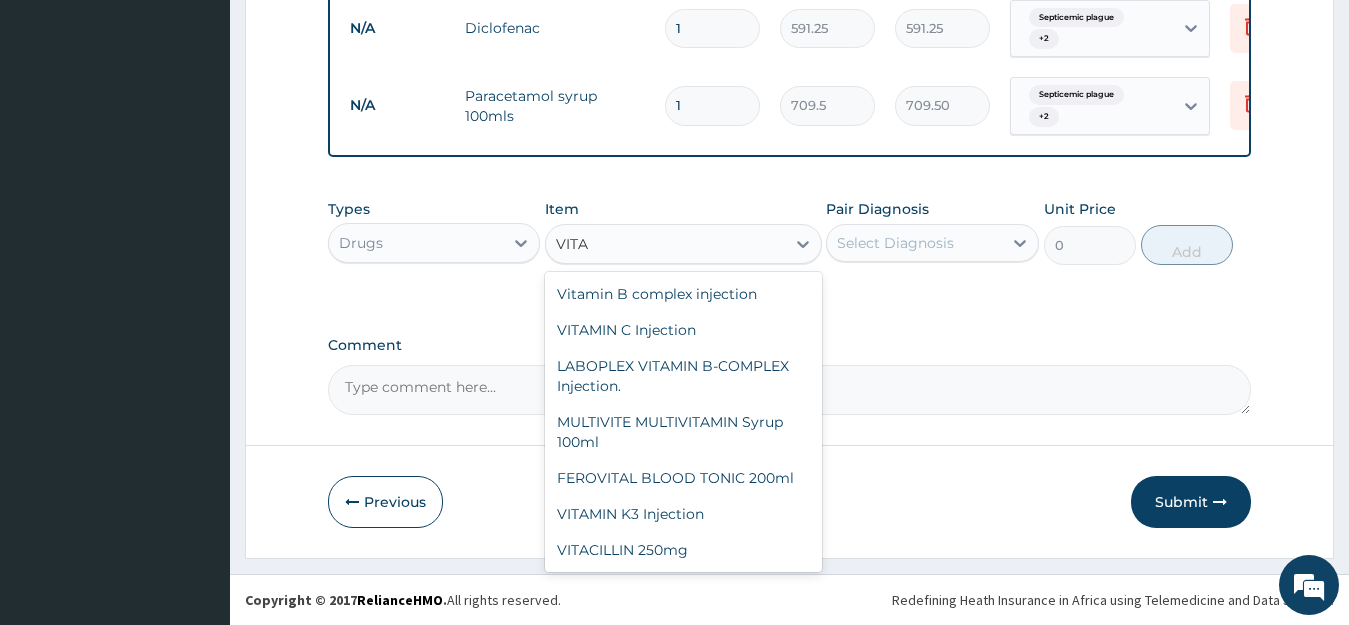 type on "VITAMIN" 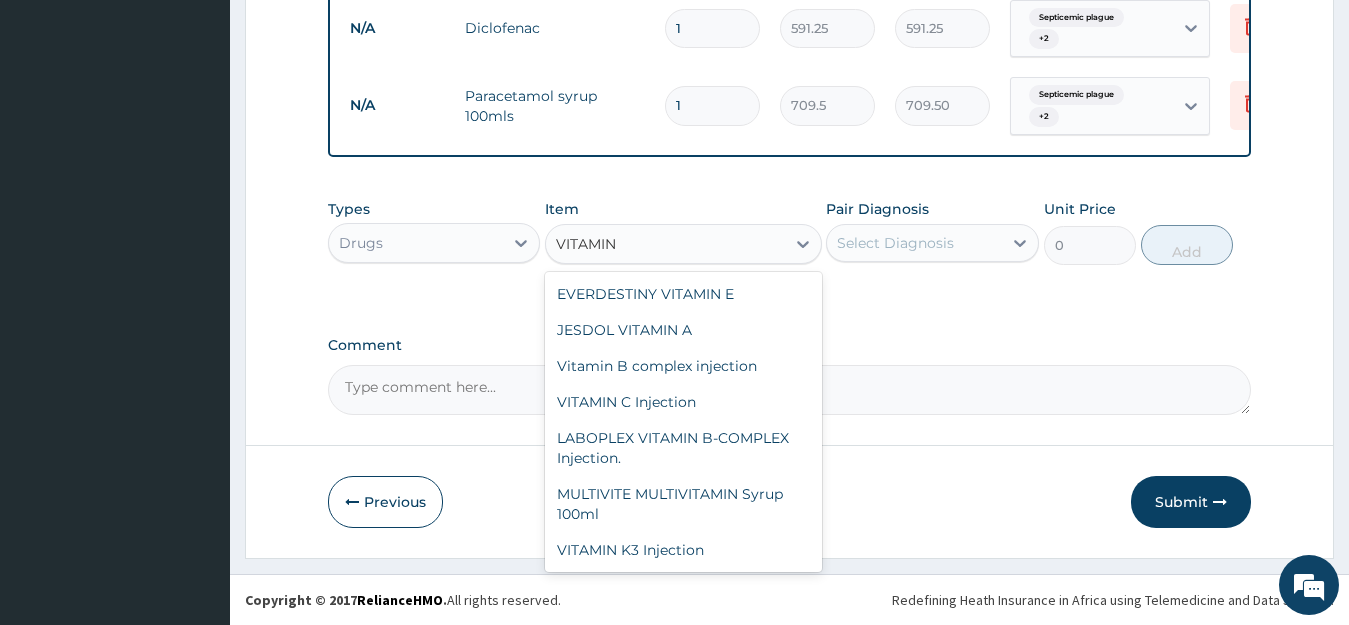 scroll, scrollTop: 72, scrollLeft: 0, axis: vertical 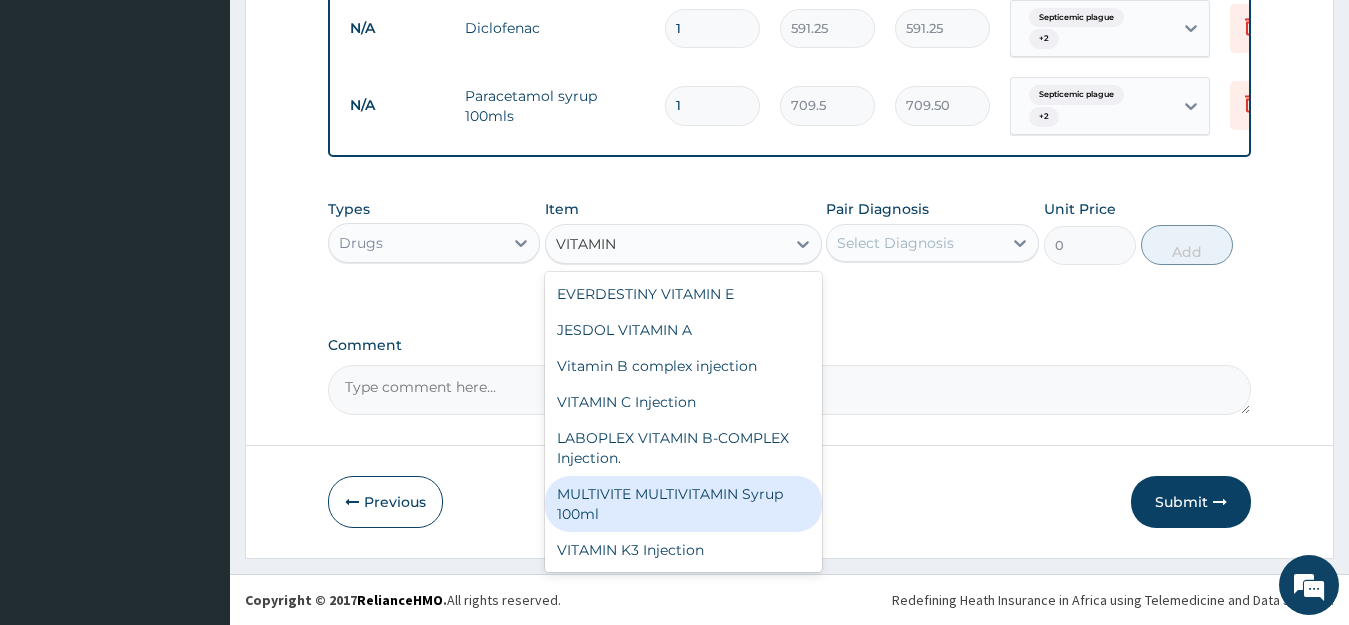 click on "MULTIVITE MULTIVITAMIN Syrup 100ml" at bounding box center (683, 504) 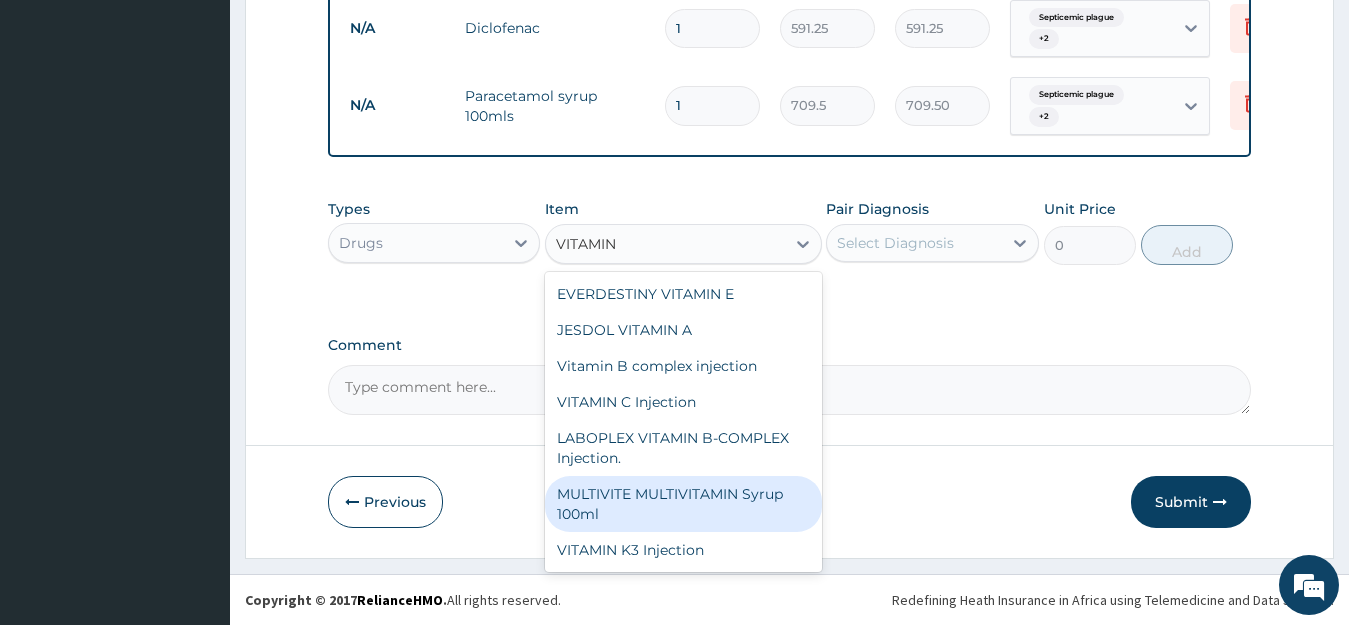 type 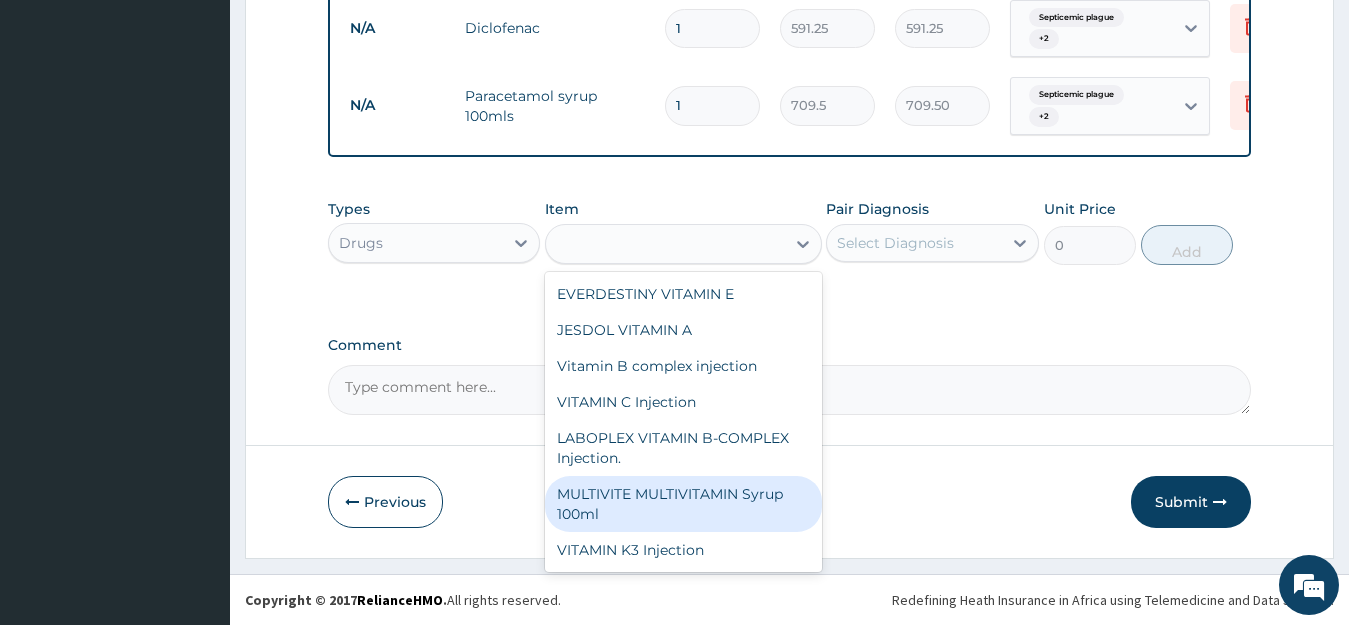 type on "946" 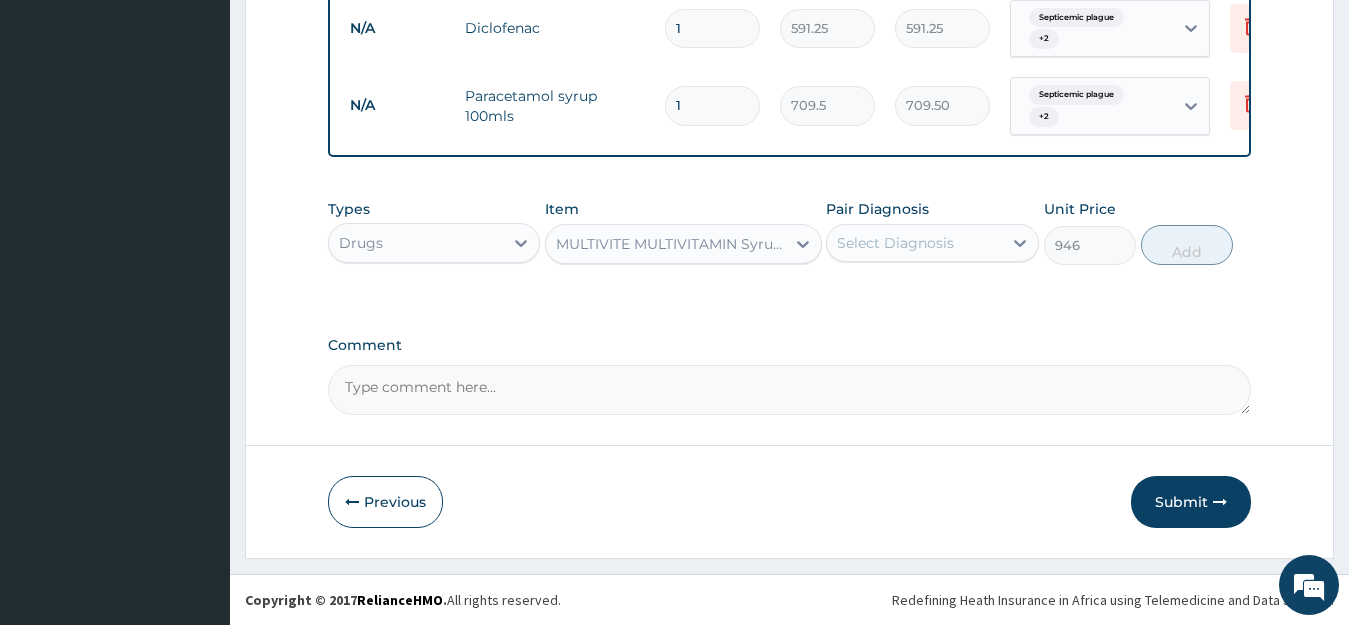 click on "Select Diagnosis" at bounding box center [914, 243] 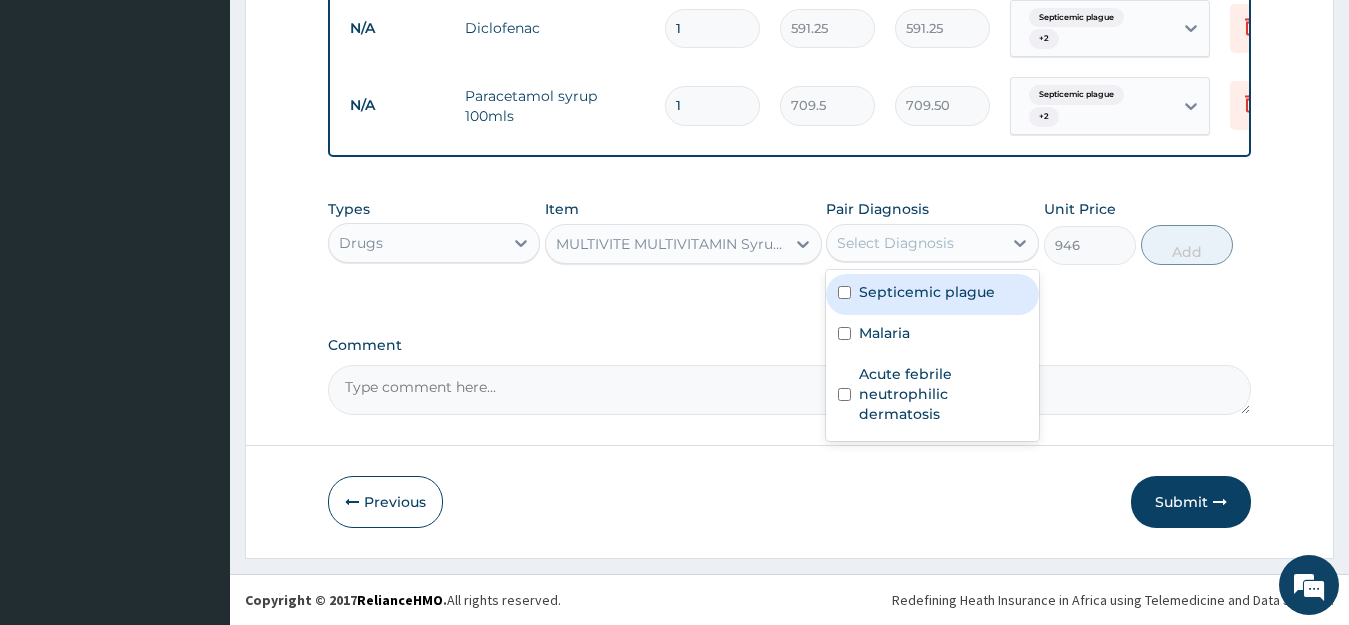 click on "Septicemic plague" at bounding box center (932, 294) 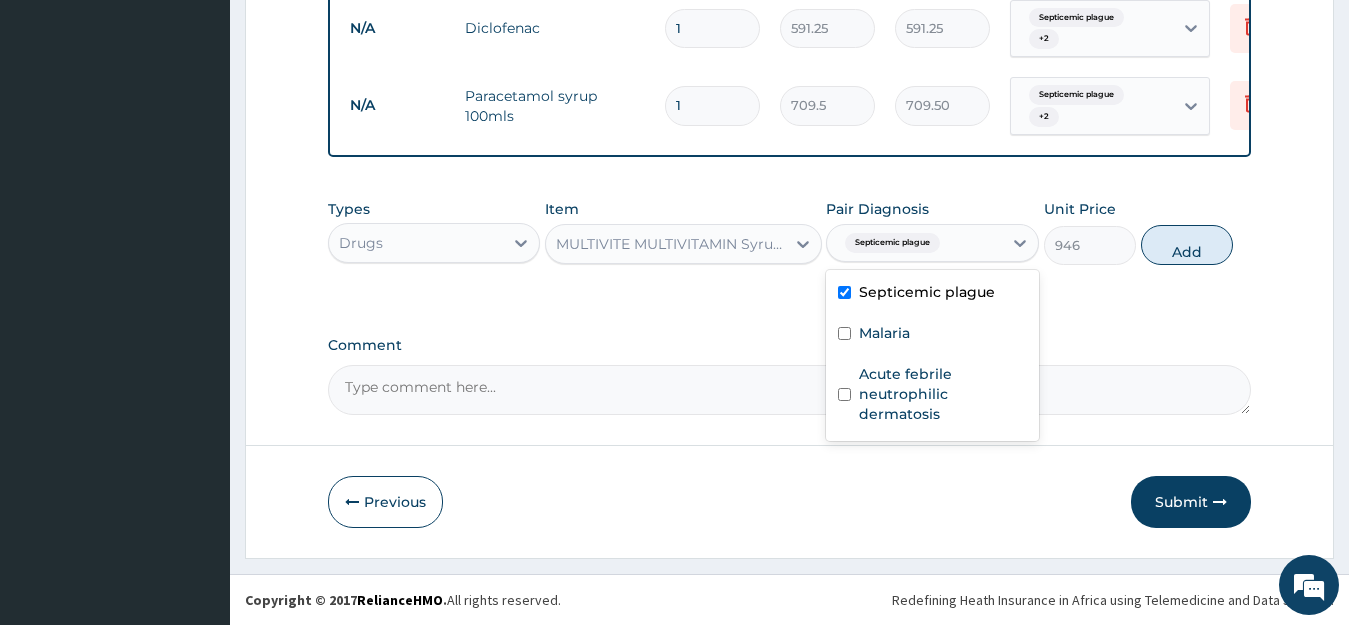 checkbox on "true" 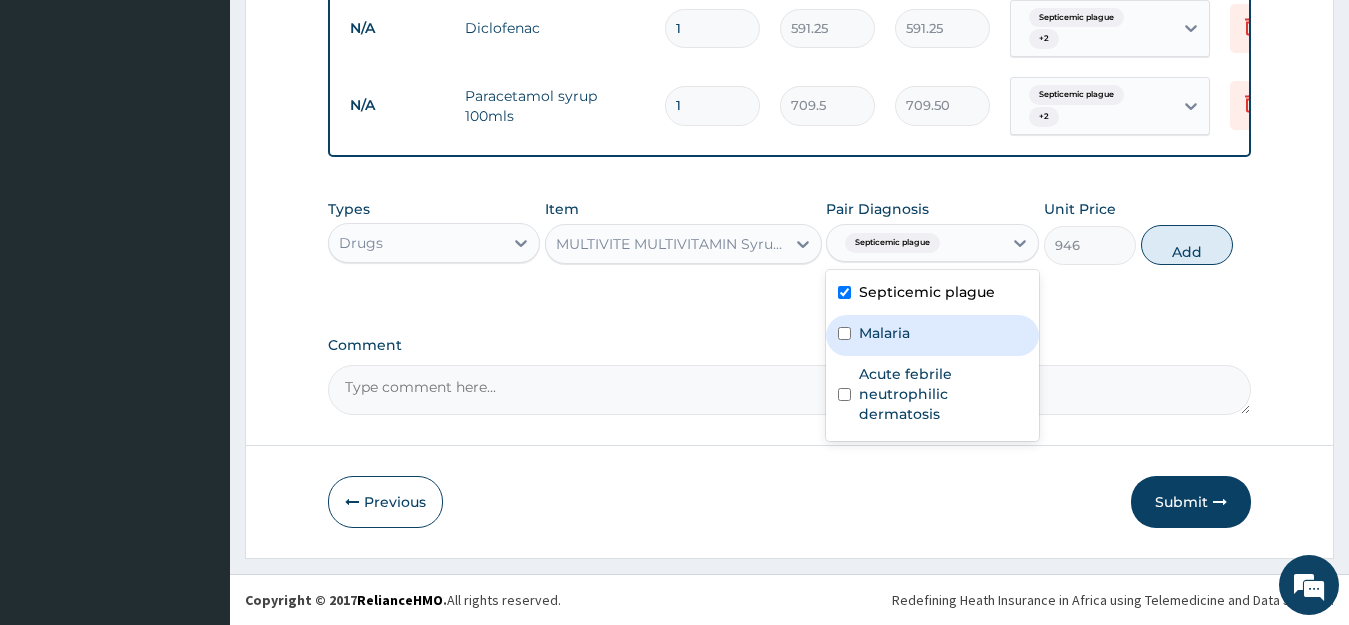 click on "Malaria" at bounding box center [884, 333] 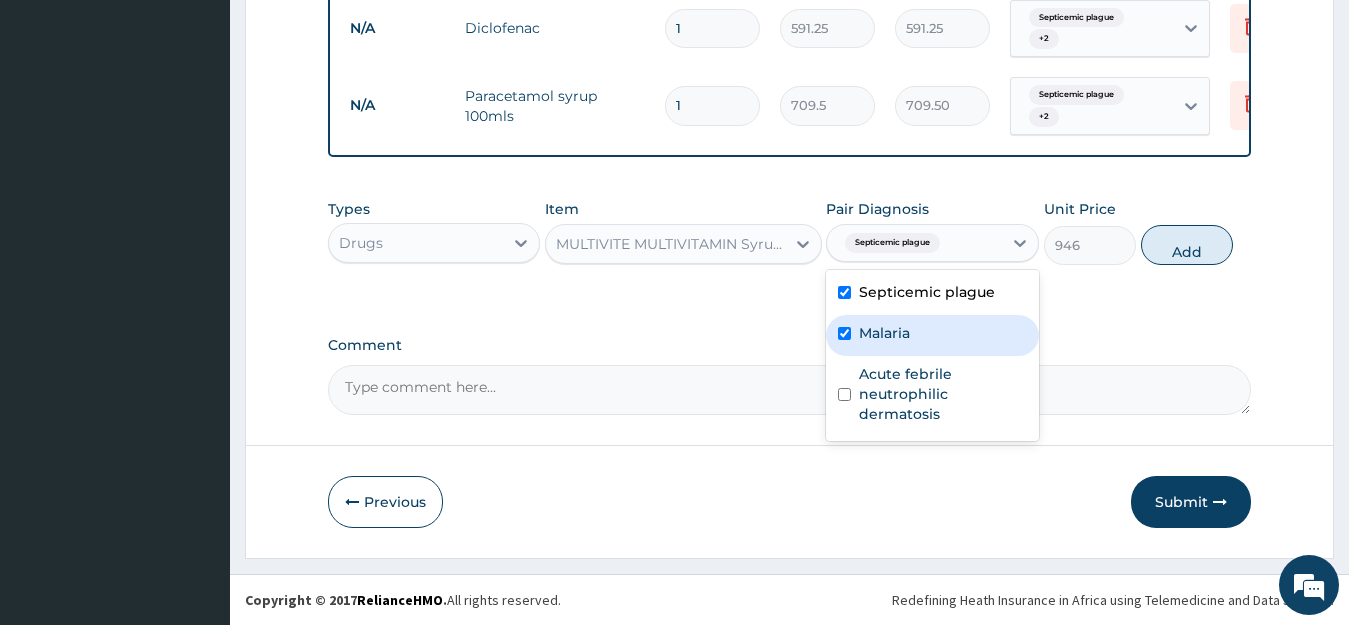 checkbox on "true" 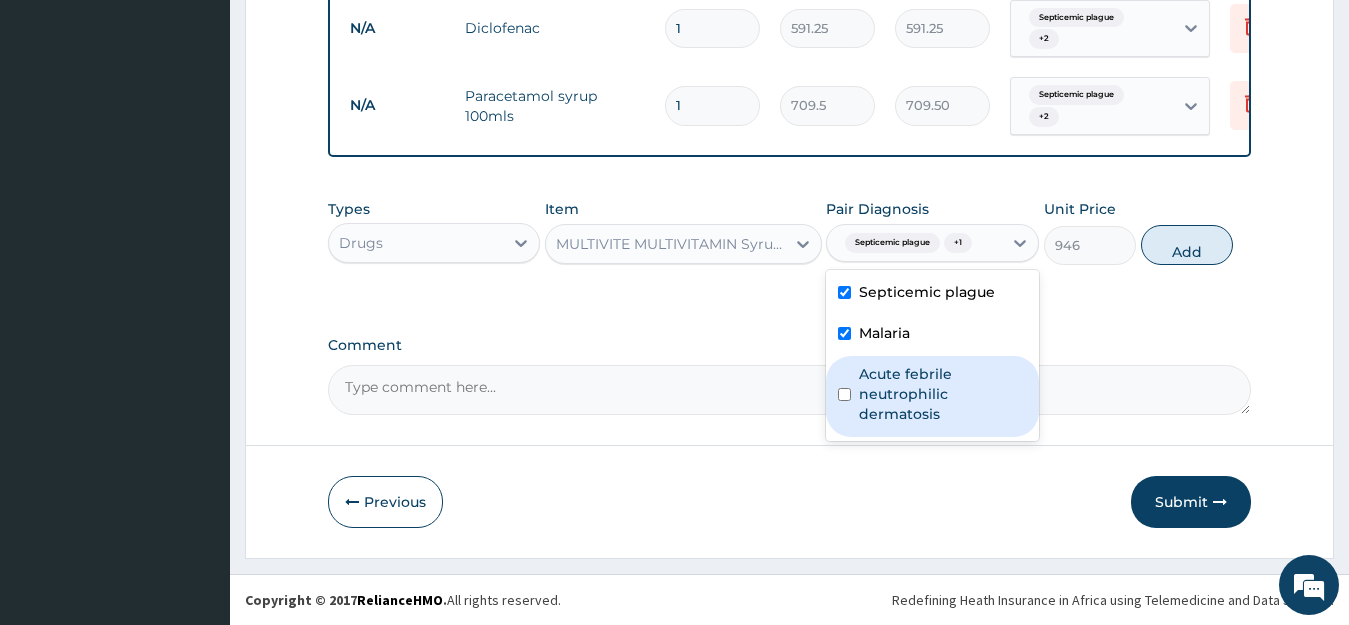 click on "Acute febrile neutrophilic dermatosis" at bounding box center (943, 394) 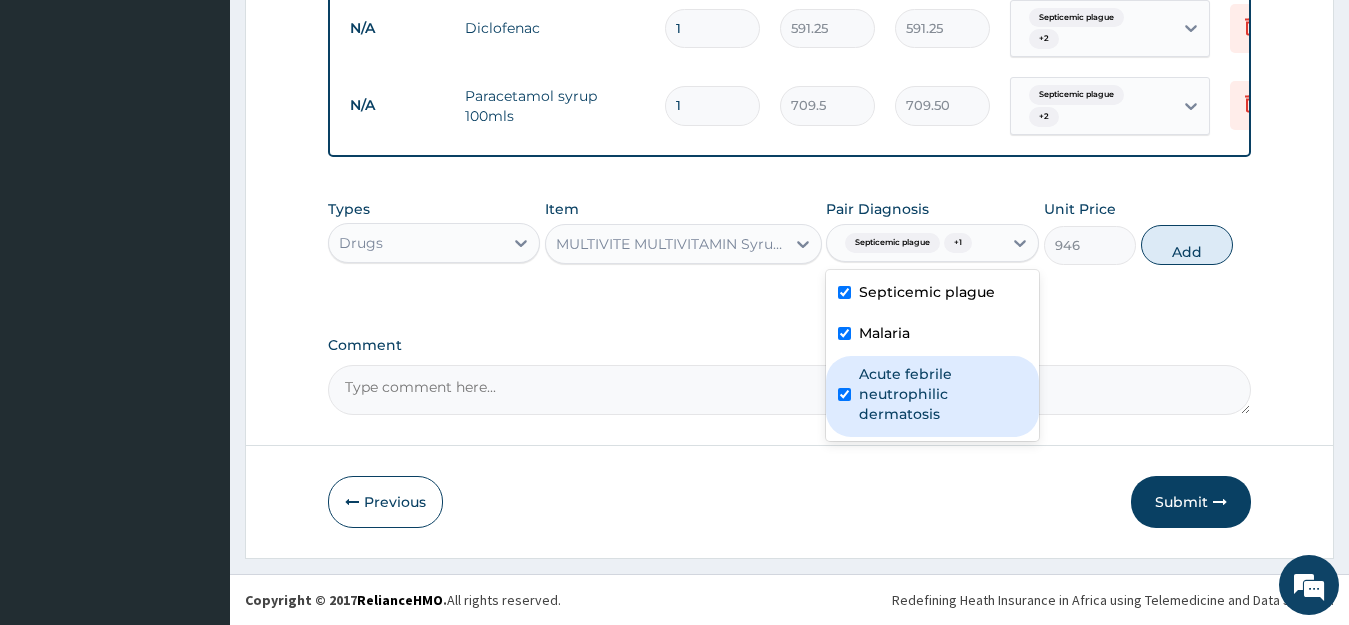 checkbox on "true" 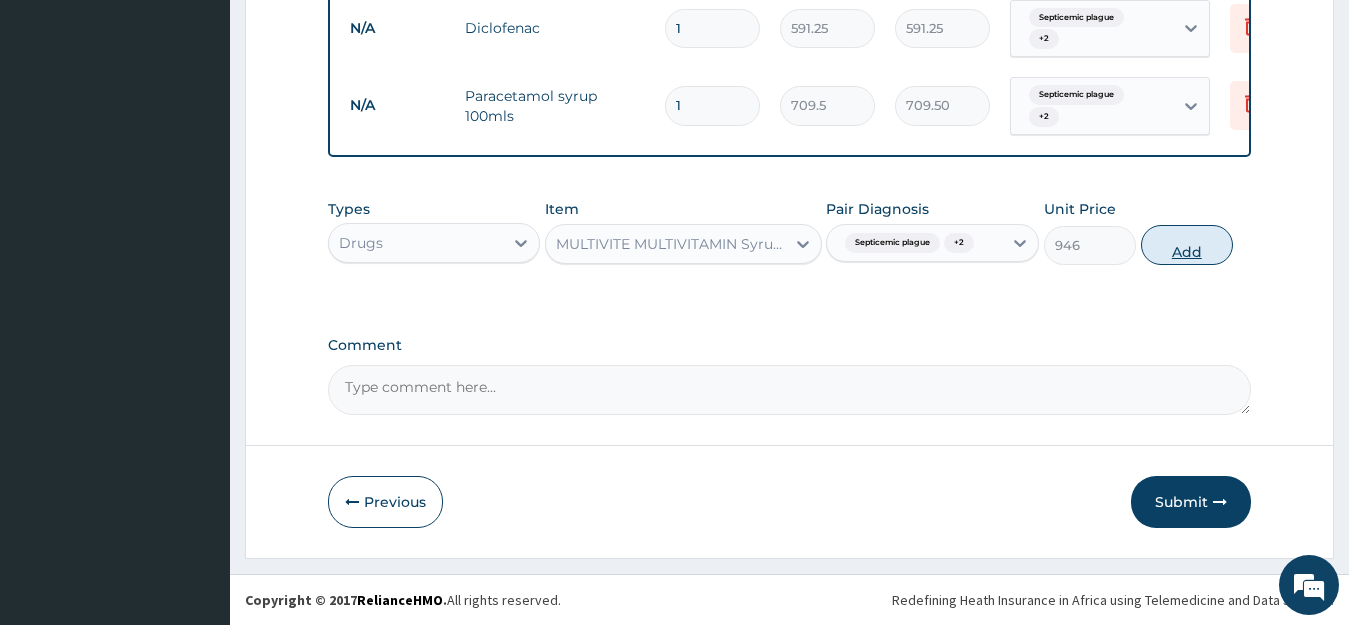 click on "Add" at bounding box center (1187, 245) 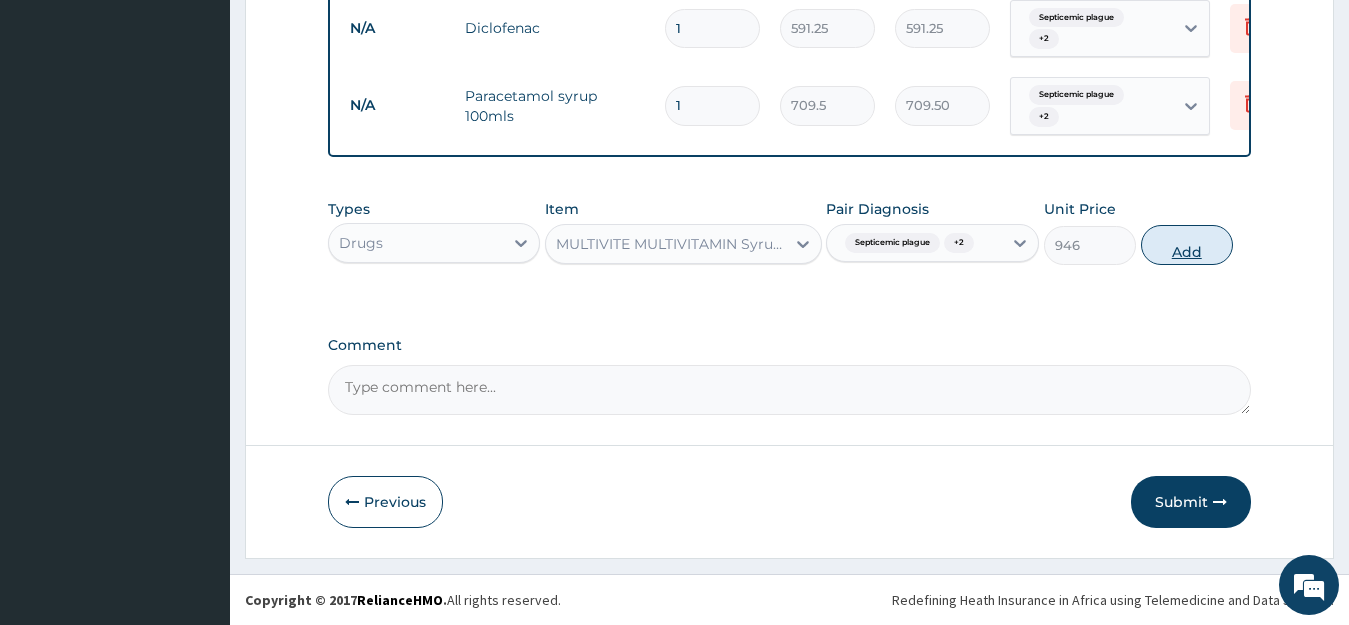 type on "0" 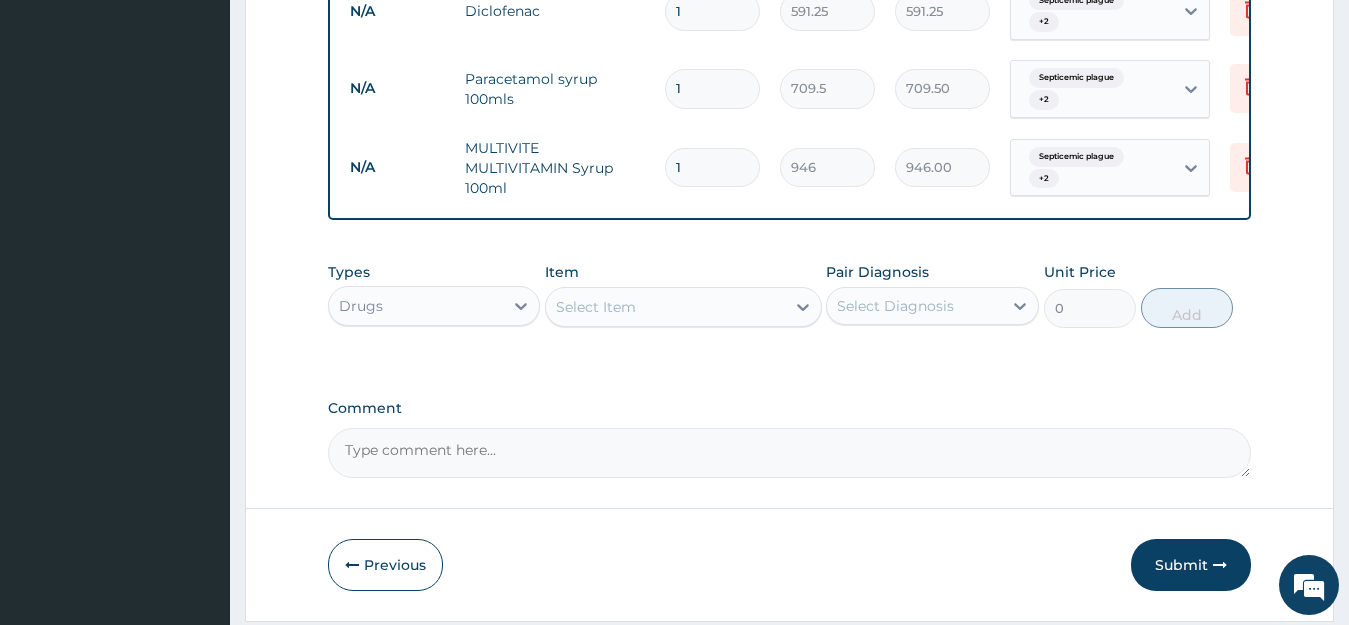 click on "Item Select Item" at bounding box center [683, 295] 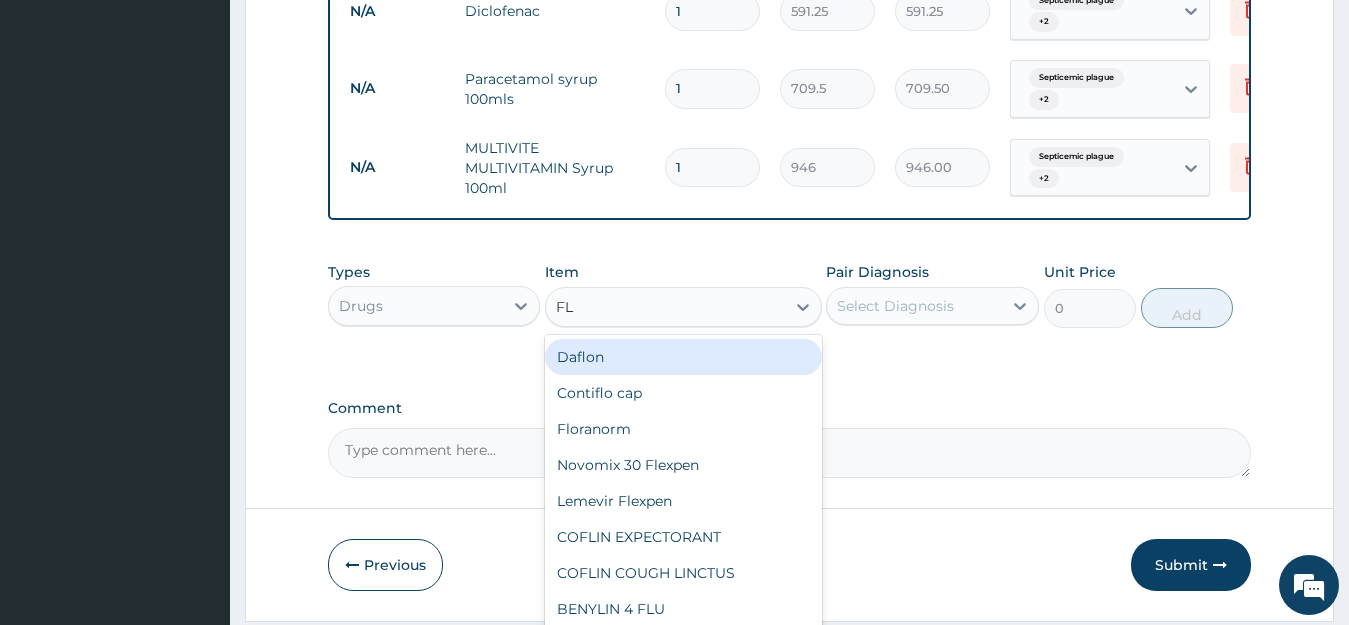 type on "FLA" 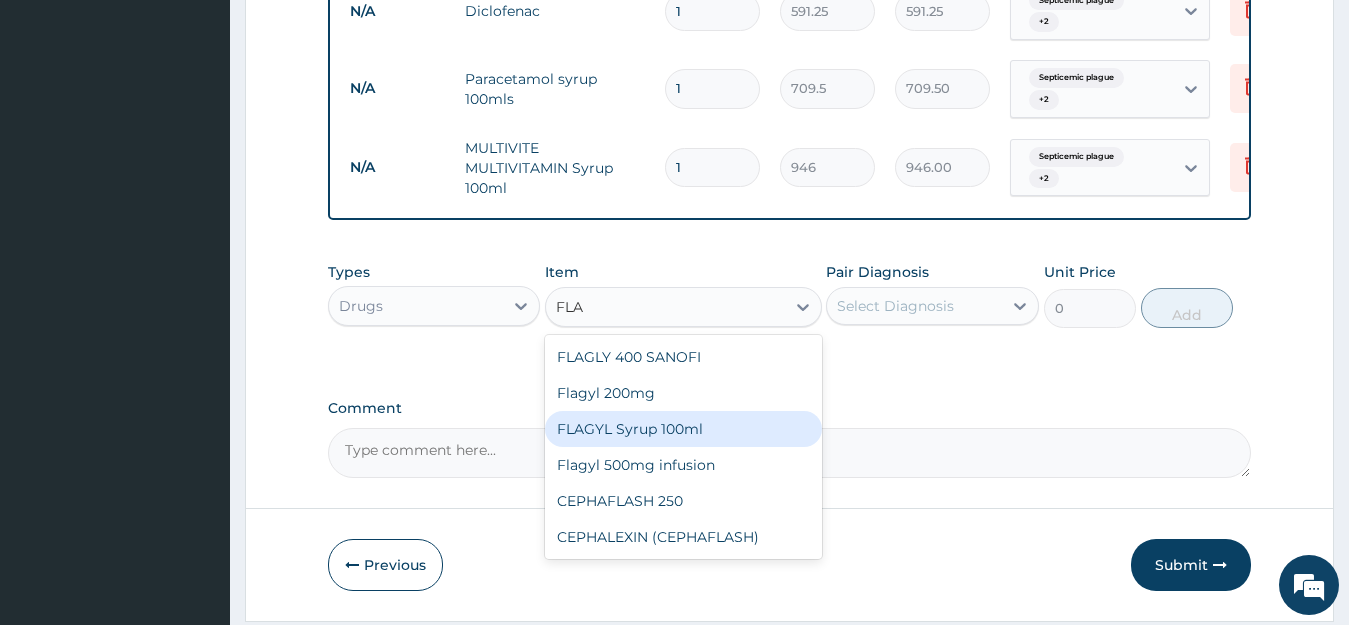 click on "FLAGYL Syrup 100ml" at bounding box center [683, 429] 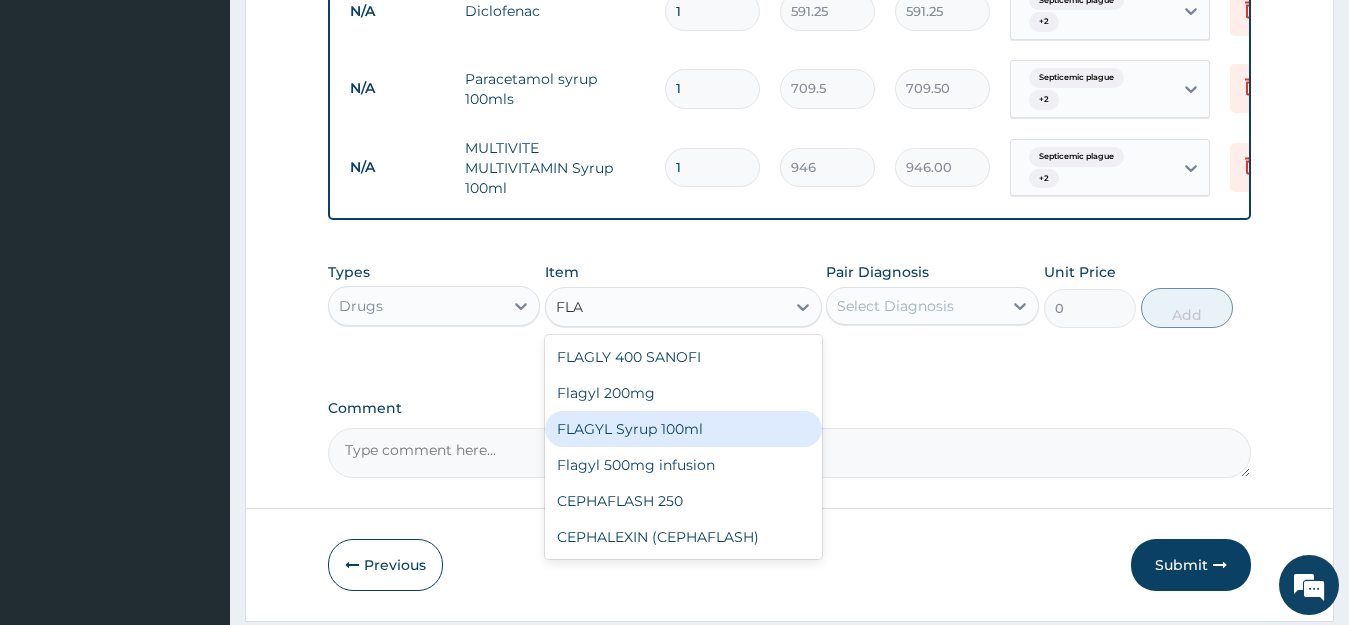 type 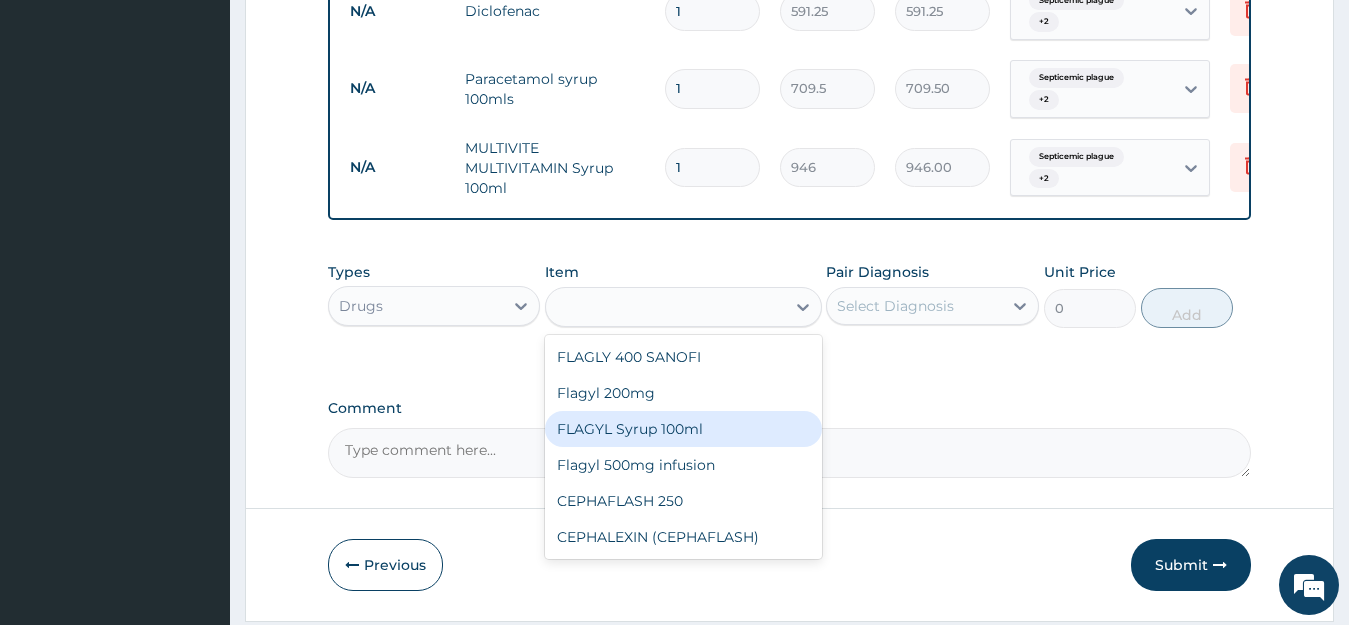 type on "1064.25" 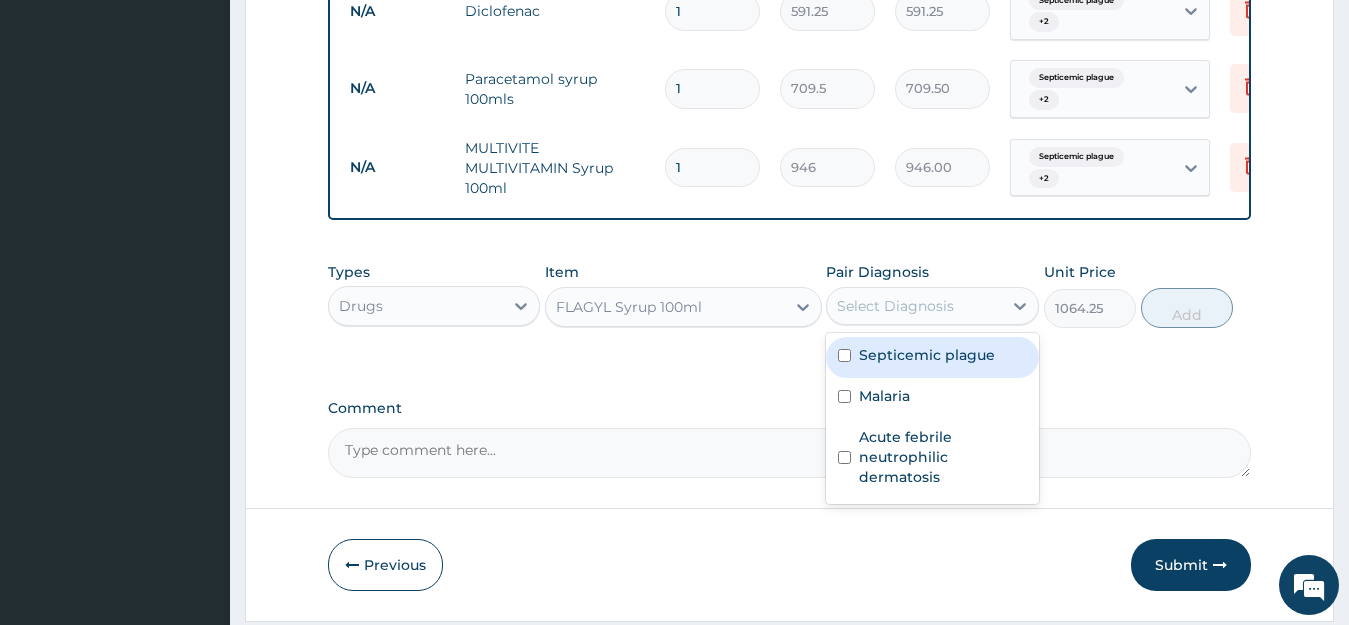 click on "Select Diagnosis" at bounding box center [895, 306] 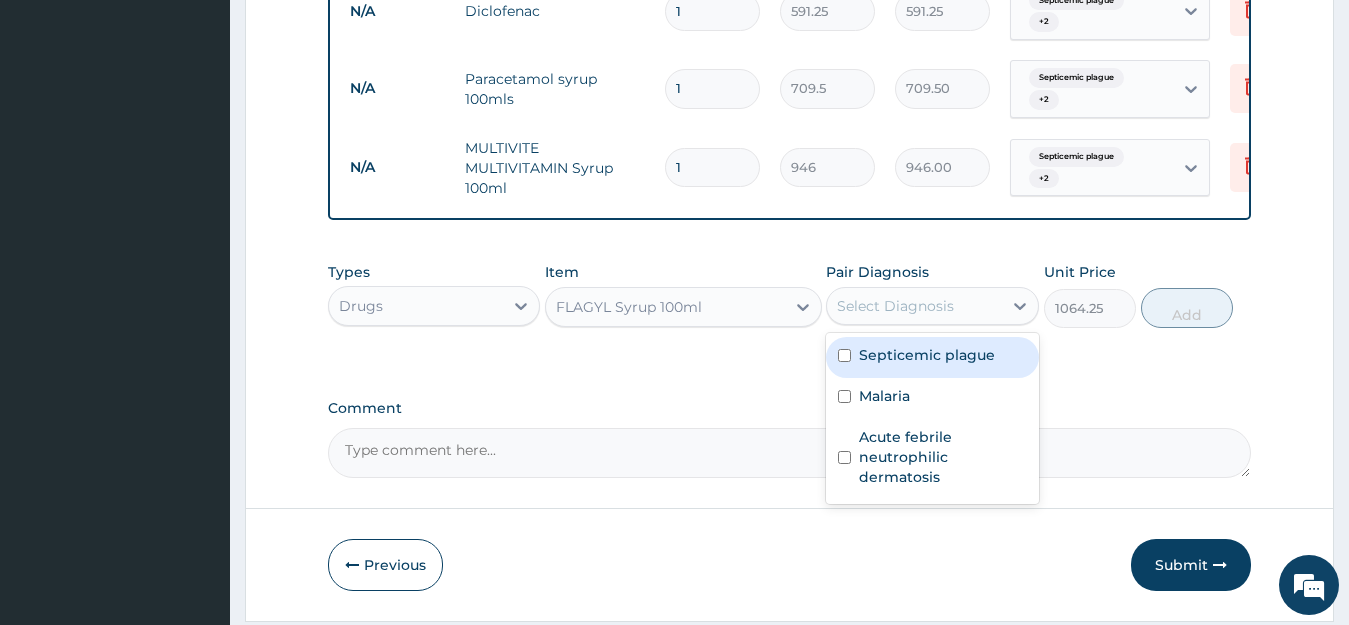 click on "Septicemic plague" at bounding box center (927, 355) 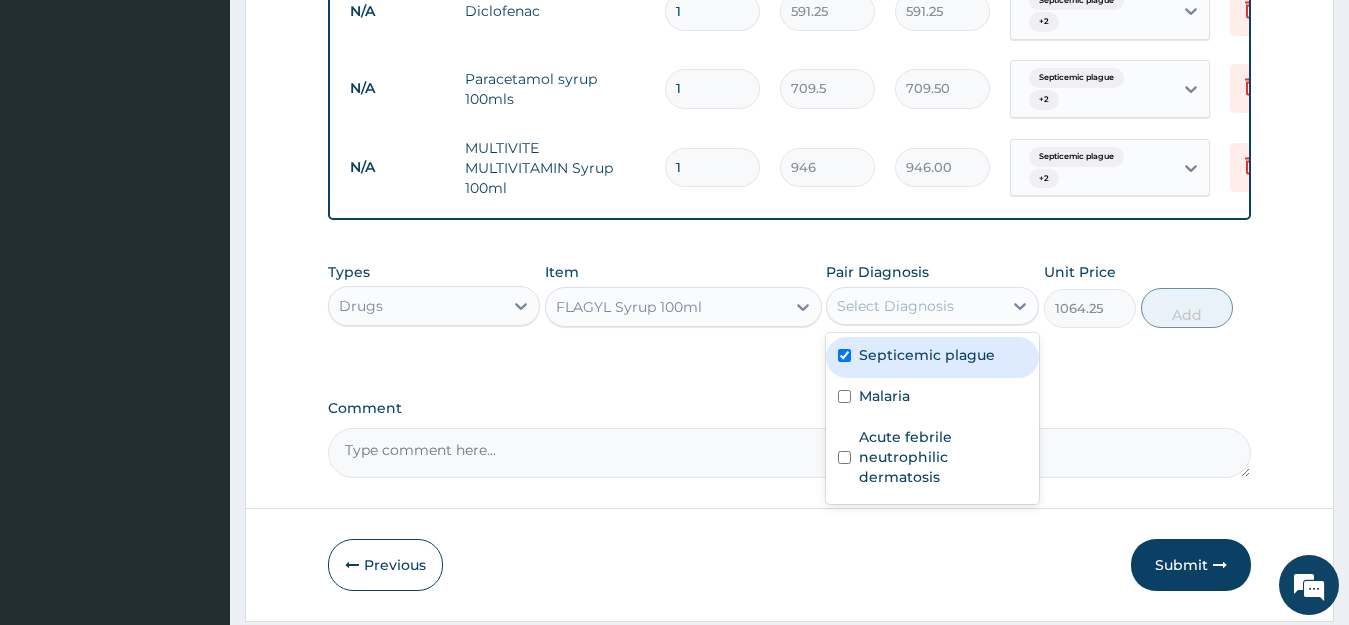 checkbox on "true" 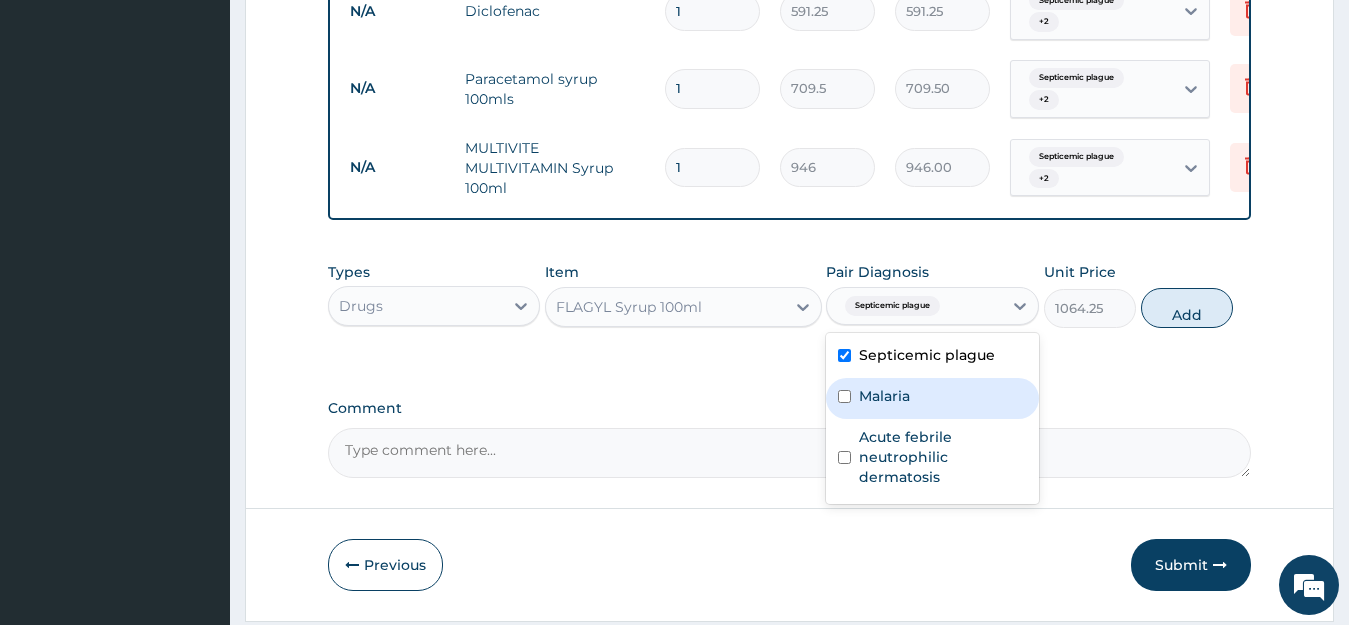 click on "Malaria" at bounding box center [884, 396] 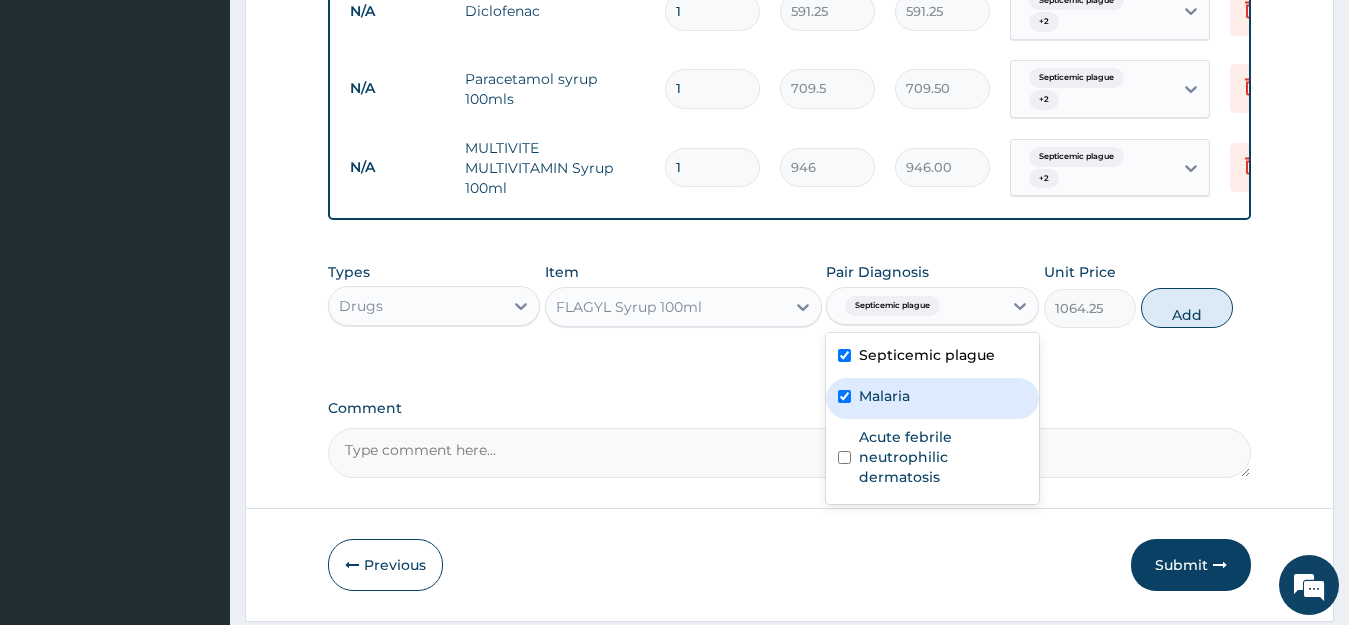 checkbox on "true" 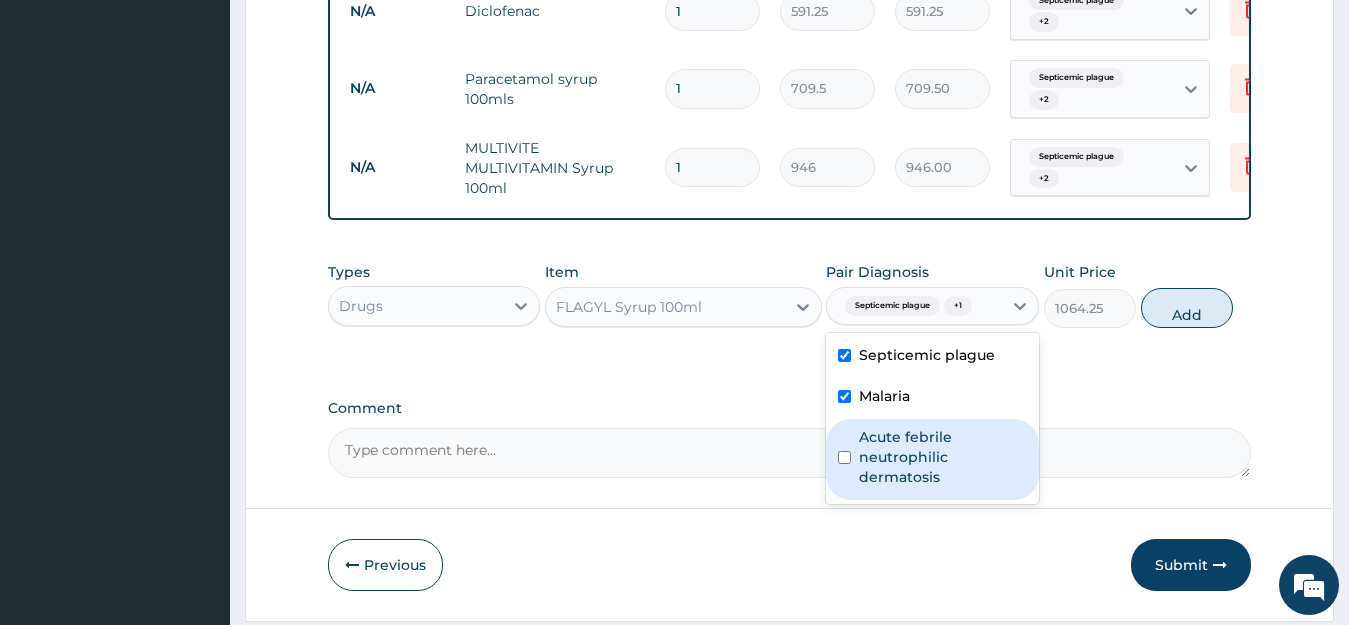 click on "Acute febrile neutrophilic dermatosis" at bounding box center (943, 457) 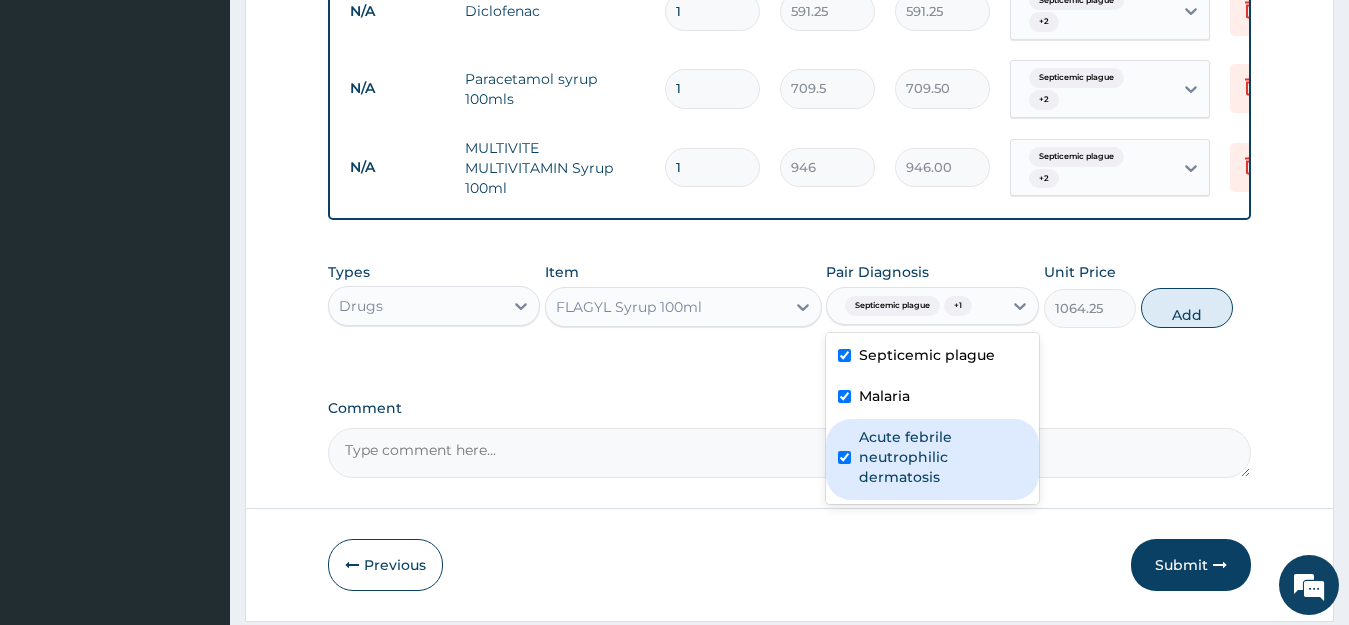 checkbox on "true" 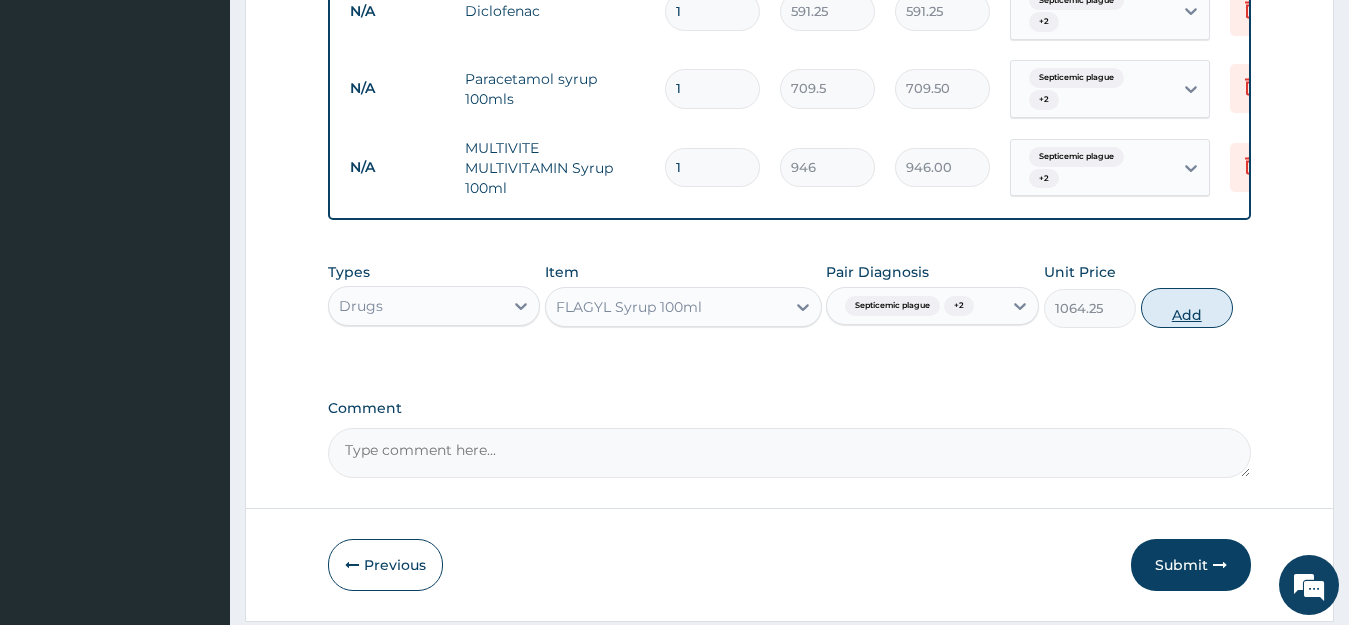click on "Add" at bounding box center [1187, 308] 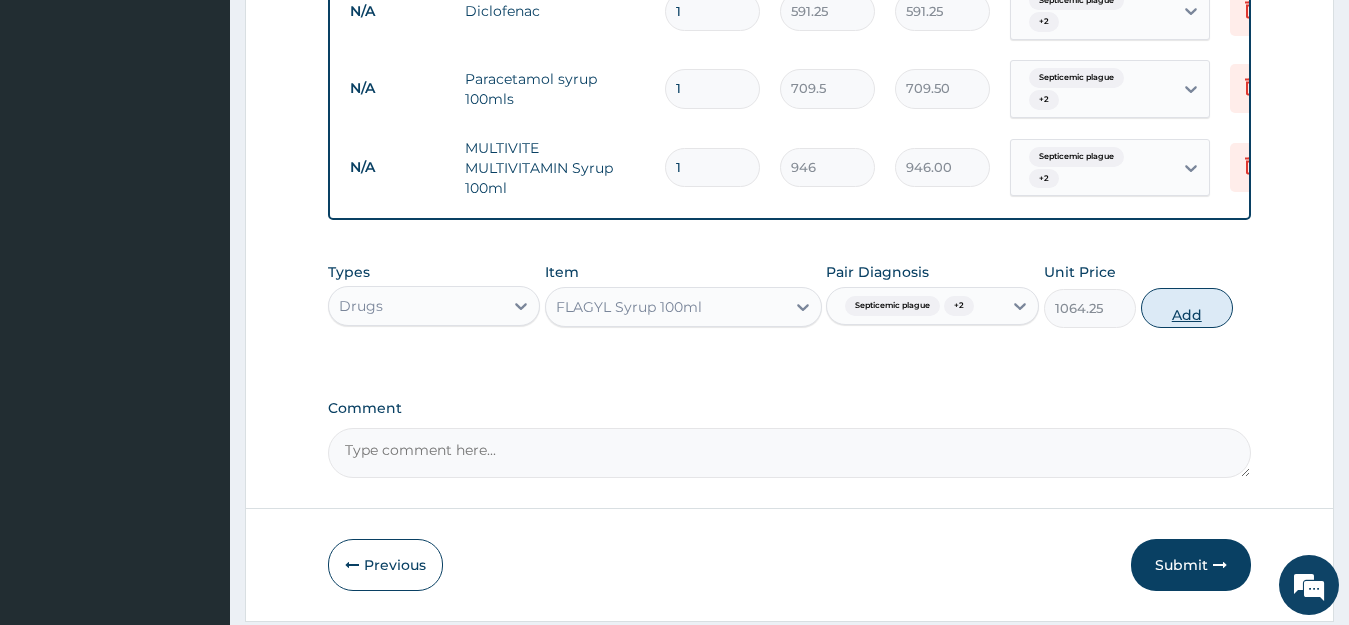 type on "0" 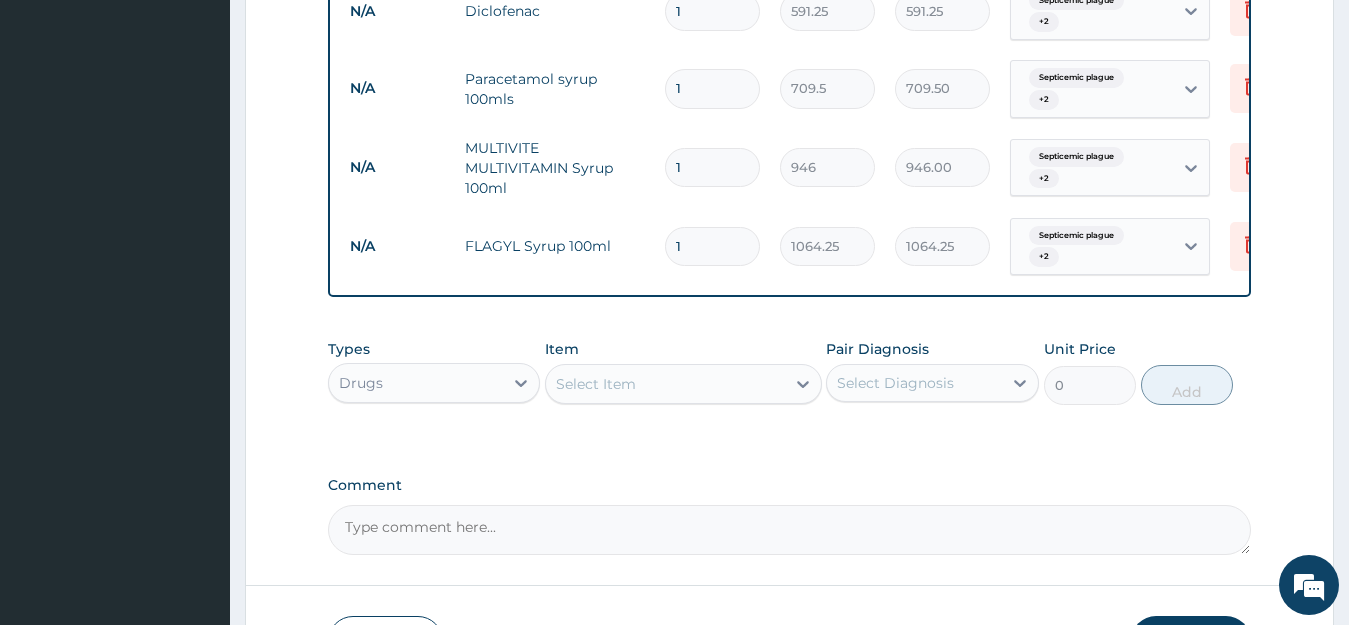 click on "Select Item" at bounding box center (665, 384) 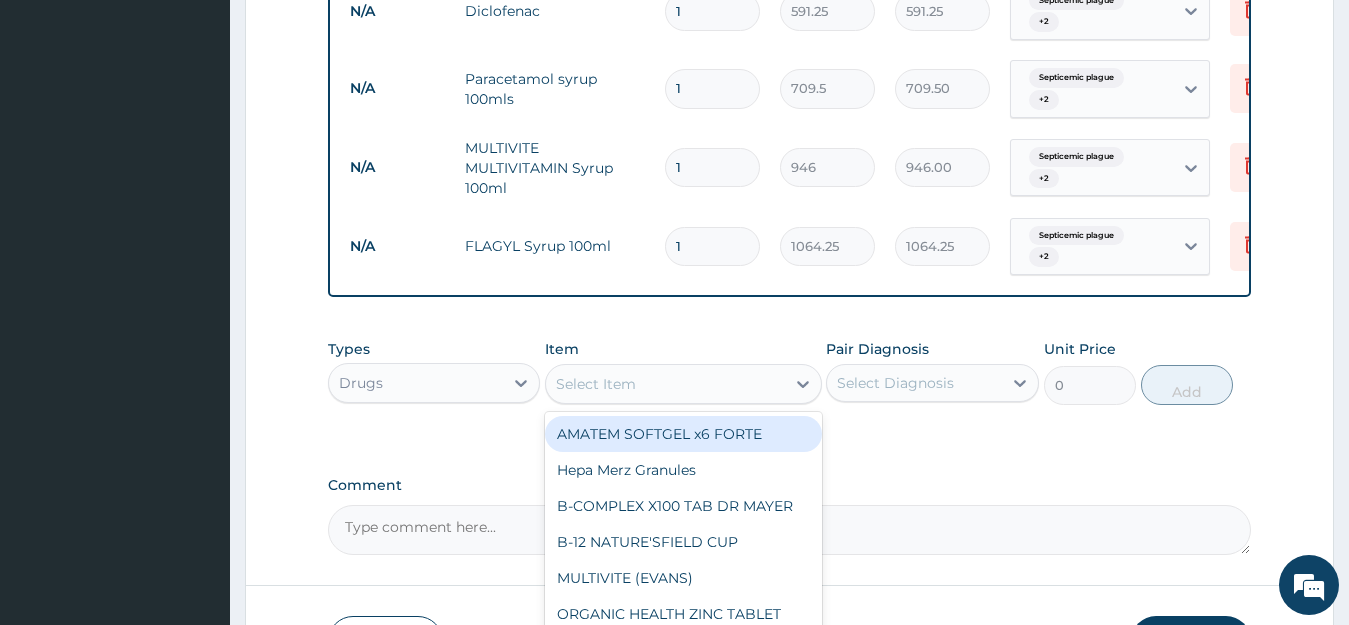 scroll, scrollTop: 1898, scrollLeft: 0, axis: vertical 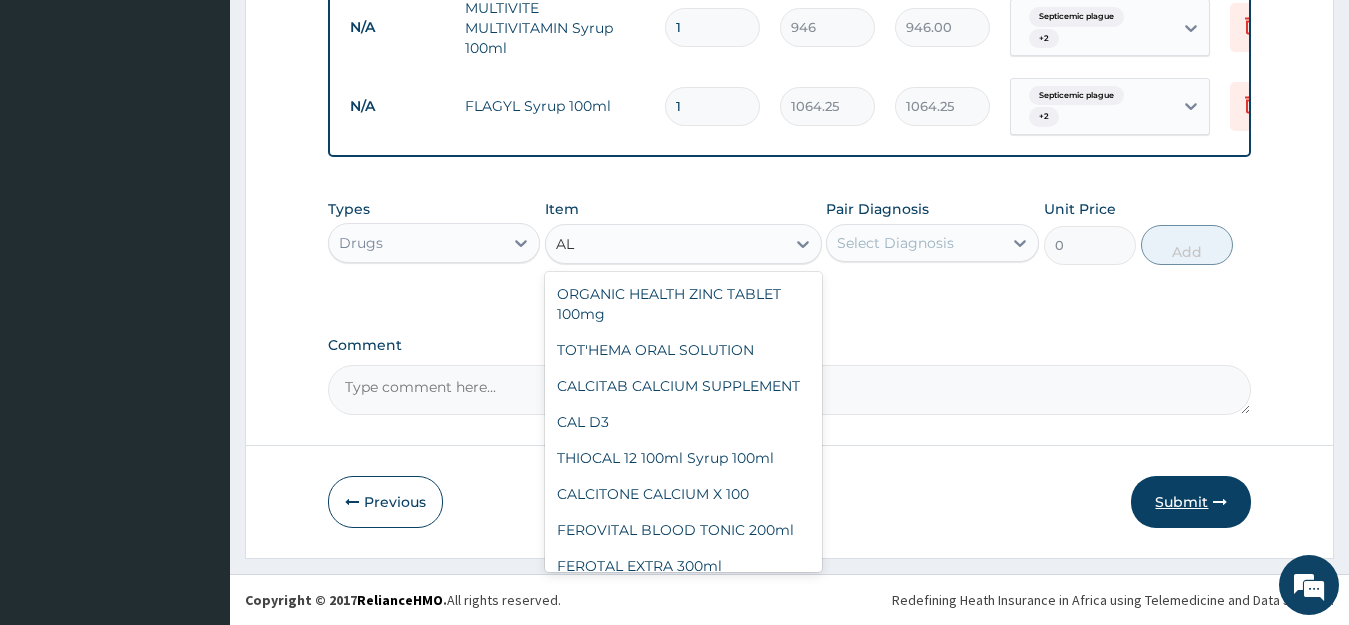 type on "A" 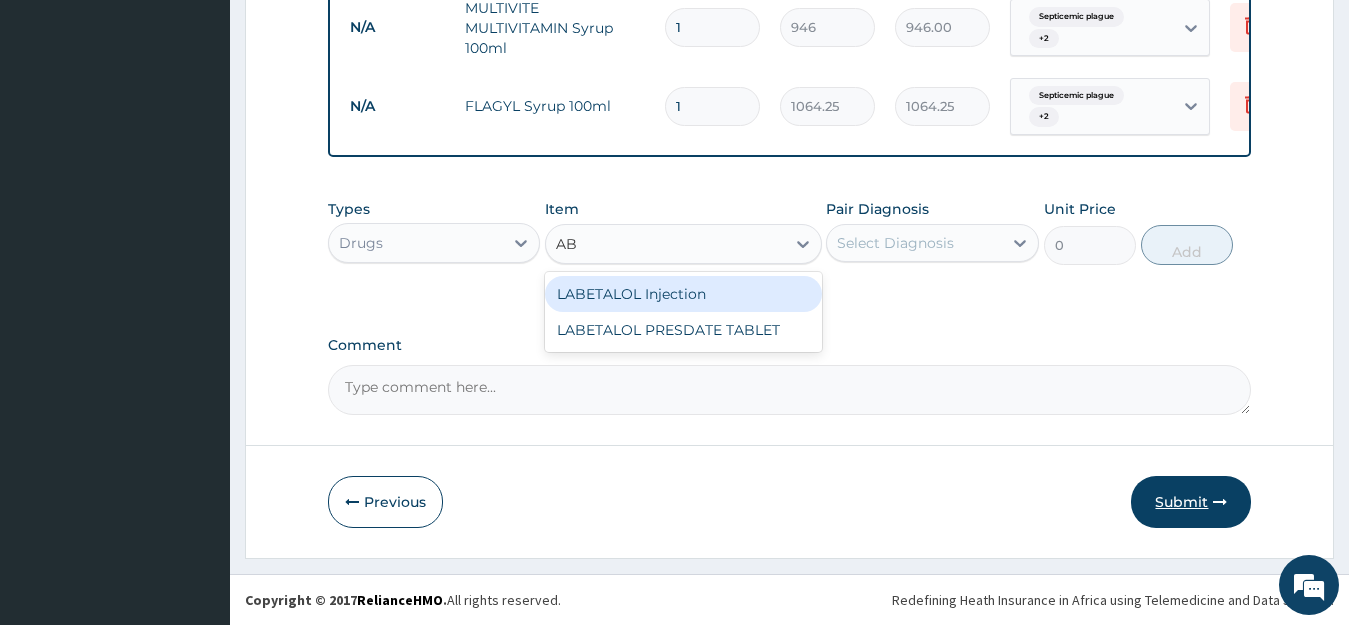 type on "A" 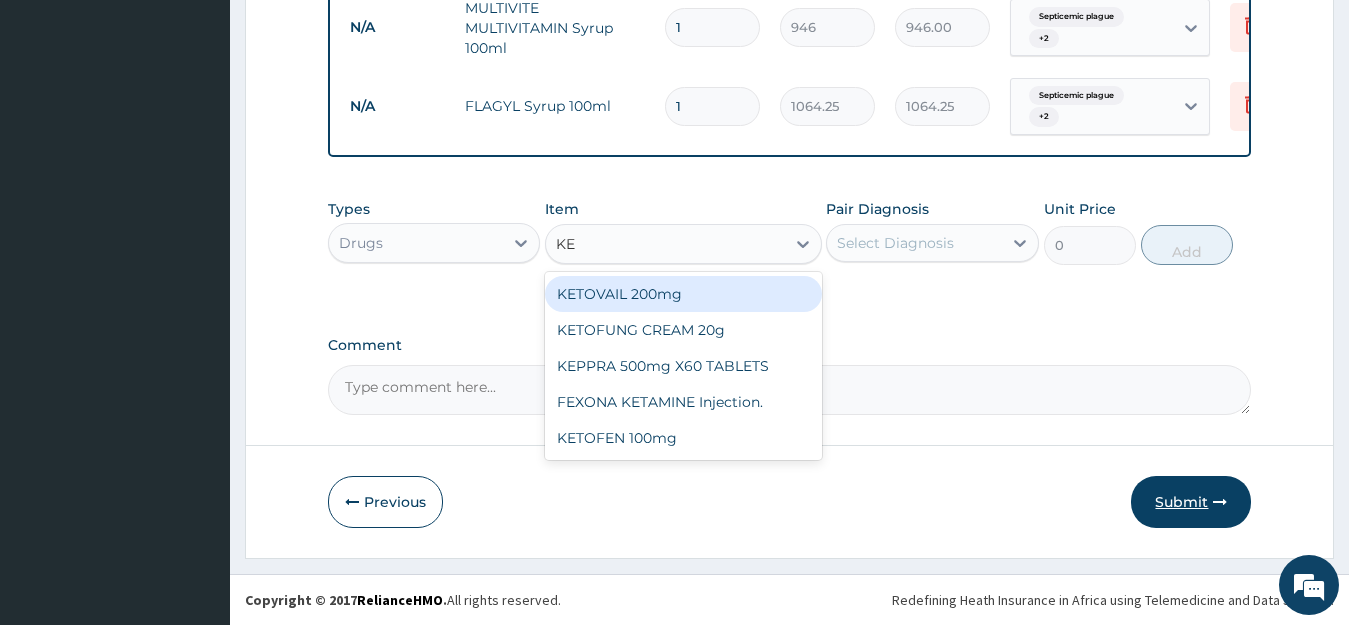 type on "K" 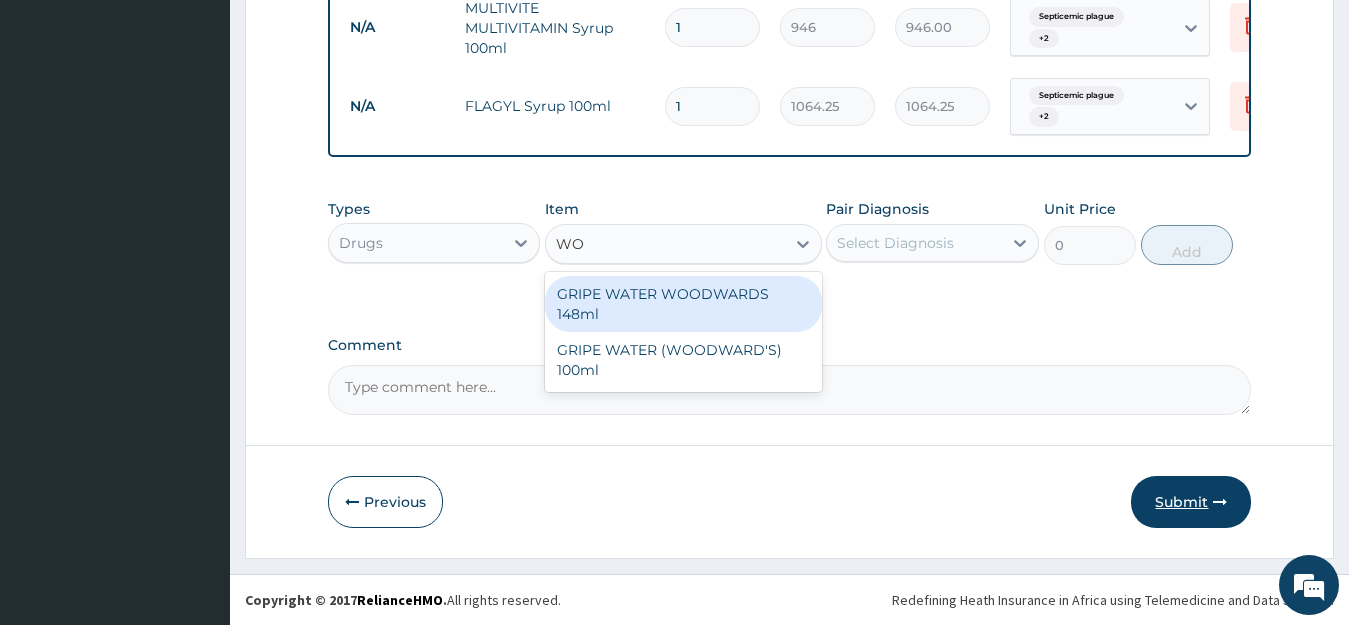 type on "W" 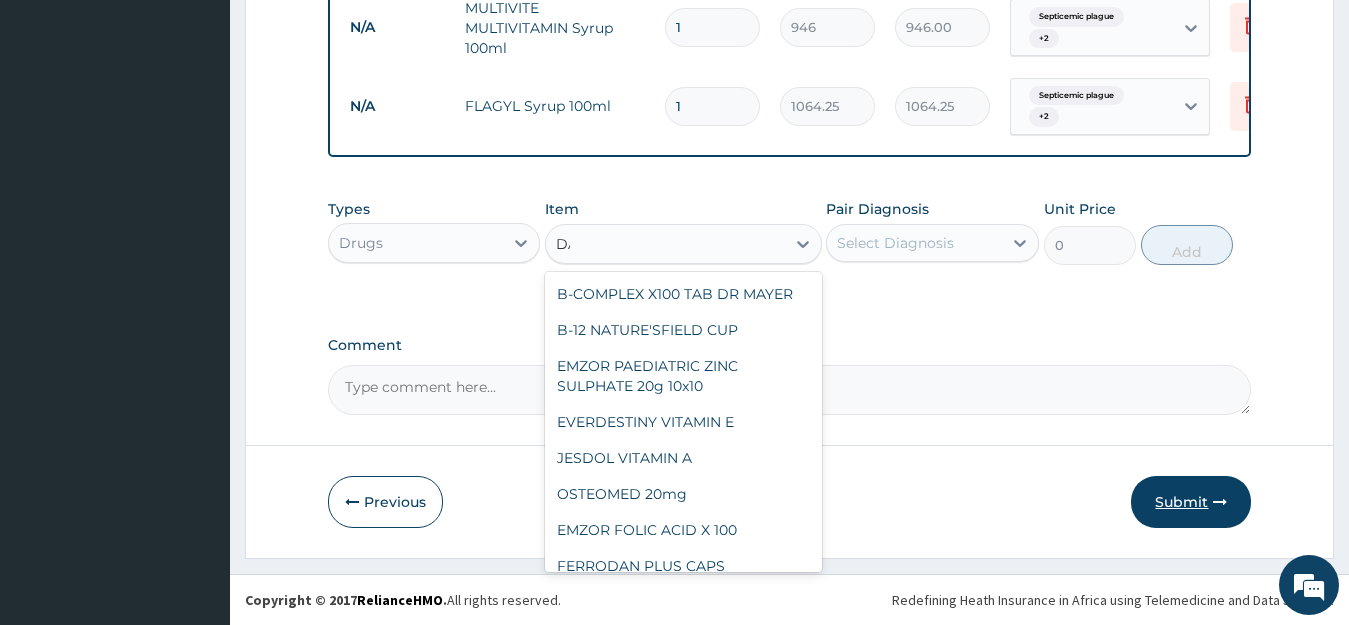 type on "D" 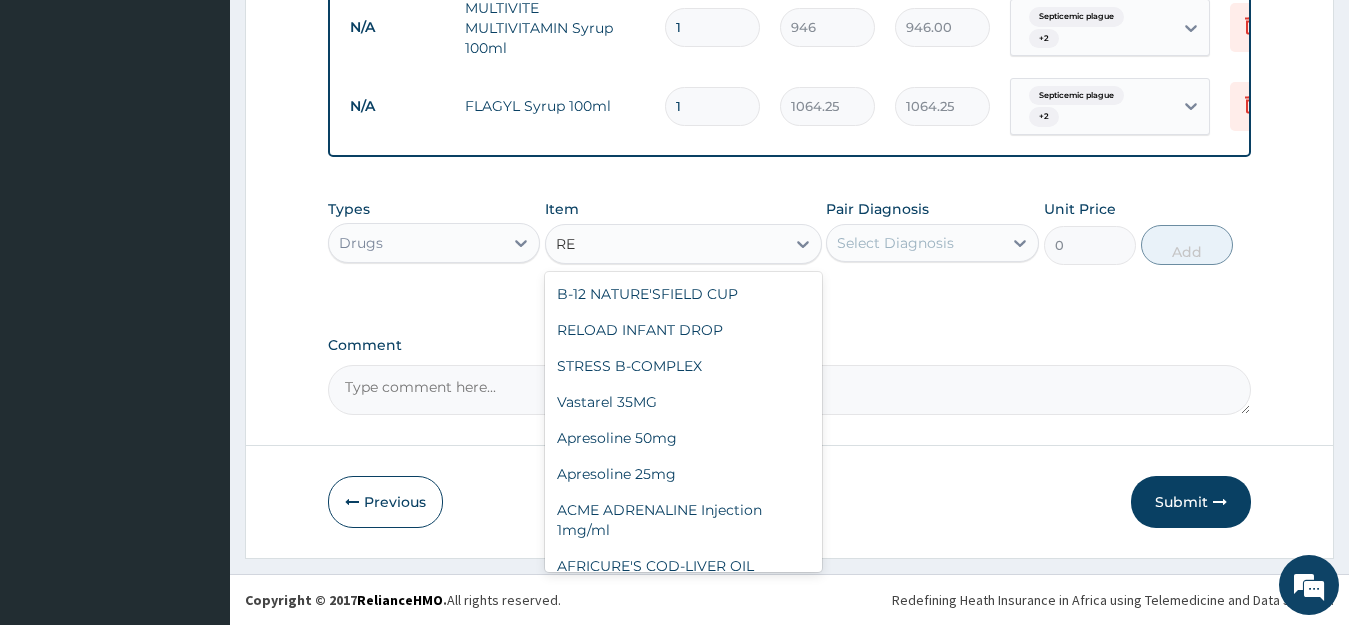 type on "R" 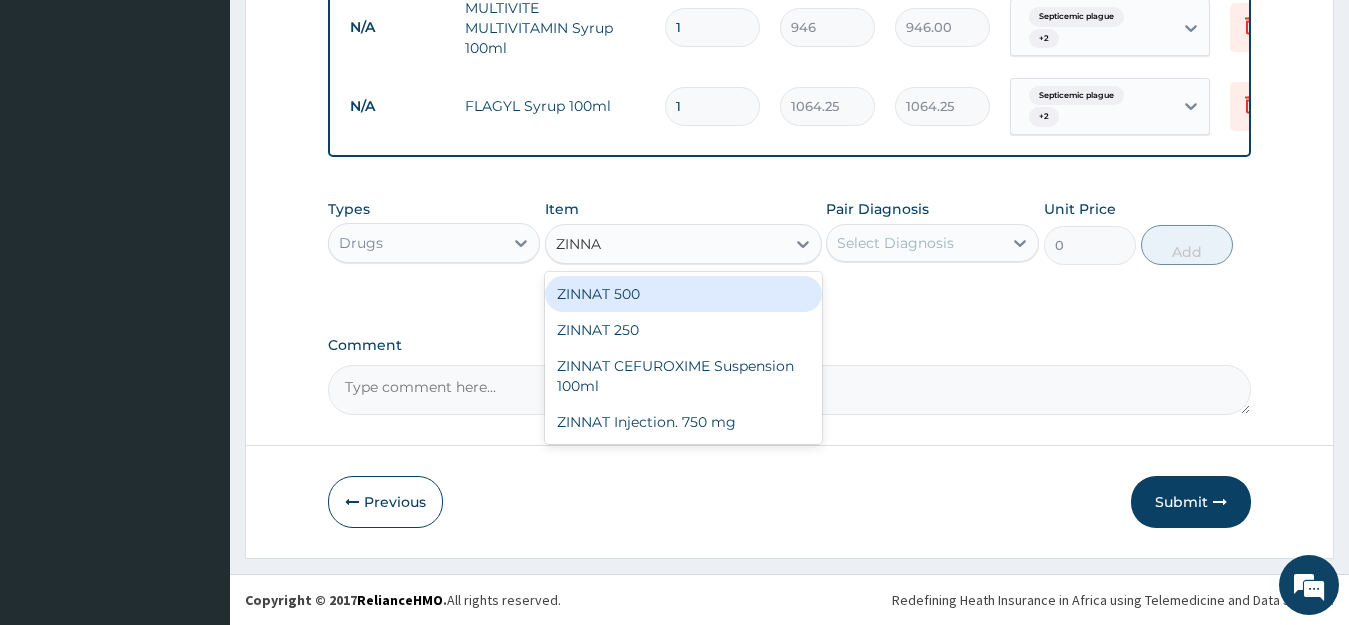 type on "ZINNAT" 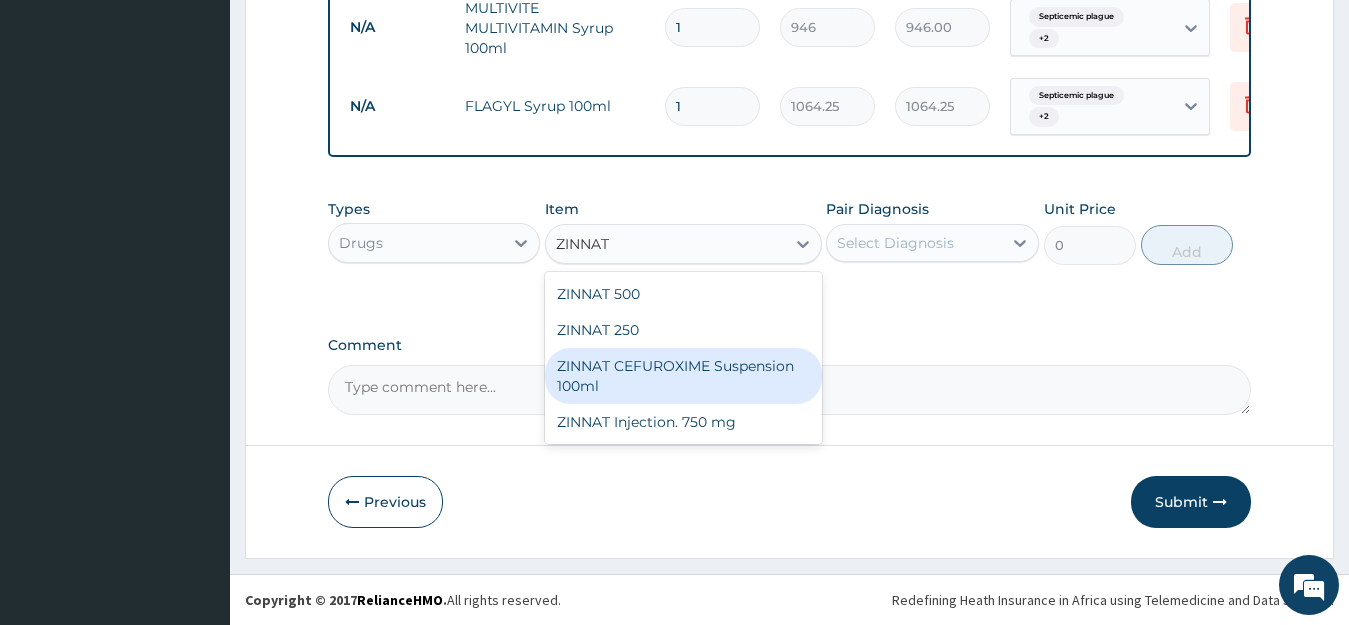 click on "ZINNAT CEFUROXIME Suspension 100ml" at bounding box center [683, 376] 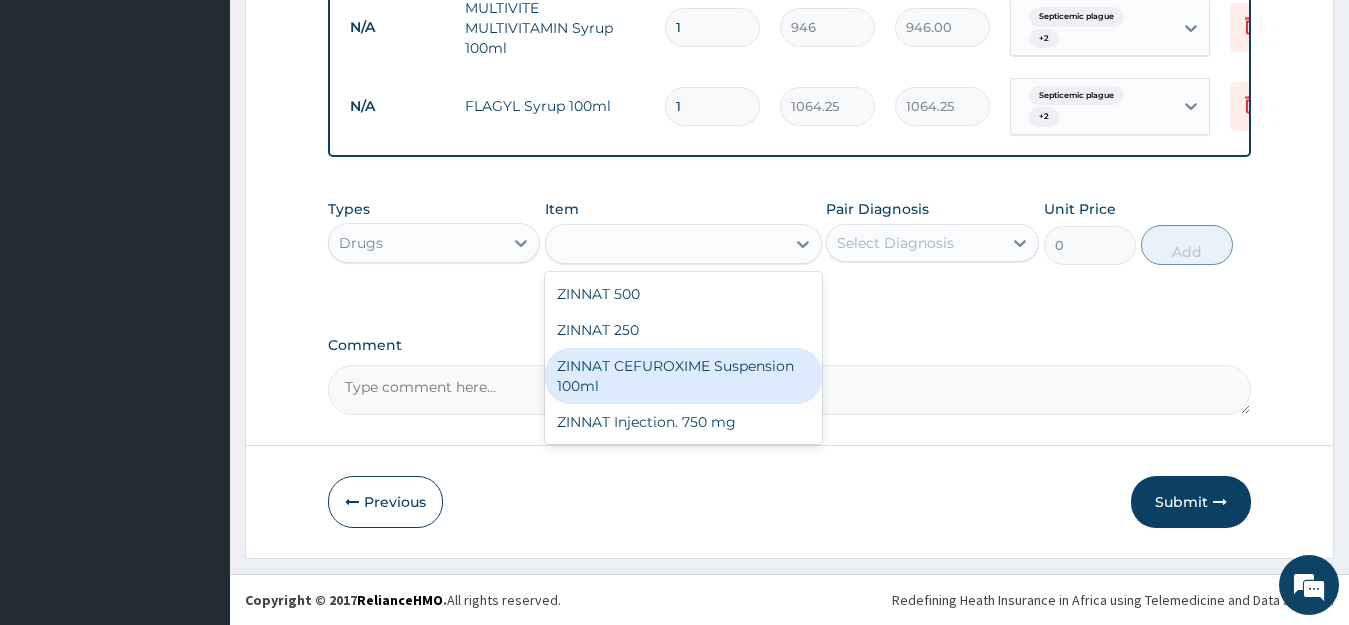 type on "8868.75" 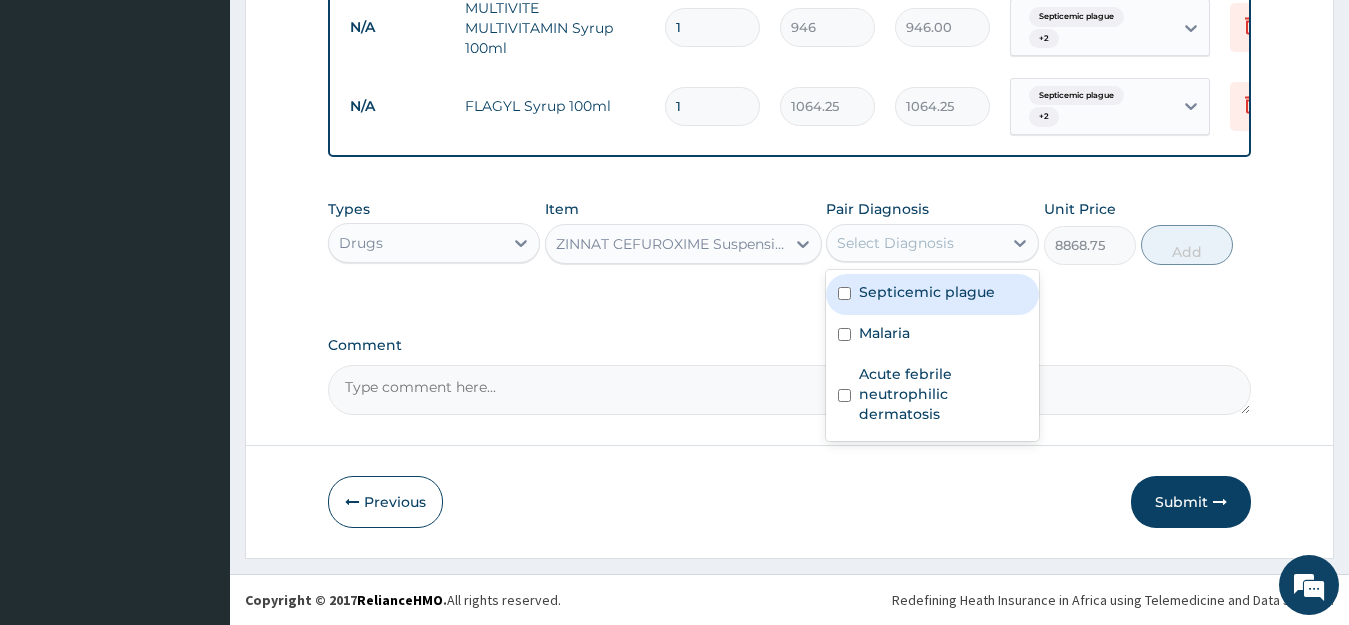 click on "Select Diagnosis" at bounding box center [914, 243] 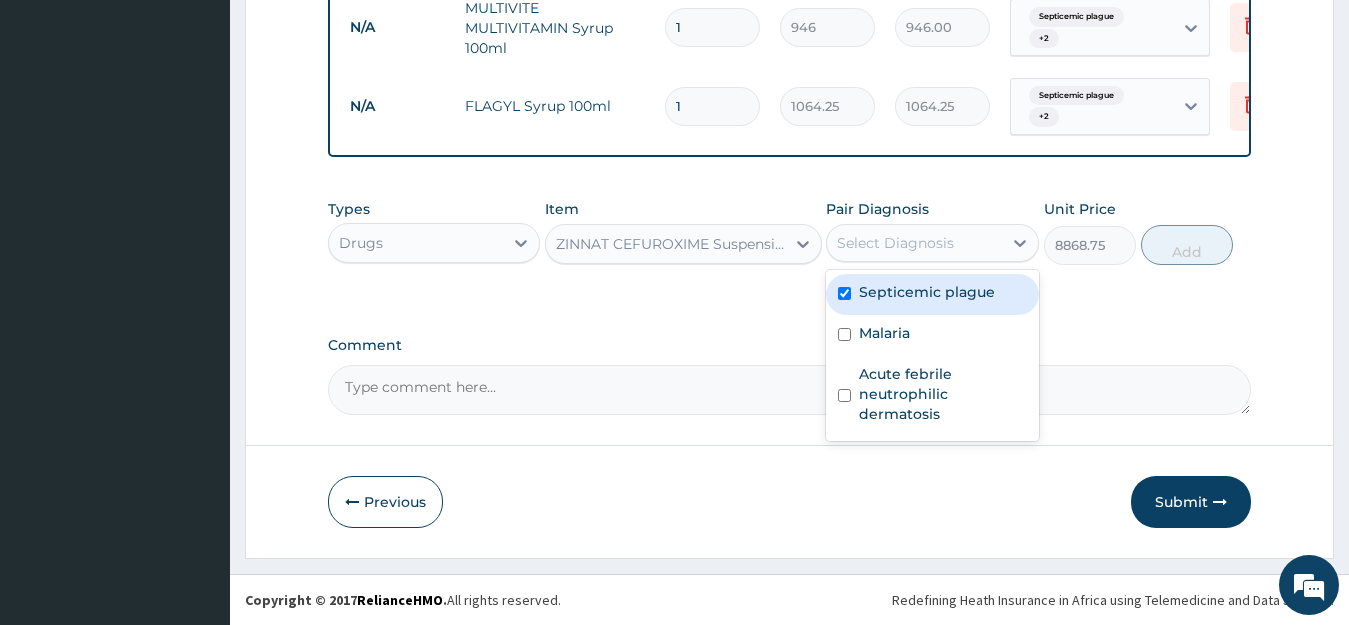 checkbox on "true" 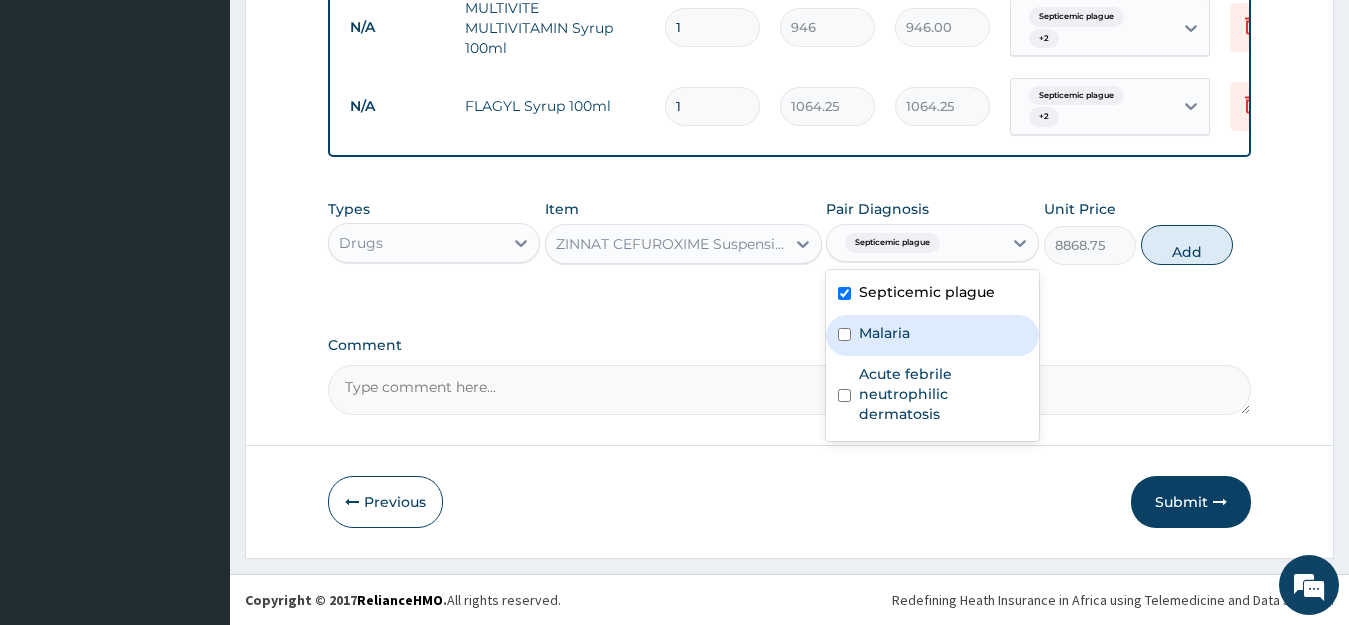 click on "Malaria" at bounding box center [884, 333] 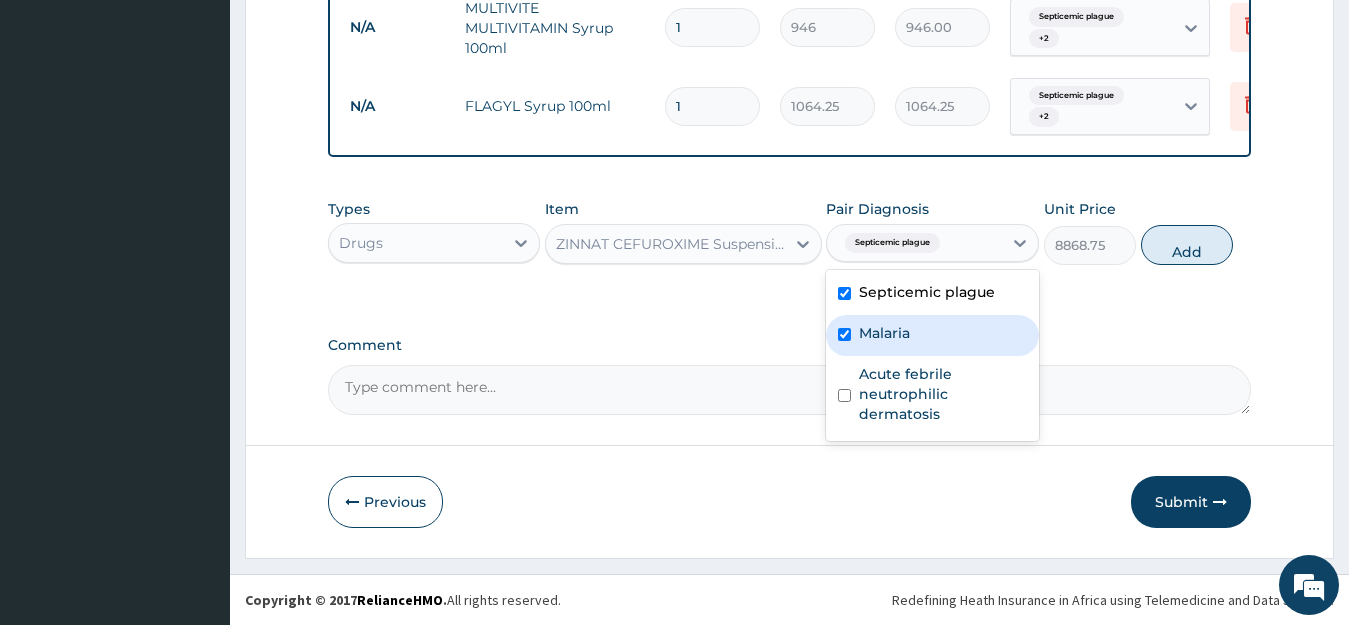 checkbox on "true" 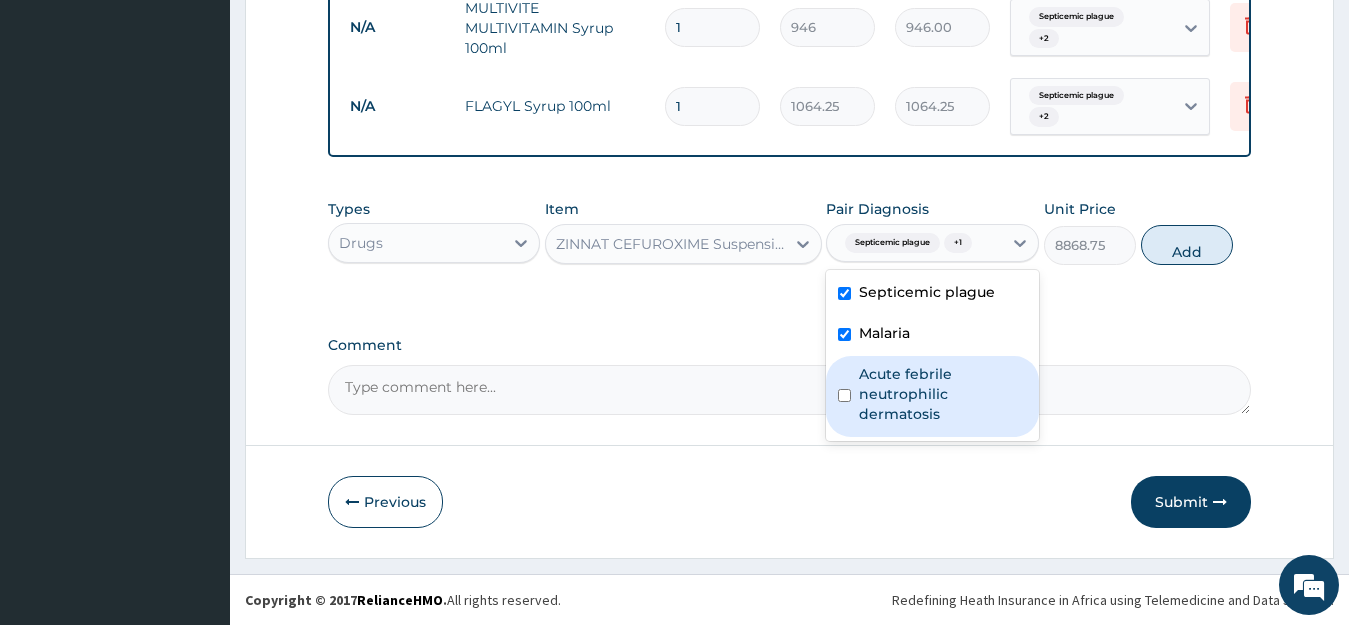 click on "Acute febrile neutrophilic dermatosis" at bounding box center (943, 394) 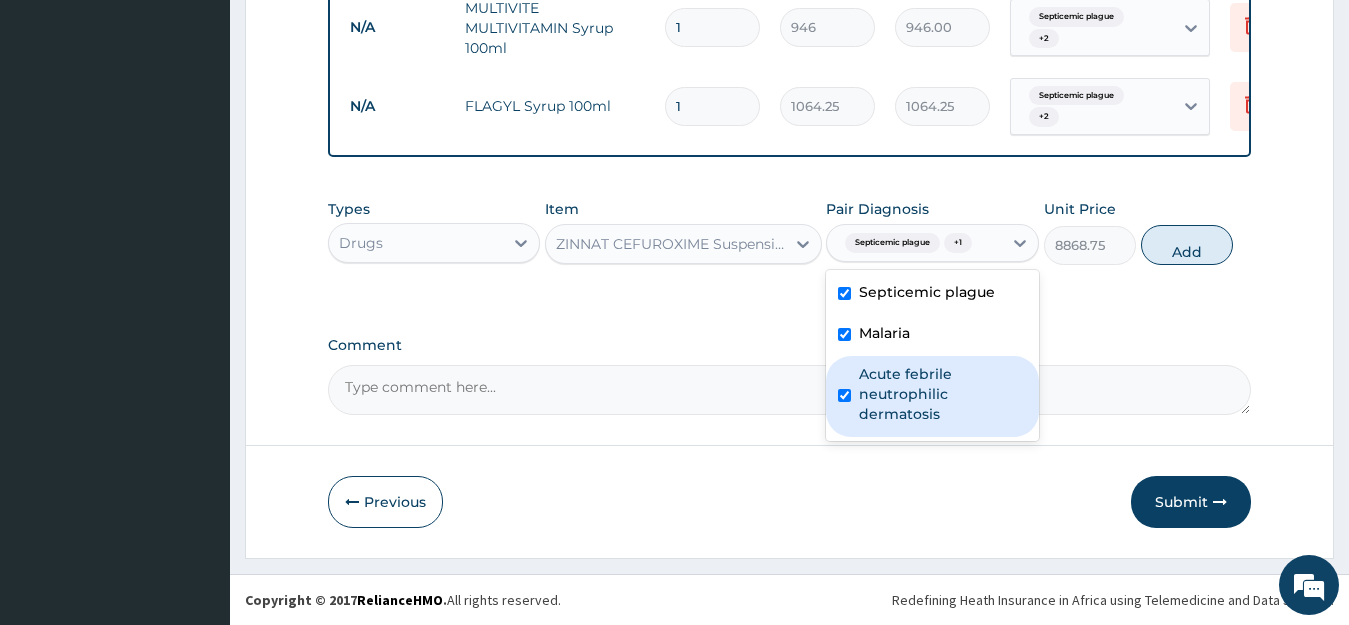 checkbox on "true" 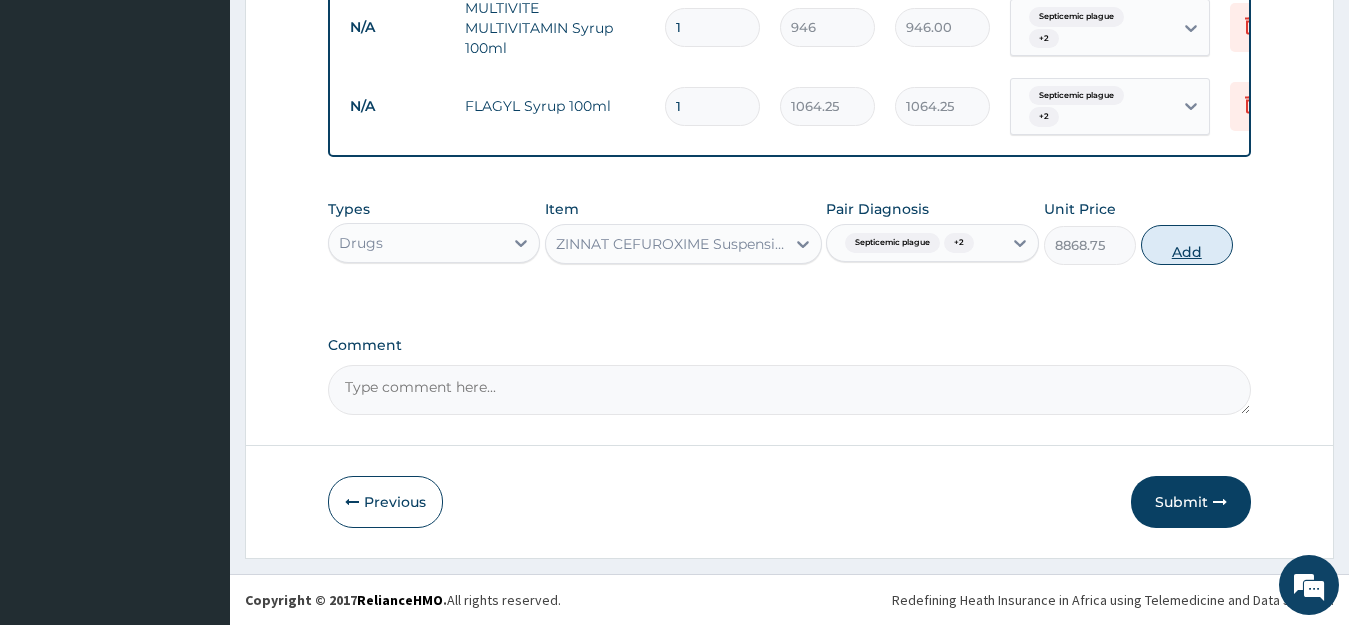click on "Add" at bounding box center (1187, 245) 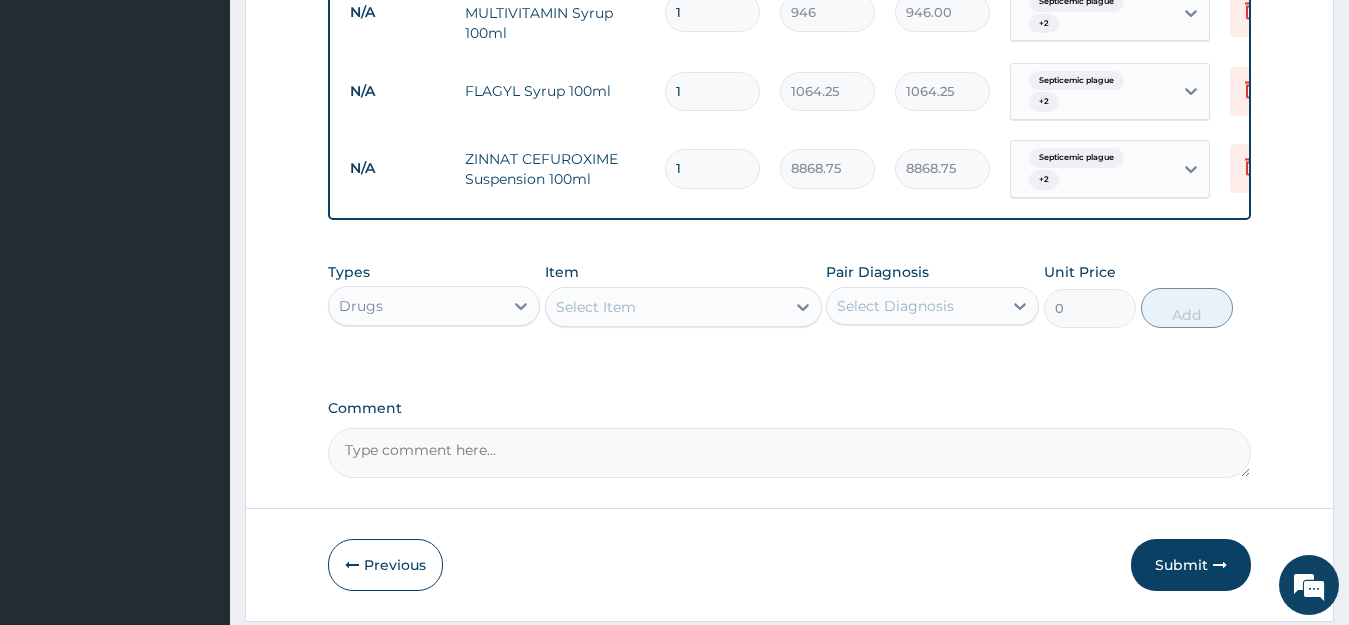 click on "Select Item" at bounding box center (665, 307) 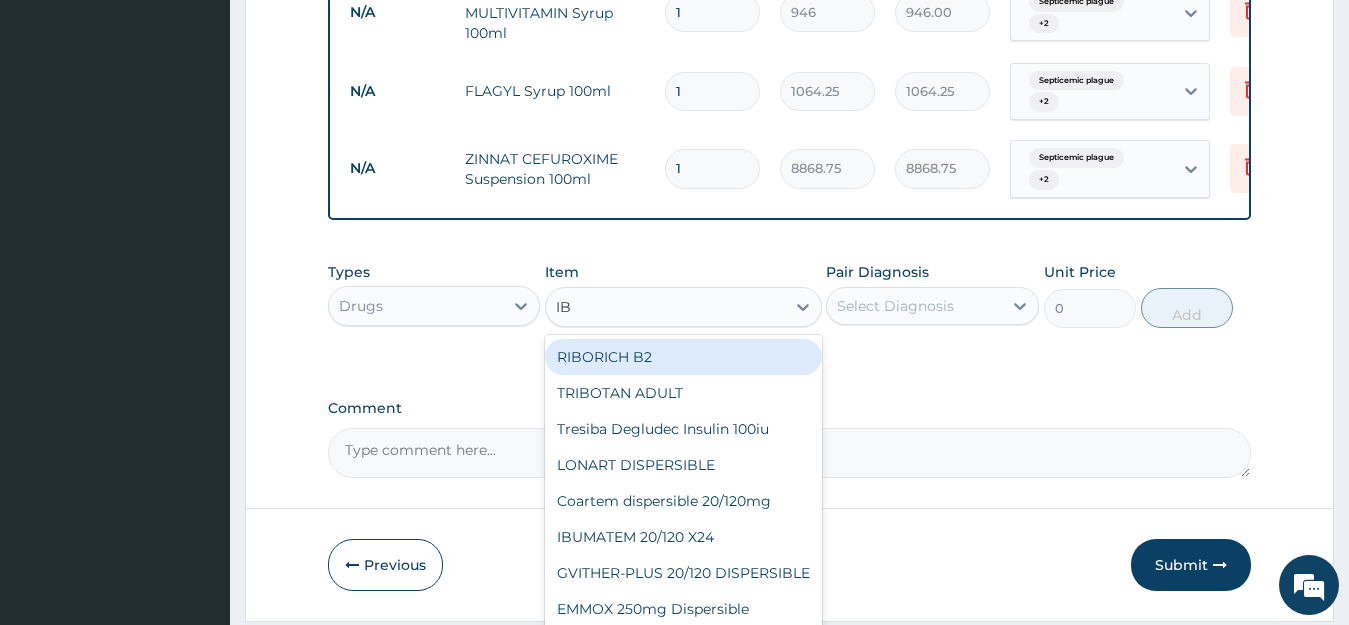 type on "IBU" 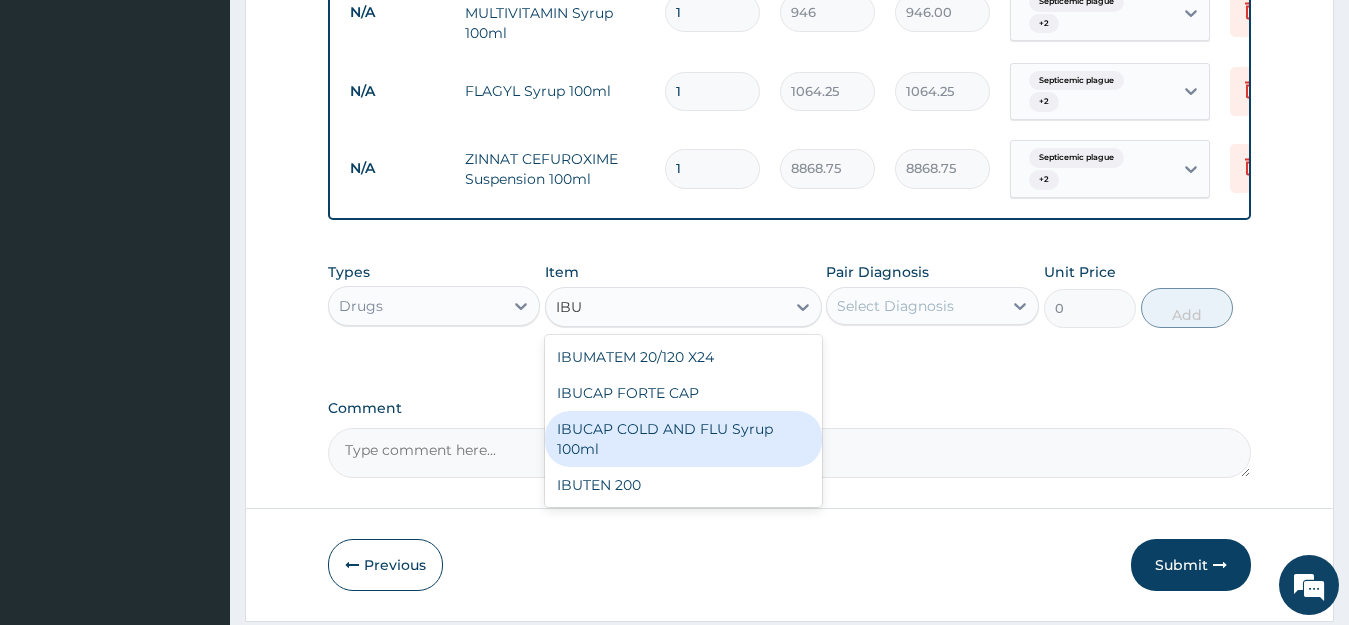 click on "IBUCAP COLD AND FLU Syrup 100ml" at bounding box center [683, 439] 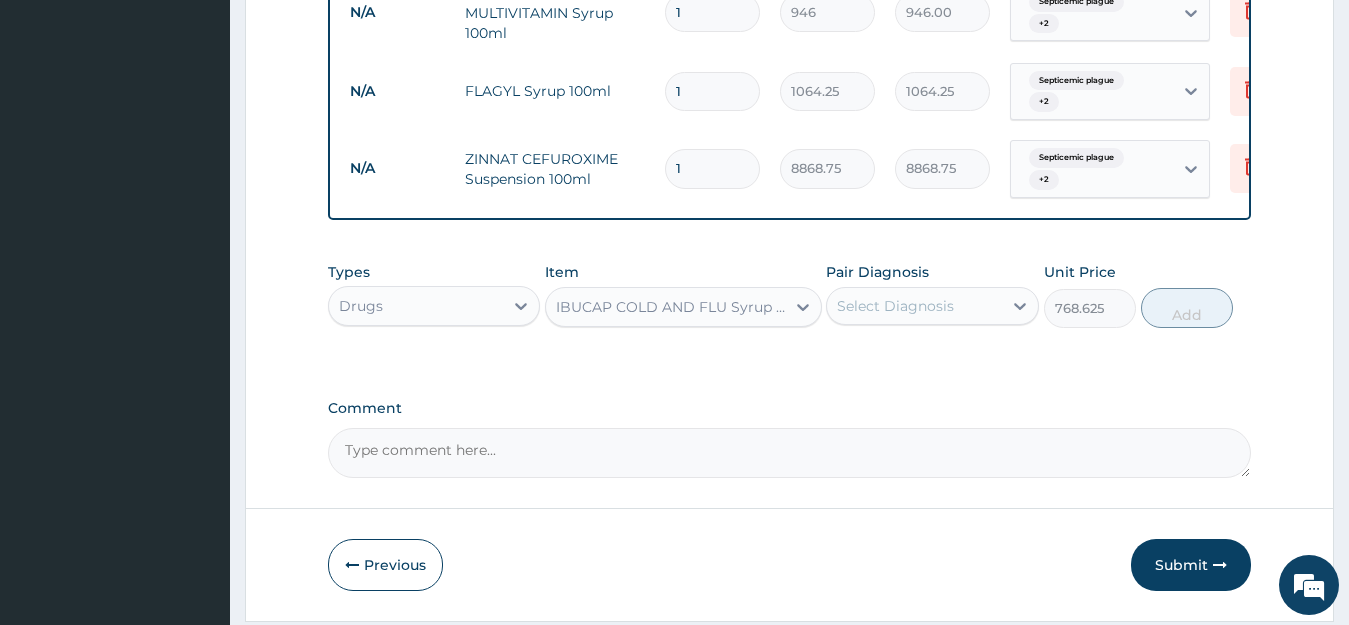 click on "Select Diagnosis" at bounding box center (914, 306) 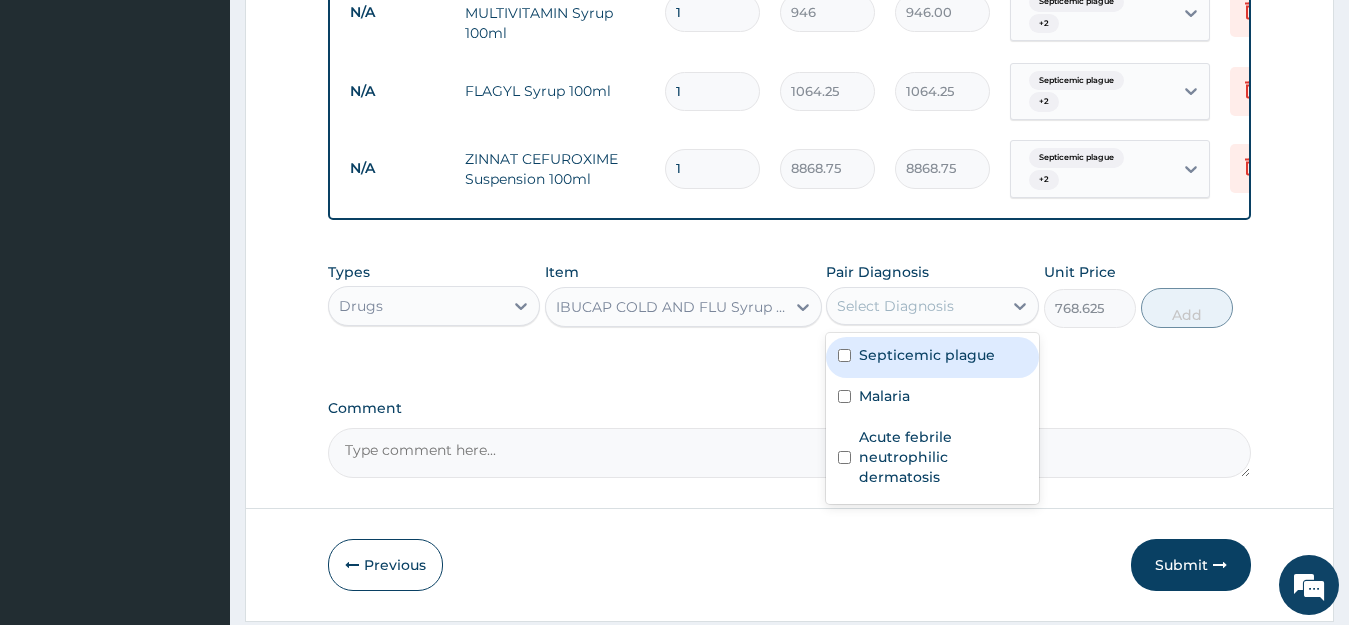 click on "Septicemic plague" at bounding box center (927, 355) 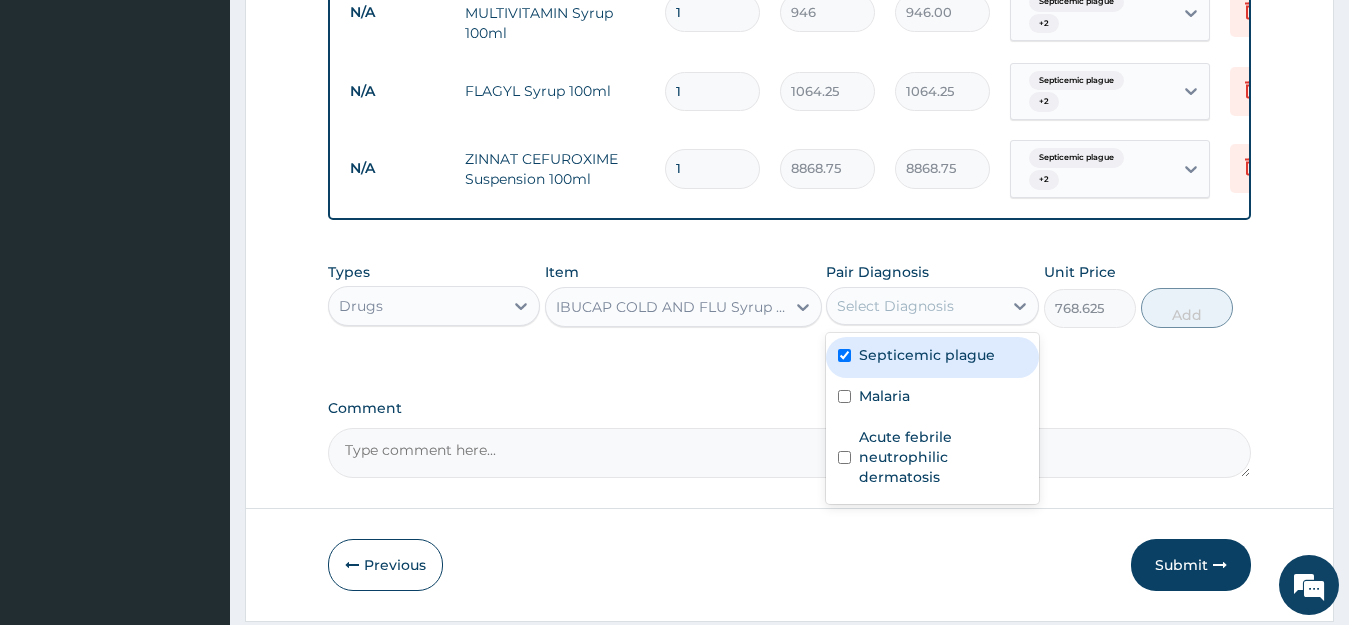checkbox on "true" 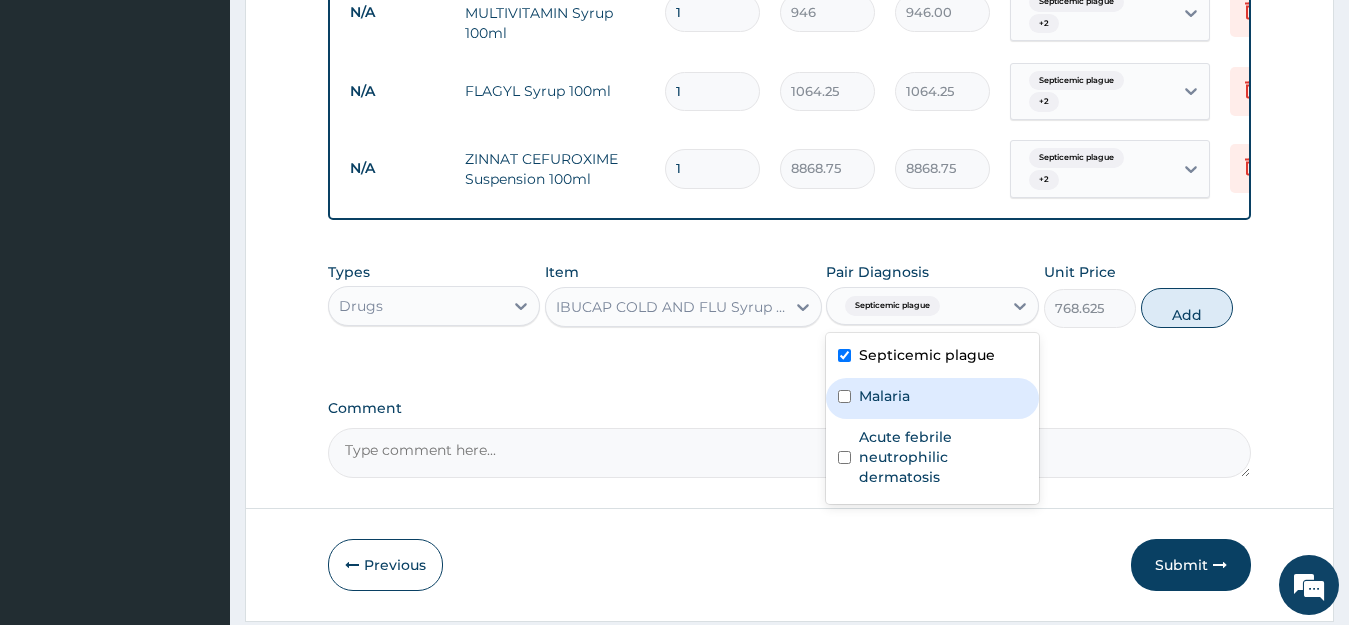 click on "Malaria" at bounding box center (884, 396) 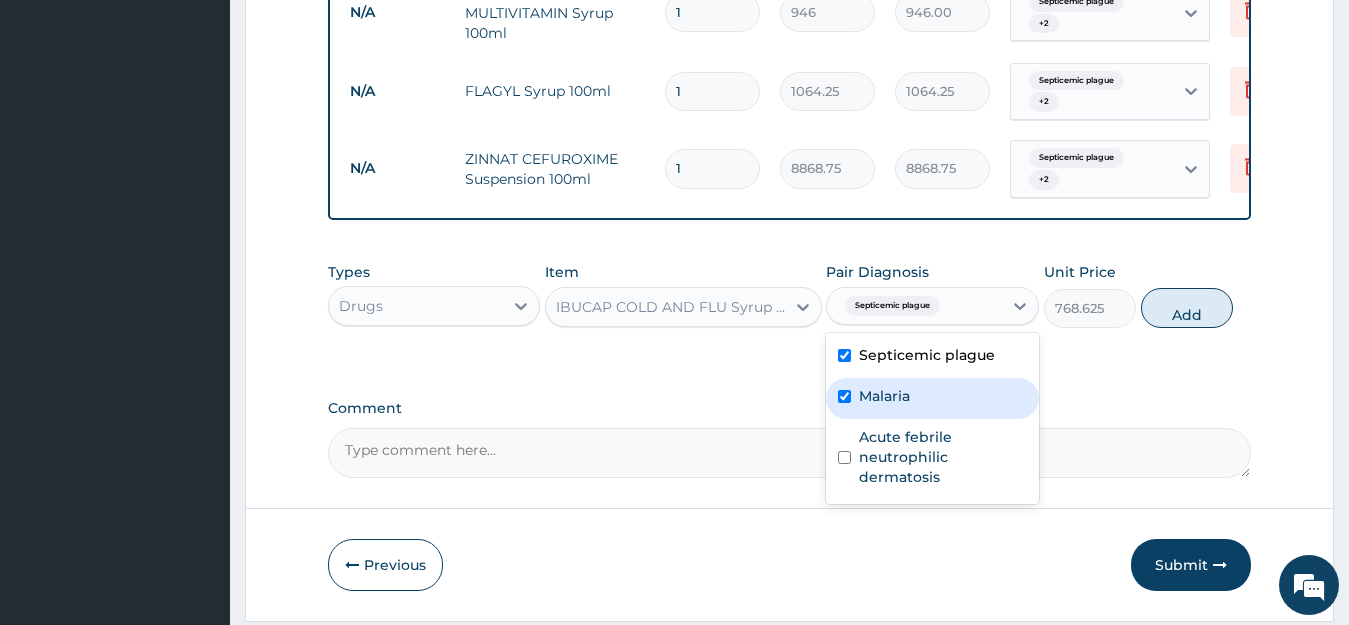 checkbox on "true" 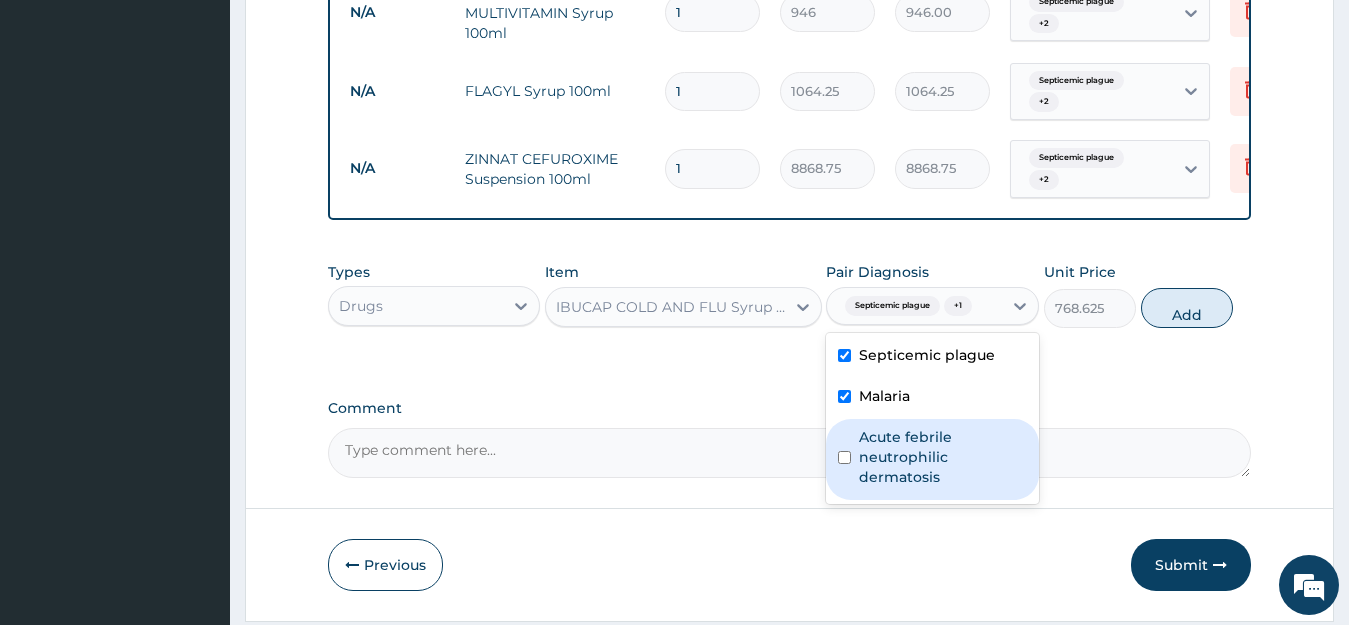 click on "Acute febrile neutrophilic dermatosis" at bounding box center [943, 457] 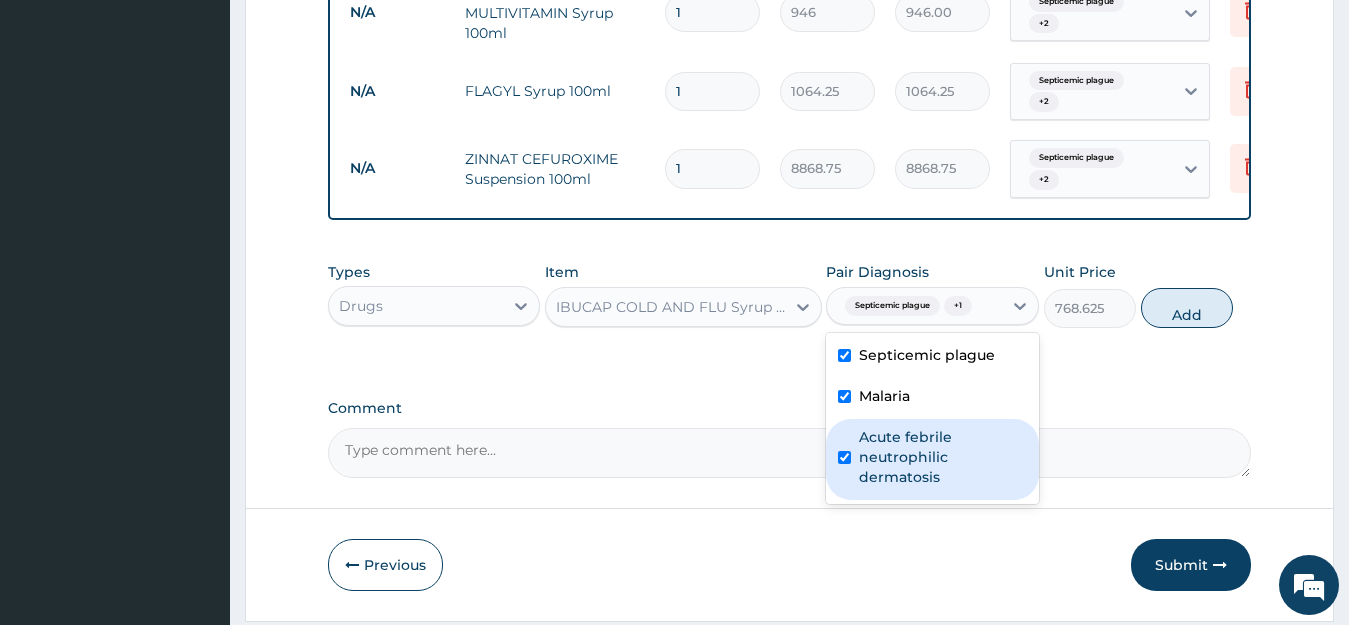 checkbox on "true" 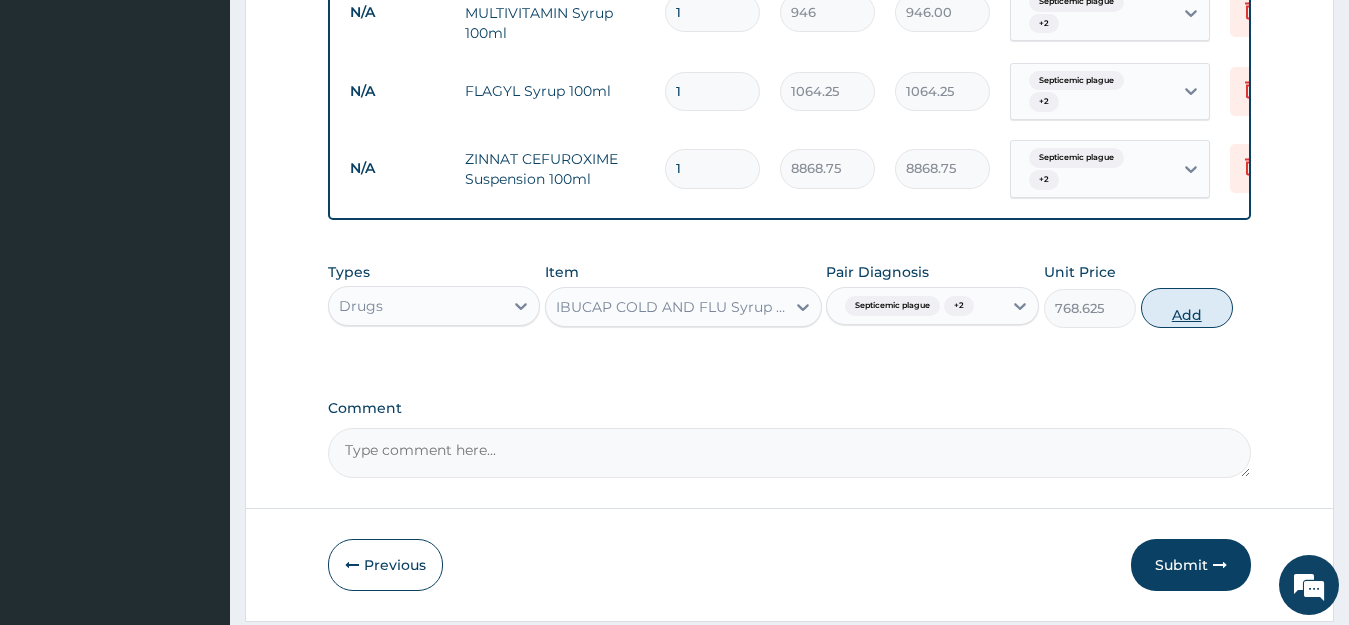 click on "Add" at bounding box center [1187, 308] 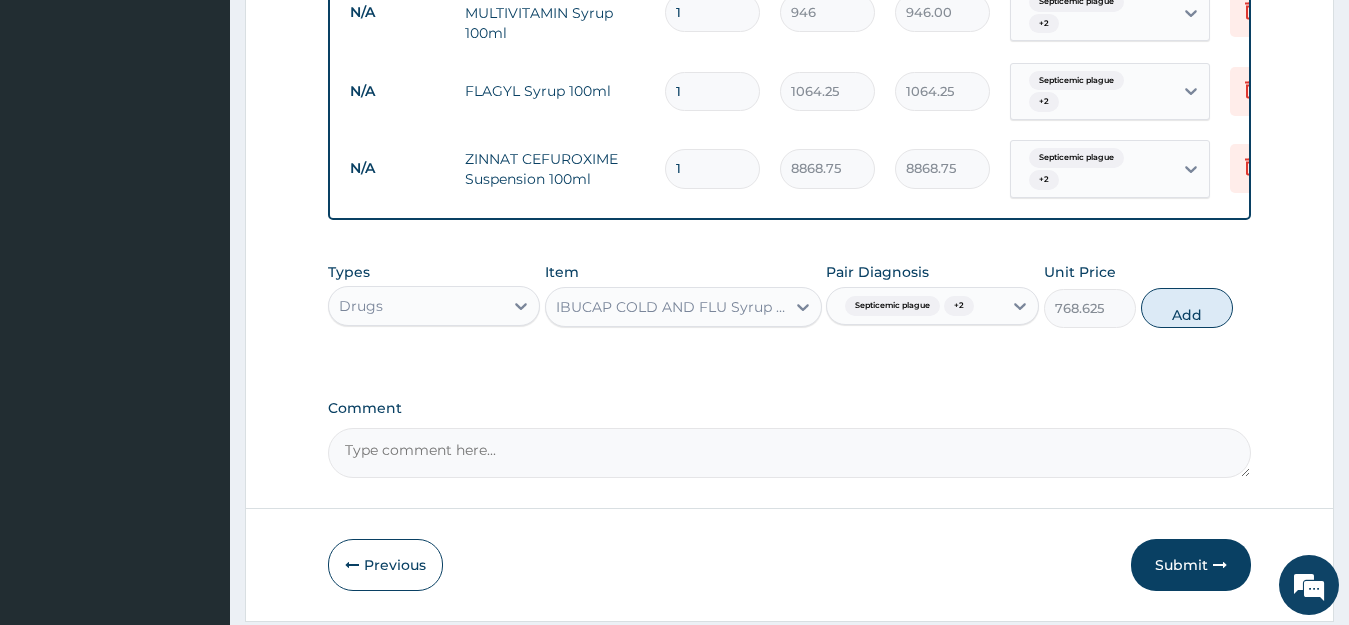 type on "0" 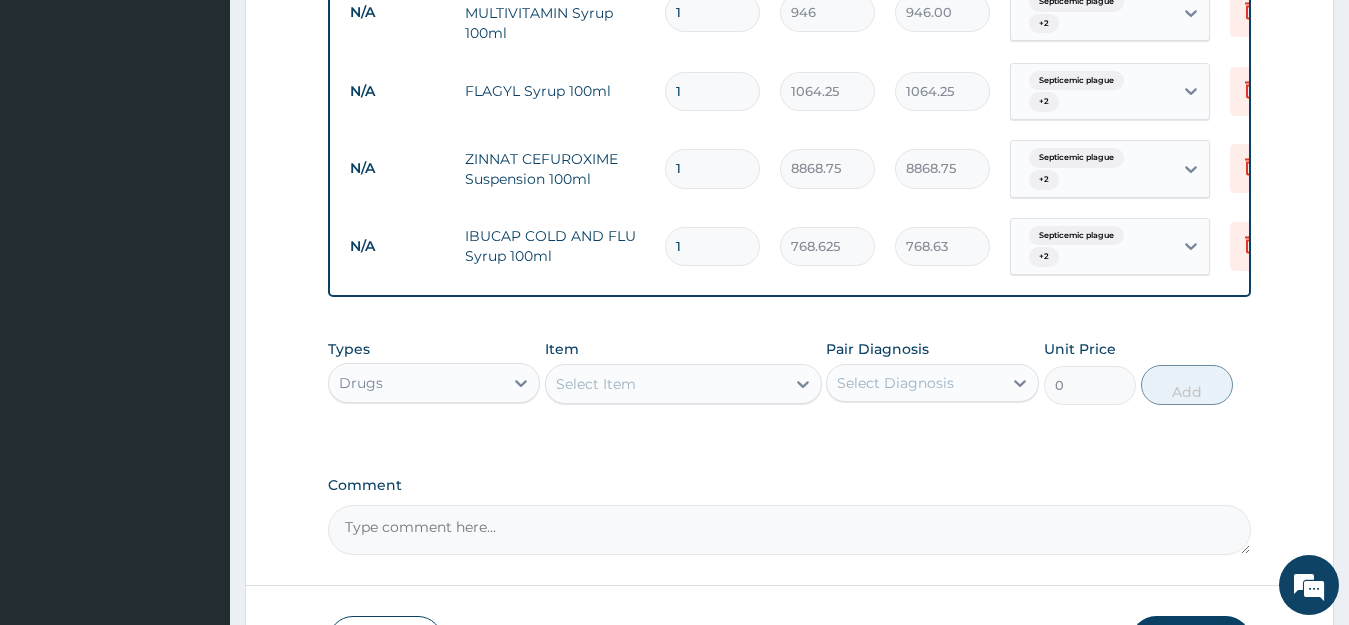click on "Select Item" at bounding box center (665, 384) 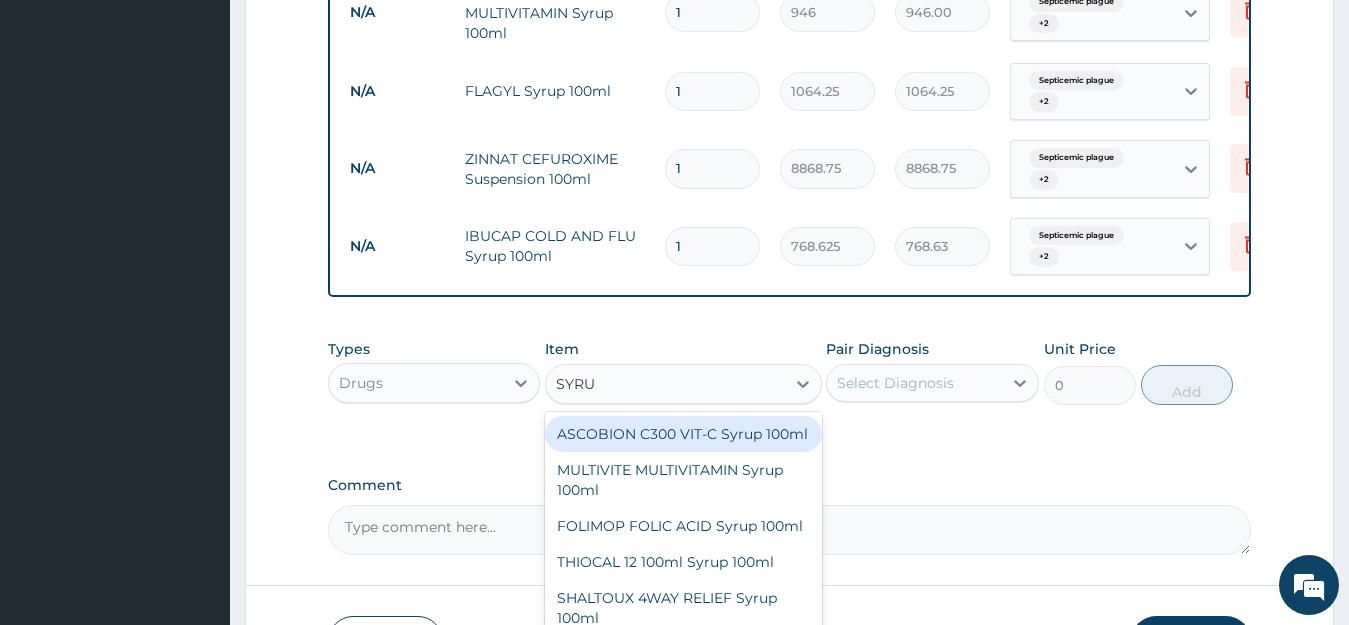 type on "SYRUP" 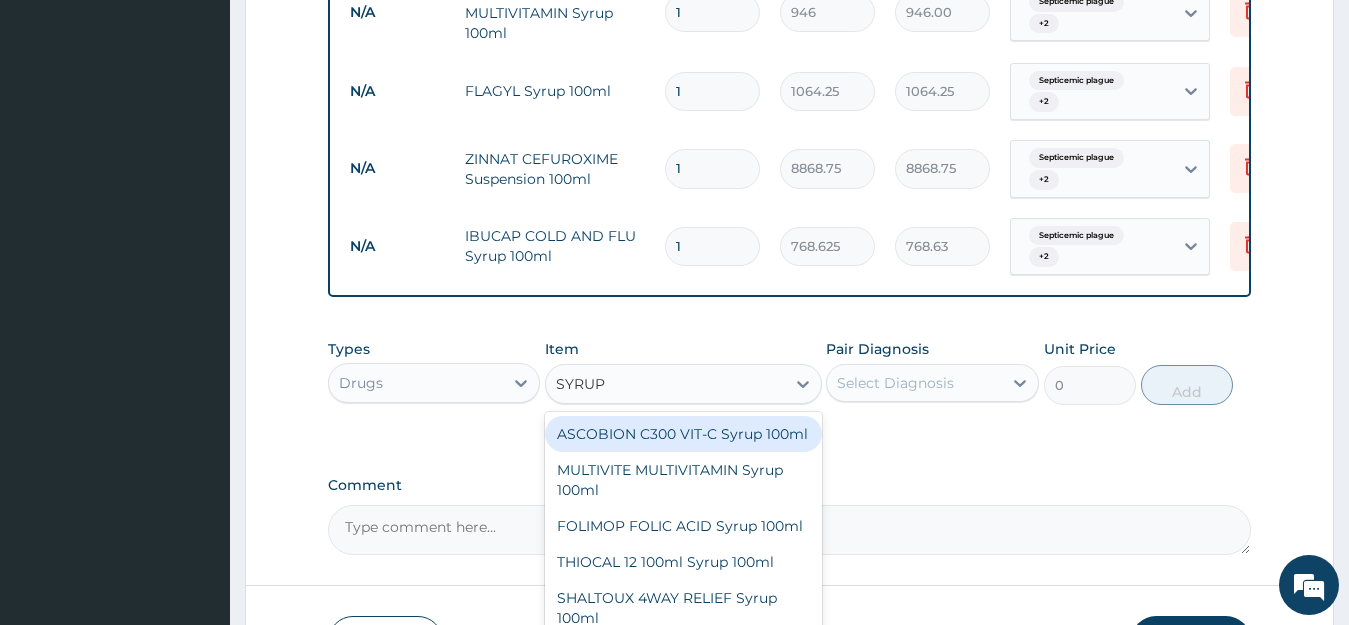 scroll, scrollTop: 2053, scrollLeft: 0, axis: vertical 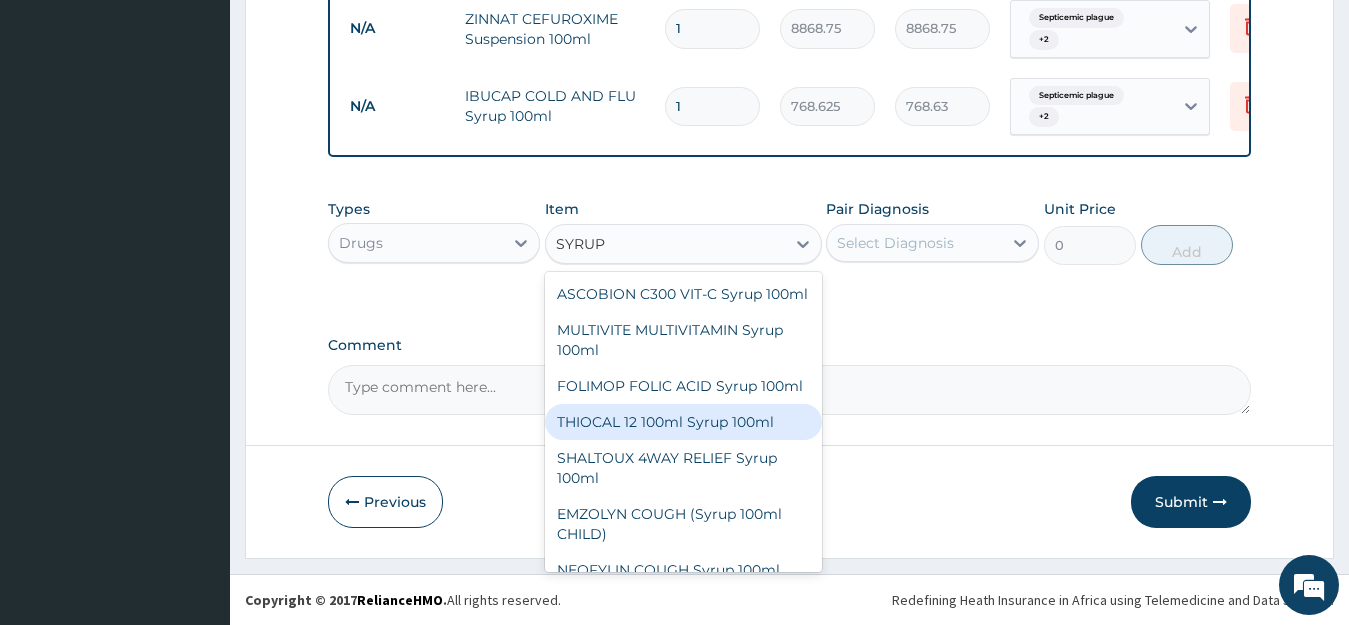 click on "THIOCAL 12 100ml Syrup 100ml" at bounding box center [683, 422] 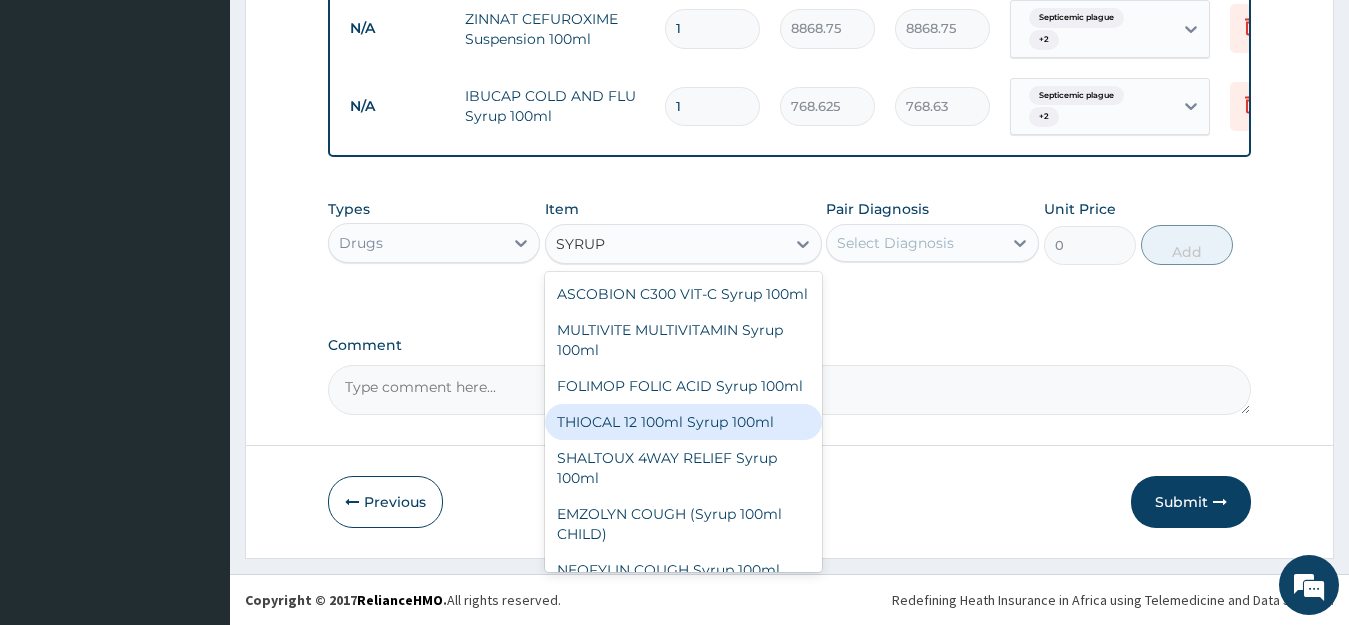 type on "946" 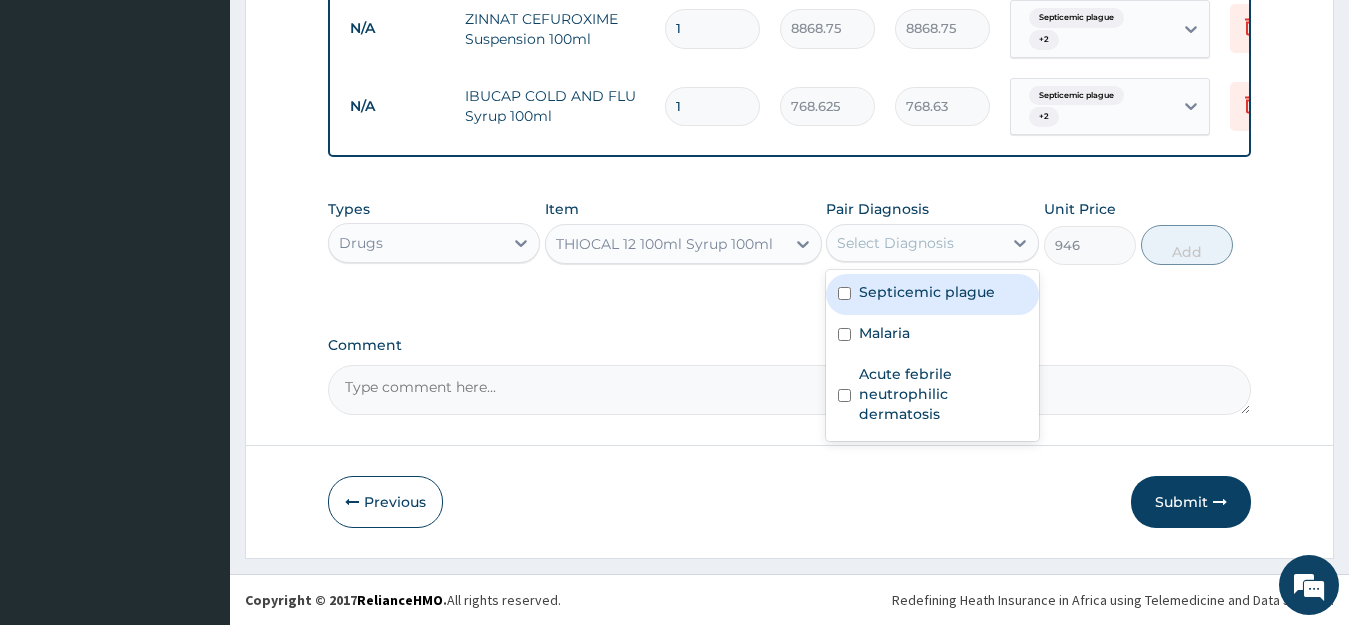 click on "Select Diagnosis" at bounding box center [895, 243] 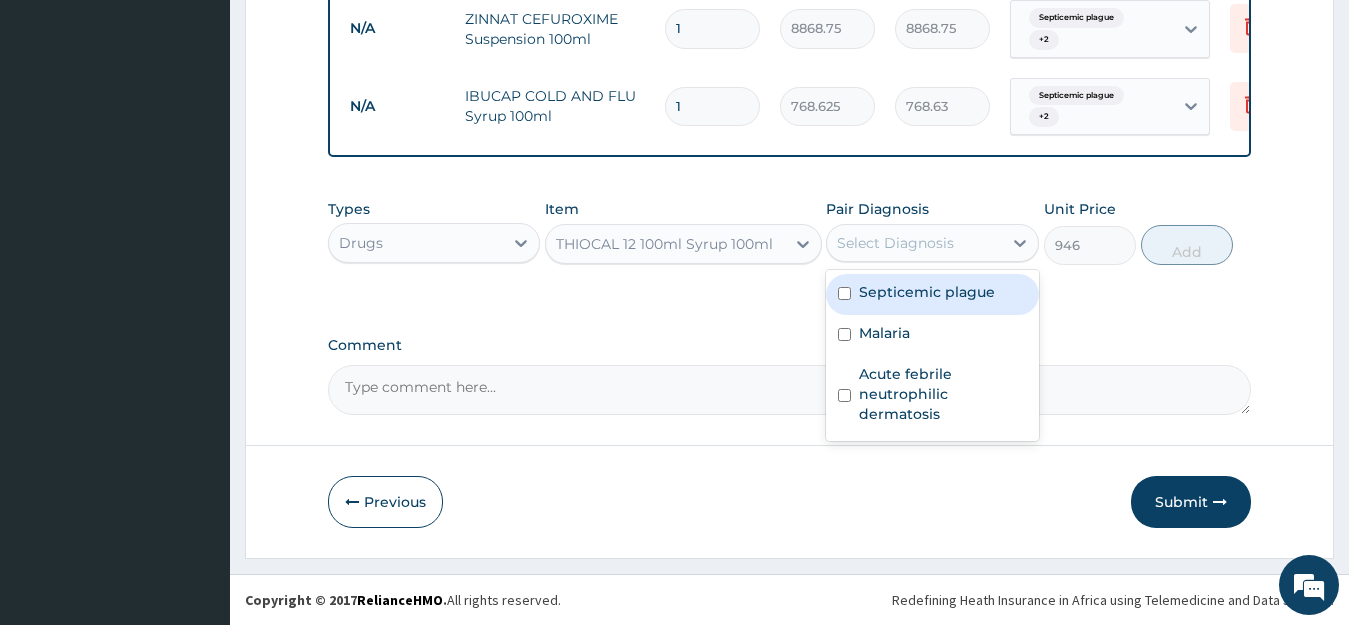 click on "Septicemic plague" at bounding box center (927, 292) 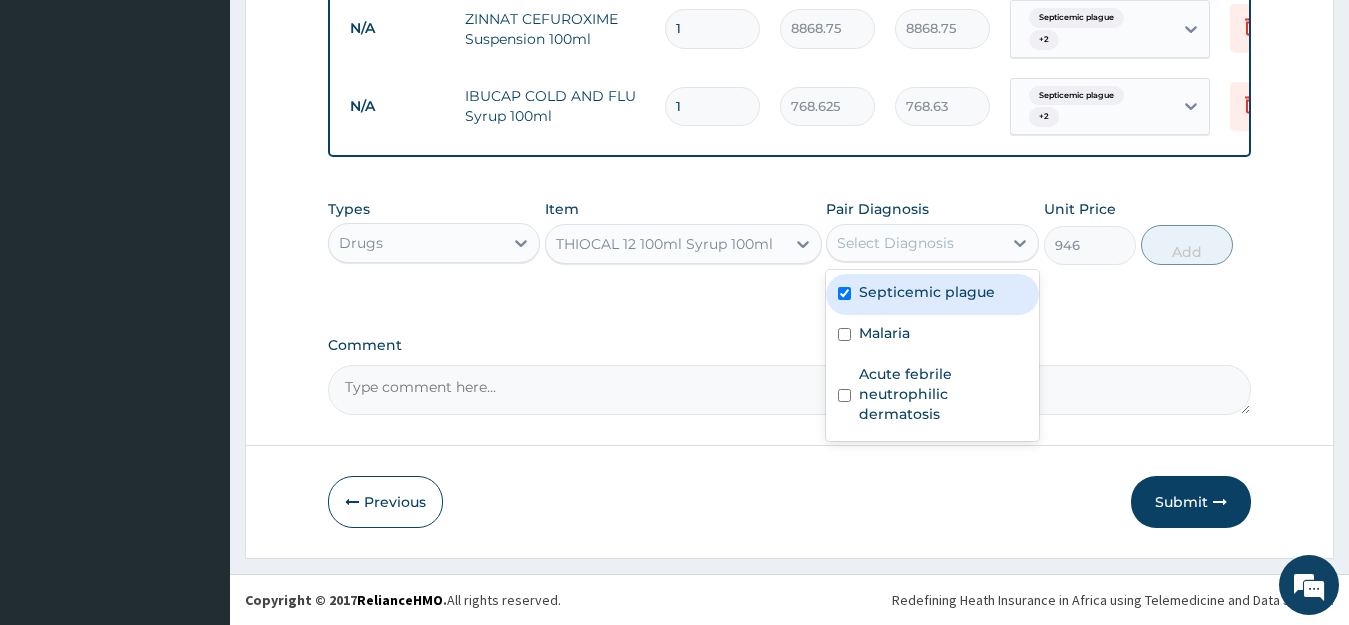 checkbox on "true" 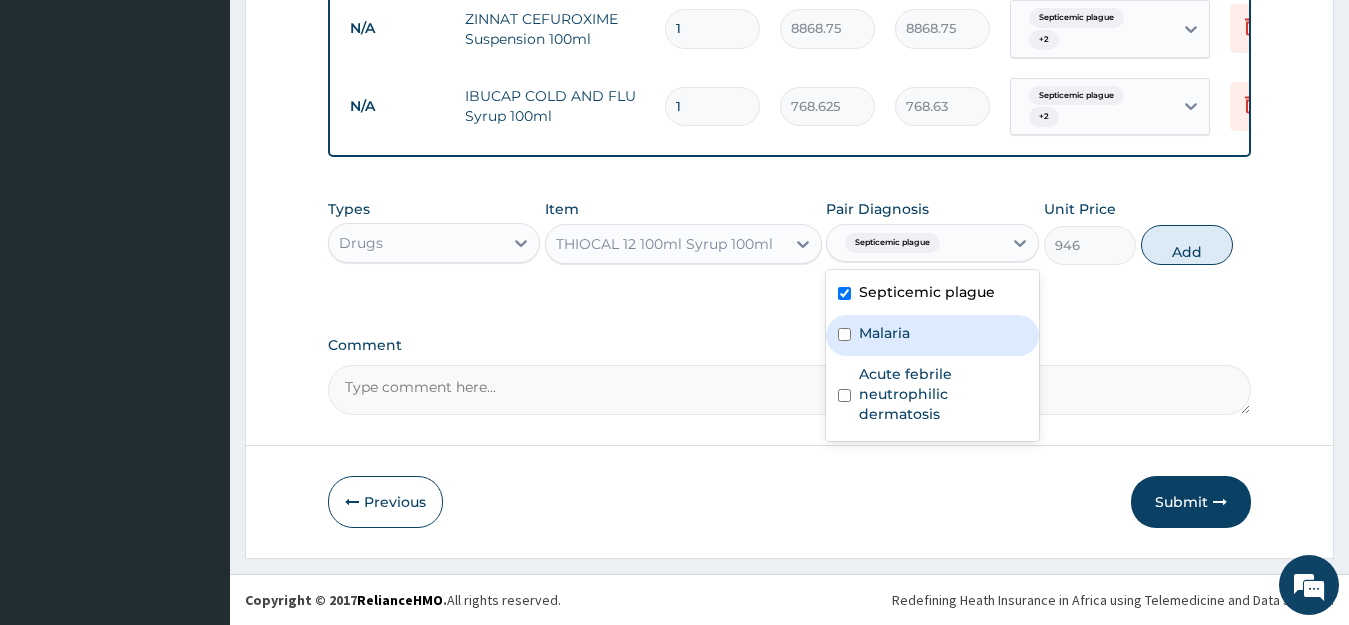 click on "Malaria" at bounding box center (932, 335) 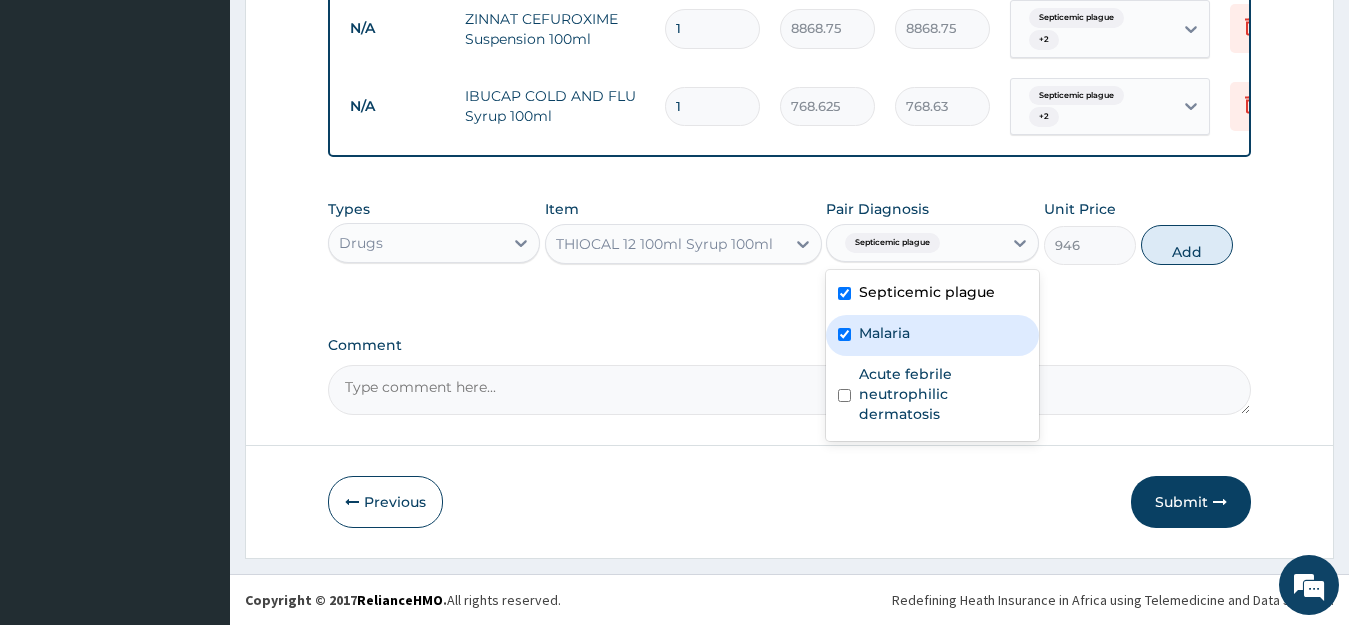 checkbox on "true" 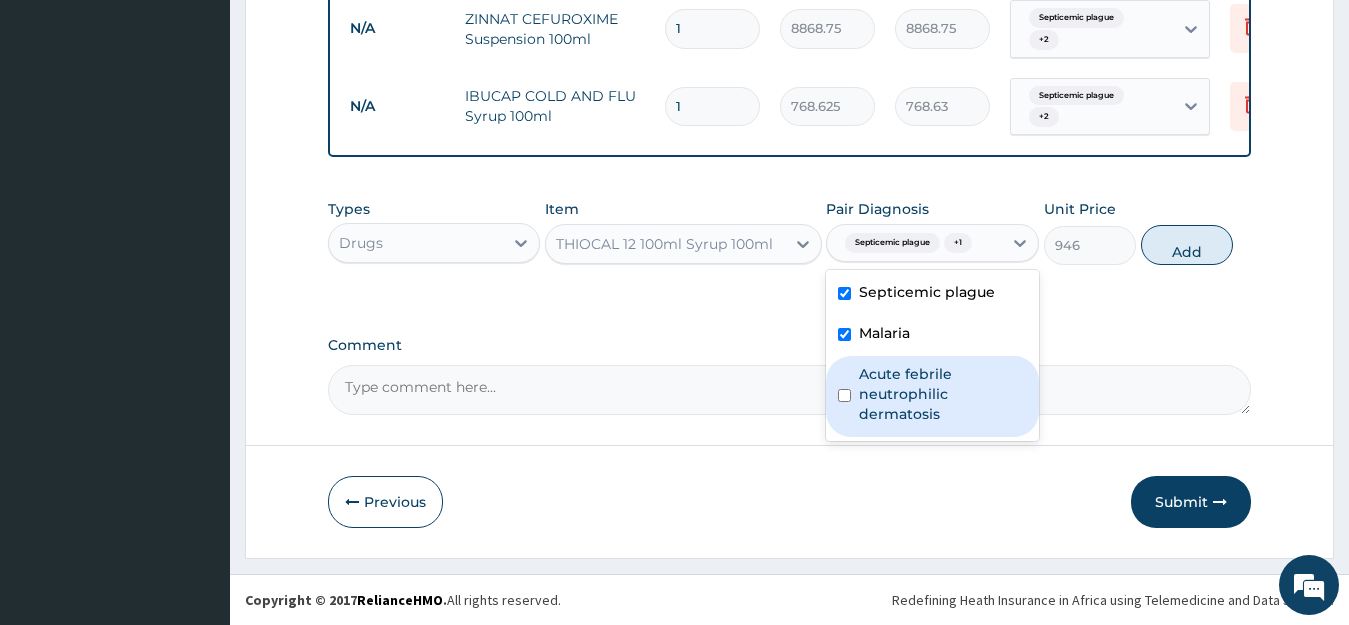 click on "Acute febrile neutrophilic dermatosis" at bounding box center [943, 394] 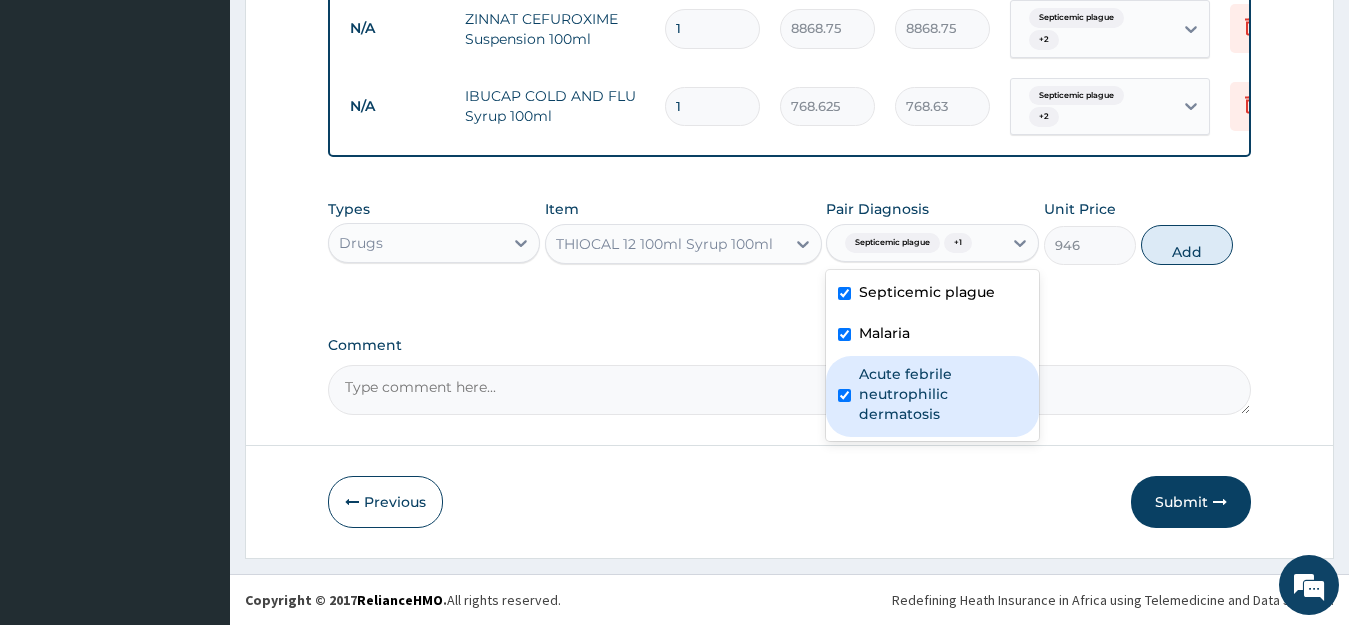checkbox on "true" 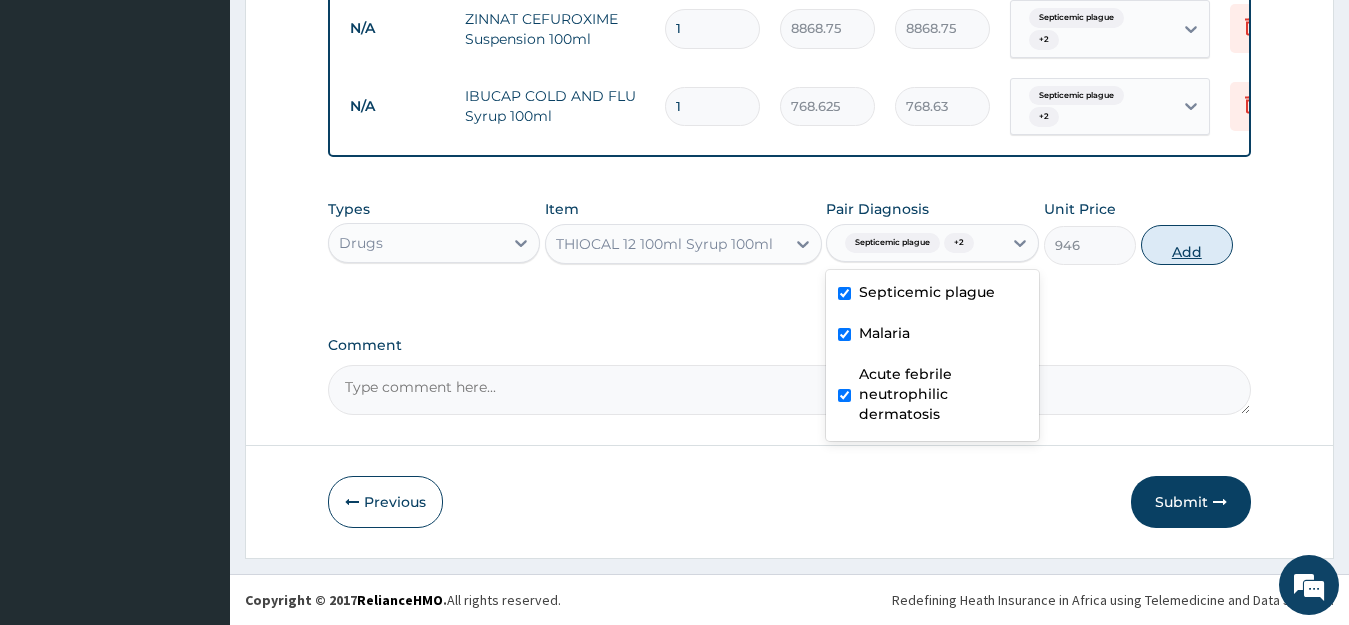 click on "Add" at bounding box center (1187, 245) 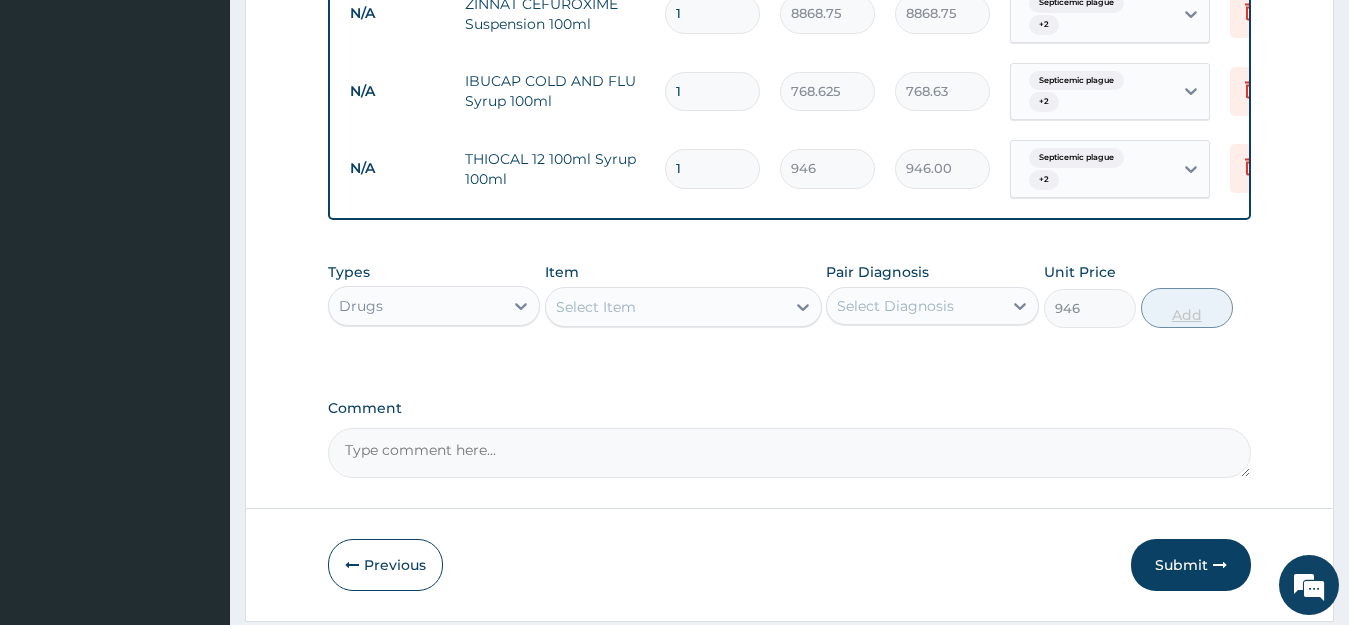 type on "0" 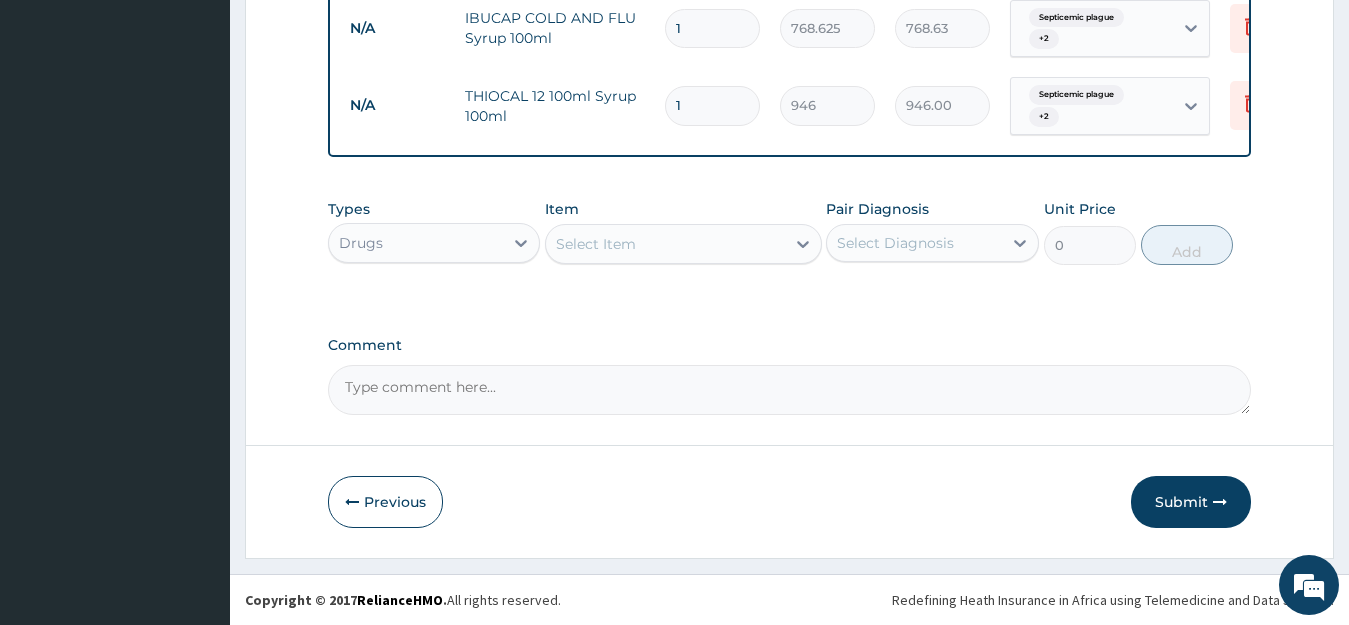 scroll, scrollTop: 2130, scrollLeft: 0, axis: vertical 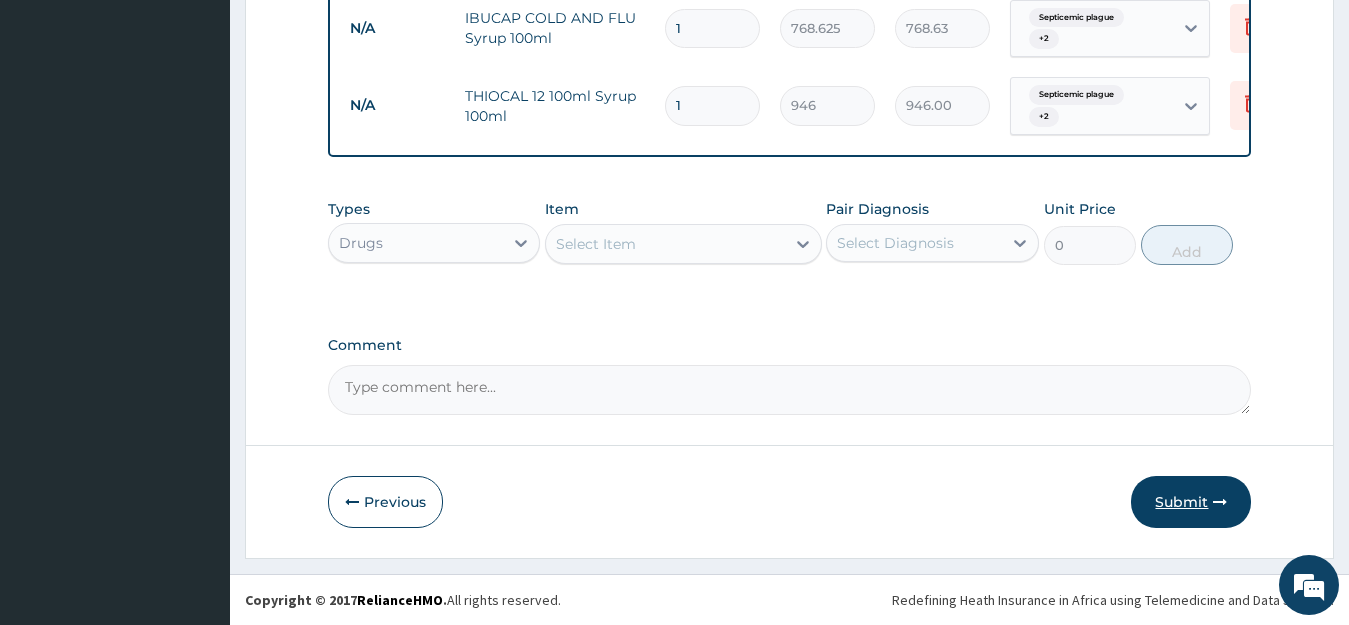 click on "Submit" at bounding box center [1191, 502] 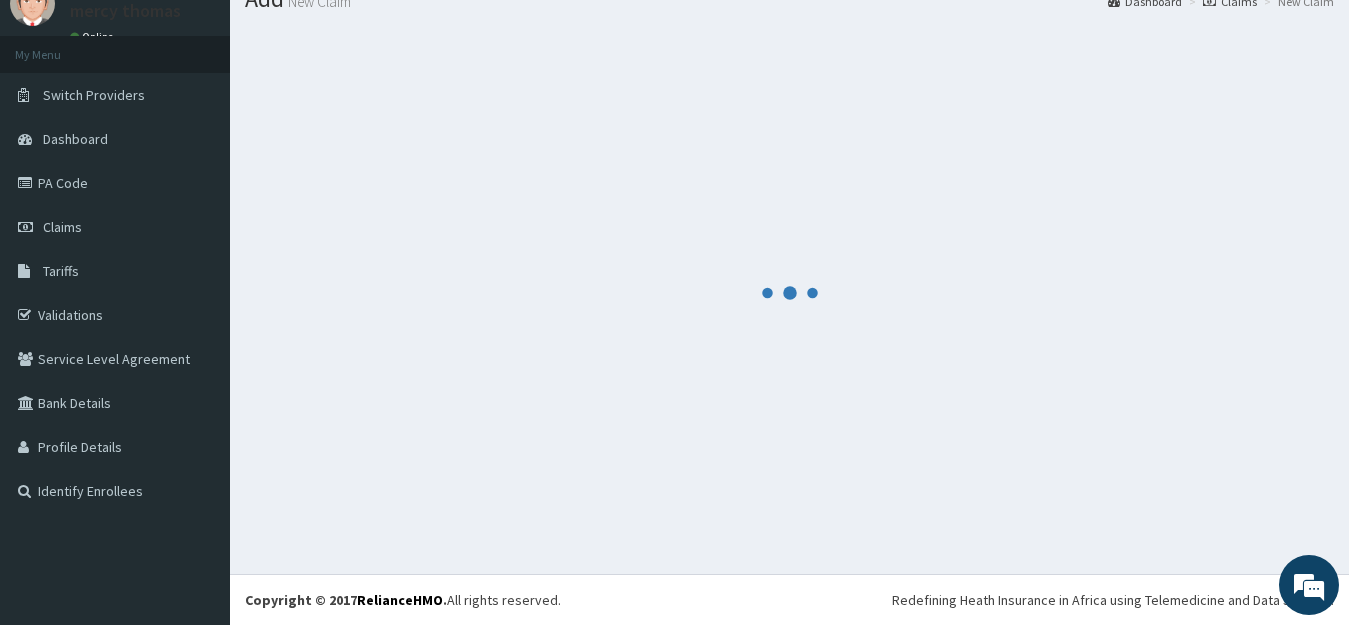 scroll, scrollTop: 79, scrollLeft: 0, axis: vertical 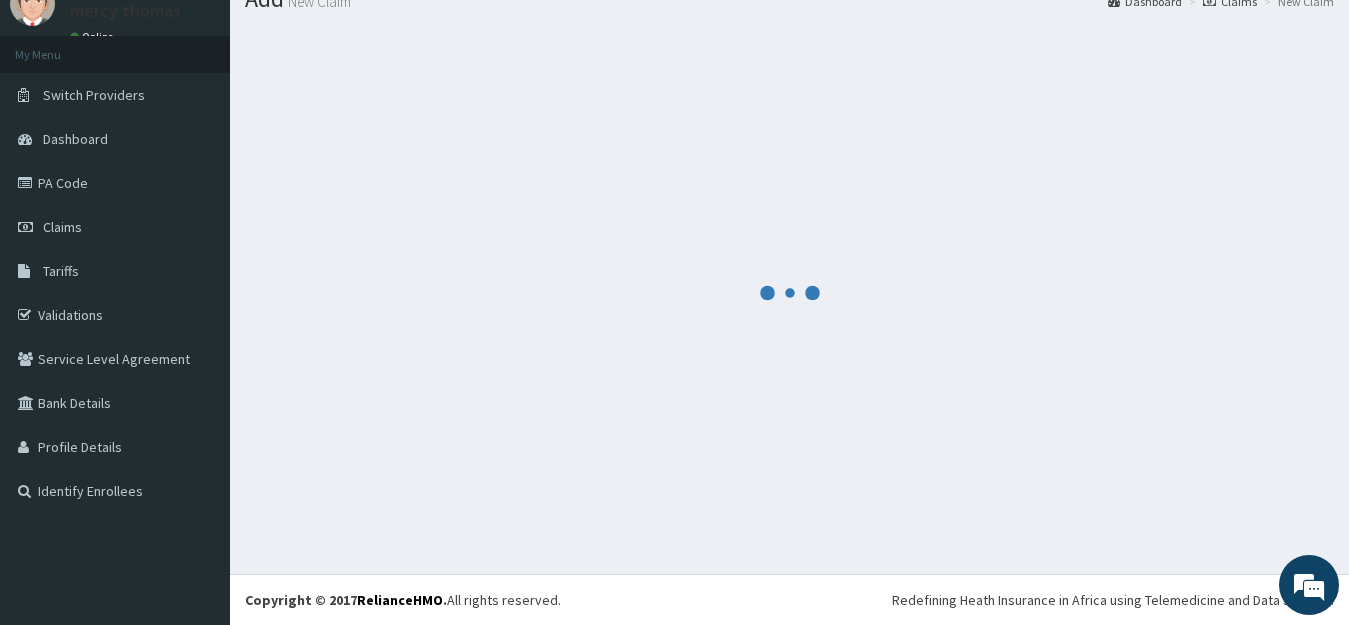 click at bounding box center (789, 292) 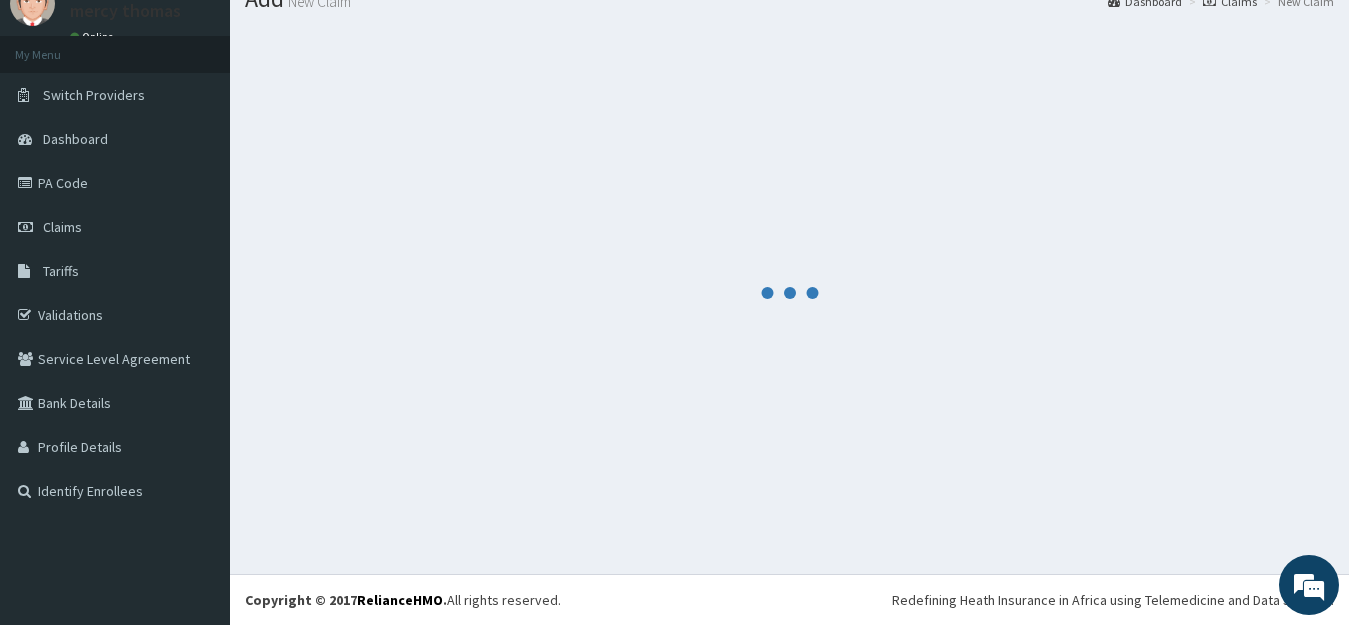 click at bounding box center (789, 292) 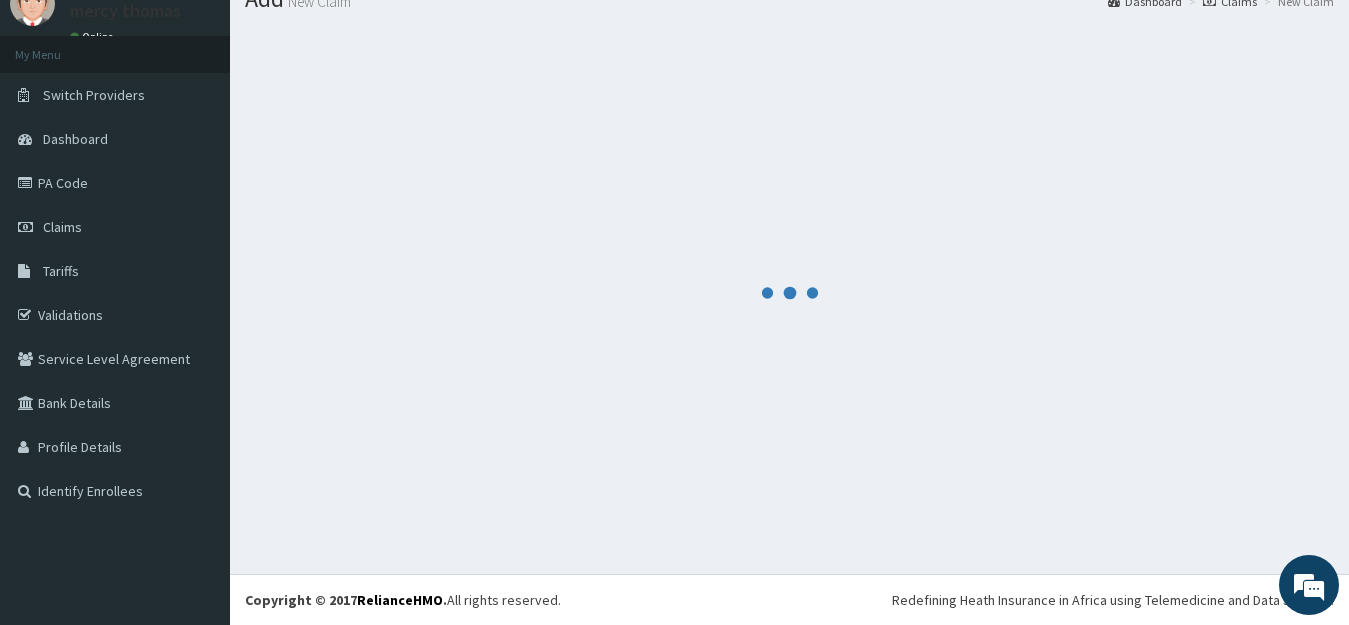 scroll, scrollTop: 8, scrollLeft: 0, axis: vertical 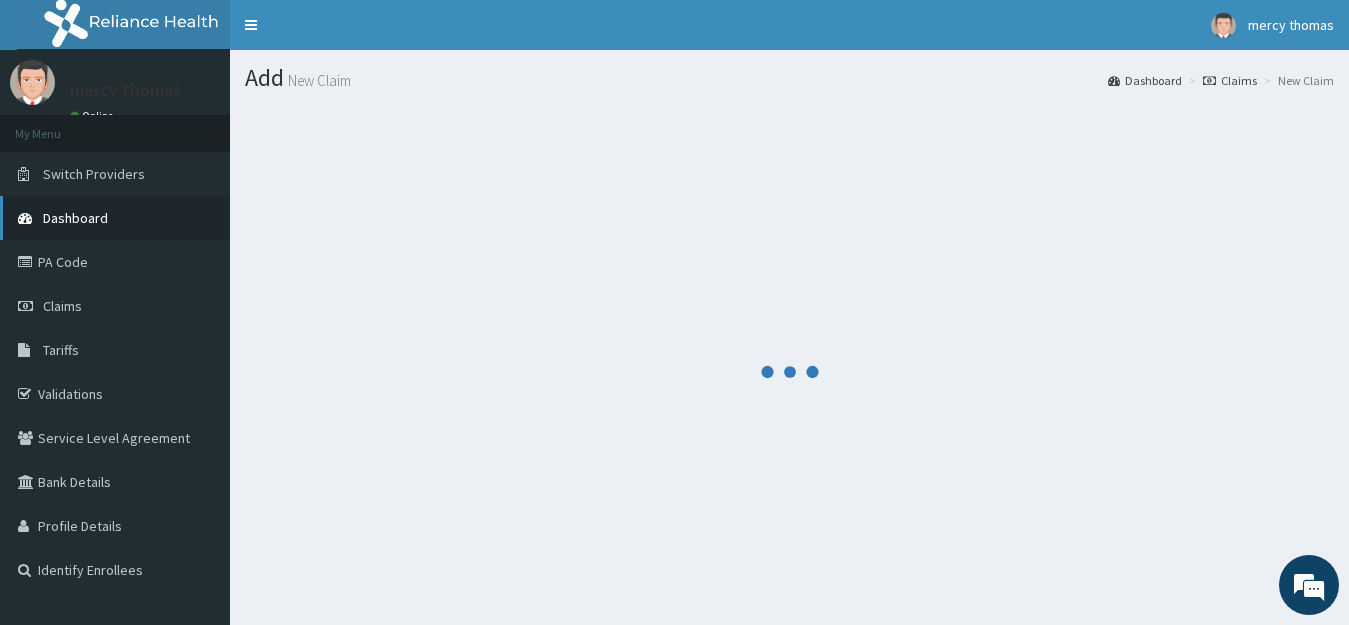 click on "Dashboard" at bounding box center (75, 218) 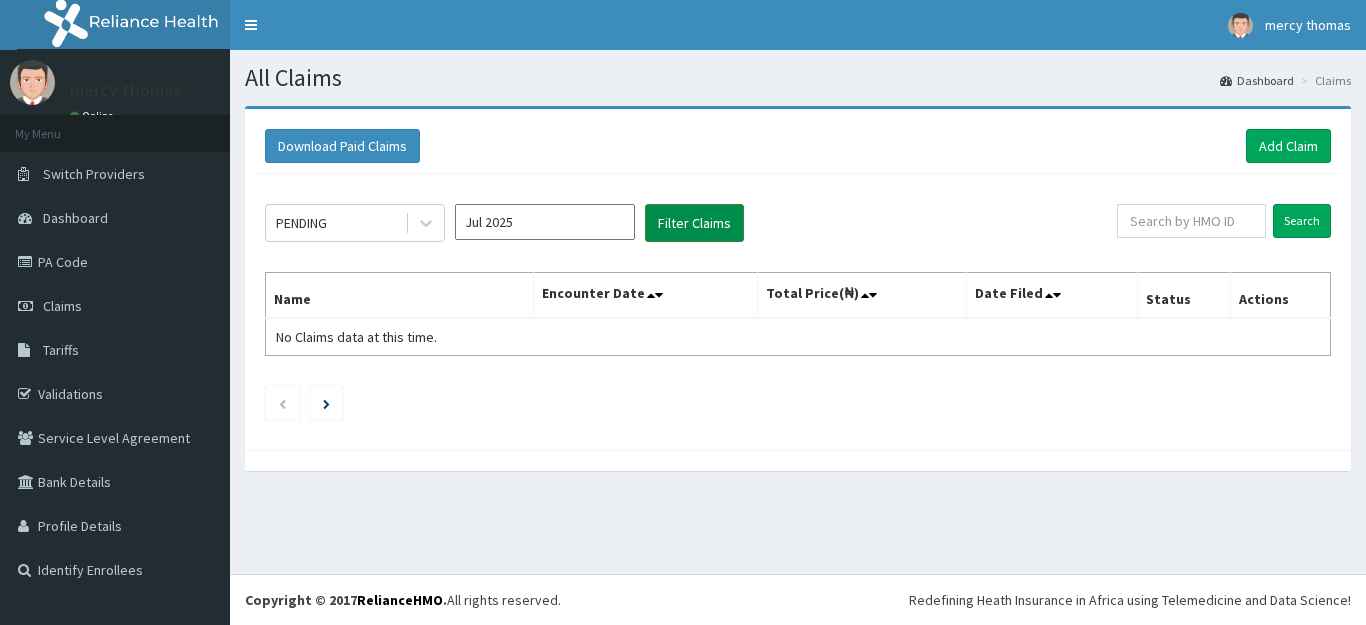 click on "Filter Claims" at bounding box center [694, 223] 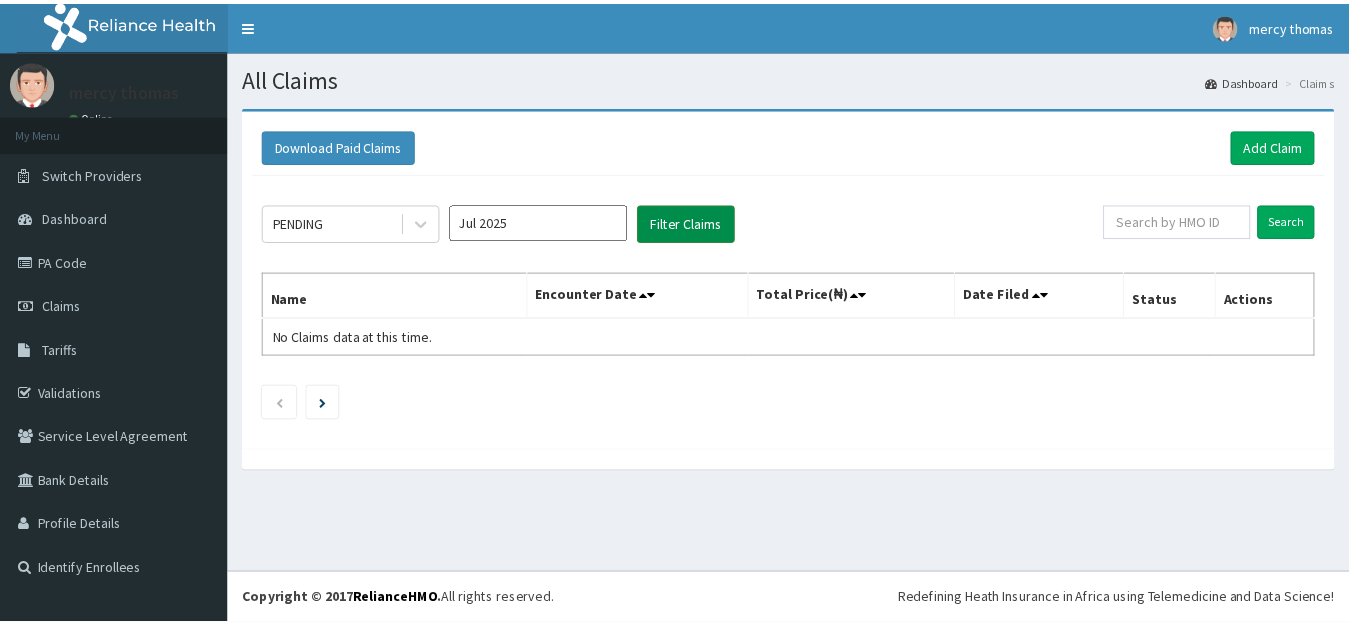 scroll, scrollTop: 0, scrollLeft: 0, axis: both 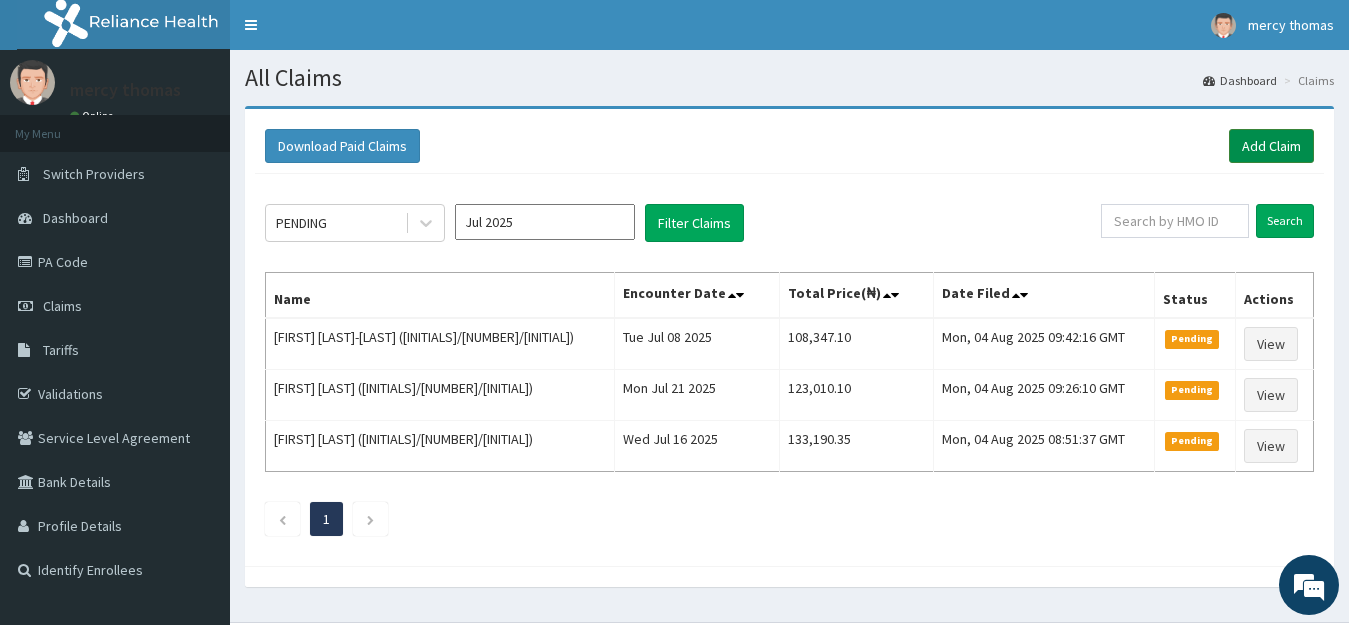 click on "Add Claim" at bounding box center [1271, 146] 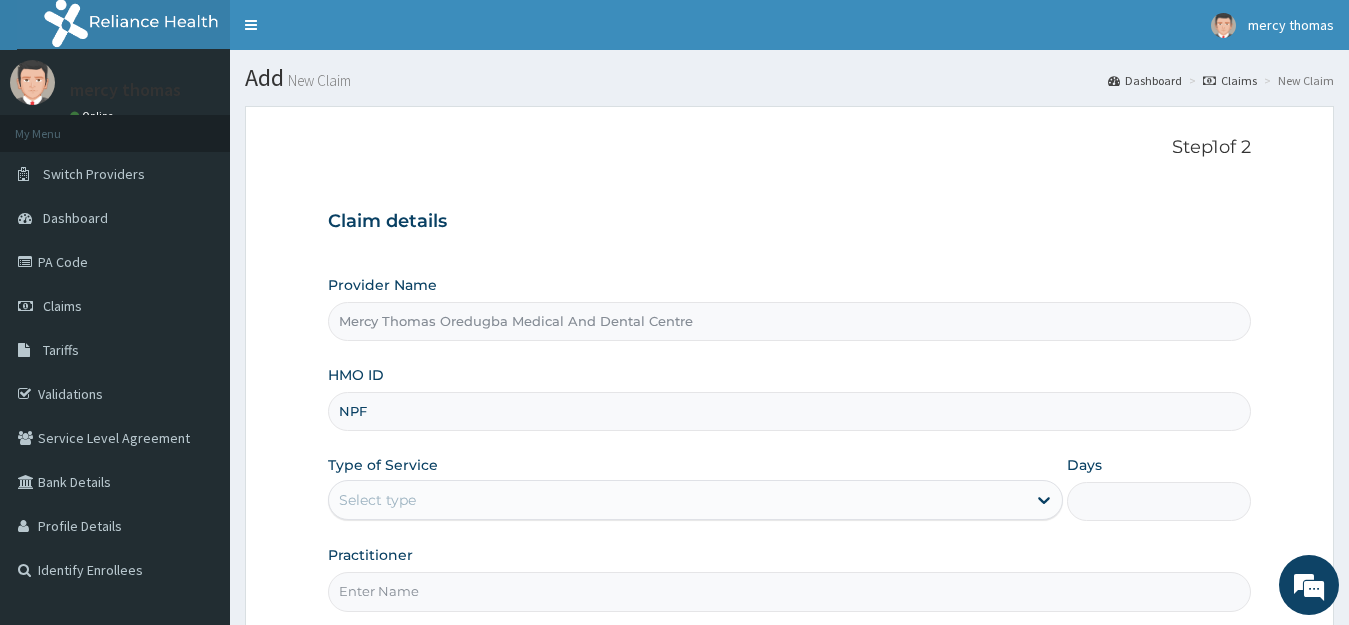 scroll, scrollTop: 0, scrollLeft: 0, axis: both 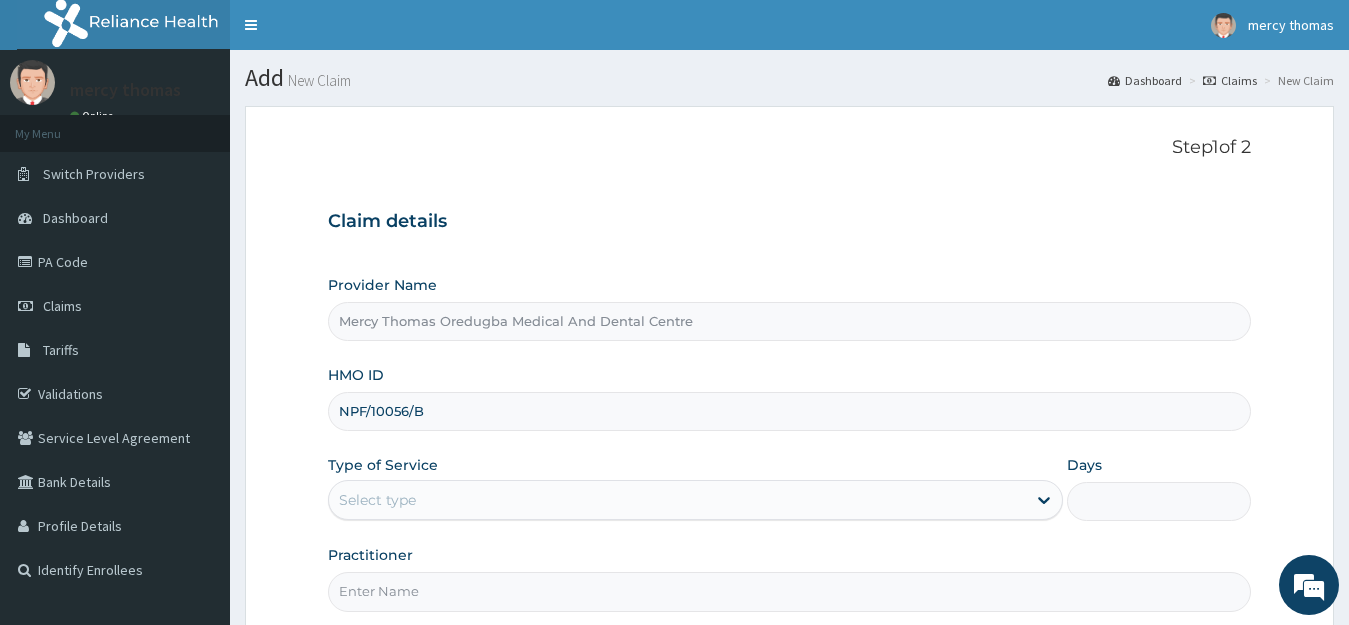 type on "NPF/10056/B" 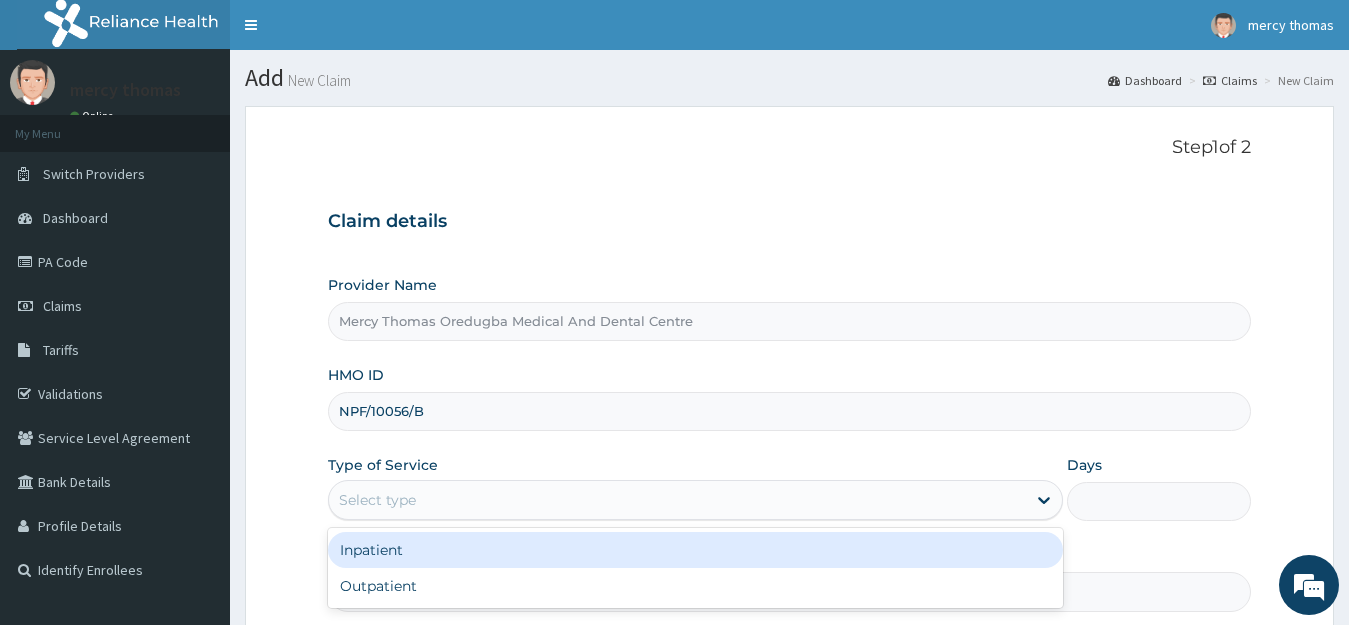 click on "Inpatient" at bounding box center [696, 550] 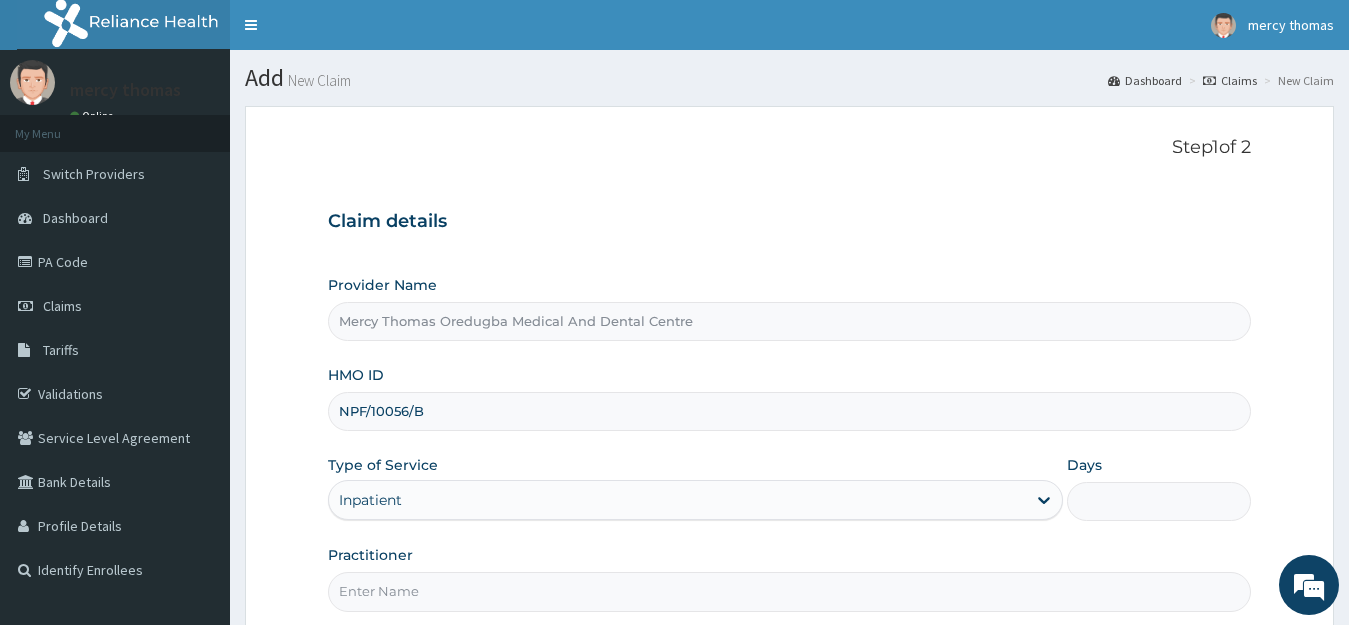 scroll, scrollTop: 0, scrollLeft: 0, axis: both 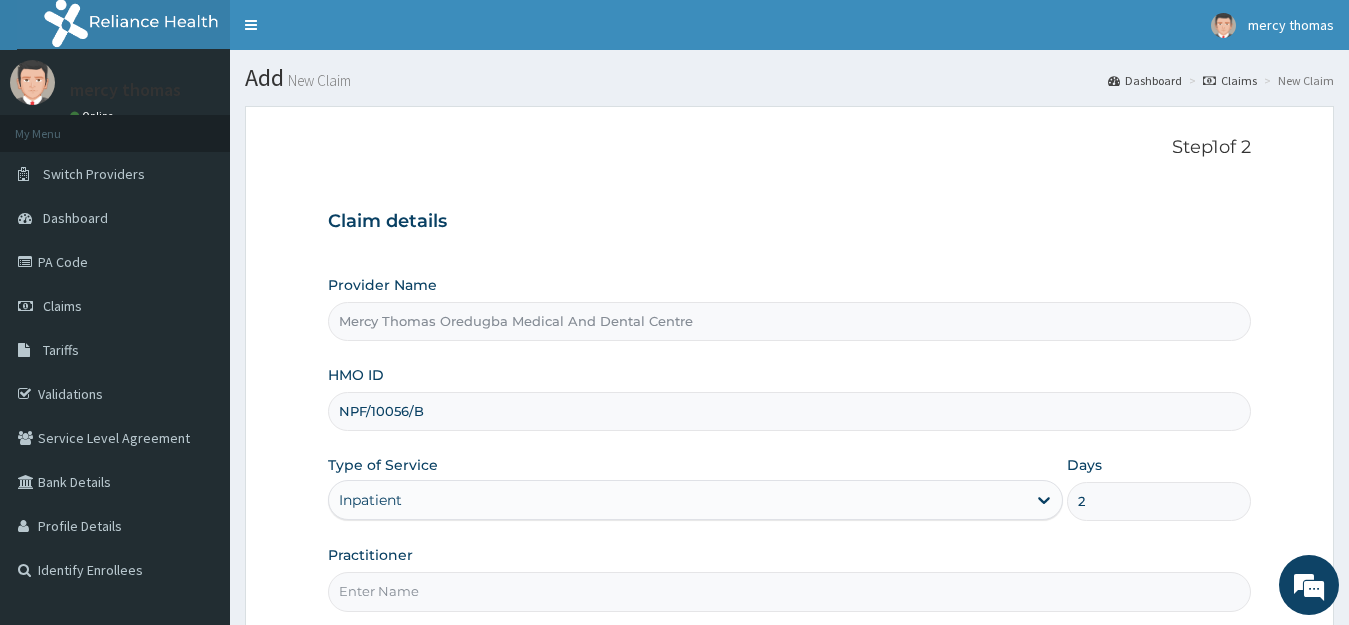 type on "2" 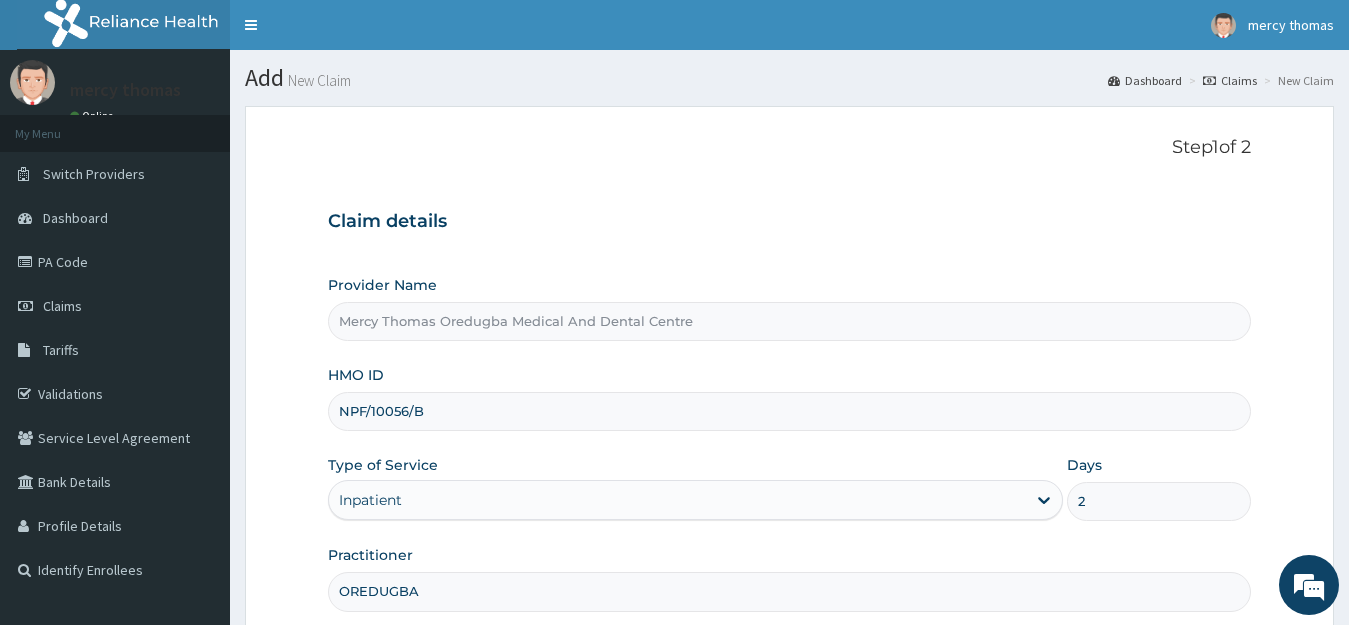 scroll, scrollTop: 197, scrollLeft: 0, axis: vertical 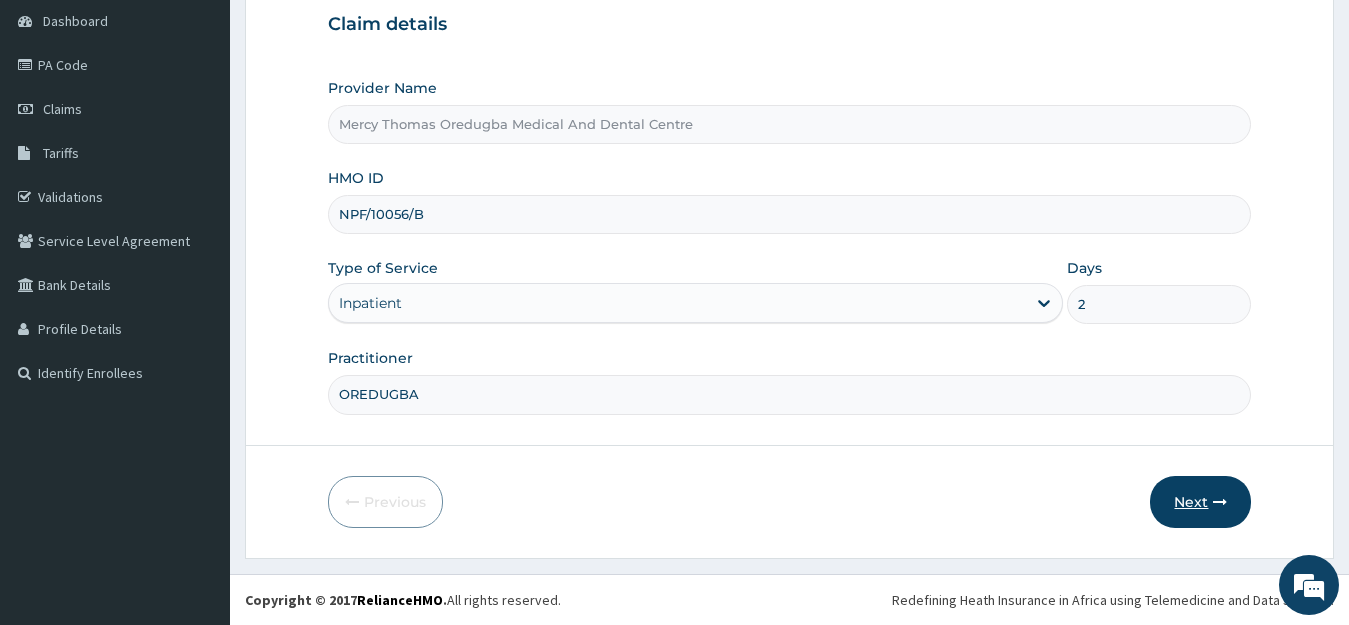 type on "OREDUGBA" 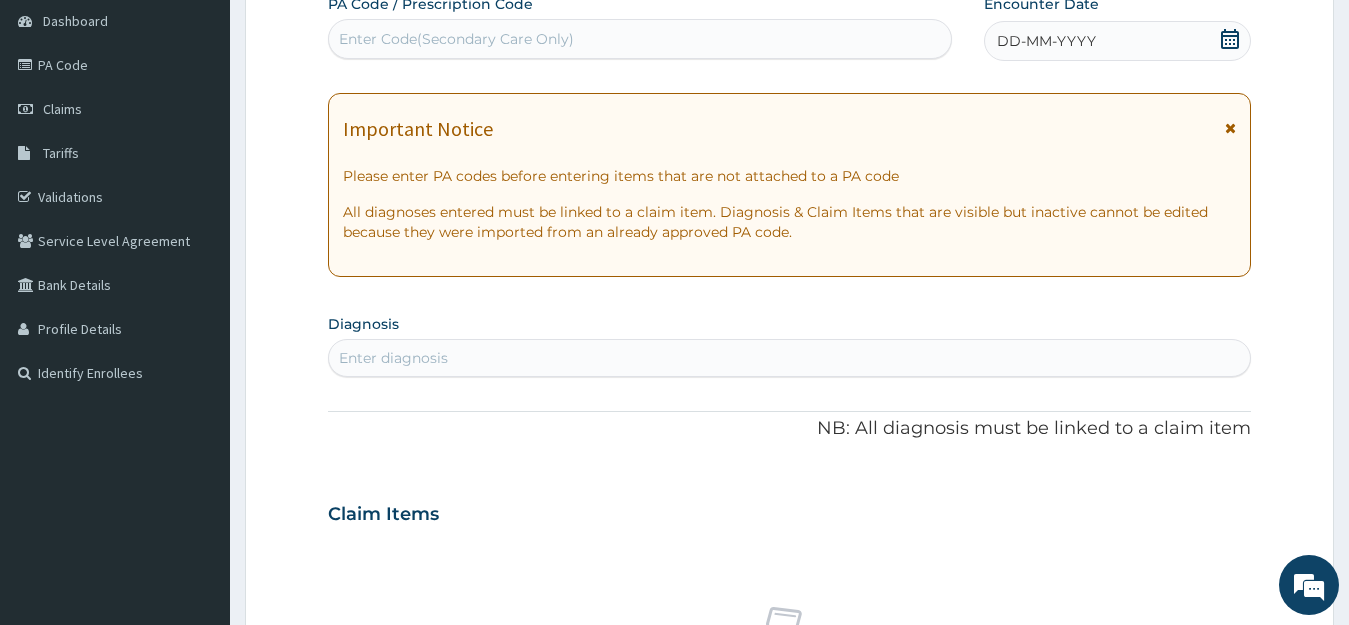 click on "Claim Items" at bounding box center (790, 510) 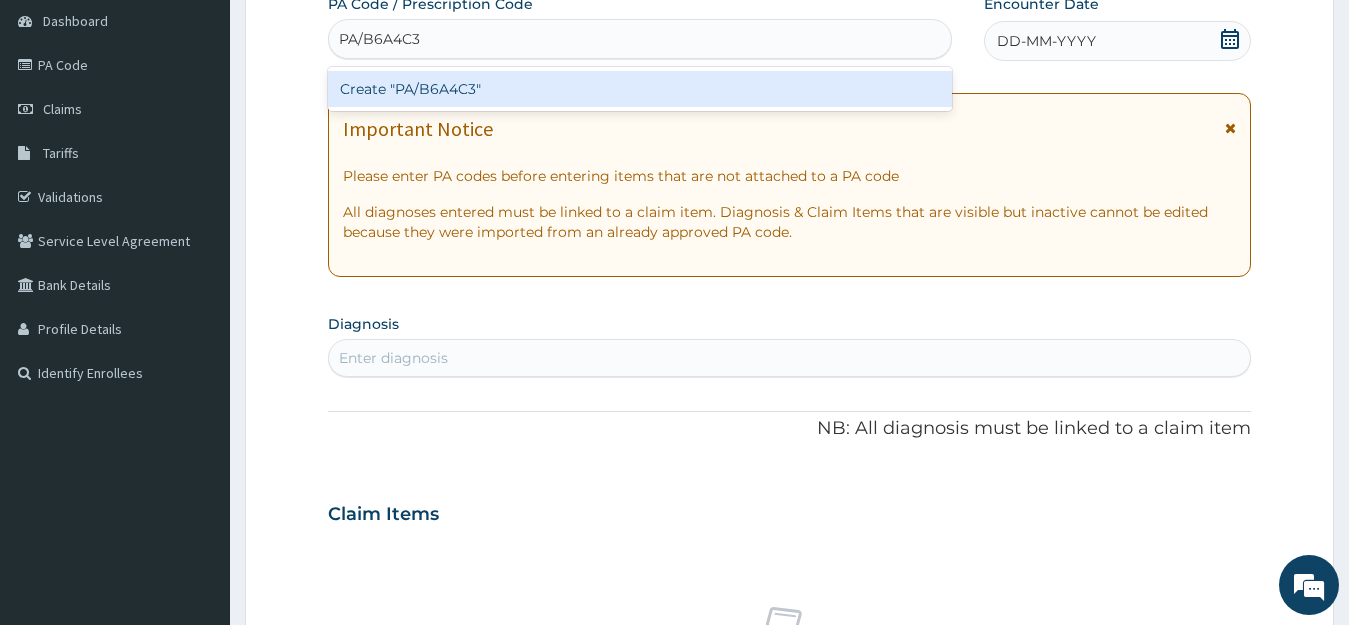 type on "PA/B6A4C3" 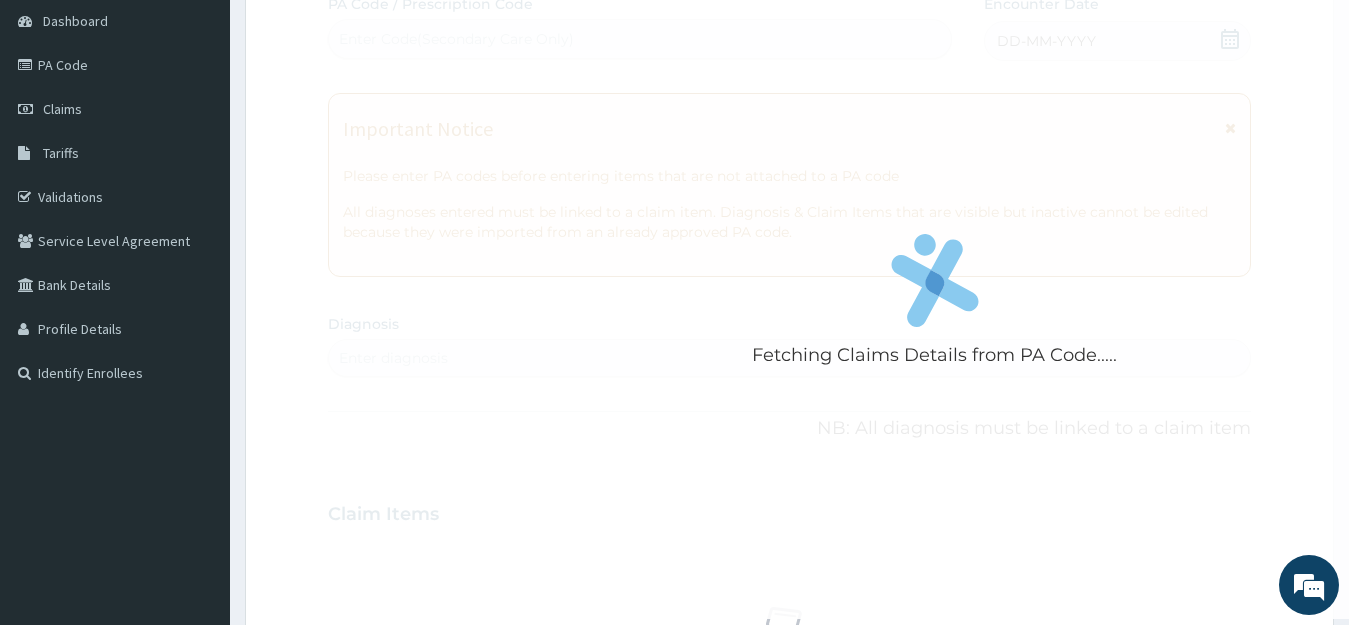 click on "Fetching Claims Details from PA Code..... PA Code / Prescription Code Enter Code(Secondary Care Only) Encounter Date DD-MM-YYYY Important Notice Please enter PA codes before entering items that are not attached to a PA code   All diagnoses entered must be linked to a claim item. Diagnosis & Claim Items that are visible but inactive cannot be edited because they were imported from an already approved PA code. Diagnosis Enter diagnosis NB: All diagnosis must be linked to a claim item Claim Items No claim item Types Select Type Item Select Item Pair Diagnosis Select Diagnosis Unit Price 0 Add Comment" at bounding box center [790, 511] 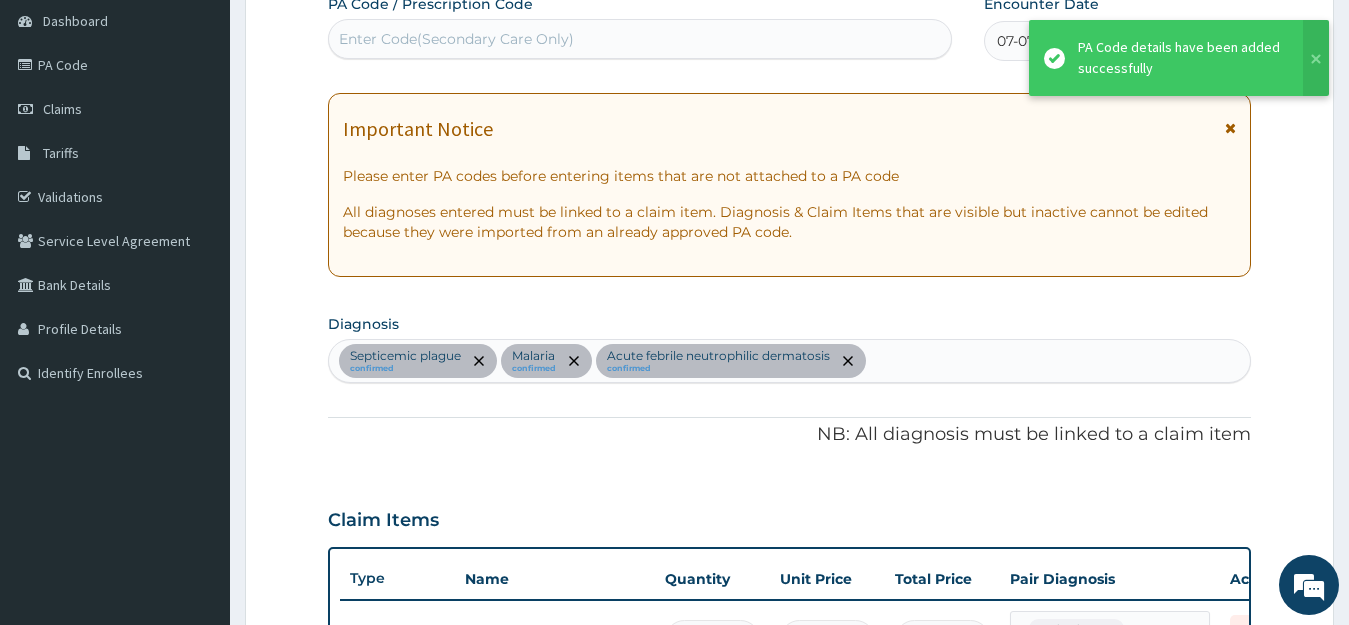 scroll, scrollTop: 597, scrollLeft: 0, axis: vertical 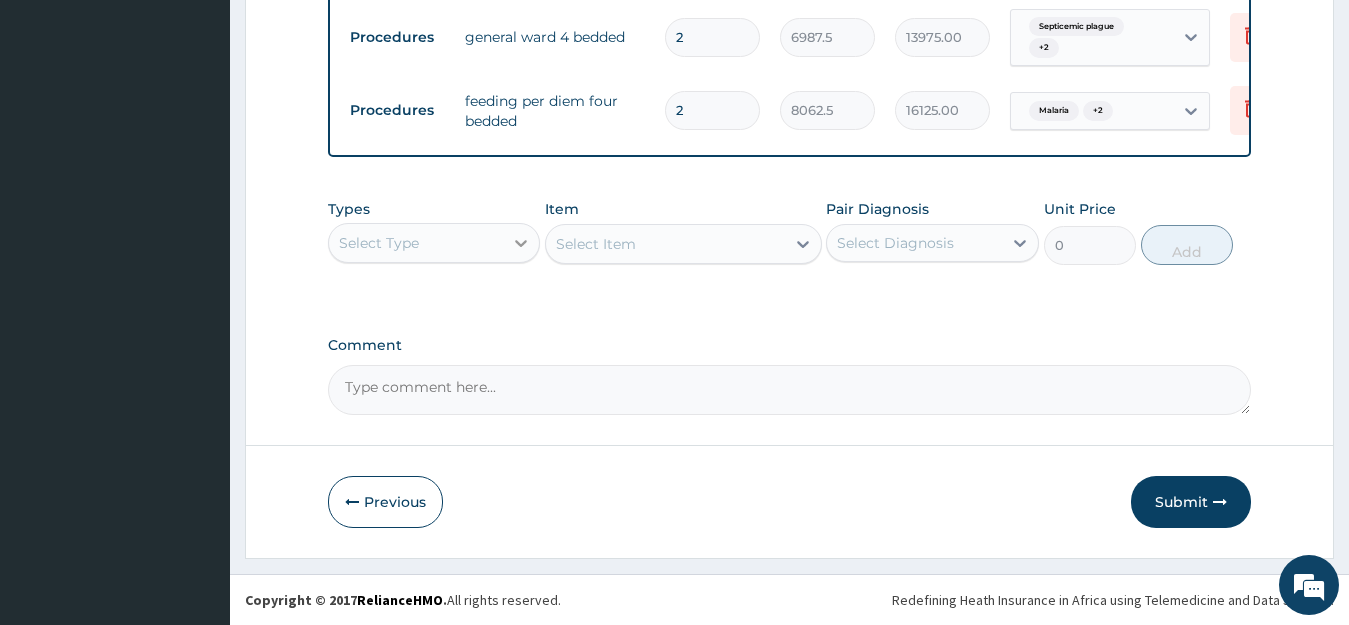 click 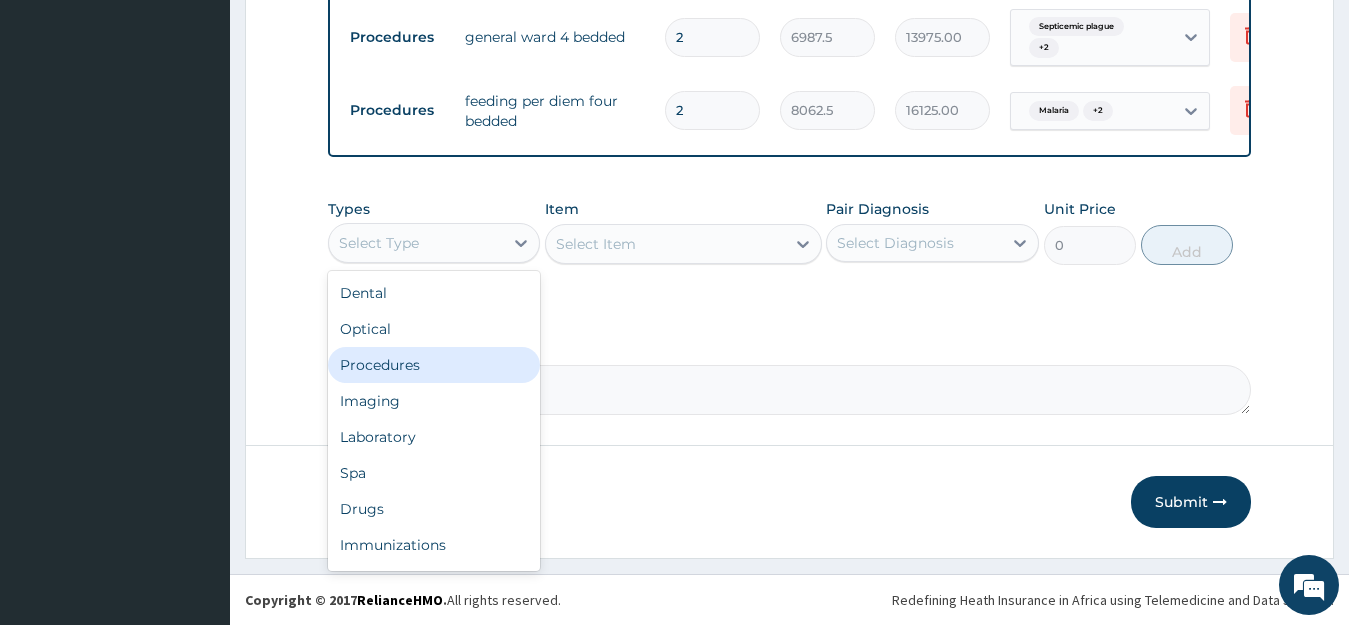click on "Procedures" at bounding box center [434, 365] 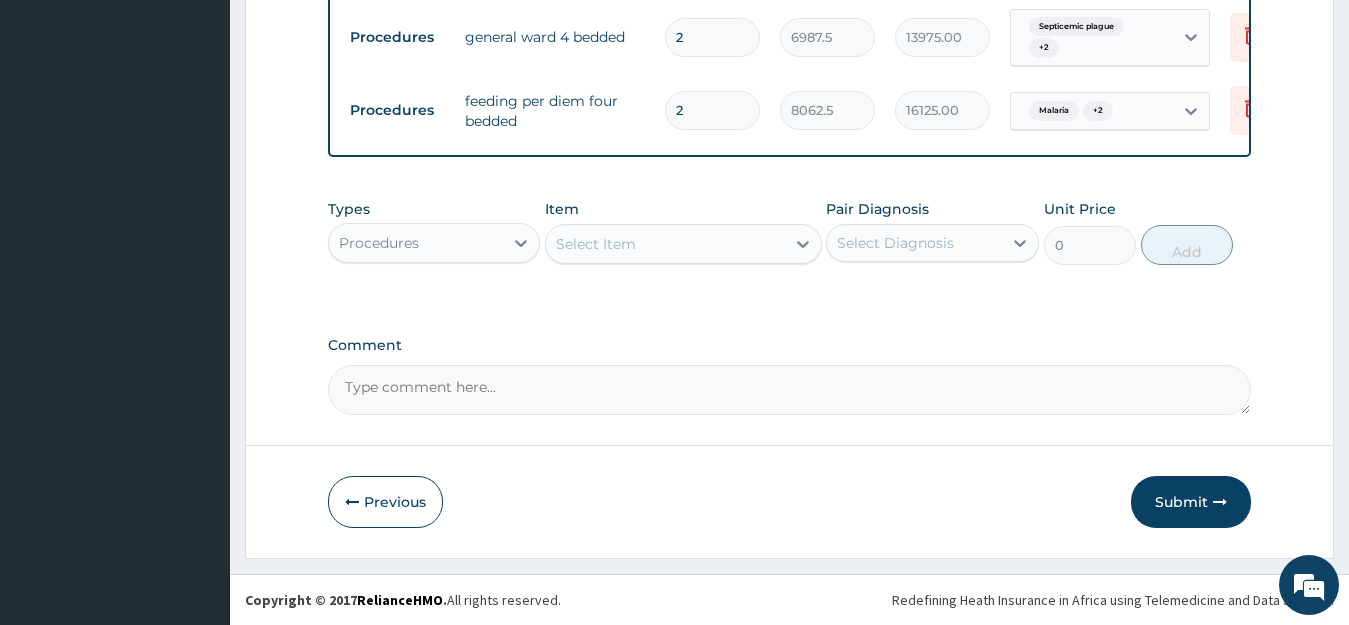 click on "Select Item" at bounding box center (665, 244) 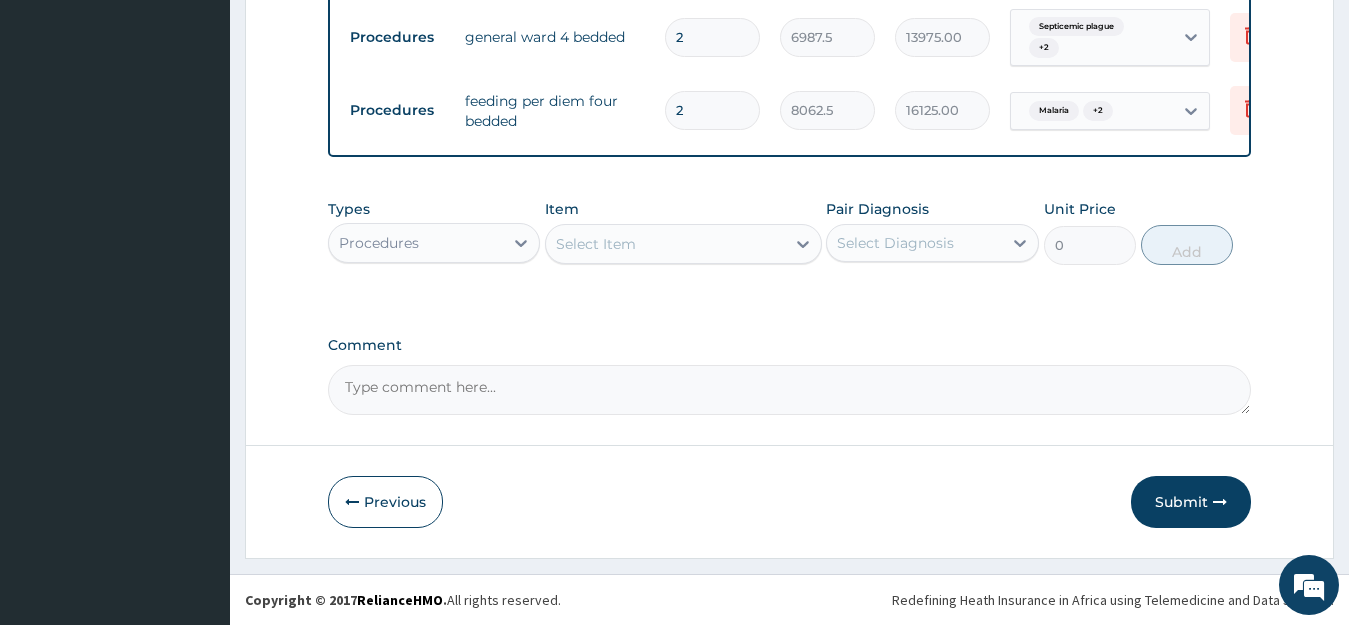 click on "Select Item" at bounding box center (665, 244) 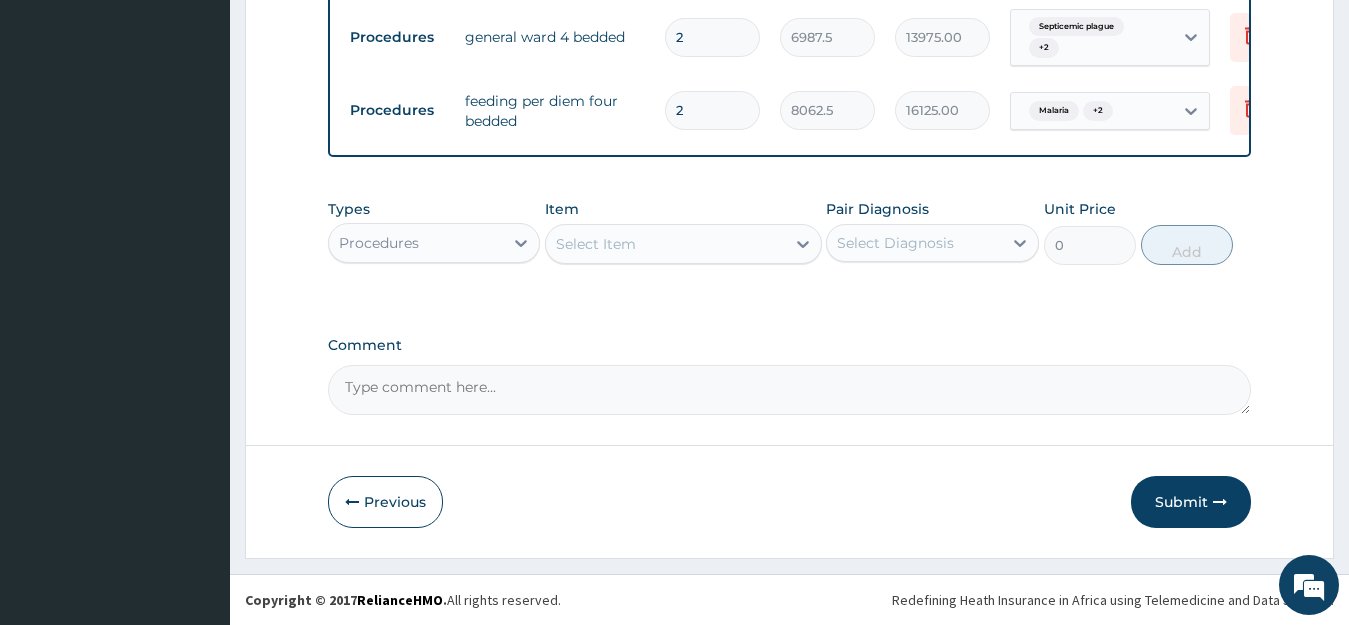 click on "Select Item" at bounding box center (665, 244) 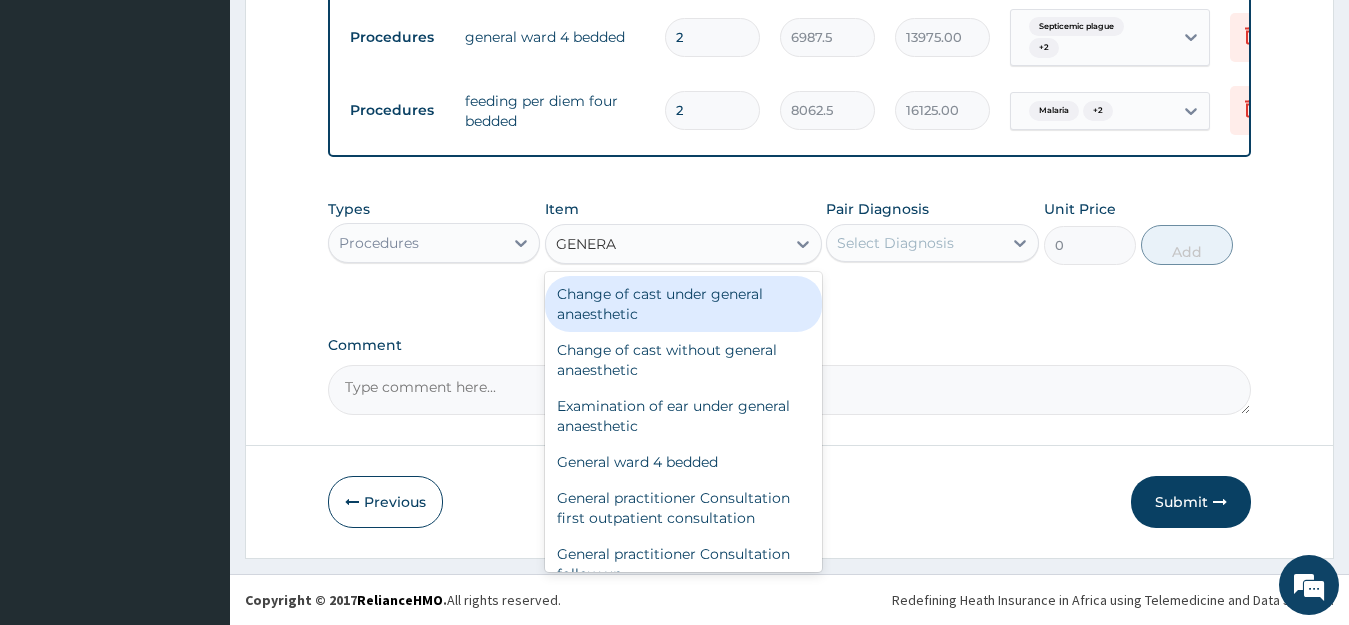 type on "GENERAL" 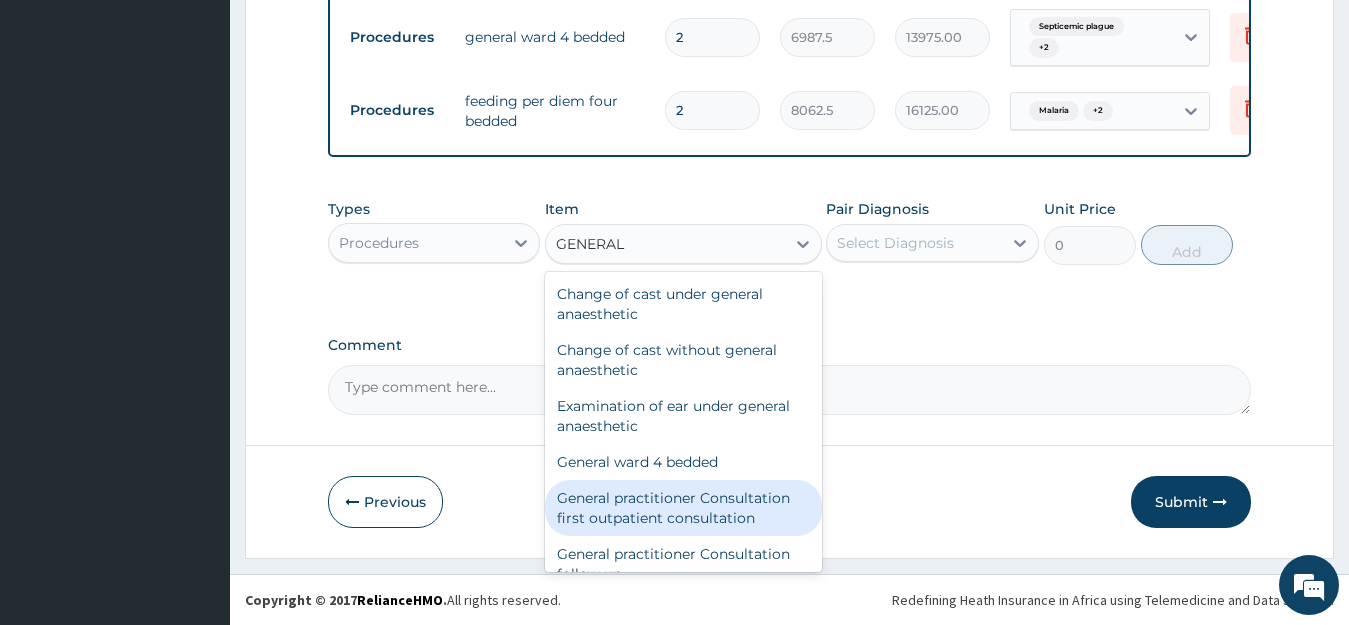 click on "General practitioner Consultation first outpatient consultation" at bounding box center [683, 508] 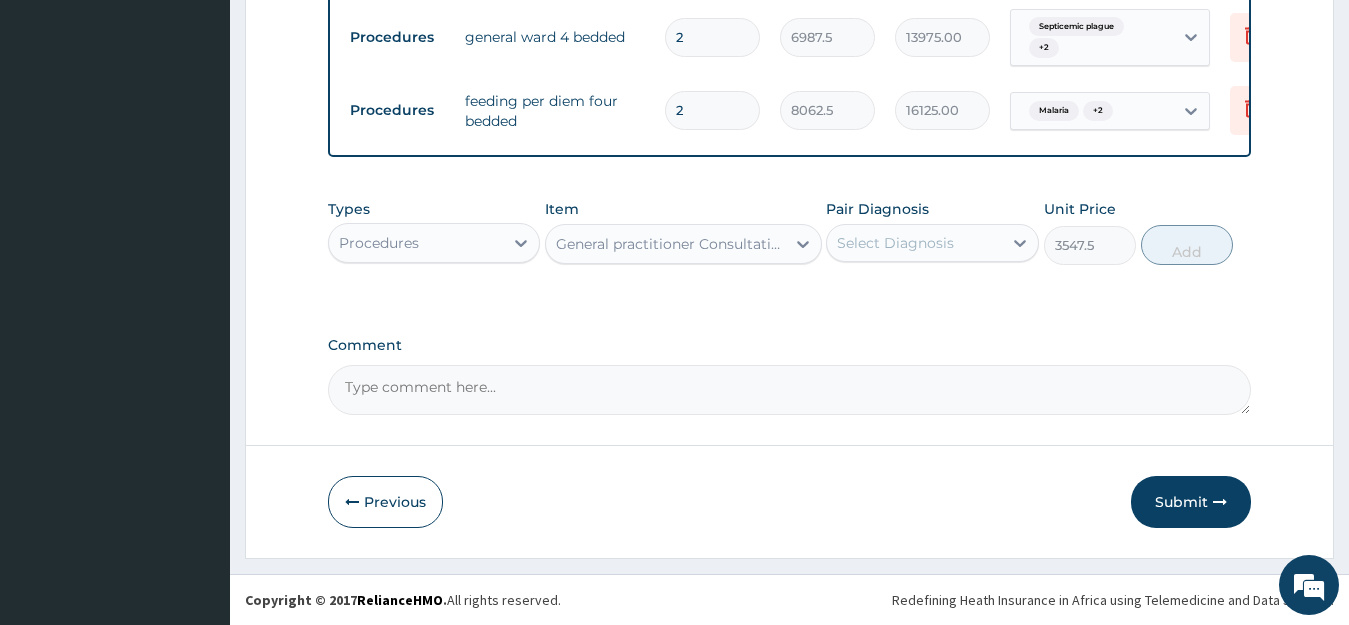 type 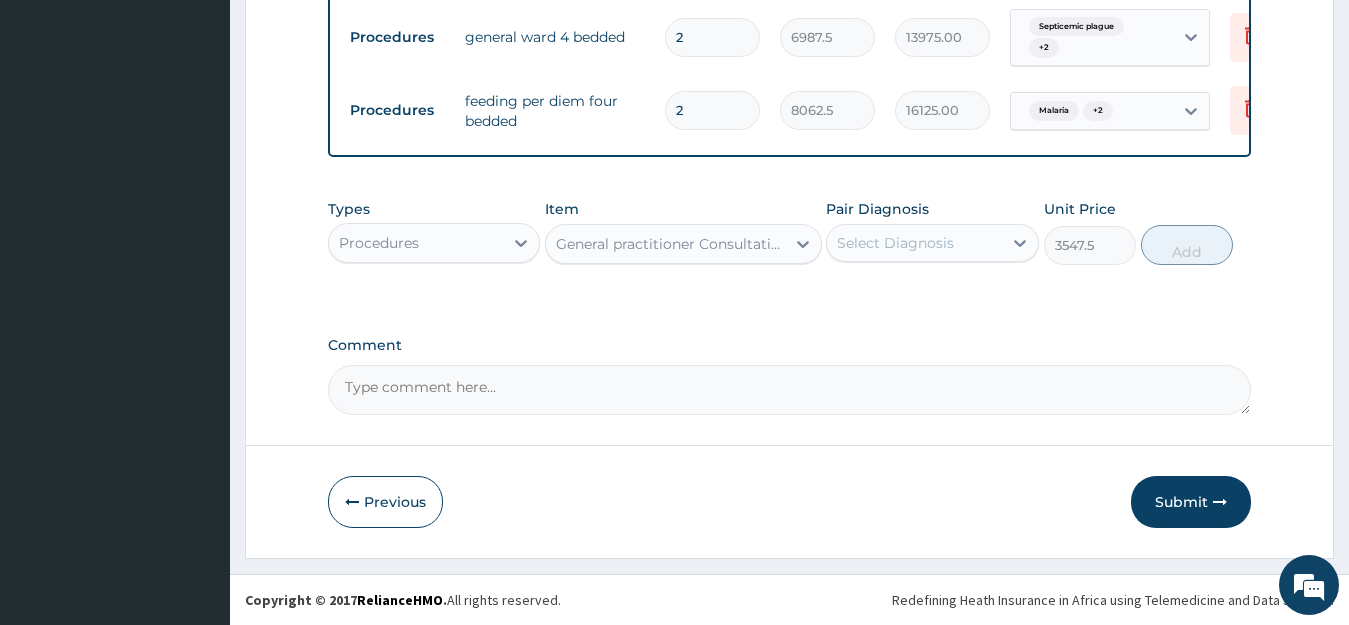 click on "Select Diagnosis" at bounding box center [914, 243] 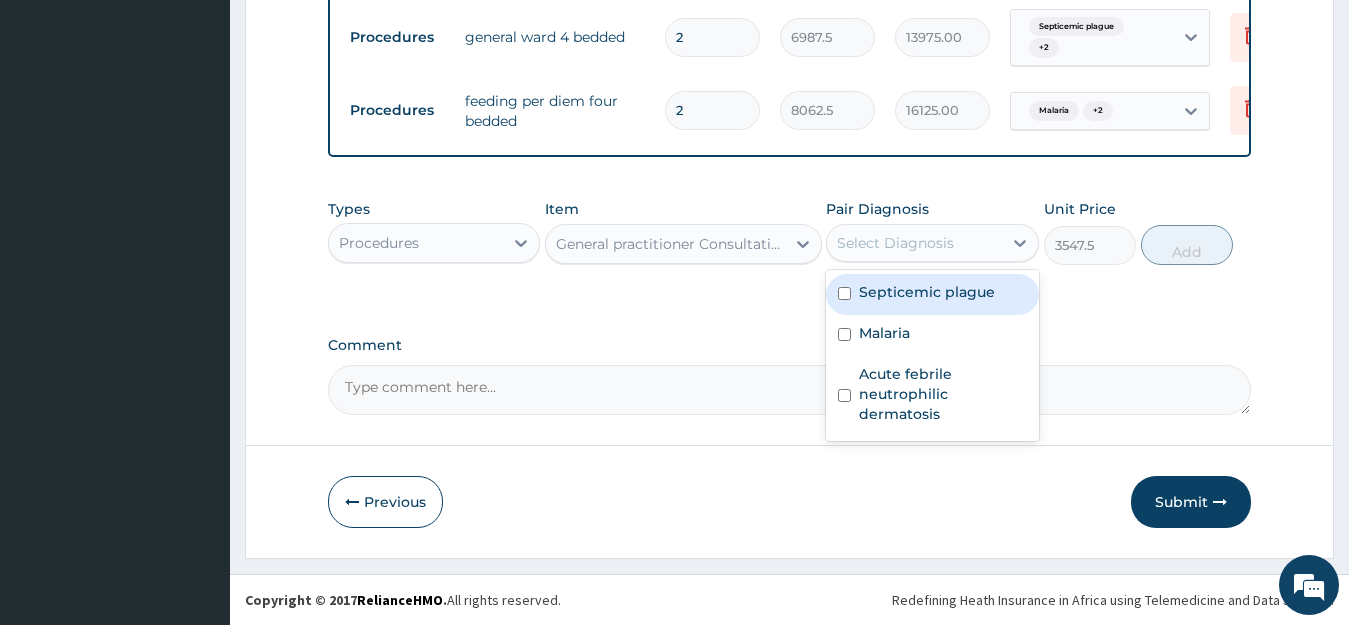 click on "Septicemic plague" at bounding box center (932, 294) 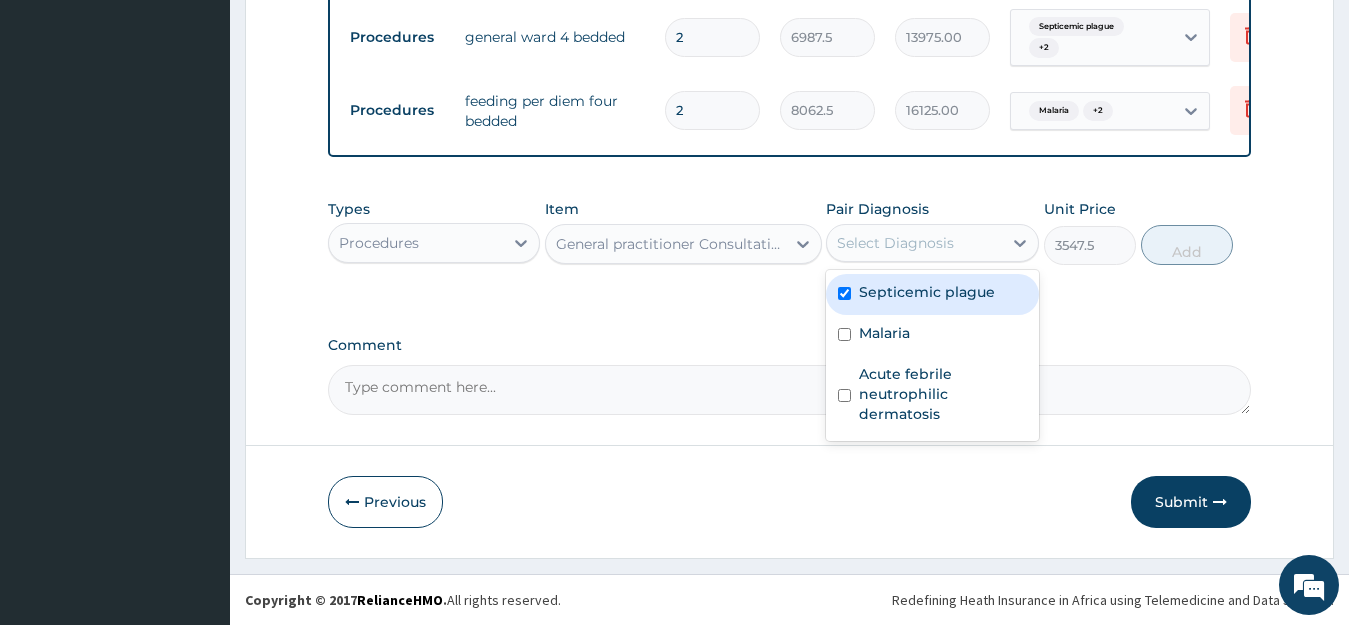 checkbox on "true" 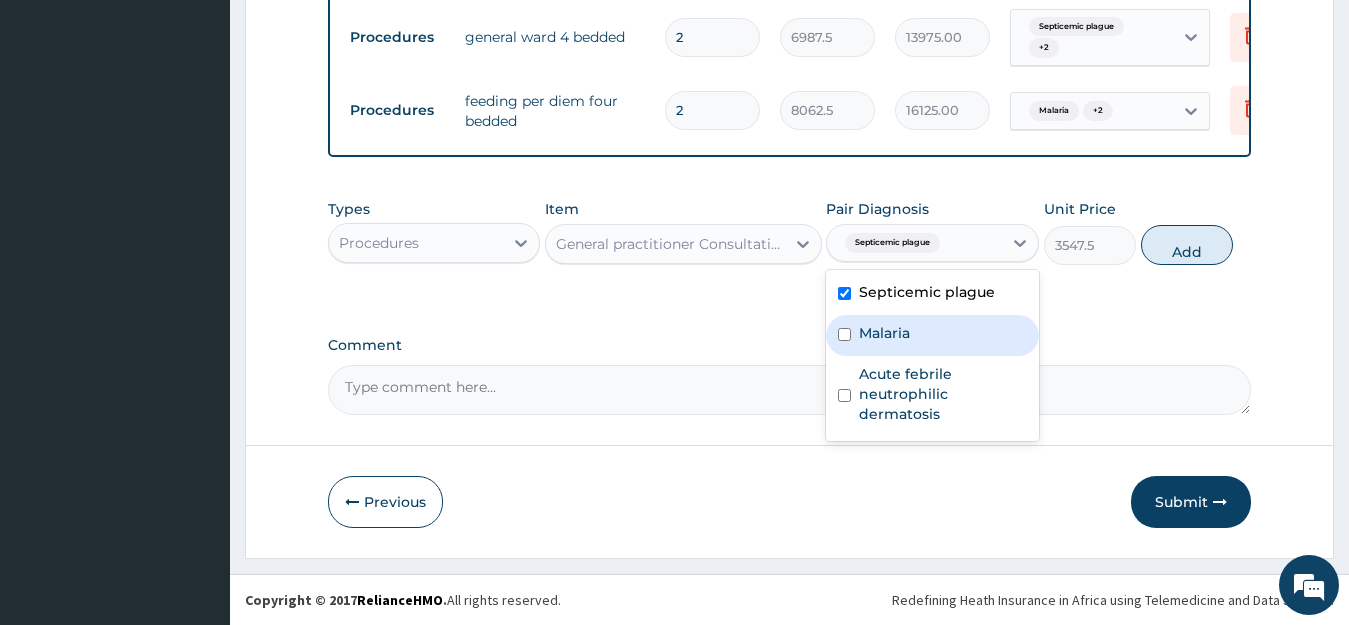 click on "Malaria" at bounding box center (884, 333) 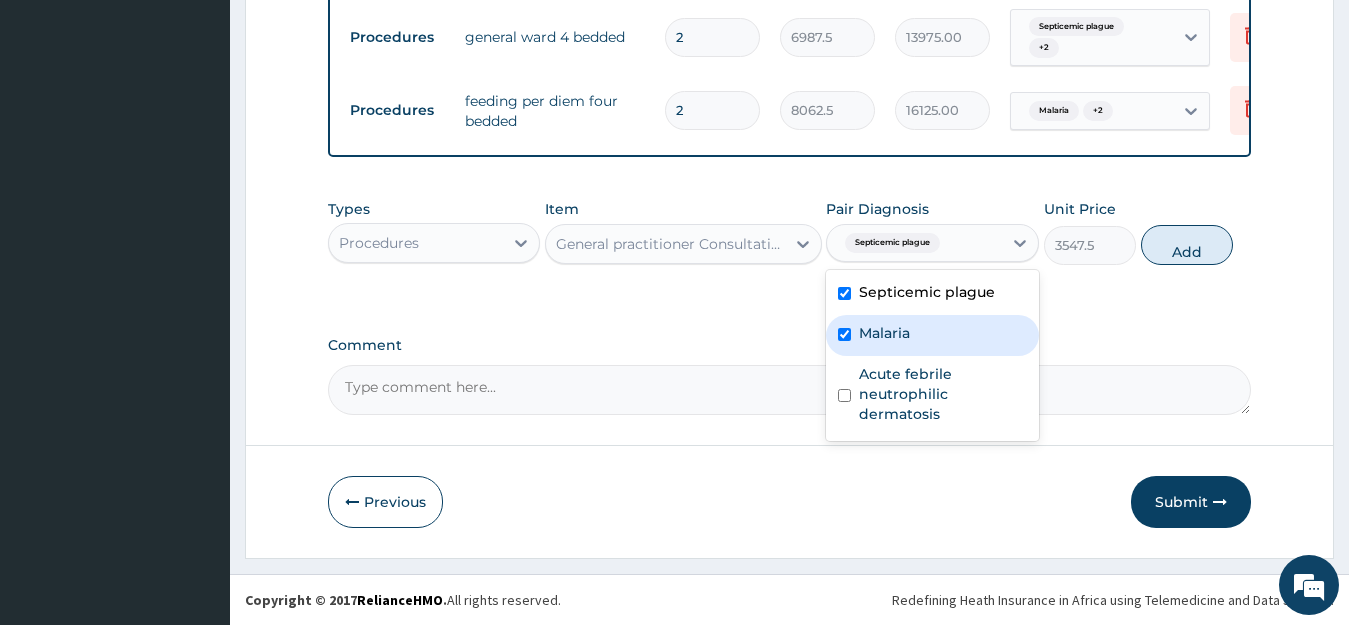 checkbox on "true" 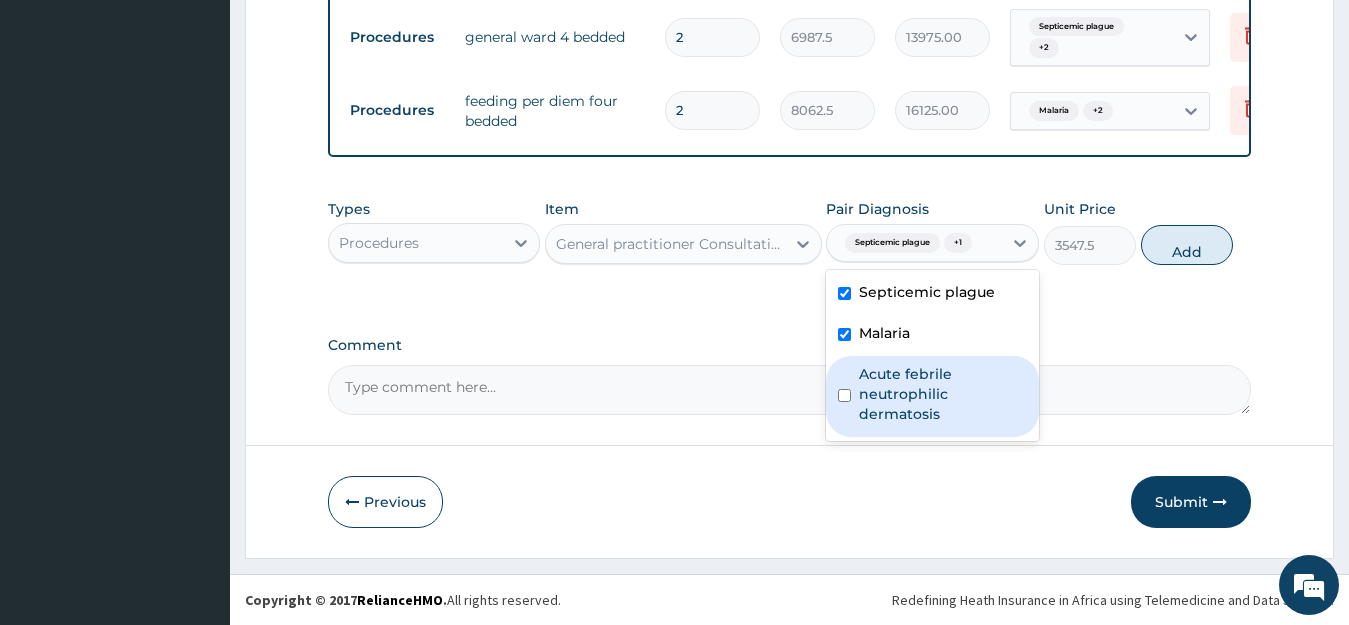 click on "Acute febrile neutrophilic dermatosis" at bounding box center (943, 394) 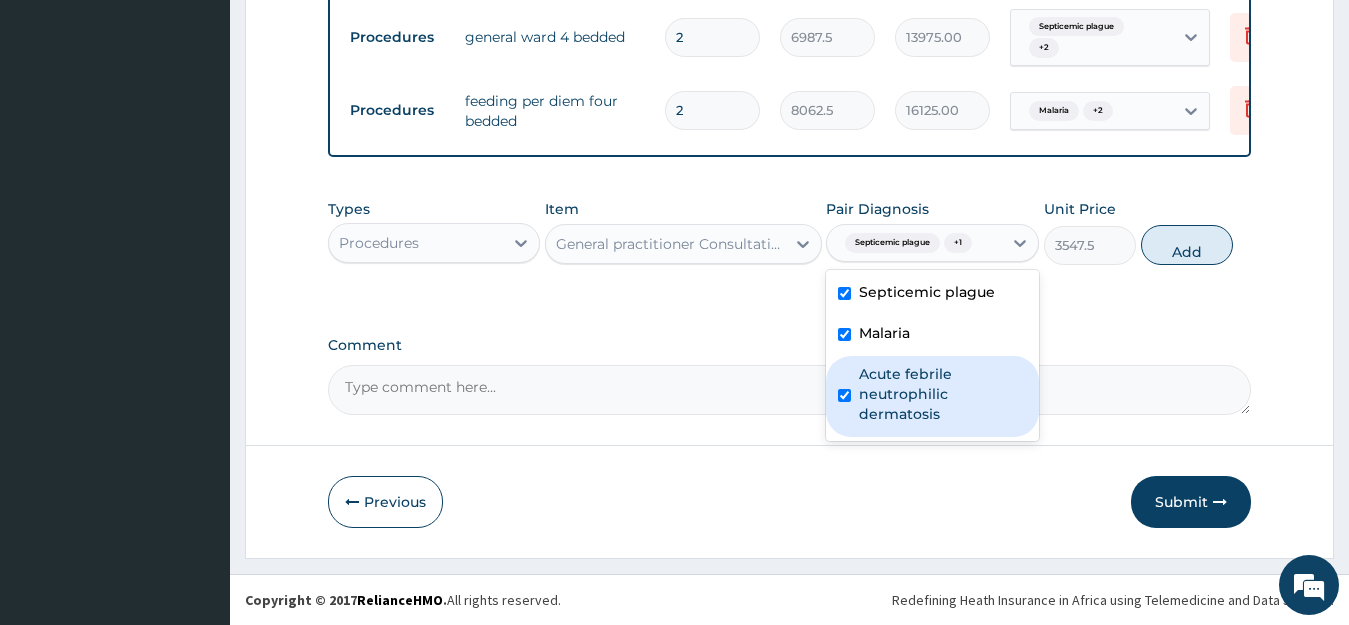checkbox on "true" 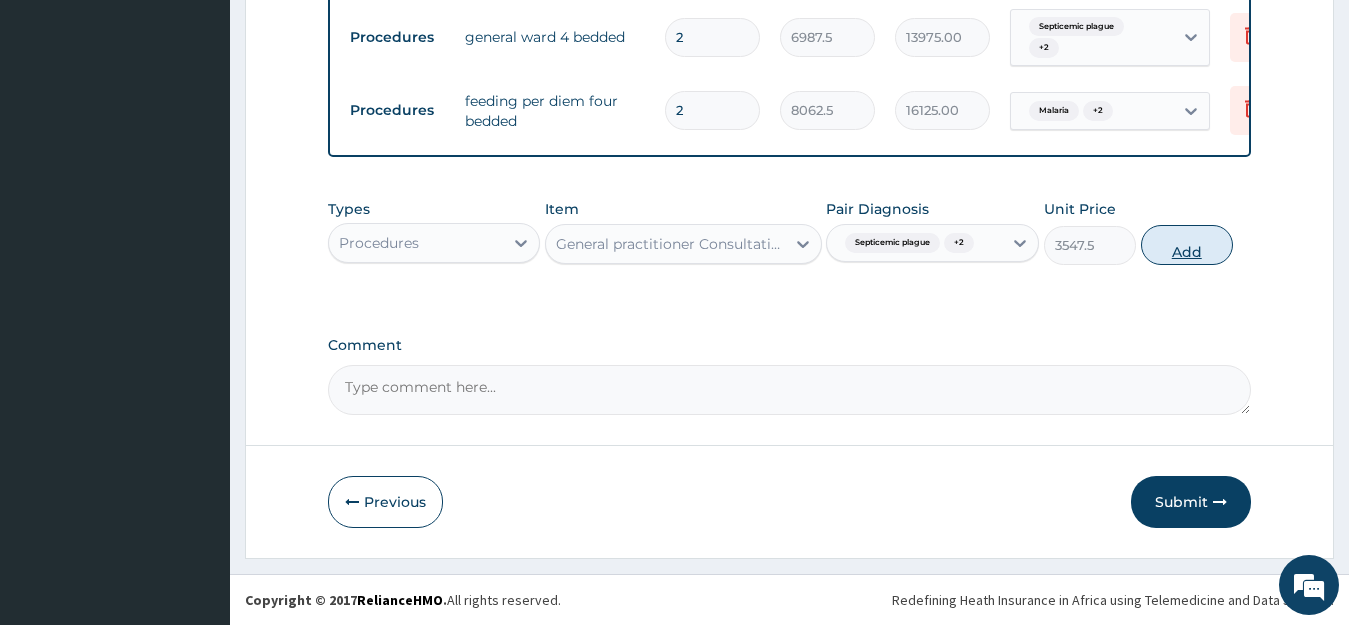 click on "Add" at bounding box center (1187, 245) 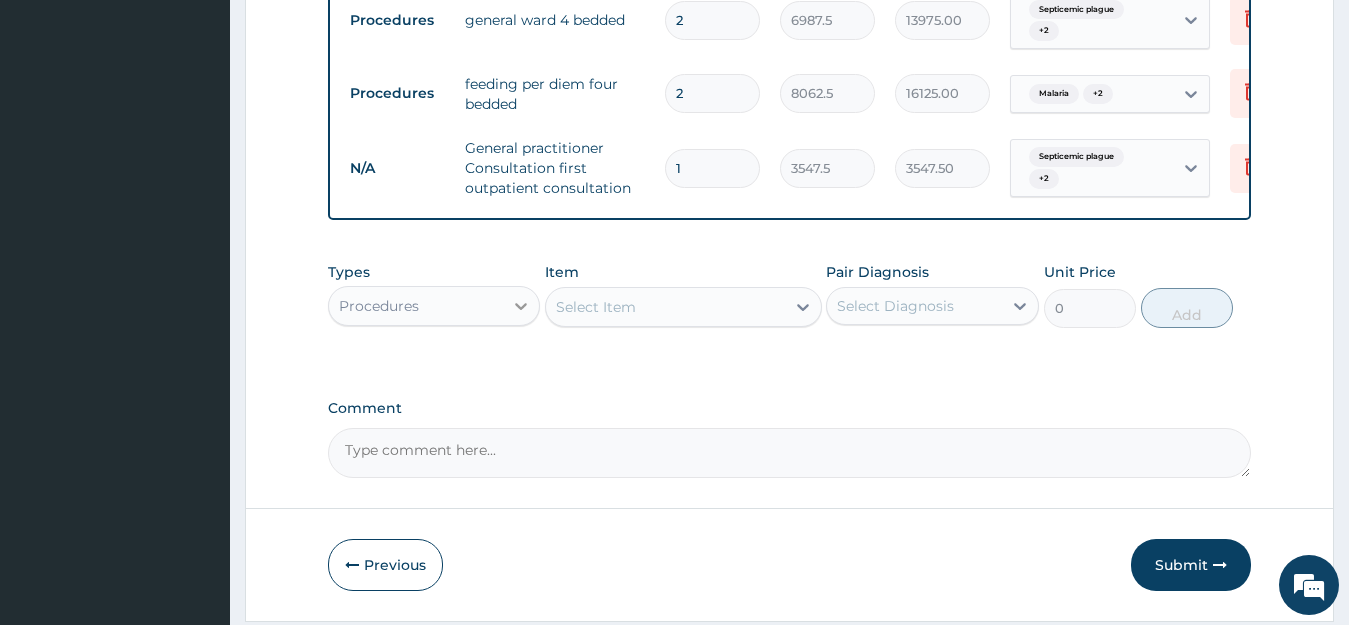 click 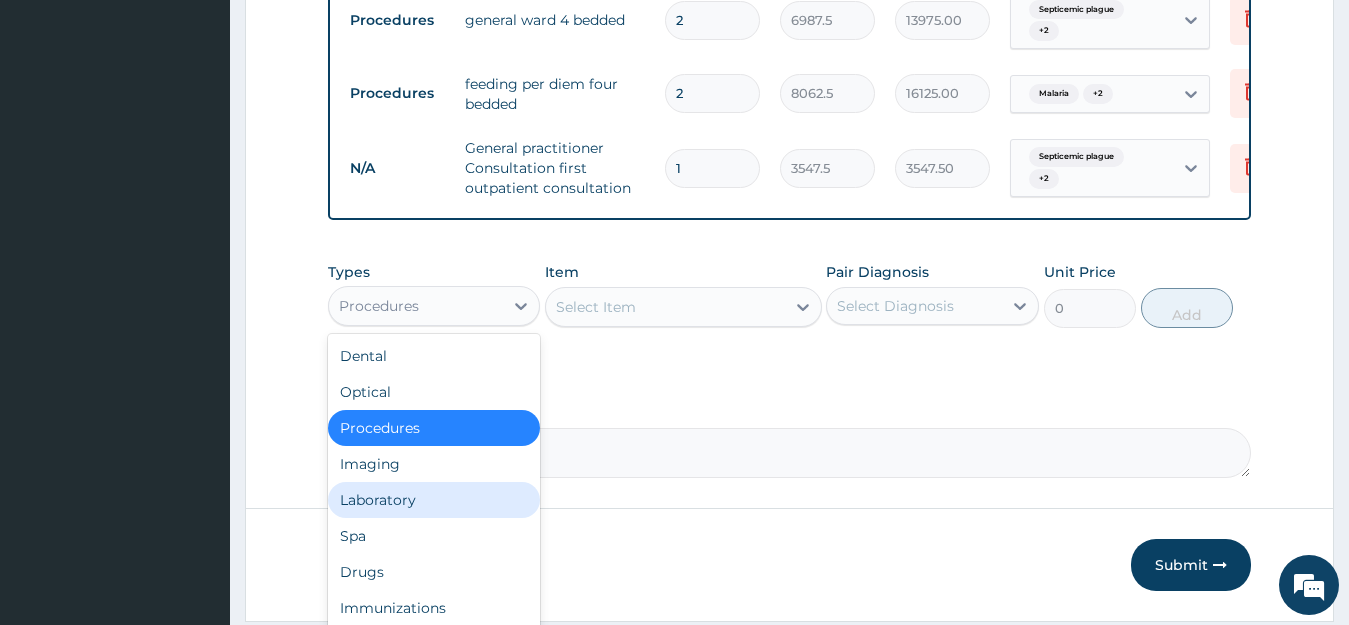 click on "Laboratory" at bounding box center [434, 500] 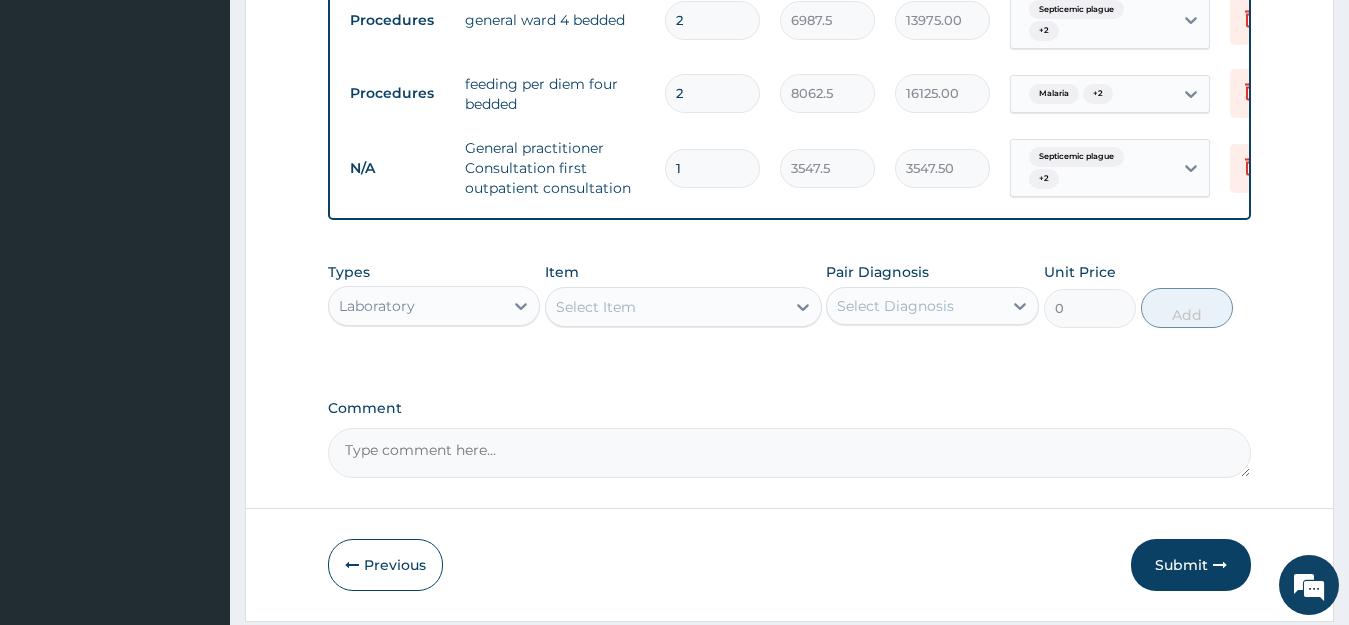 click at bounding box center [803, 307] 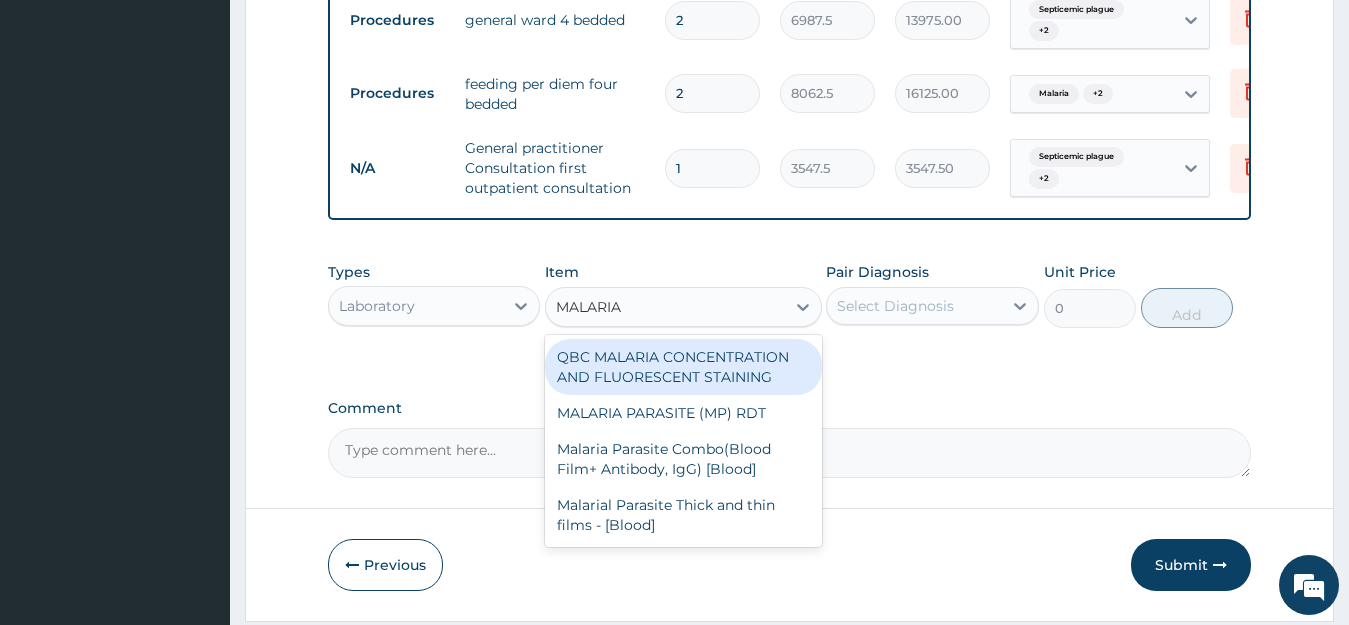 type on "MALARIA" 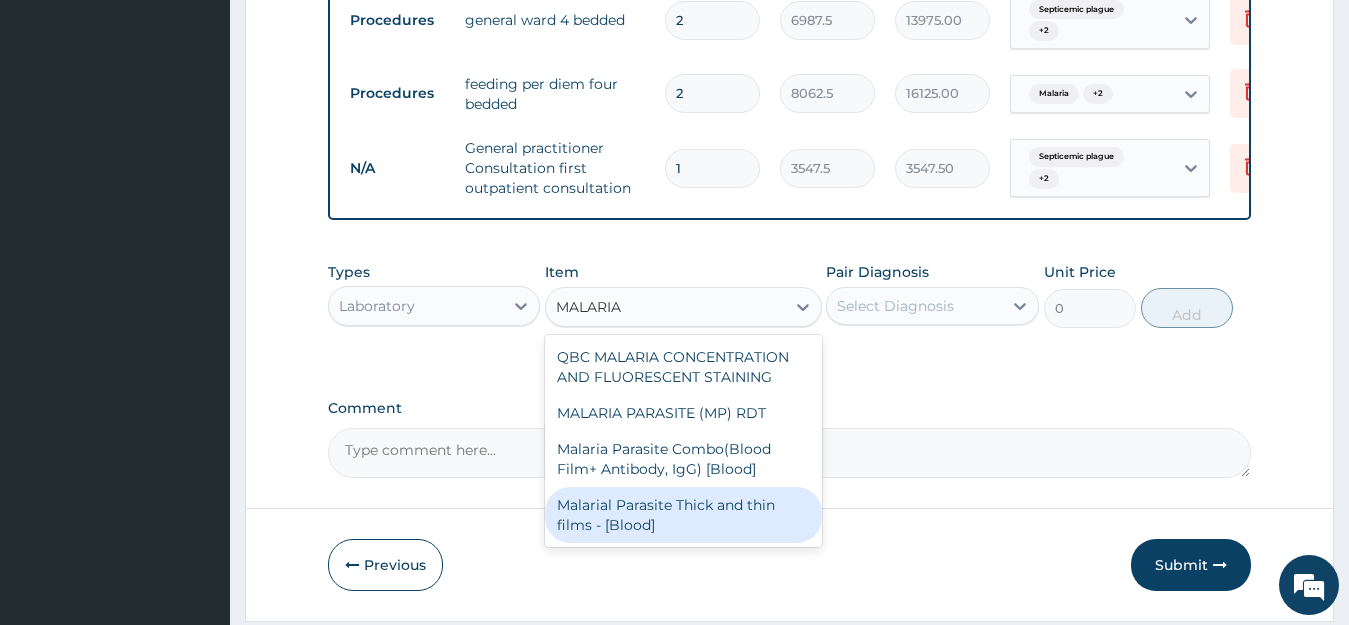 click on "Malarial Parasite Thick and thin films - [Blood]" at bounding box center [683, 515] 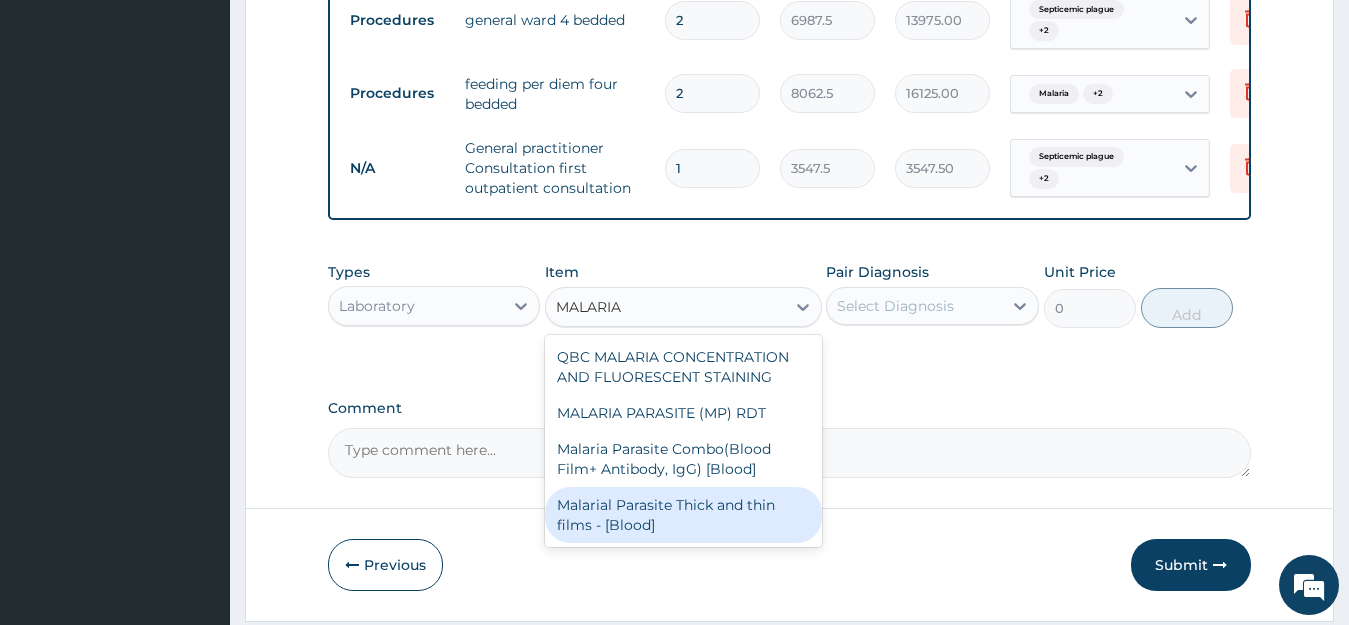 type 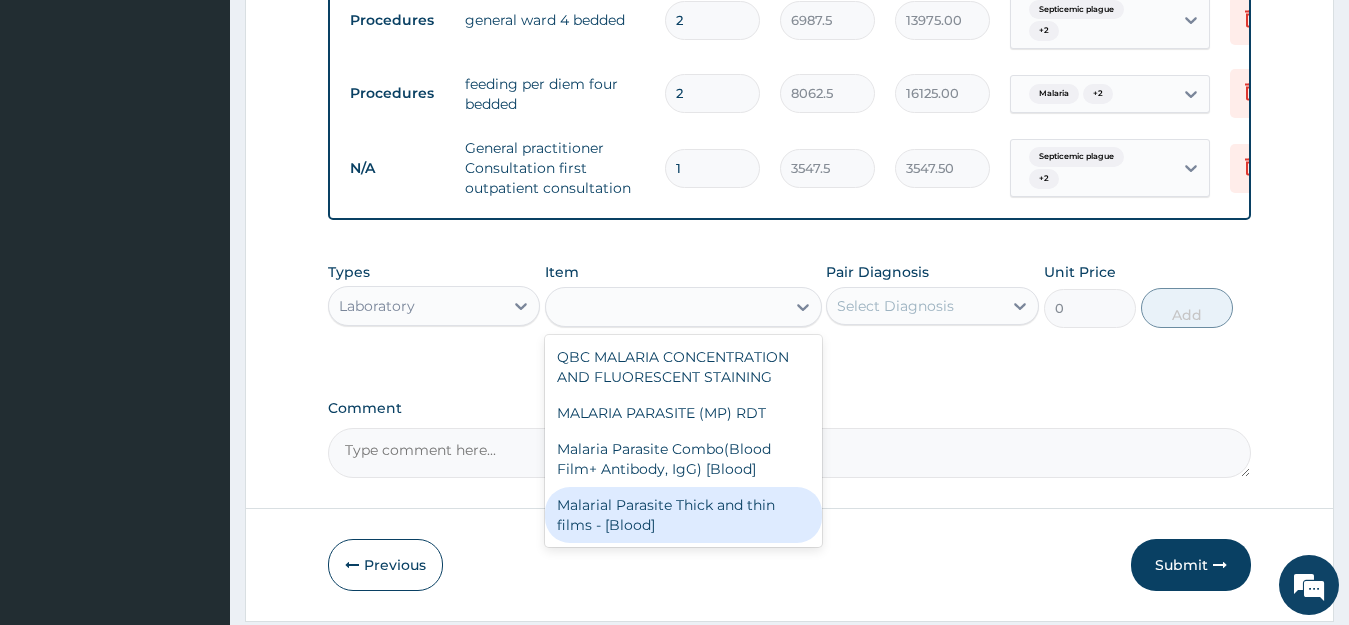 type on "1612.5" 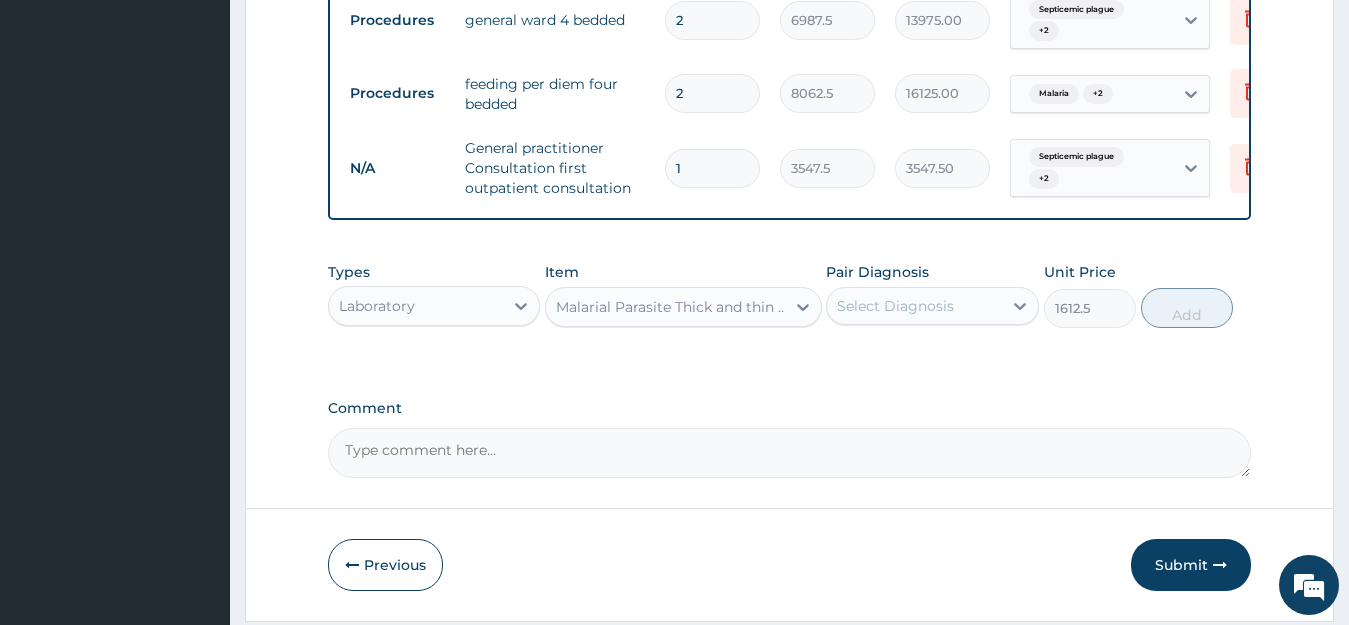 click on "Select Diagnosis" at bounding box center (914, 306) 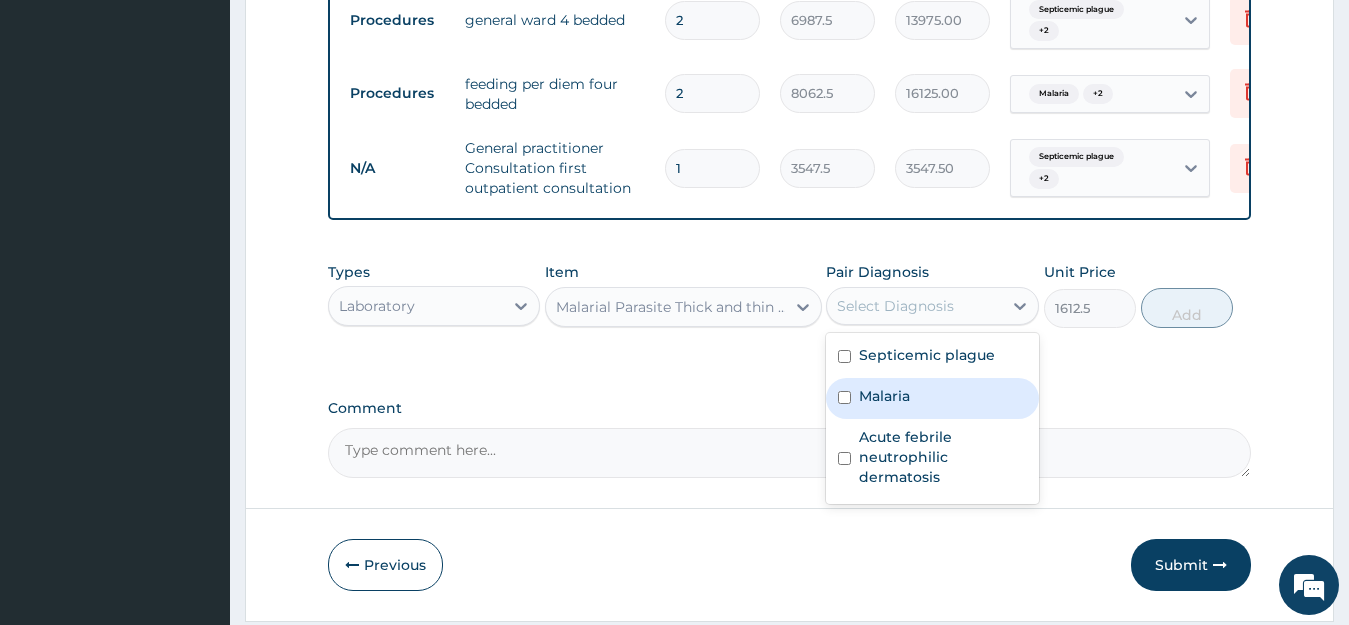 click on "Malaria" at bounding box center [884, 396] 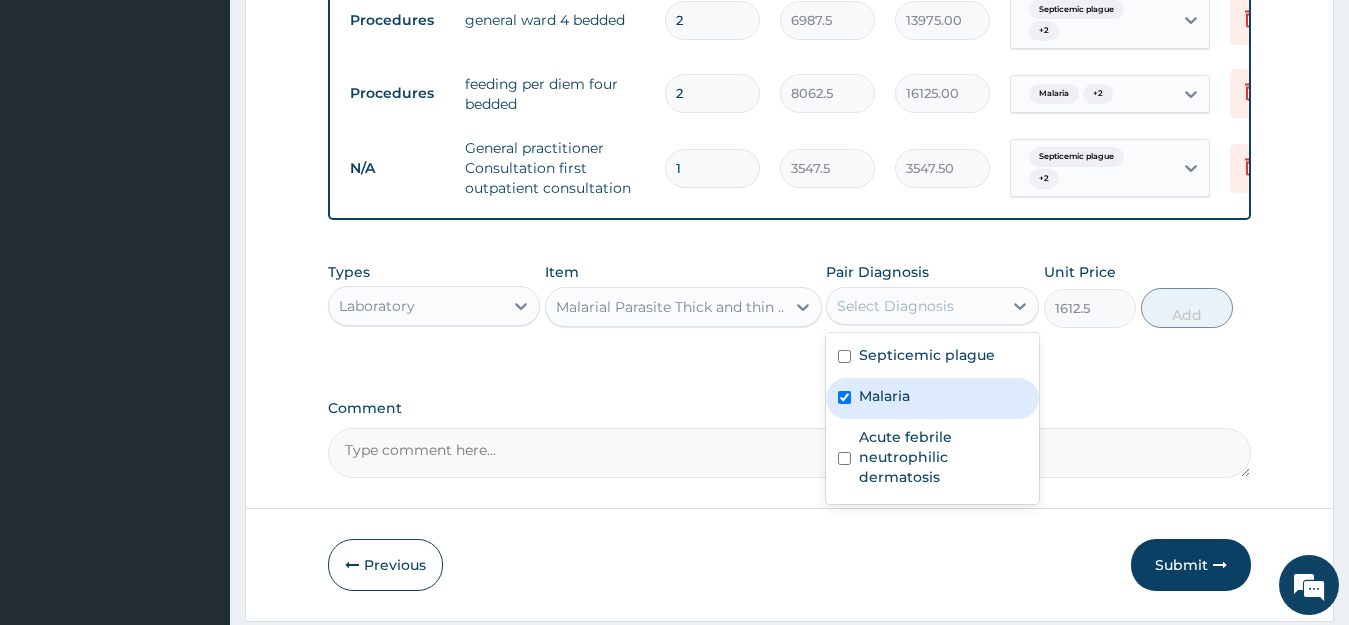 checkbox on "true" 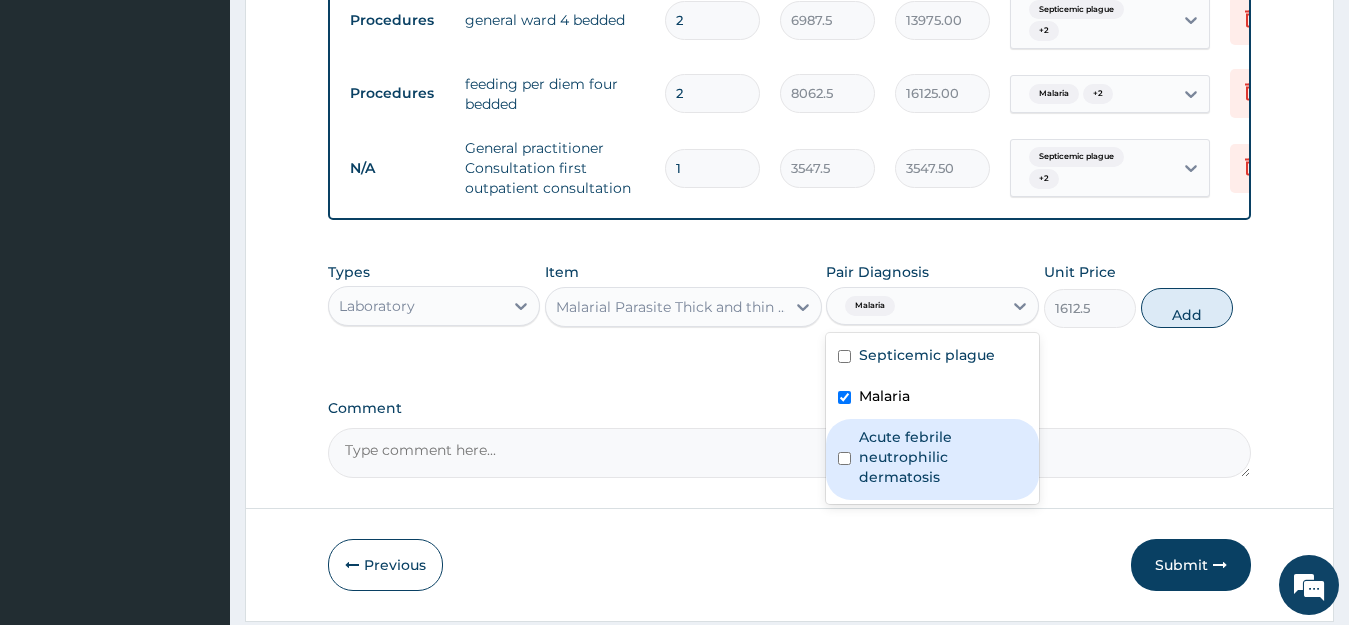 click on "Acute febrile neutrophilic dermatosis" at bounding box center [943, 457] 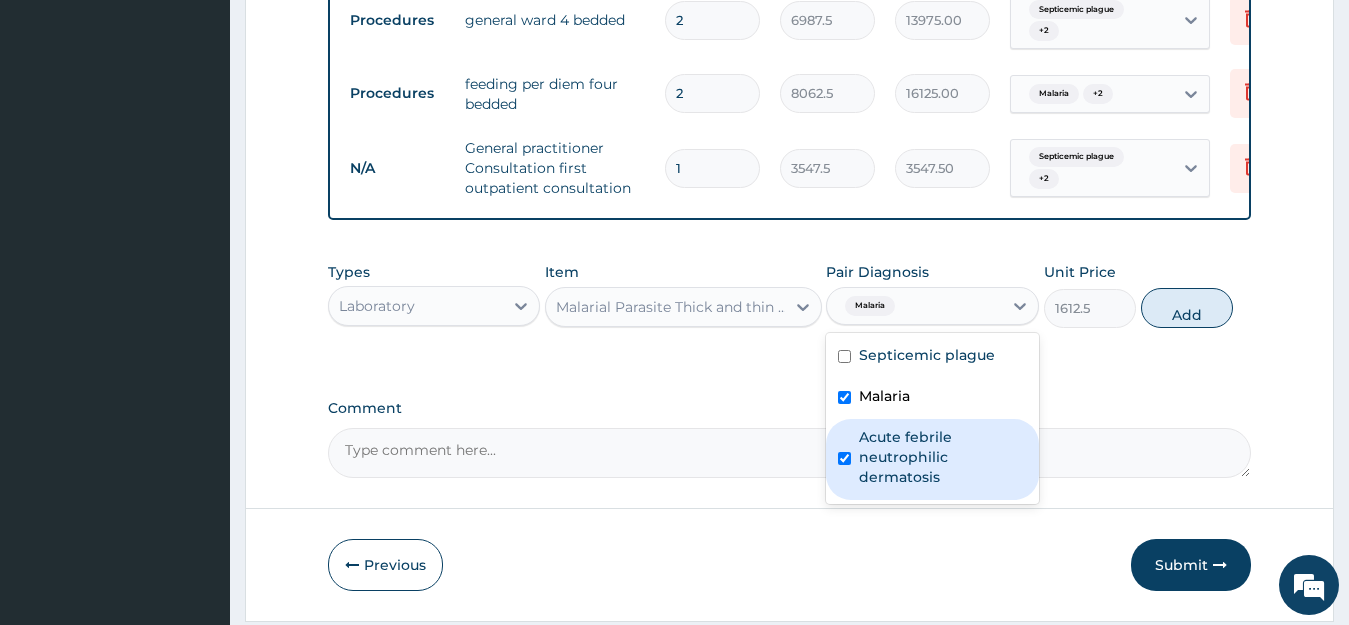 checkbox on "true" 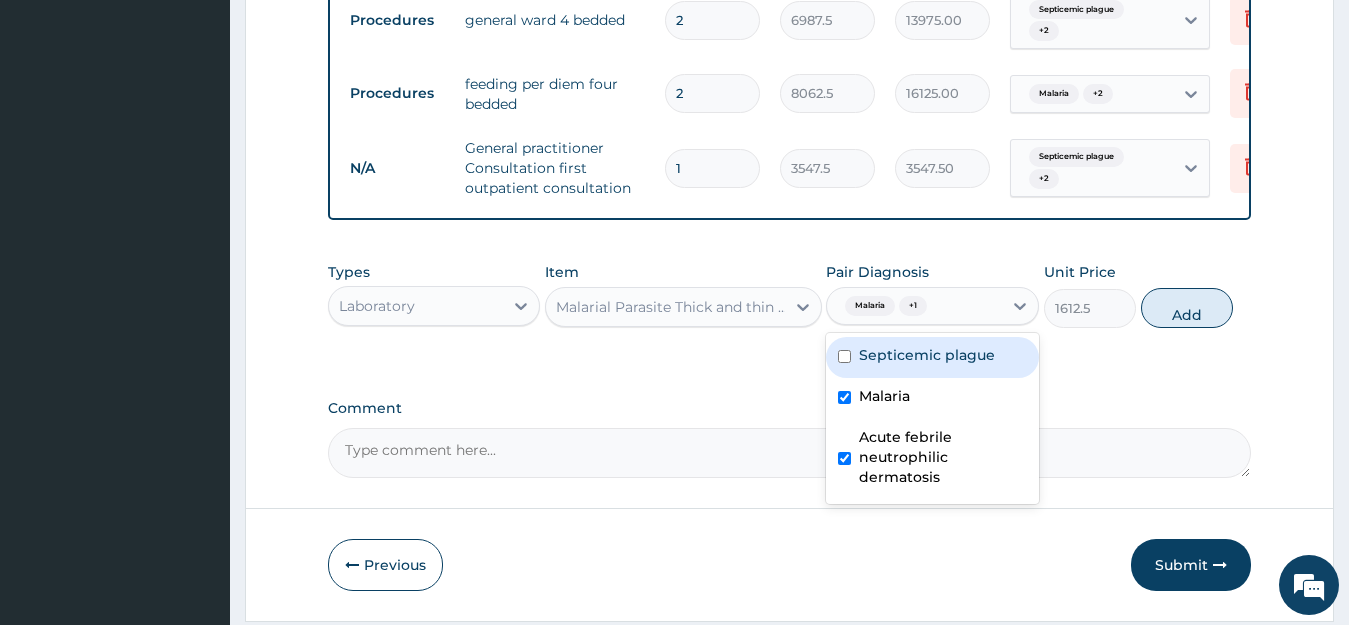click on "Septicemic plague" at bounding box center (927, 355) 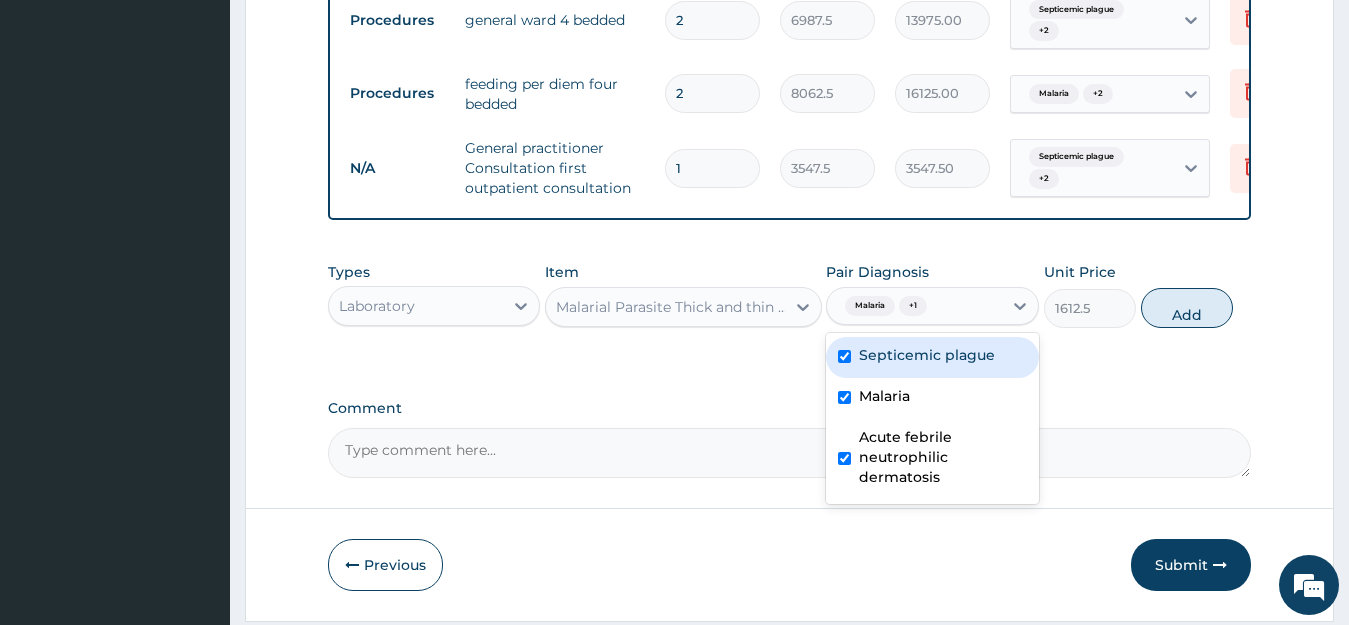 checkbox on "true" 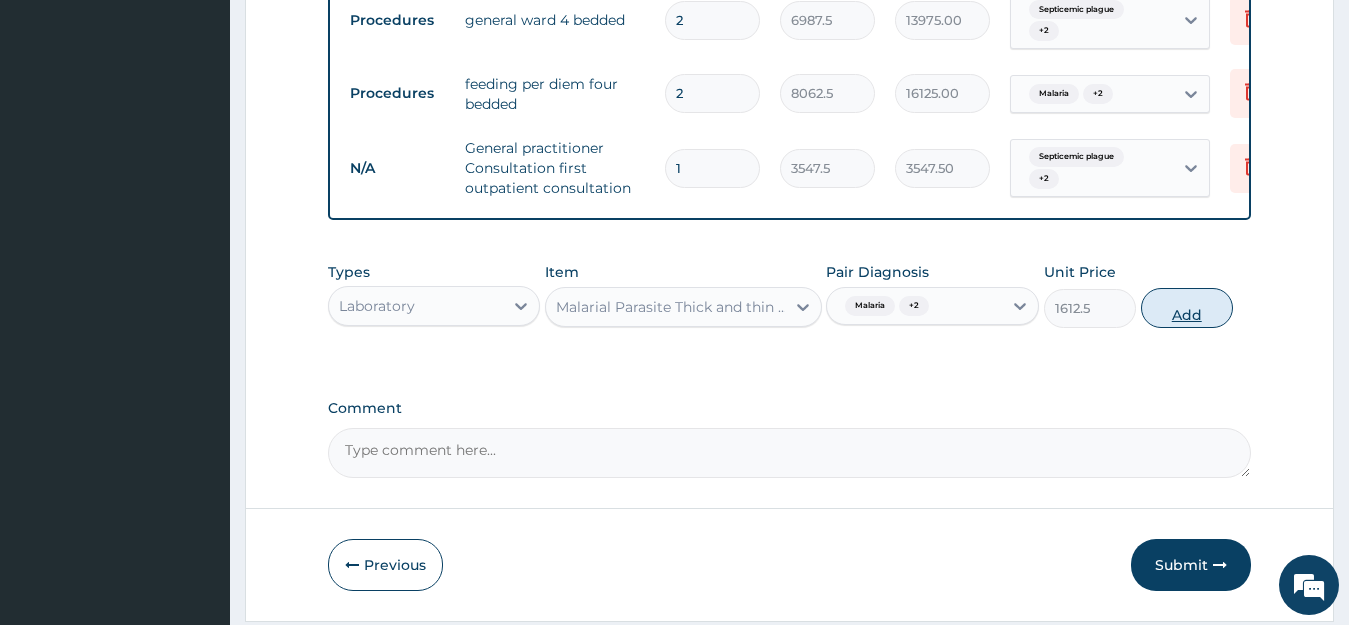 click on "Add" at bounding box center (1187, 308) 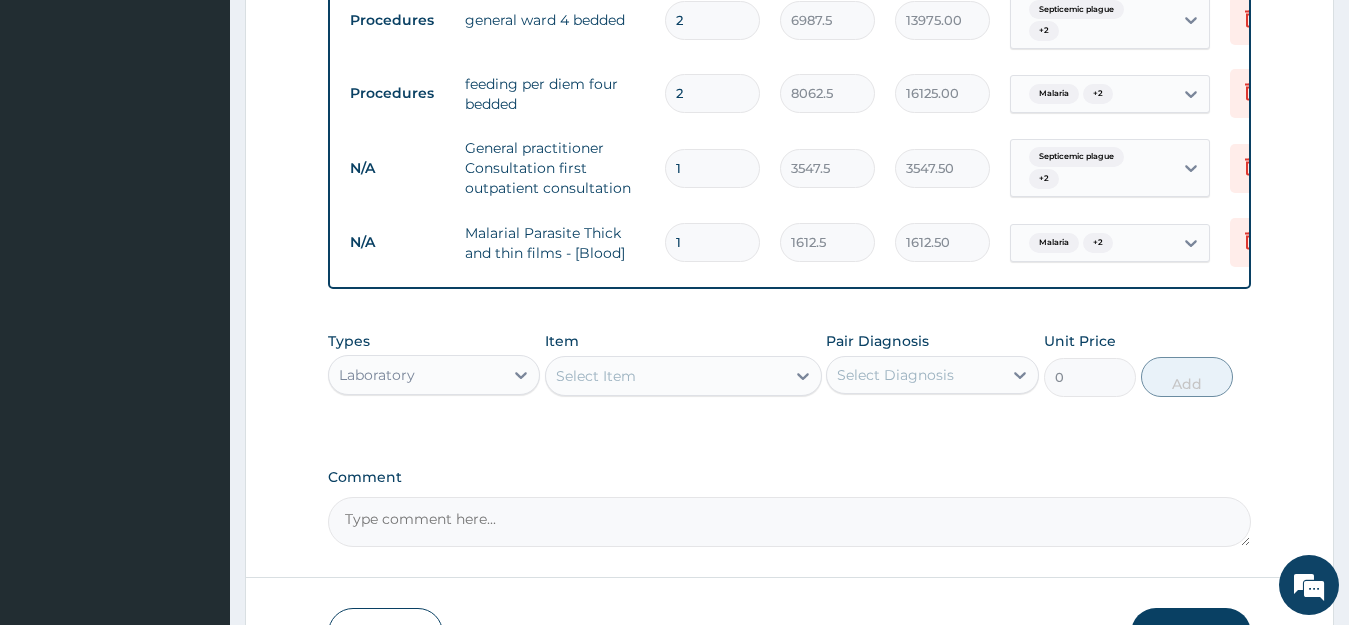 scroll, scrollTop: 965, scrollLeft: 0, axis: vertical 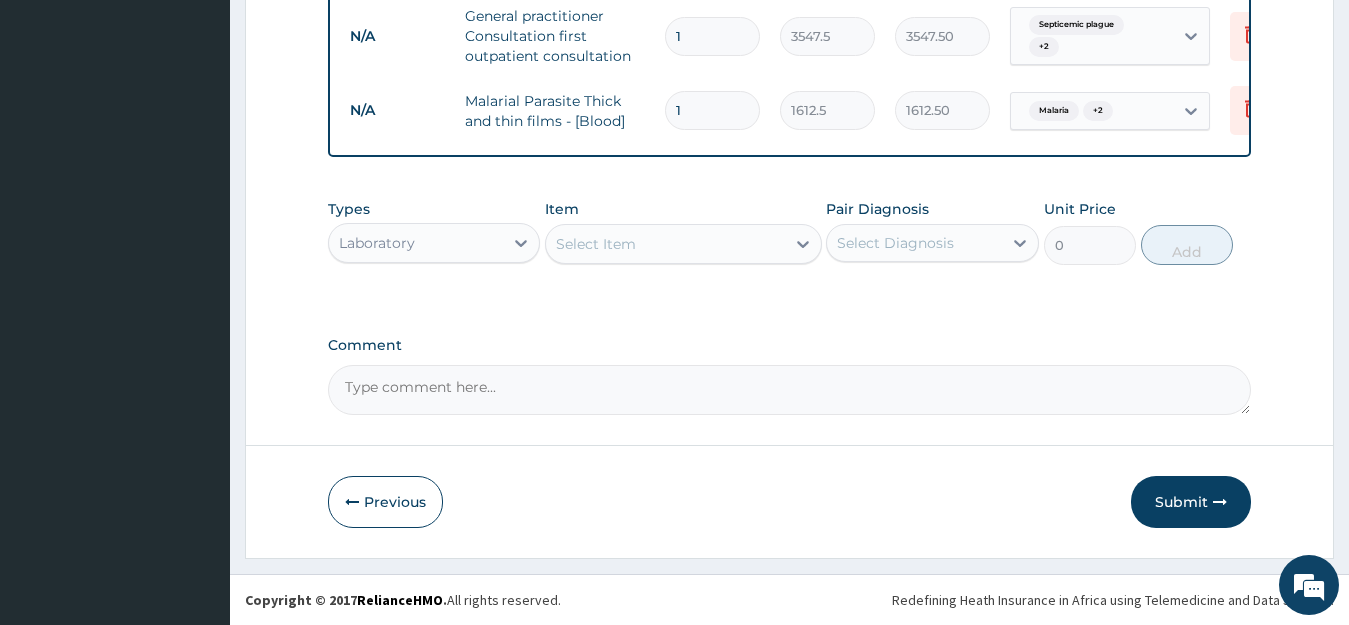 click on "Select Item" at bounding box center (665, 244) 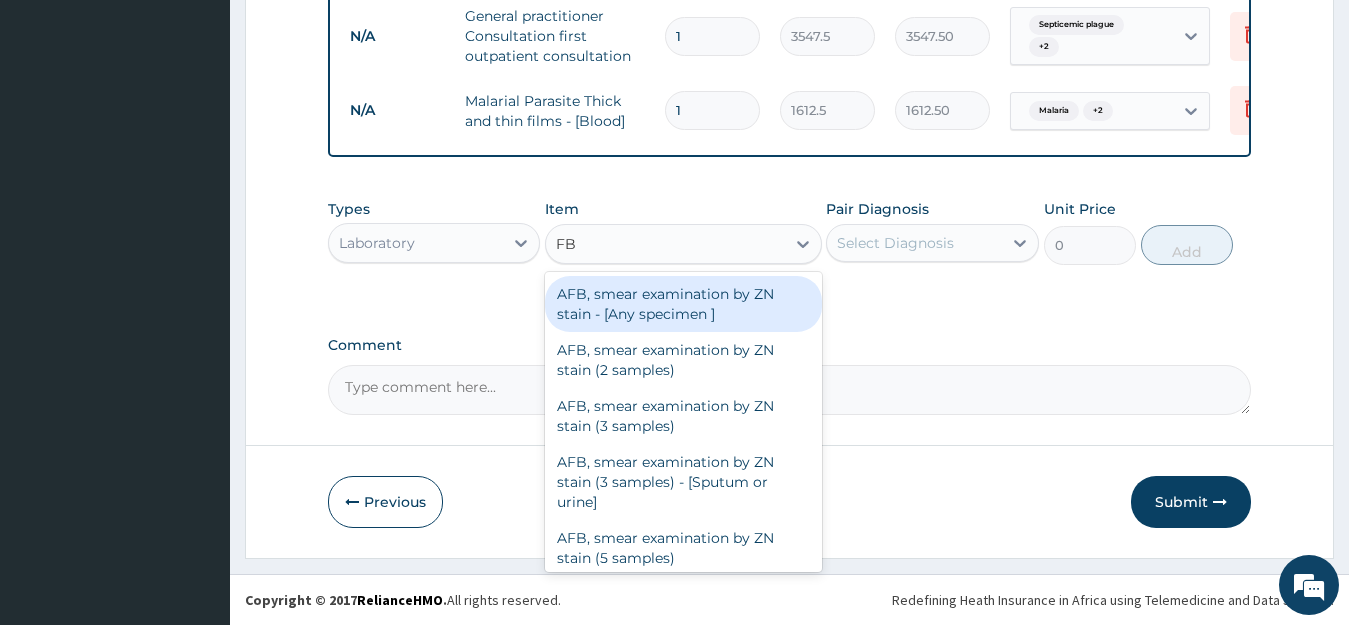 type on "FBC" 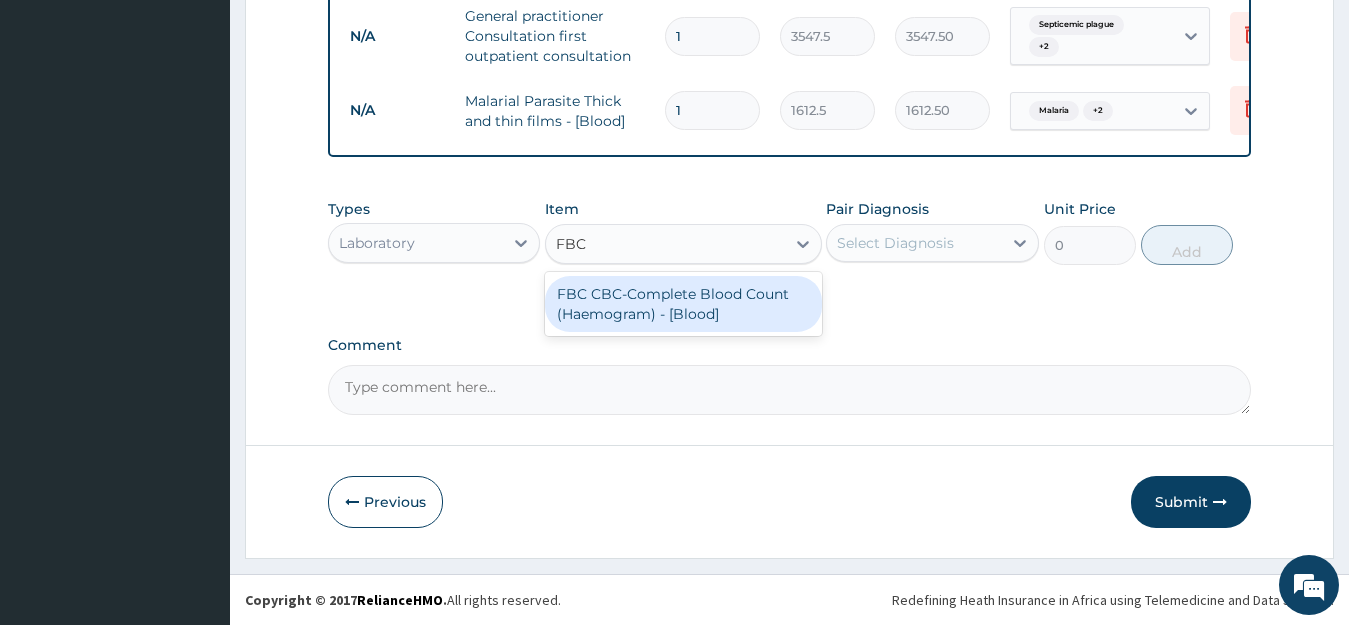click on "FBC CBC-Complete Blood Count (Haemogram) - [Blood]" at bounding box center (683, 304) 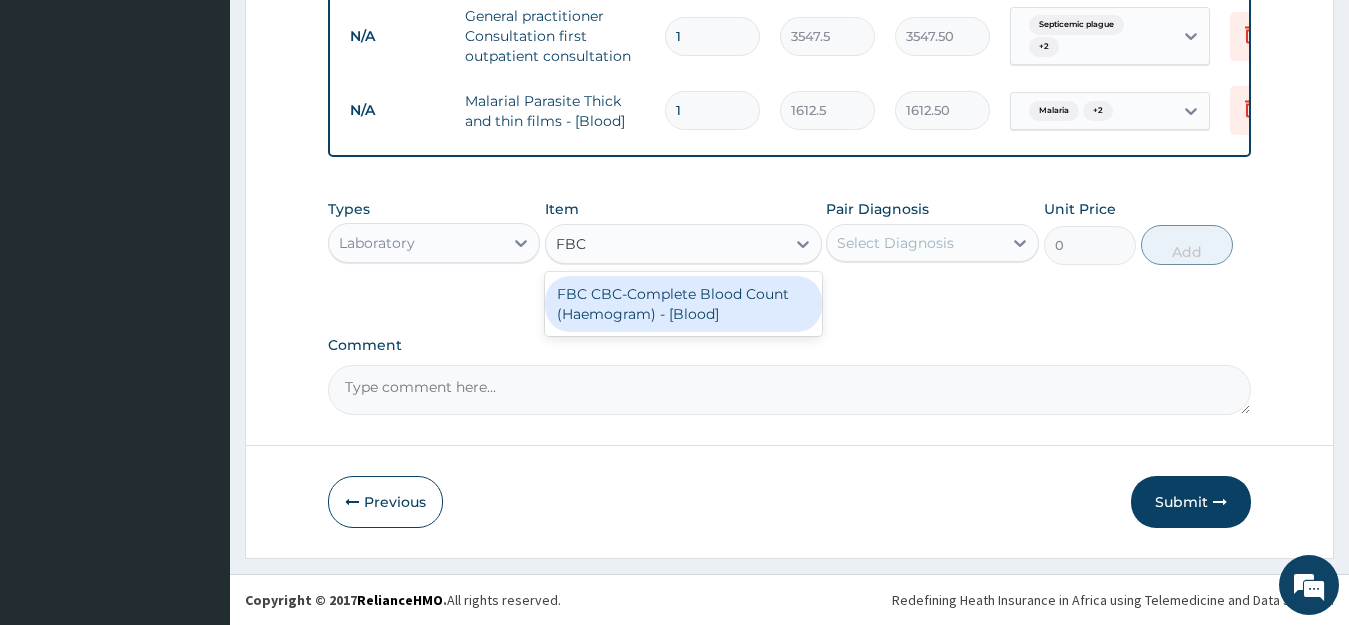 type 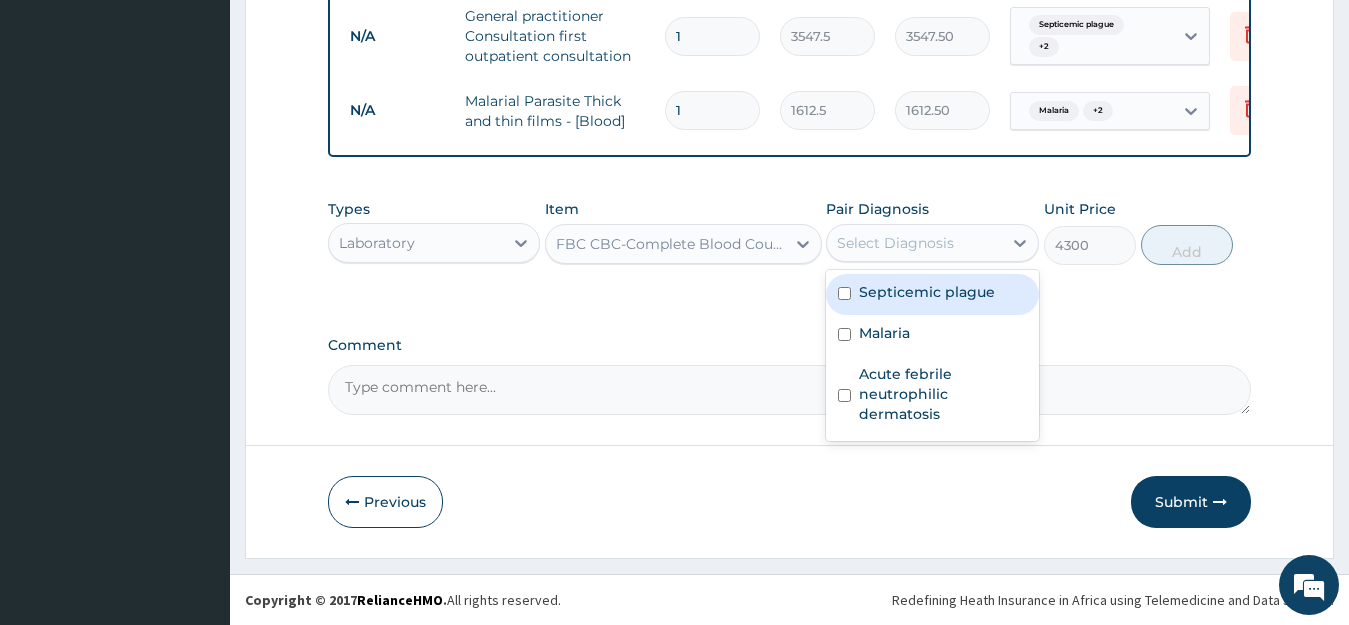 click on "Select Diagnosis" at bounding box center (914, 243) 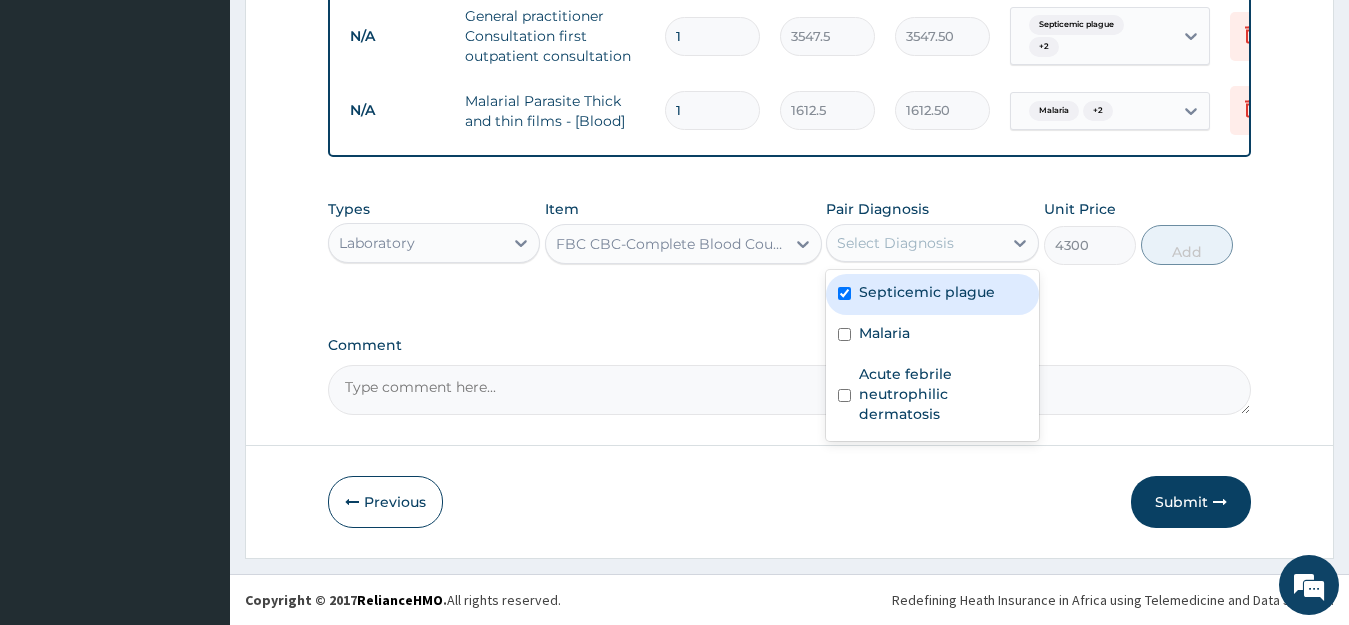 checkbox on "true" 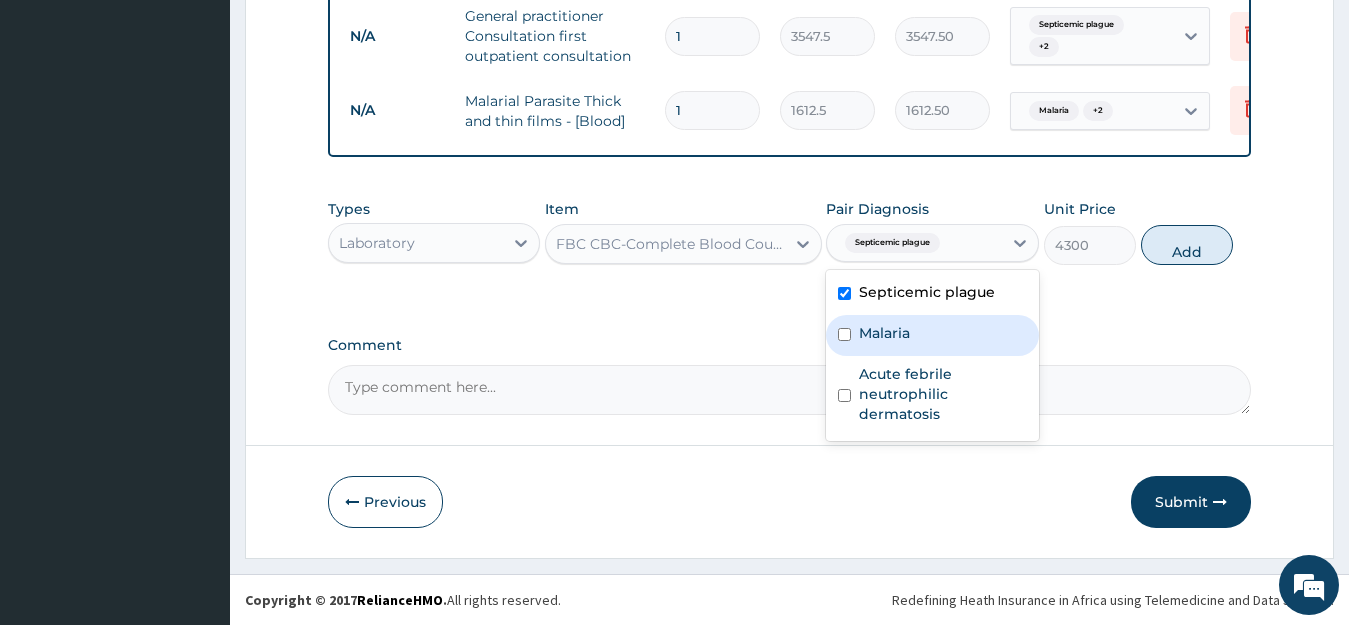 click on "Malaria" at bounding box center (932, 335) 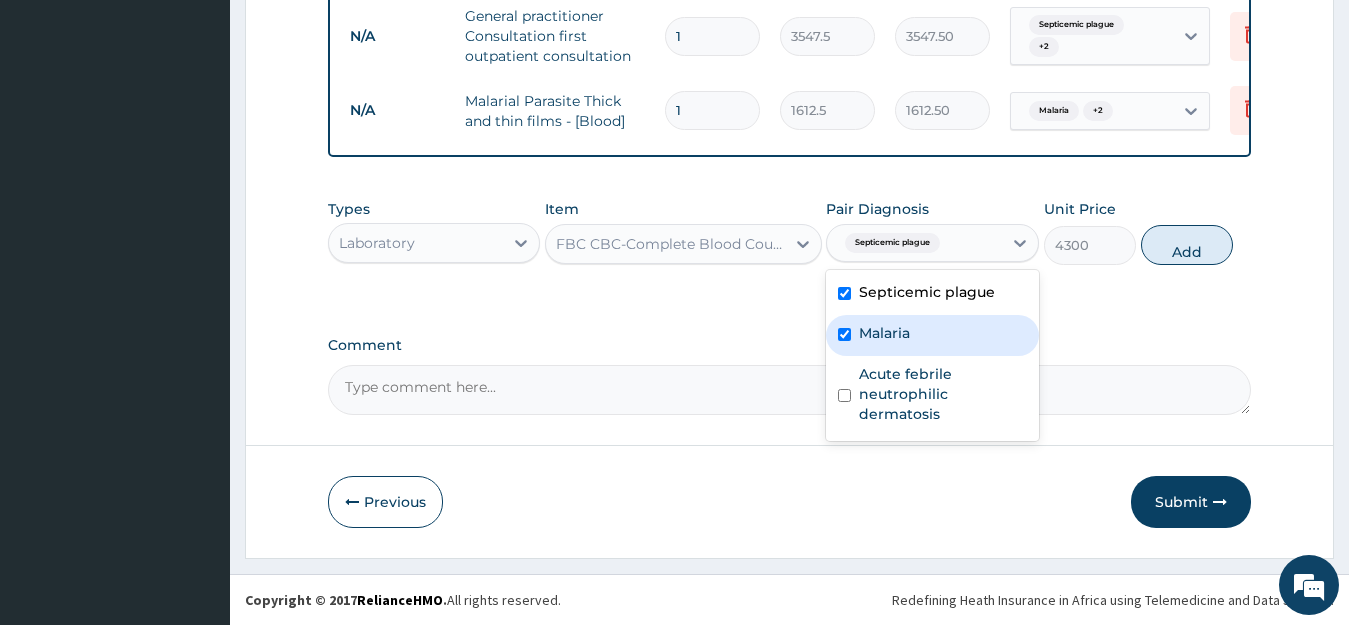 checkbox on "true" 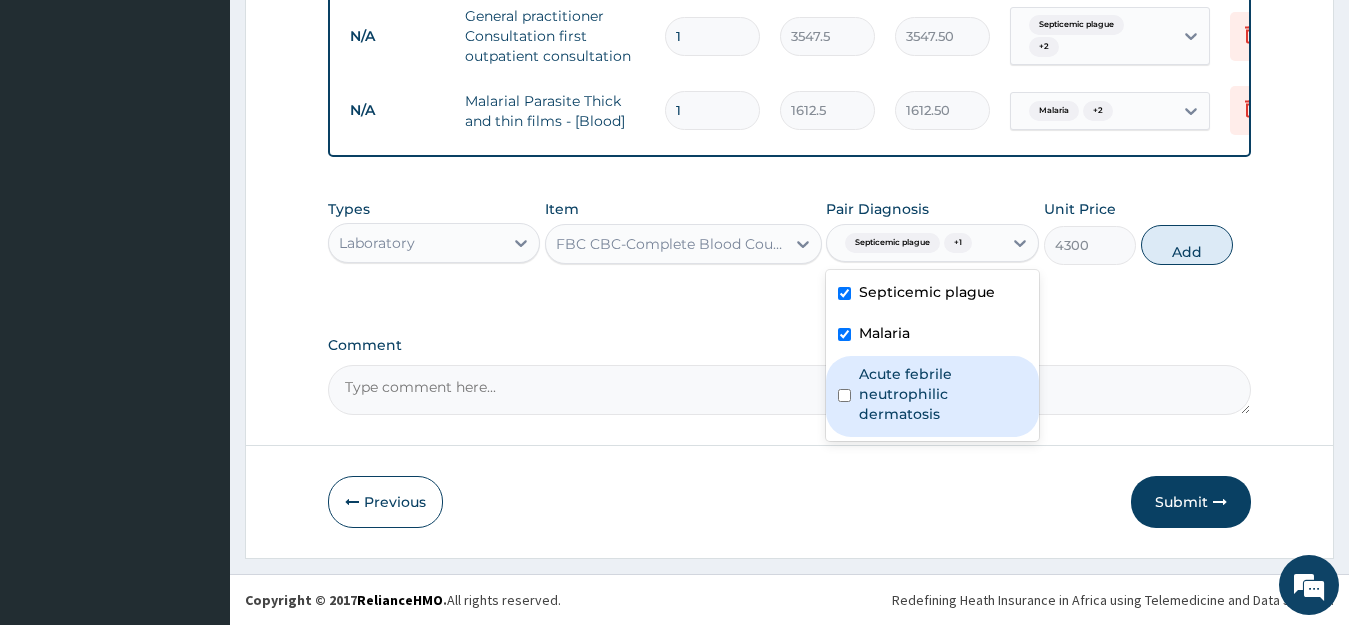 click on "Acute febrile neutrophilic dermatosis" at bounding box center [943, 394] 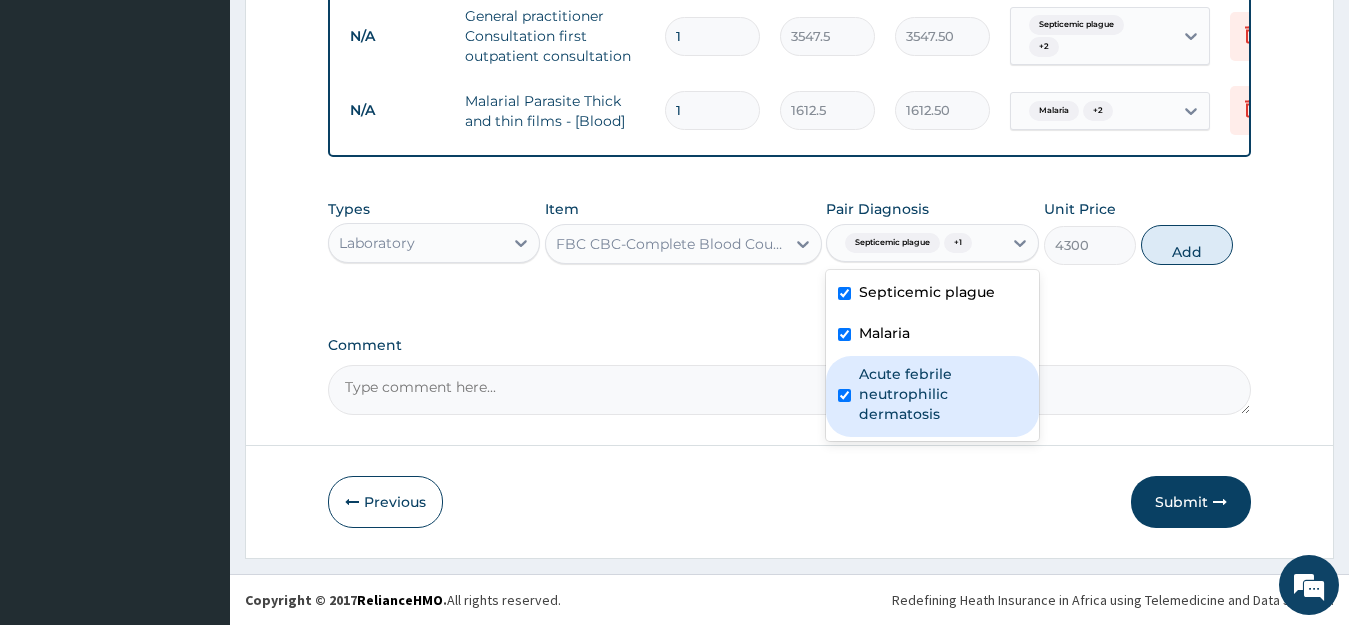checkbox on "true" 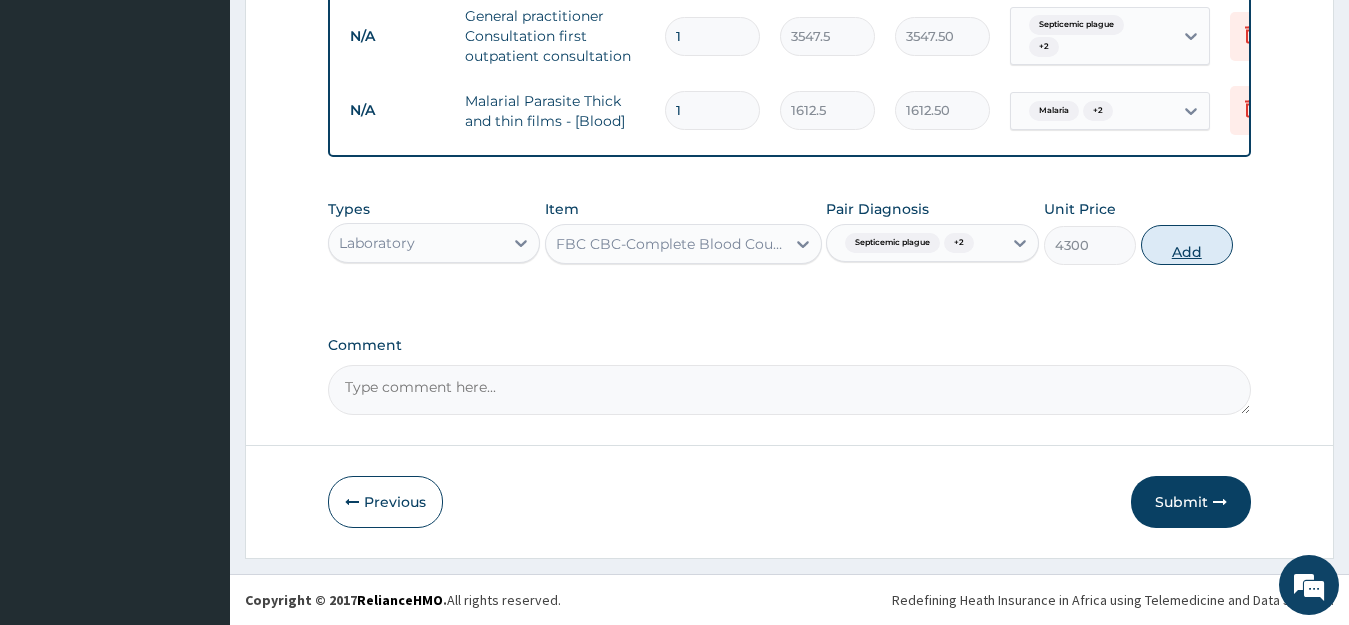 click on "Add" at bounding box center (1187, 245) 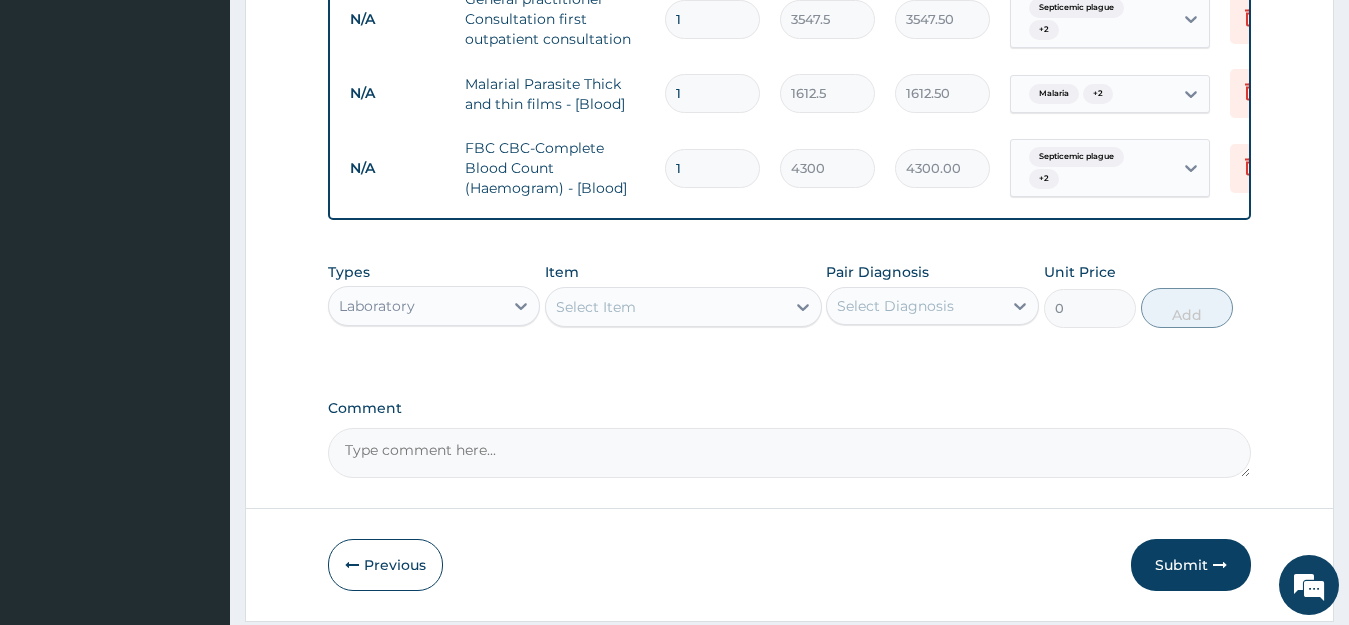 click on "Select Item" at bounding box center (665, 307) 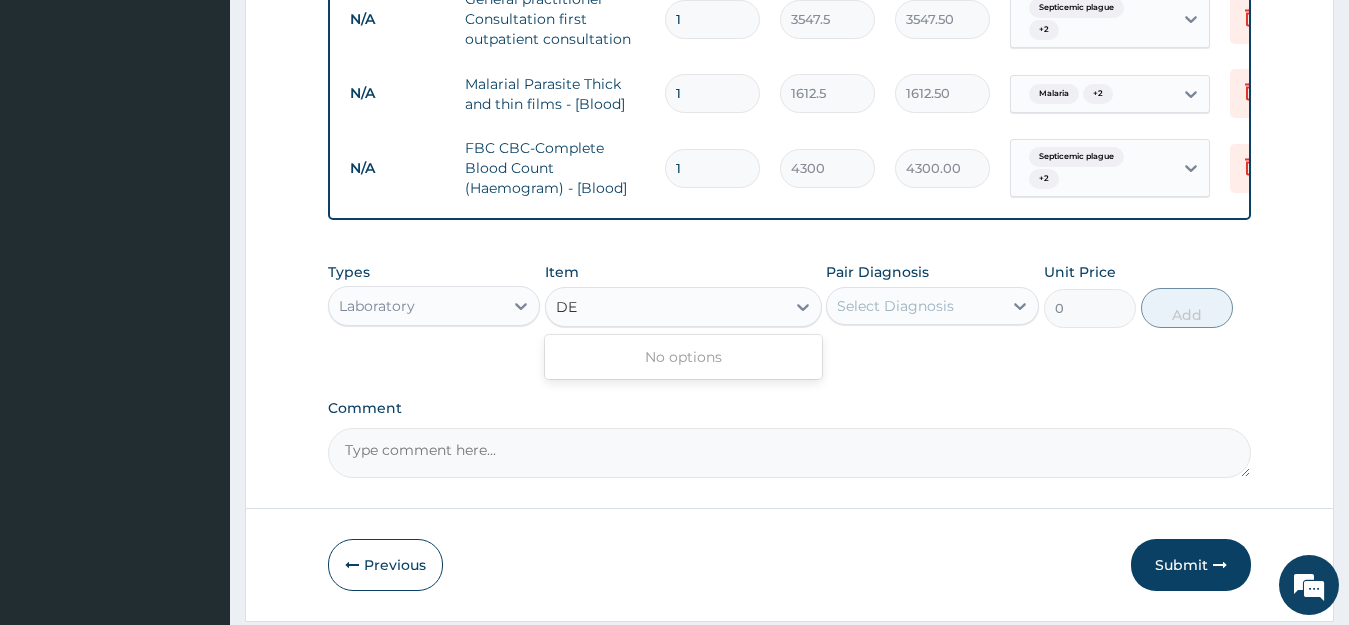type on "D" 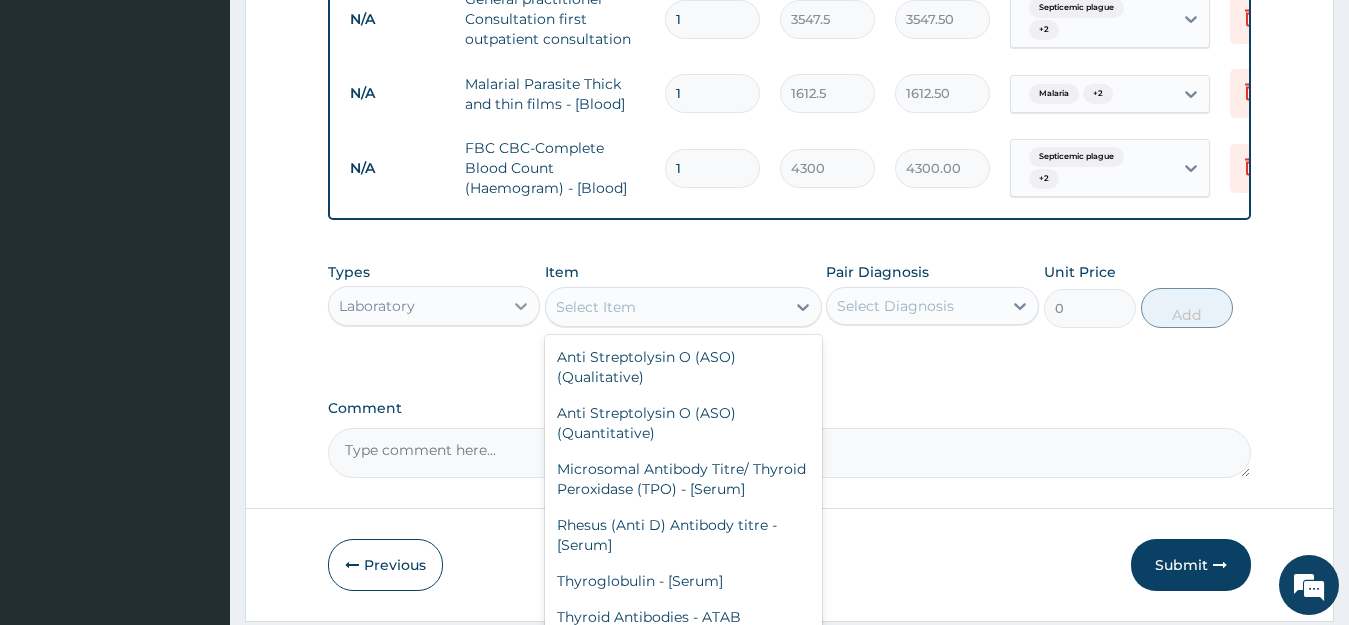 click 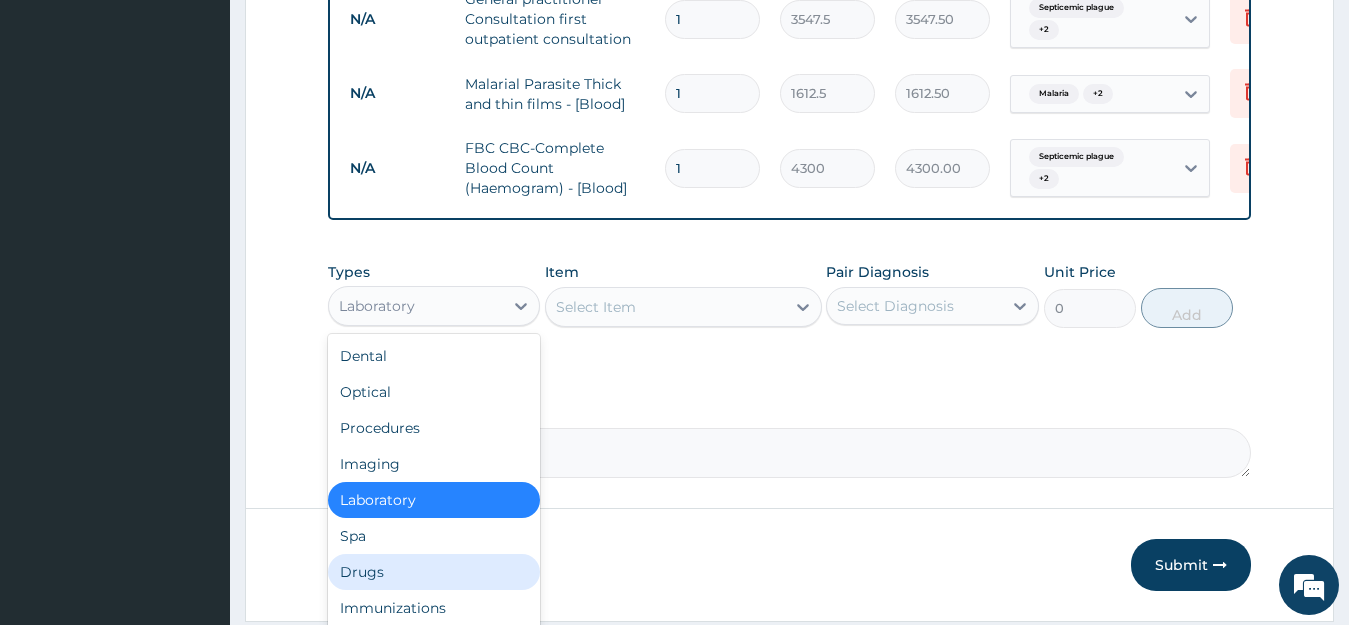 click on "Drugs" at bounding box center (434, 572) 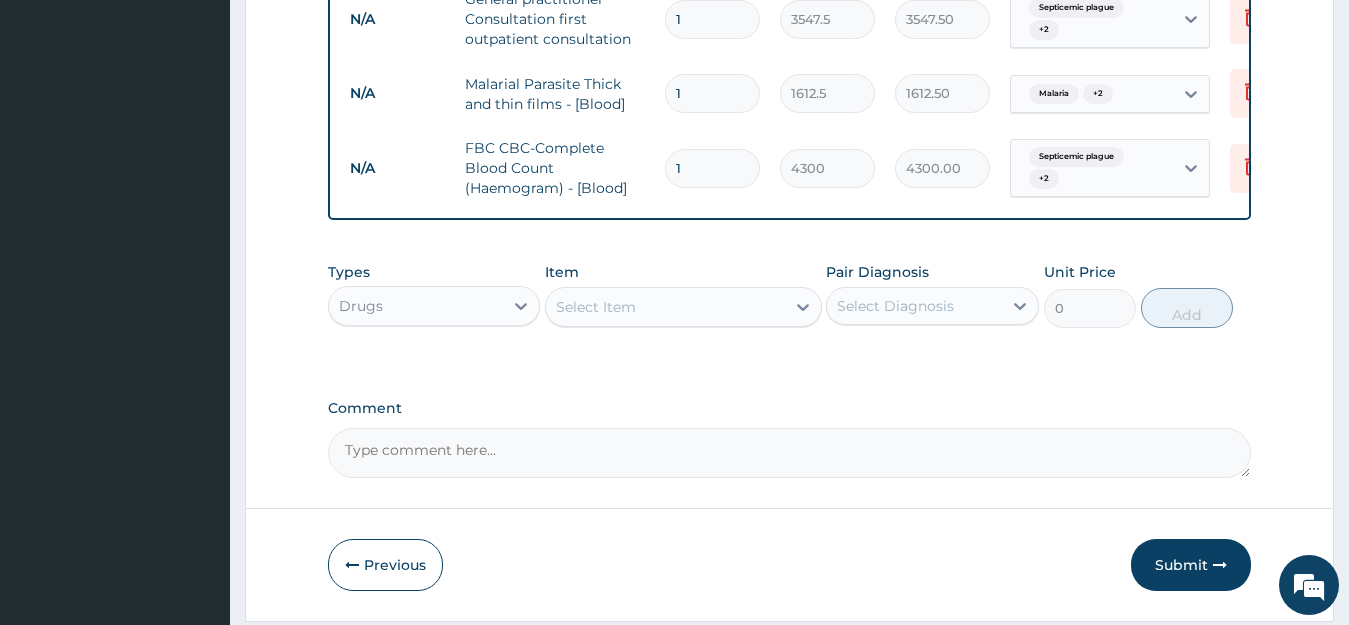 click on "Select Item" at bounding box center [665, 307] 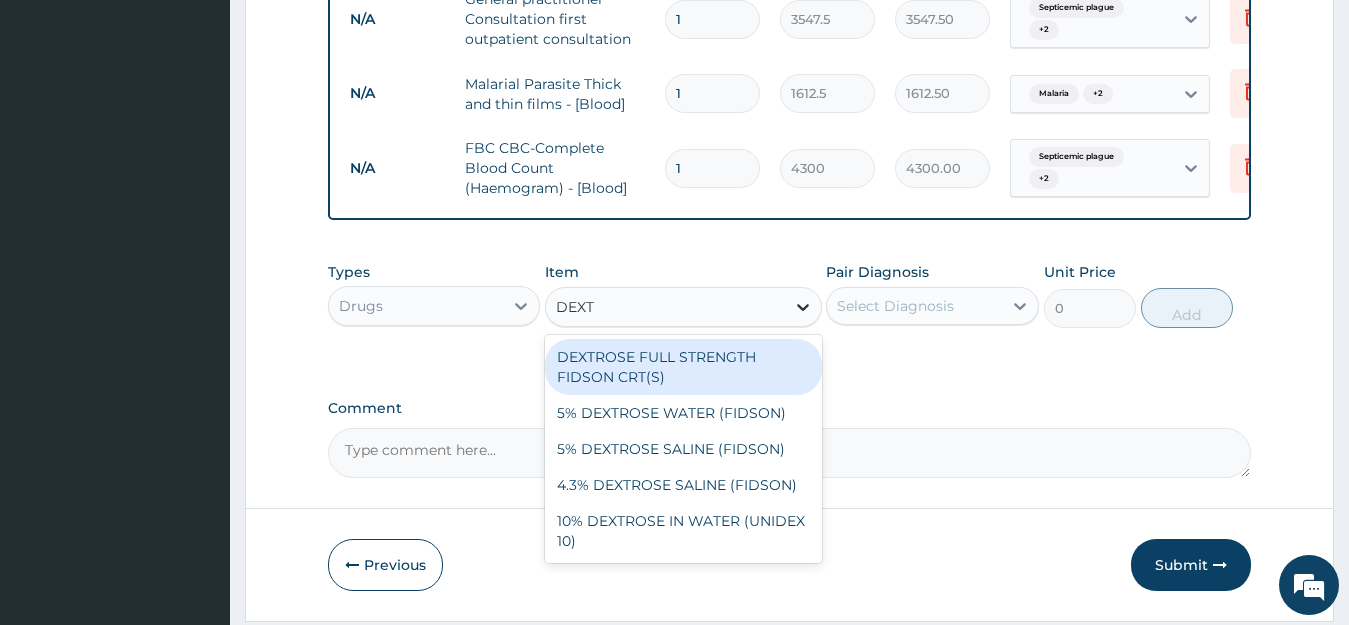 type on "DEXTR" 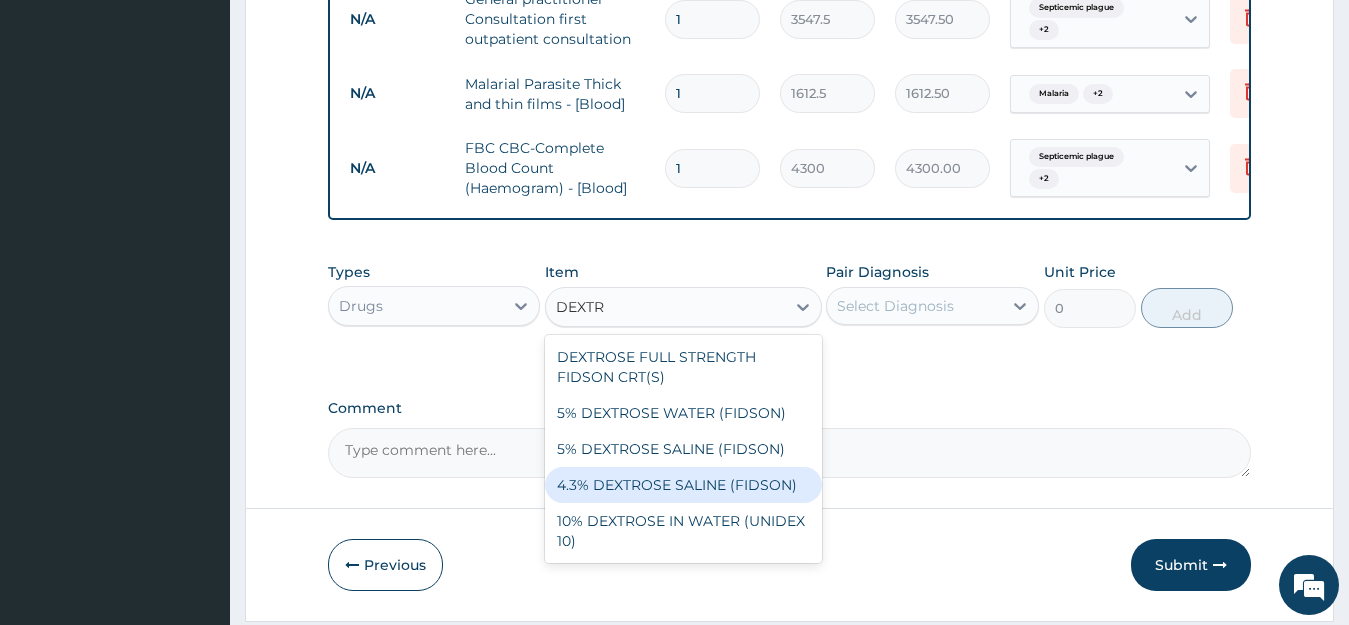 click on "4.3% DEXTROSE SALINE (FIDSON)" at bounding box center (683, 485) 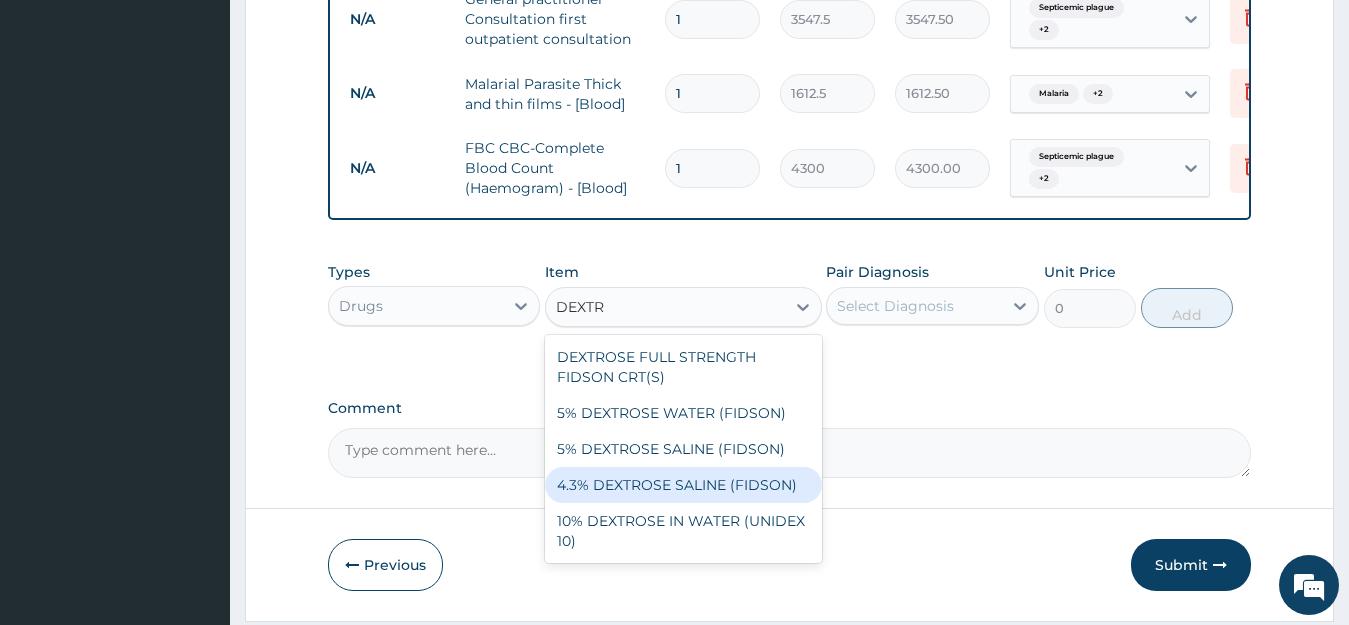 type 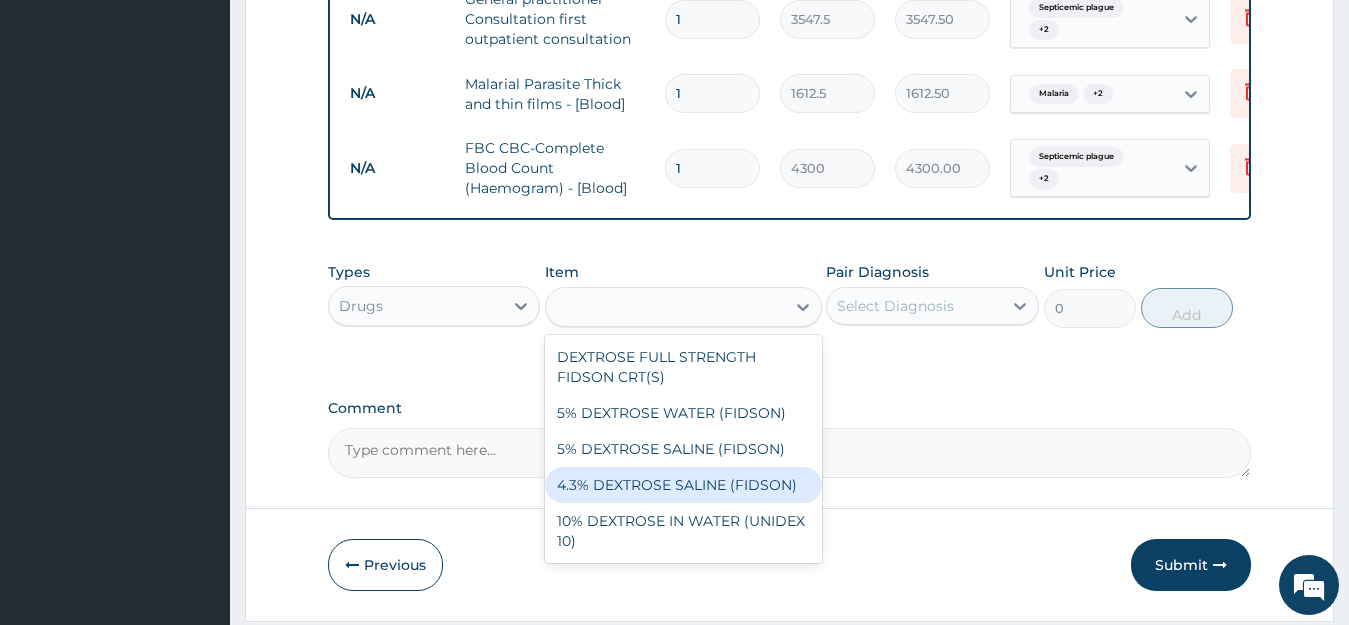 type on "1773.75" 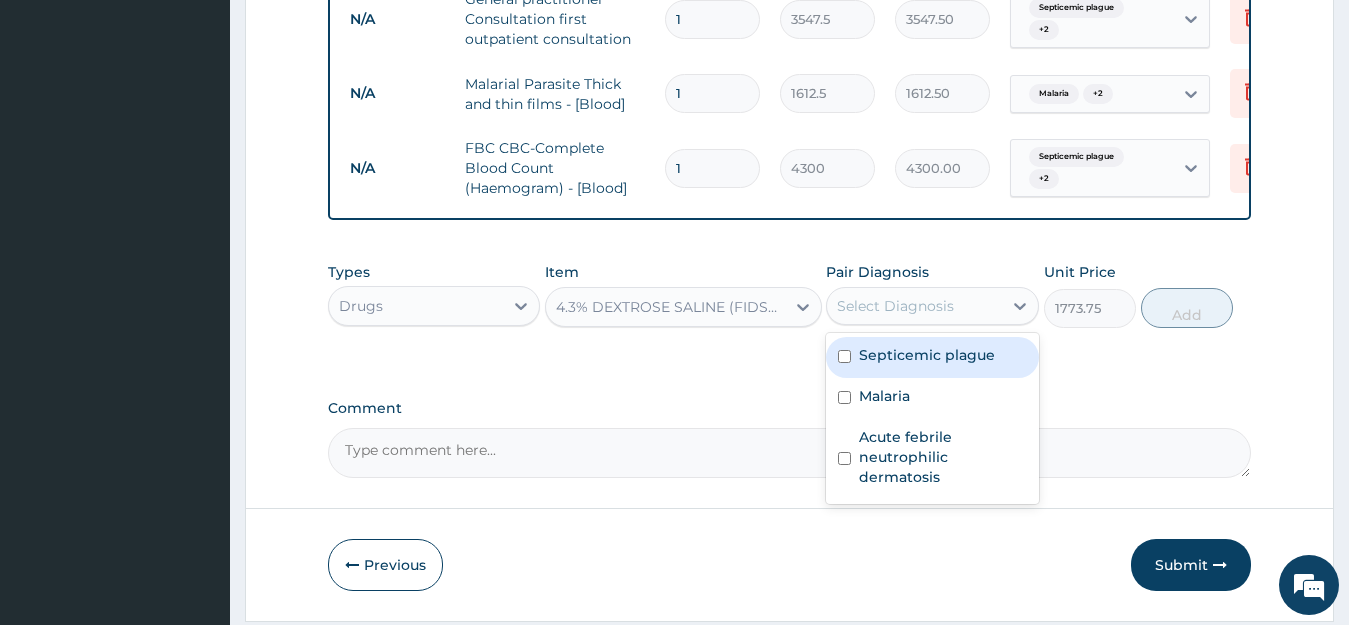 click on "Select Diagnosis" at bounding box center [895, 306] 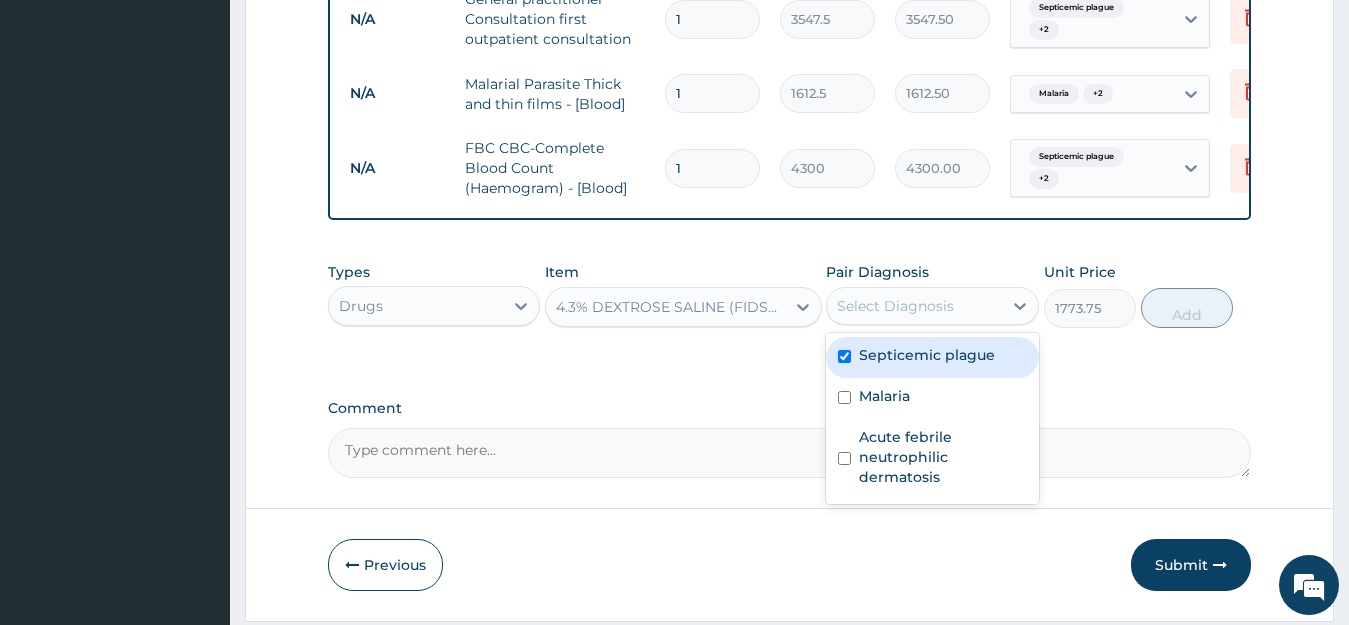 checkbox on "true" 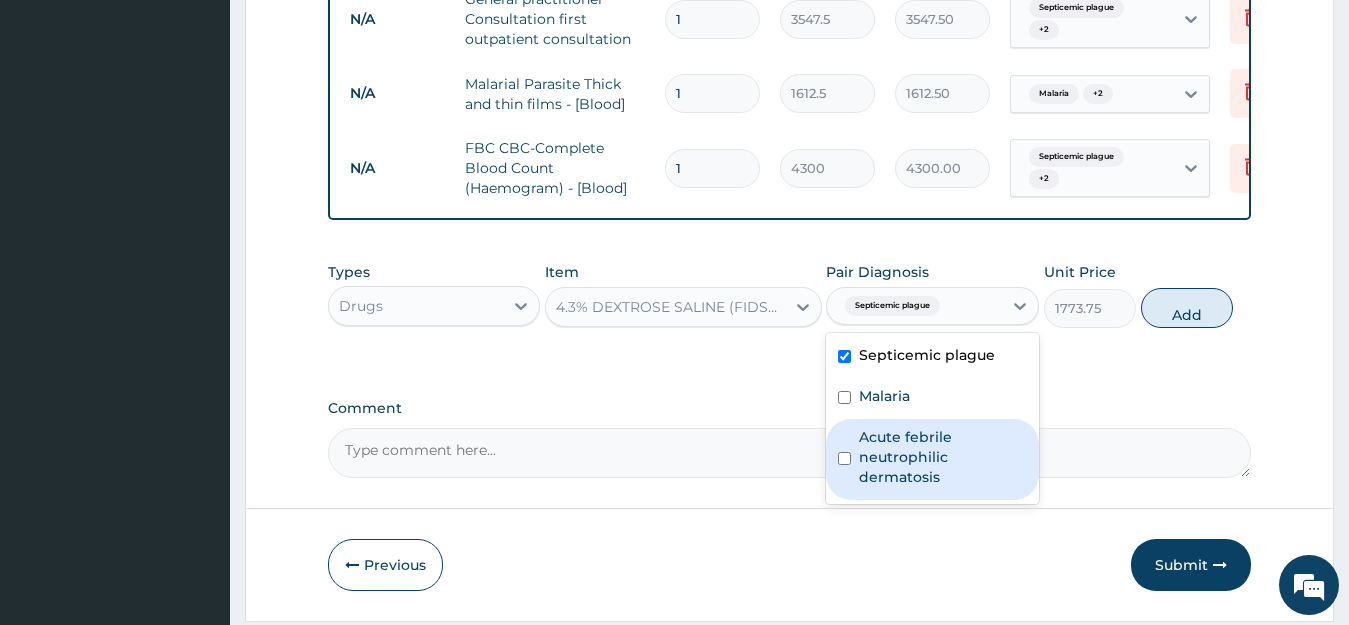 click on "Acute febrile neutrophilic dermatosis" at bounding box center (932, 459) 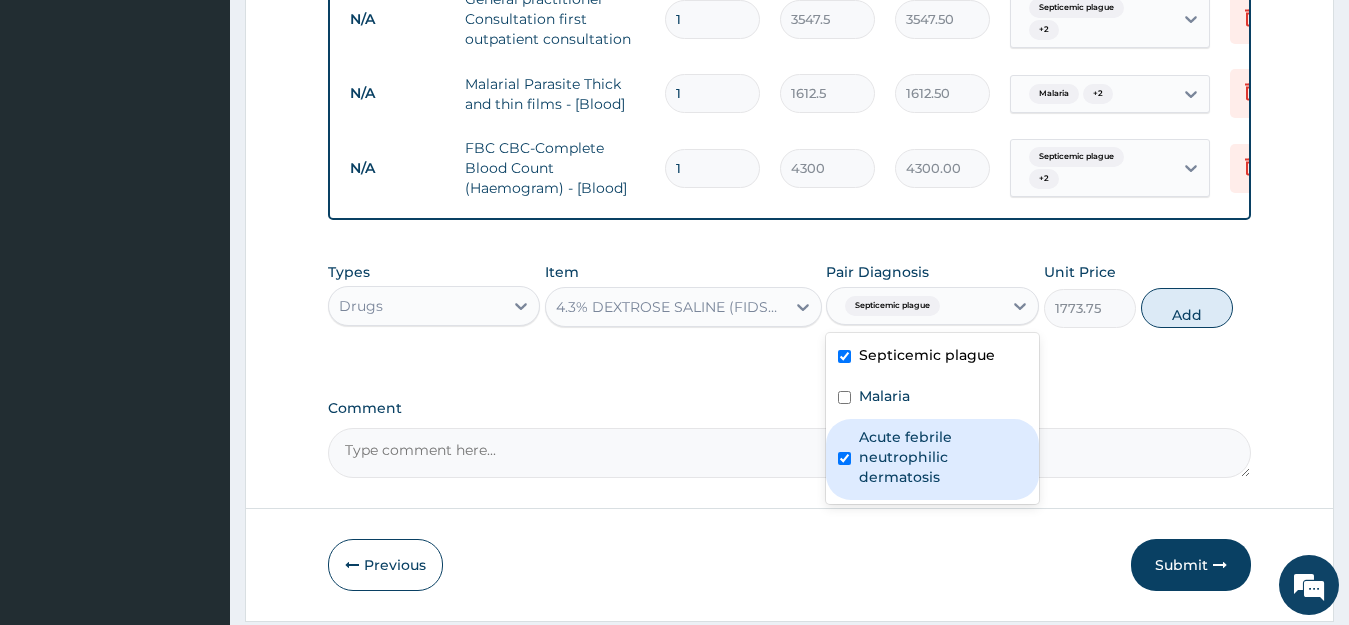 checkbox on "true" 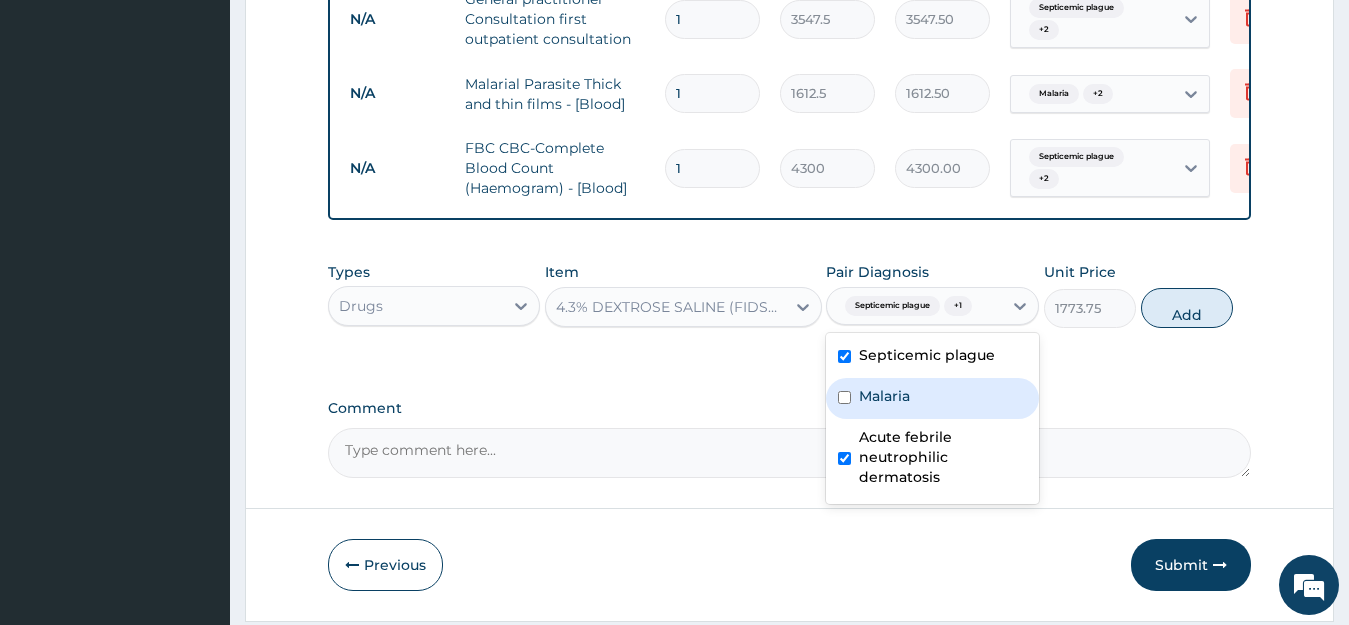 click on "Malaria" at bounding box center (884, 396) 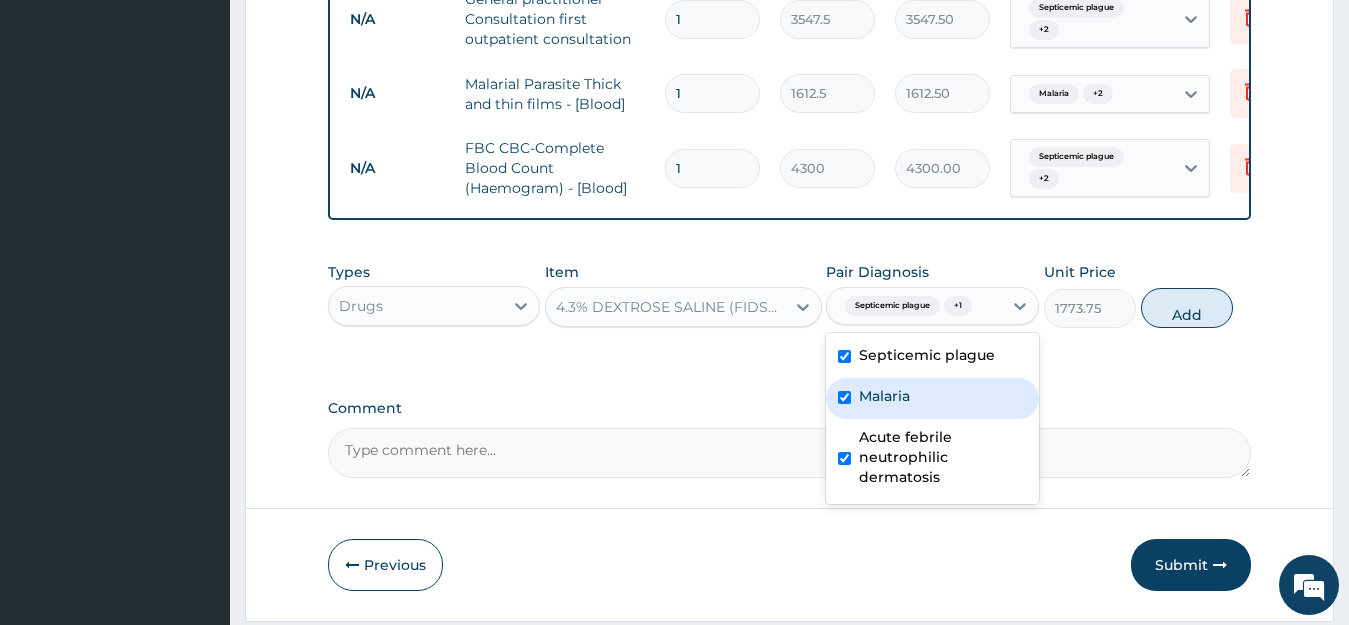 checkbox on "true" 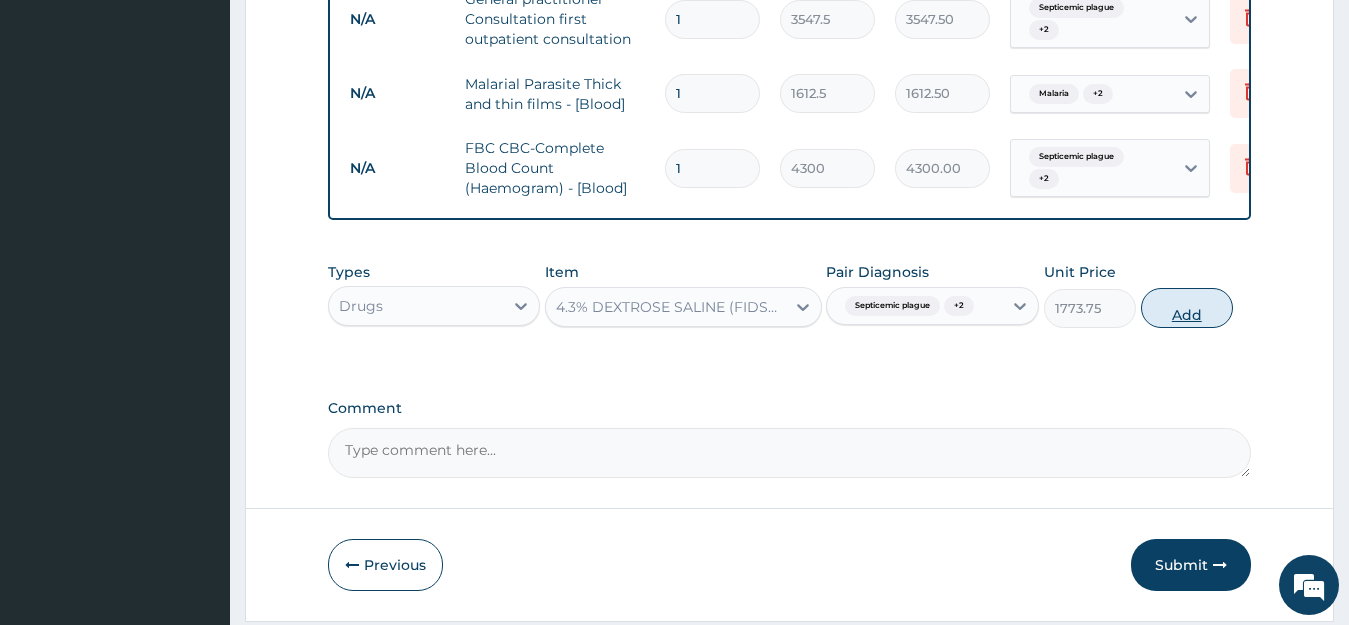 click on "Add" at bounding box center (1187, 308) 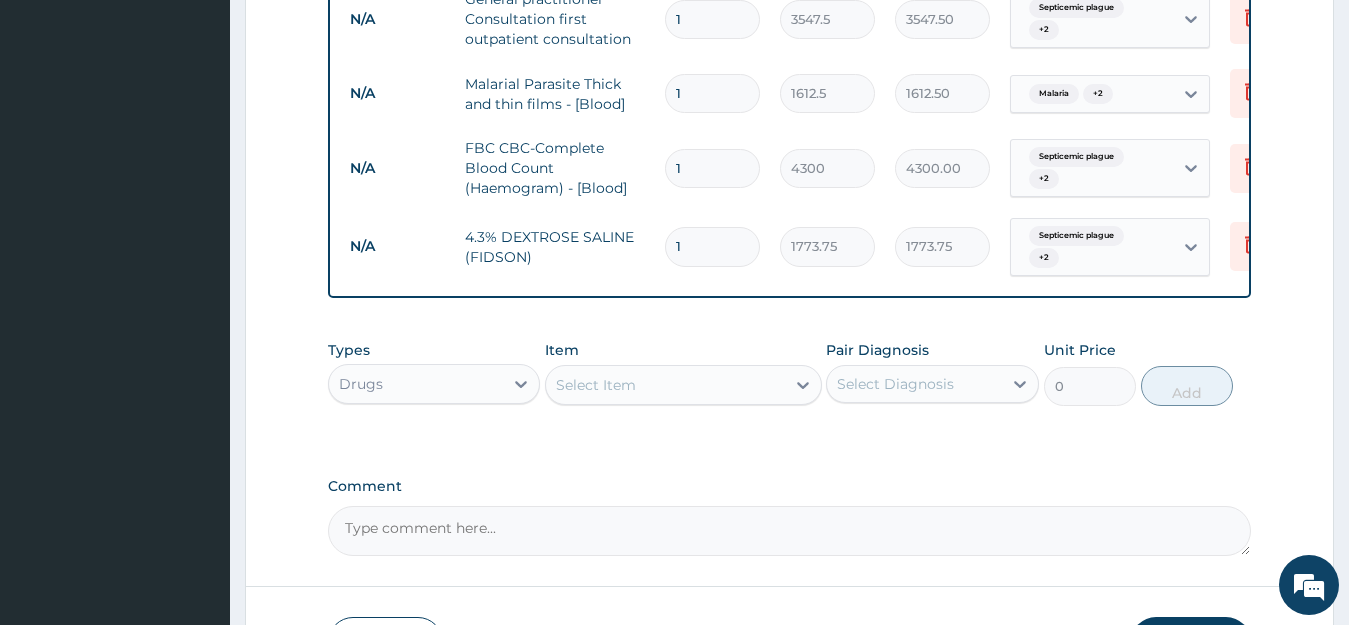 click on "Select Item" at bounding box center (665, 385) 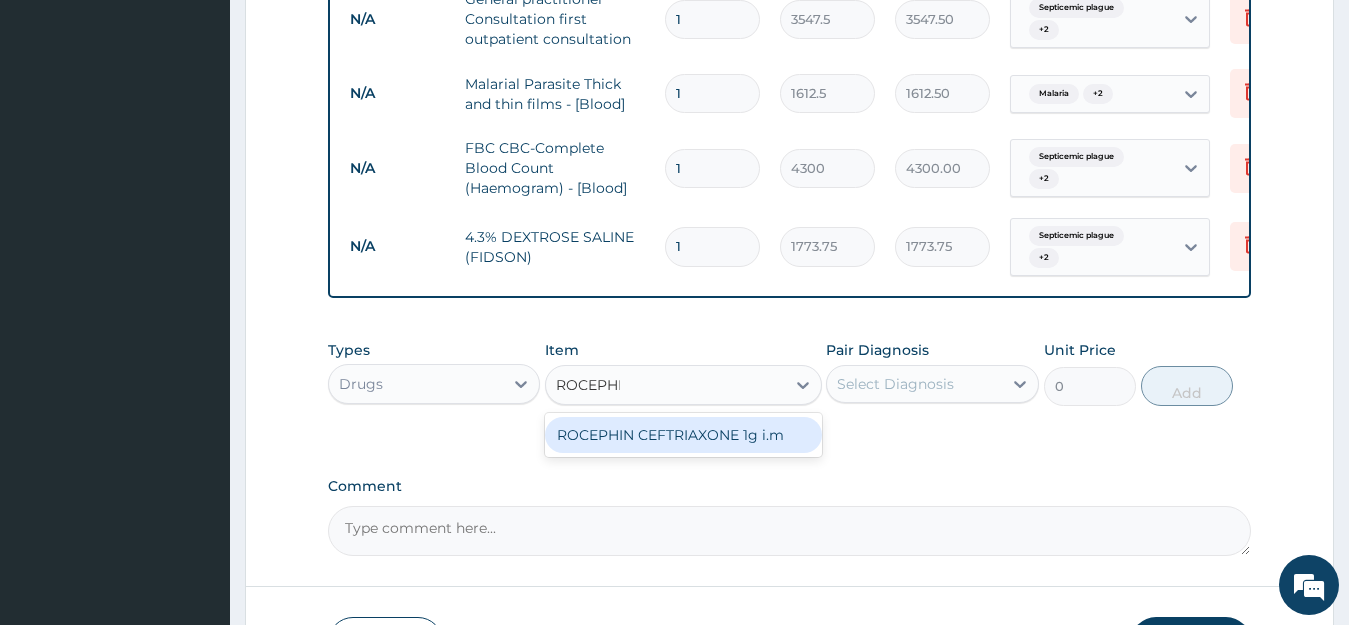 type on "ROCEPHIN" 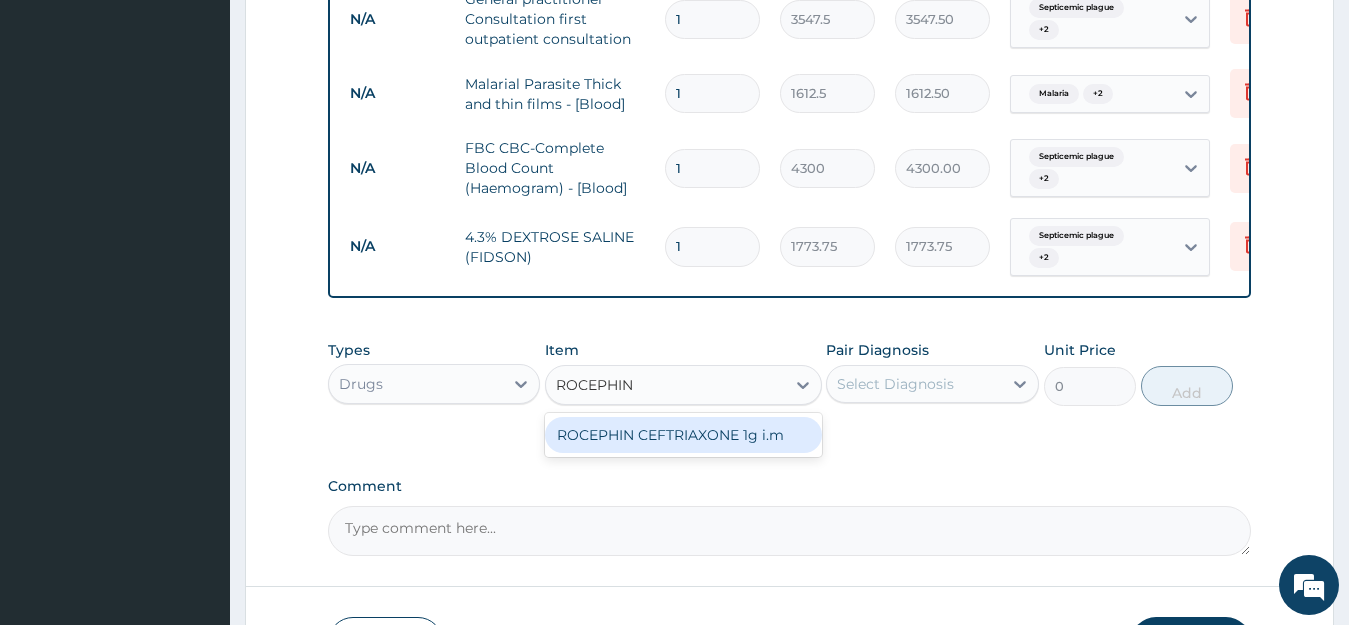 click on "ROCEPHIN CEFTRIAXONE 1g i.m" at bounding box center [683, 435] 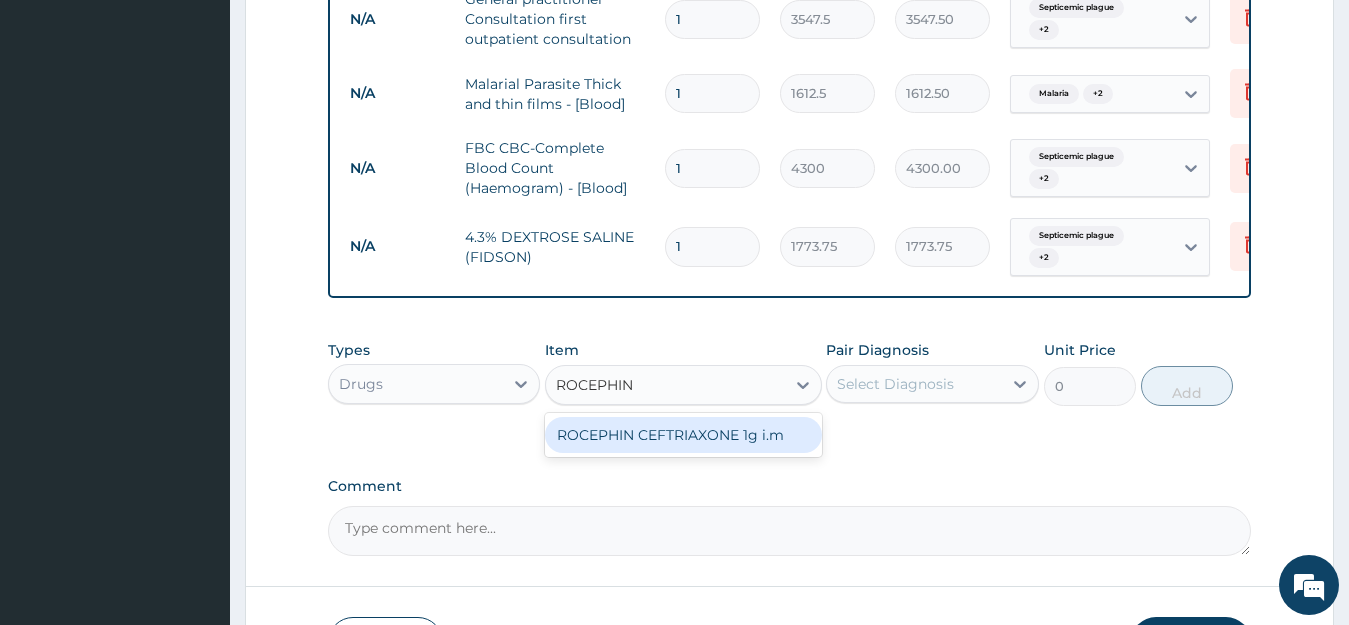 type 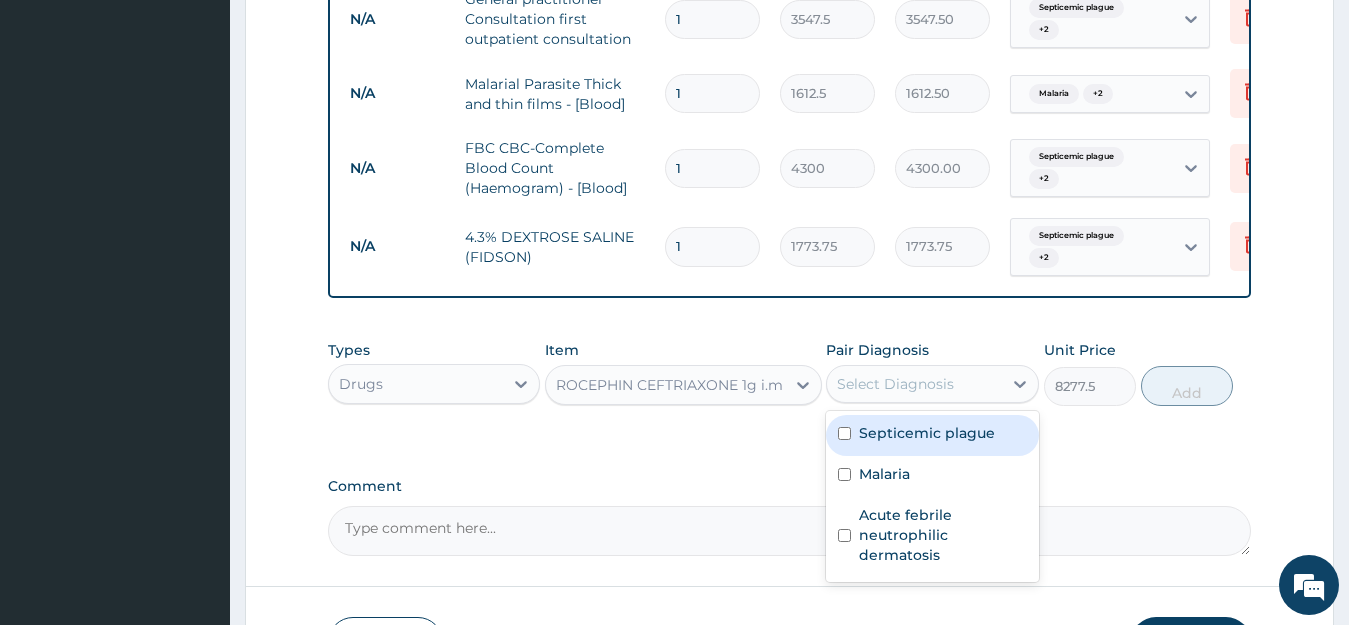 click on "Select Diagnosis" at bounding box center (895, 384) 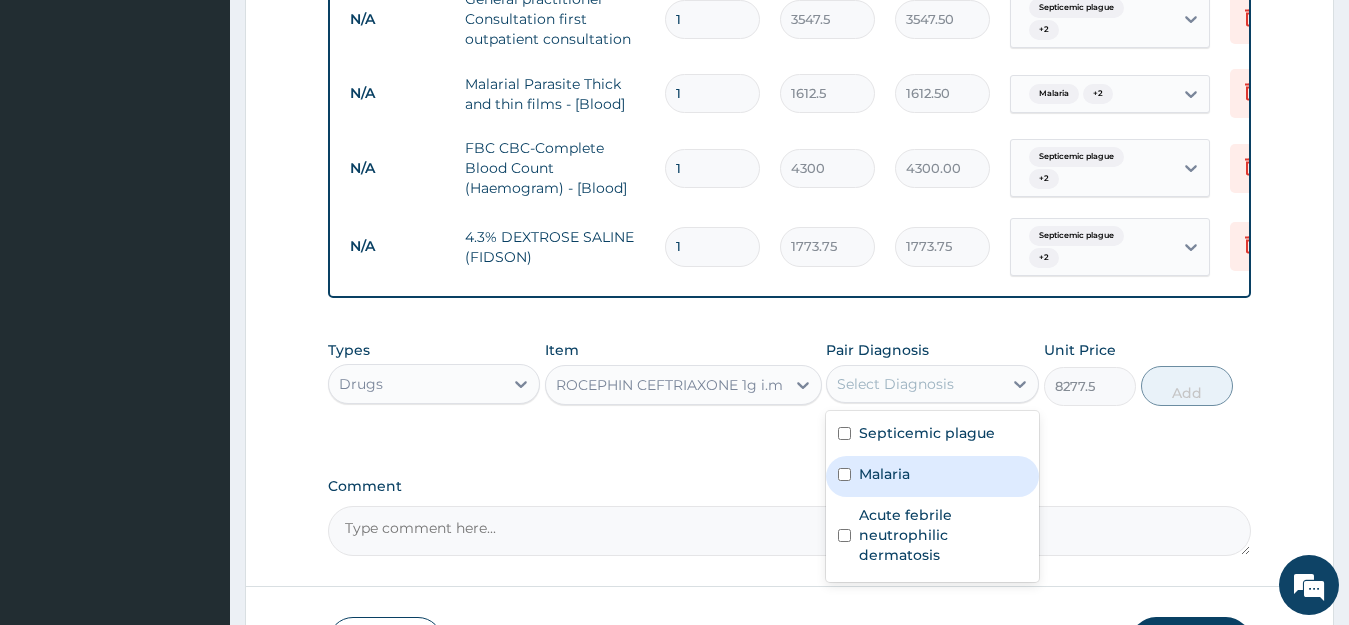 click on "Malaria" at bounding box center [884, 474] 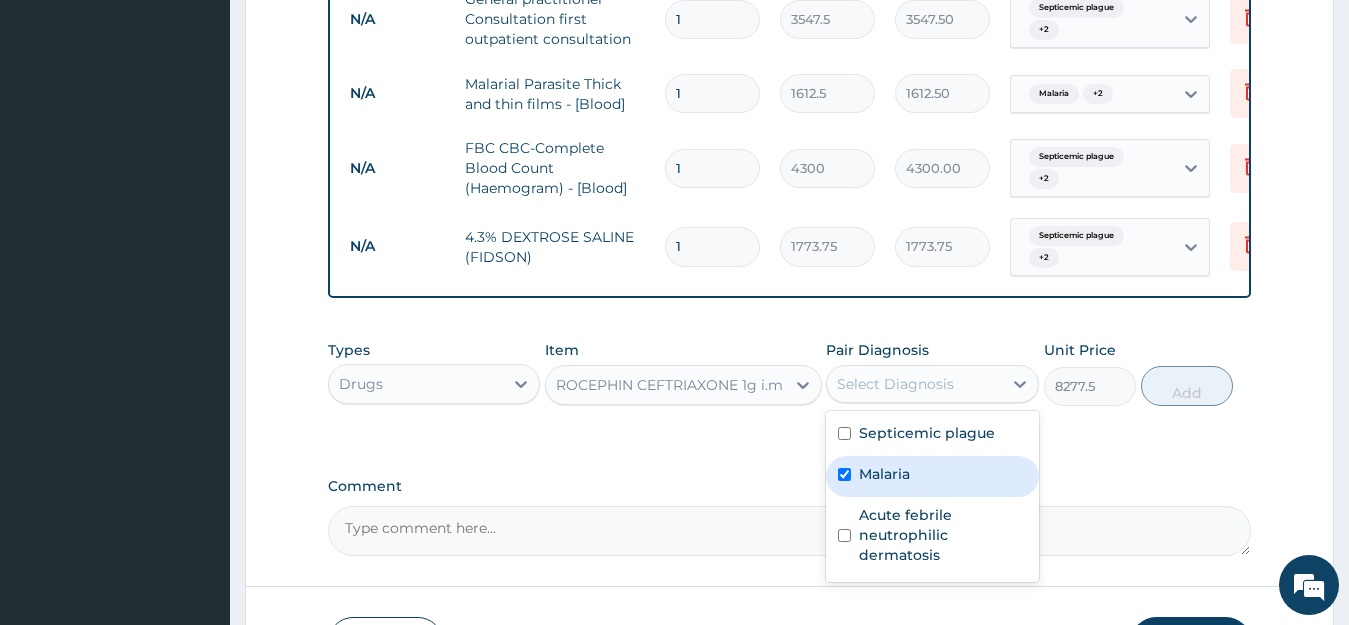 checkbox on "true" 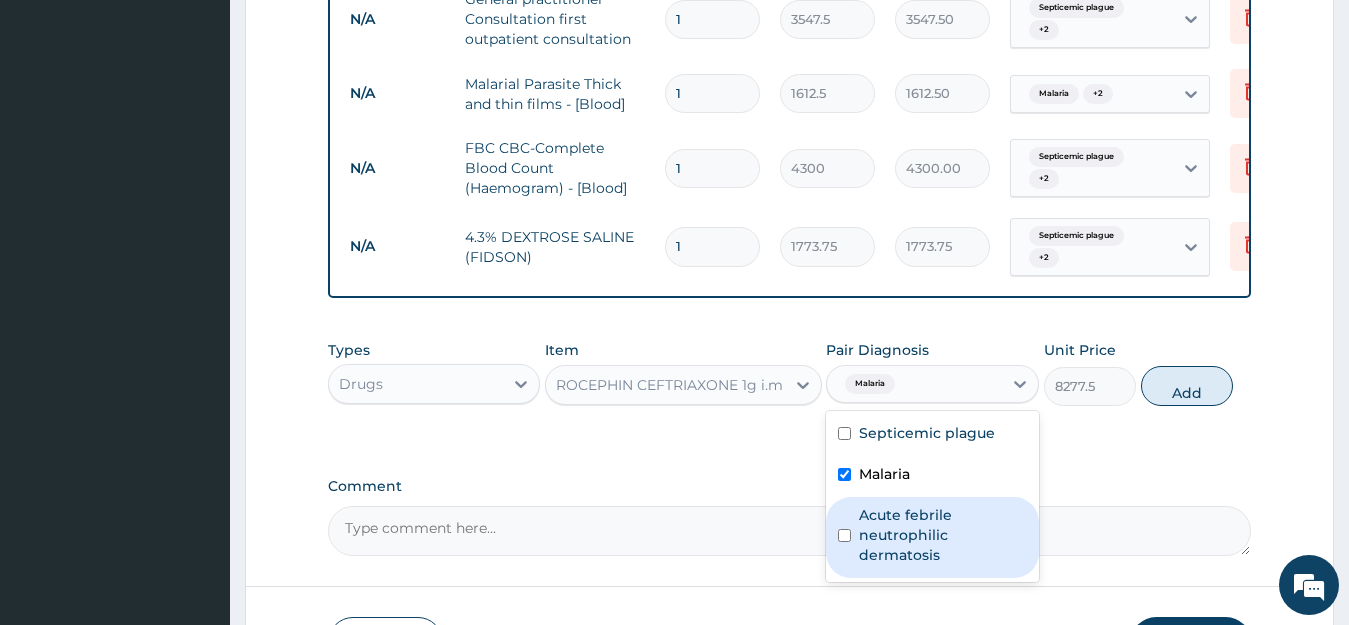 click on "Acute febrile neutrophilic dermatosis" at bounding box center [943, 535] 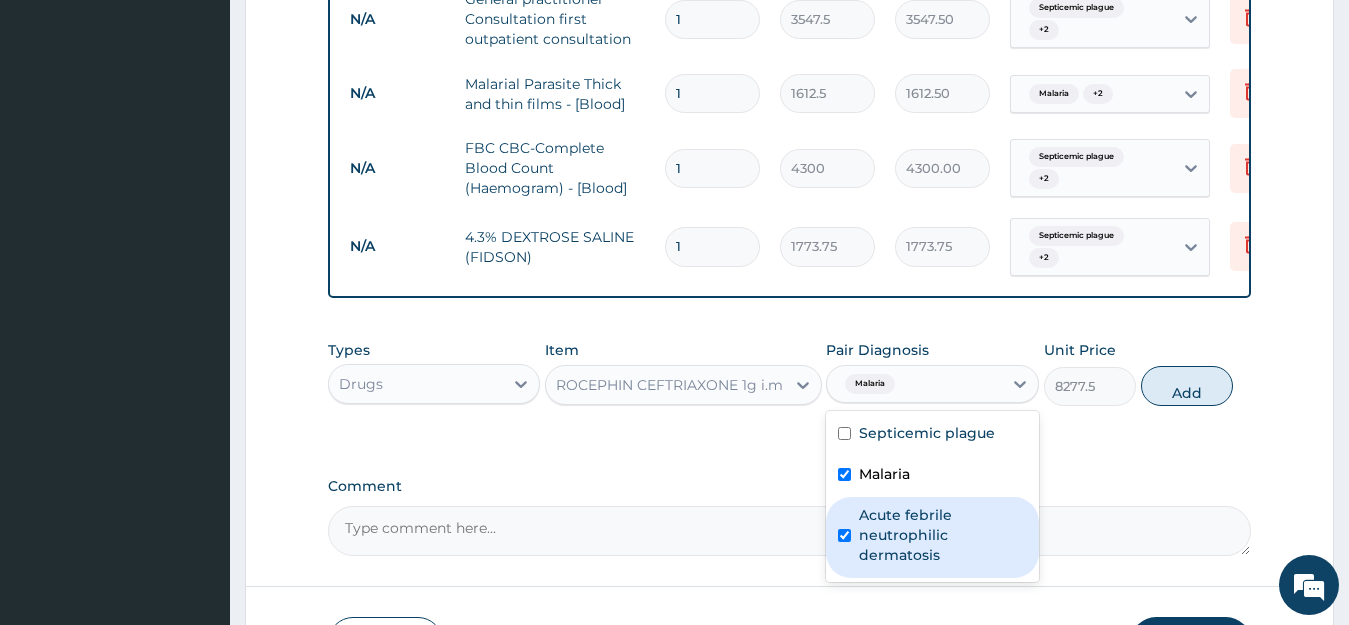 checkbox on "true" 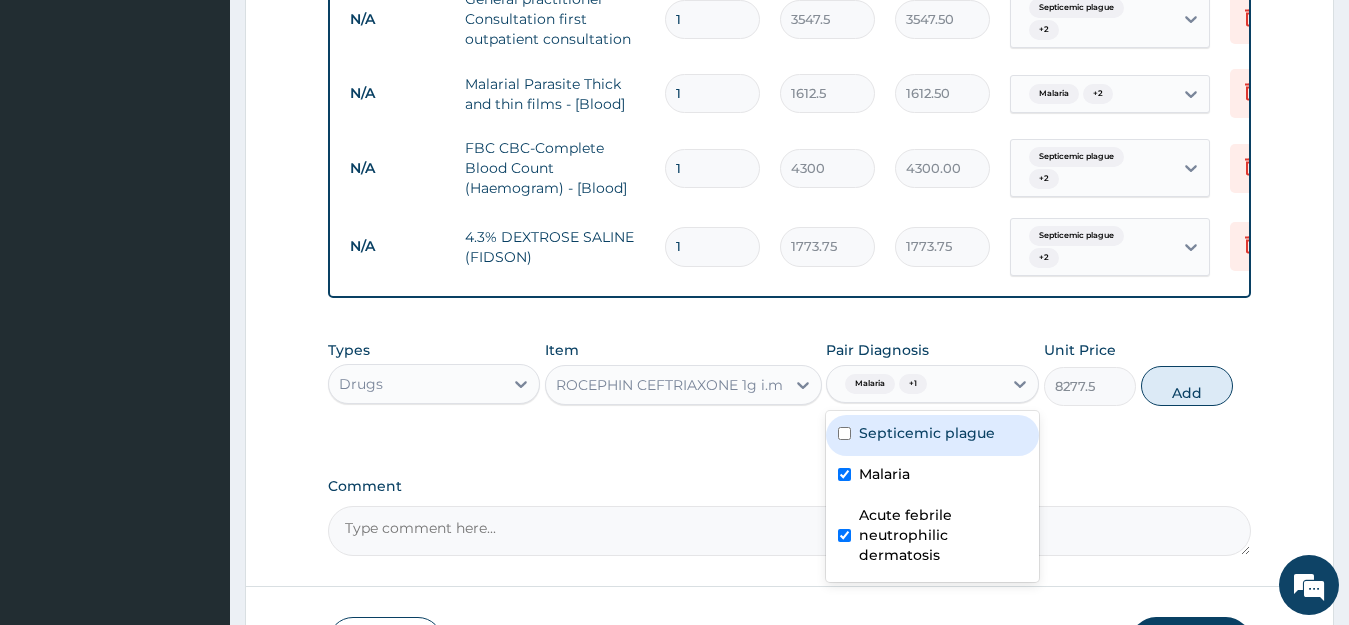click on "Septicemic plague" at bounding box center [927, 433] 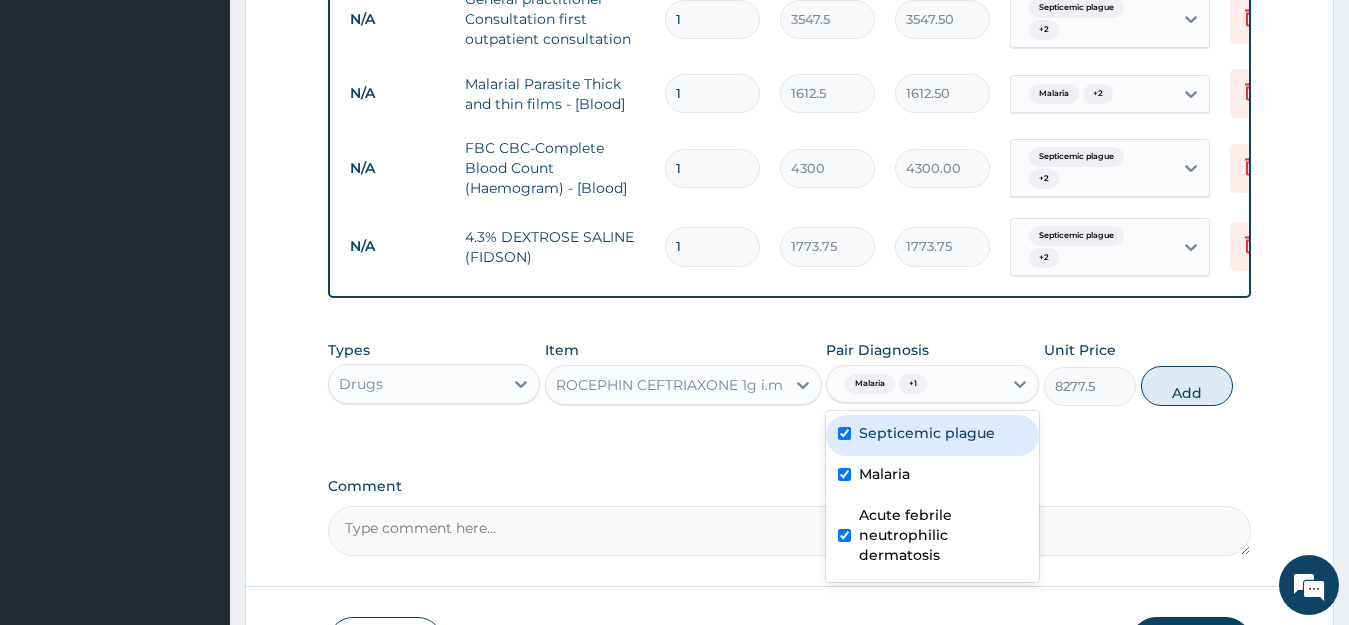 checkbox on "true" 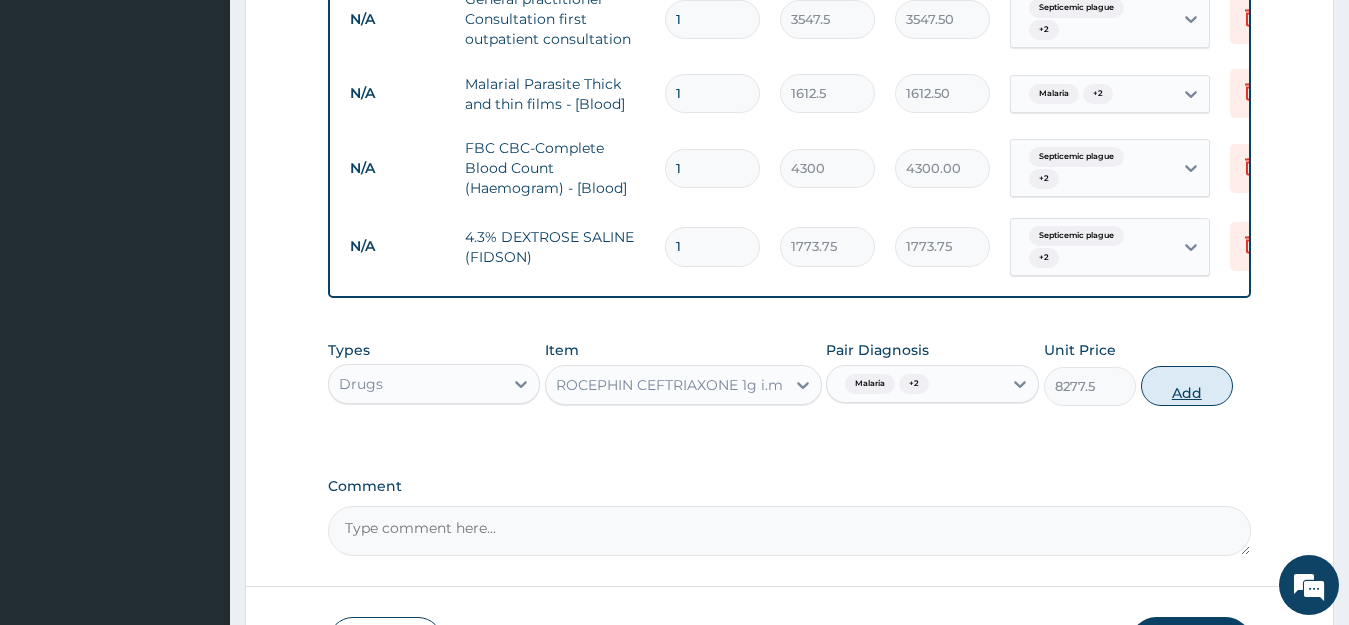 click on "Add" at bounding box center (1187, 386) 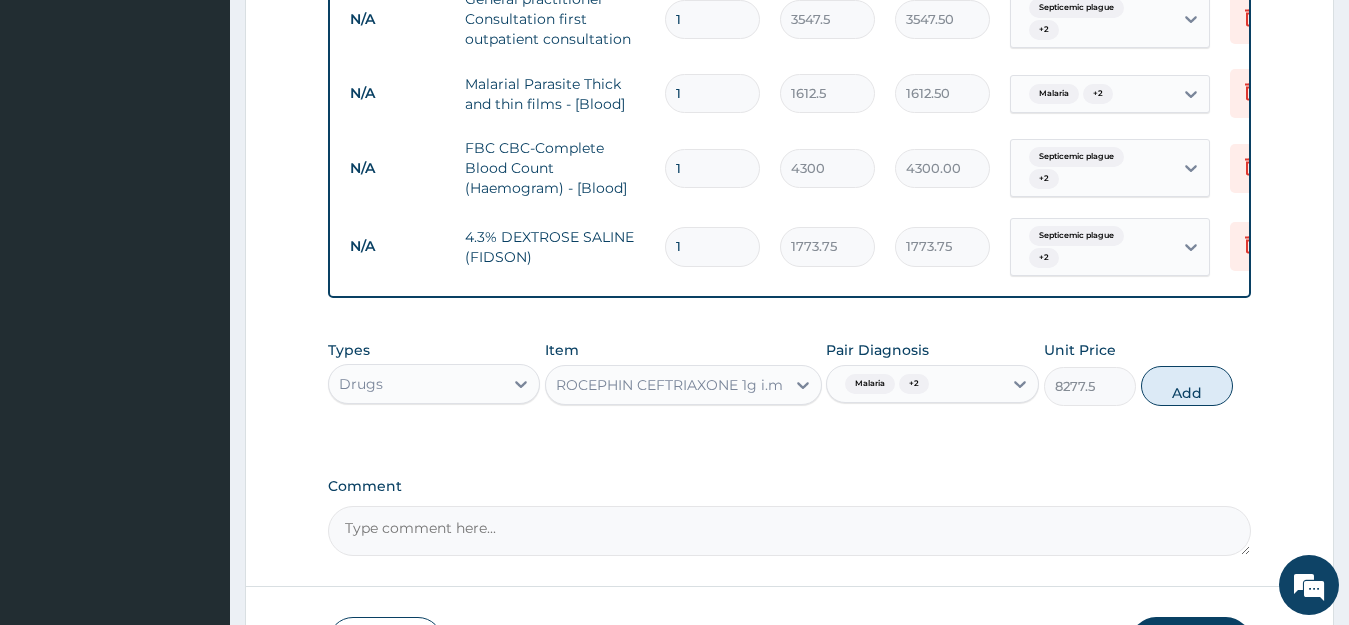 type on "0" 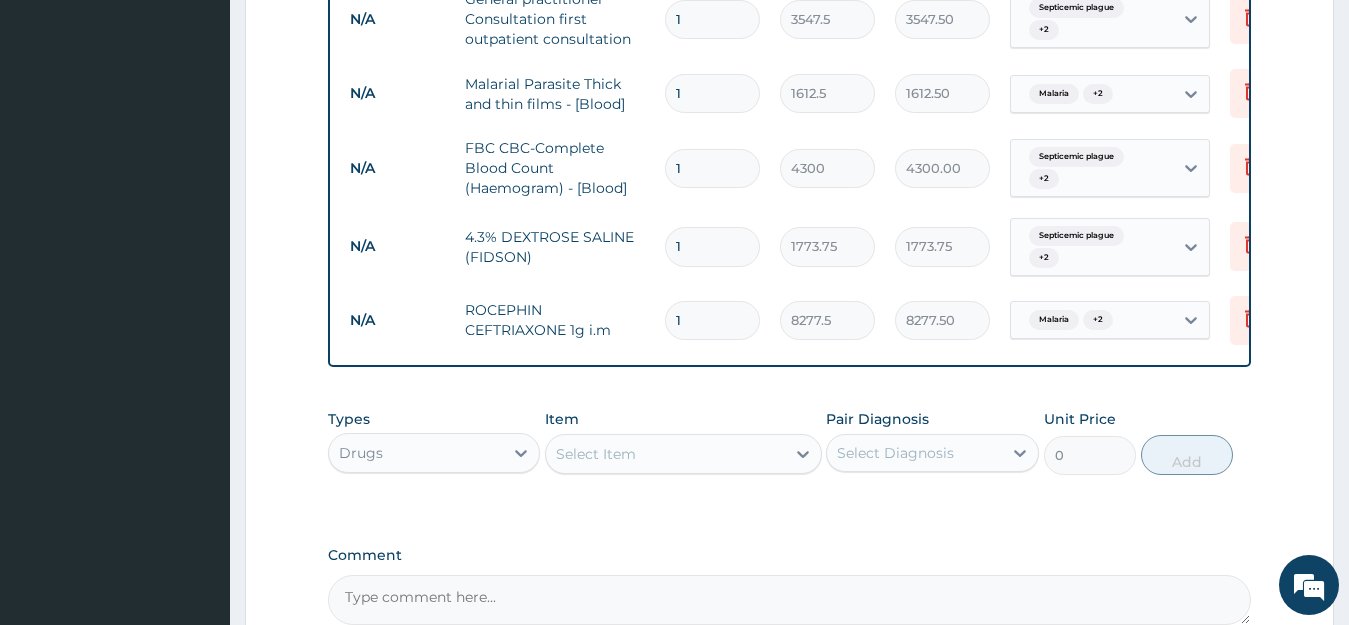scroll, scrollTop: 1192, scrollLeft: 0, axis: vertical 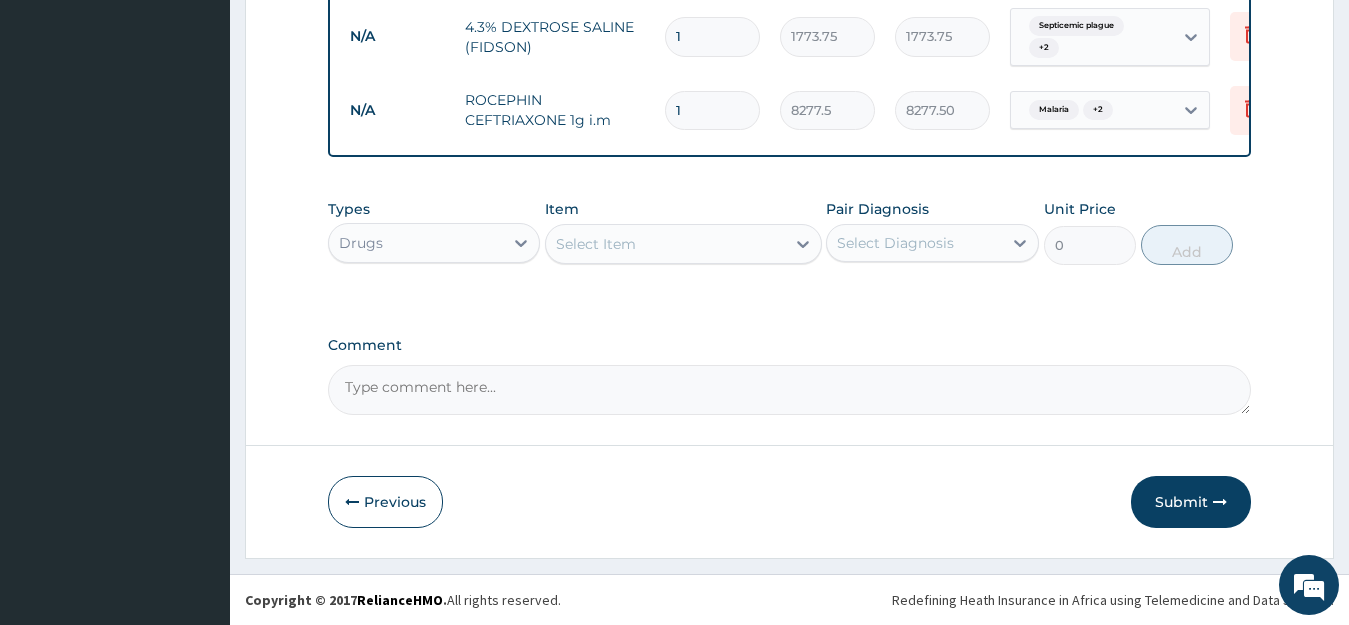 click on "1" at bounding box center (712, 36) 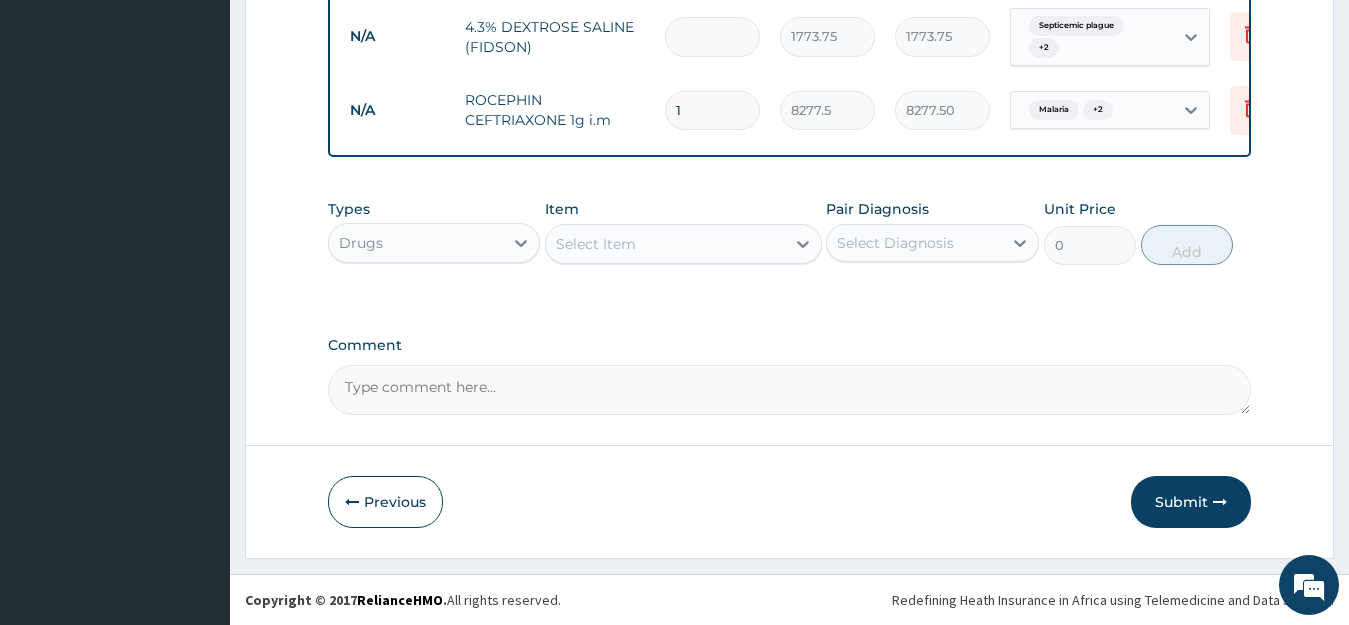type on "0.00" 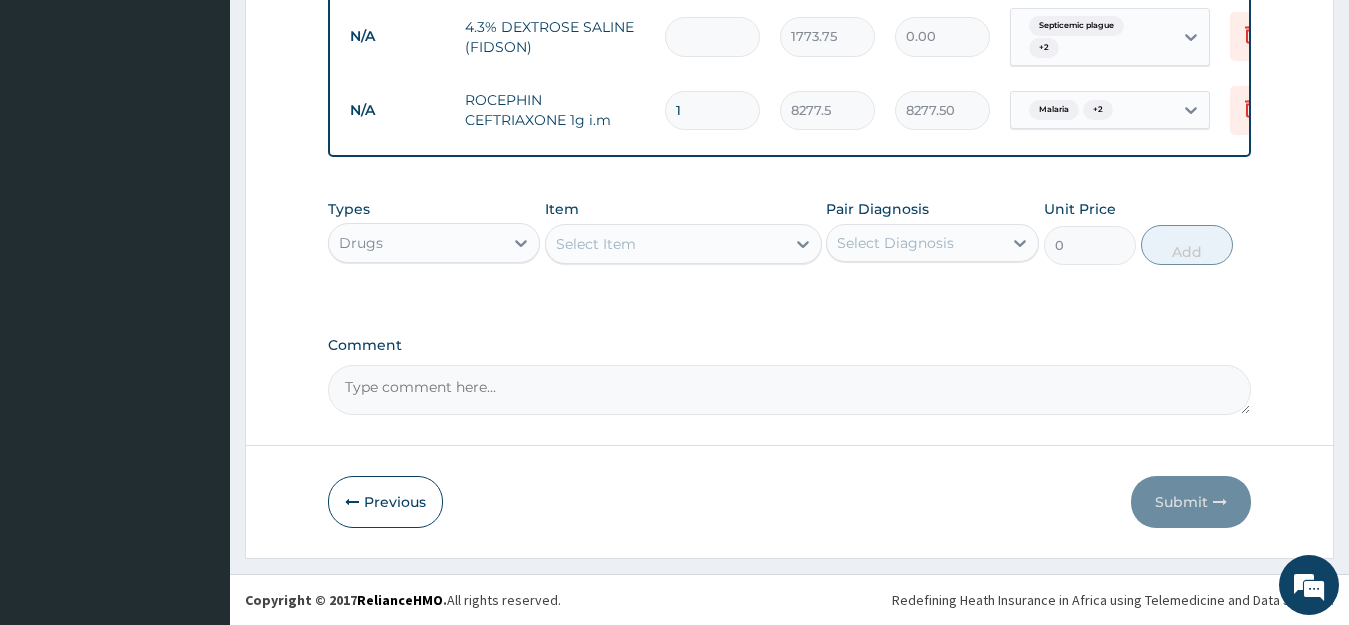 type on "4" 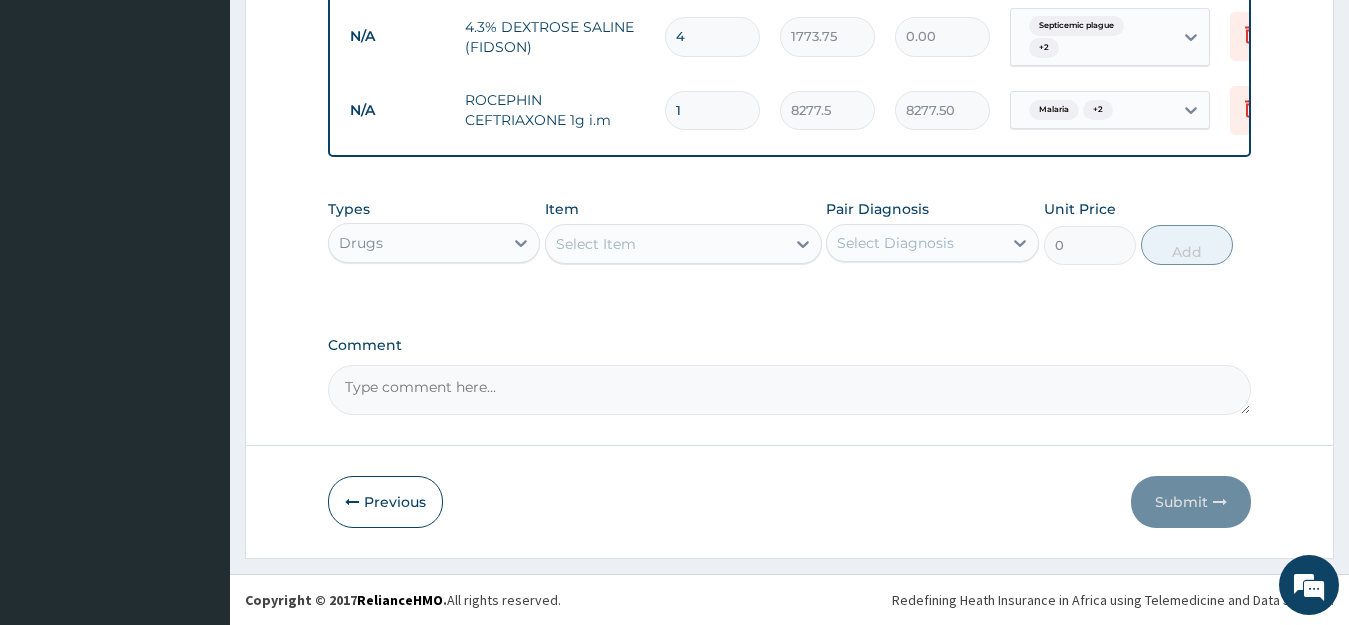 type on "7095.00" 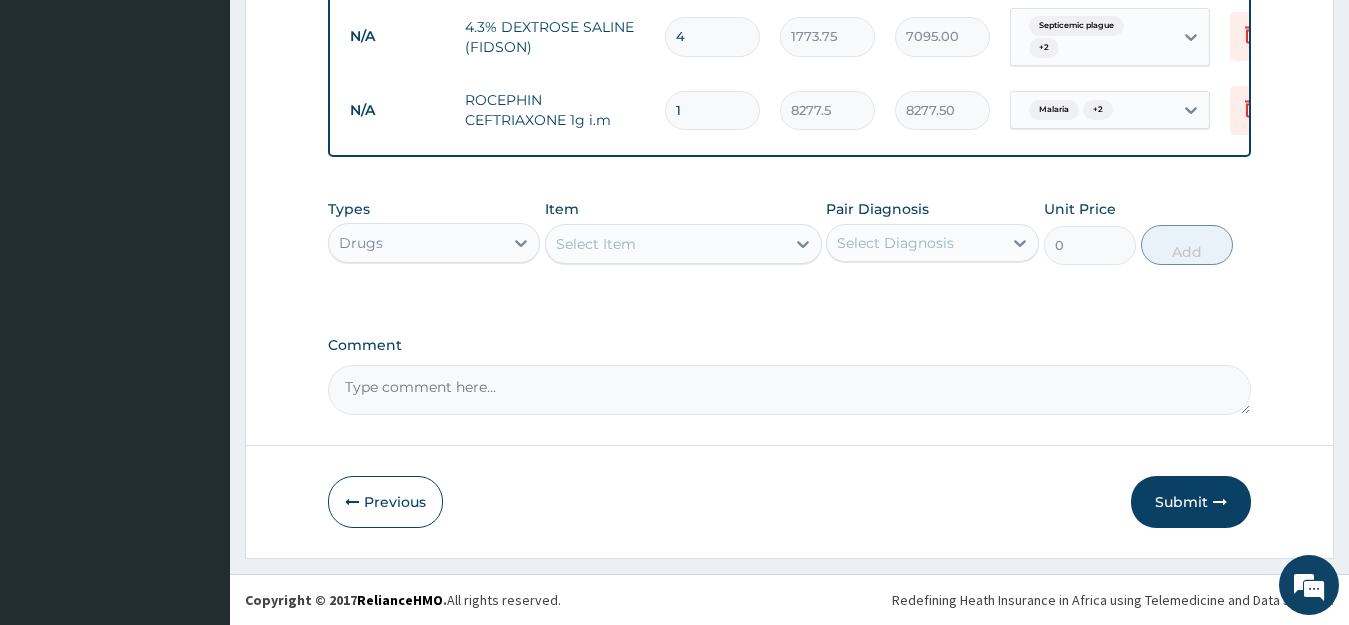 type 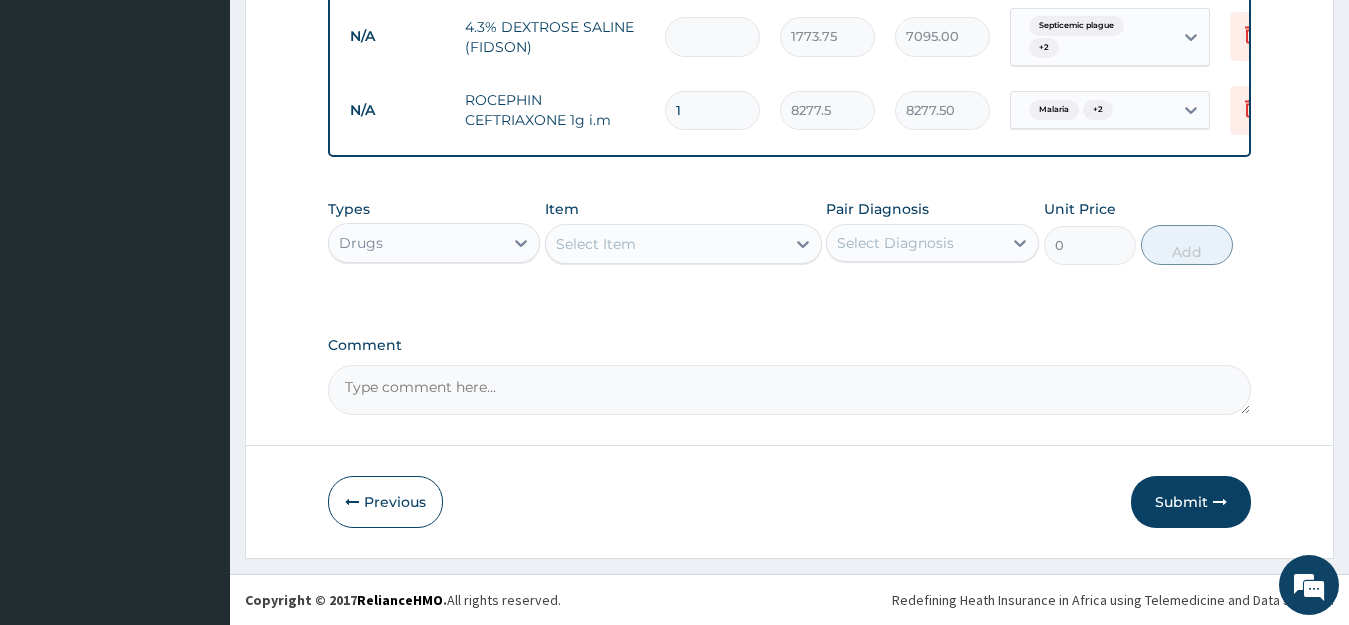 type on "0.00" 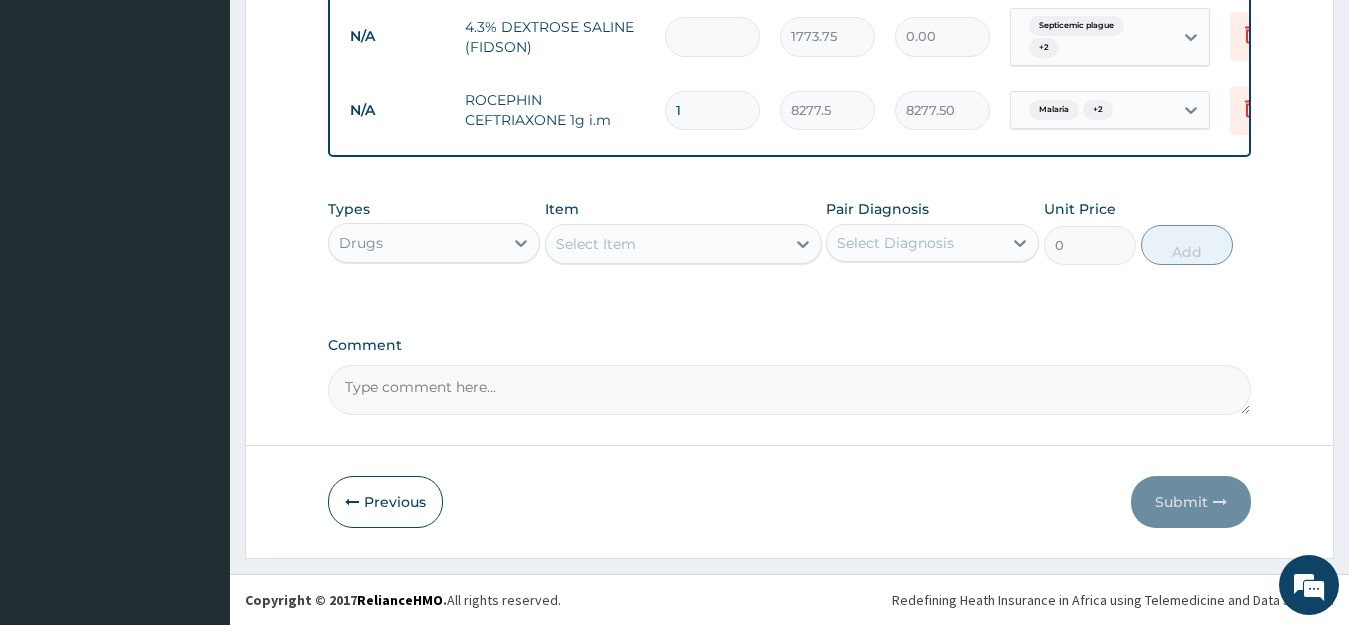 type on "4" 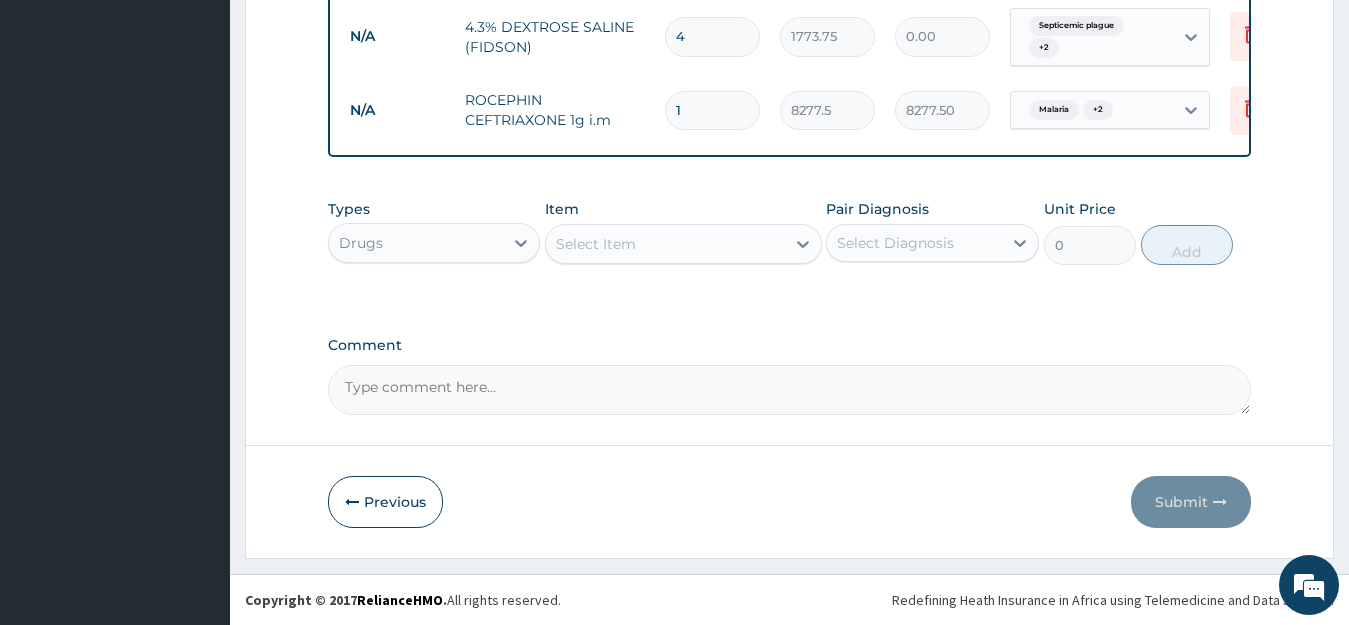 type on "7095.00" 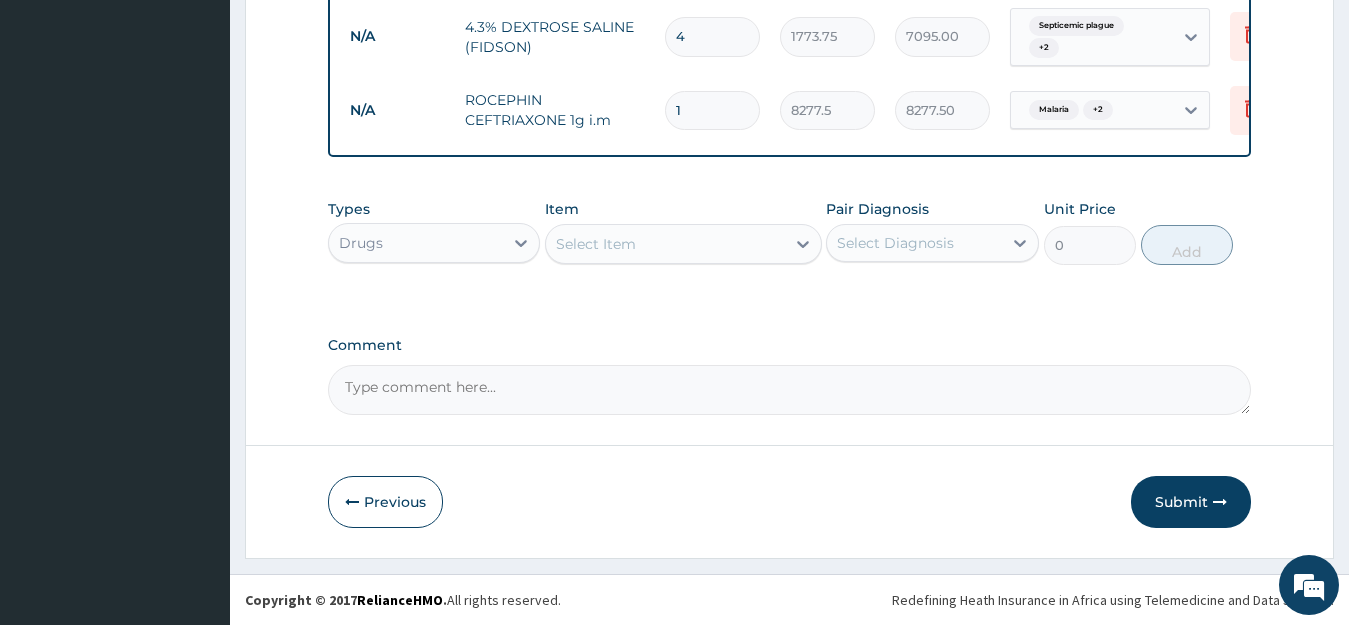 type on "4" 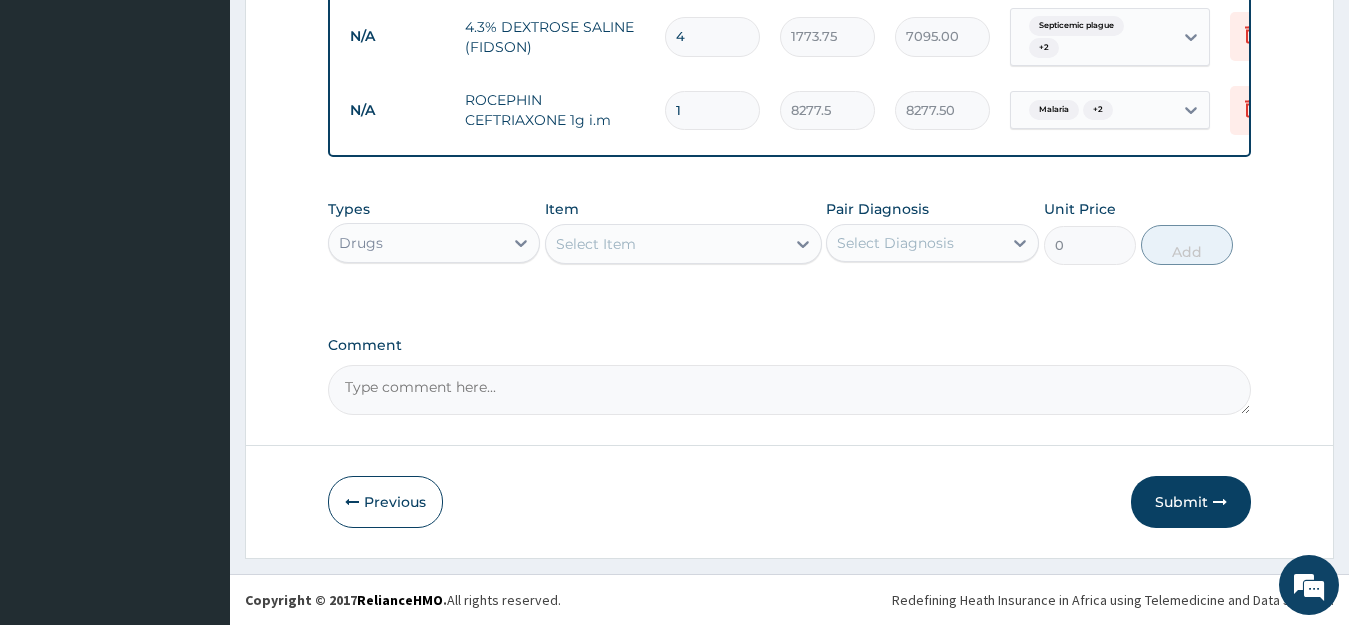 click on "1" at bounding box center [712, 110] 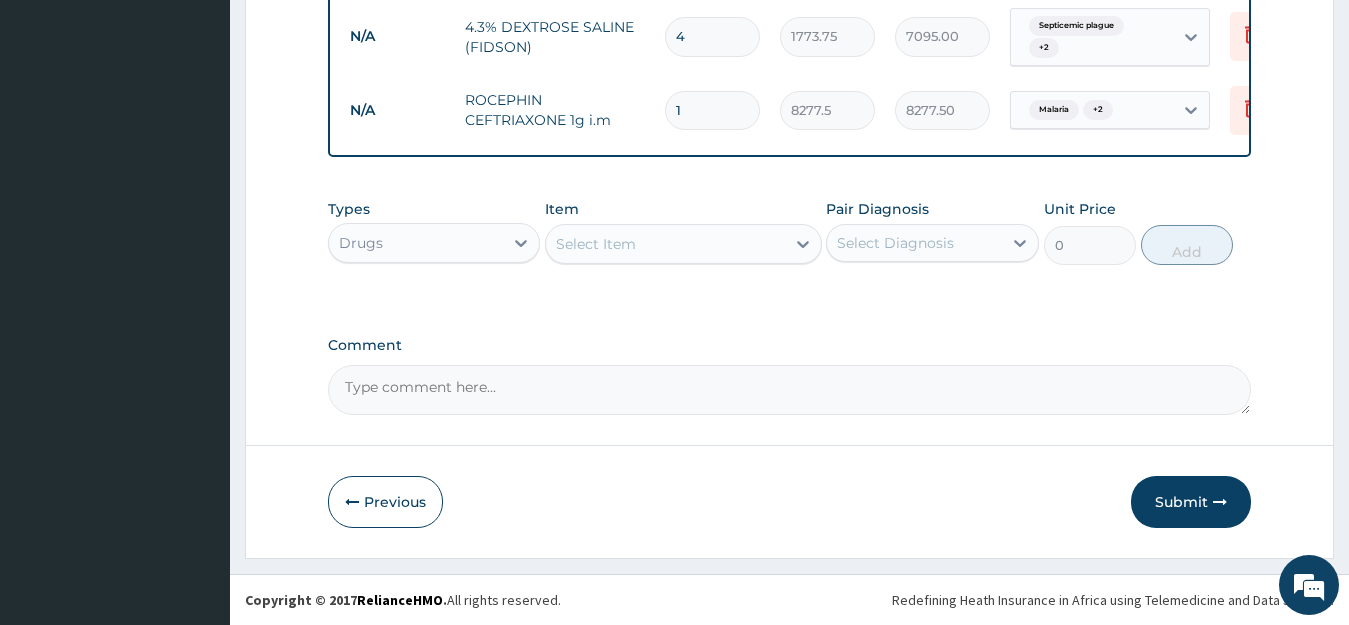 type 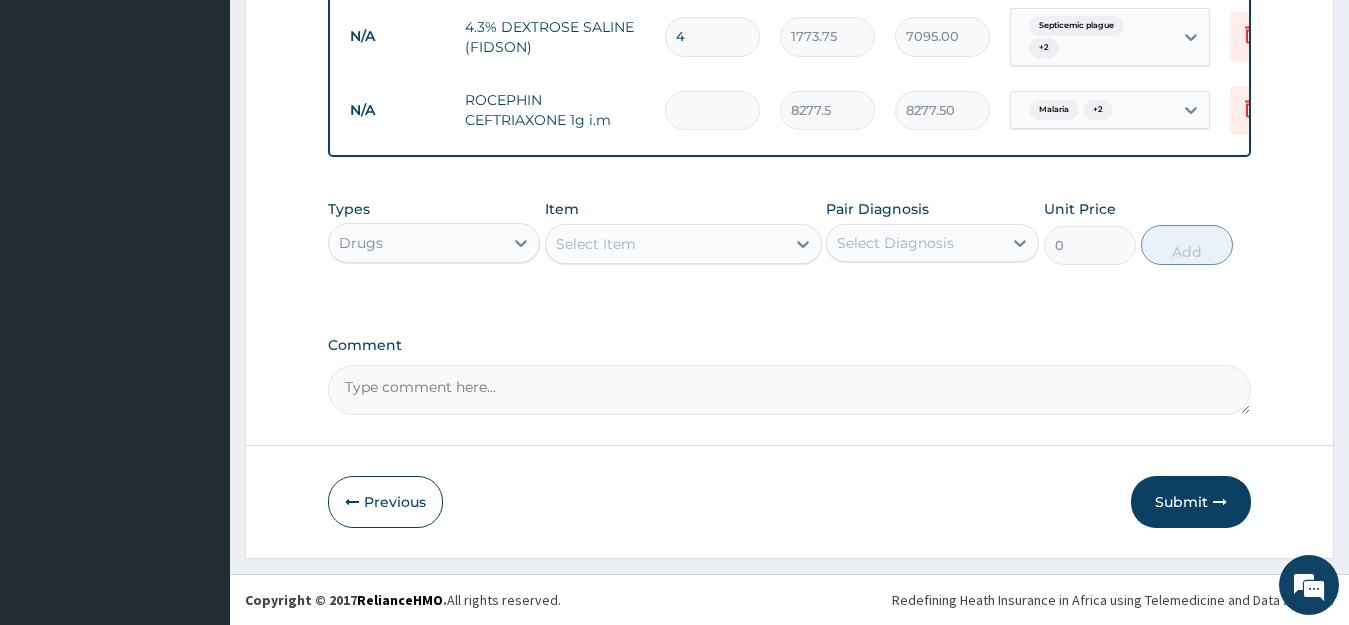 type on "0.00" 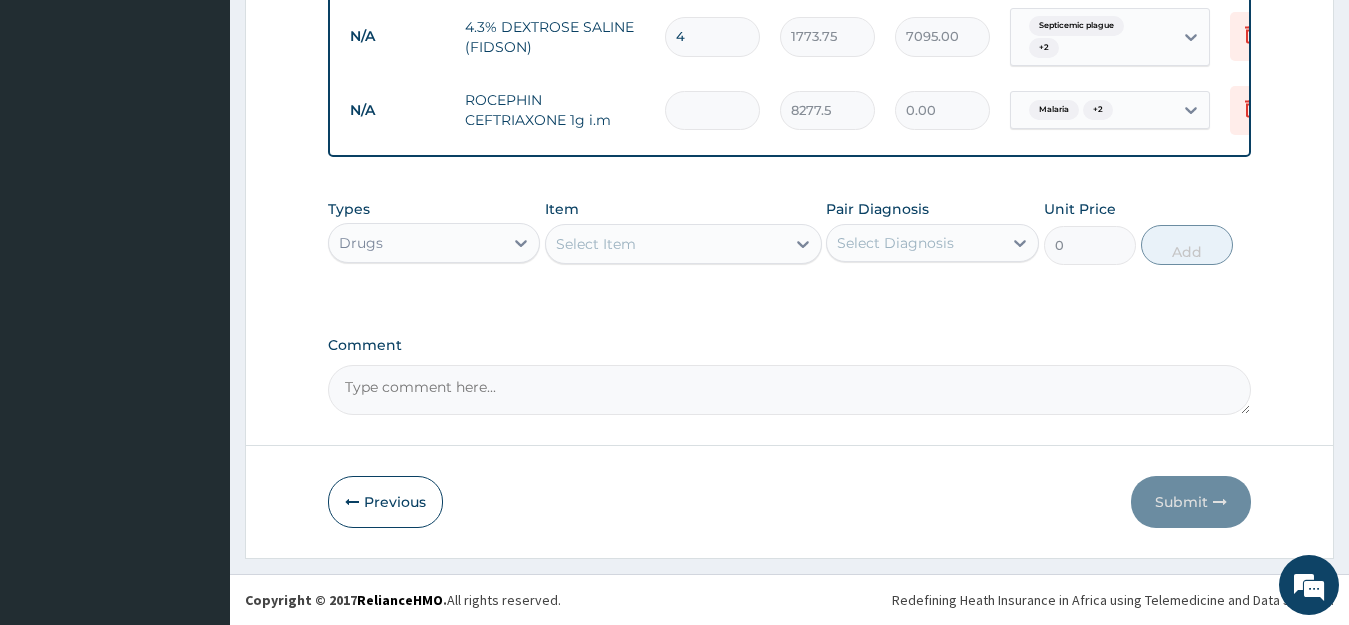 type on "4" 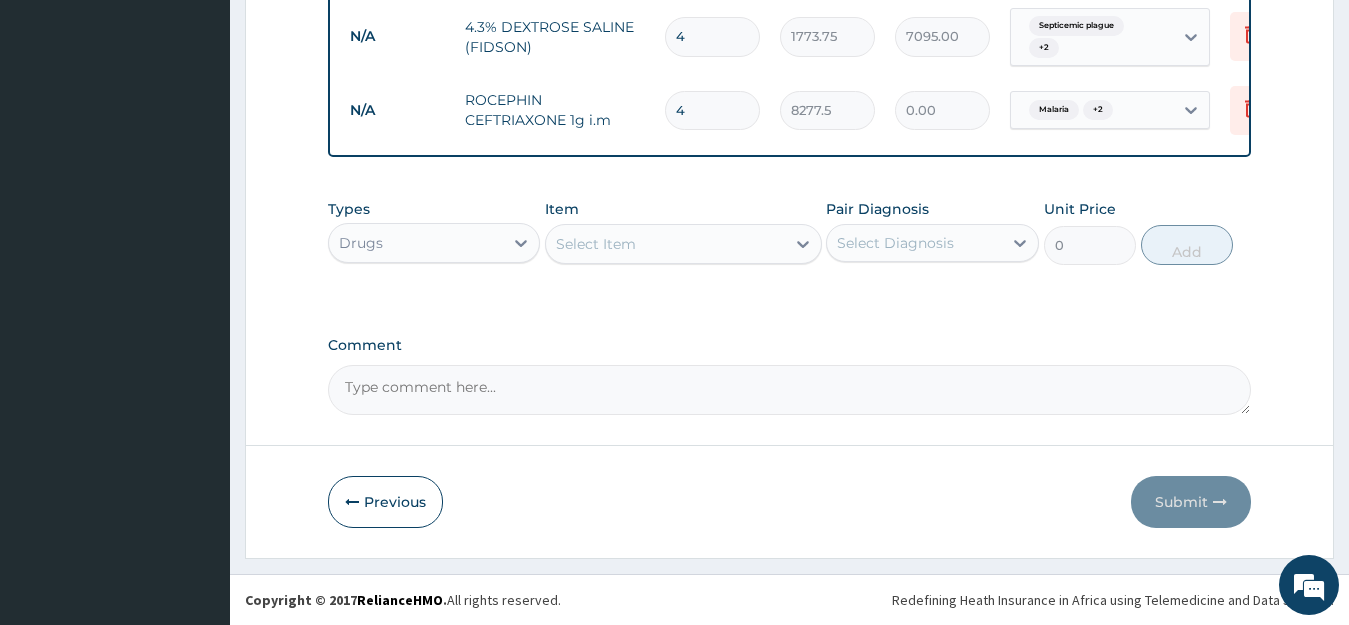 type on "33110.00" 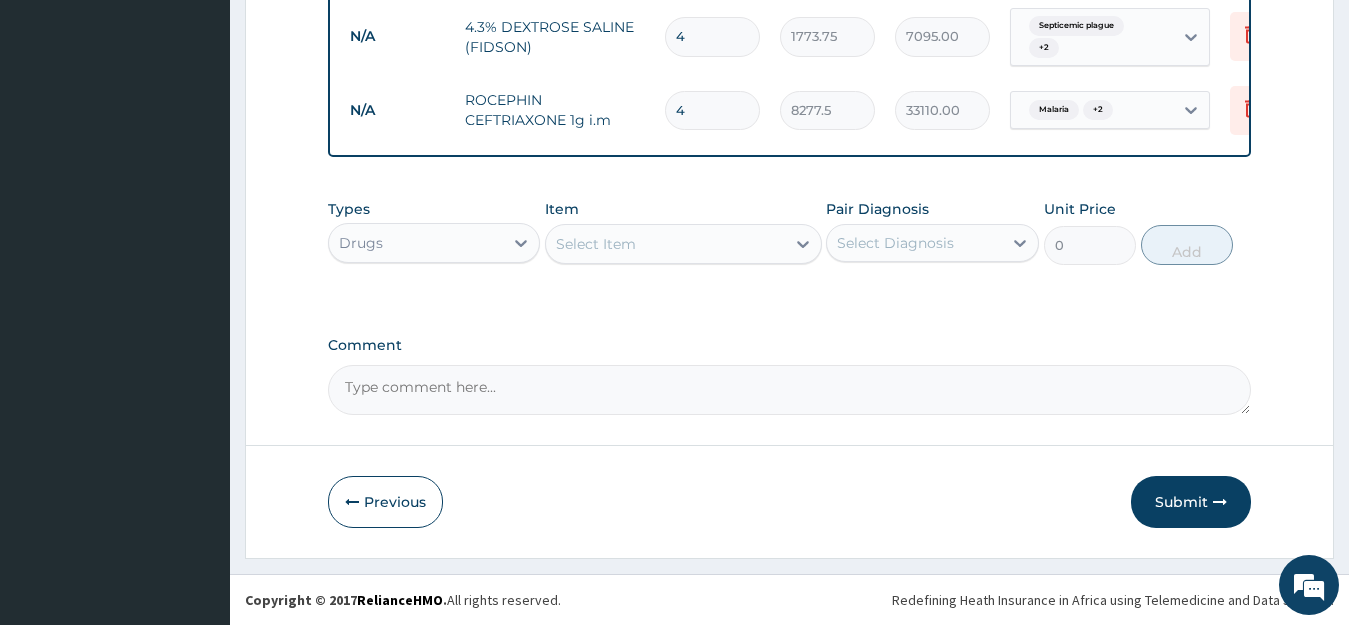 type on "4" 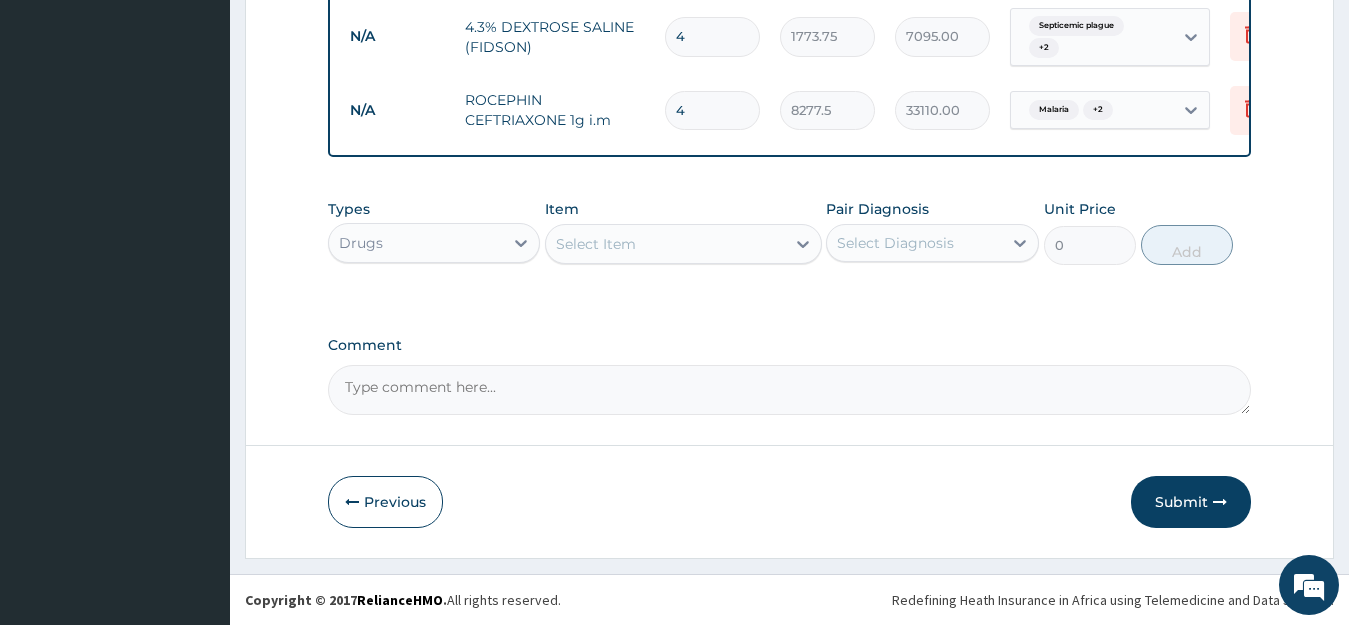 click on "Select Item" at bounding box center (665, 244) 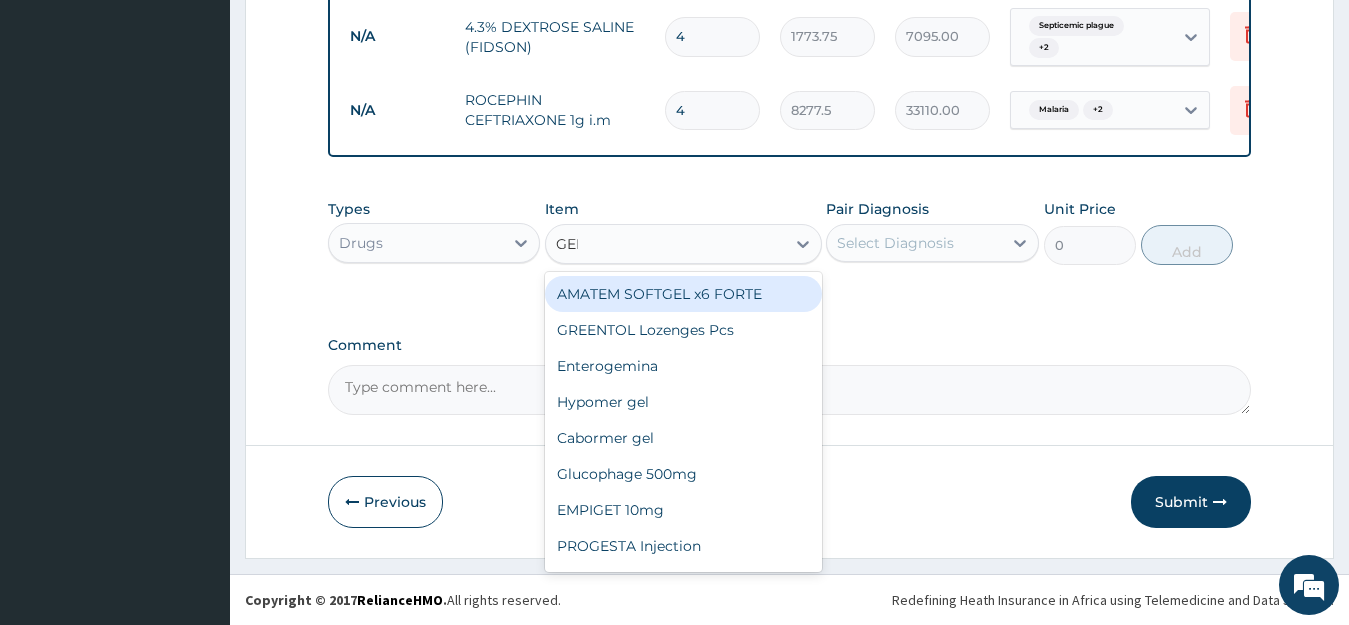 type on "GENT" 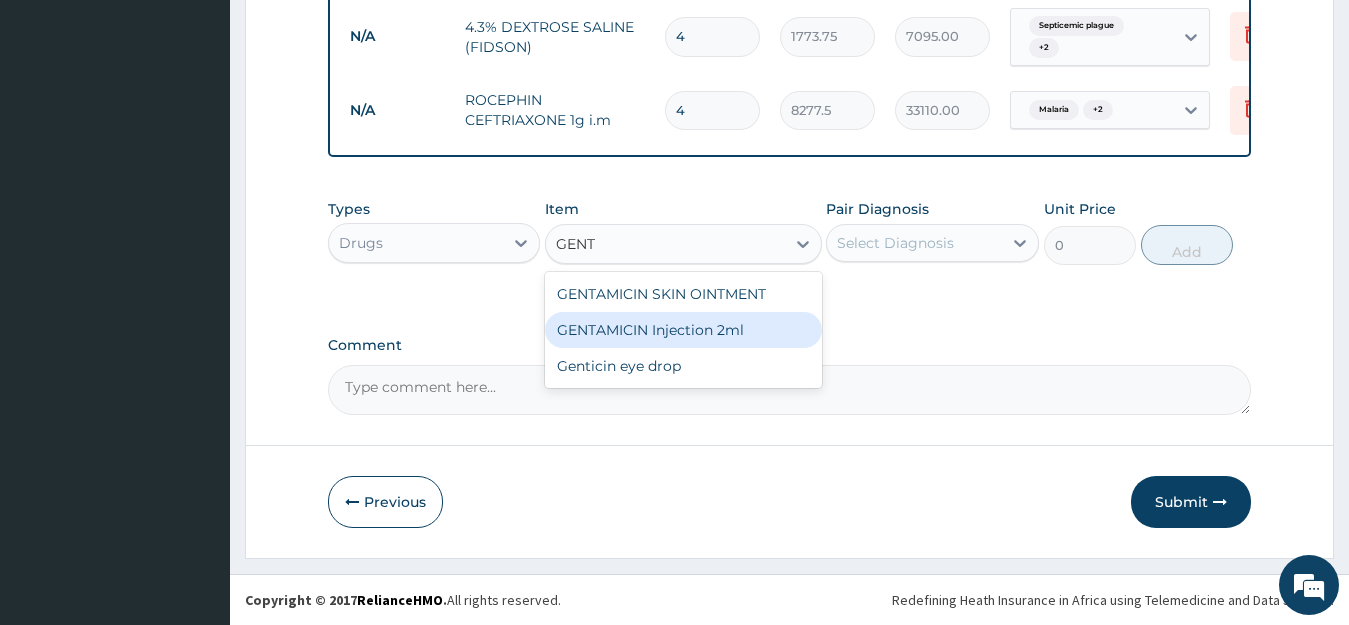 click on "GENTAMICIN Injection 2ml" at bounding box center (683, 330) 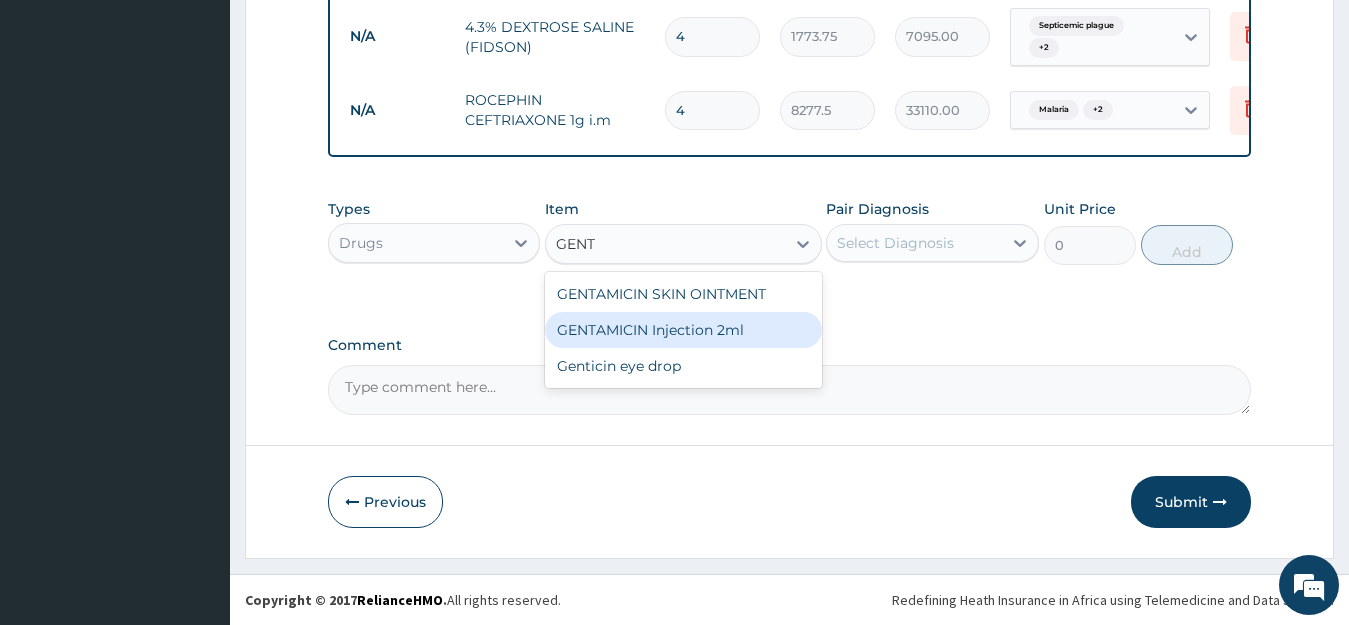 type 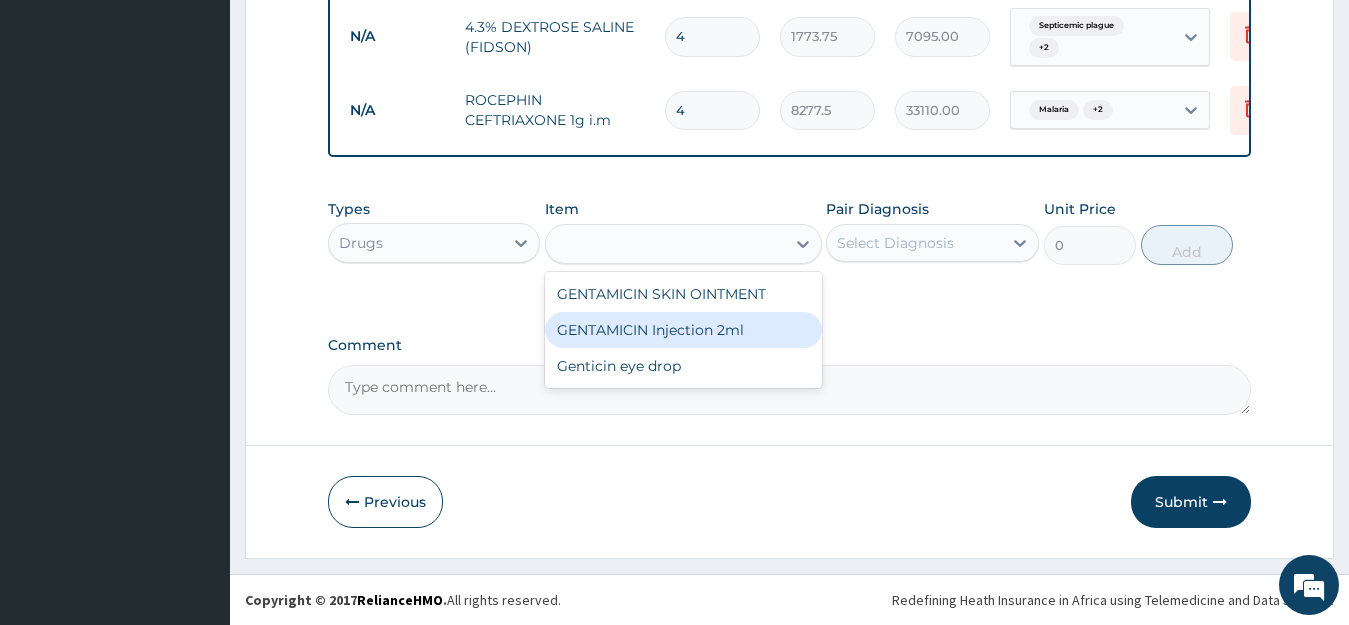 type on "331.1" 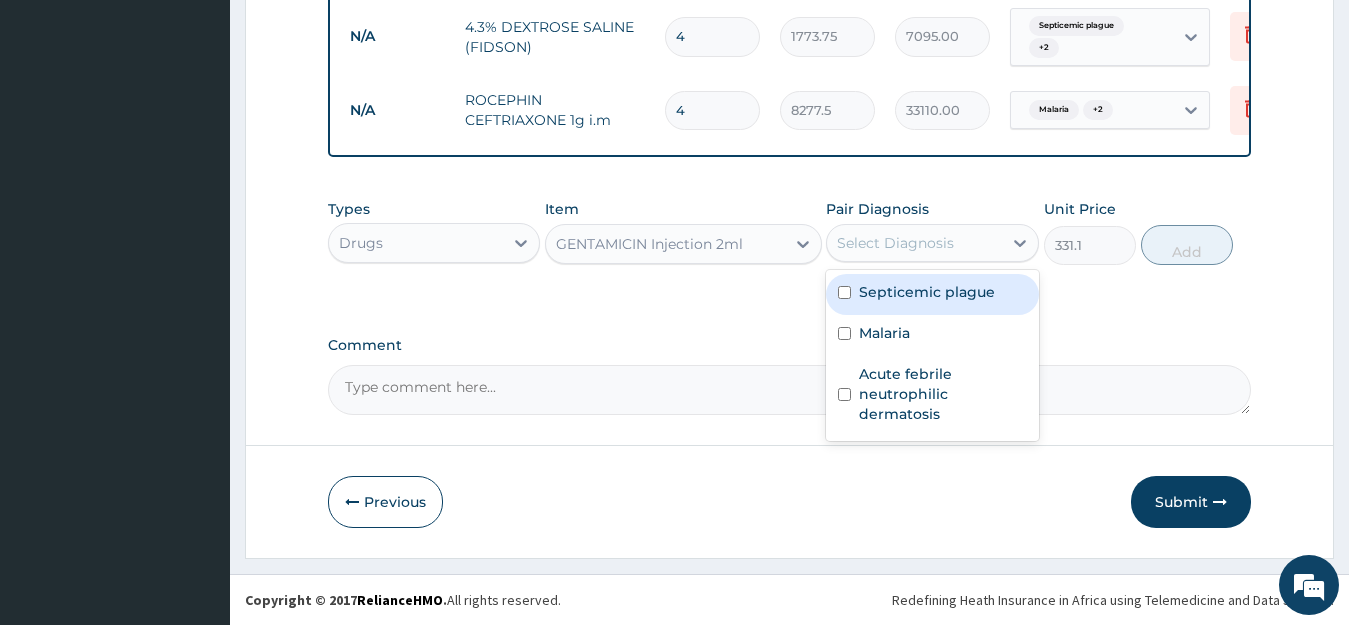 click on "Select Diagnosis" at bounding box center (895, 243) 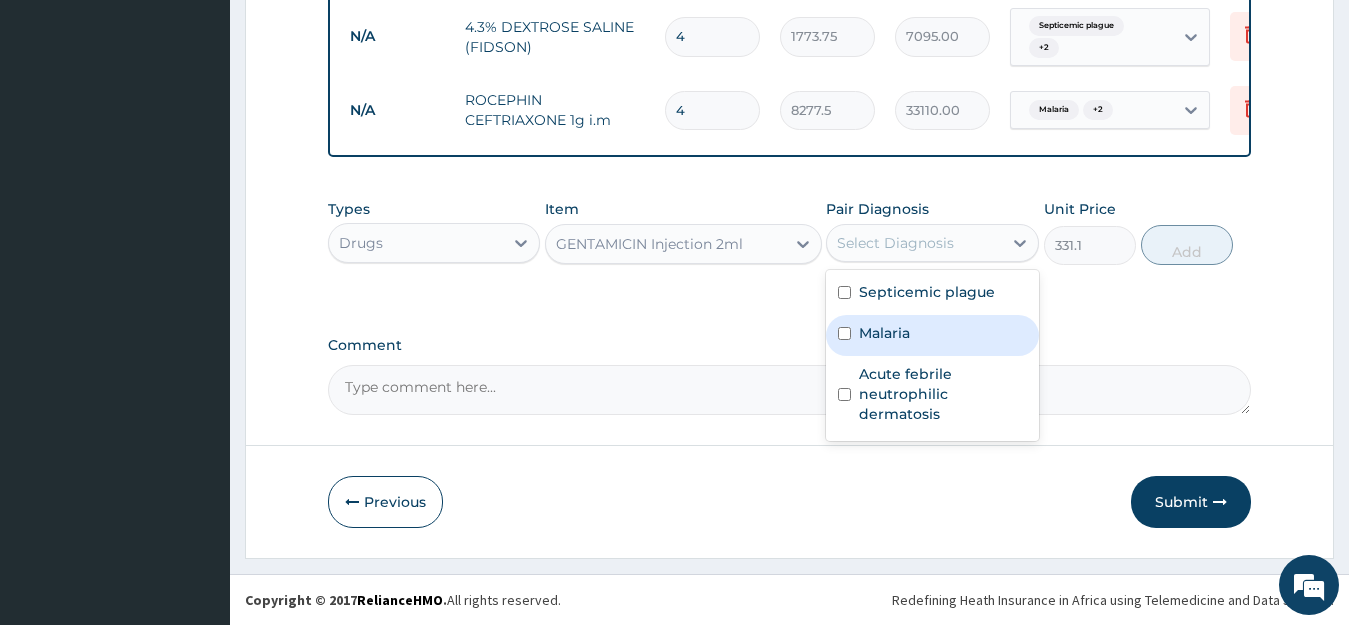 click on "Malaria" at bounding box center [884, 333] 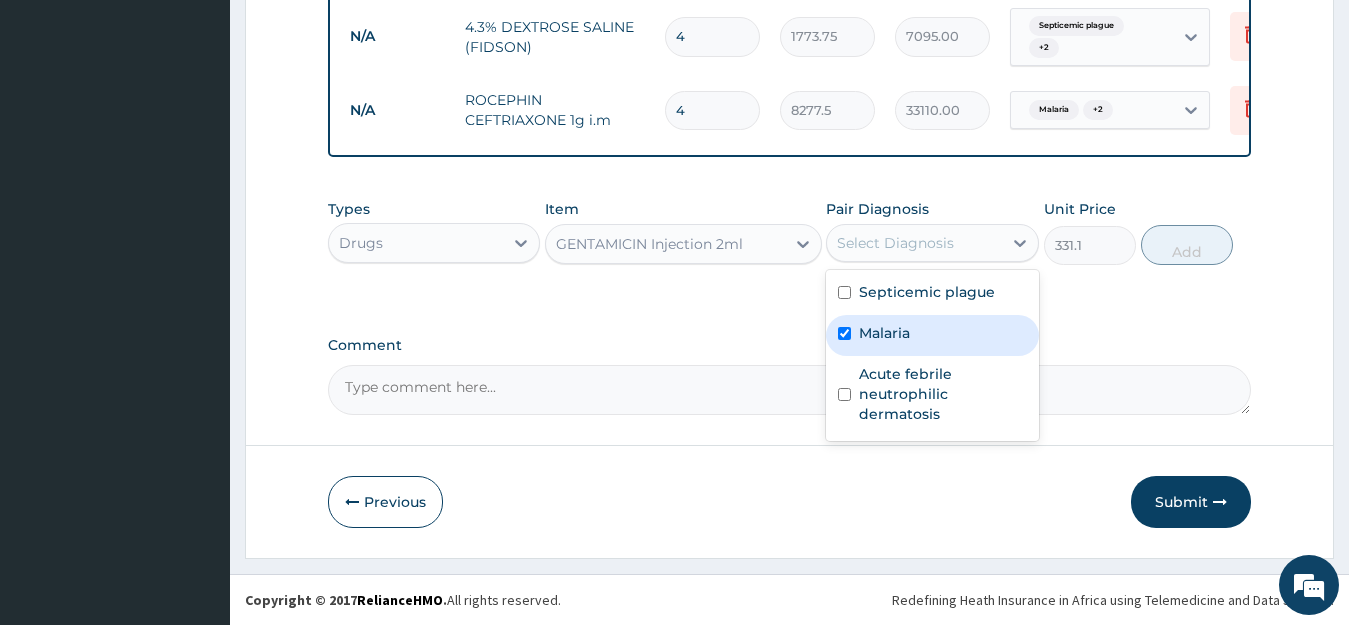 checkbox on "true" 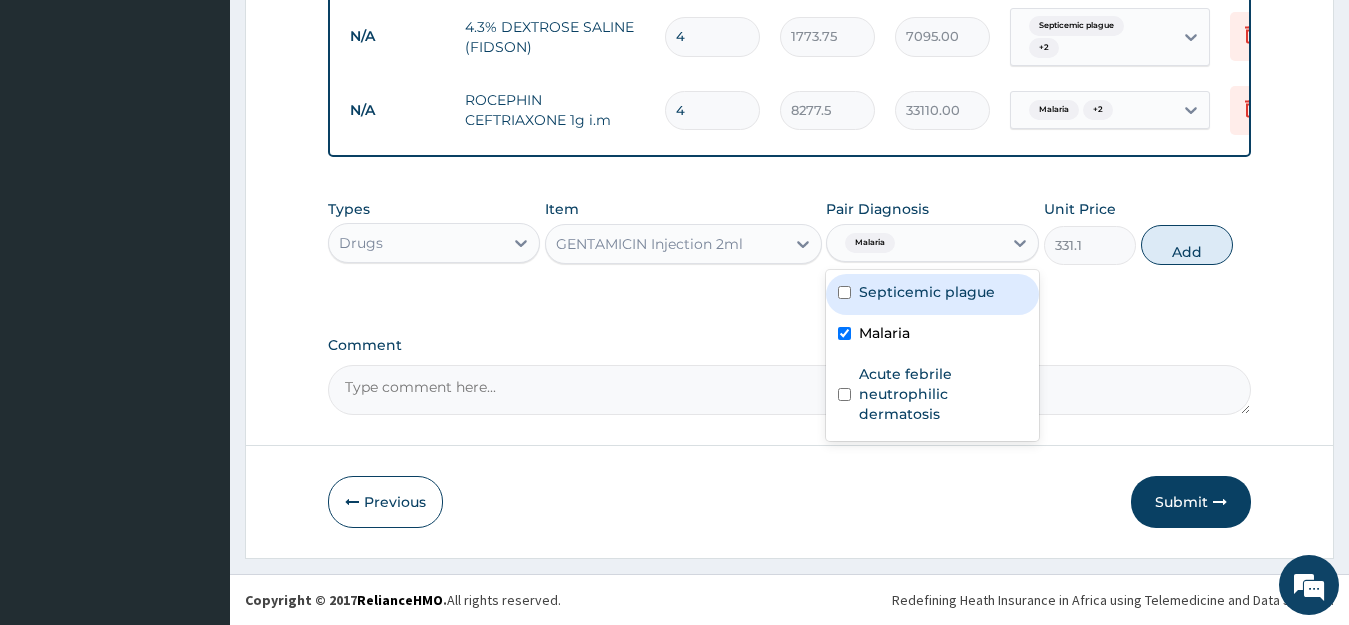 click on "Septicemic plague" at bounding box center (927, 292) 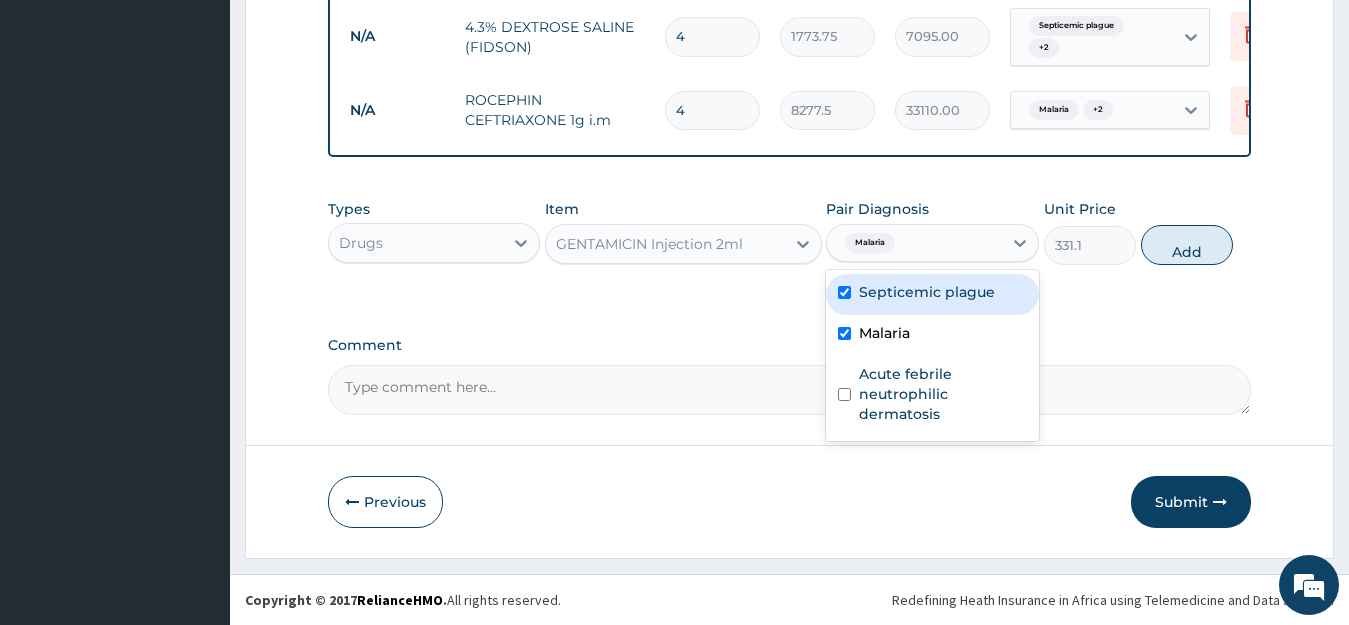 checkbox on "true" 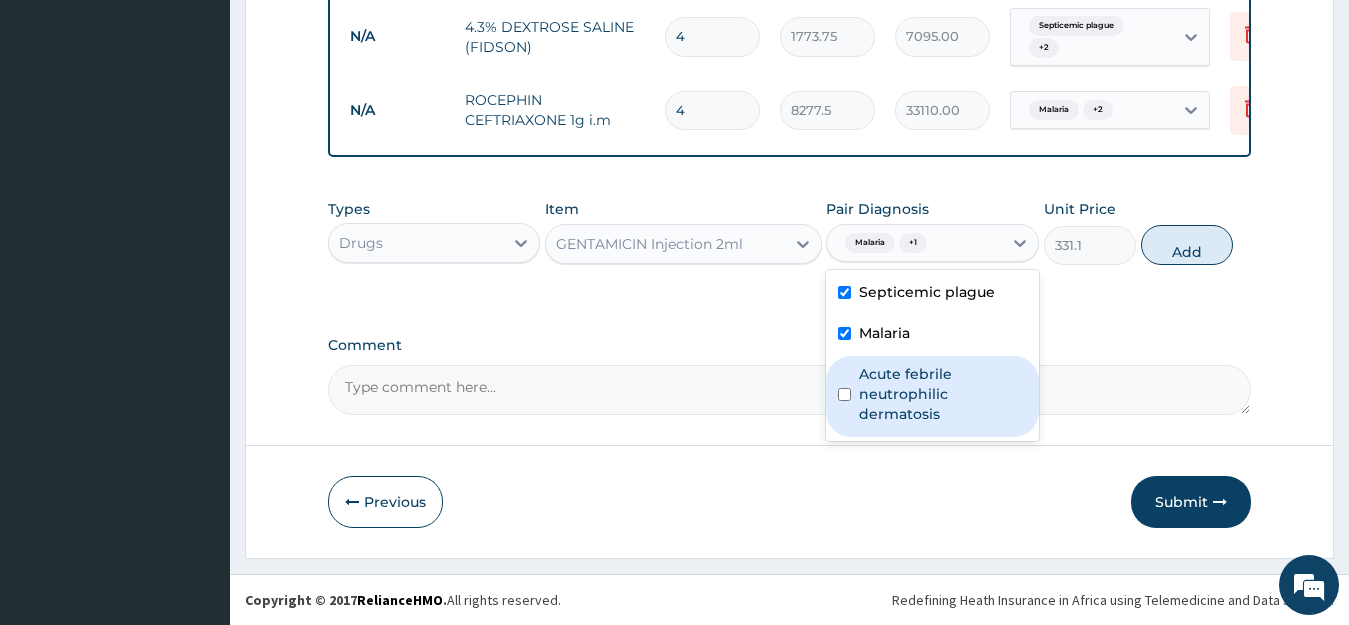 click on "Acute febrile neutrophilic dermatosis" at bounding box center [943, 394] 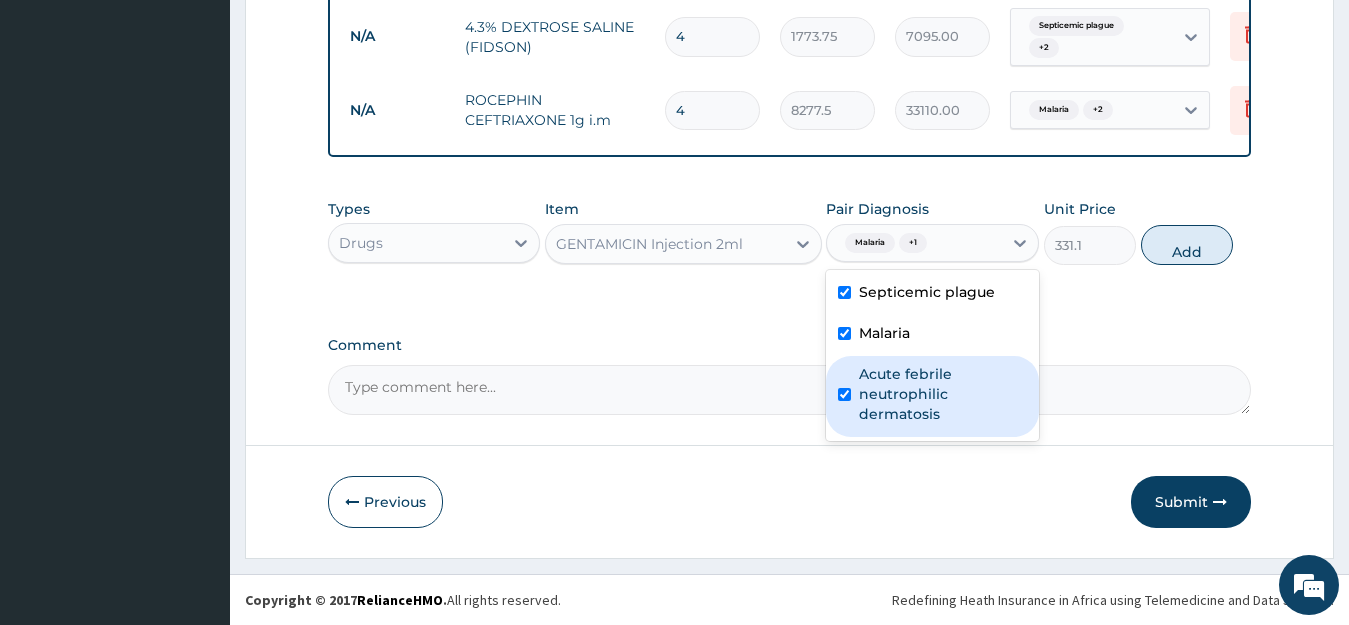checkbox on "true" 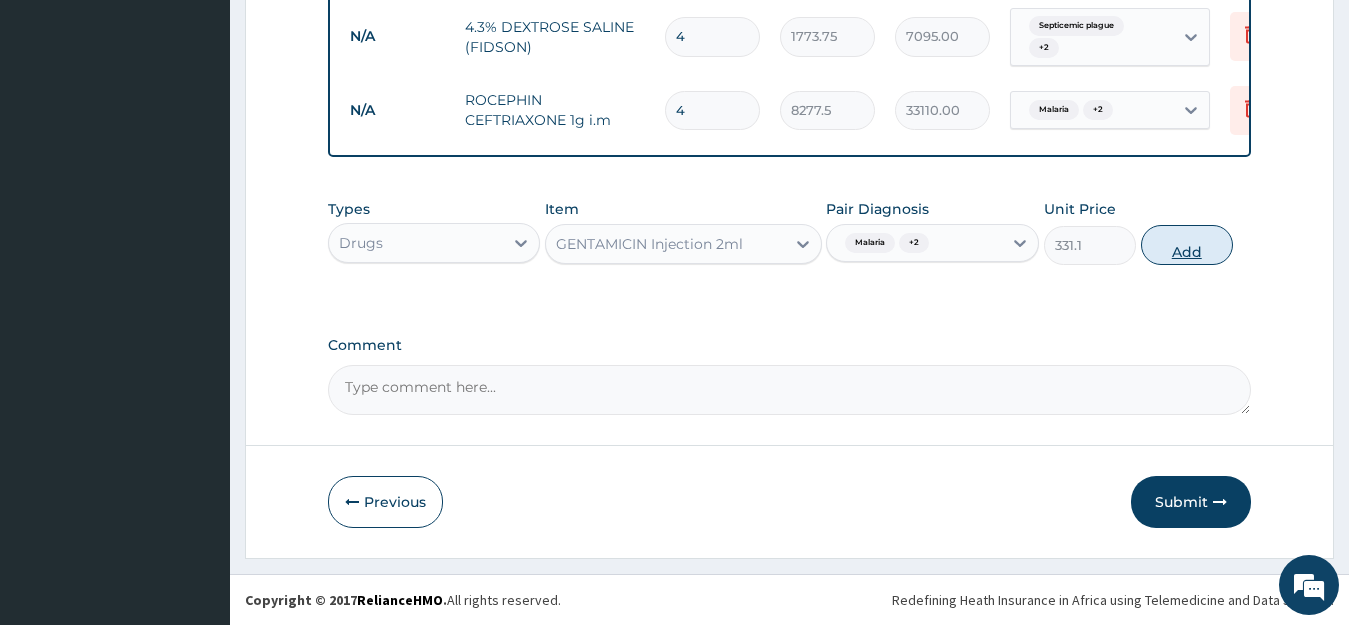 click on "Add" at bounding box center (1187, 245) 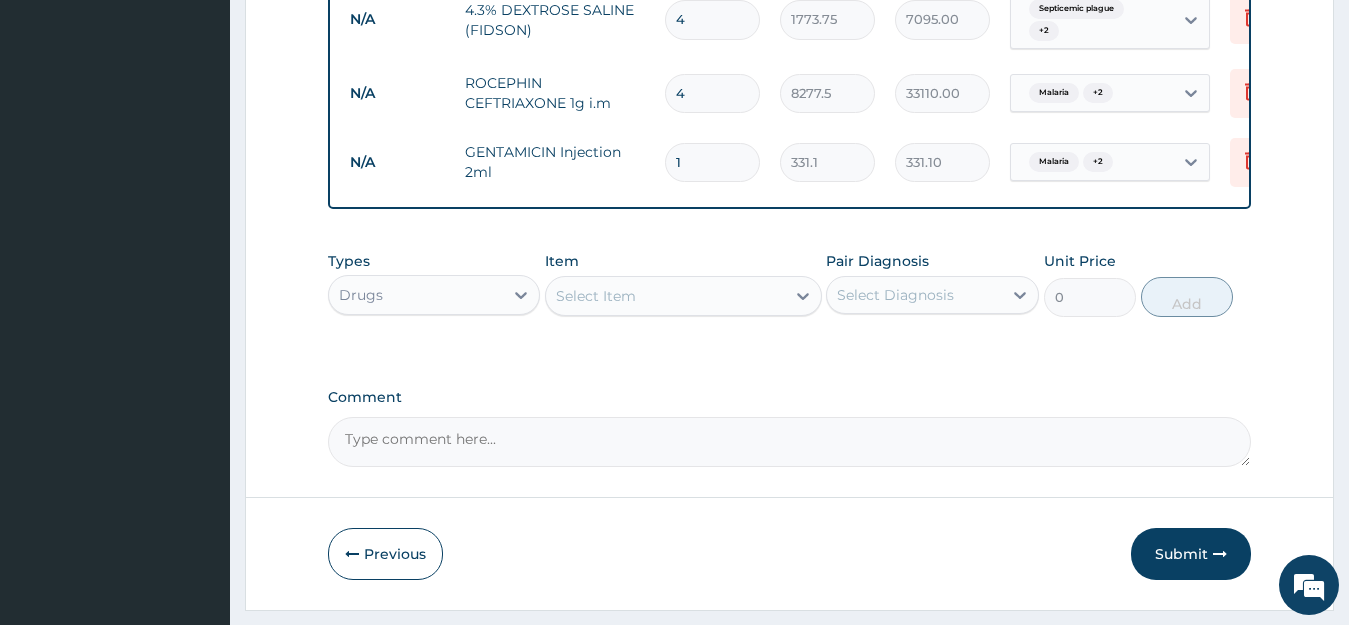 type 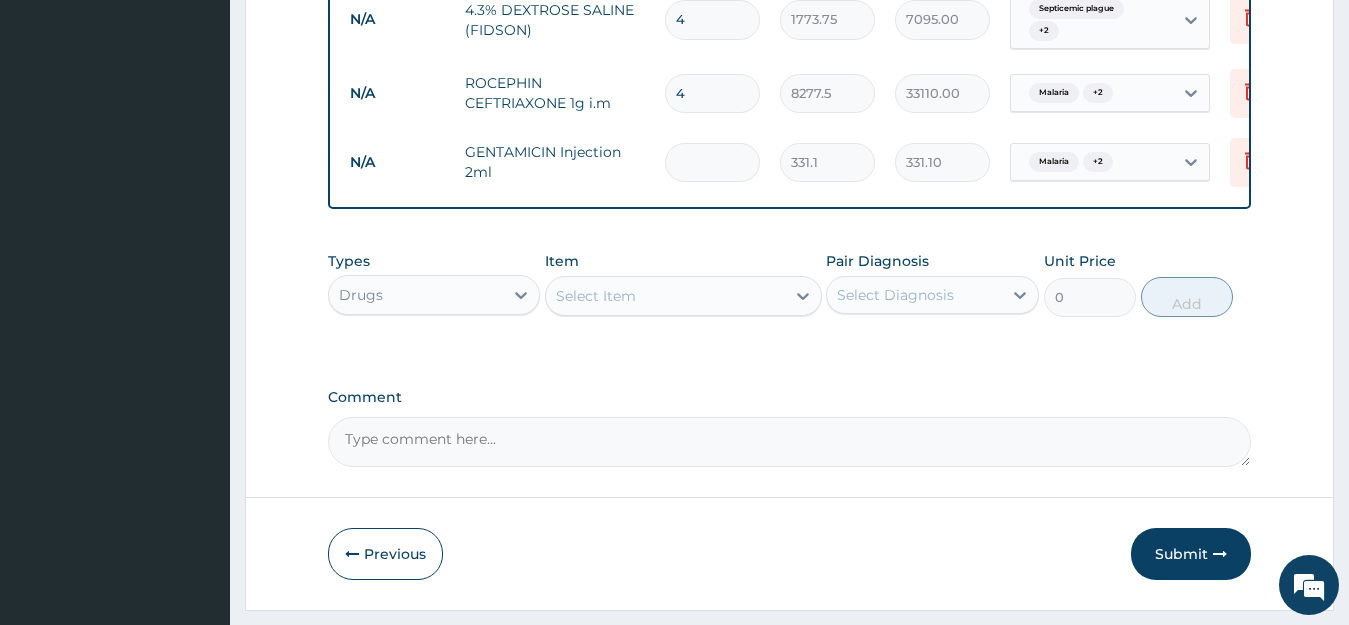type on "0.00" 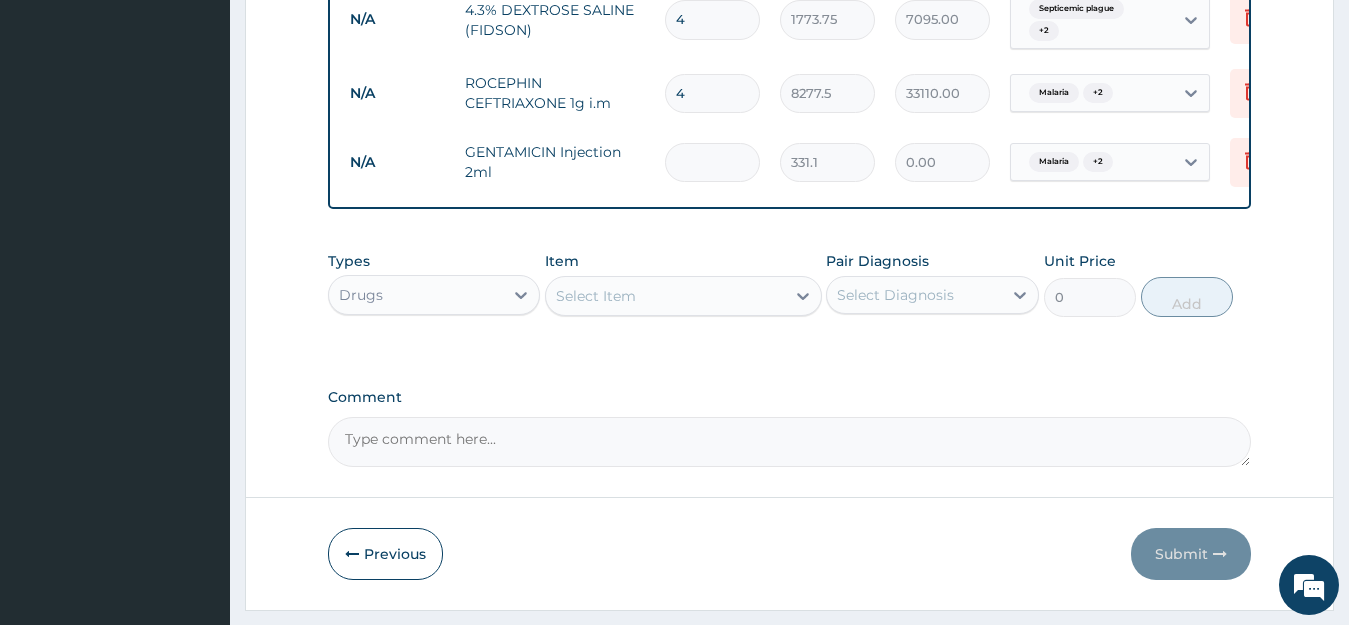 type on "6" 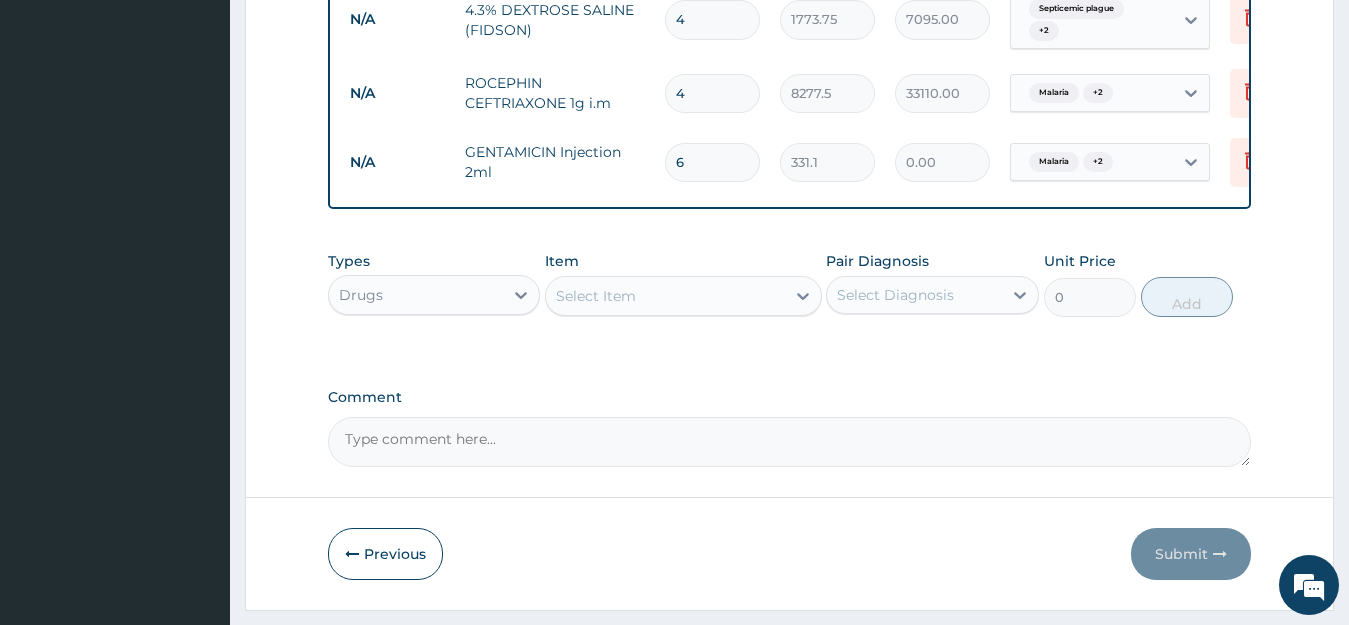 type on "1986.60" 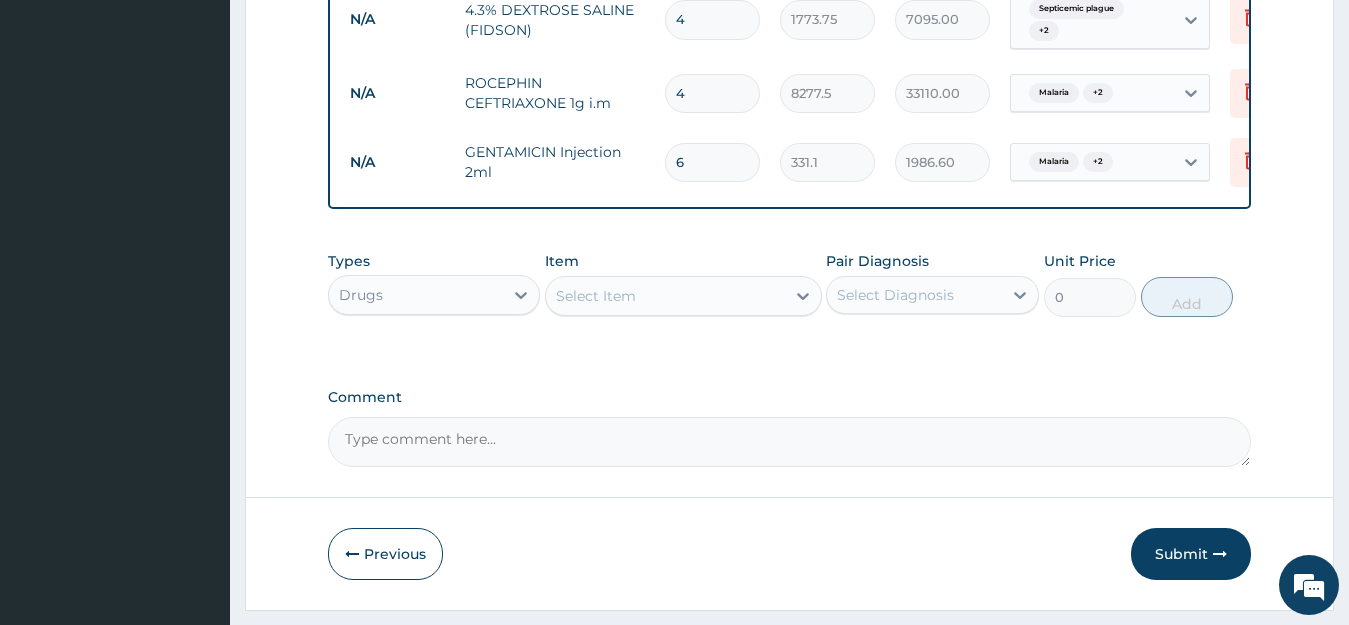 type on "6" 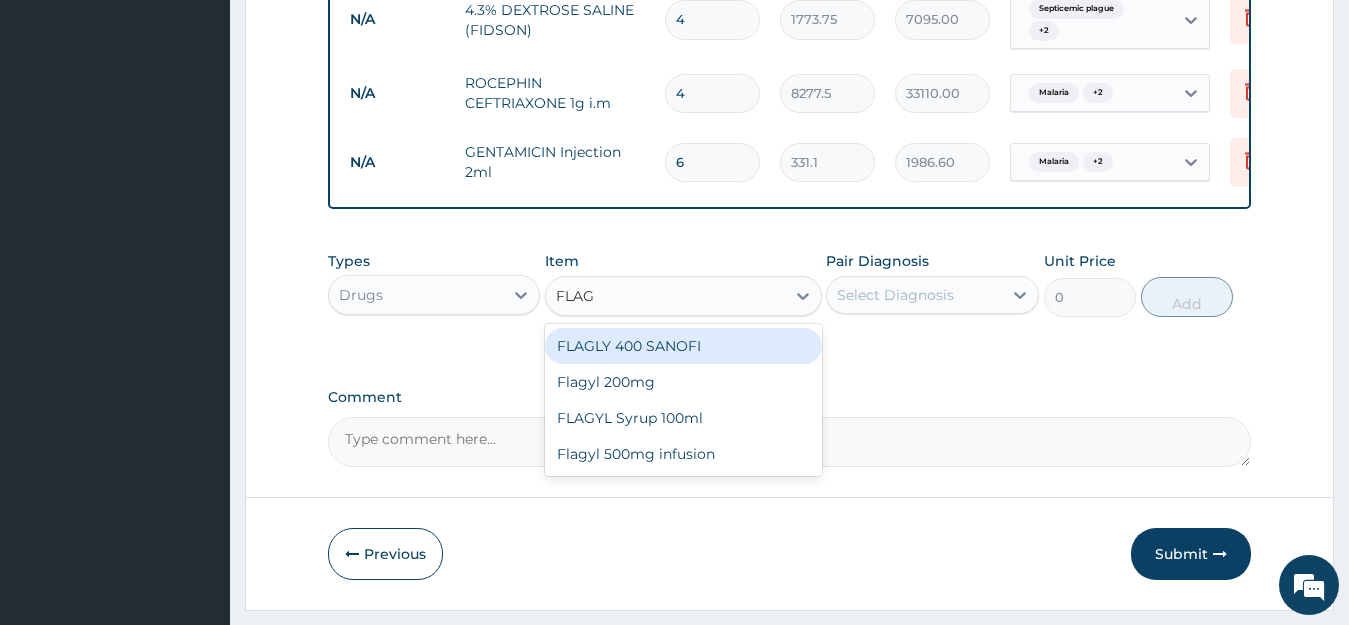 type on "FLAGY" 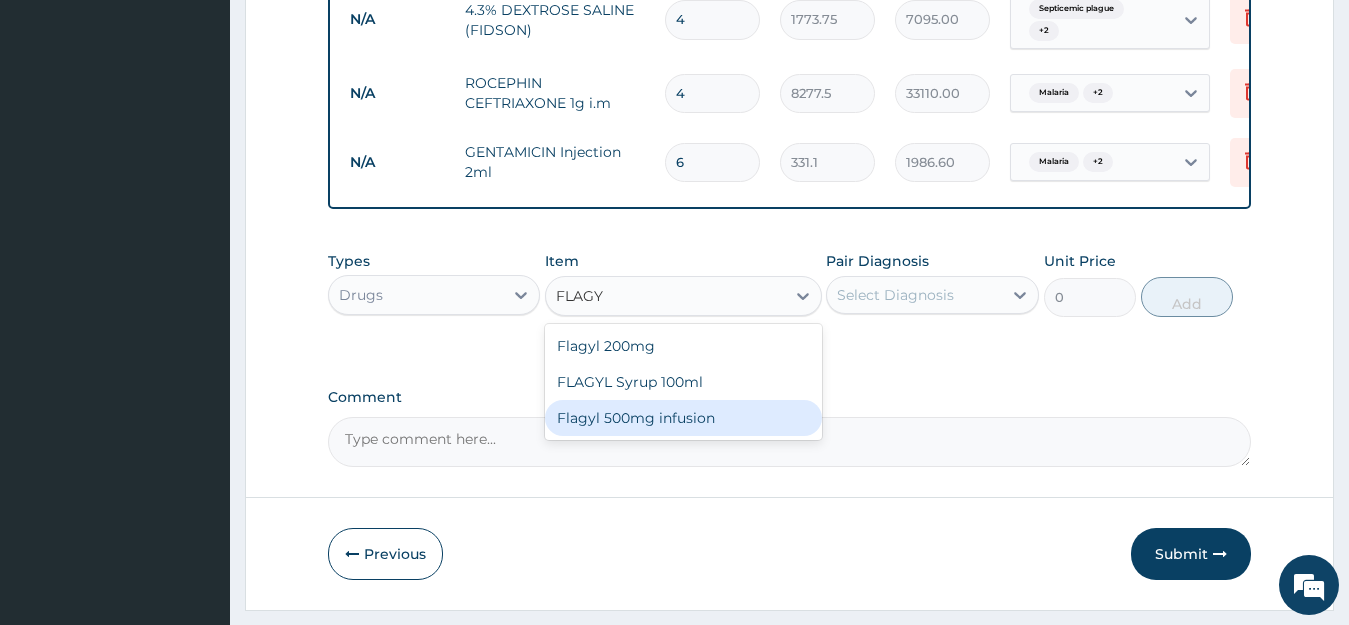 click on "Flagyl 500mg infusion" at bounding box center [683, 418] 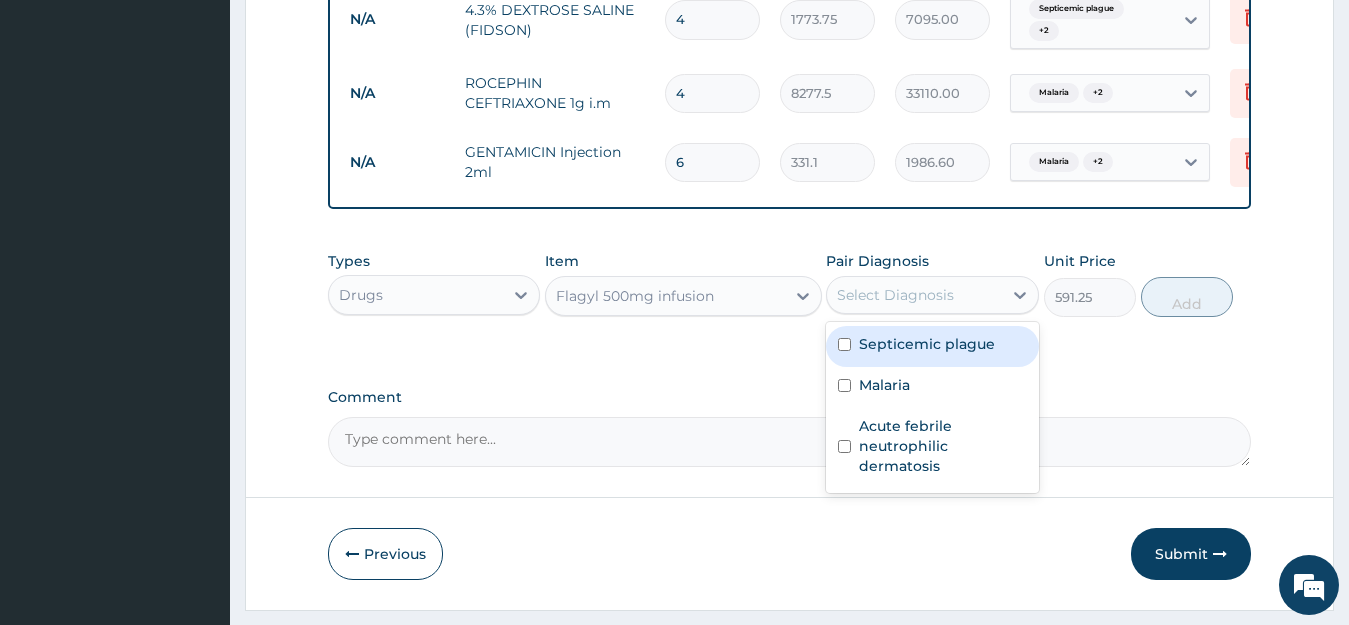click on "Select Diagnosis" at bounding box center [914, 295] 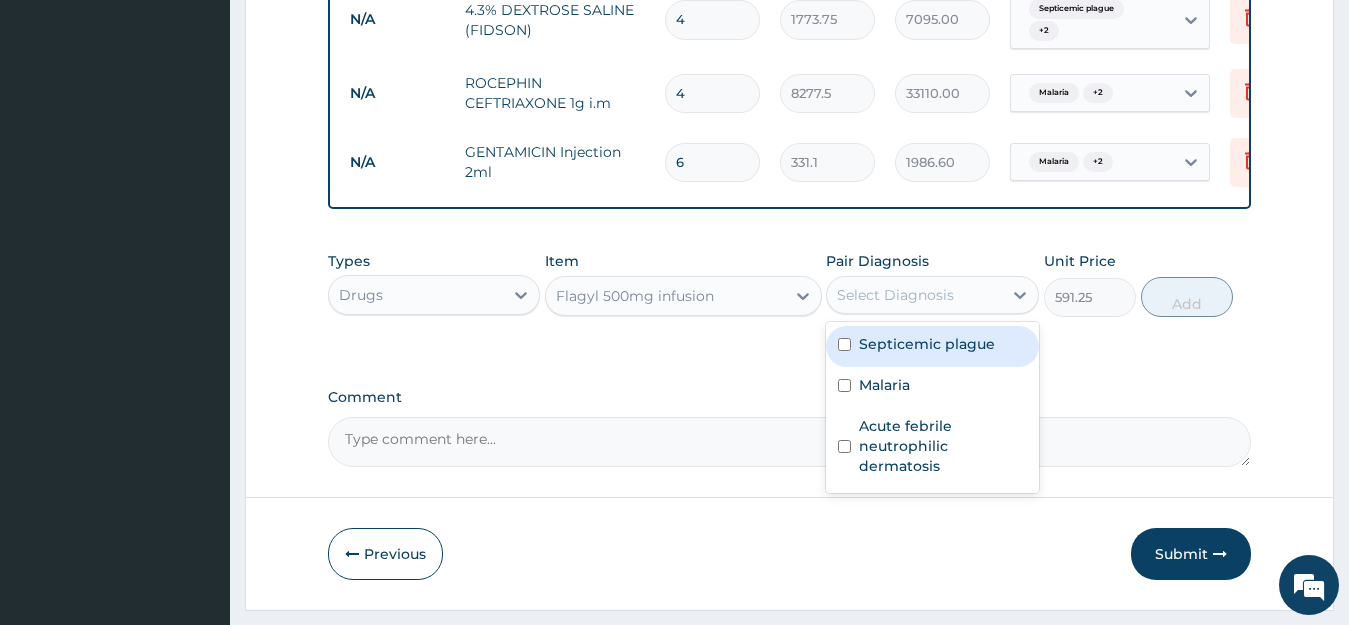 click on "Septicemic plague" at bounding box center (932, 346) 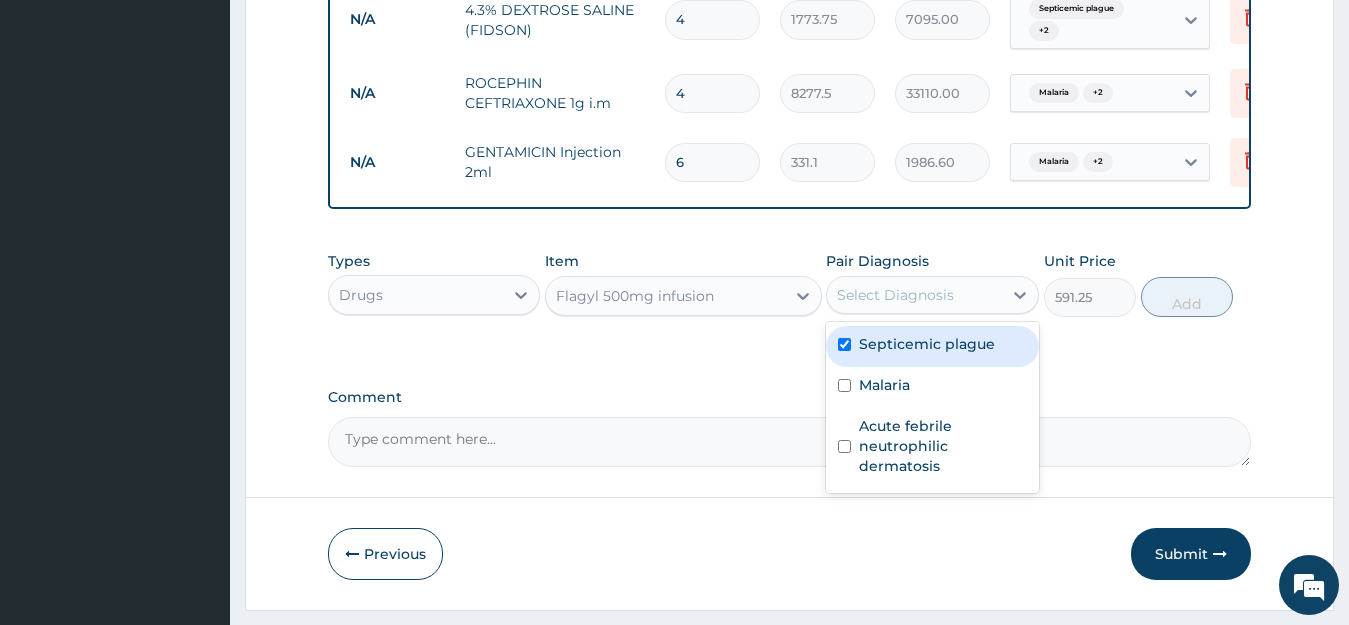 checkbox on "true" 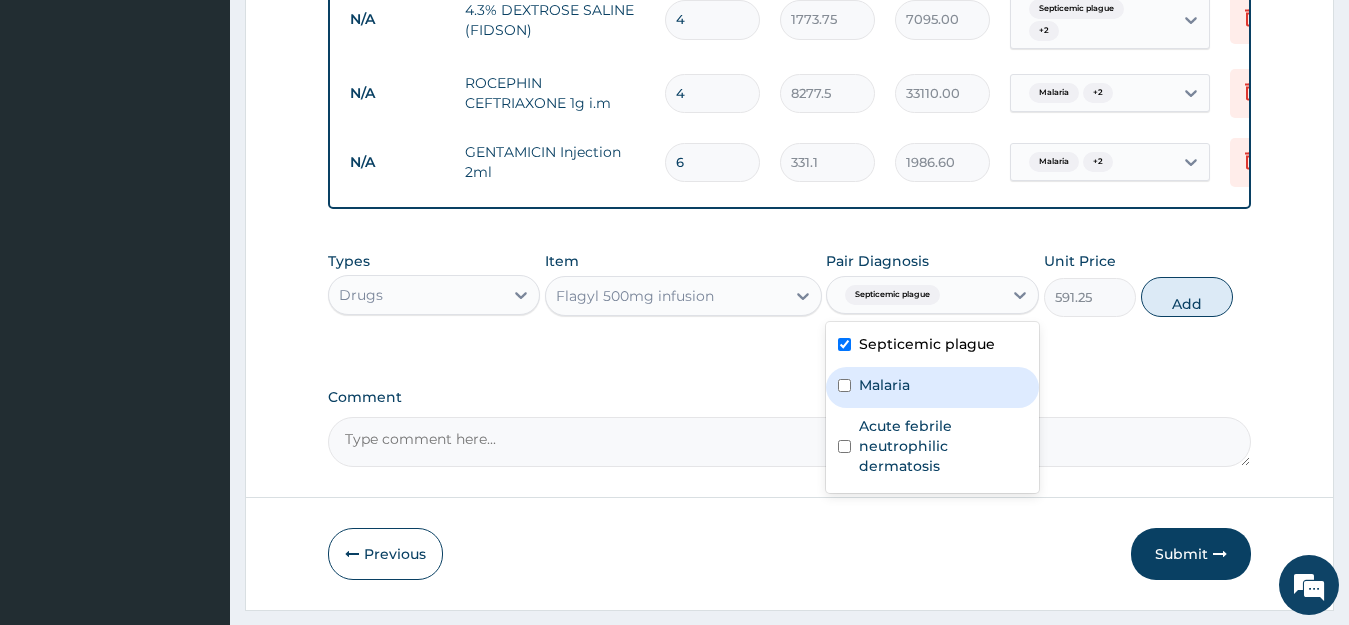 click on "Malaria" at bounding box center (932, 387) 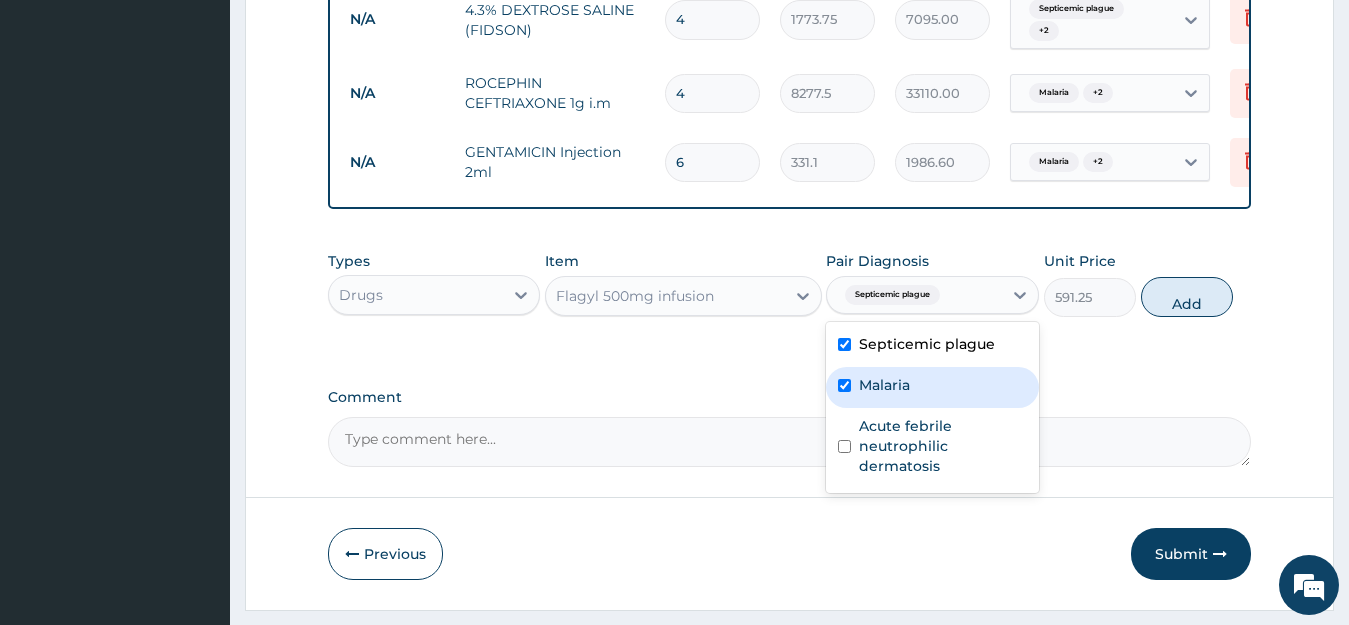 checkbox on "true" 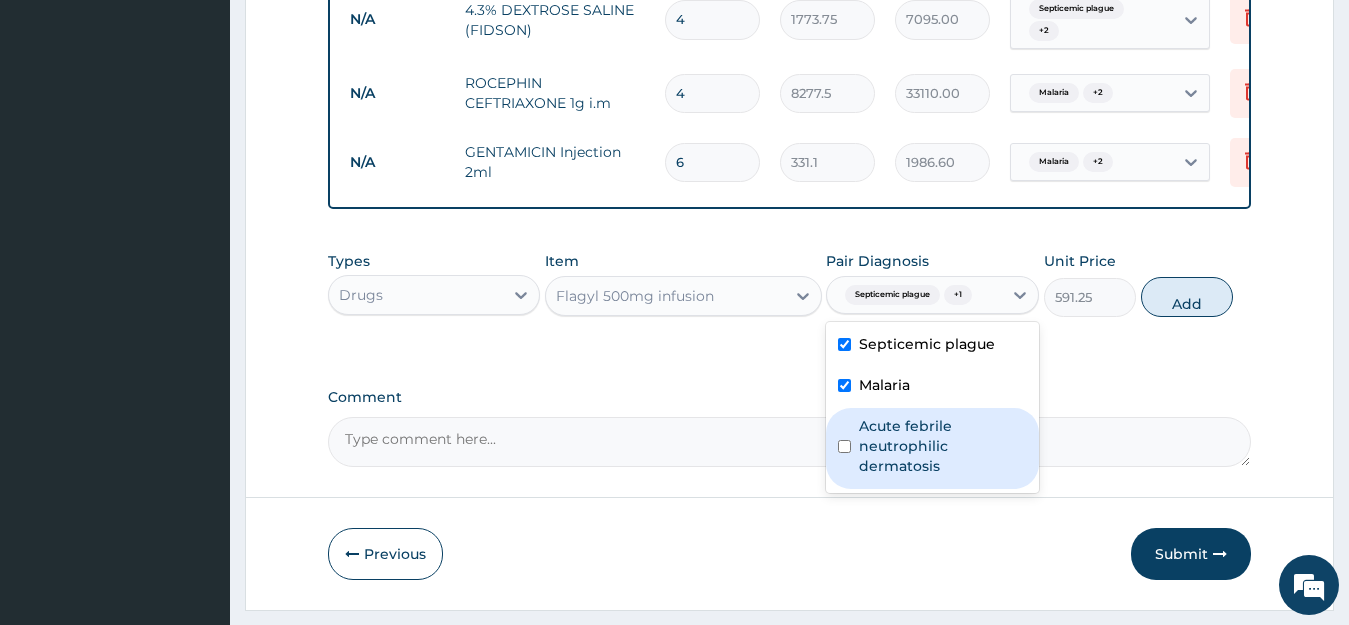 click on "Acute febrile neutrophilic dermatosis" at bounding box center (943, 446) 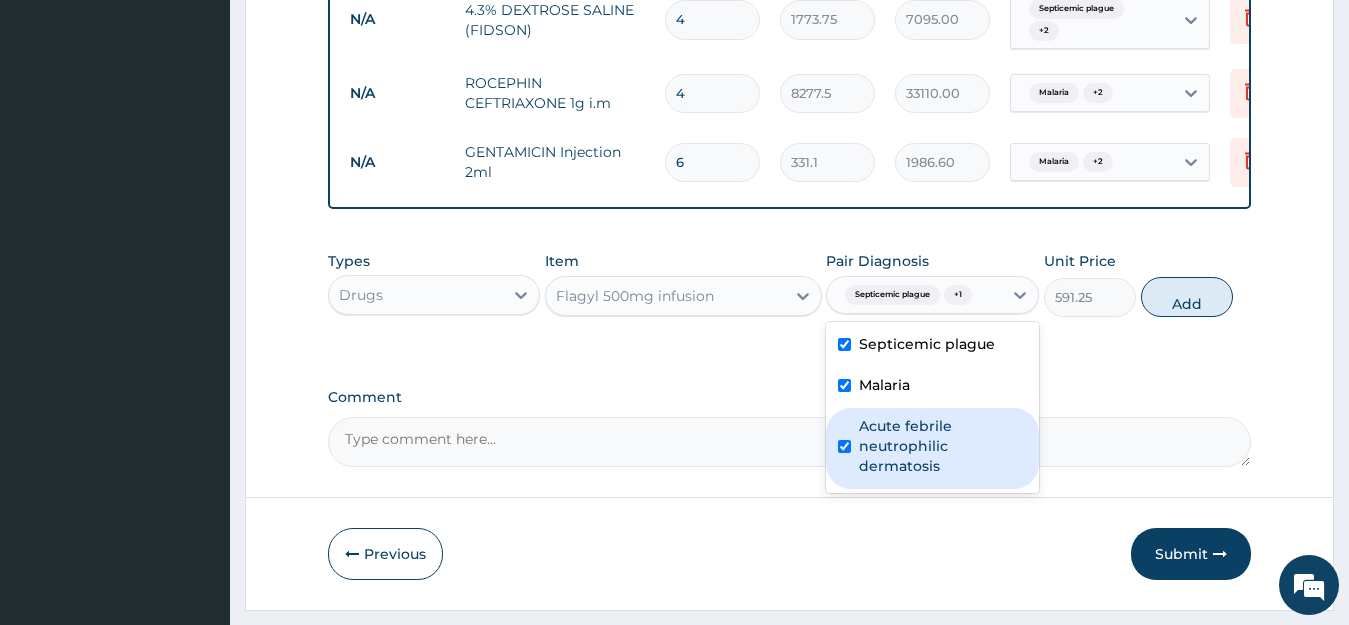 checkbox on "true" 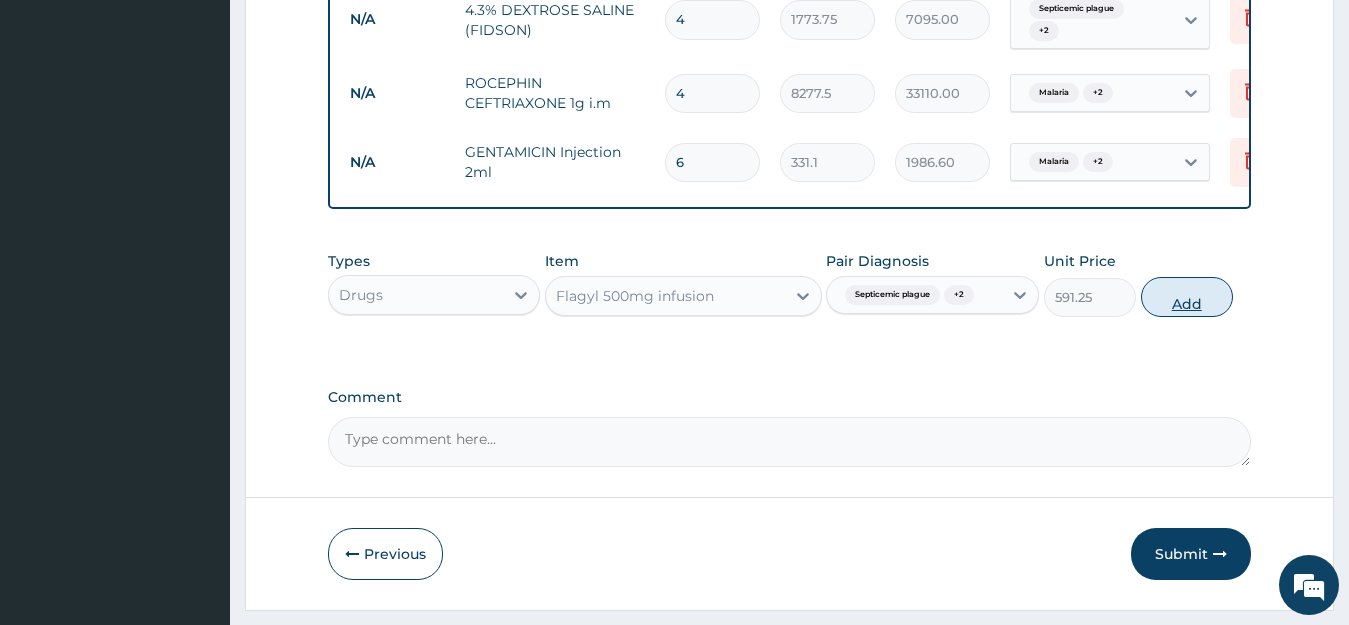 click on "Add" at bounding box center (1187, 297) 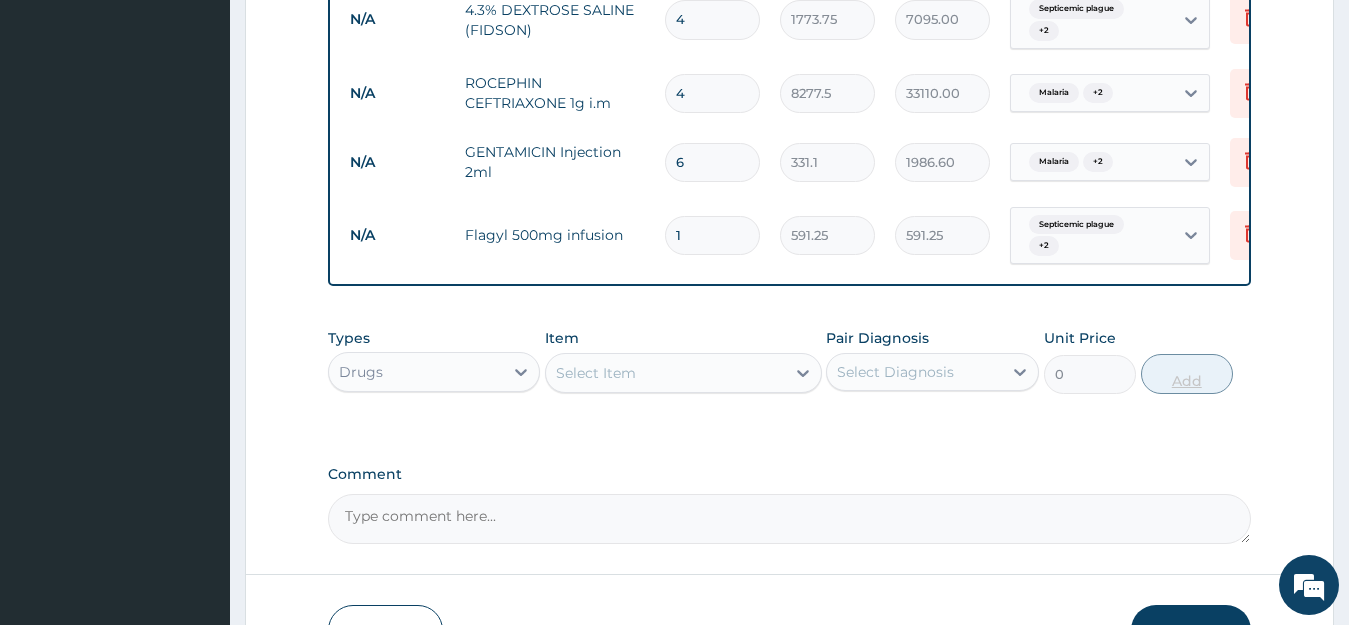 type 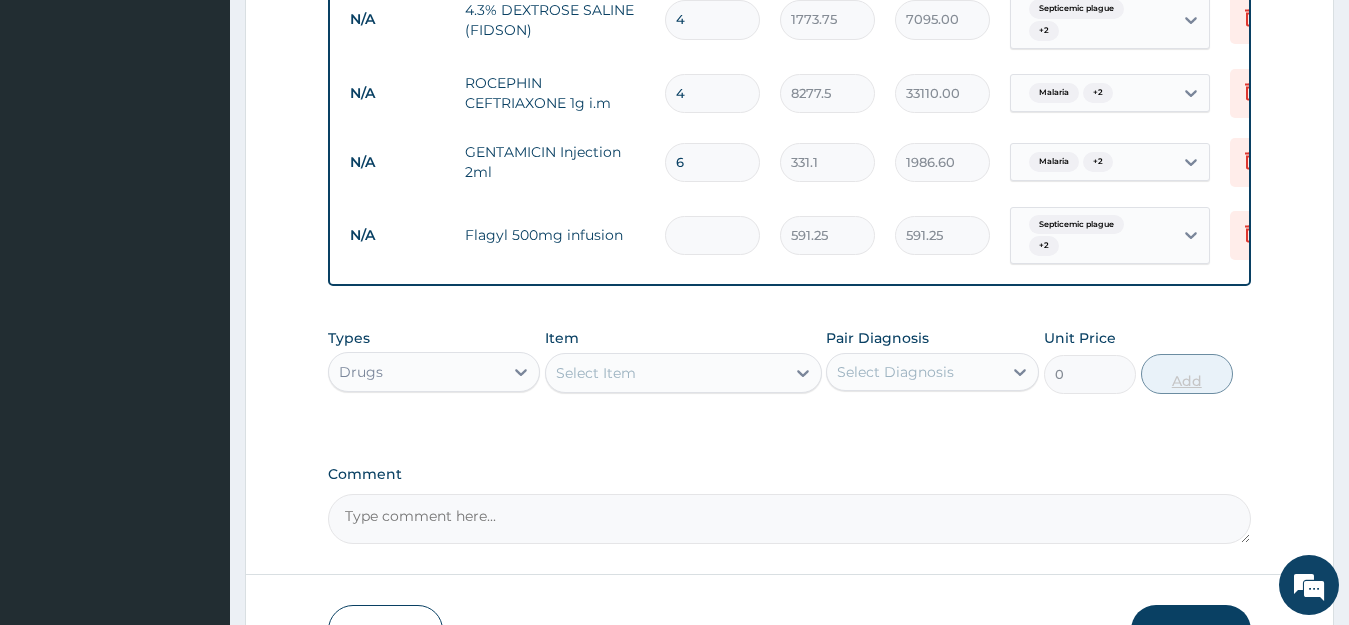 type on "0.00" 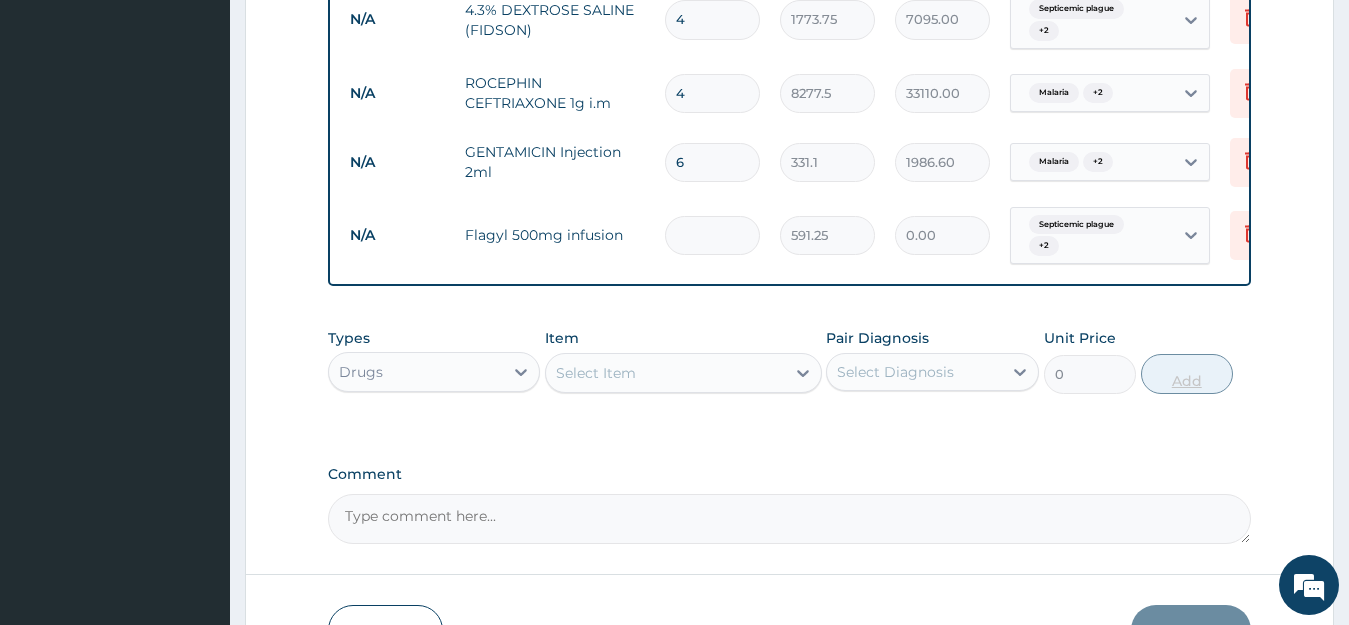 type on "4" 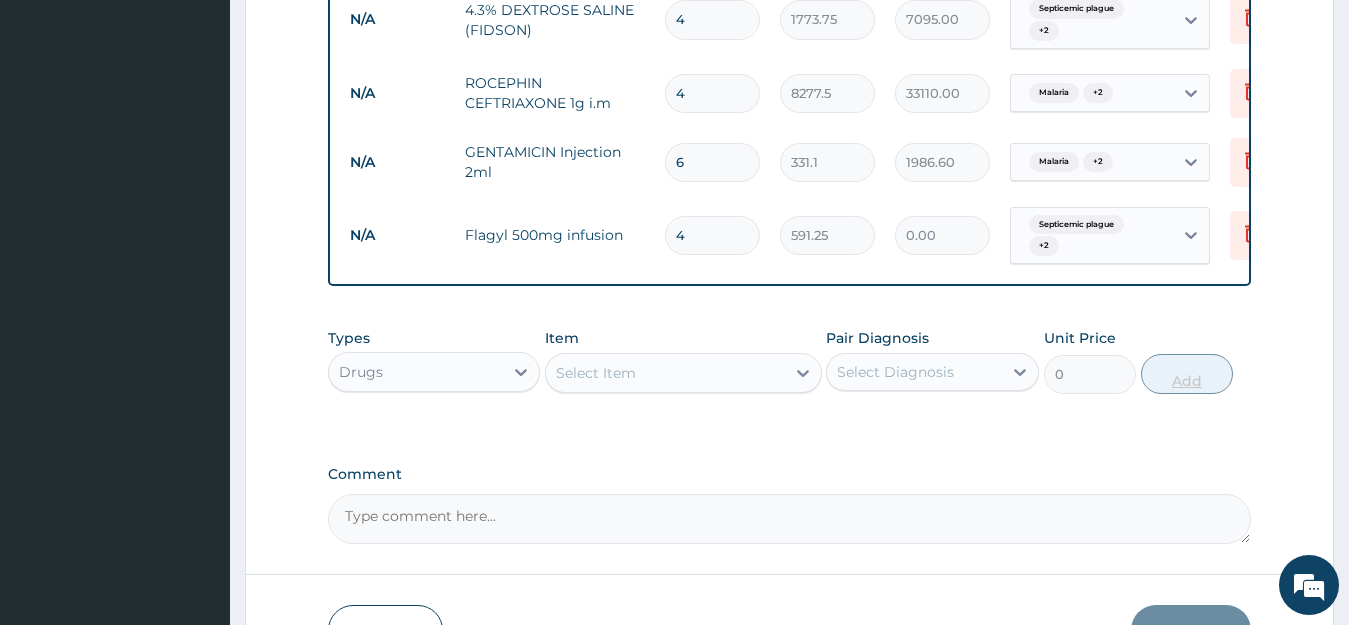 type on "2365.00" 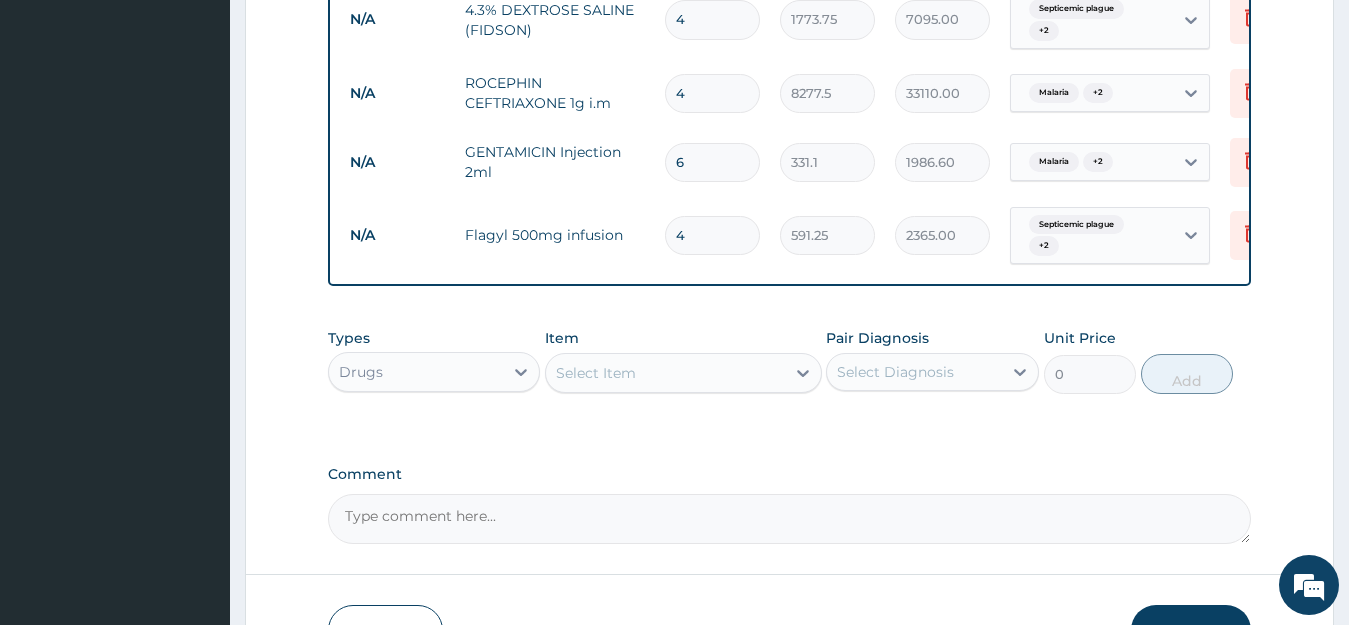 type on "4" 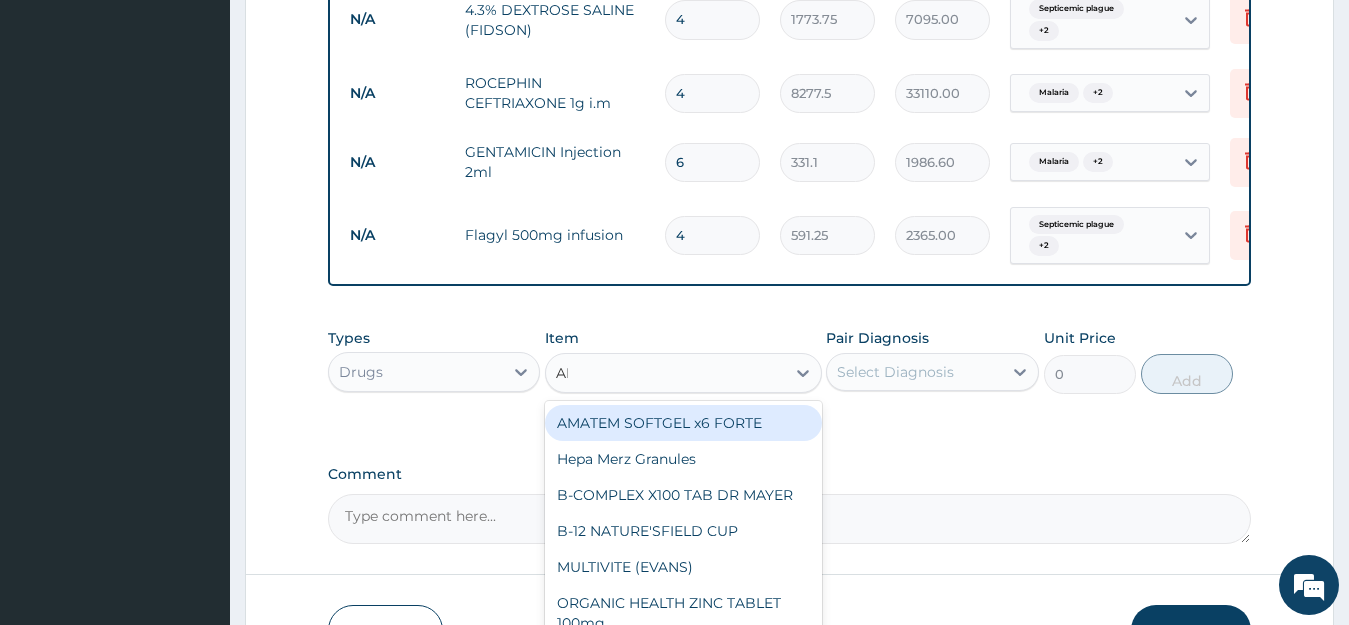 type on "ARTE" 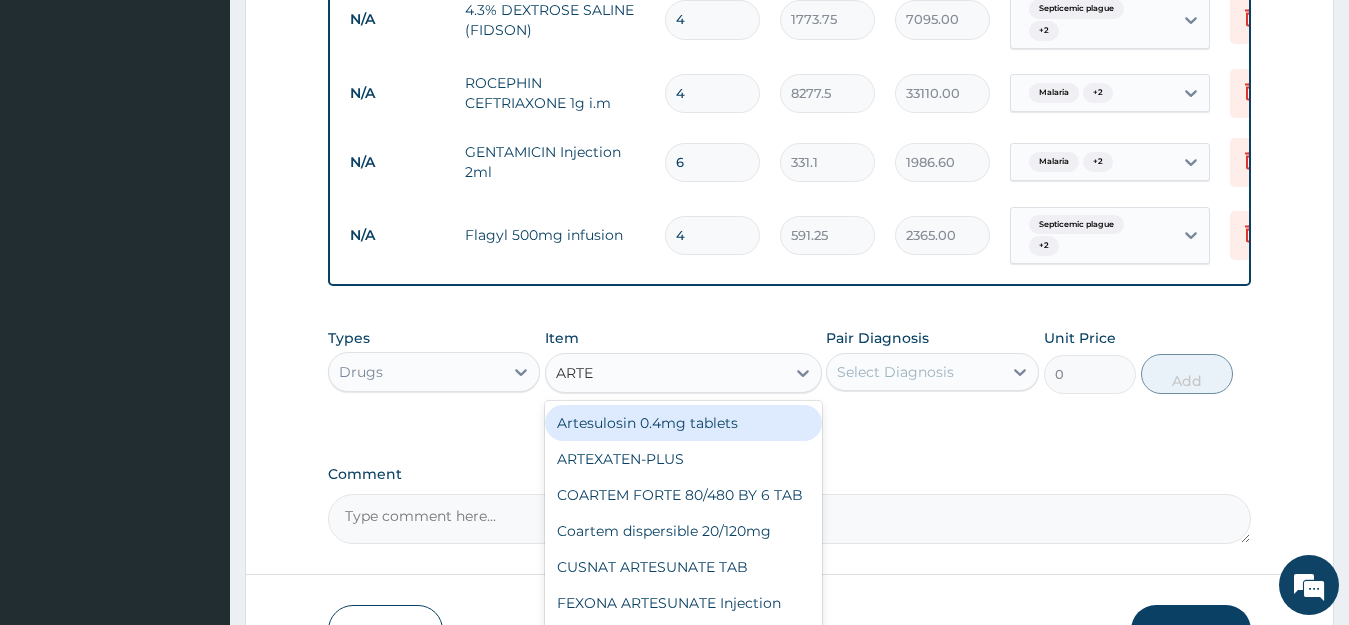scroll, scrollTop: 1338, scrollLeft: 0, axis: vertical 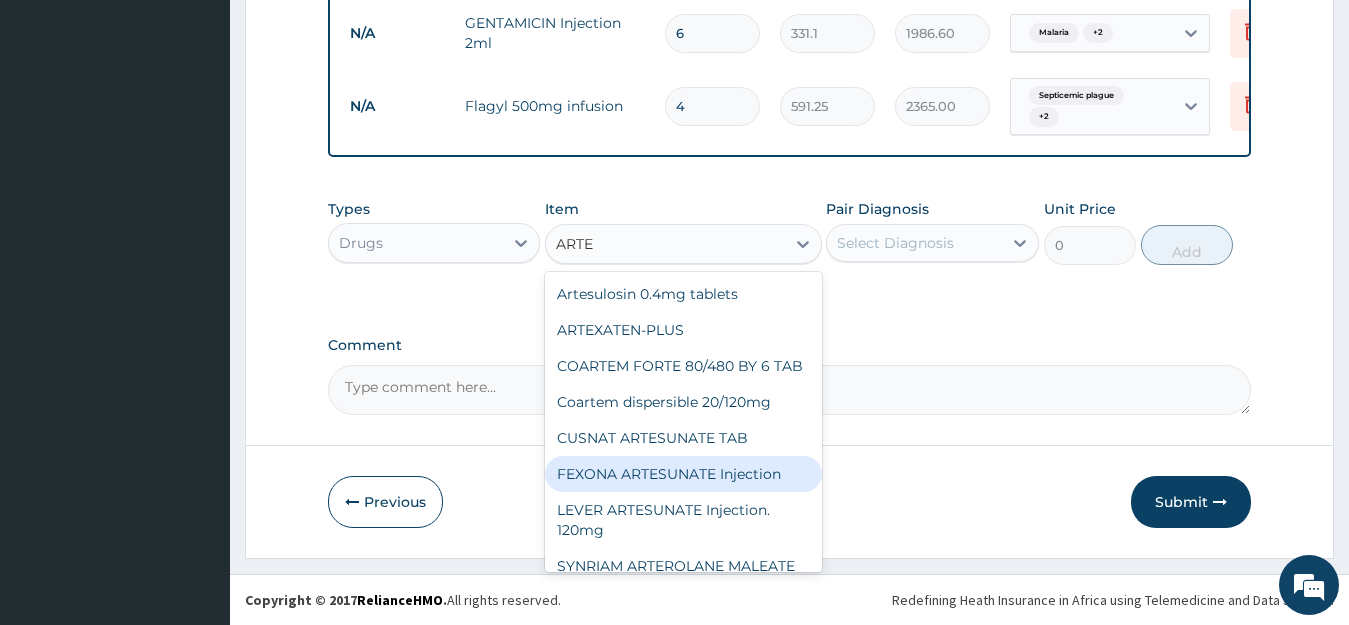 click on "FEXONA ARTESUNATE Injection" at bounding box center (683, 474) 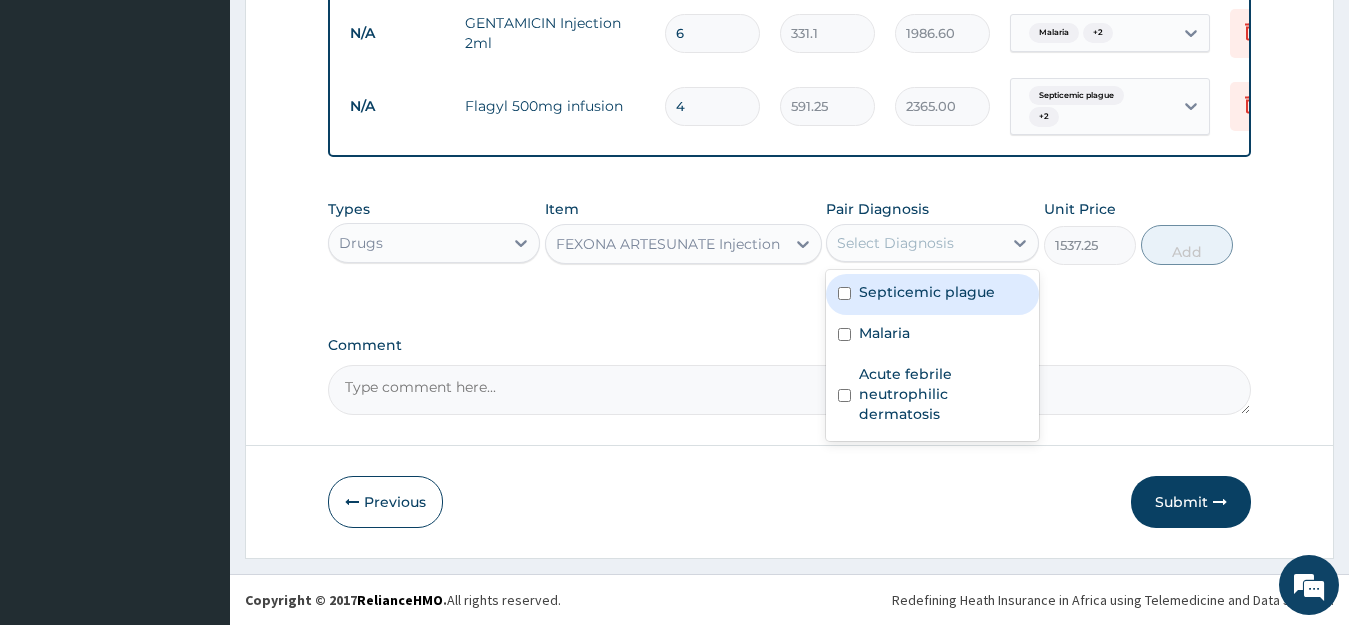 click on "Select Diagnosis" at bounding box center [914, 243] 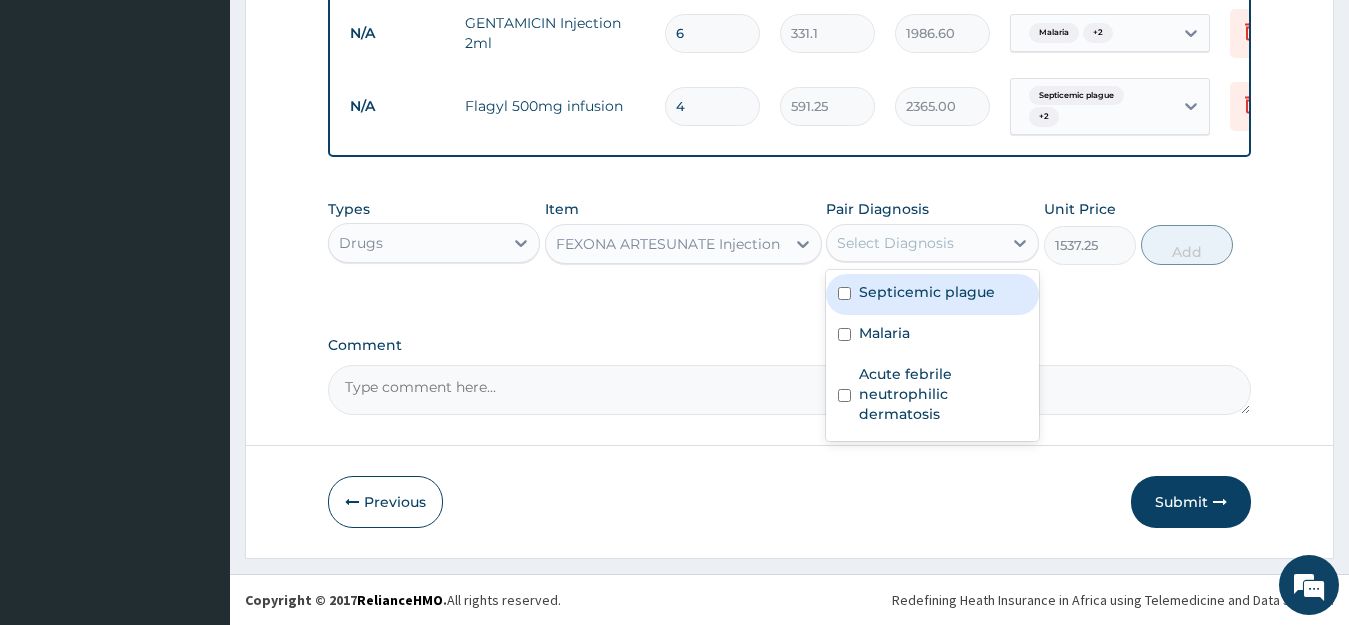 click on "Septicemic plague" at bounding box center [927, 292] 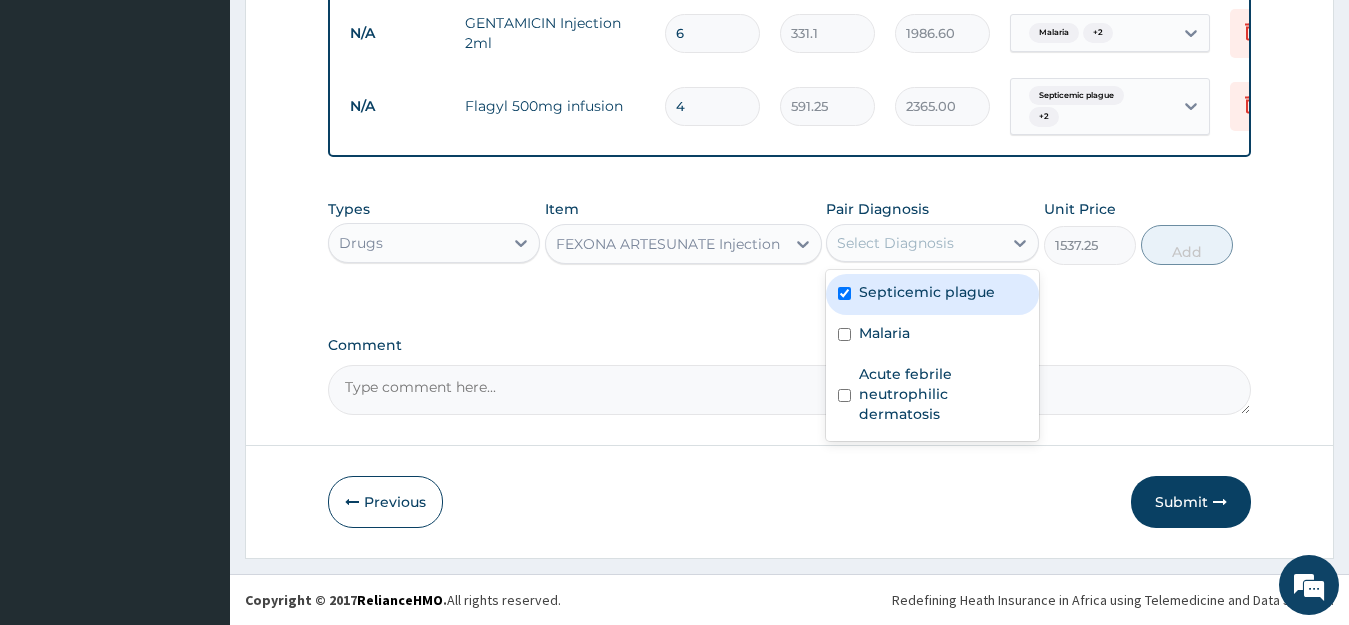 checkbox on "true" 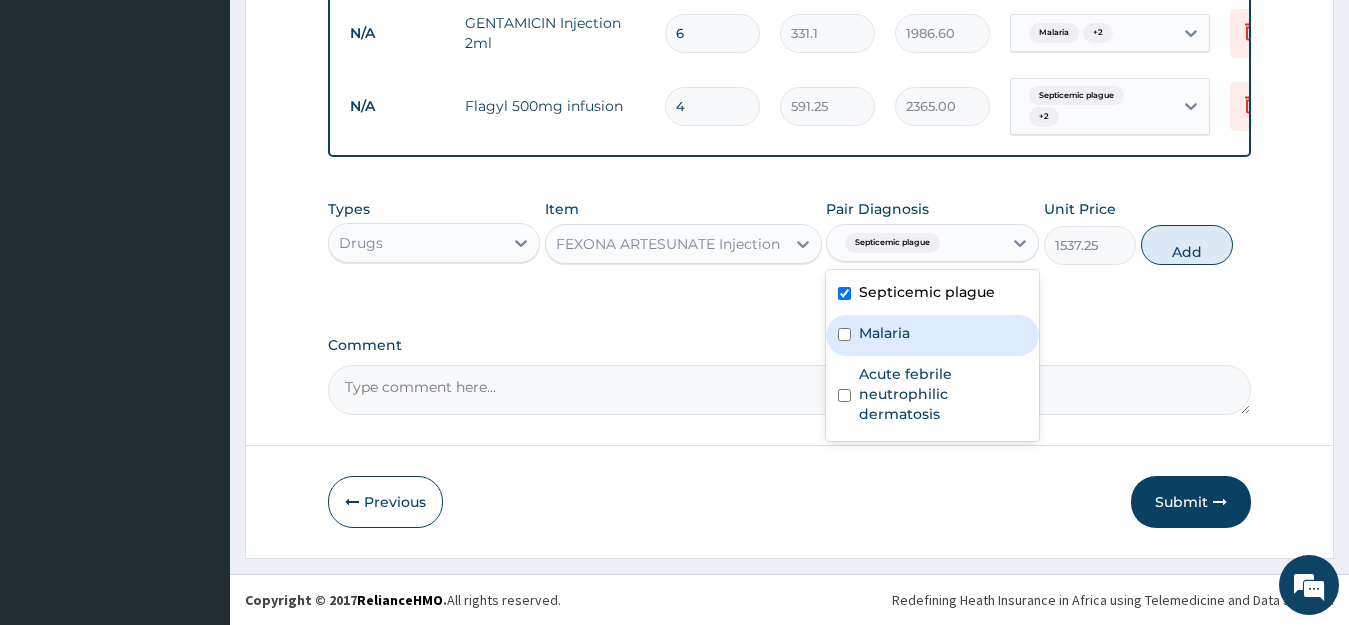 click on "Malaria" at bounding box center [932, 335] 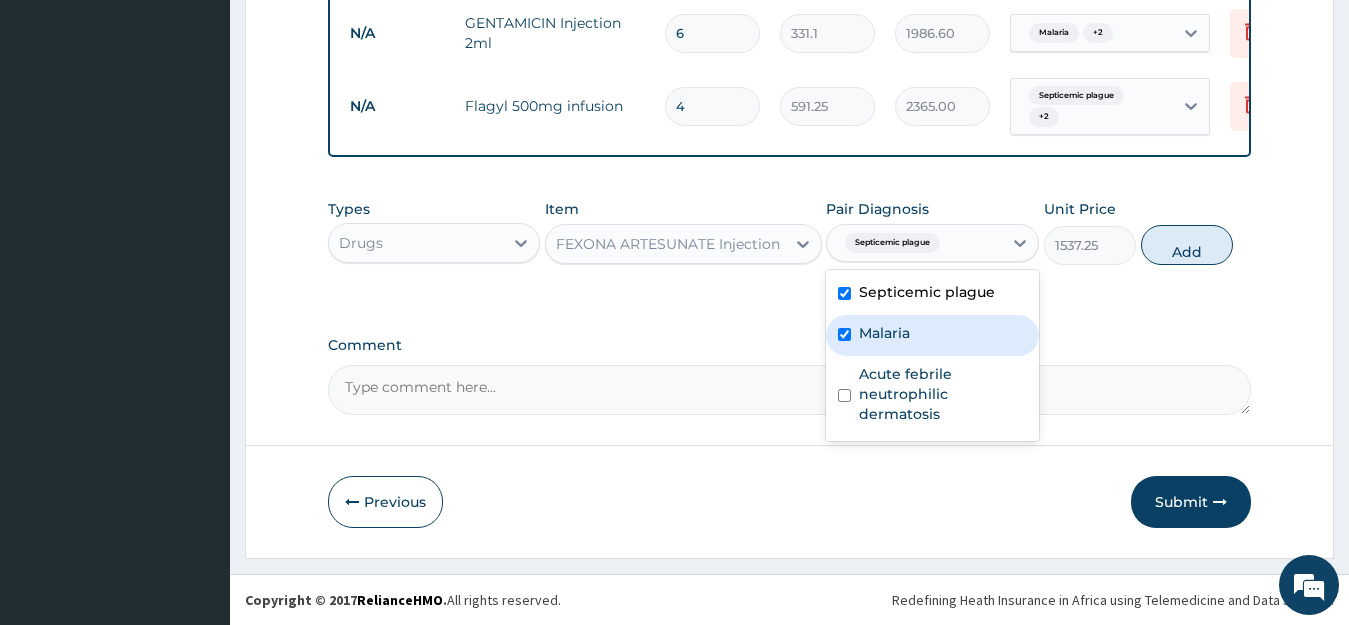 checkbox on "true" 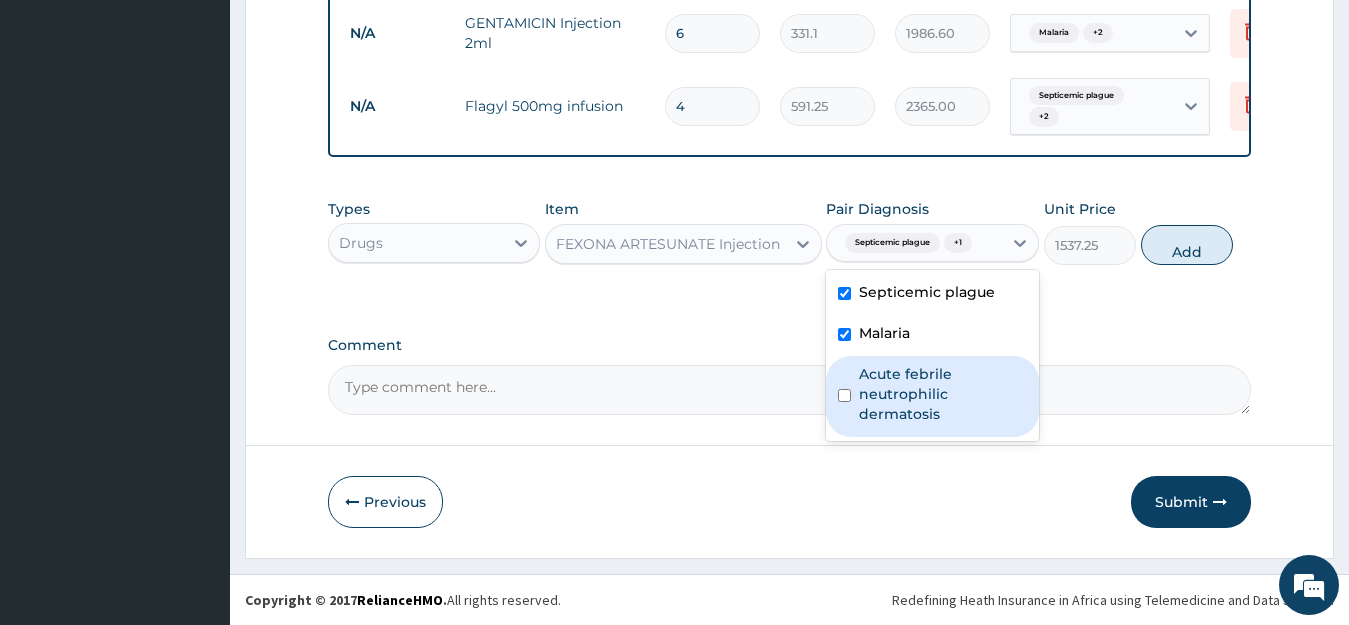 click on "Acute febrile neutrophilic dermatosis" at bounding box center (943, 394) 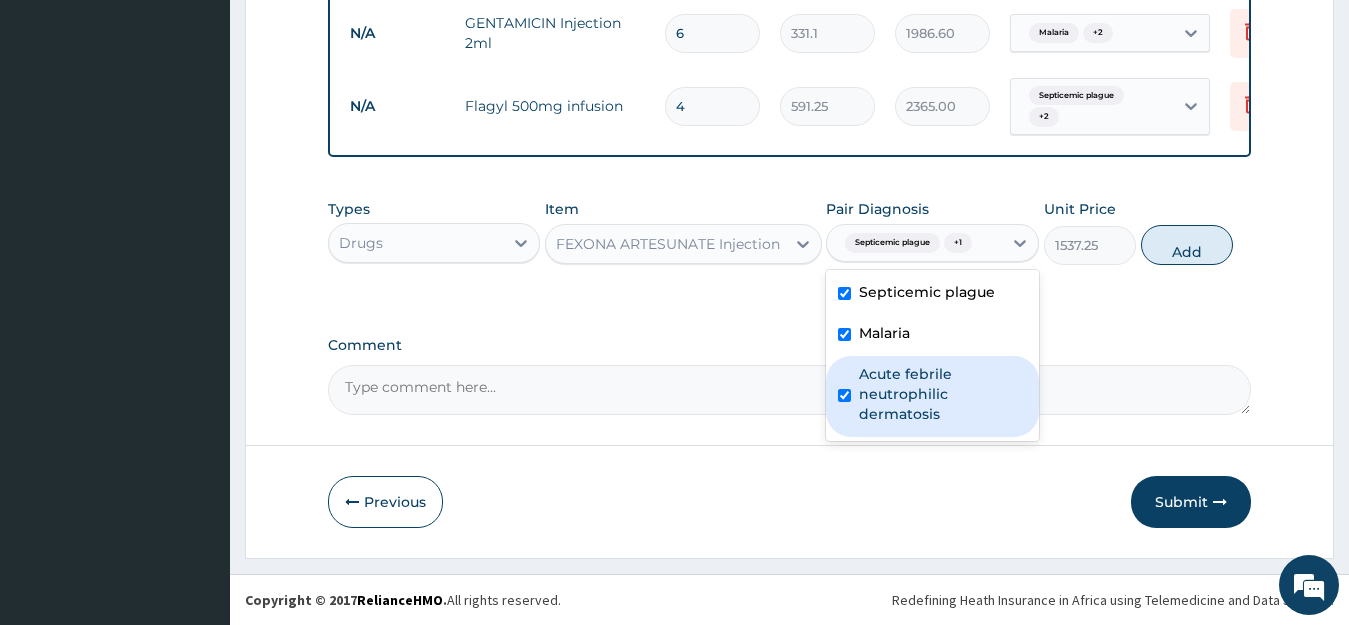 checkbox on "true" 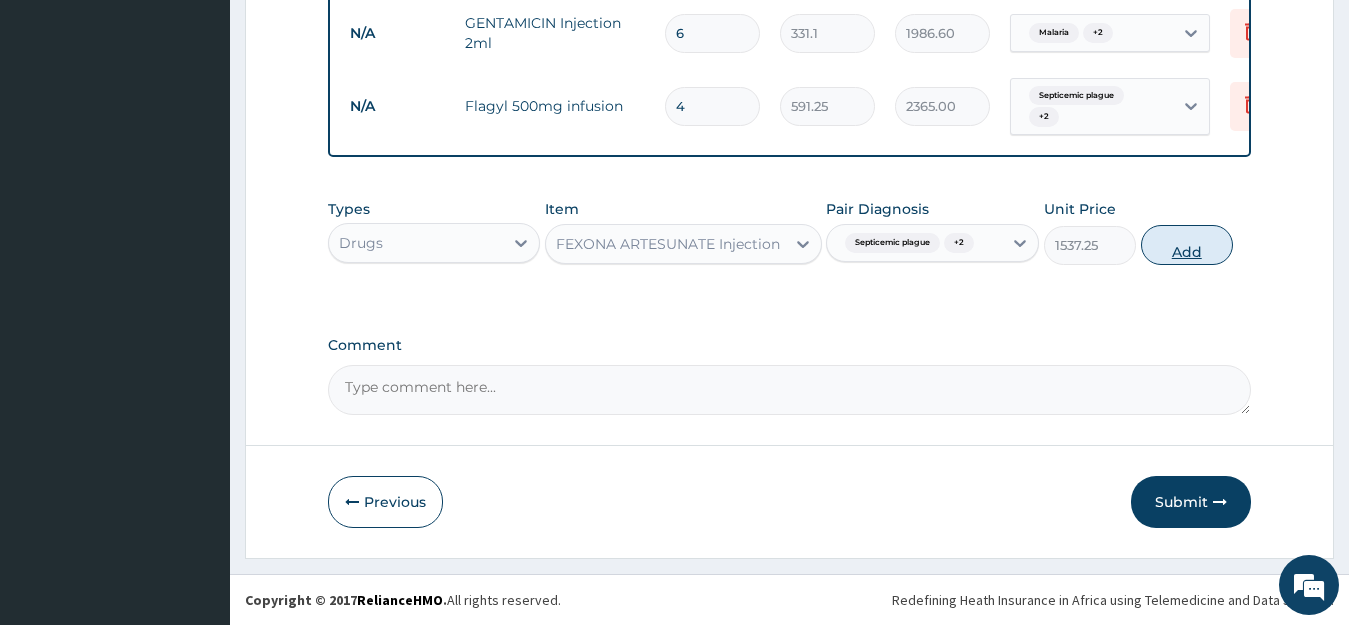 click on "Add" at bounding box center (1187, 245) 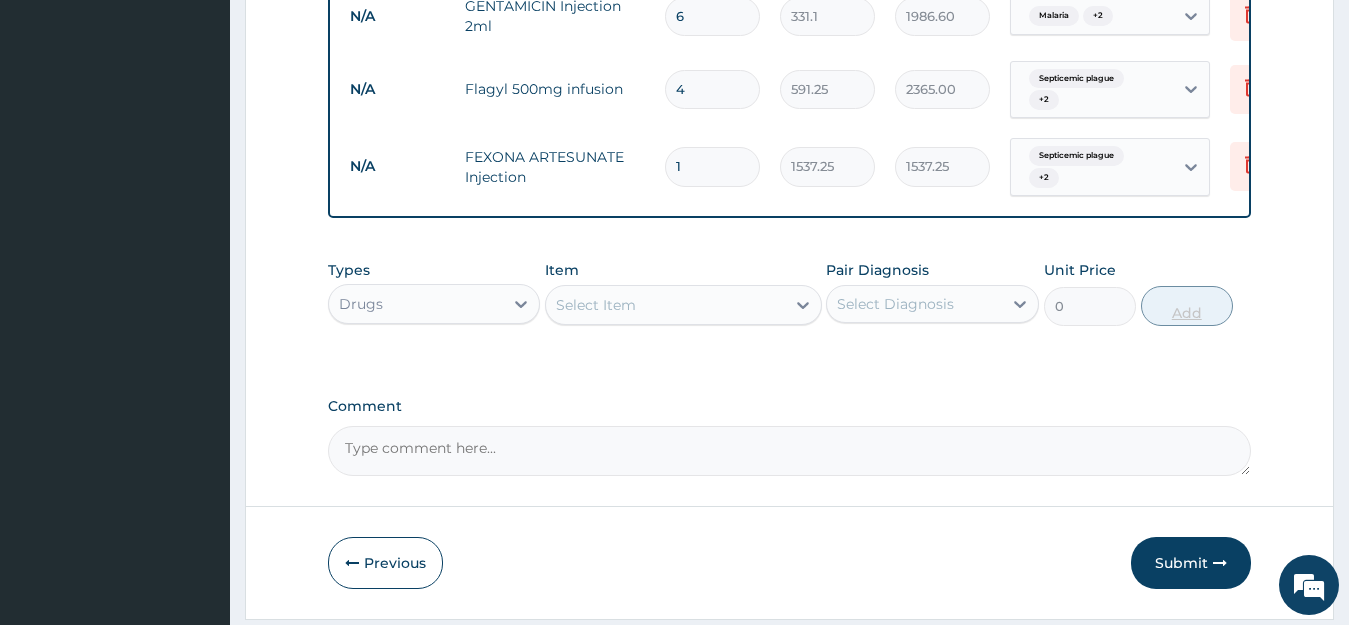 type 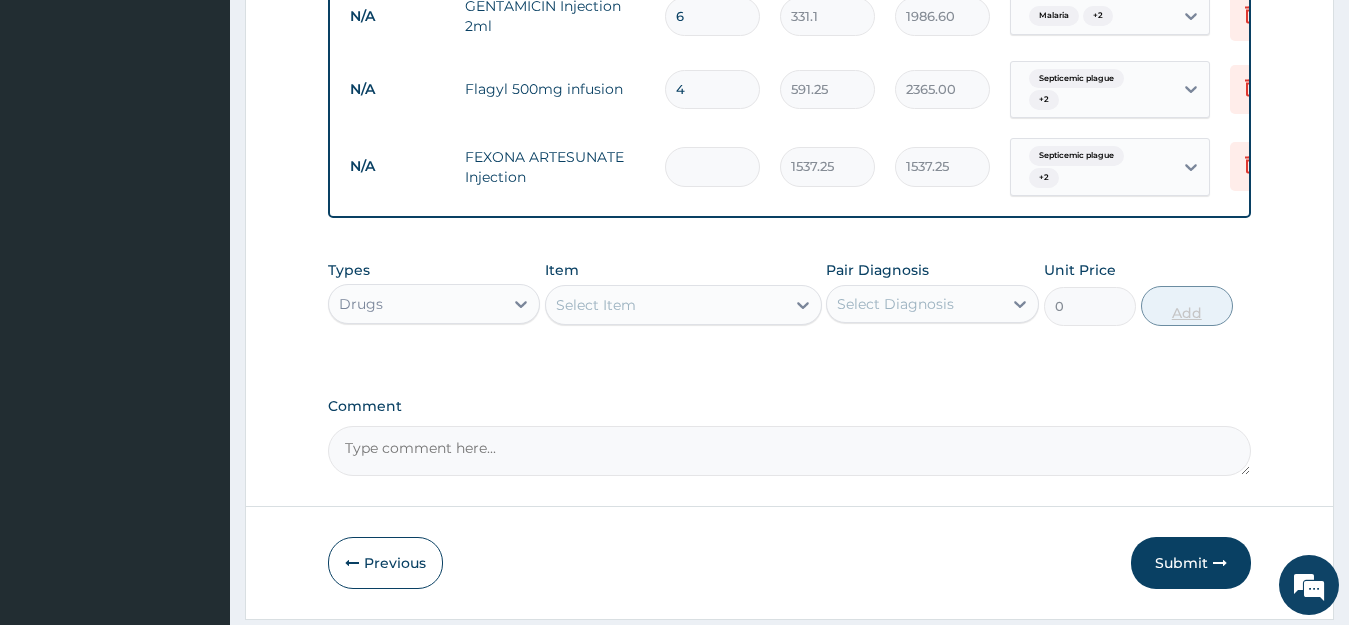 type on "0.00" 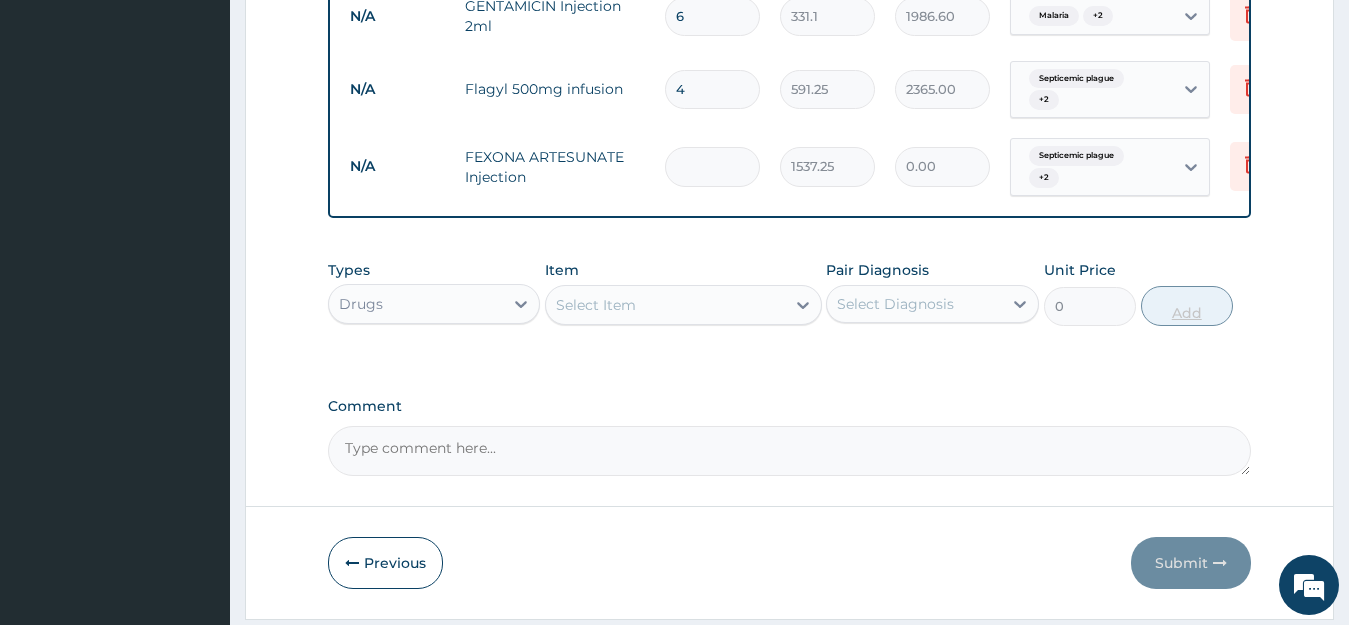 type on "3" 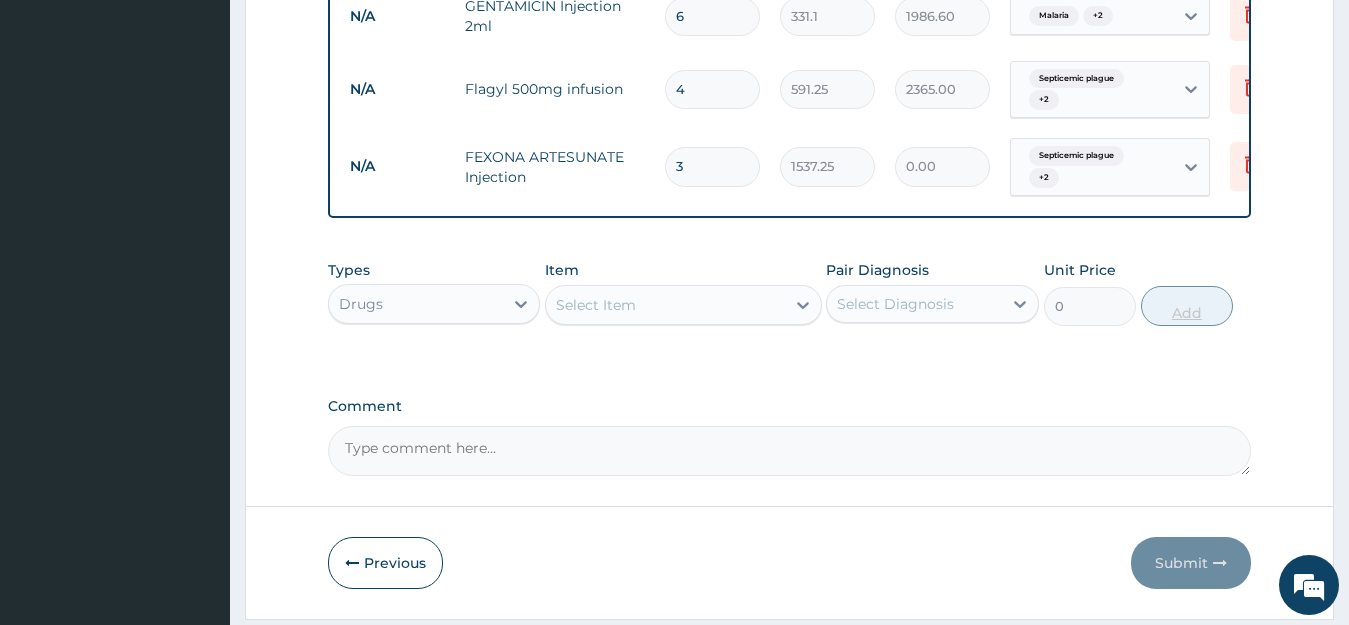 type on "4611.75" 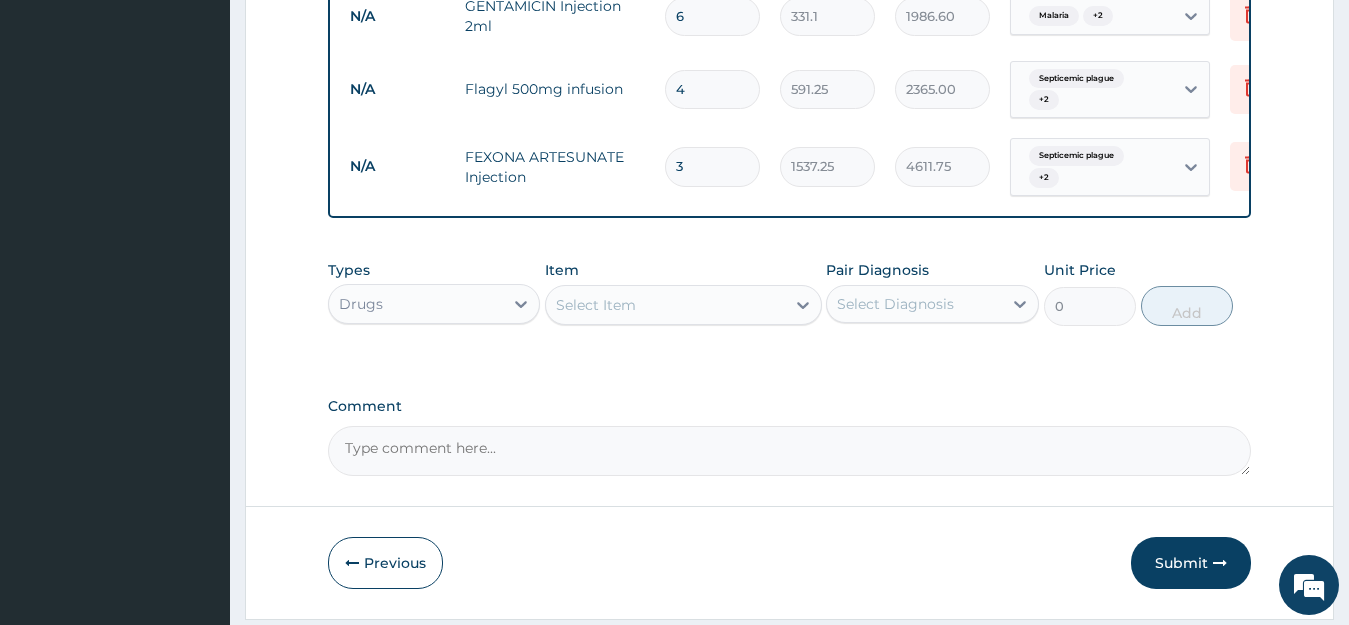 type on "3" 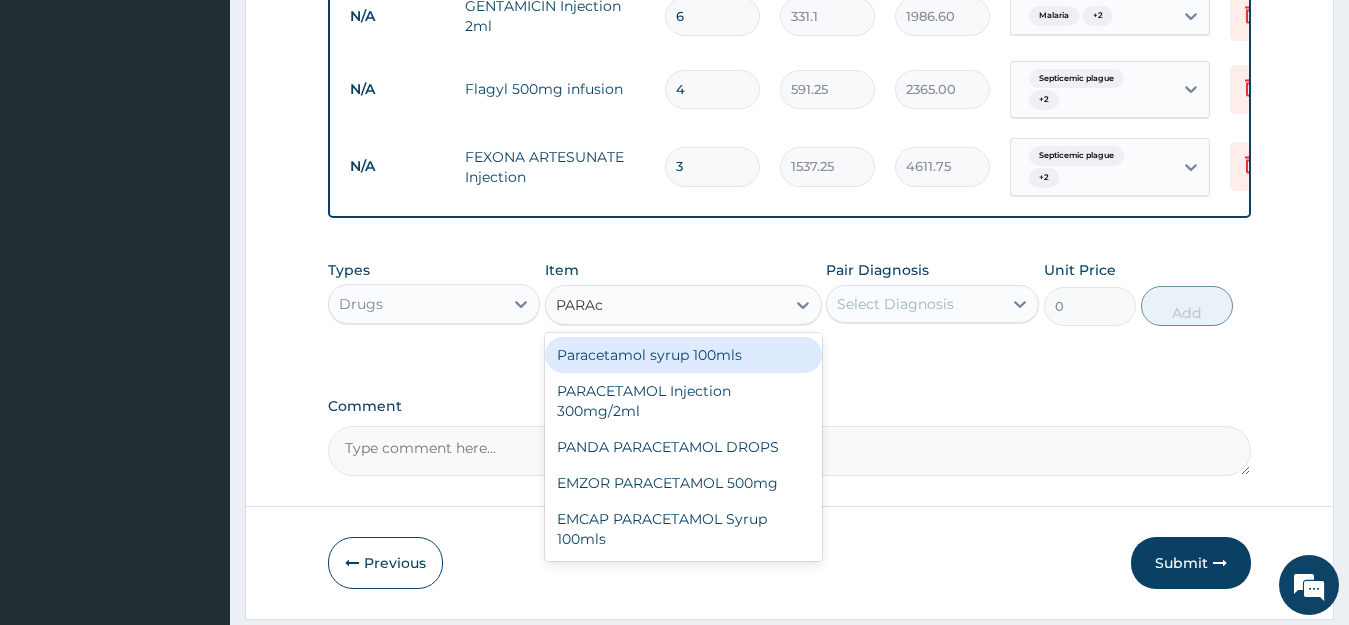 type on "PARAce" 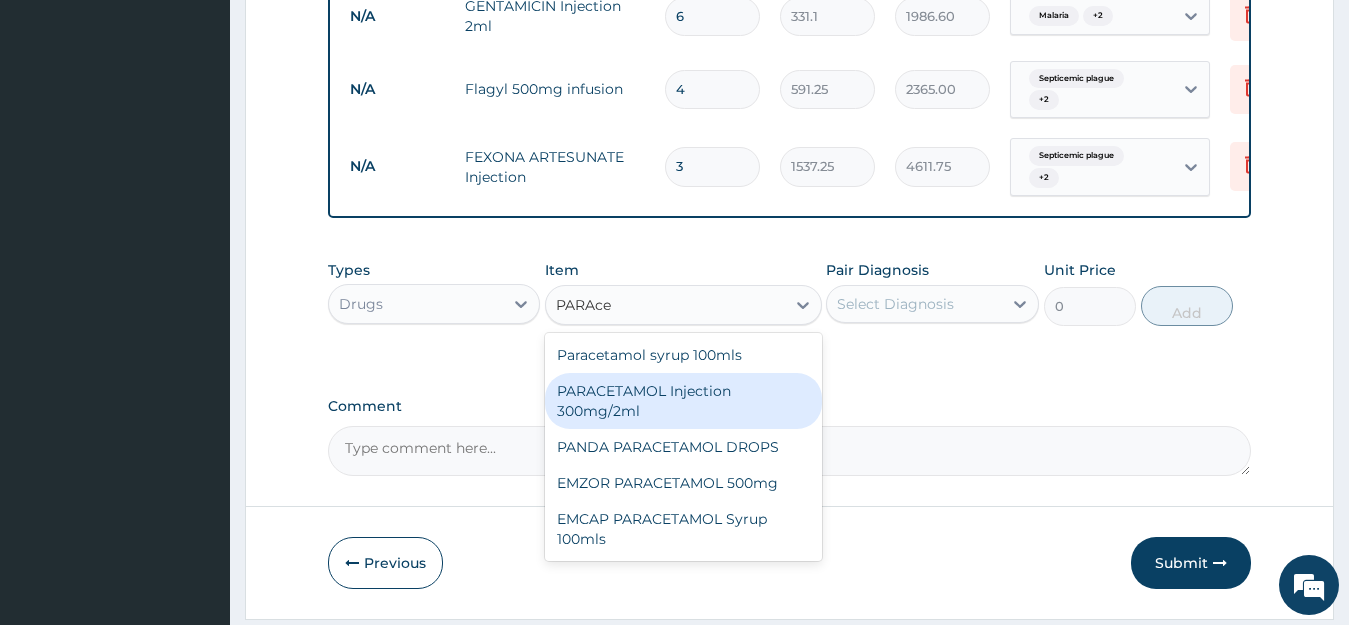 click on "PARACETAMOL Injection 300mg/2ml" at bounding box center [683, 401] 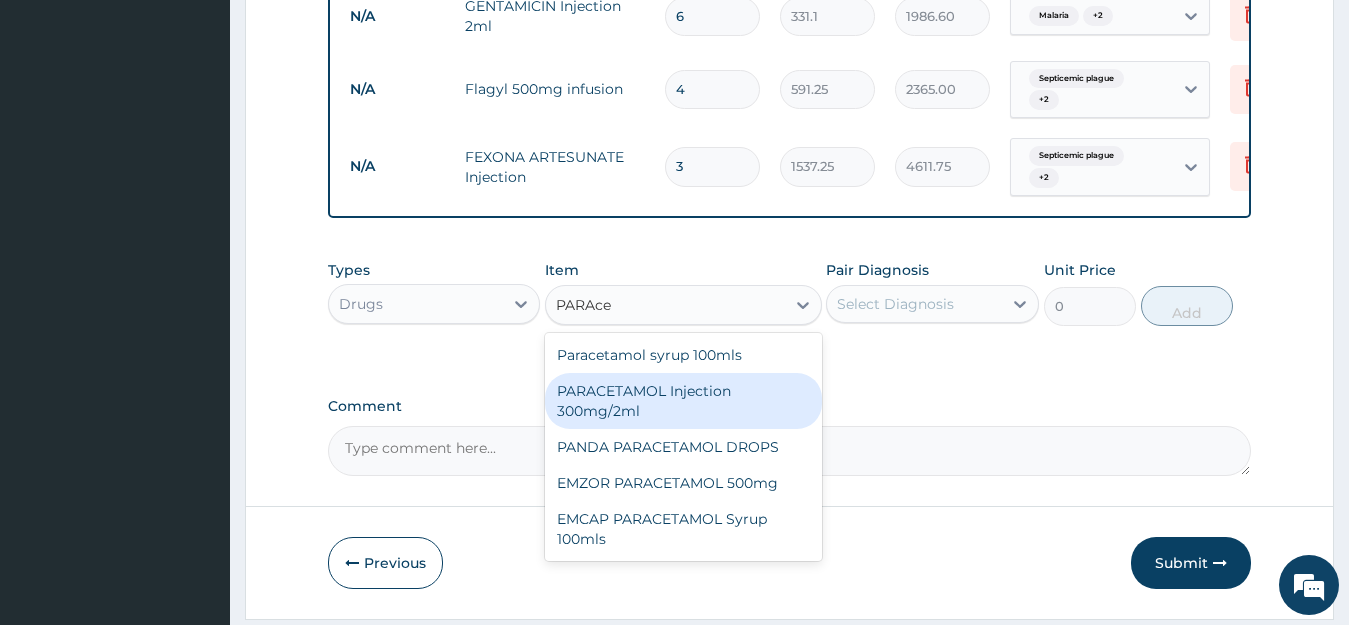type 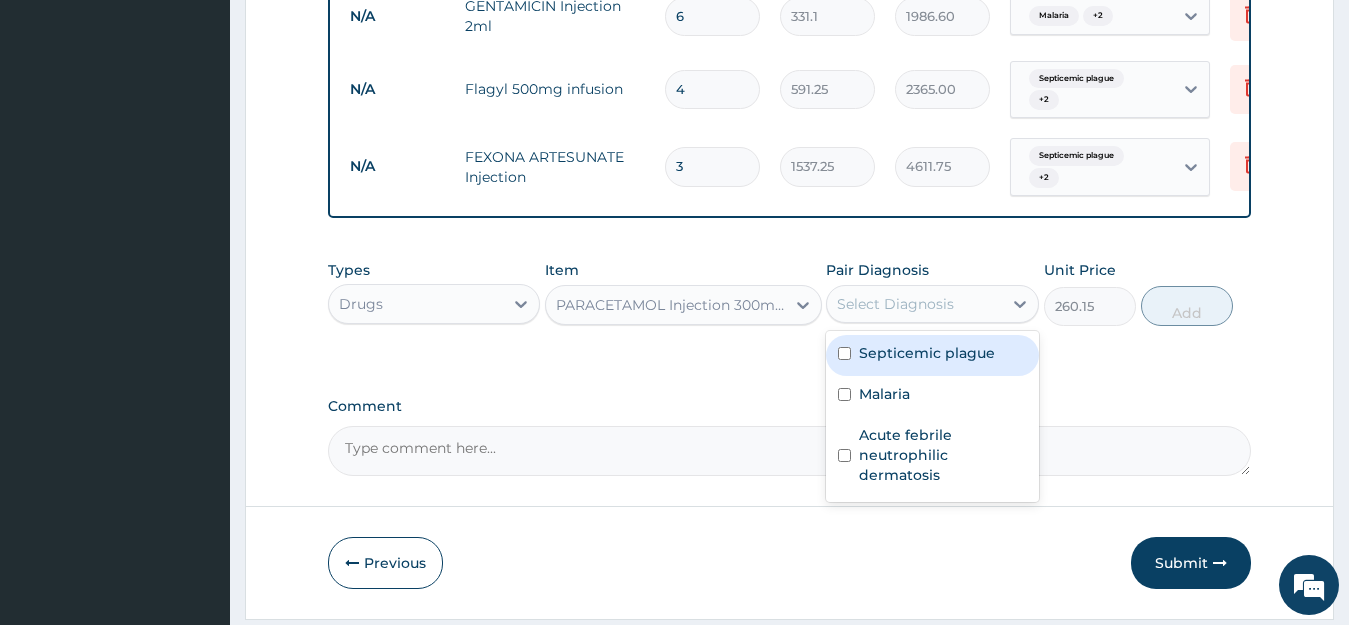 click on "Select Diagnosis" at bounding box center [895, 304] 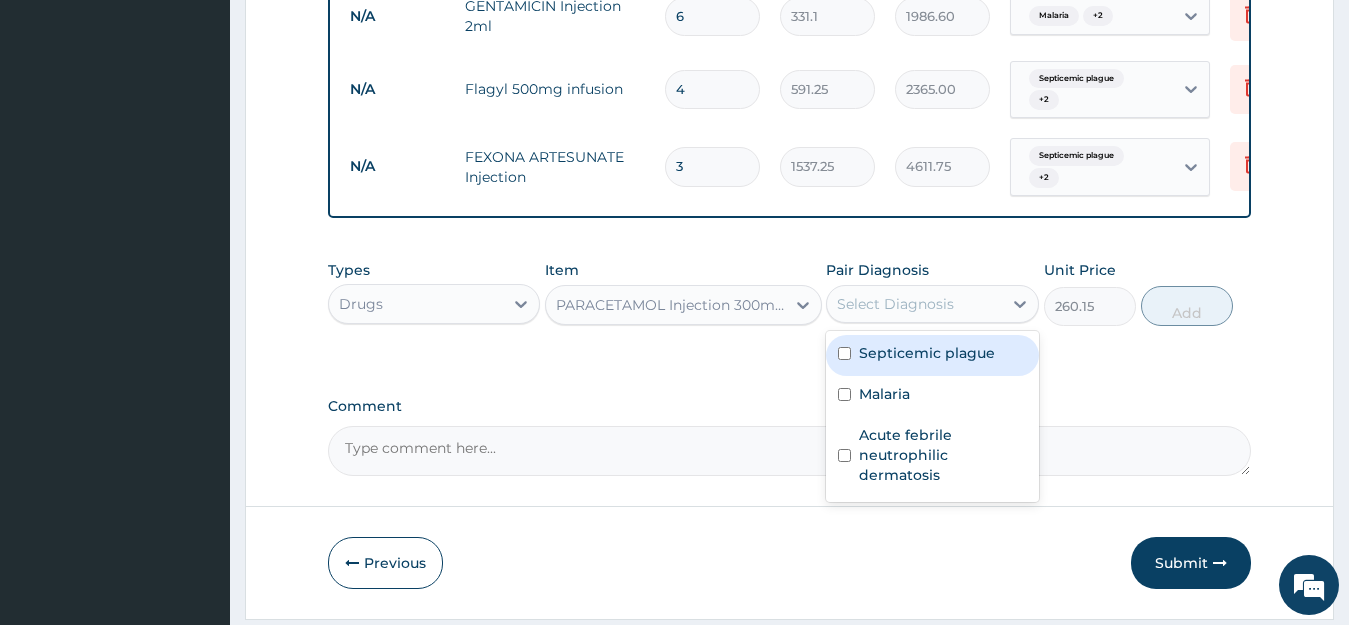 click on "Septicemic plague" at bounding box center (927, 353) 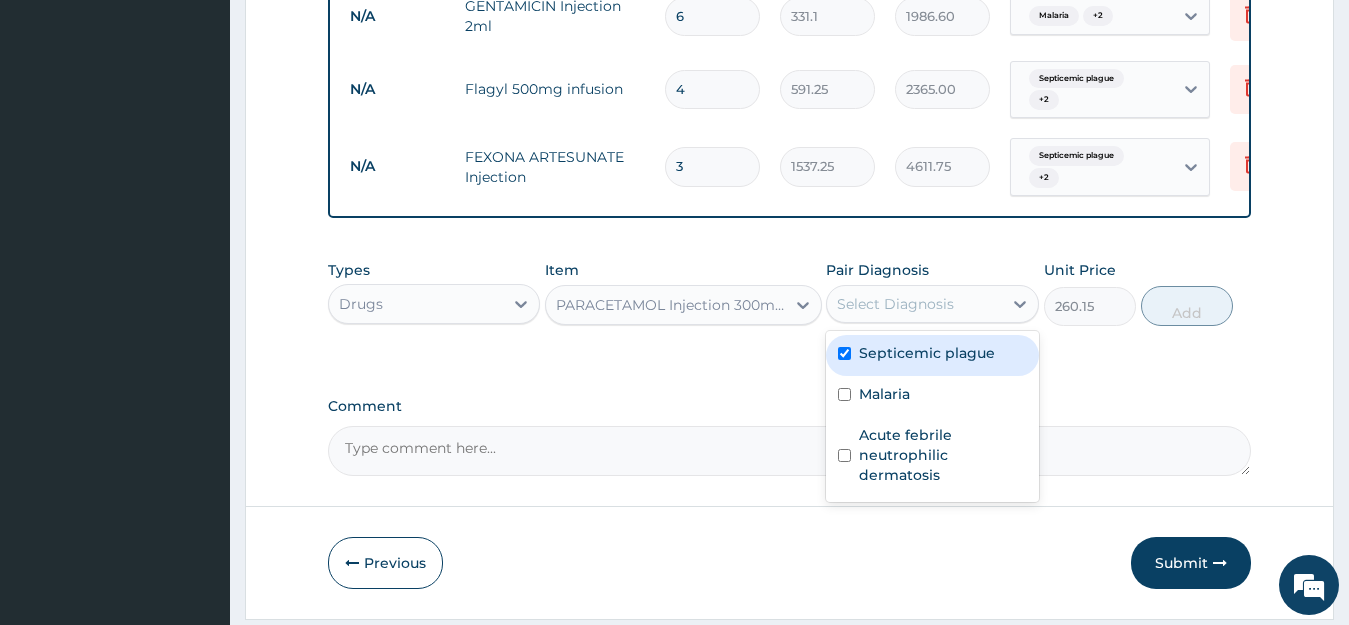 checkbox on "true" 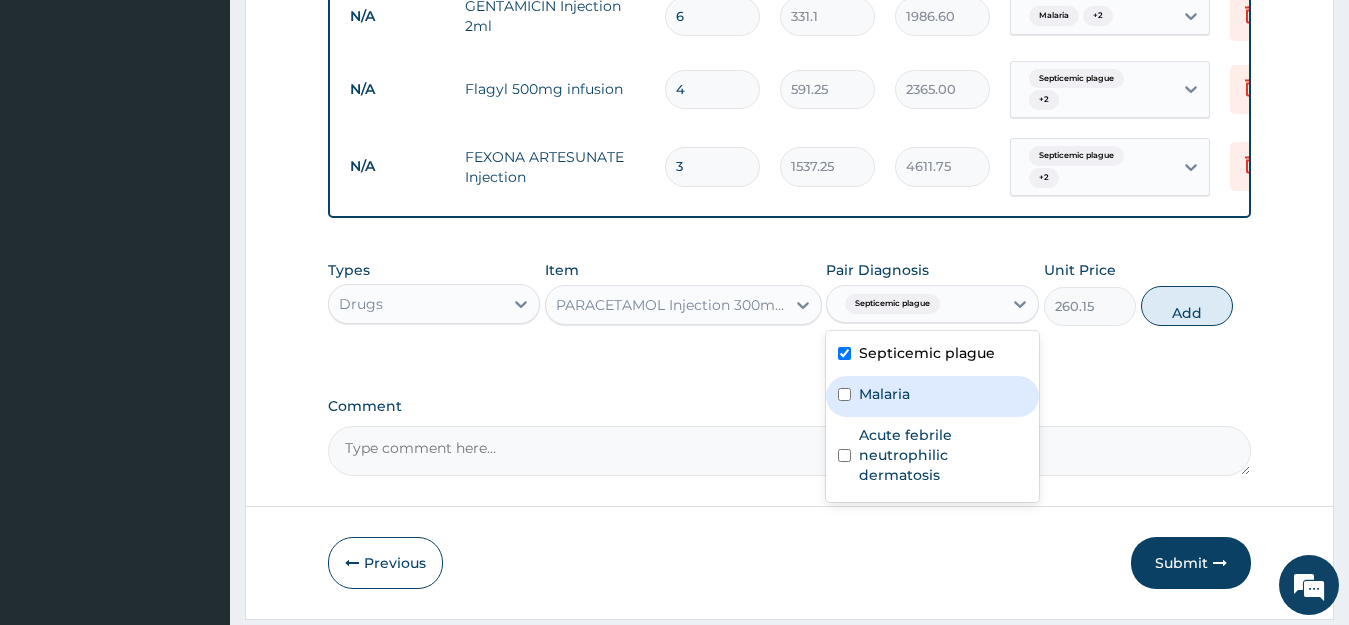 click on "Malaria" at bounding box center (884, 394) 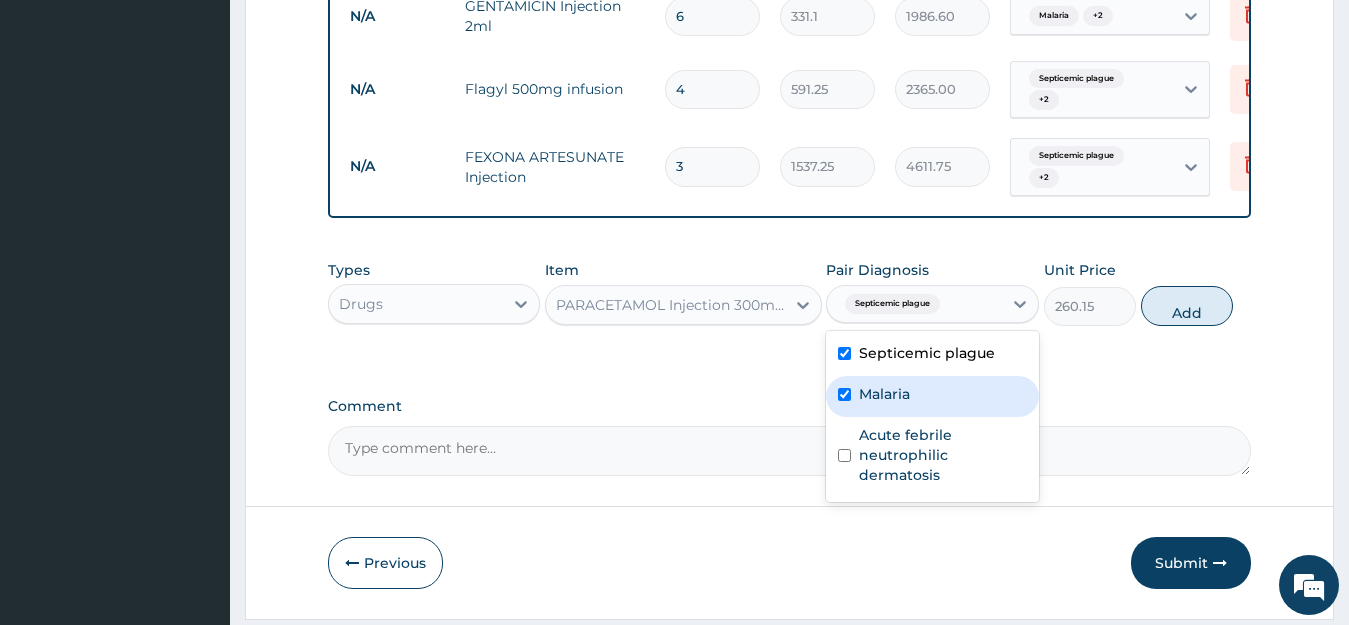 checkbox on "true" 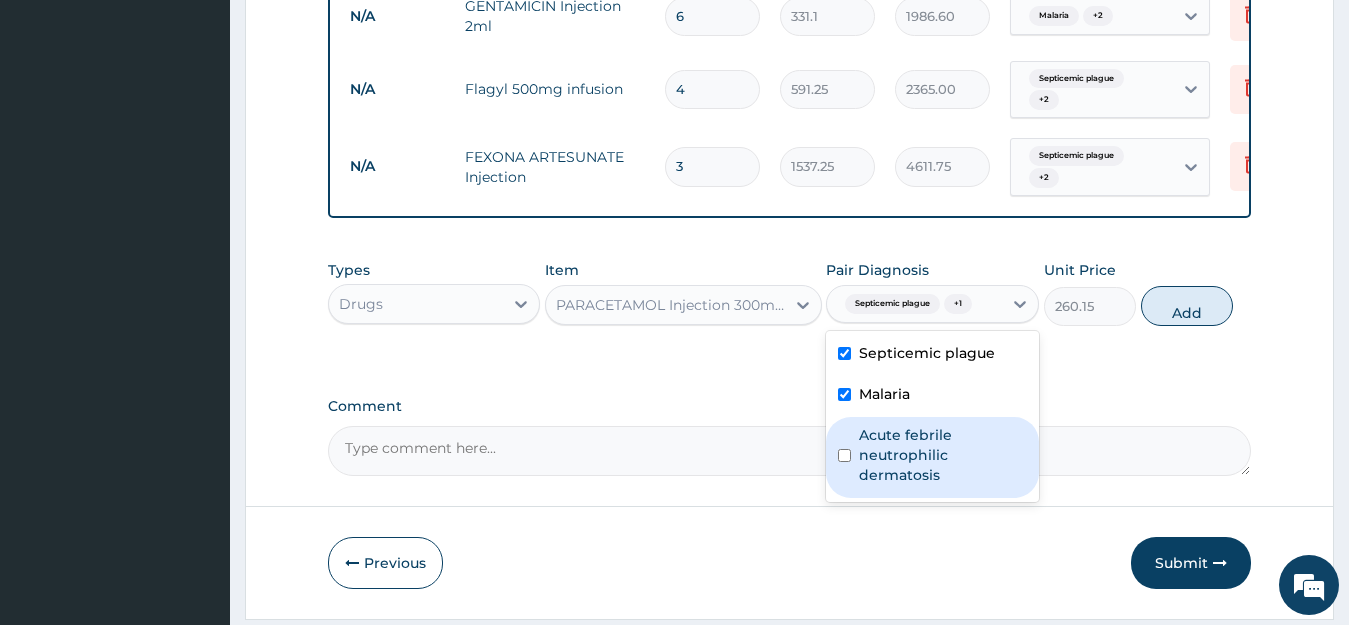 click on "Acute febrile neutrophilic dermatosis" at bounding box center [943, 455] 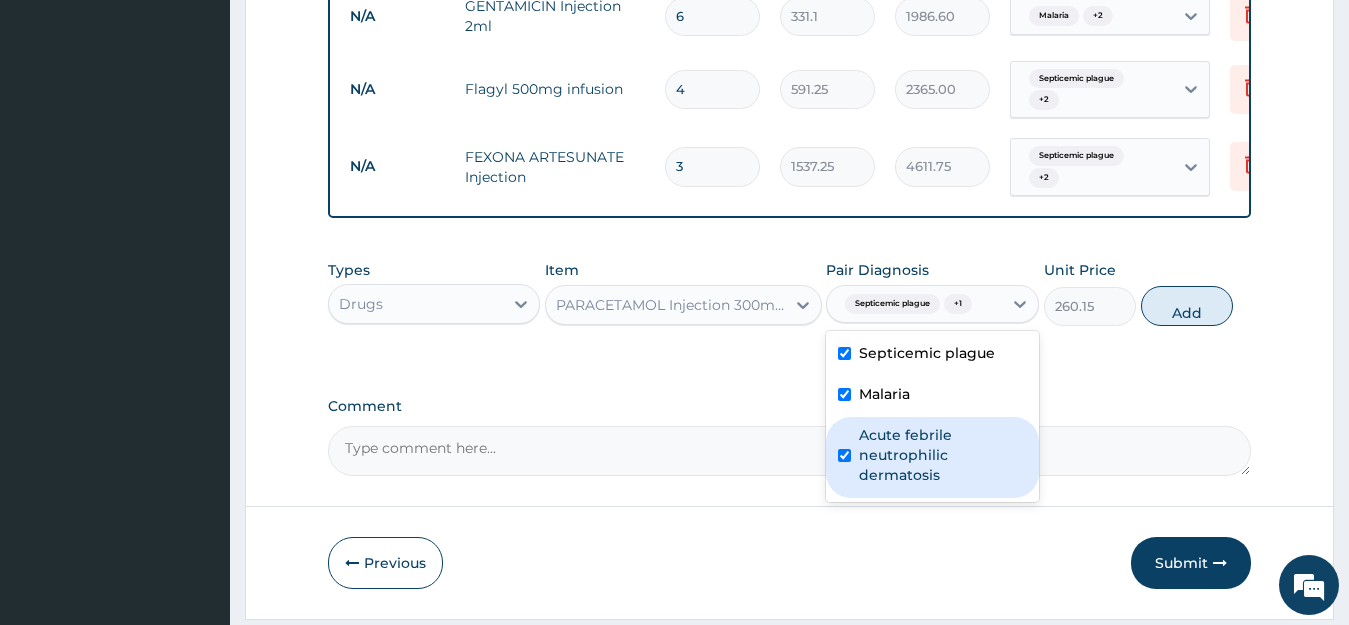 checkbox on "true" 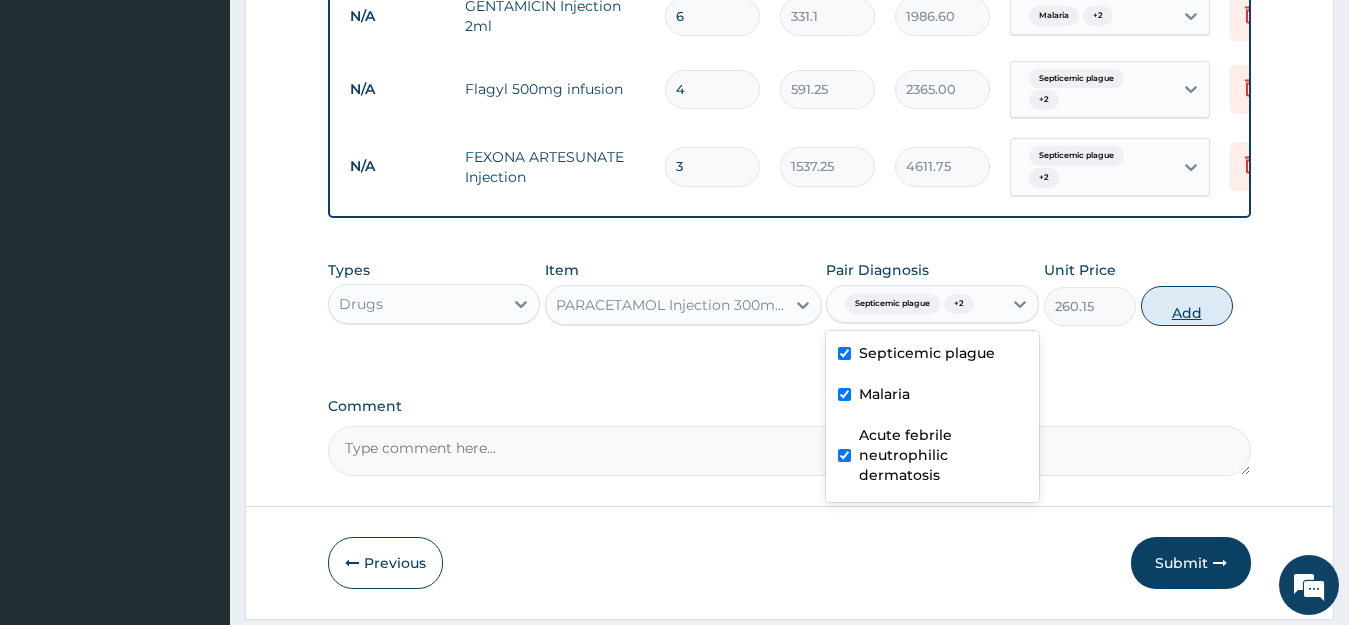 click on "Add" at bounding box center (1187, 306) 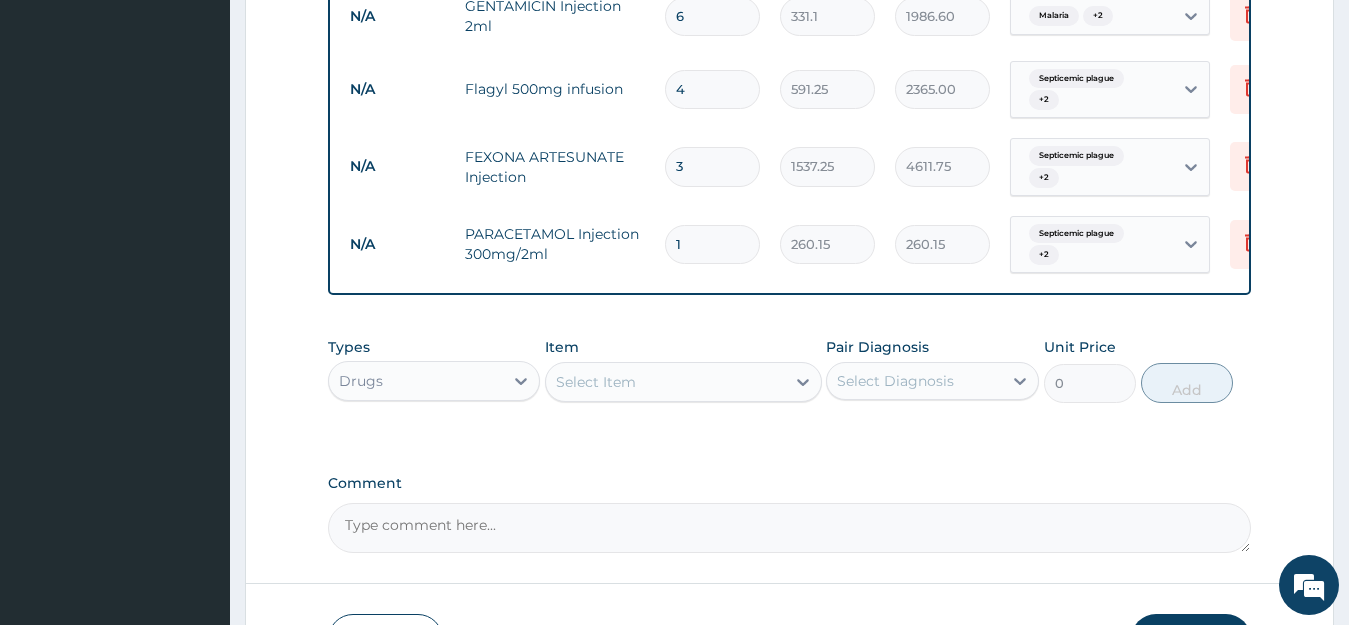 type 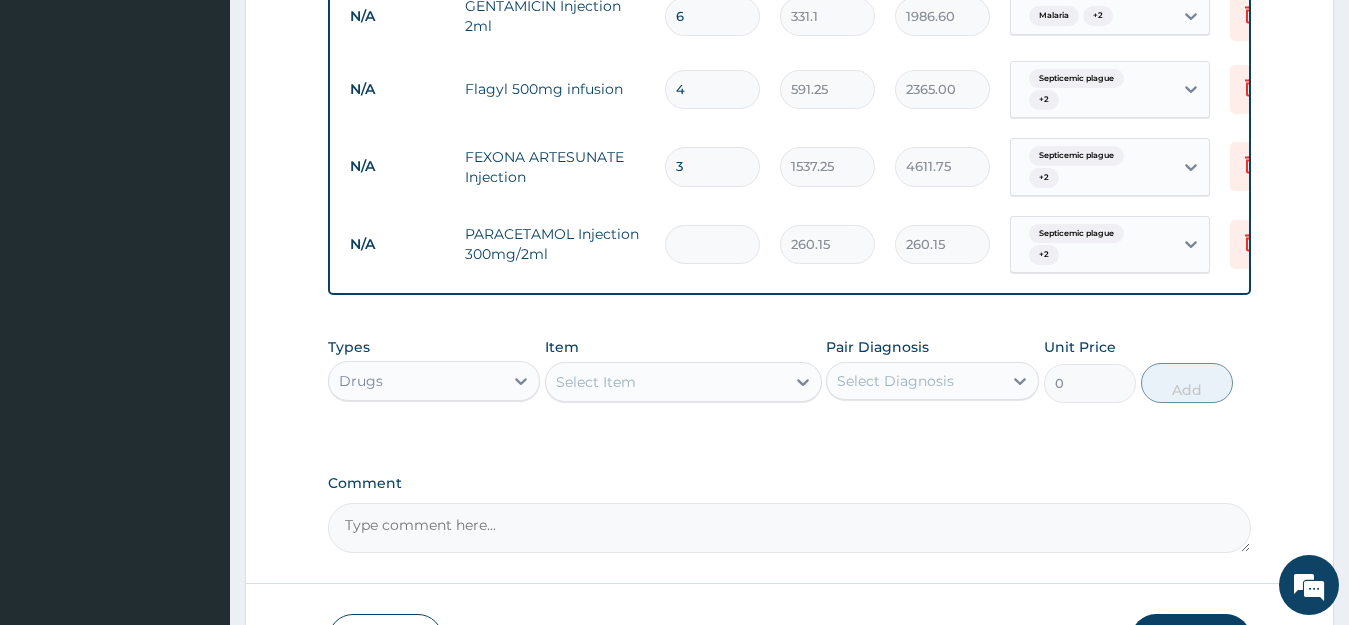 type on "0.00" 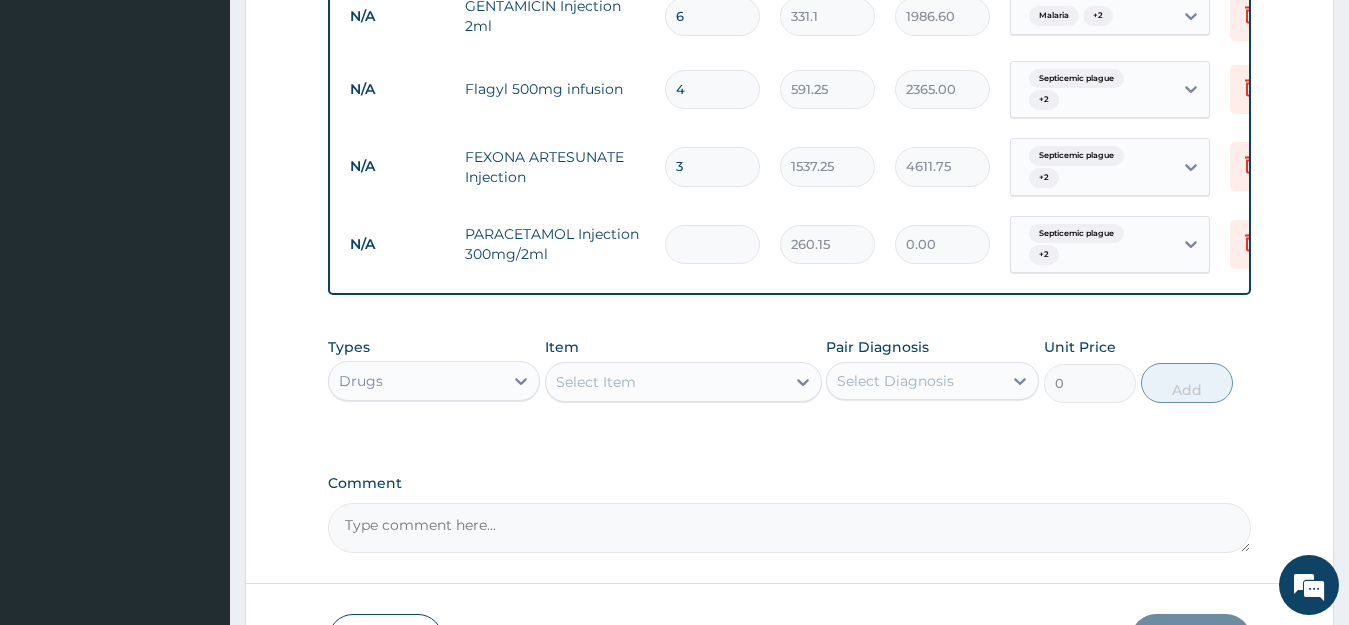 type on "6" 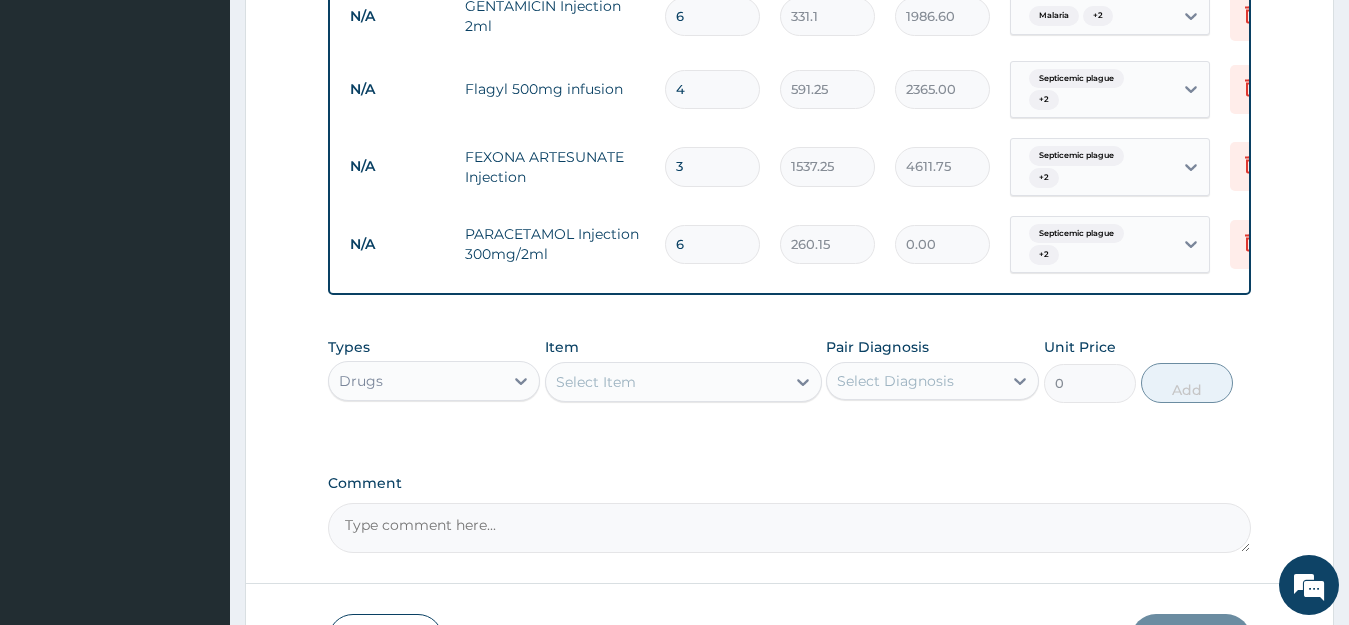 type on "1560.90" 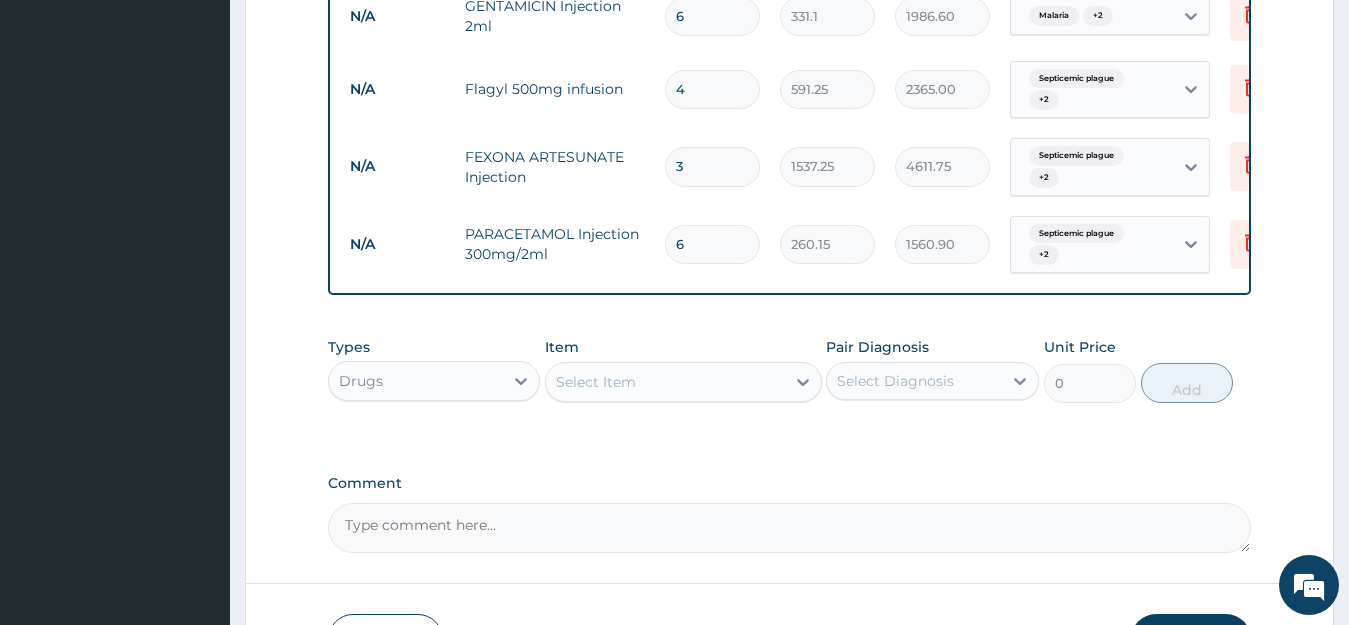 type on "6" 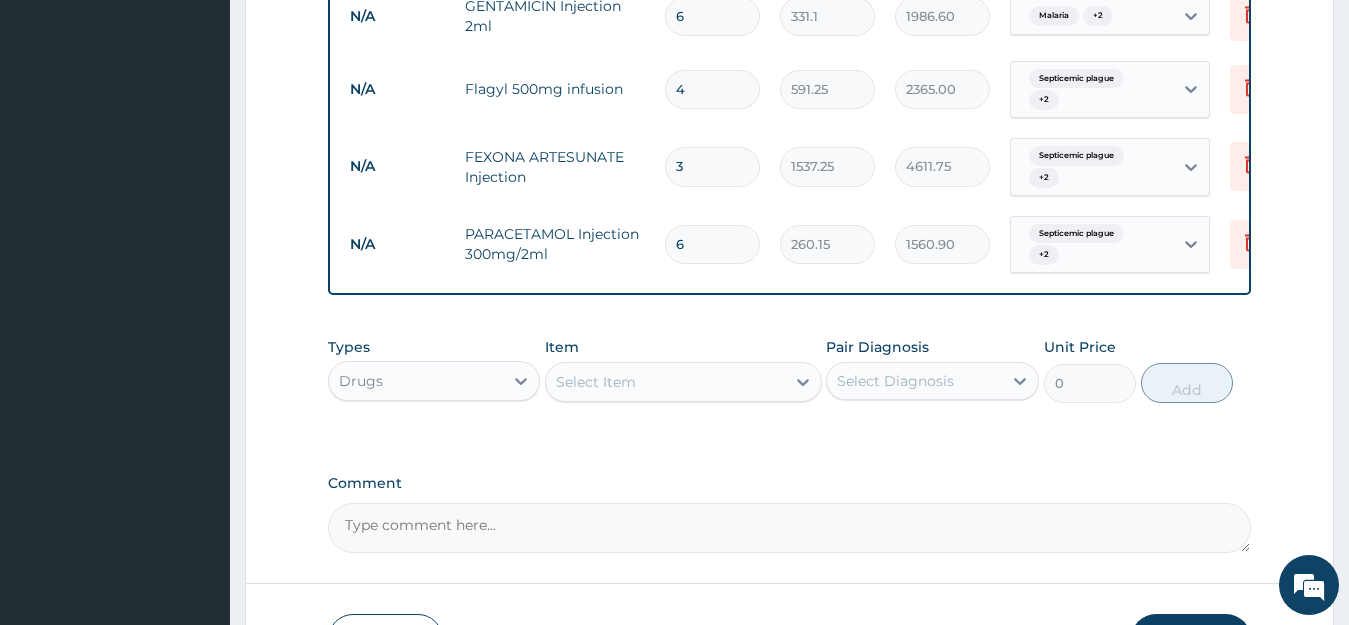 click on "Select Item" at bounding box center [665, 382] 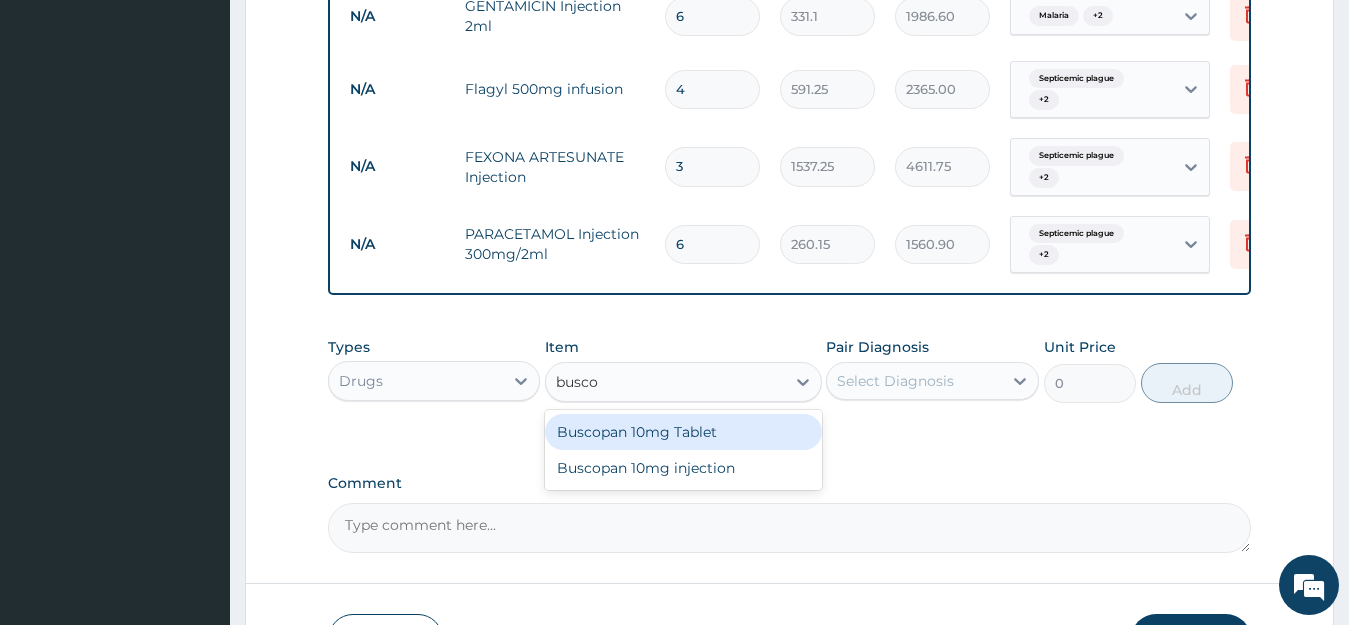 type on "buscop" 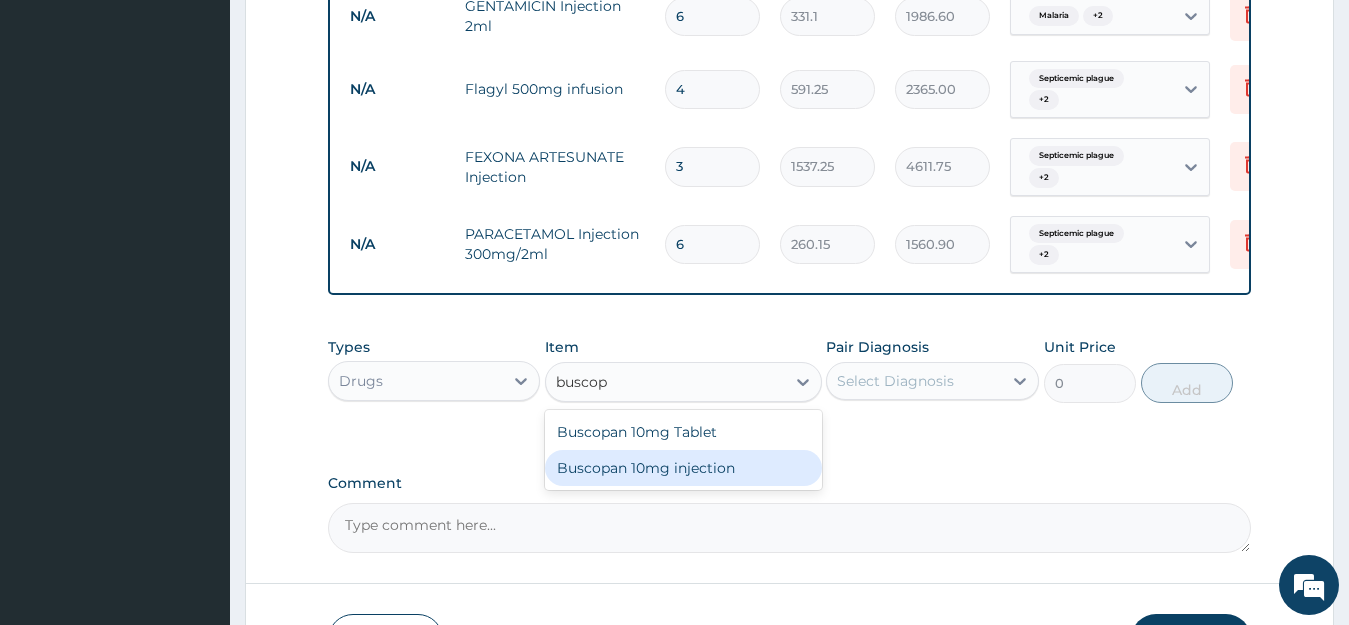 click on "Buscopan 10mg injection" at bounding box center (683, 468) 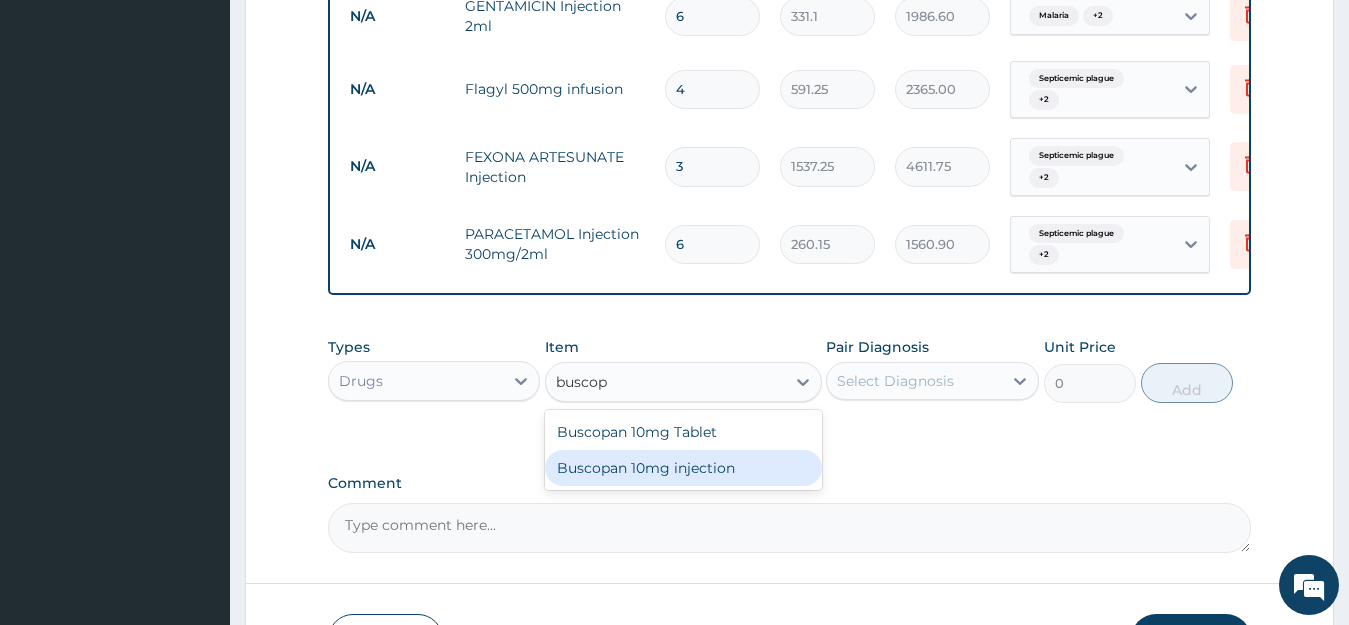 type 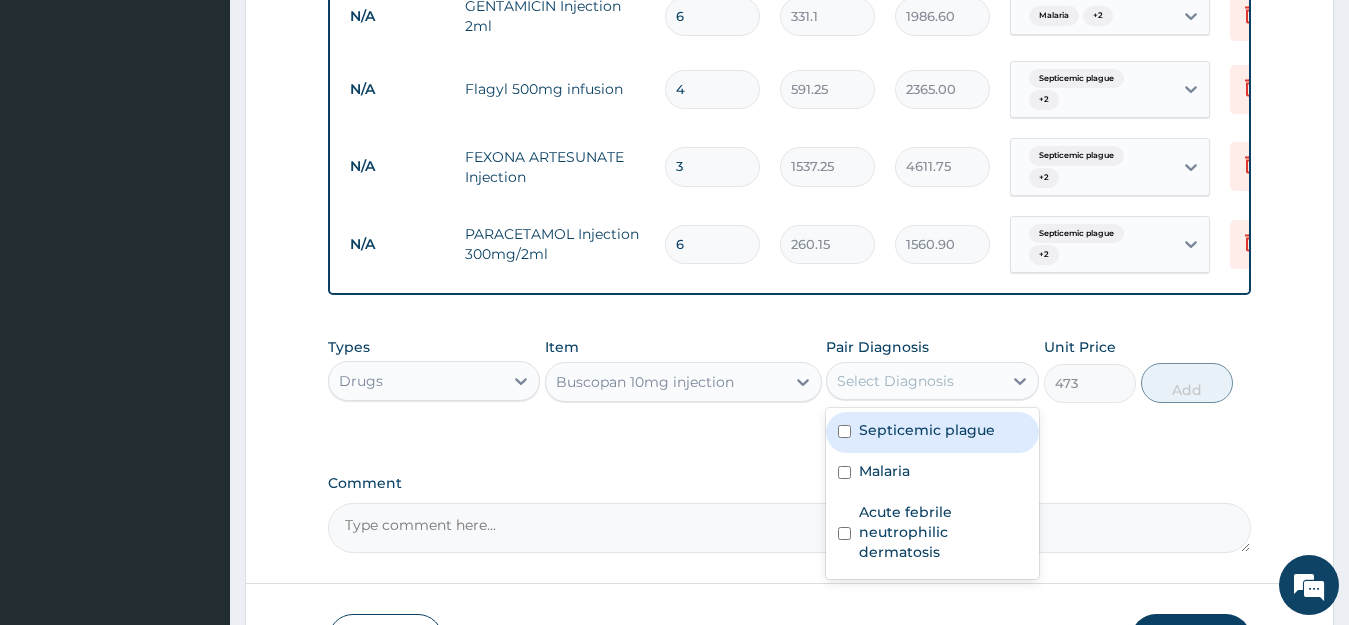 click on "Select Diagnosis" at bounding box center (895, 381) 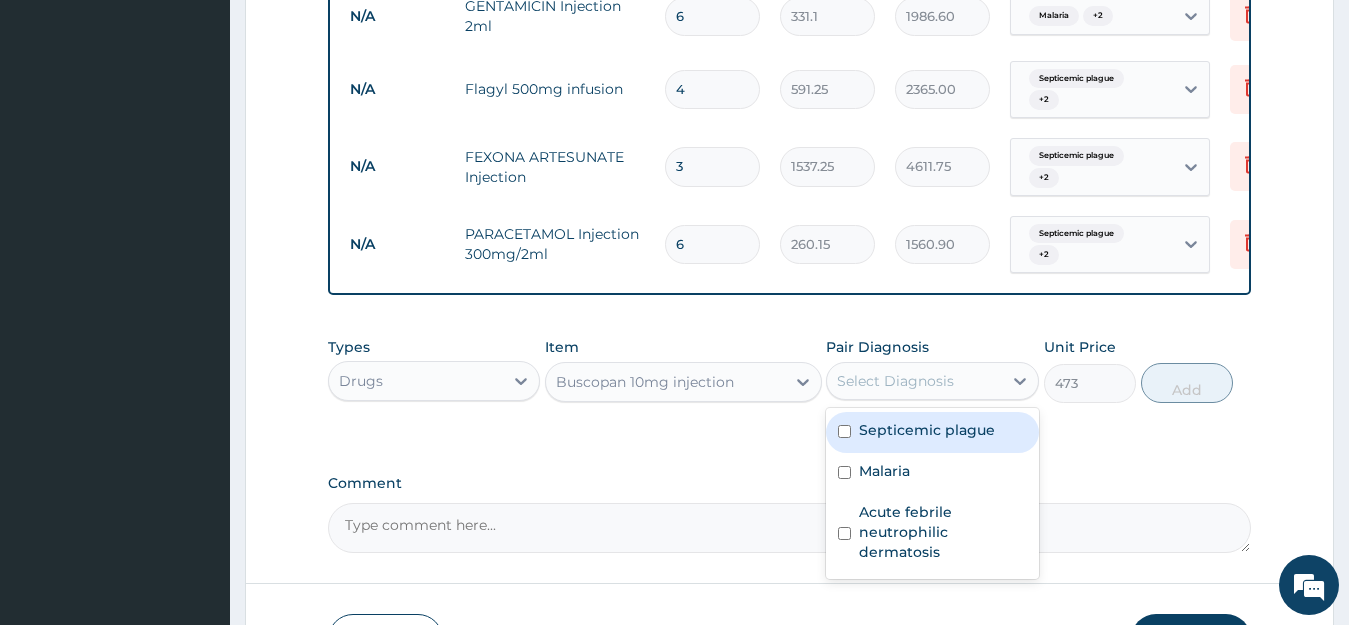 click on "Septicemic plague" at bounding box center (927, 430) 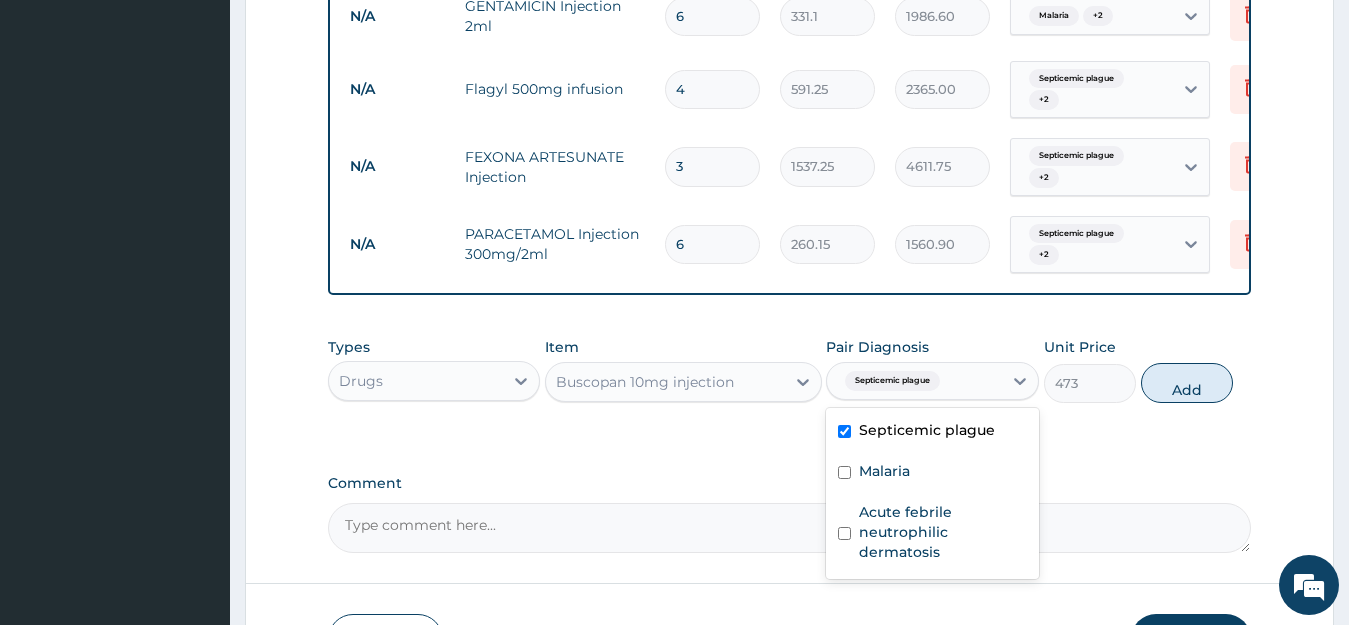 checkbox on "true" 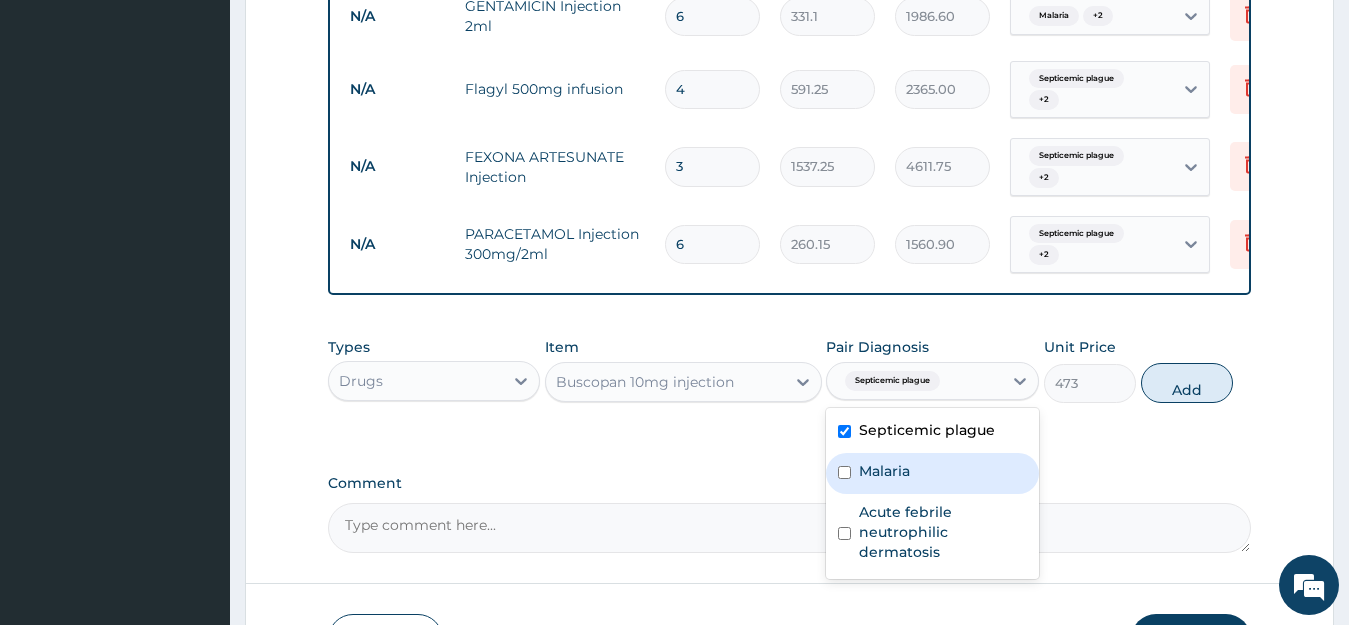 click on "Malaria" at bounding box center (884, 471) 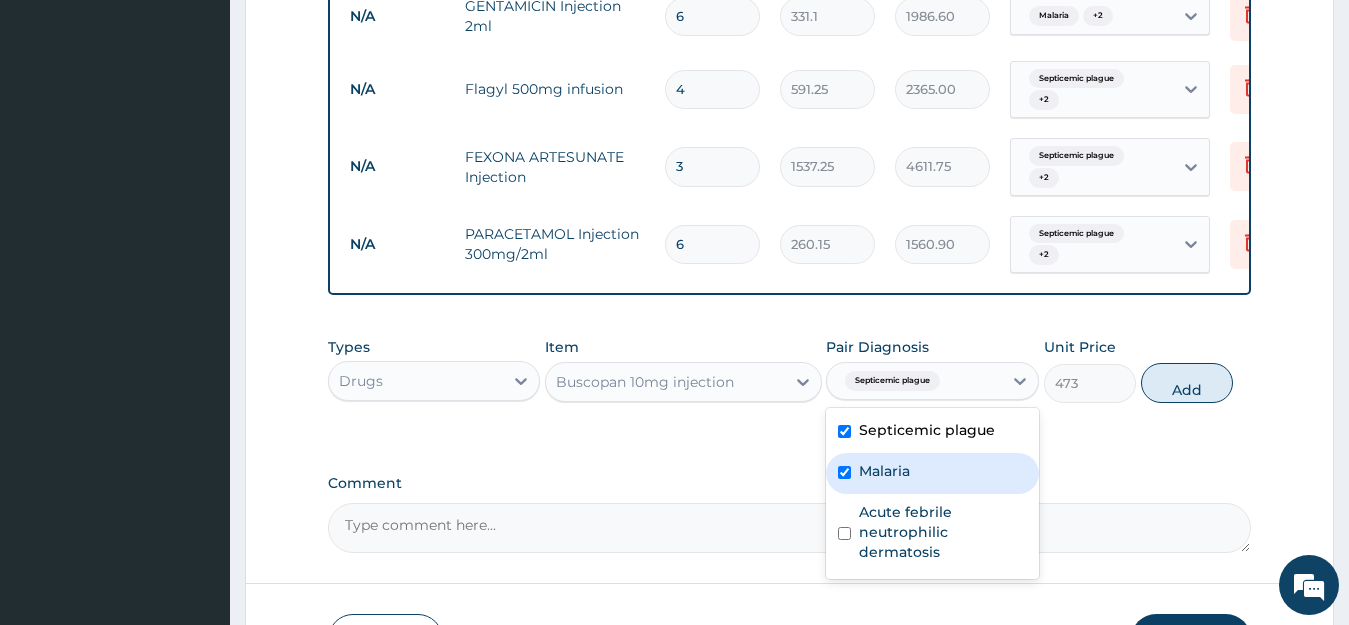 checkbox on "true" 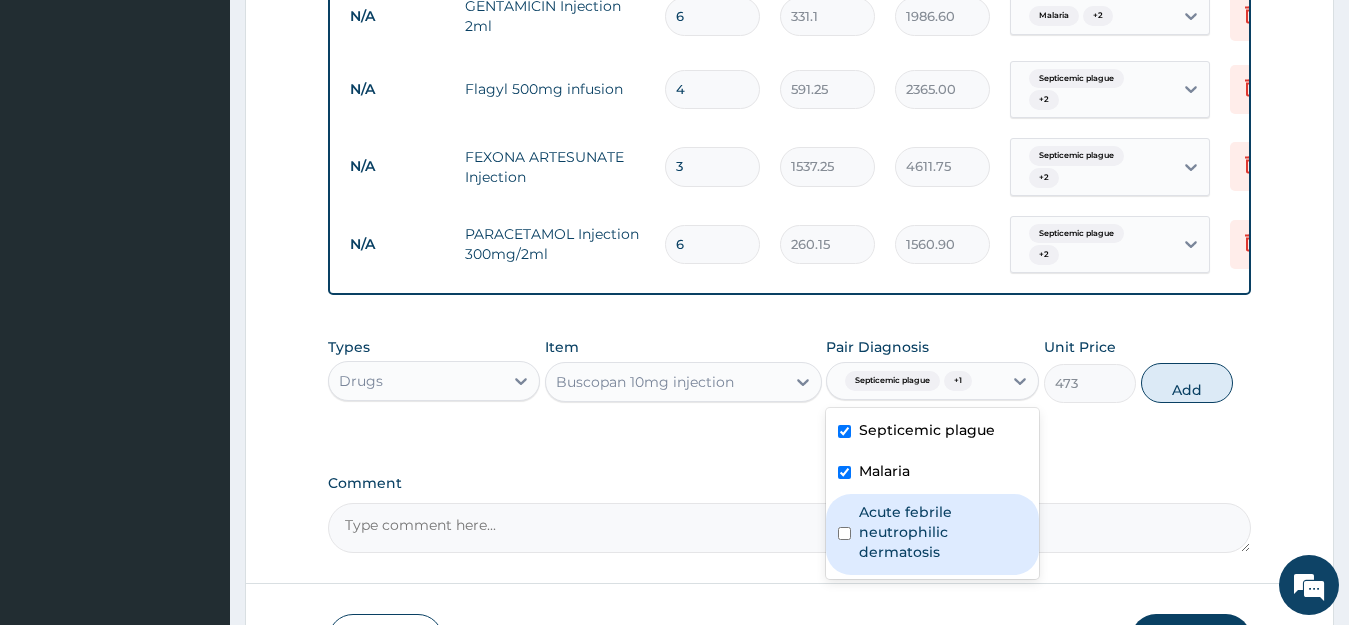 click on "Acute febrile neutrophilic dermatosis" at bounding box center [943, 532] 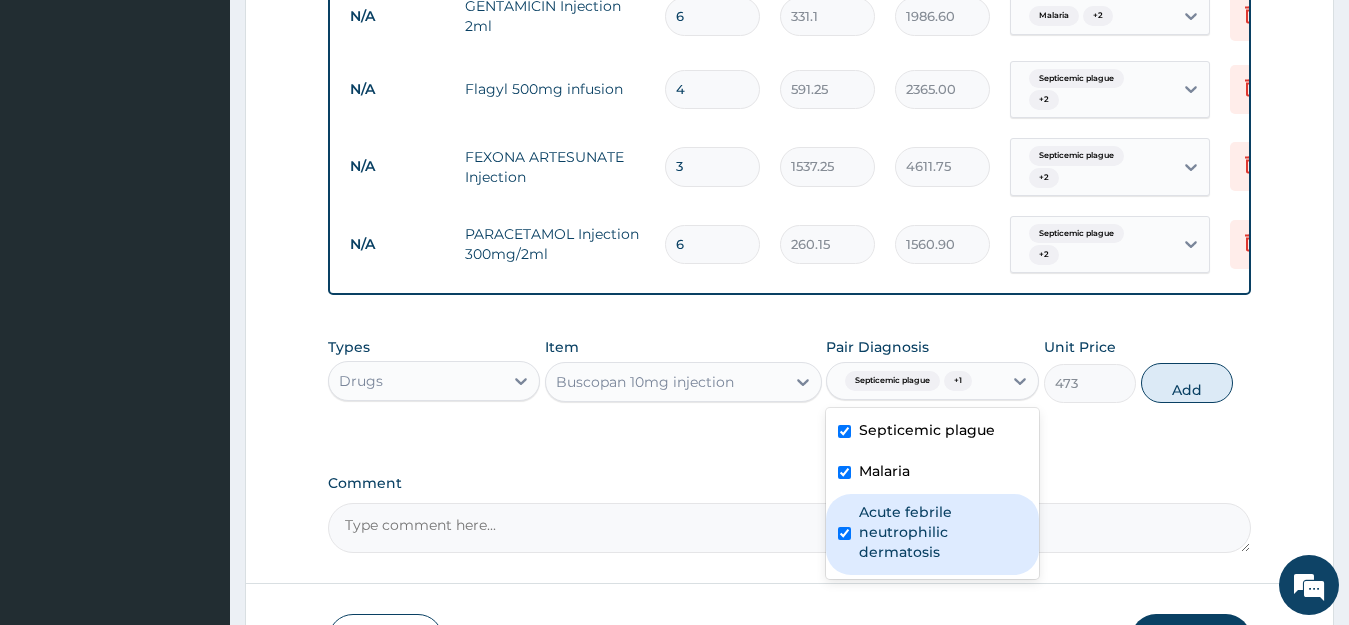 checkbox on "true" 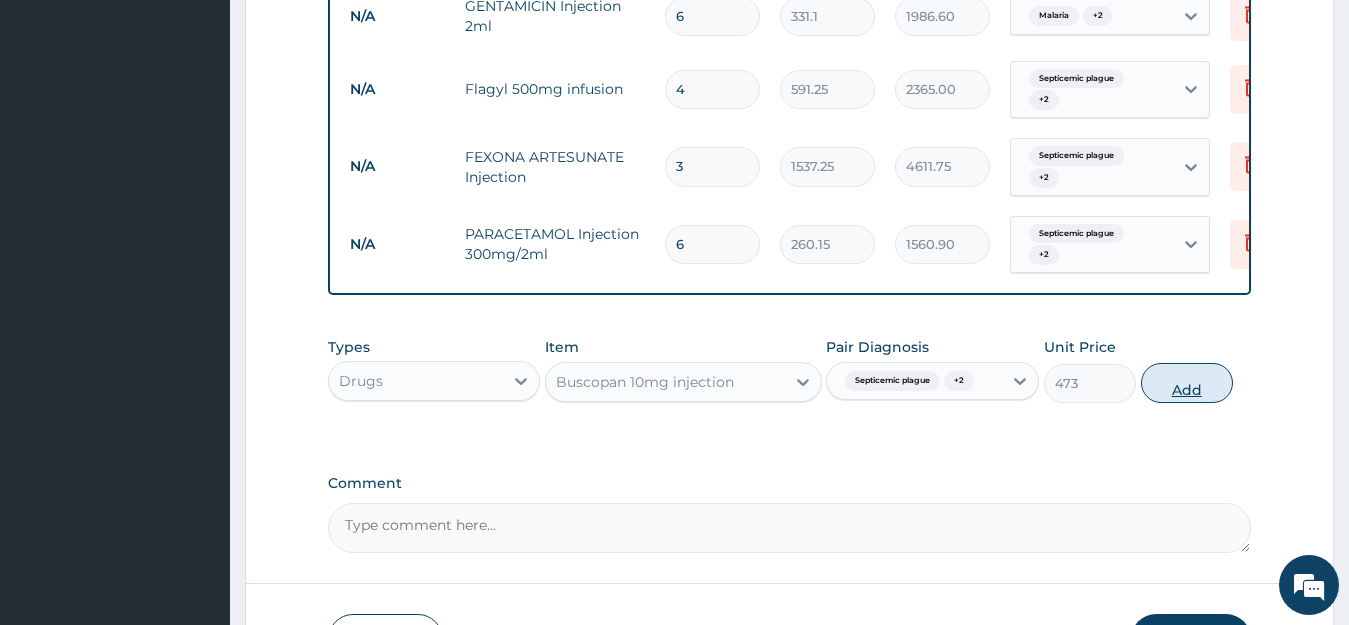 click on "Add" at bounding box center (1187, 383) 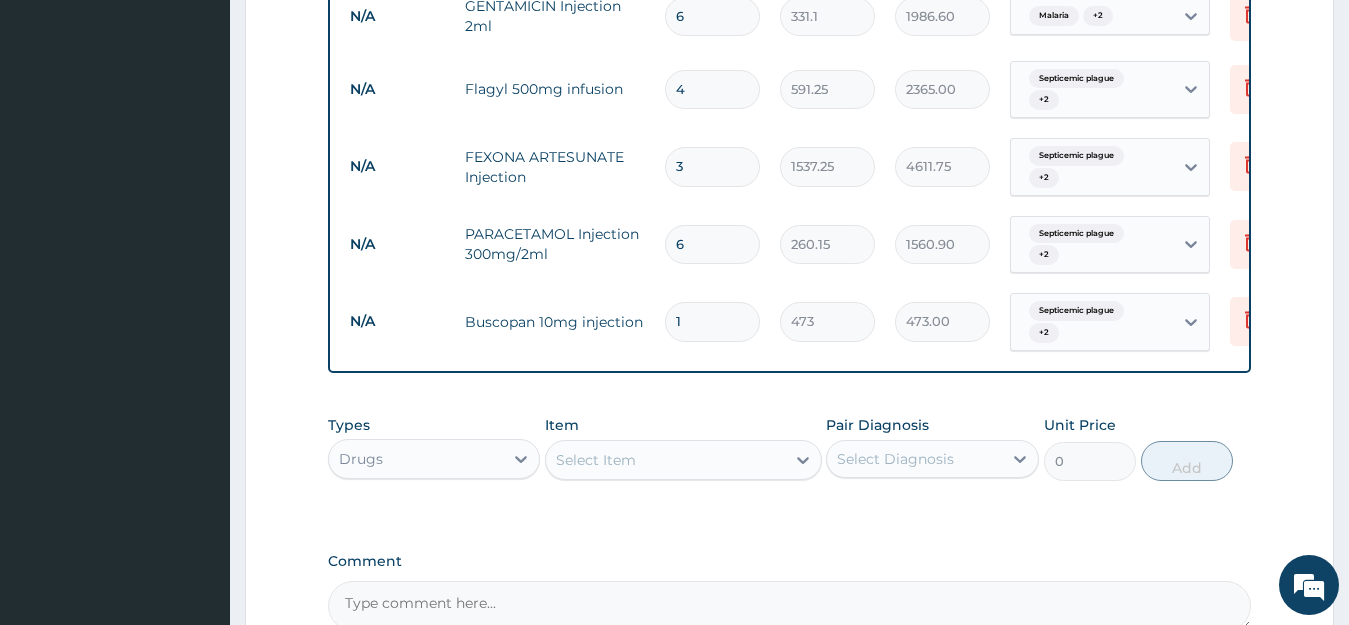 click on "Select Item" at bounding box center [665, 460] 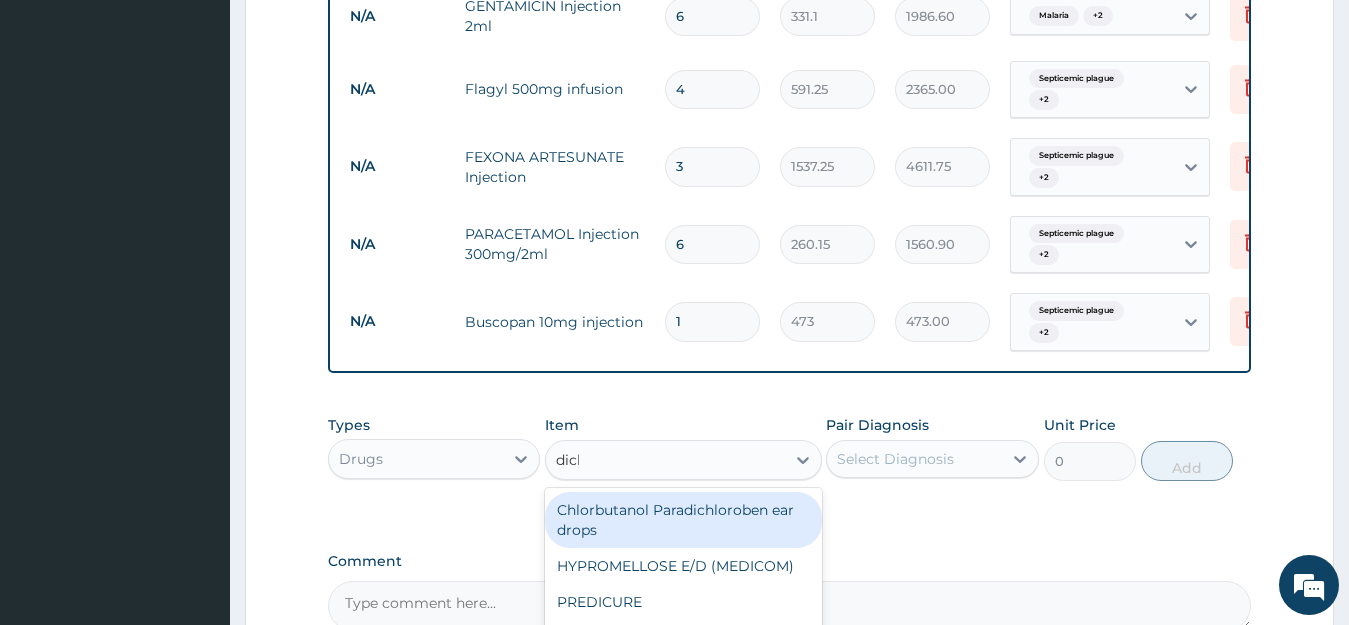 type on "diclo" 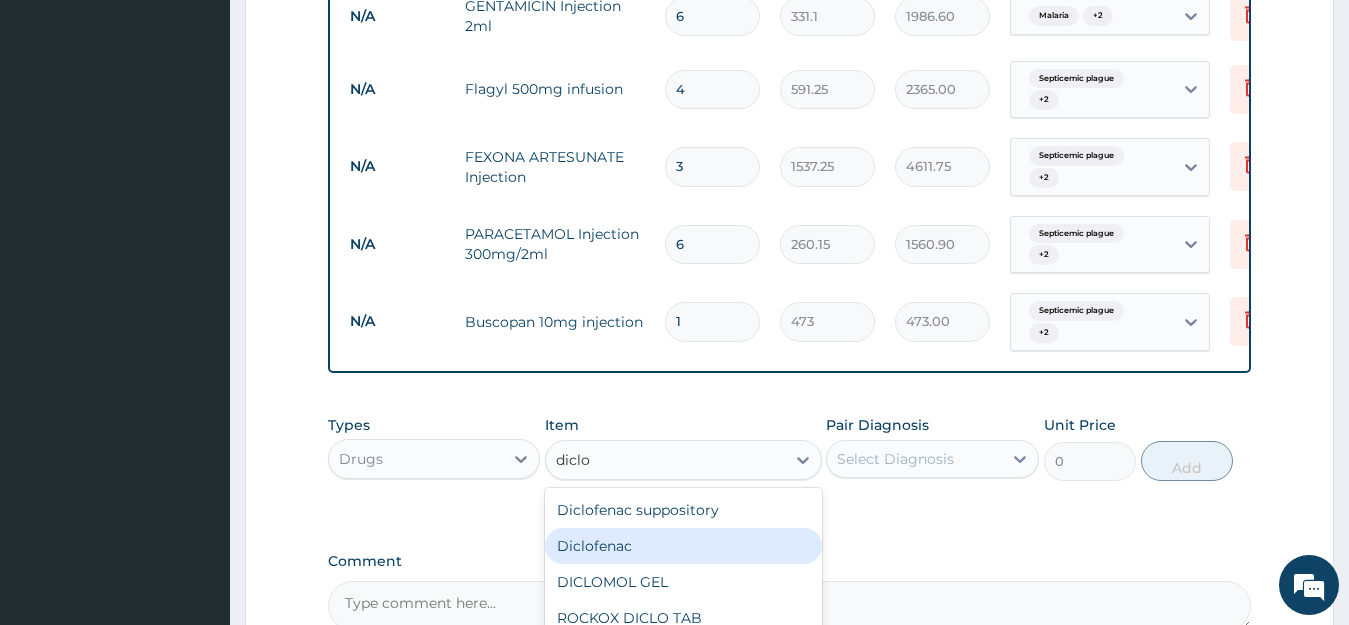 click on "Diclofenac" at bounding box center (683, 546) 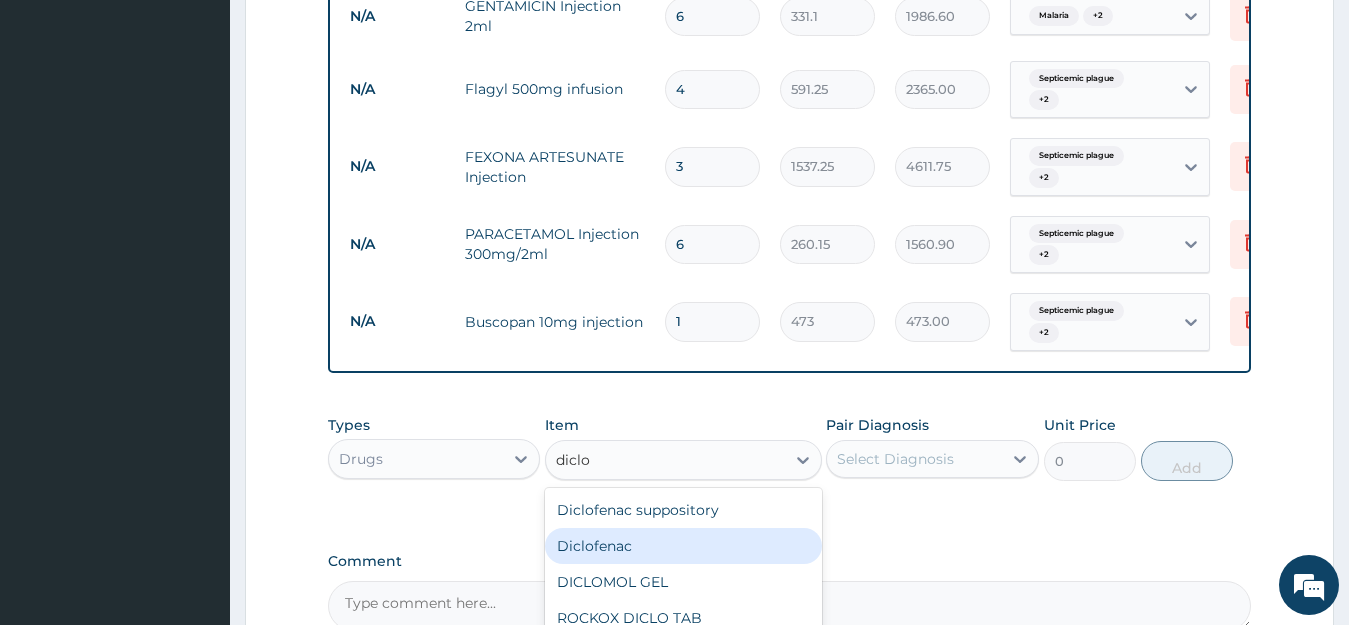 type 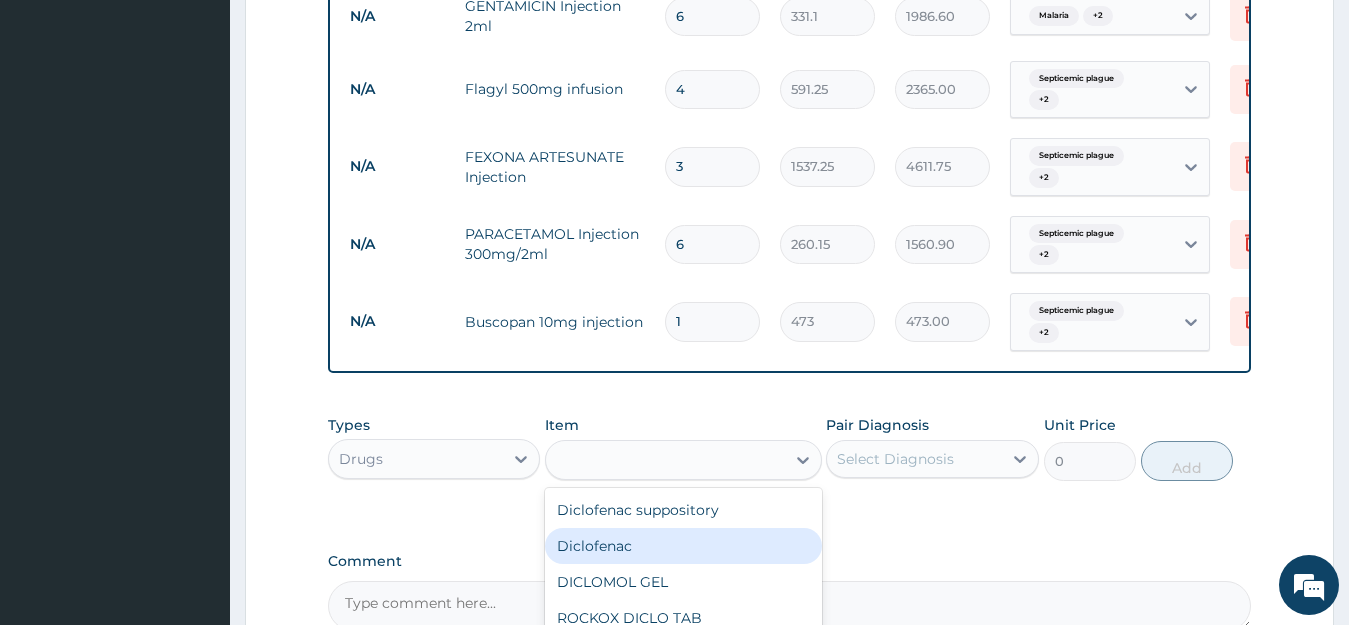 type on "591.25" 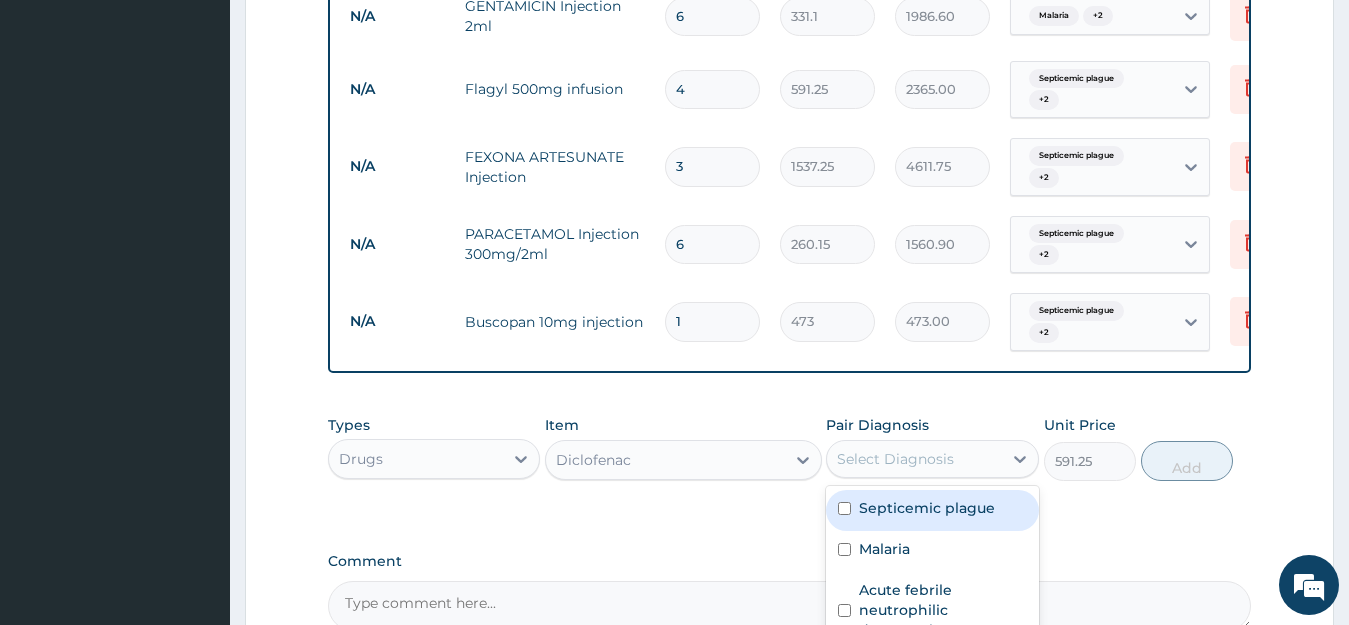 click on "Select Diagnosis" at bounding box center (895, 459) 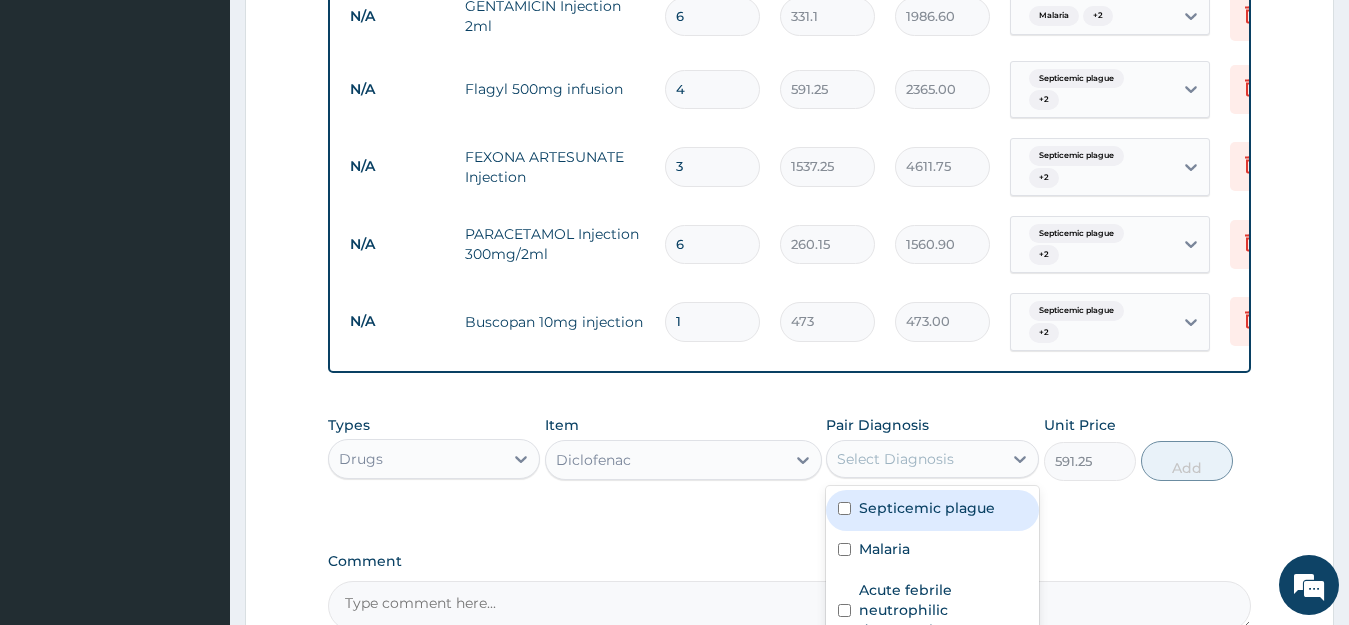 click on "Septicemic plague" at bounding box center [927, 508] 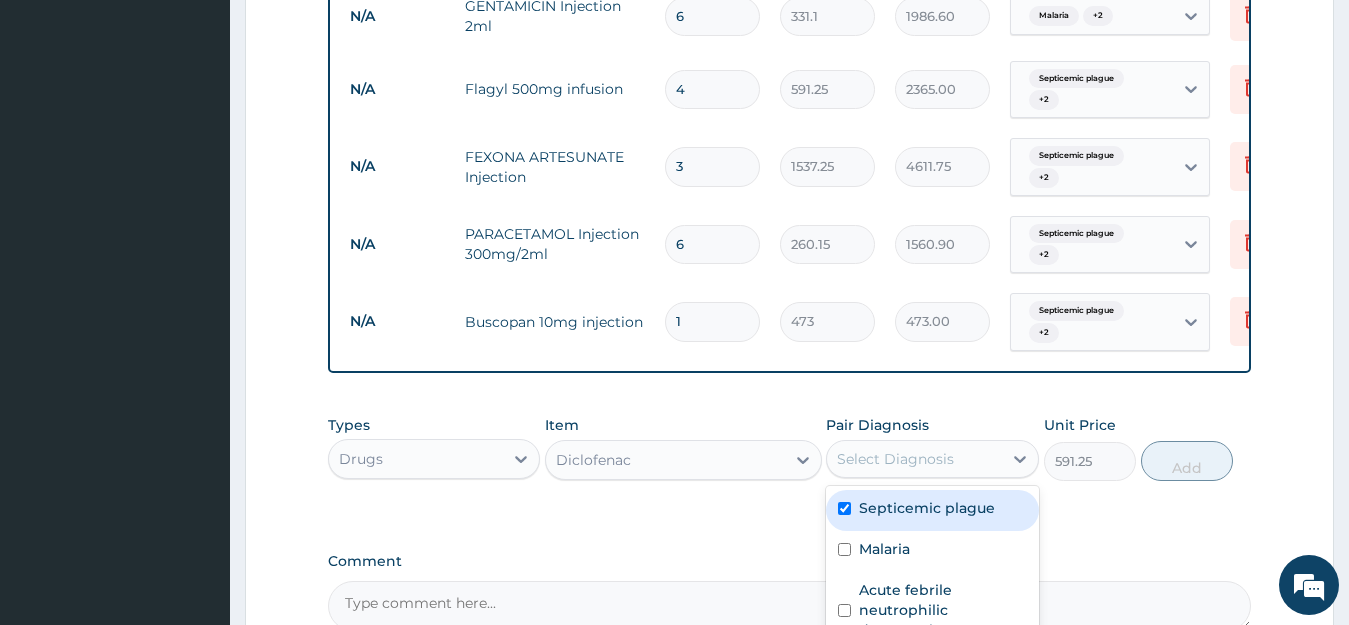 checkbox on "true" 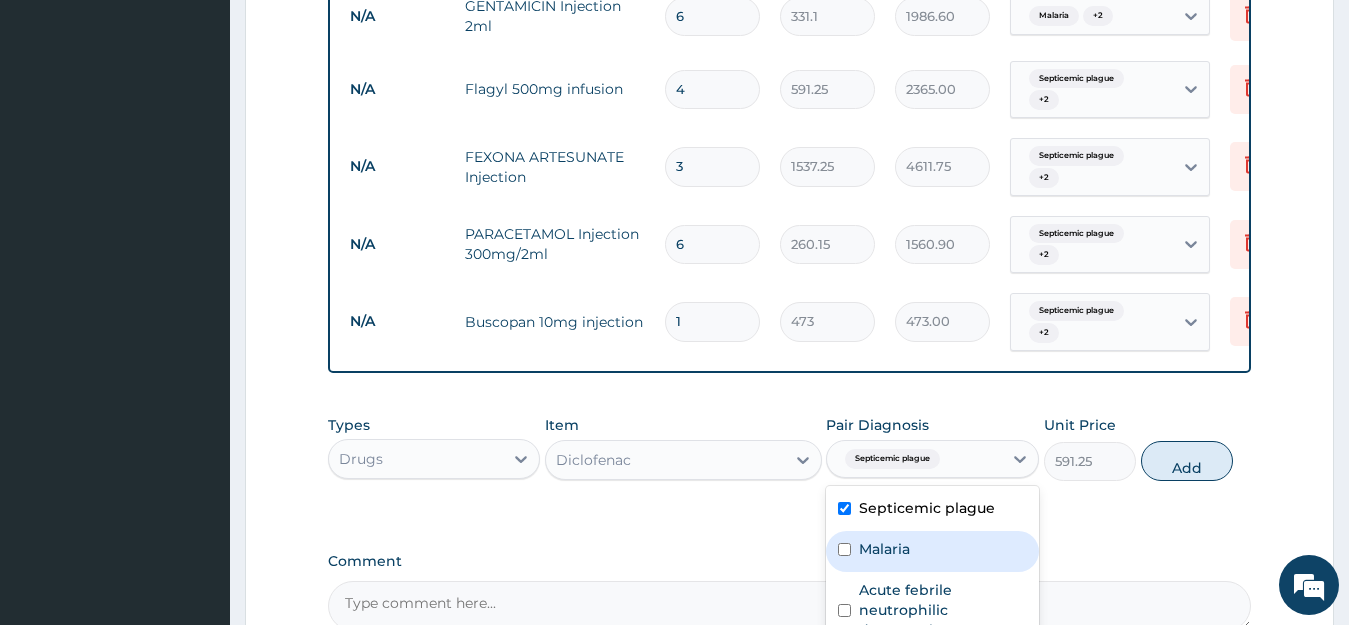 click on "Malaria" at bounding box center (932, 551) 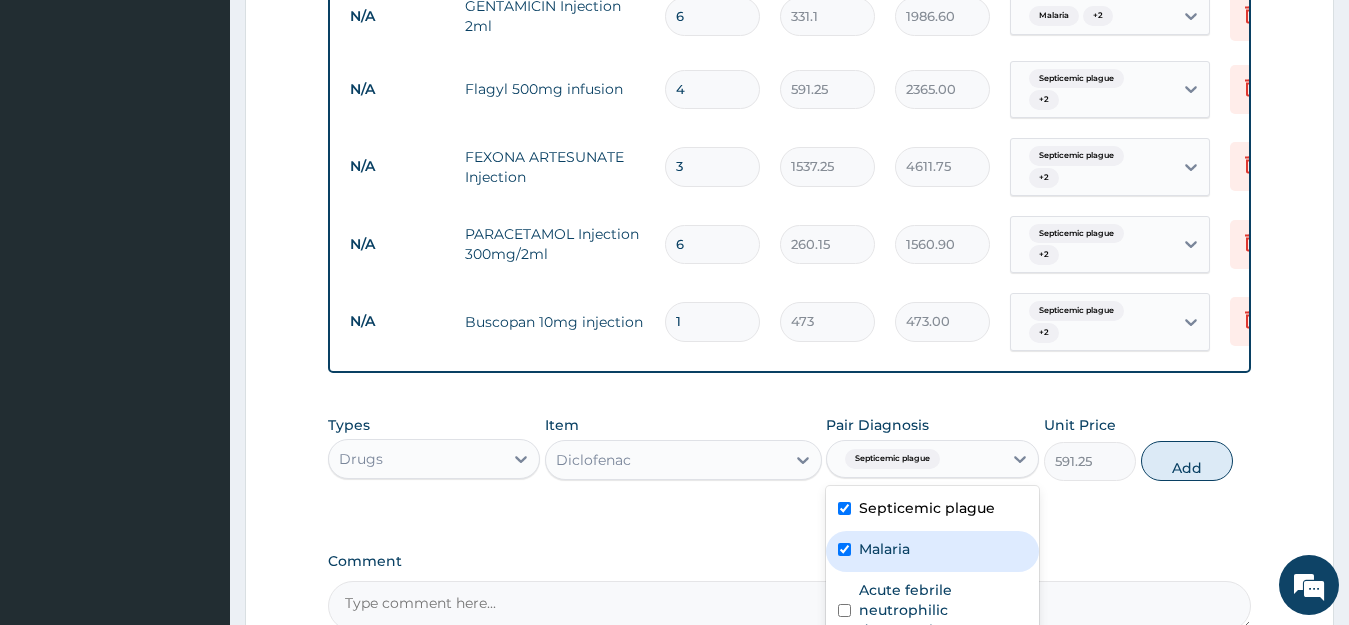 checkbox on "true" 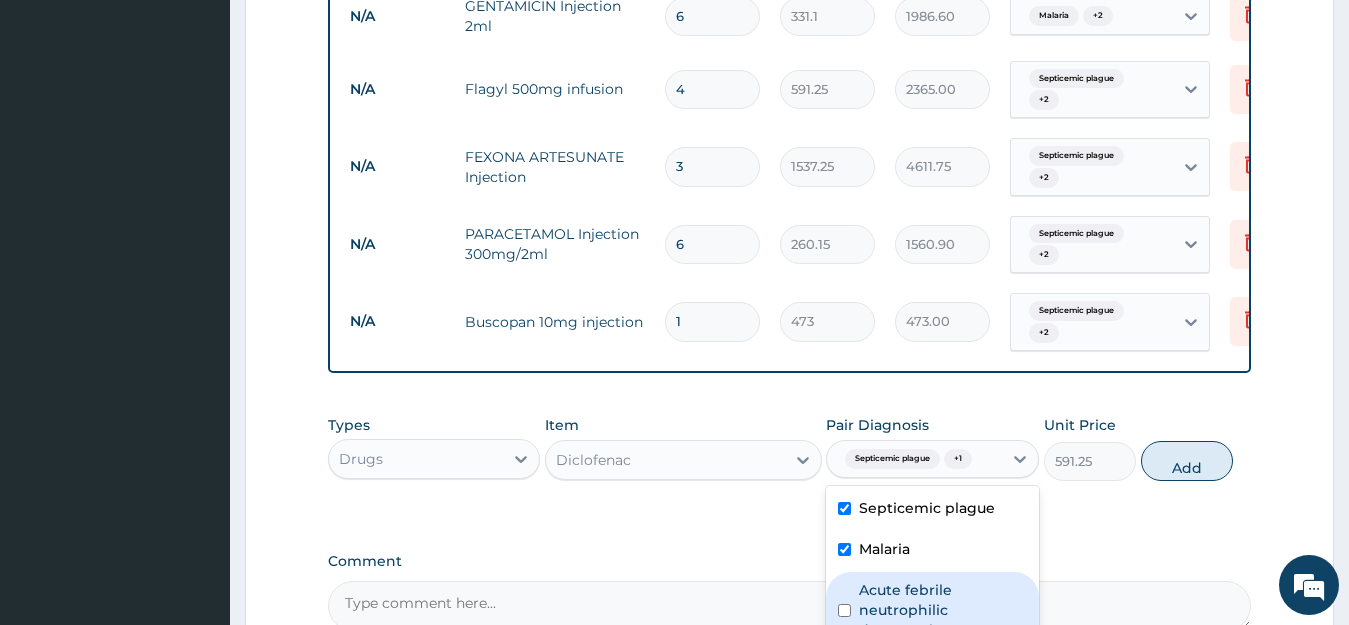 click on "Acute febrile neutrophilic dermatosis" at bounding box center [943, 610] 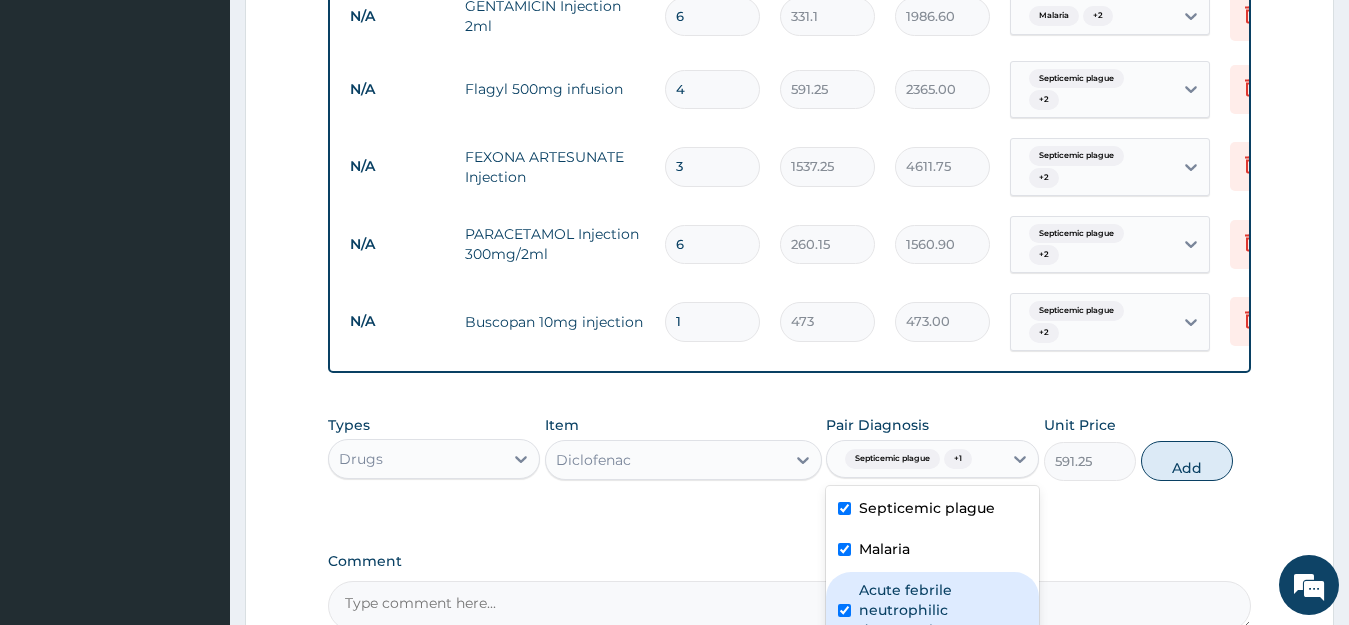 checkbox on "true" 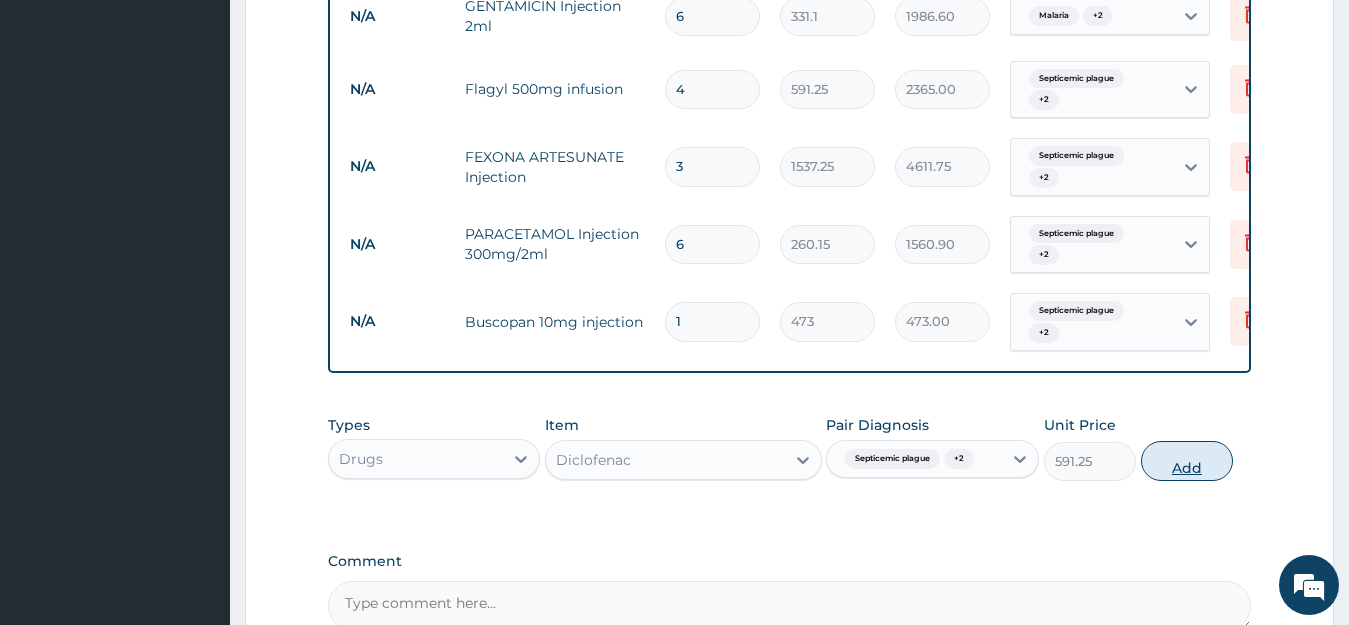 click on "Add" at bounding box center [1187, 461] 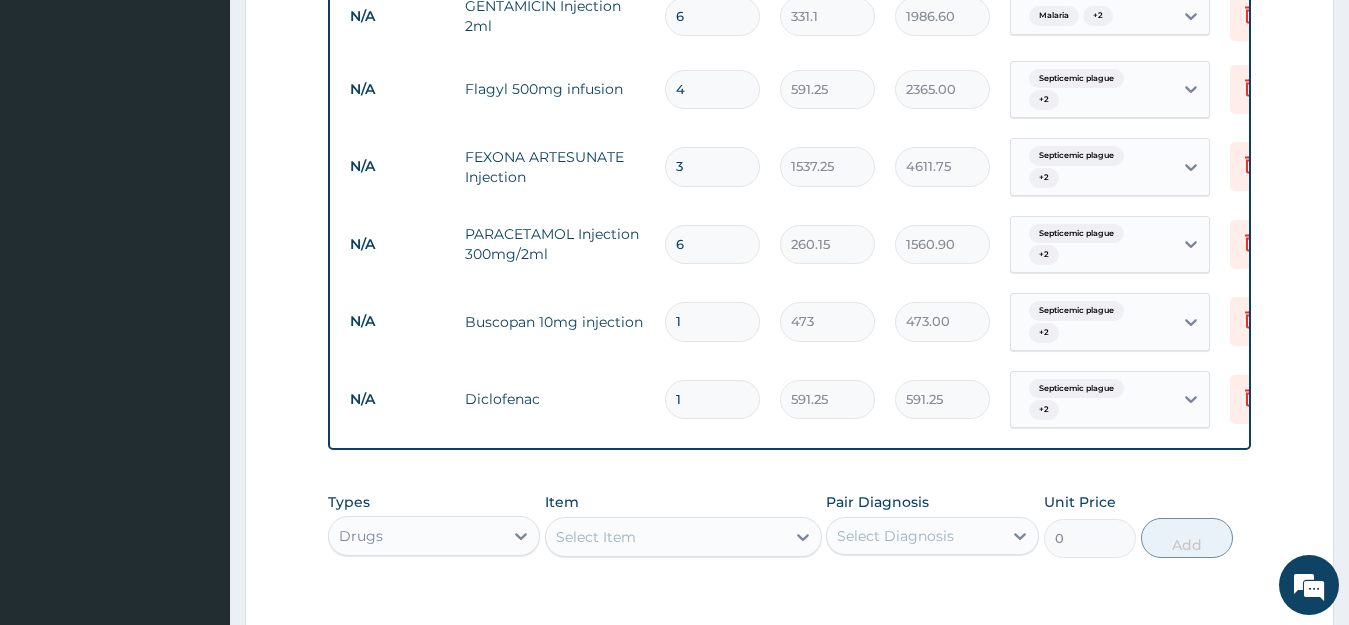 scroll, scrollTop: 1648, scrollLeft: 0, axis: vertical 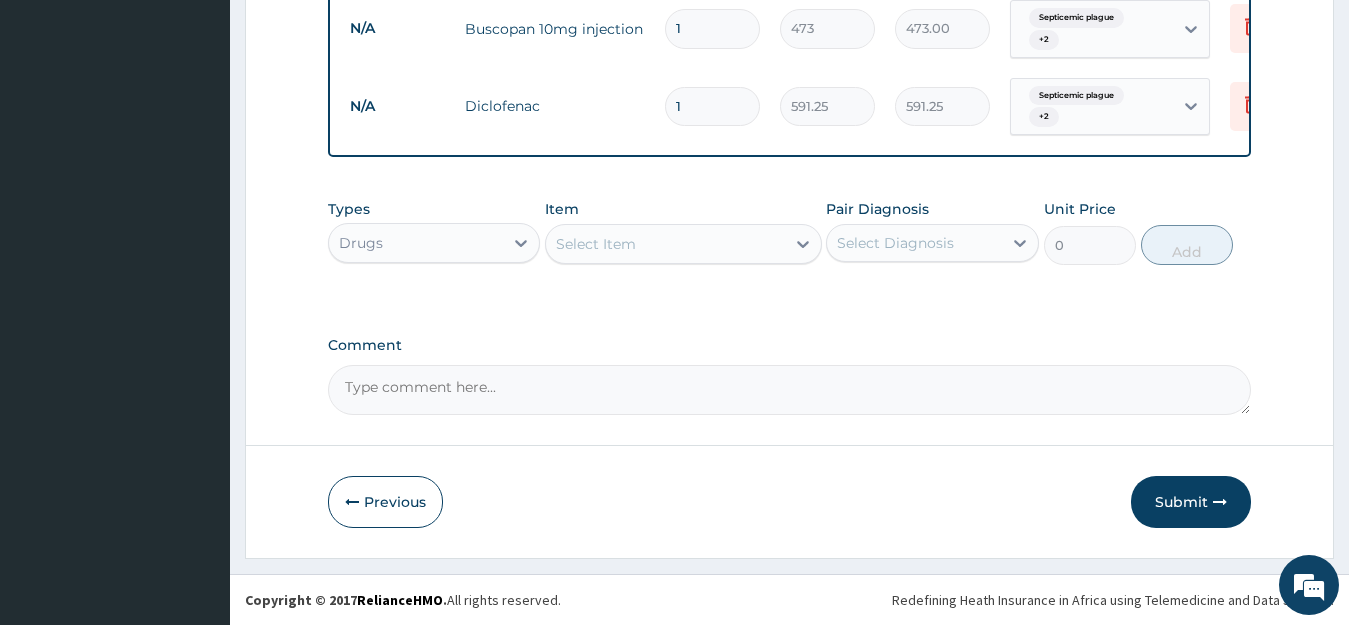 click on "Select Item" at bounding box center (665, 244) 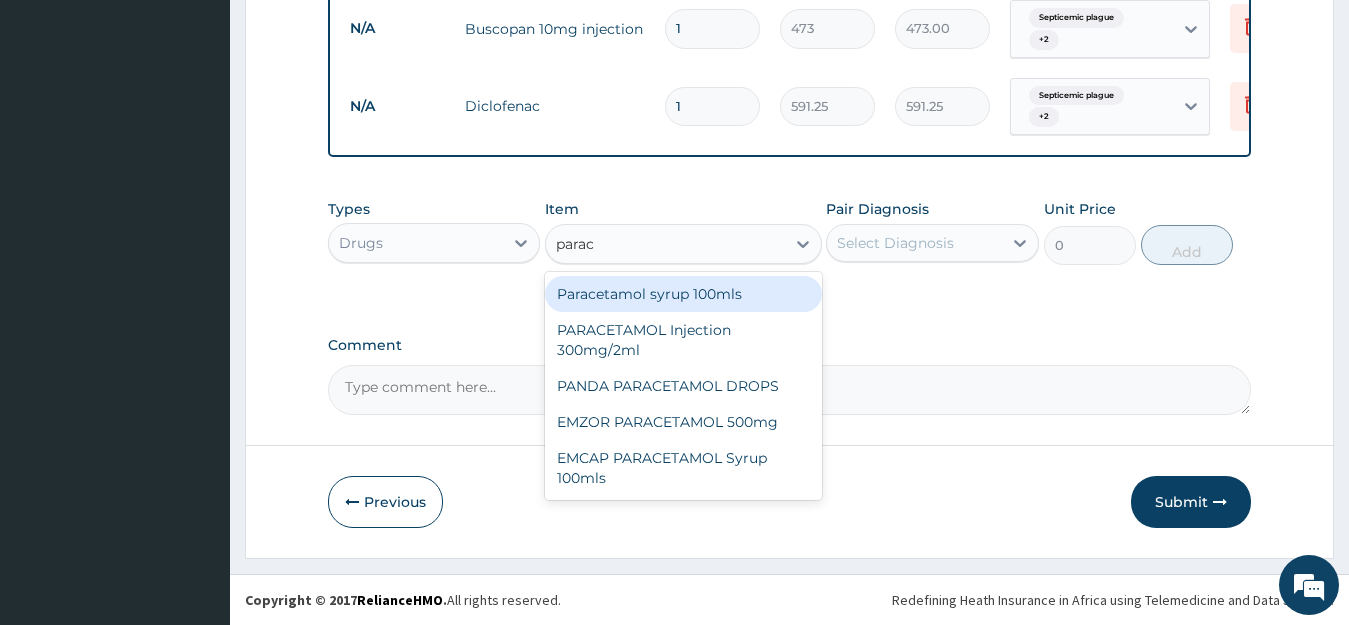 type on "parace" 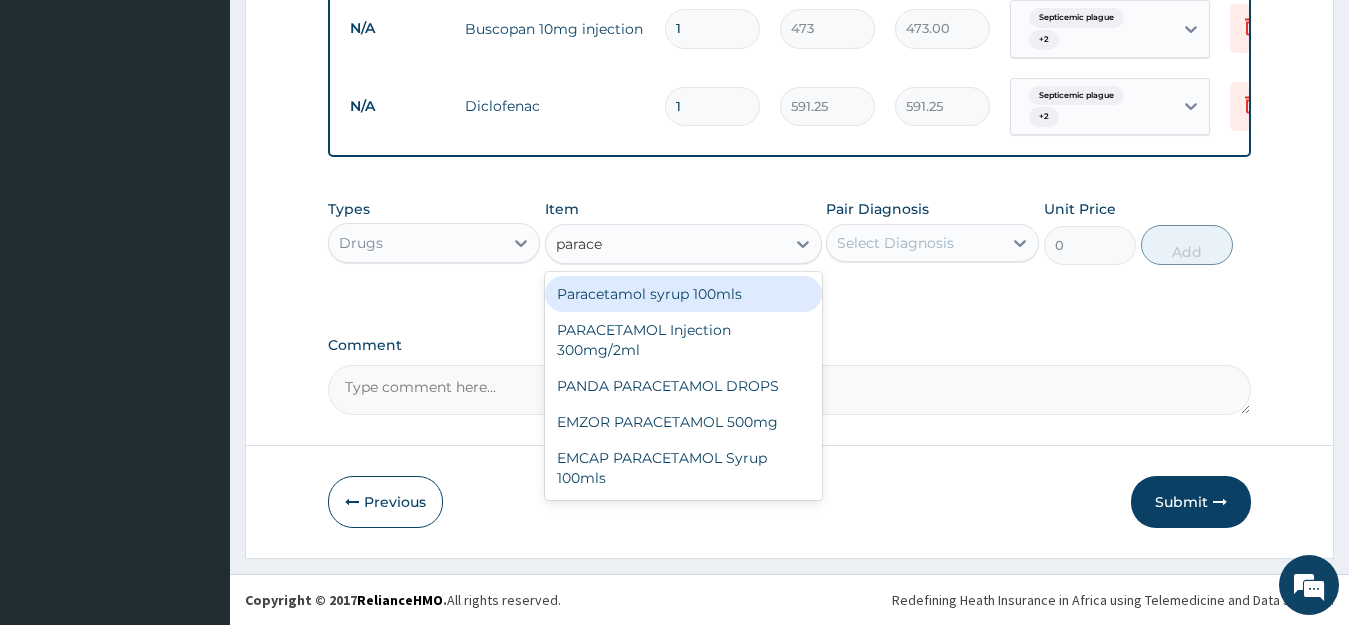 click on "Paracetamol syrup 100mls" at bounding box center [683, 294] 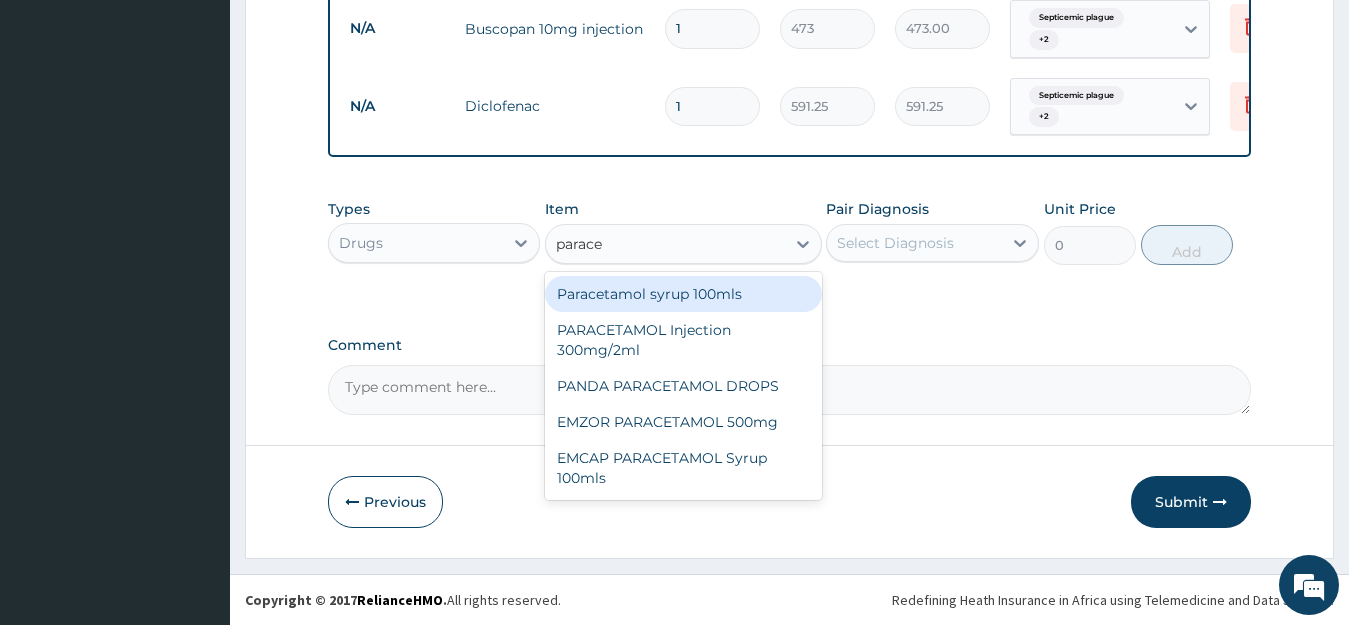 type 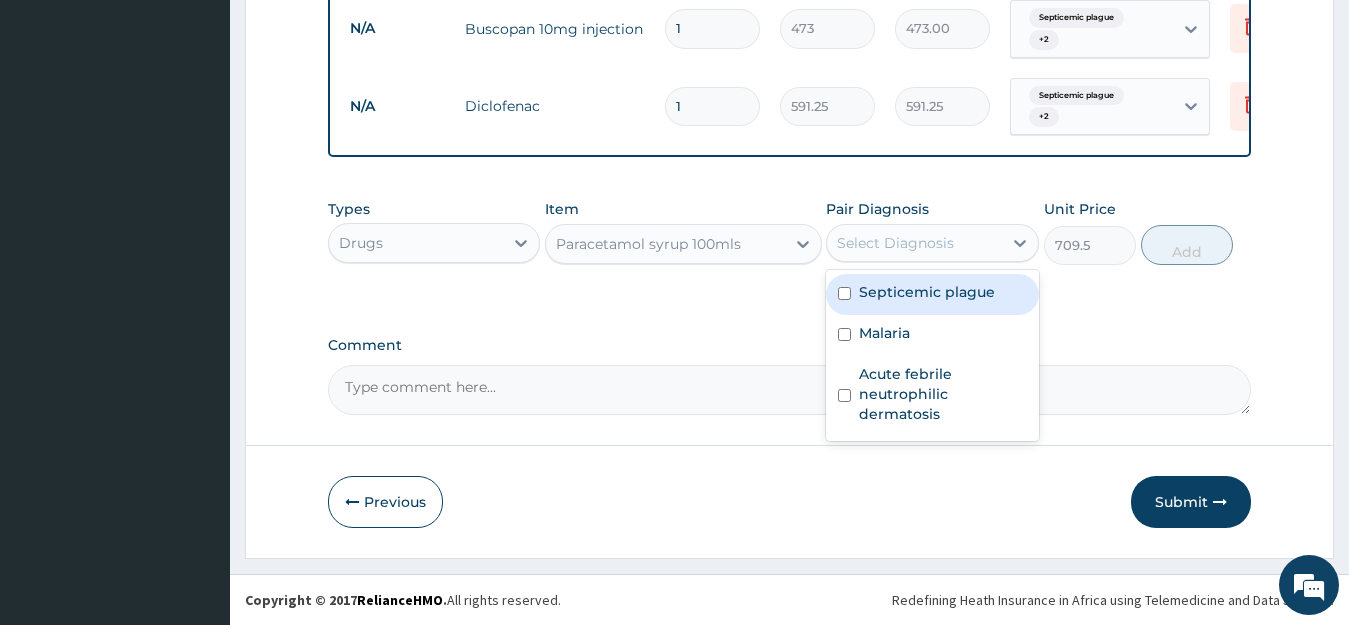 click on "Select Diagnosis" at bounding box center (932, 243) 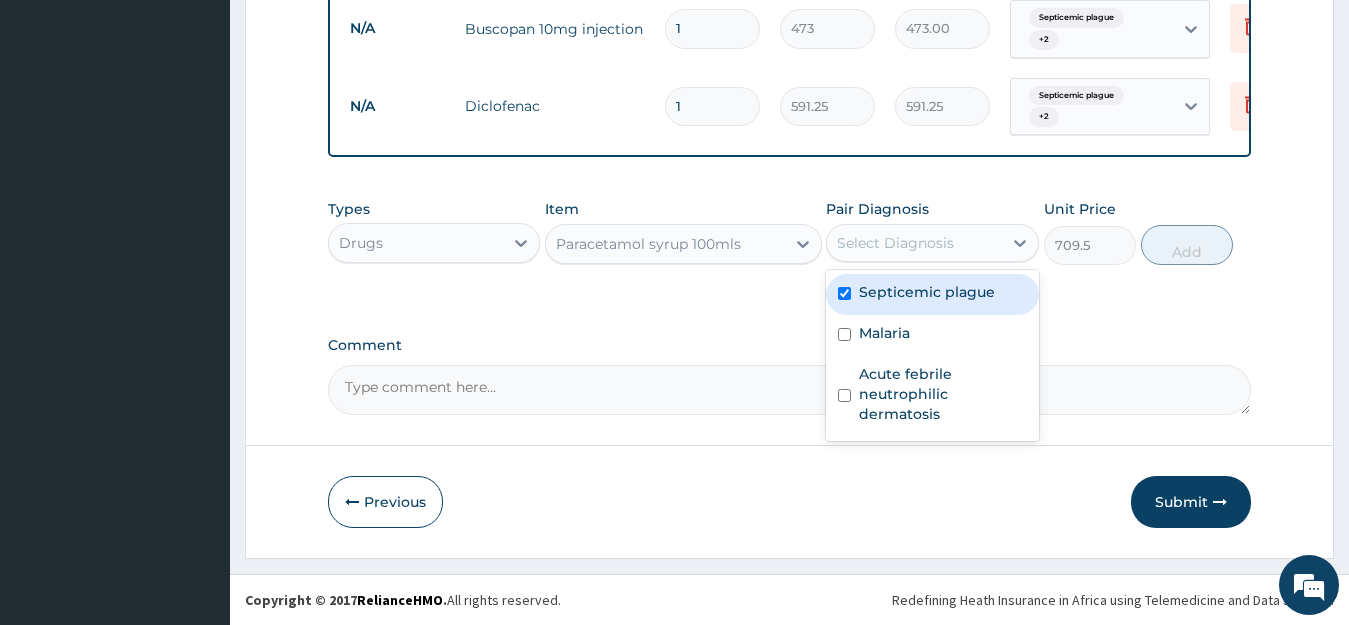 checkbox on "true" 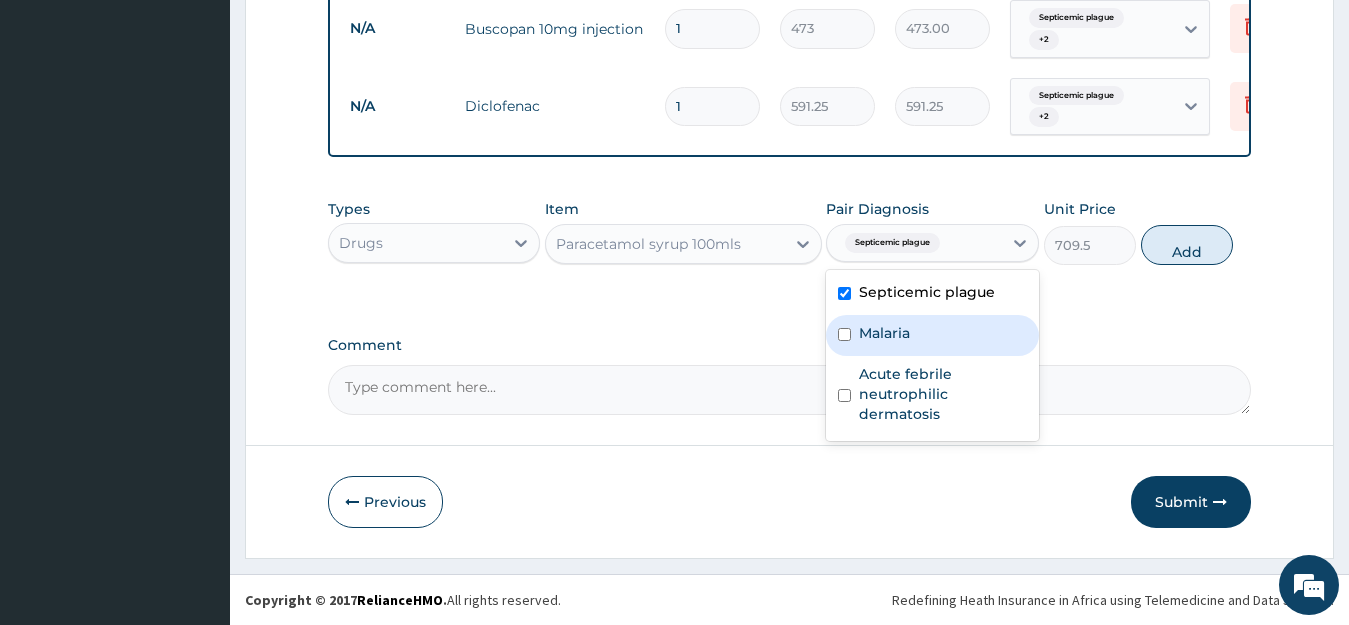 click on "Malaria" at bounding box center (884, 333) 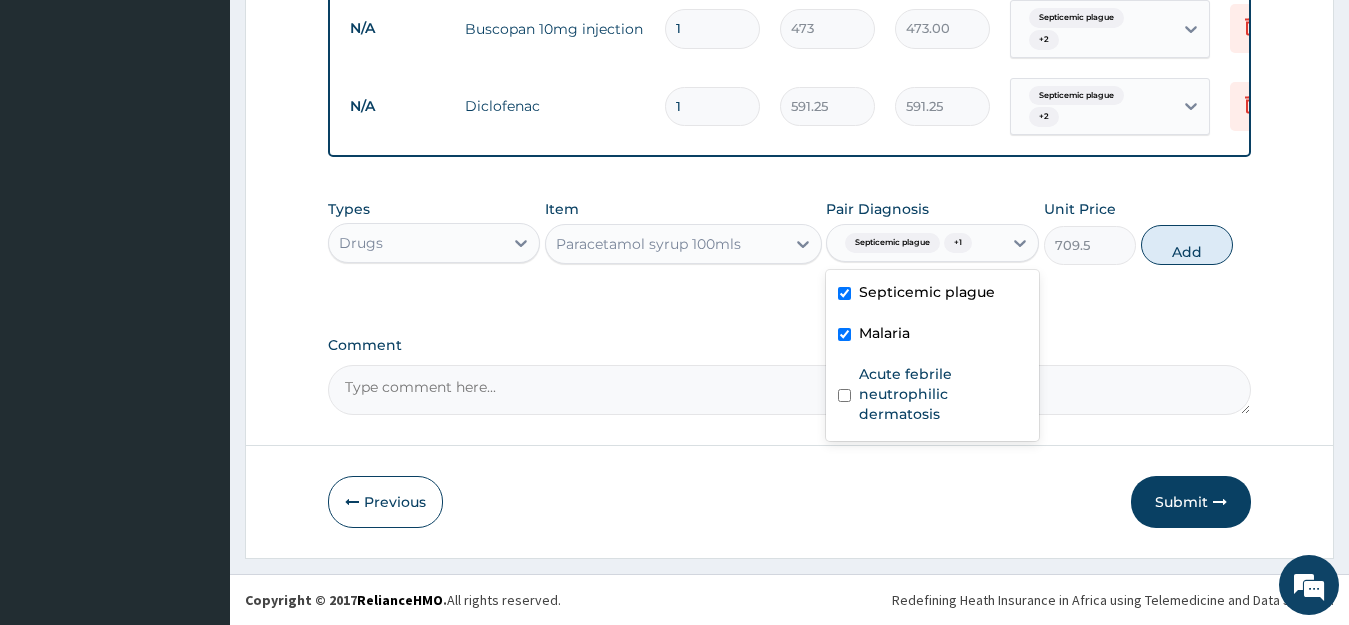 checkbox on "true" 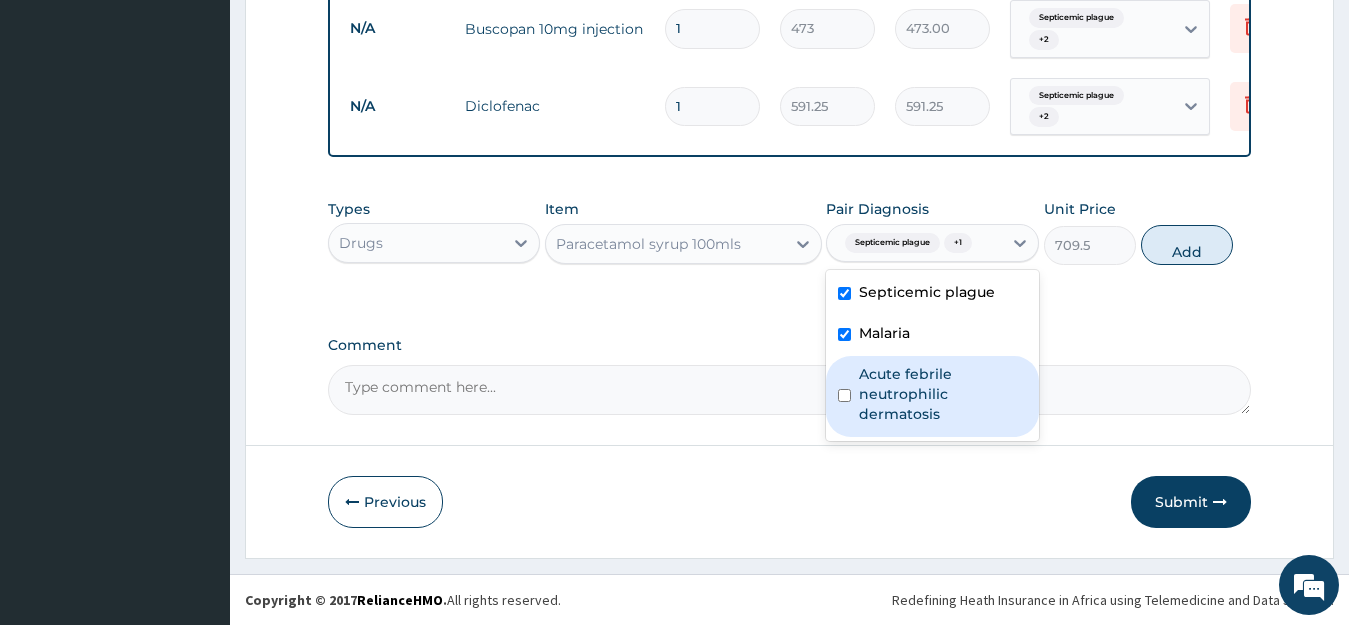 click on "Acute febrile neutrophilic dermatosis" at bounding box center [943, 394] 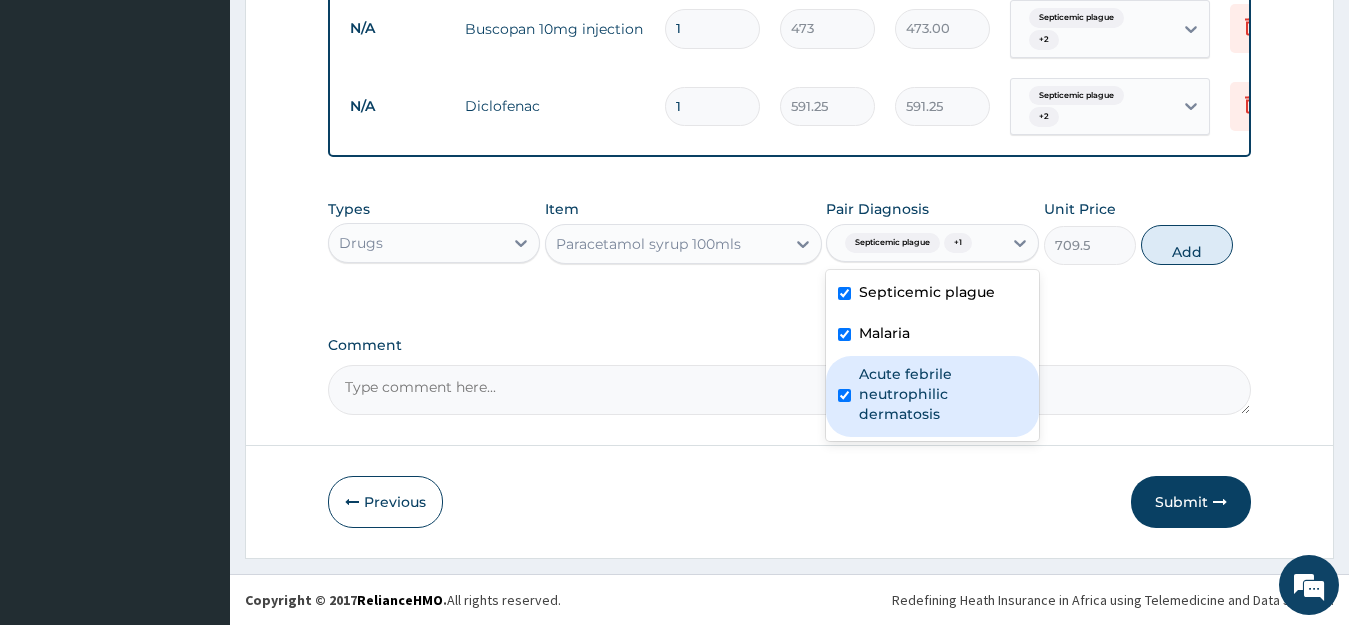 checkbox on "true" 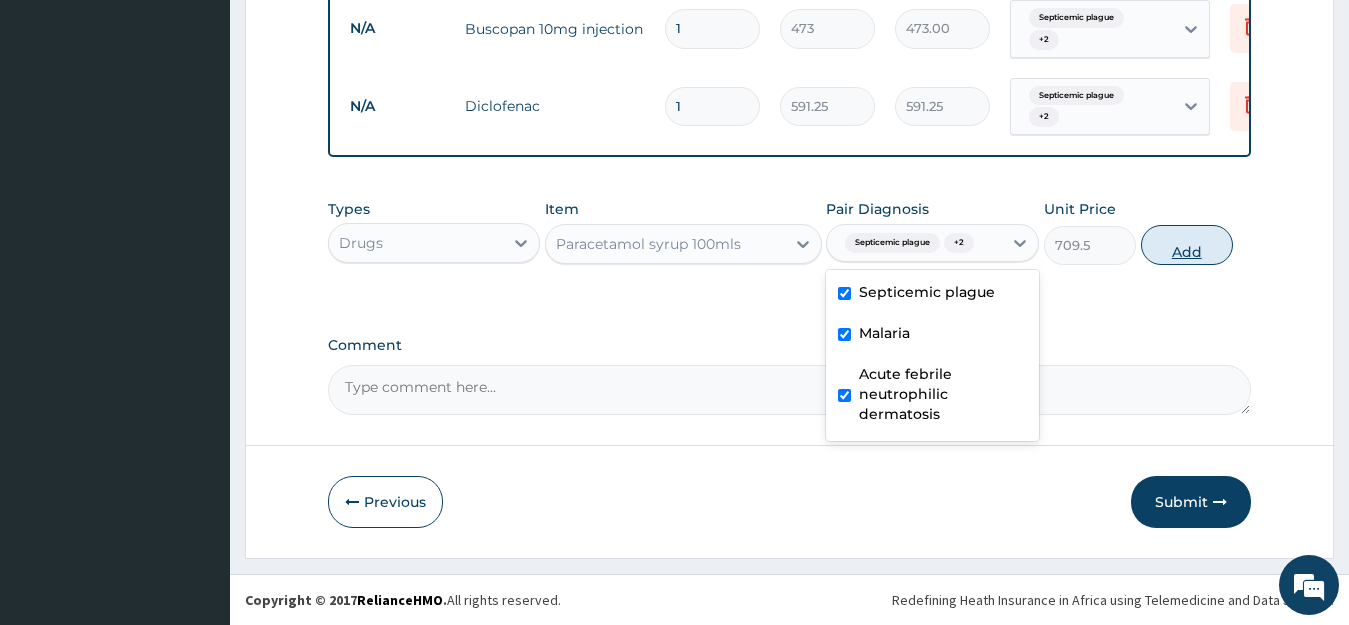 click on "Add" at bounding box center [1187, 245] 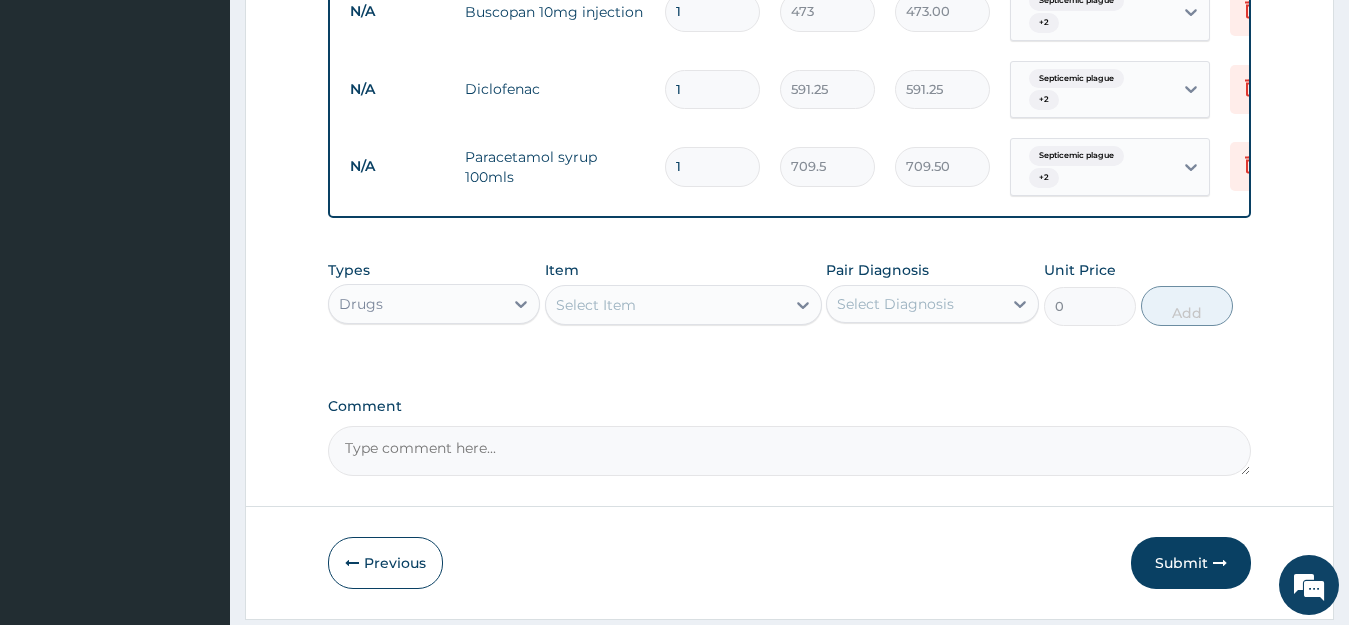 click on "Select Item" at bounding box center (665, 305) 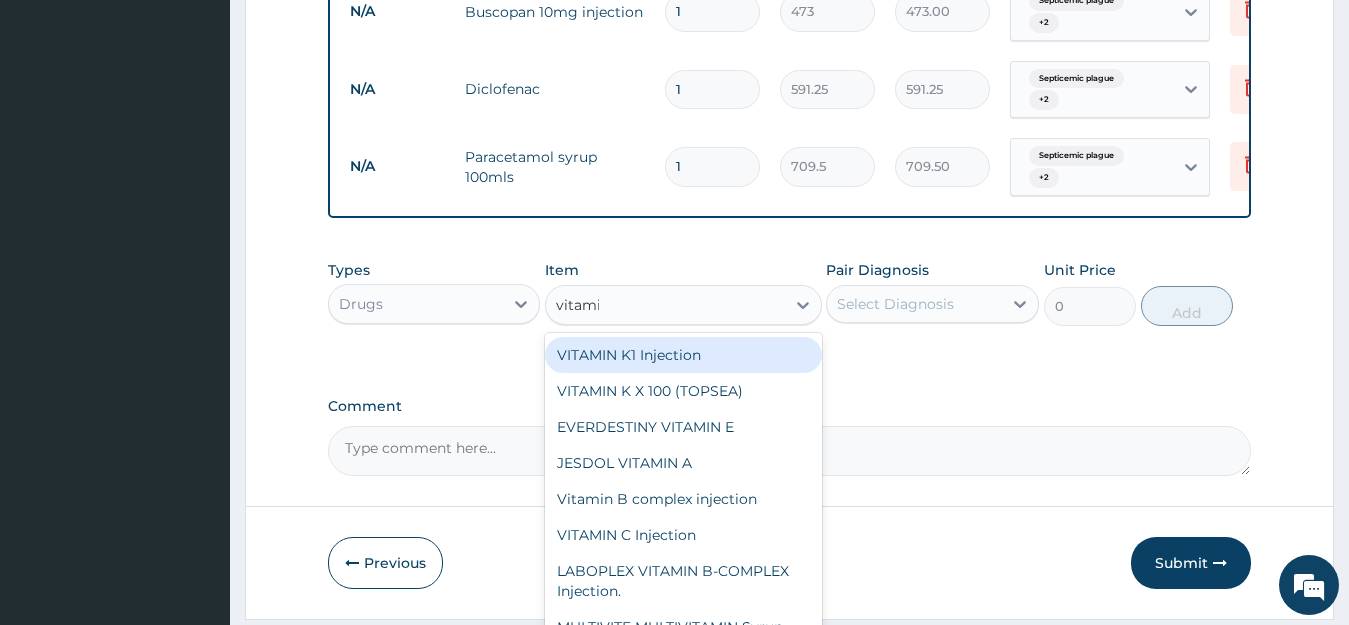 type on "vitamin" 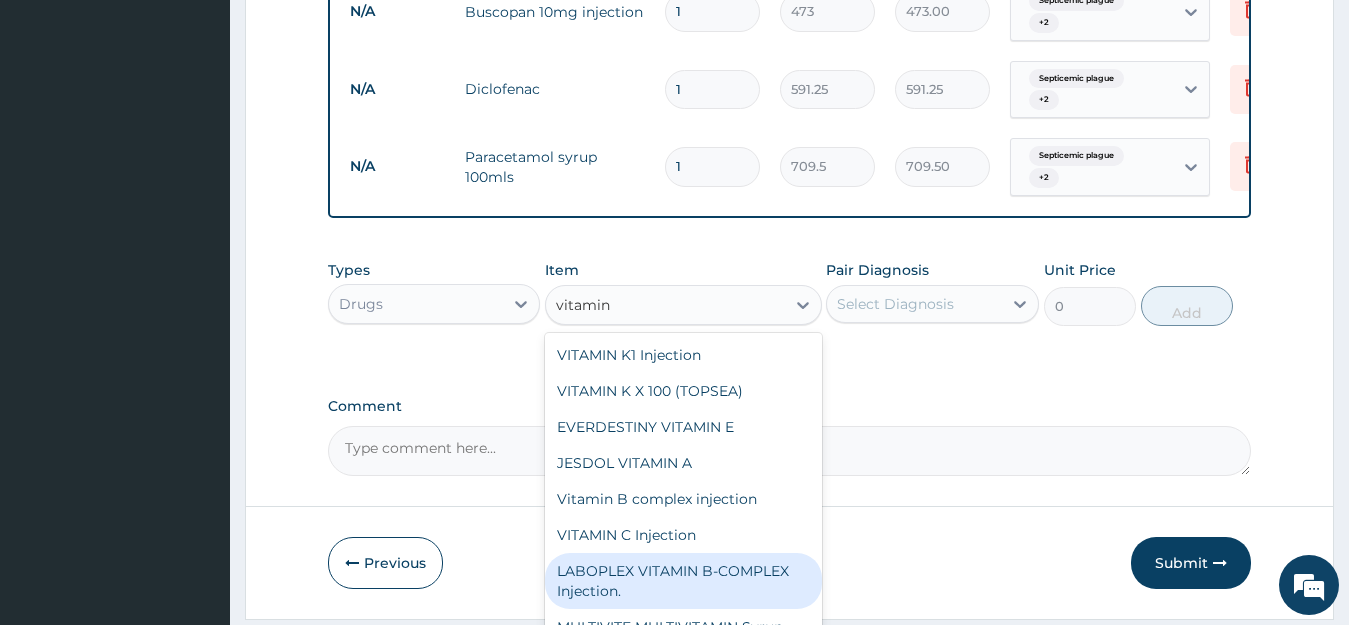 scroll, scrollTop: 72, scrollLeft: 0, axis: vertical 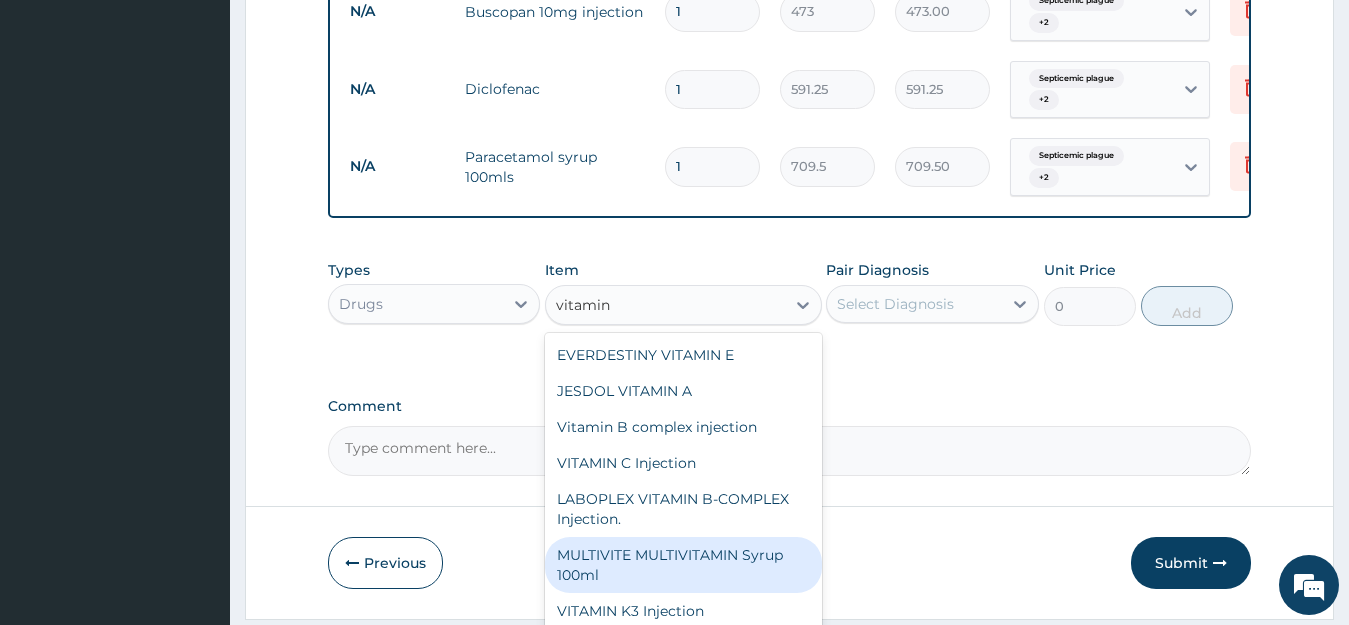 click on "MULTIVITE MULTIVITAMIN Syrup 100ml" at bounding box center [683, 565] 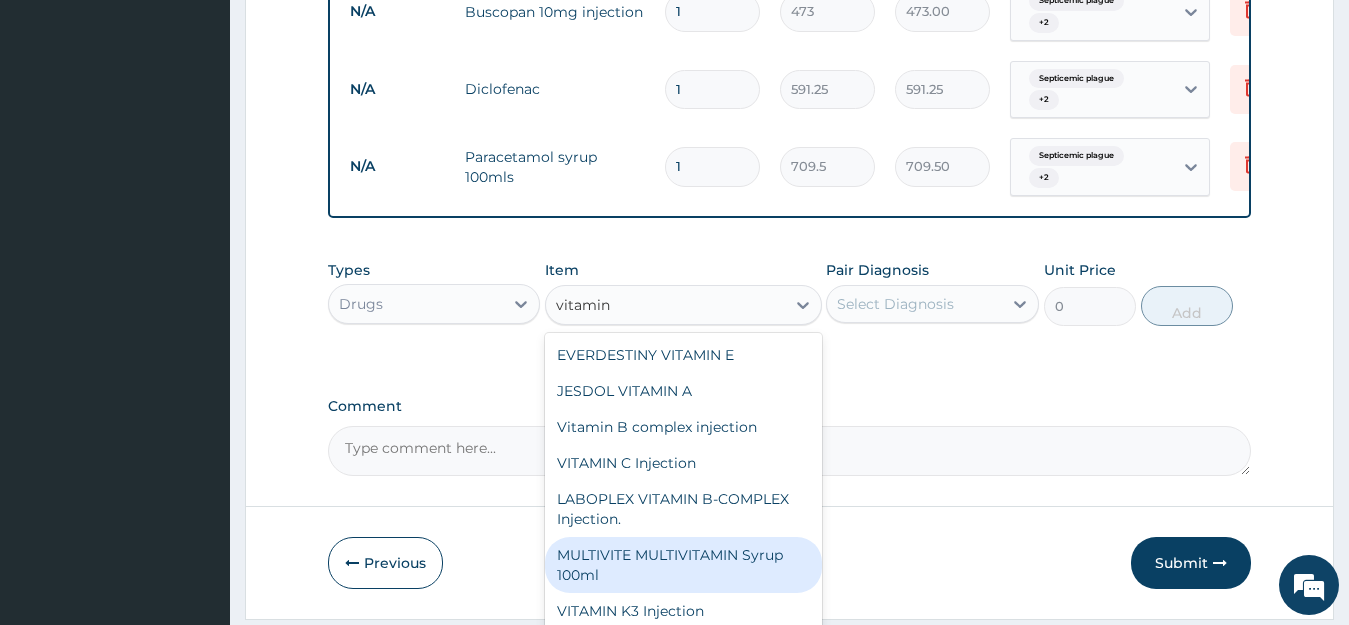 type 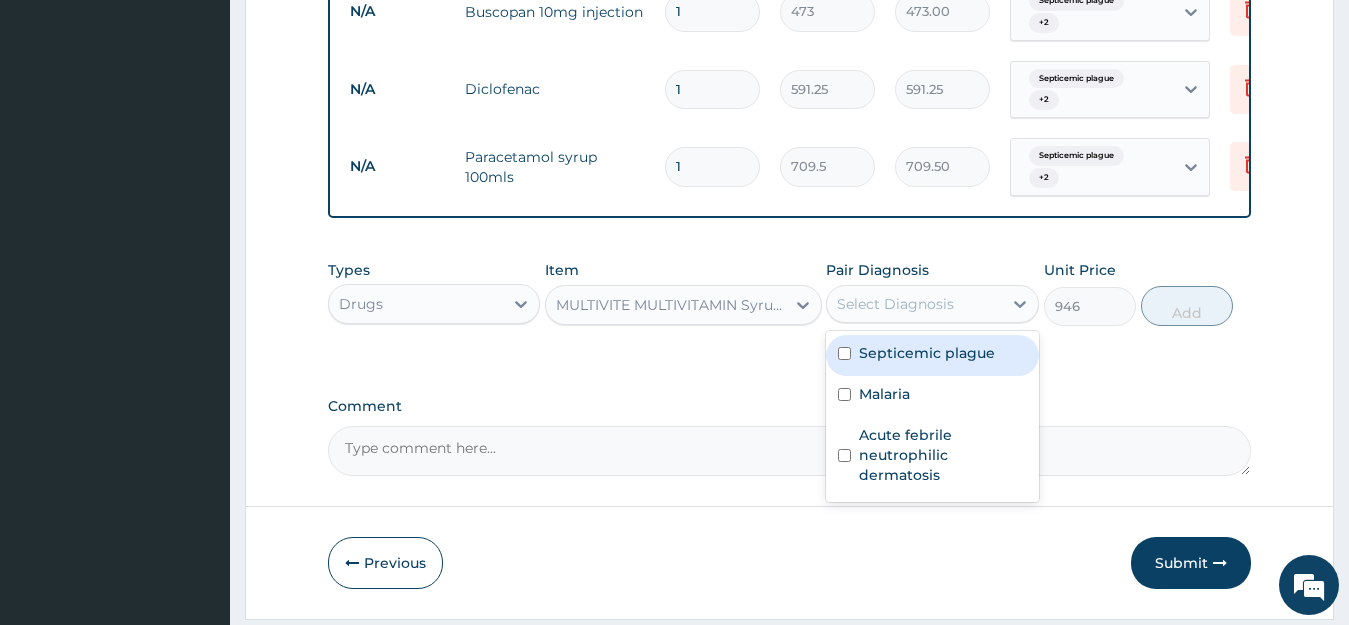 click on "Select Diagnosis" at bounding box center (914, 304) 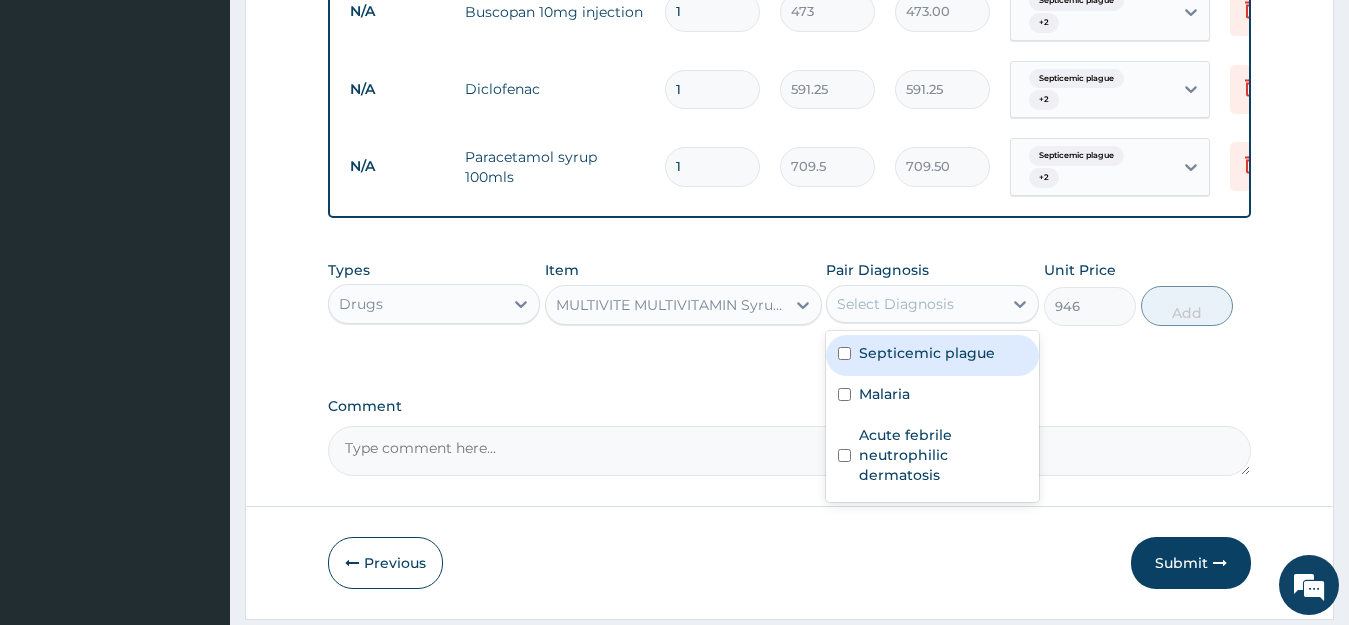 click on "Septicemic plague" at bounding box center (932, 355) 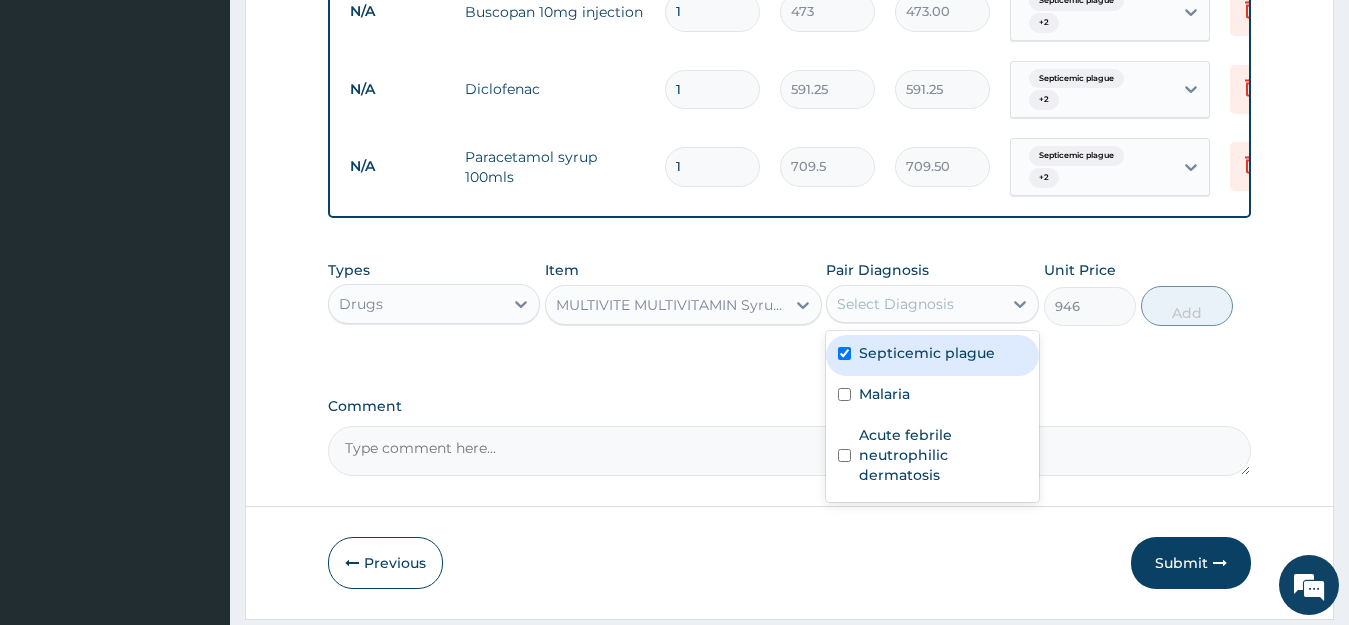 checkbox on "true" 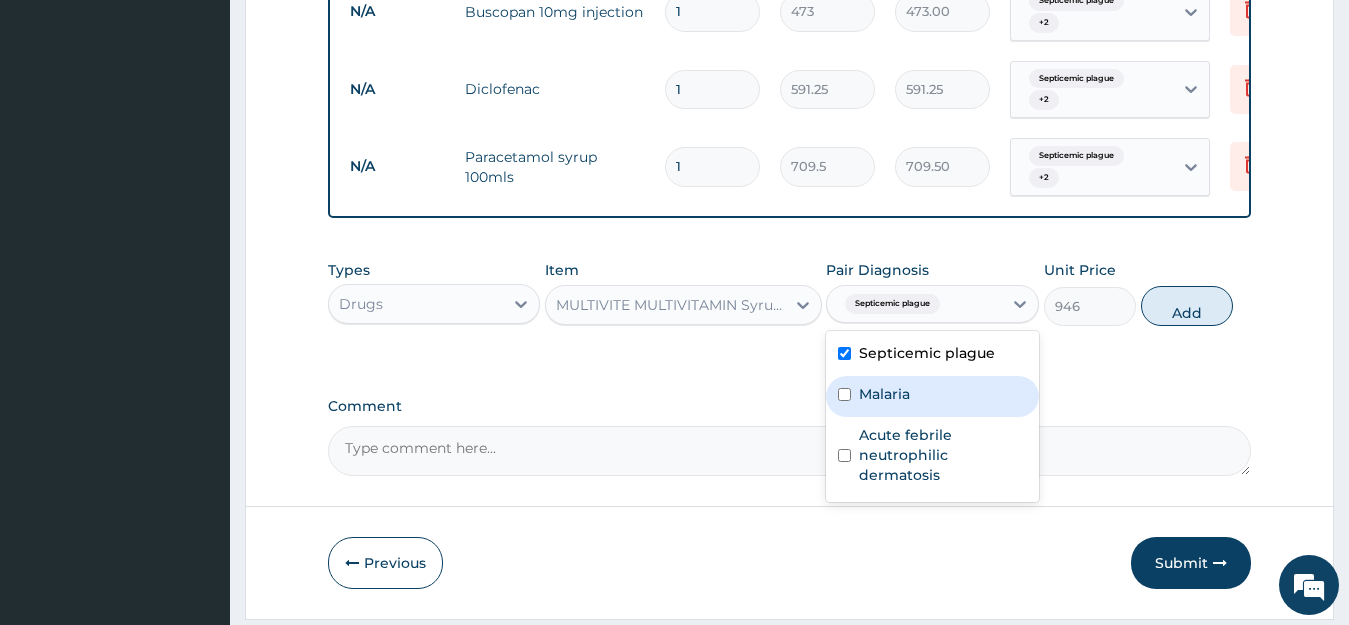 click on "Malaria" at bounding box center [932, 396] 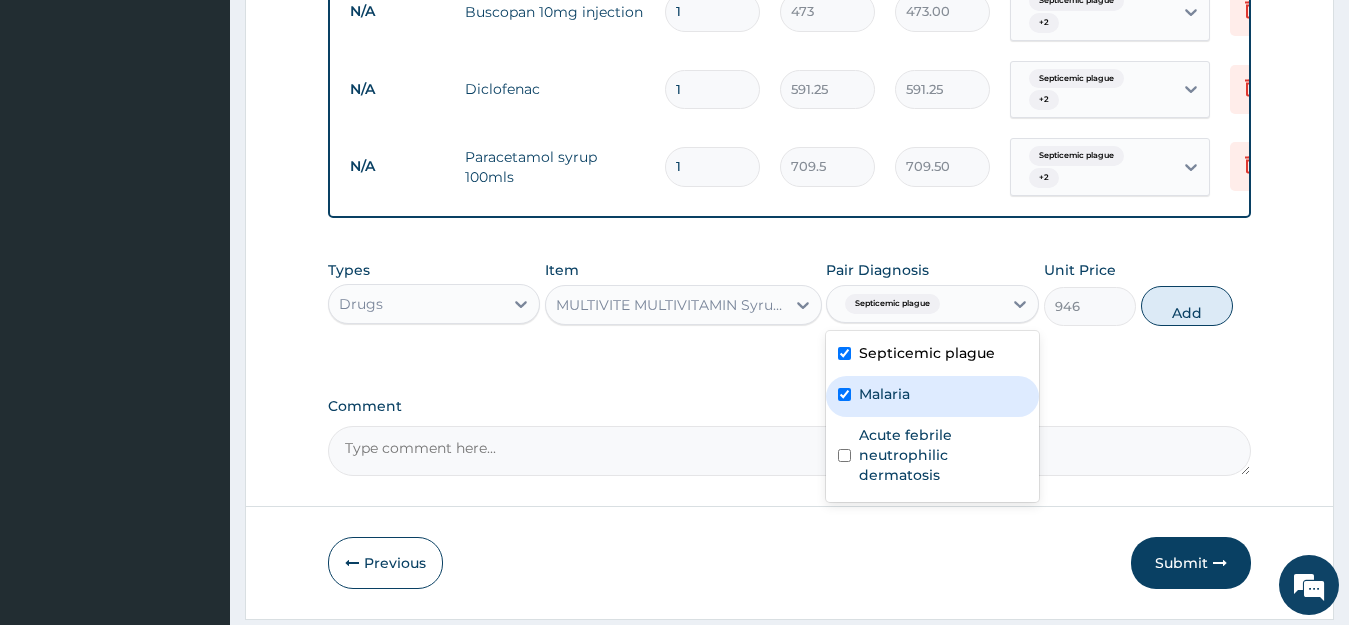 checkbox on "true" 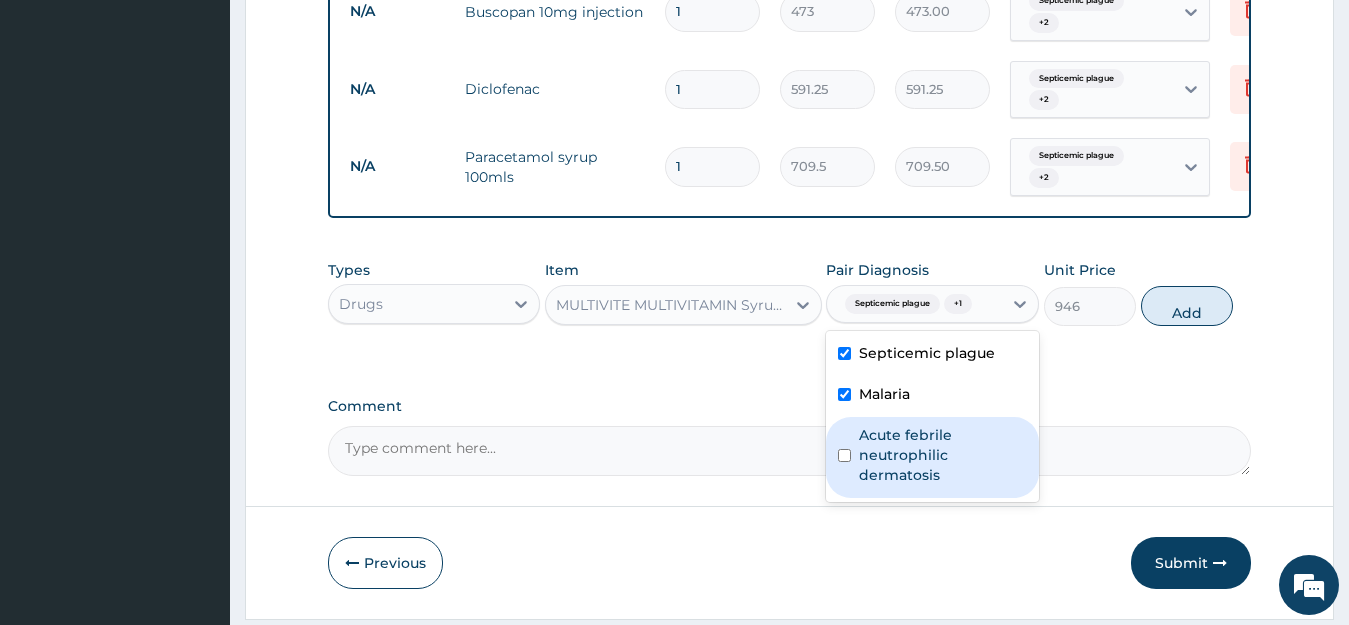 click on "Acute febrile neutrophilic dermatosis" at bounding box center [943, 455] 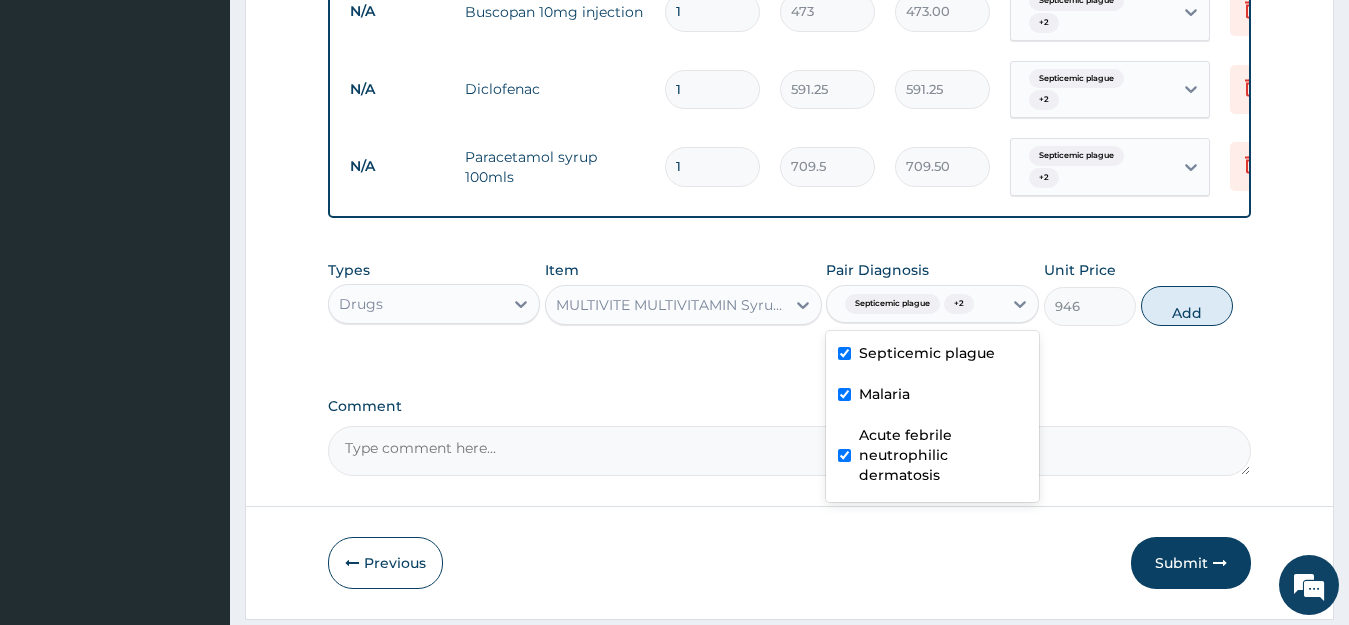 checkbox on "true" 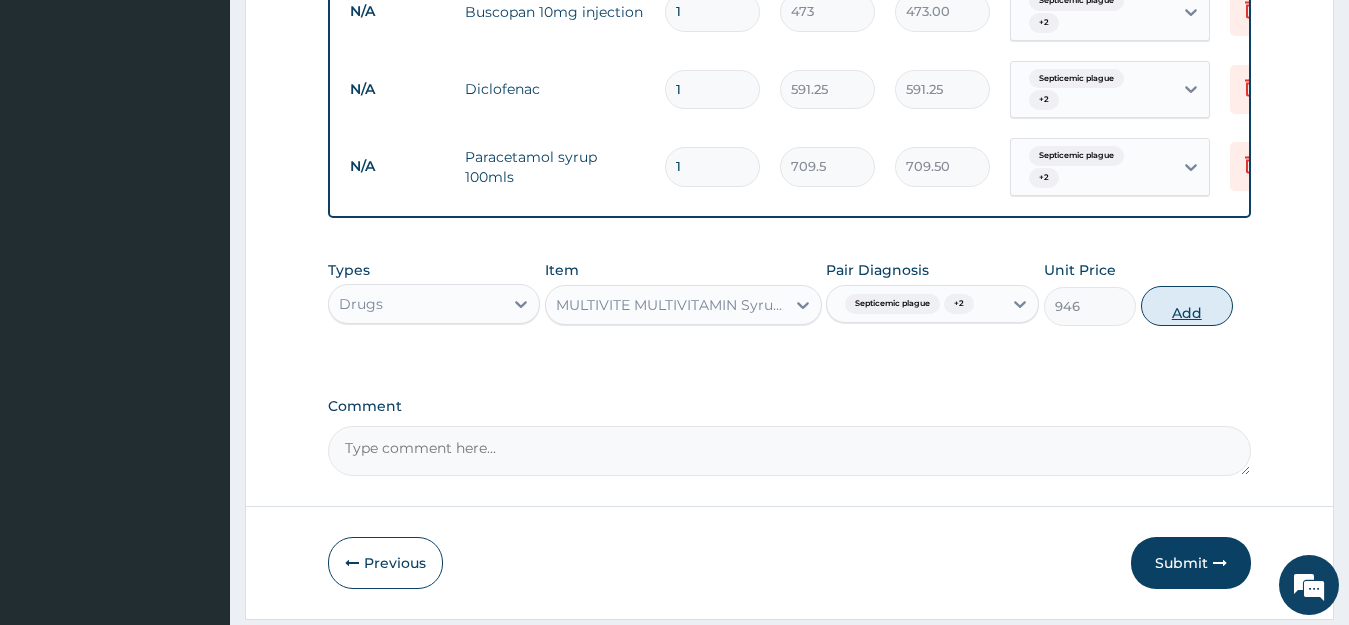 click on "Add" at bounding box center [1187, 306] 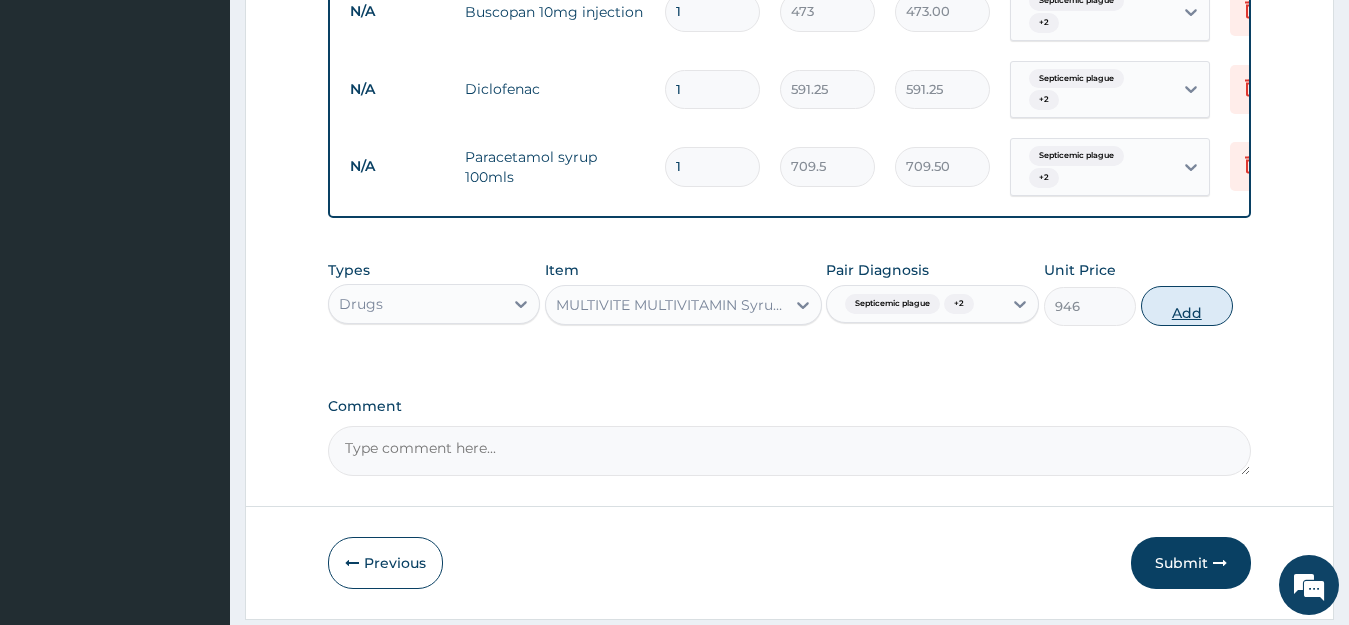 type on "0" 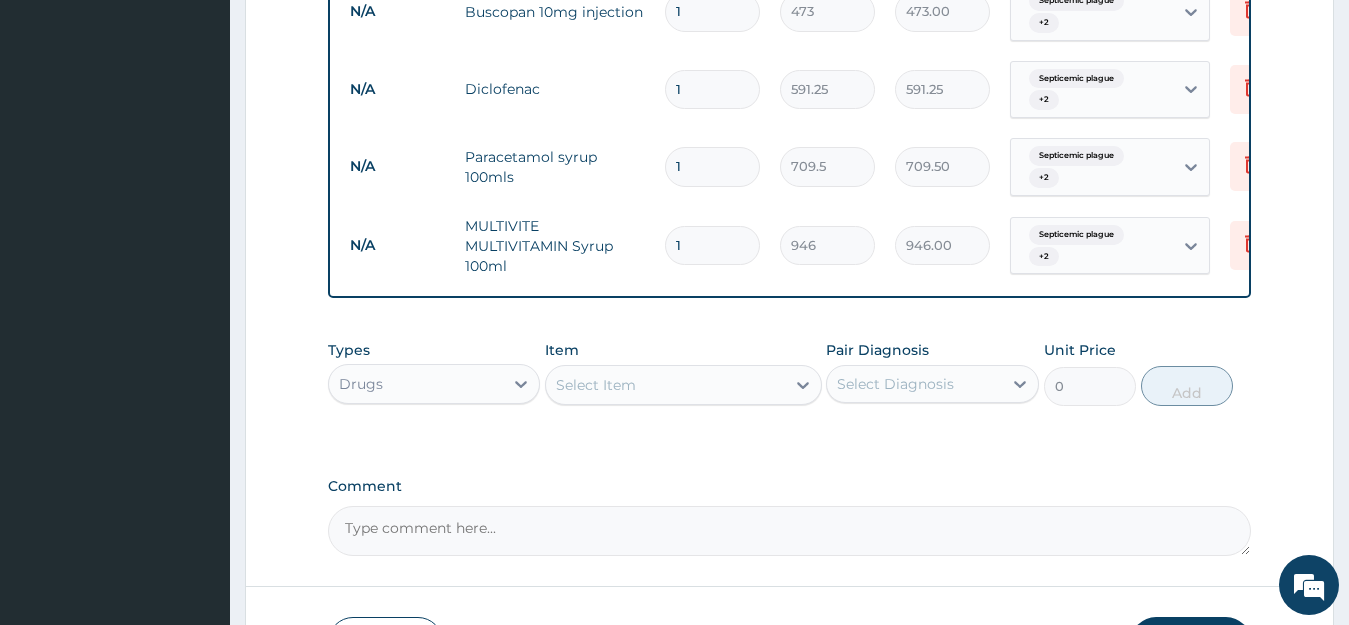 click on "Select Item" at bounding box center [665, 385] 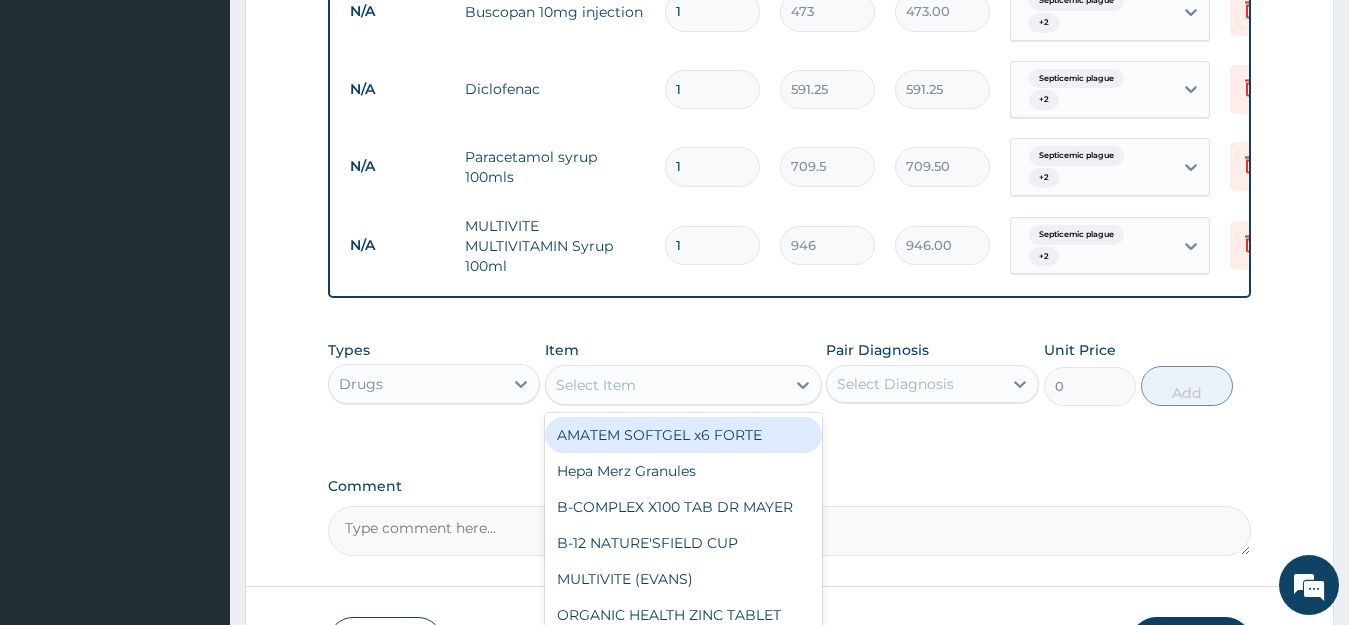 scroll, scrollTop: 1803, scrollLeft: 0, axis: vertical 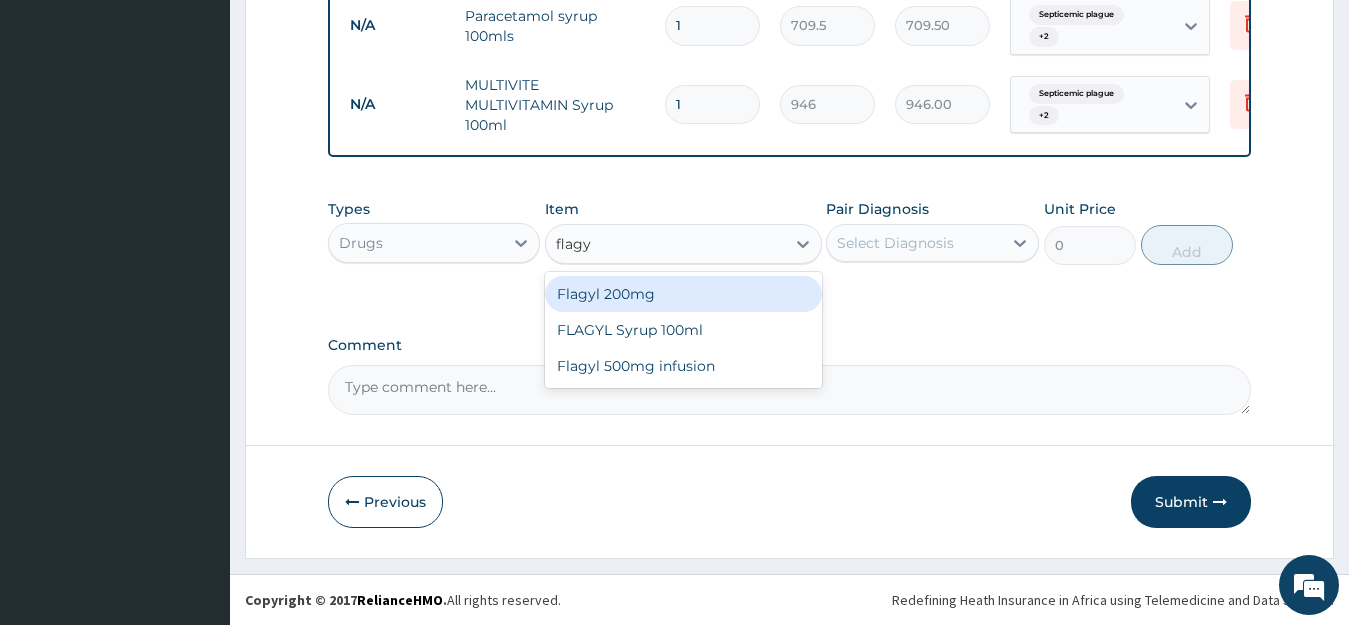 type on "flagyl" 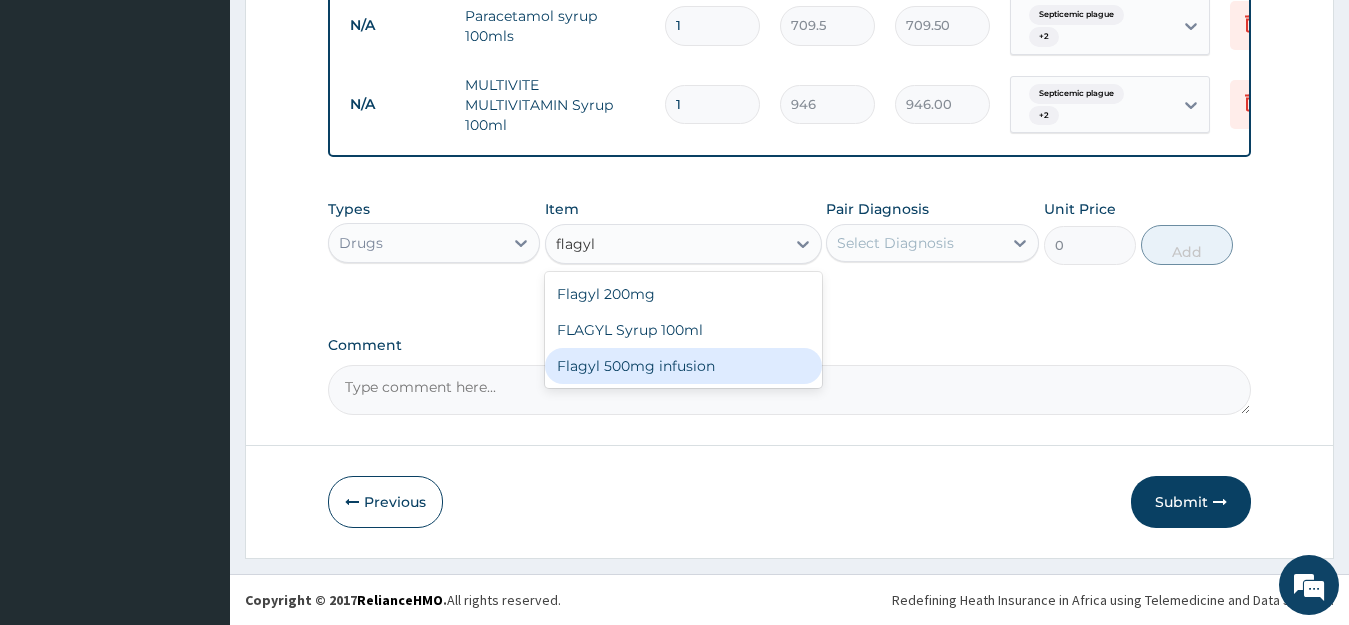 click on "Flagyl 500mg infusion" at bounding box center [683, 366] 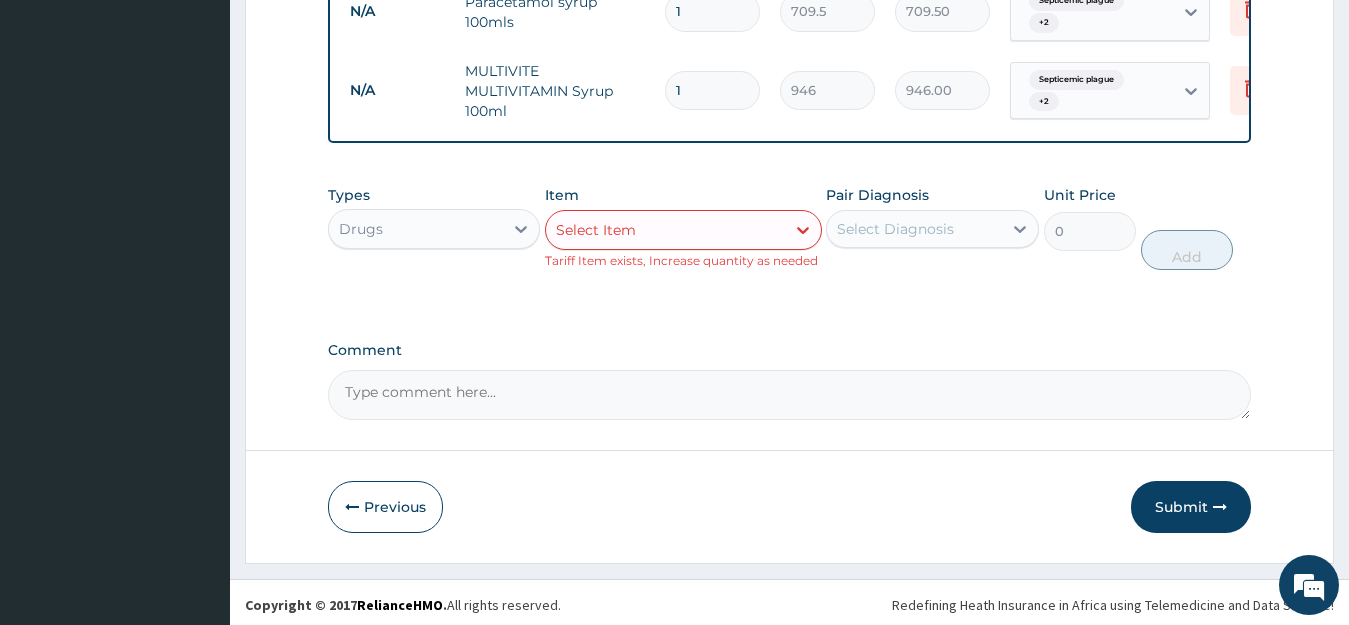 click on "Select Item" at bounding box center [665, 230] 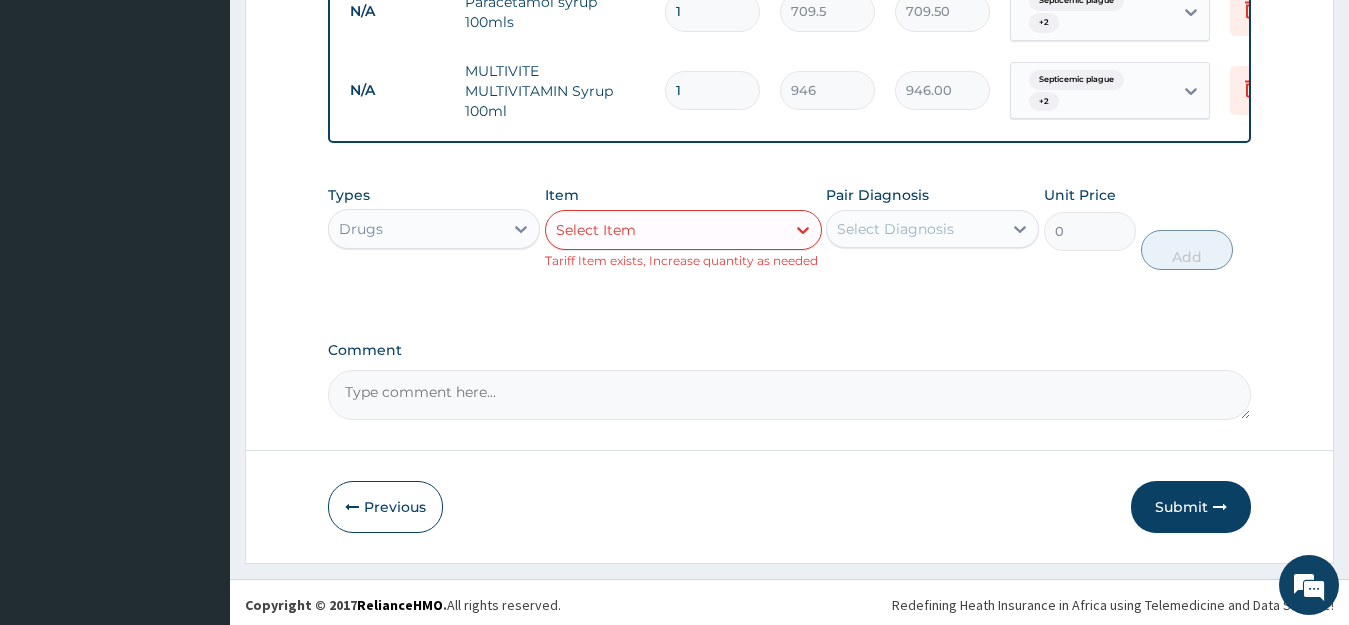 click on "Select Item" at bounding box center [665, 230] 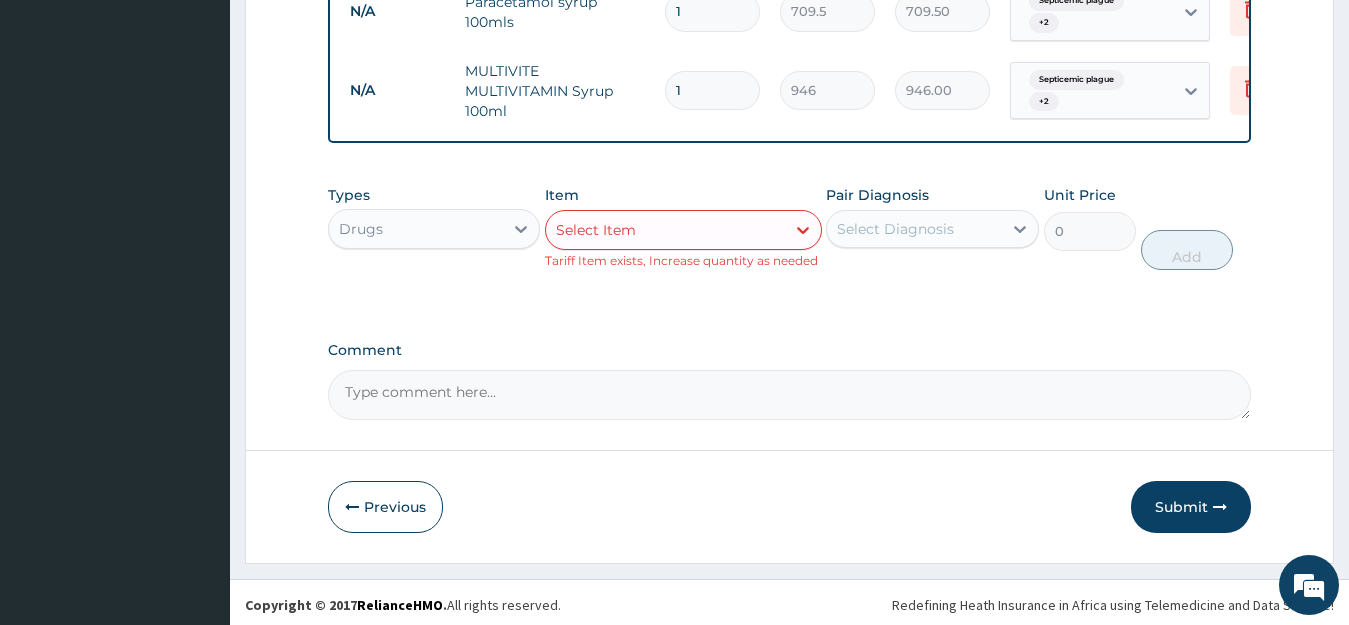 click on "Select Item" at bounding box center [665, 230] 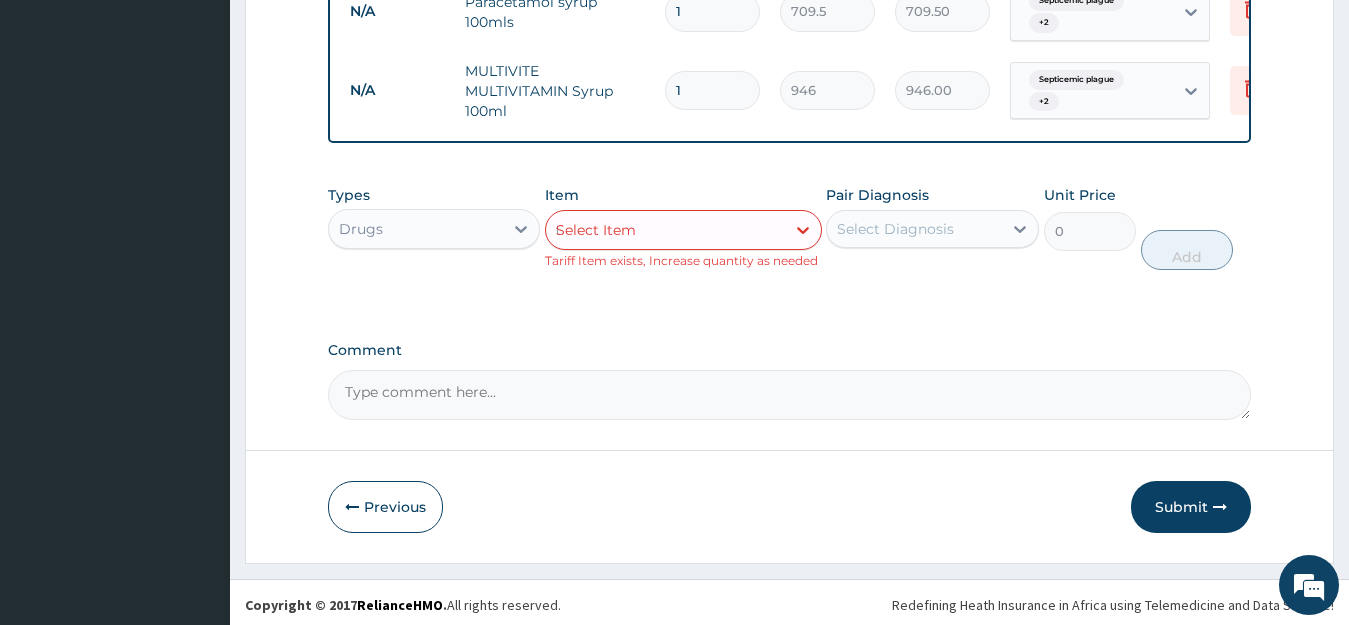 type on "flagy" 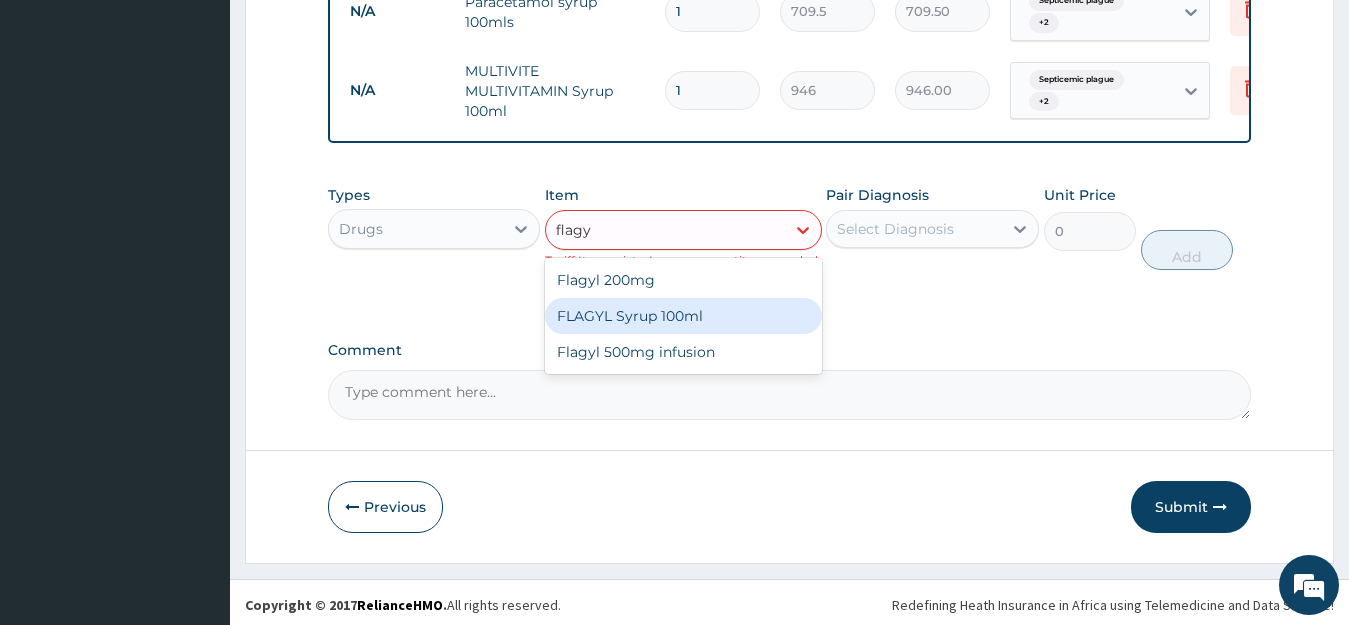 click on "FLAGYL Syrup 100ml" at bounding box center [683, 316] 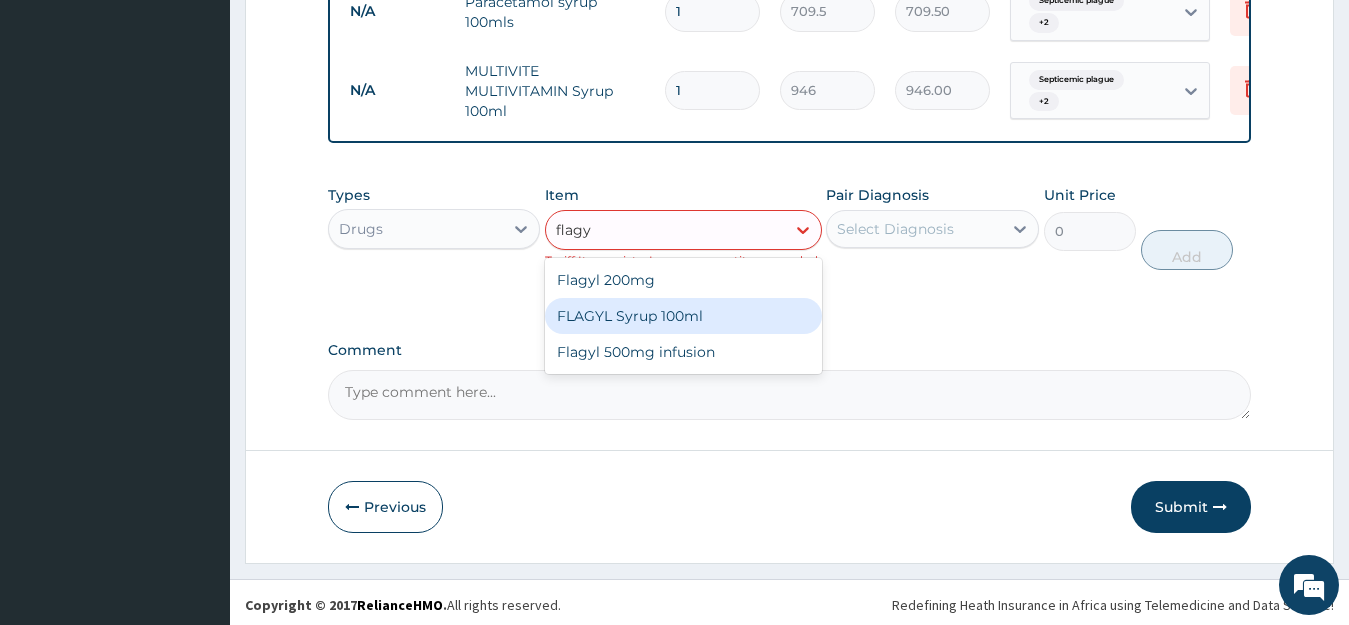 type 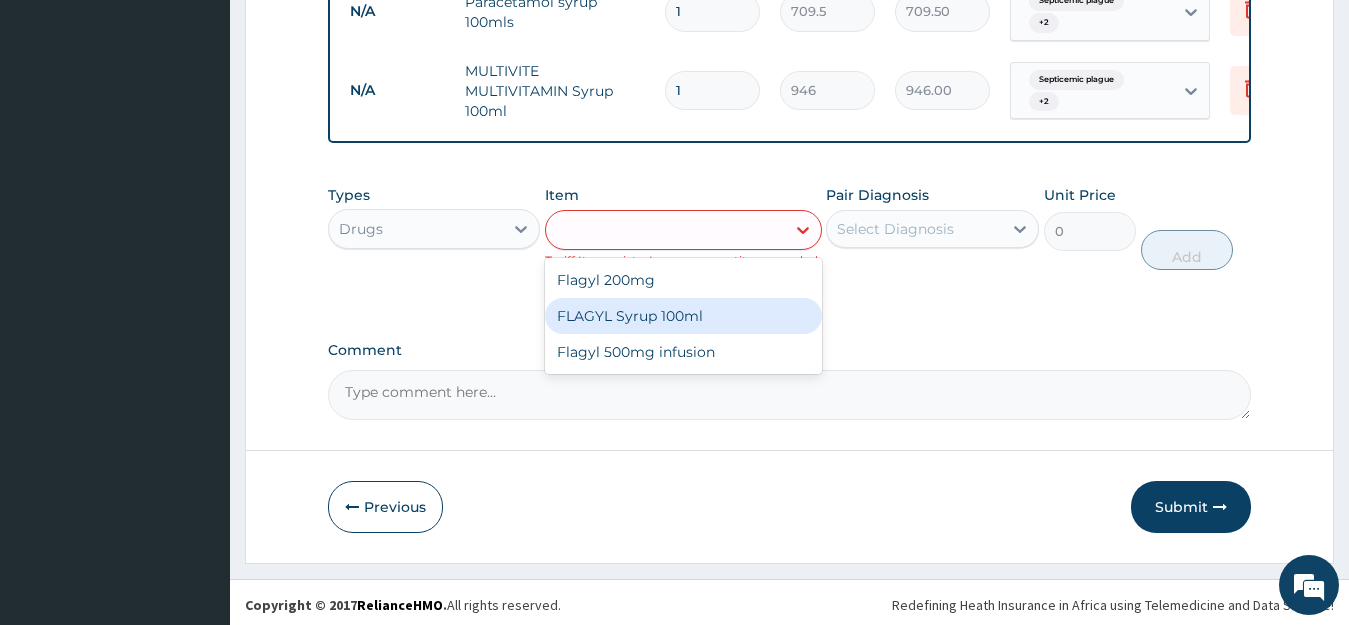 type on "1064.25" 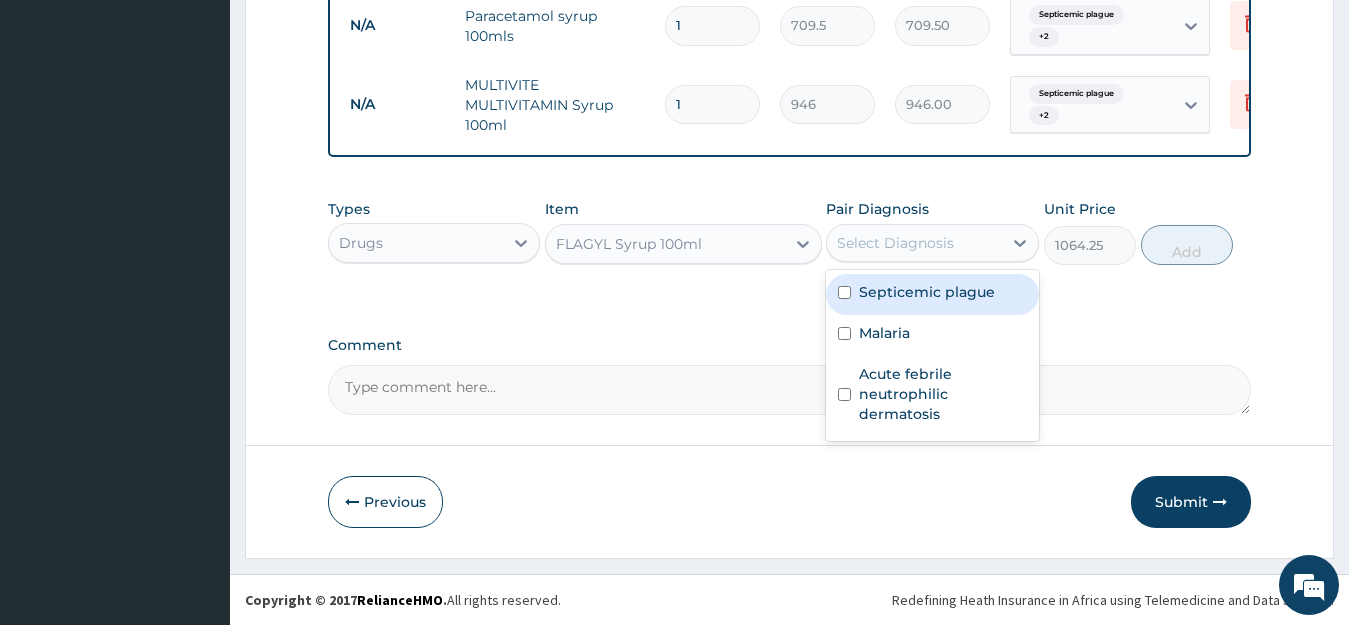 click on "Select Diagnosis" at bounding box center (914, 243) 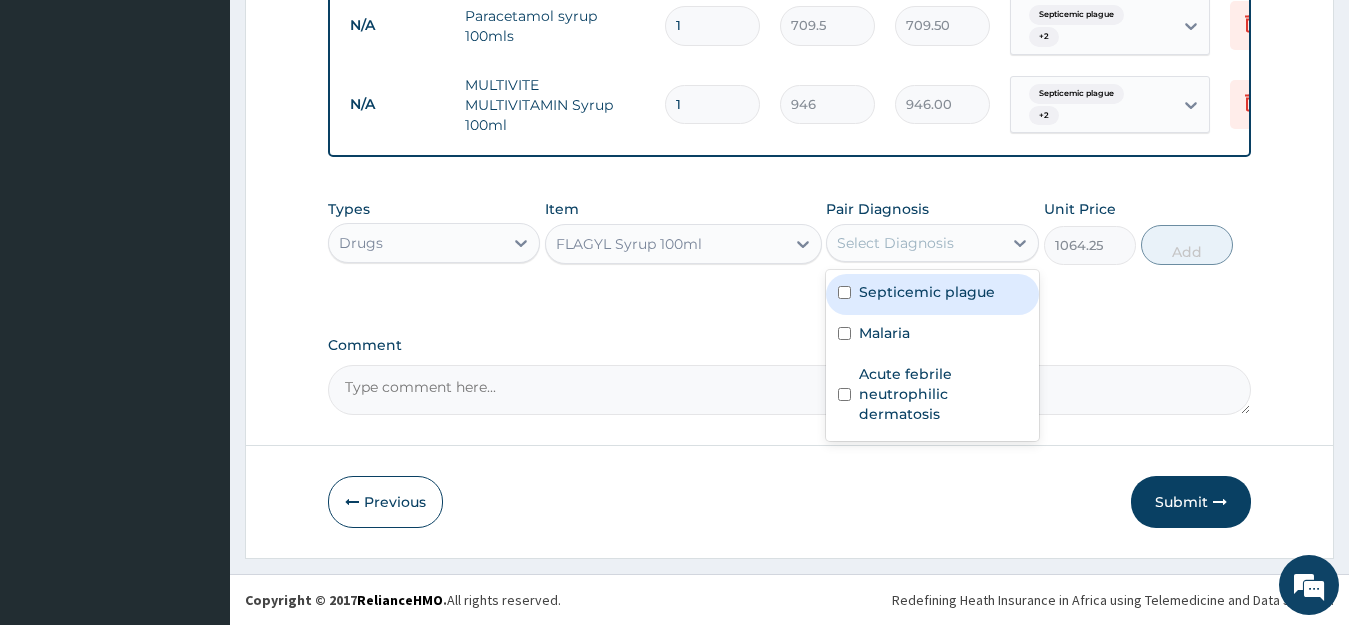 click on "Septicemic plague" at bounding box center [932, 294] 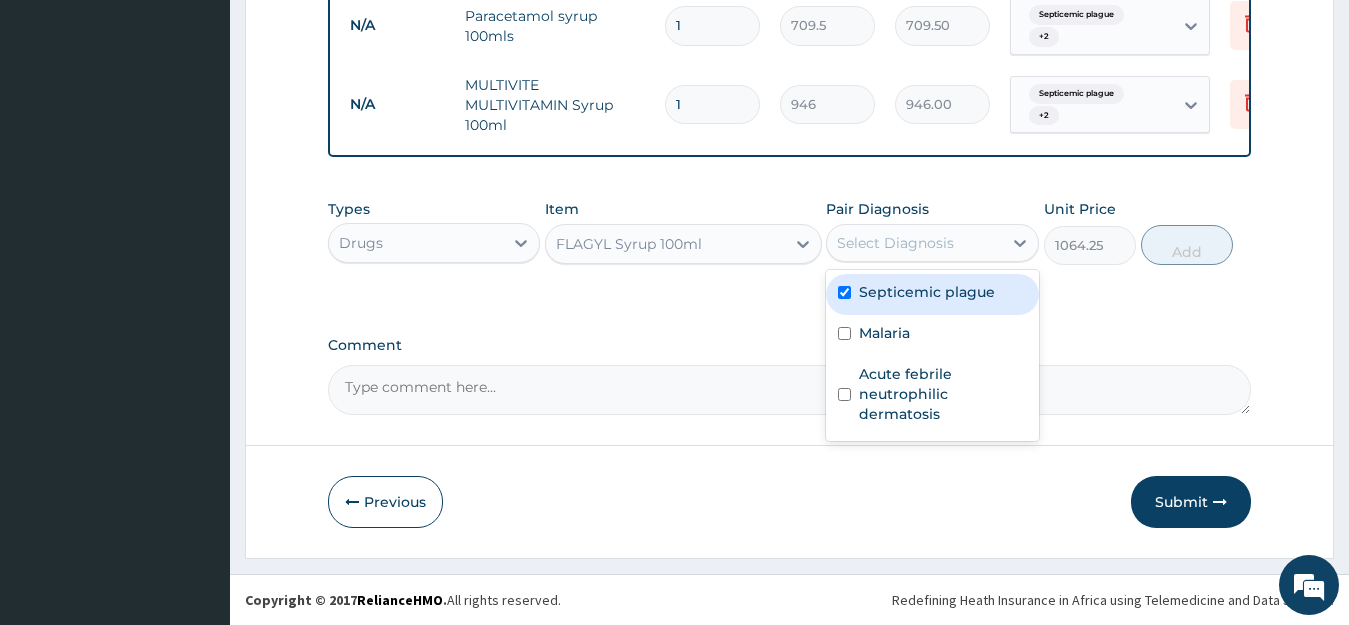 checkbox on "true" 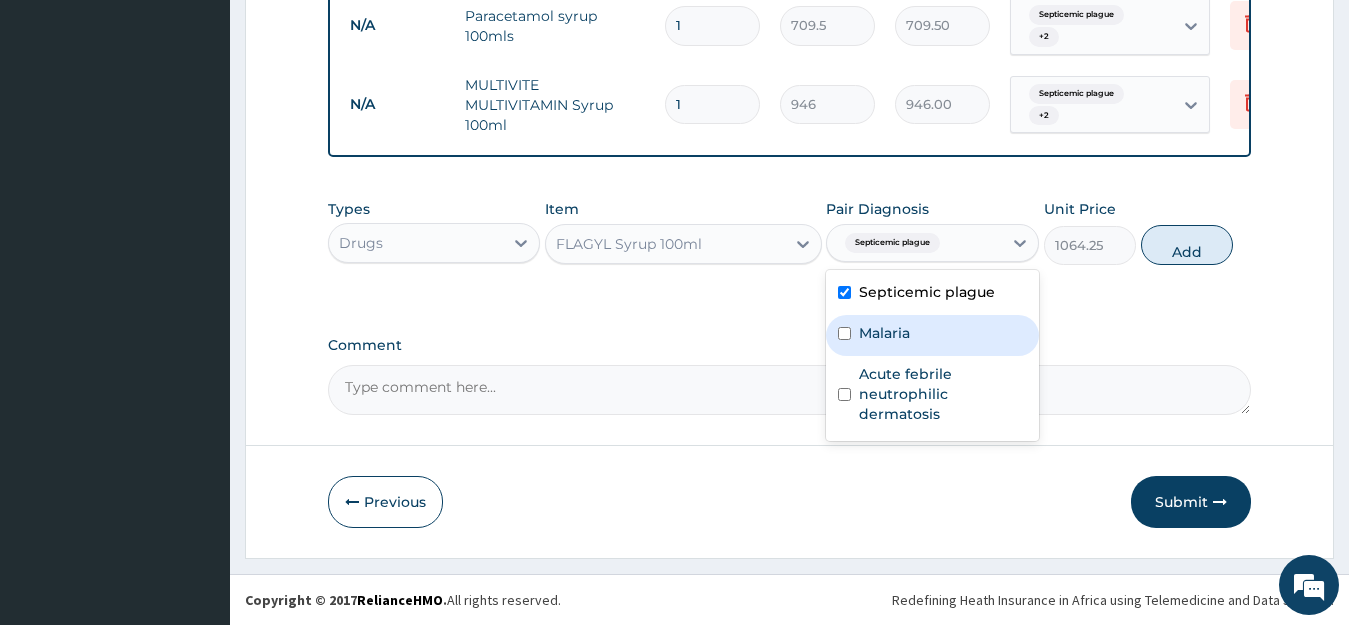 click on "Malaria" at bounding box center [932, 335] 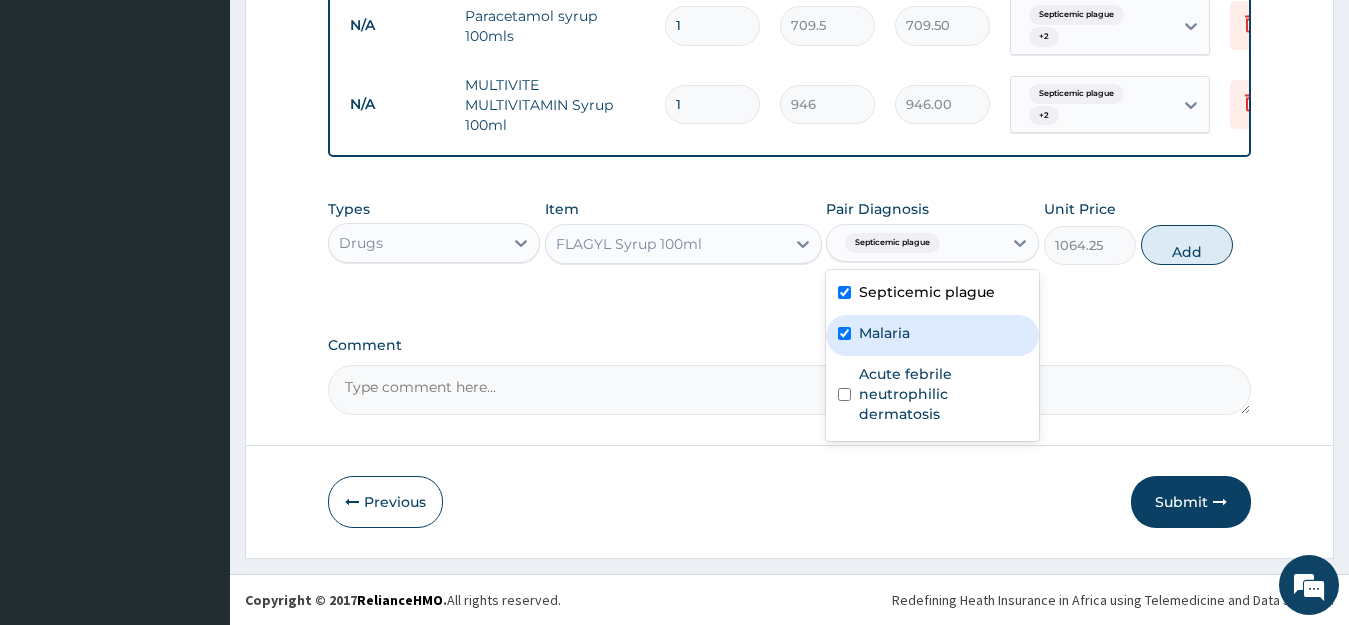 checkbox on "true" 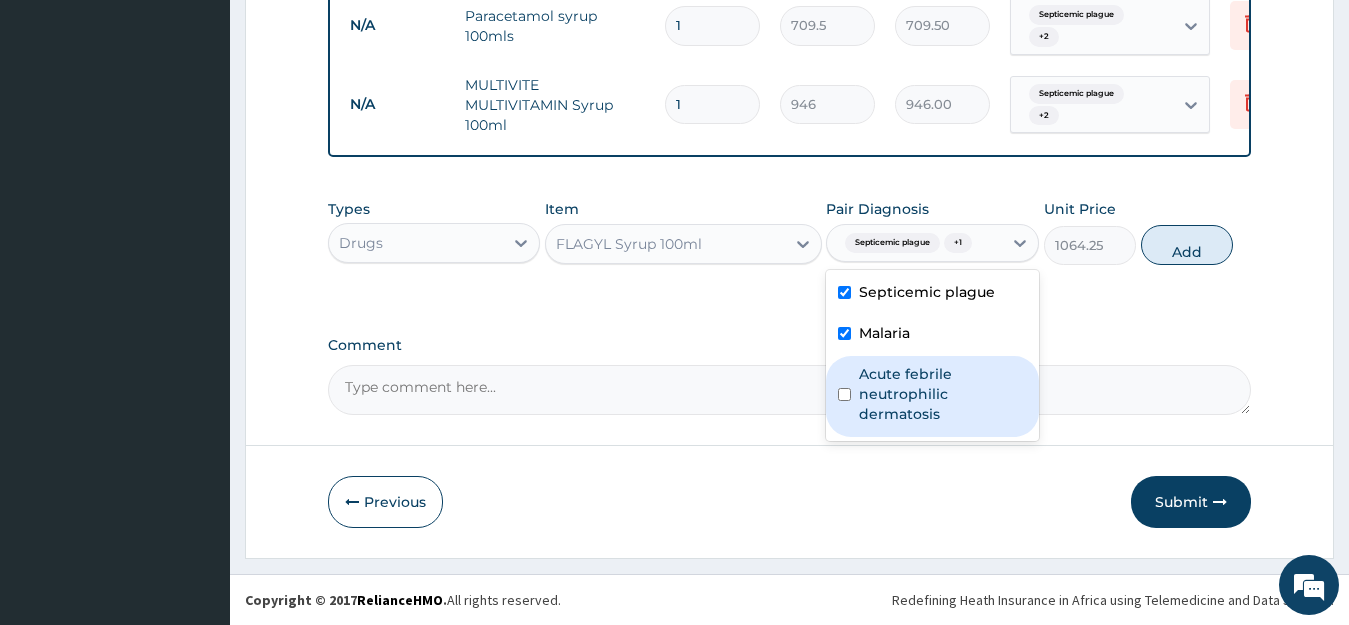 click on "Acute febrile neutrophilic dermatosis" at bounding box center [932, 396] 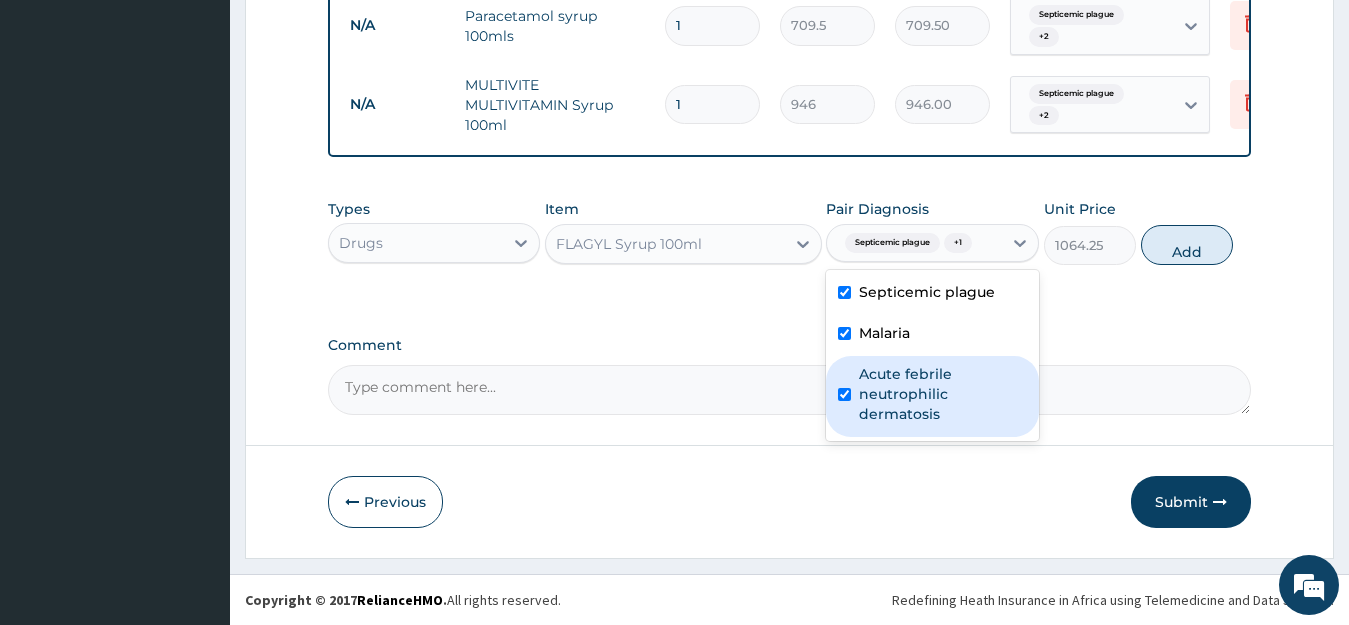 checkbox on "true" 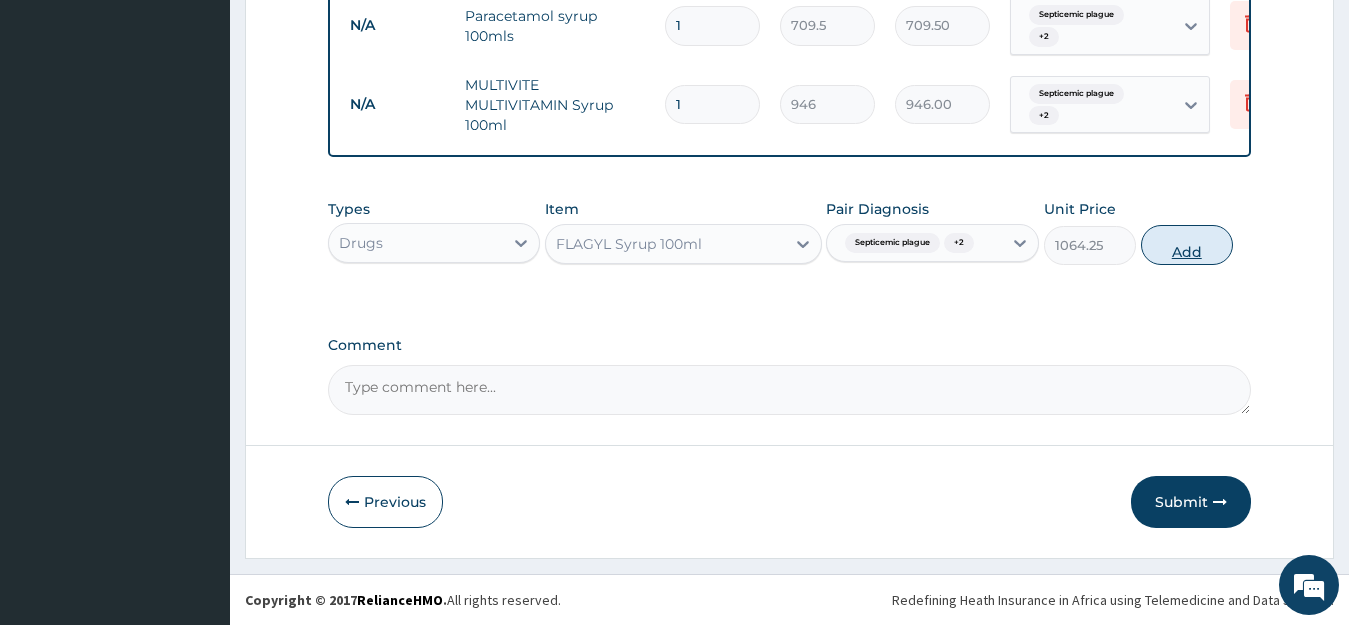 click on "Add" at bounding box center [1187, 245] 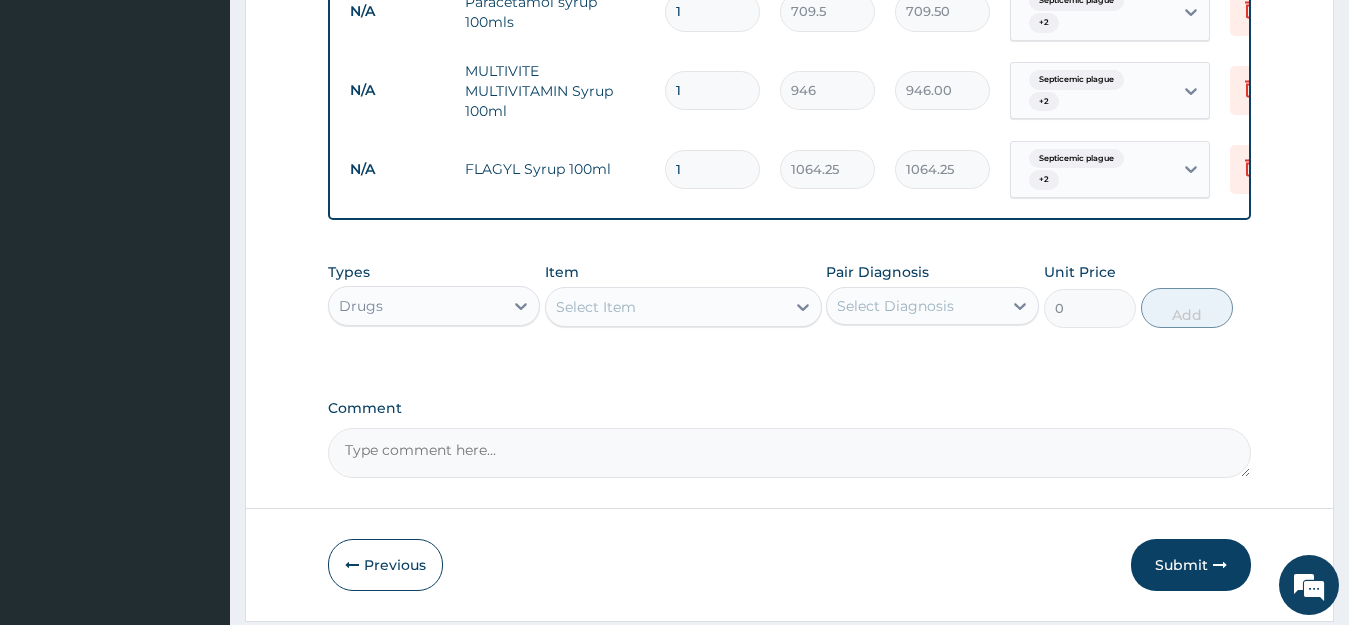 click on "Select Item" at bounding box center [665, 307] 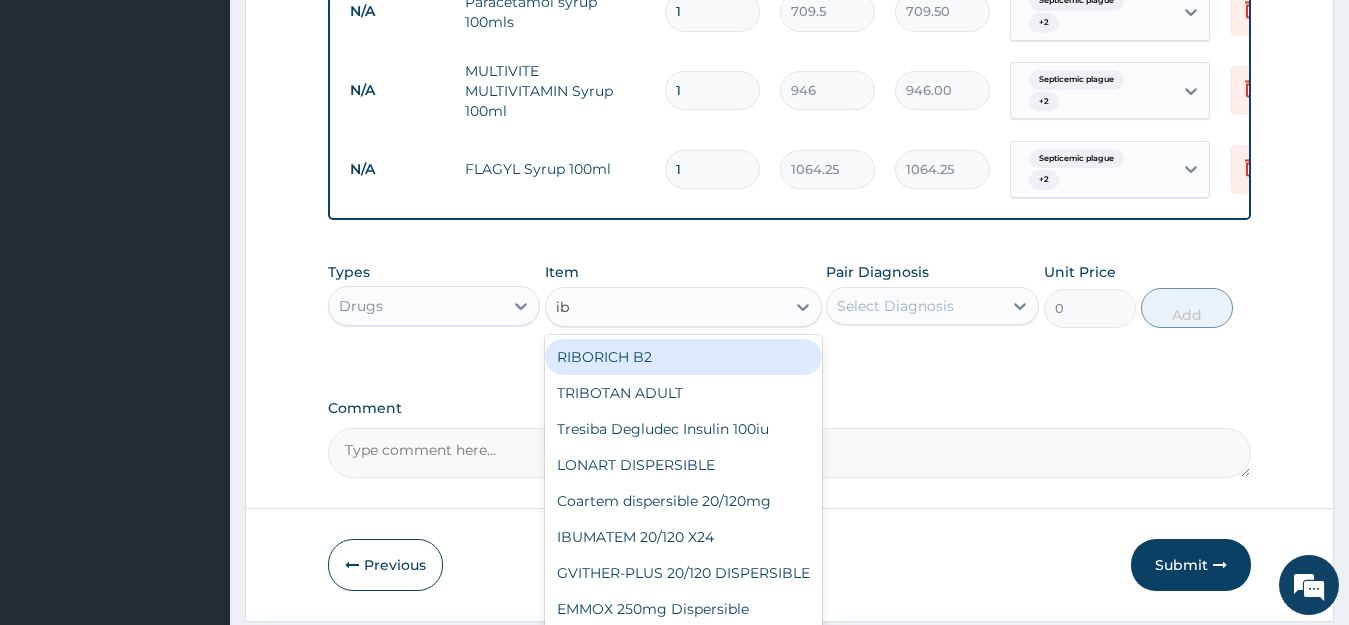 type on "ibu" 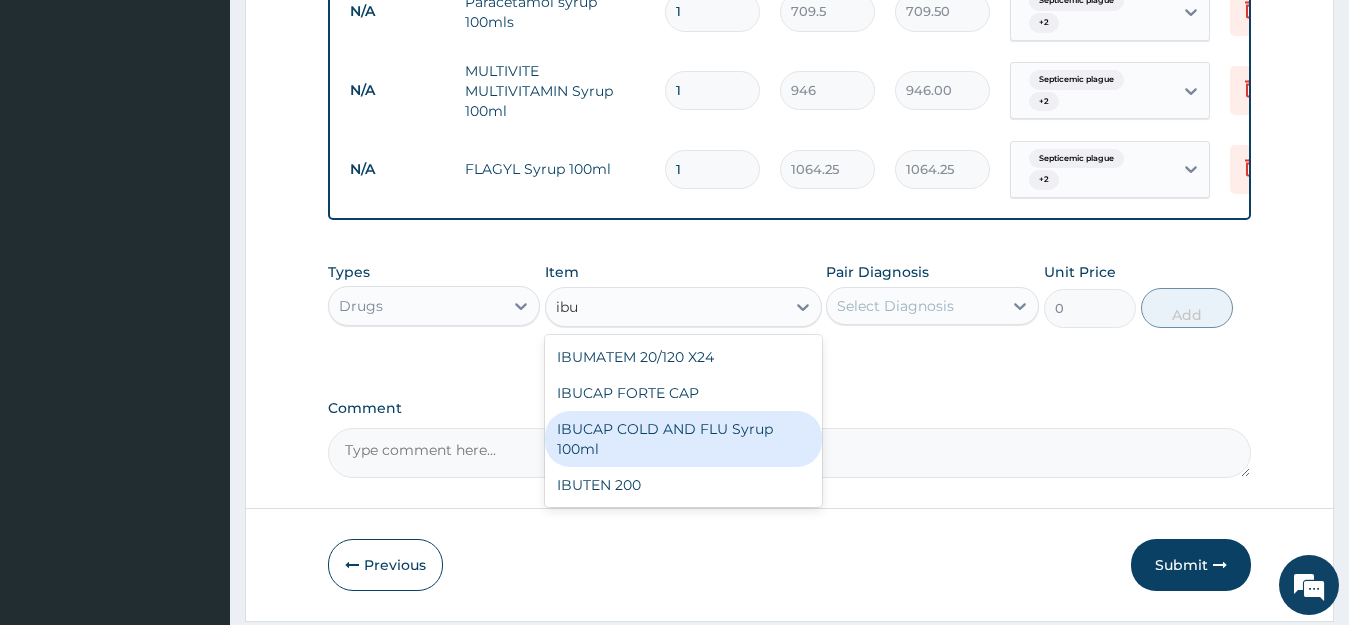 click on "IBUCAP COLD AND FLU Syrup 100ml" at bounding box center [683, 439] 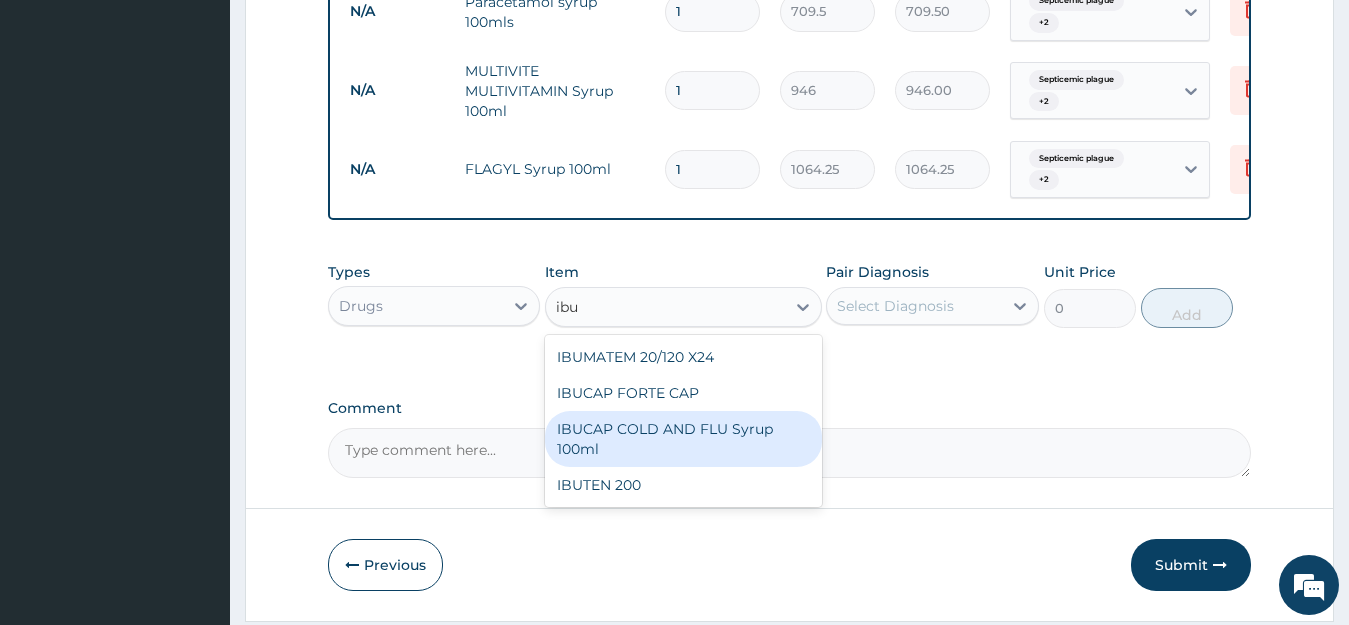 type 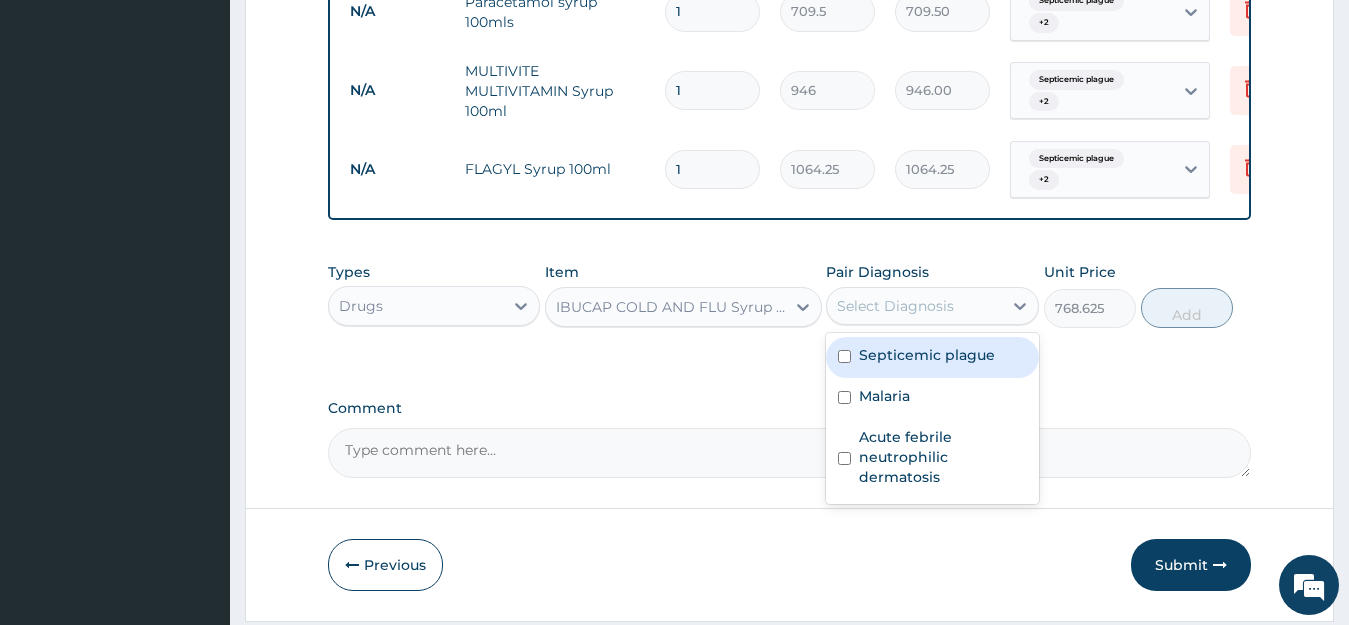 click on "Select Diagnosis" at bounding box center (914, 306) 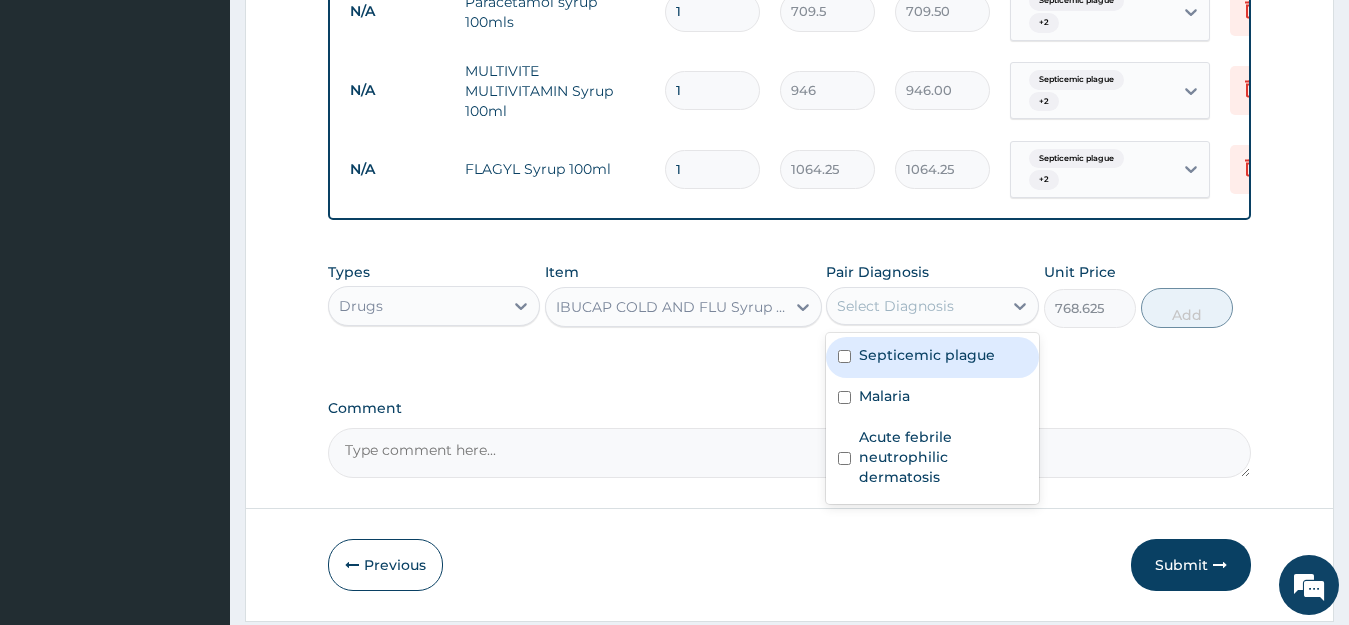 click on "Septicemic plague" at bounding box center (932, 357) 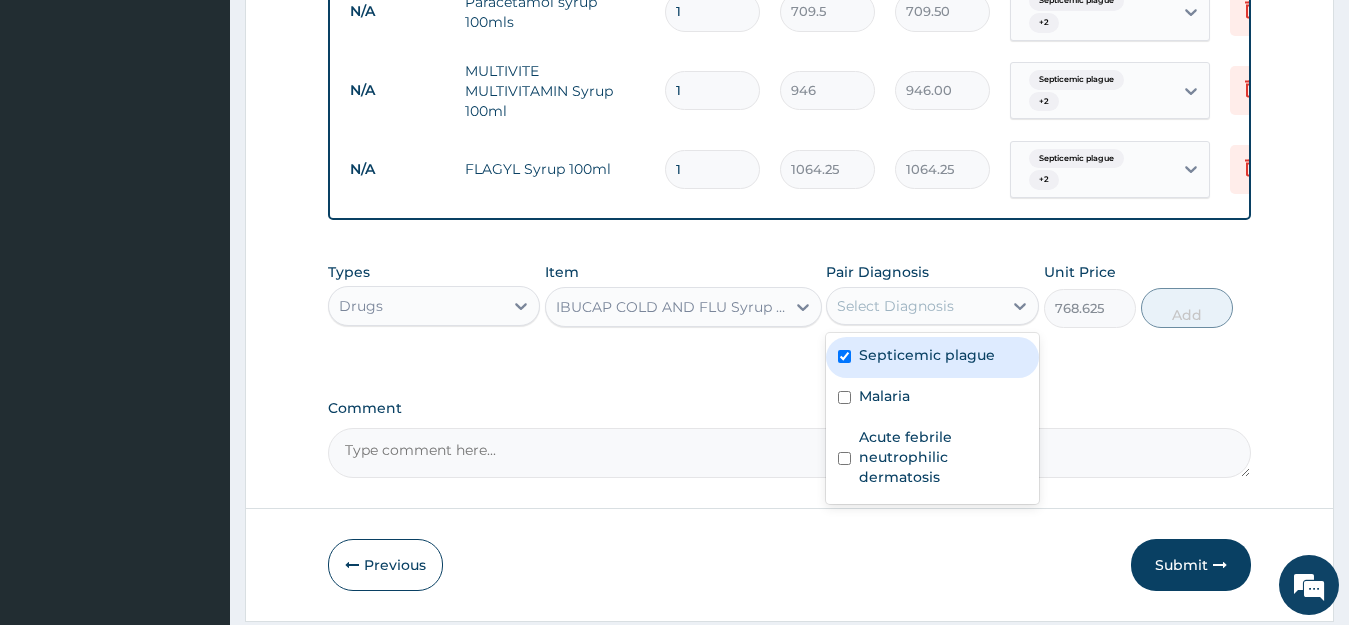 checkbox on "true" 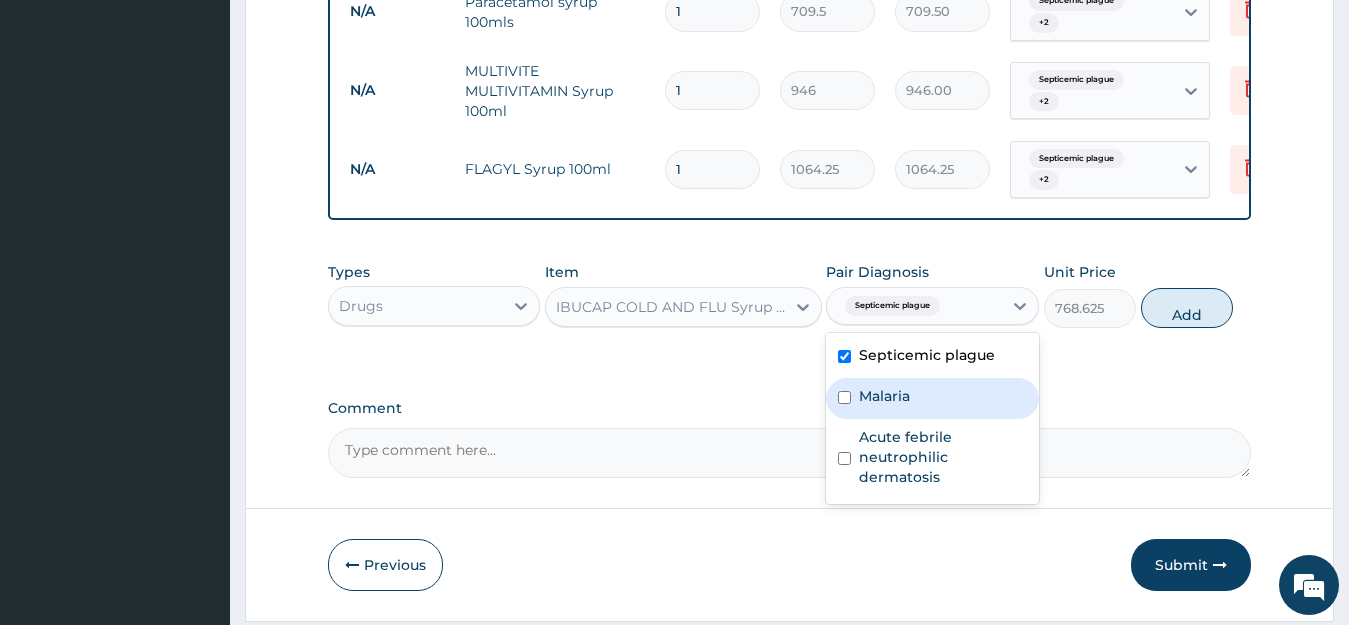 click on "Malaria" at bounding box center [932, 398] 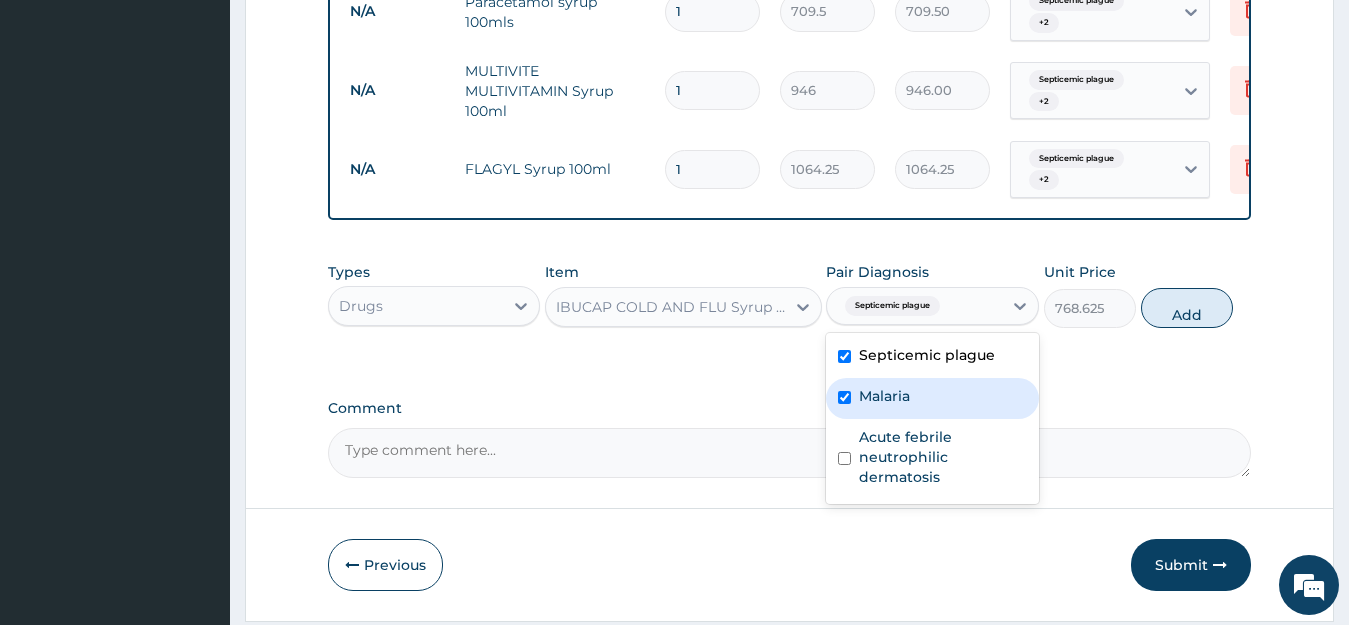 checkbox on "true" 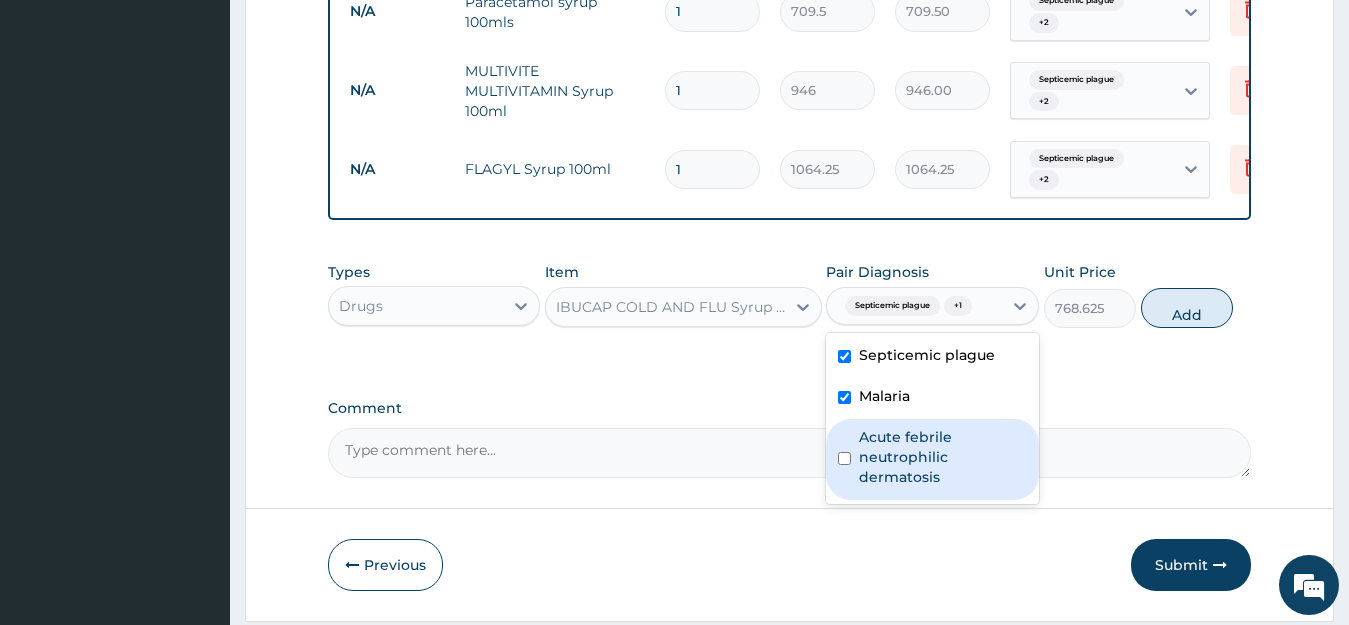 click on "Acute febrile neutrophilic dermatosis" at bounding box center [943, 457] 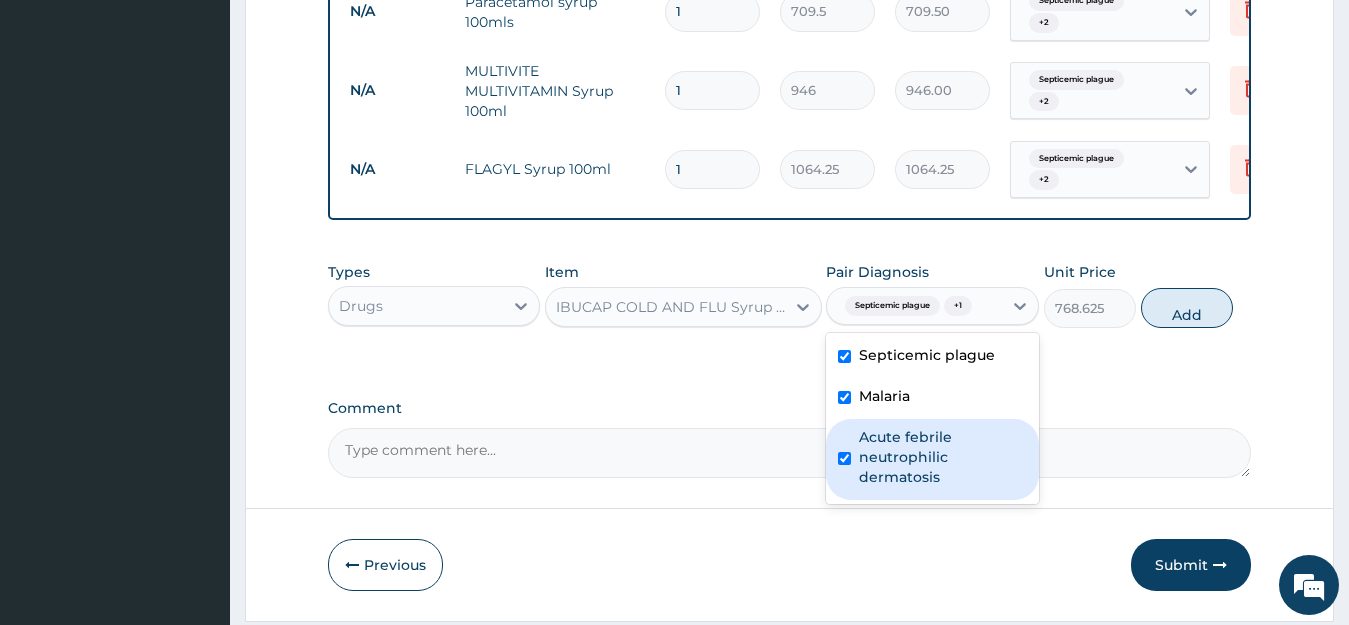 checkbox on "true" 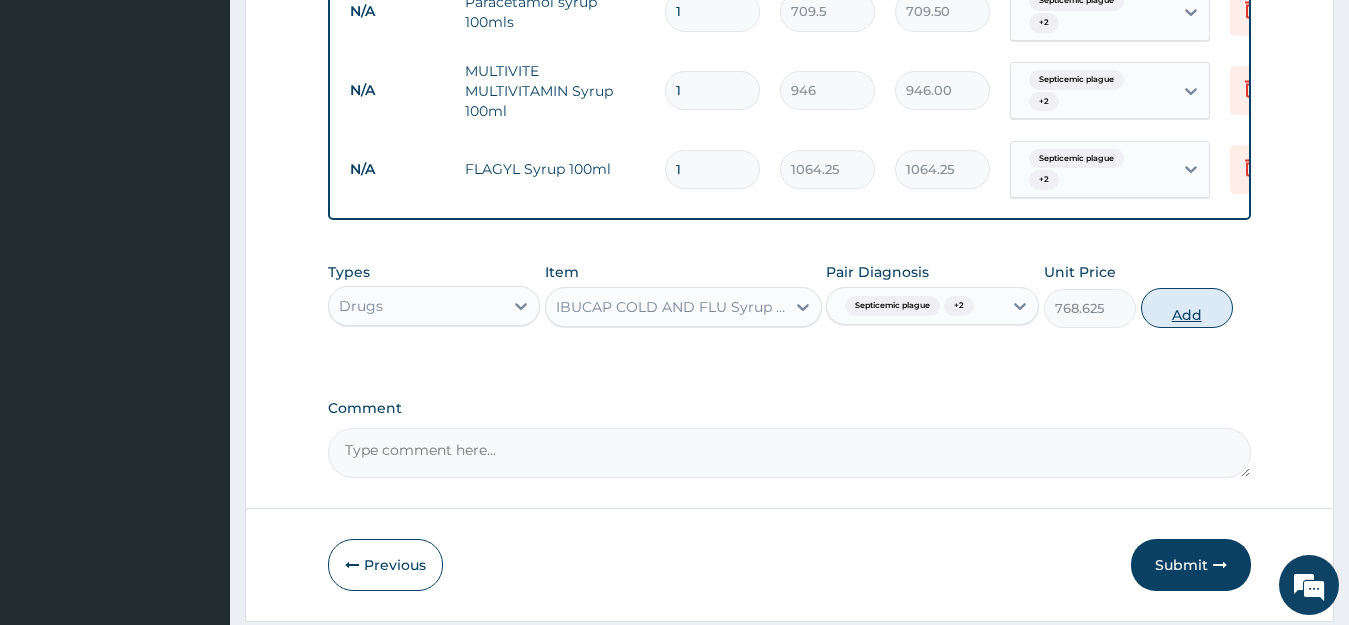 click on "Add" at bounding box center [1187, 308] 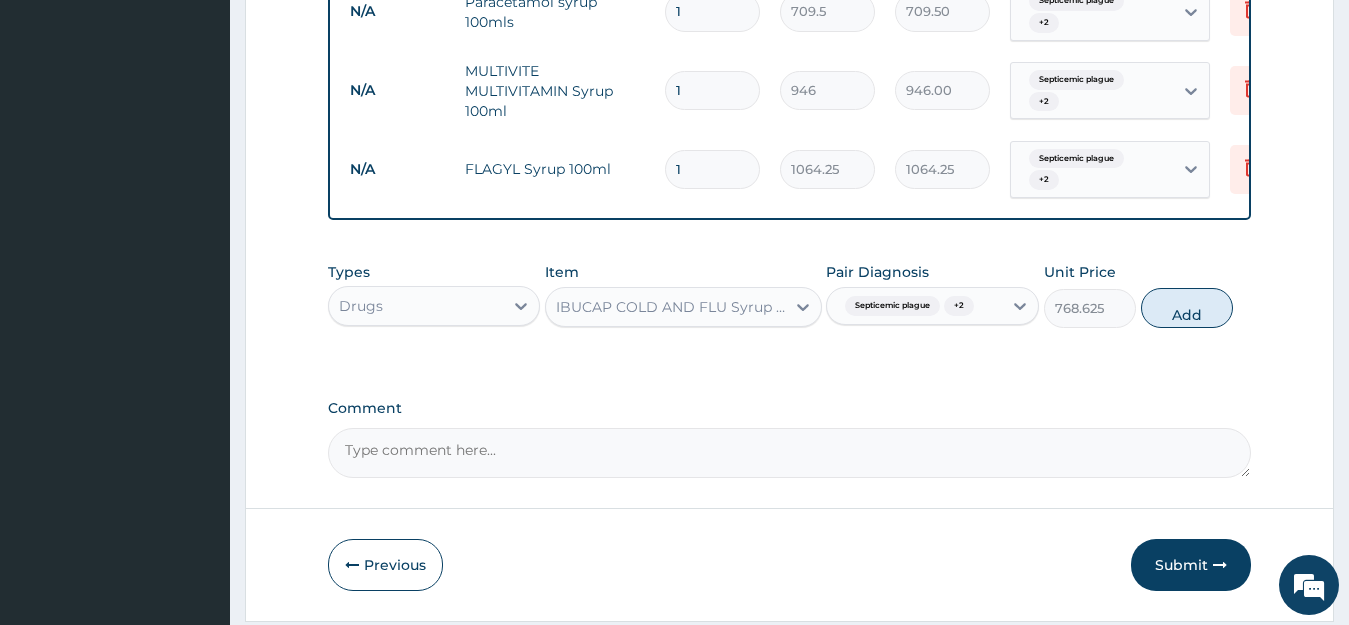 type on "0" 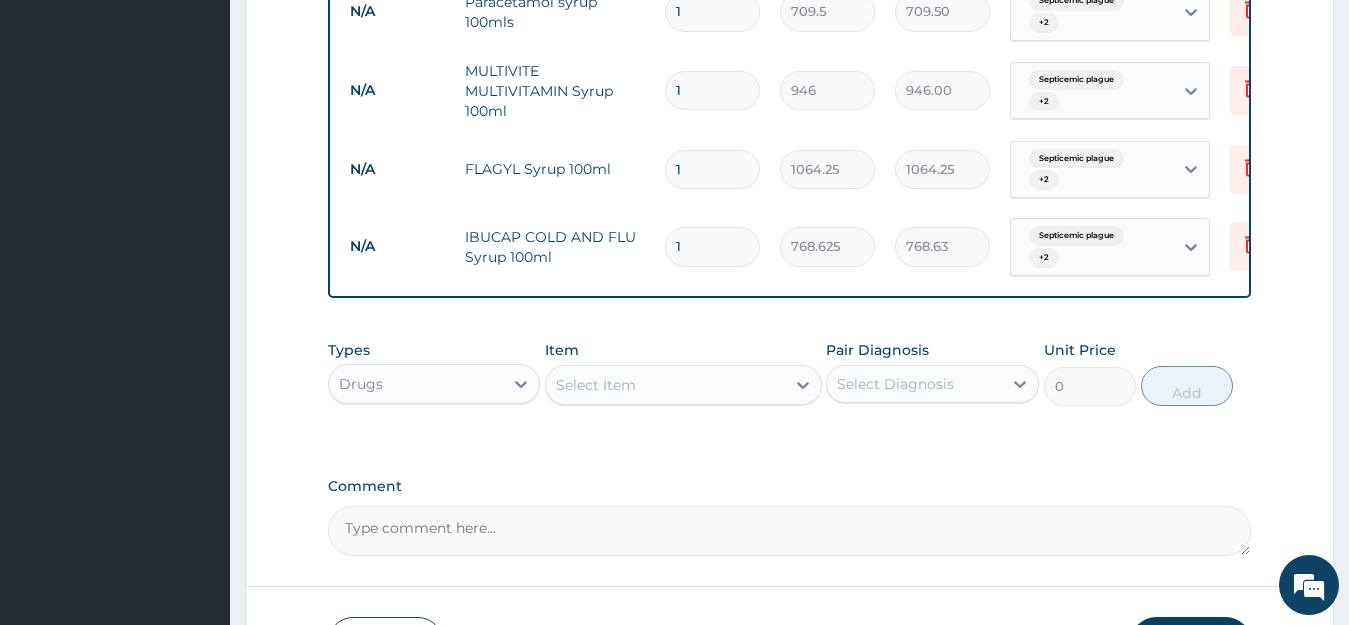 scroll, scrollTop: 1958, scrollLeft: 0, axis: vertical 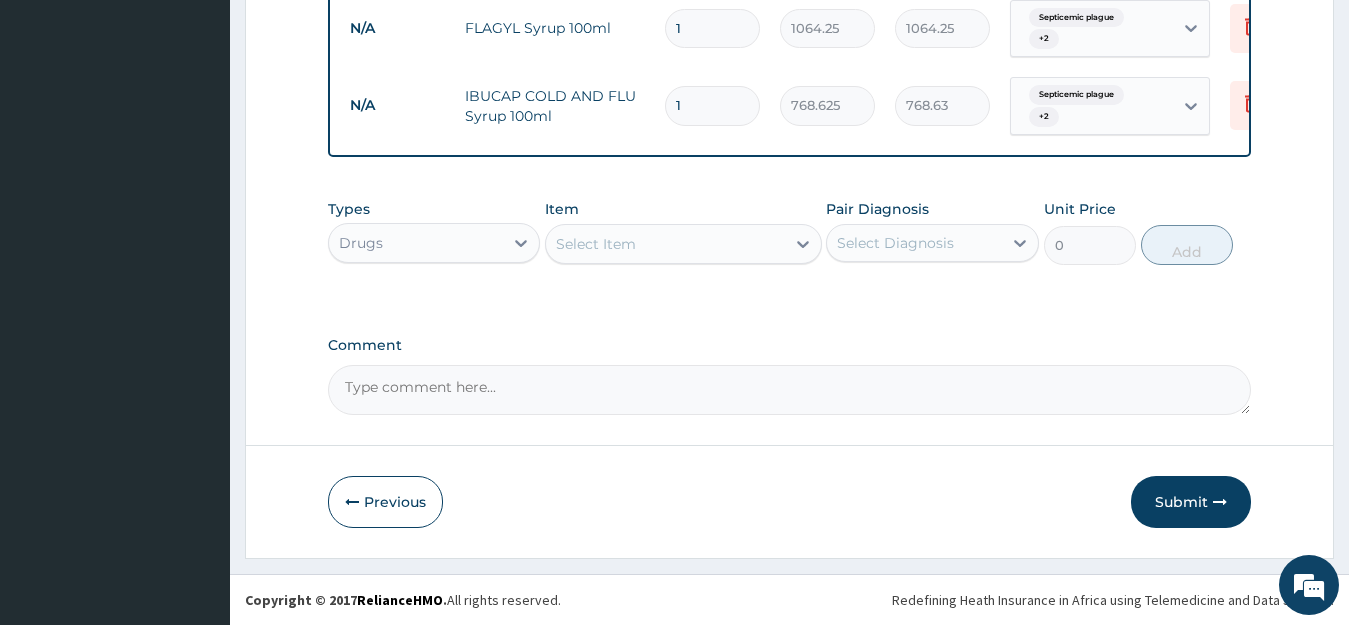 click on "Select Item" at bounding box center (665, 244) 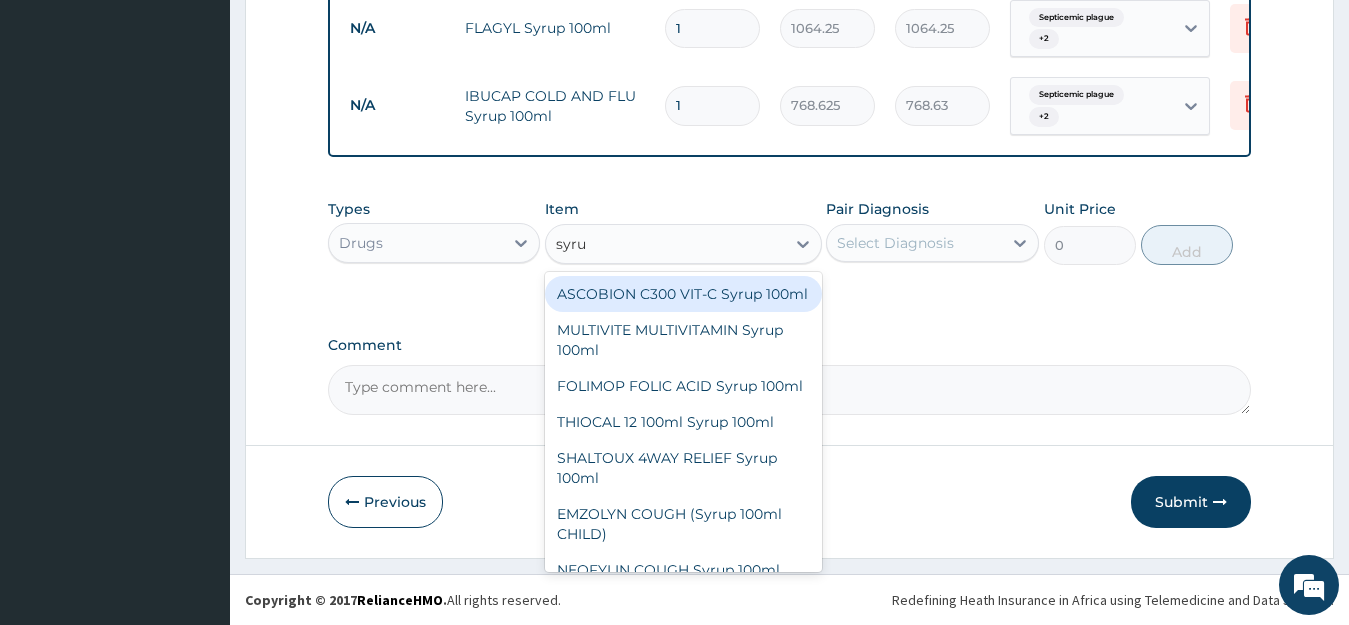 type on "syrup" 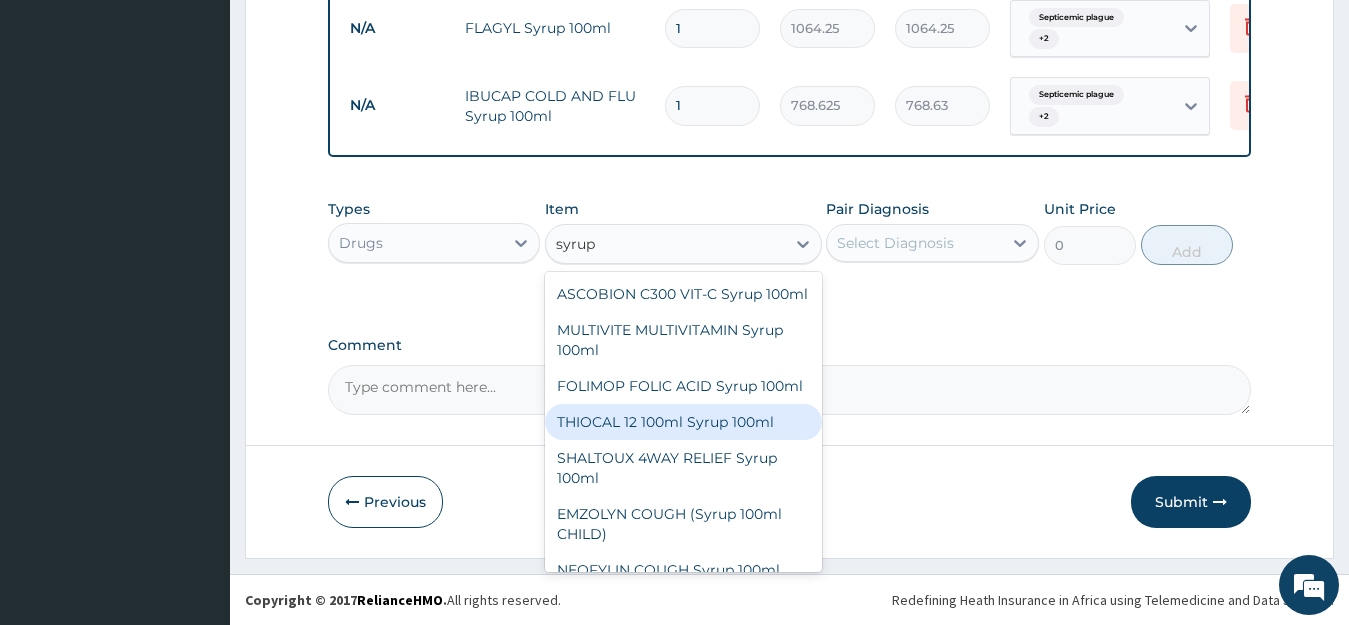 click on "THIOCAL 12 100ml Syrup 100ml" at bounding box center [683, 422] 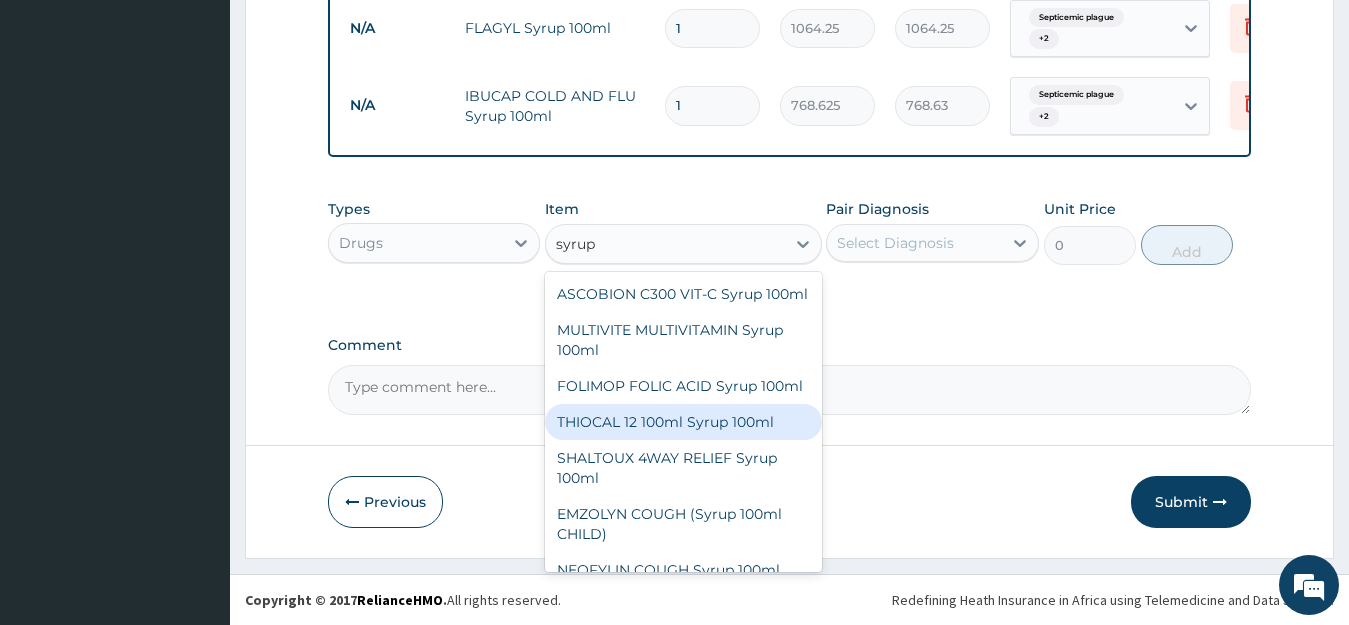 type 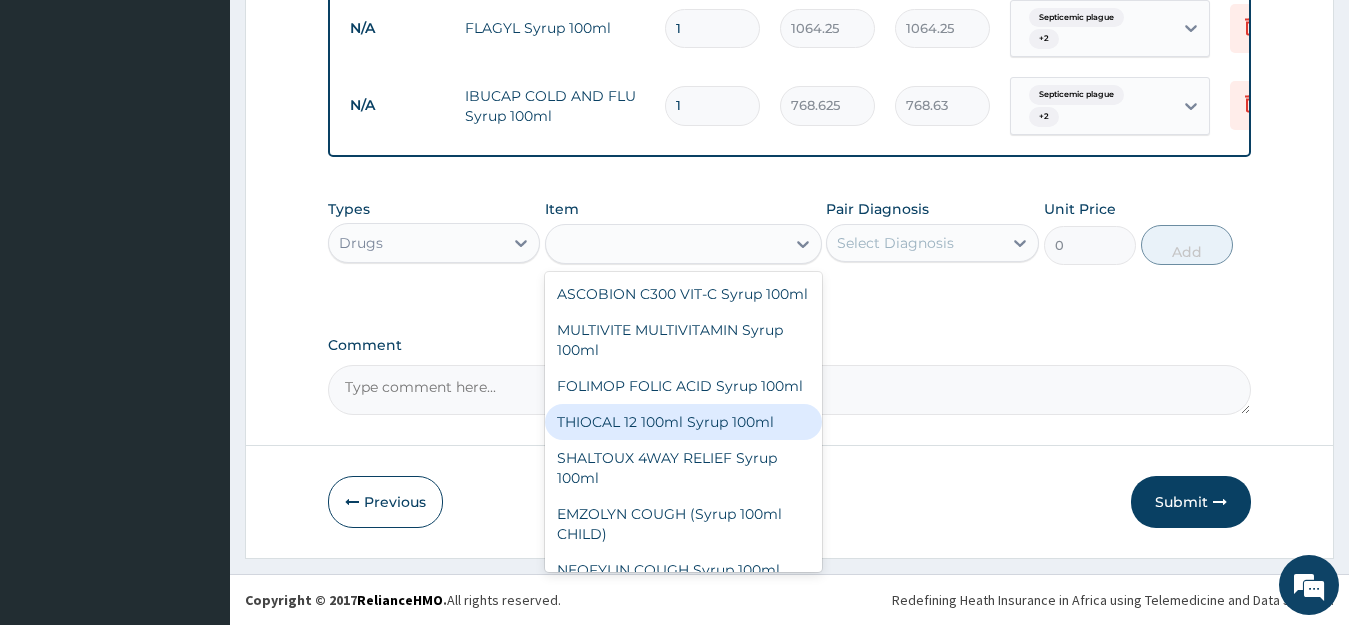 type on "946" 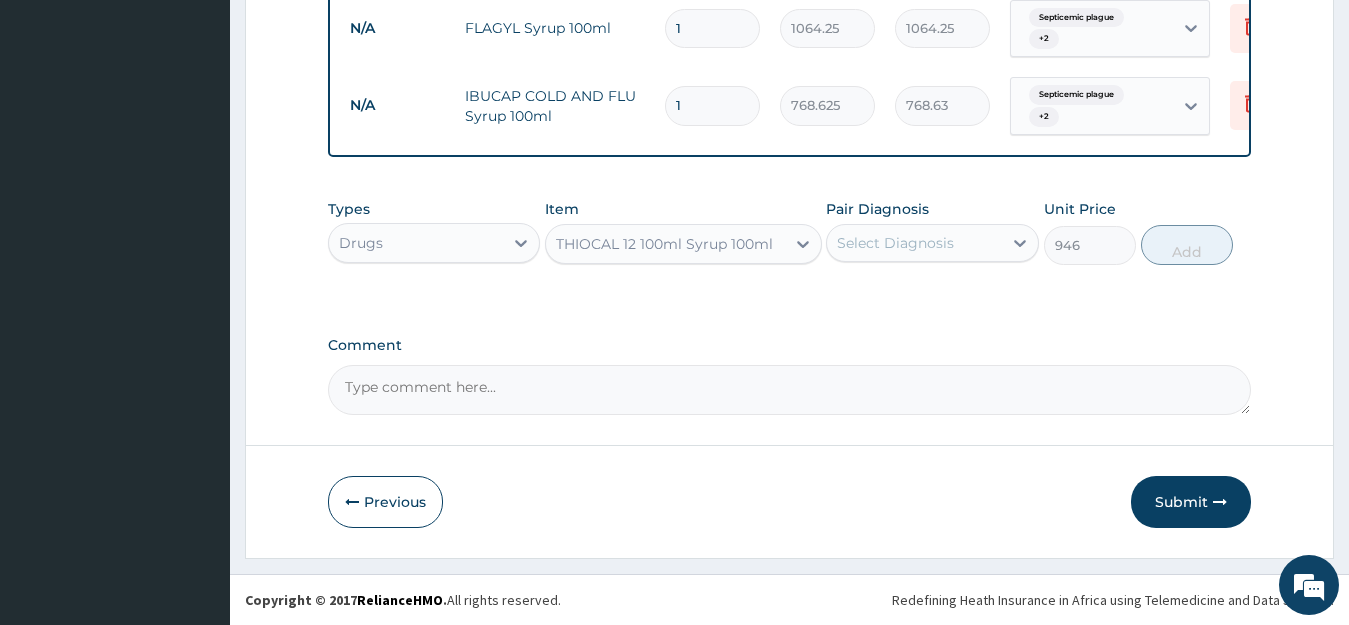 click on "Step  2  of 2 PA Code / Prescription Code Enter Code(Secondary Care Only) Encounter Date 07-07-2025 Important Notice Please enter PA codes before entering items that are not attached to a PA code   All diagnoses entered must be linked to a claim item. Diagnosis & Claim Items that are visible but inactive cannot be edited because they were imported from an already approved PA code. Diagnosis Septicemic plague confirmed Malaria confirmed Acute febrile neutrophilic dermatosis confirmed NB: All diagnosis must be linked to a claim item Claim Items Type Name Quantity Unit Price Total Price Pair Diagnosis Actions Procedures general ward 4 bedded 2 6987.5 13975.00 Septicemic plague  + 2 Delete Procedures feeding per diem four bedded 2 8062.5 16125.00 Malaria  + 2 Delete N/A General practitioner Consultation first outpatient consultation 1 3547.5 3547.50 Septicemic plague  + 2 Delete N/A Malarial Parasite Thick and thin films - [Blood] 1 1612.5 1612.50 Malaria  + 2 Delete N/A 1 4300 4300.00 Septicemic plague  + 2 N/A" at bounding box center (789, -640) 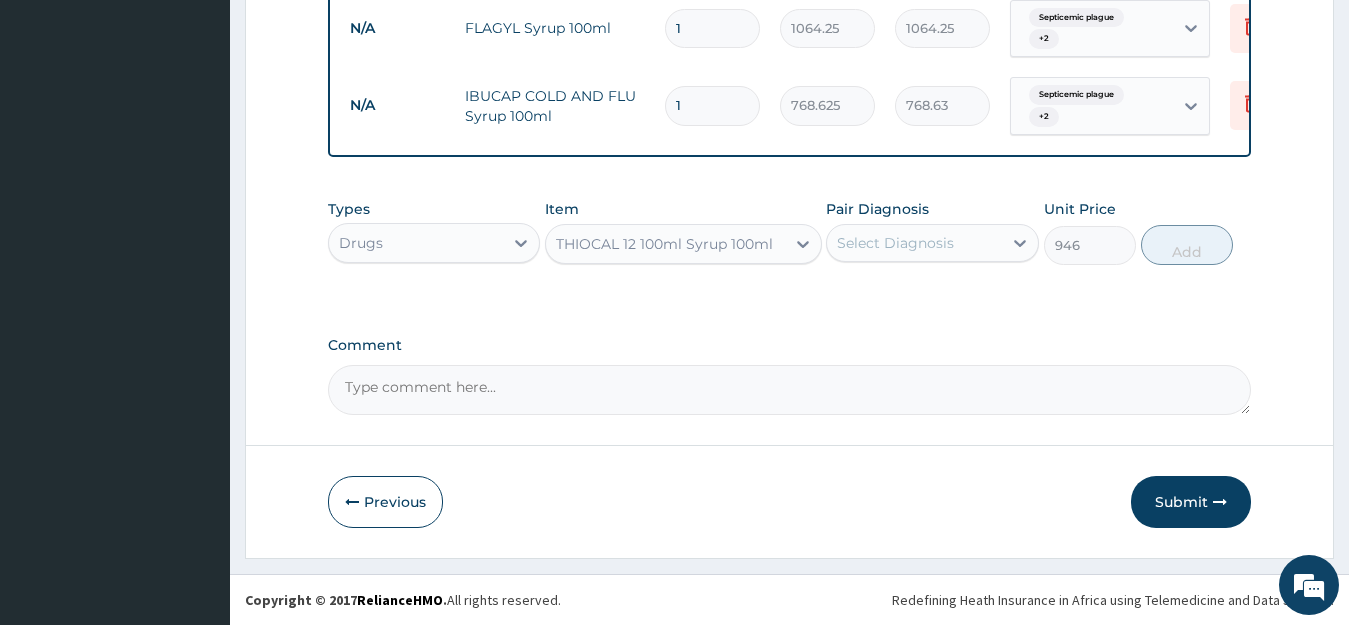 click on "Select Diagnosis" at bounding box center [895, 243] 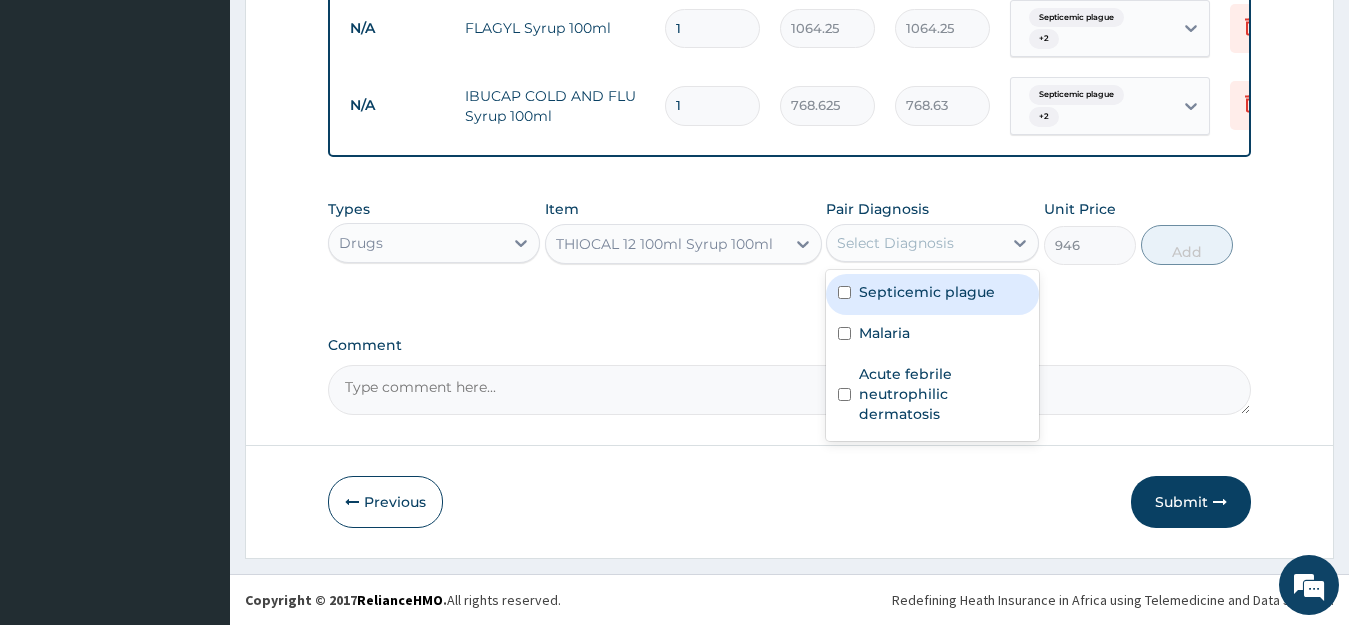 click on "Septicemic plague" at bounding box center (927, 292) 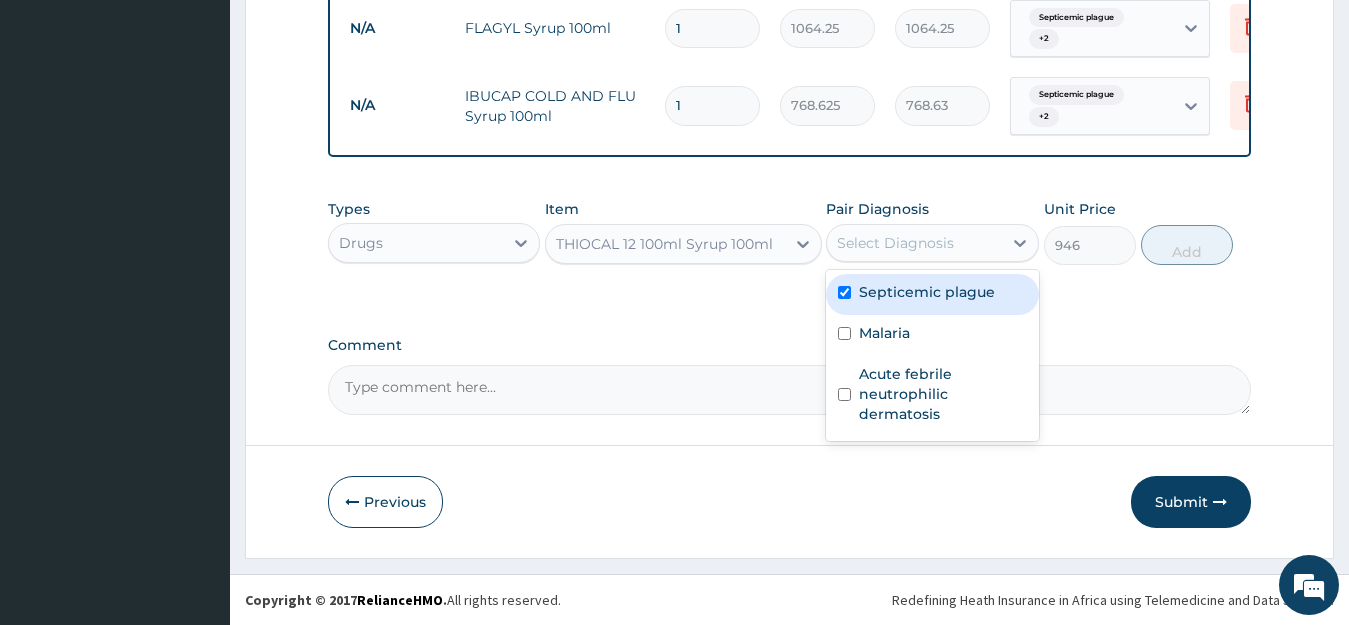 checkbox on "true" 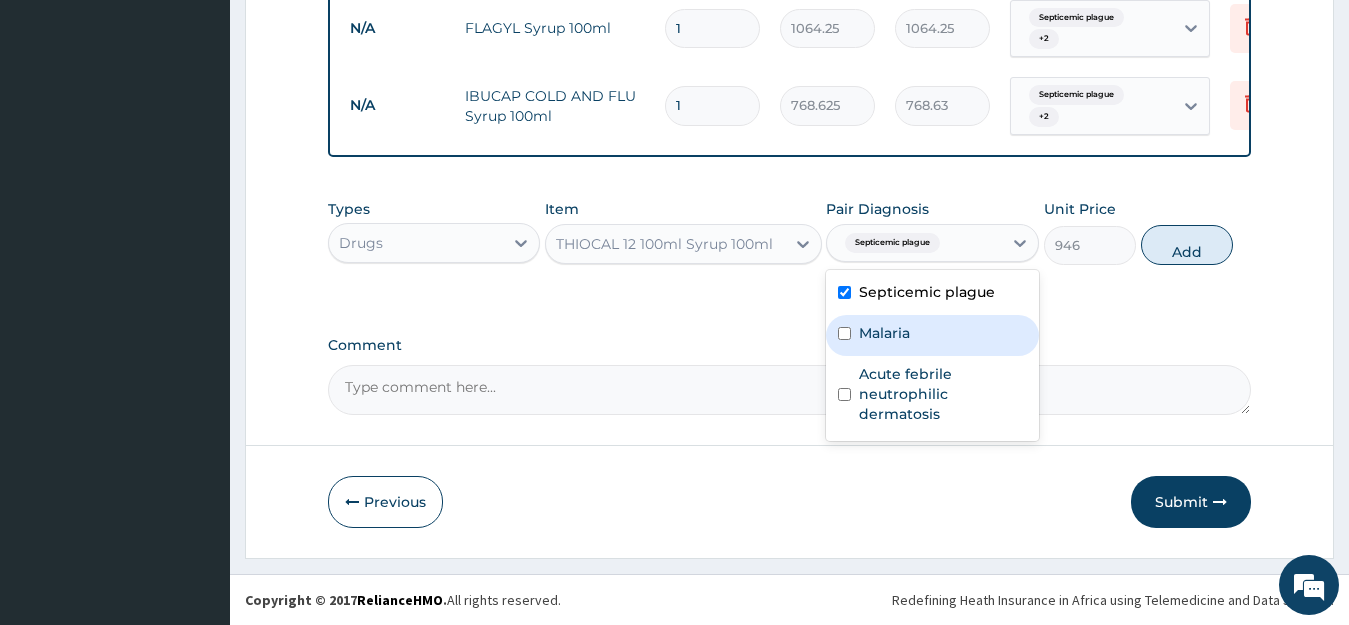 click on "Malaria" at bounding box center [884, 333] 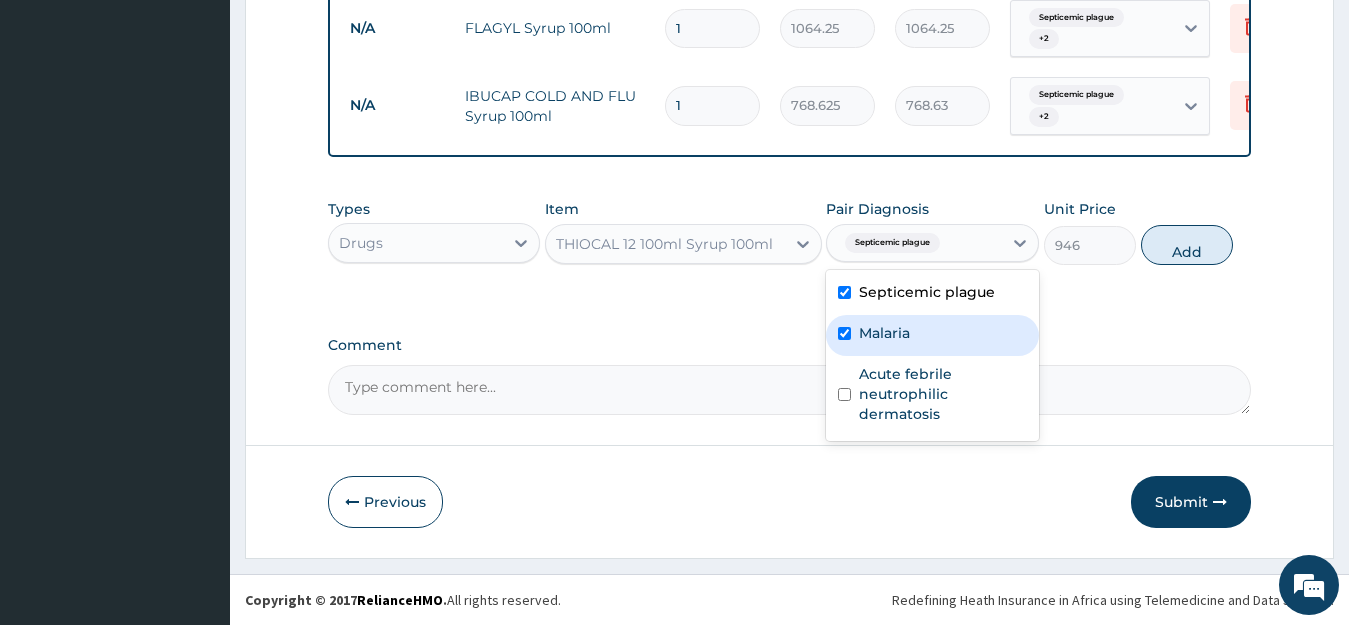 checkbox on "true" 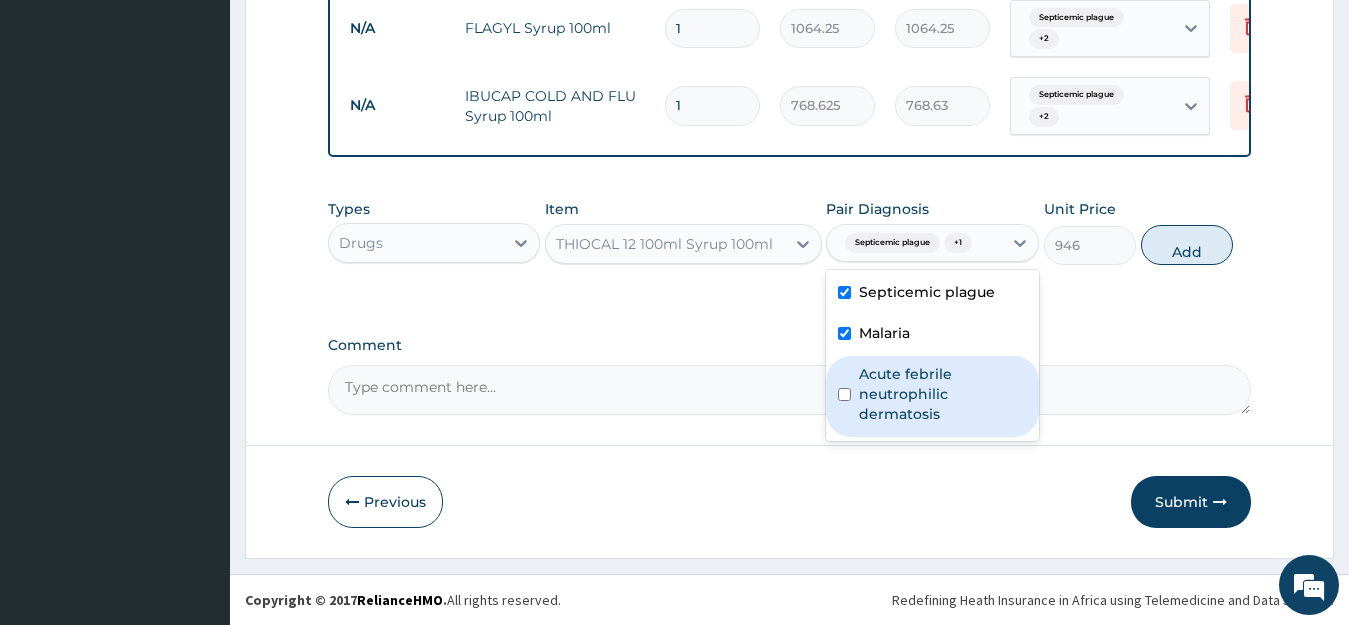 click on "Acute febrile neutrophilic dermatosis" at bounding box center [943, 394] 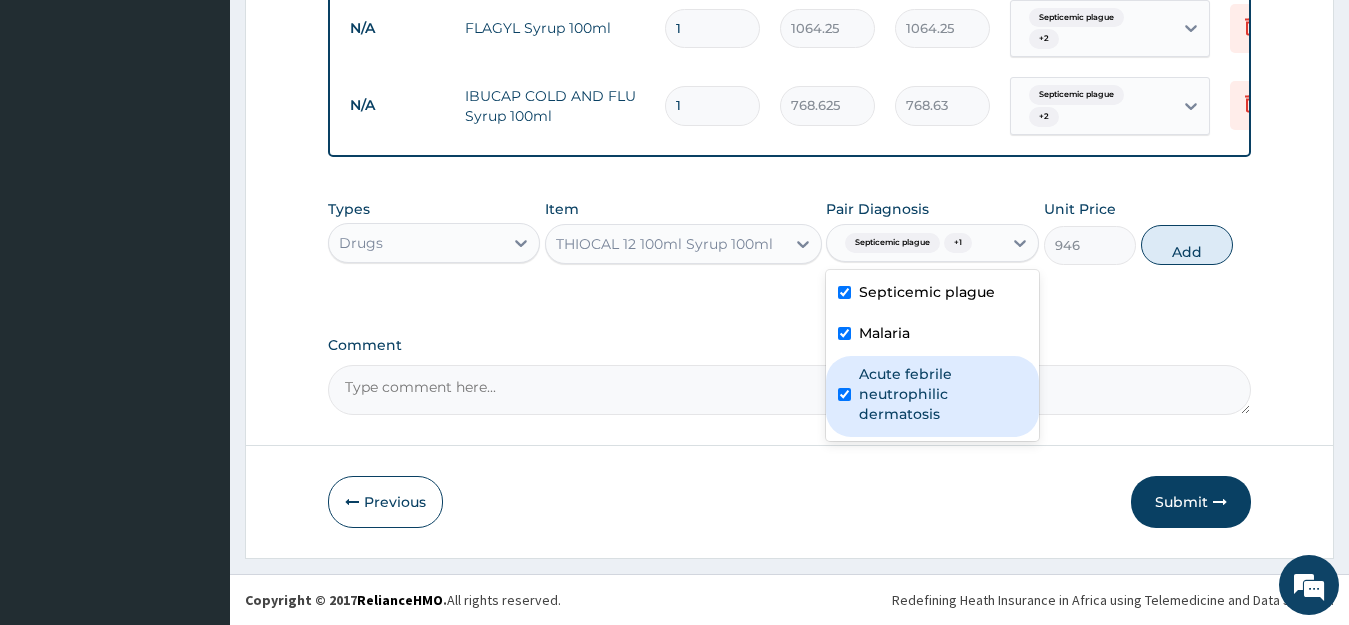 checkbox on "true" 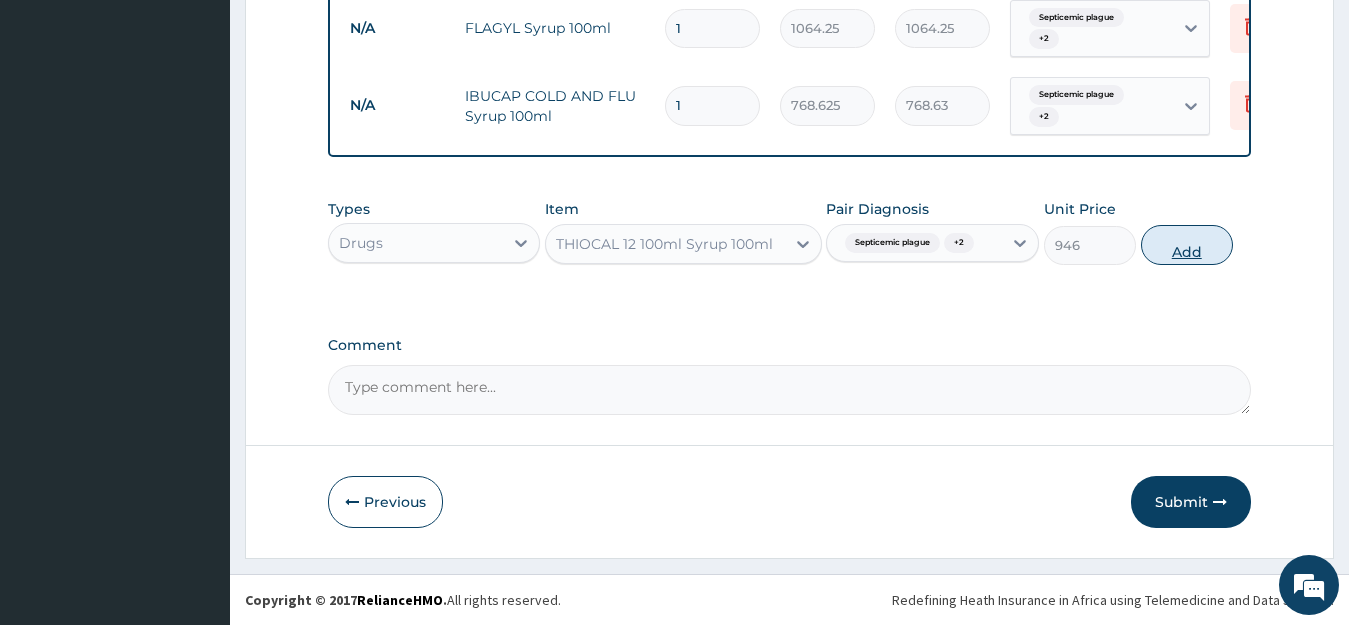 click on "Add" at bounding box center [1187, 245] 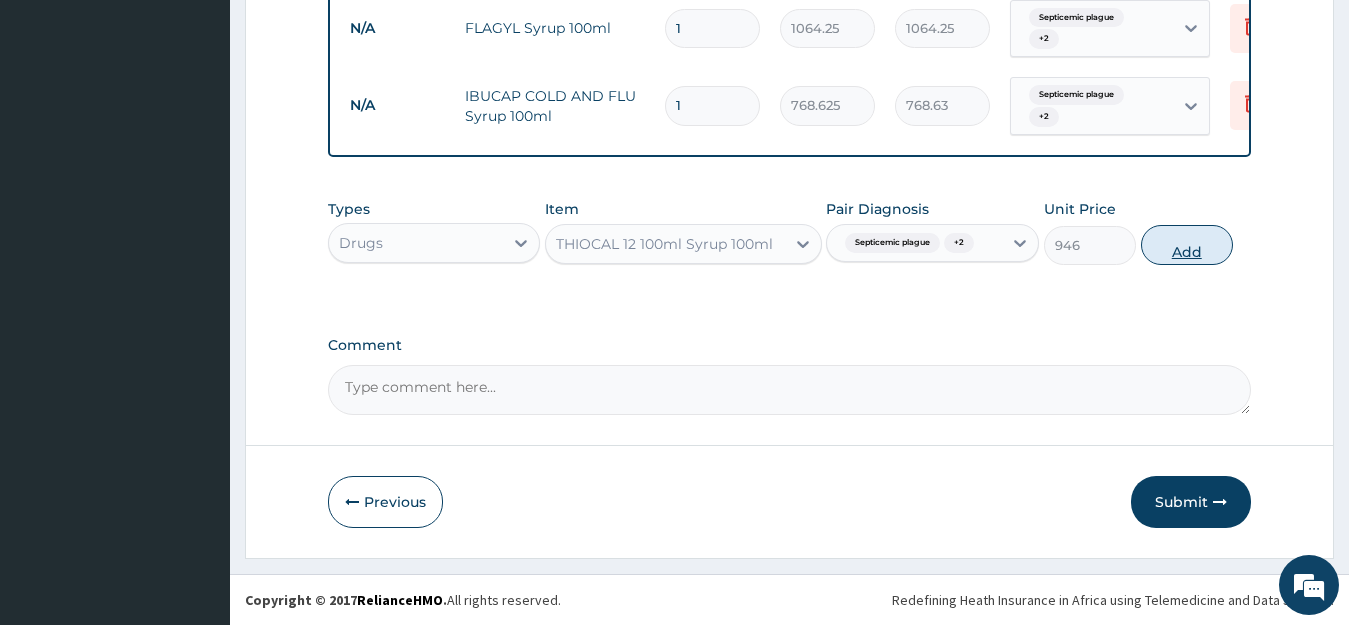 type on "0" 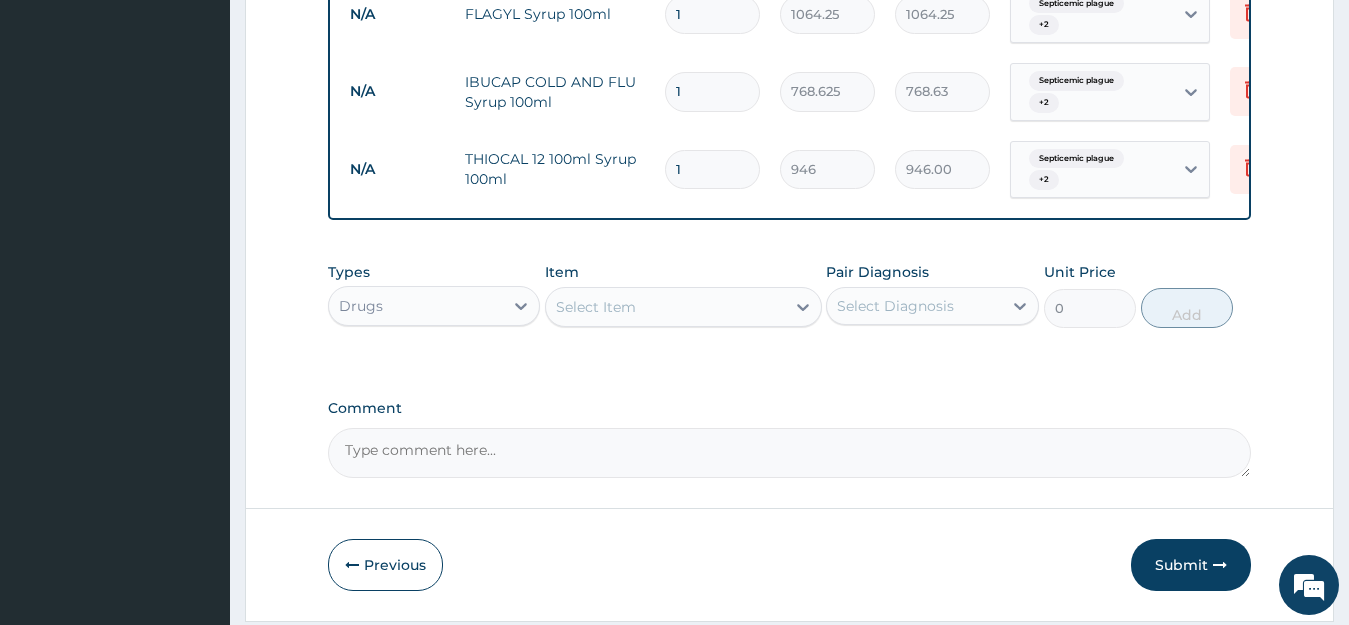 click on "Select Item" at bounding box center [665, 307] 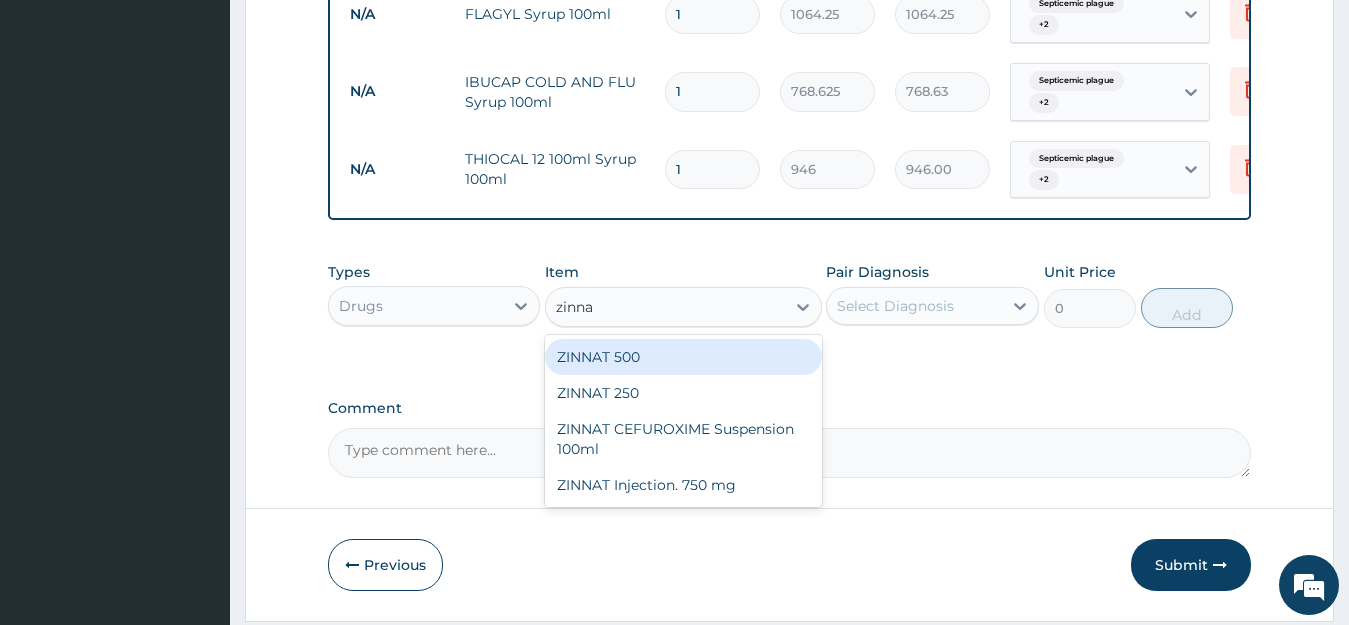 type on "zinnat" 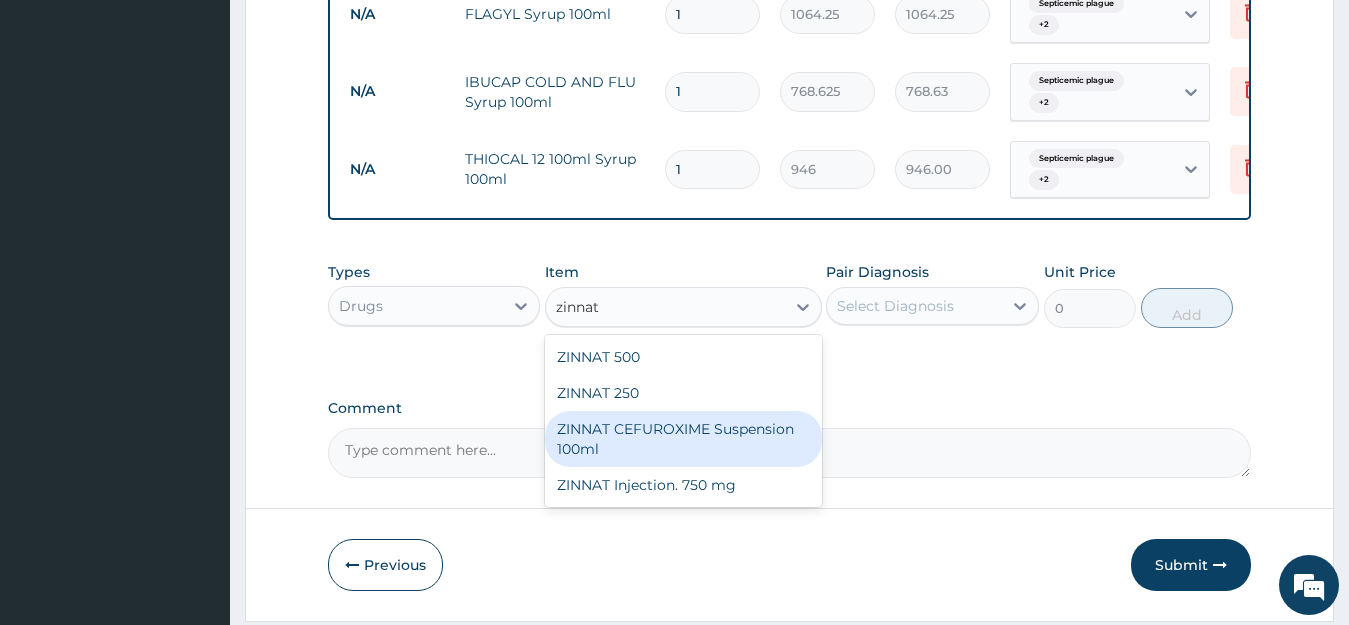 click on "ZINNAT CEFUROXIME Suspension 100ml" at bounding box center [683, 439] 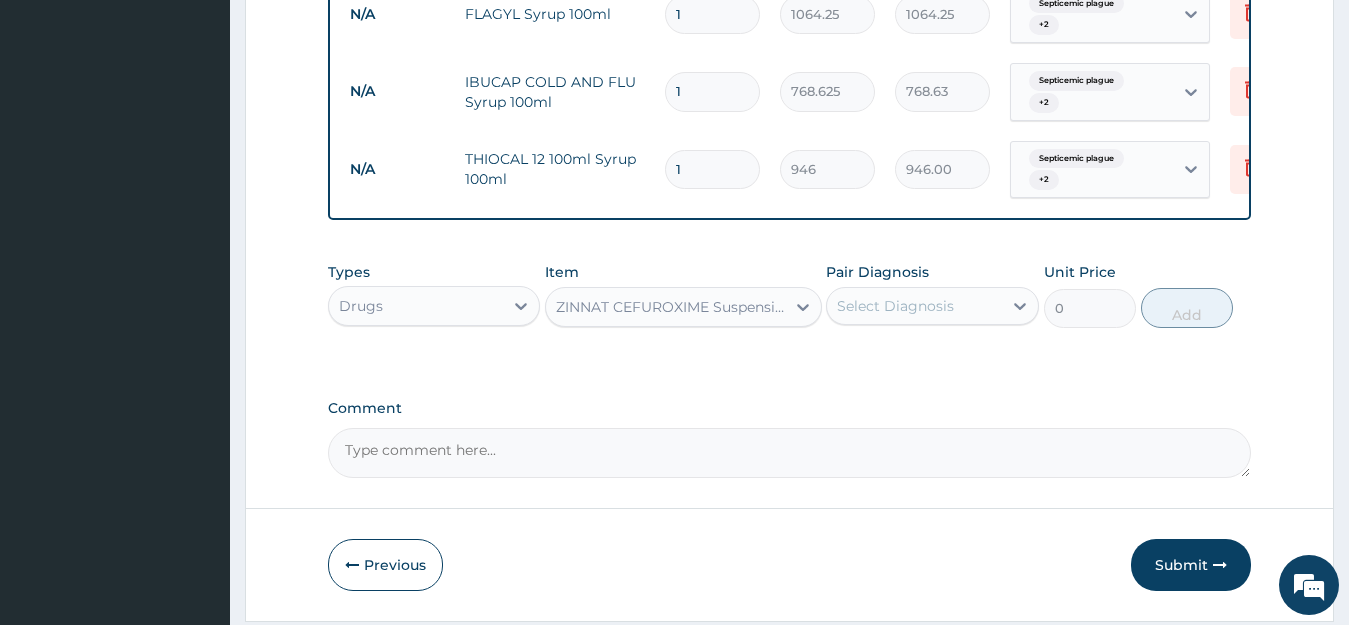 type 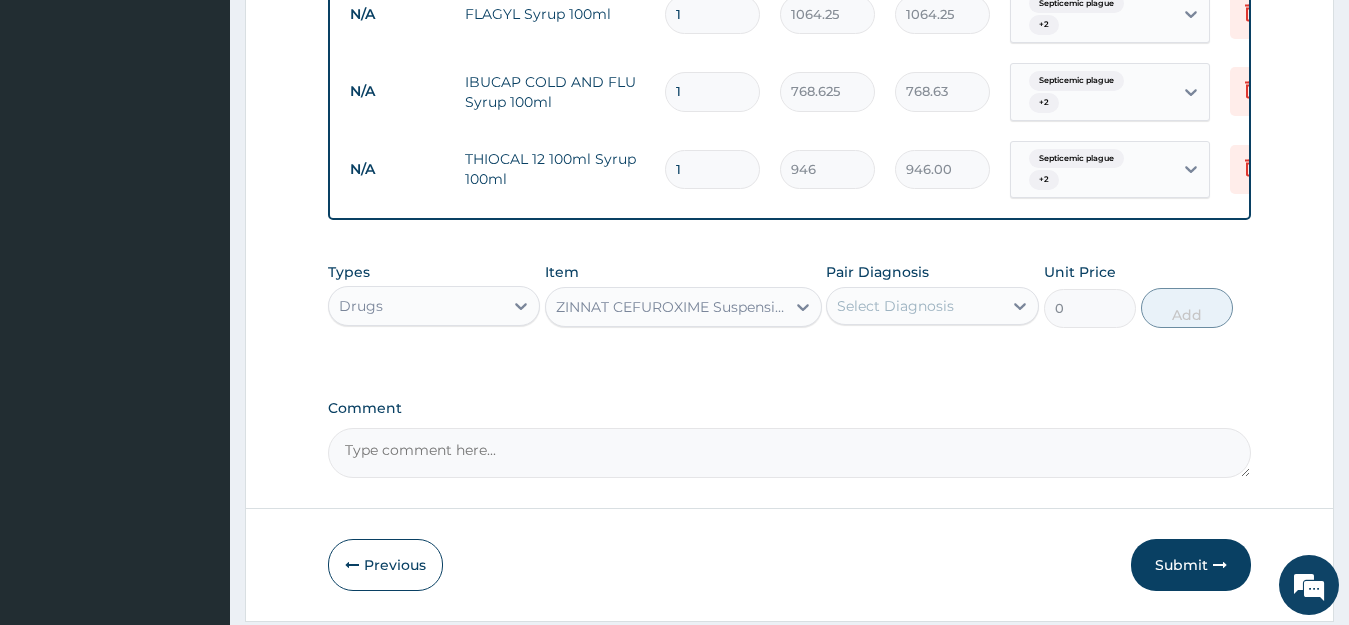 type on "8868.75" 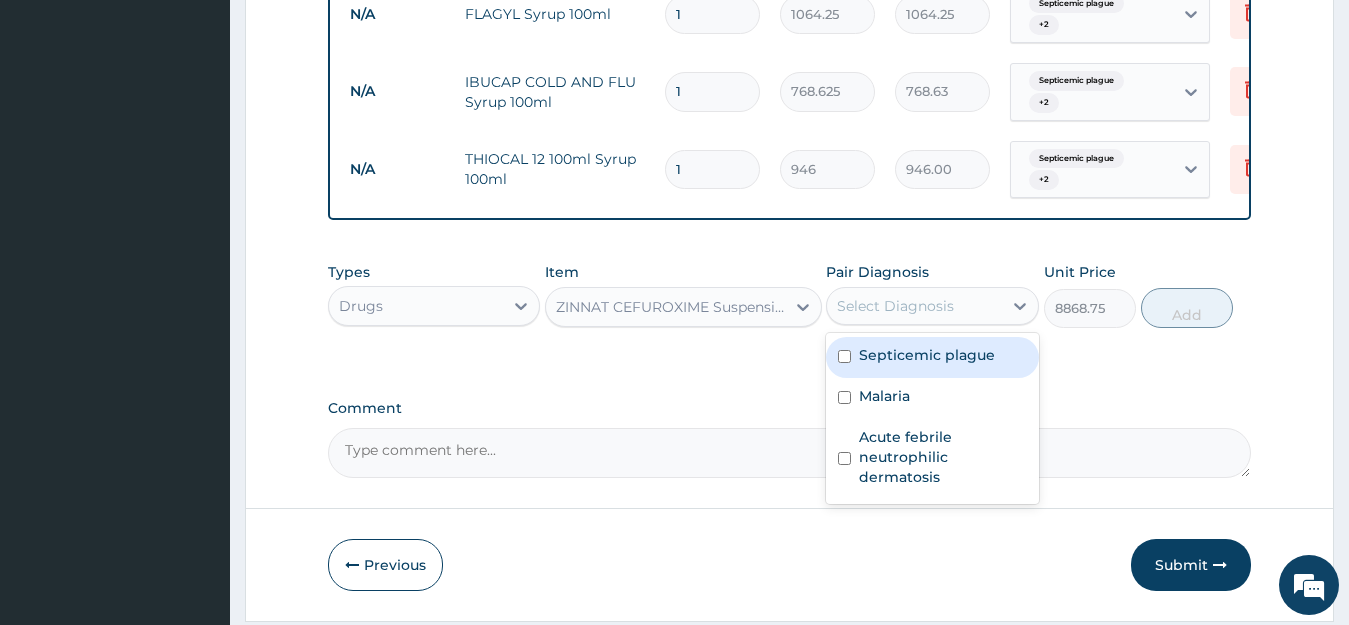 click on "Select Diagnosis" at bounding box center (895, 306) 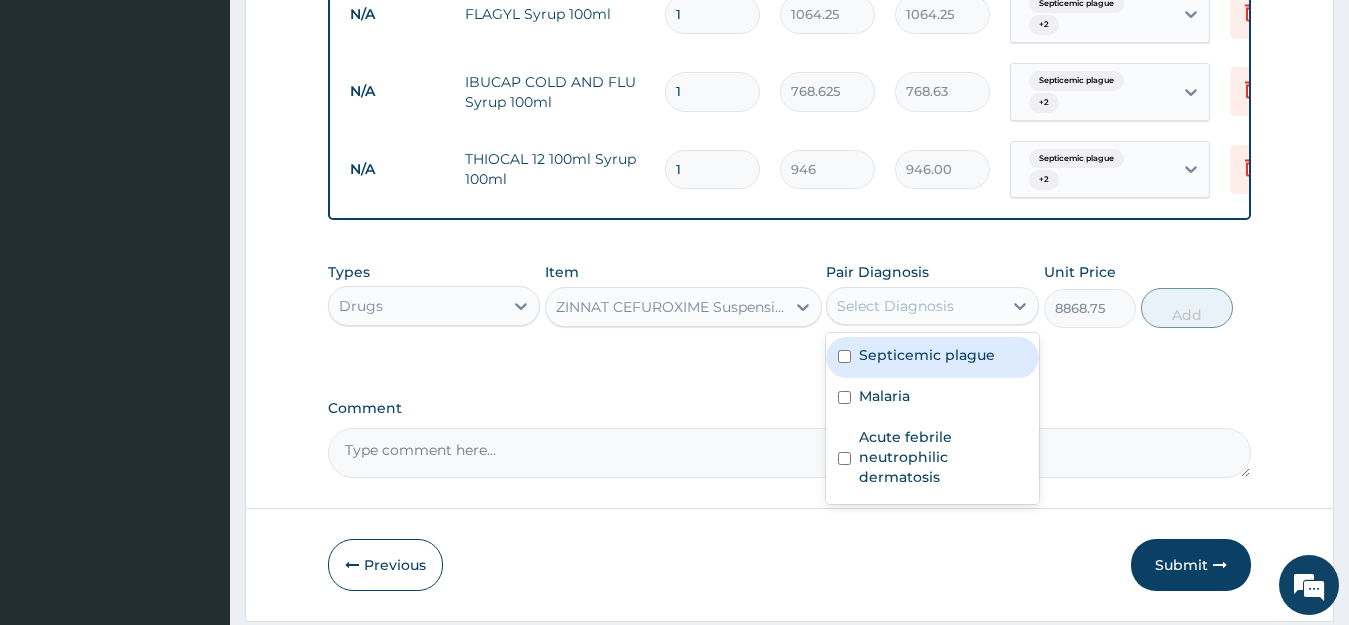 click on "Septicemic plague" at bounding box center (932, 357) 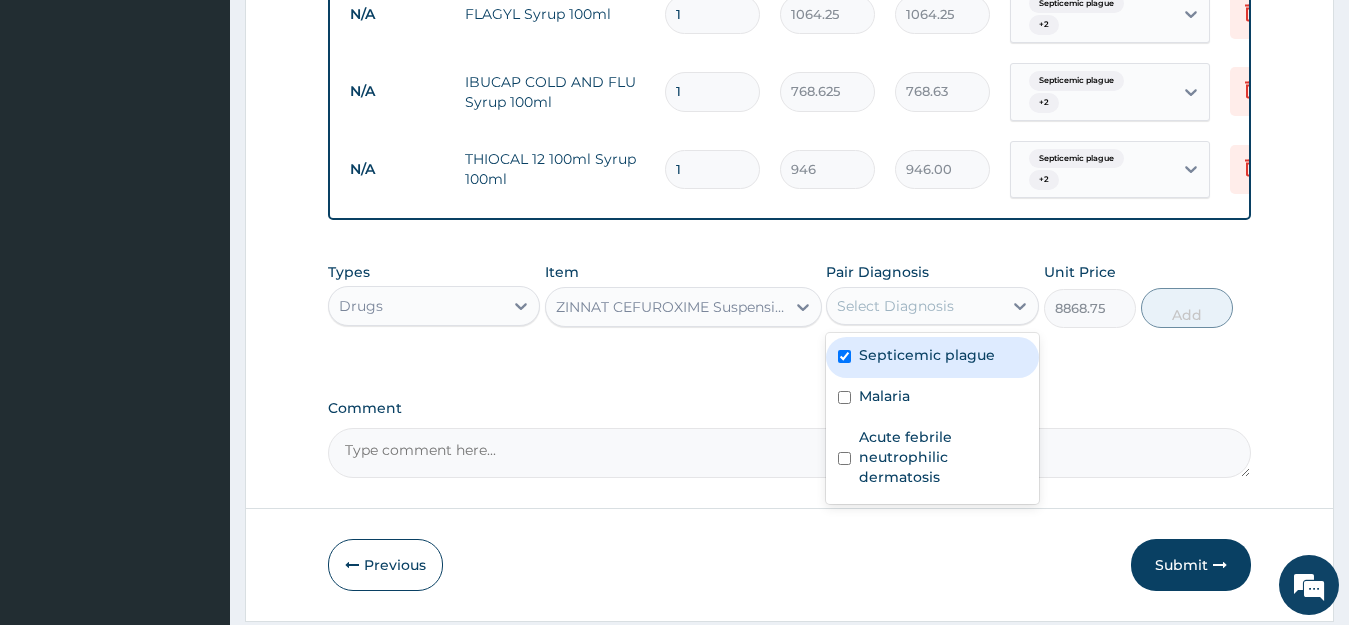 checkbox on "true" 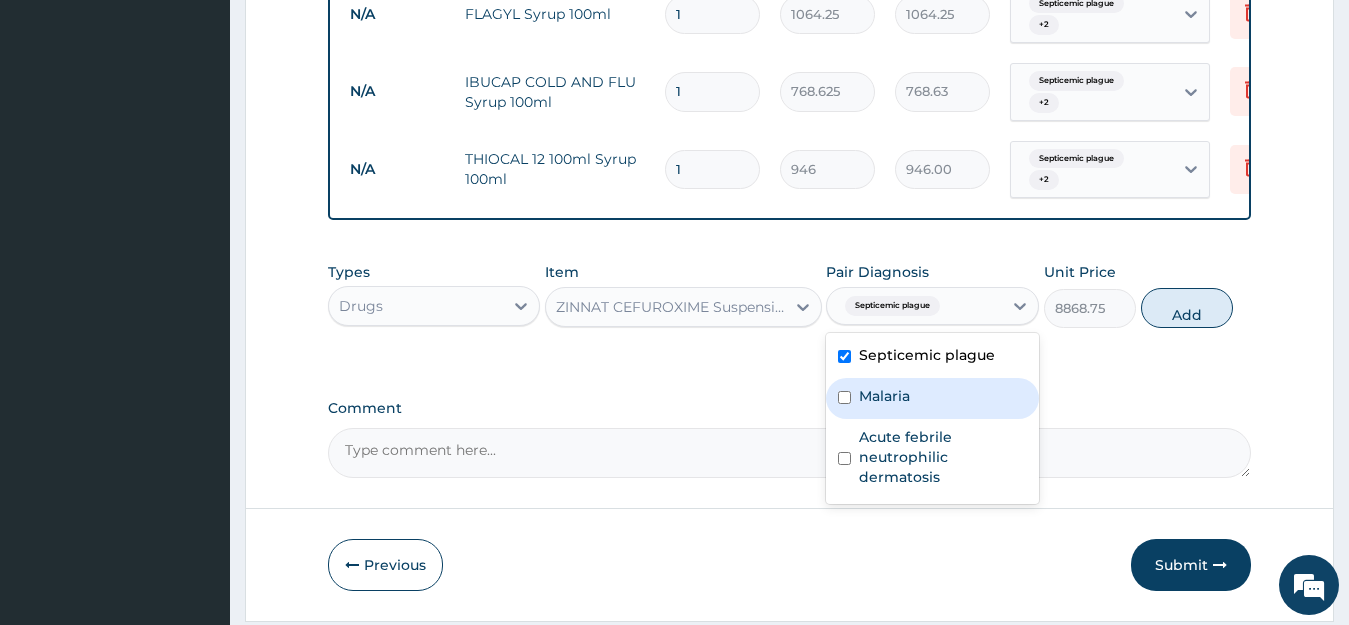 click on "Malaria" at bounding box center (884, 396) 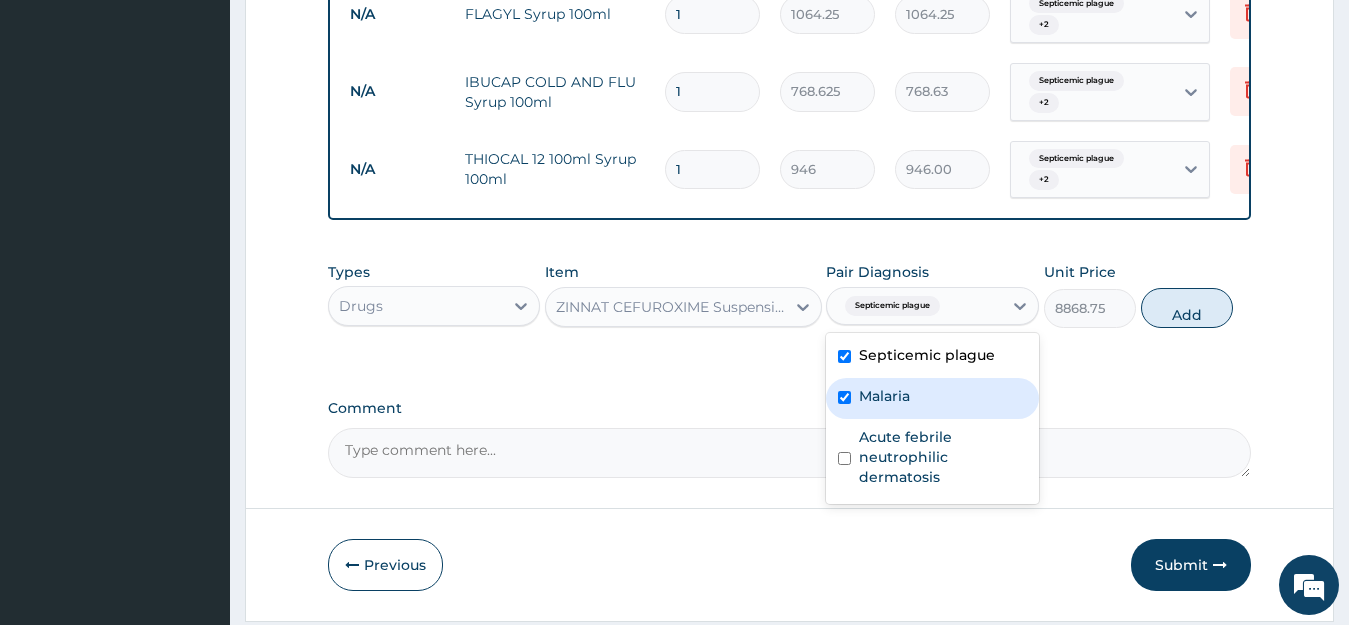 checkbox on "true" 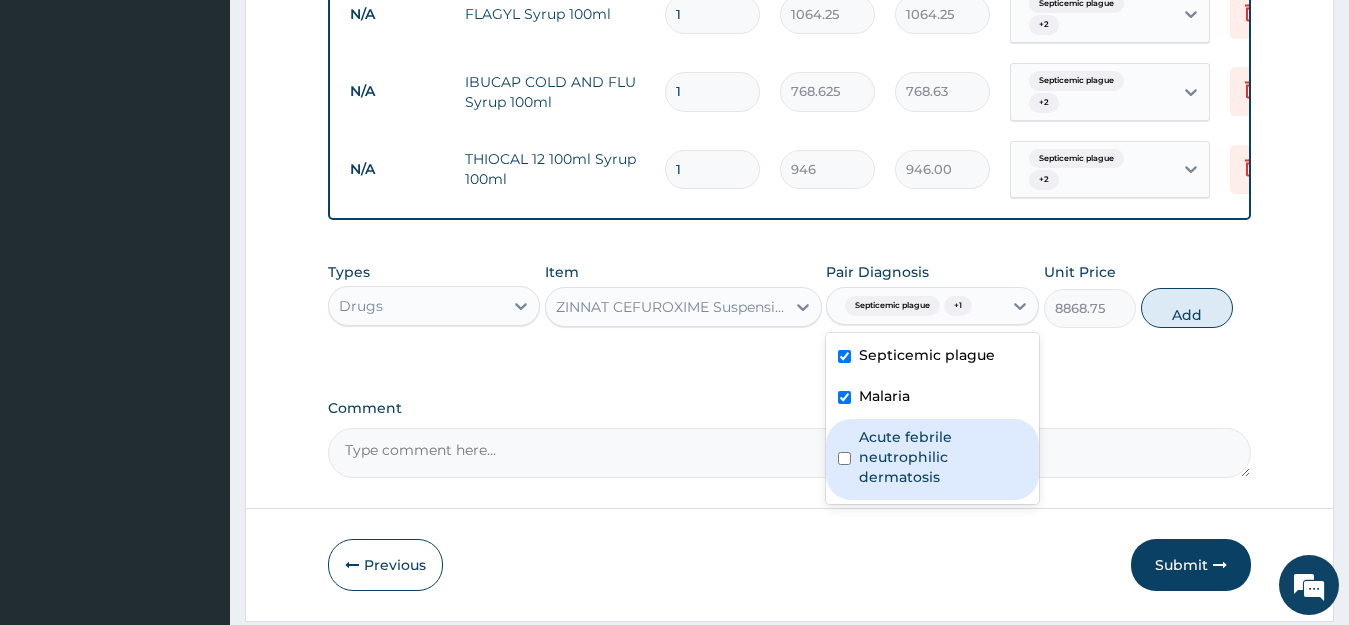 click on "Acute febrile neutrophilic dermatosis" at bounding box center (943, 457) 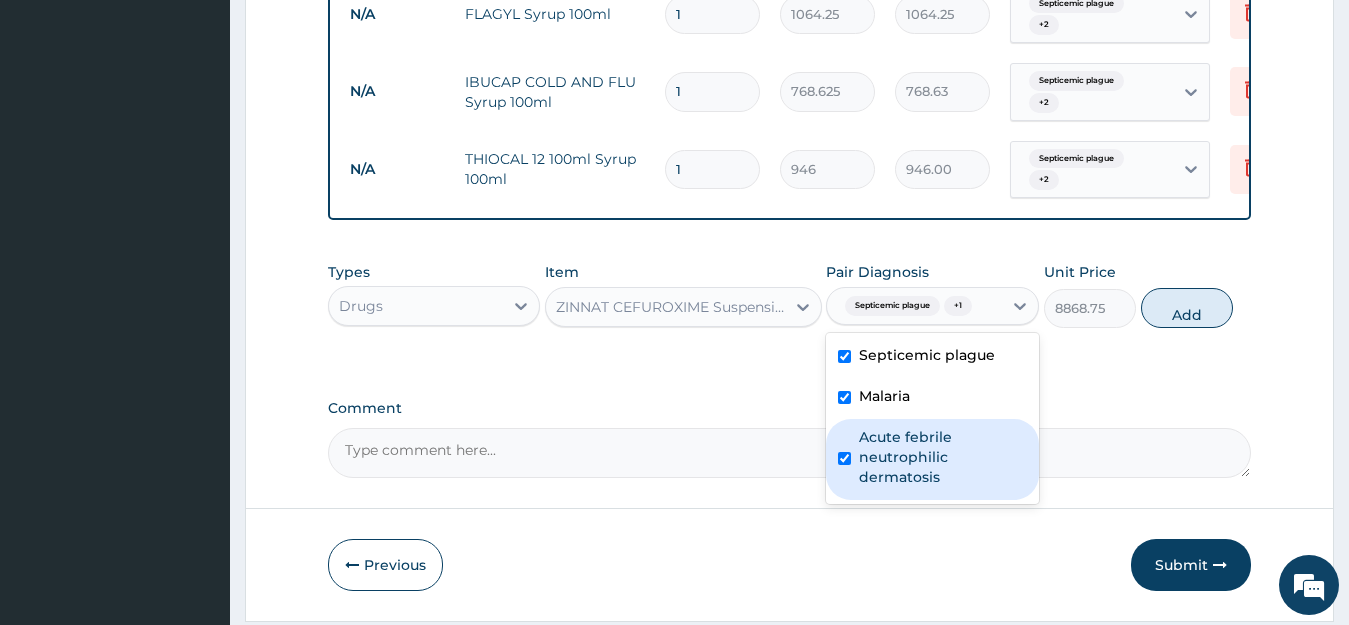 checkbox on "true" 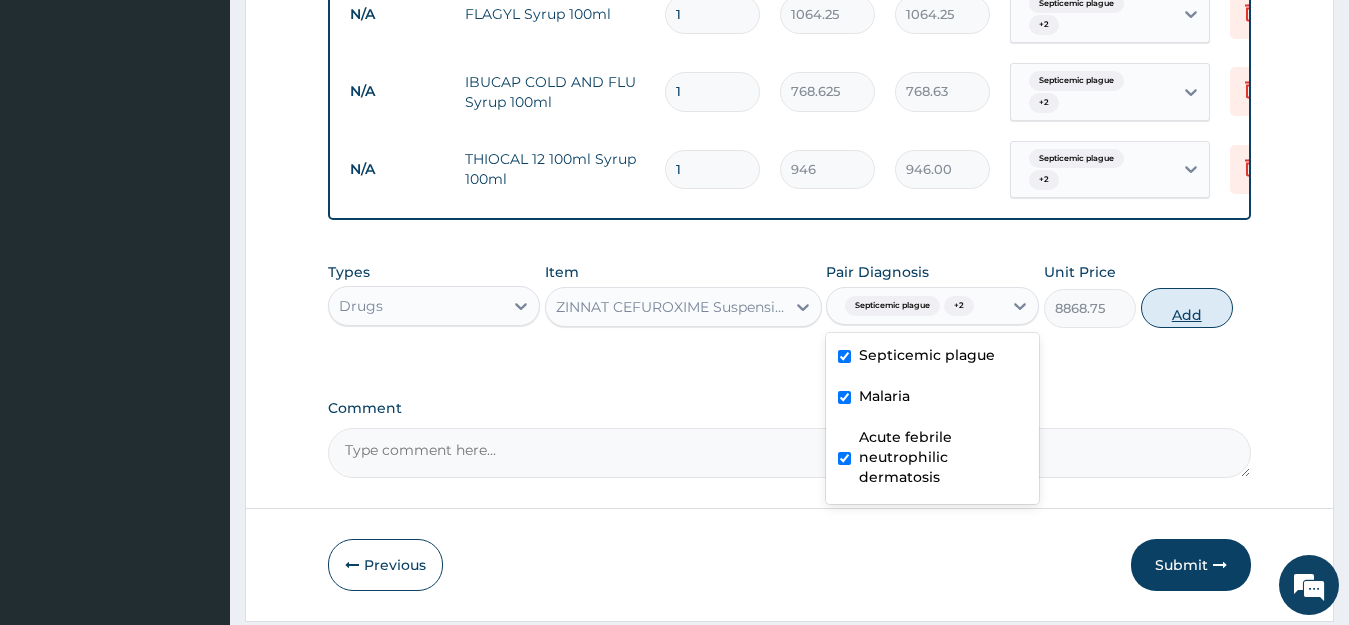 click on "Add" at bounding box center (1187, 308) 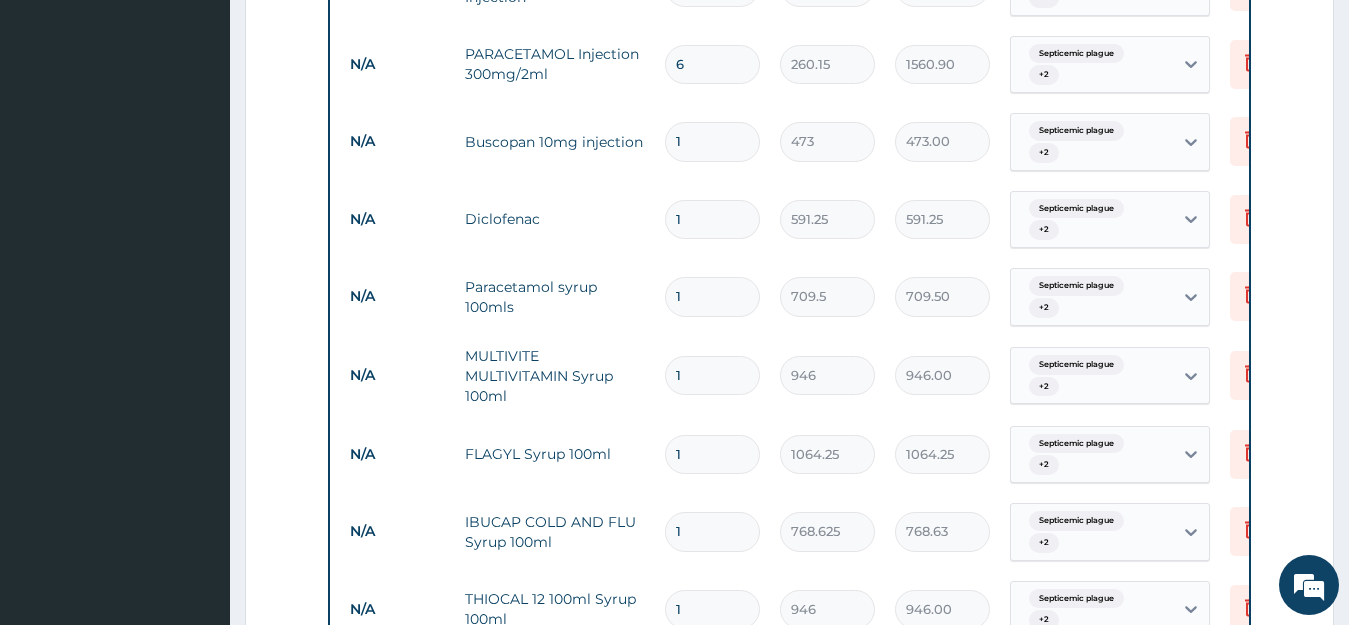 scroll, scrollTop: 2065, scrollLeft: 0, axis: vertical 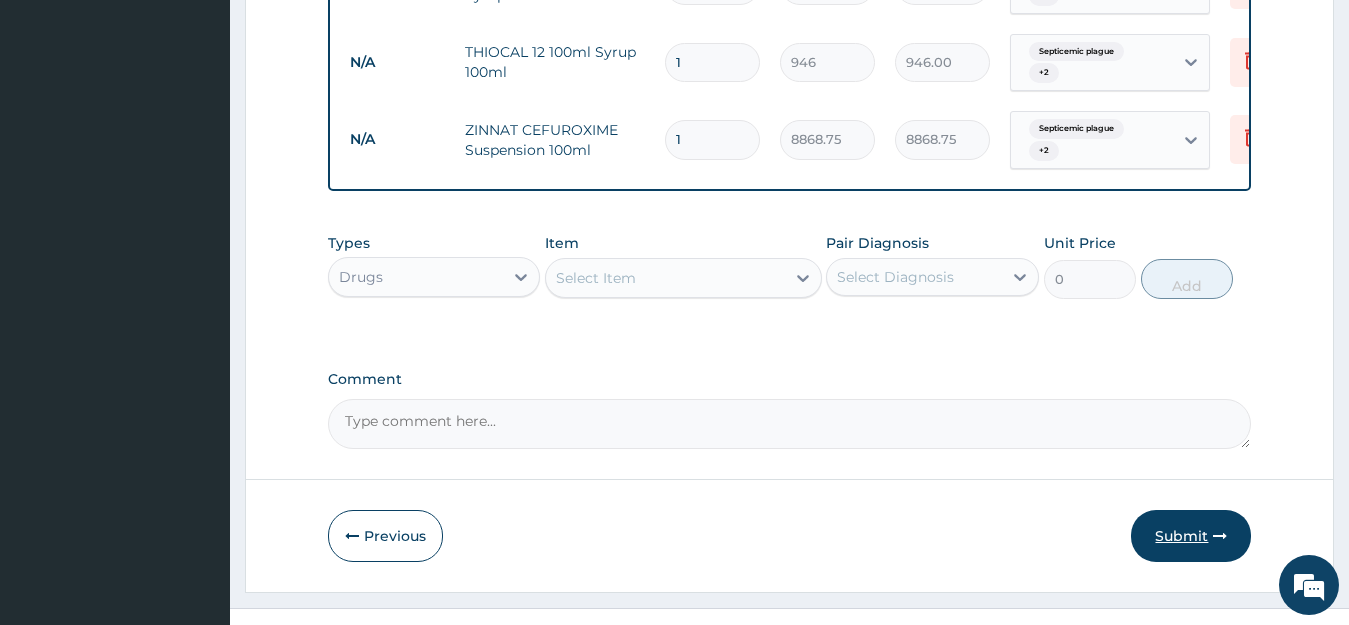 click on "Submit" at bounding box center (1191, 536) 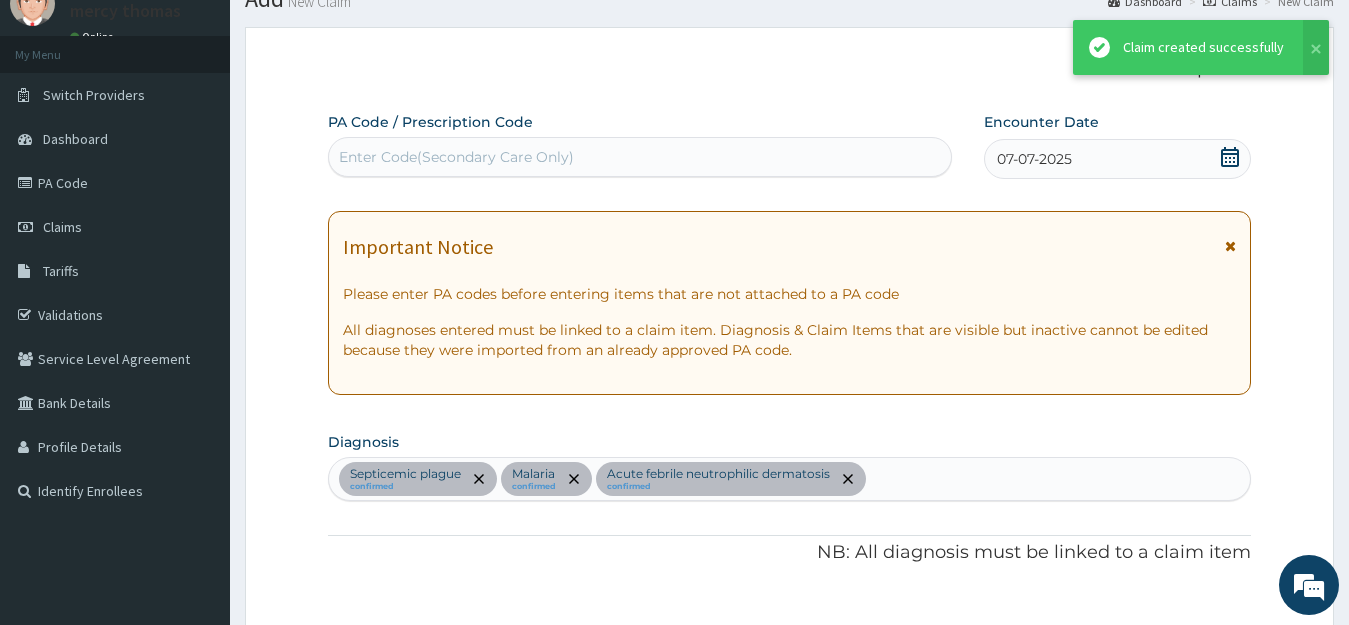 scroll, scrollTop: 2065, scrollLeft: 0, axis: vertical 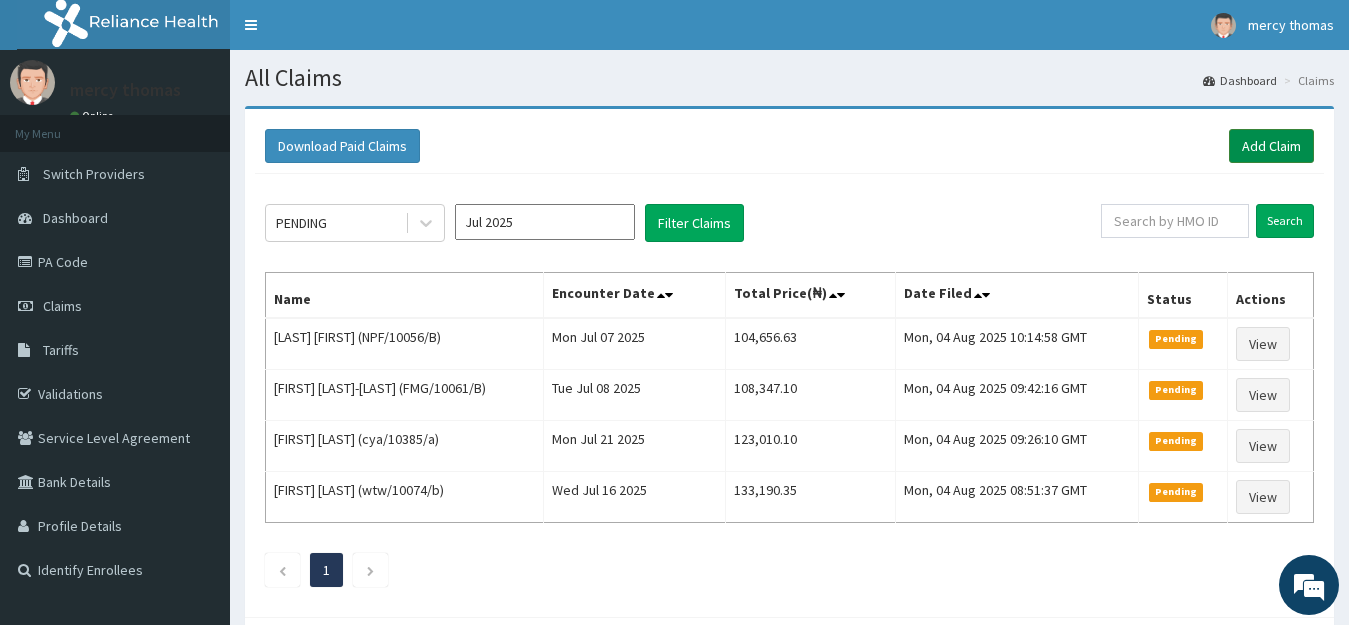 click on "Add Claim" at bounding box center [1271, 146] 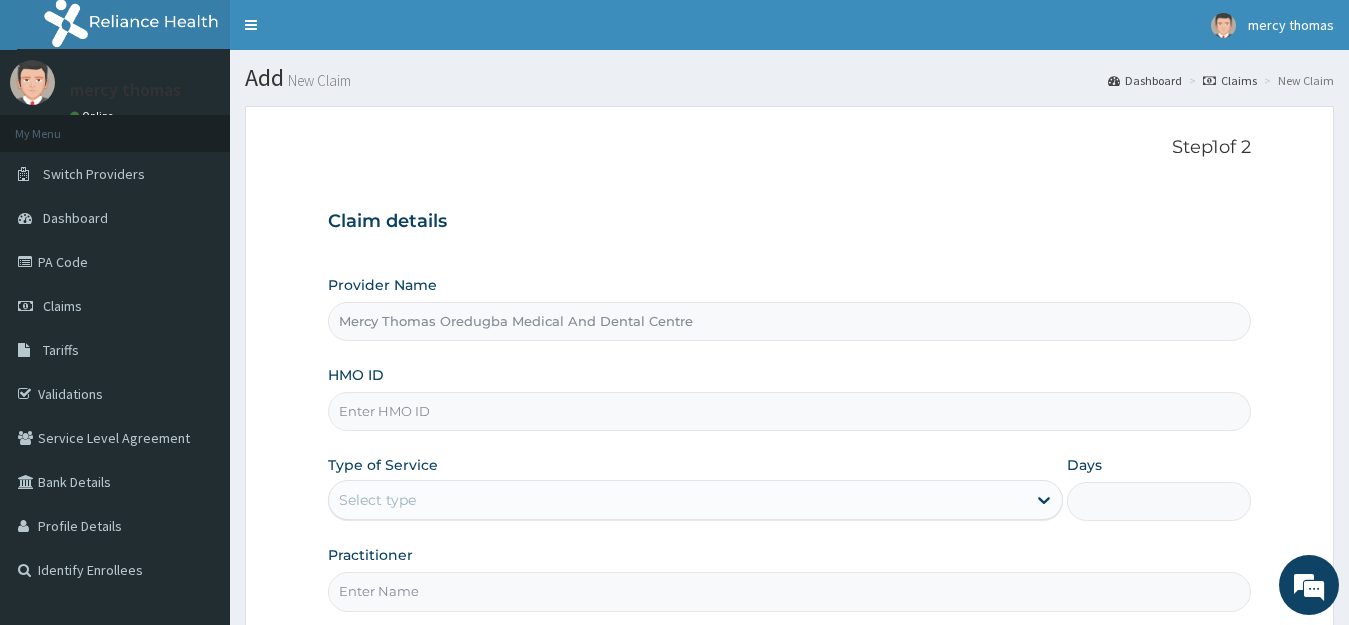 scroll, scrollTop: 0, scrollLeft: 0, axis: both 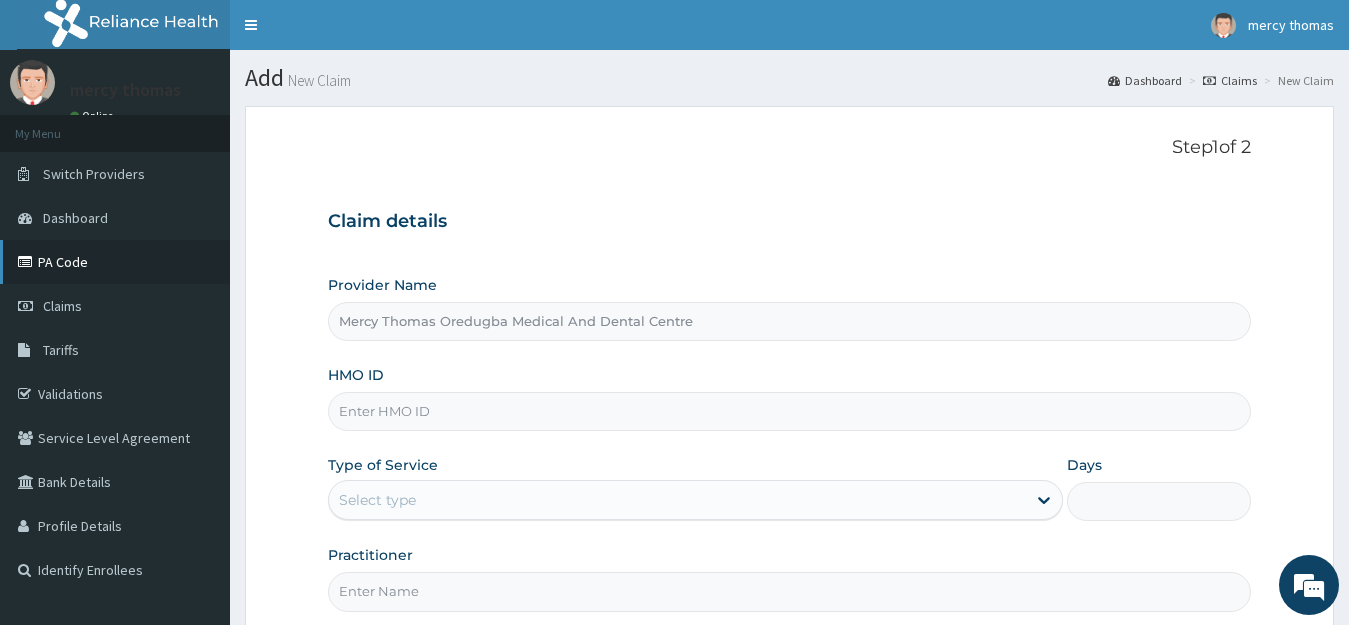 click on "PA Code" at bounding box center (115, 262) 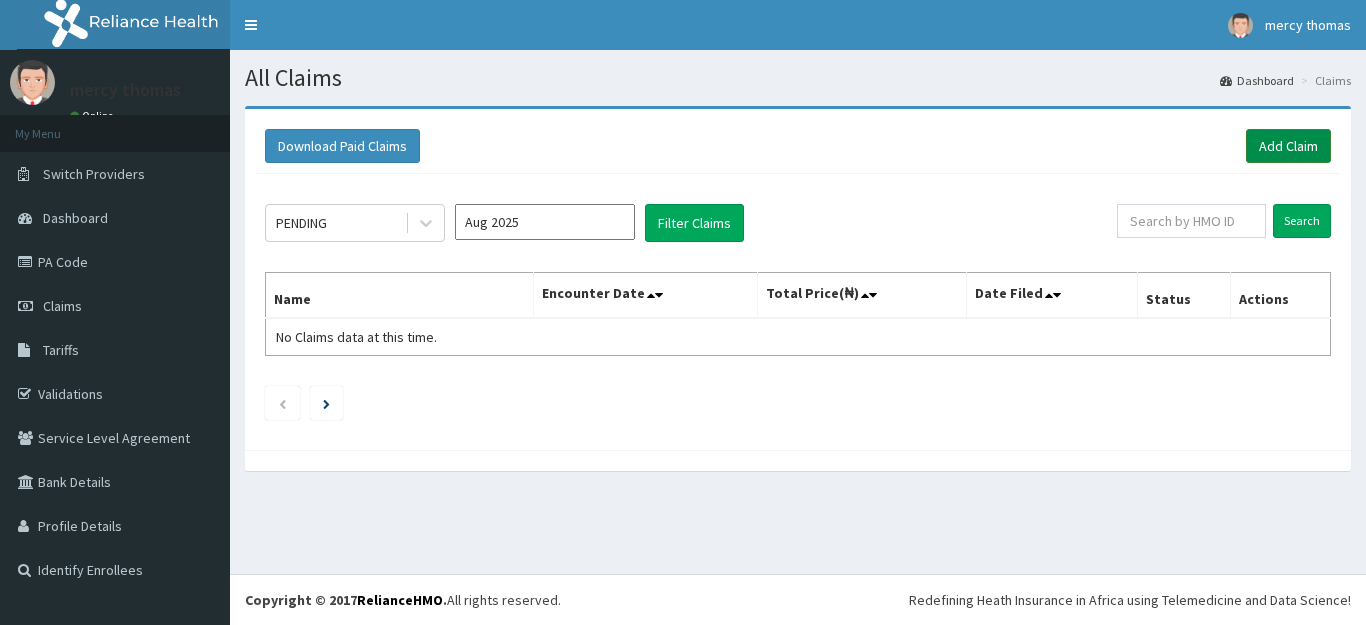 scroll, scrollTop: 0, scrollLeft: 0, axis: both 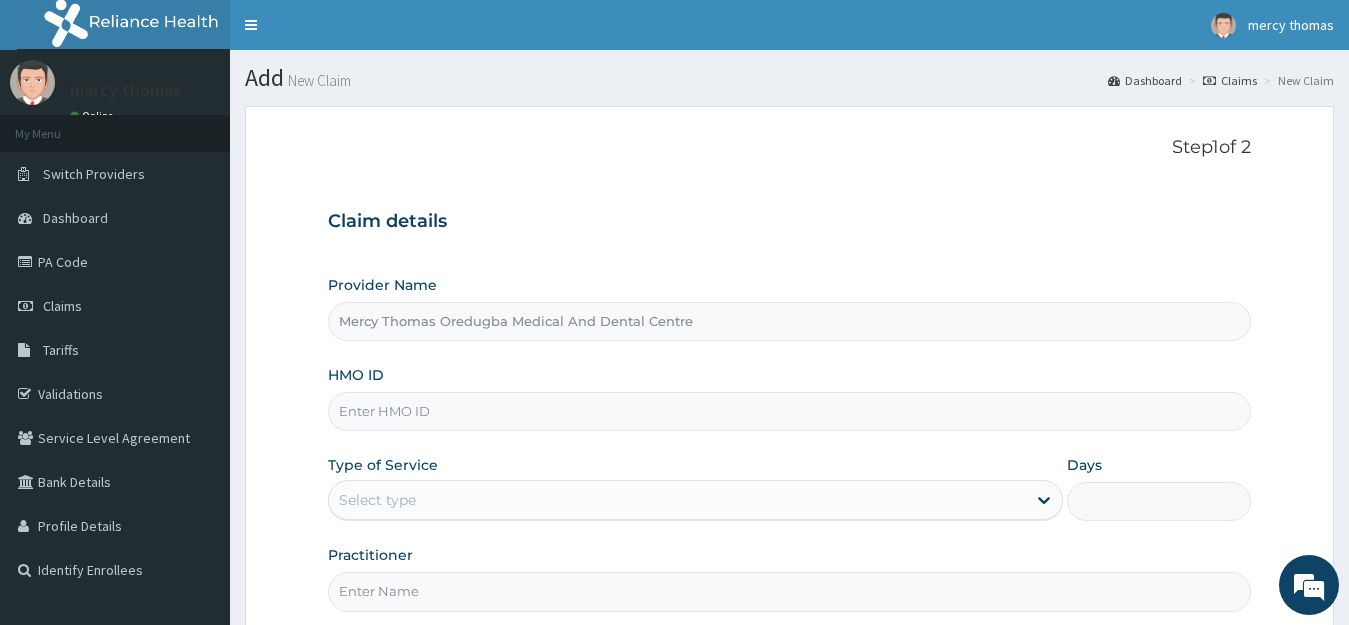 click on "HMO ID" at bounding box center [790, 411] 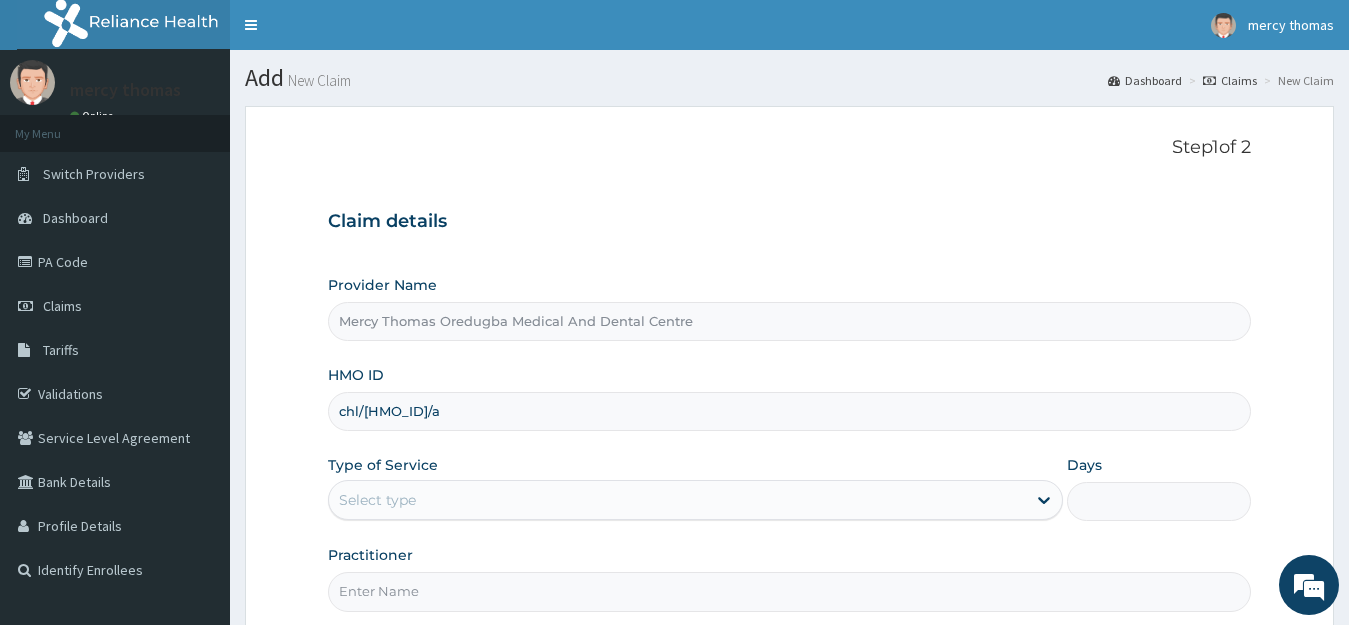 type on "chl/[HMO_ID]/a" 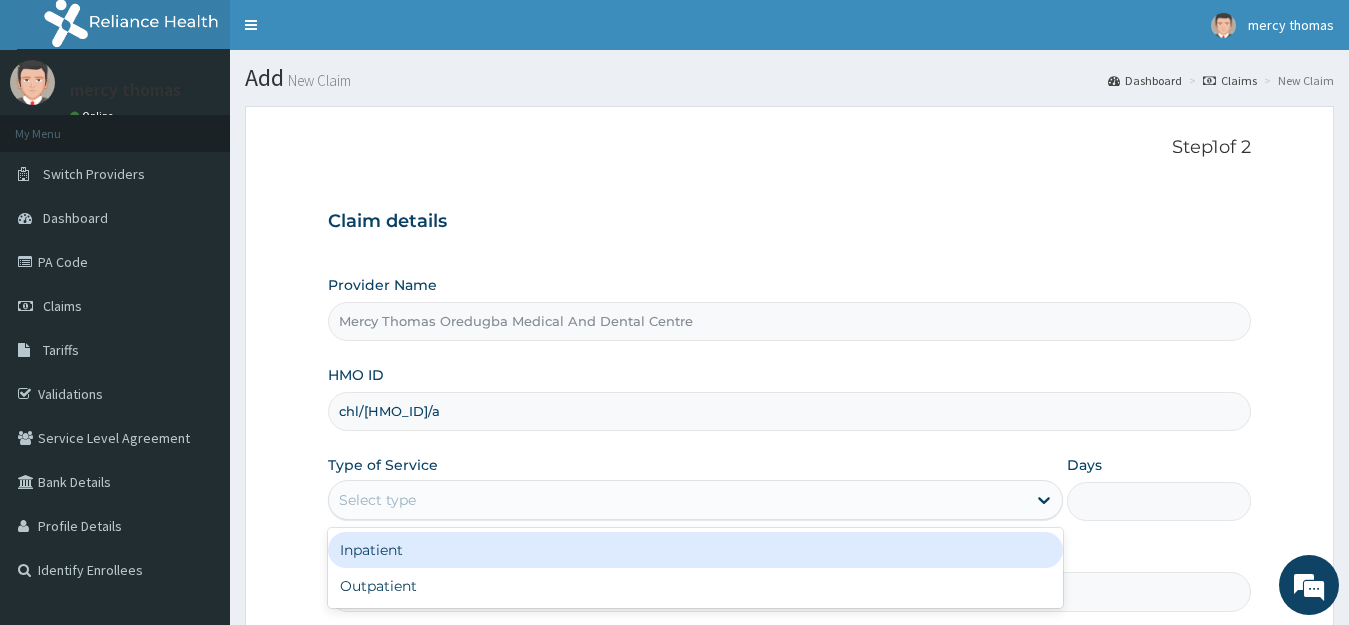 click on "Inpatient" at bounding box center [696, 550] 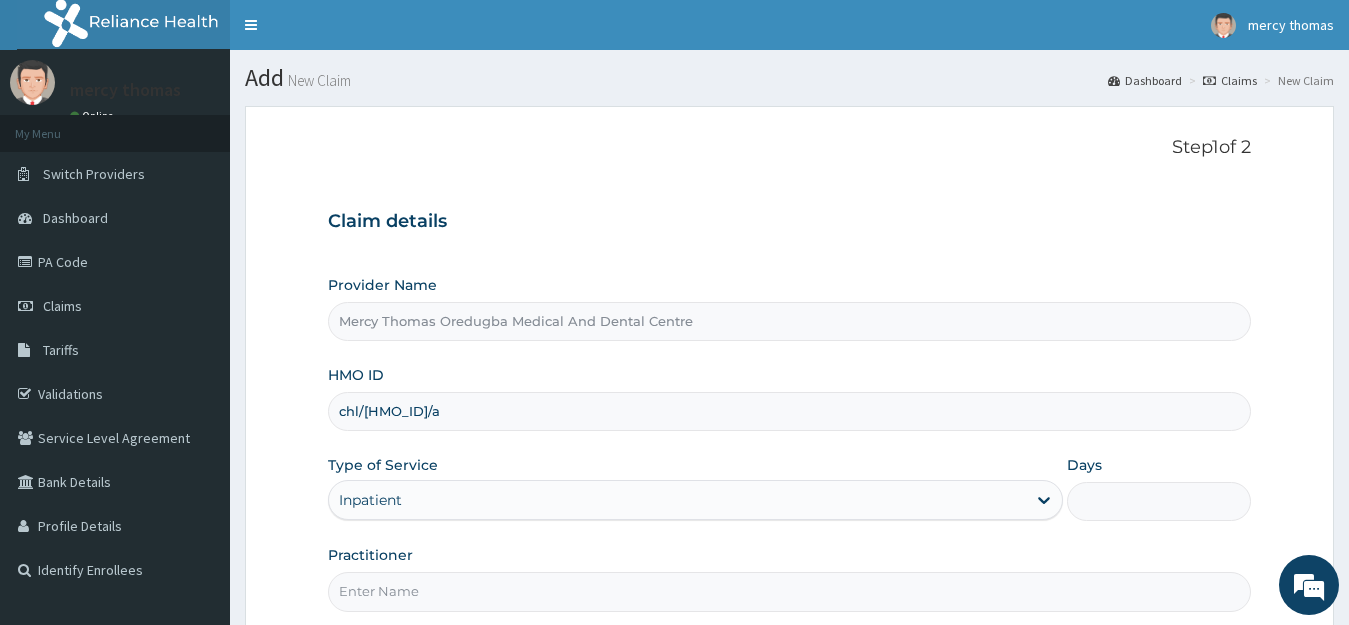 click on "Days" at bounding box center (1159, 501) 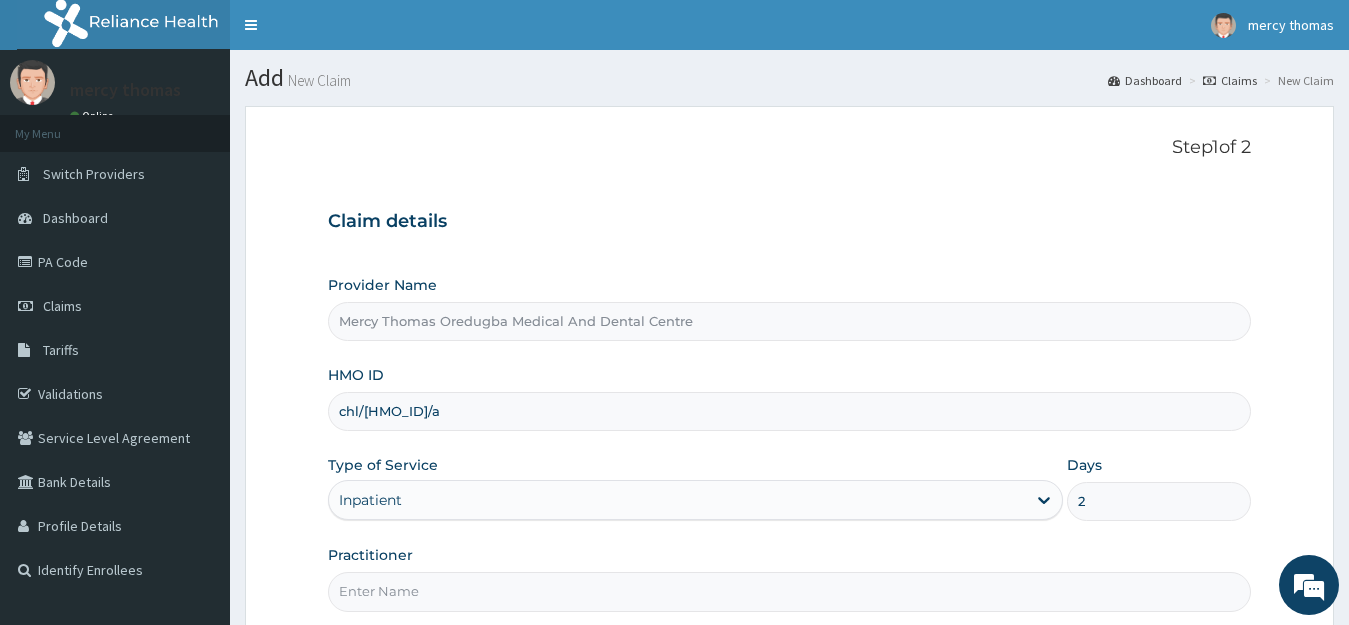 type on "2" 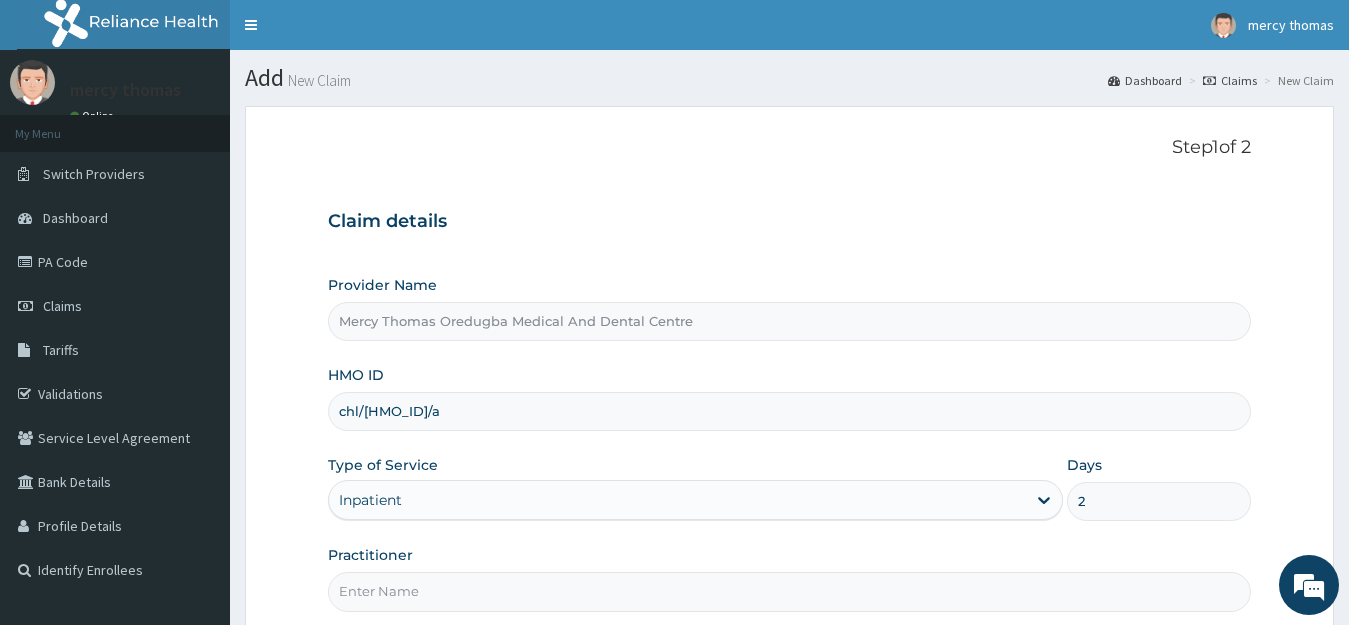 type on "[LAST_NAME]" 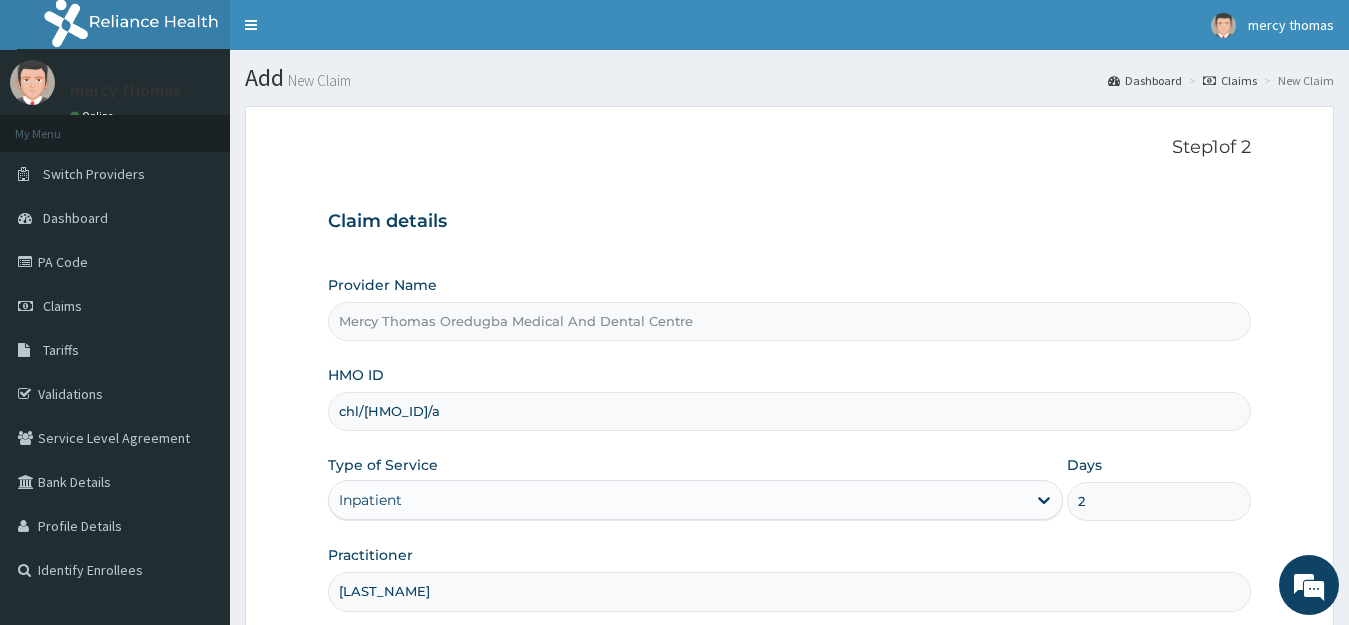 scroll, scrollTop: 197, scrollLeft: 0, axis: vertical 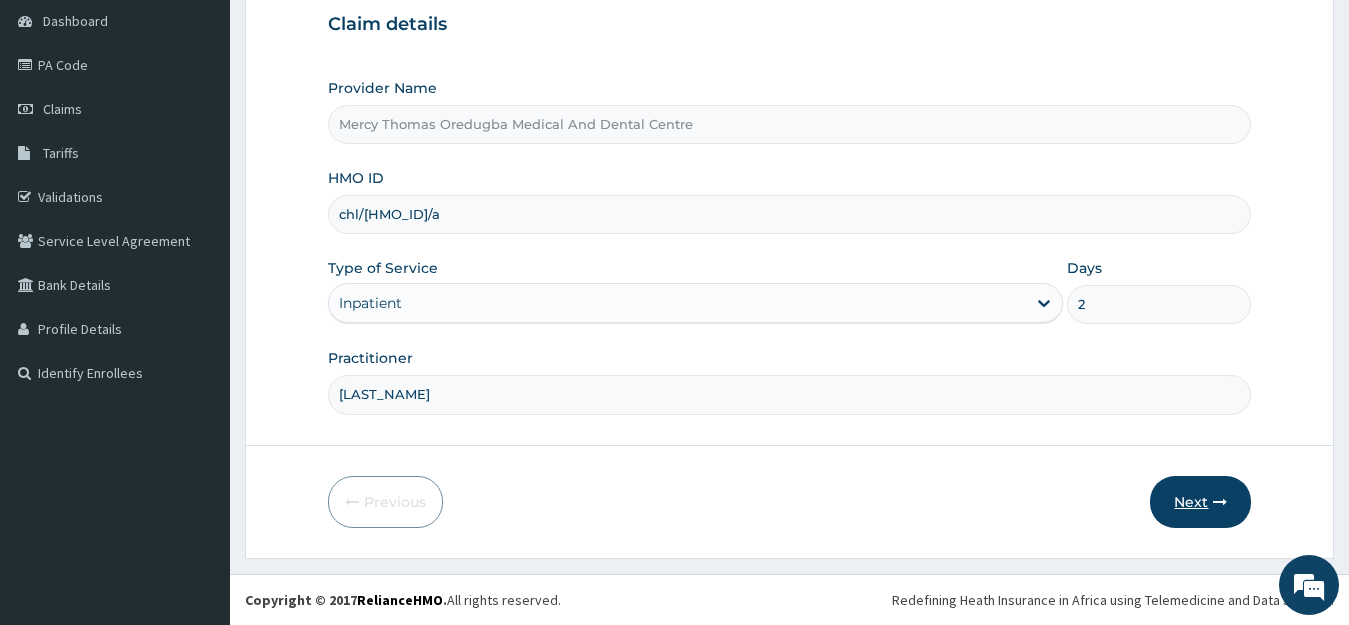 click at bounding box center (1220, 502) 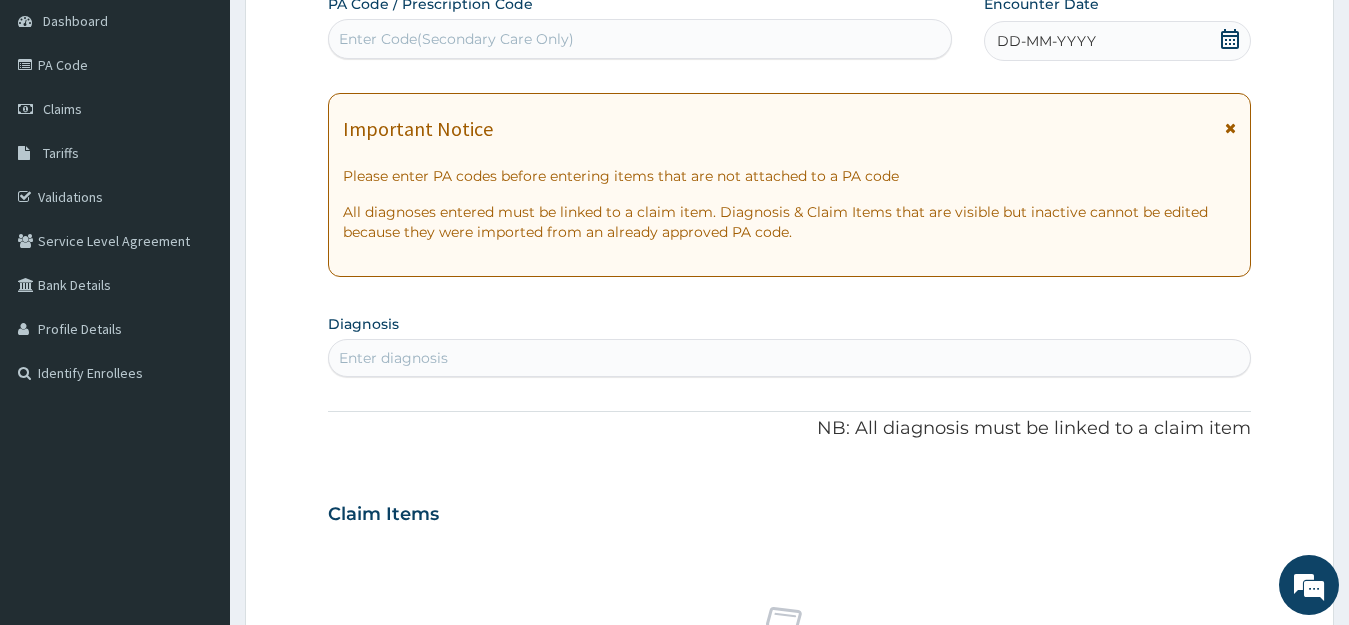click on "Enter Code(Secondary Care Only)" at bounding box center [640, 39] 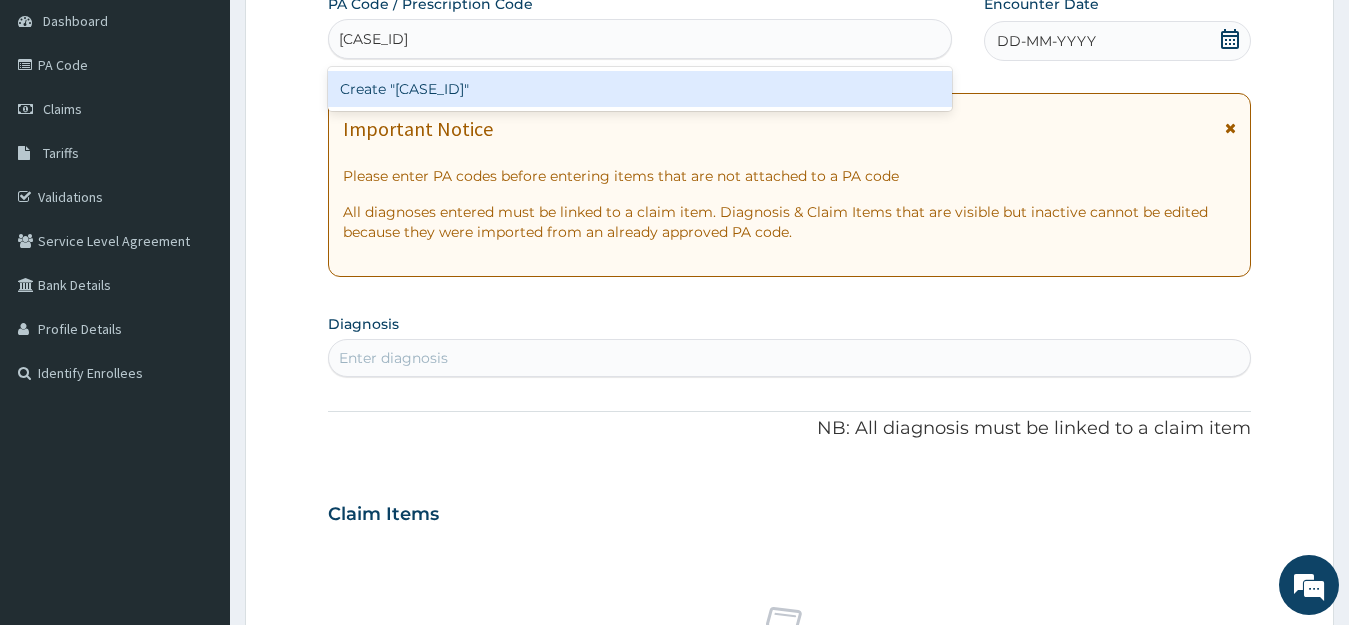 type on "[CASE_ID]" 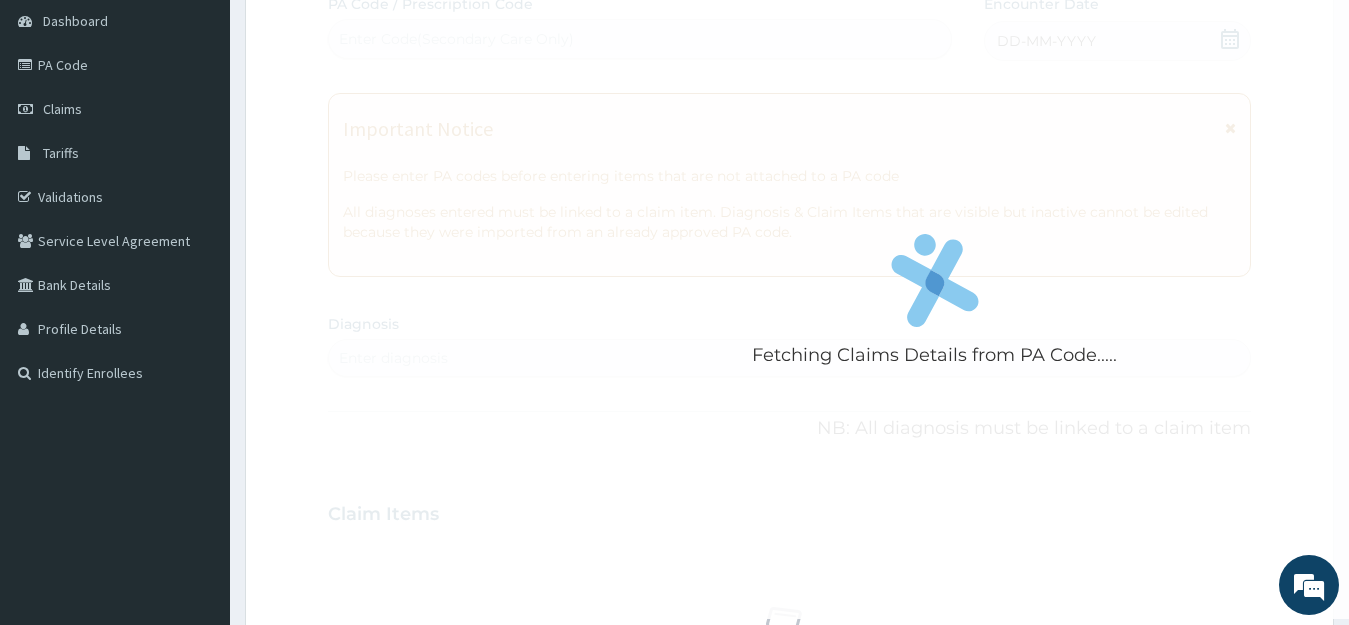 click on "Fetching Claims Details from PA Code..... PA Code / Prescription Code Enter Code(Secondary Care Only) Encounter Date DD-MM-YYYY Important Notice Please enter PA codes before entering items that are not attached to a PA code   All diagnoses entered must be linked to a claim item. Diagnosis & Claim Items that are visible but inactive cannot be edited because they were imported from an already approved PA code. Diagnosis Enter diagnosis NB: All diagnosis must be linked to a claim item Claim Items No claim item Types Select Type Item Select Item Pair Diagnosis Select Diagnosis Unit Price 0 Add Comment" at bounding box center (790, 511) 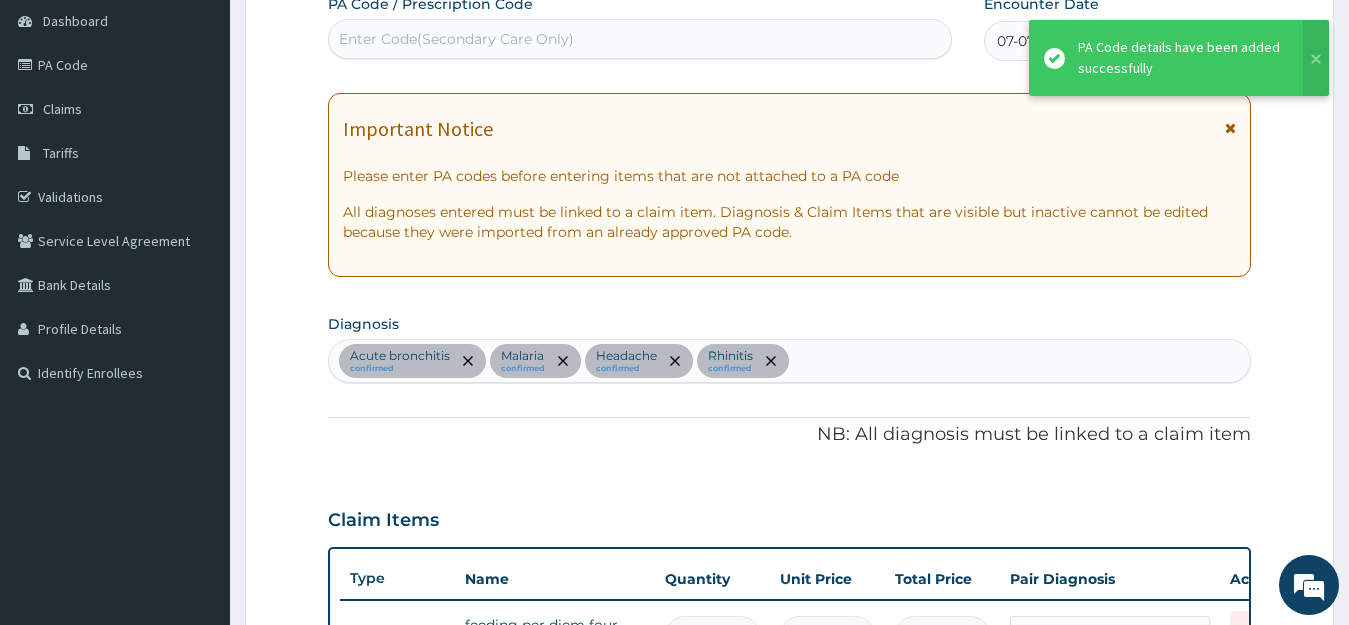 scroll, scrollTop: 588, scrollLeft: 0, axis: vertical 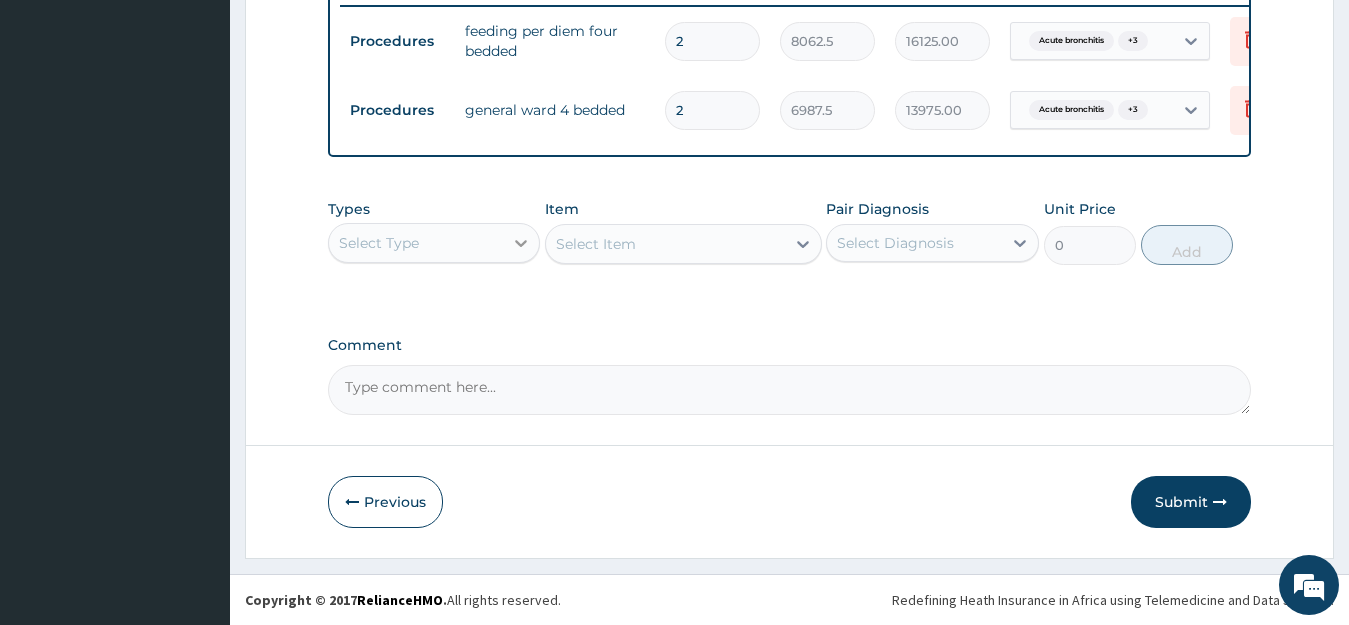 click 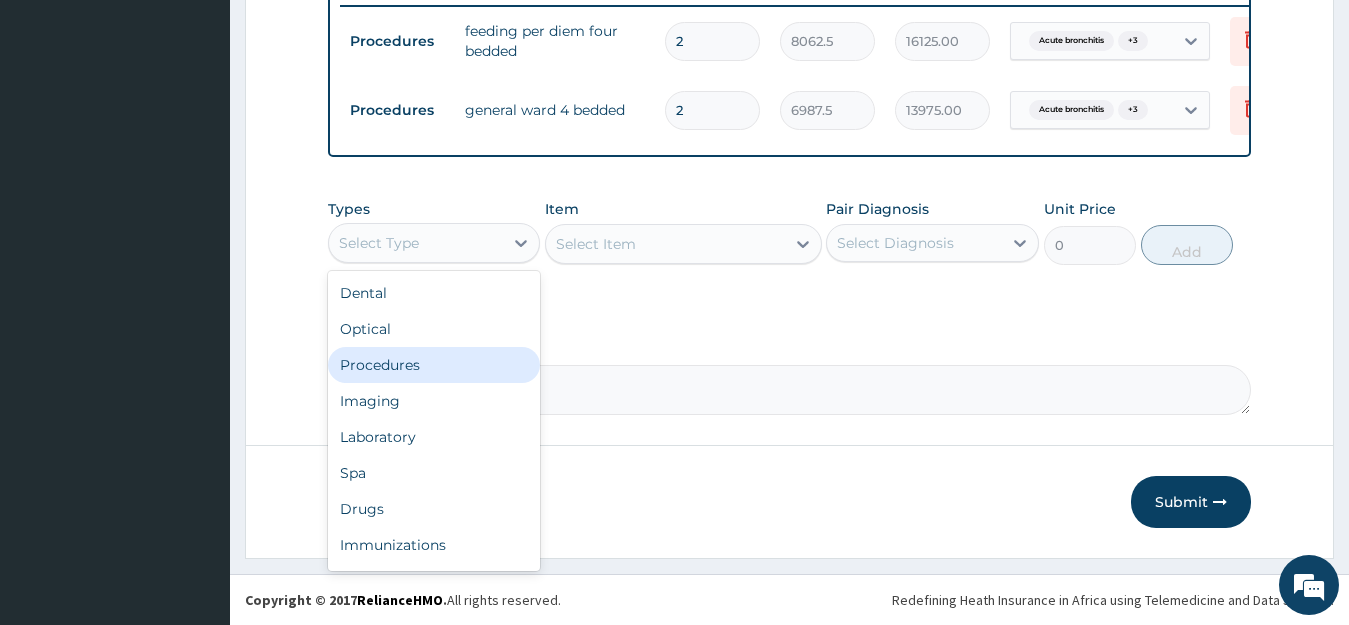 click on "Procedures" at bounding box center (434, 365) 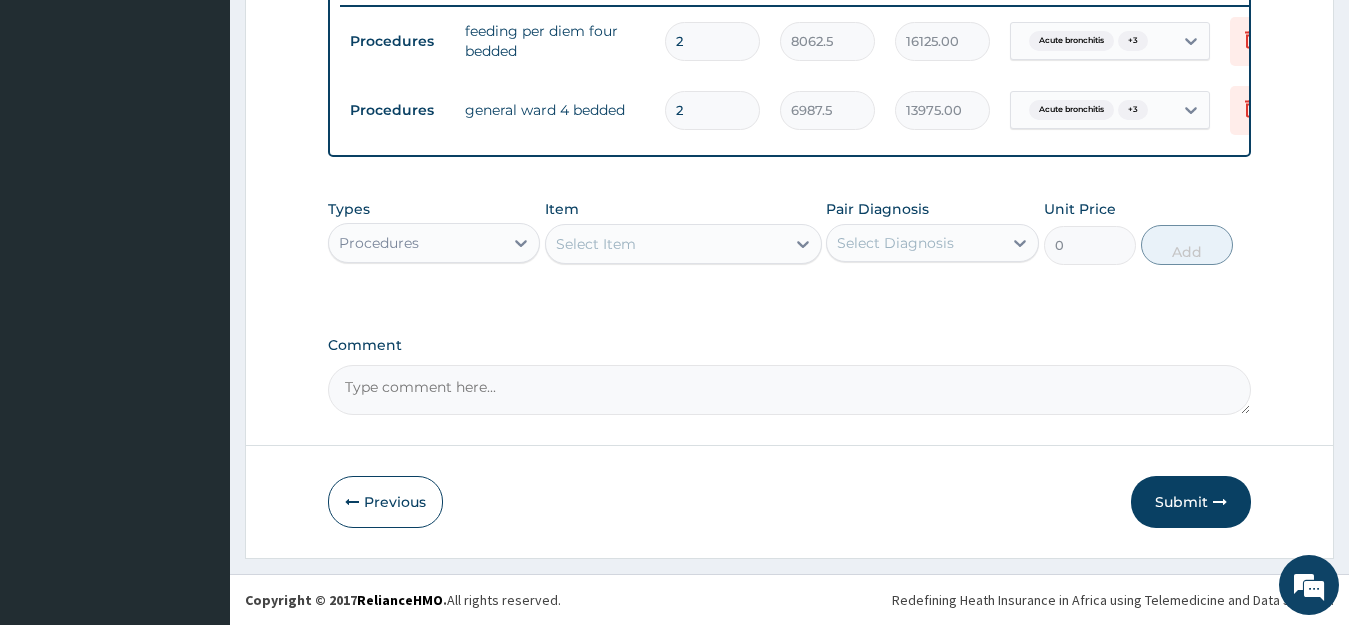 click on "Select Item" at bounding box center [665, 244] 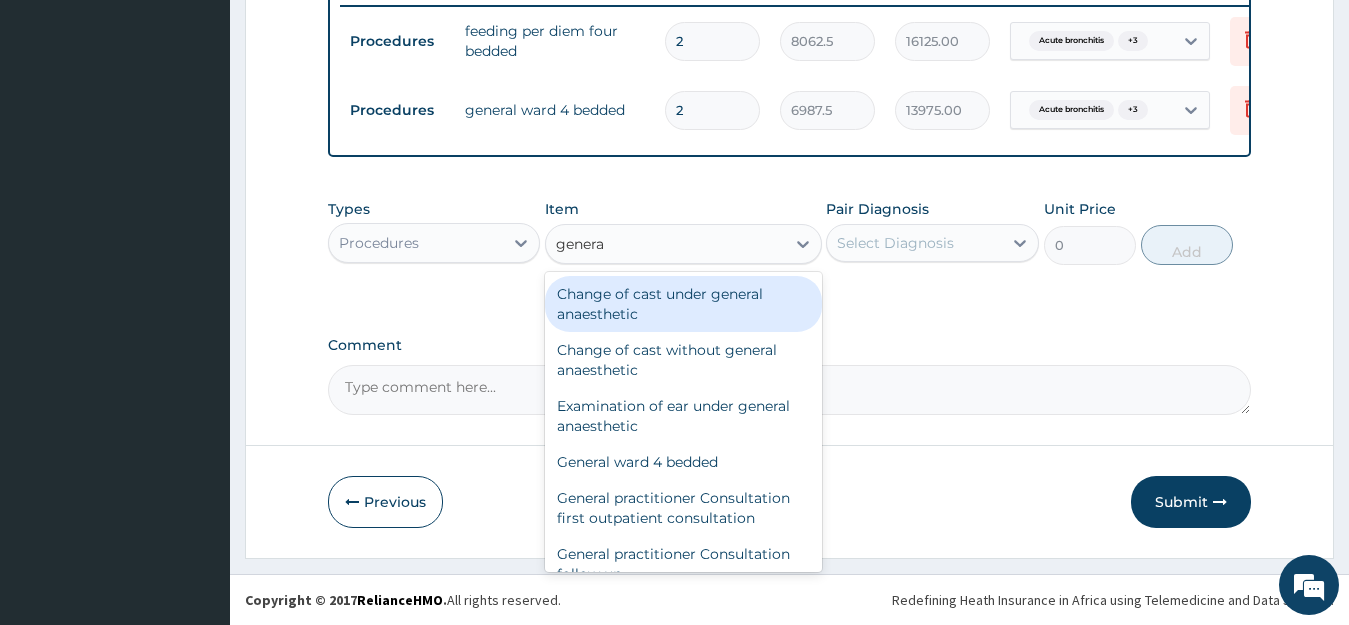 type on "general" 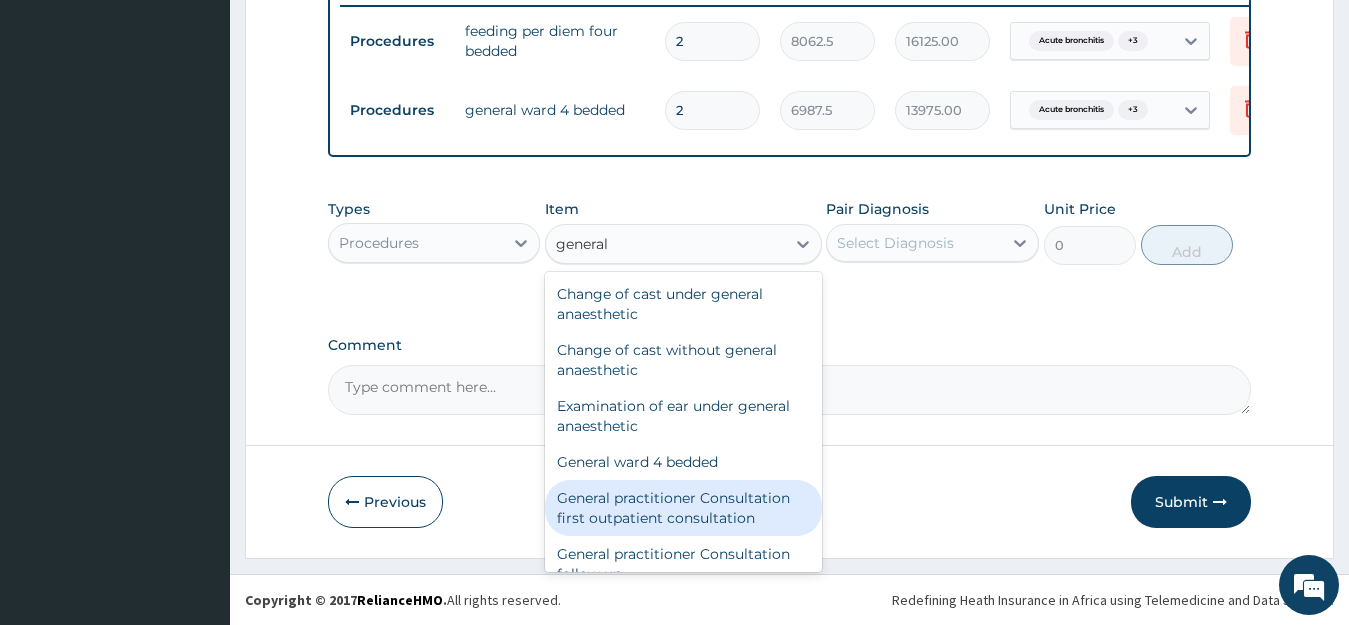 click on "General practitioner Consultation first outpatient consultation" at bounding box center (683, 508) 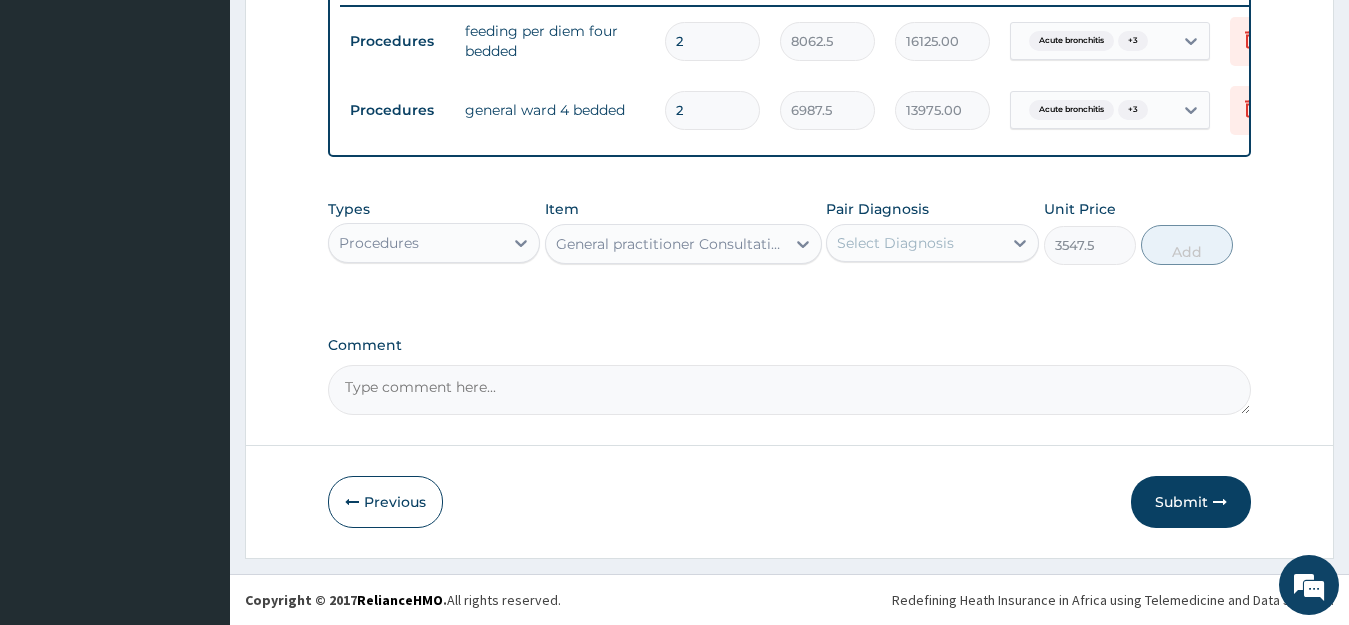 click on "Select Diagnosis" at bounding box center [914, 243] 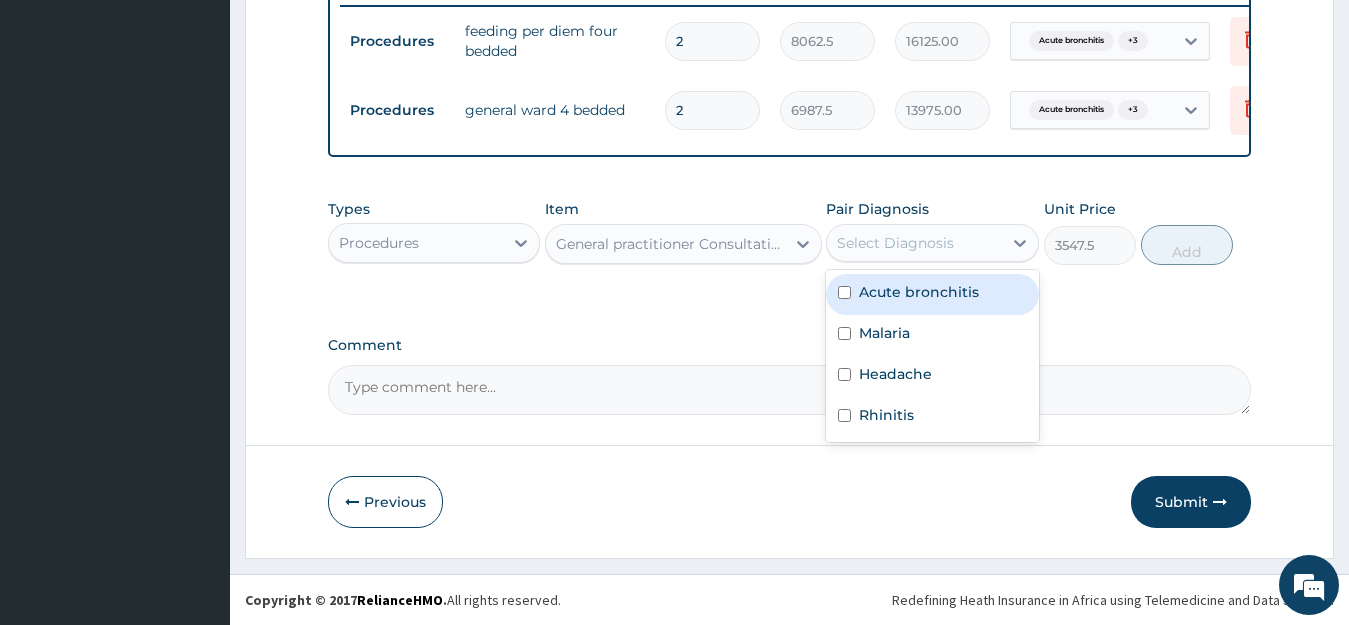 click on "Acute bronchitis" at bounding box center [919, 292] 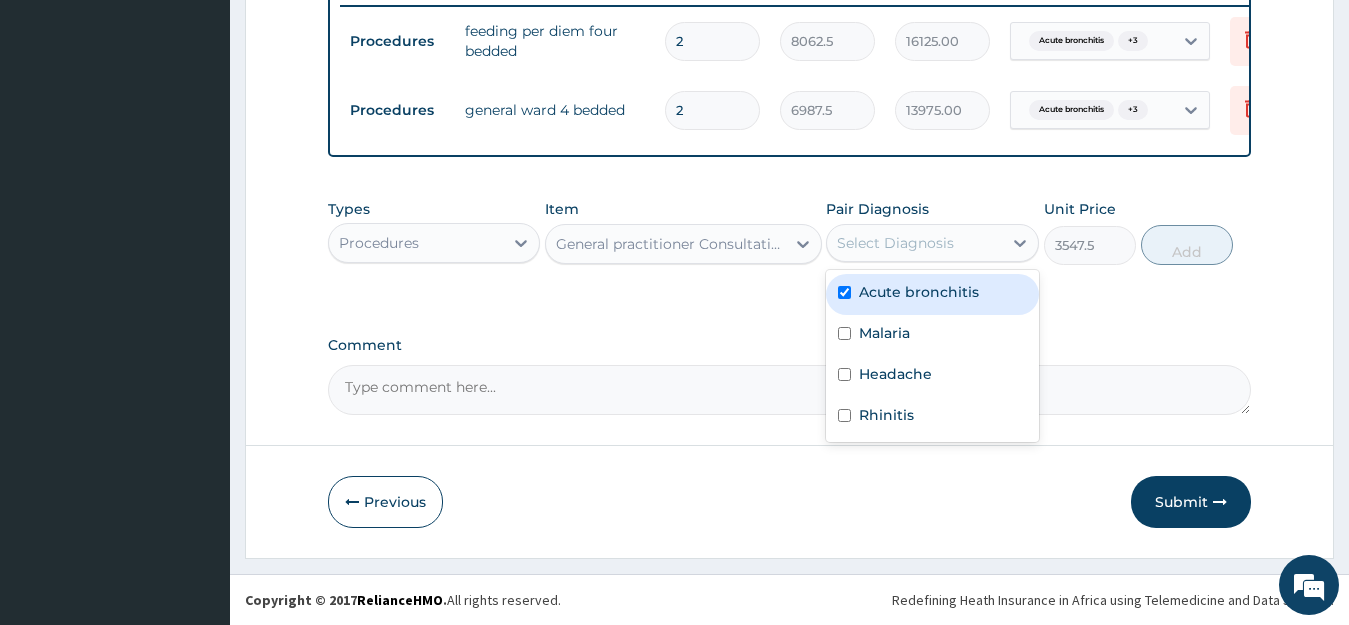 checkbox on "true" 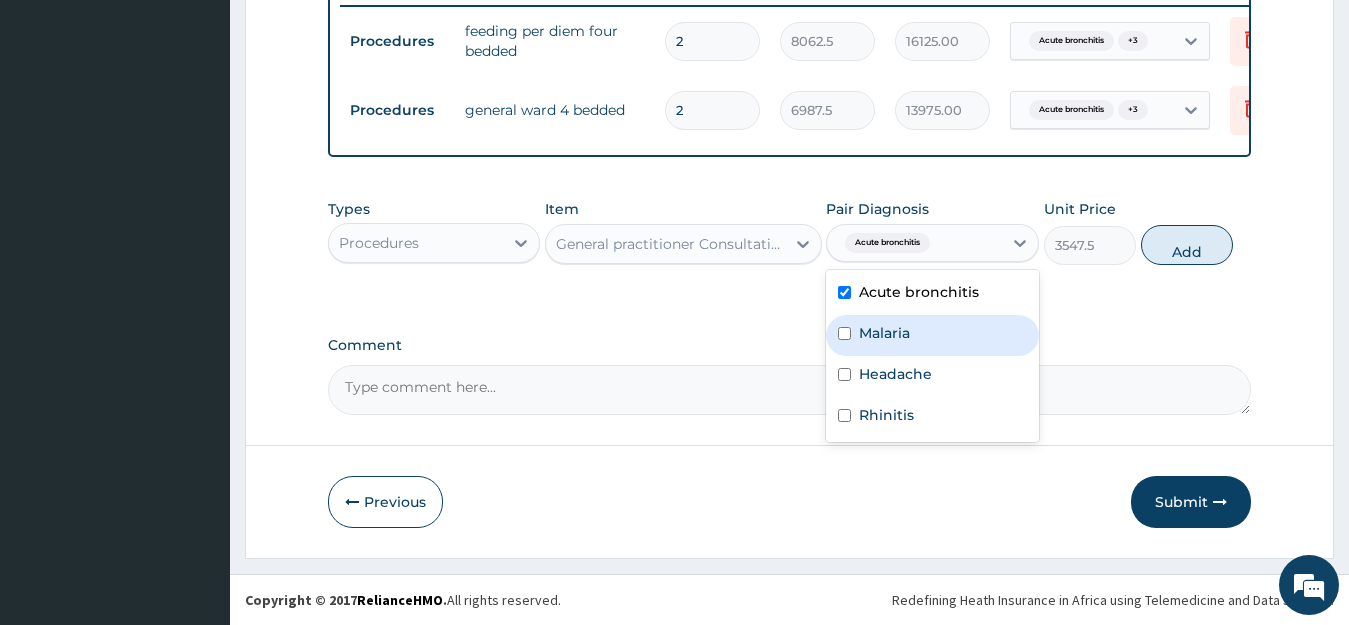 click on "Malaria" at bounding box center [884, 333] 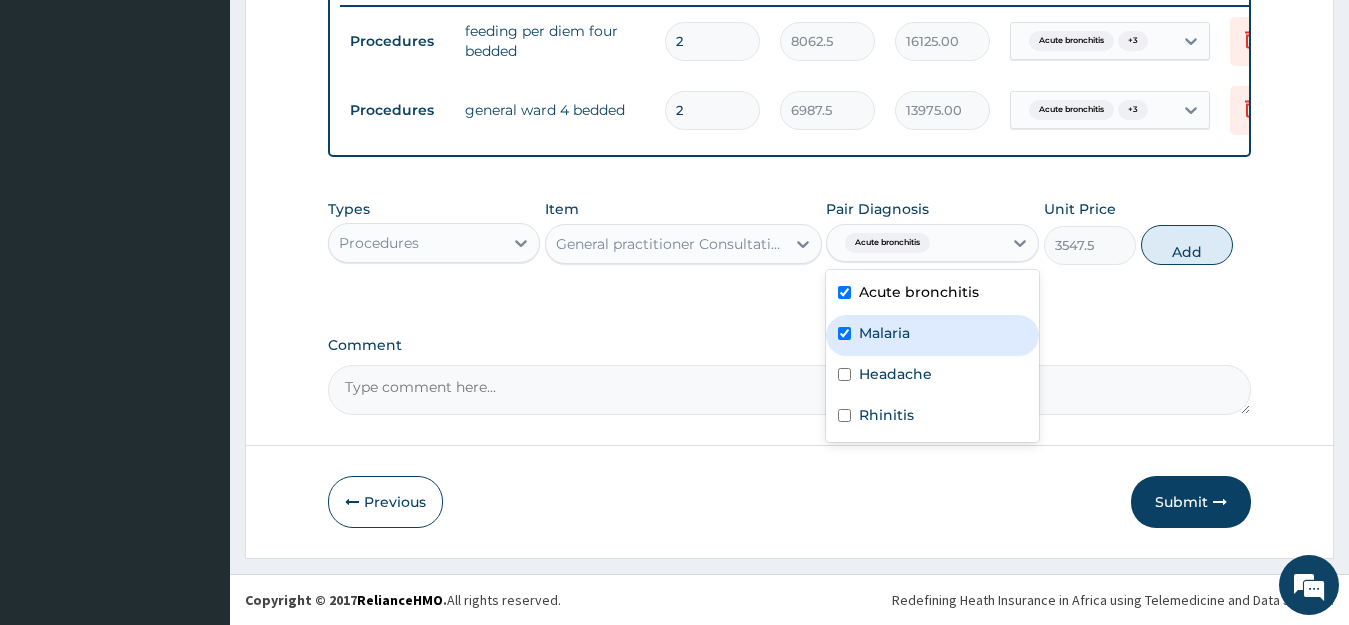 checkbox on "true" 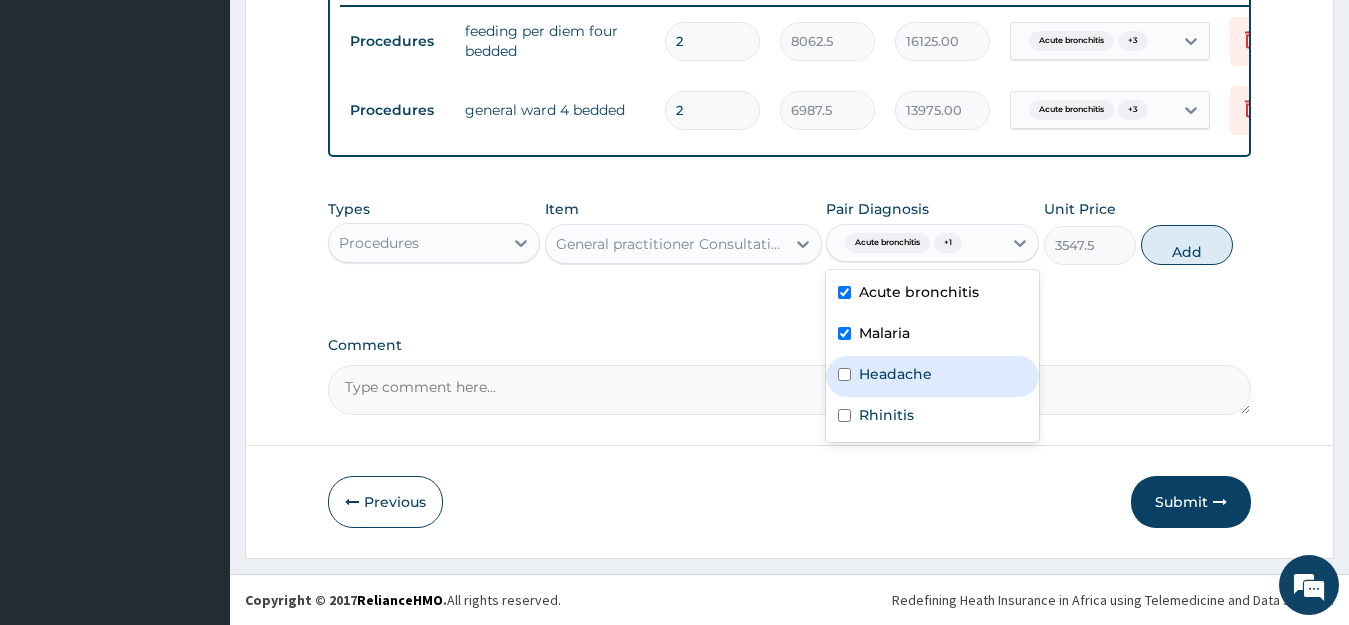 click on "Headache" at bounding box center (895, 374) 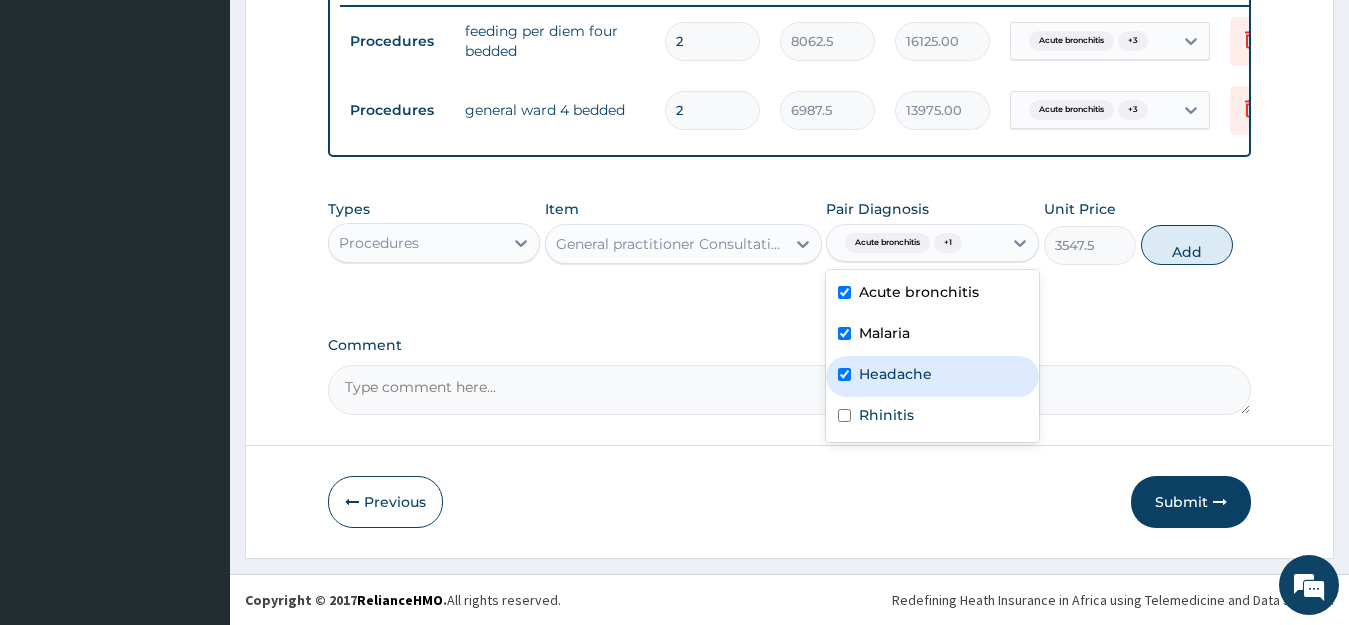checkbox on "true" 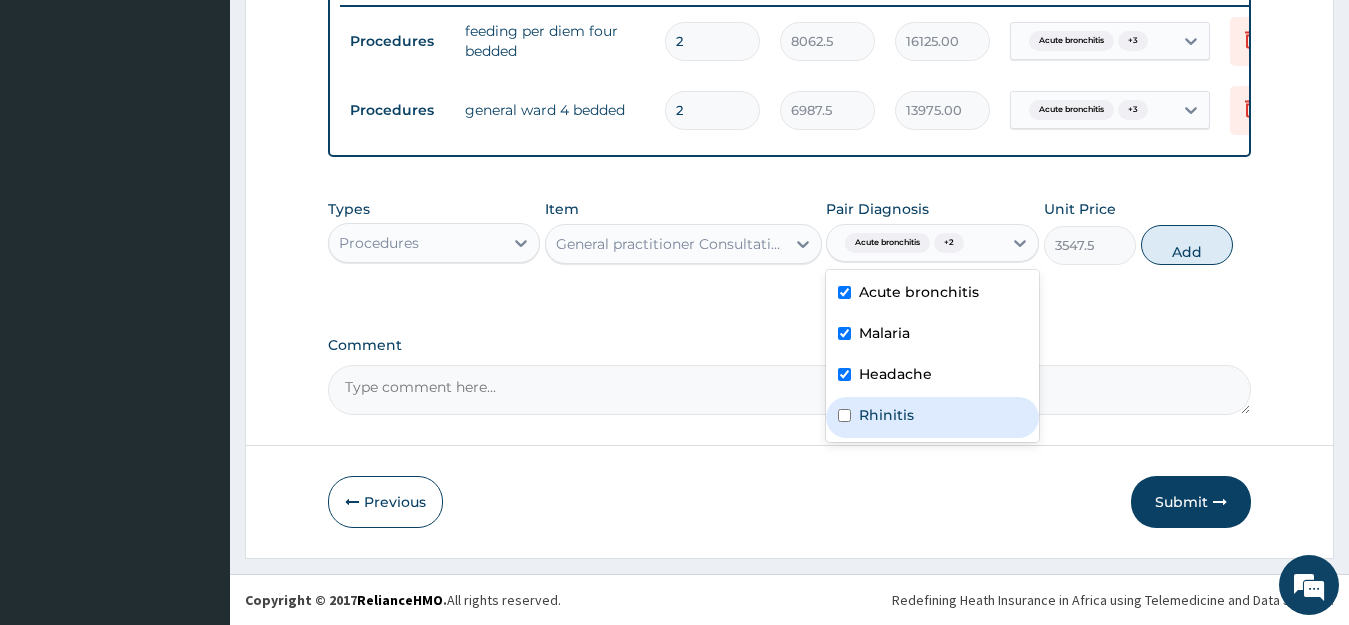 click on "Rhinitis" at bounding box center (886, 415) 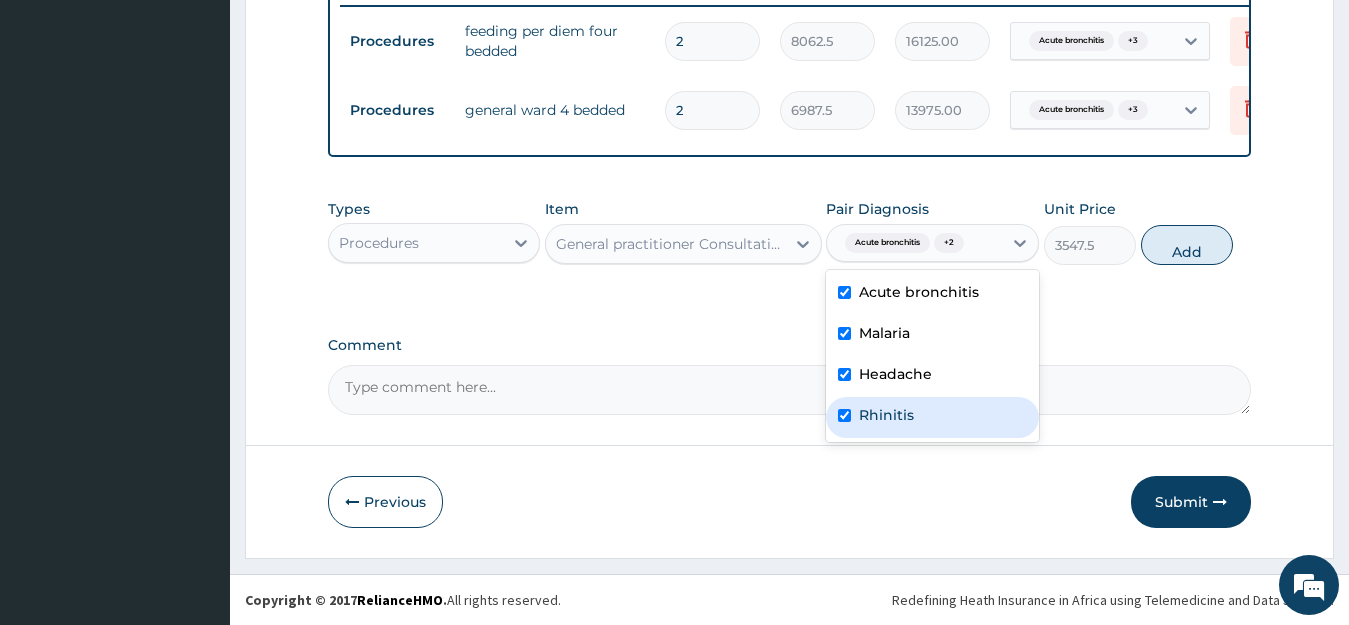 checkbox on "true" 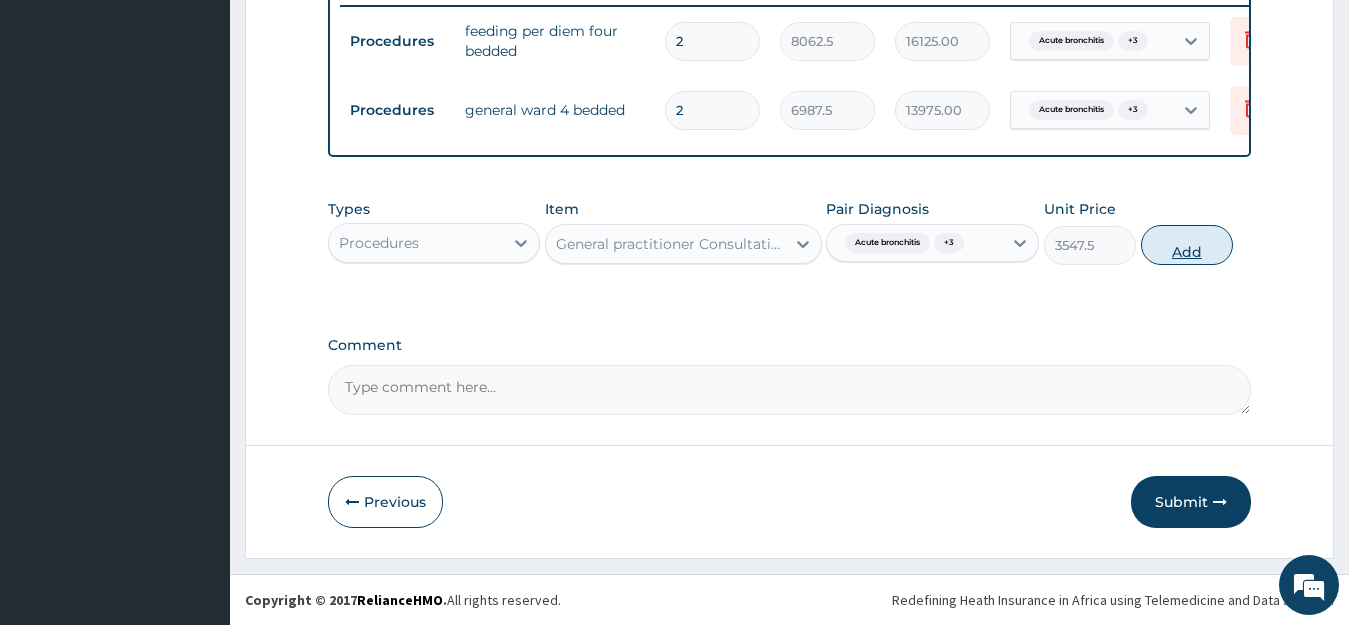 click on "Add" at bounding box center (1187, 245) 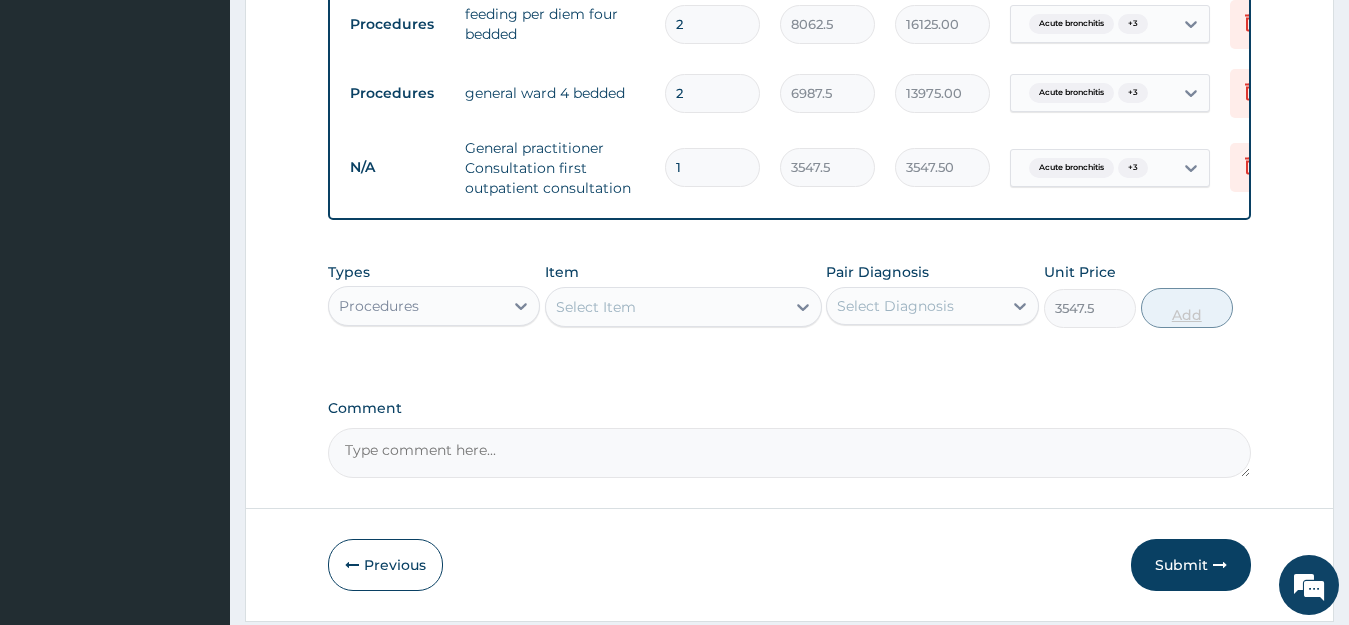 type on "0" 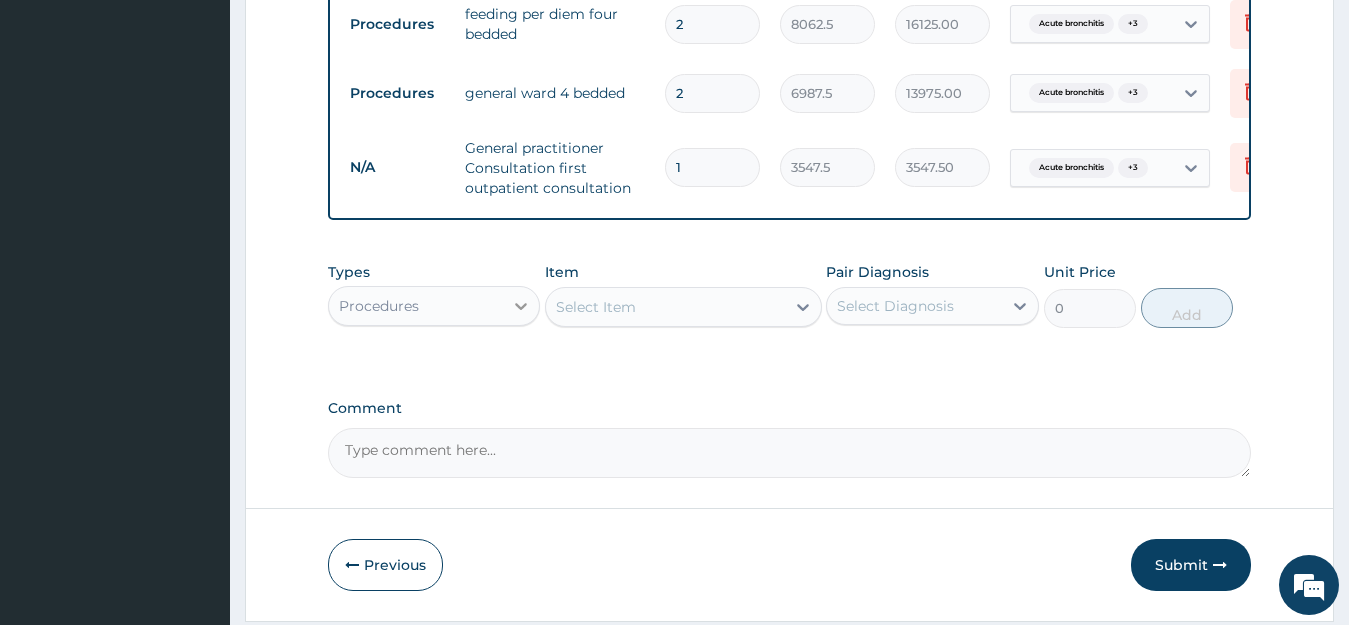 click 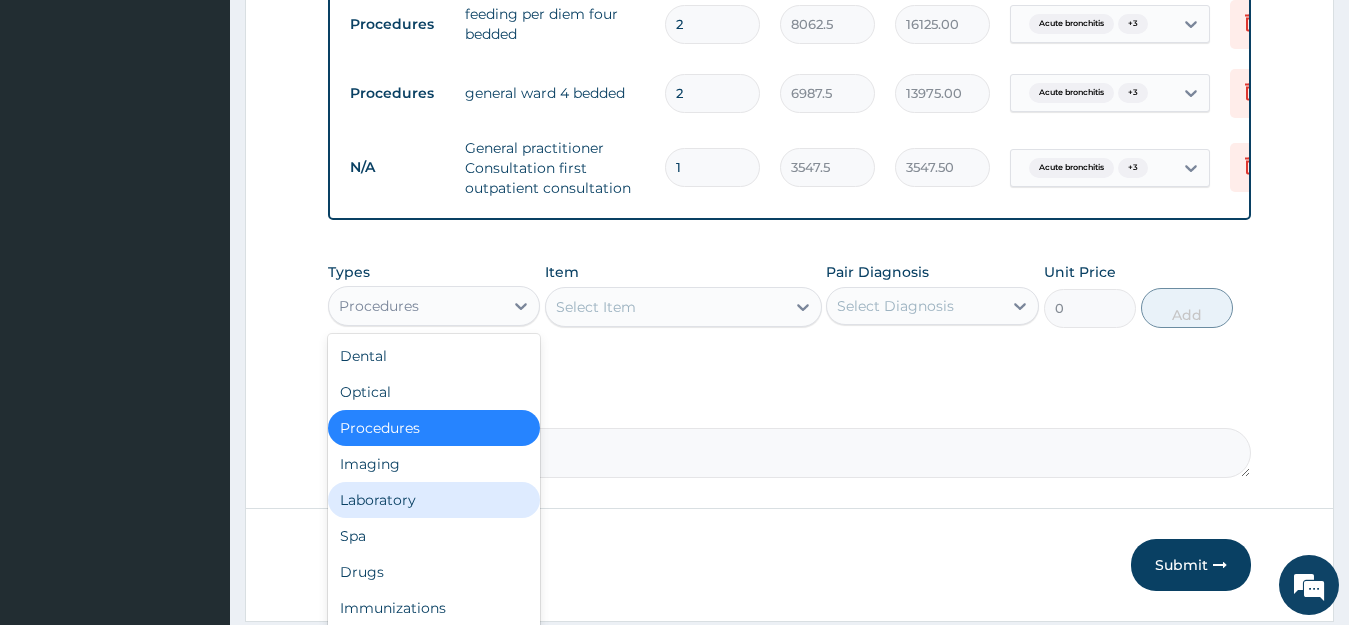 click on "Laboratory" at bounding box center [434, 500] 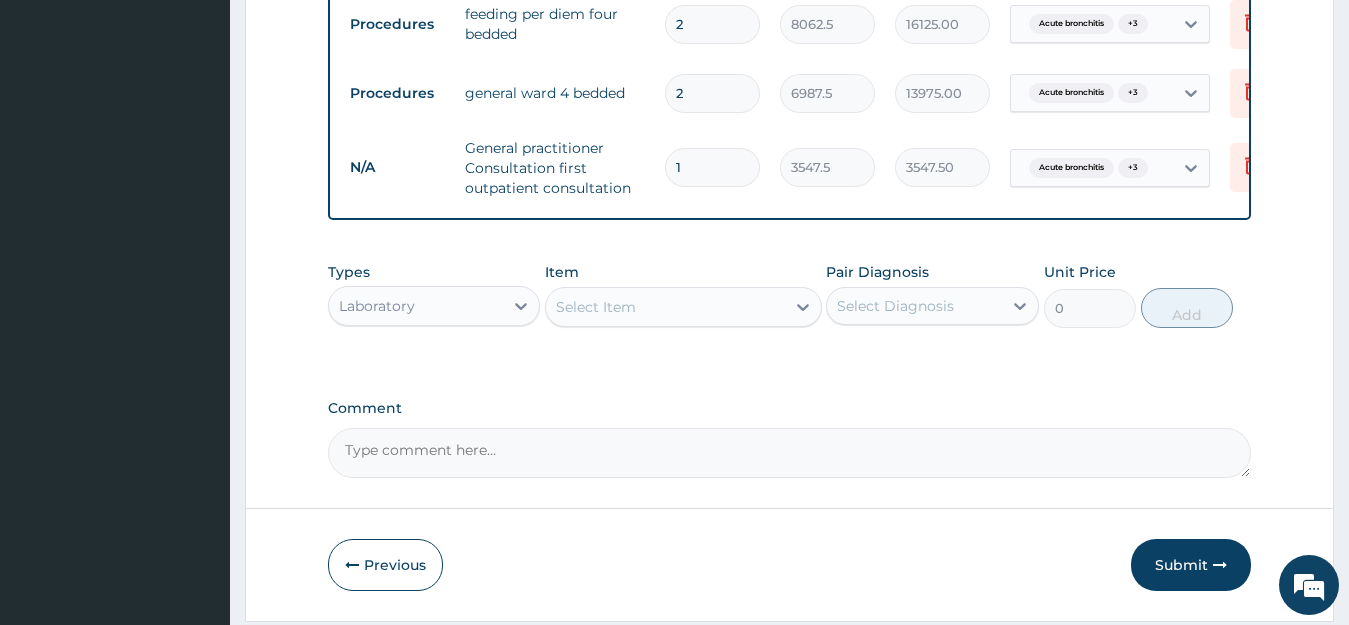 click on "Select Item" at bounding box center [665, 307] 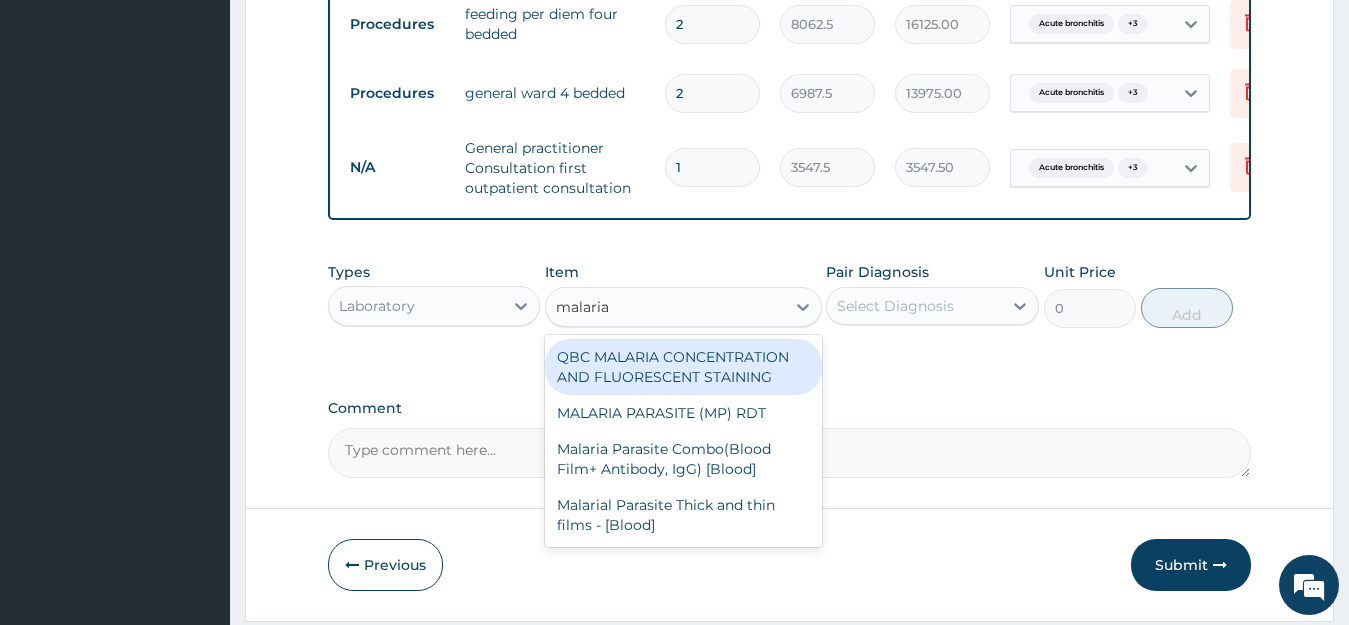 type on "malaria" 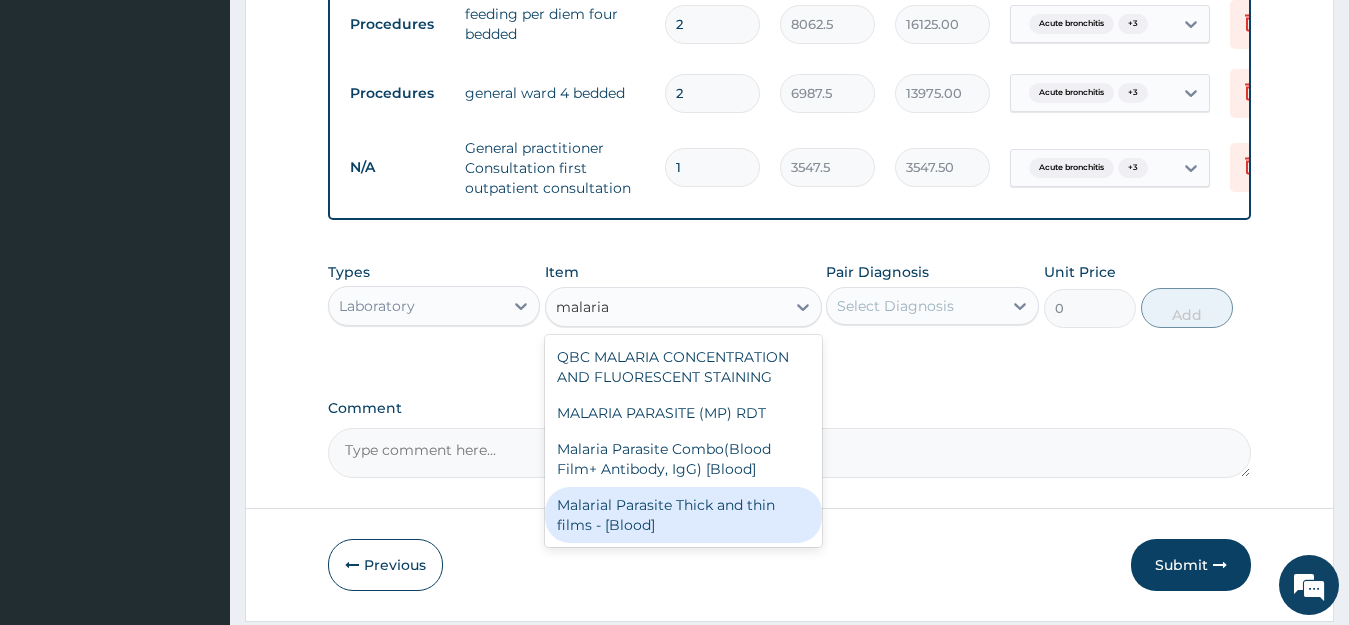 click on "Malarial Parasite Thick and thin films - [Blood]" at bounding box center (683, 515) 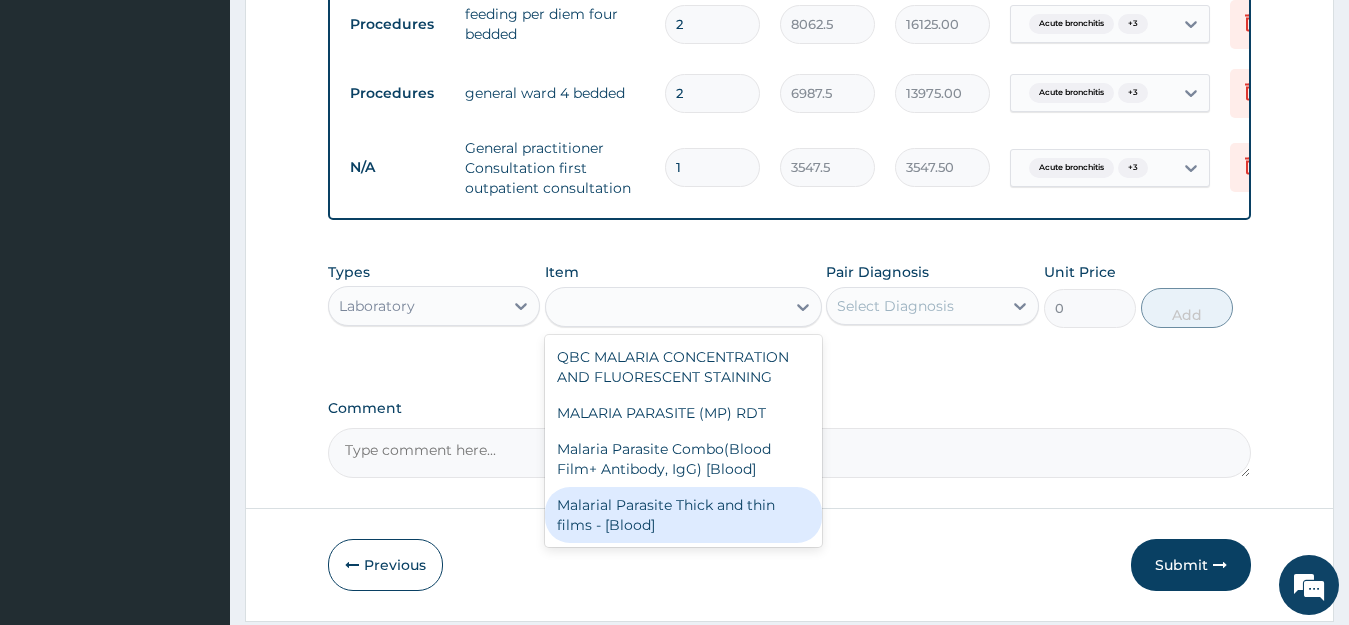 type on "1612.5" 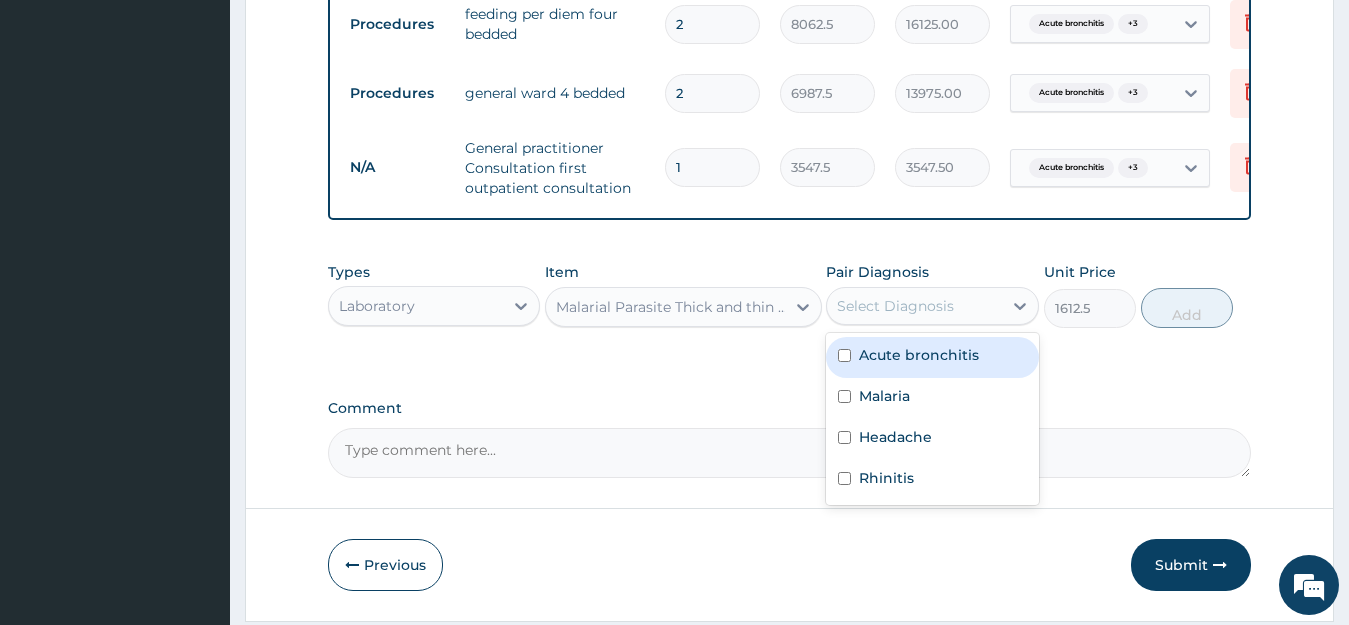 click on "Select Diagnosis" at bounding box center [895, 306] 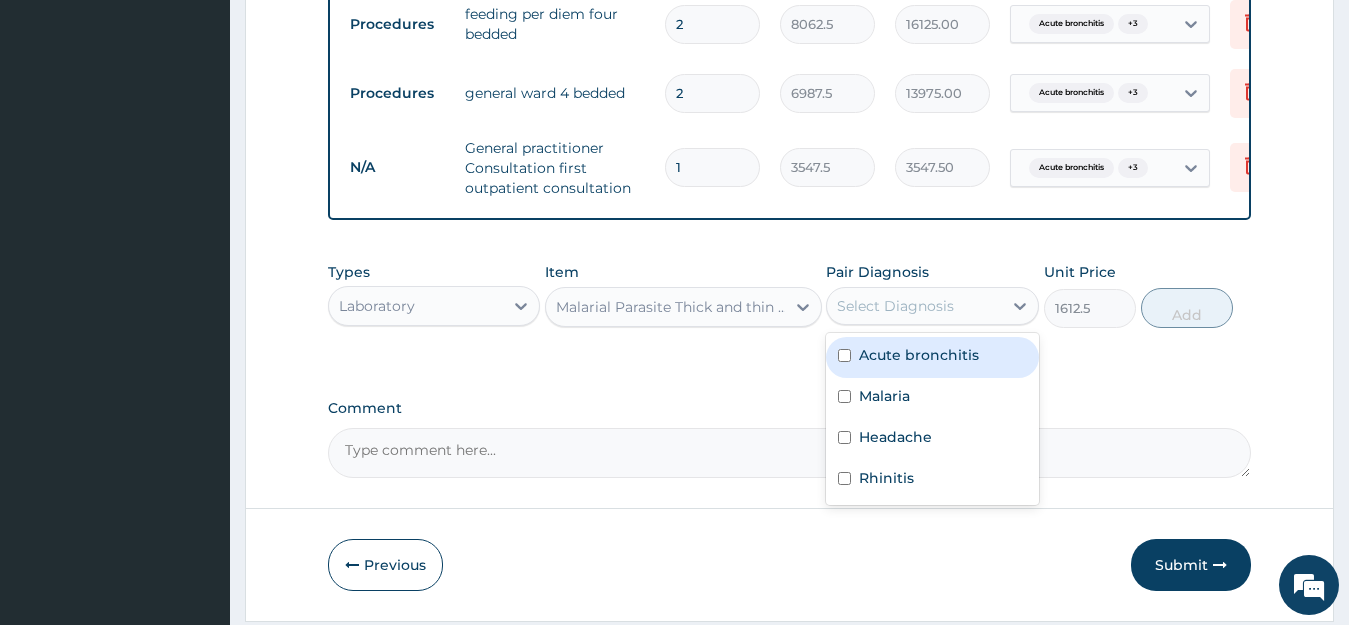 click on "Acute bronchitis" at bounding box center (919, 355) 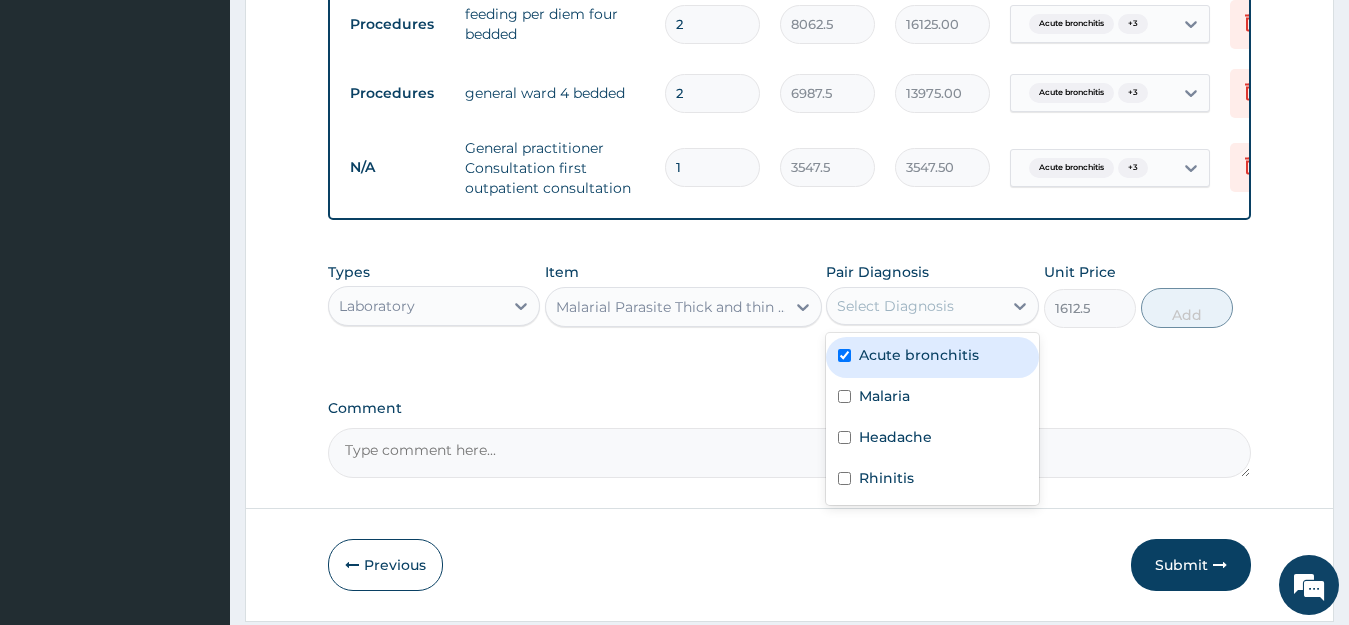 checkbox on "true" 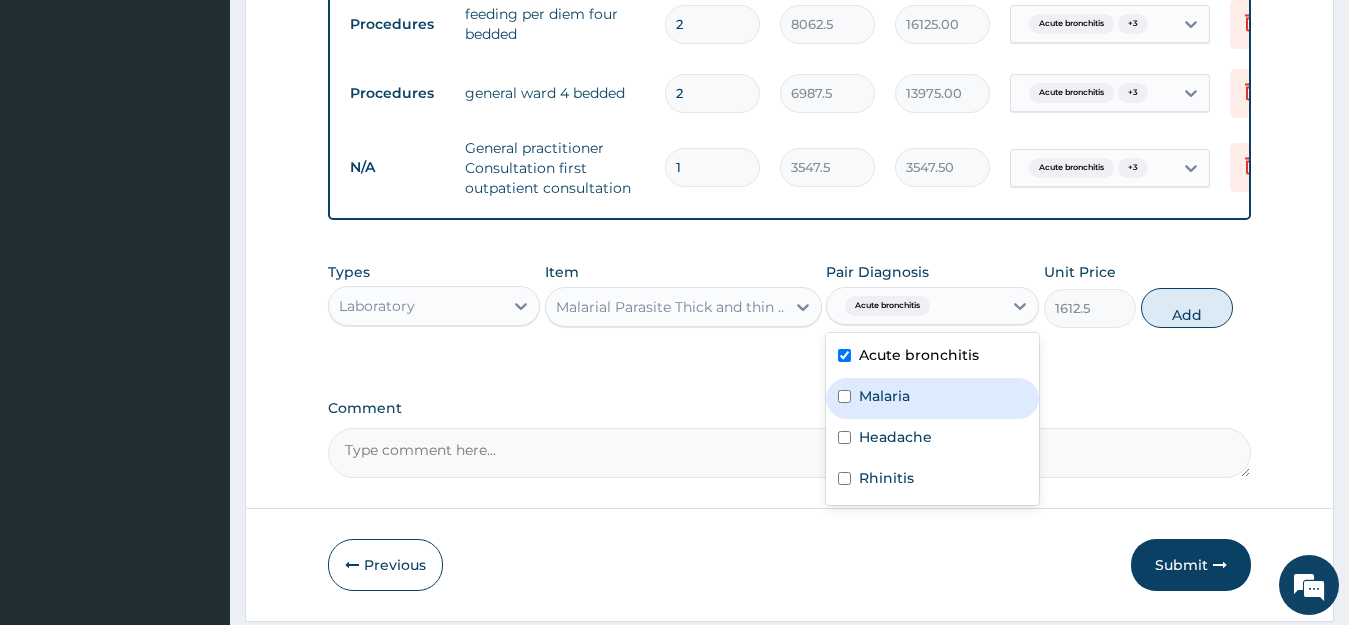 click on "Malaria" at bounding box center (884, 396) 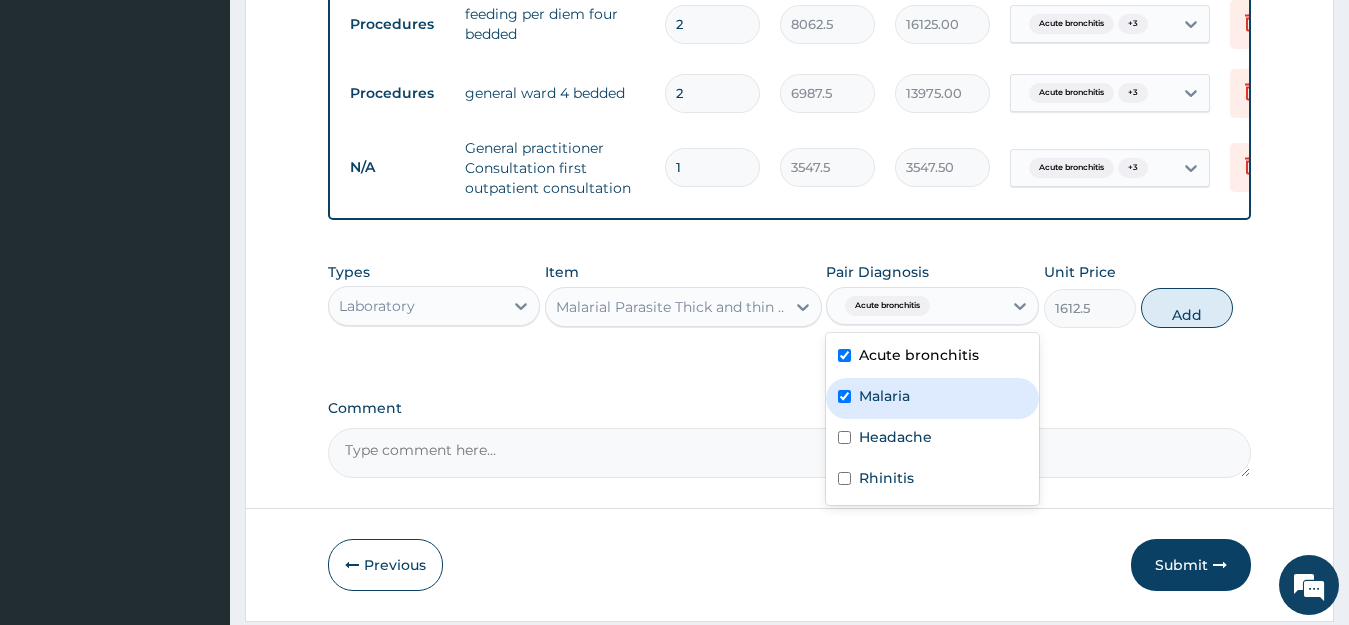 checkbox on "true" 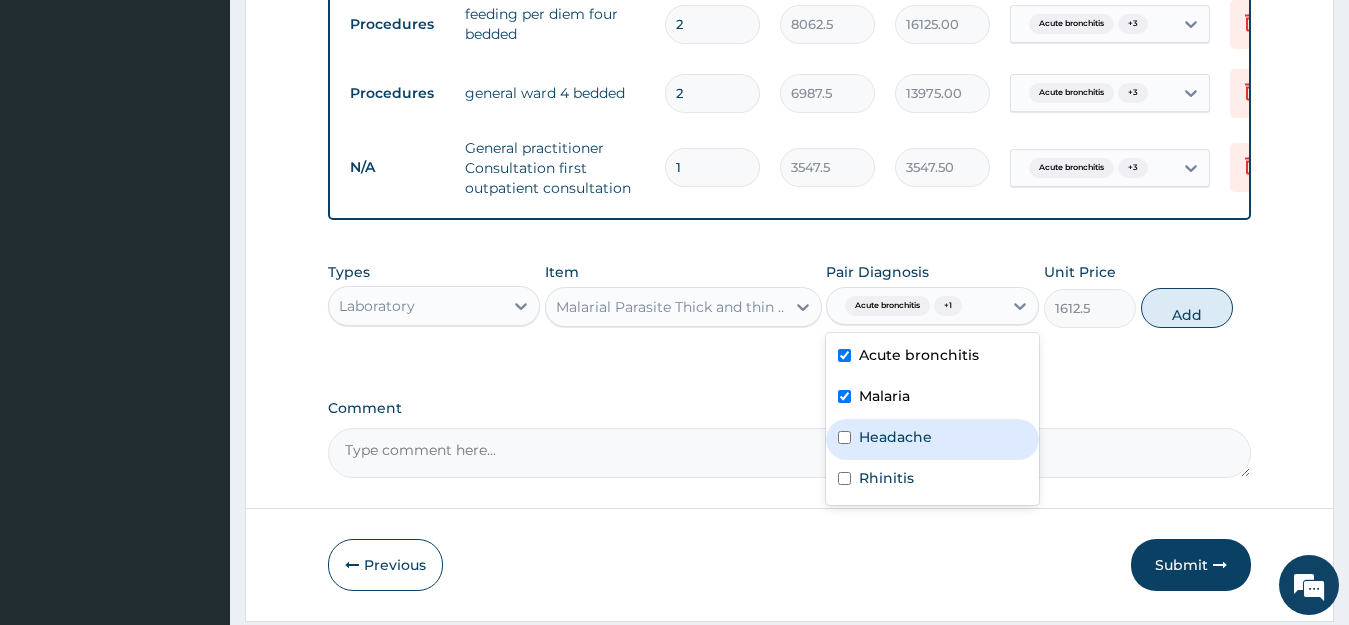 click on "Headache" at bounding box center [895, 437] 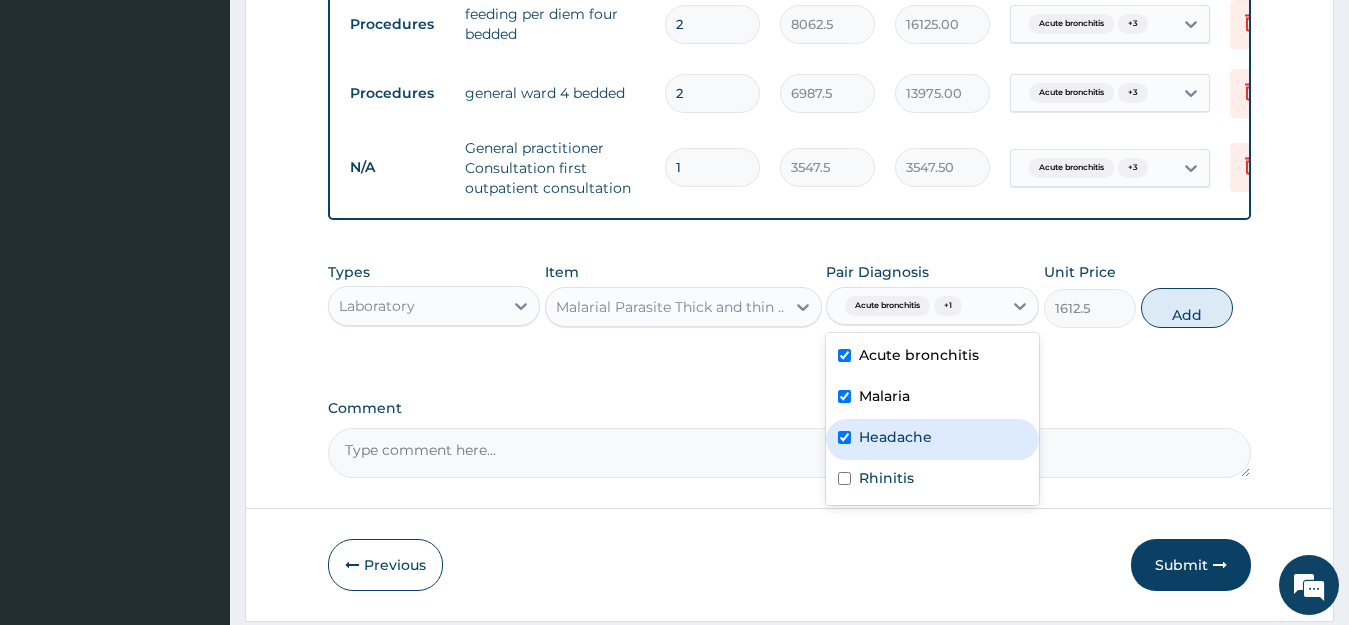 checkbox on "true" 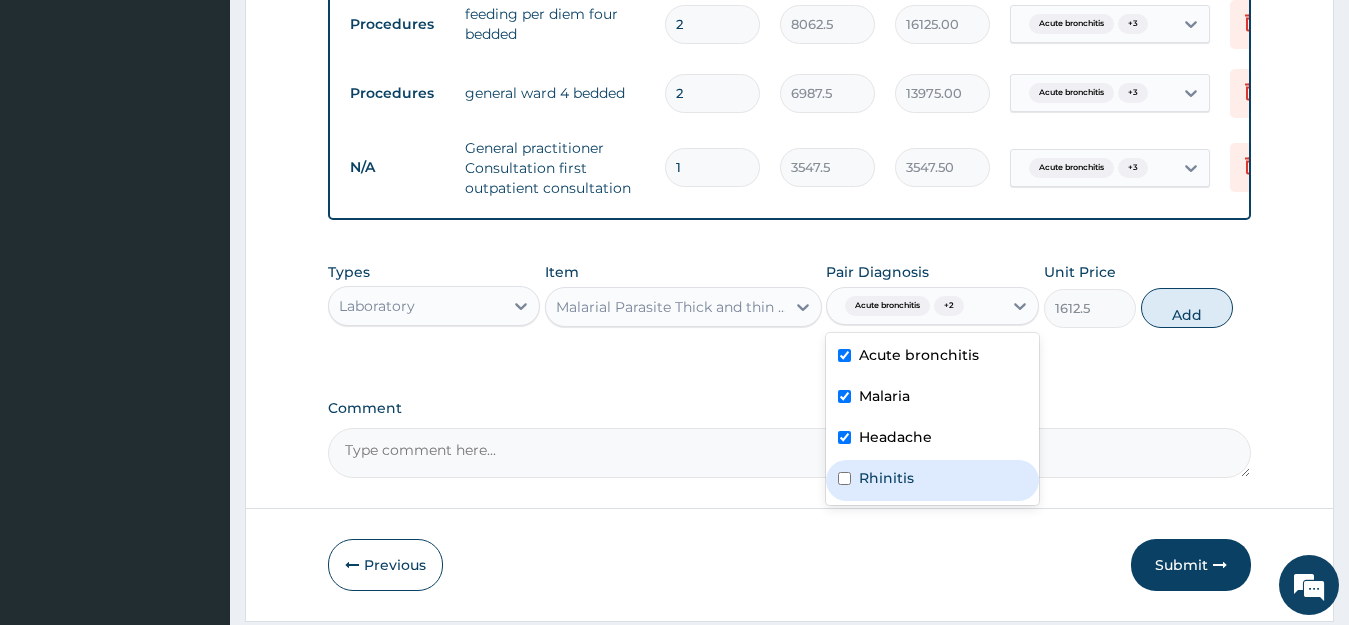 click on "Rhinitis" at bounding box center [886, 478] 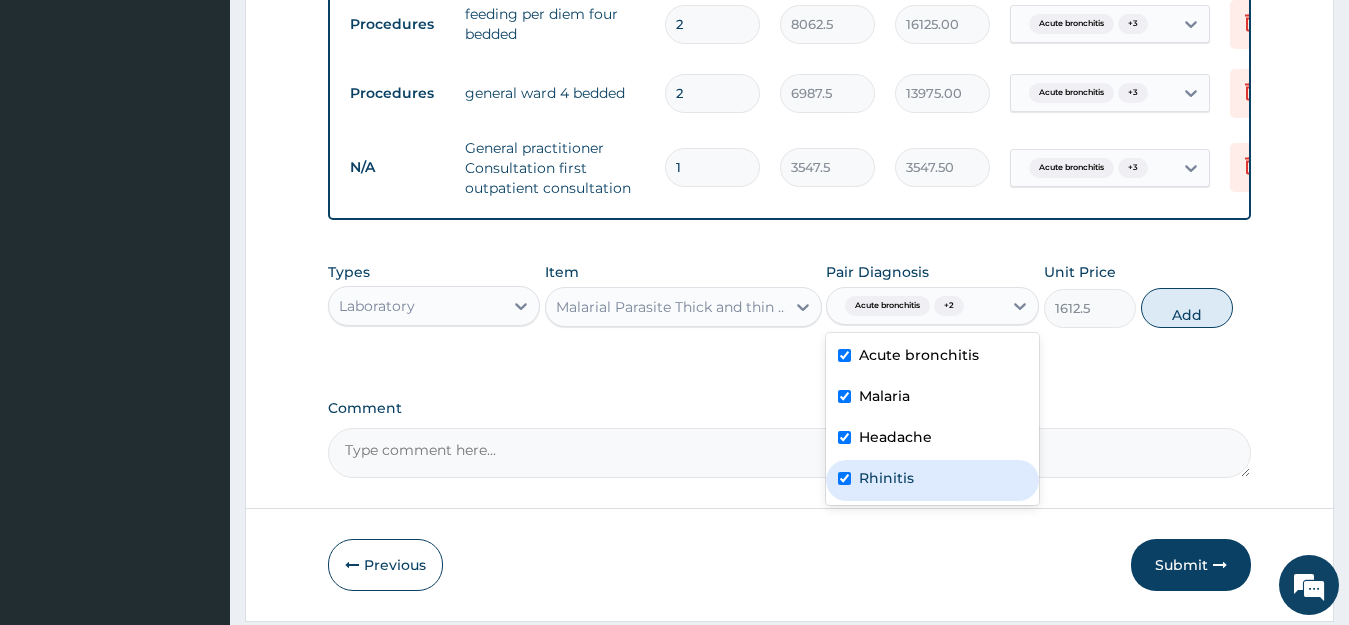checkbox on "true" 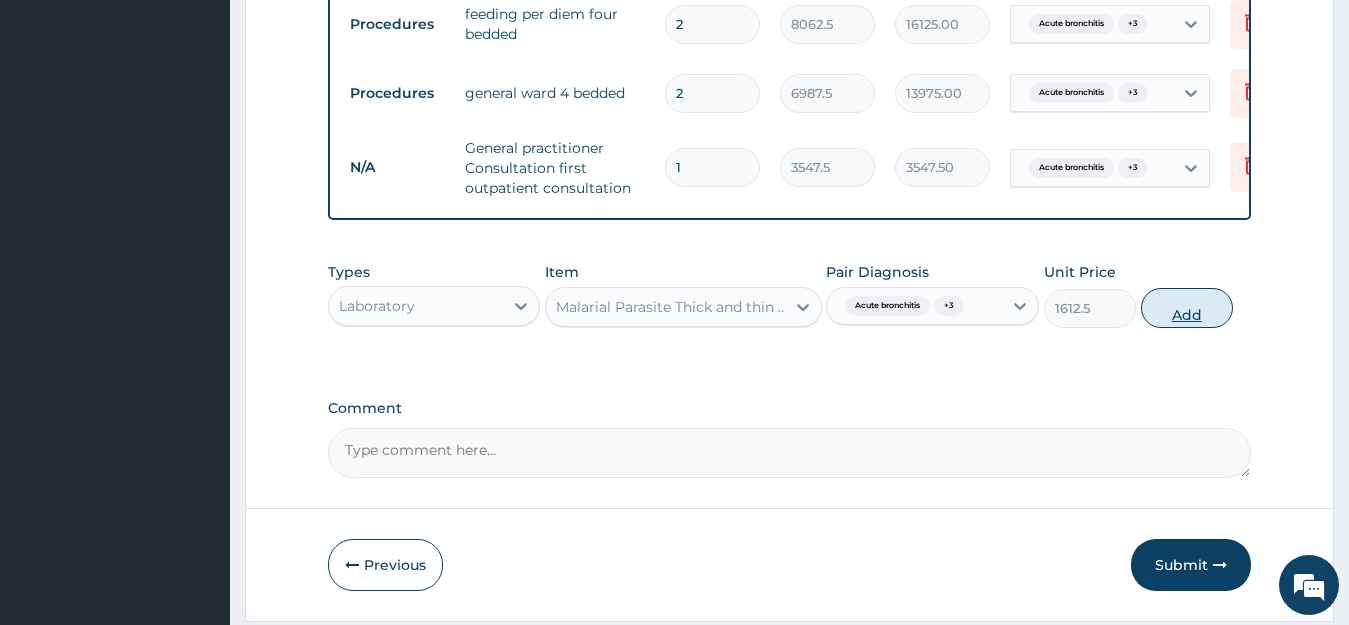 click on "Add" at bounding box center [1187, 308] 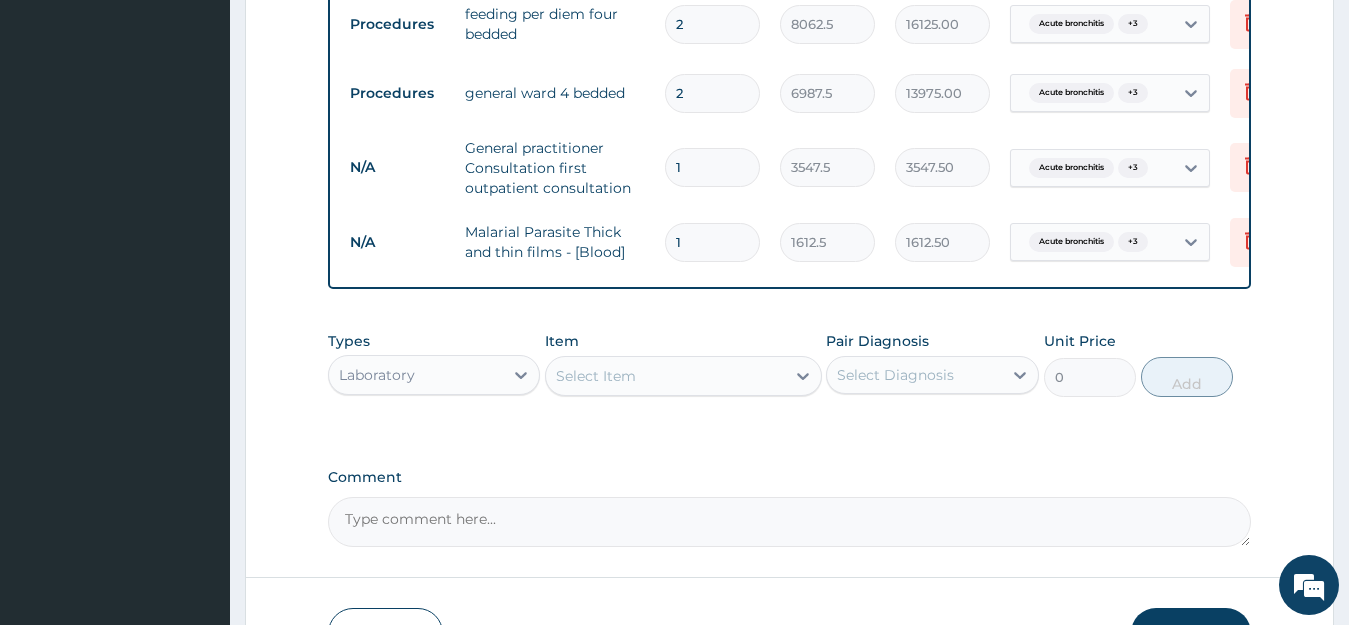 click on "Select Item" at bounding box center (665, 376) 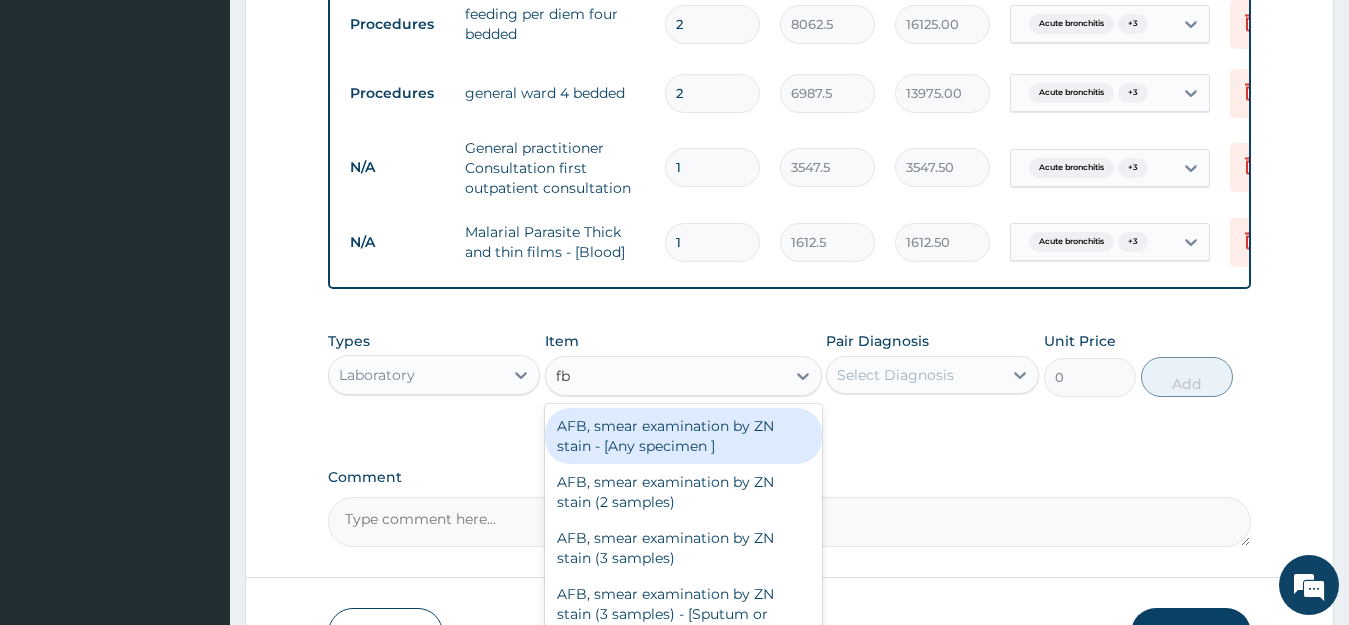 type on "fbc" 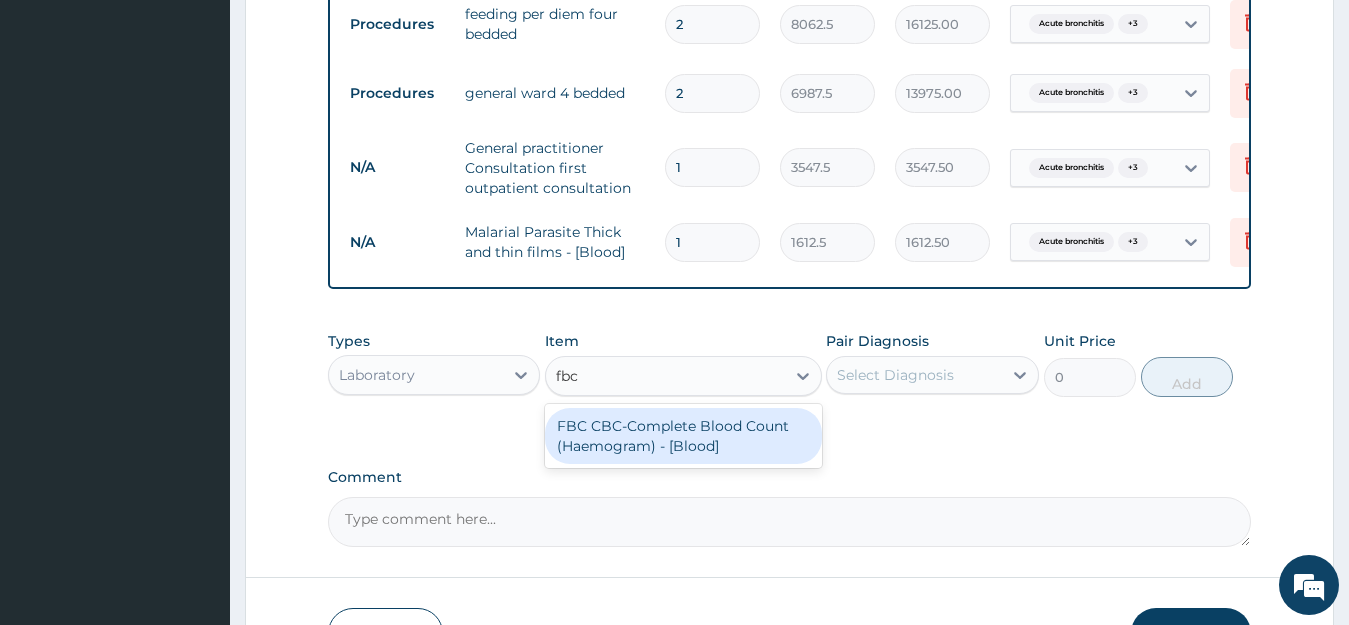 click on "FBC CBC-Complete Blood Count (Haemogram) - [Blood]" at bounding box center (683, 436) 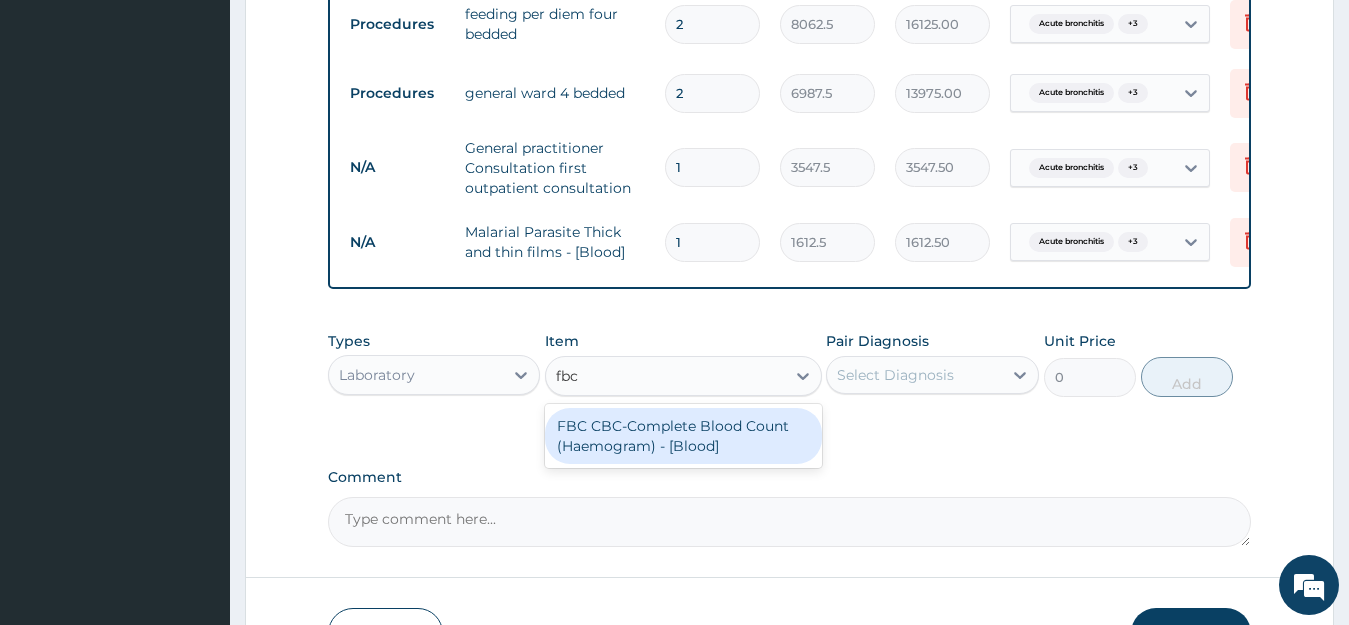 type 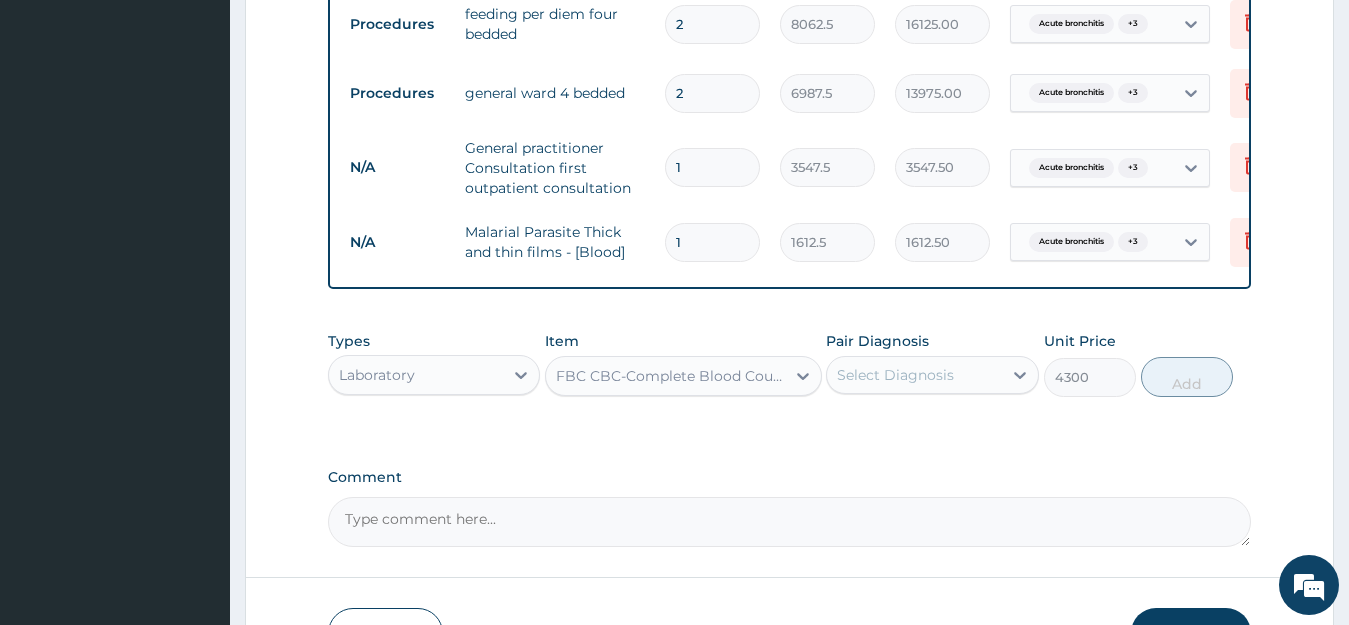 click on "Select Diagnosis" at bounding box center (895, 375) 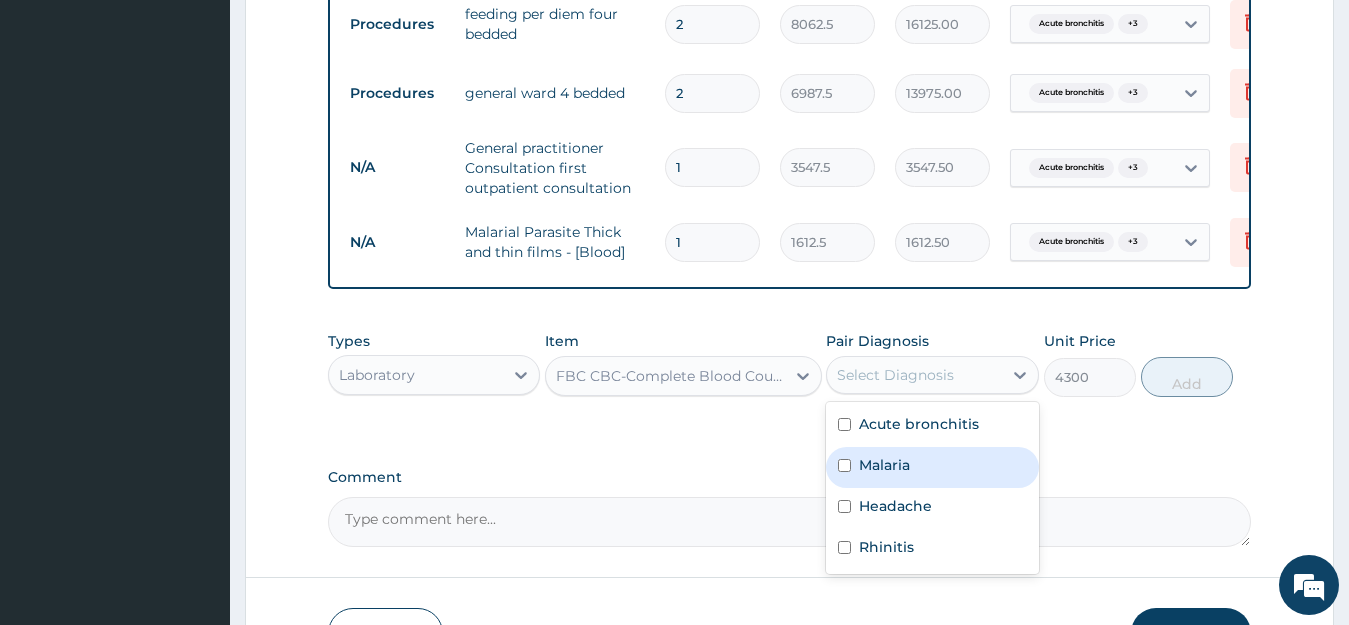 click on "Malaria" at bounding box center [932, 467] 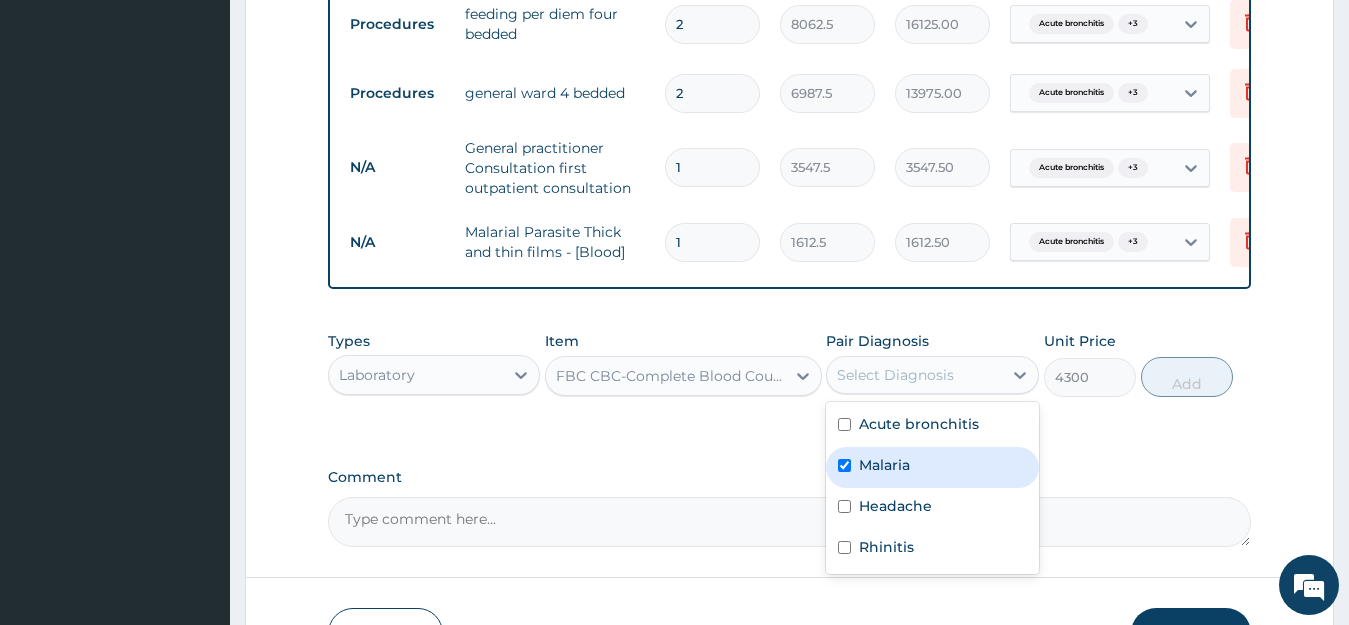 checkbox on "true" 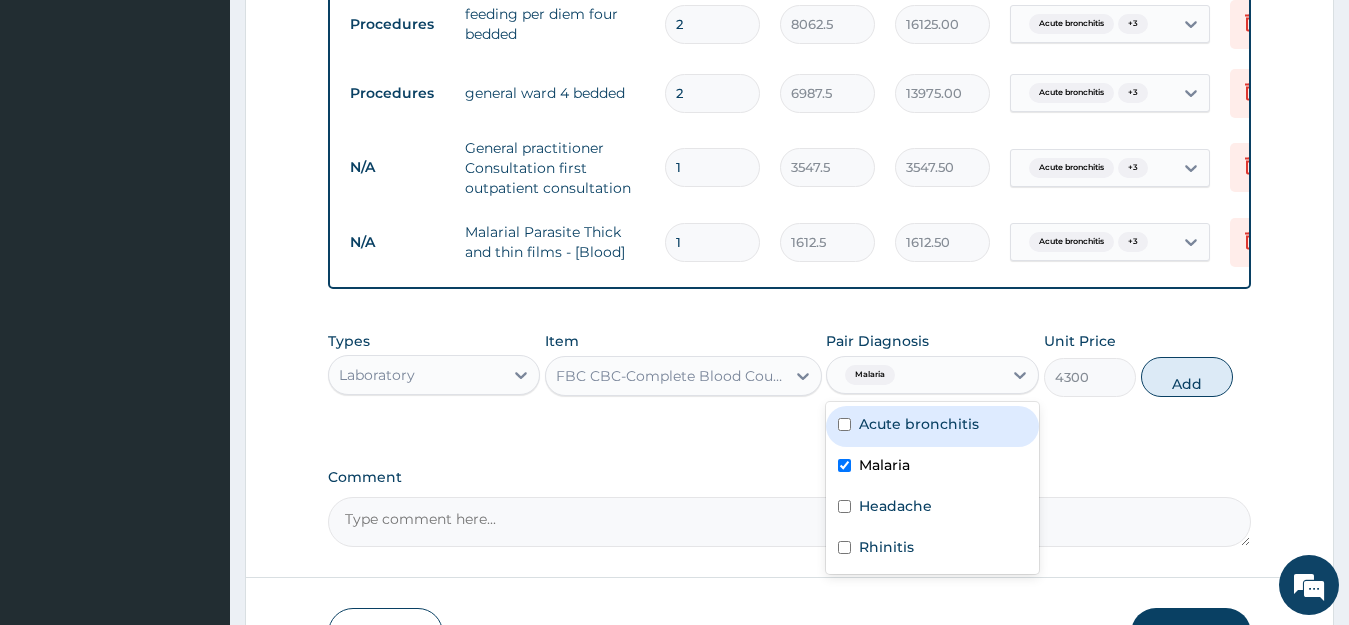 click on "Acute bronchitis" at bounding box center (919, 424) 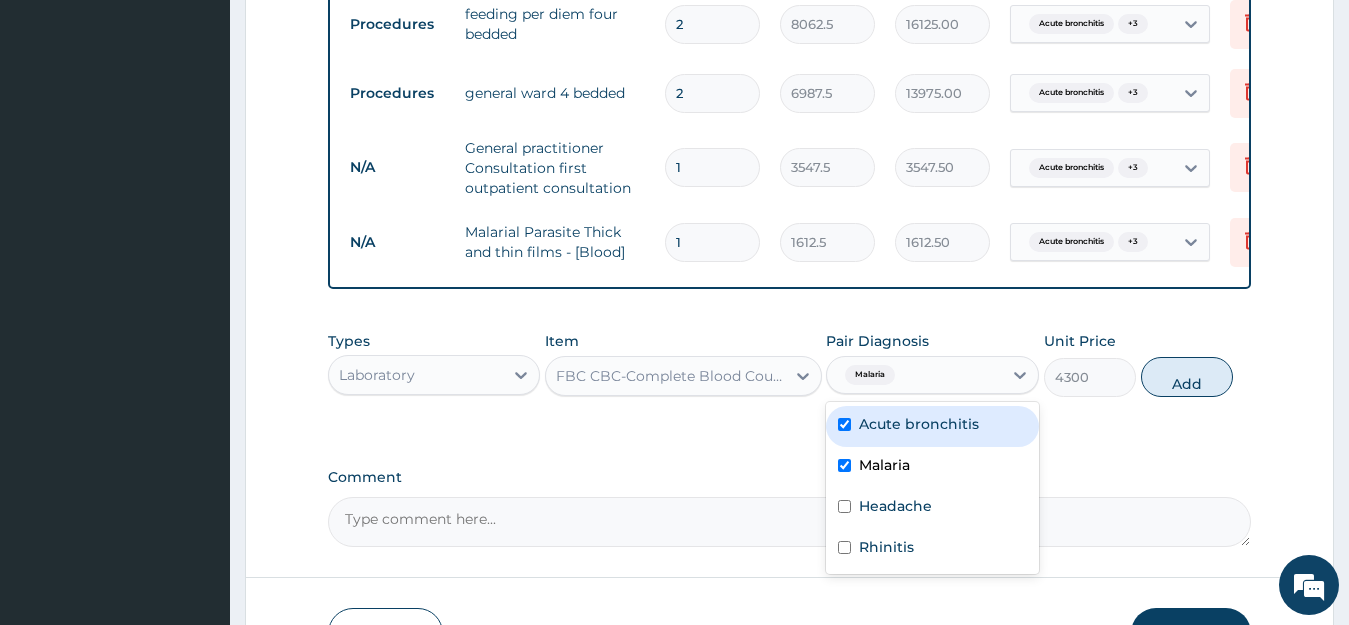 checkbox on "true" 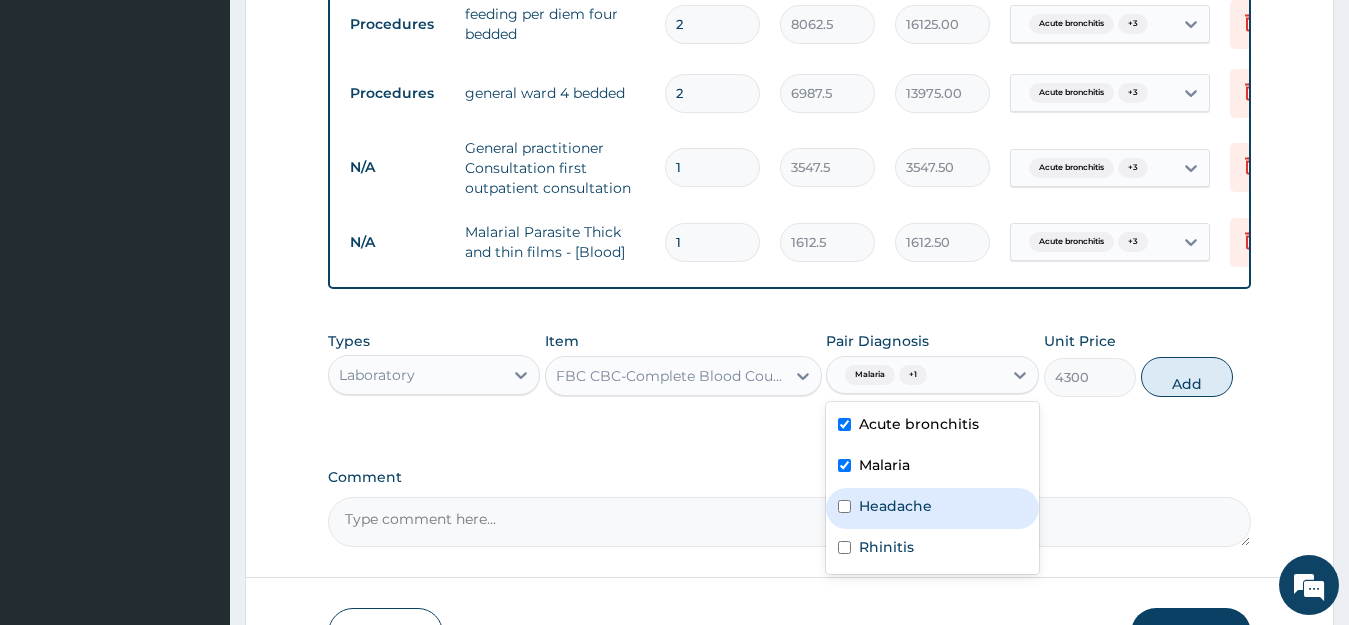 click on "Headache" at bounding box center [895, 506] 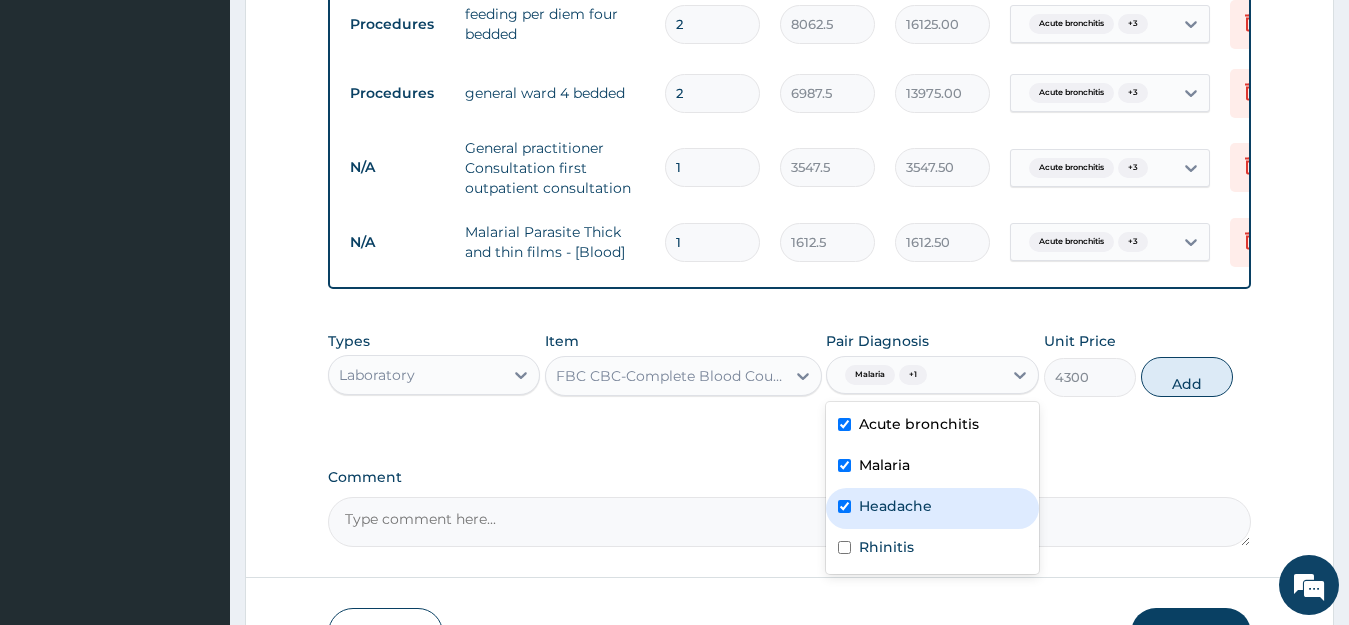 checkbox on "true" 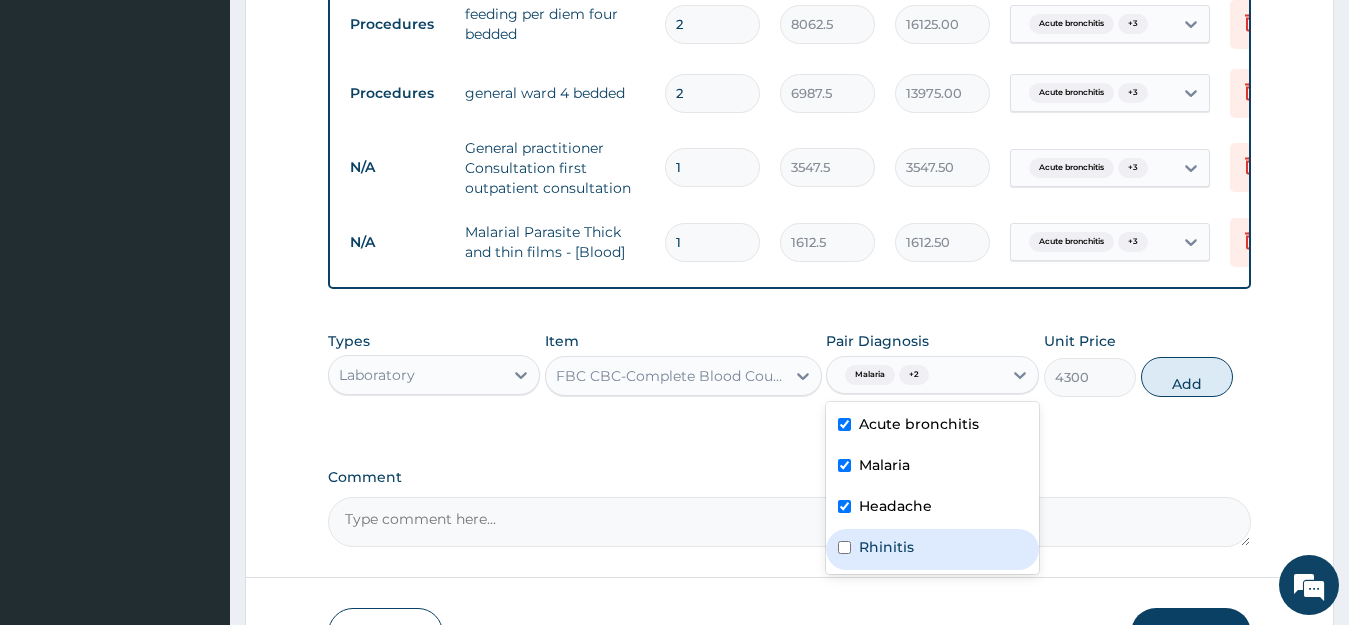 click on "Rhinitis" at bounding box center [886, 547] 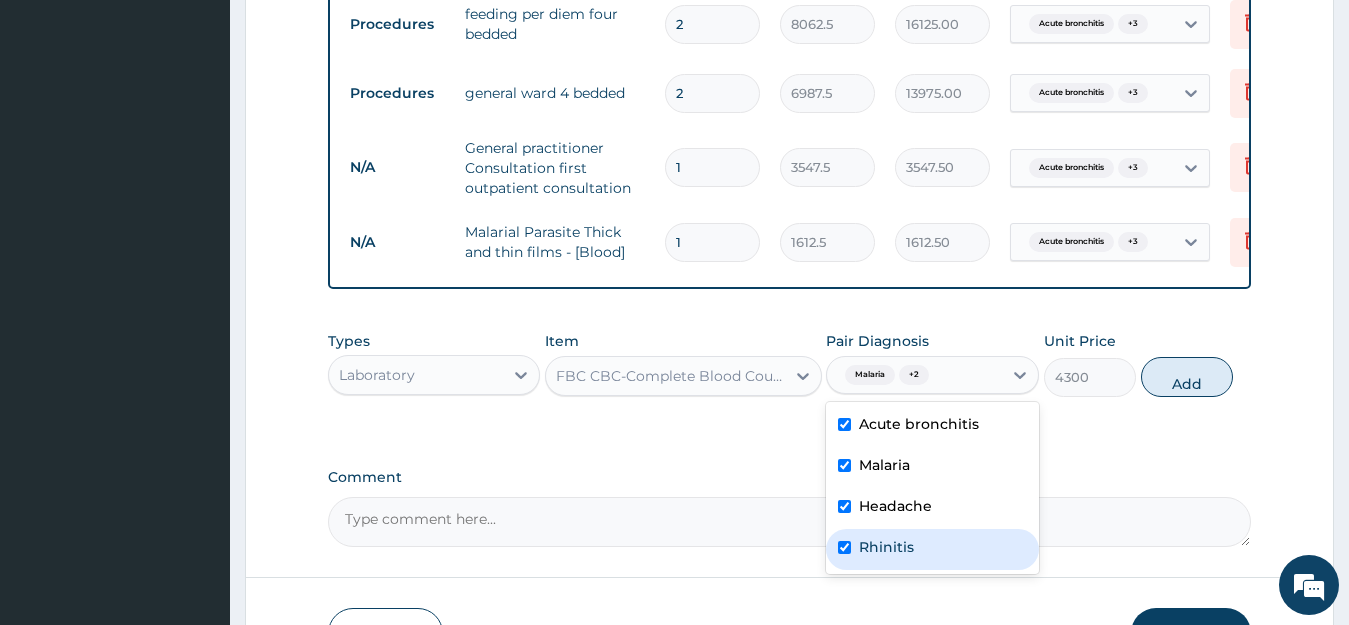 checkbox on "true" 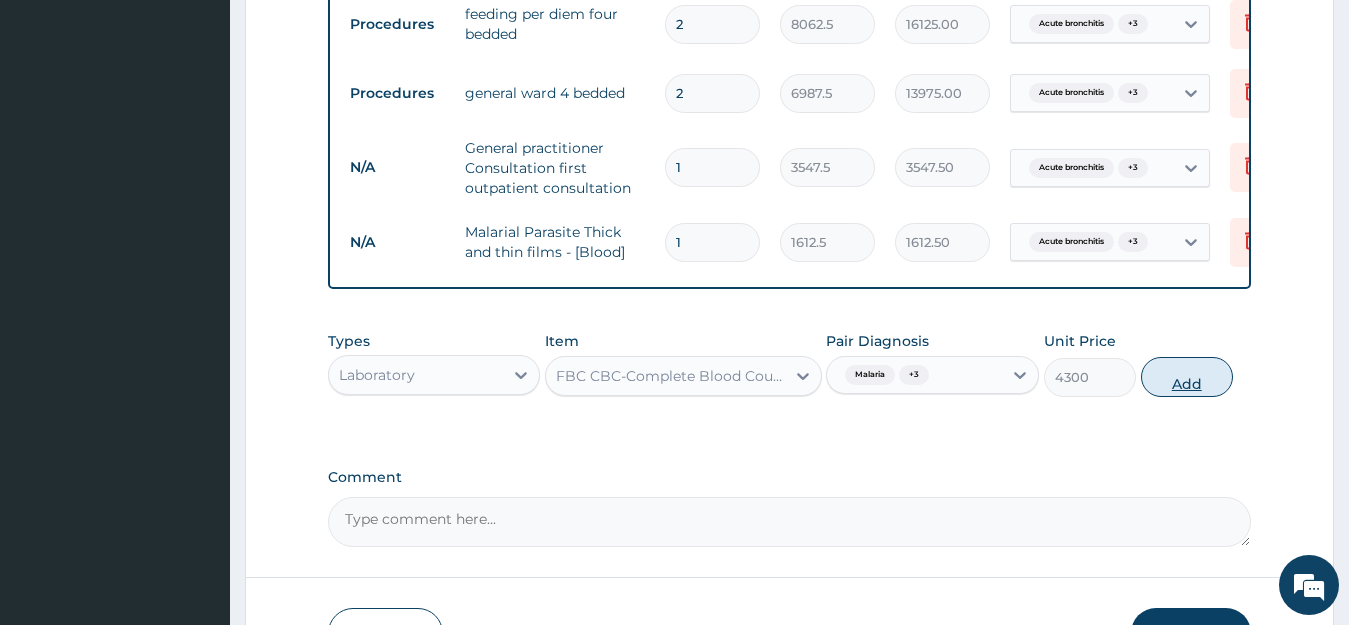 click on "Add" at bounding box center [1187, 377] 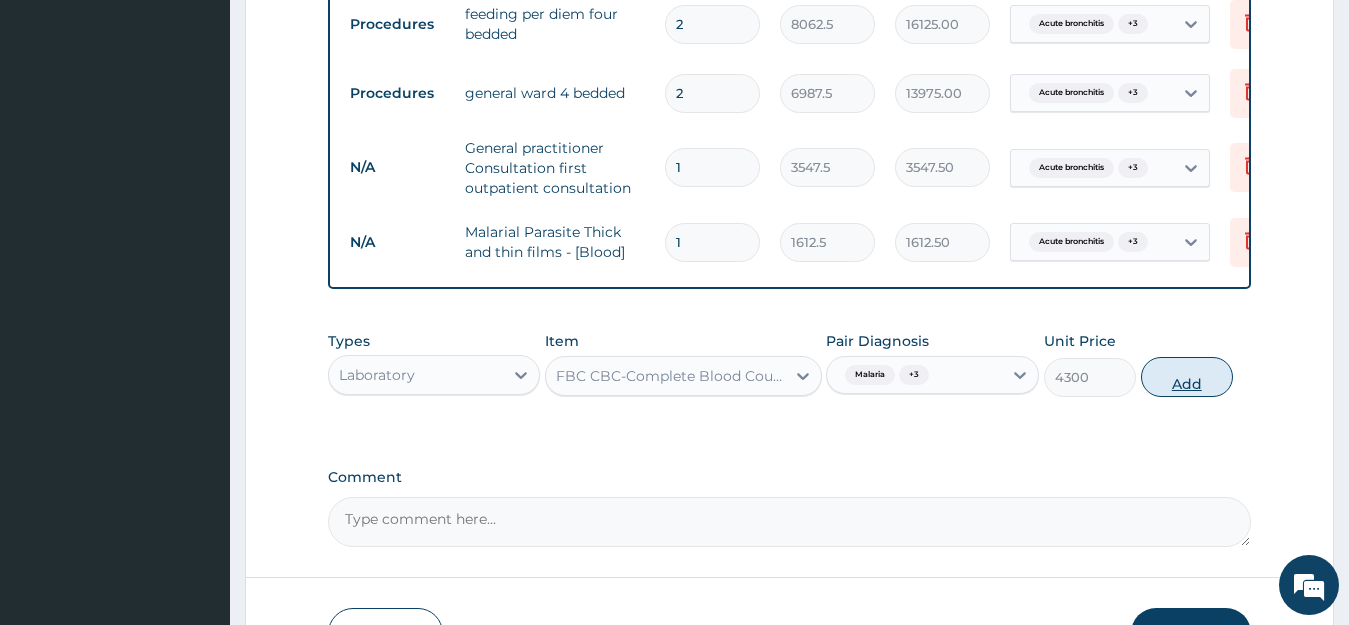 type on "0" 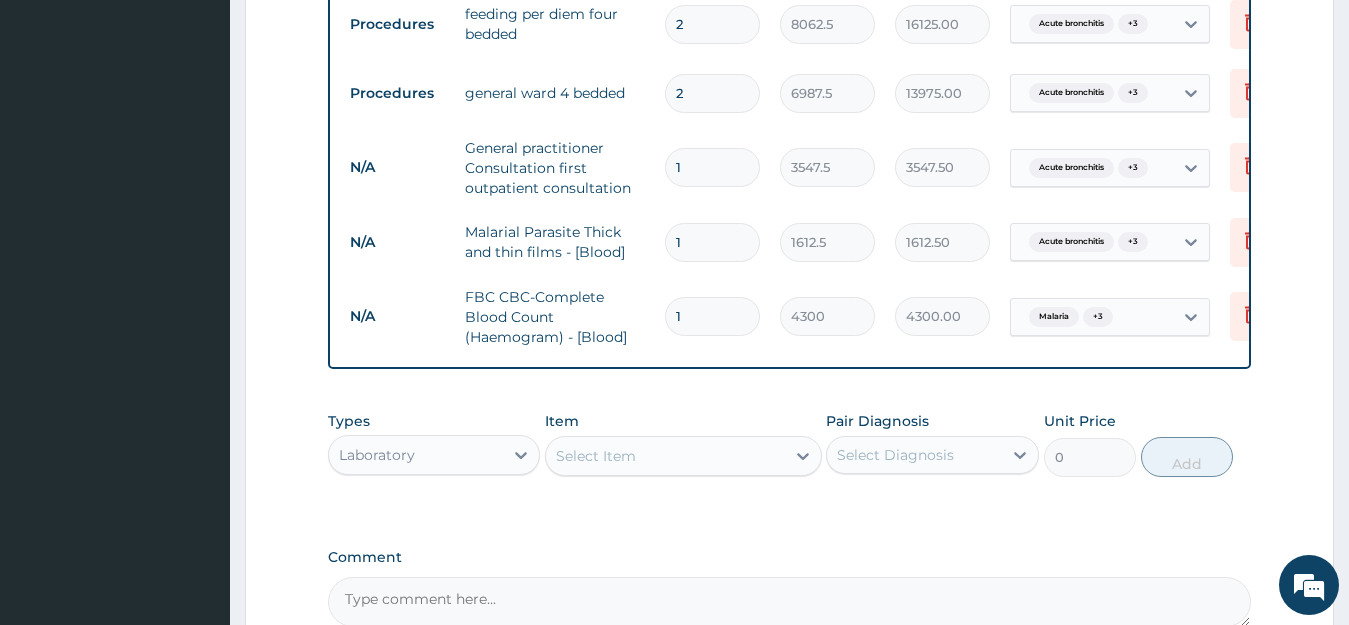 scroll, scrollTop: 1037, scrollLeft: 0, axis: vertical 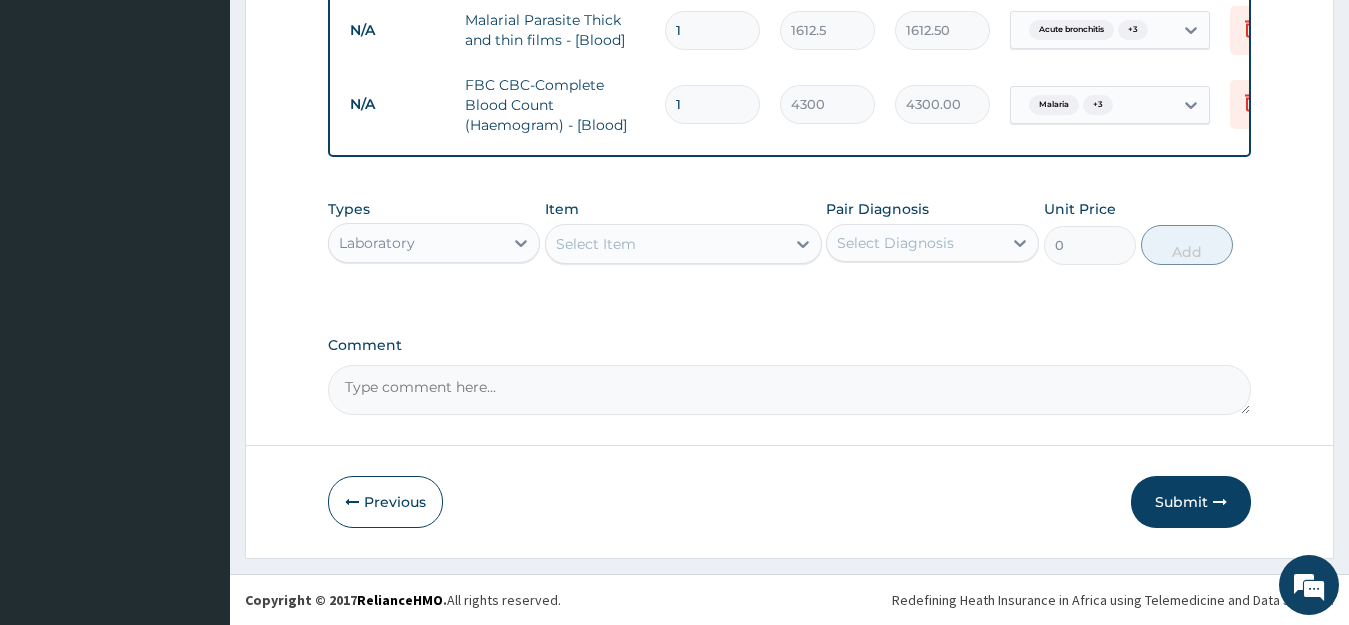 click on "Select Item" at bounding box center (665, 244) 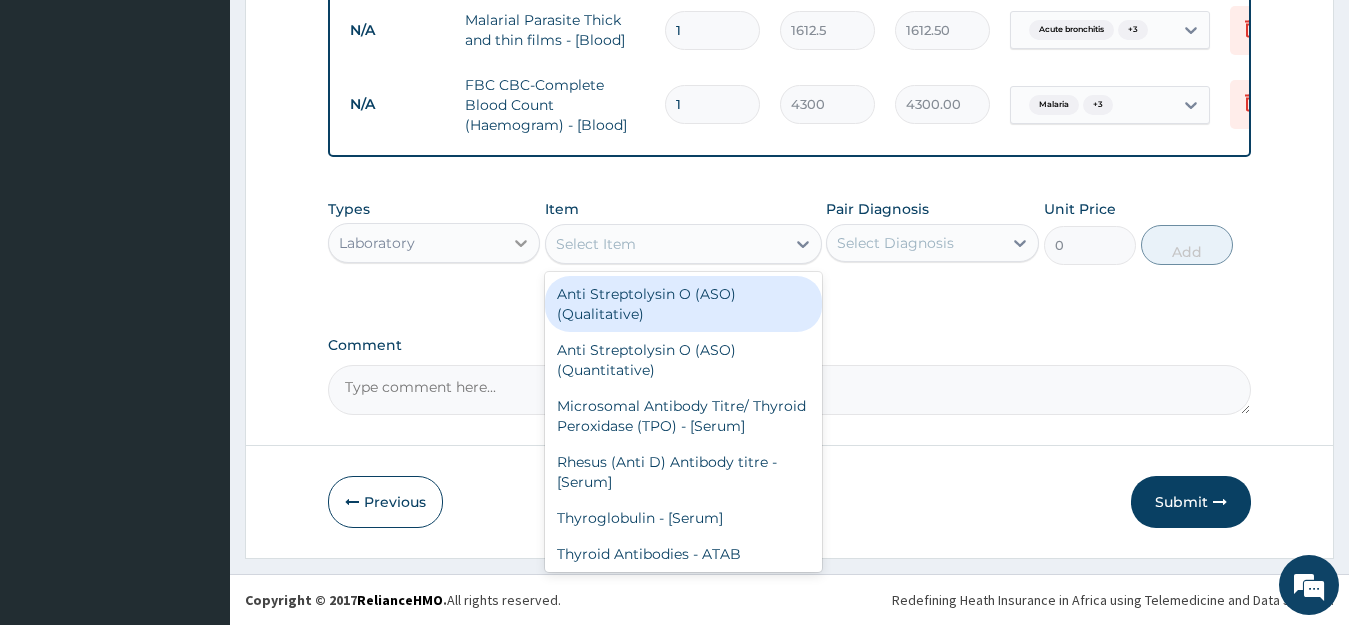 click 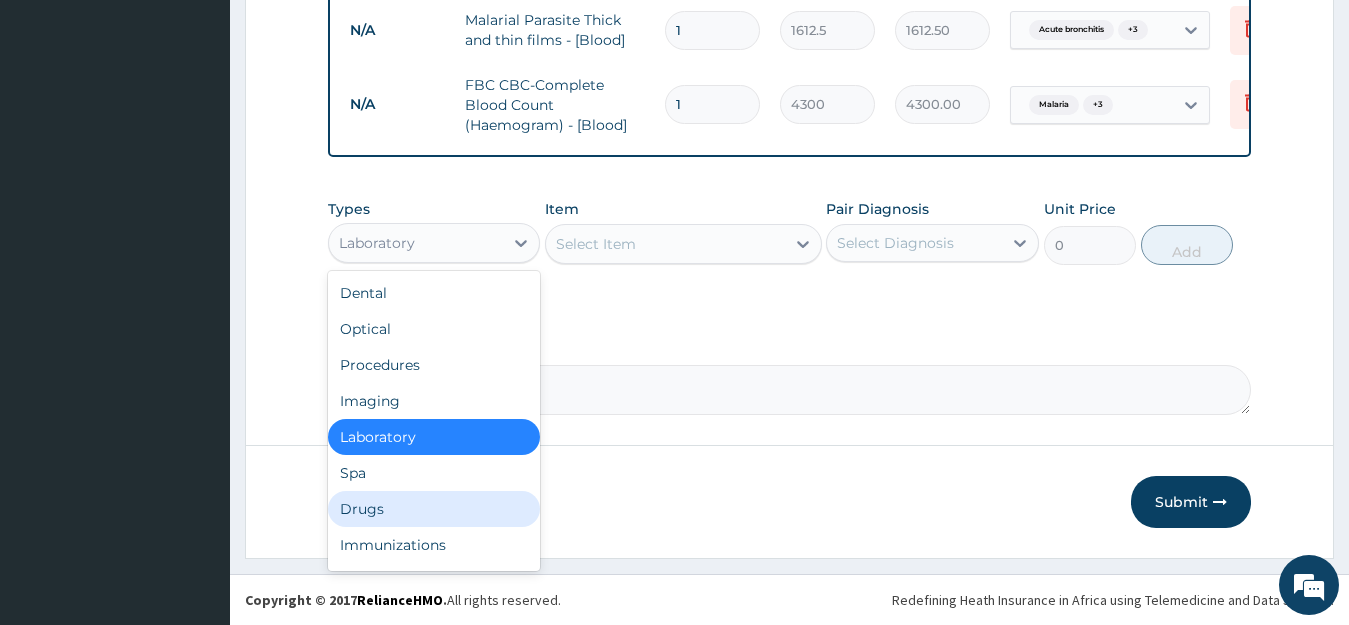 click on "Drugs" at bounding box center (434, 509) 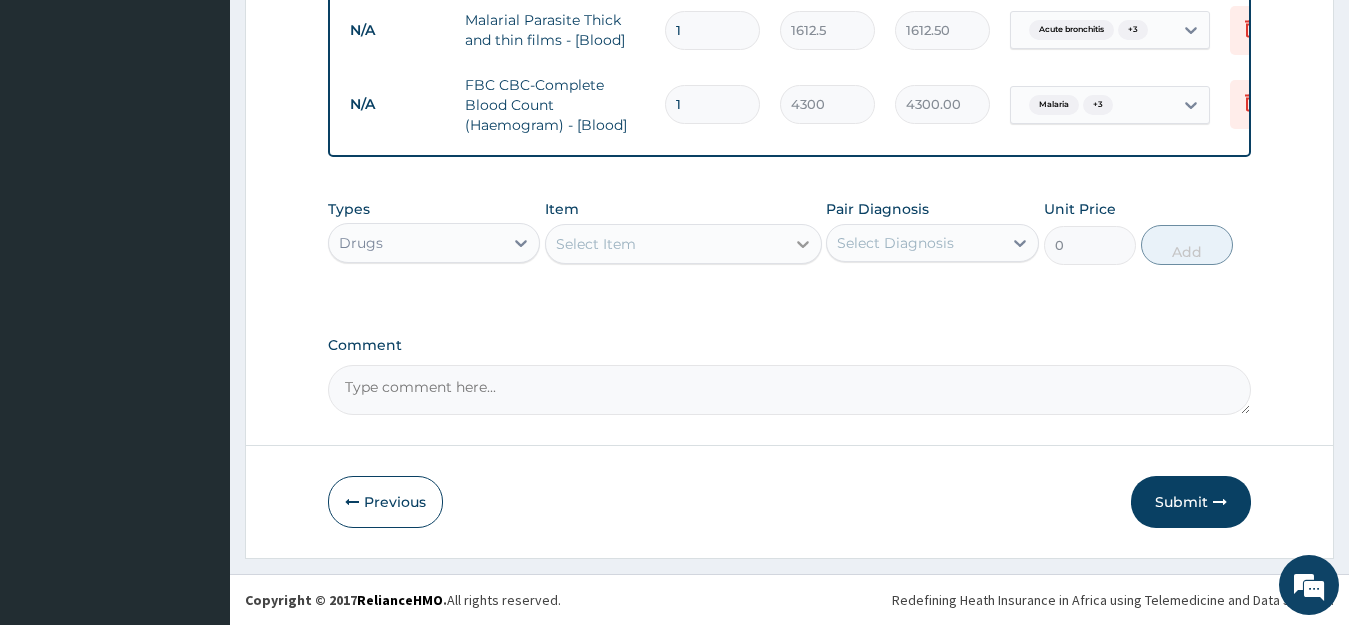 click at bounding box center [803, 244] 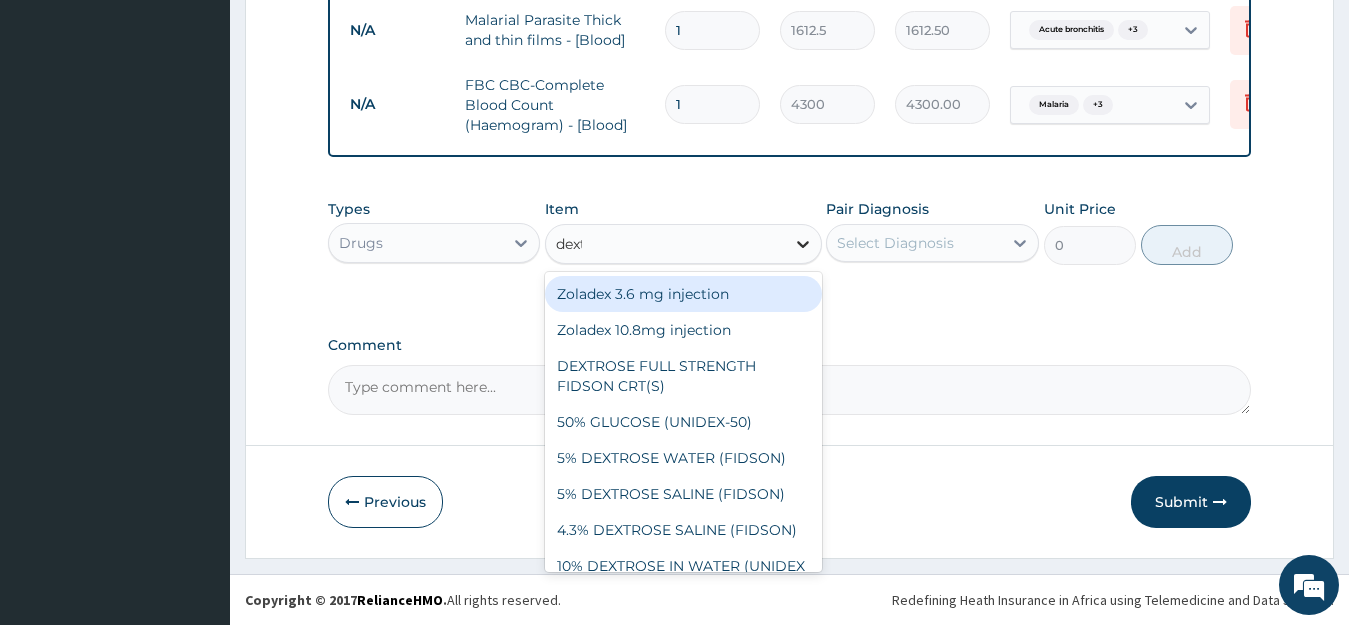 type on "dextr" 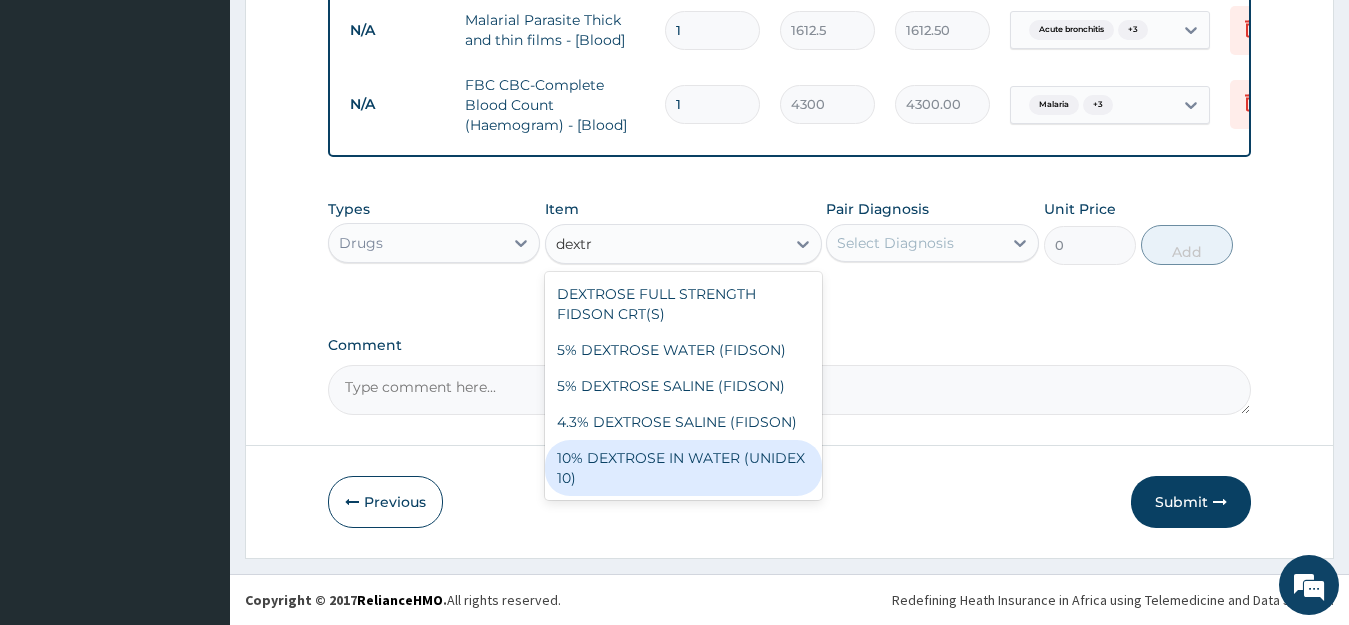 click on "10% DEXTROSE IN WATER (UNIDEX 10)" at bounding box center [683, 468] 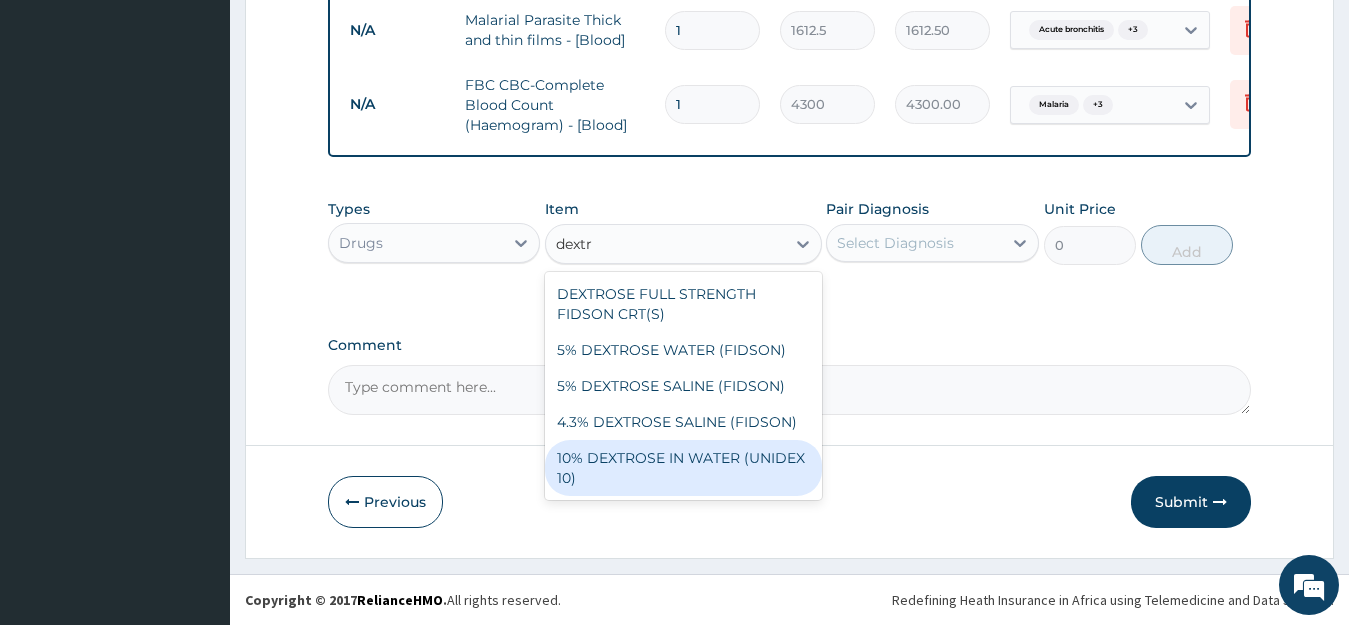 type 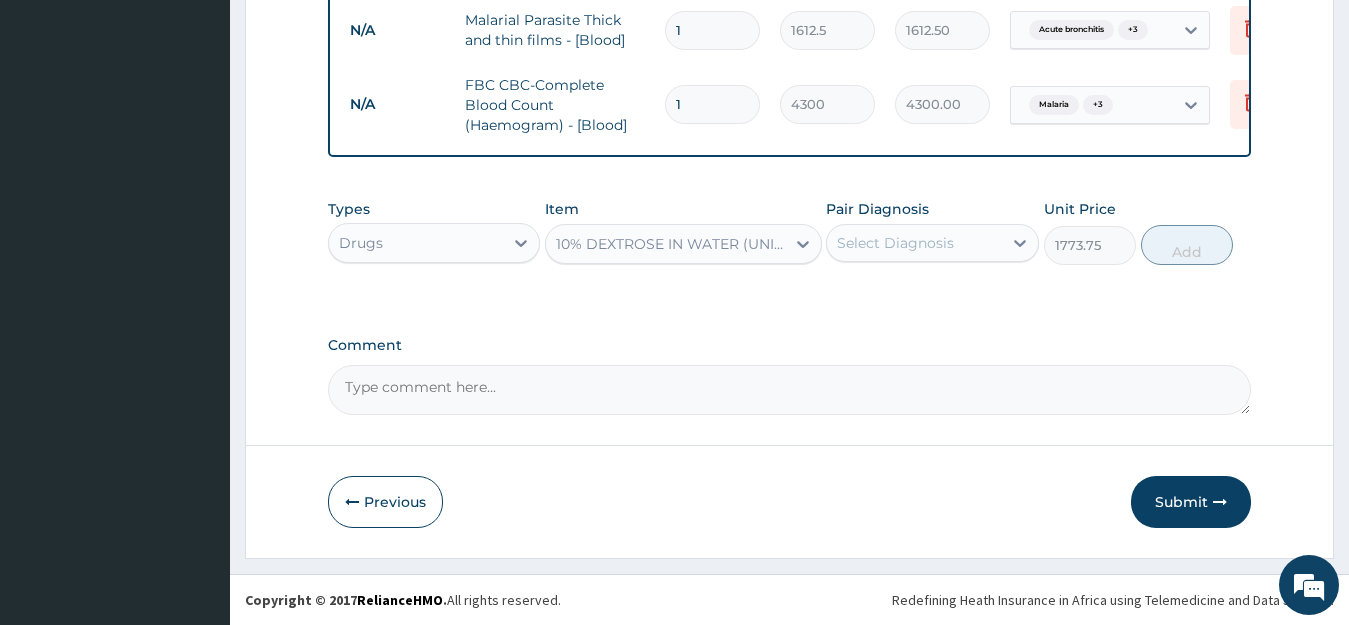 click on "Select Diagnosis" at bounding box center [914, 243] 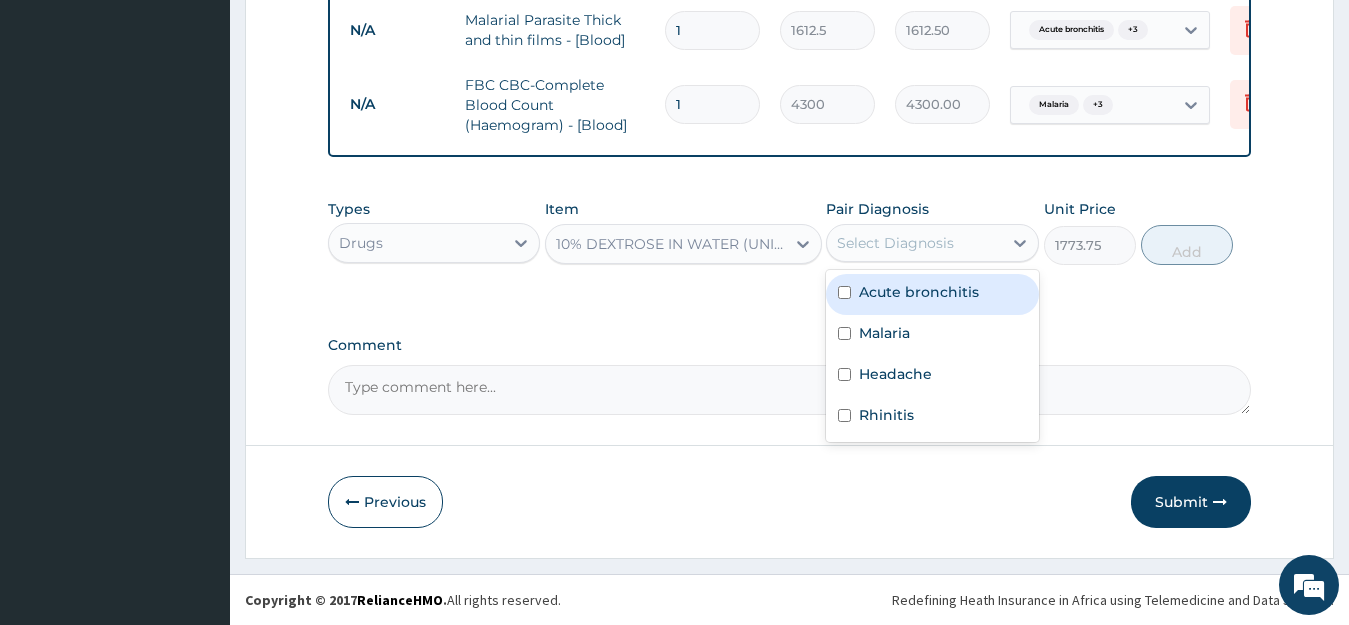 click on "Acute bronchitis" at bounding box center [919, 292] 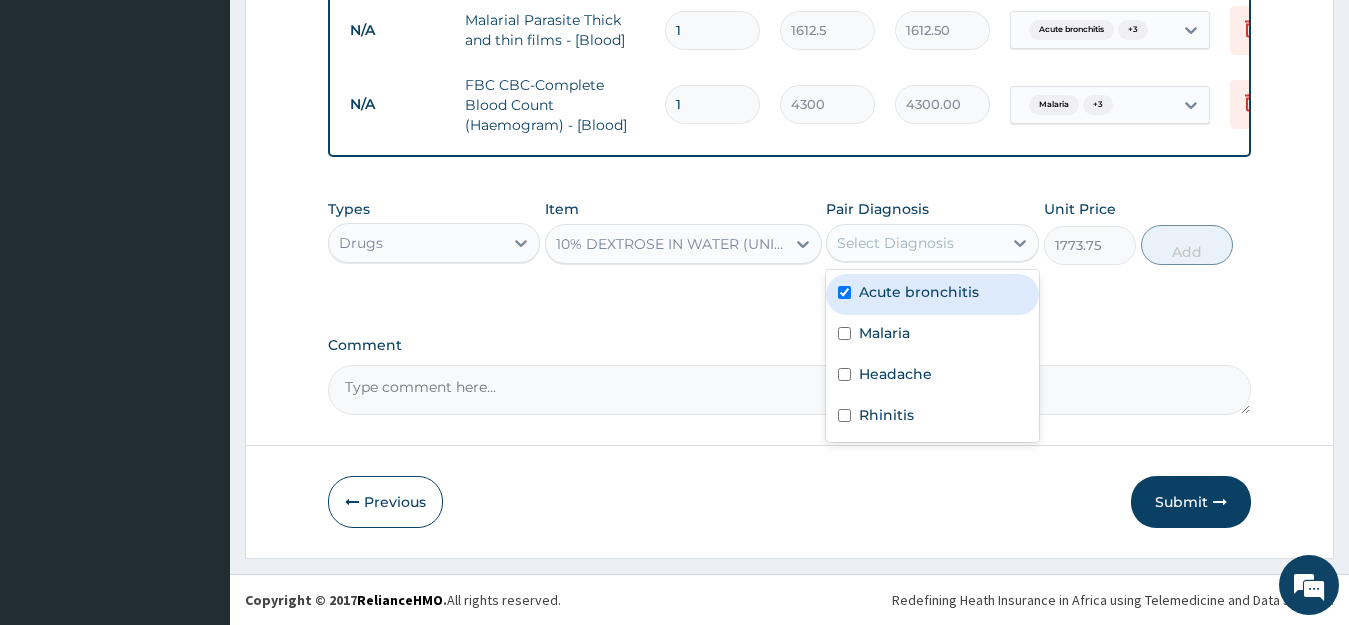 checkbox on "true" 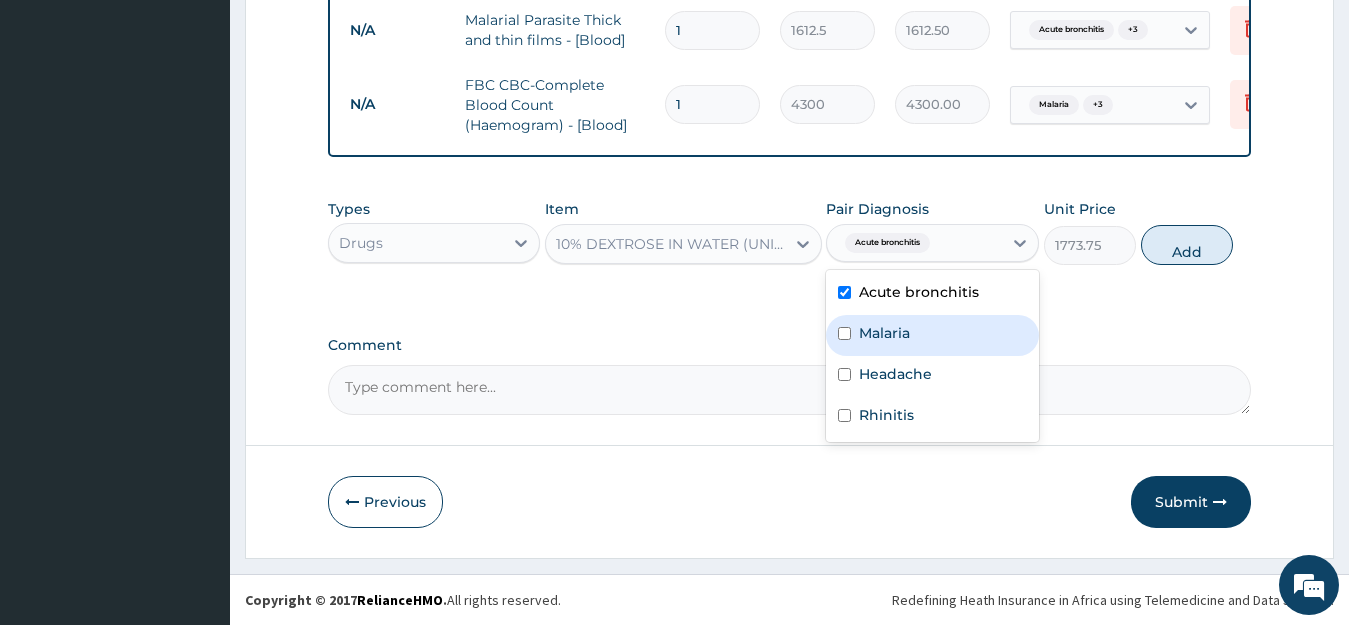click on "Malaria" at bounding box center (932, 335) 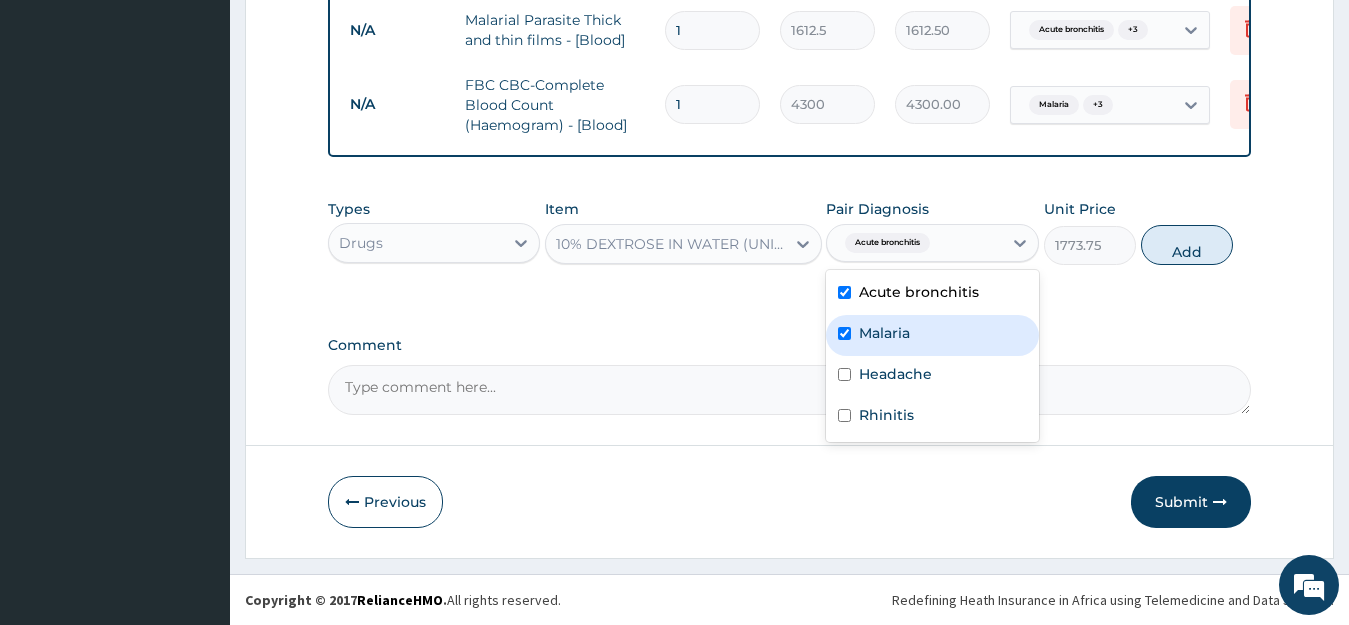checkbox on "true" 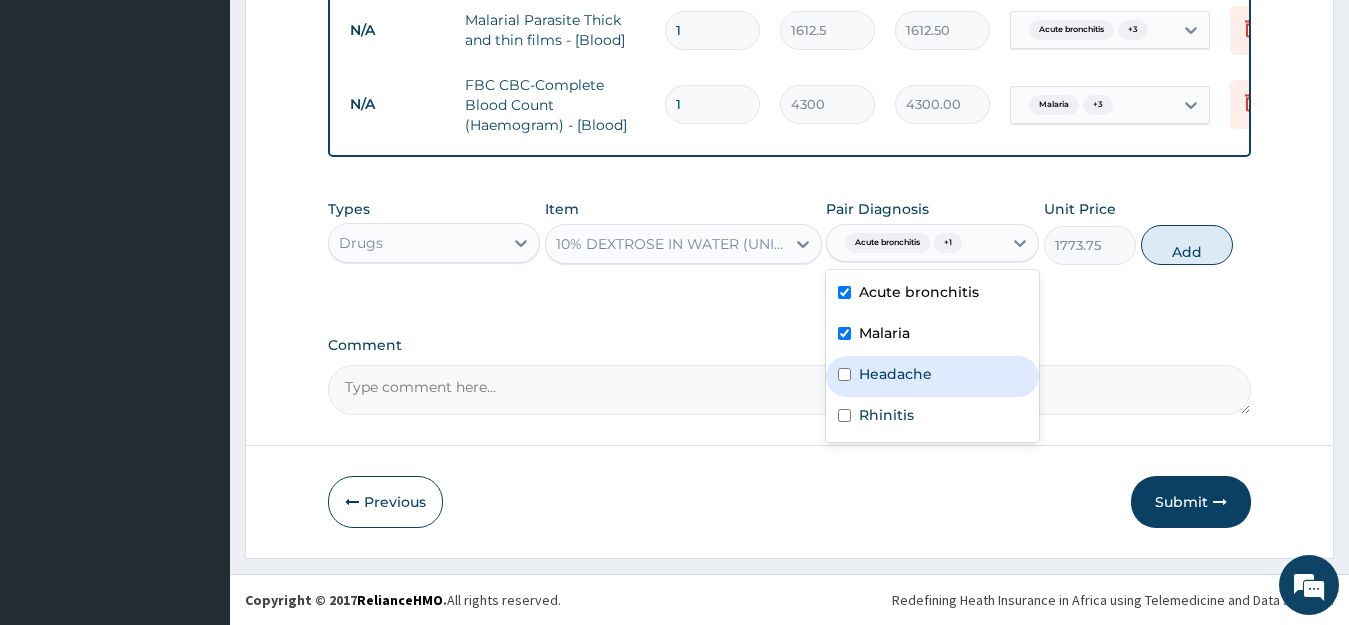 click on "Headache" at bounding box center [932, 376] 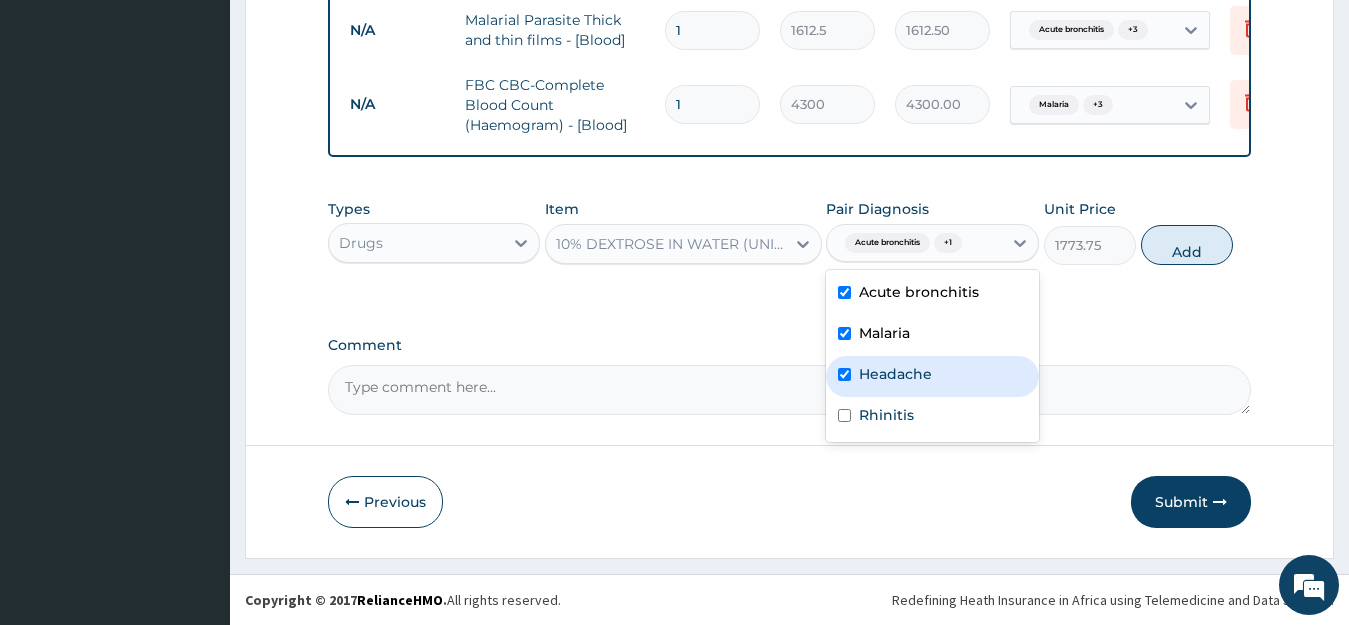 checkbox on "true" 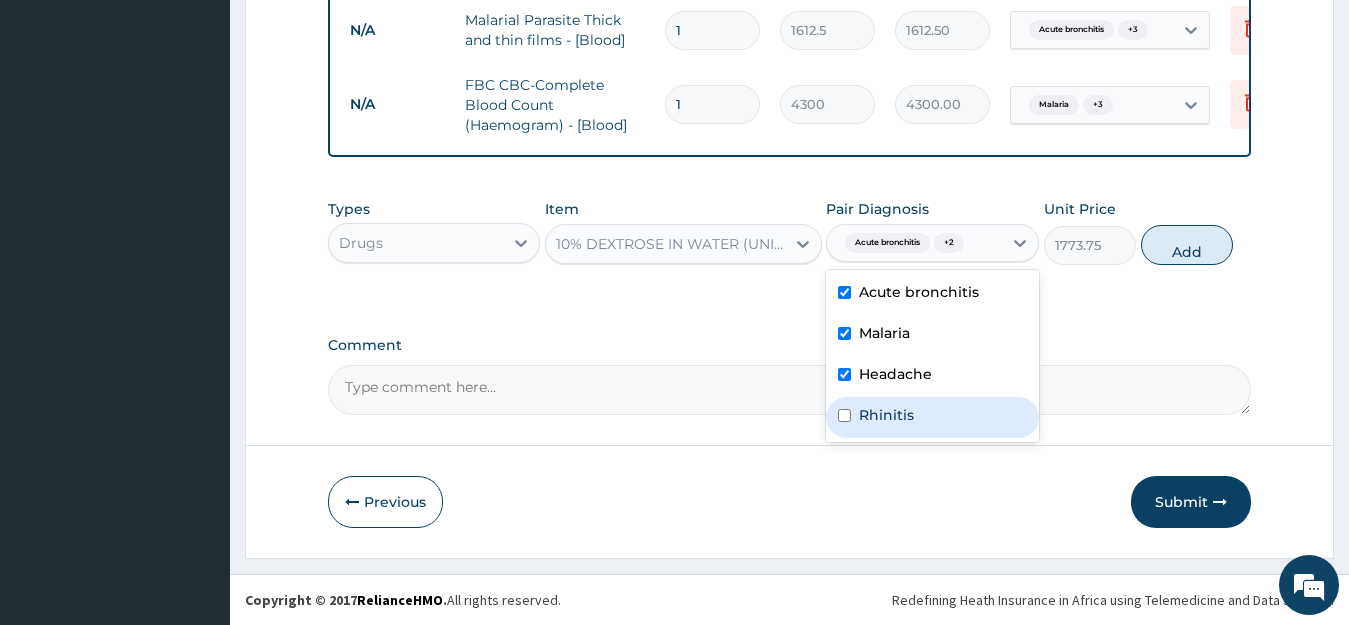 click on "Rhinitis" at bounding box center [886, 415] 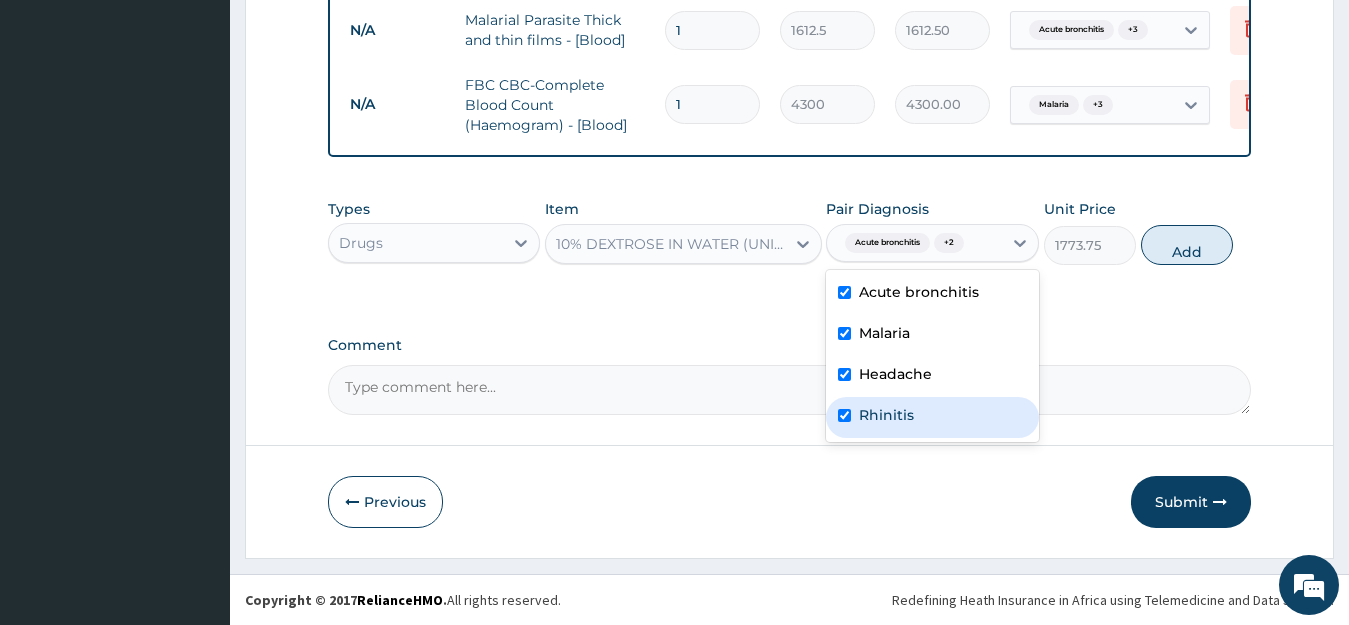 checkbox on "true" 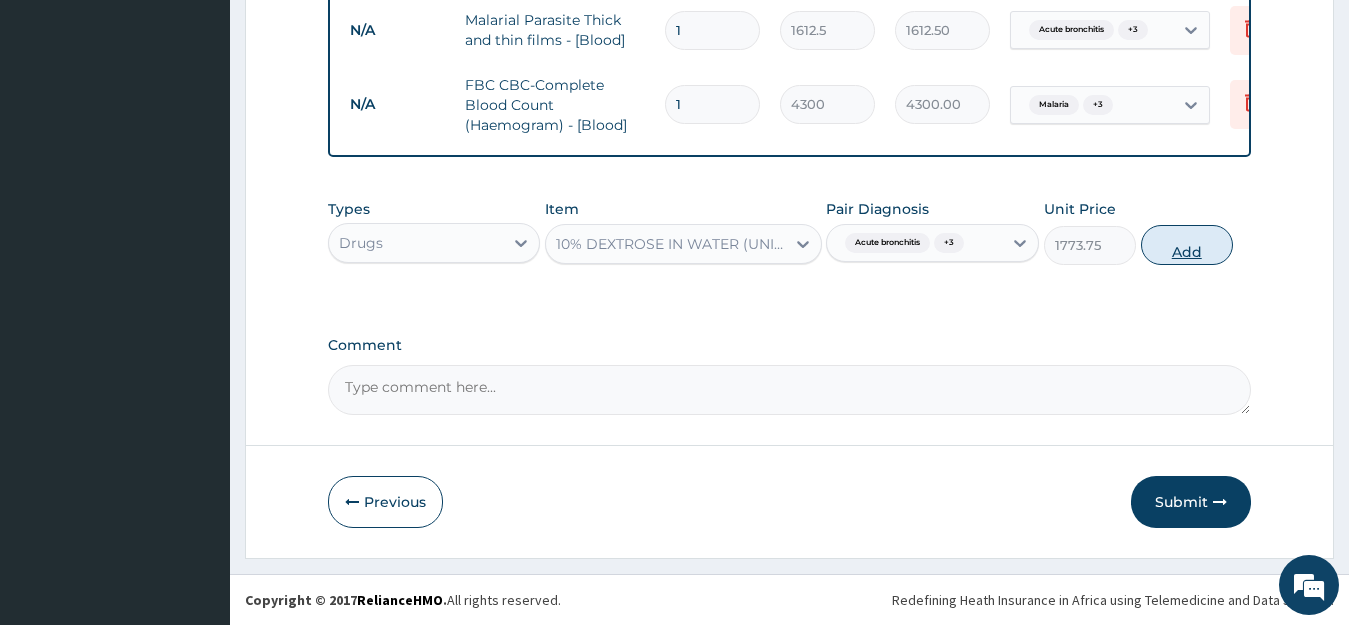 click on "Add" at bounding box center [1187, 245] 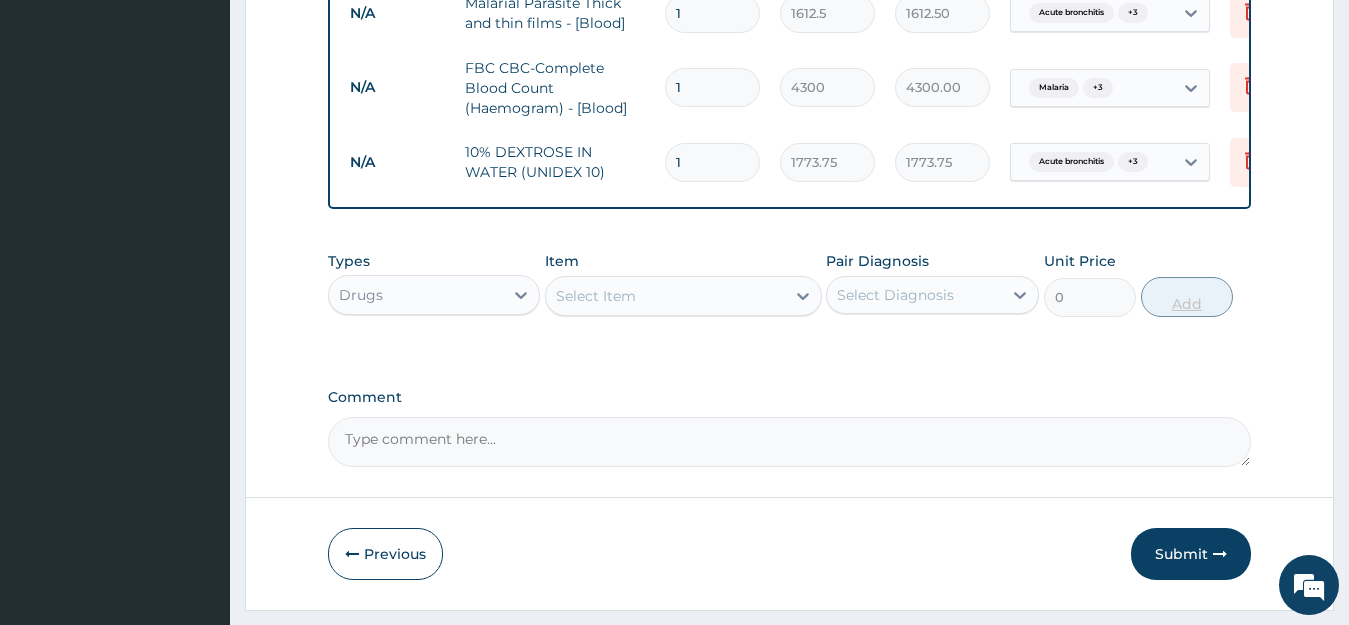type 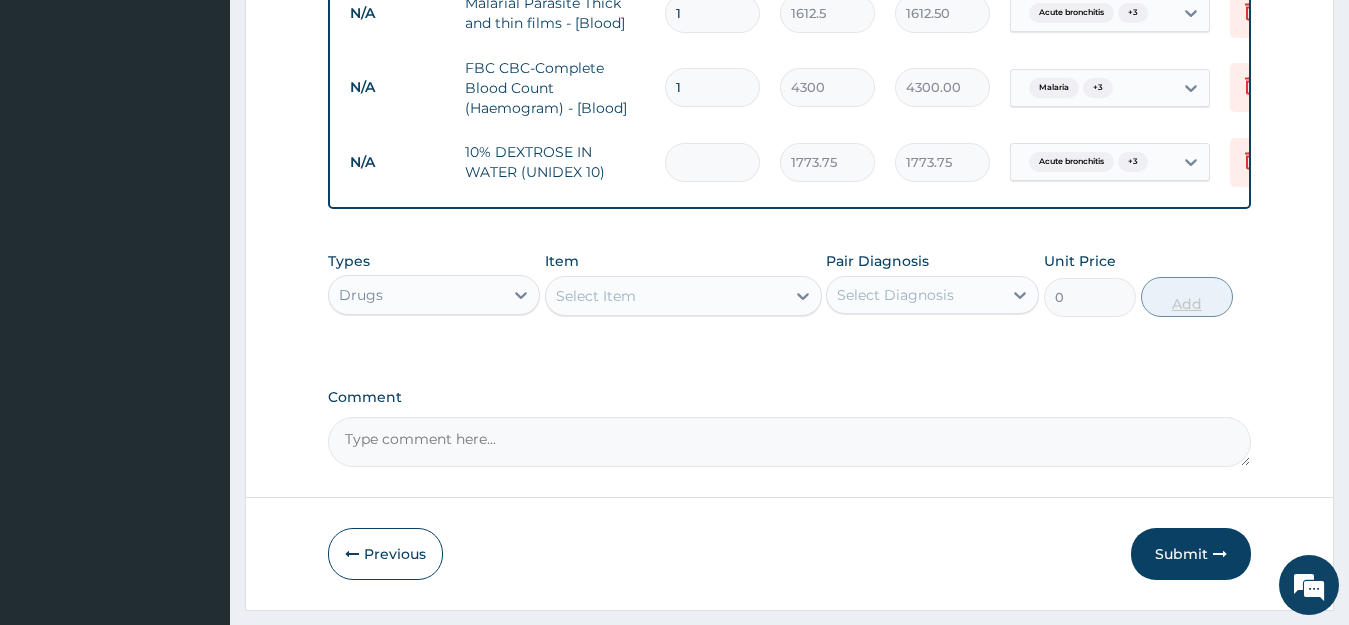 type on "0.00" 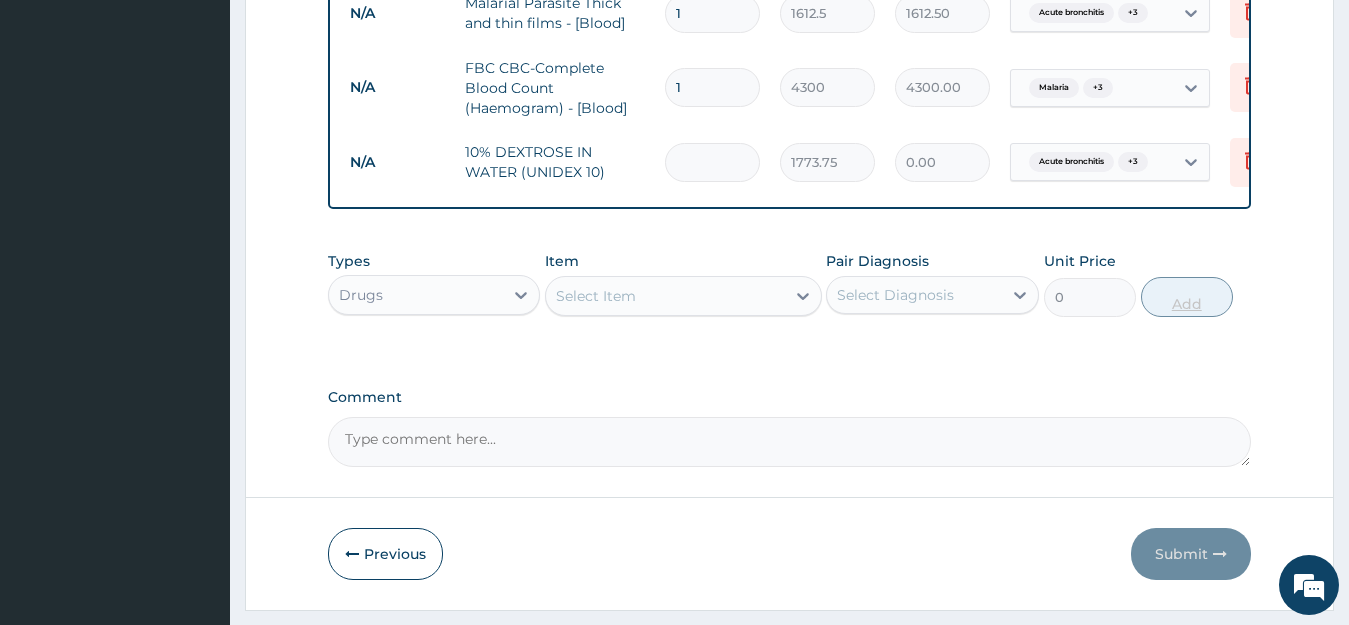 type on "3" 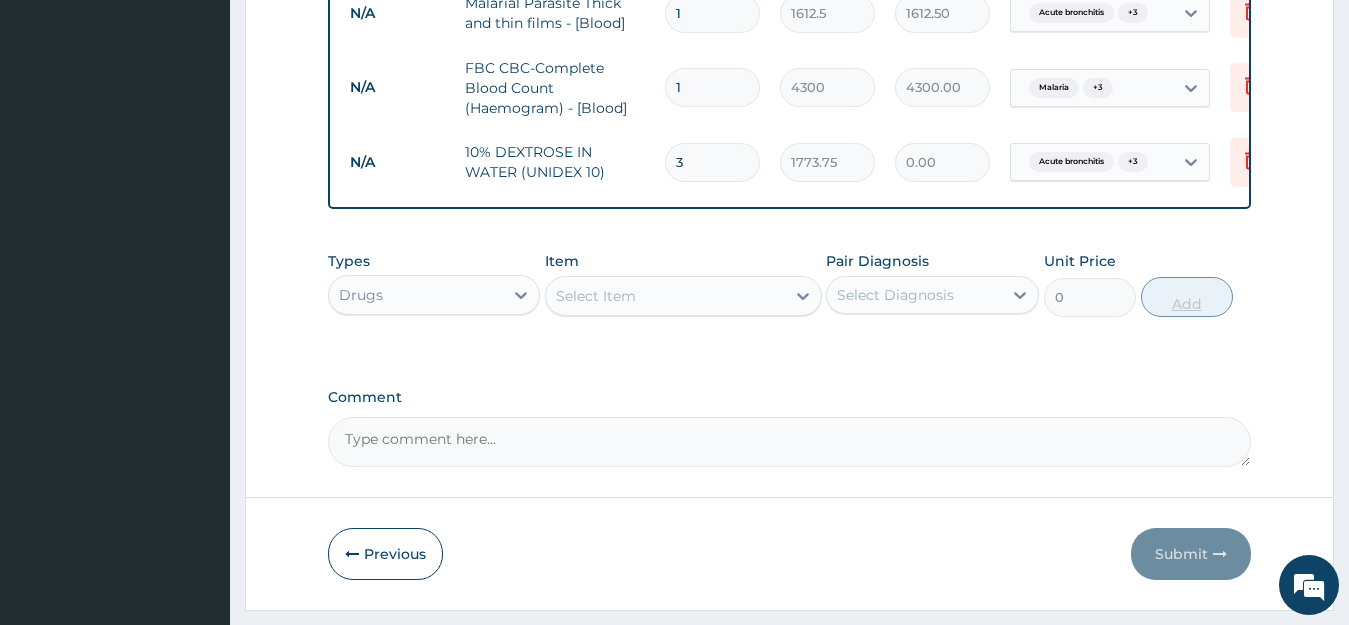 type on "5321.25" 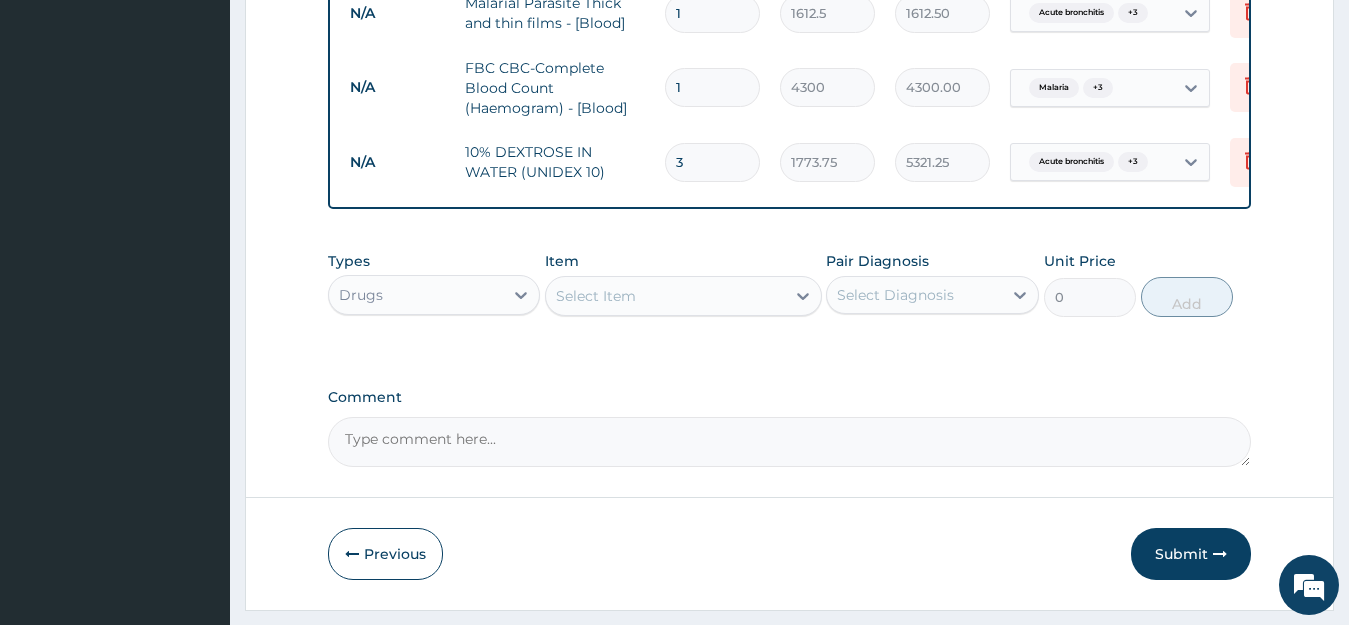 type on "3" 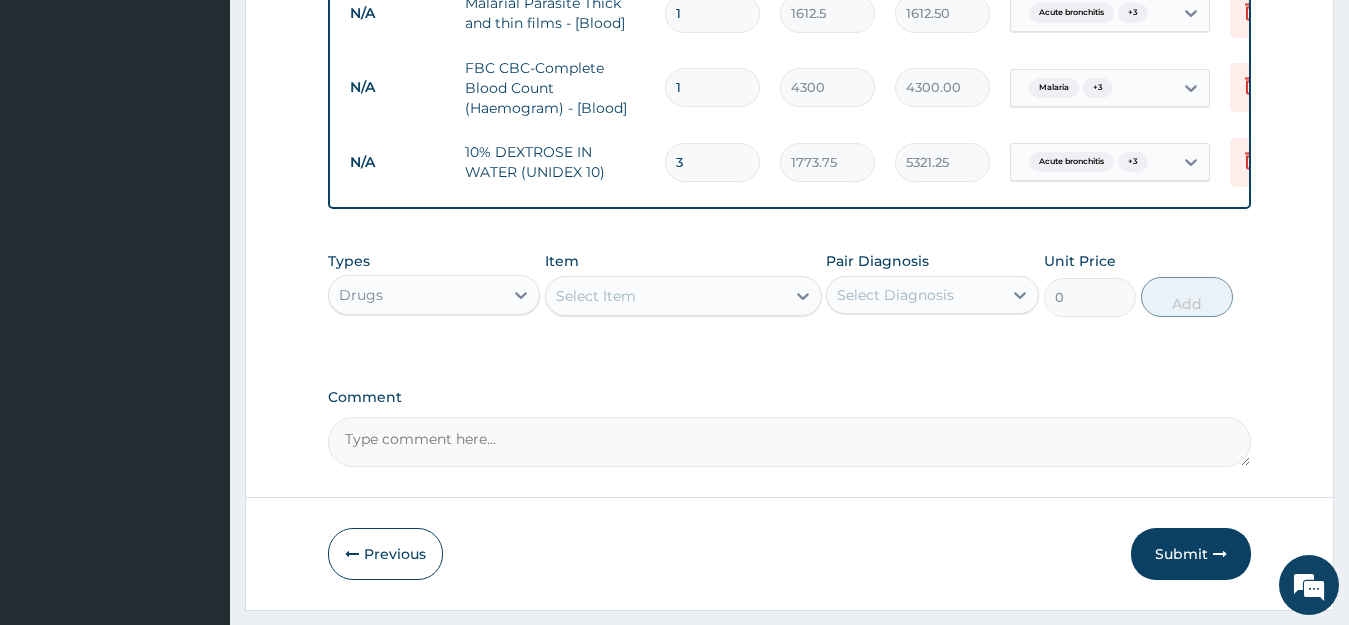 click on "Select Item" at bounding box center (665, 296) 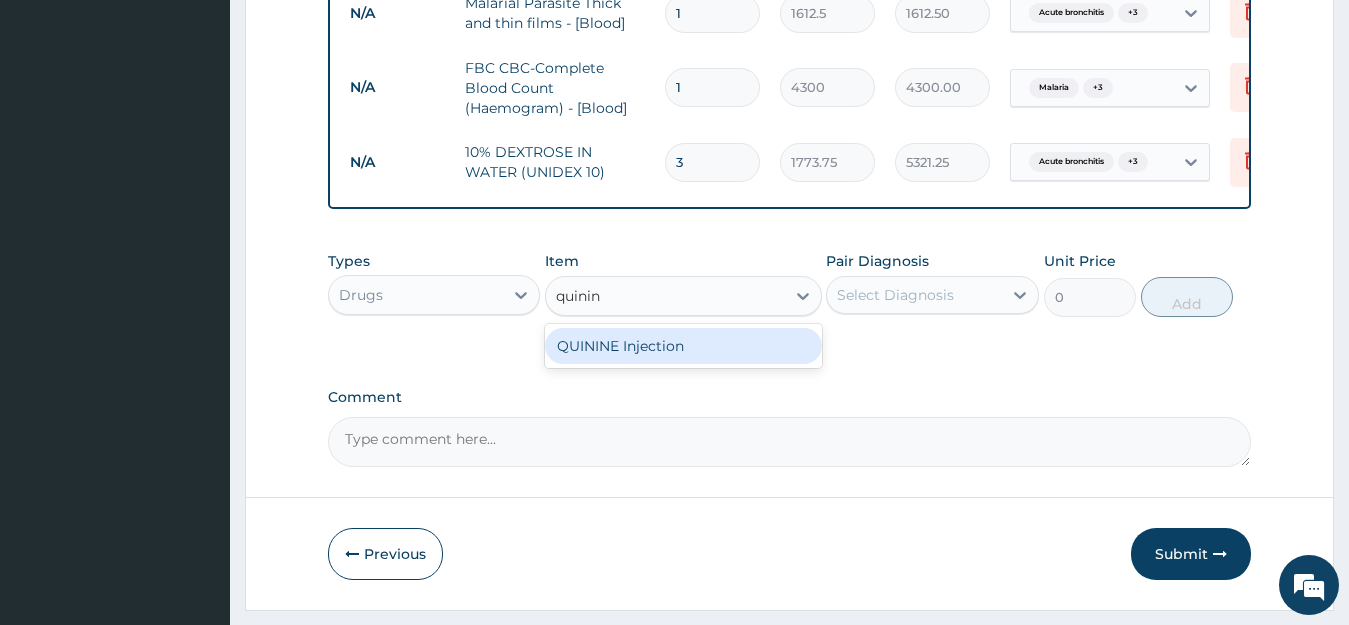 type on "quinine" 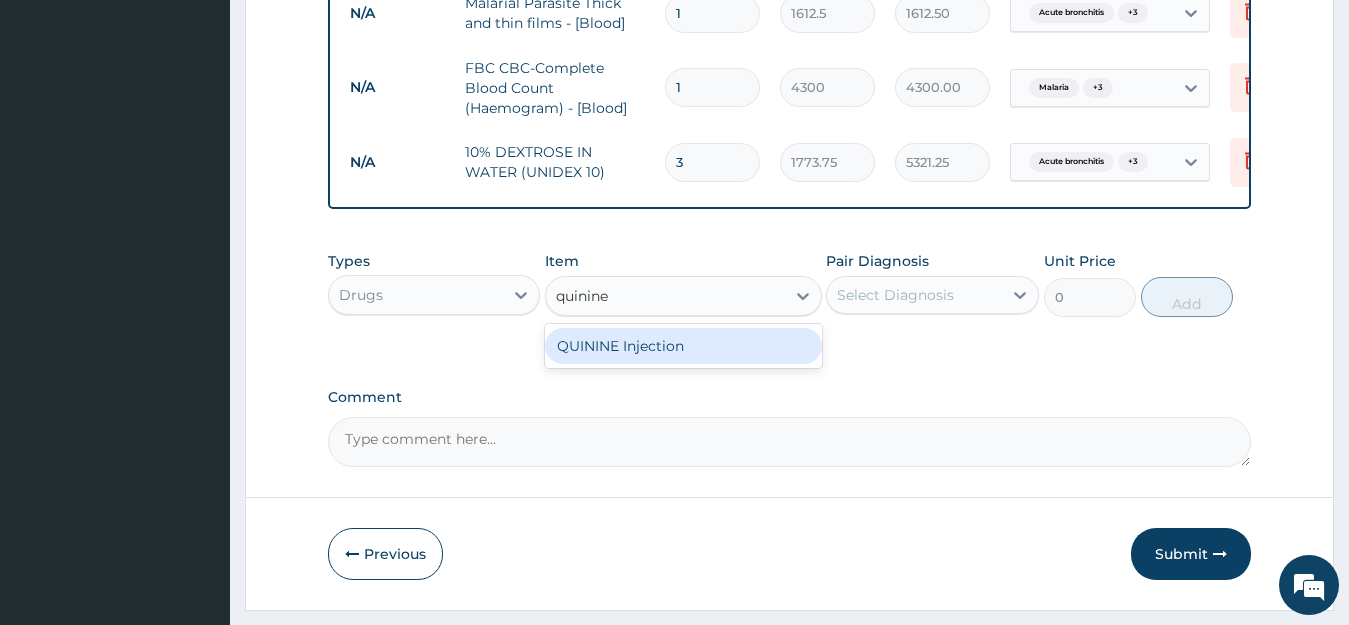 click on "QUININE Injection" at bounding box center [683, 346] 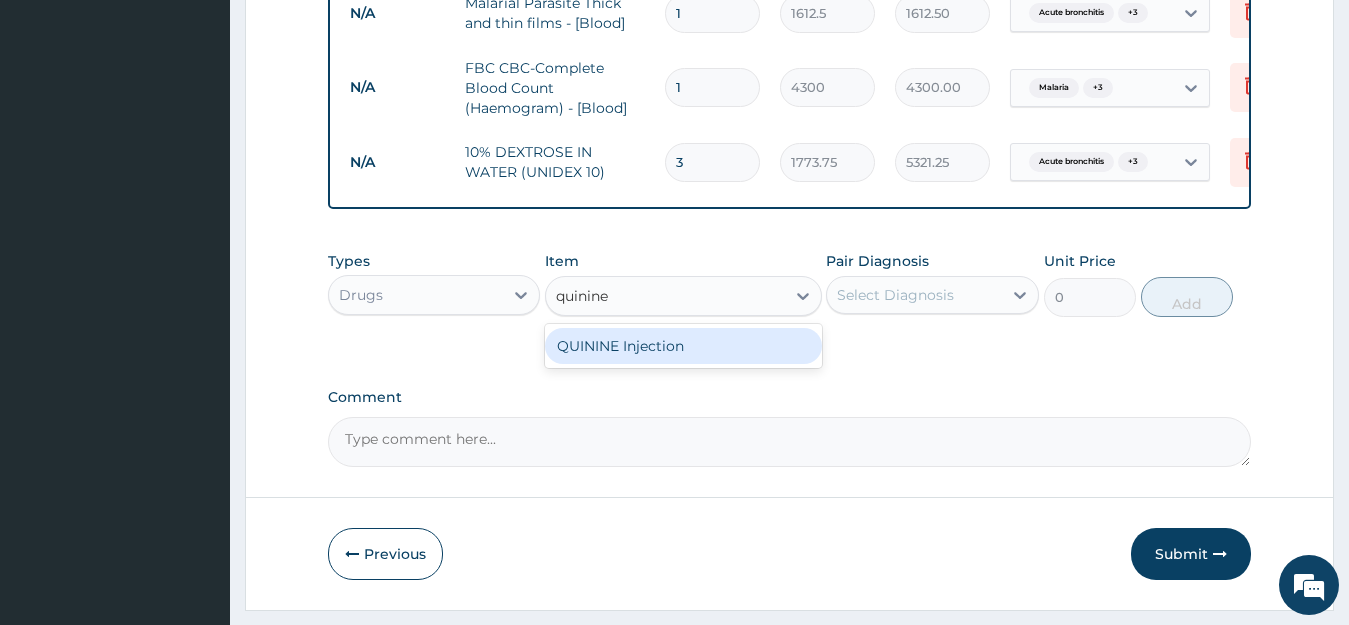 type 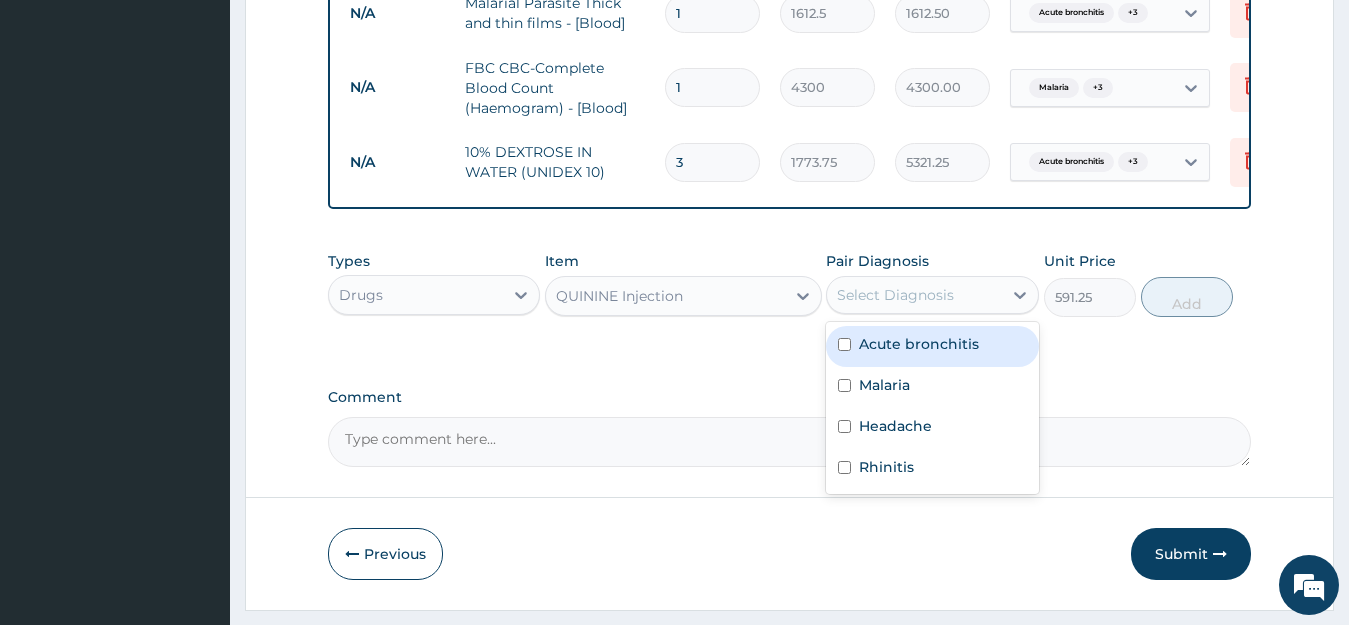 click on "Select Diagnosis" at bounding box center [895, 295] 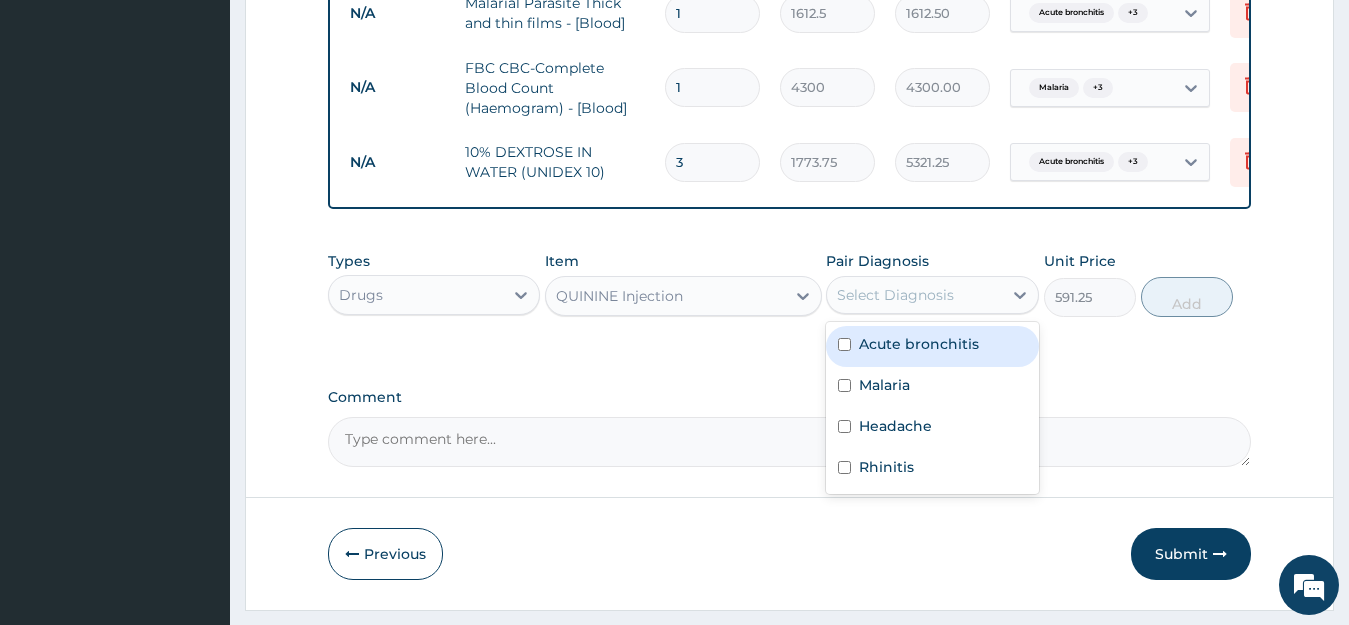 click on "Acute bronchitis" at bounding box center (919, 344) 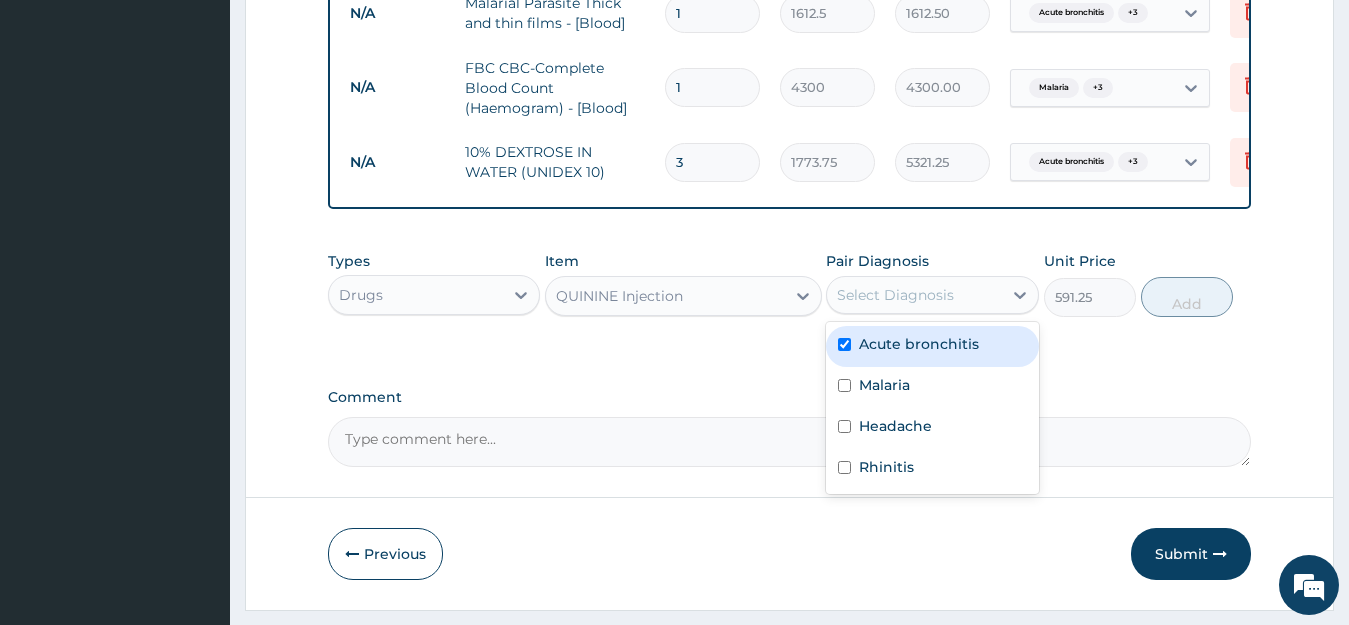 checkbox on "true" 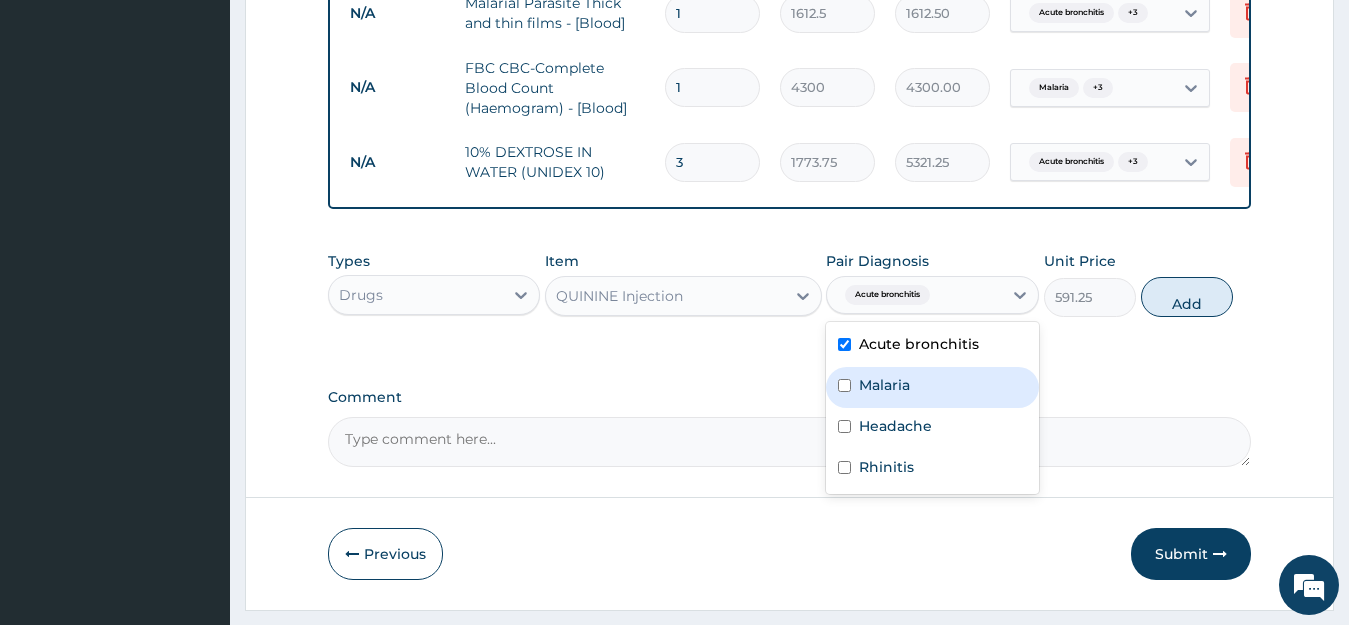 click on "Malaria" at bounding box center [884, 385] 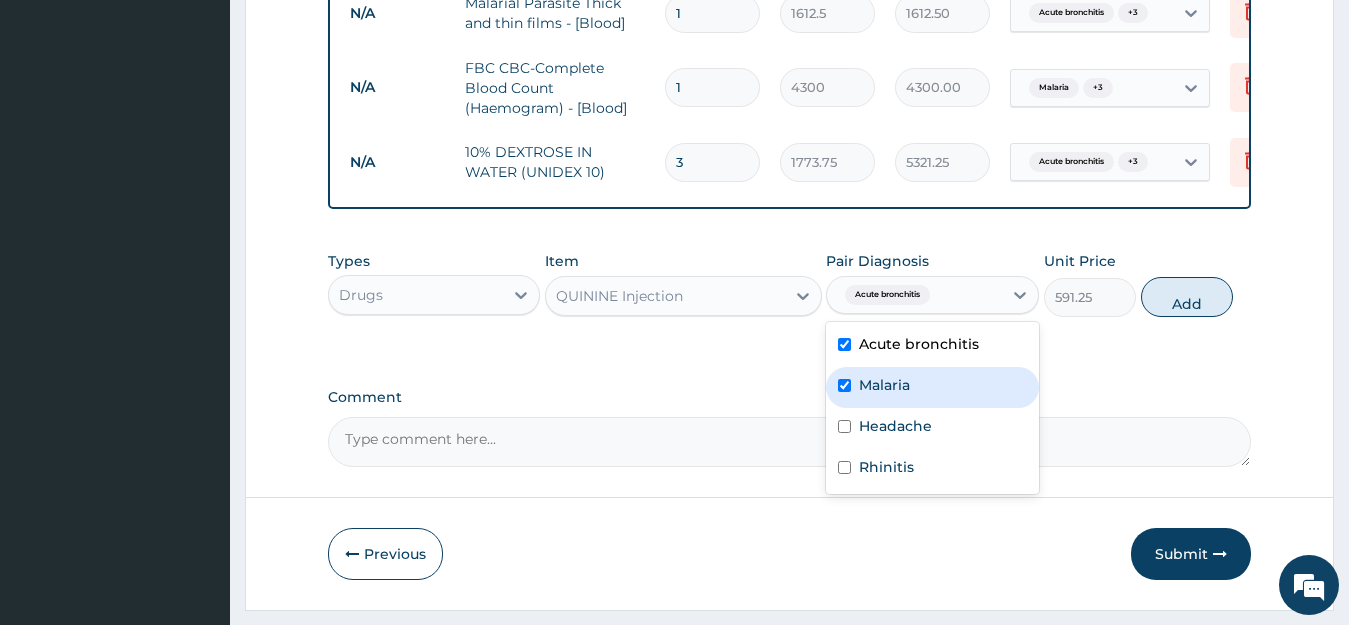 checkbox on "true" 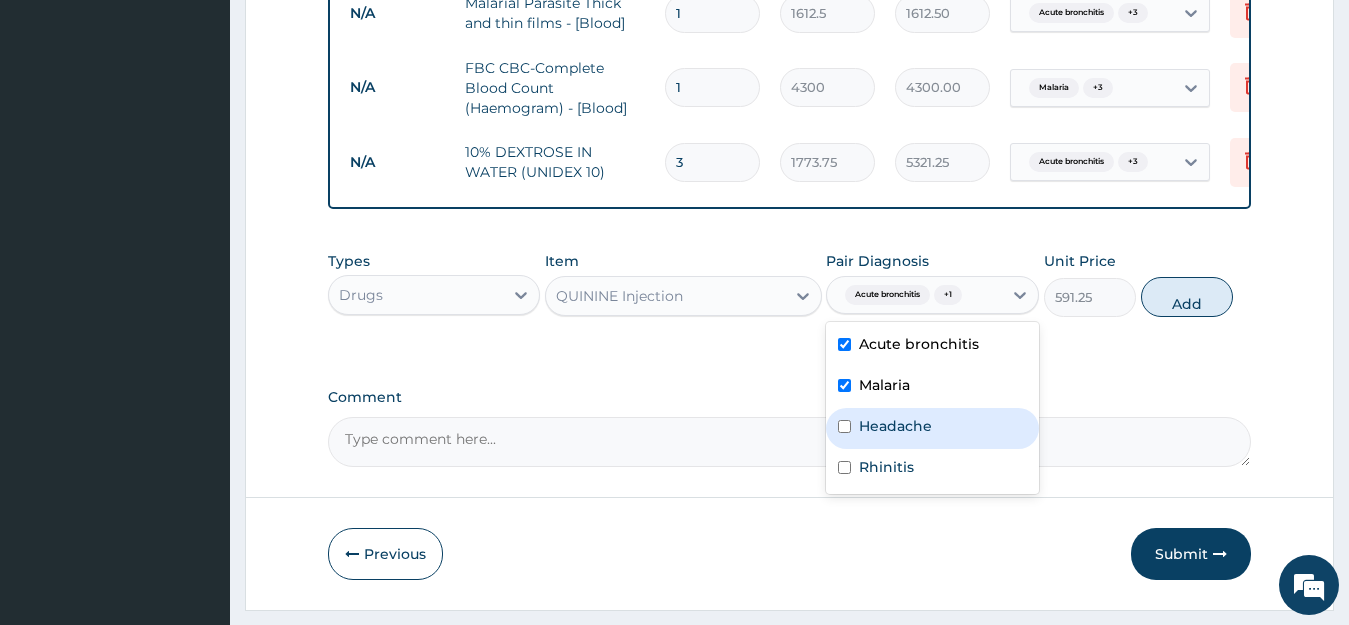 click on "Headache" at bounding box center [932, 428] 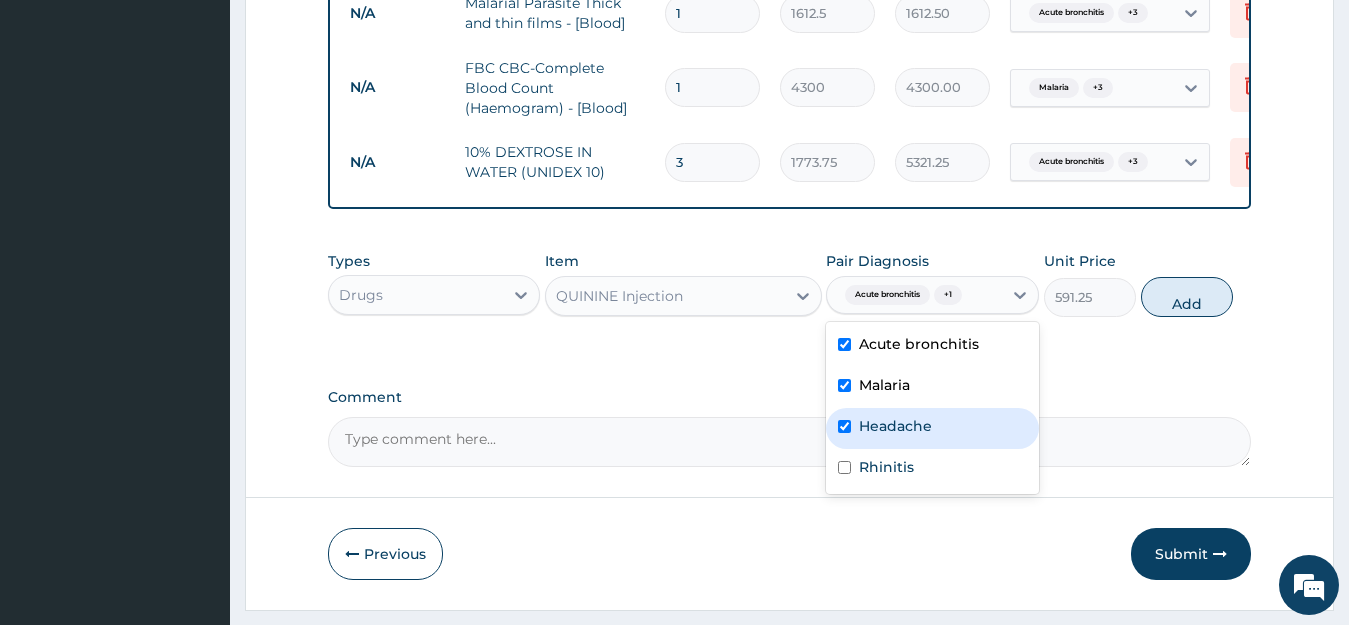 checkbox on "true" 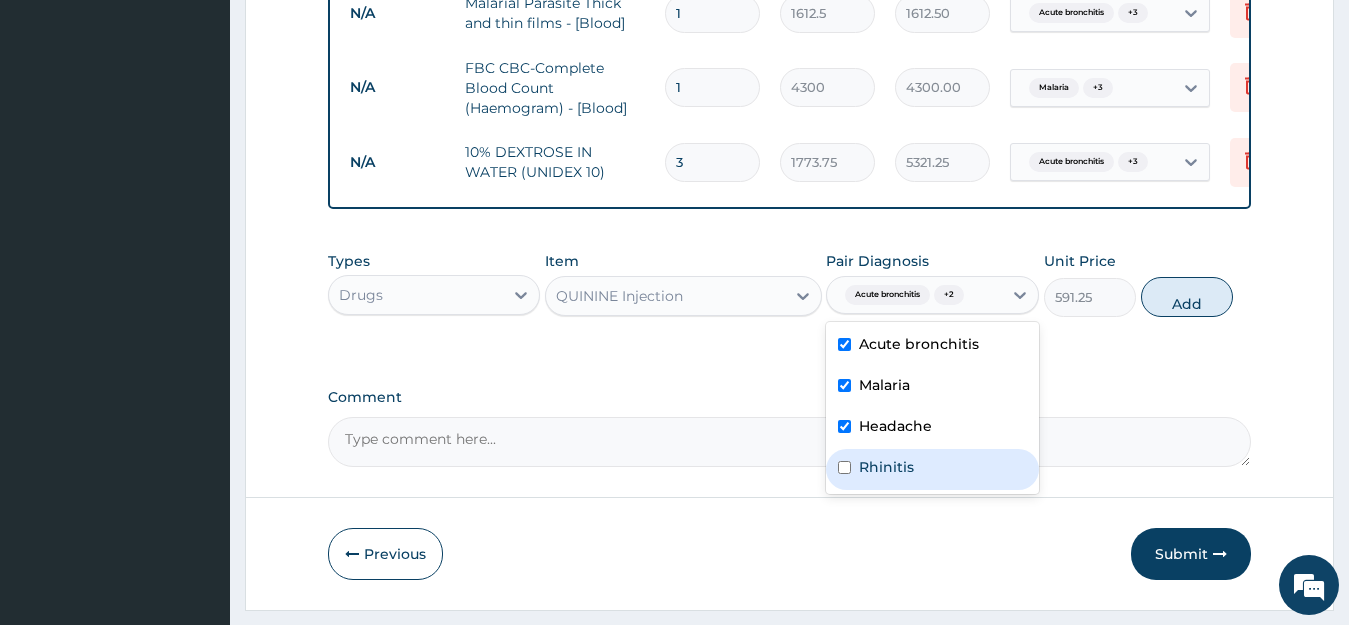 click on "Rhinitis" at bounding box center [932, 469] 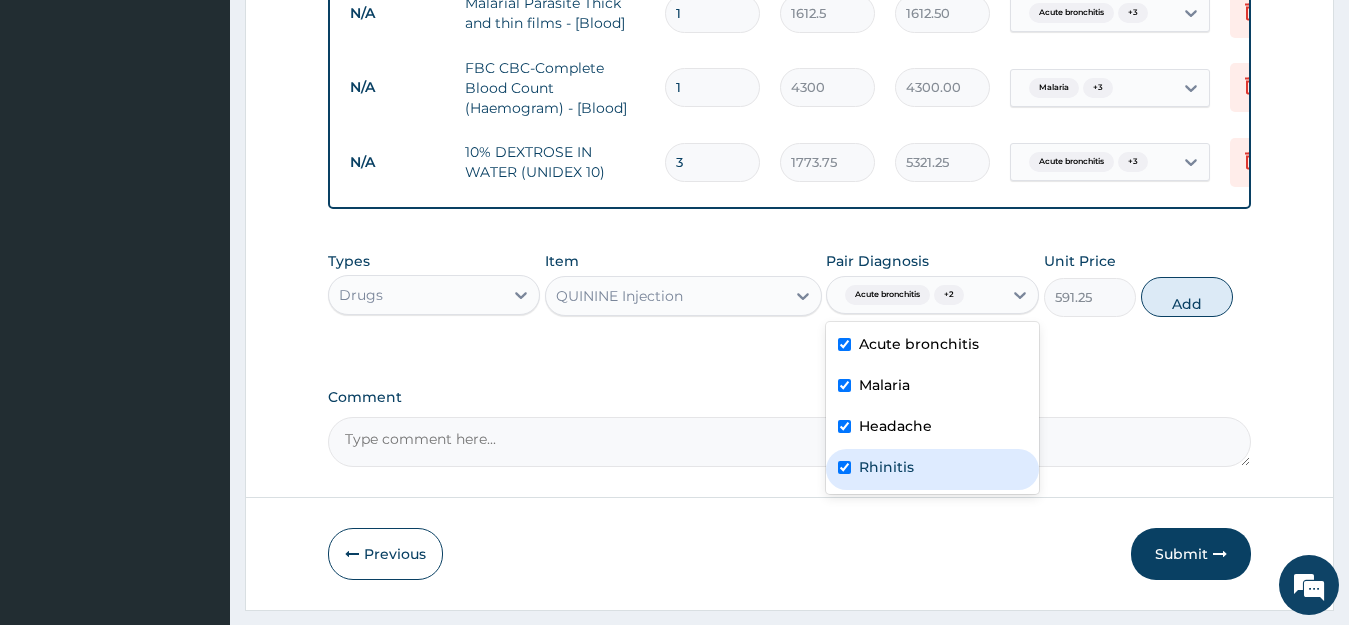 checkbox on "true" 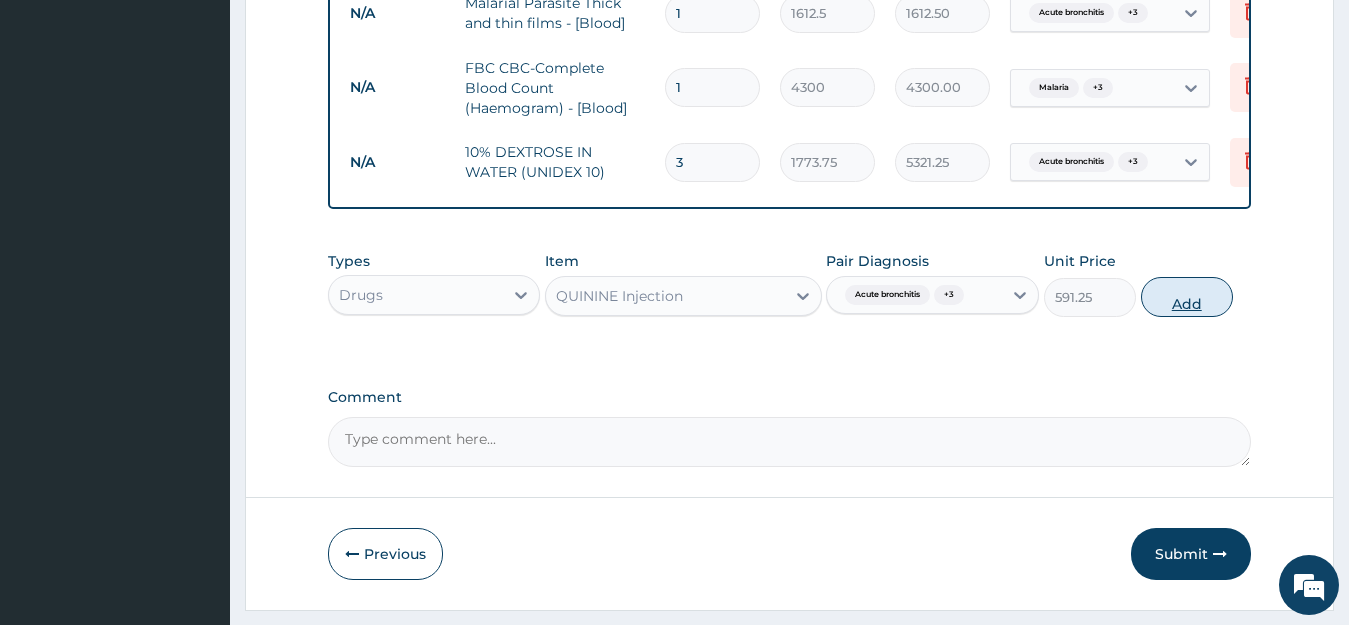 click on "Add" at bounding box center (1187, 297) 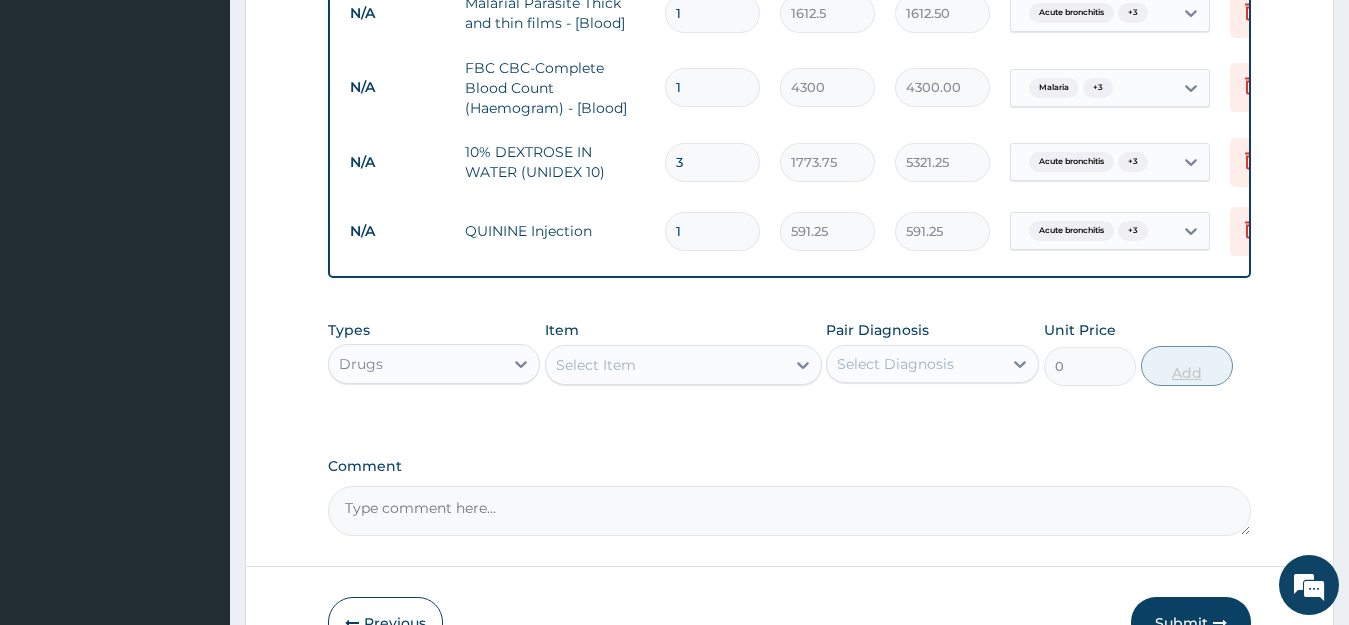 type 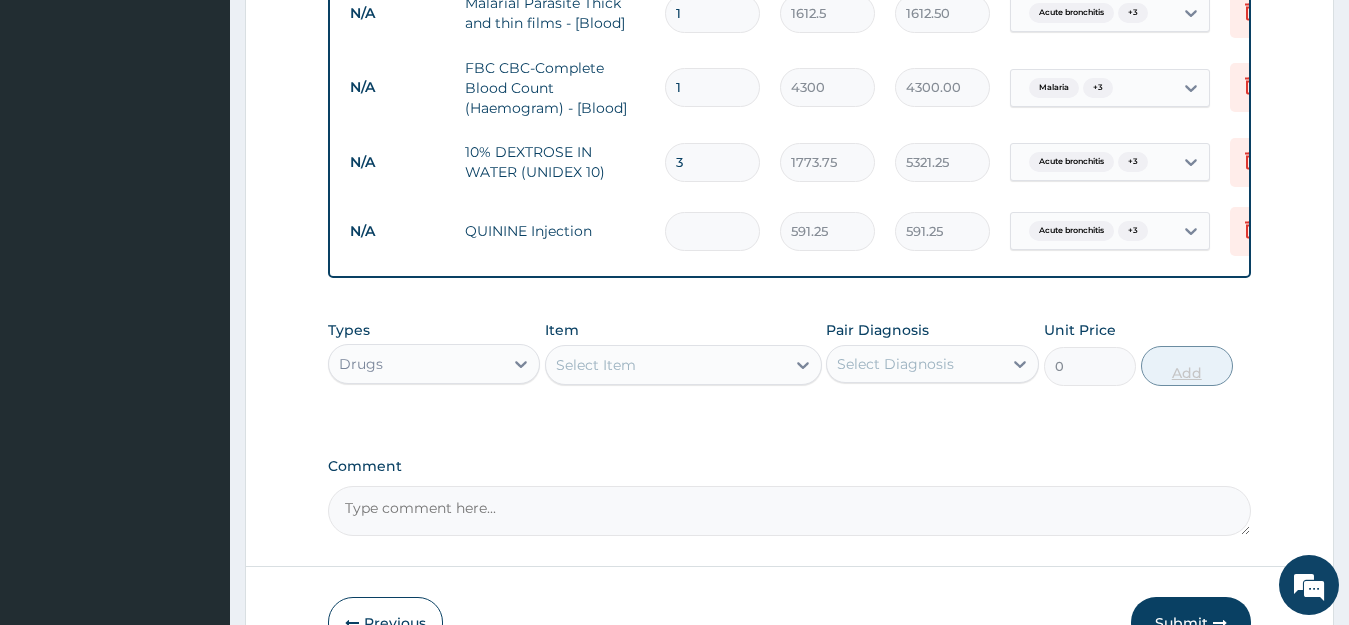 type on "0.00" 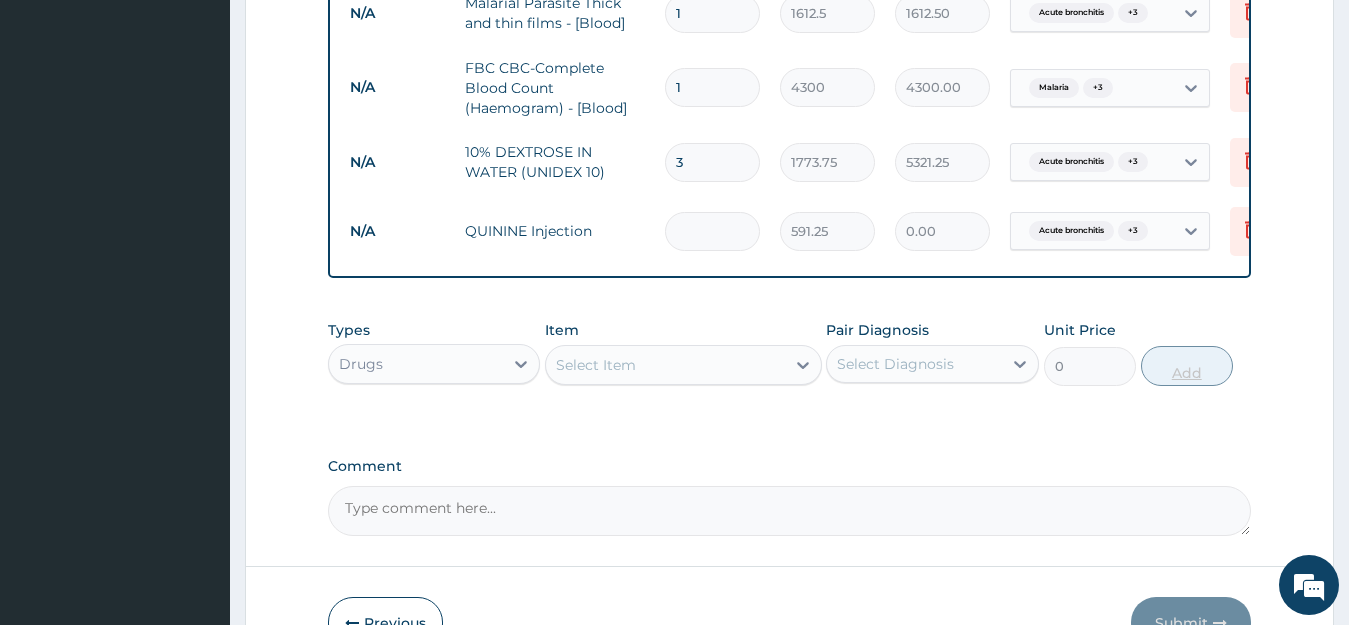 type on "3" 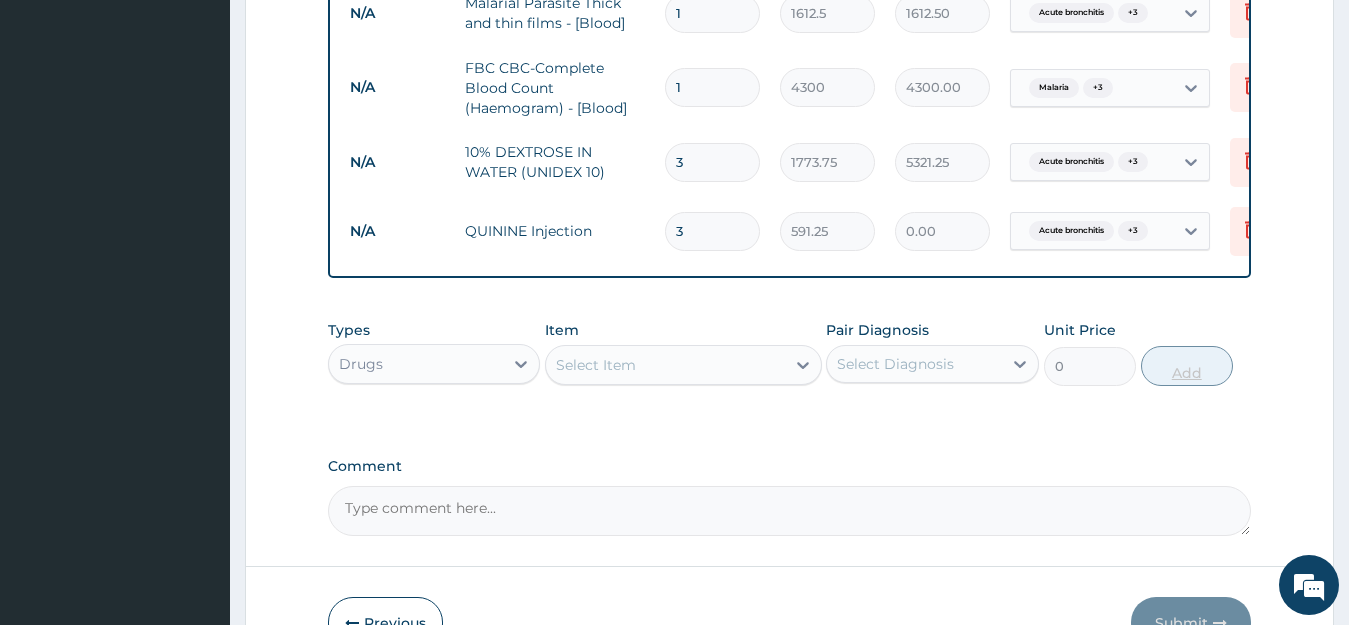 type on "1773.75" 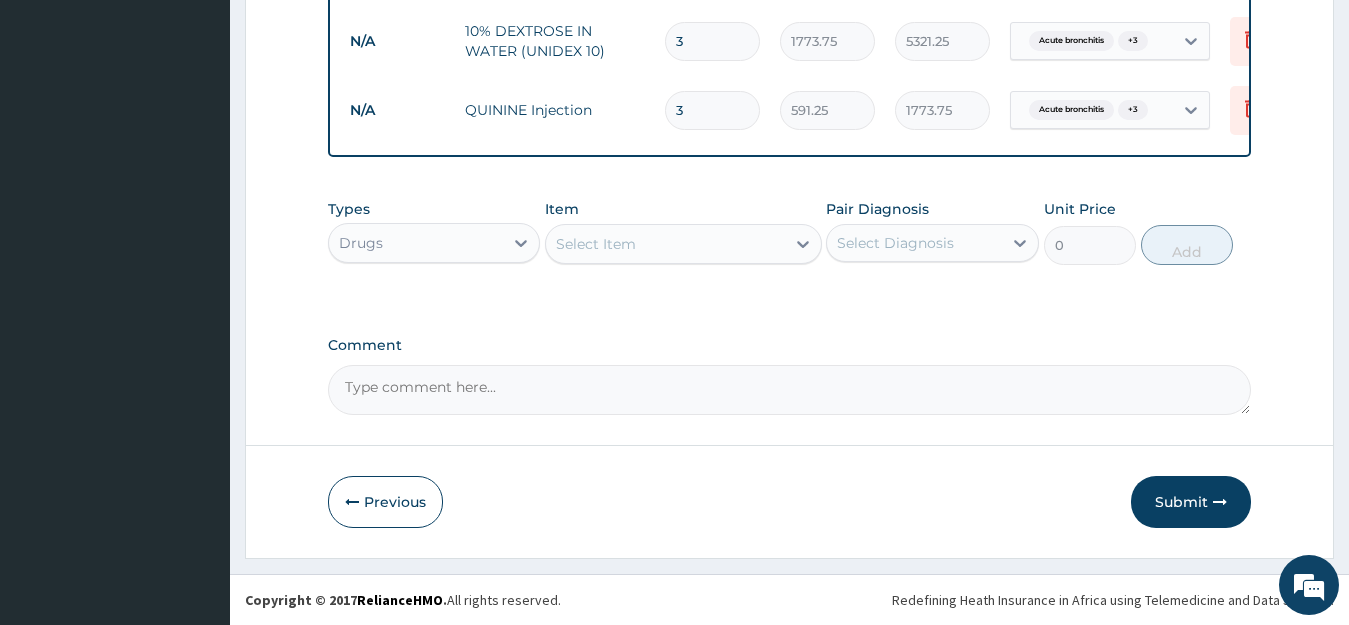 scroll, scrollTop: 1175, scrollLeft: 0, axis: vertical 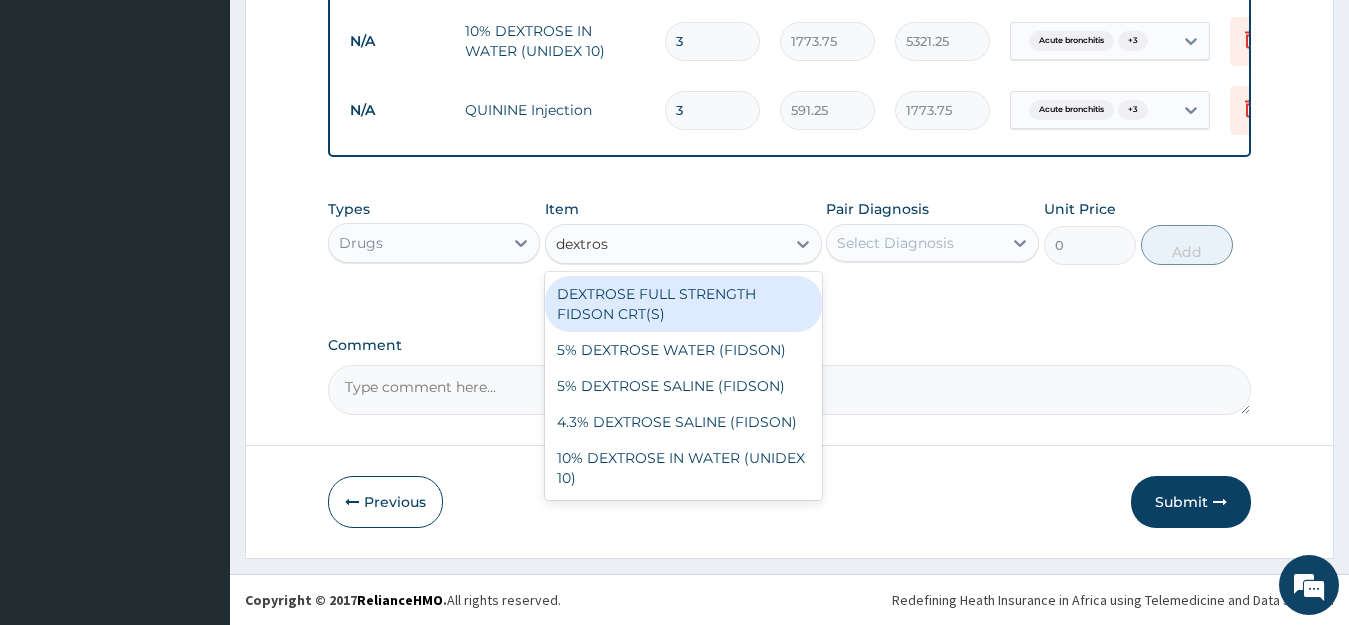 type on "dextrose" 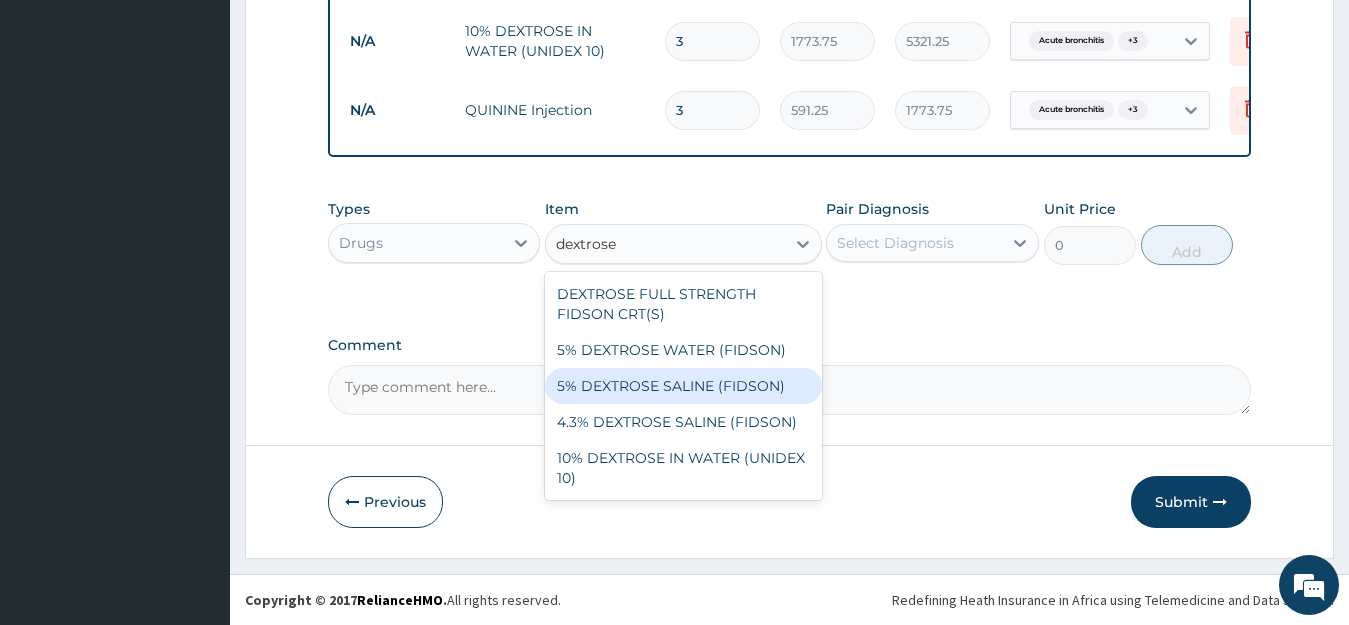 click on "5% DEXTROSE SALINE (FIDSON)" at bounding box center (683, 386) 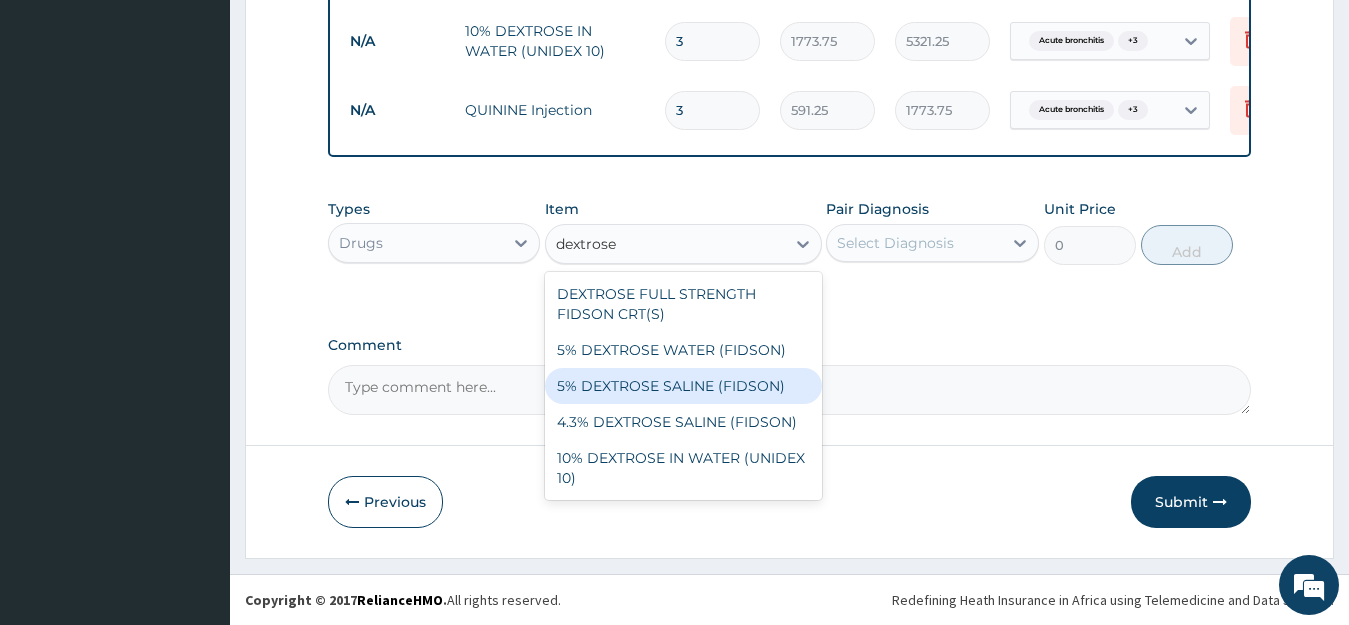 type 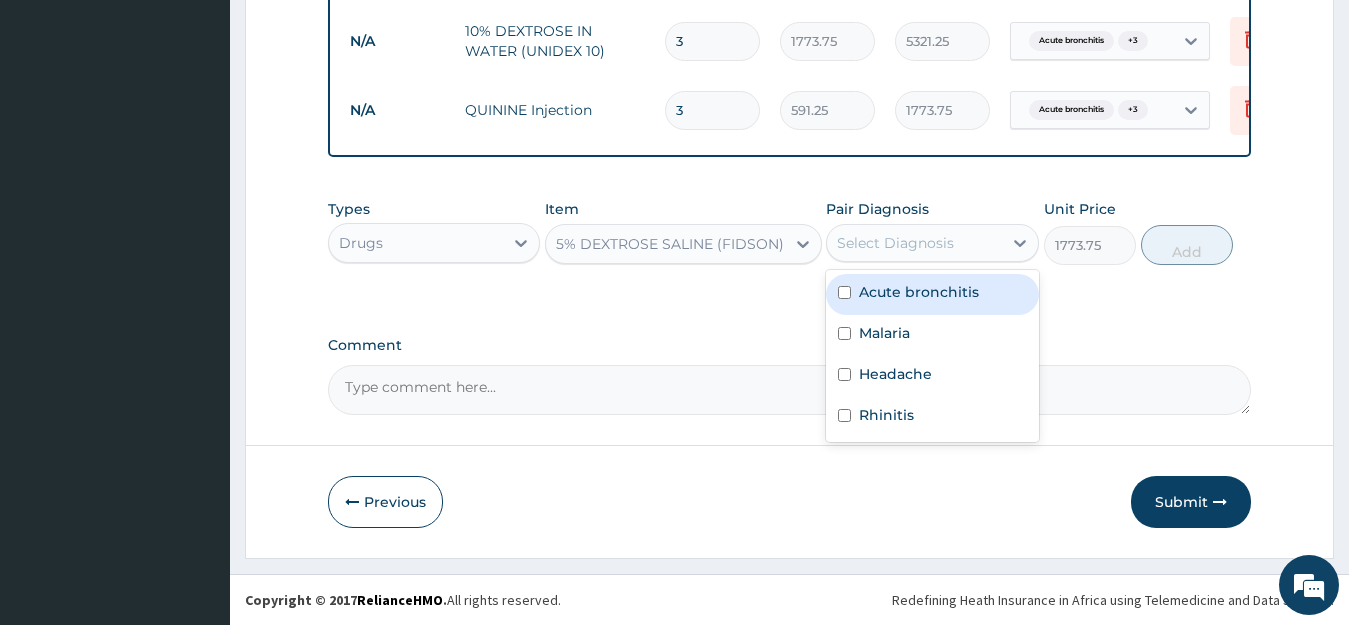 click on "Select Diagnosis" at bounding box center (895, 243) 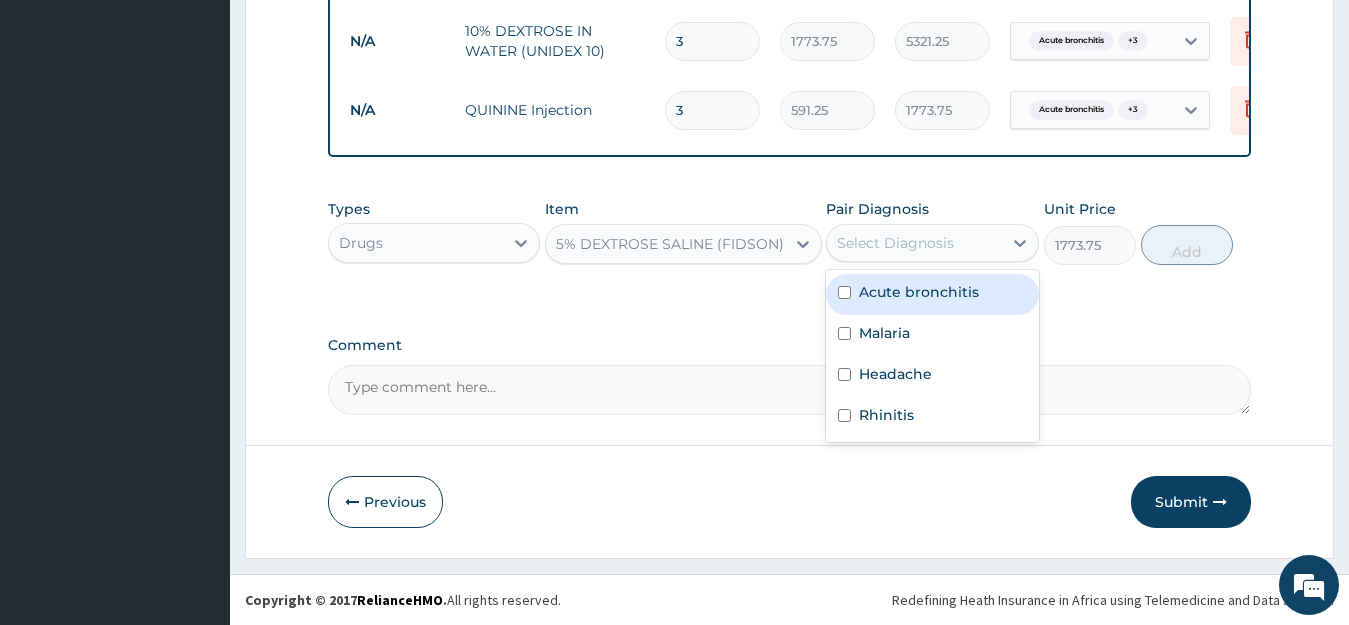 click on "Acute bronchitis" at bounding box center (932, 294) 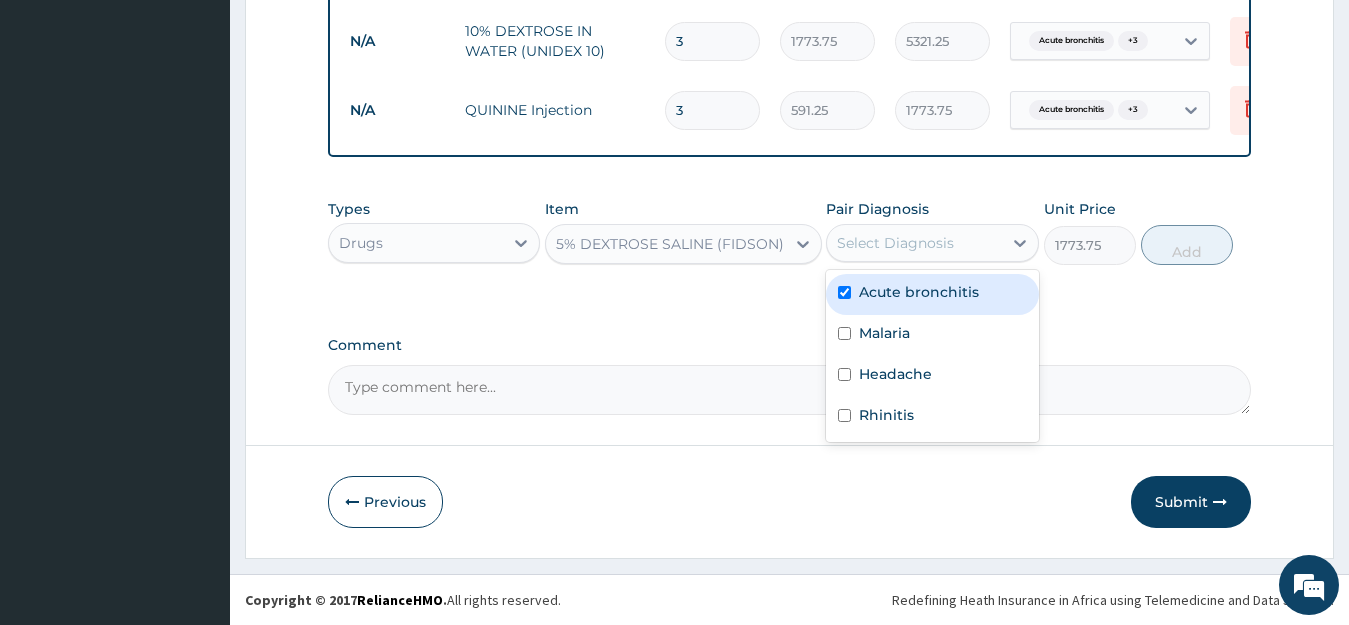 checkbox on "true" 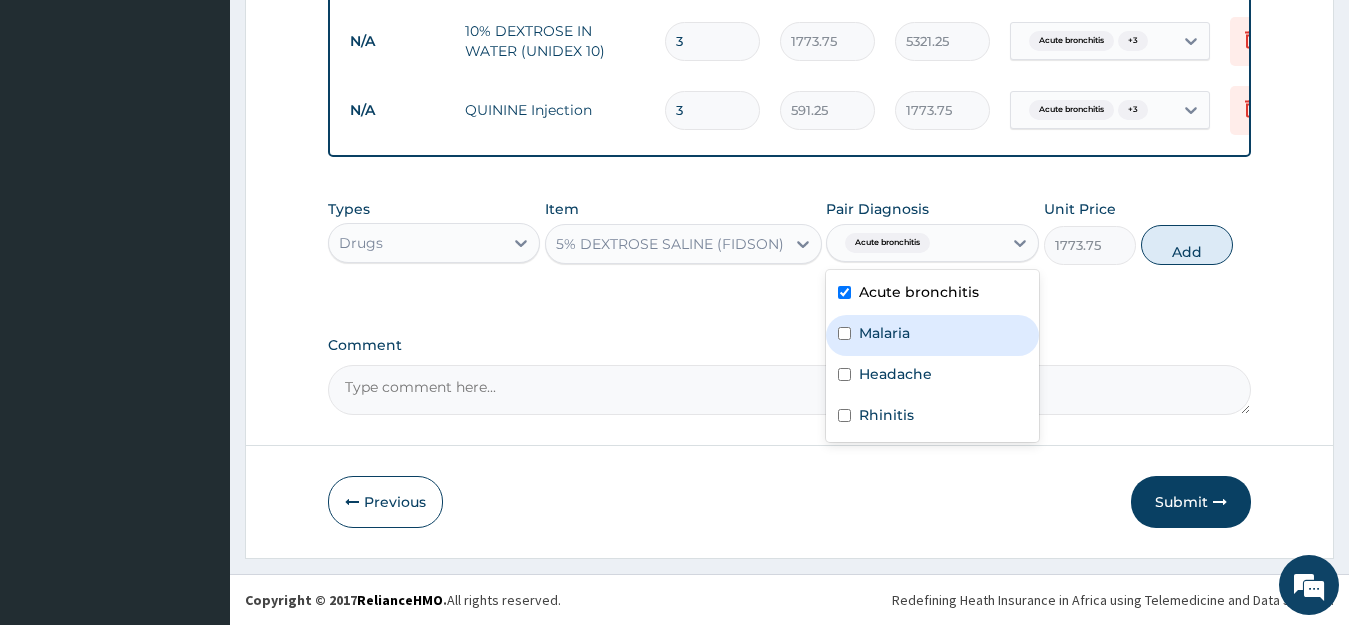 click on "Malaria" at bounding box center (932, 335) 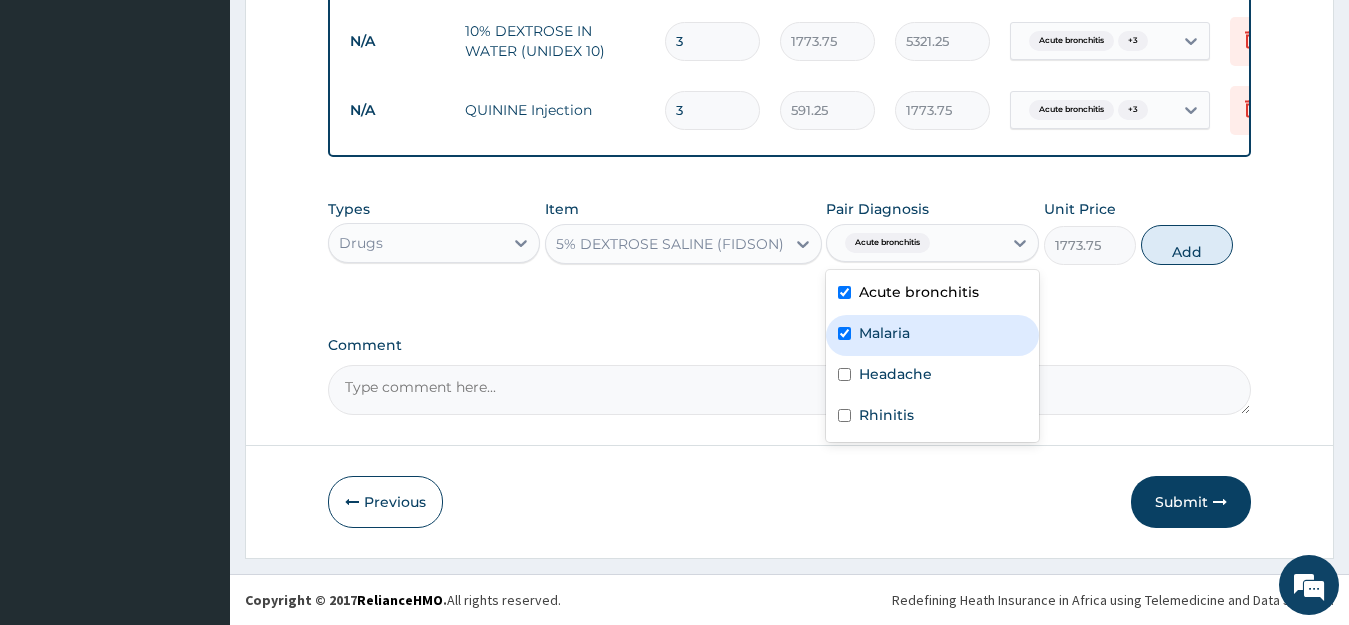 checkbox on "true" 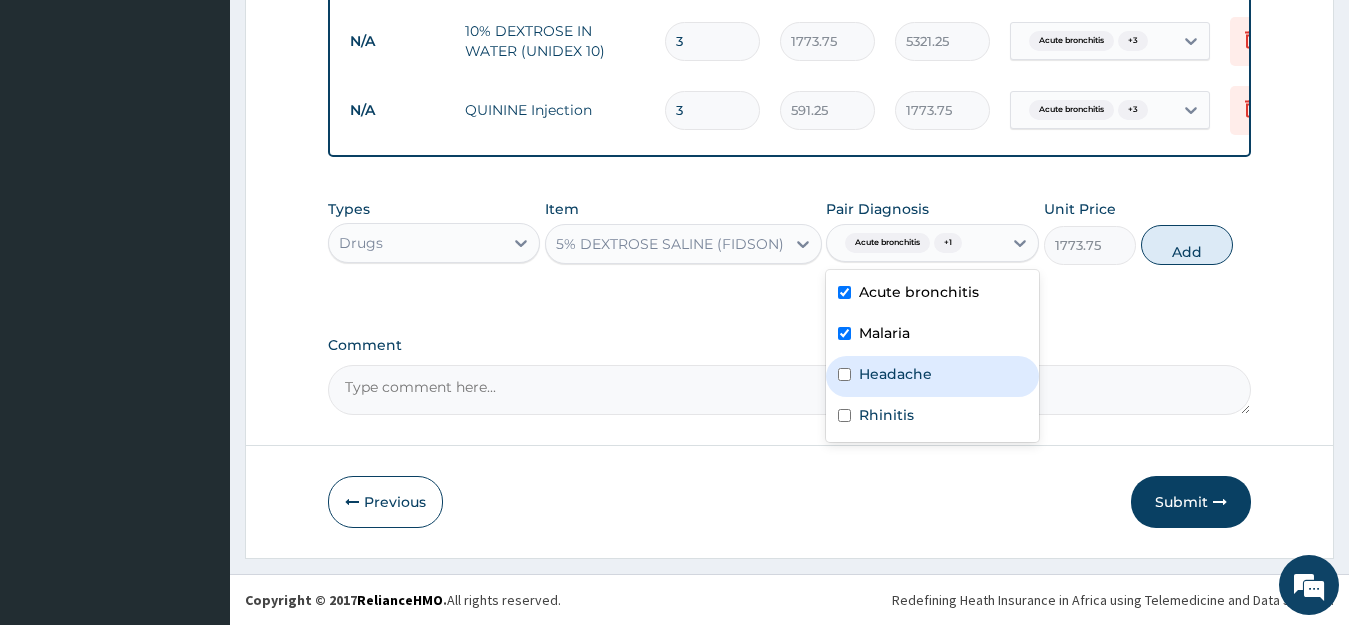 click on "Headache" at bounding box center (895, 374) 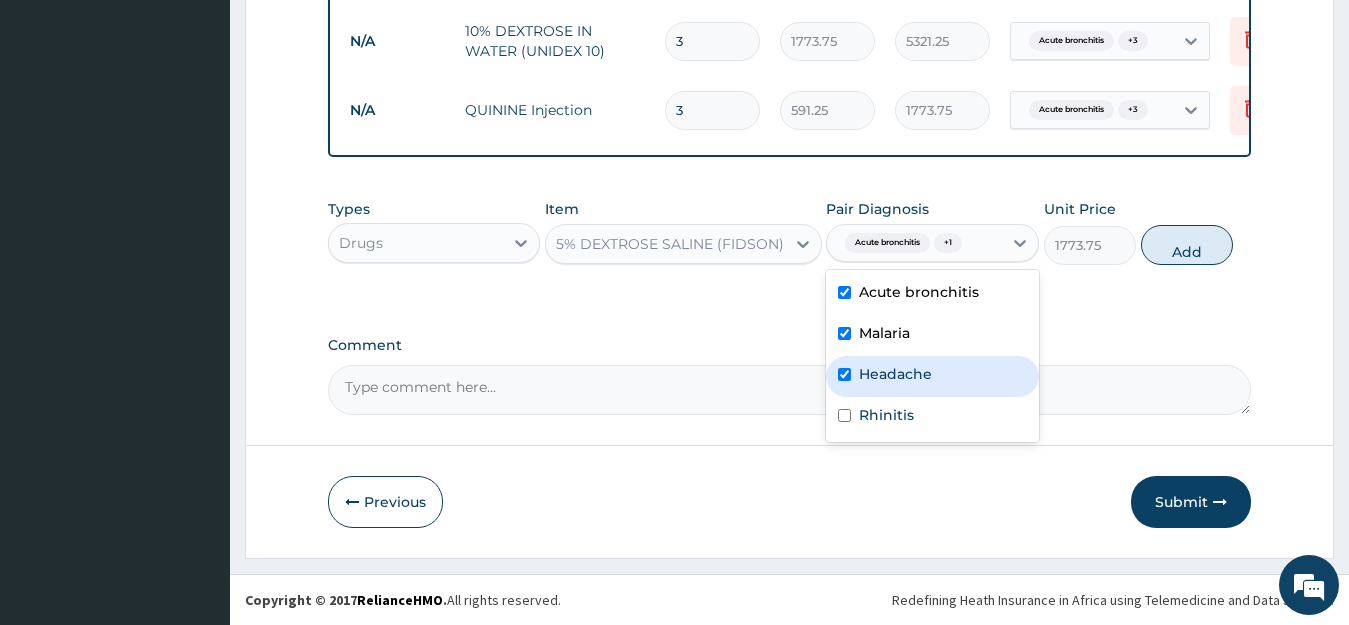 checkbox on "true" 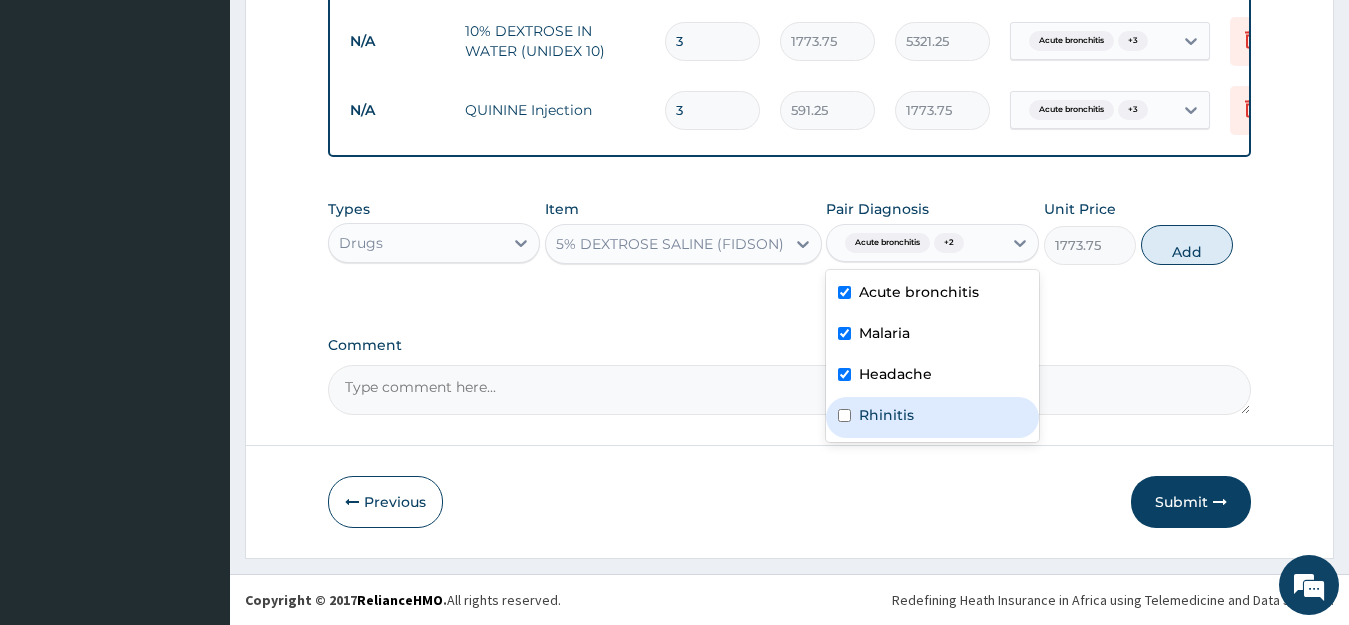 click on "Rhinitis" at bounding box center (886, 415) 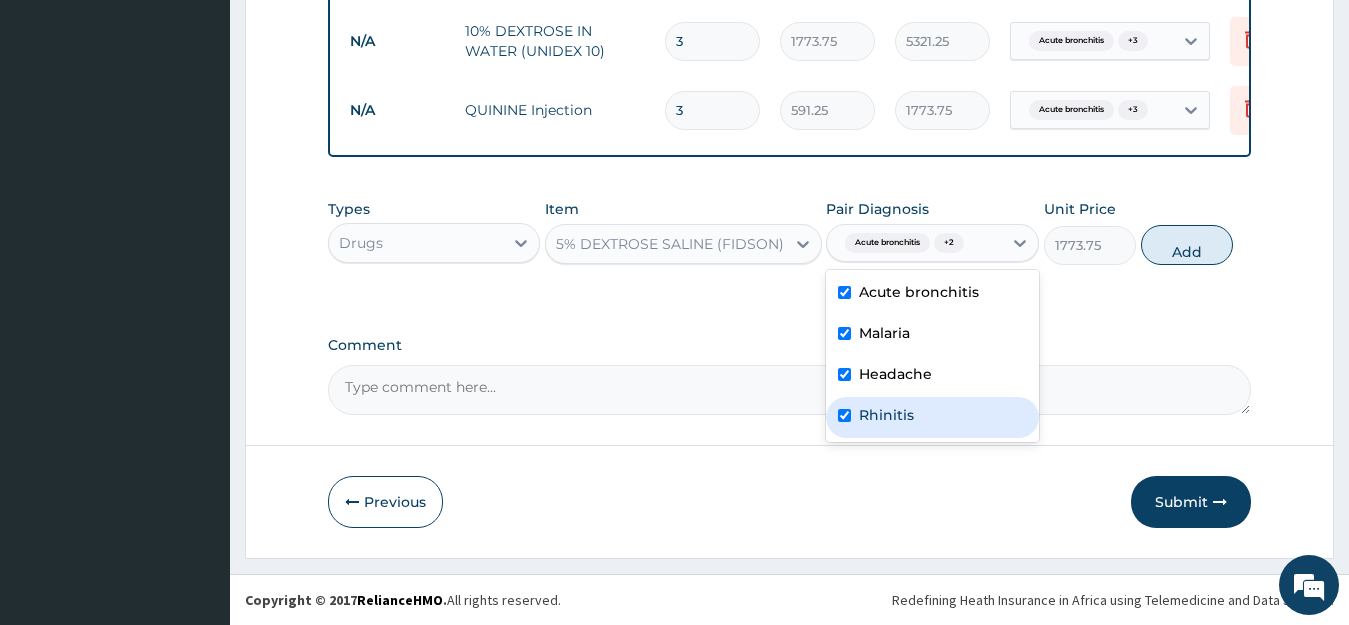checkbox on "true" 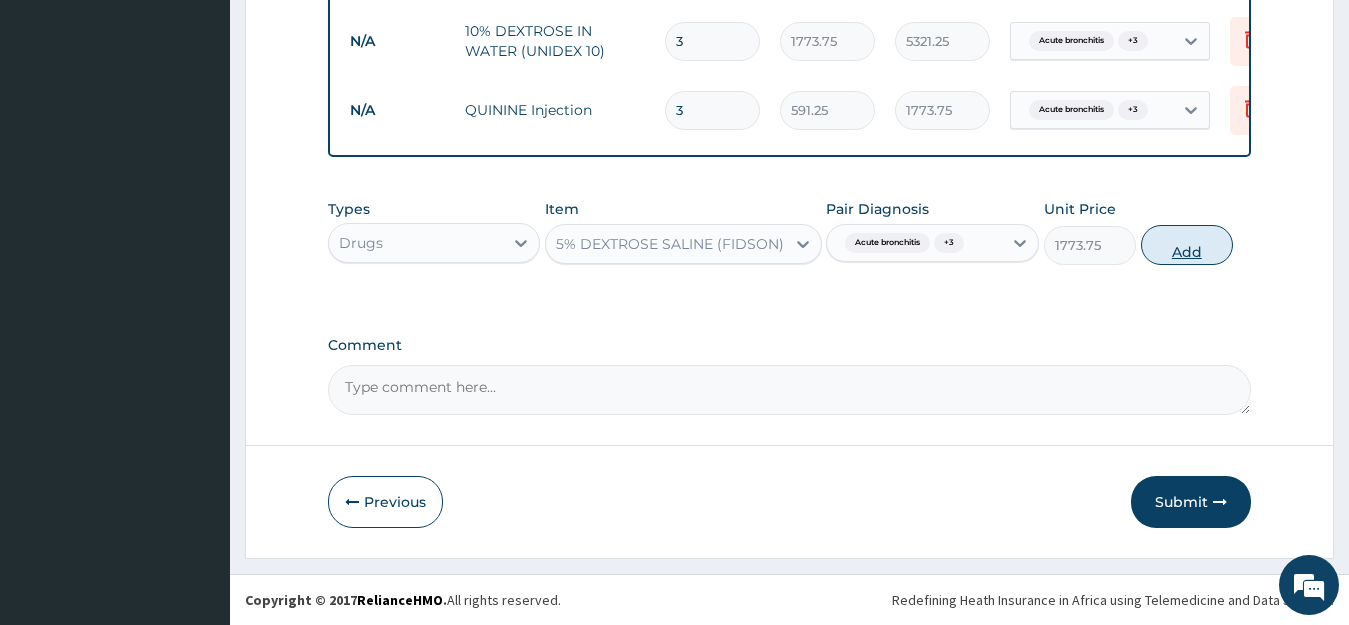 click on "Add" at bounding box center (1187, 245) 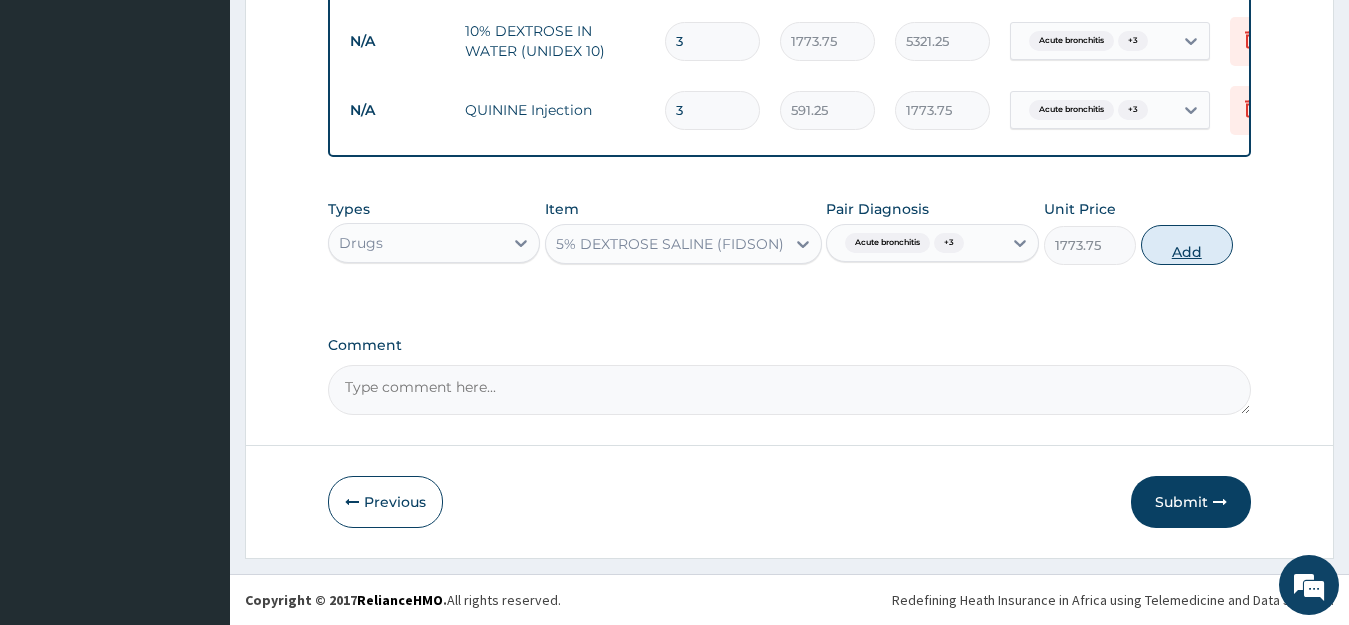 type on "0" 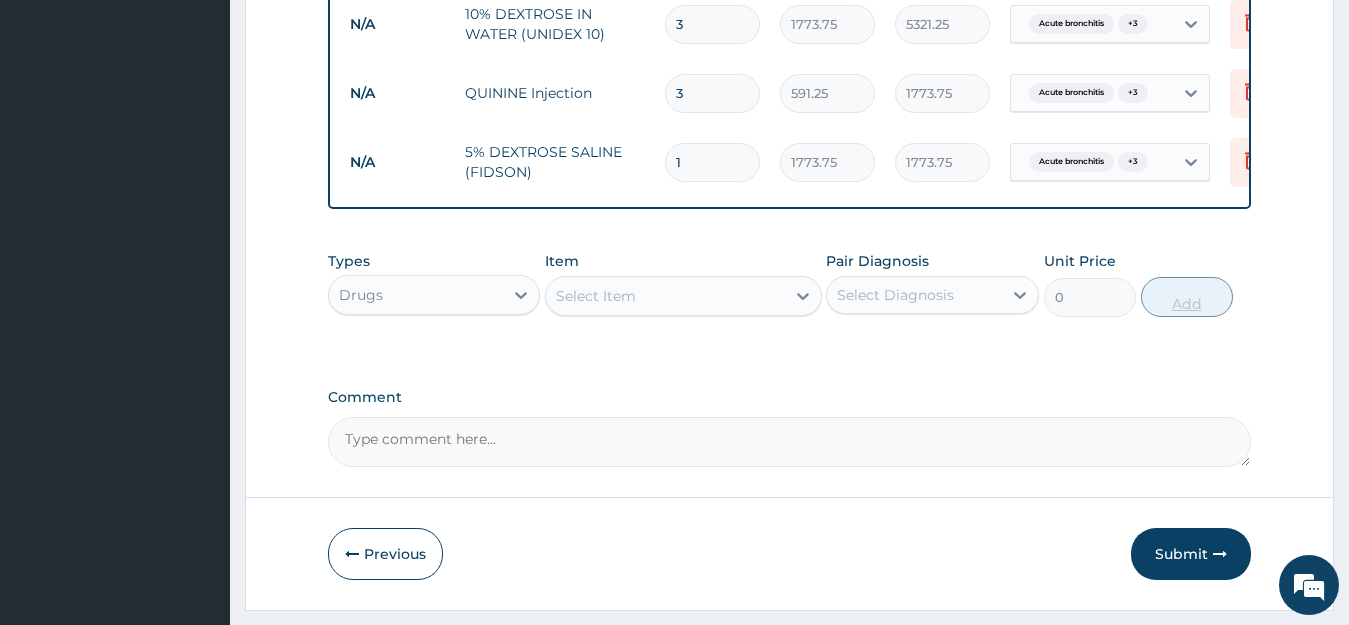 type 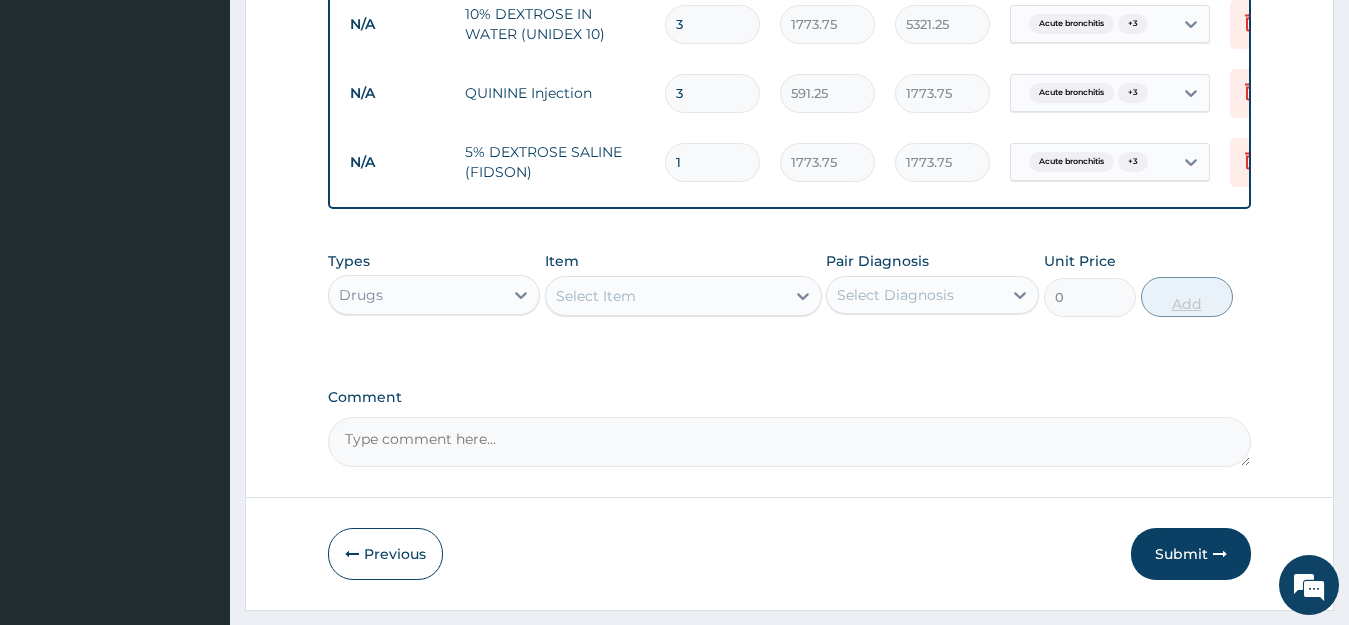 type on "0.00" 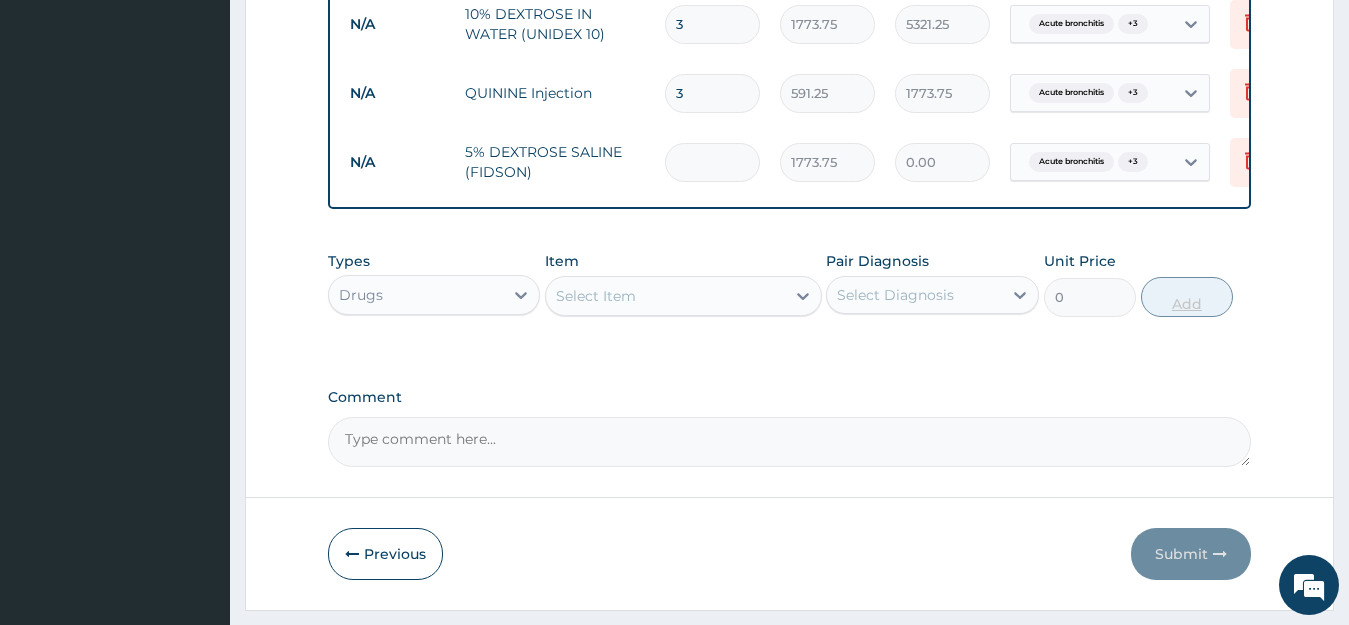type on "3" 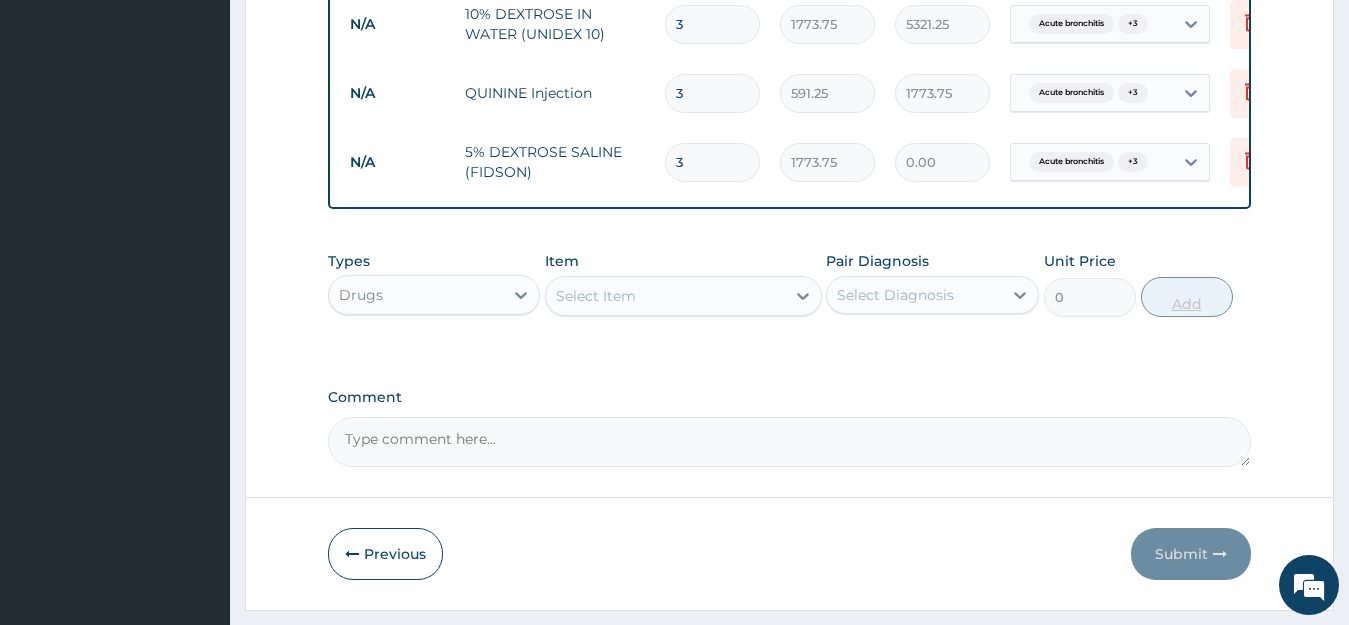 type on "5321.25" 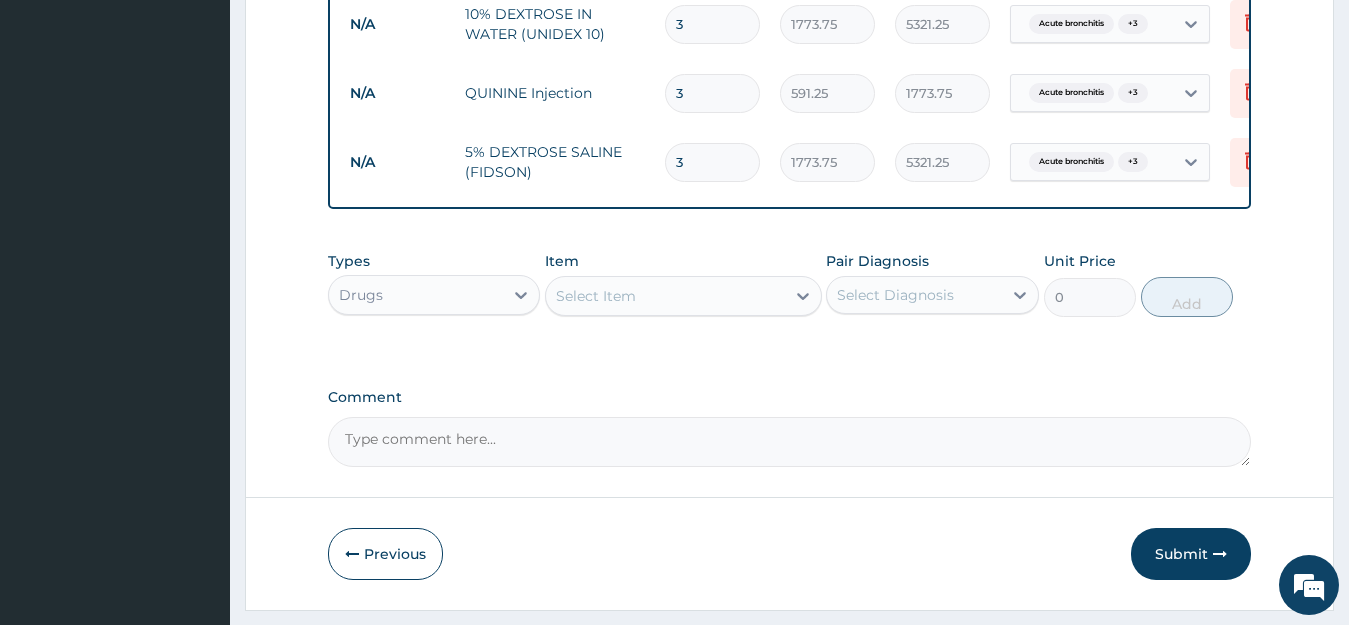 type on "3" 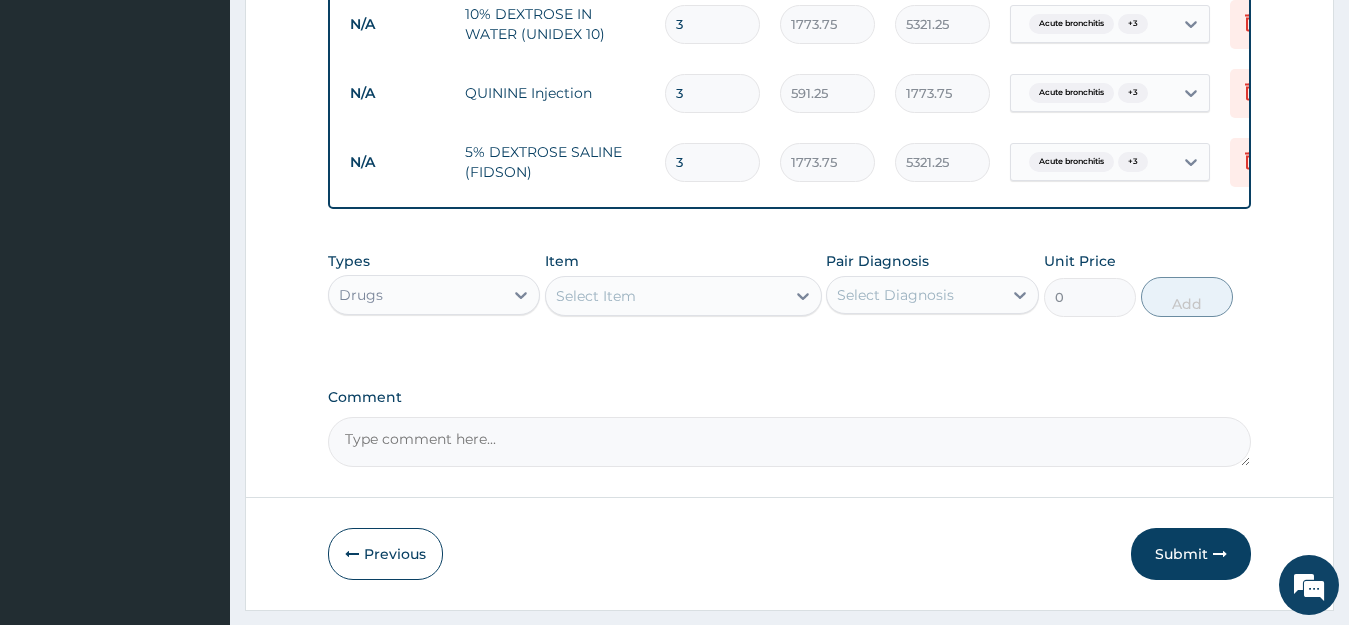click on "Select Item" at bounding box center [665, 296] 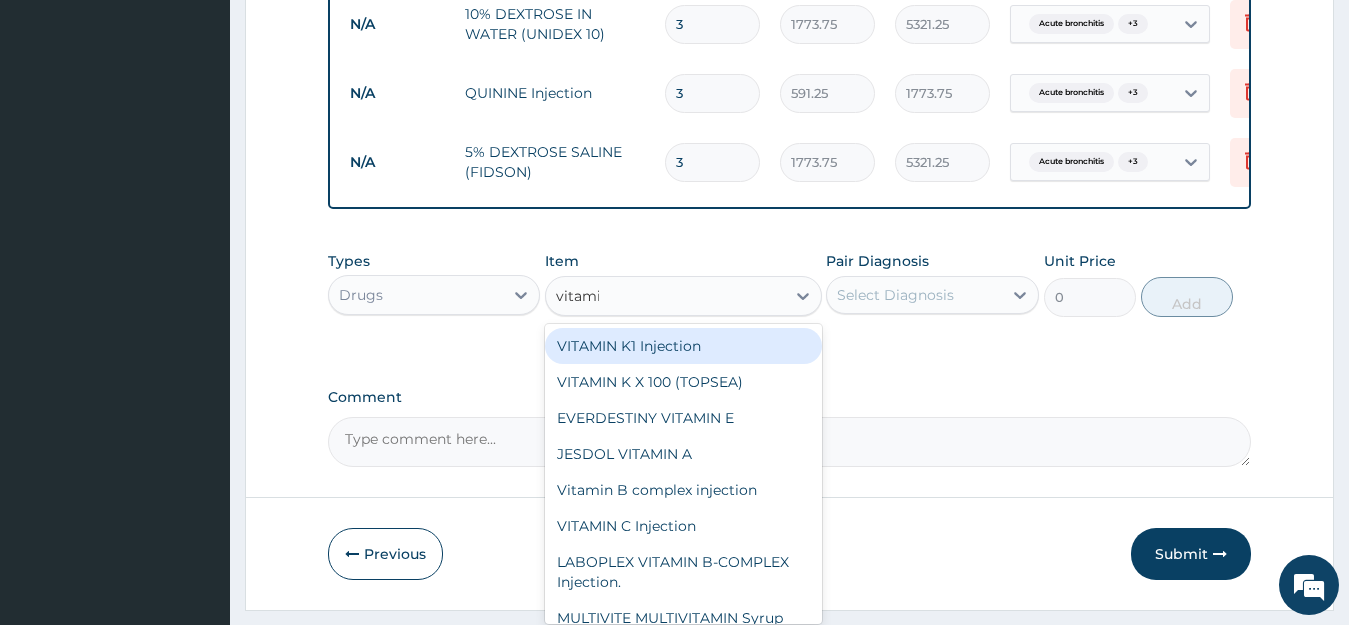 type on "vitamin" 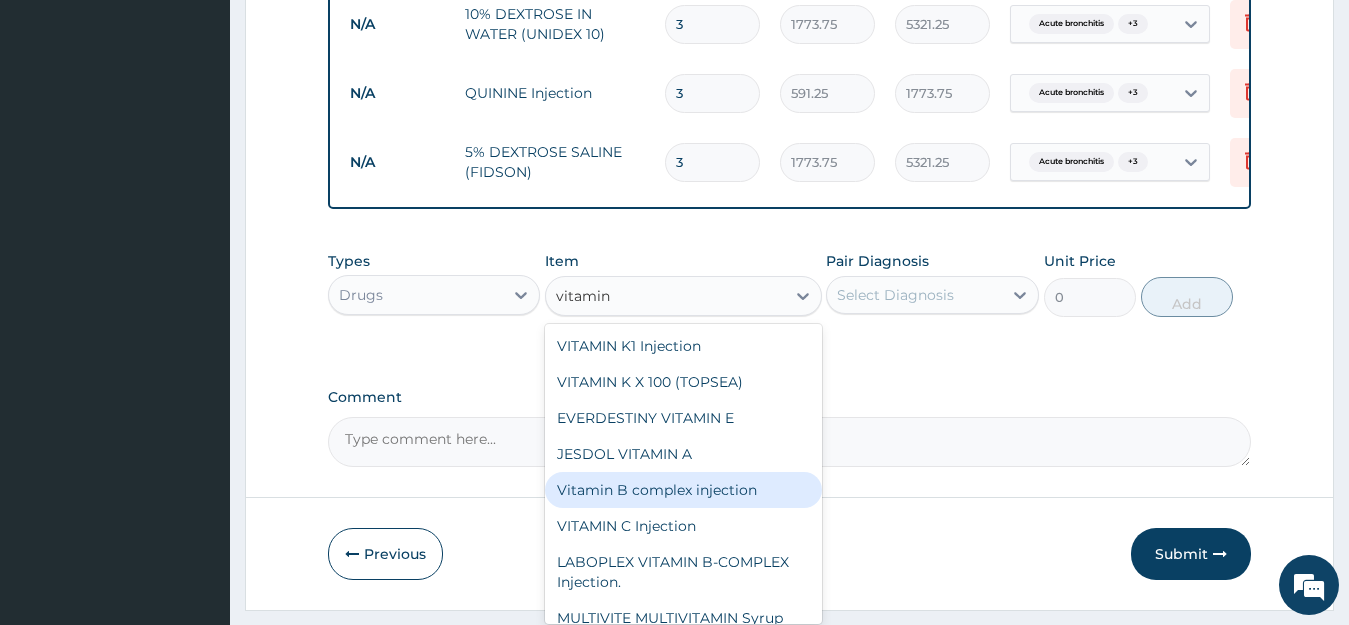 click on "Vitamin B complex injection" at bounding box center [683, 490] 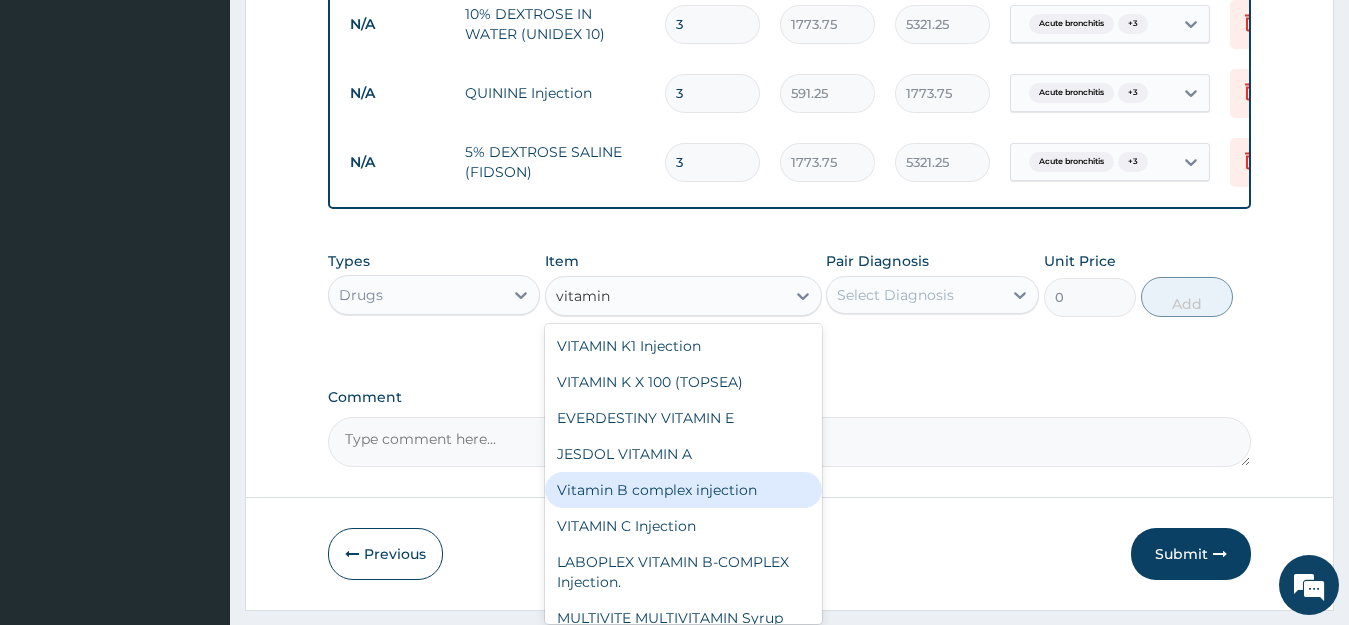 type 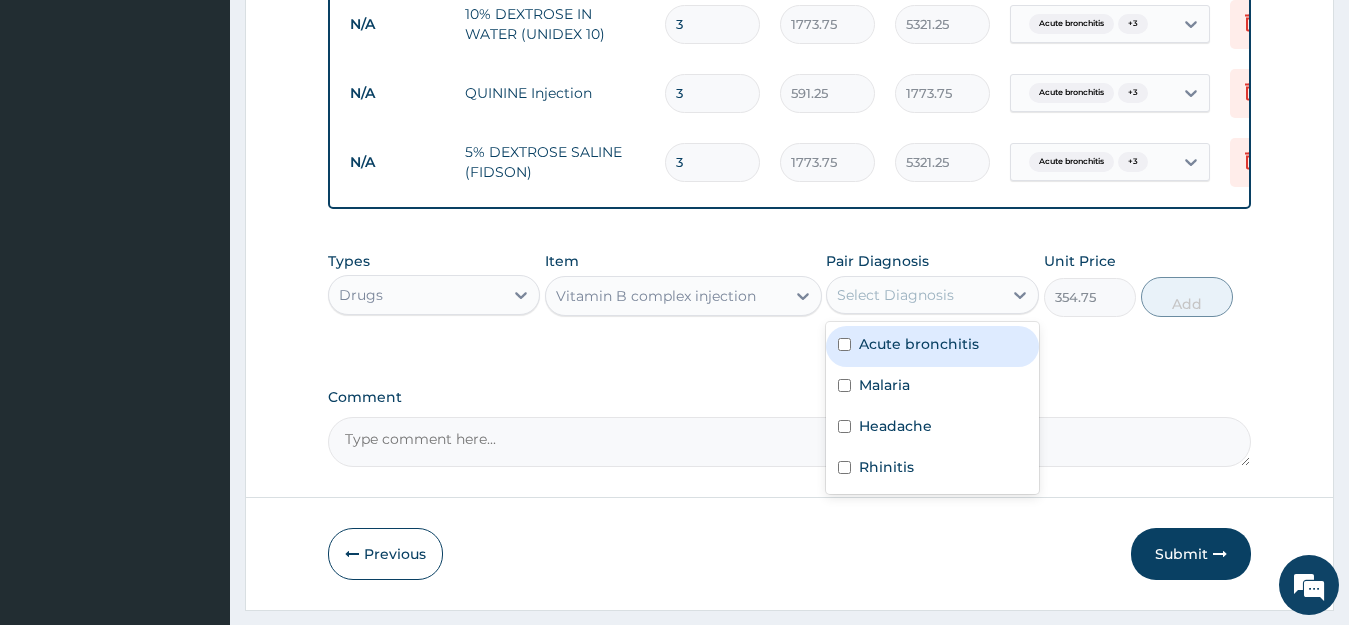 click on "Select Diagnosis" at bounding box center (895, 295) 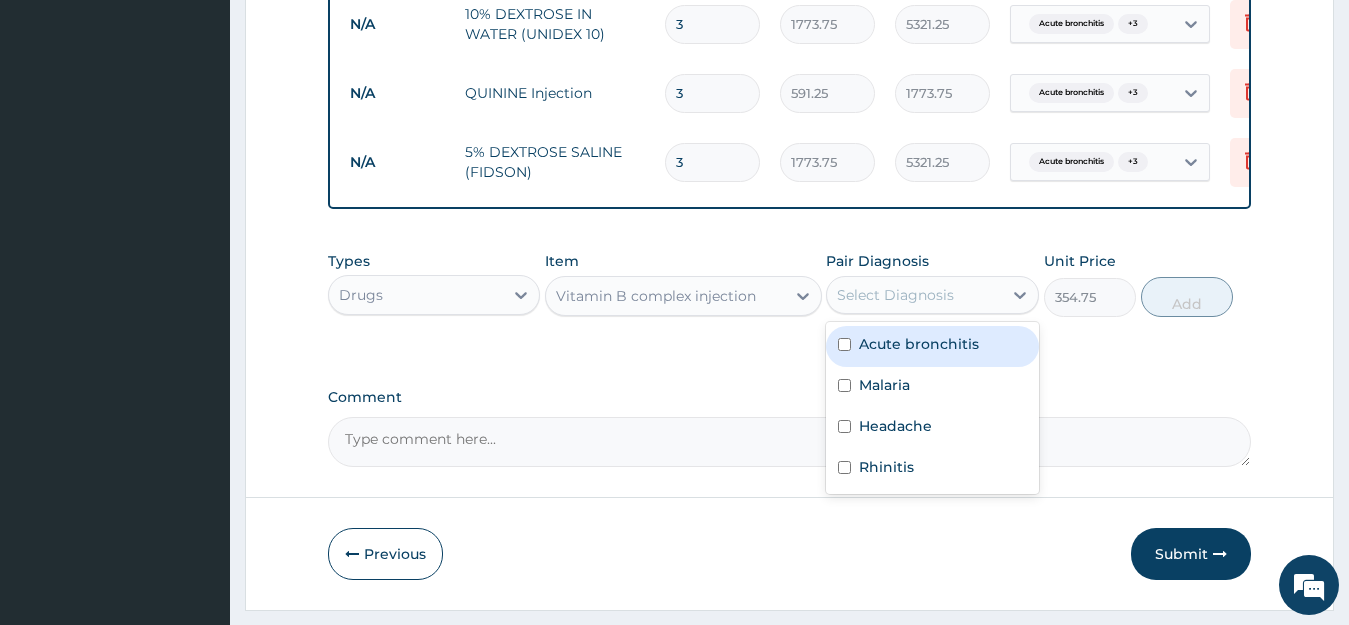 click on "Acute bronchitis" at bounding box center (919, 344) 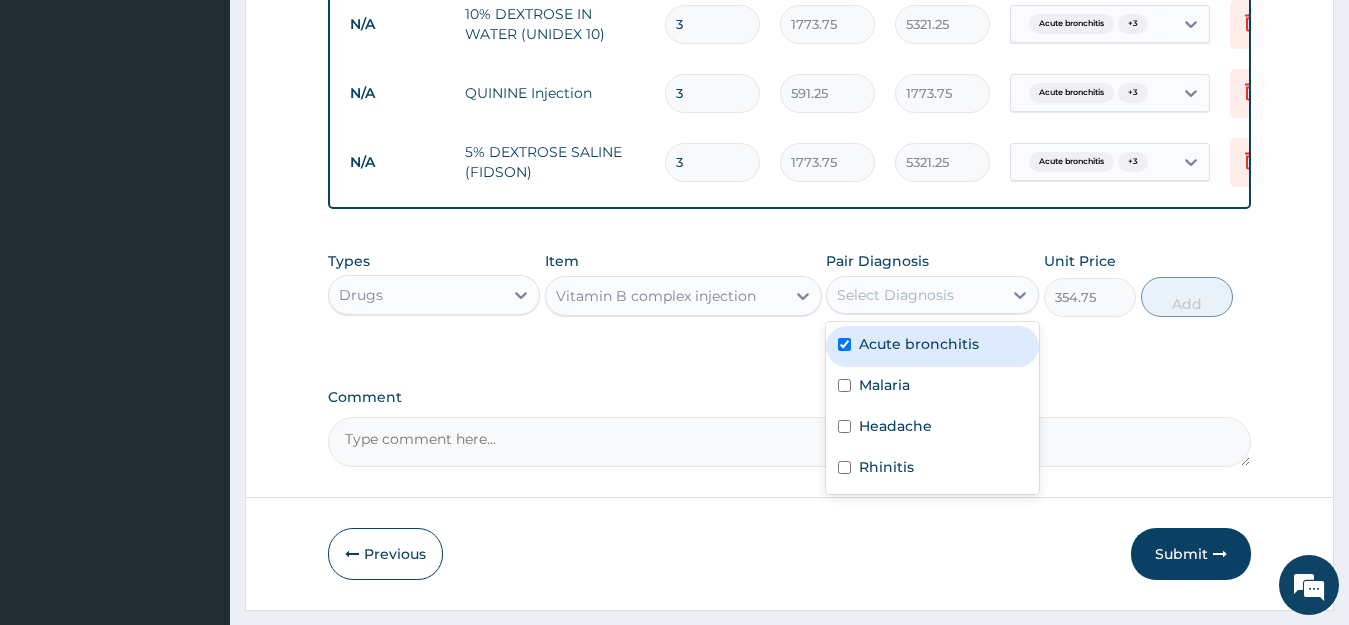 checkbox on "true" 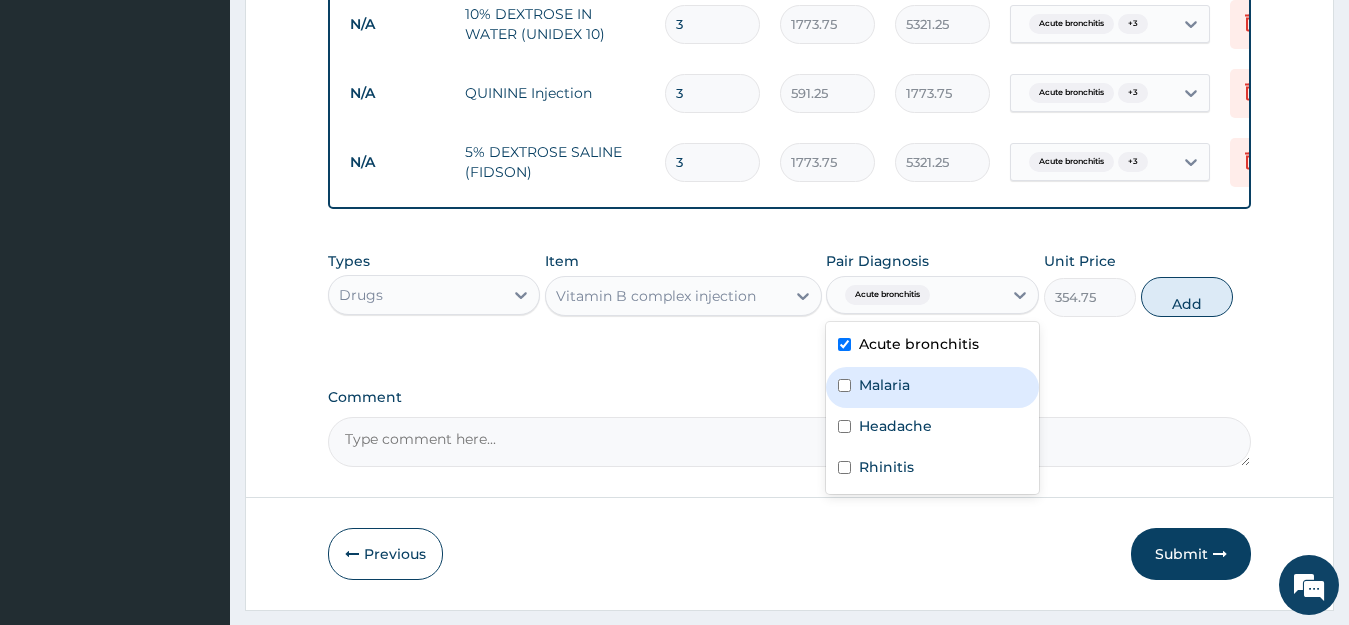 click on "Malaria" at bounding box center (884, 385) 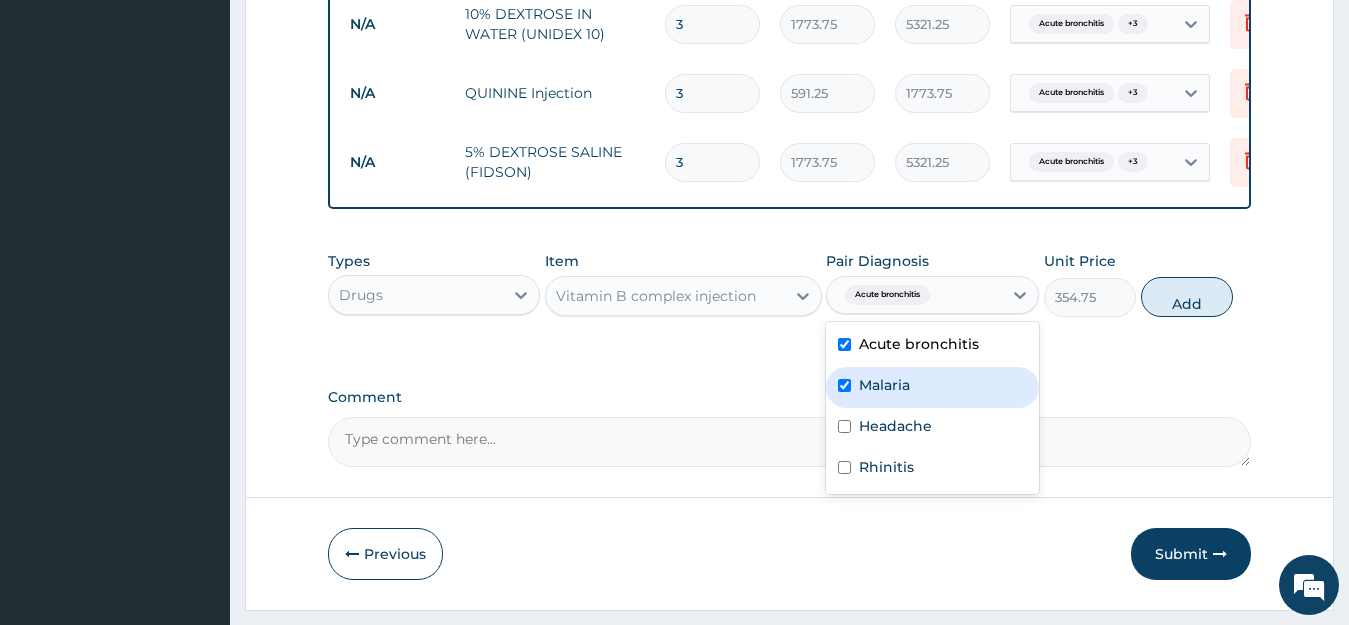 checkbox on "true" 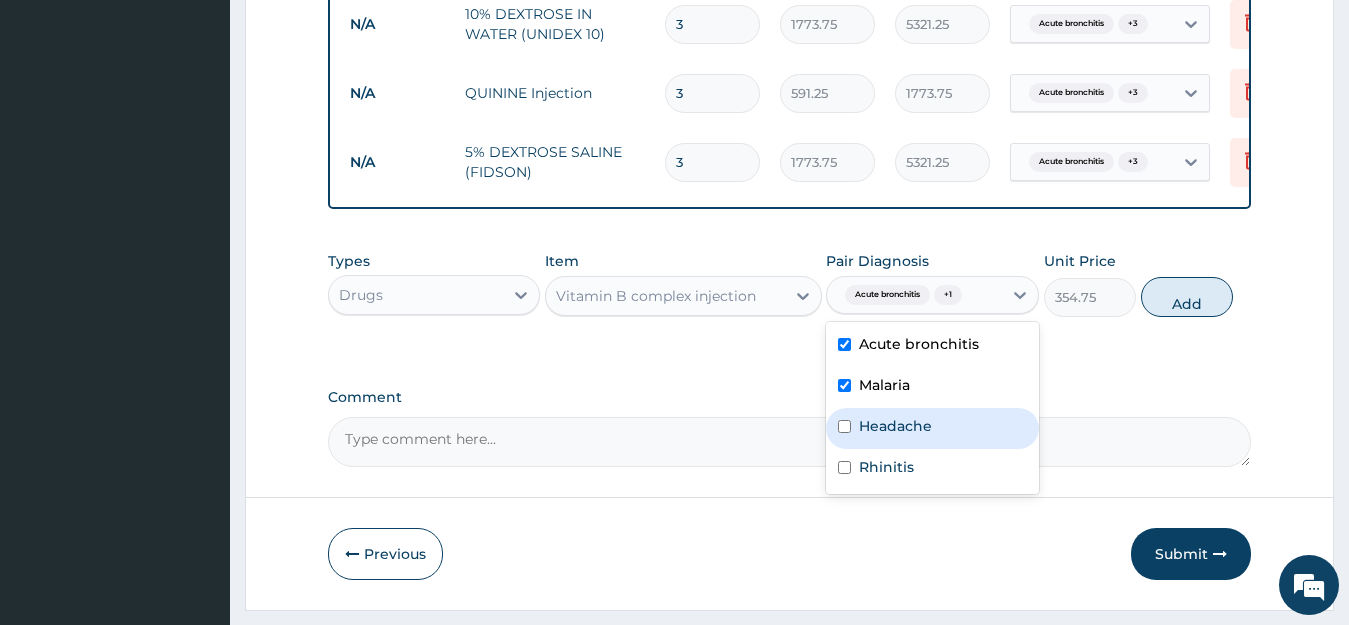click on "Headache" at bounding box center [895, 426] 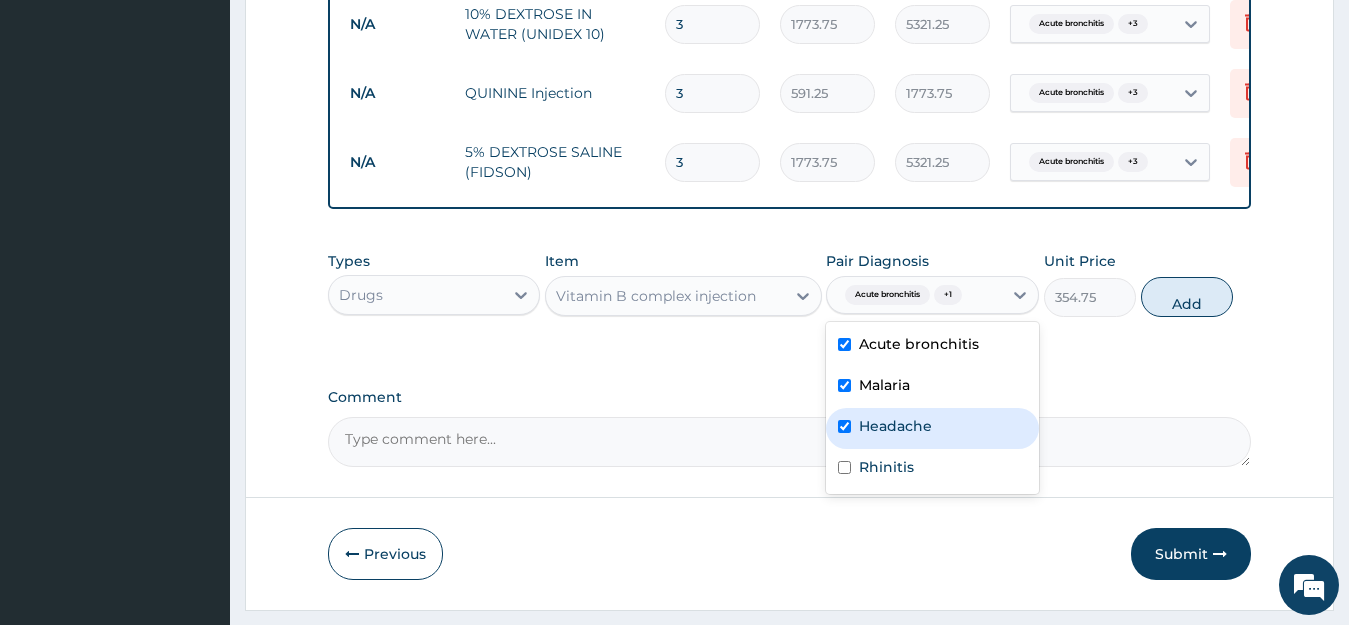 checkbox on "true" 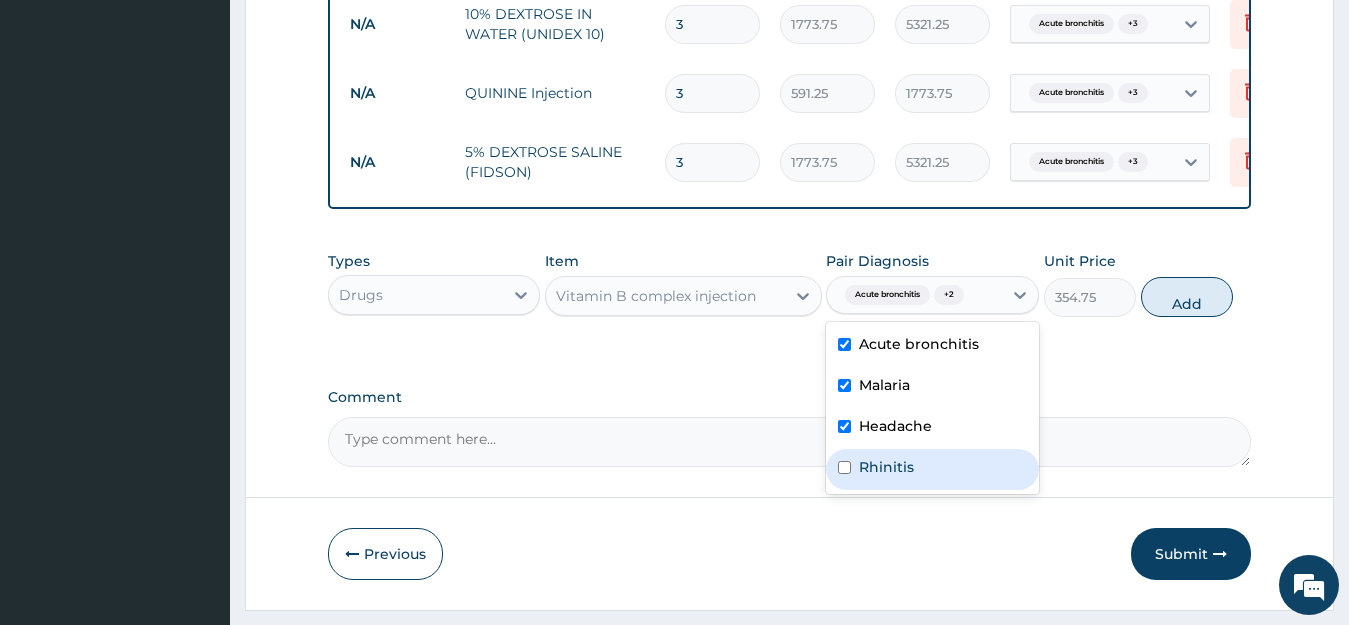 click on "Rhinitis" at bounding box center [886, 467] 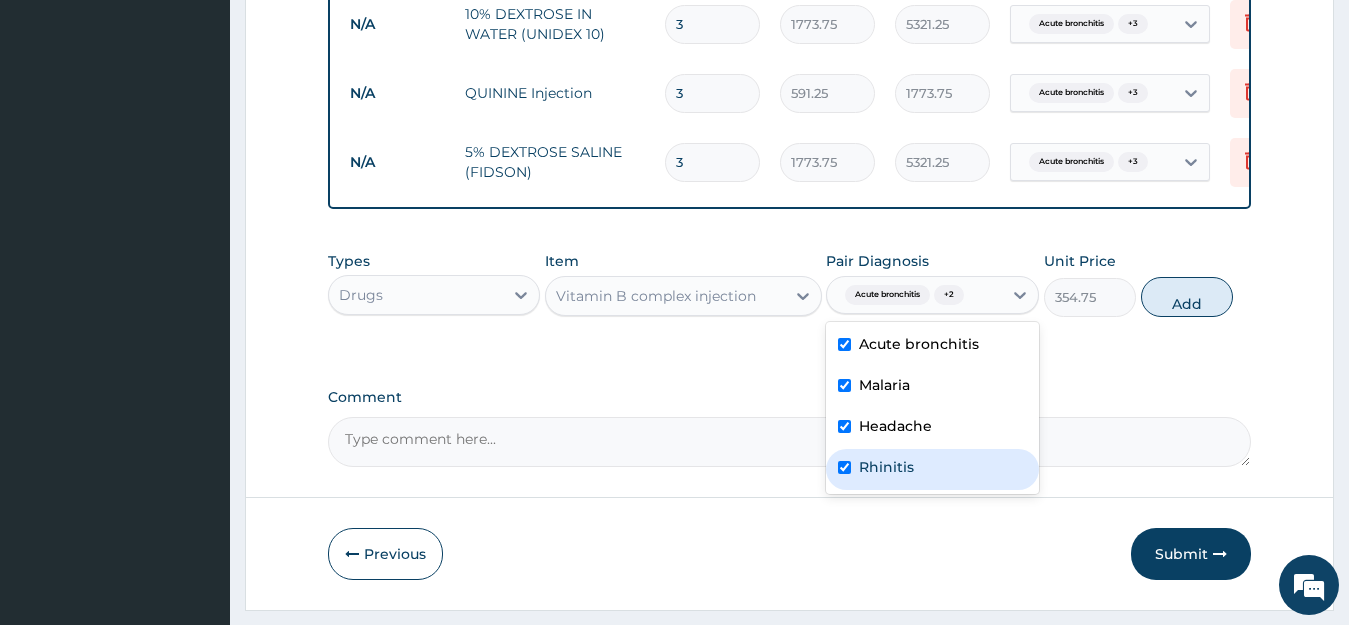 checkbox on "true" 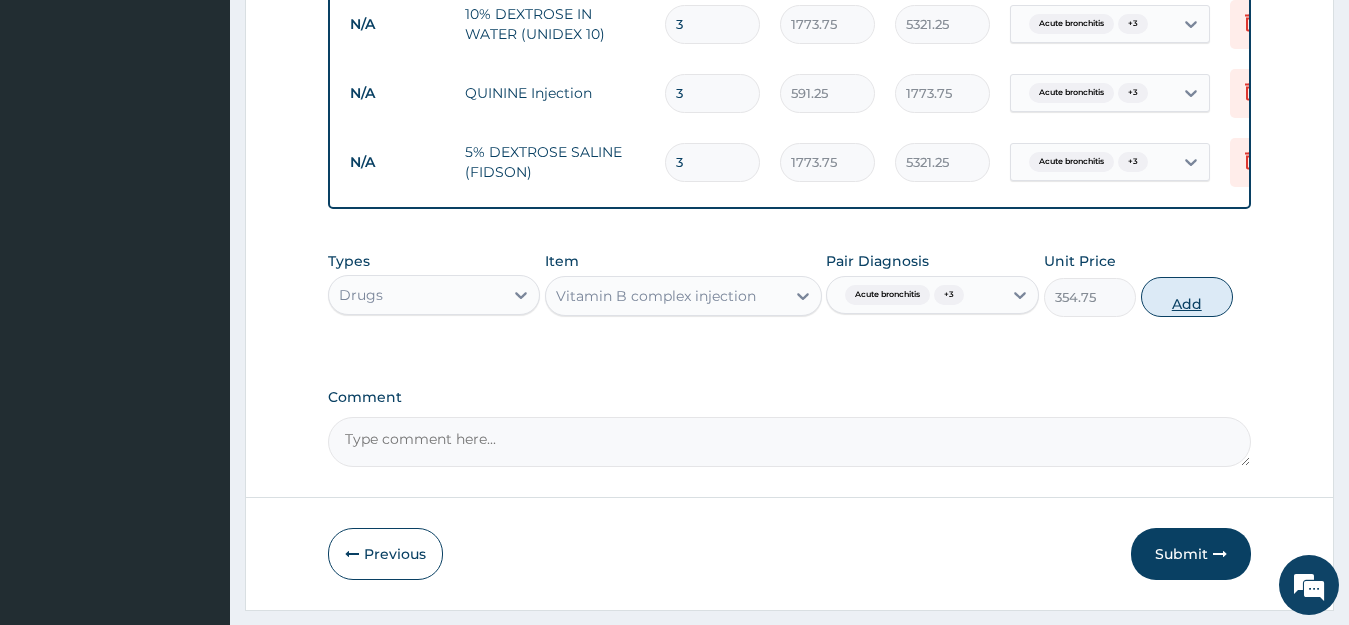 click on "Add" at bounding box center [1187, 297] 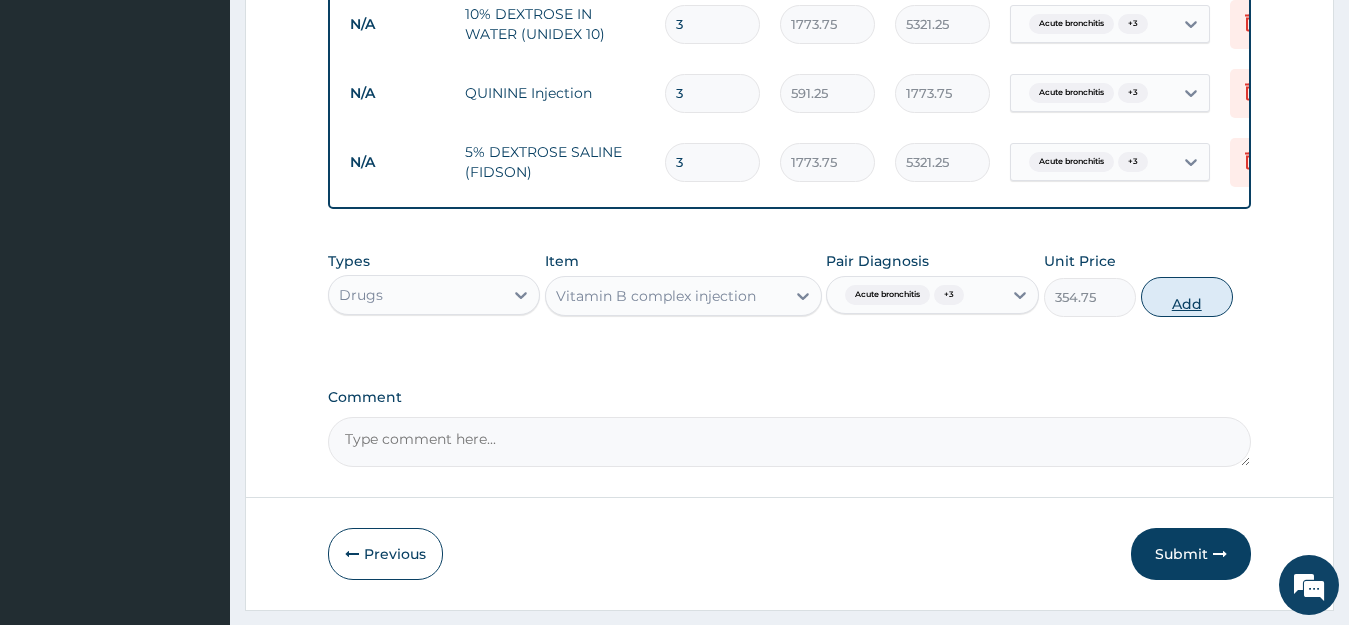 type on "0" 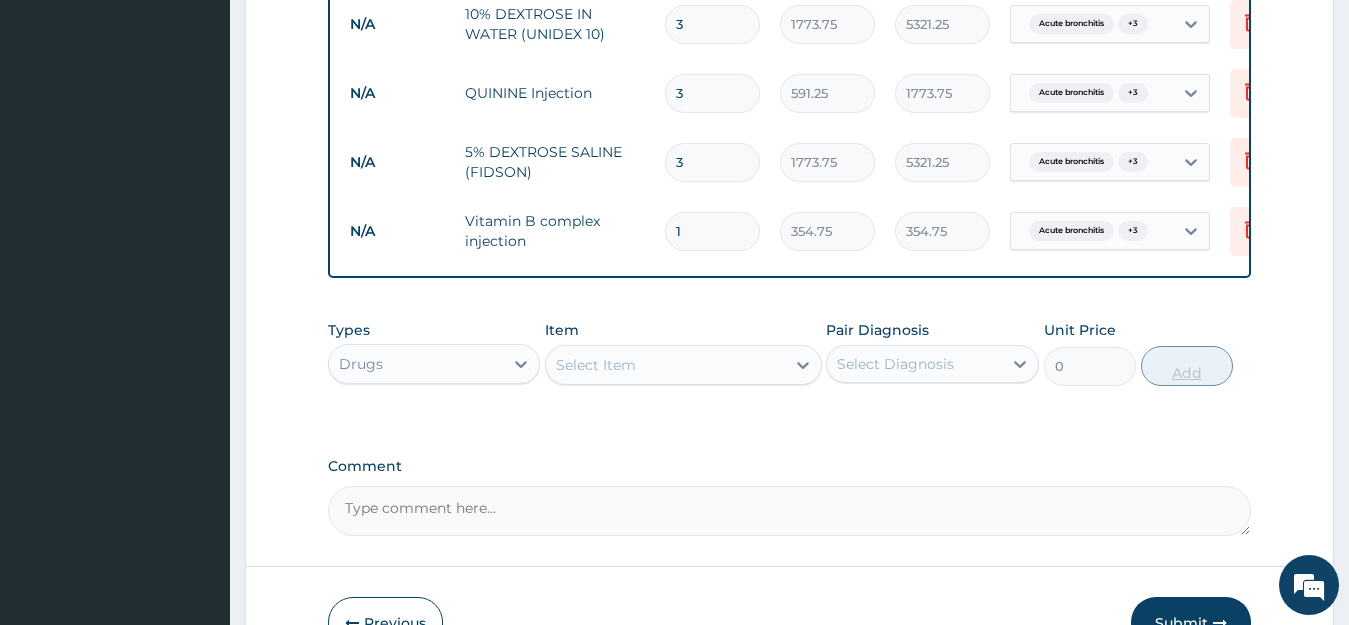 type 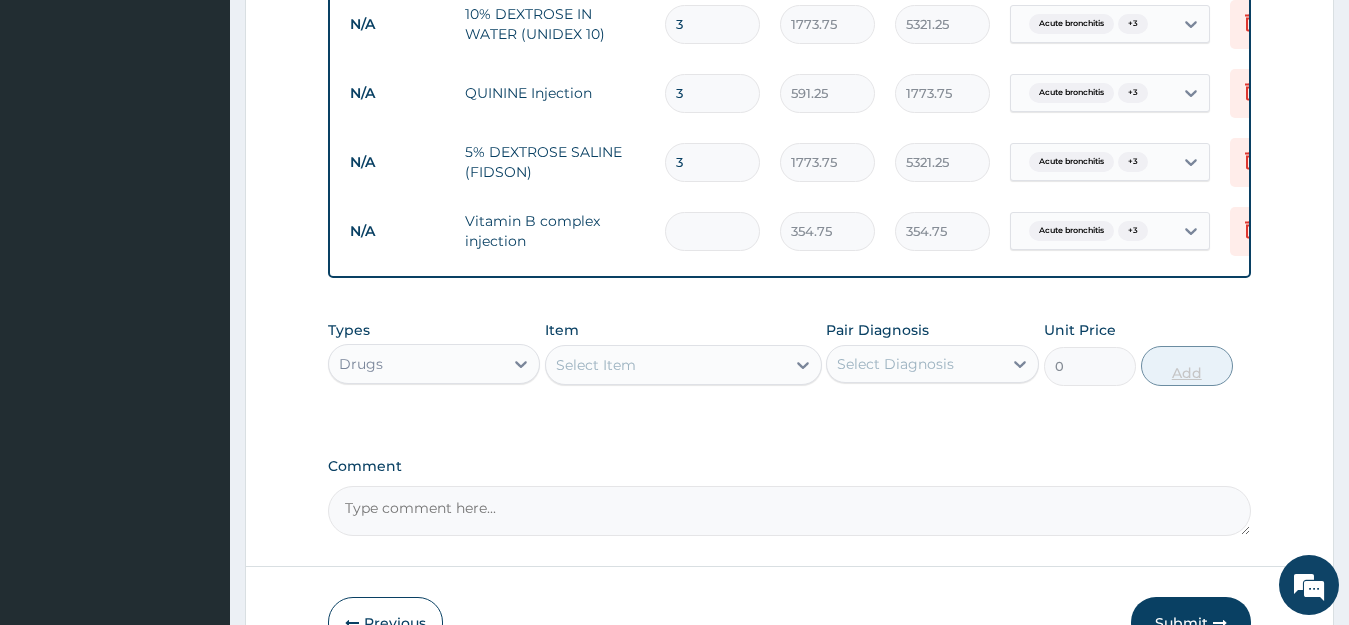type on "0.00" 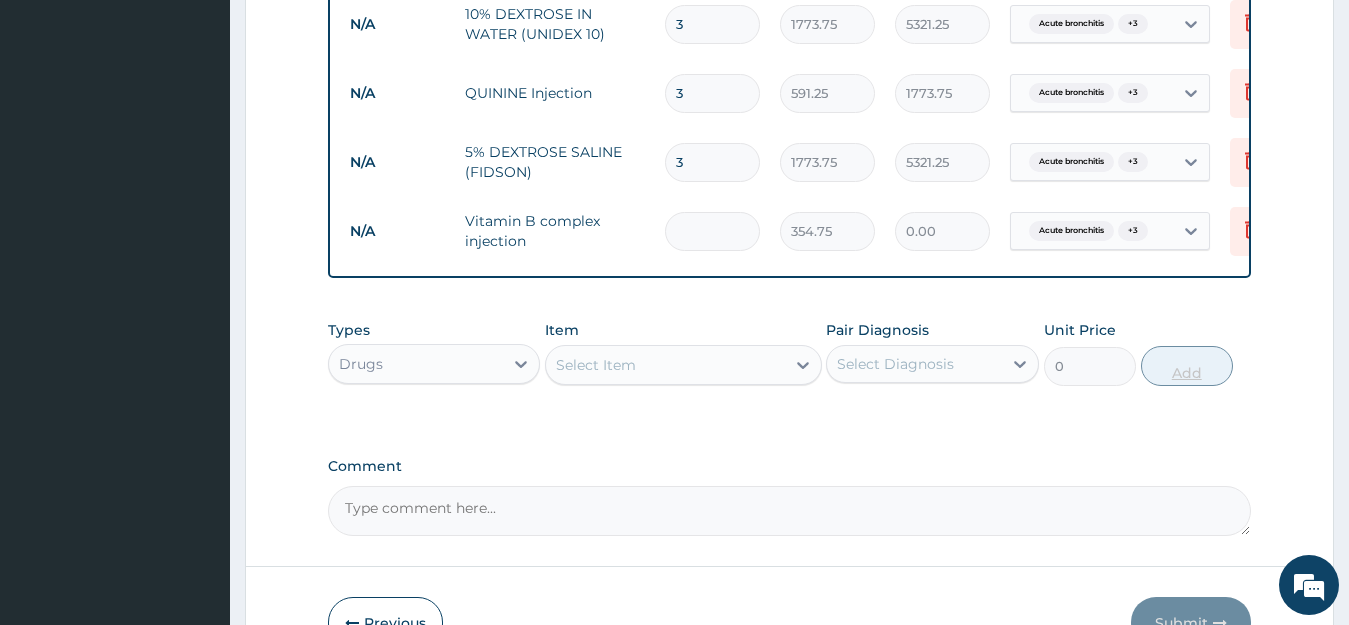 type on "3" 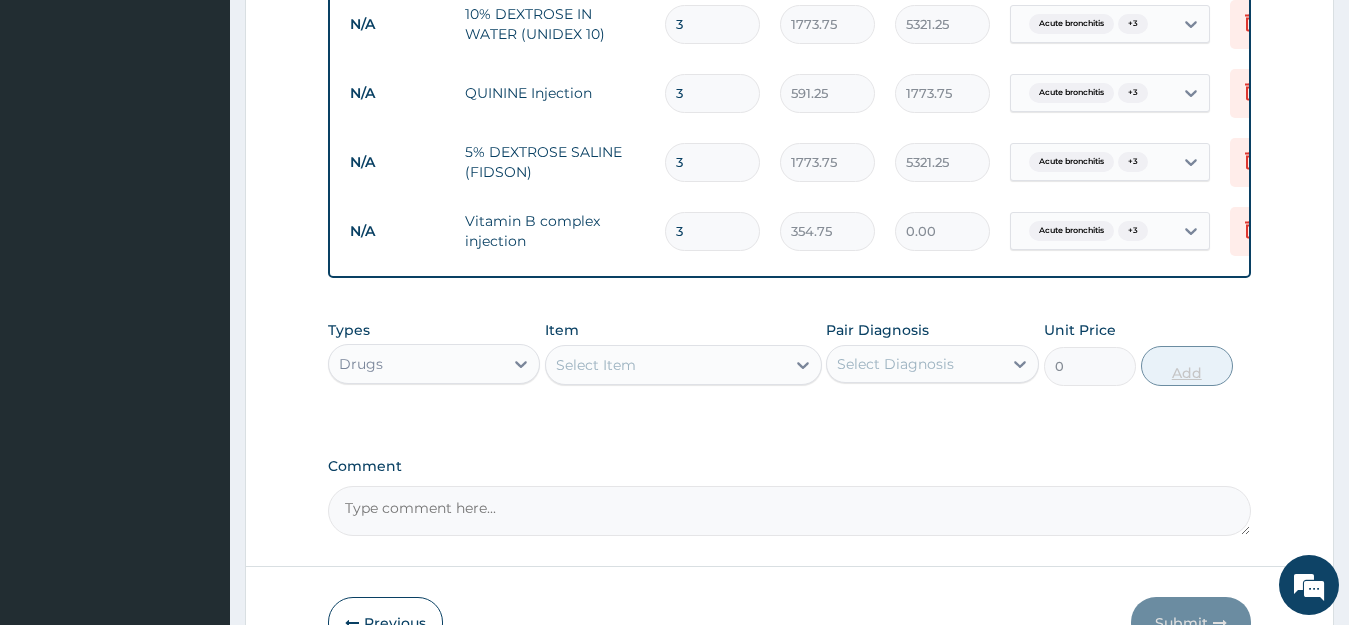 type on "1064.25" 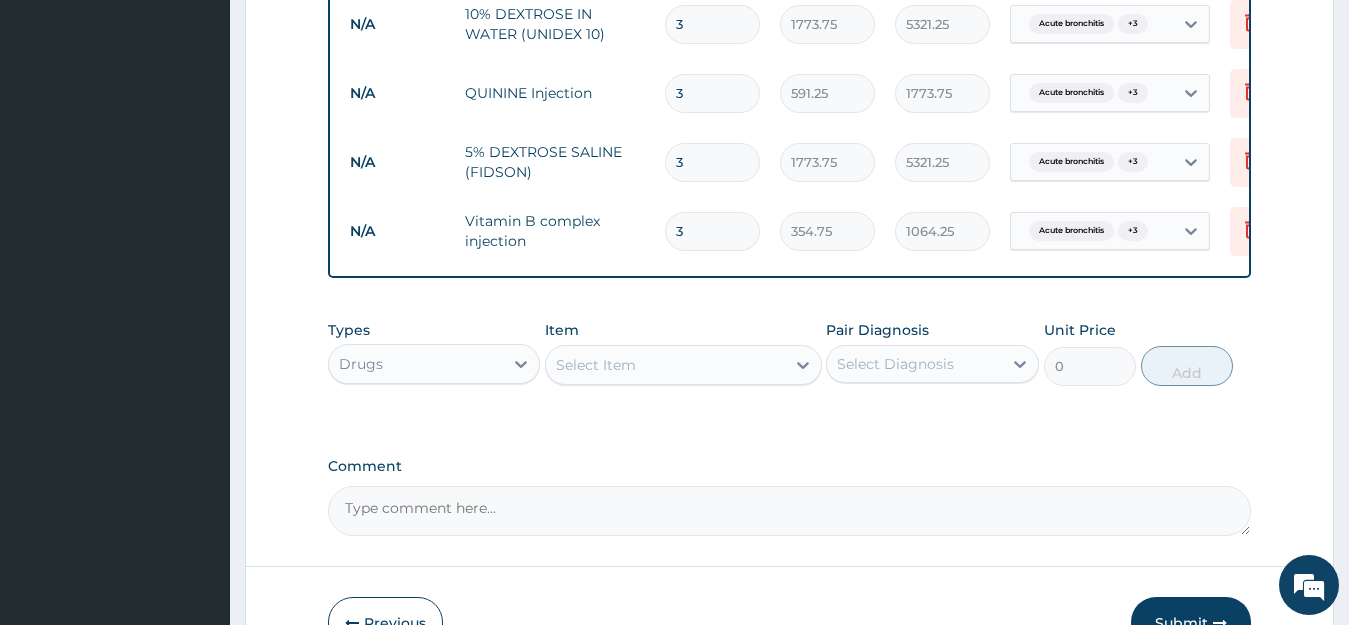 type on "3" 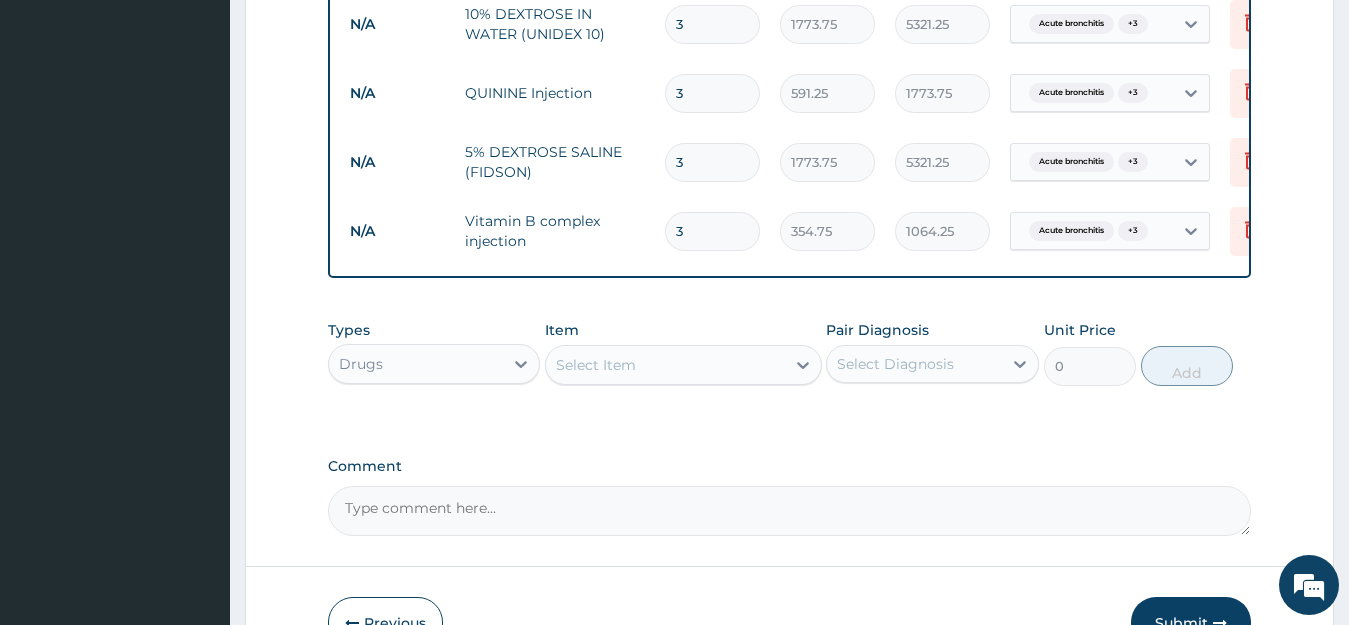 click on "Select Item" at bounding box center (665, 365) 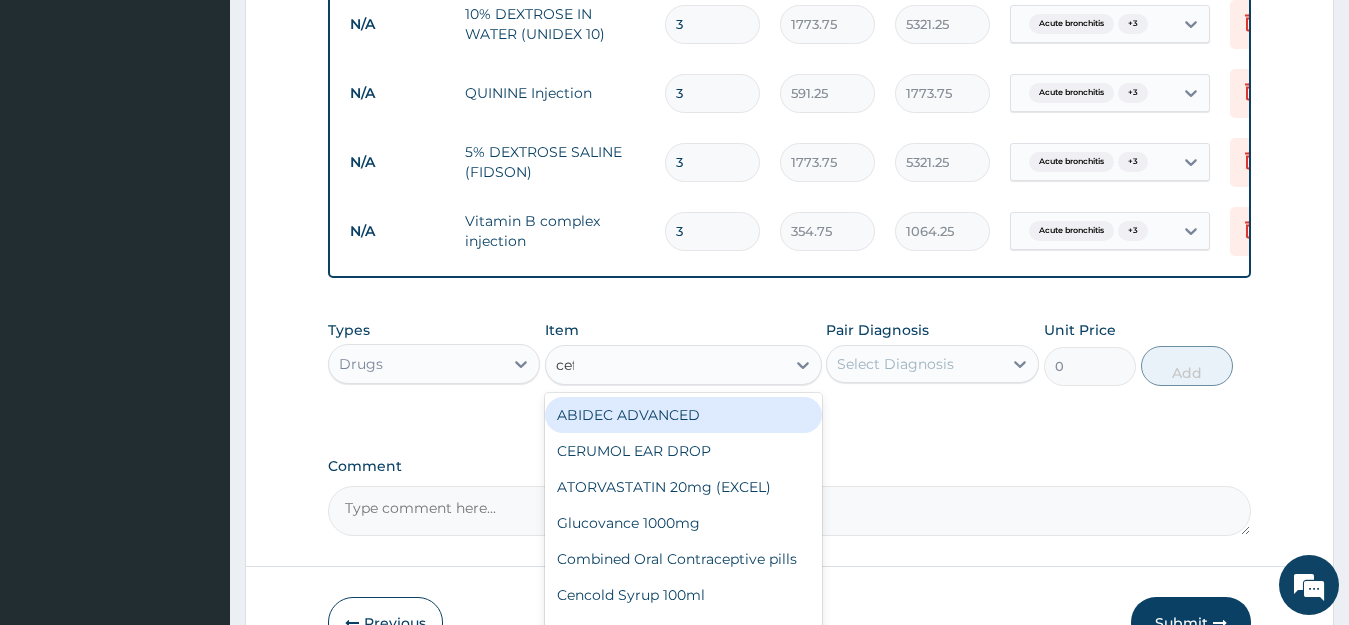 type on "ceft" 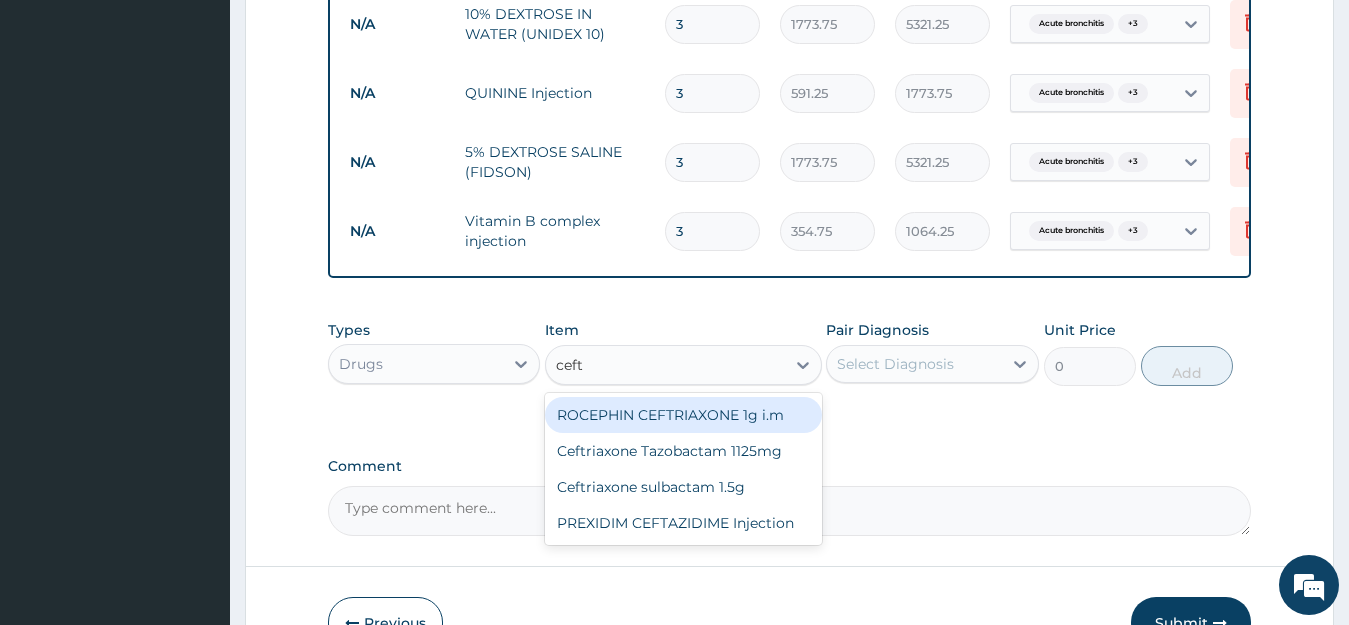 click on "ROCEPHIN CEFTRIAXONE 1g i.m" at bounding box center [683, 415] 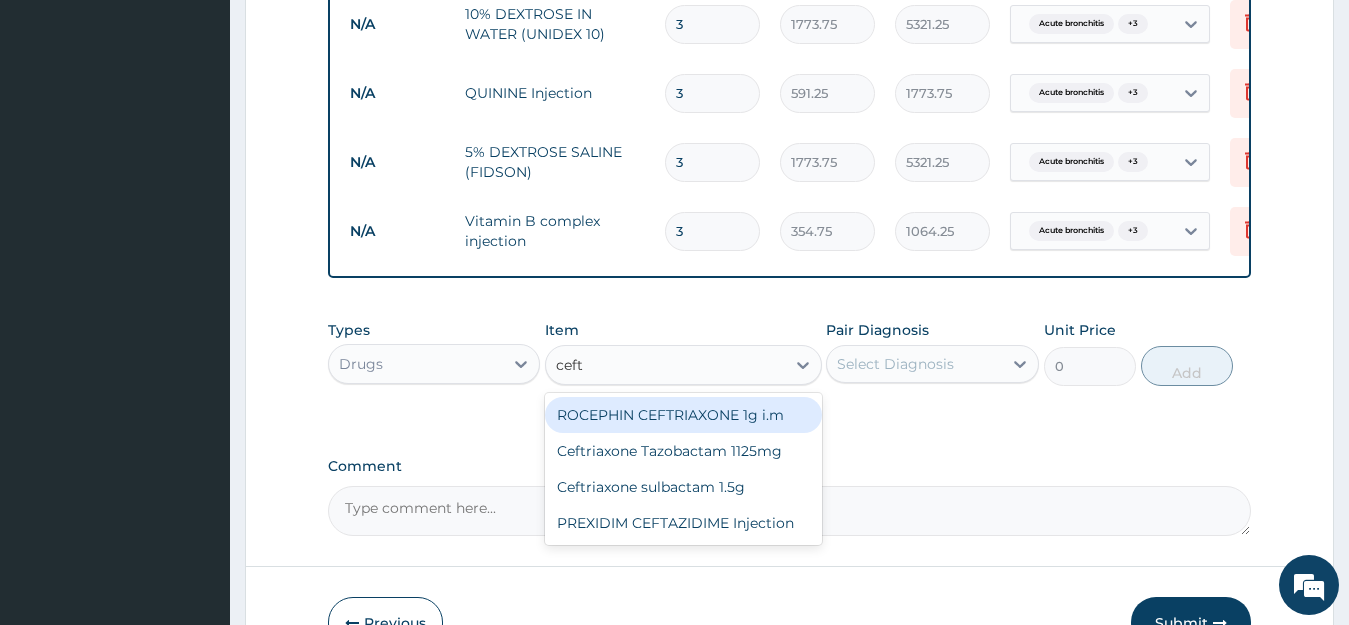 type 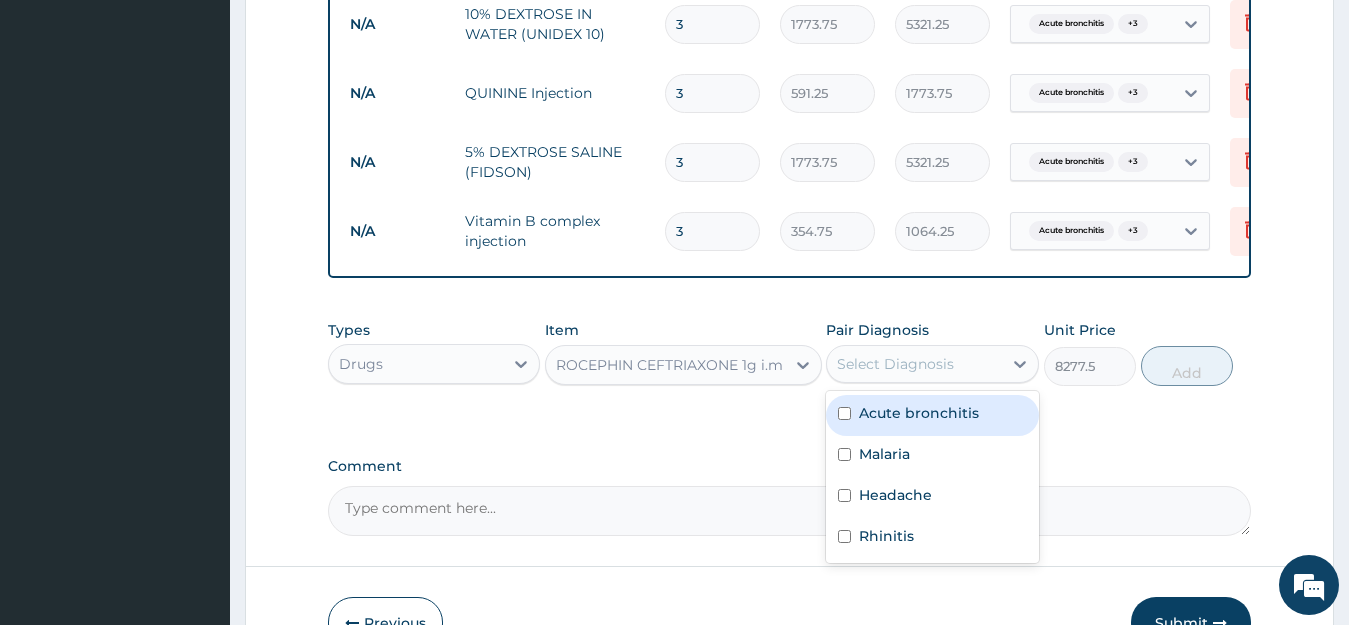 click on "Select Diagnosis" at bounding box center [895, 364] 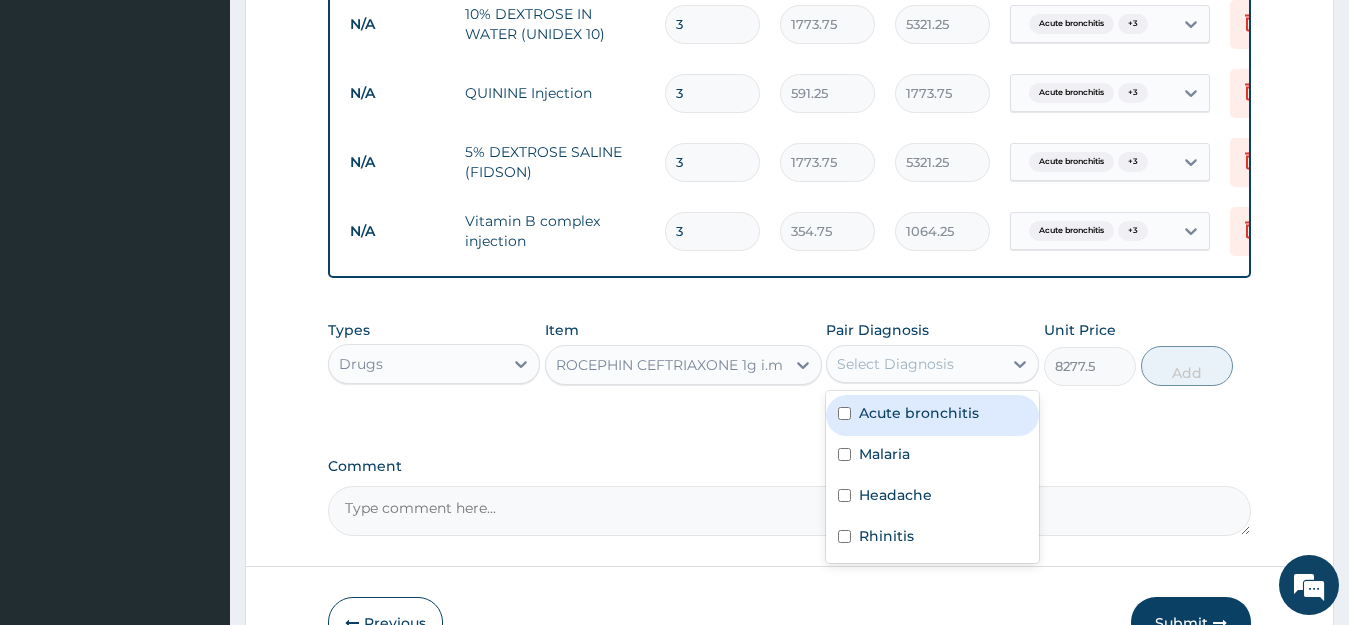 click on "Acute bronchitis" at bounding box center (932, 415) 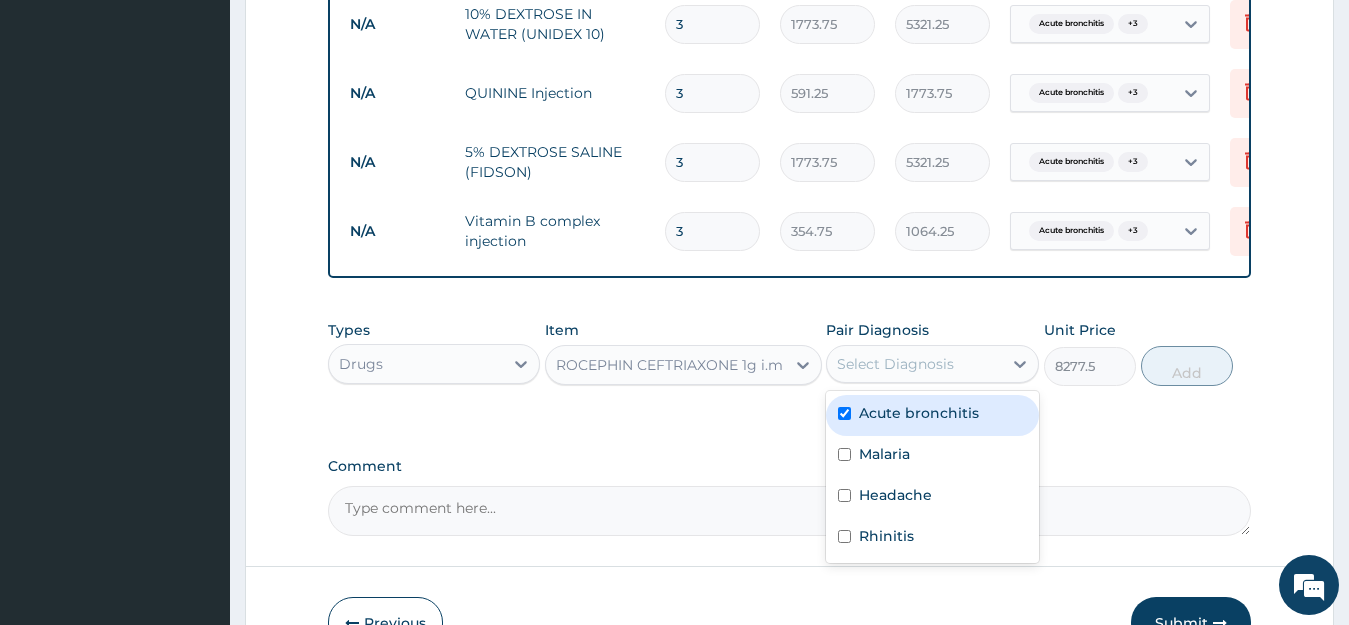 checkbox on "true" 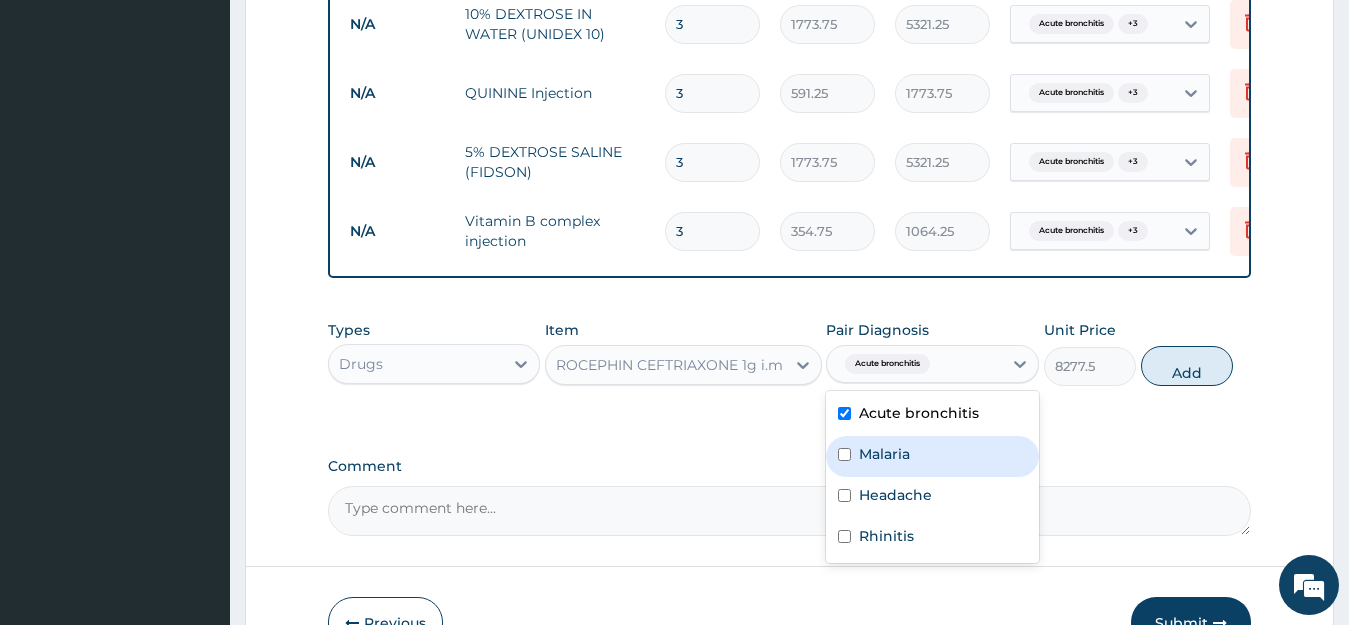 click on "Malaria" at bounding box center (932, 456) 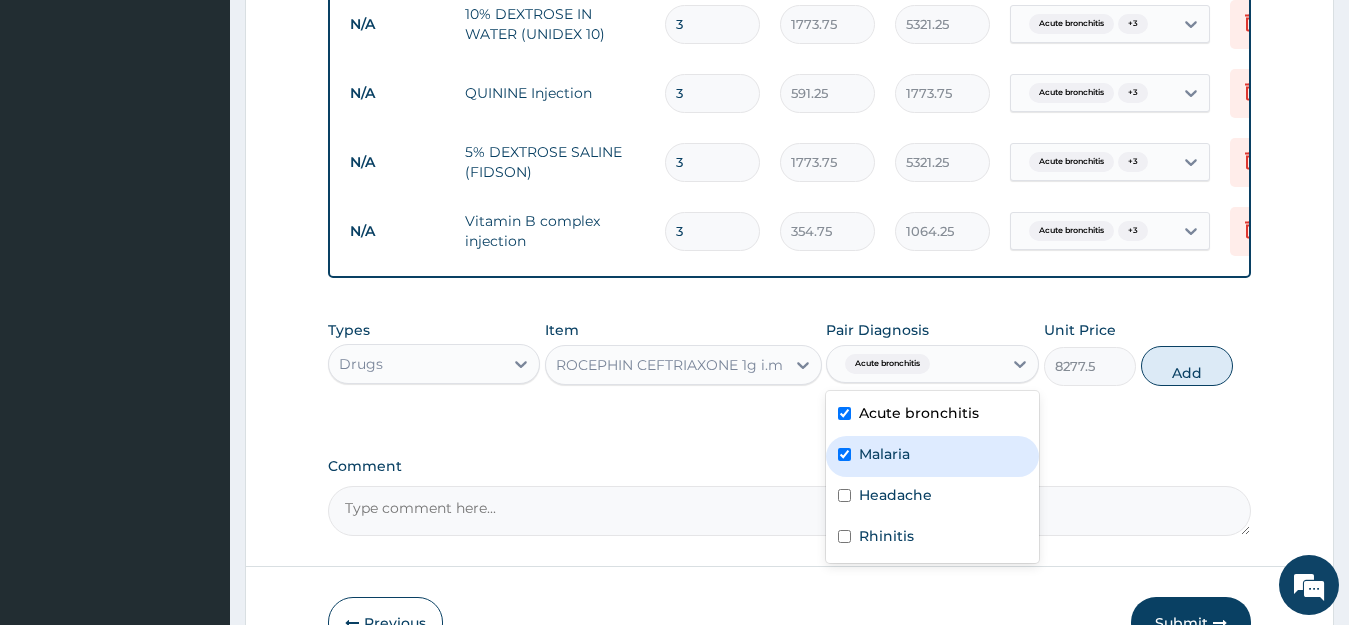 checkbox on "true" 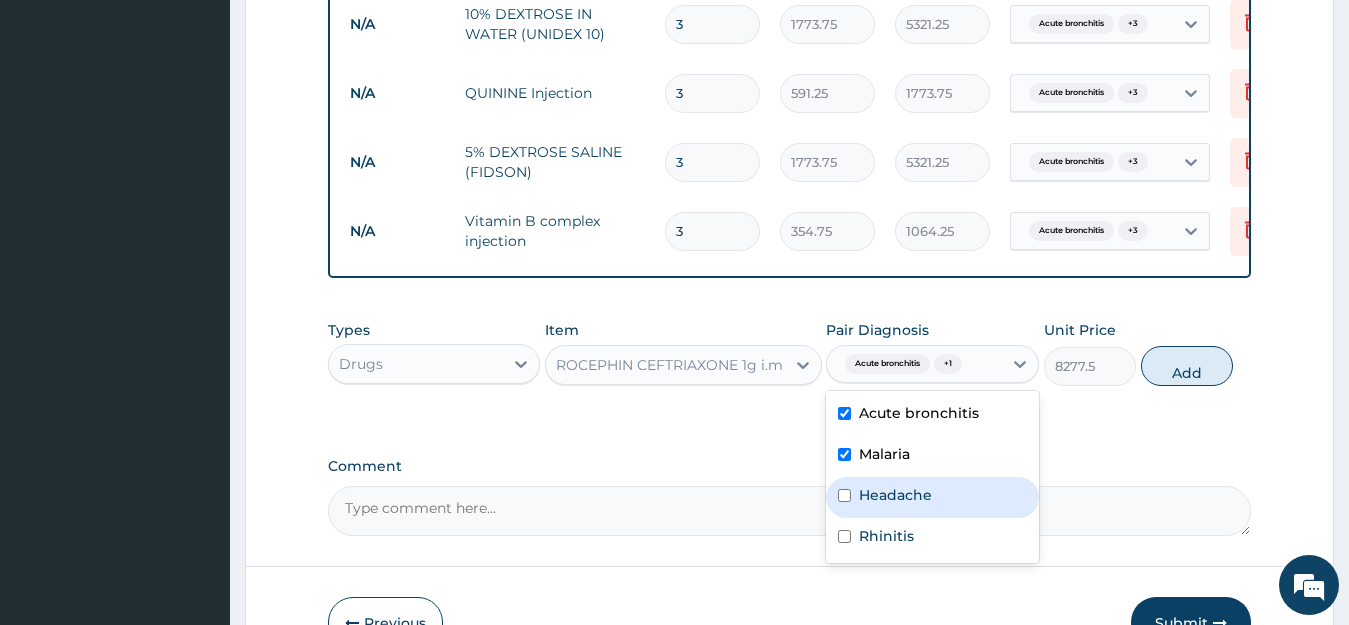click on "Headache" at bounding box center (932, 497) 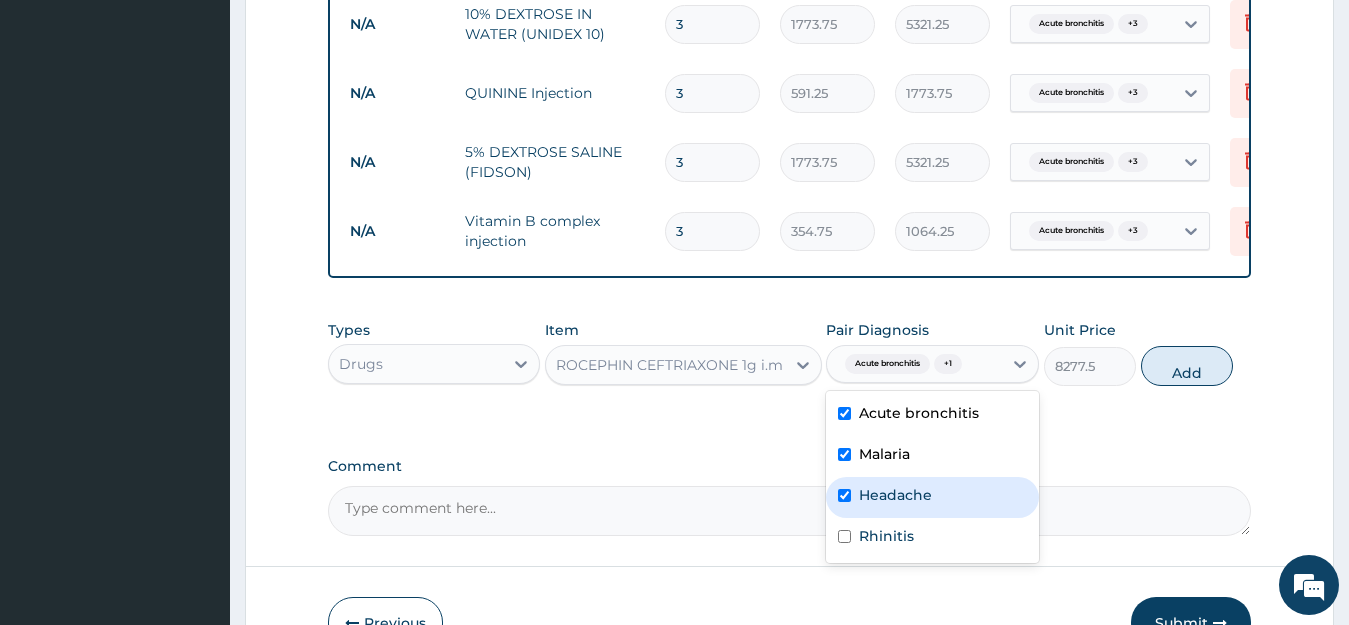 checkbox on "true" 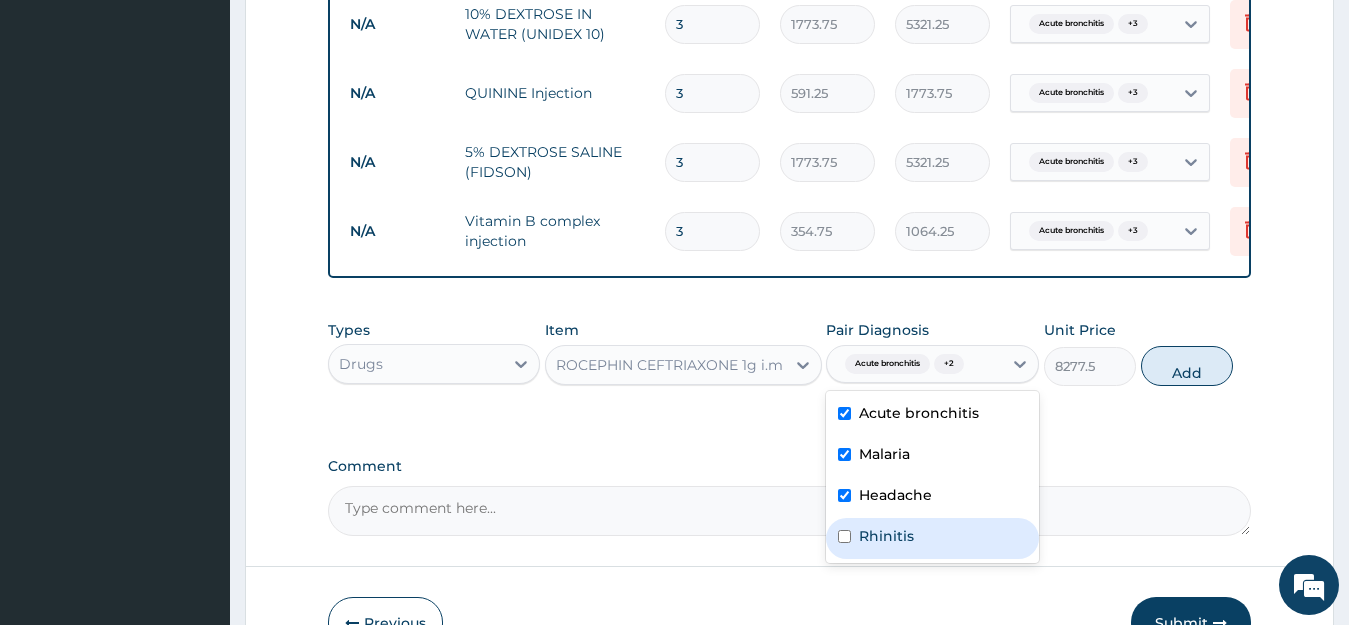 click on "Rhinitis" at bounding box center [886, 536] 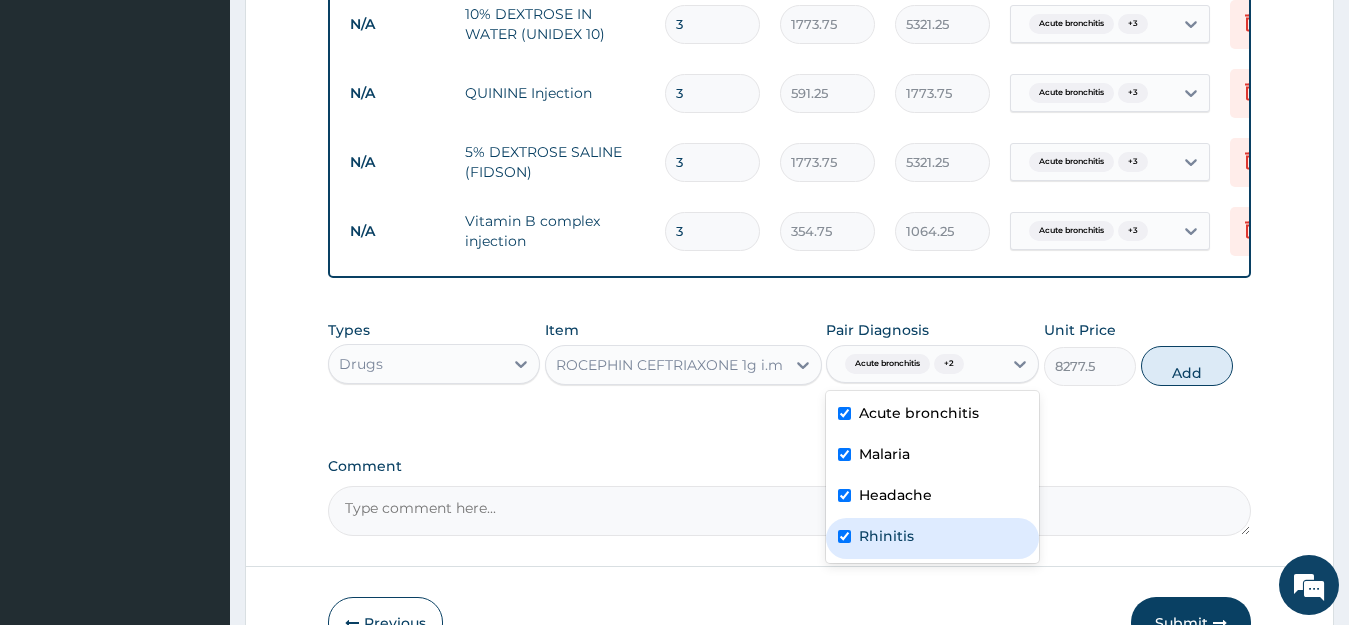 checkbox on "true" 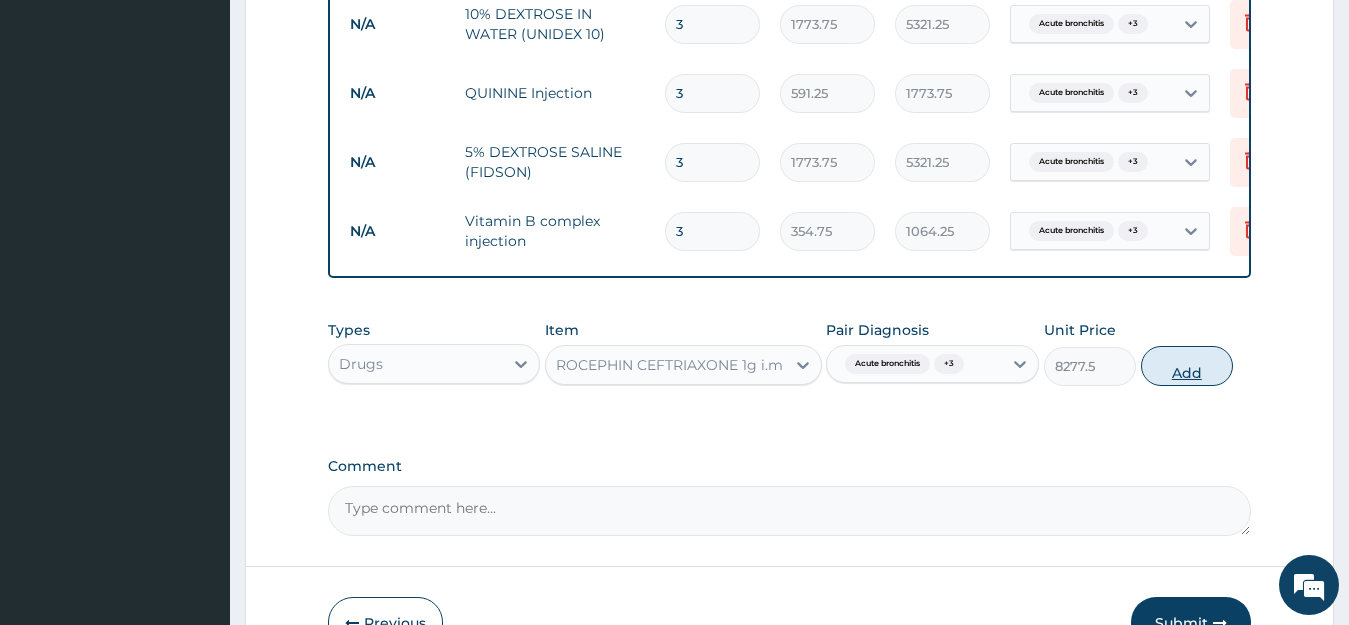 click on "Add" at bounding box center (1187, 366) 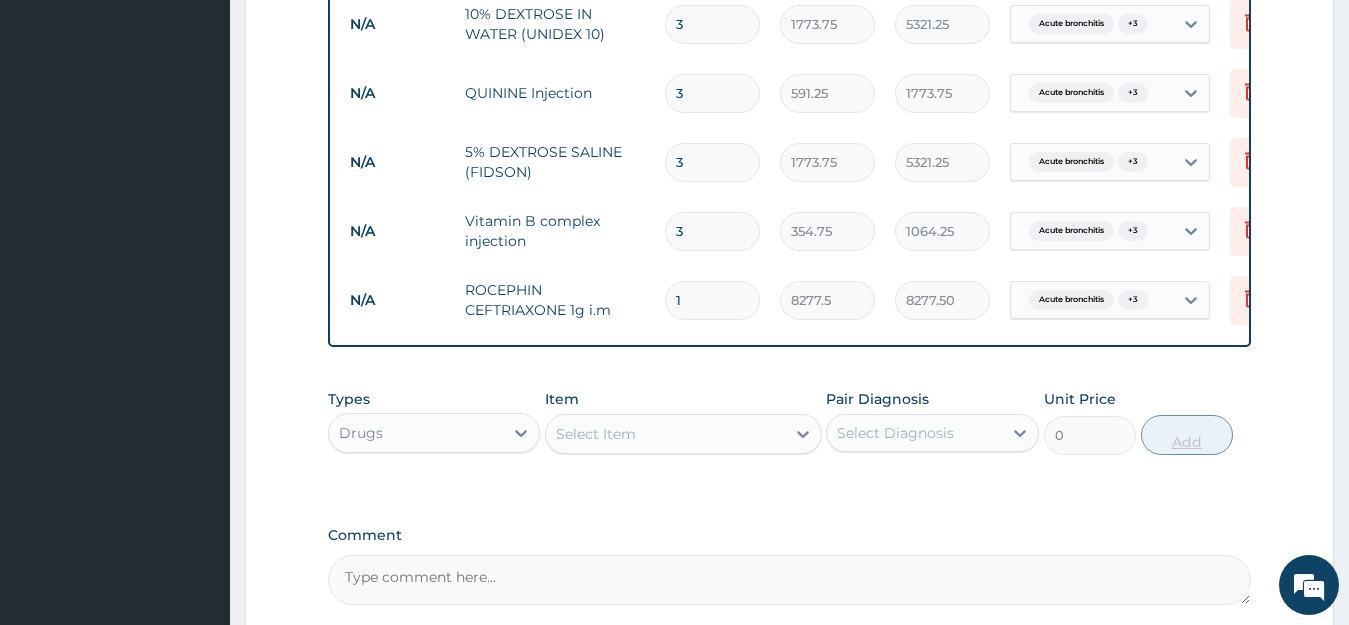 type 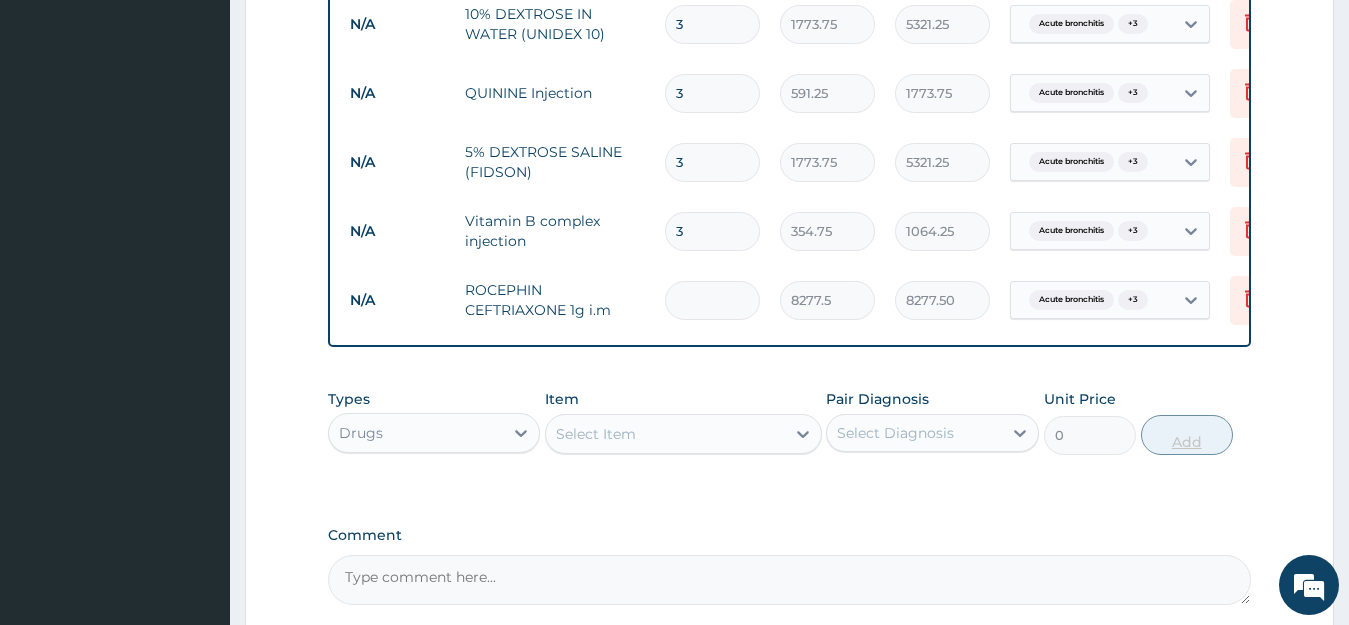 type on "0.00" 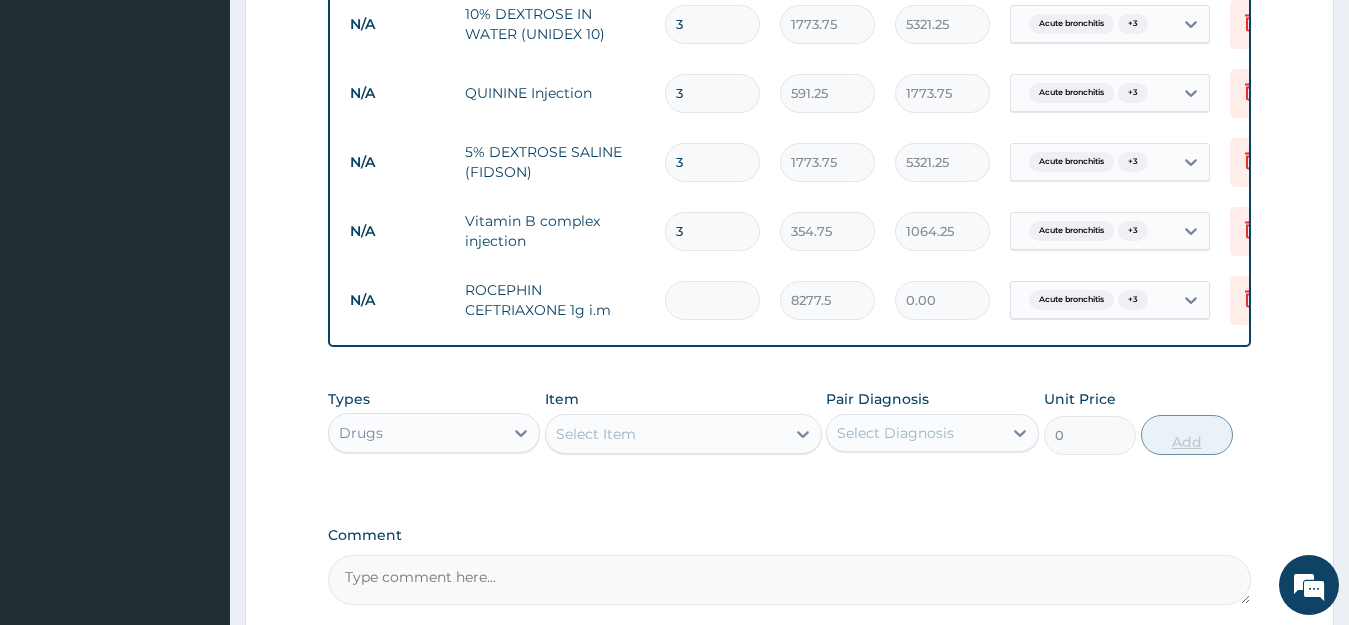 type on "4" 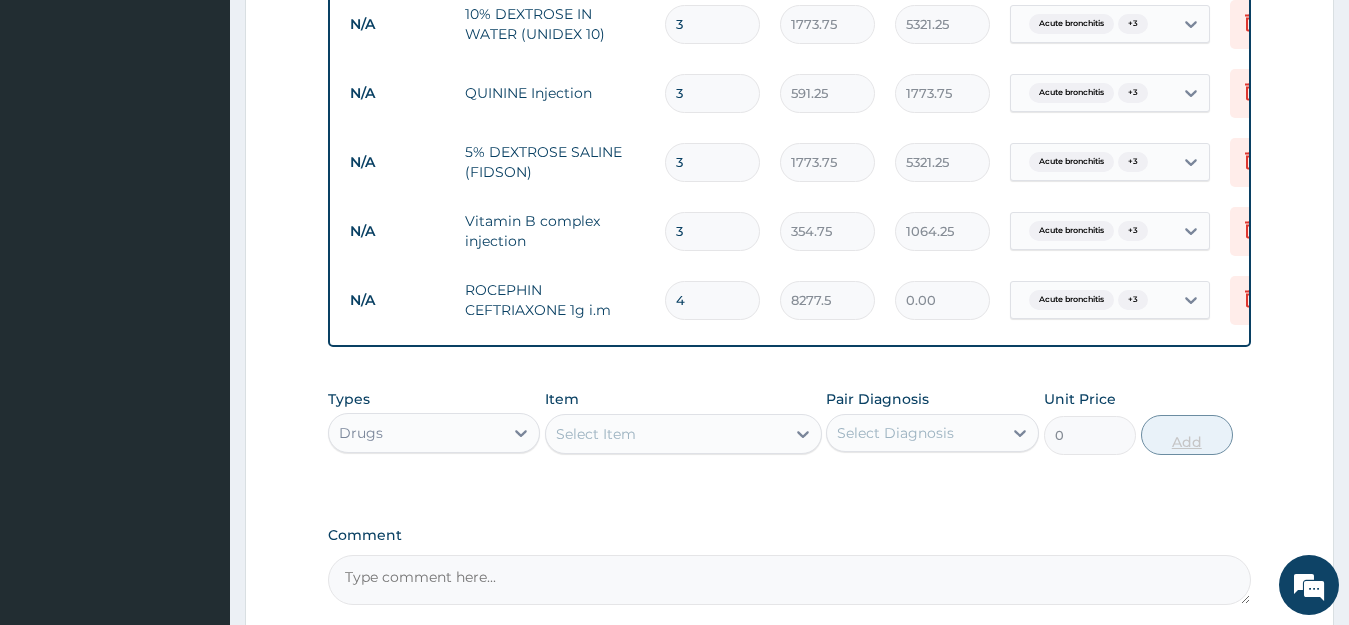 type on "33110.00" 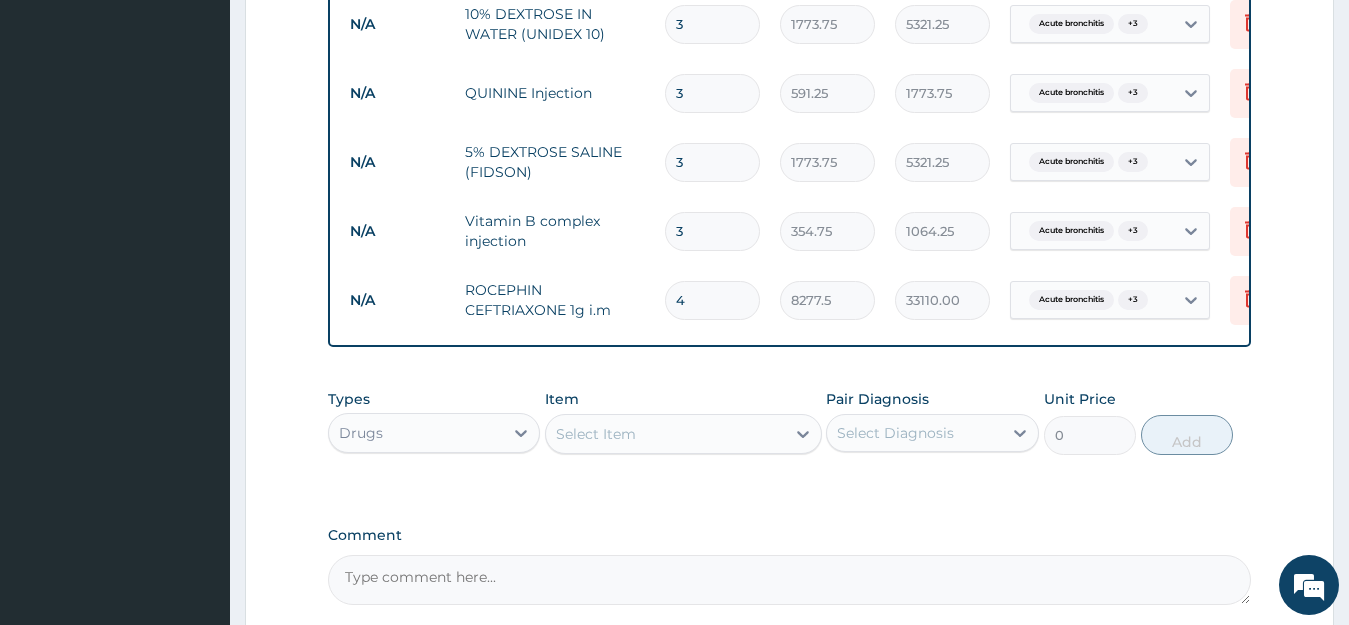 type on "4" 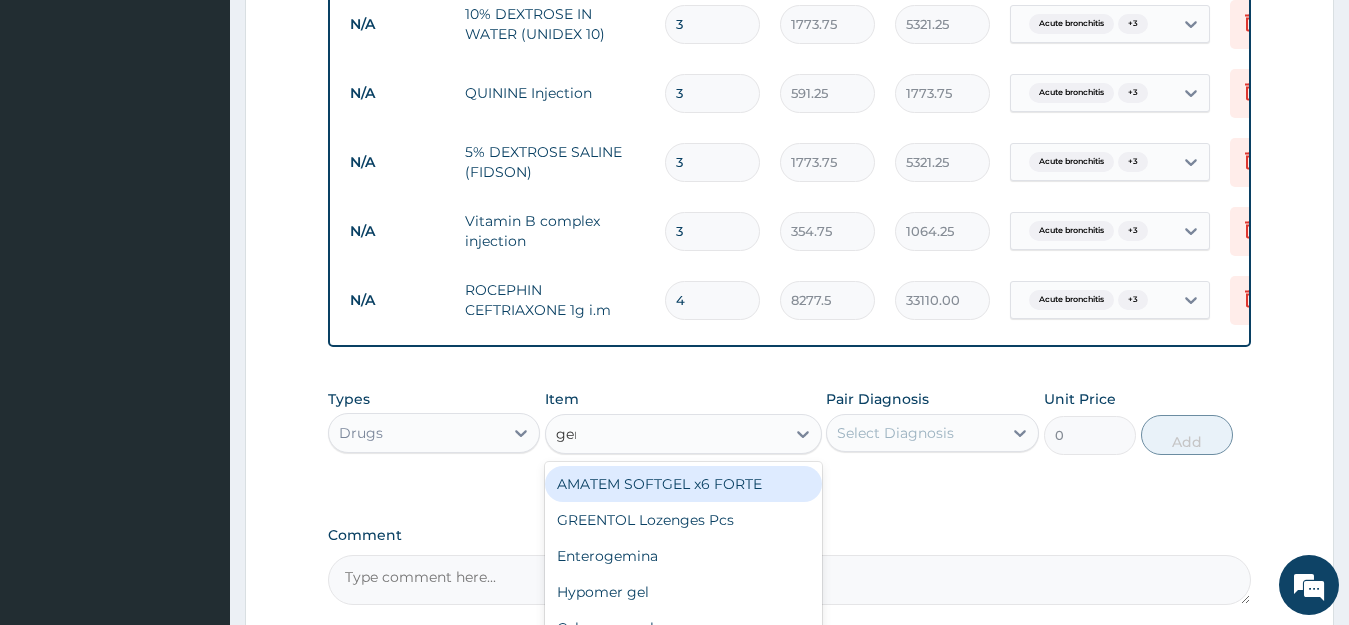 type on "gent" 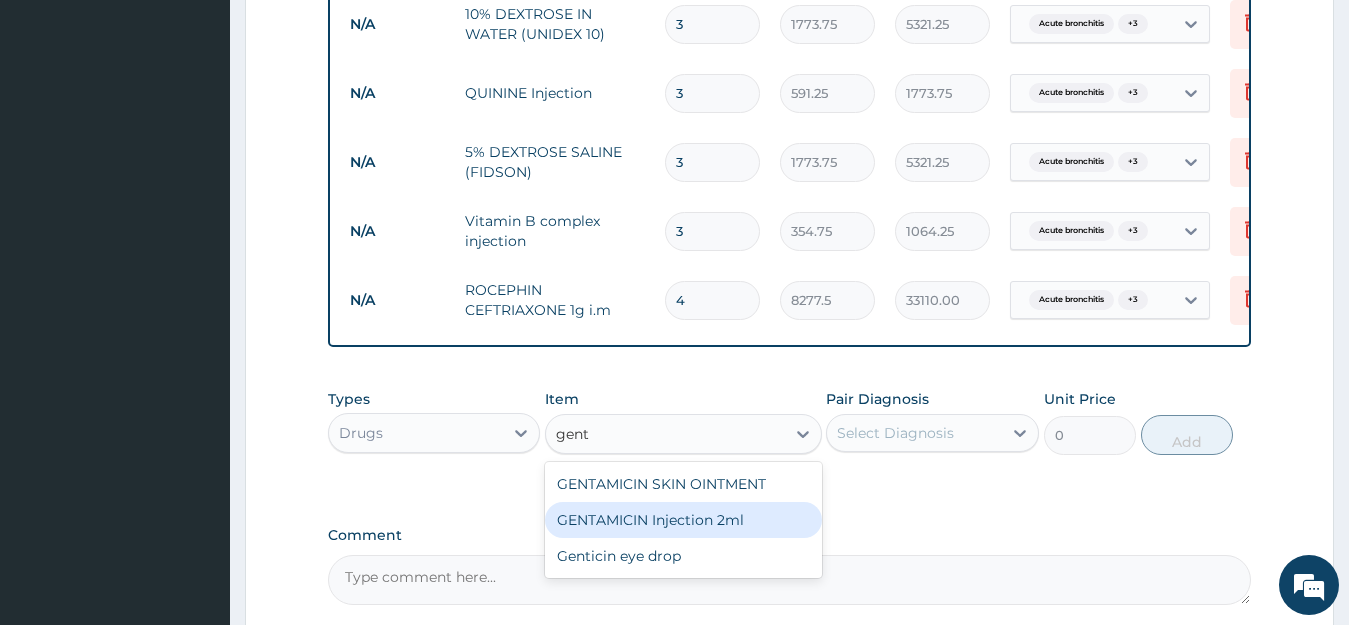 click on "GENTAMICIN Injection 2ml" at bounding box center (683, 520) 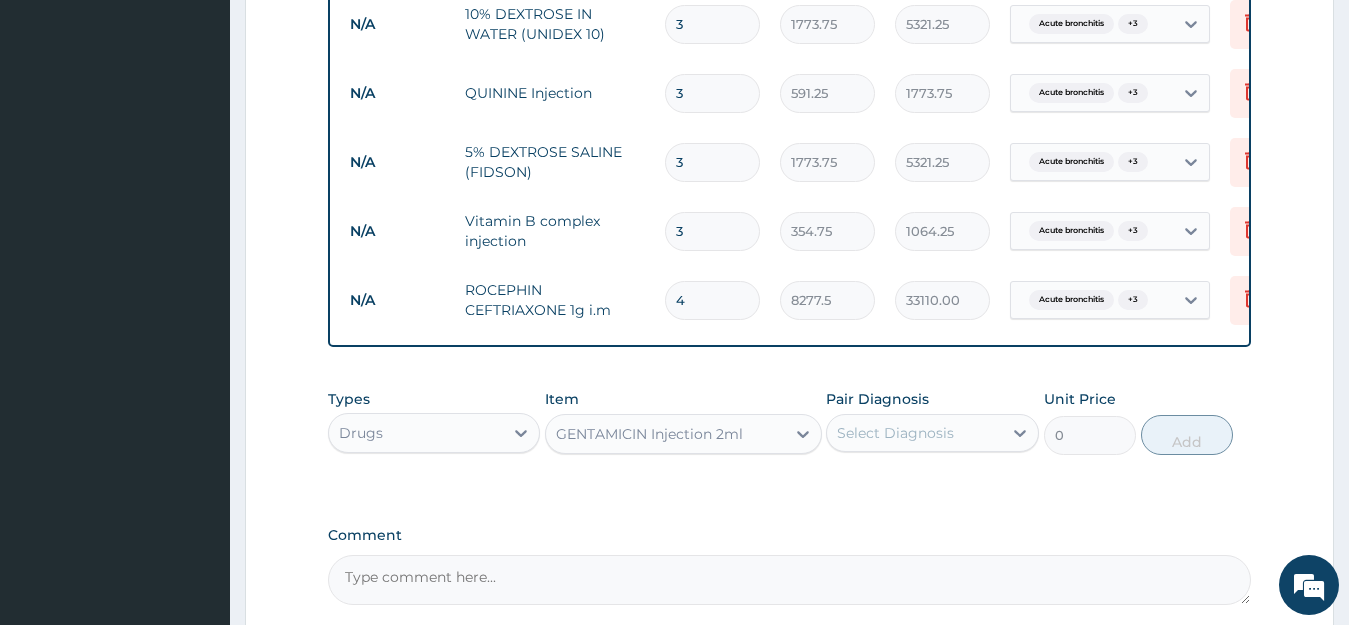 type 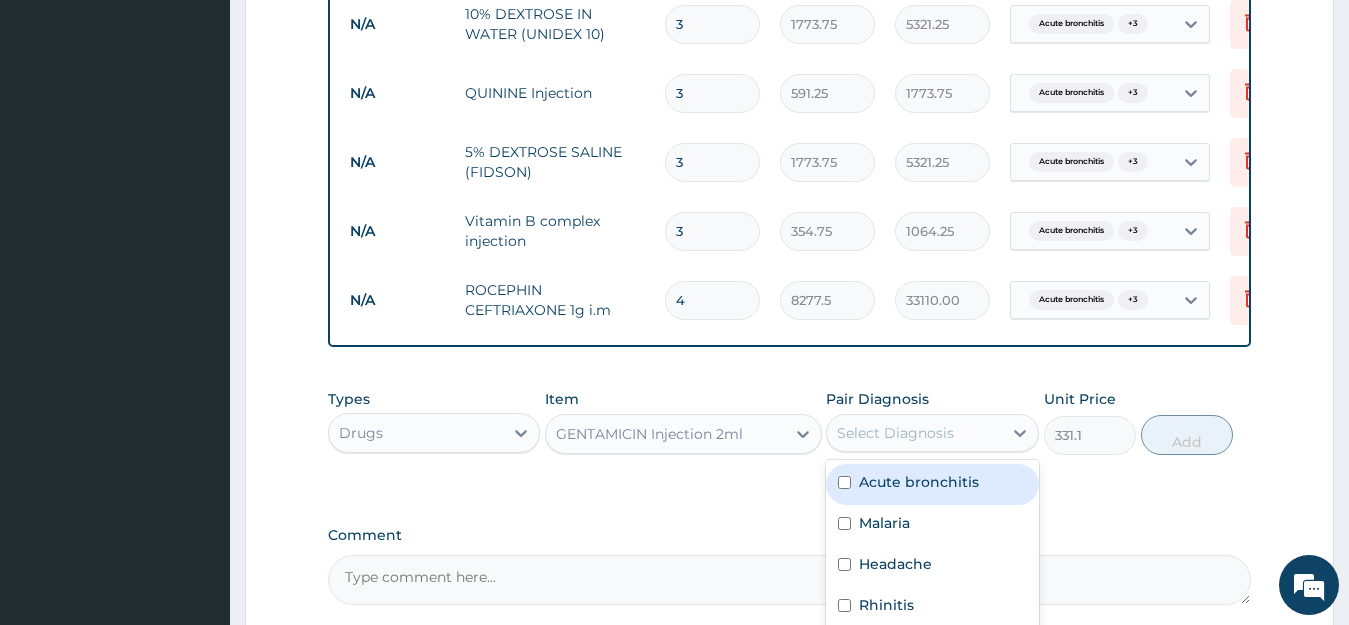 click on "Select Diagnosis" at bounding box center [914, 433] 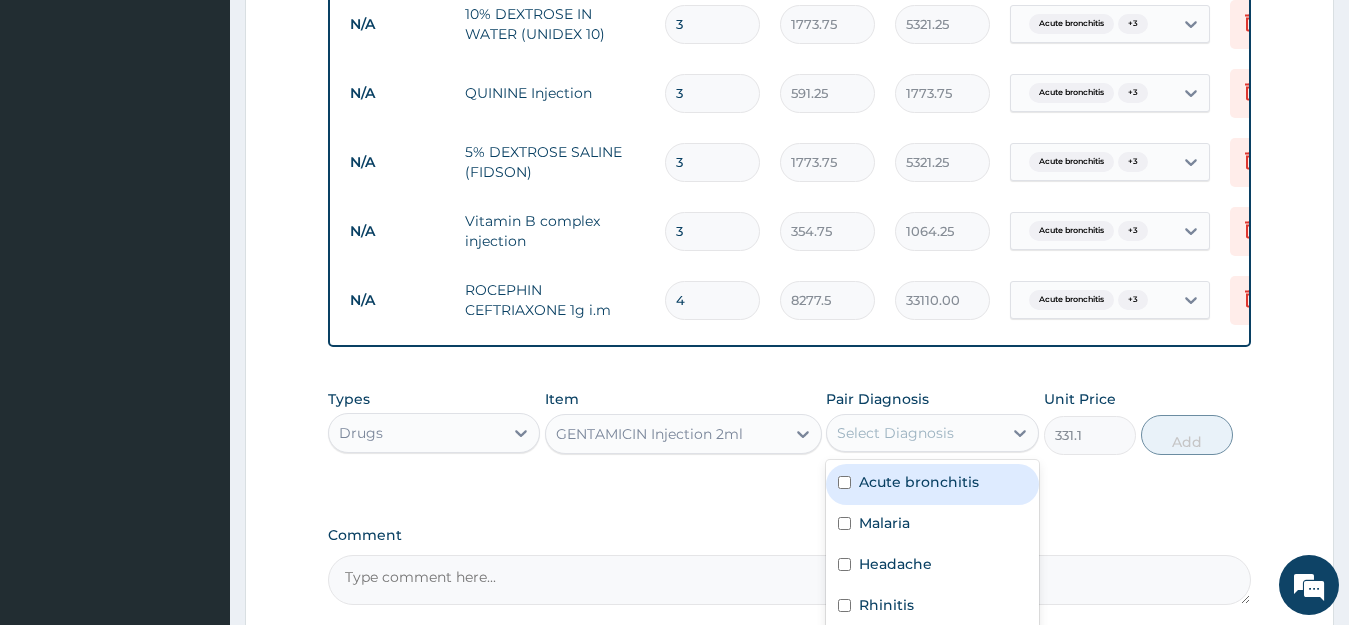 click on "Acute bronchitis" at bounding box center [919, 482] 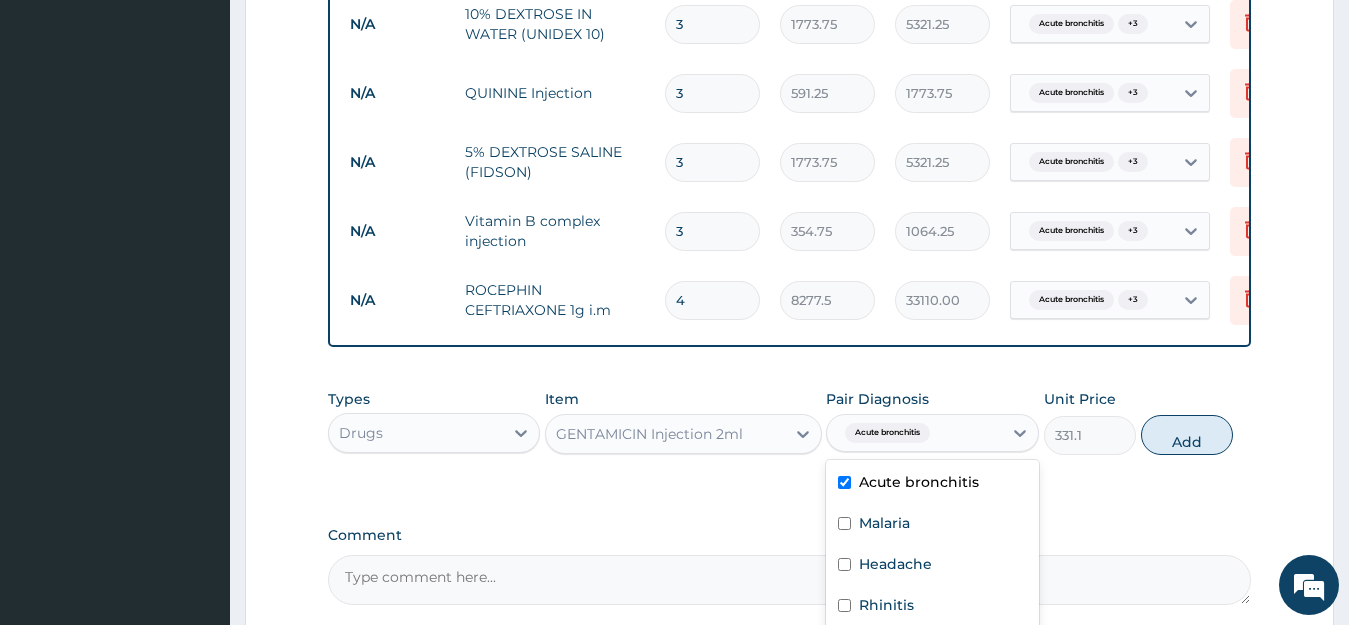 checkbox on "true" 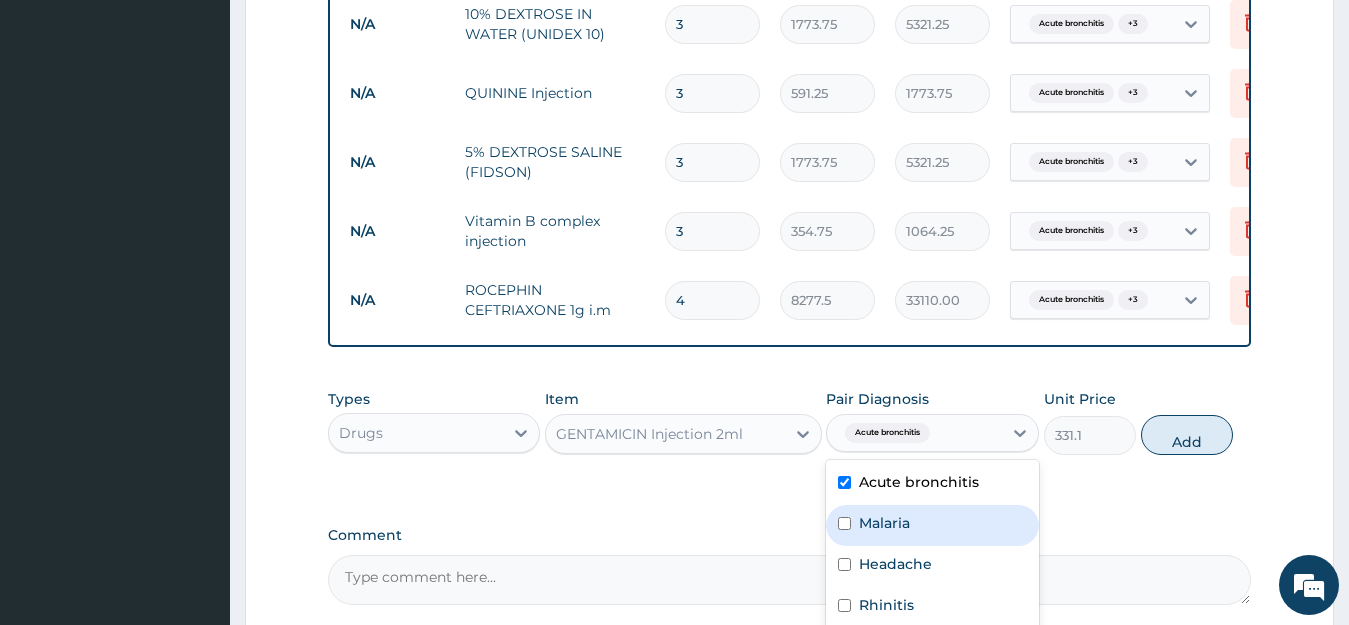 click on "Malaria" at bounding box center [884, 523] 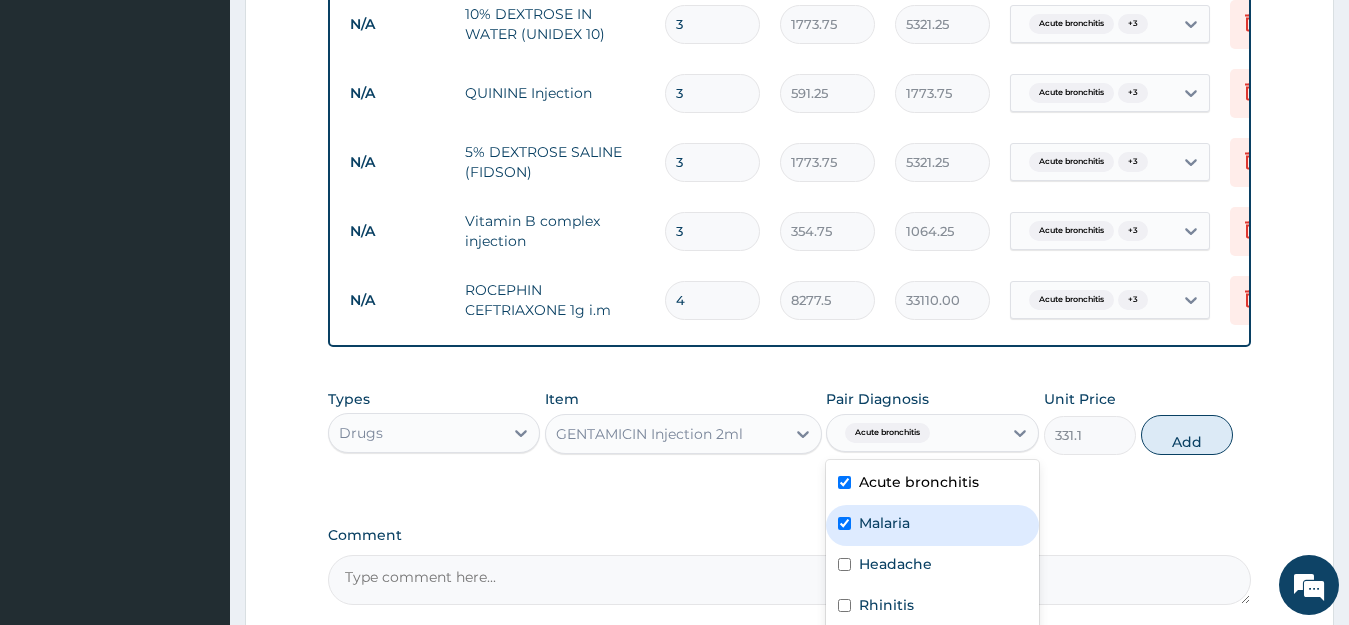 checkbox on "true" 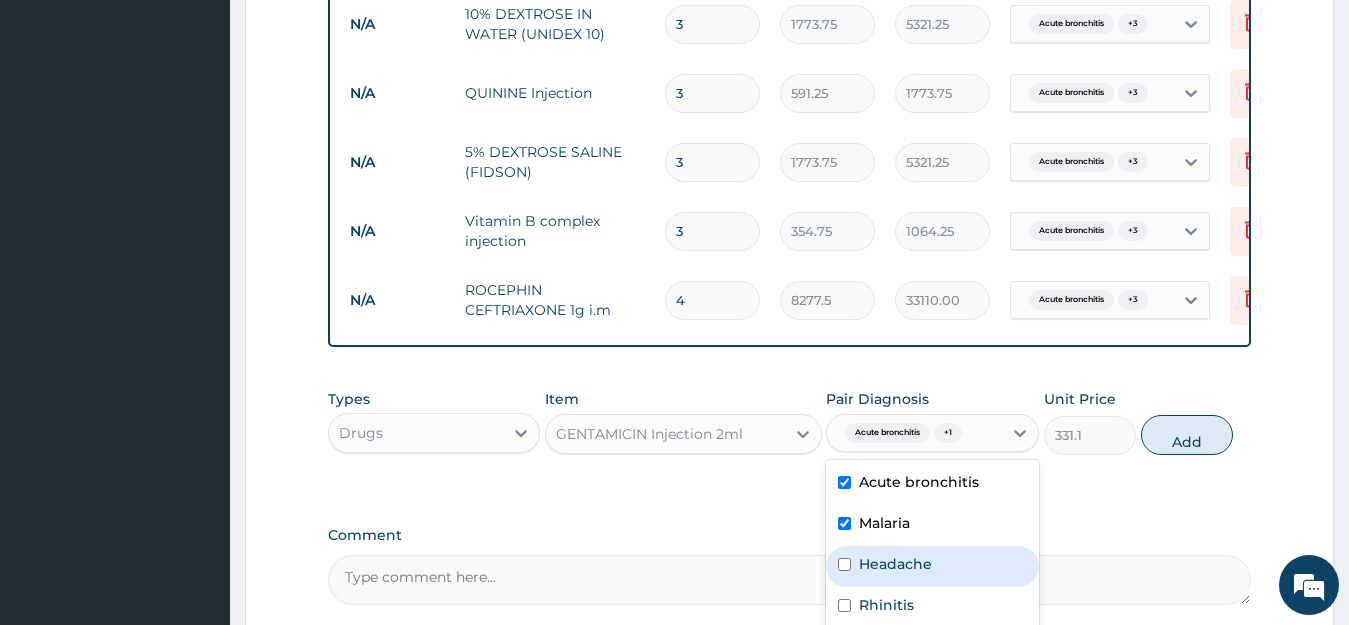click on "Headache" at bounding box center (932, 566) 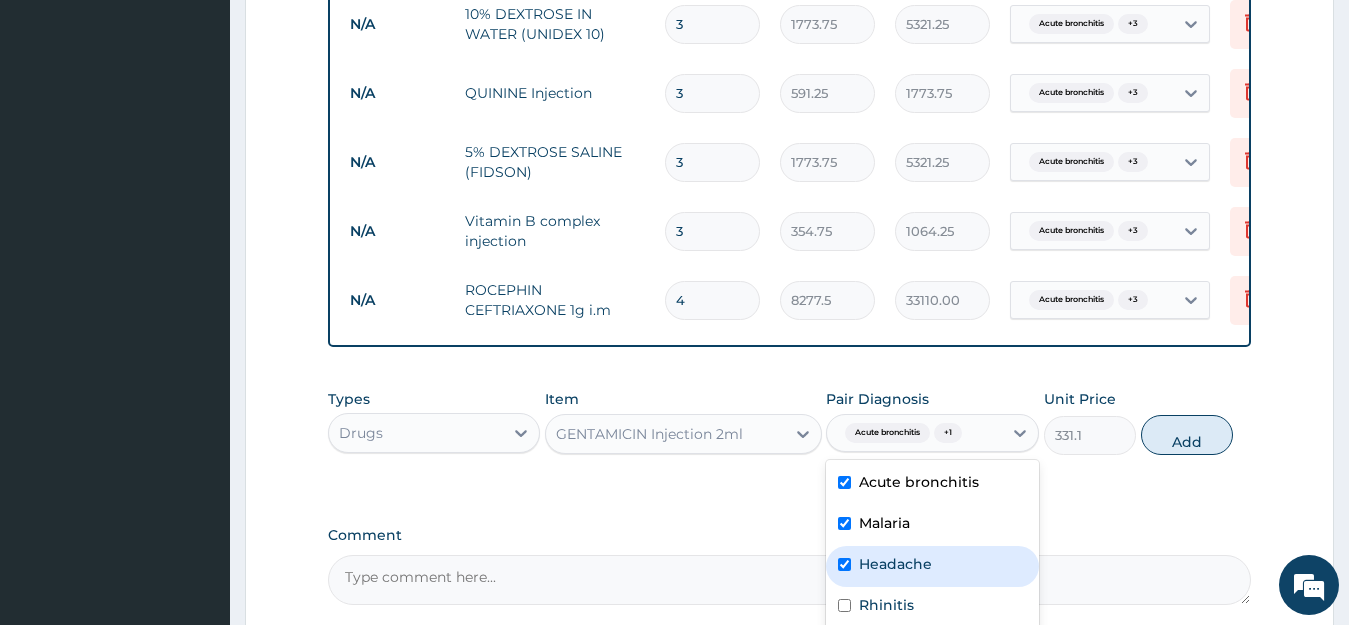 checkbox on "true" 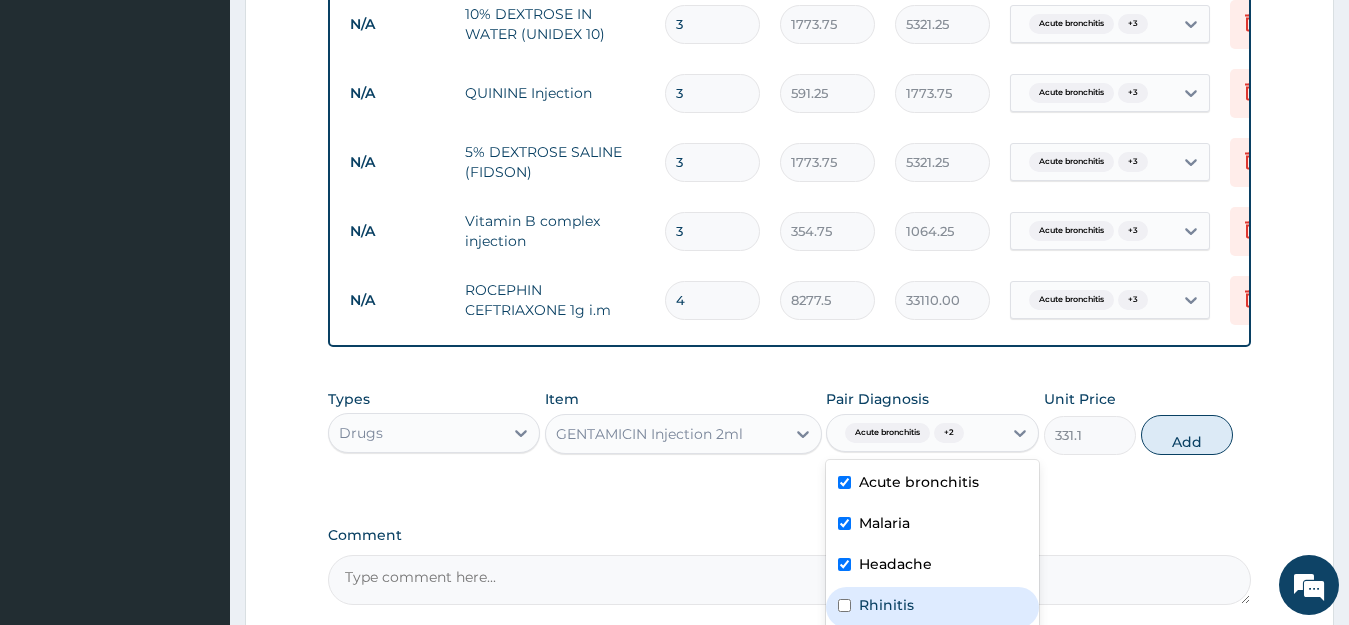 click on "Rhinitis" at bounding box center [932, 607] 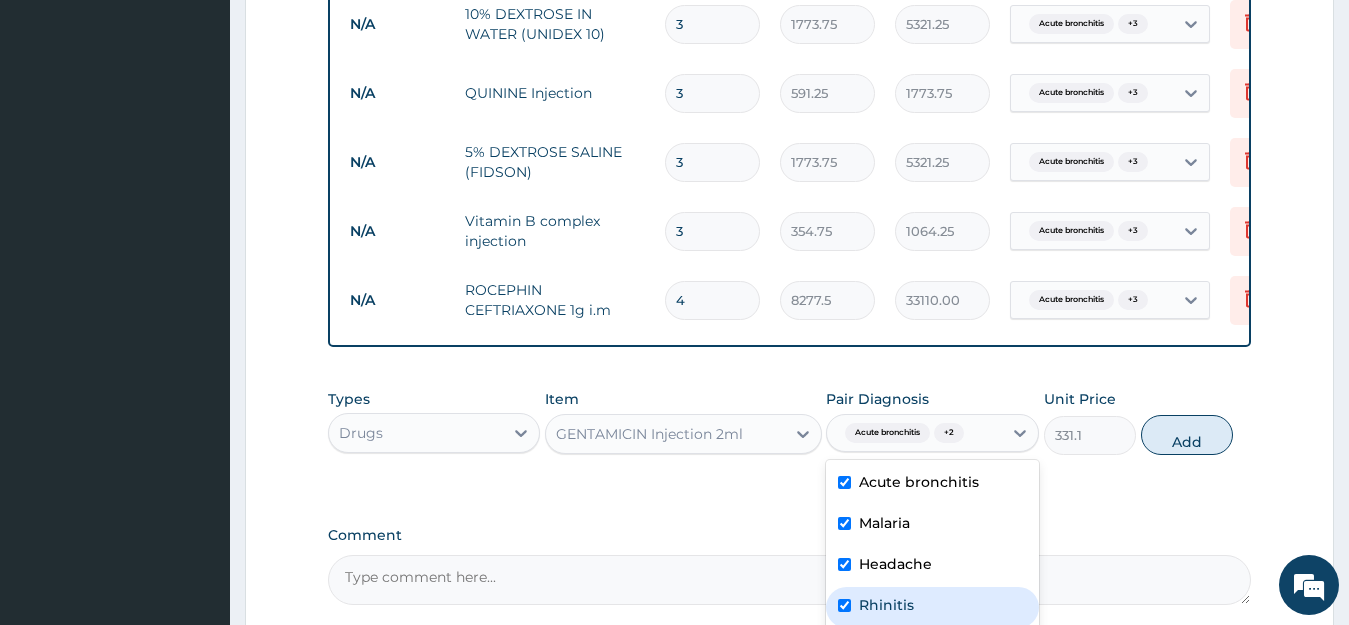checkbox on "true" 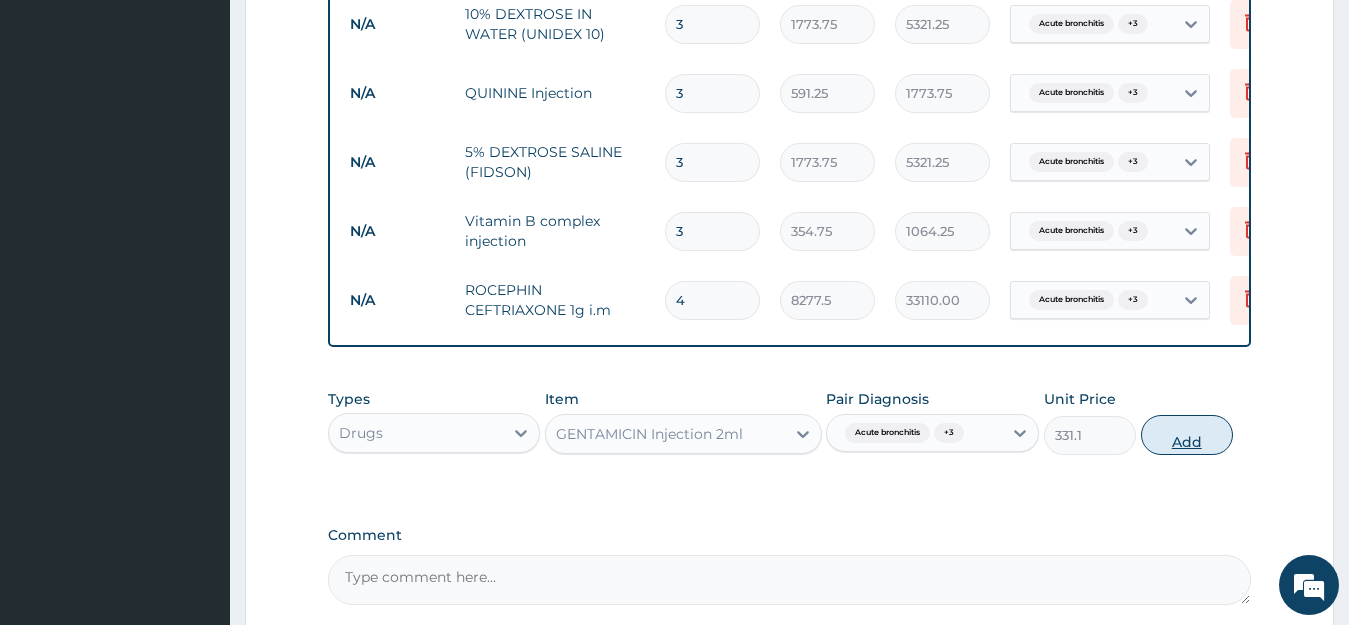 click on "Add" at bounding box center [1187, 435] 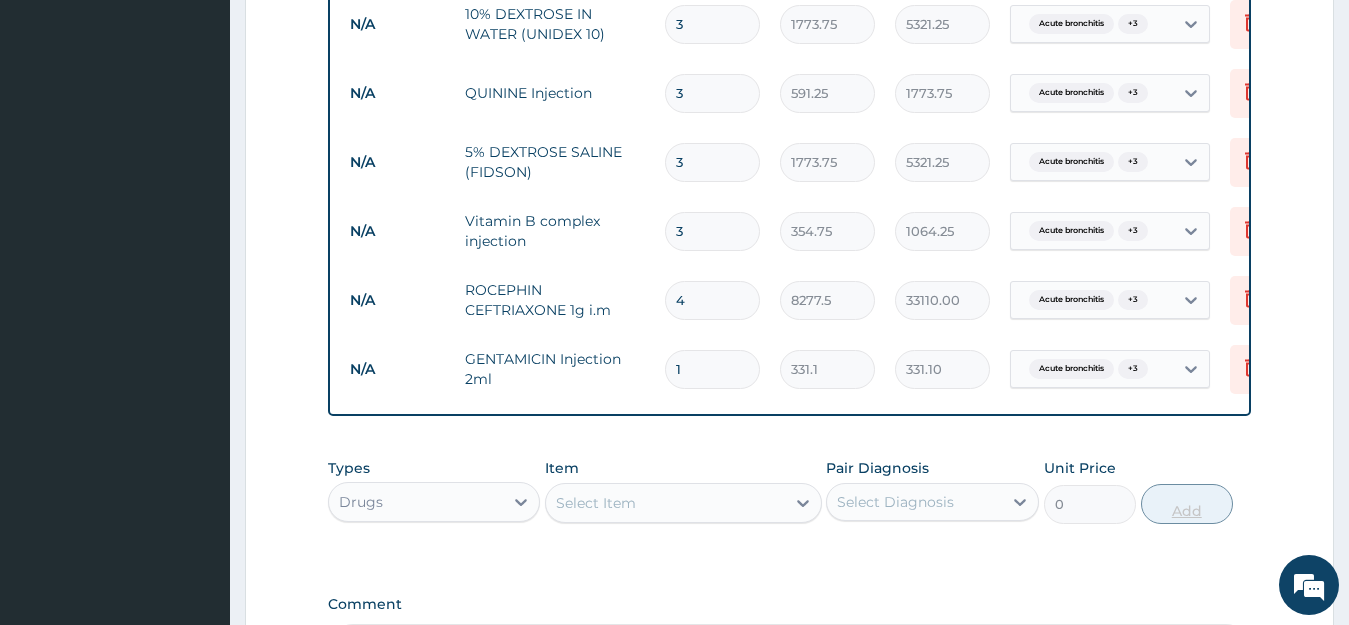 type 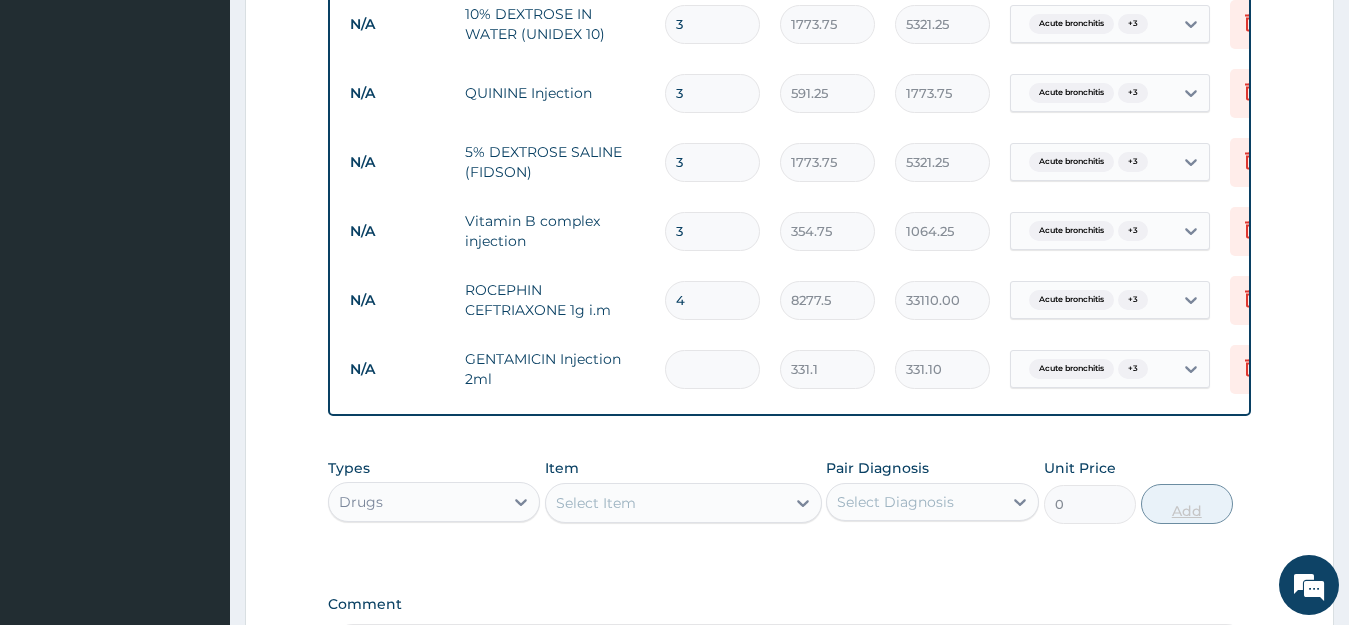 type on "0.00" 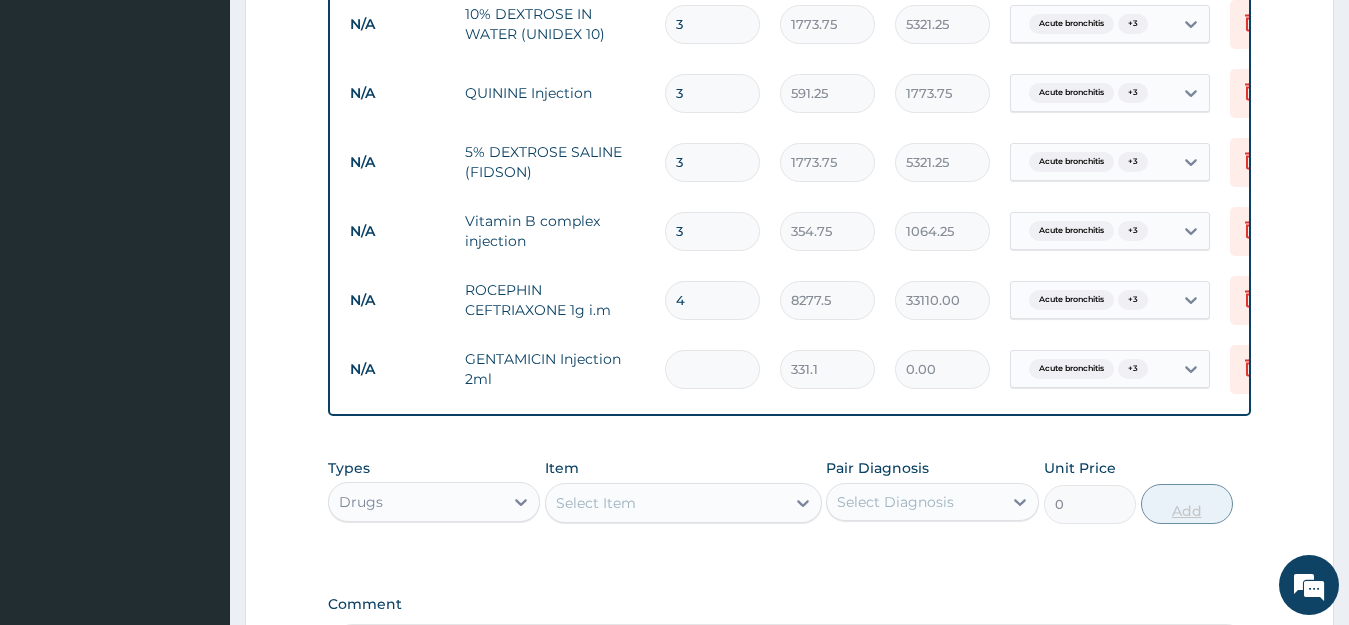 type on "6" 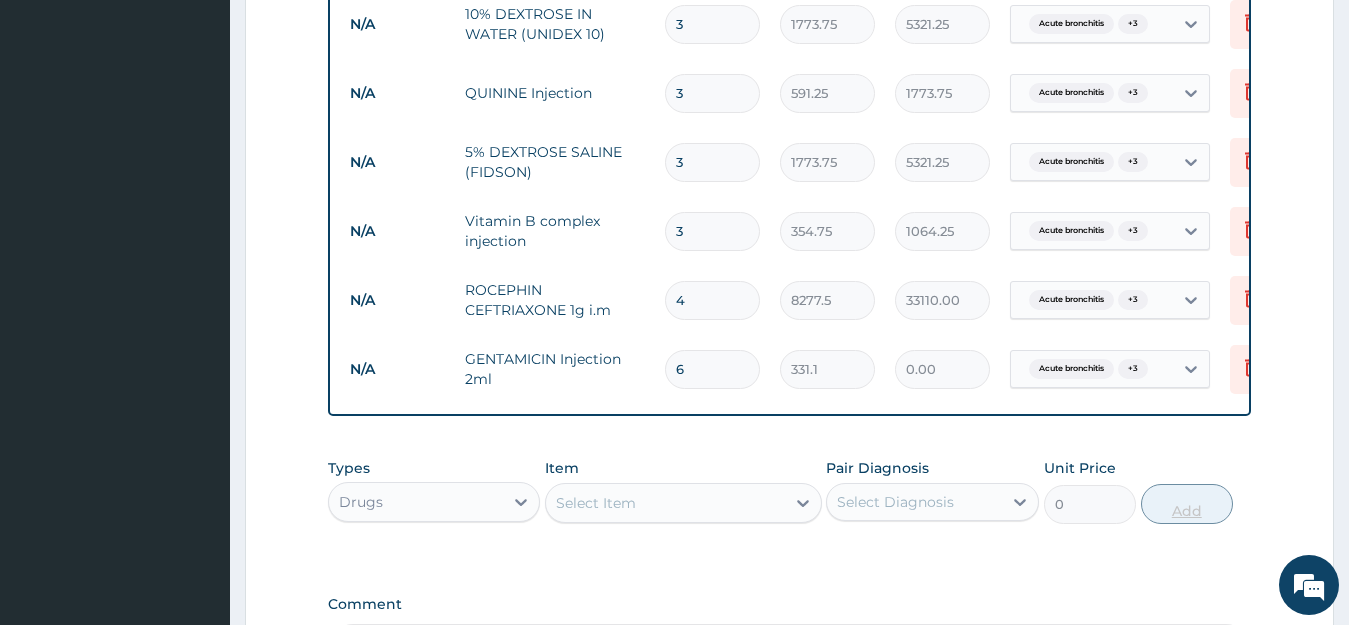 type on "1986.60" 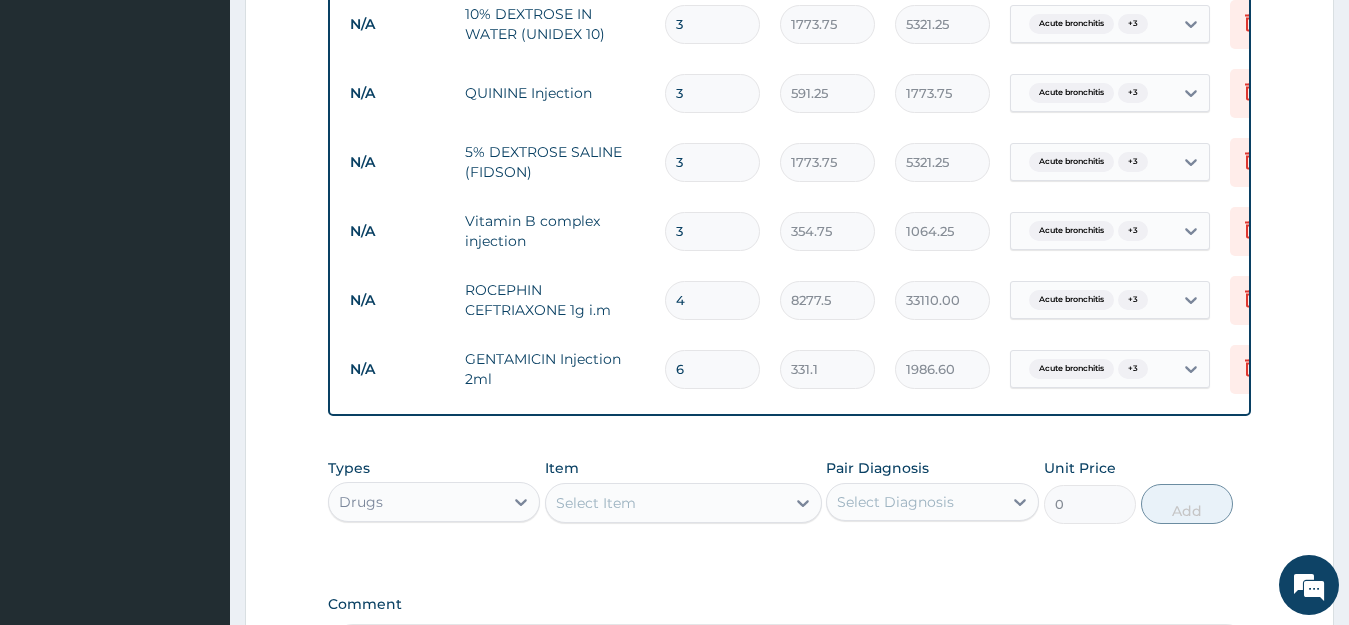scroll, scrollTop: 1451, scrollLeft: 0, axis: vertical 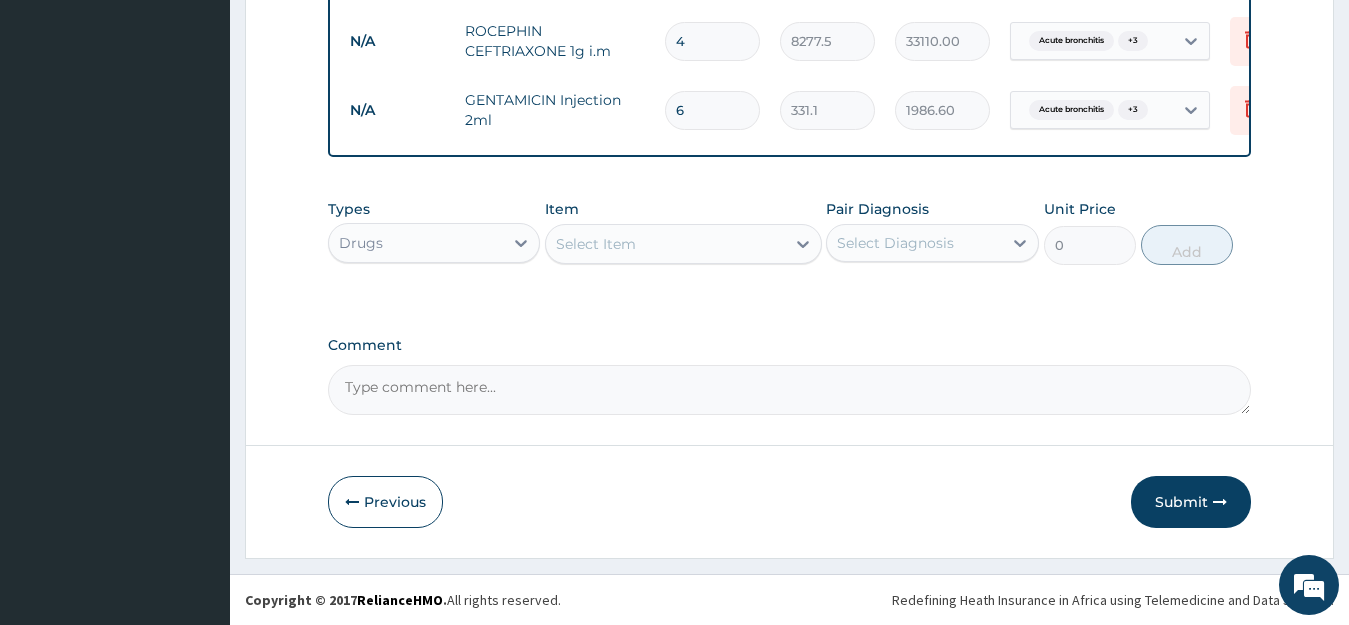 type on "6" 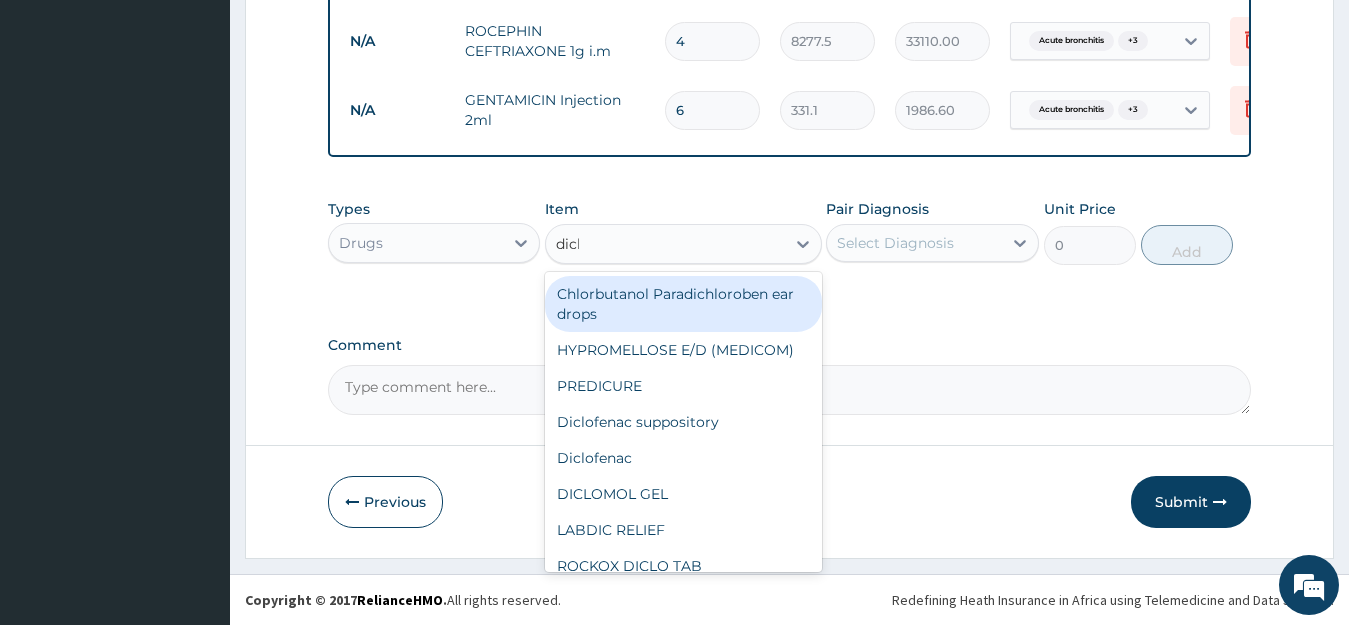 type on "diclo" 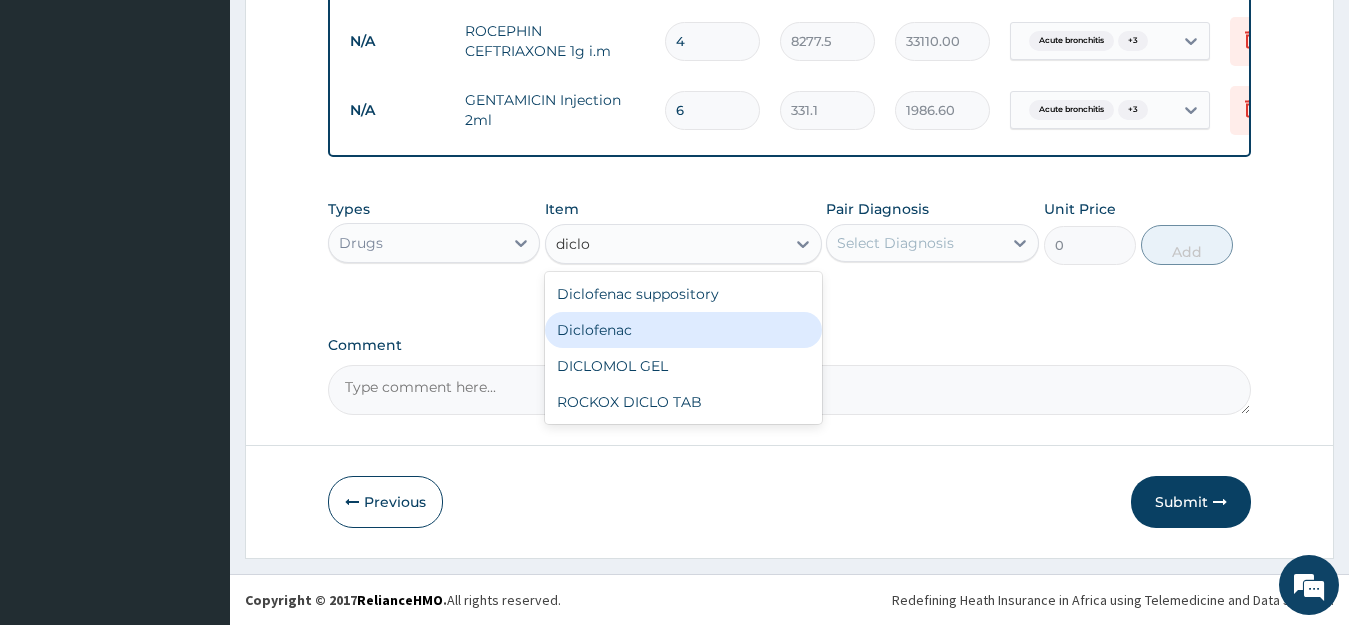 click on "Diclofenac" at bounding box center (683, 330) 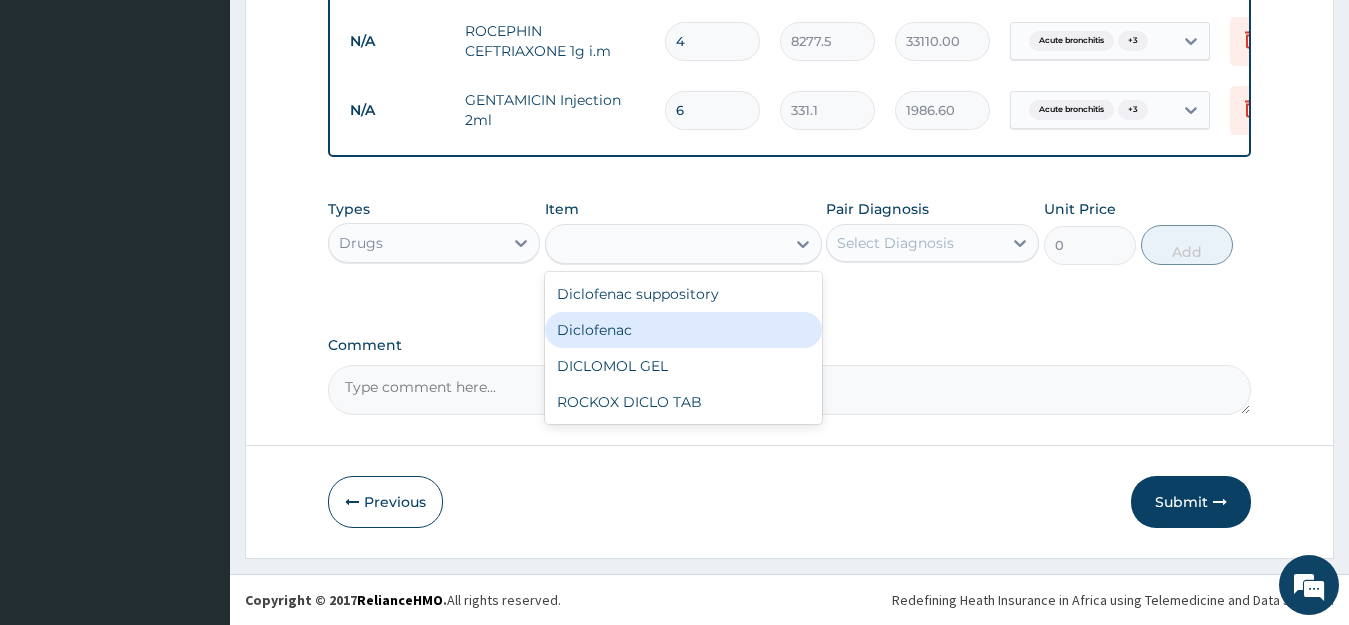 type on "591.25" 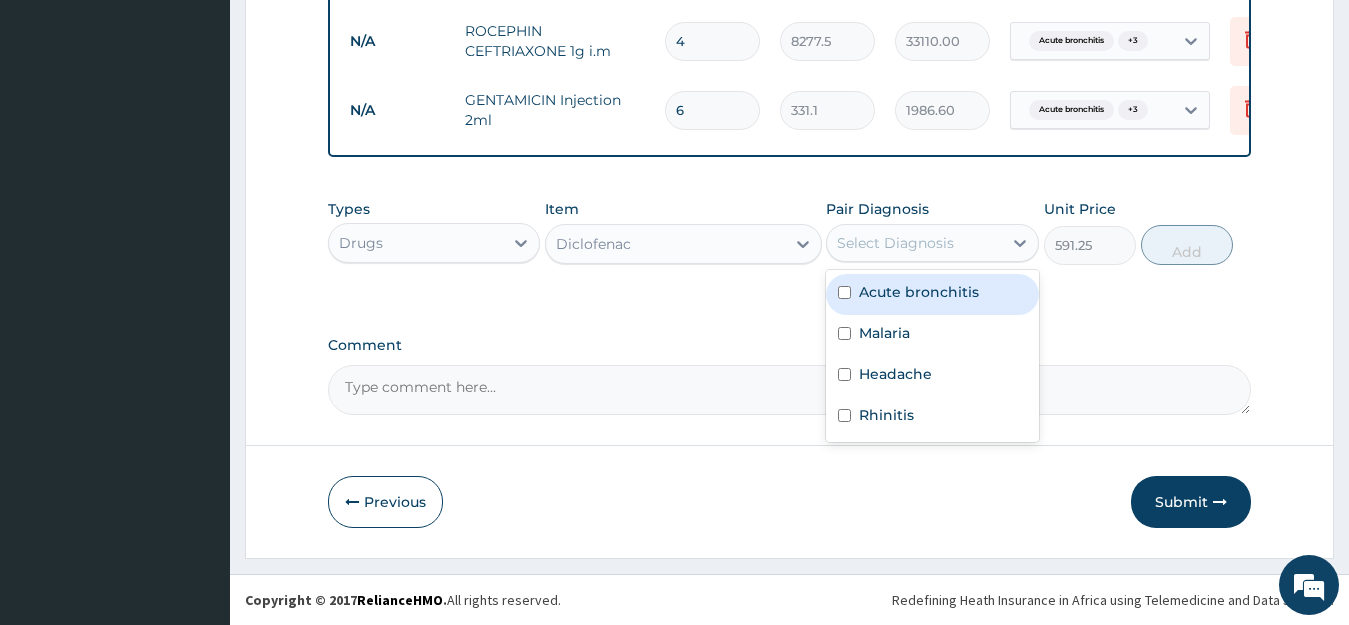 click on "Select Diagnosis" at bounding box center [895, 243] 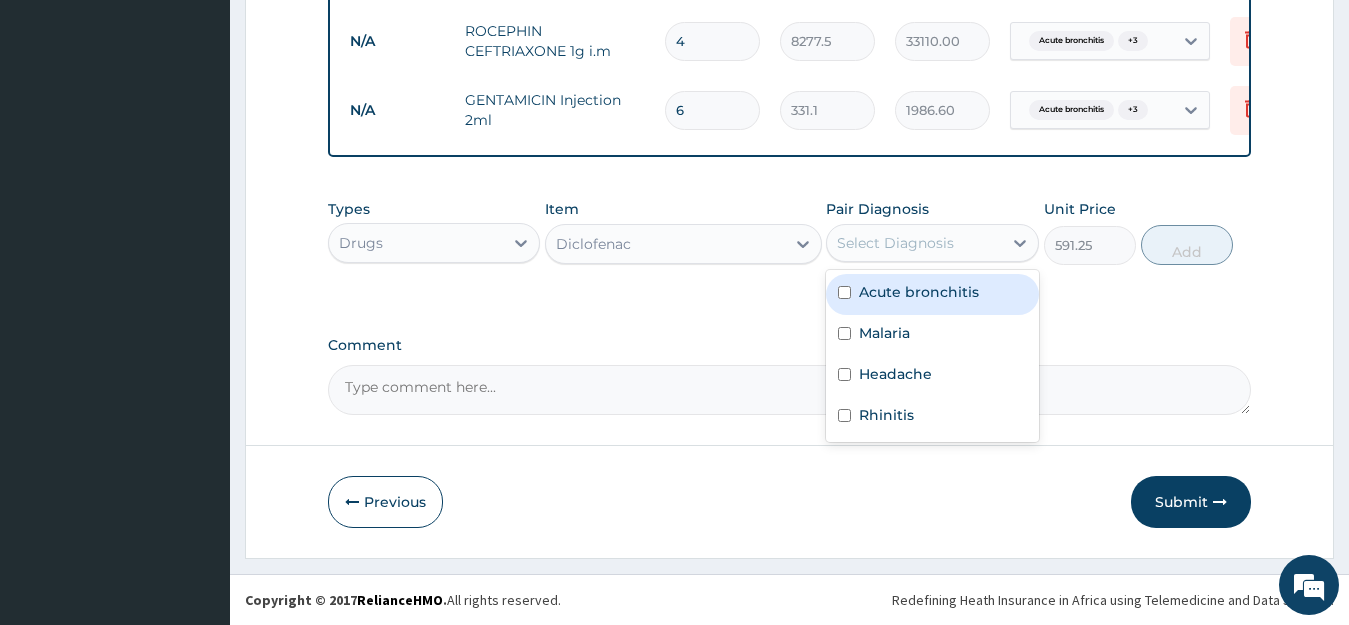 click on "Acute bronchitis" at bounding box center [919, 292] 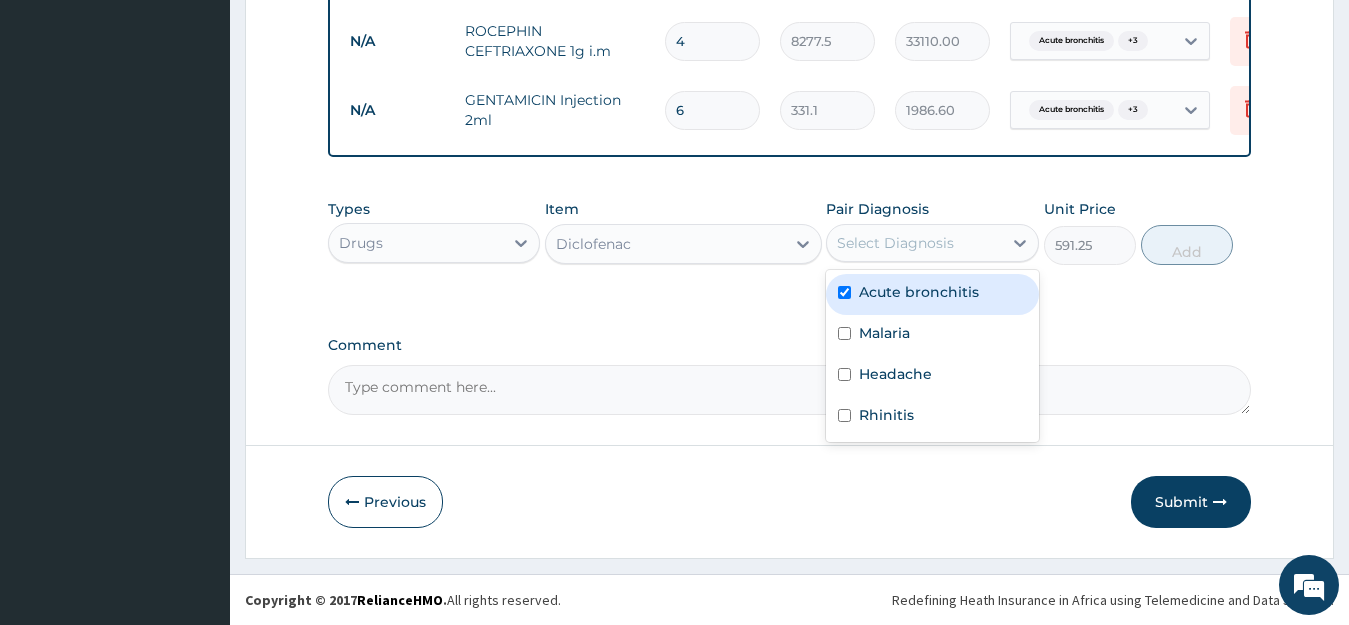checkbox on "true" 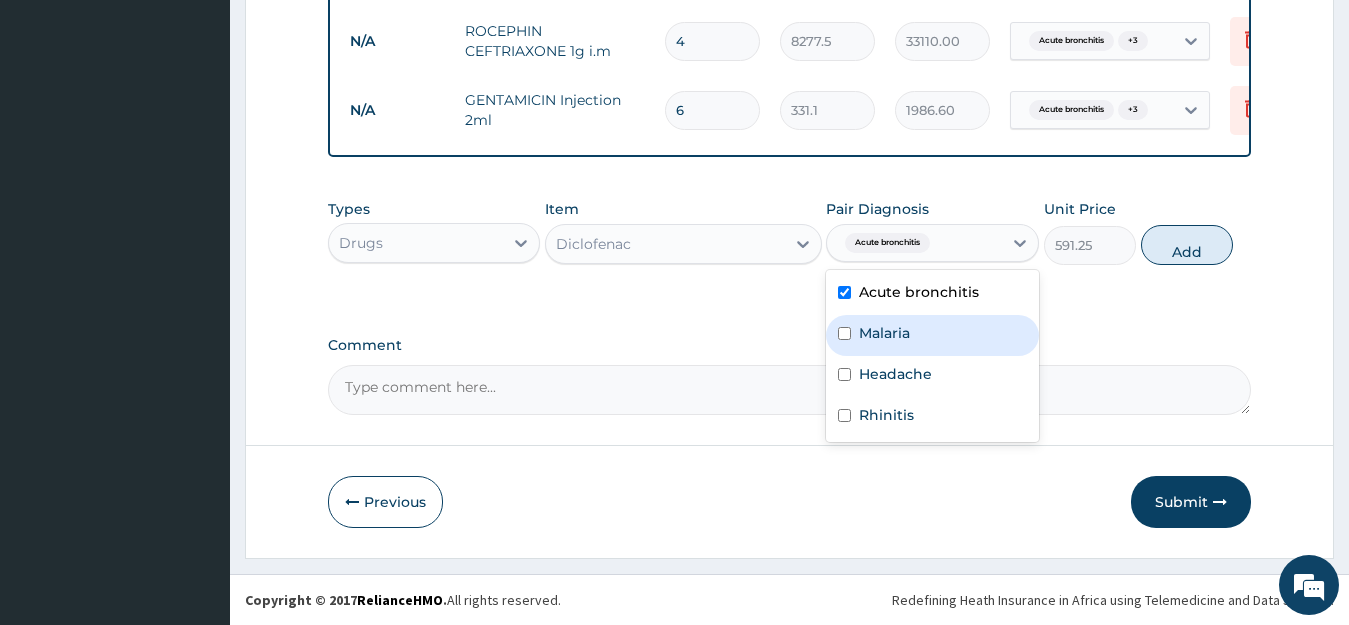 click on "Malaria" at bounding box center [932, 335] 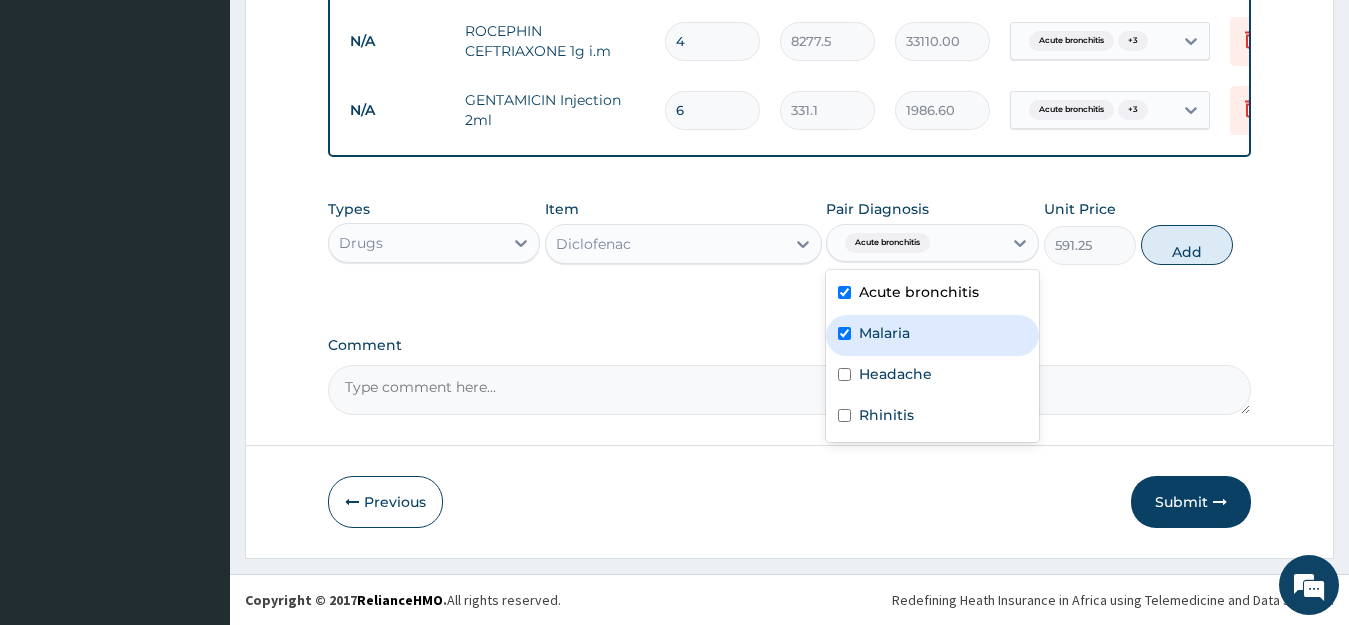 checkbox on "true" 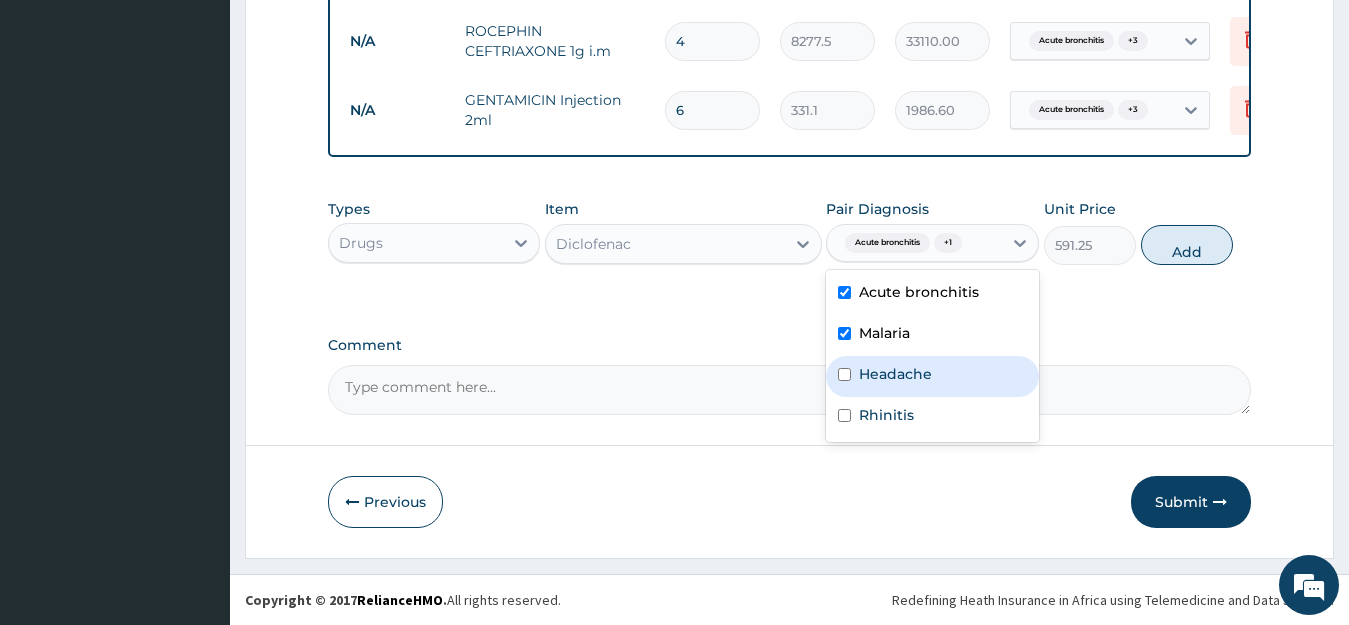 click on "Headache" at bounding box center [895, 374] 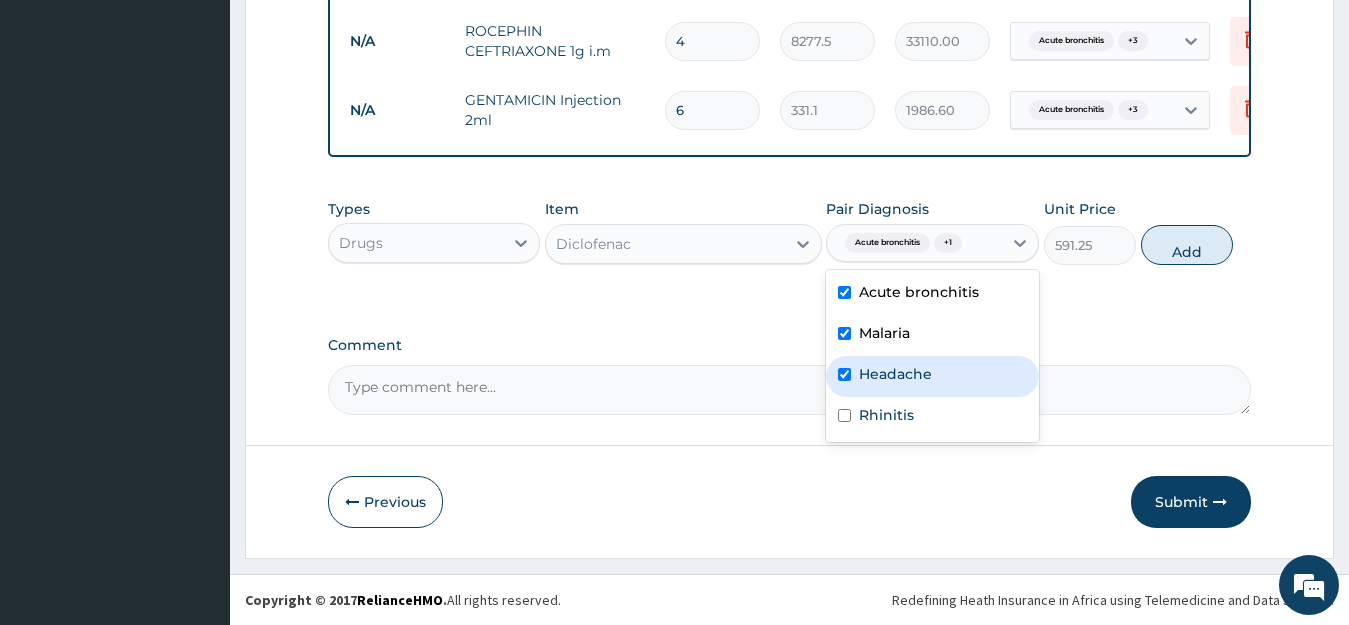 checkbox on "true" 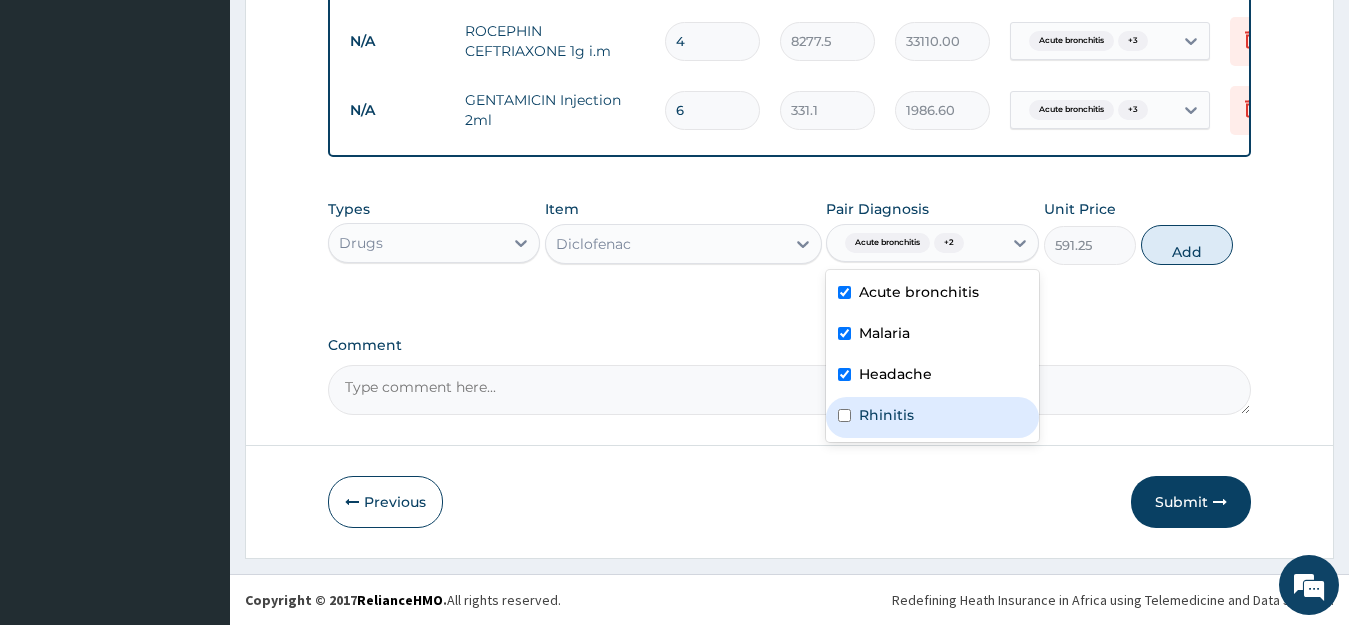 click on "Rhinitis" at bounding box center (886, 415) 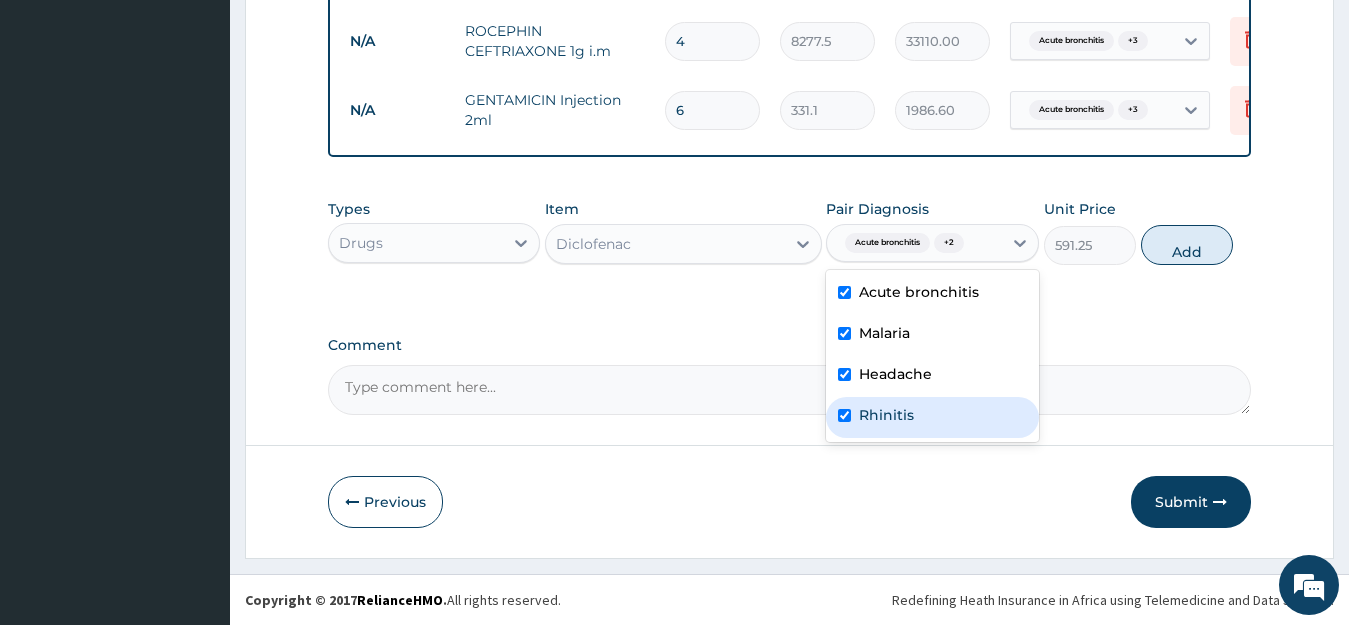 checkbox on "true" 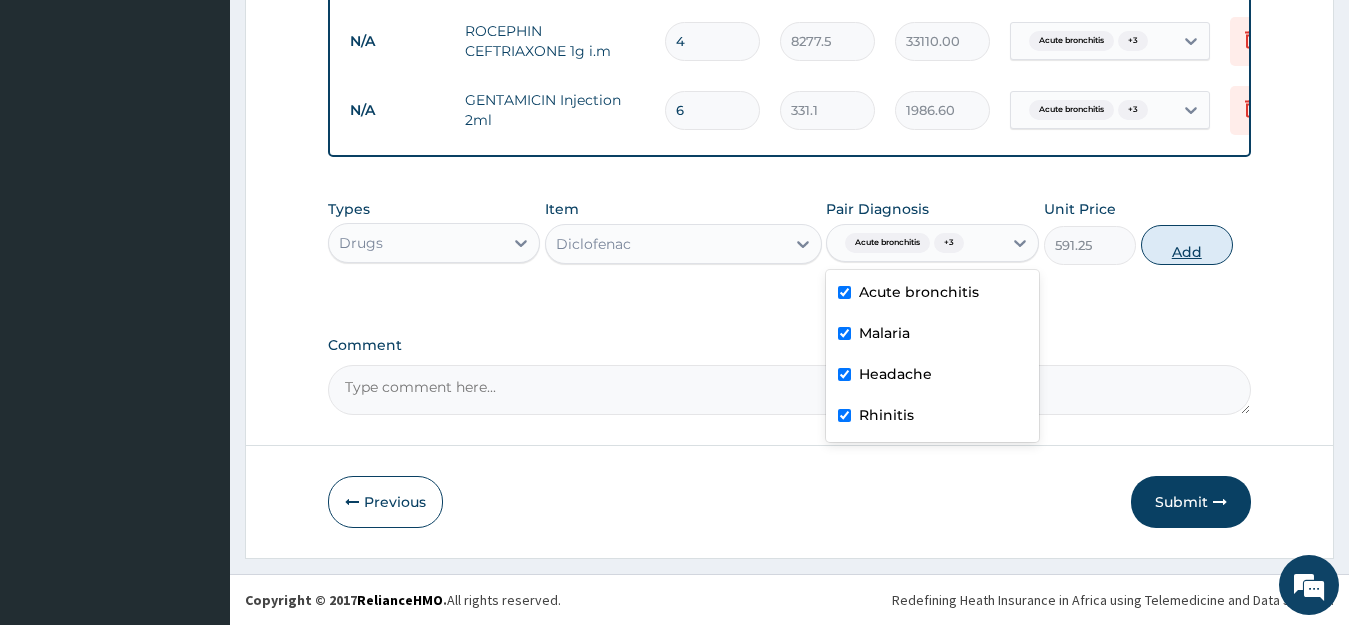 click on "Add" at bounding box center [1187, 245] 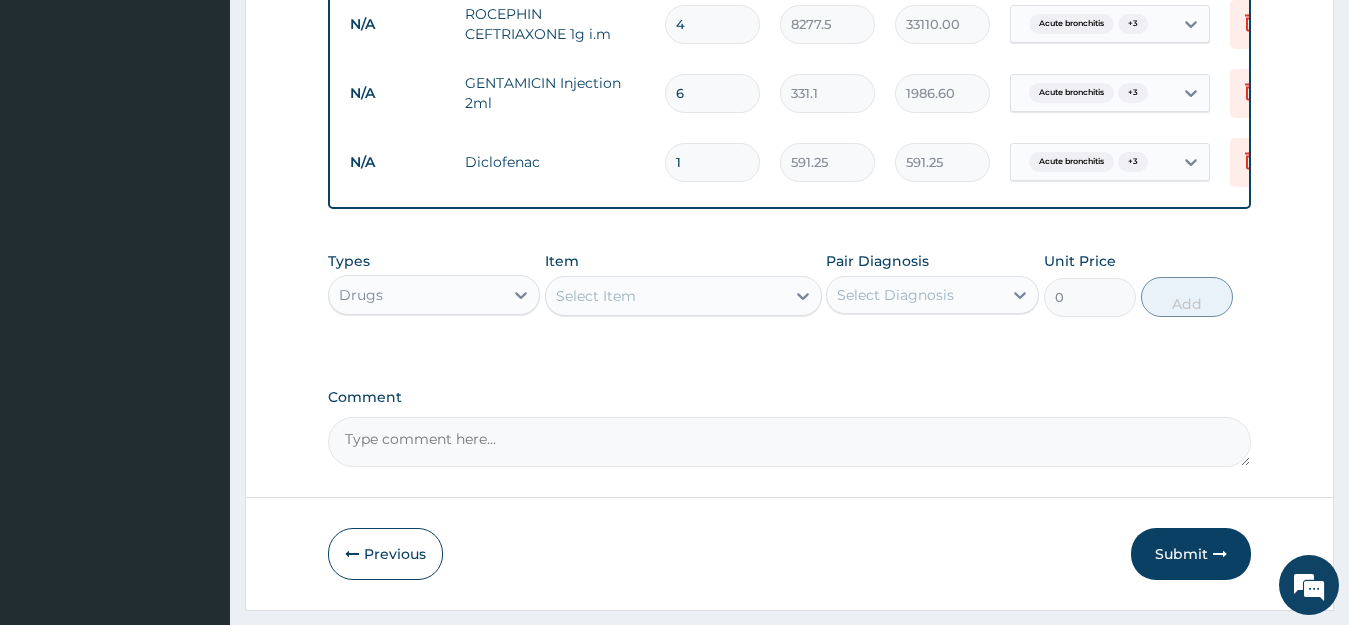 click on "Select Item" at bounding box center (665, 296) 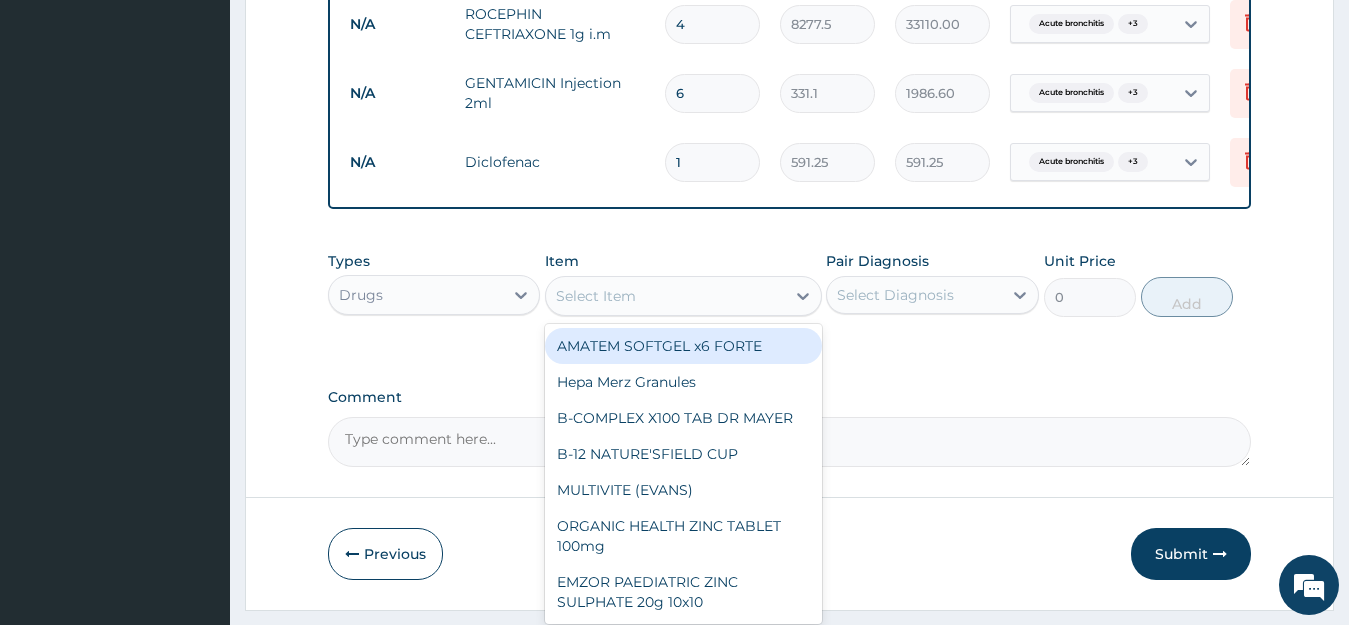 click on "Select Item" at bounding box center (665, 296) 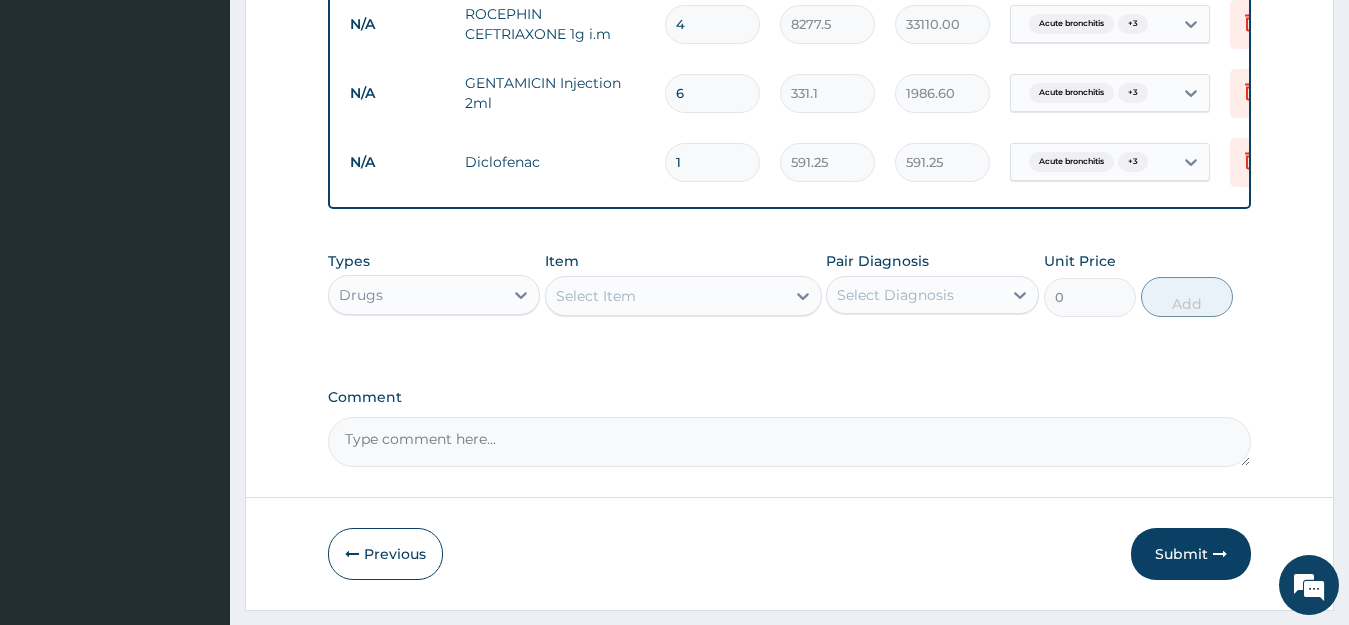 type on "[" 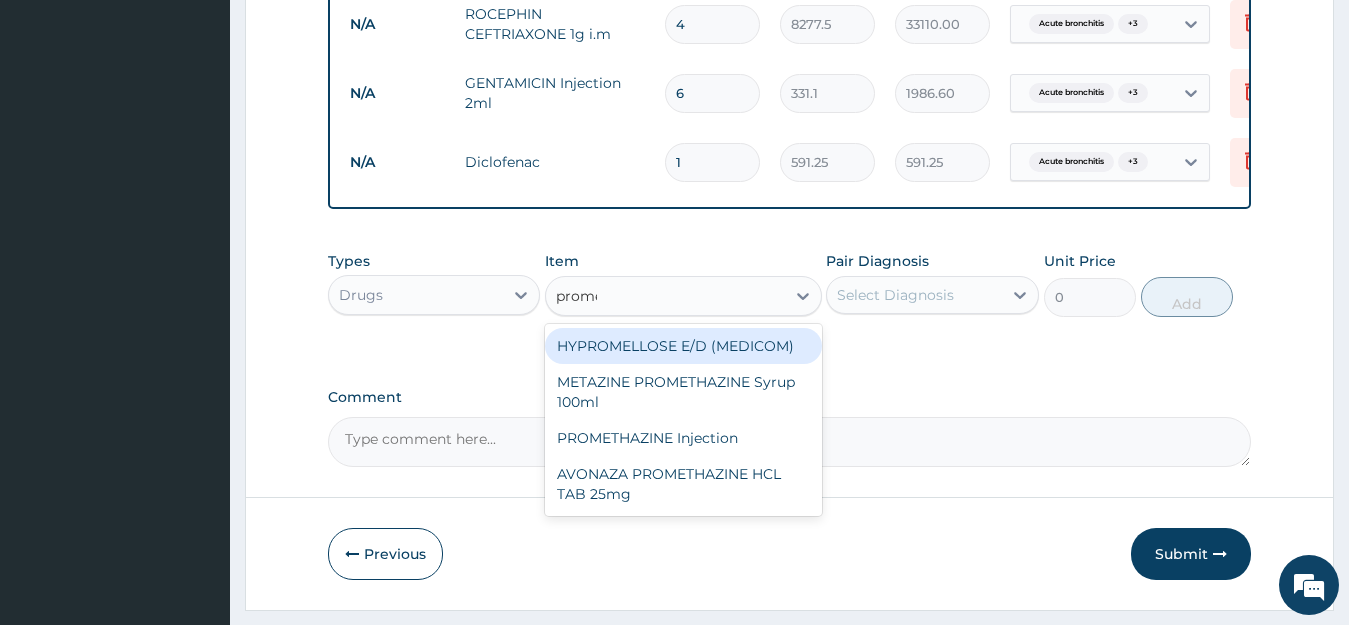 type on "prometh" 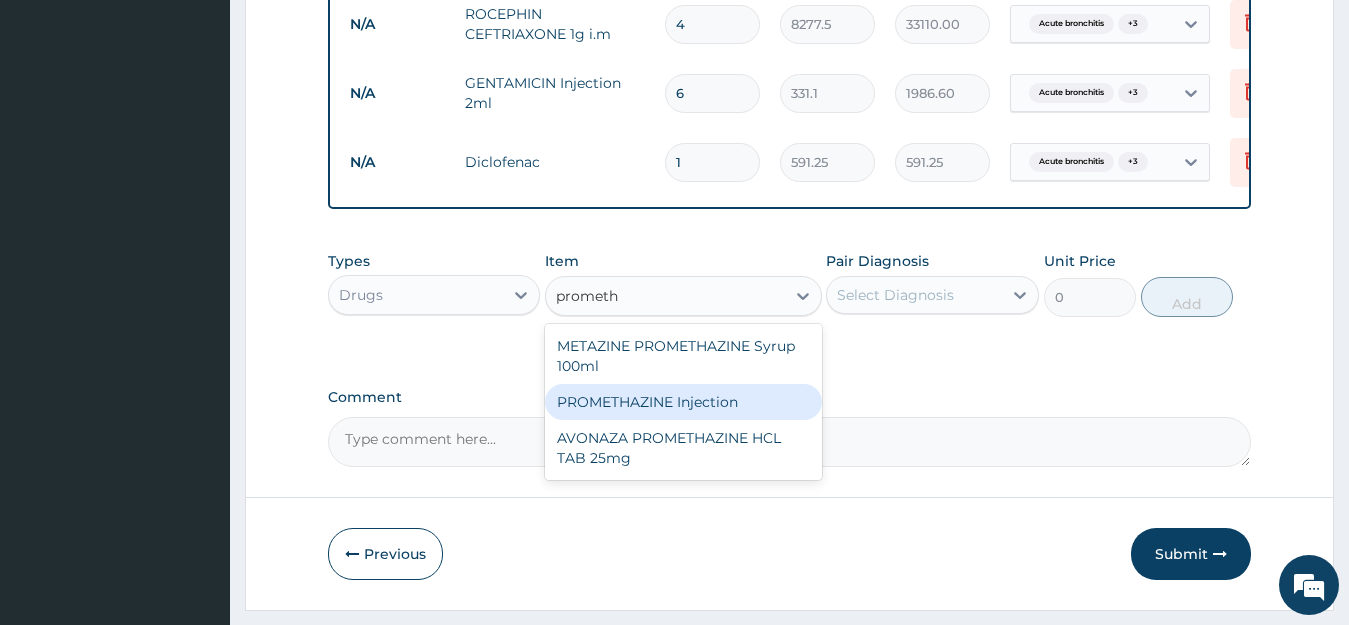 click on "PROMETHAZINE Injection" at bounding box center (683, 402) 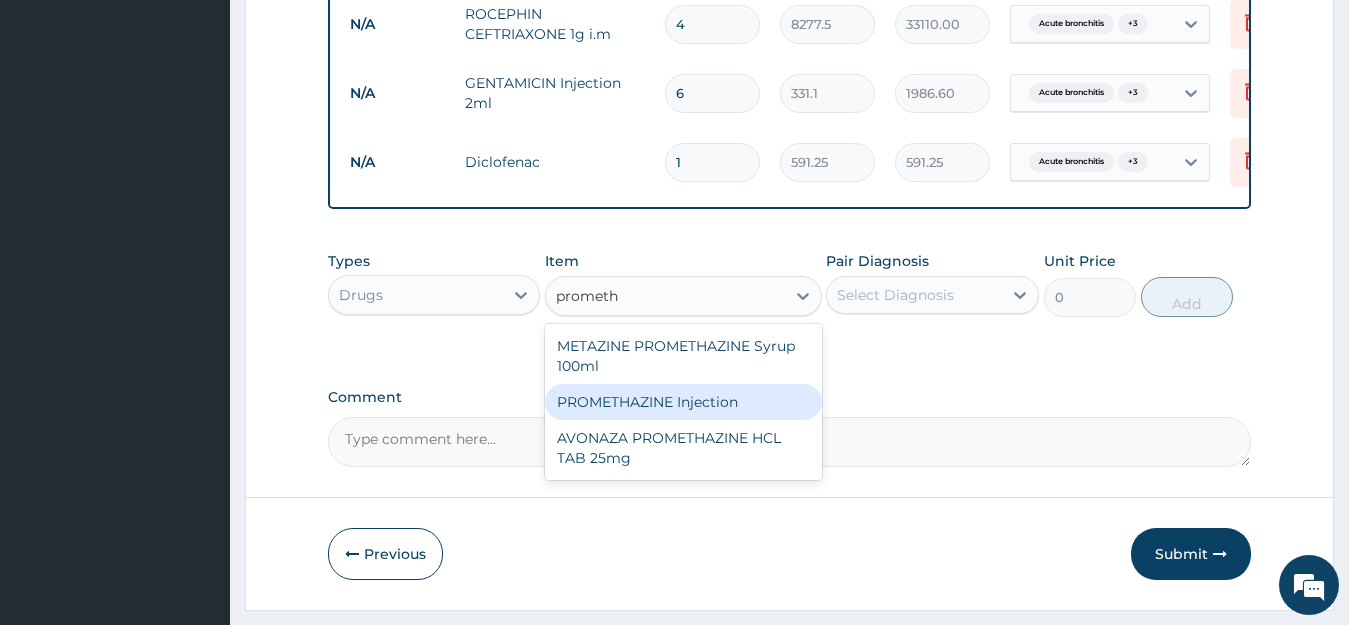 type 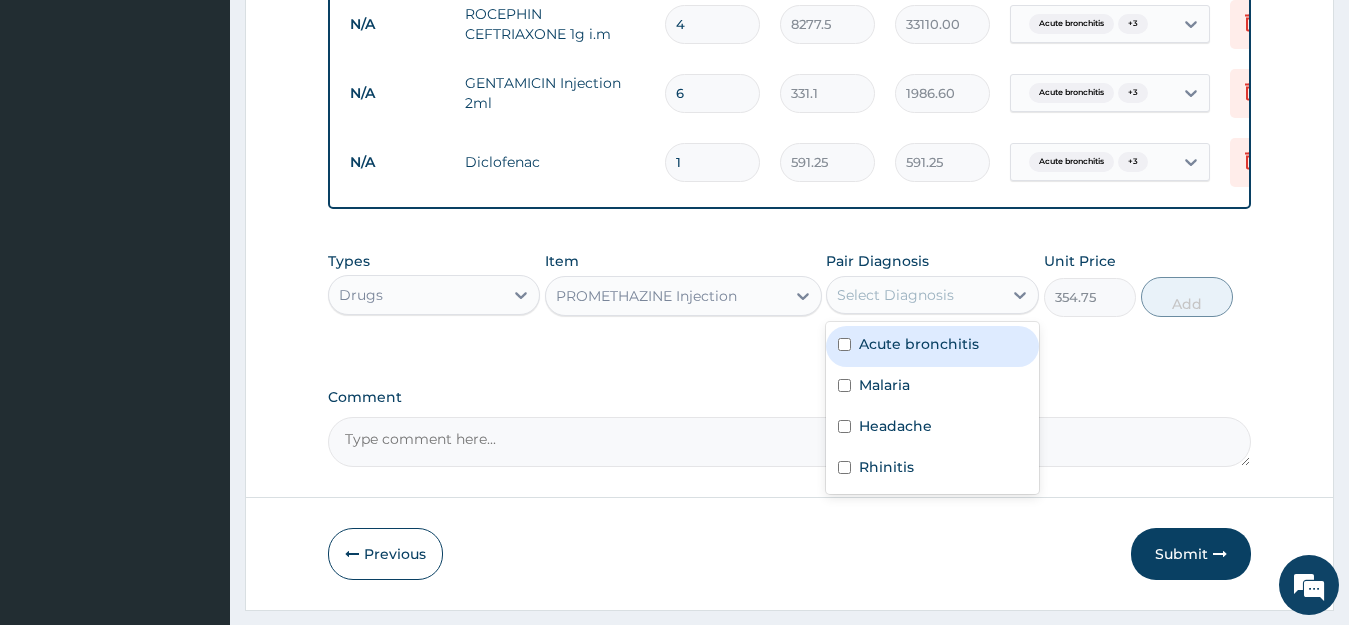 click on "Select Diagnosis" at bounding box center [914, 295] 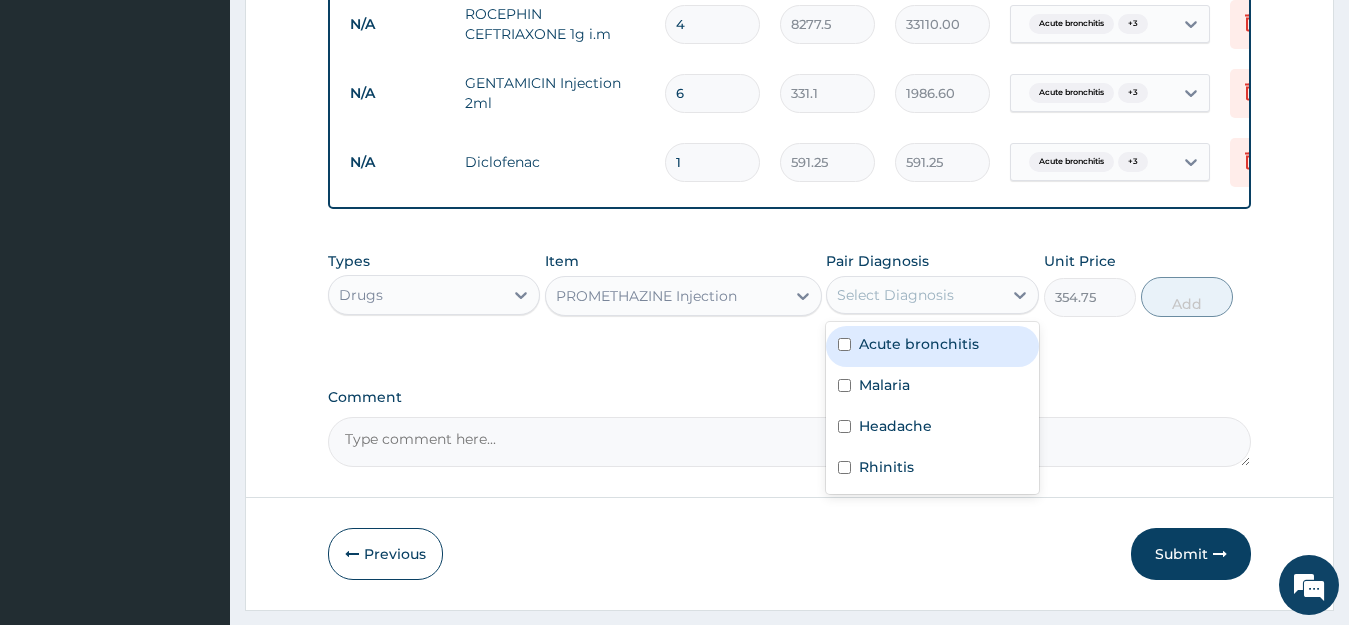 click on "Acute bronchitis" at bounding box center [919, 344] 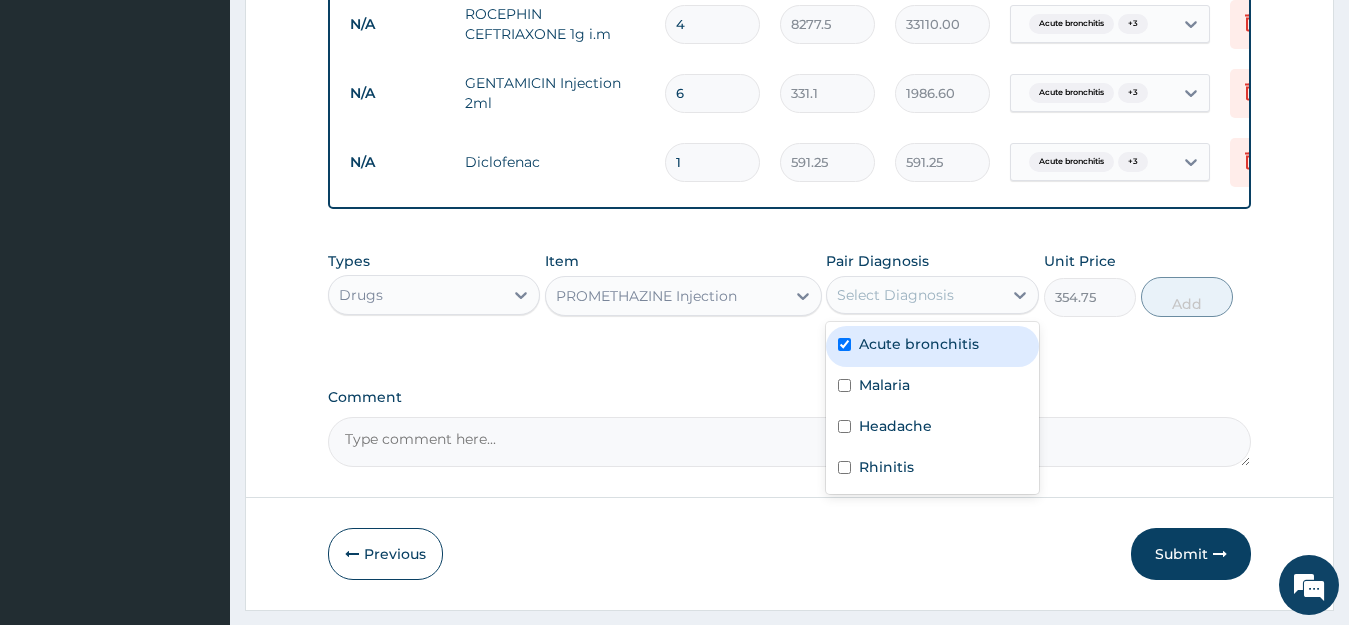 checkbox on "true" 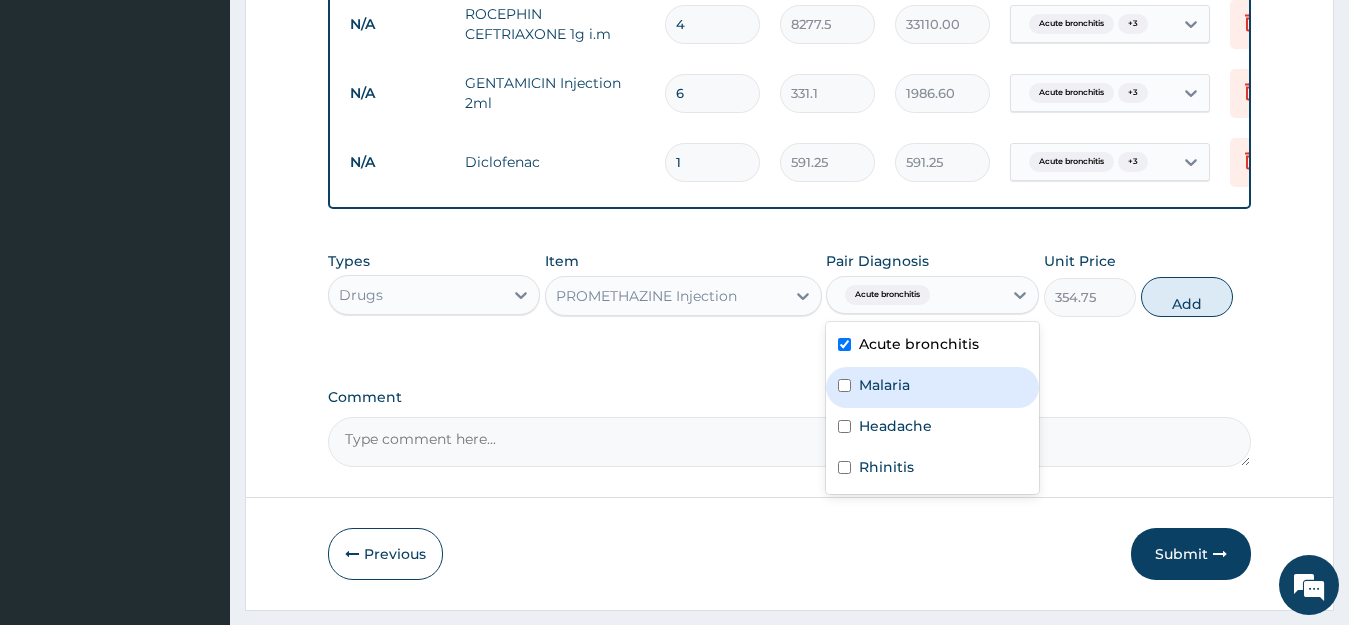 click on "Malaria" at bounding box center (884, 385) 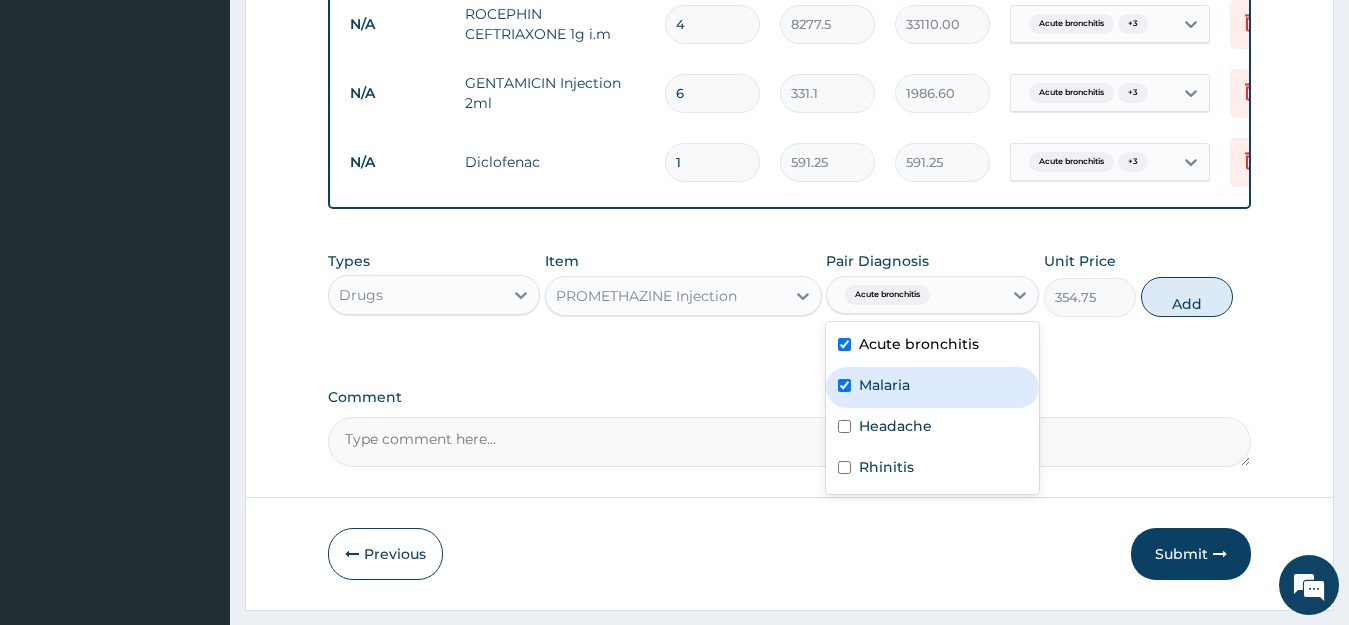 checkbox on "true" 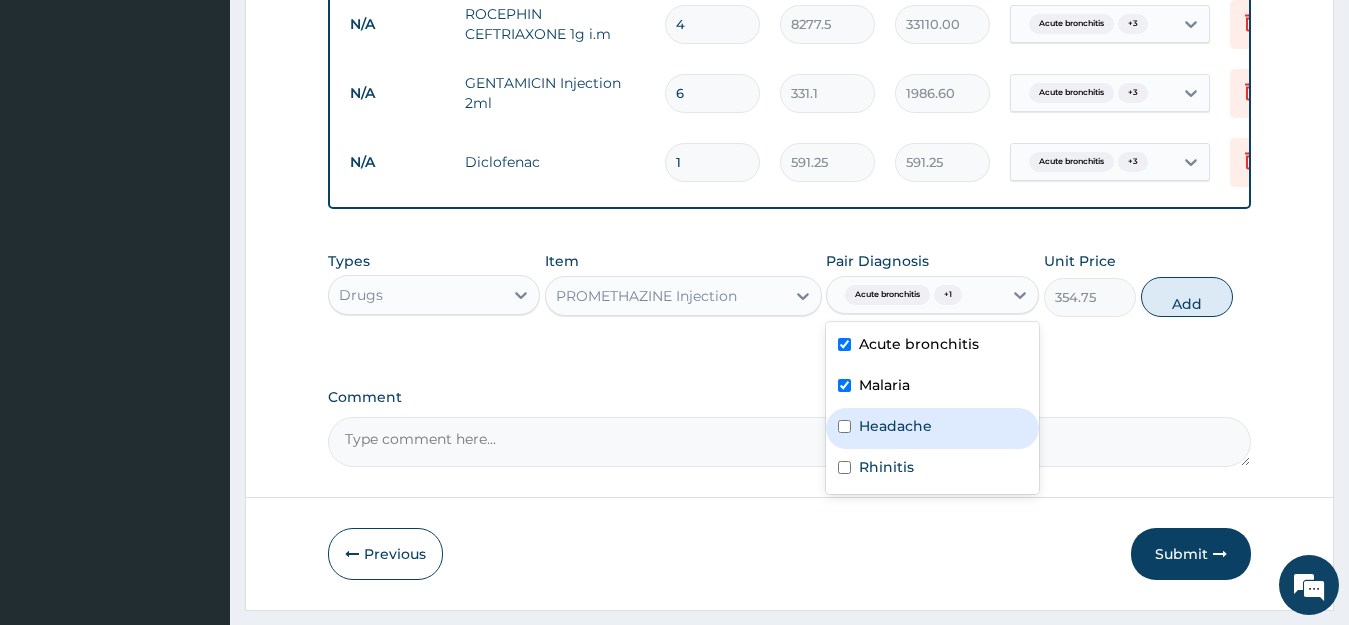 click on "Headache" at bounding box center (895, 426) 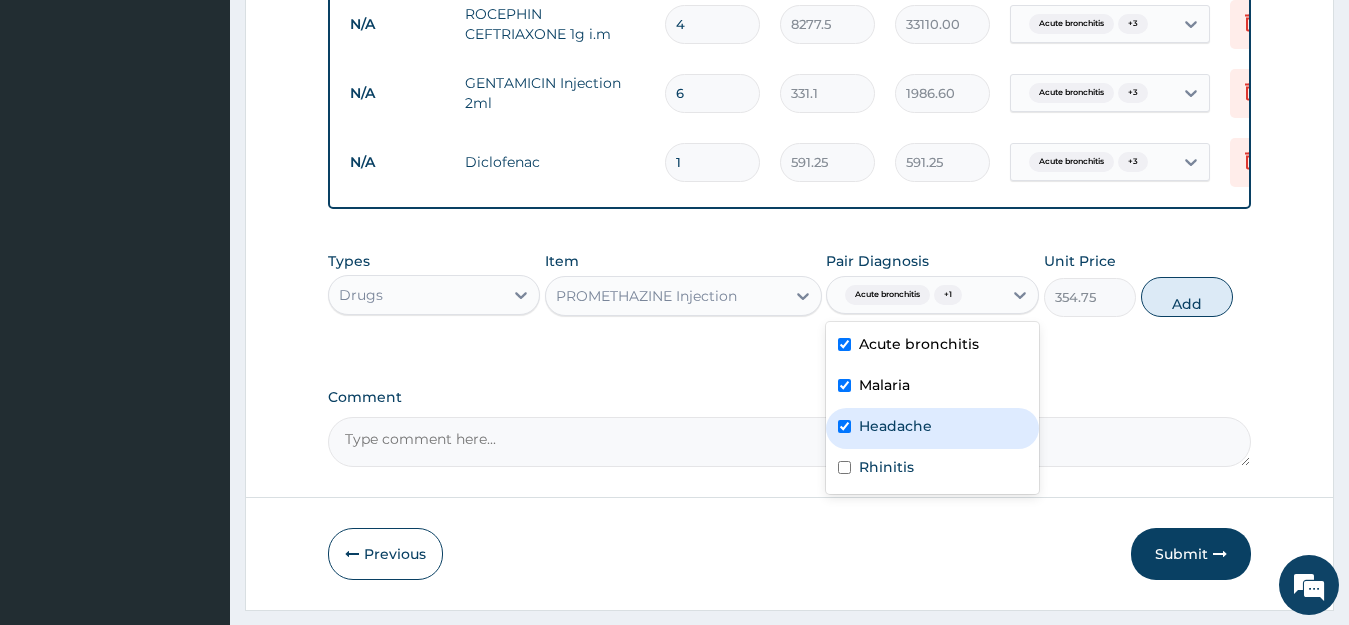 checkbox on "true" 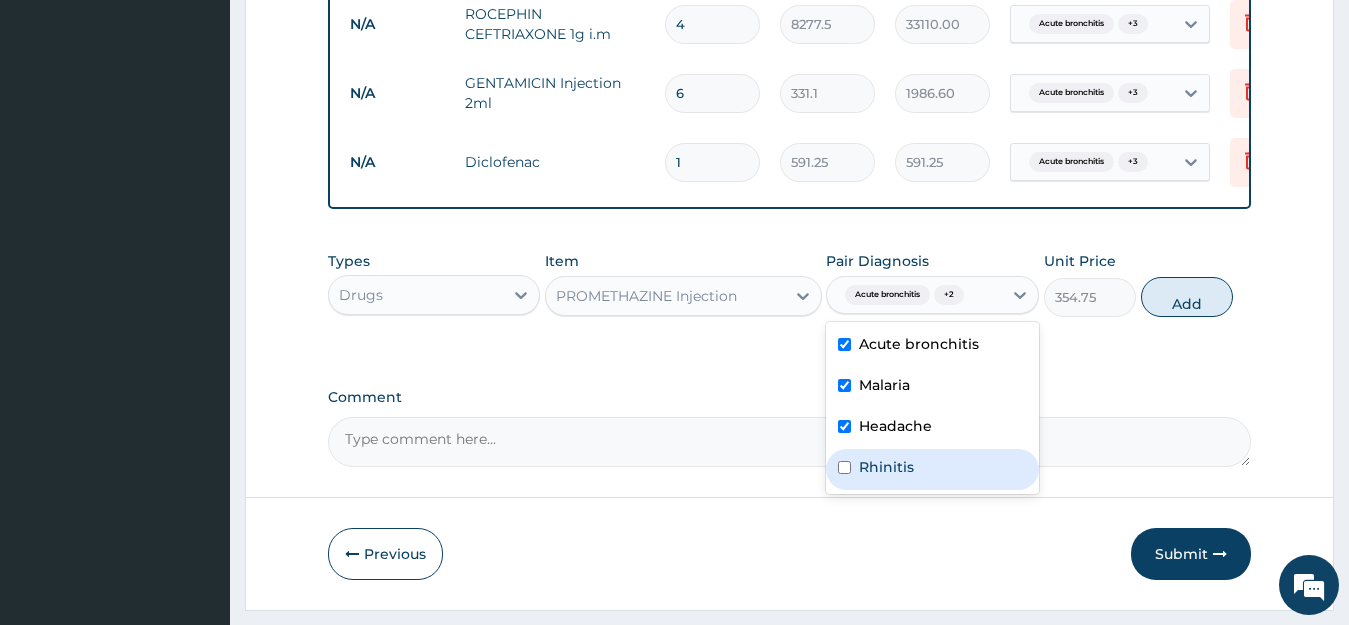 click on "Rhinitis" at bounding box center [886, 467] 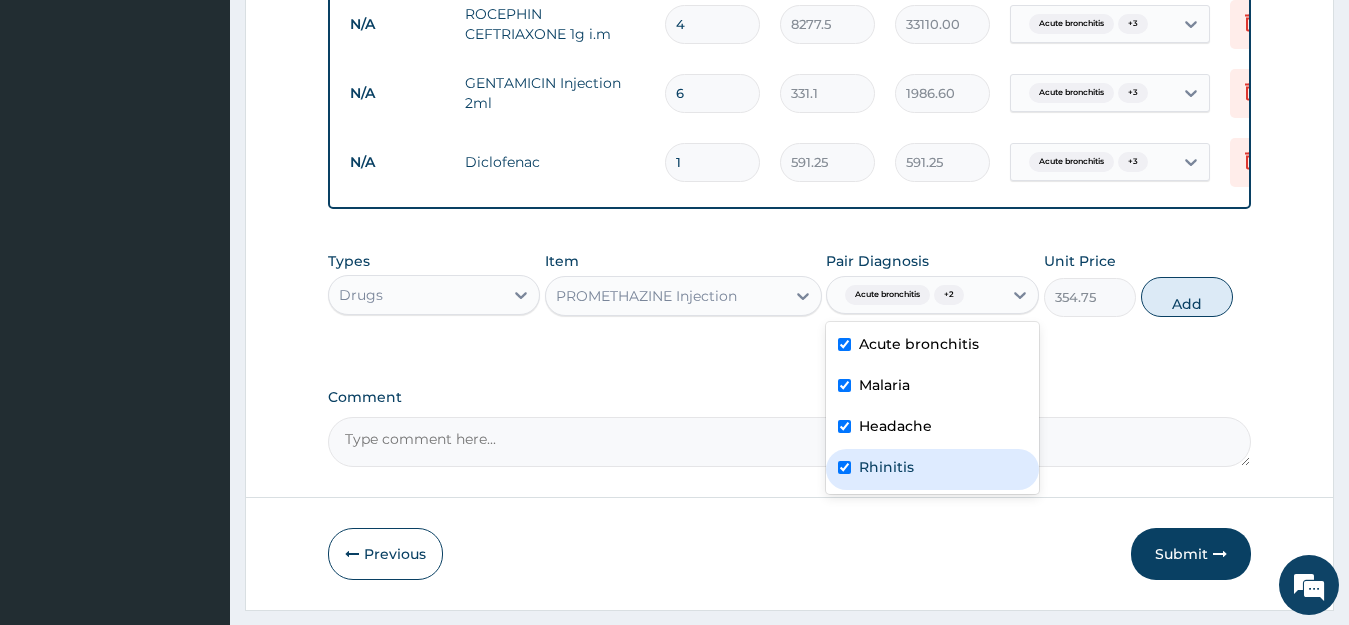 checkbox on "true" 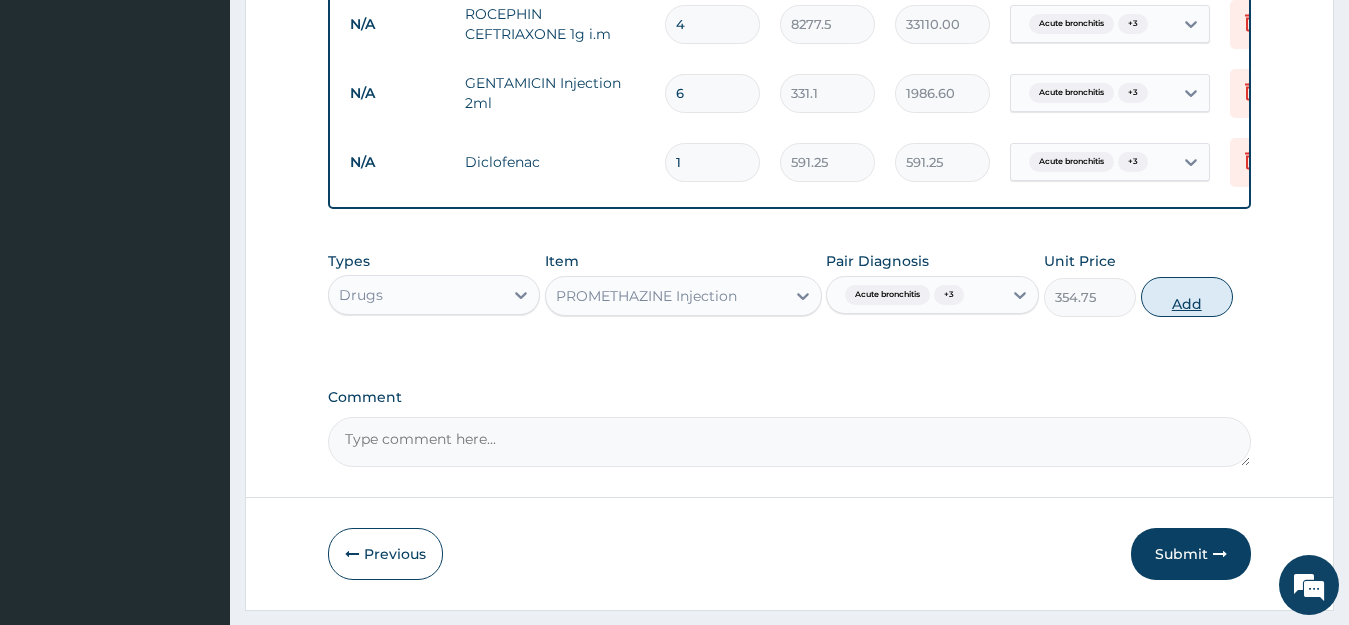 click on "Add" at bounding box center (1187, 297) 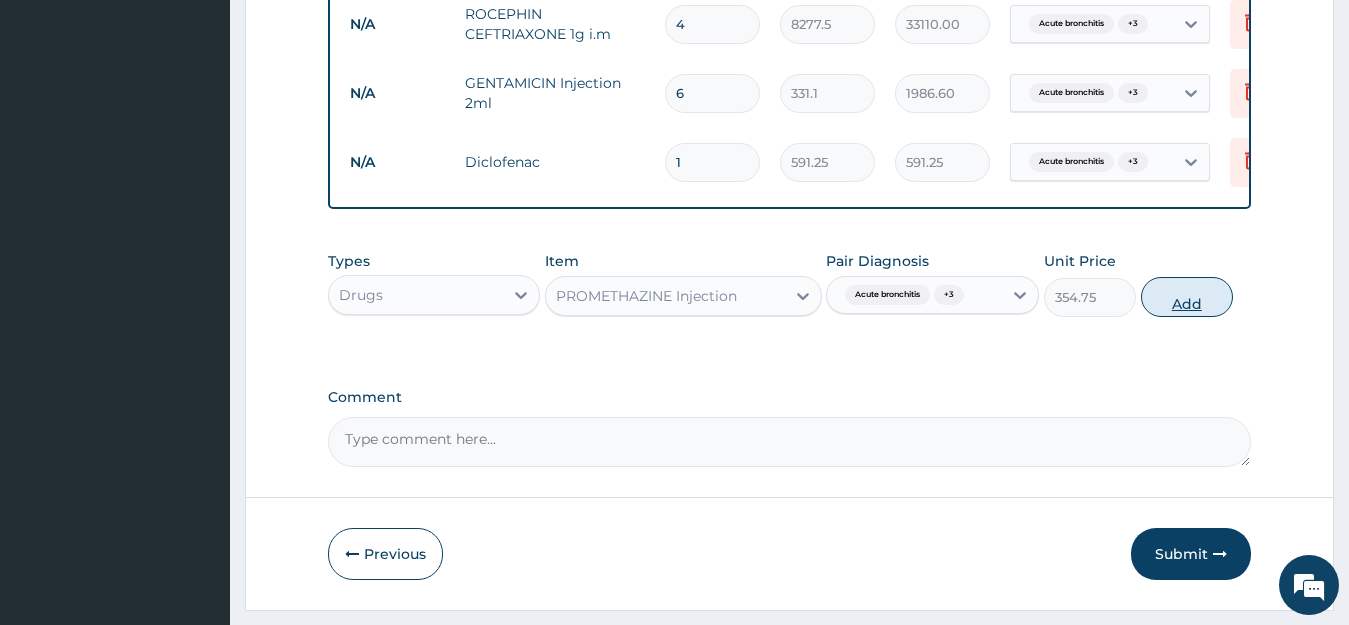 type on "0" 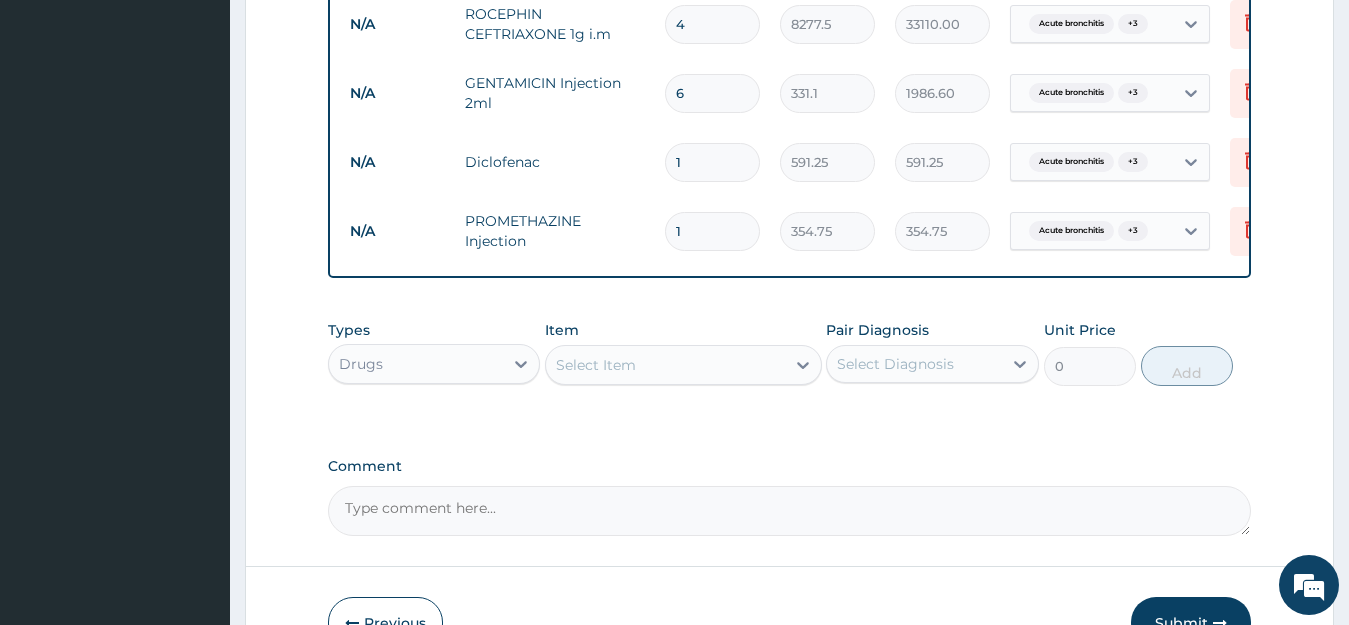 click on "Select Item" at bounding box center (665, 365) 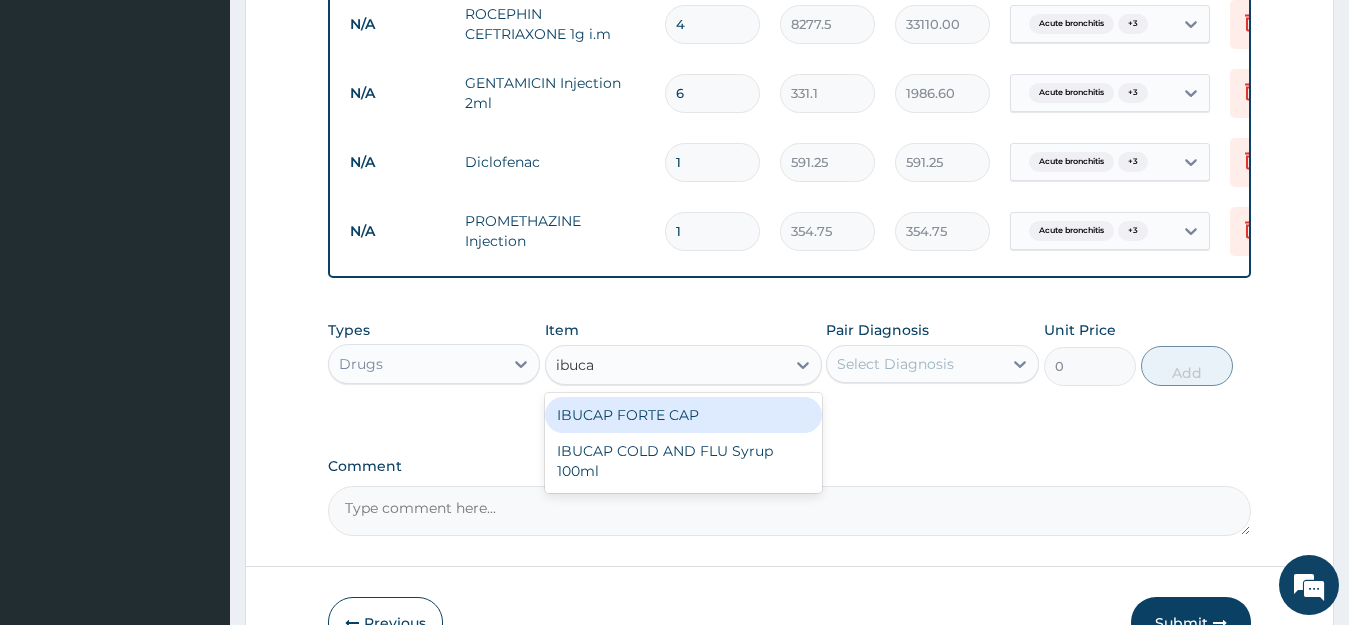 type on "ibucap" 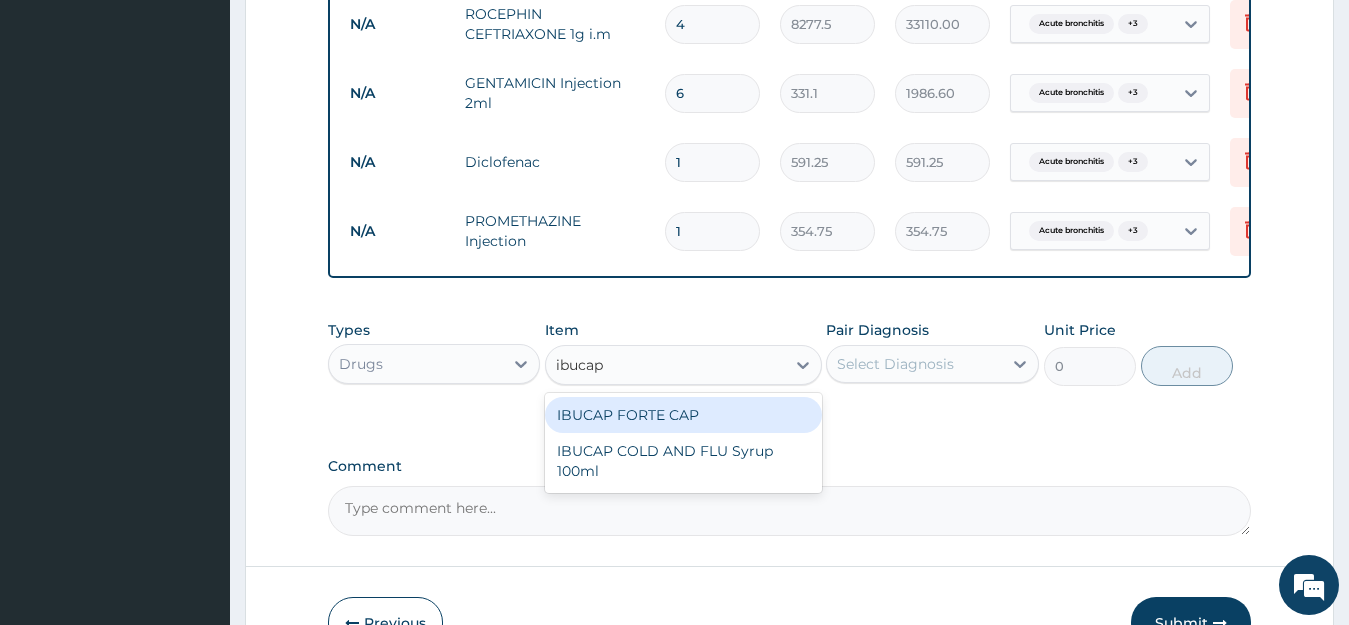 click on "IBUCAP FORTE CAP" at bounding box center [683, 415] 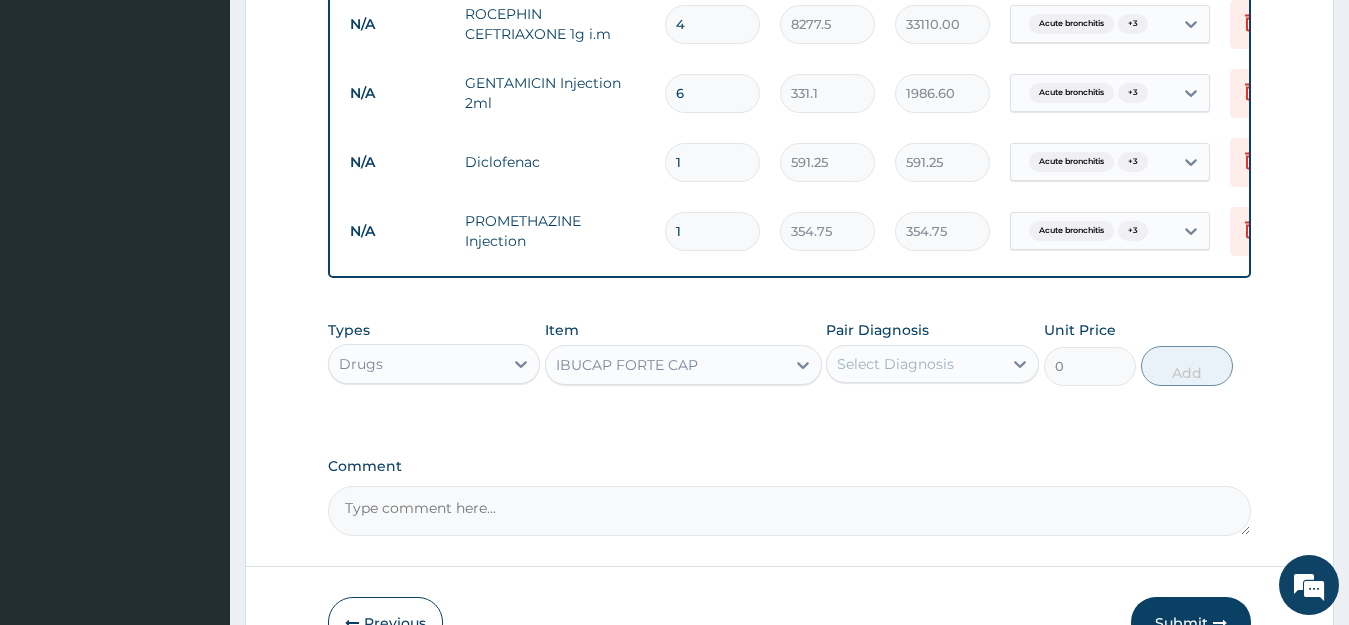 type 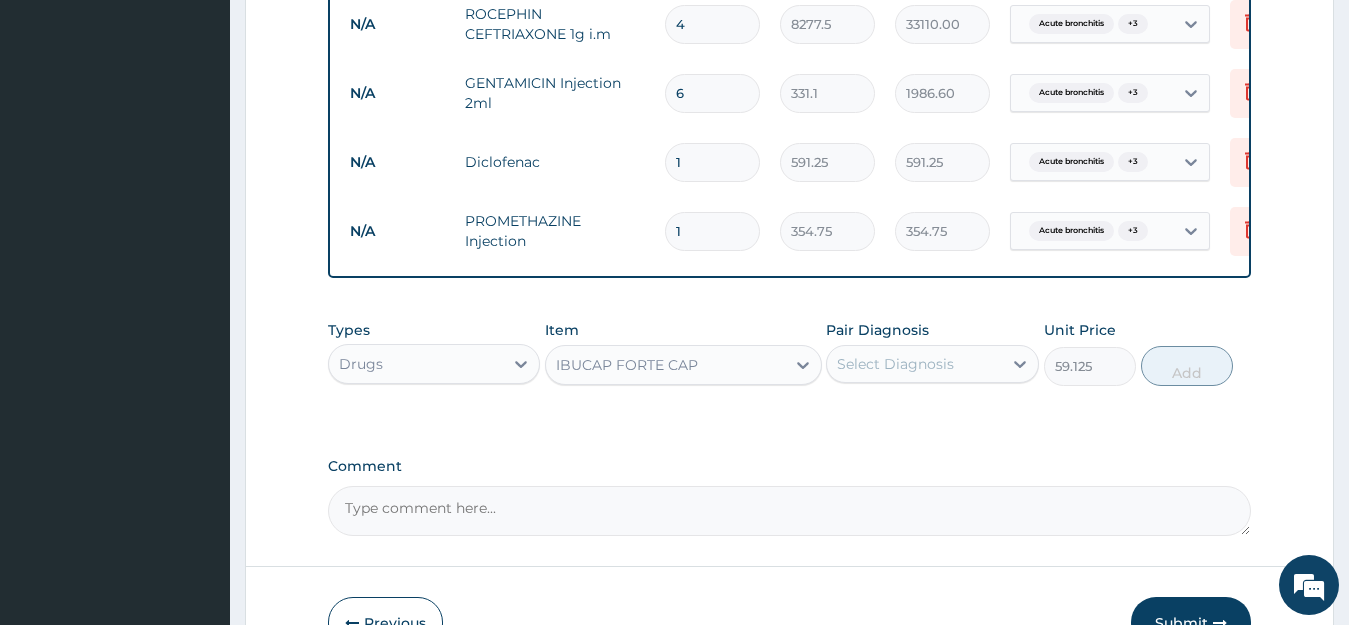 click on "Select Diagnosis" at bounding box center (895, 364) 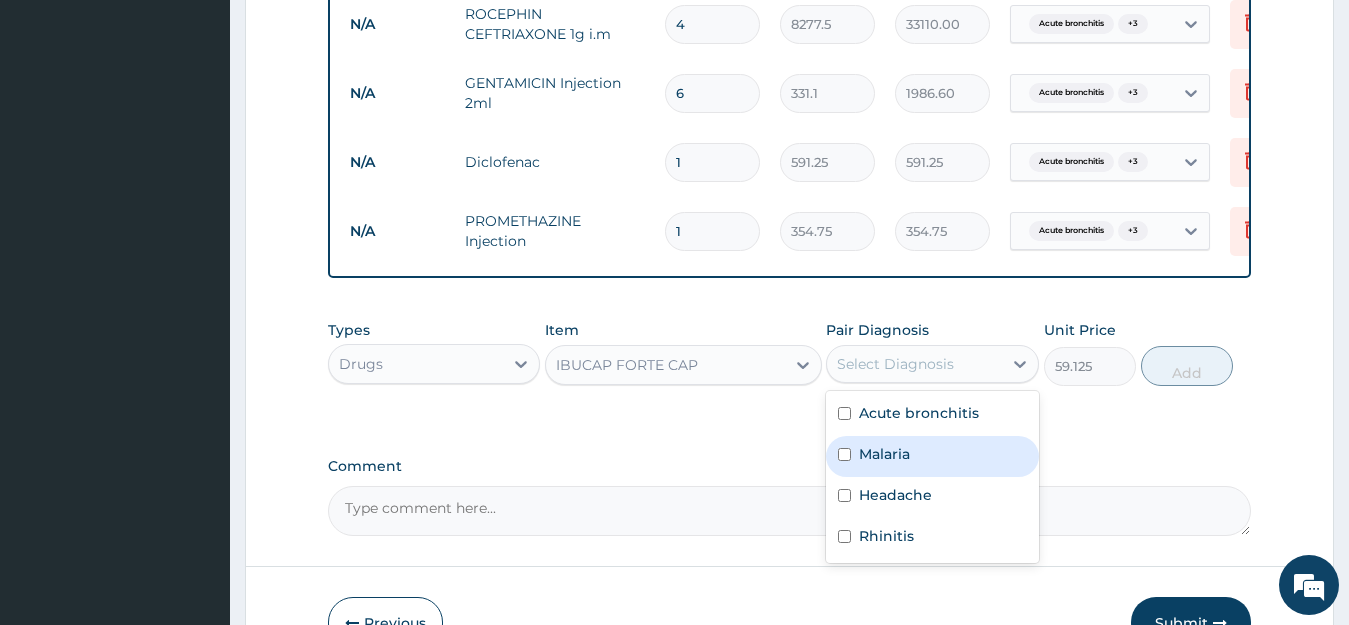 click on "Malaria" at bounding box center (932, 456) 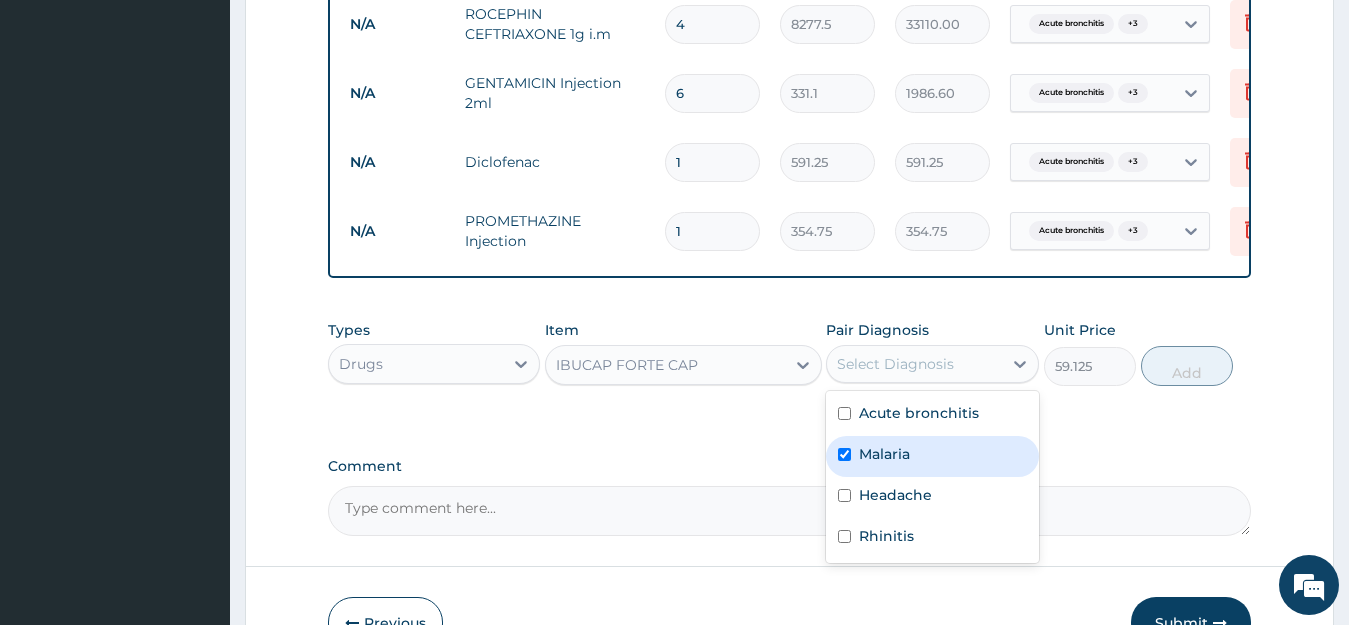 checkbox on "true" 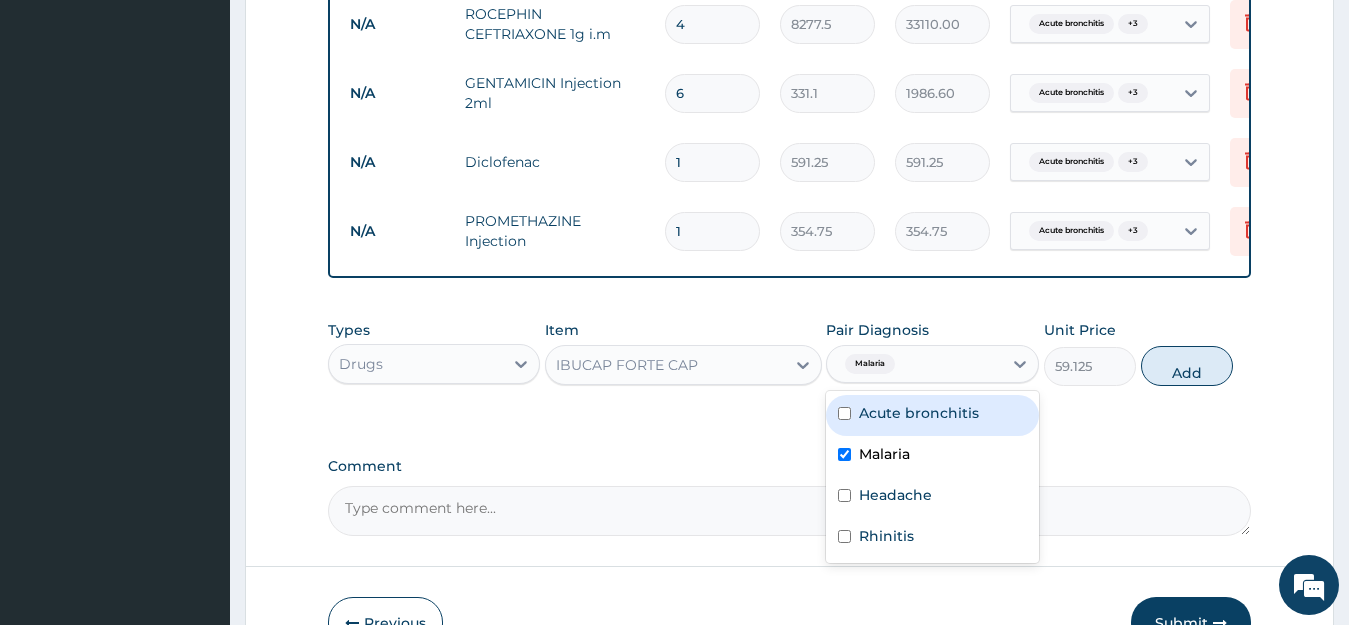 click on "Acute bronchitis" at bounding box center [932, 415] 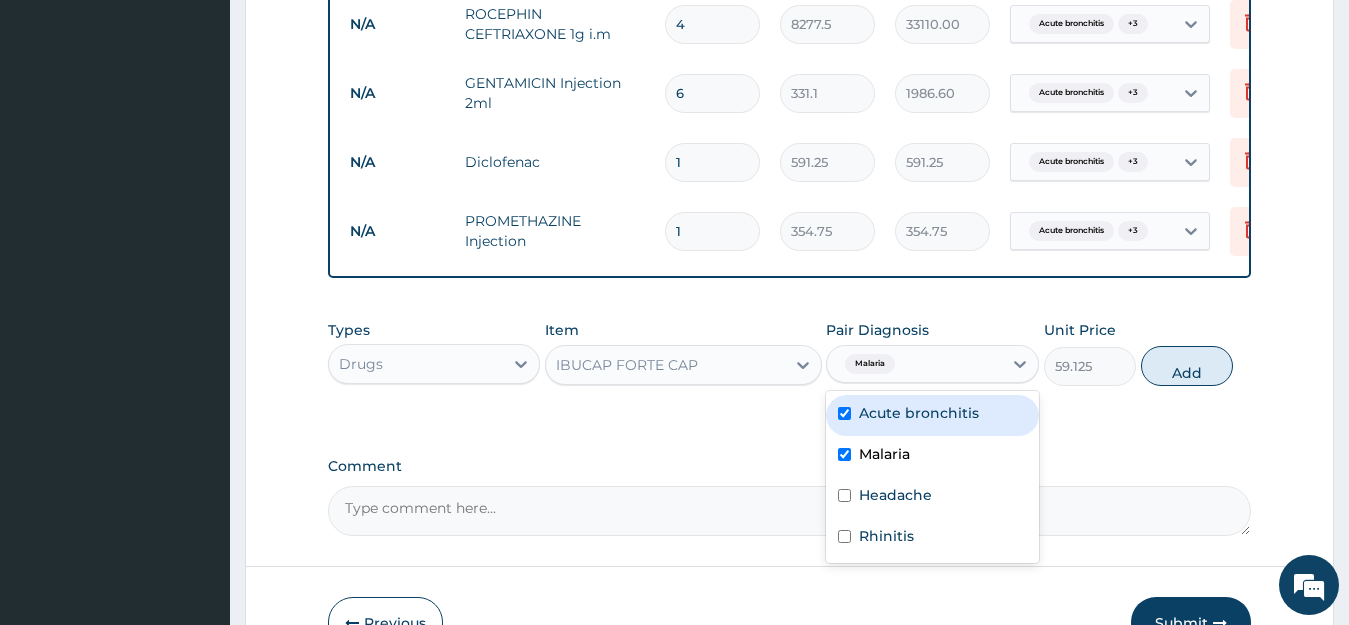 checkbox on "true" 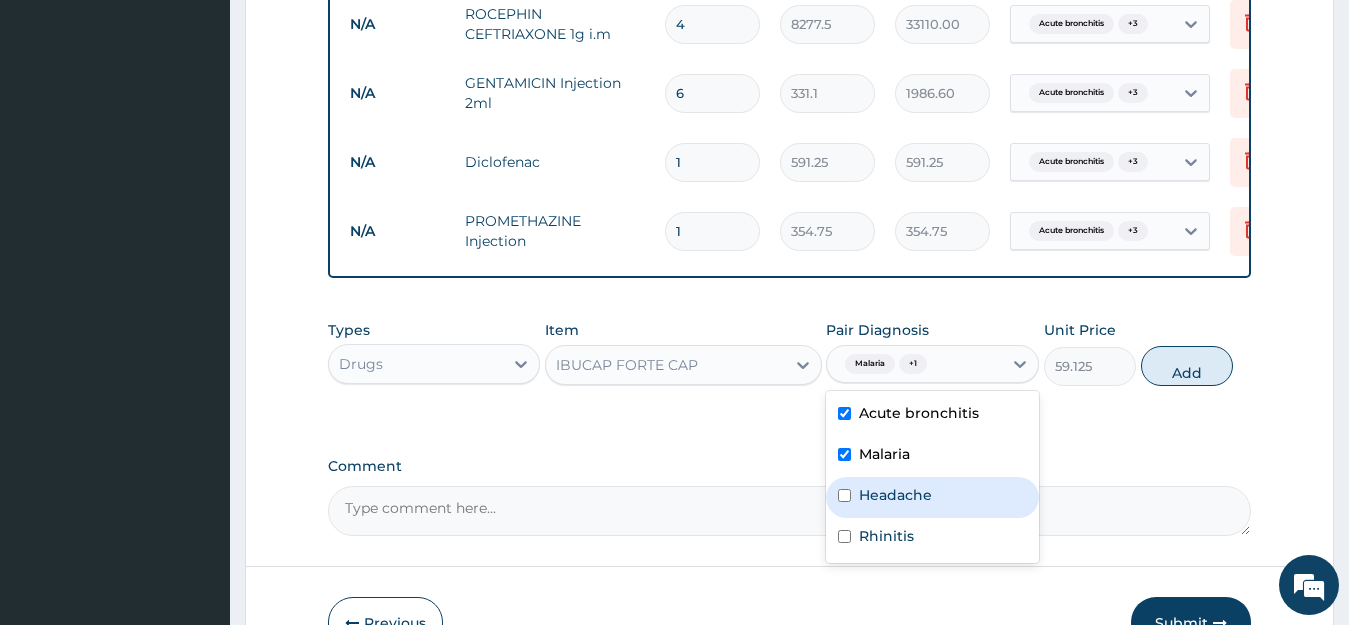 click on "Headache" at bounding box center [895, 495] 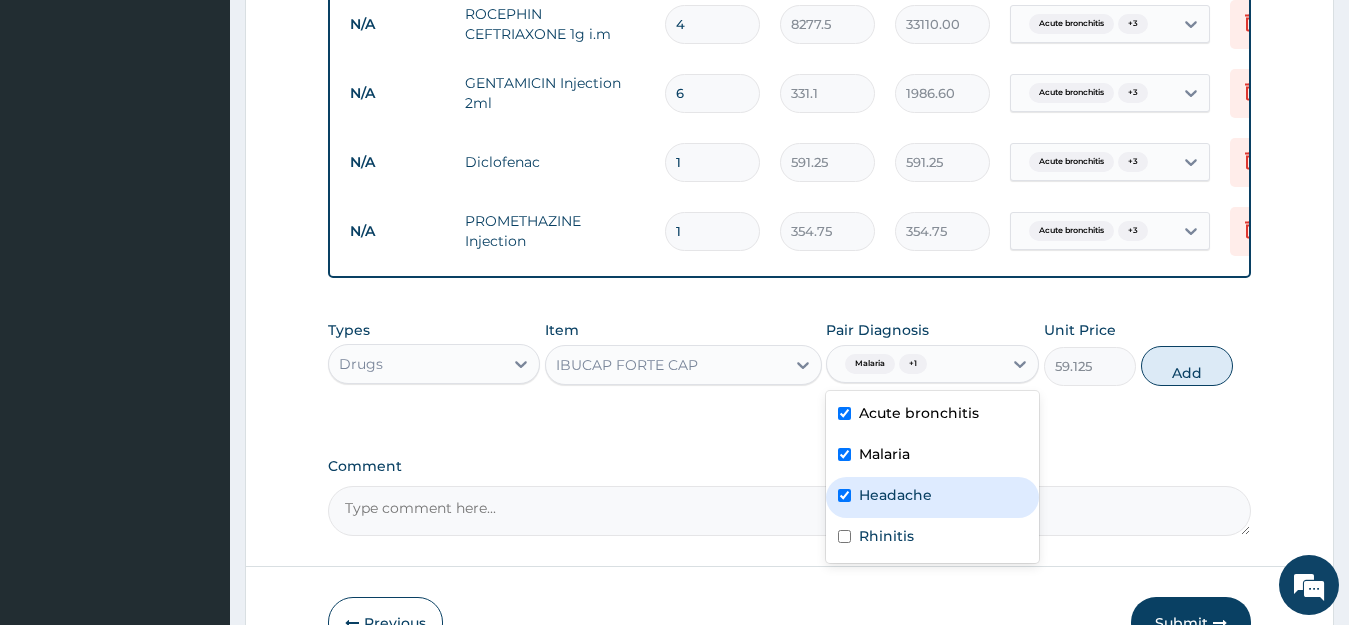 checkbox on "true" 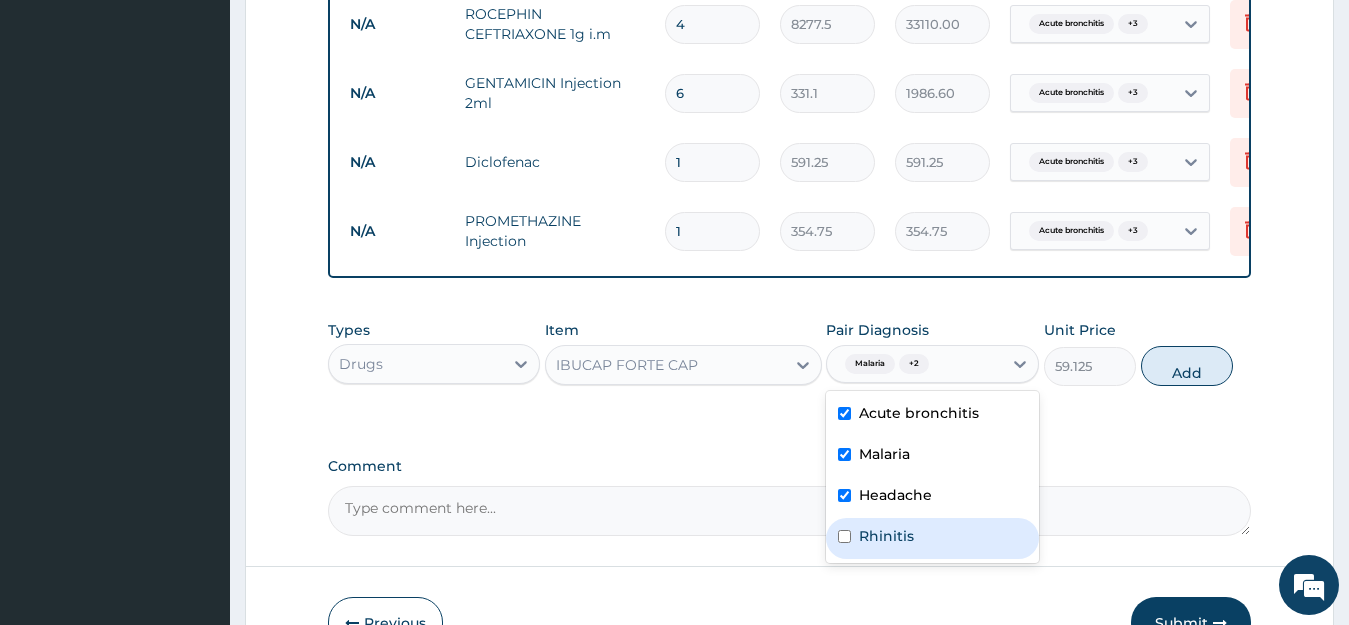 click on "Rhinitis" at bounding box center [886, 536] 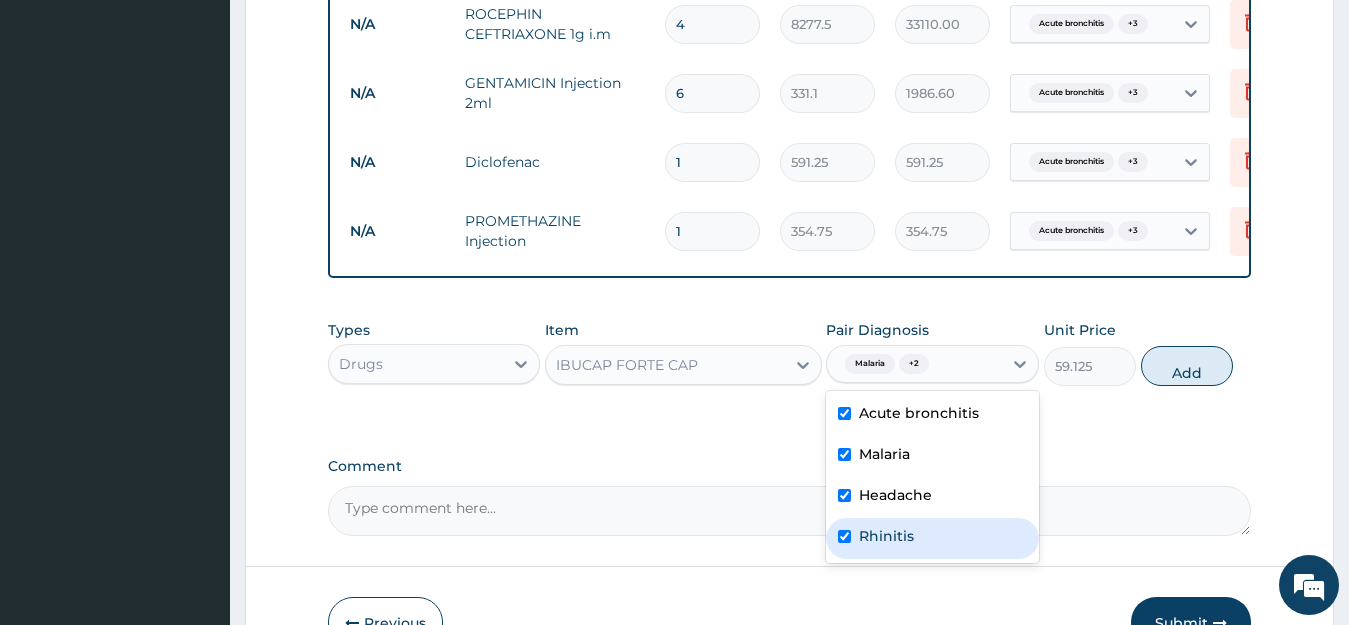 checkbox on "true" 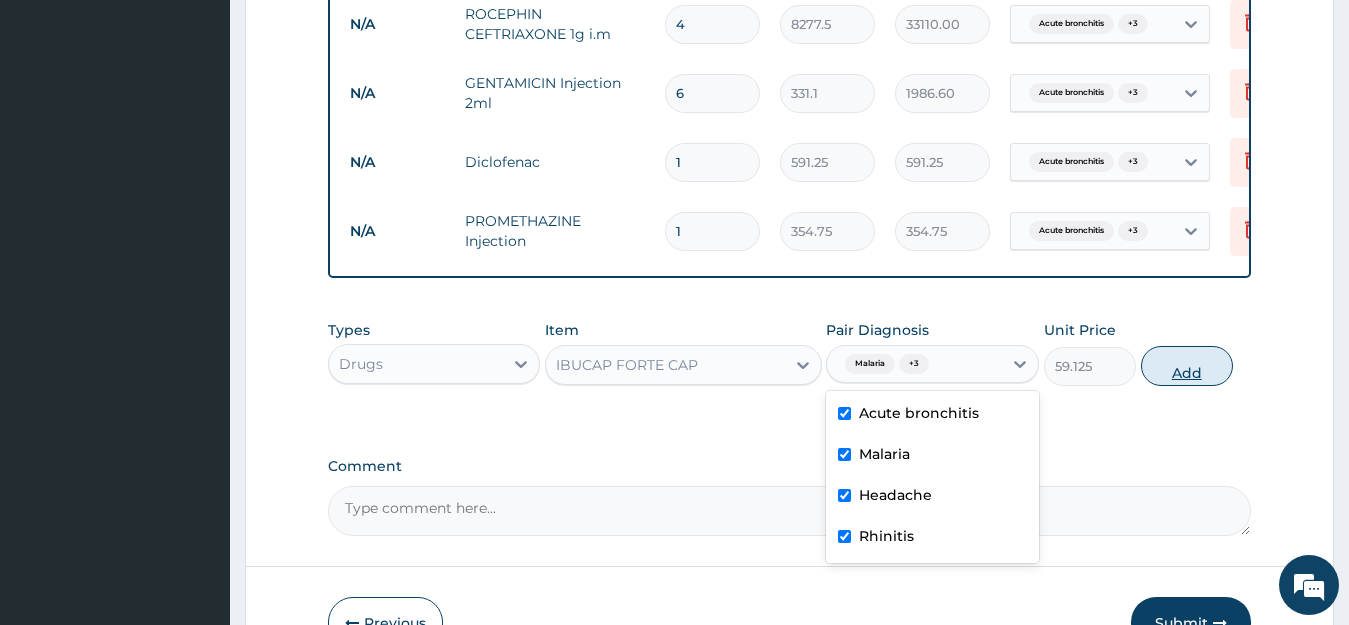 click on "Add" at bounding box center (1187, 366) 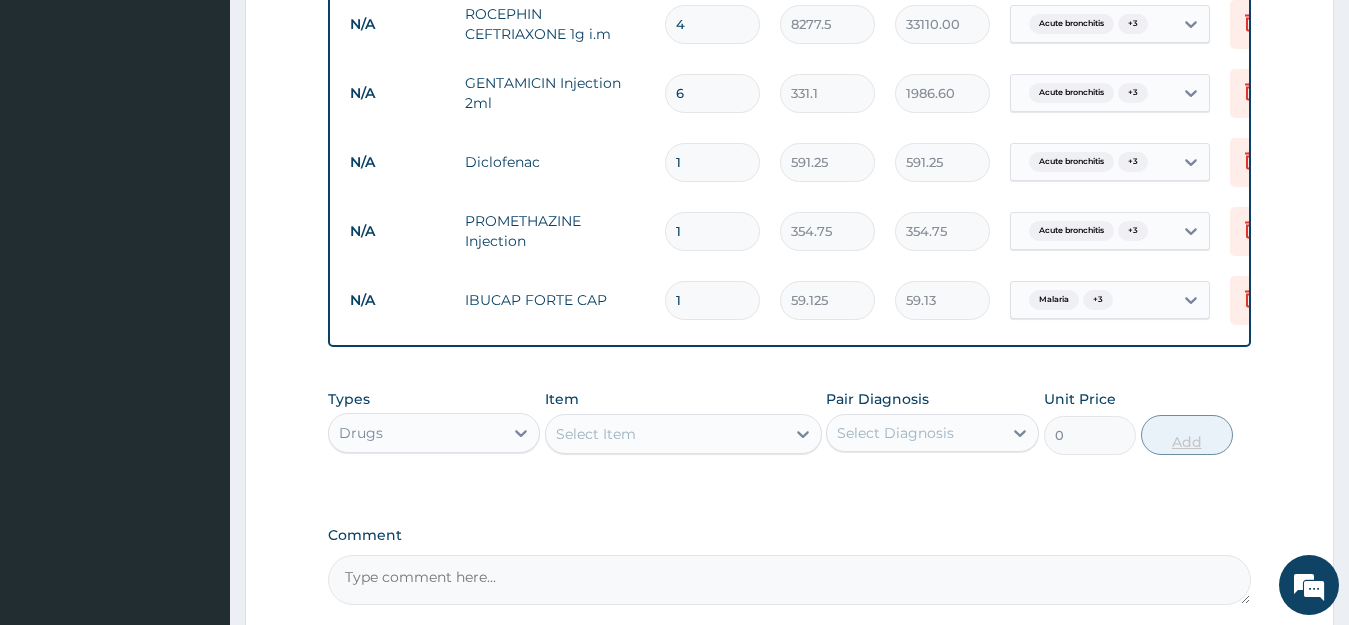 type 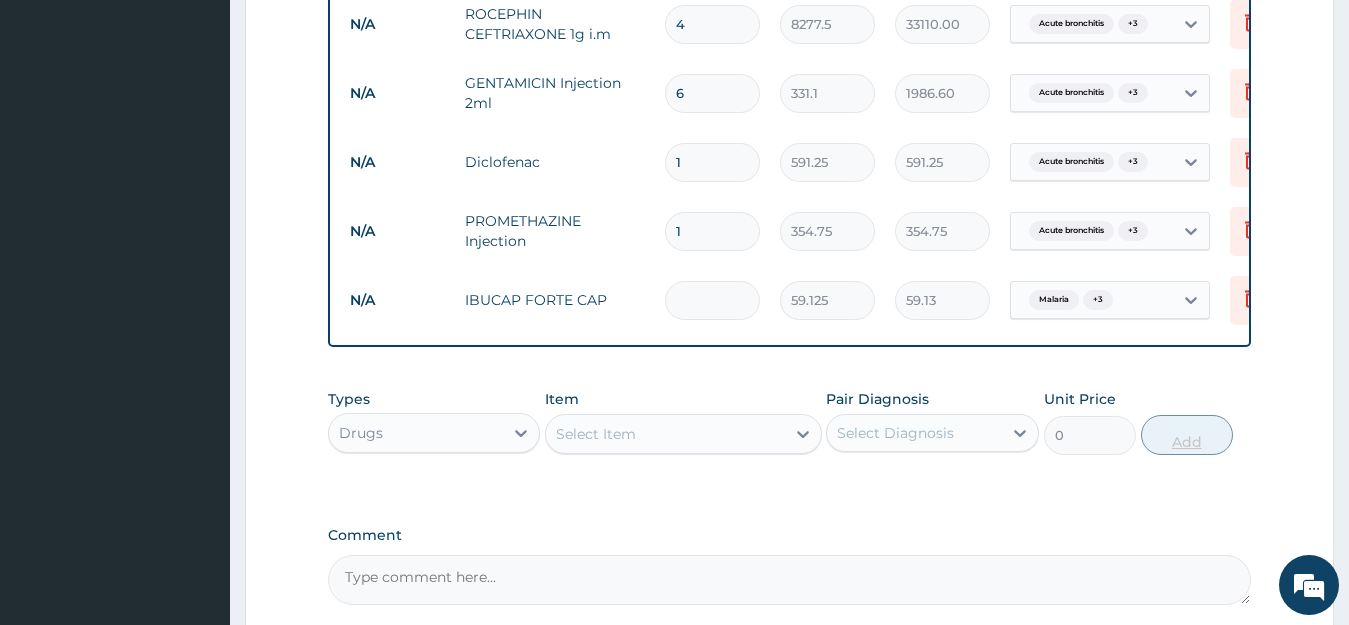 type on "0.00" 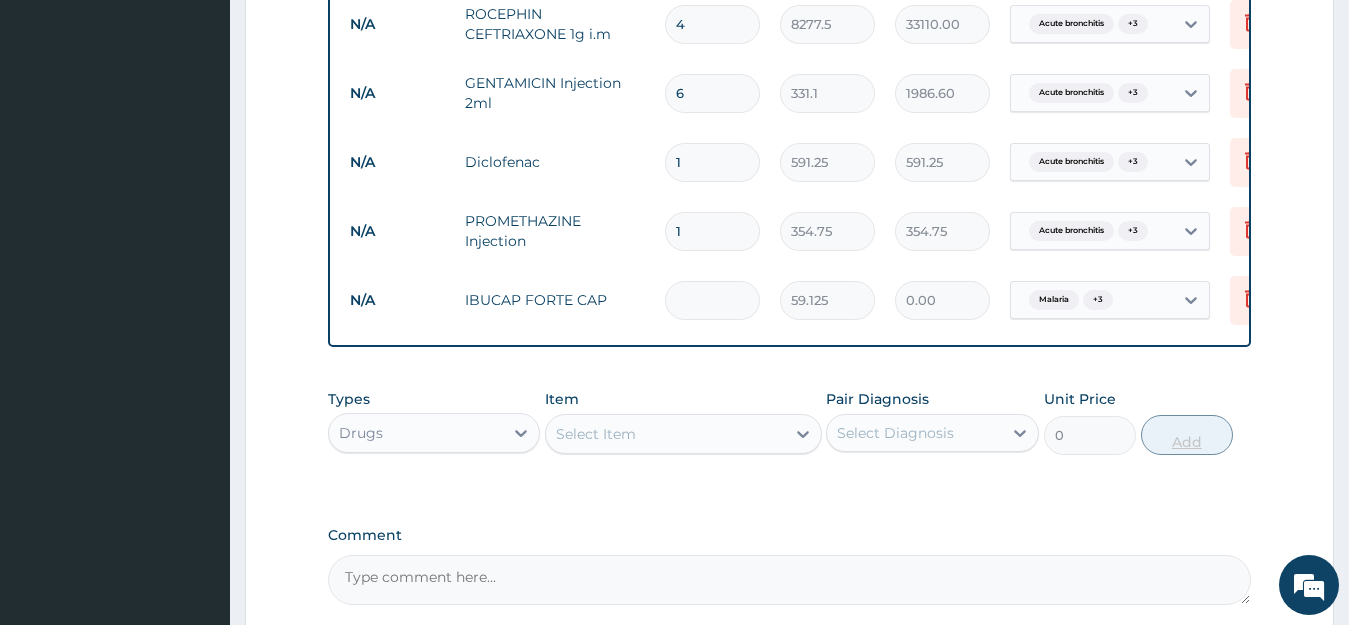 type on "2" 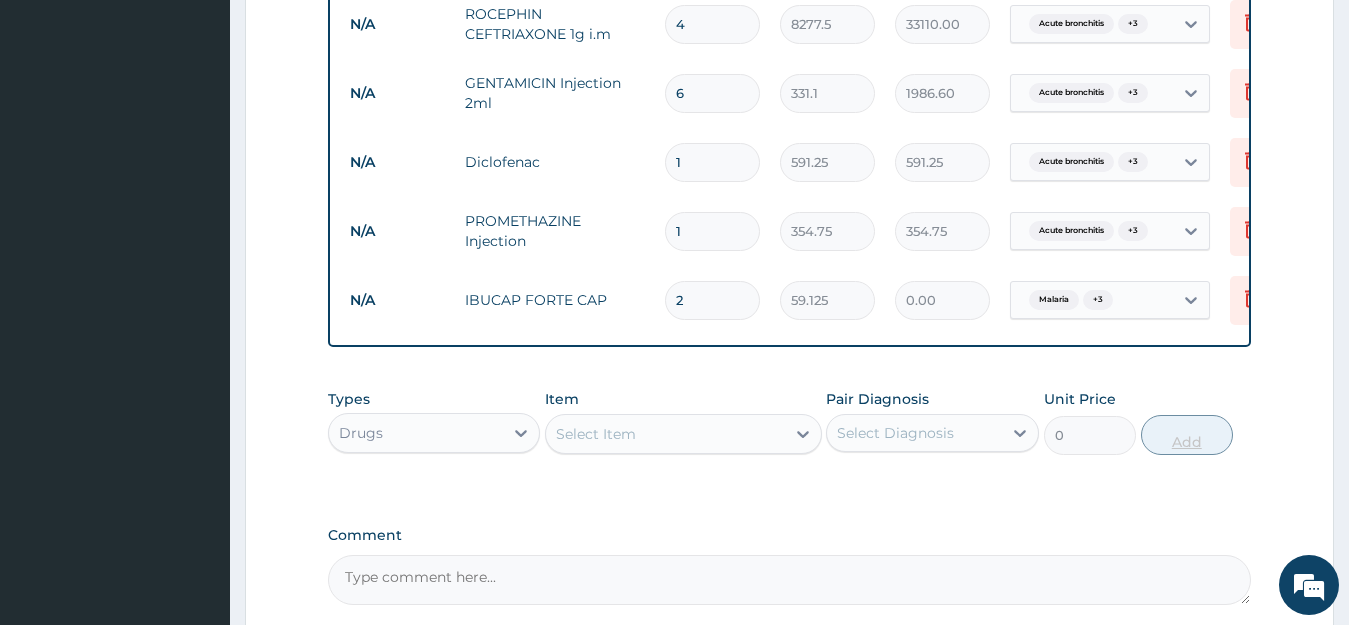 type on "118.25" 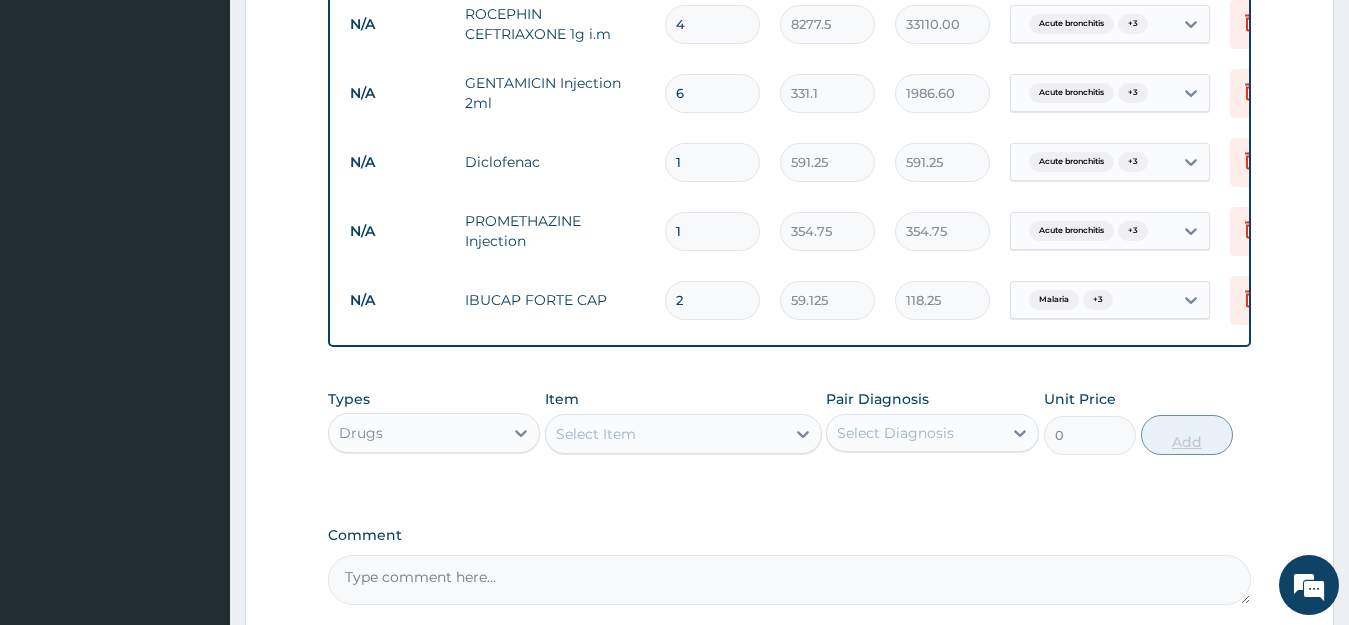 type on "20" 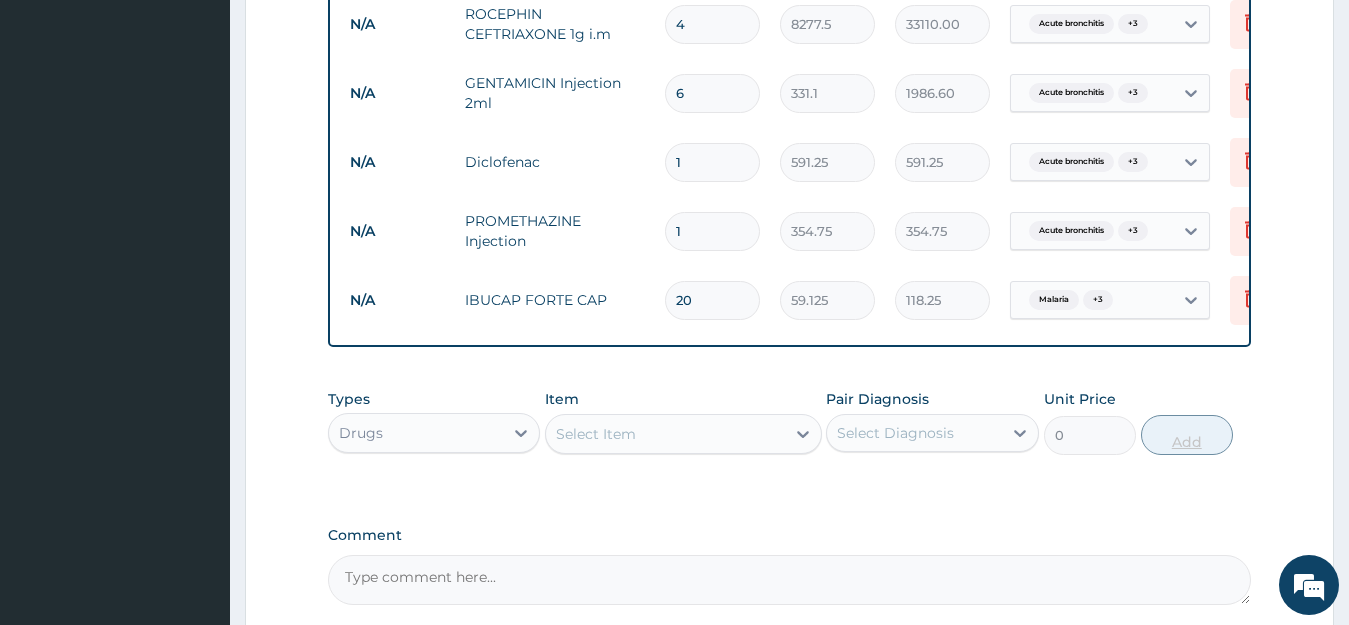 type on "1182.50" 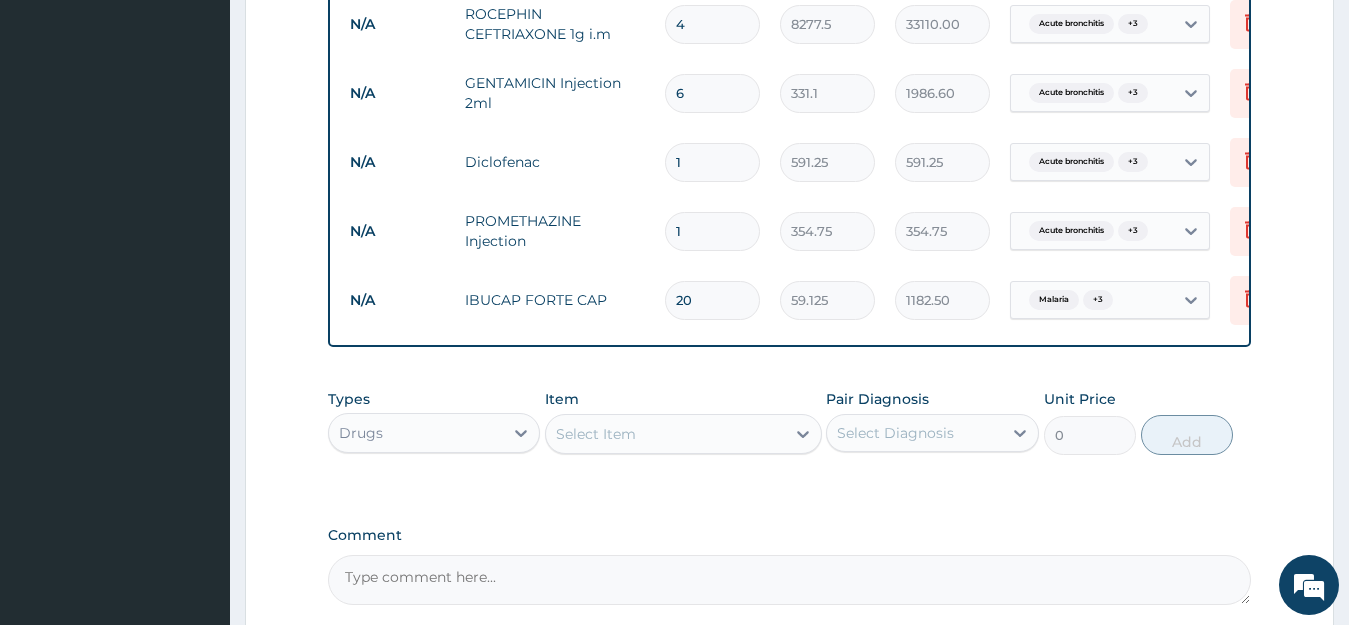 type on "20" 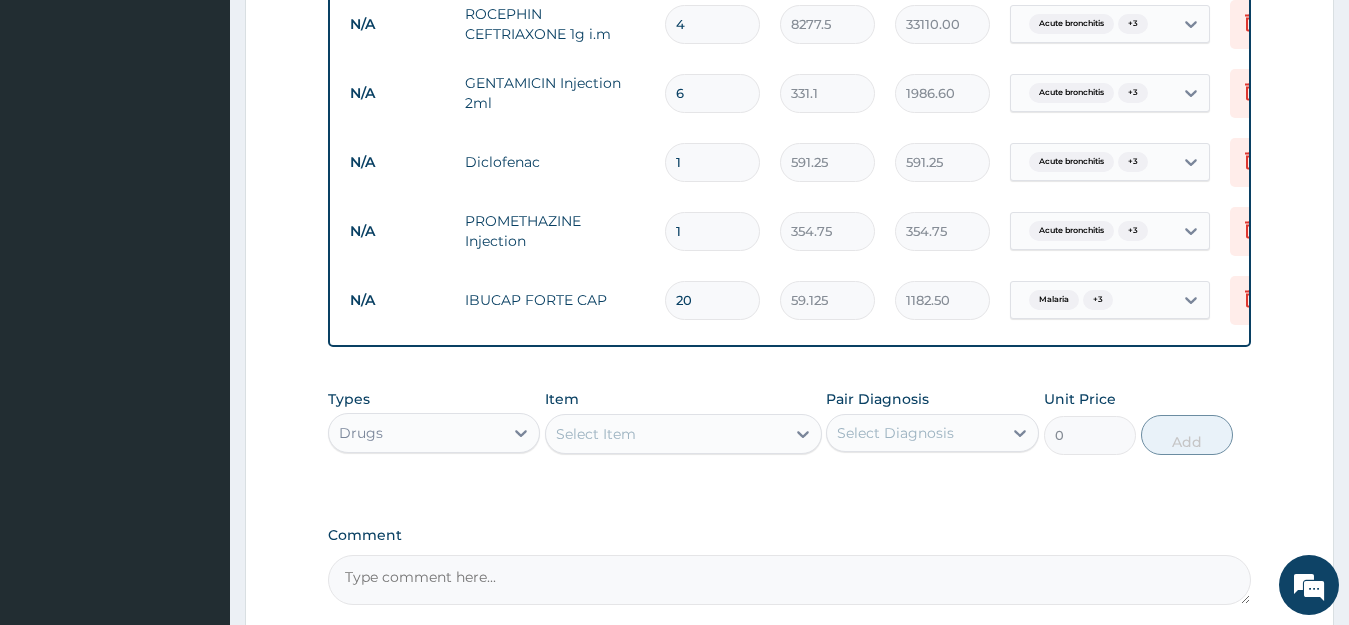 click on "Select Item" at bounding box center [665, 434] 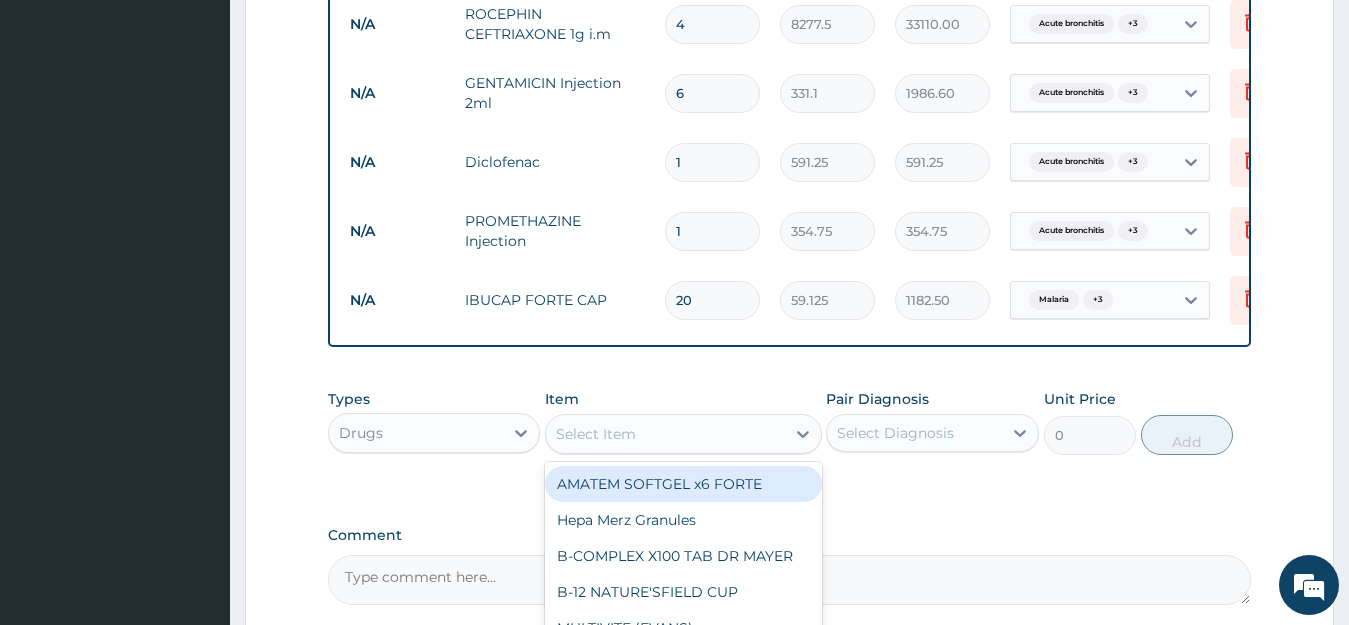 type on "b" 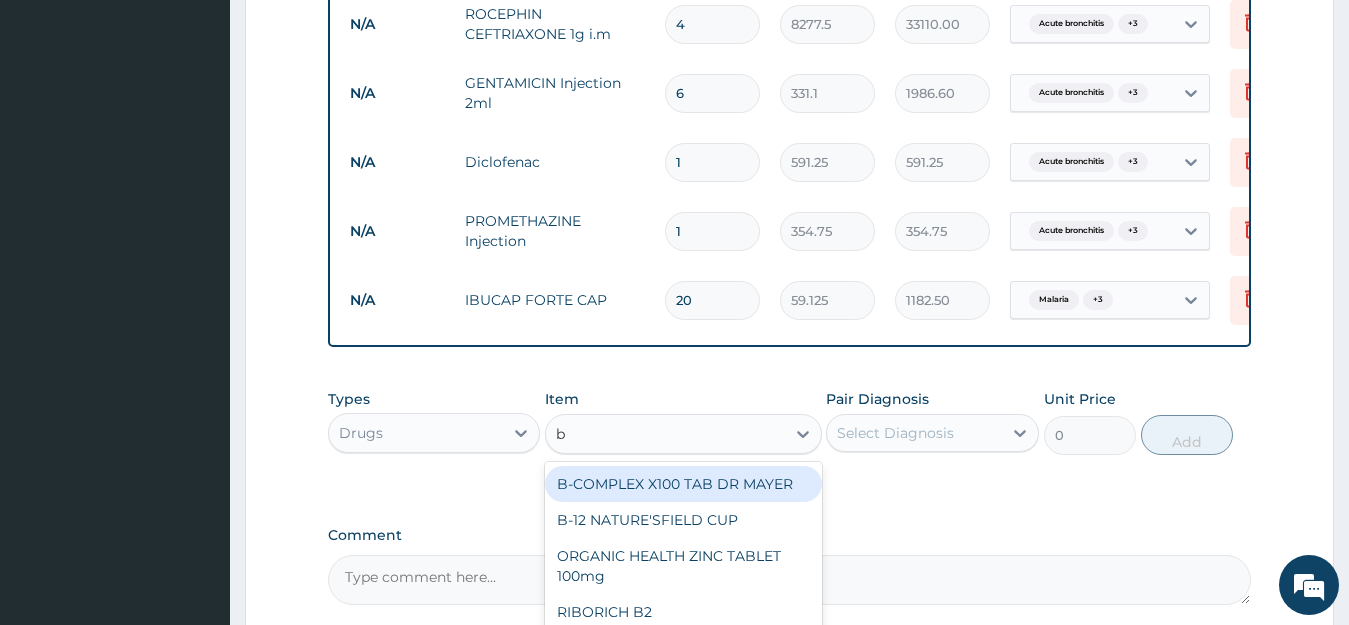 click on "B-COMPLEX X100 TAB DR MAYER" at bounding box center [683, 484] 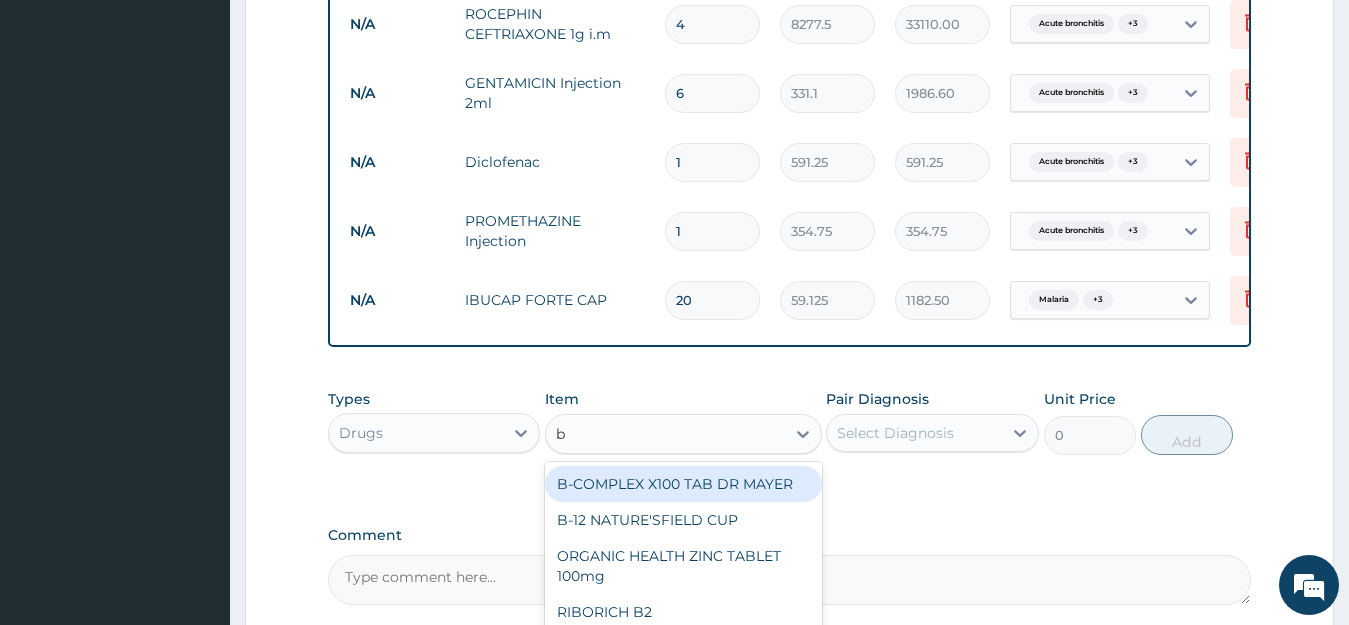 type 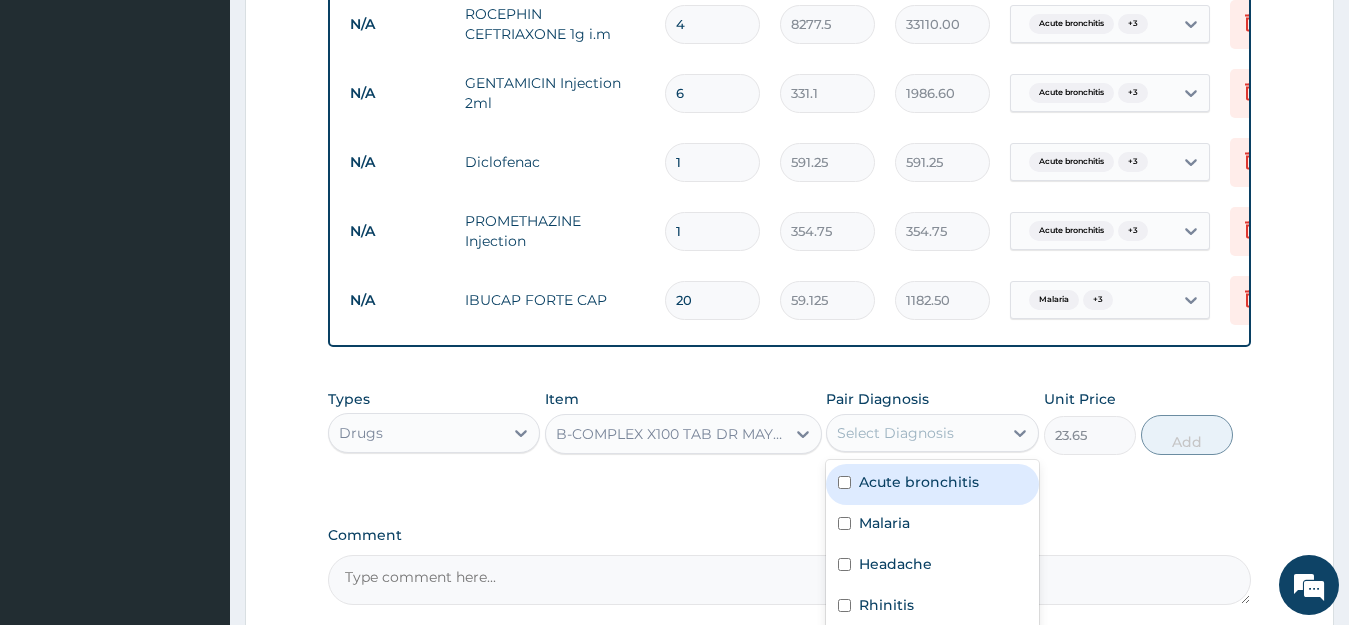 click on "Select Diagnosis" at bounding box center [895, 433] 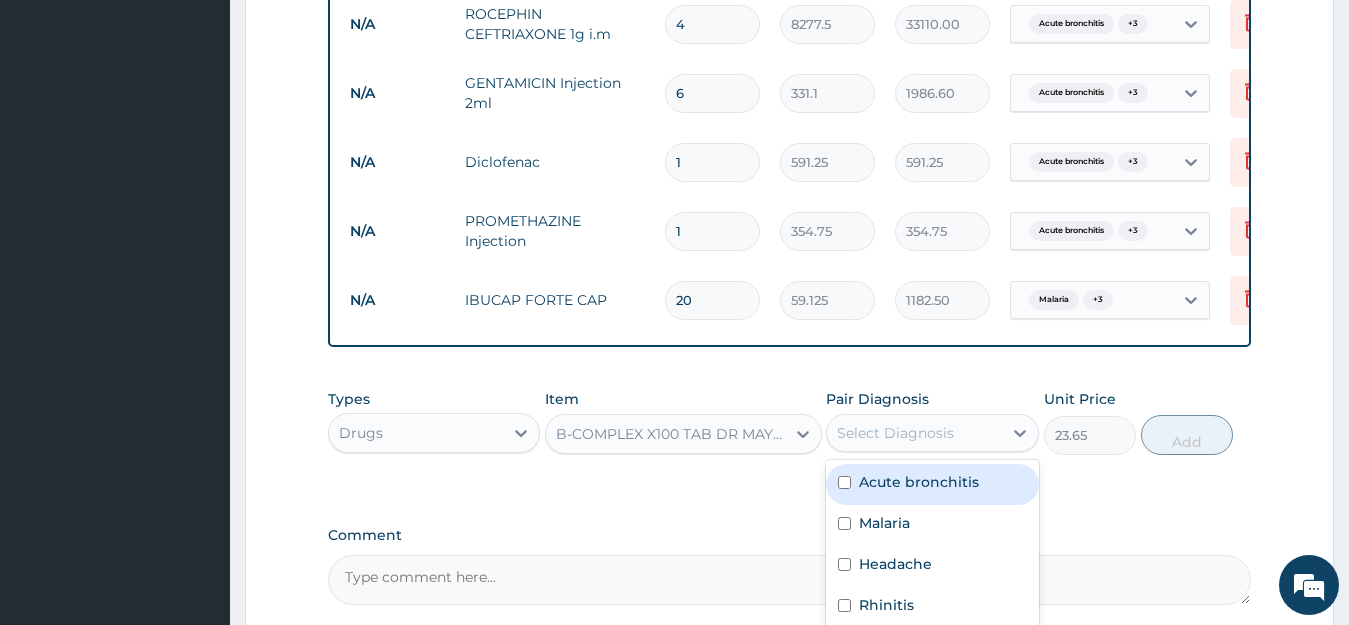 click on "Acute bronchitis" at bounding box center [919, 482] 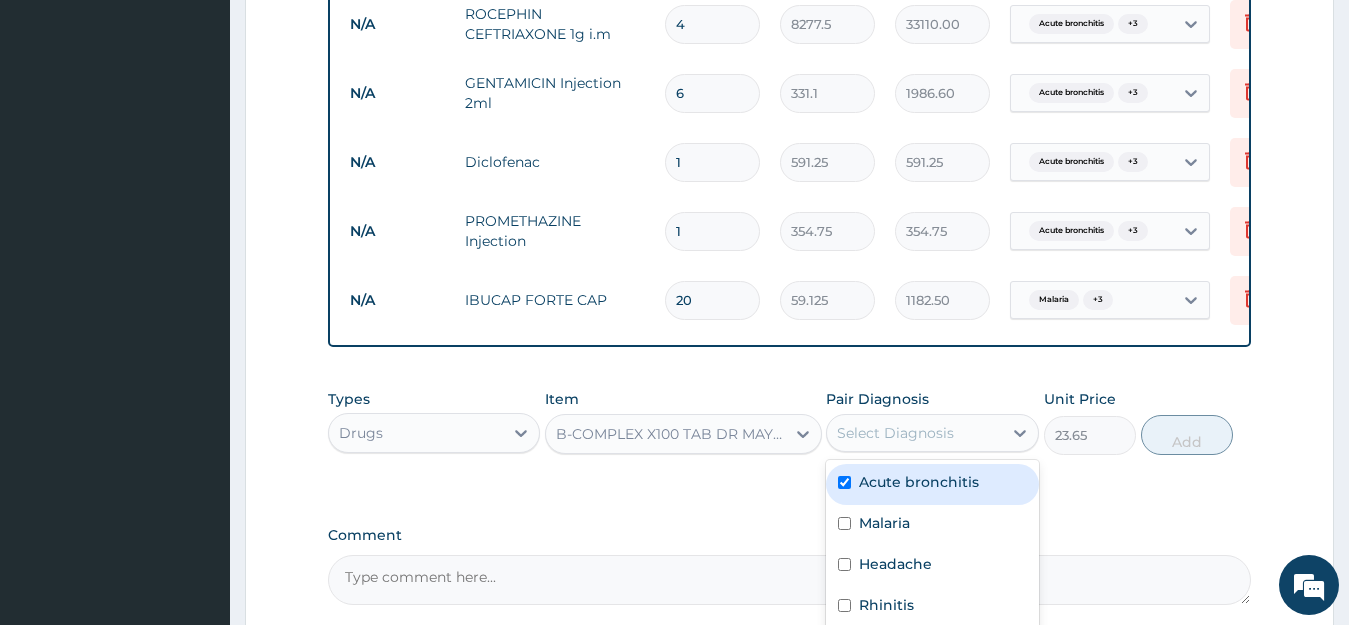 checkbox on "true" 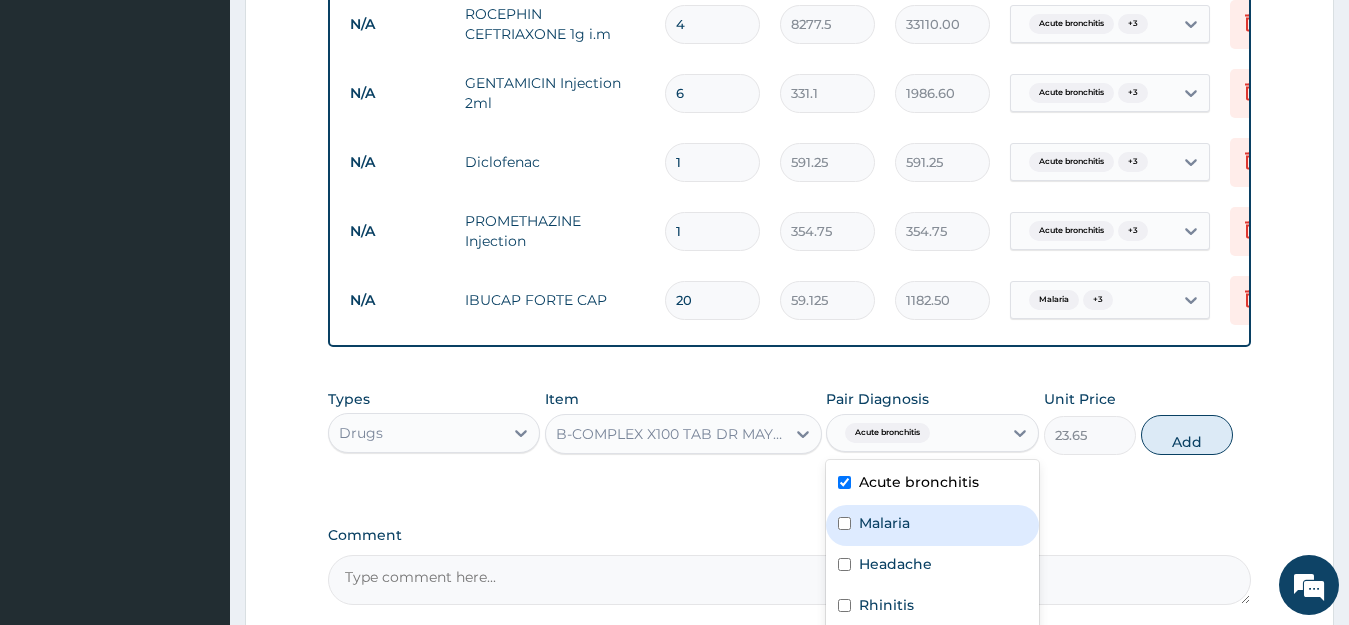 click on "Malaria" at bounding box center (884, 523) 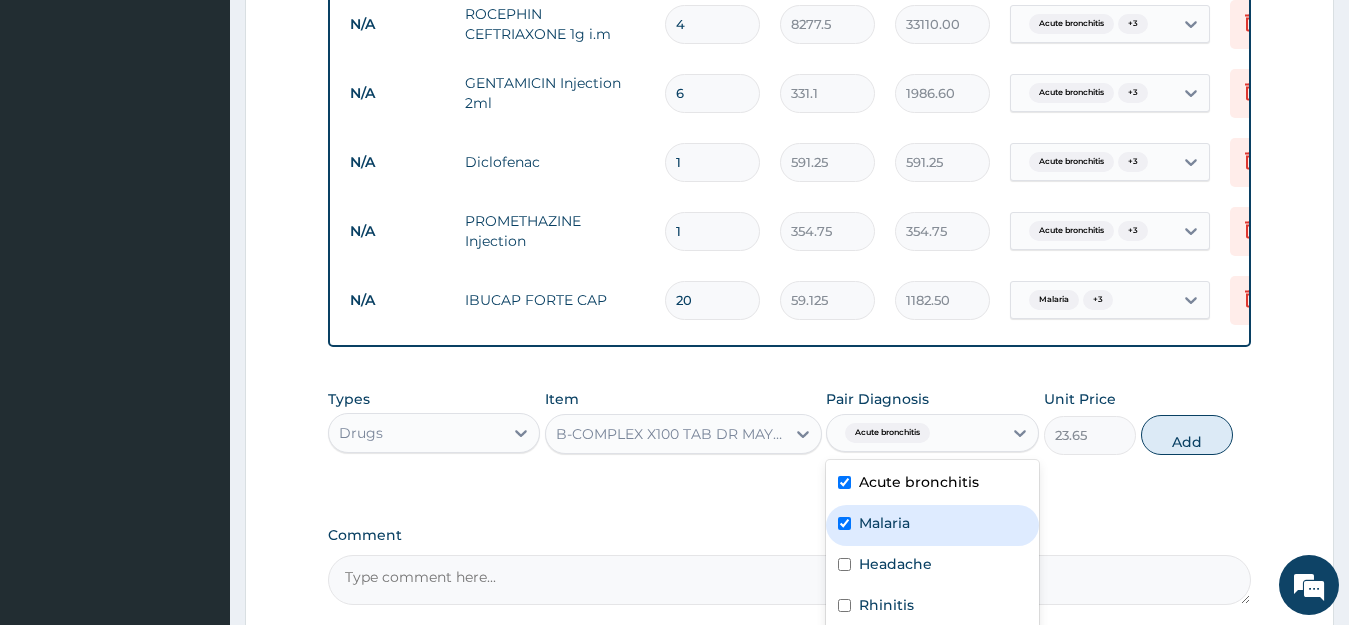 checkbox on "true" 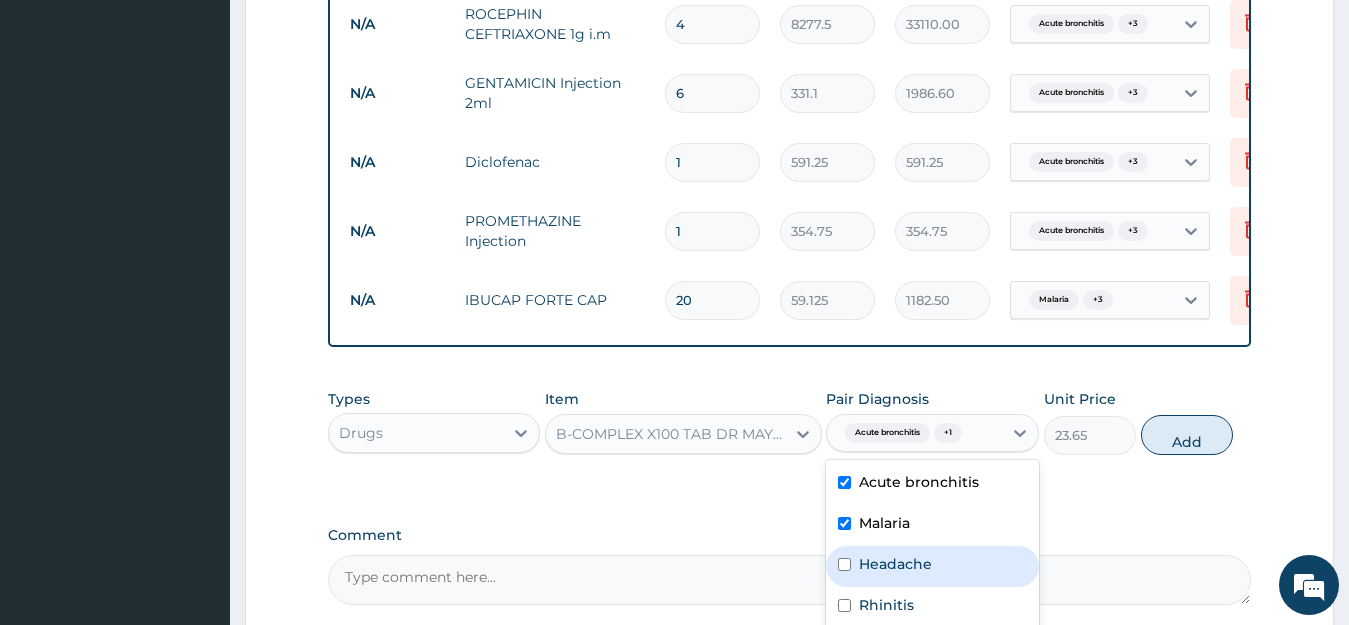 click on "Headache" at bounding box center [895, 564] 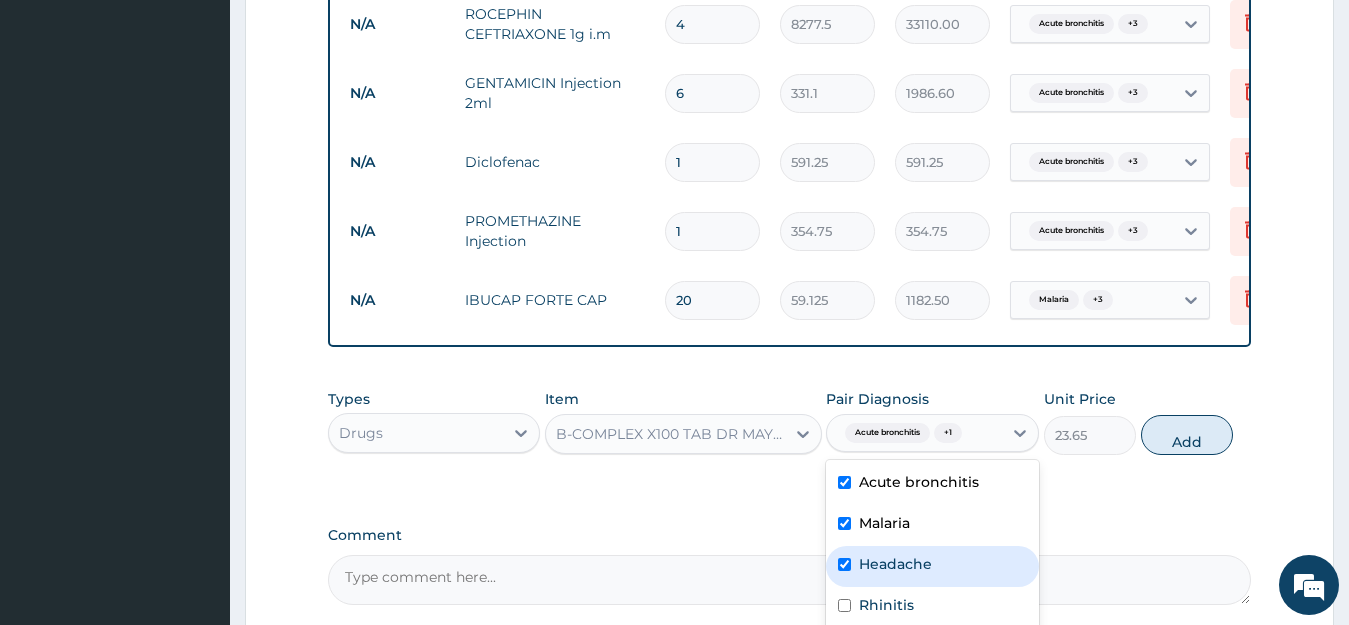 checkbox on "true" 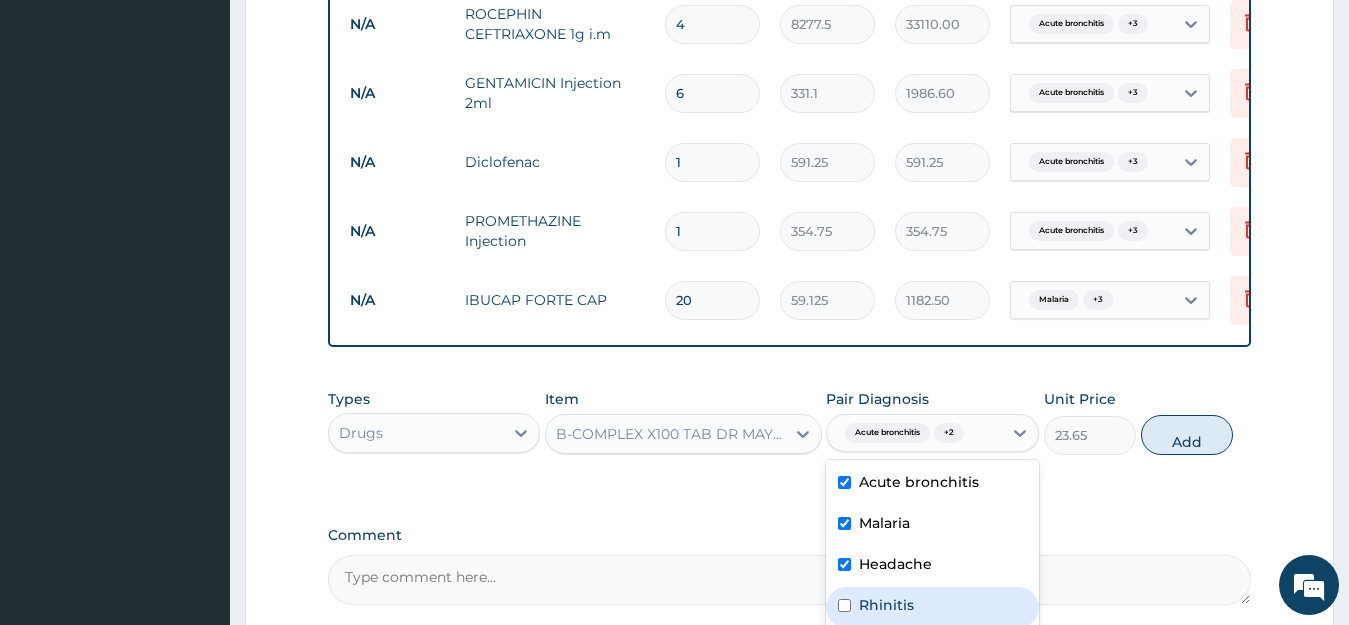 click on "Rhinitis" at bounding box center [886, 605] 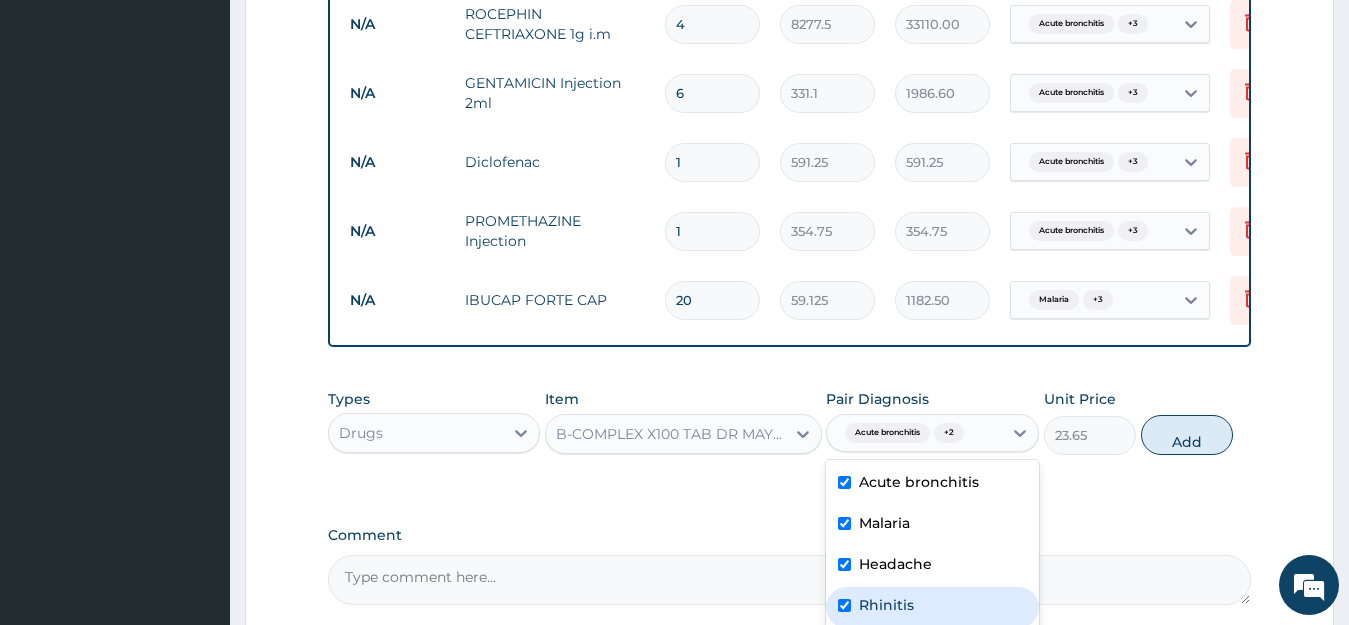 checkbox on "true" 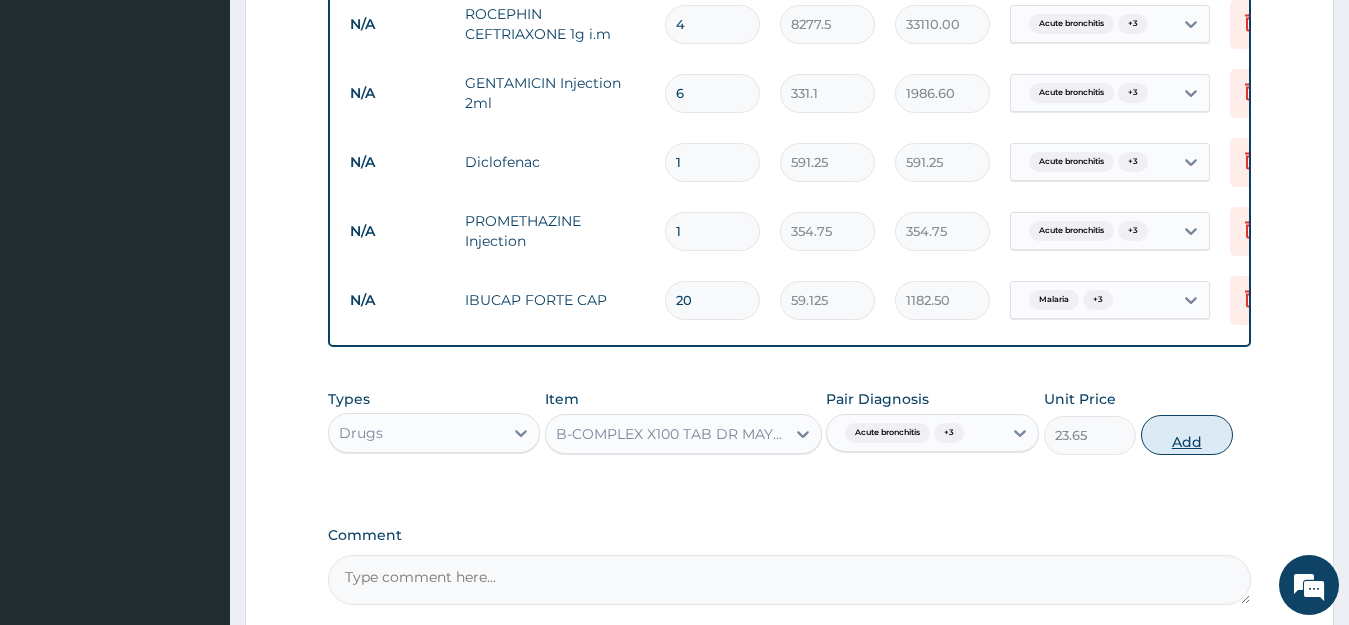 click on "Add" at bounding box center (1187, 435) 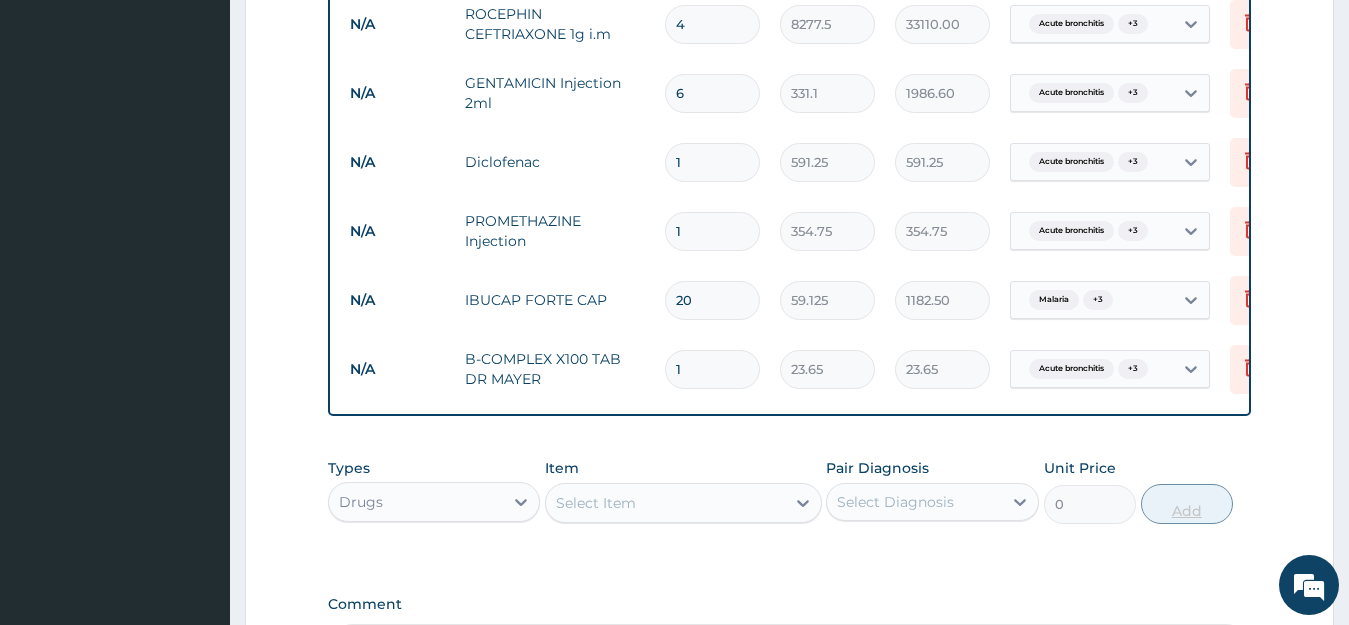 type 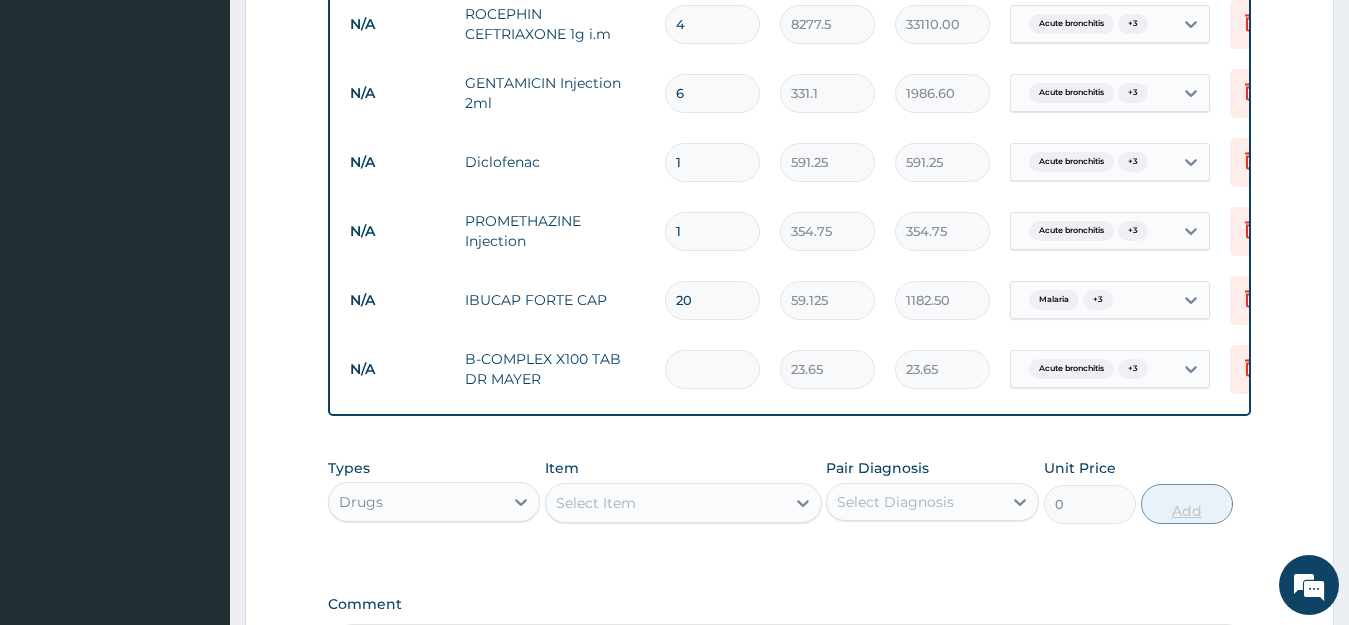 type on "0.00" 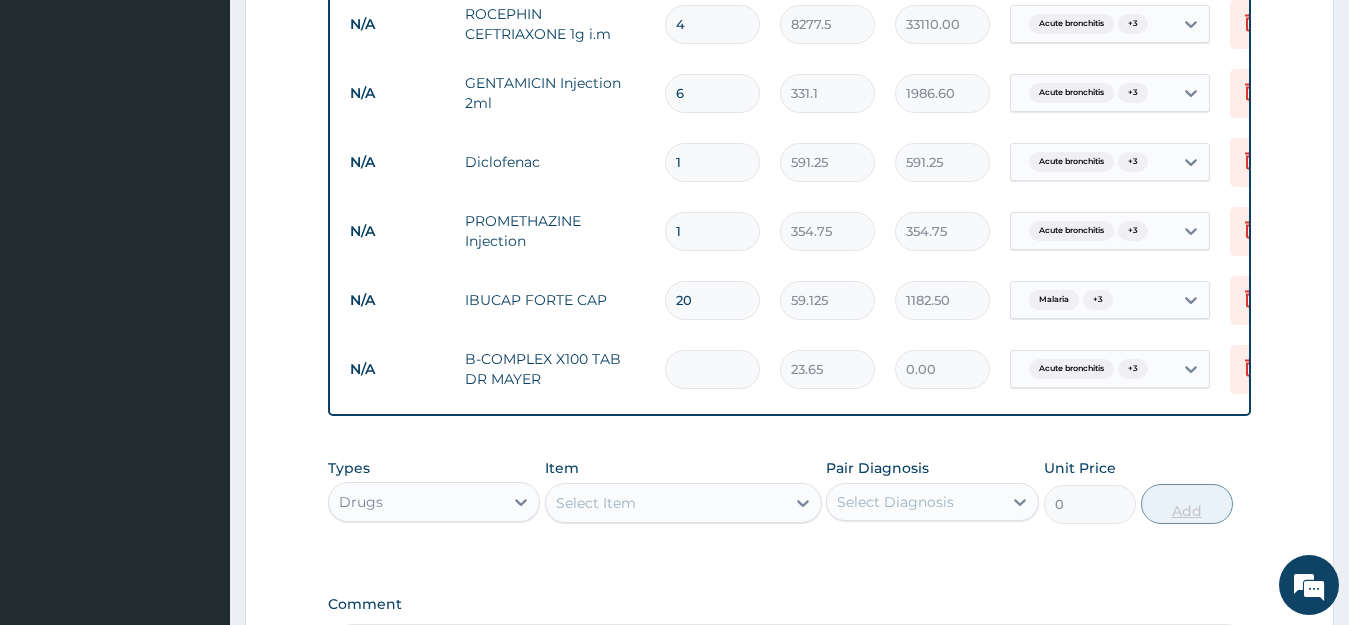 type on "2" 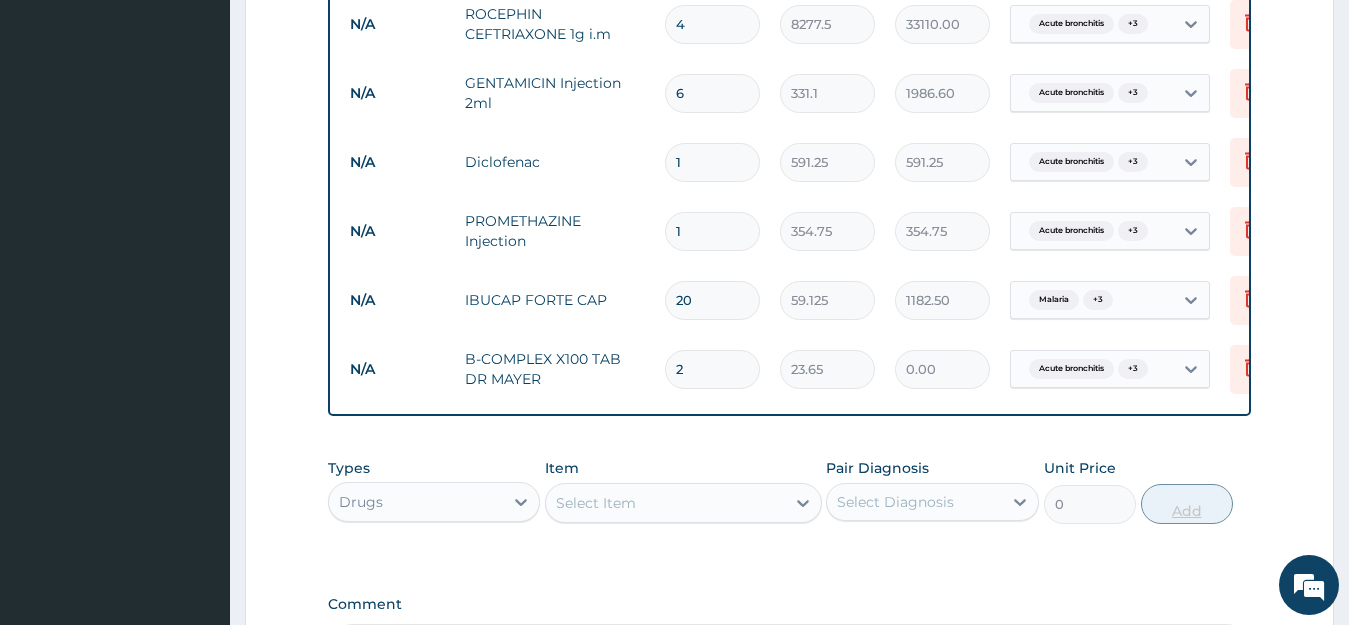 type on "47.30" 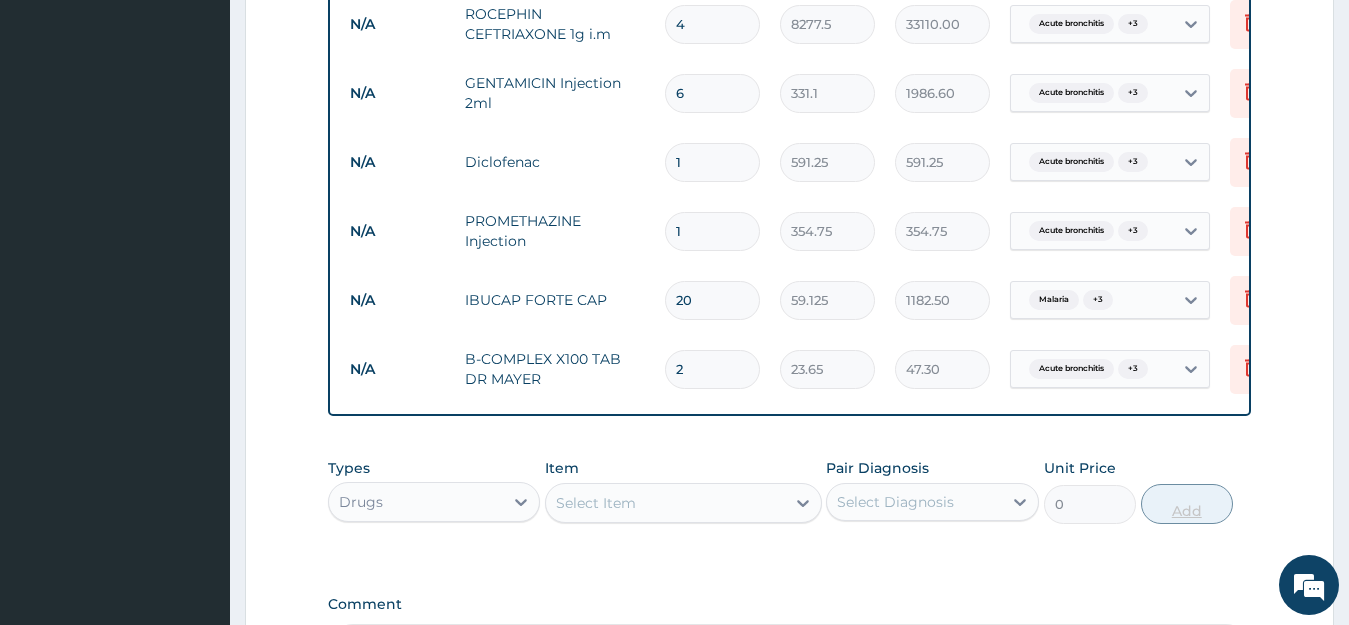 type on "20" 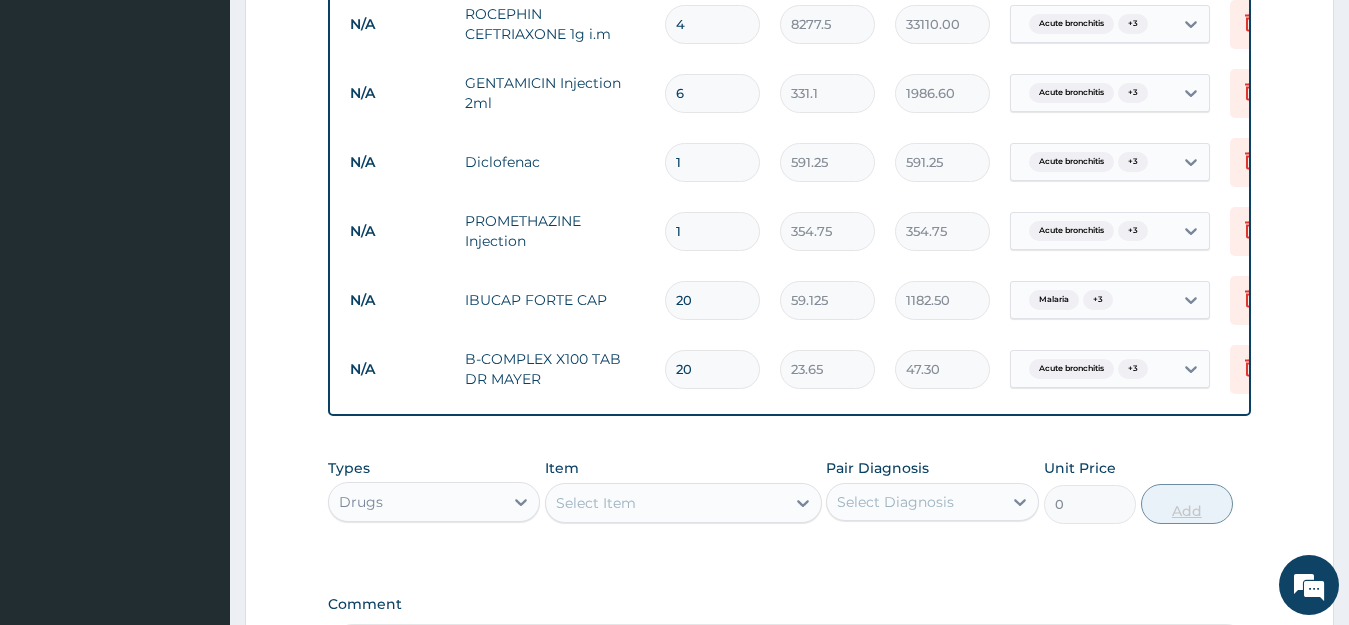 type on "473.00" 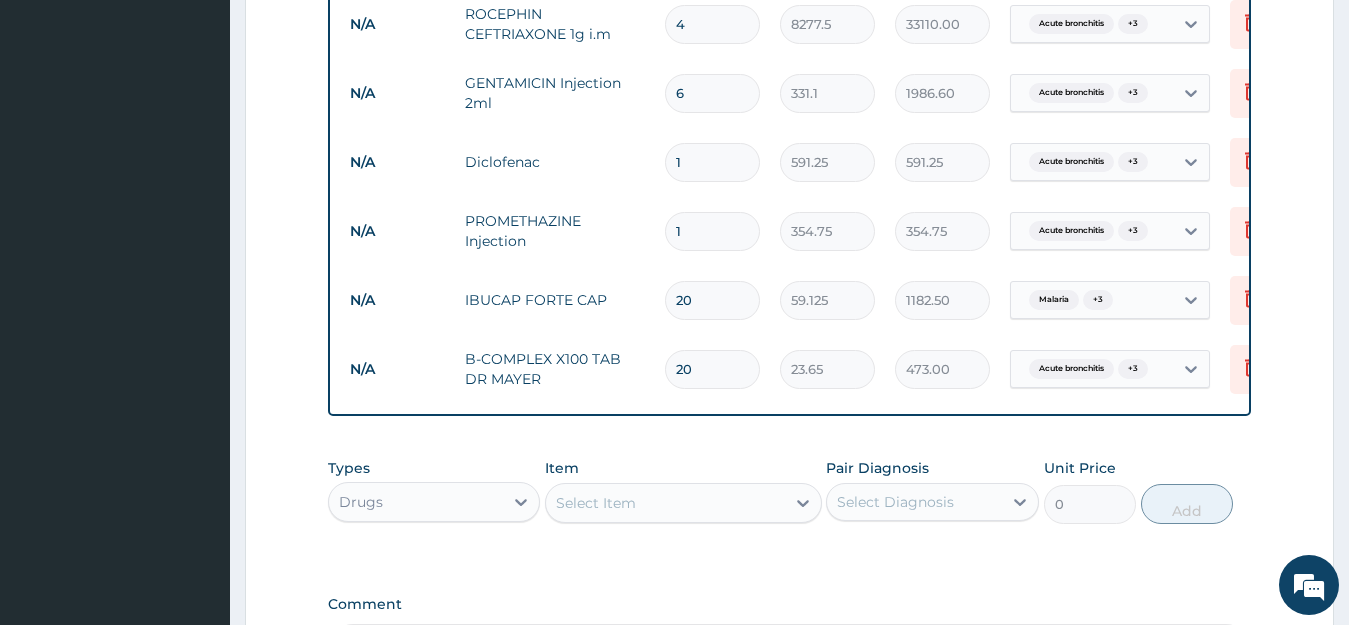 scroll, scrollTop: 1727, scrollLeft: 0, axis: vertical 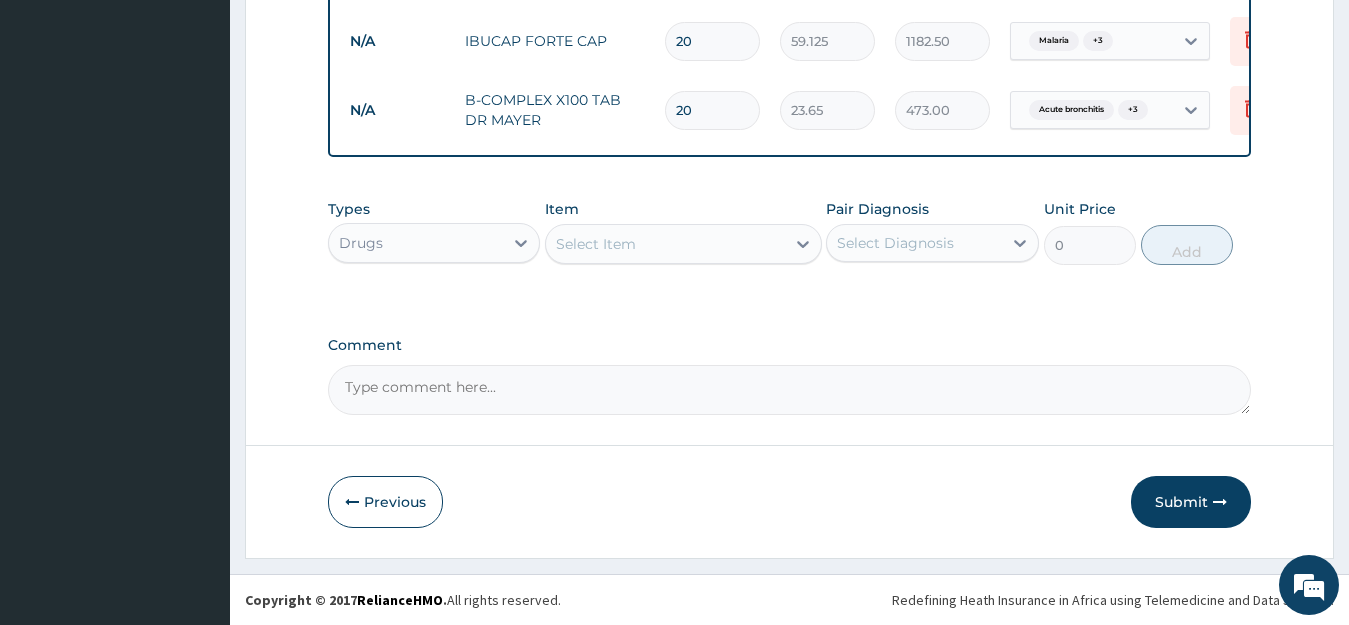 type on "20" 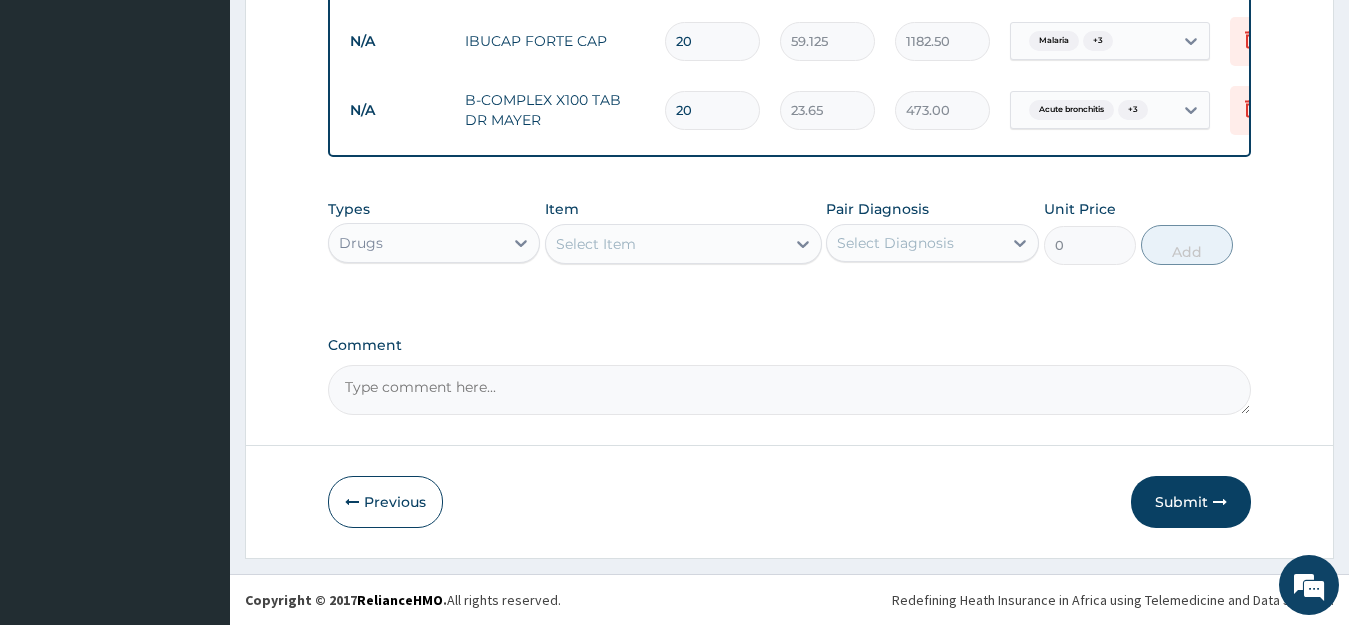 click on "Select Item" at bounding box center [665, 244] 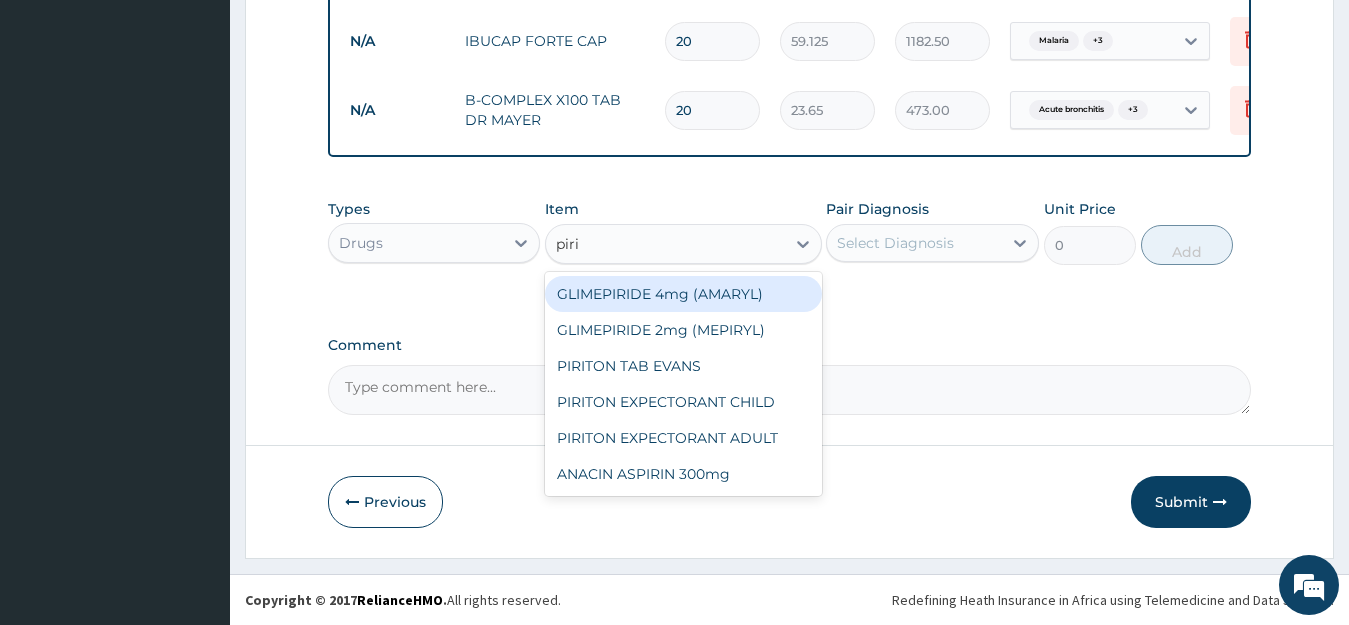 type on "pirit" 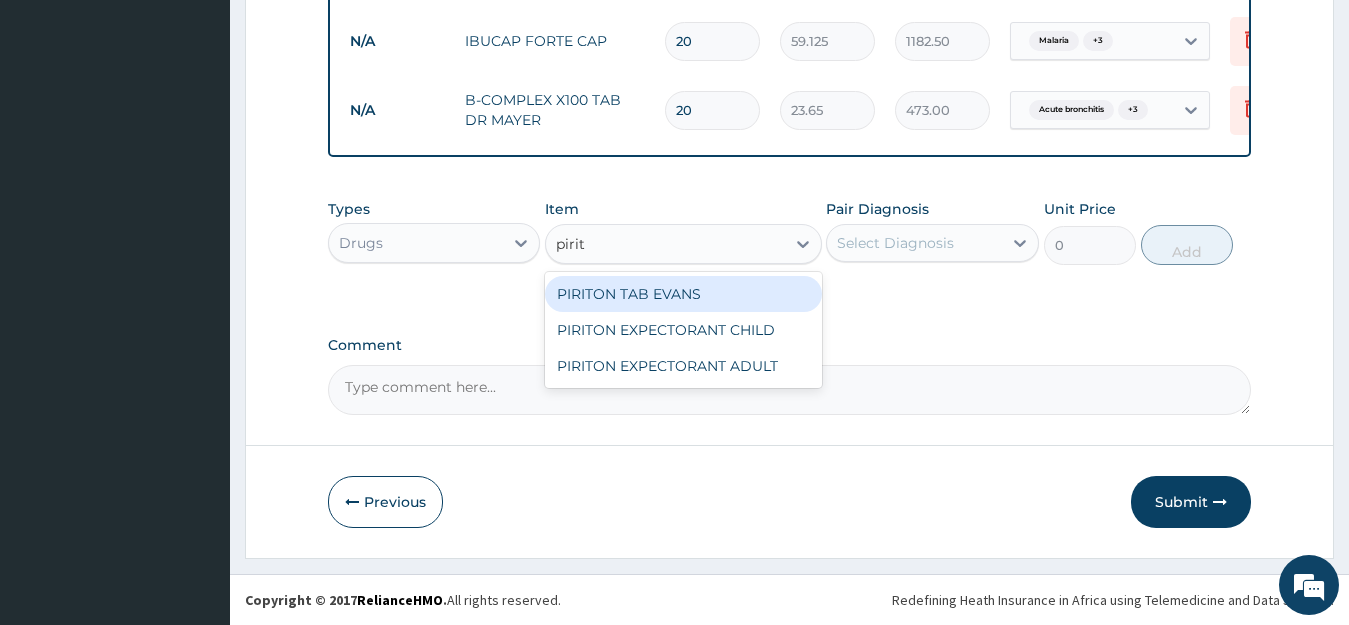 click on "PIRITON TAB EVANS" at bounding box center [683, 294] 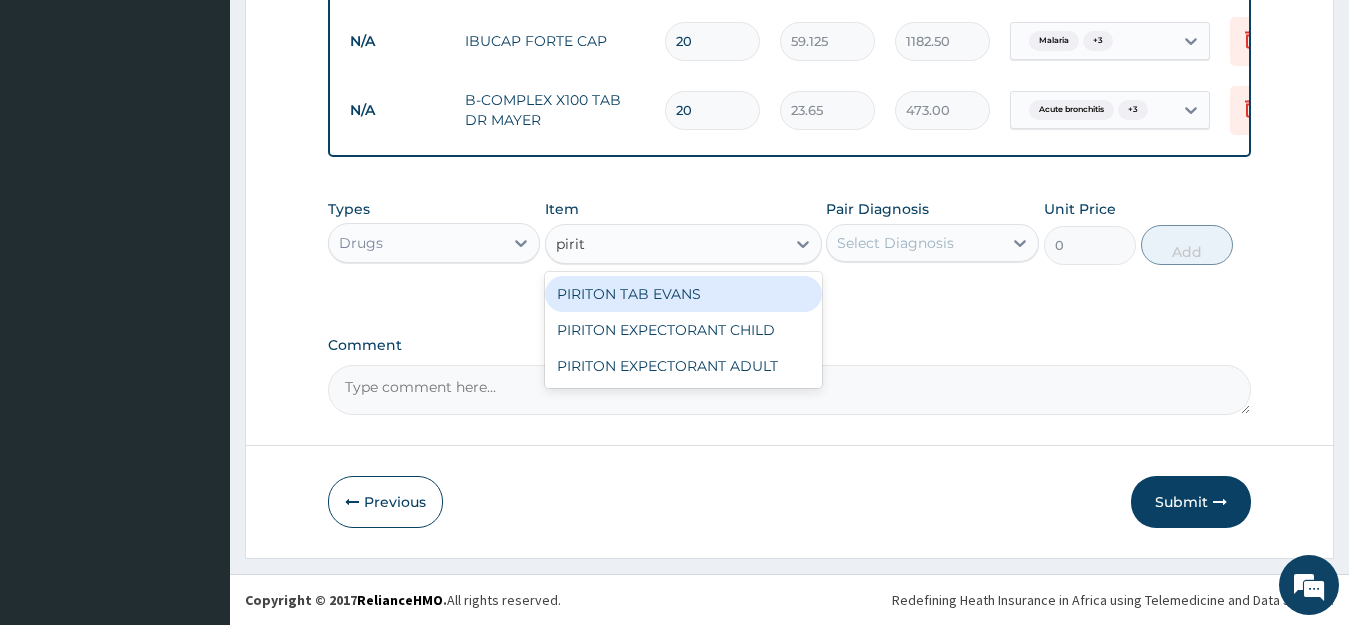 type 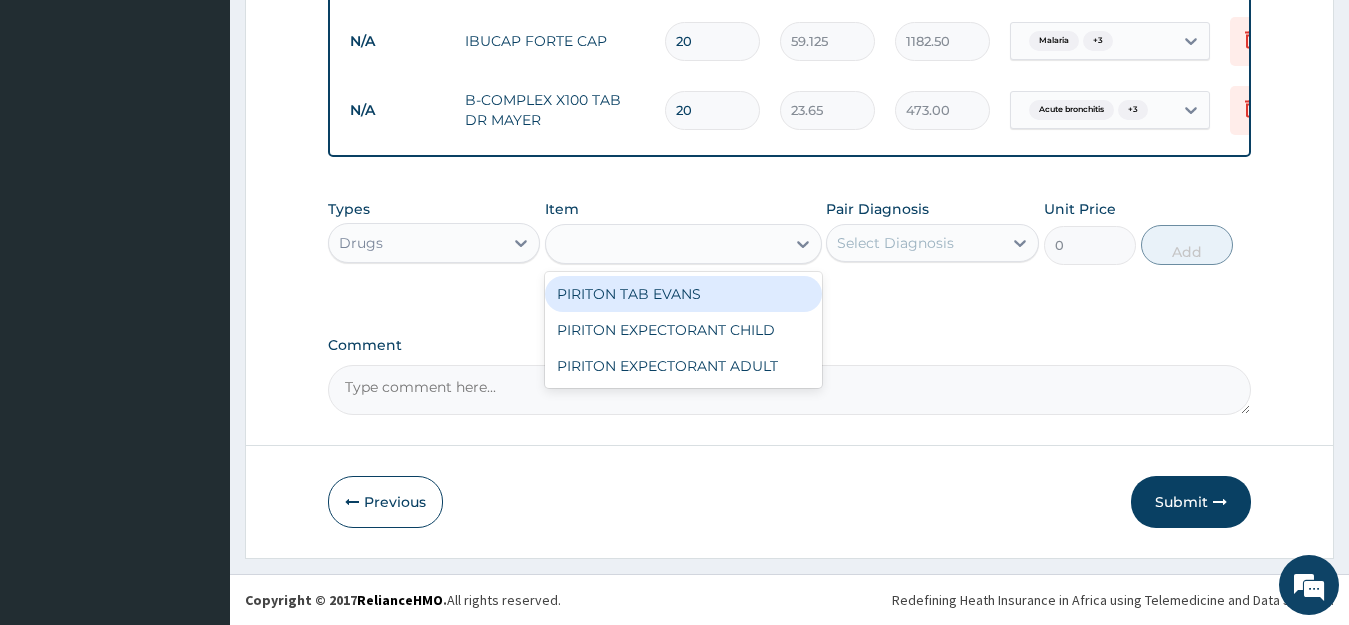 type on "23.65" 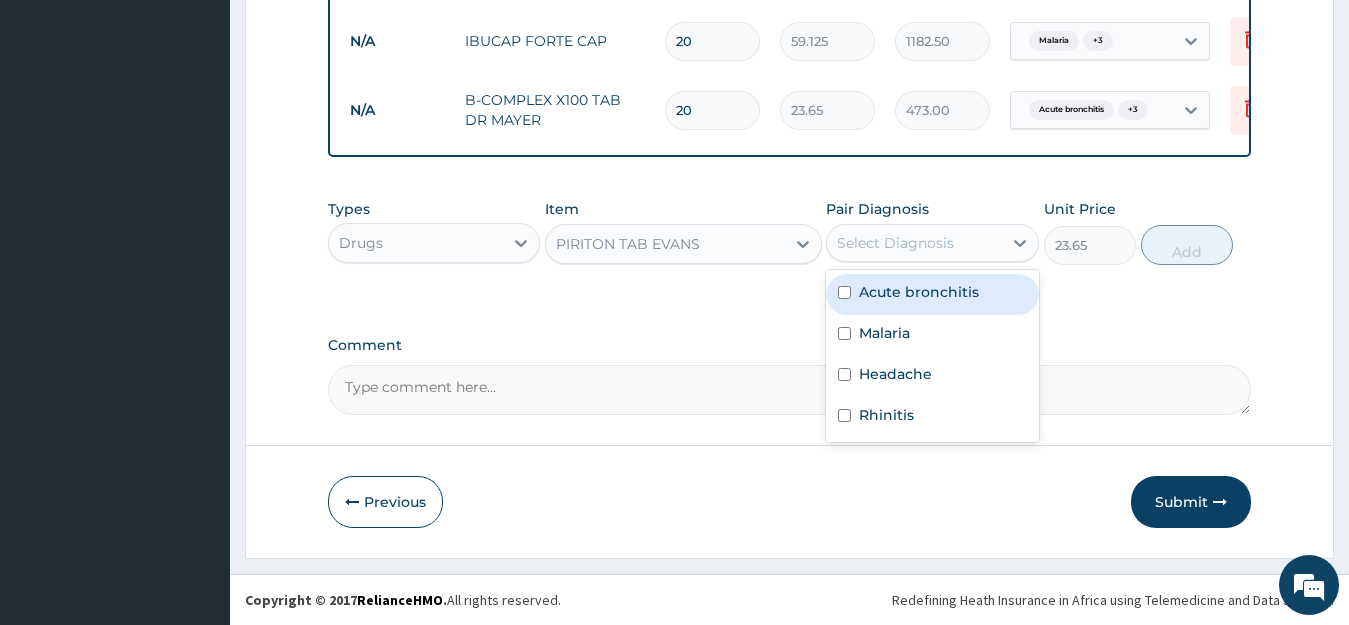 click on "Select Diagnosis" at bounding box center (895, 243) 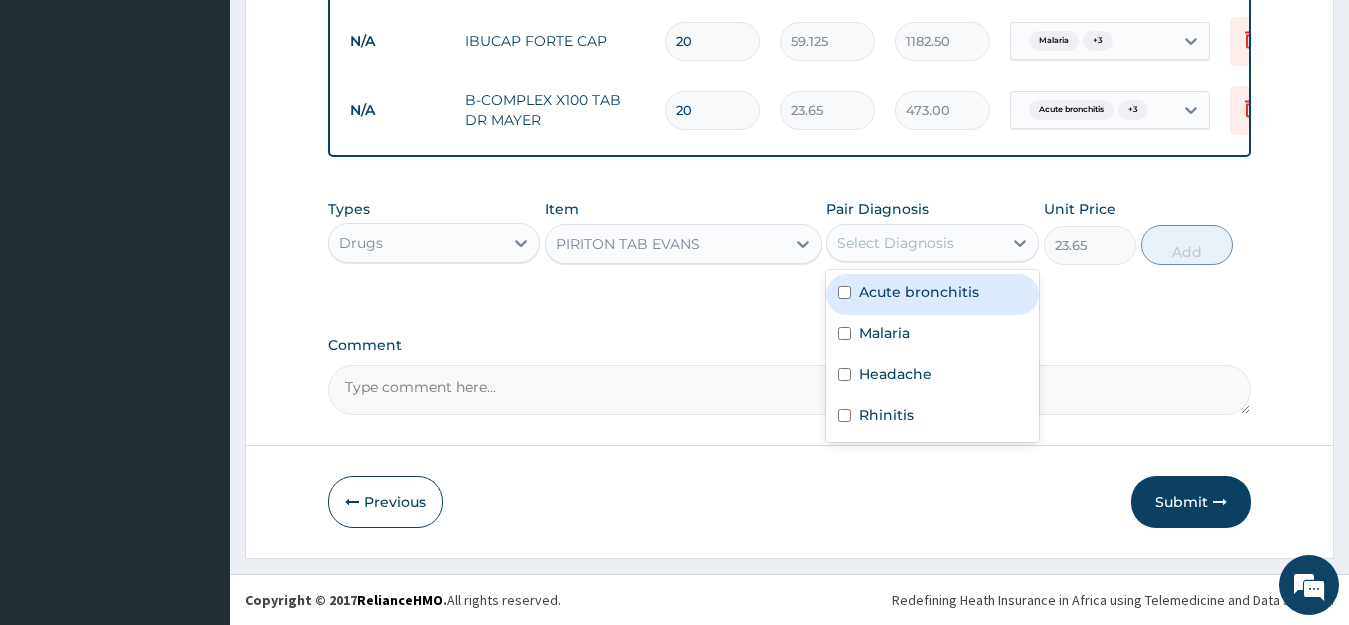 click on "Acute bronchitis" at bounding box center [919, 292] 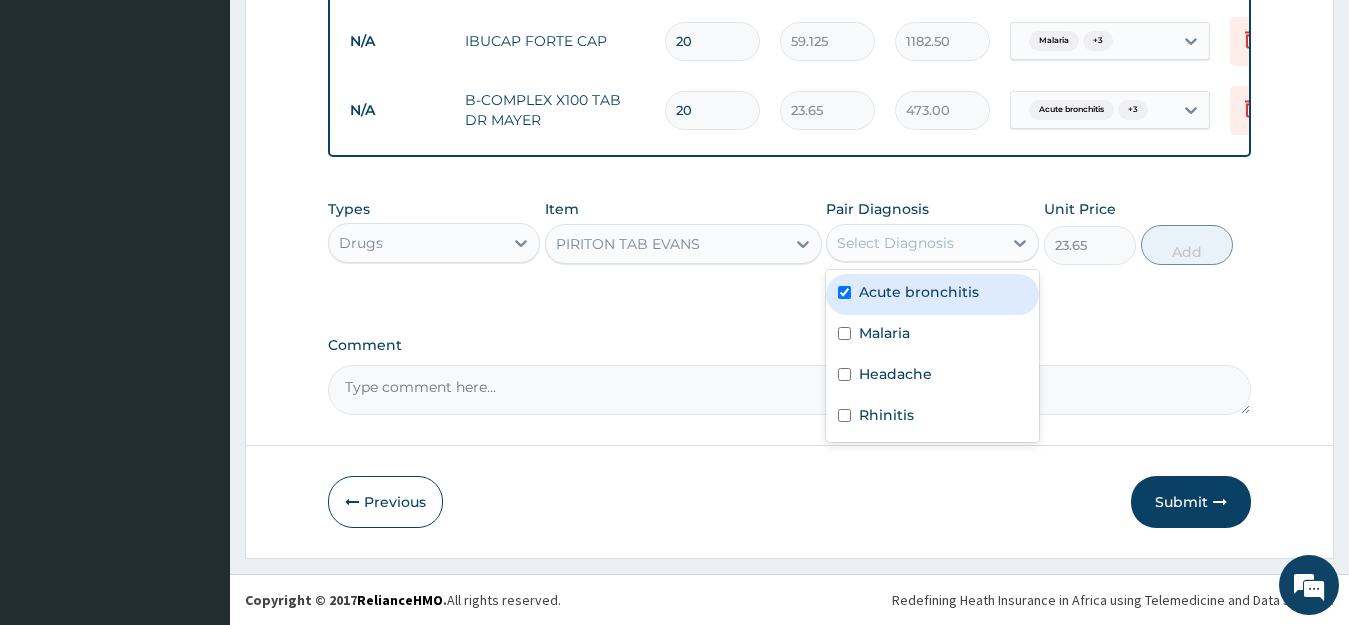 checkbox on "true" 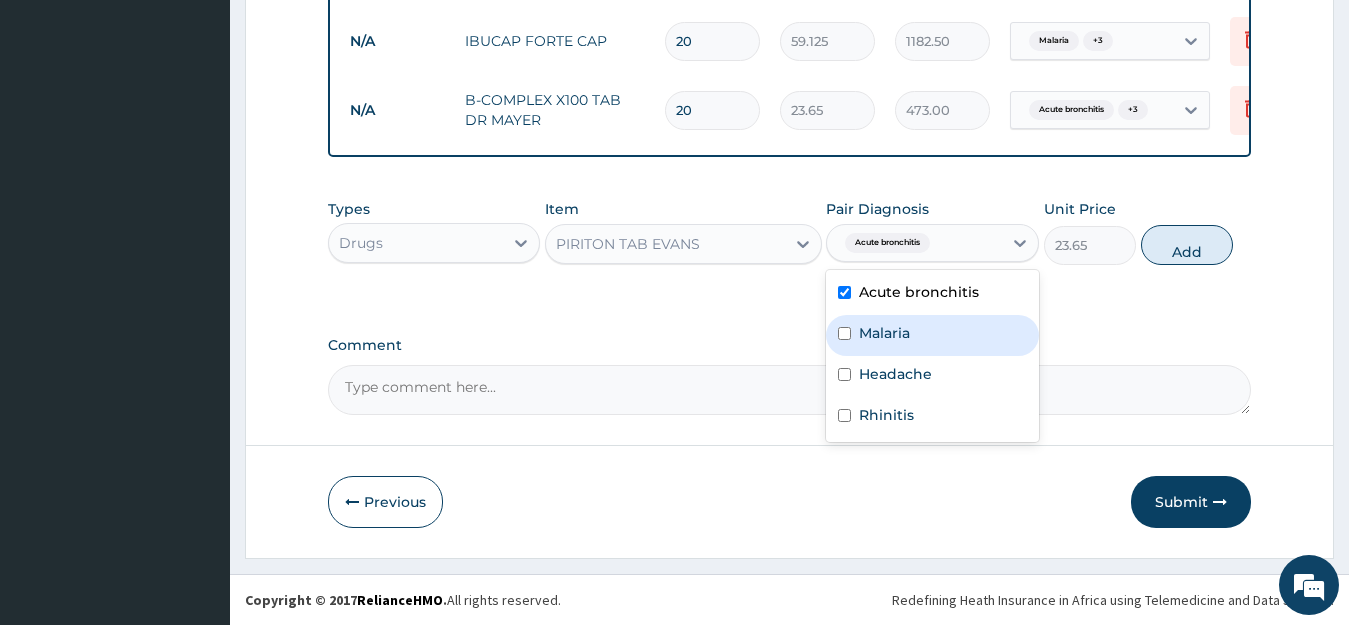click on "Malaria" at bounding box center [884, 333] 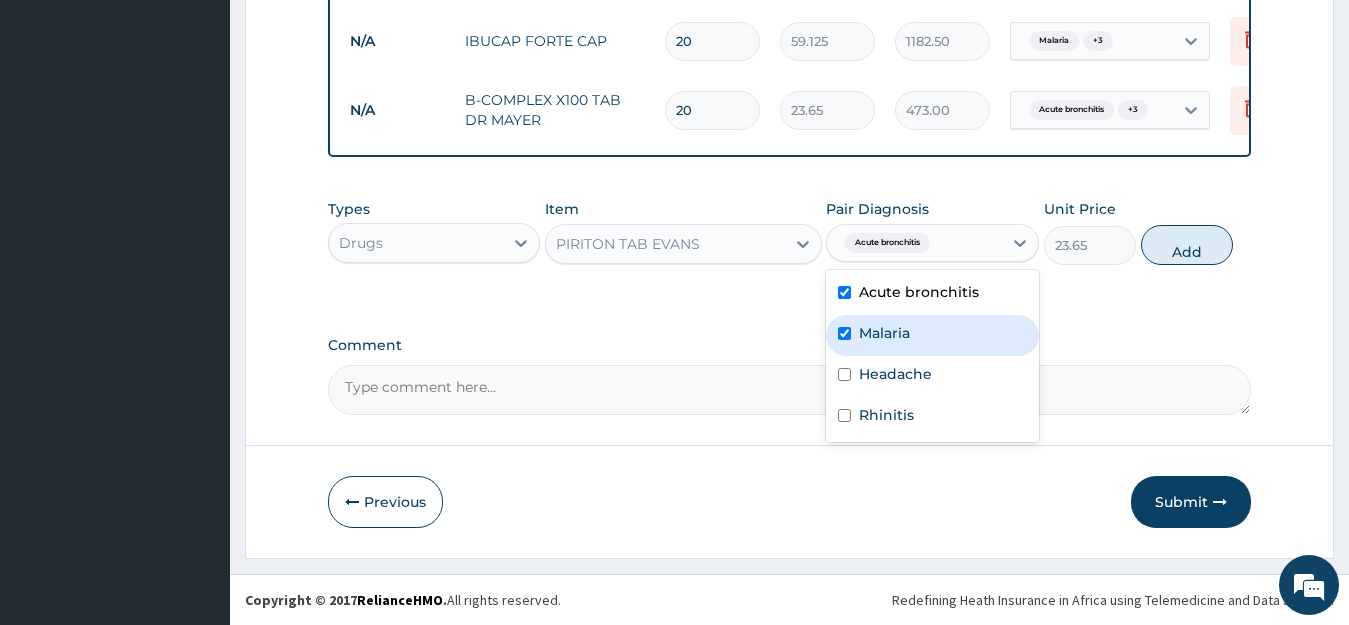 checkbox on "true" 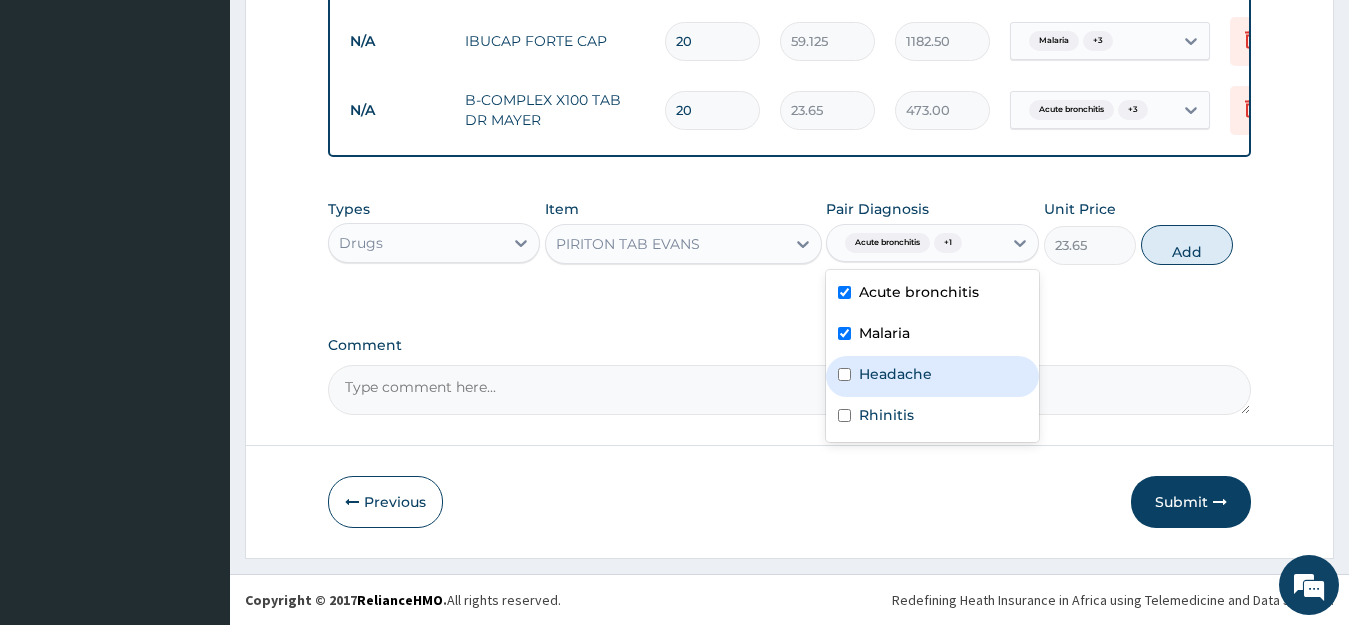 click on "Headache" at bounding box center (895, 374) 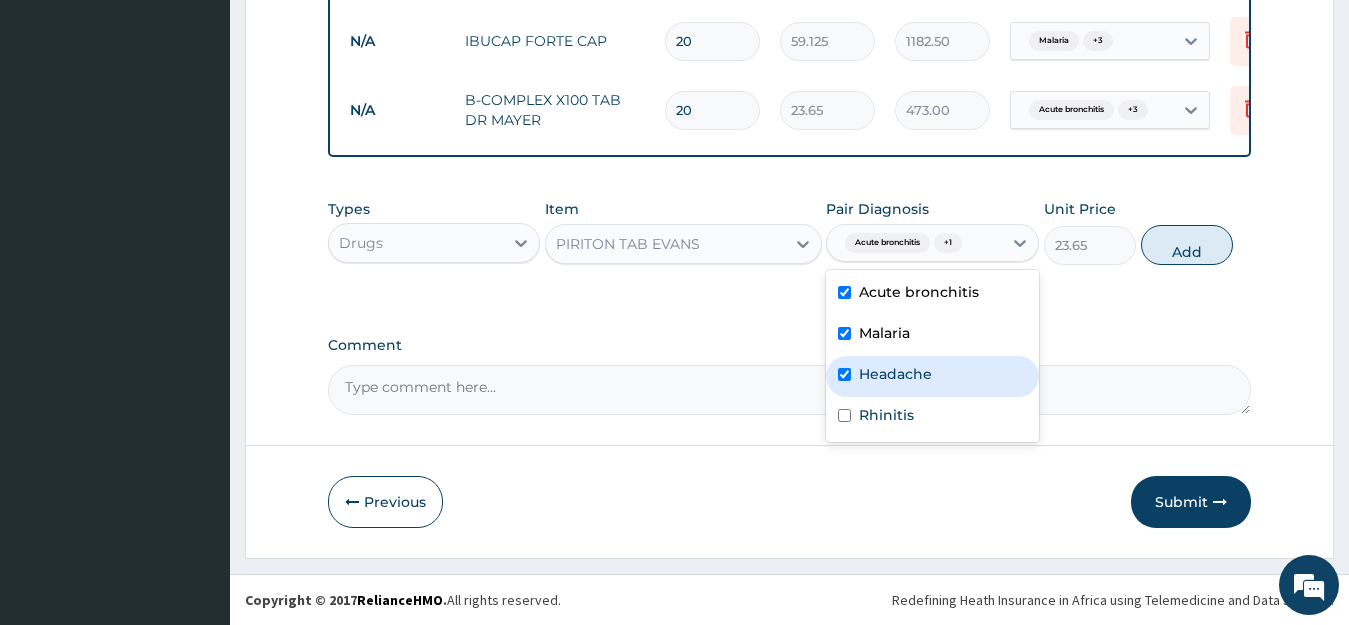 checkbox on "true" 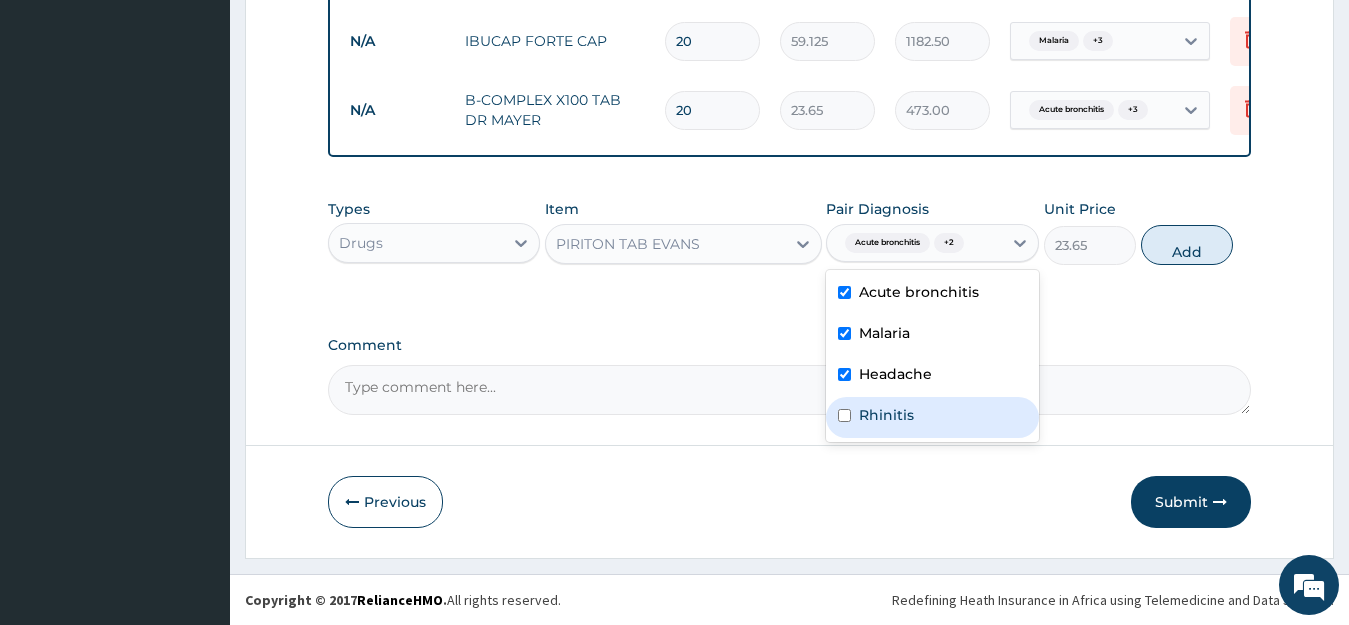 click on "Rhinitis" at bounding box center (886, 415) 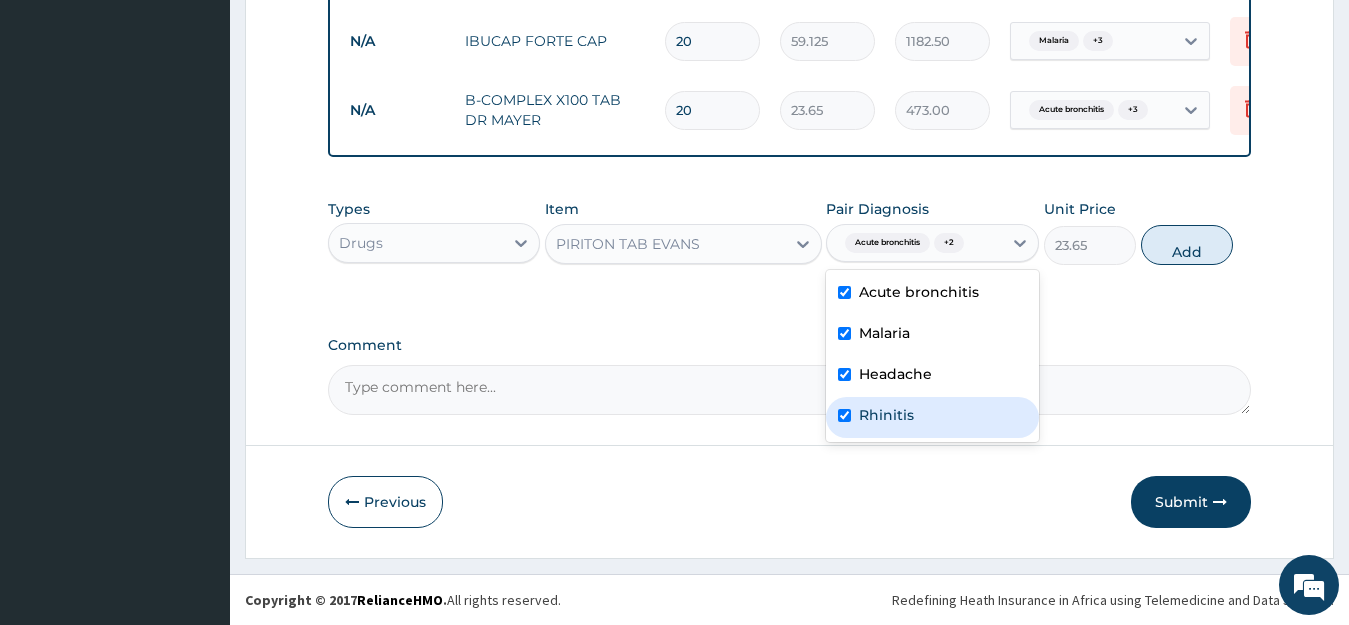 checkbox on "true" 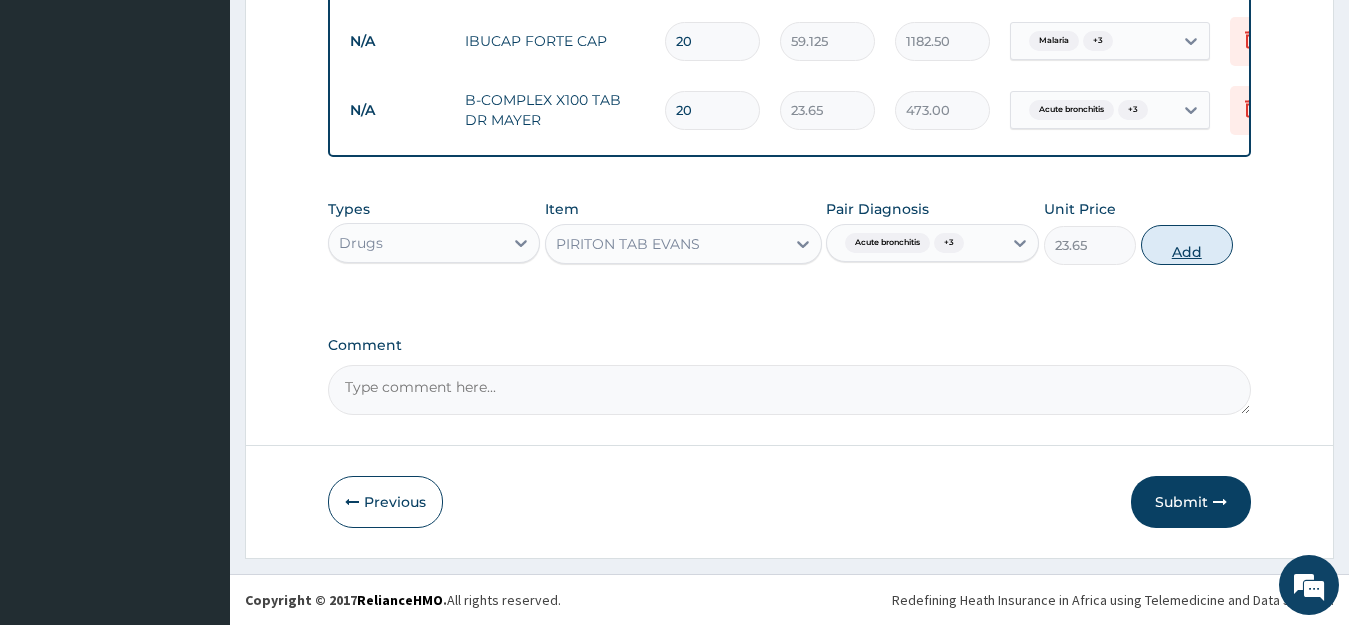 click on "Add" at bounding box center (1187, 245) 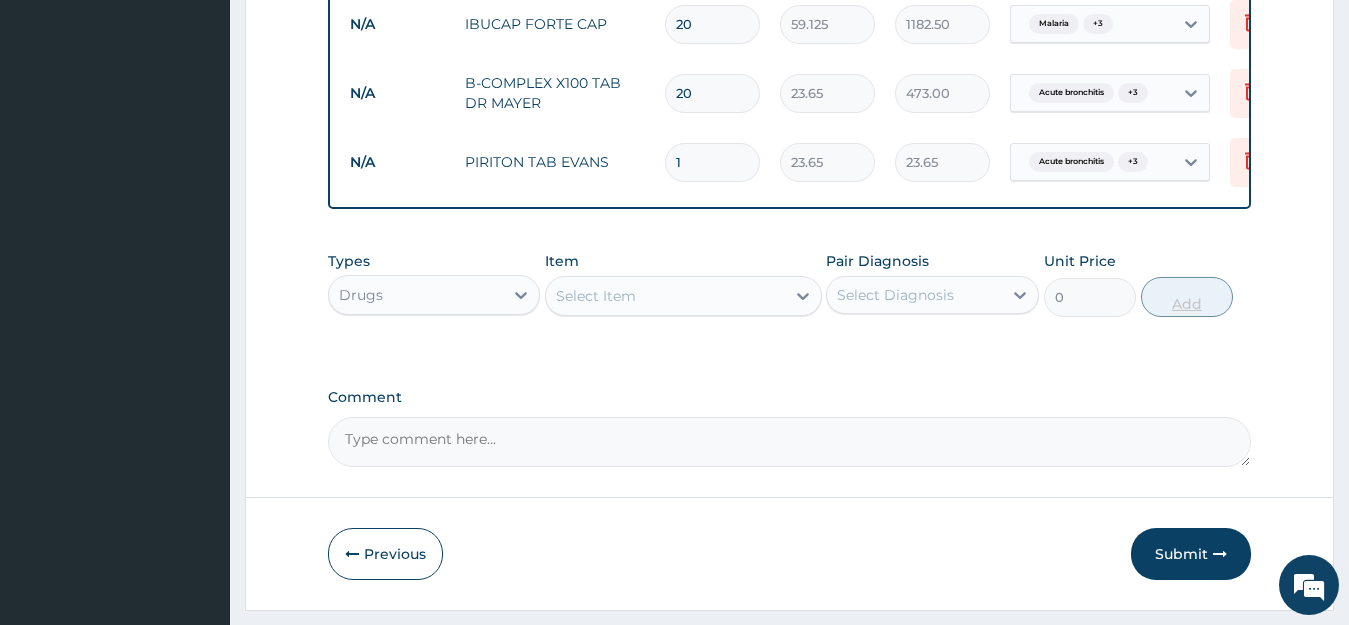 type on "10" 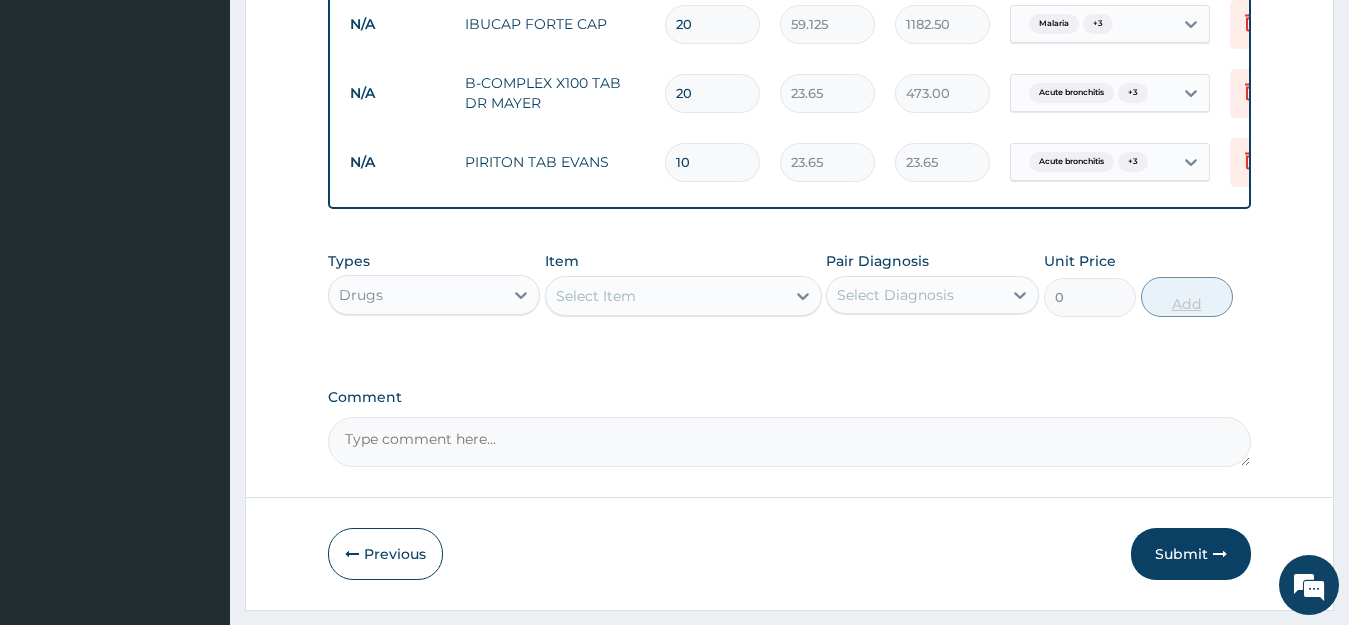 type on "236.50" 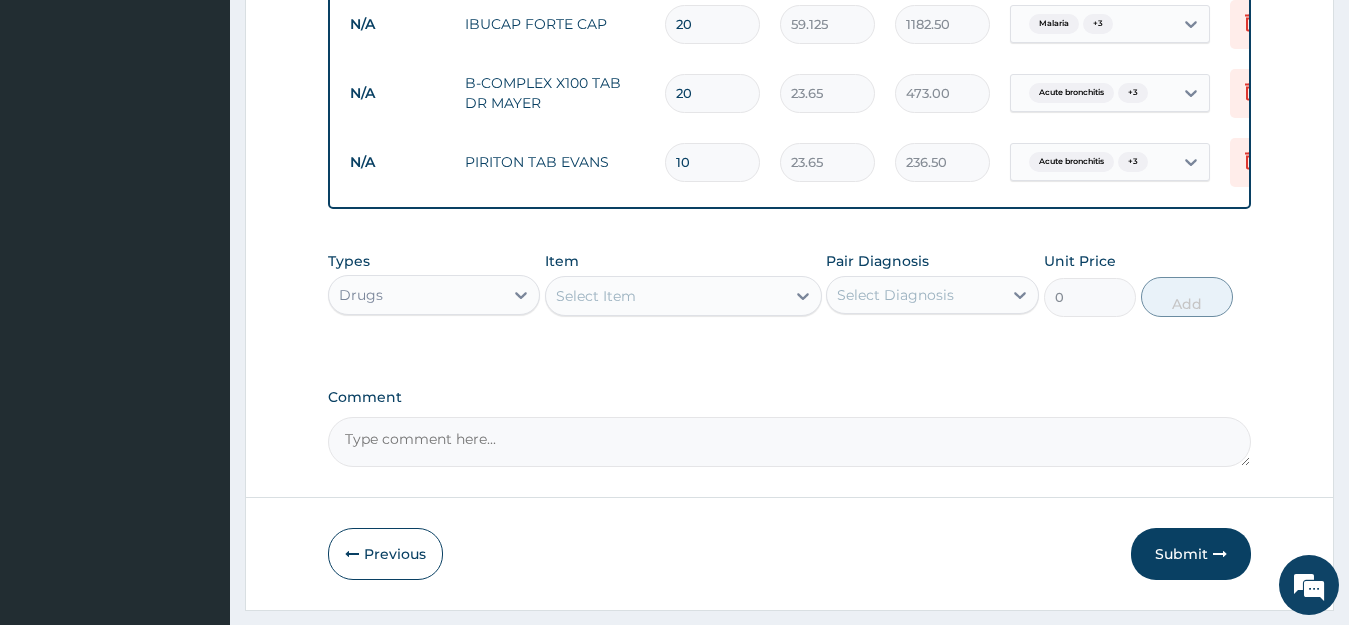 type on "10" 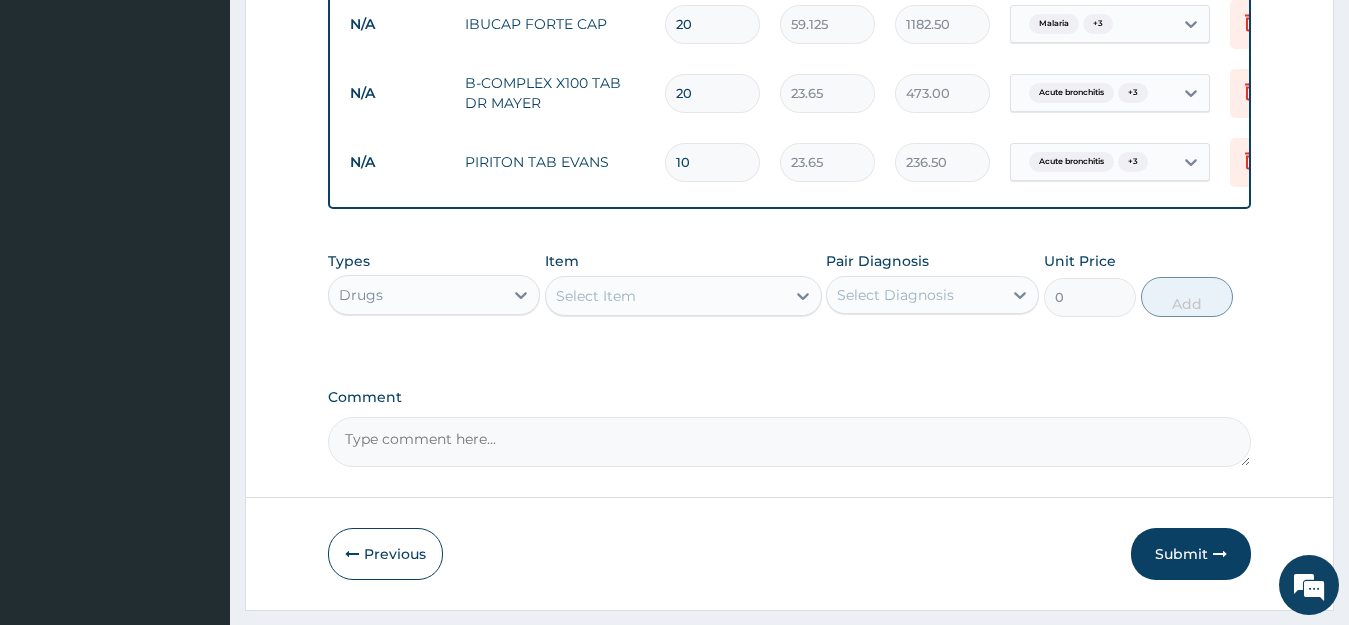 click on "Select Item" at bounding box center (665, 296) 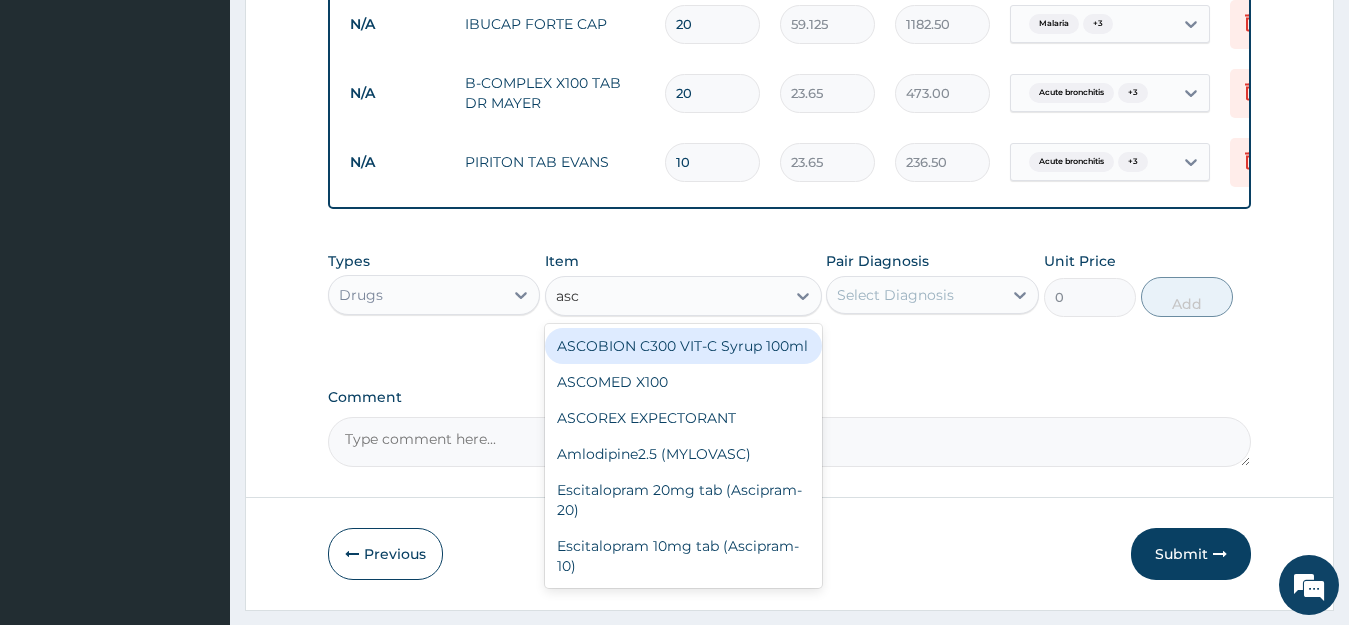 type on "asco" 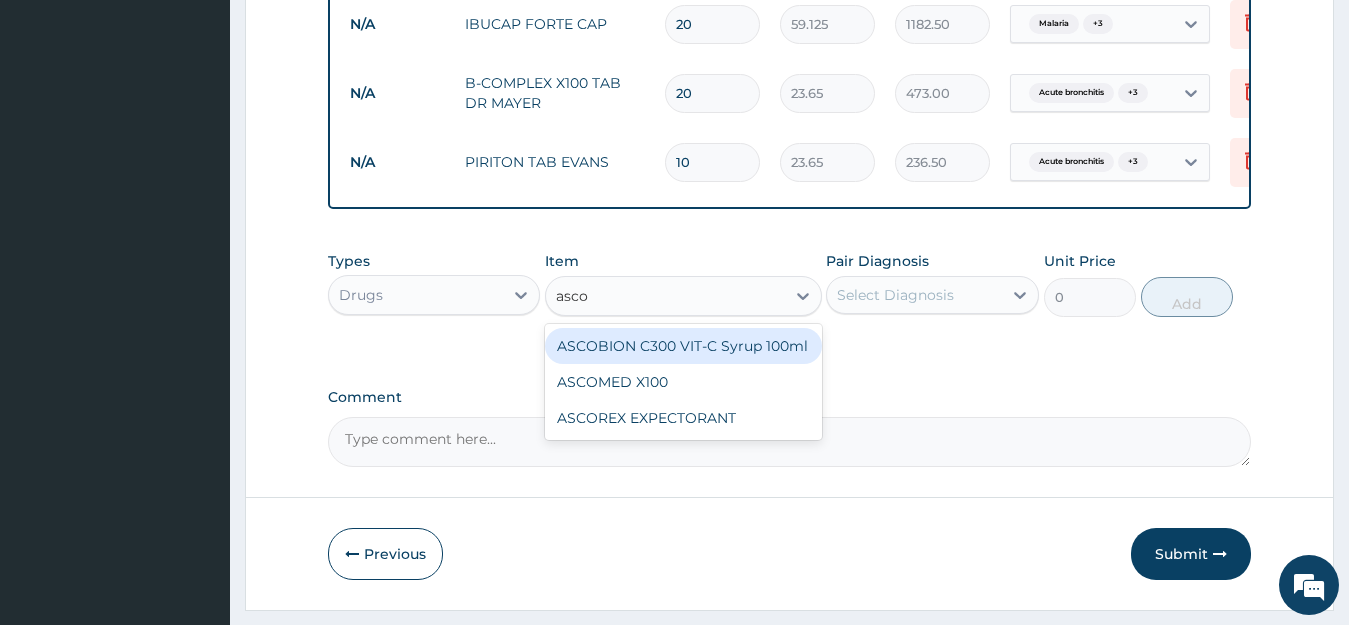 click on "ASCOBION C300 VIT-C Syrup 100ml" at bounding box center [683, 346] 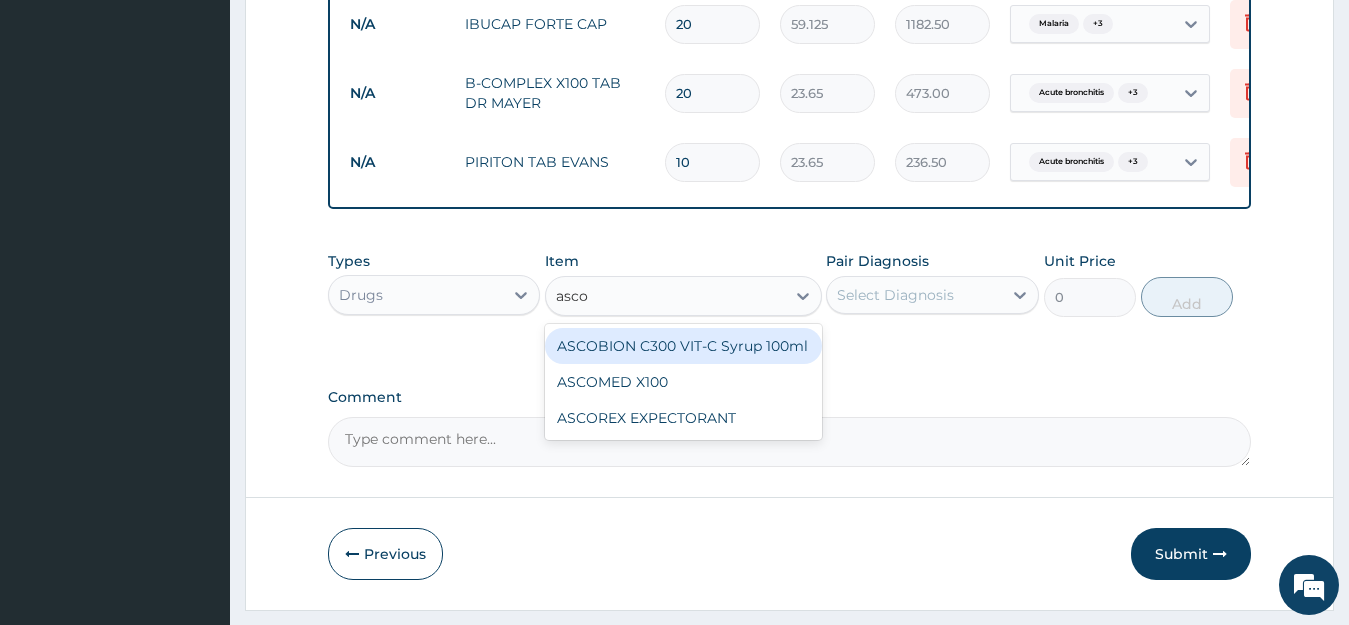 type 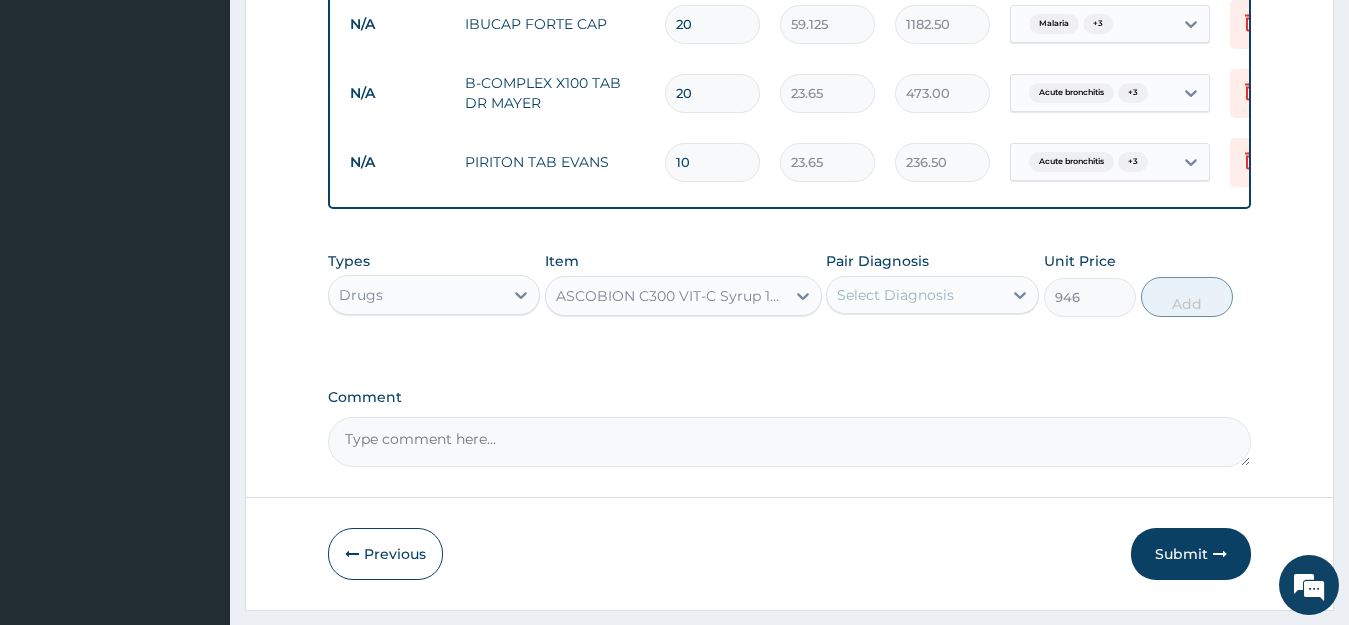 click on "ASCOBION C300 VIT-C Syrup 100ml" at bounding box center (671, 296) 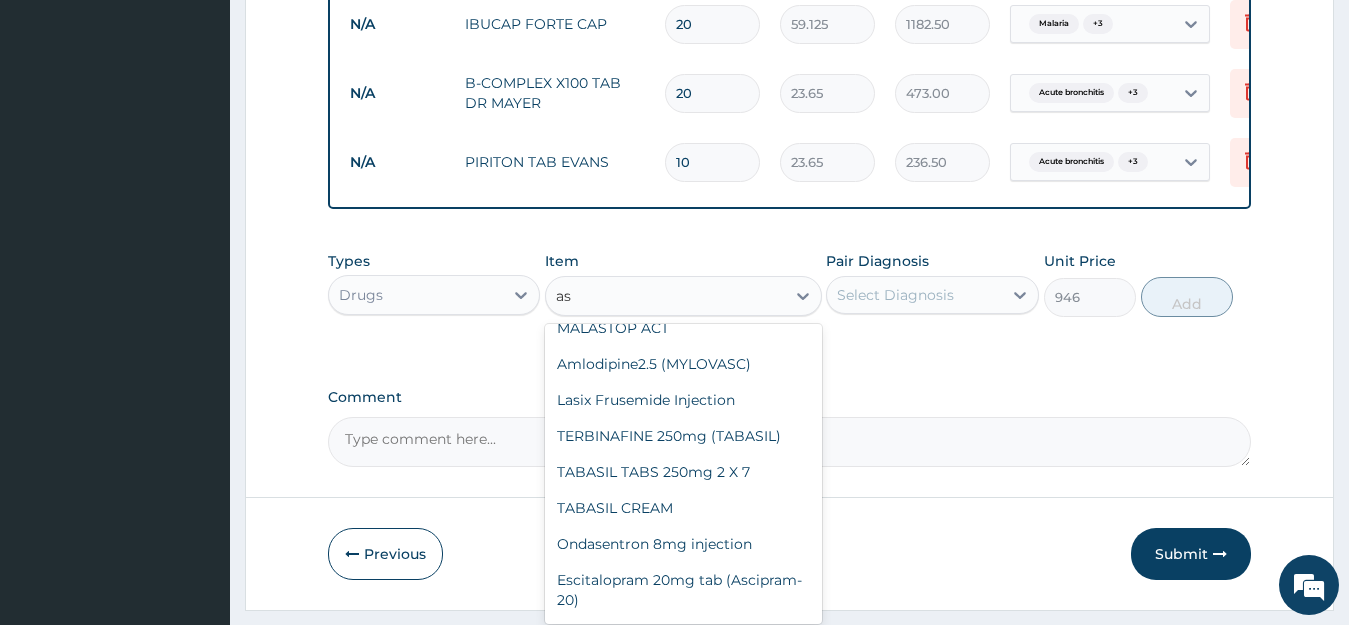 scroll, scrollTop: 0, scrollLeft: 0, axis: both 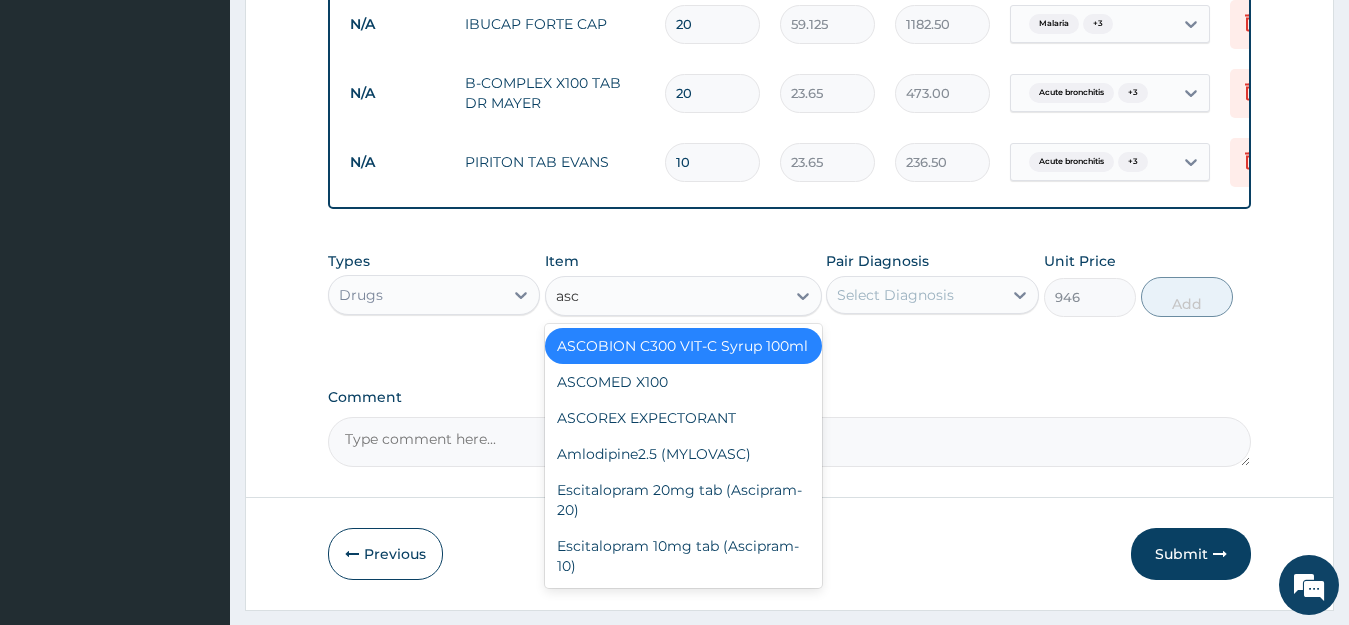 type on "asco" 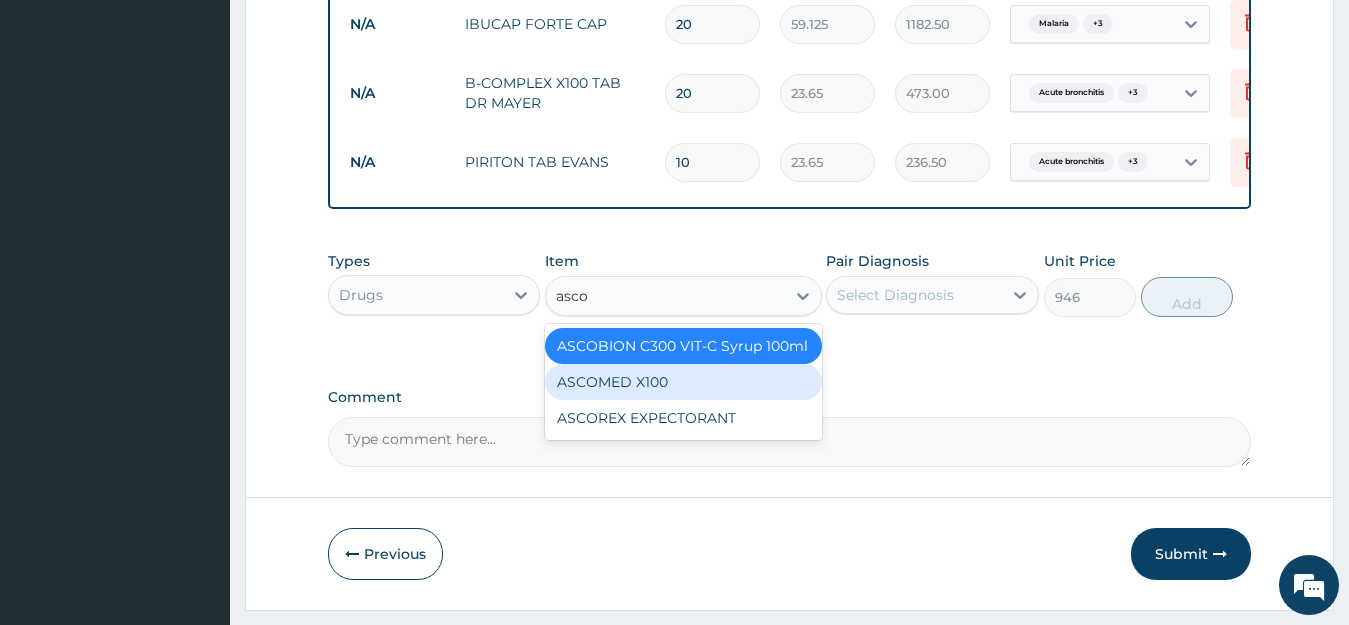 click on "ASCOMED X100" at bounding box center (683, 382) 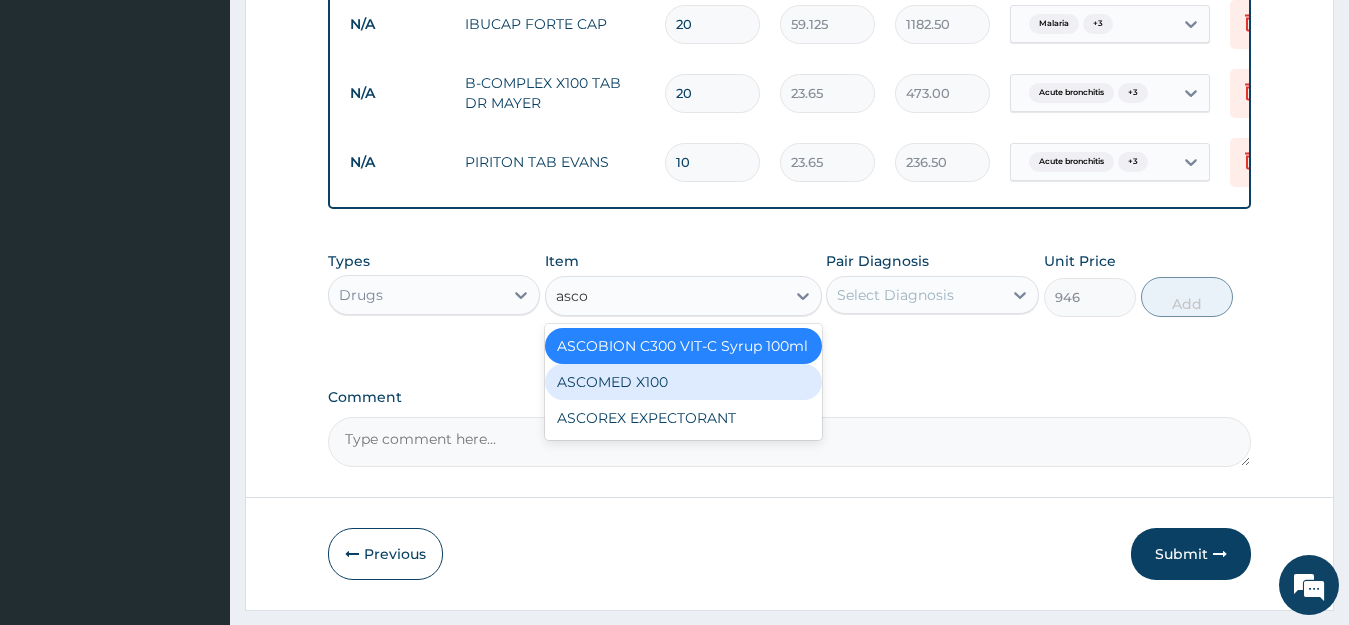 type 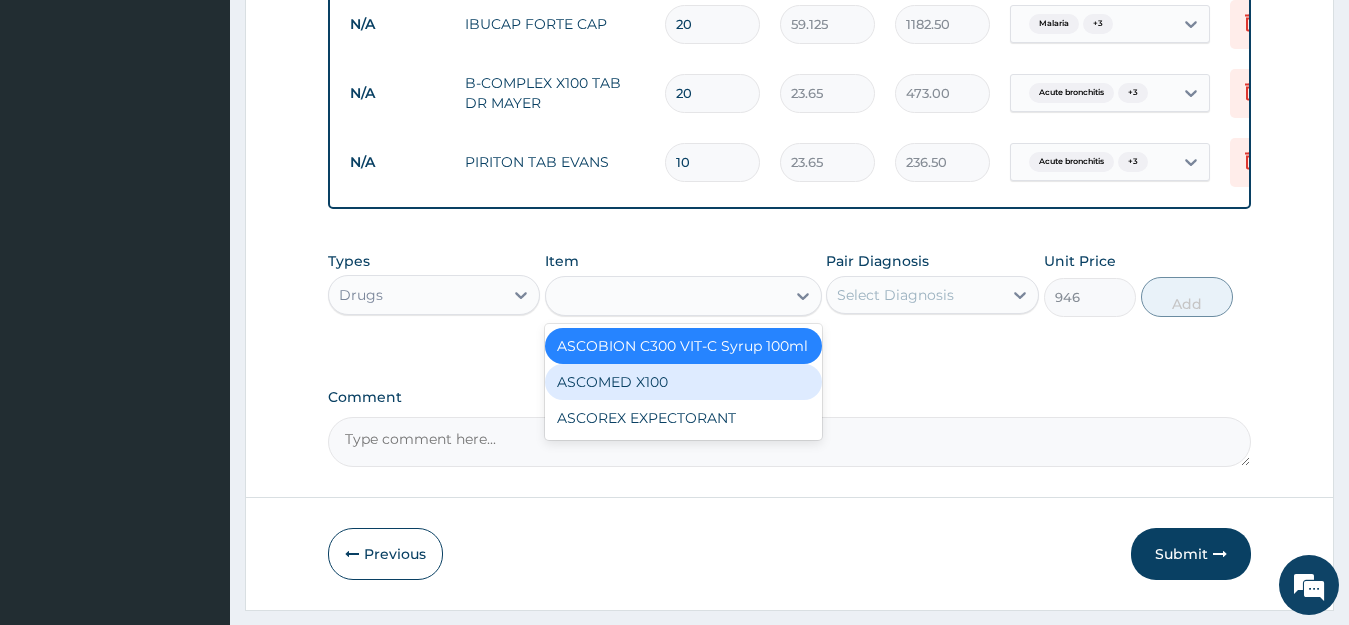 type on "23.65" 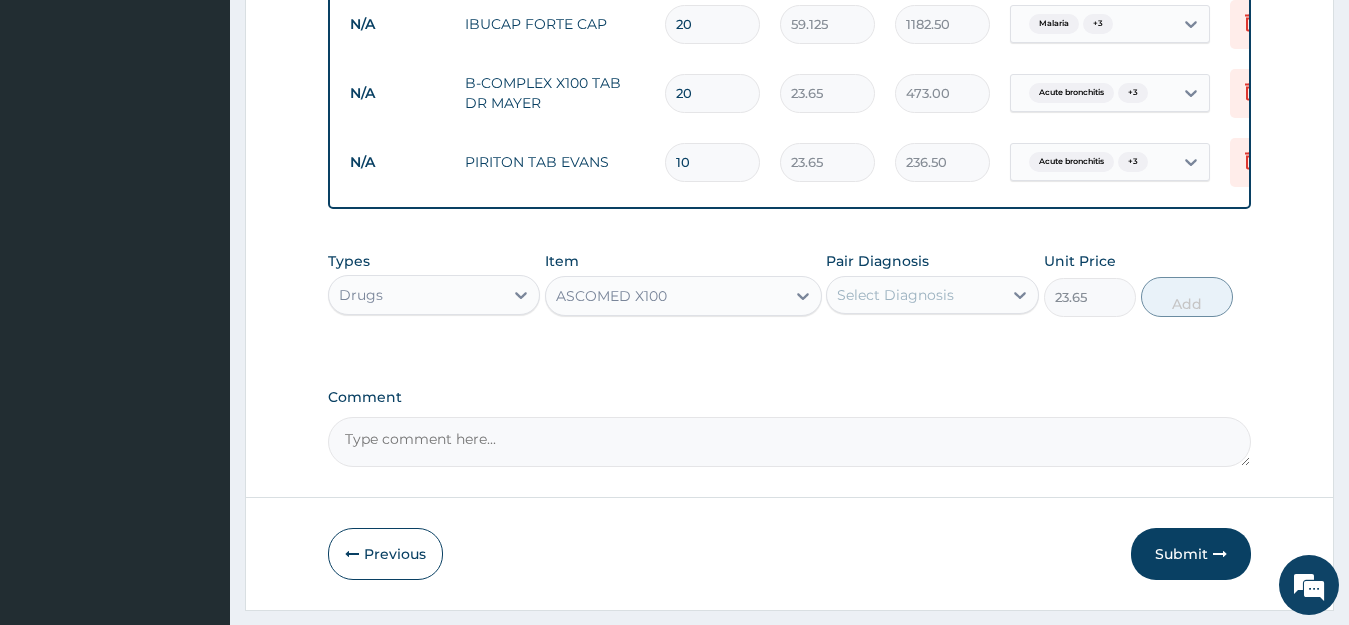 click on "Select Diagnosis" at bounding box center [895, 295] 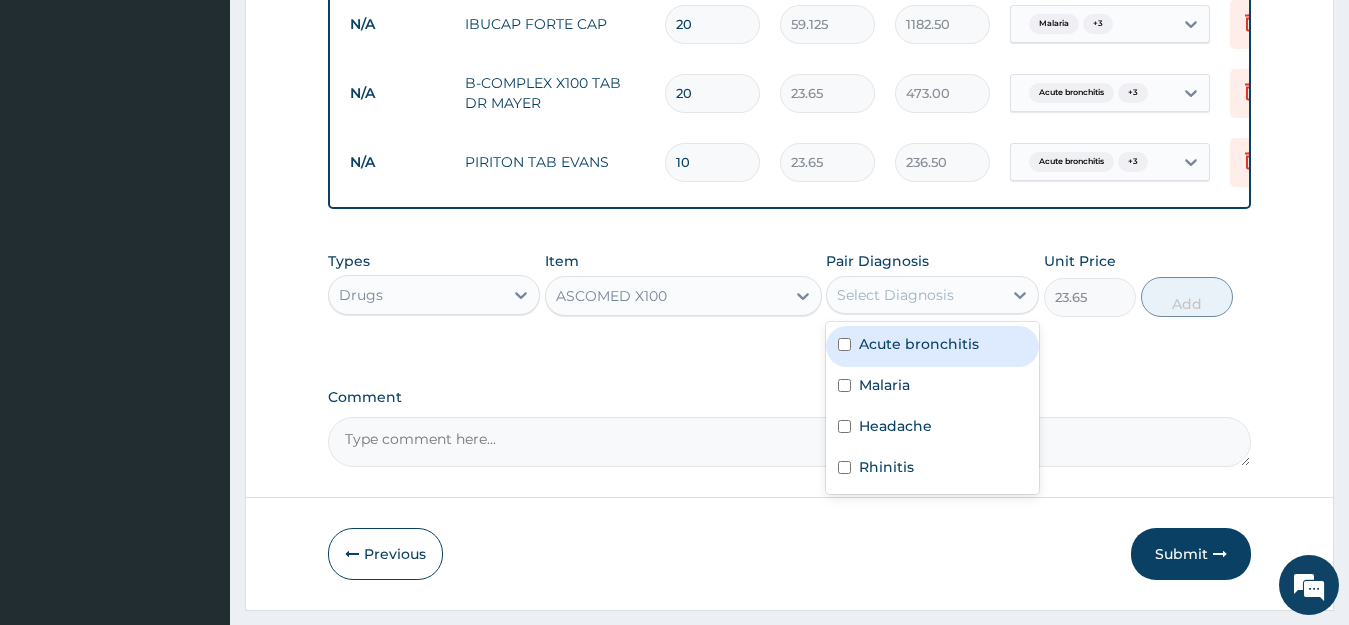 click on "Acute bronchitis" at bounding box center (919, 344) 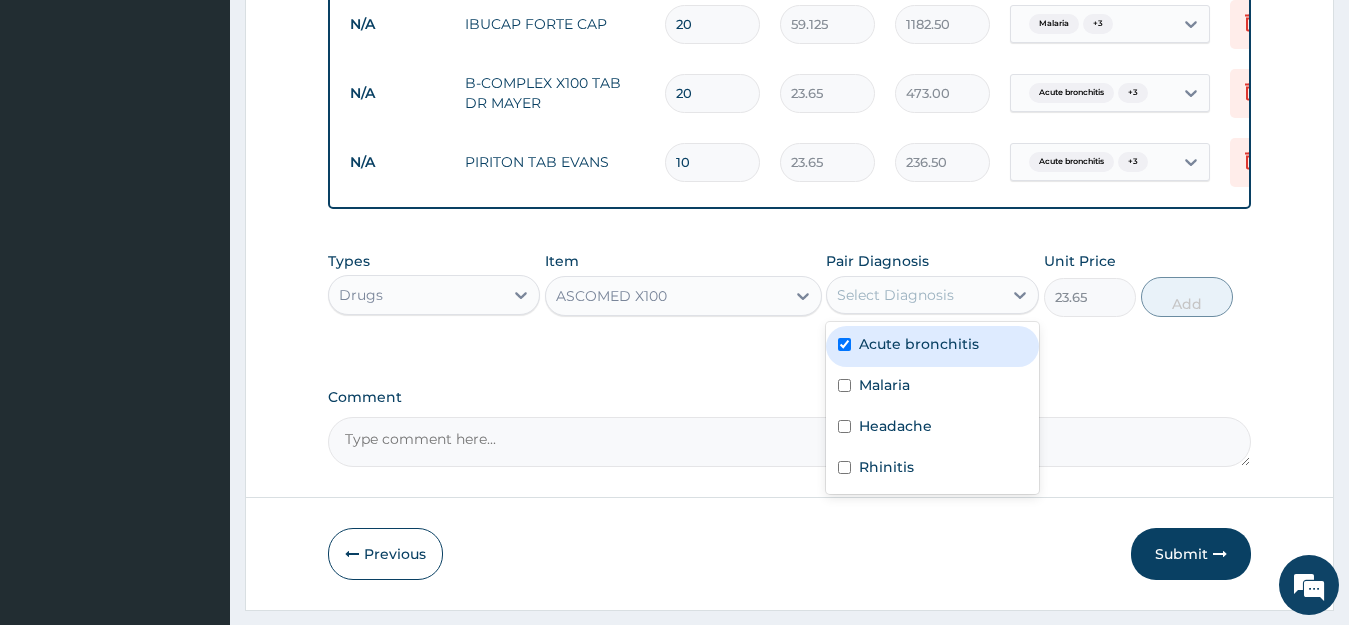 checkbox on "true" 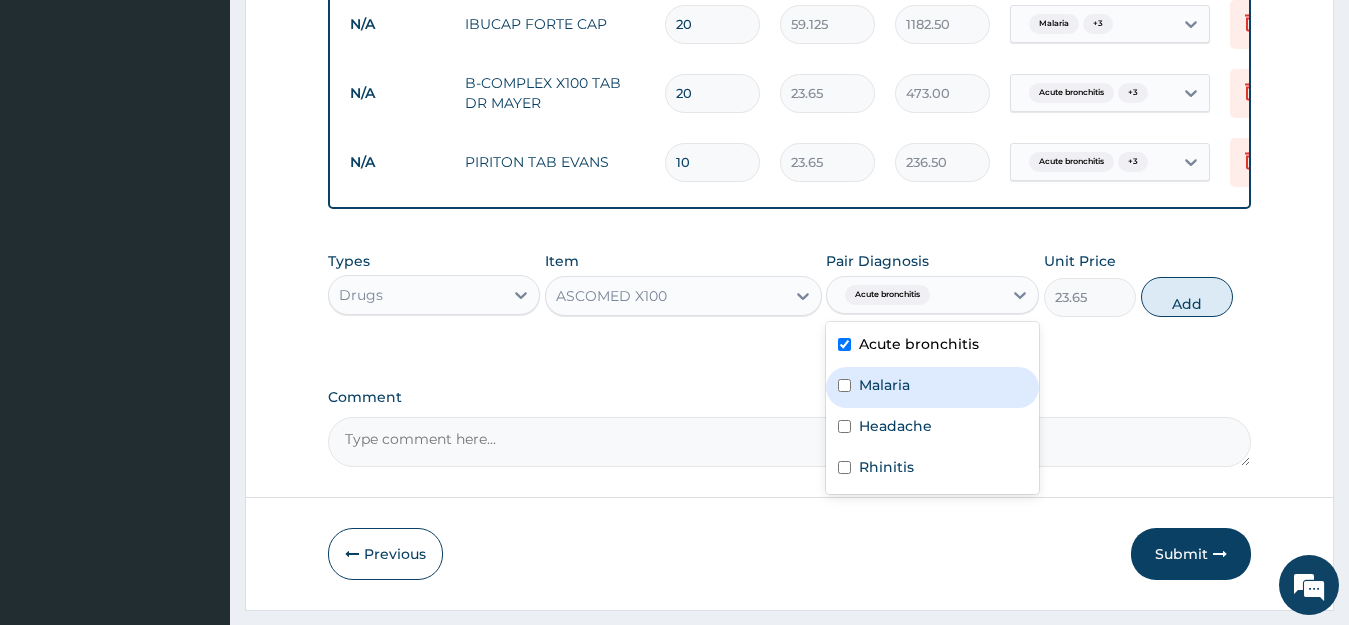 click on "Malaria" at bounding box center (884, 385) 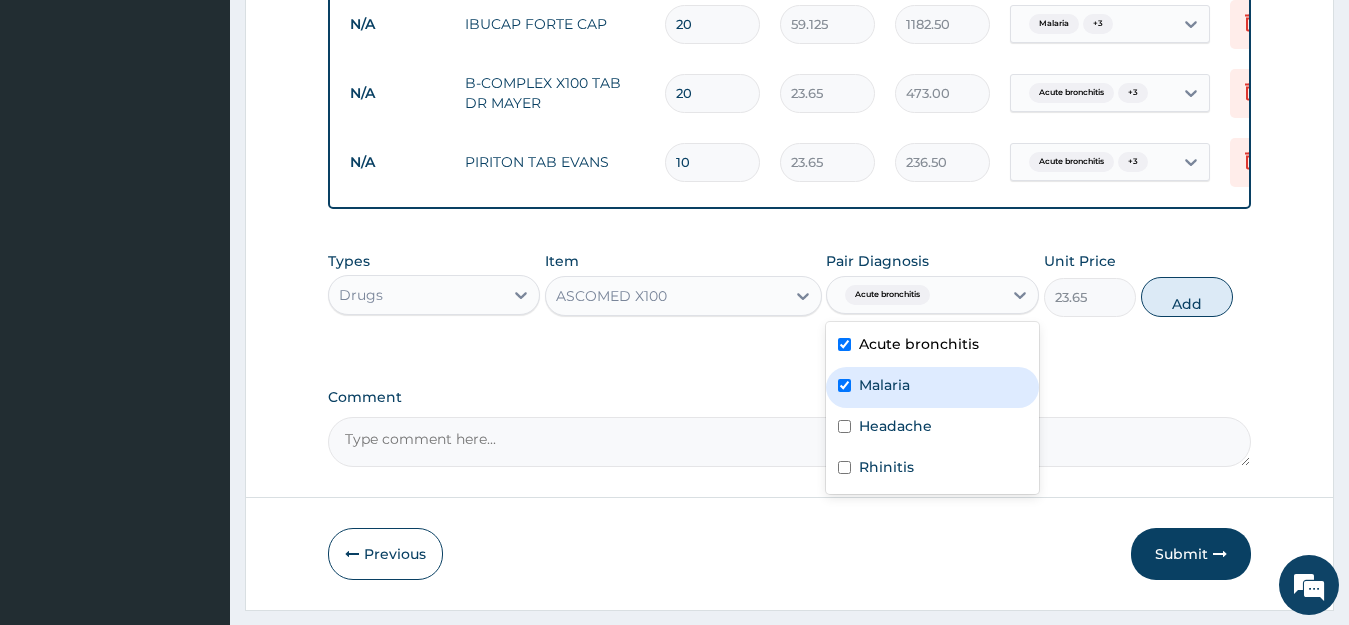 checkbox on "true" 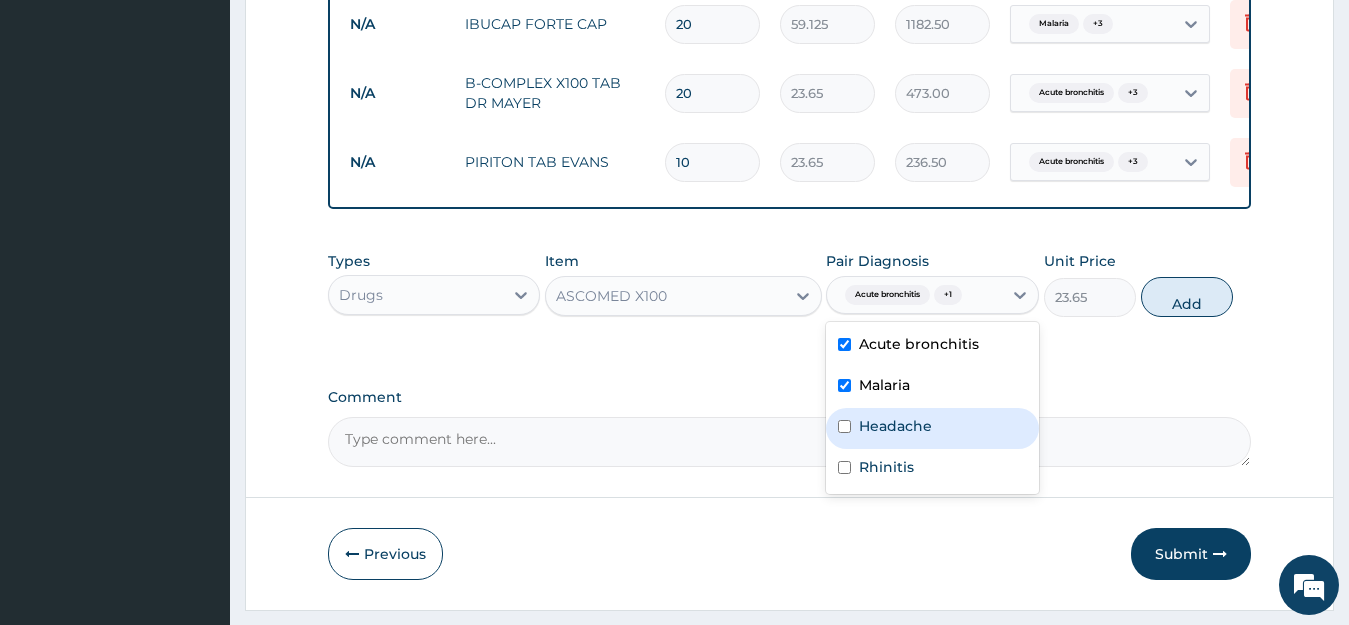 click on "Headache" at bounding box center [895, 426] 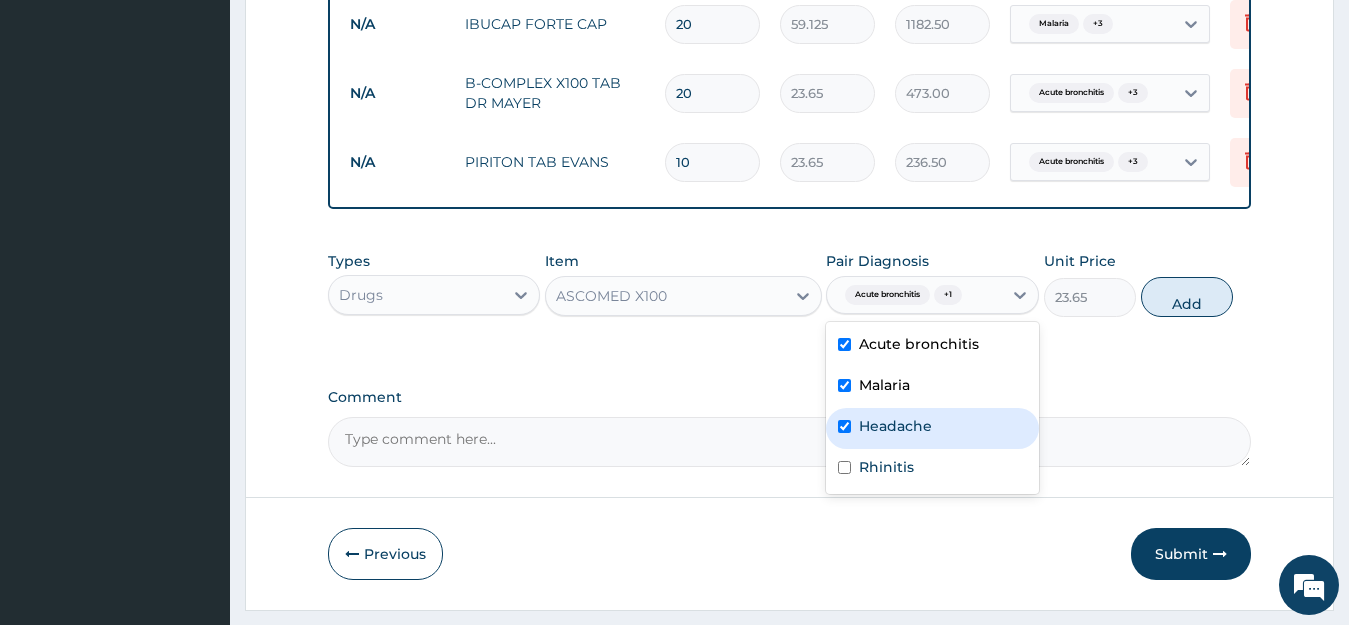 checkbox on "true" 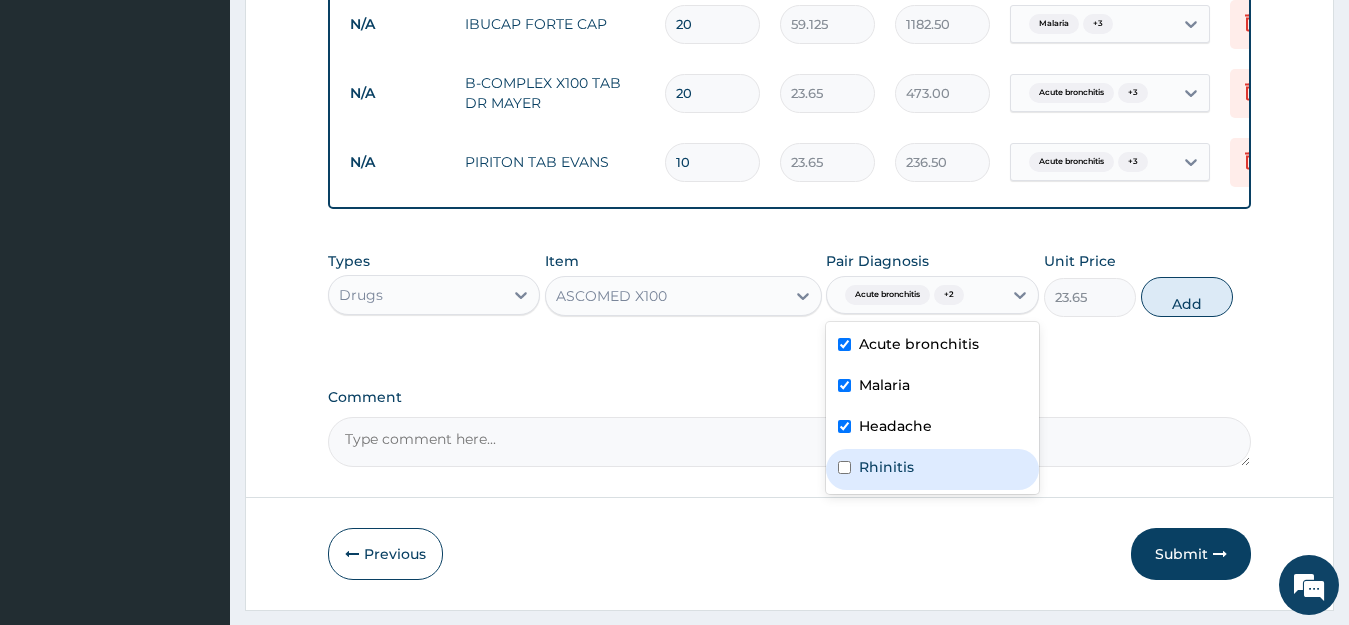click on "Rhinitis" at bounding box center [932, 469] 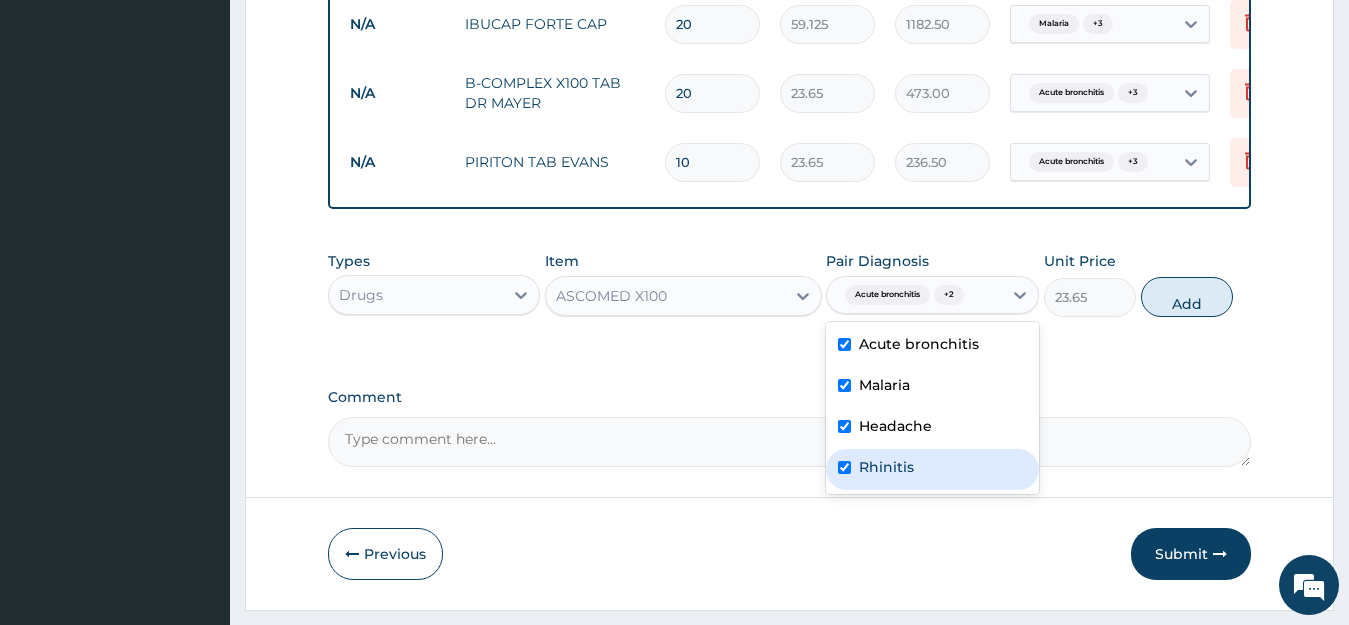checkbox on "true" 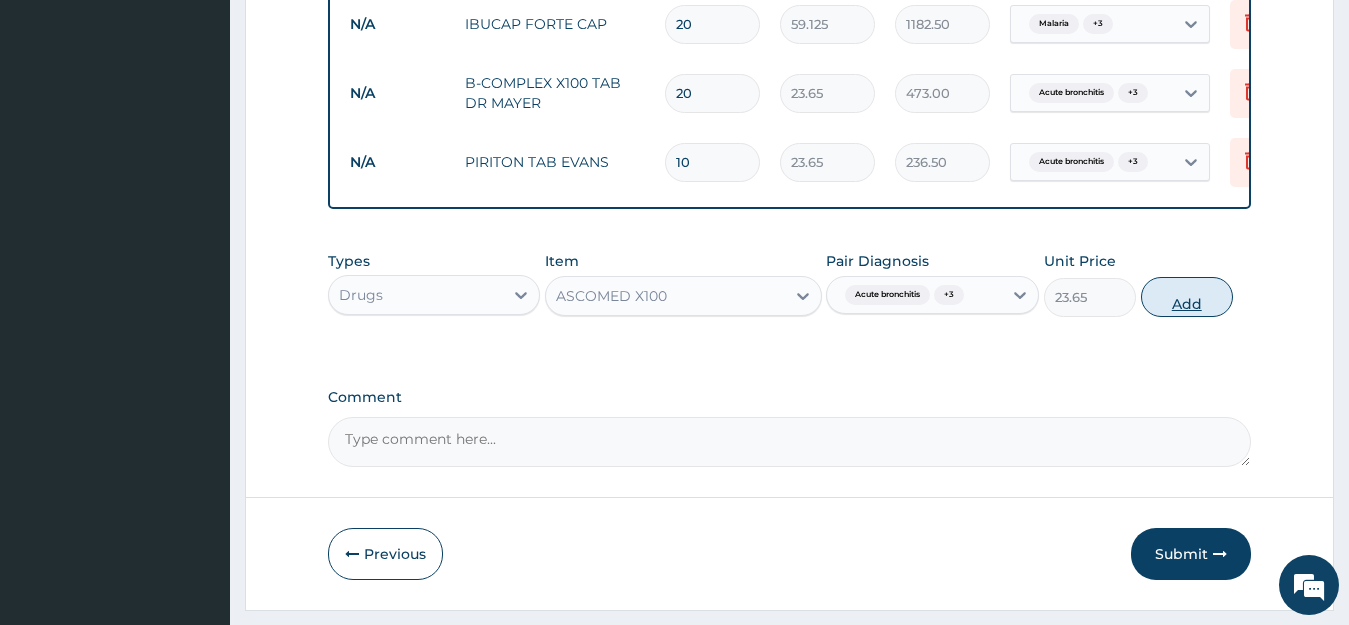 click on "Add" at bounding box center (1187, 297) 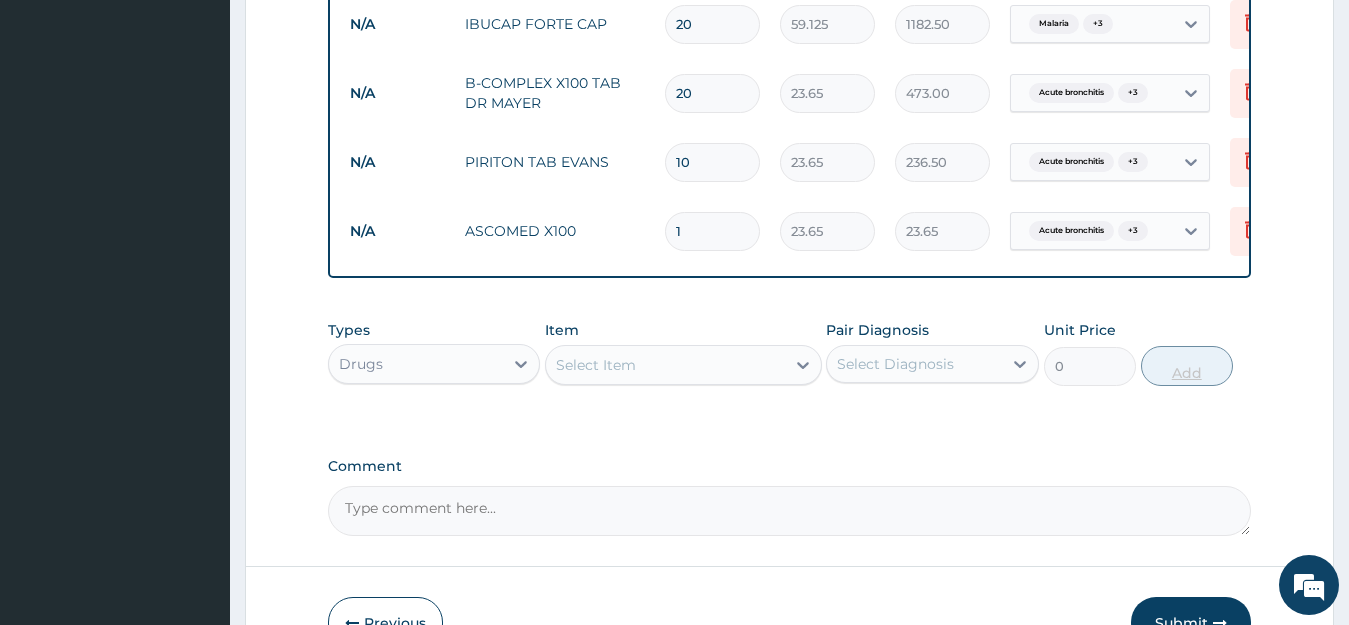 type 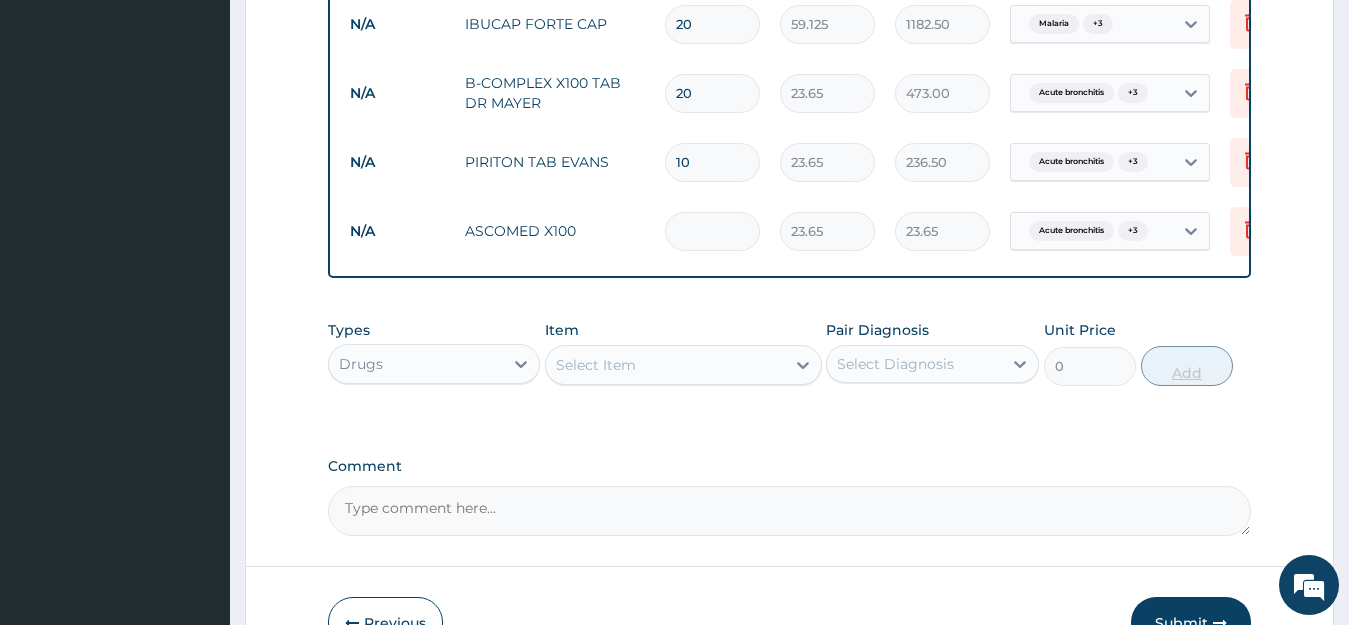 type on "0.00" 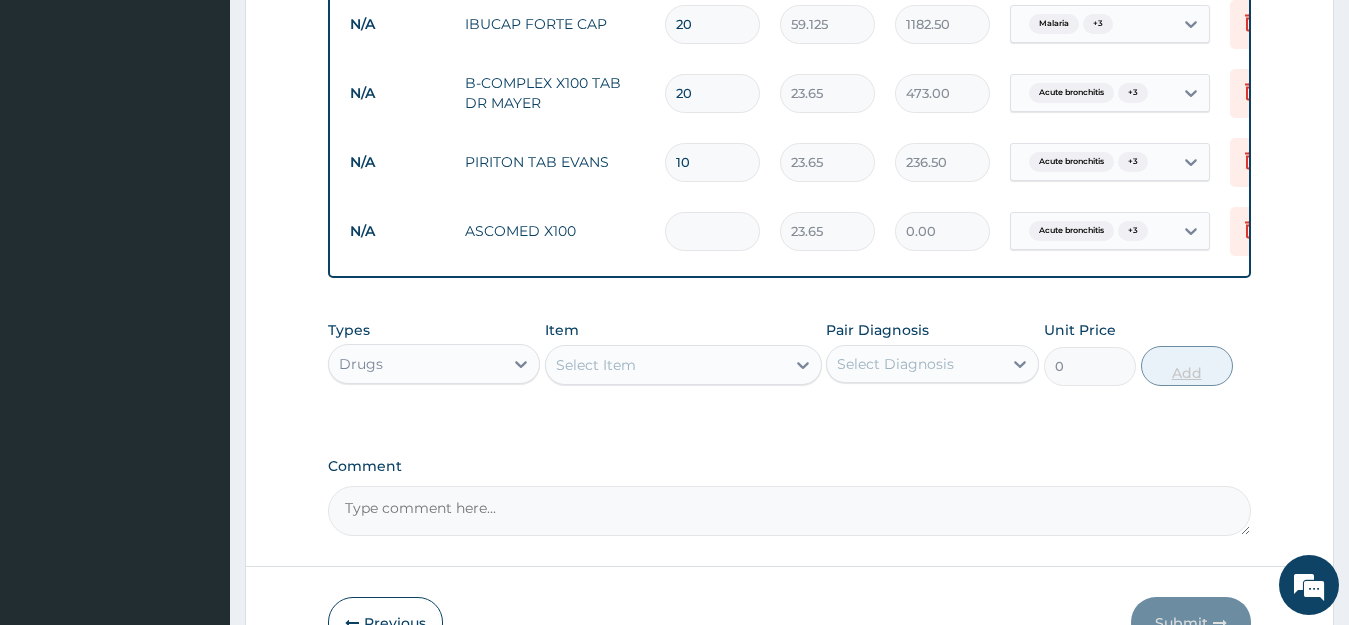 type on "3" 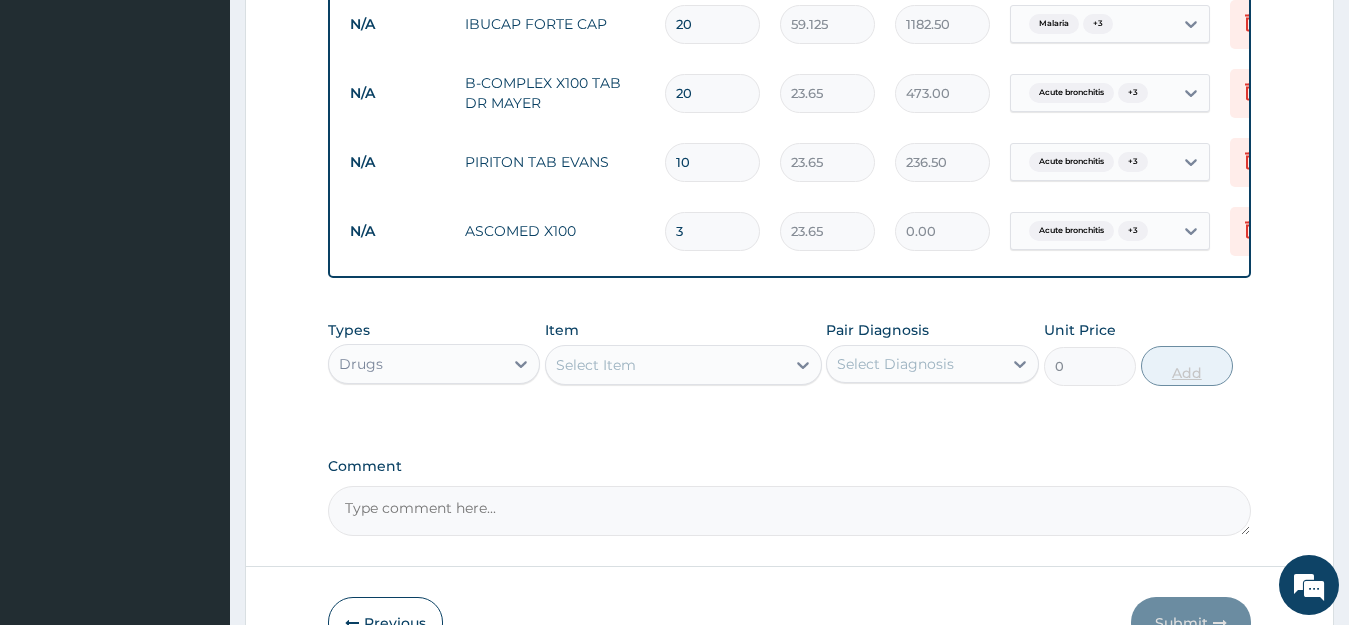 type on "70.95" 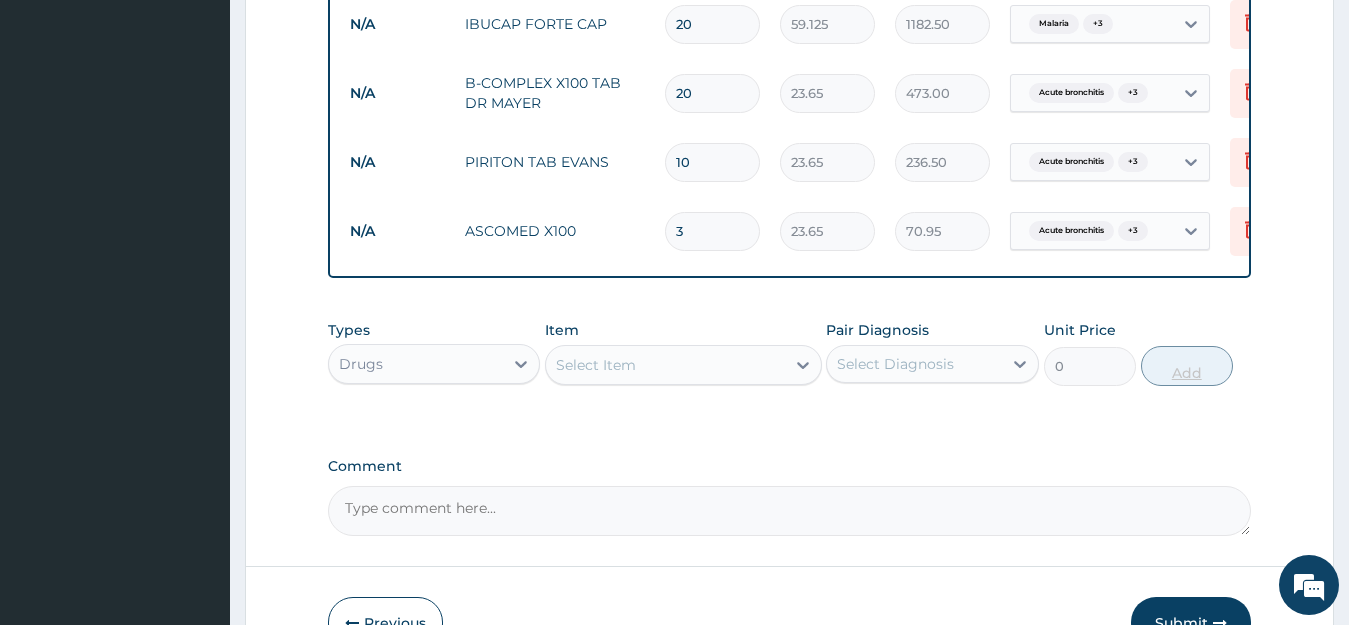 type on "30" 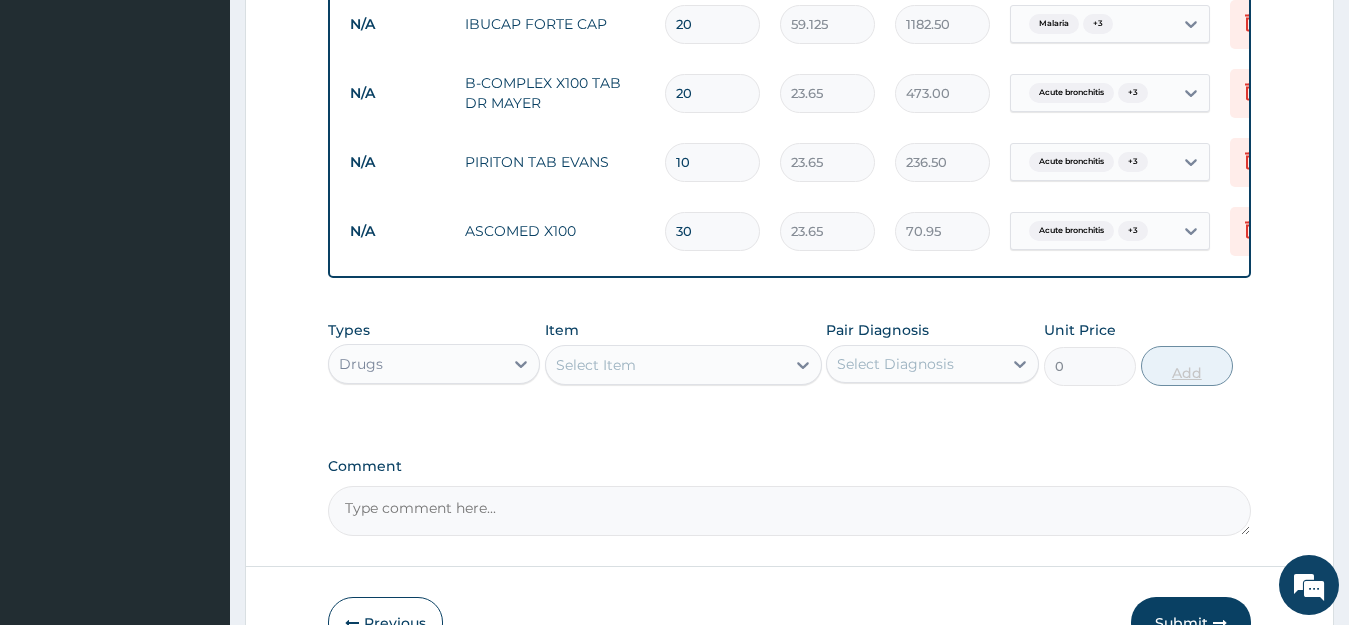 type on "709.50" 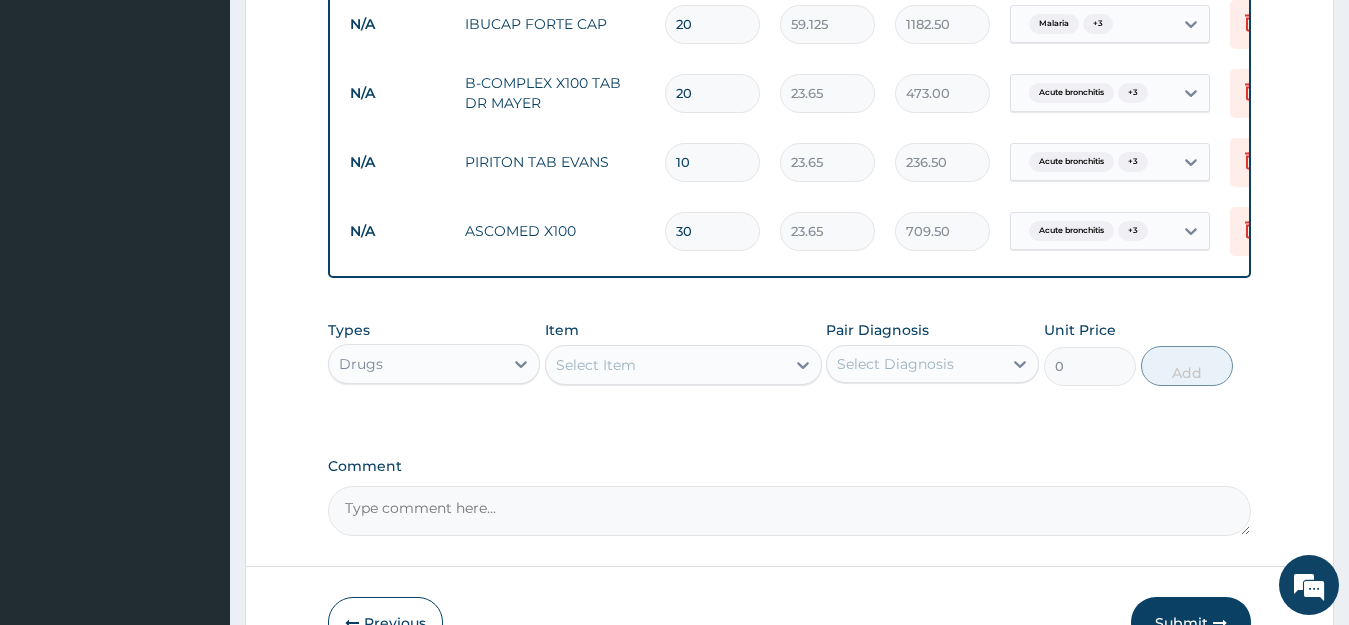 scroll, scrollTop: 1865, scrollLeft: 0, axis: vertical 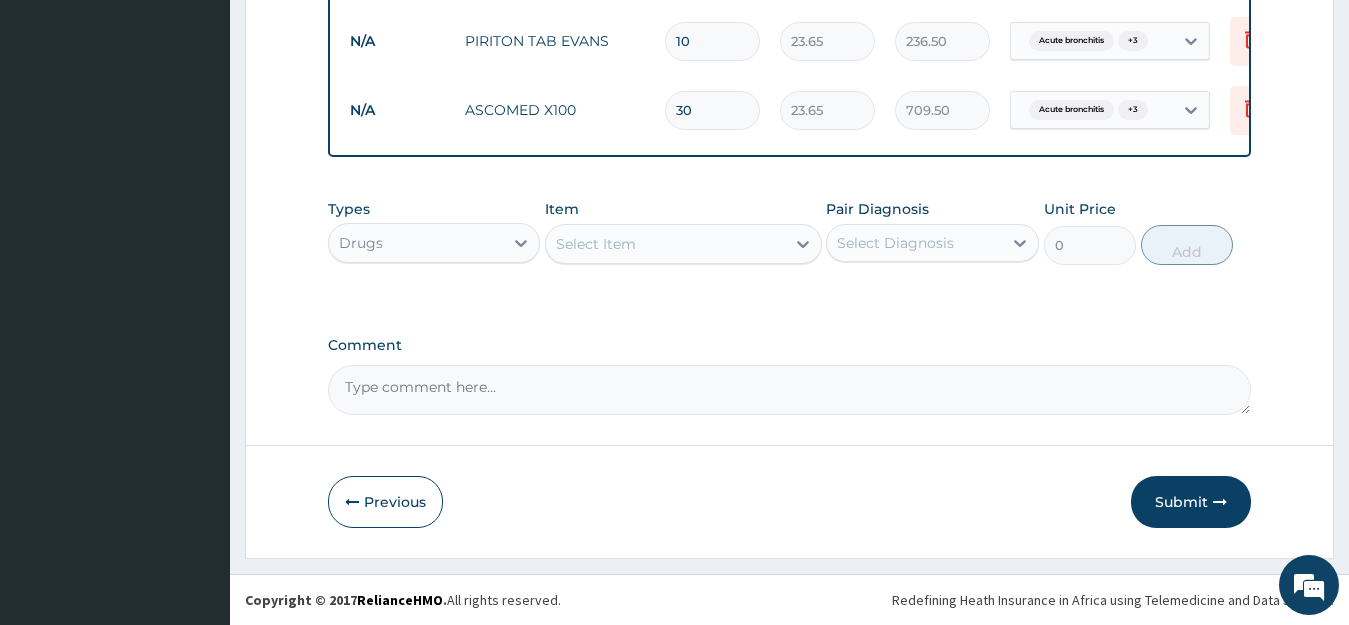 type on "30" 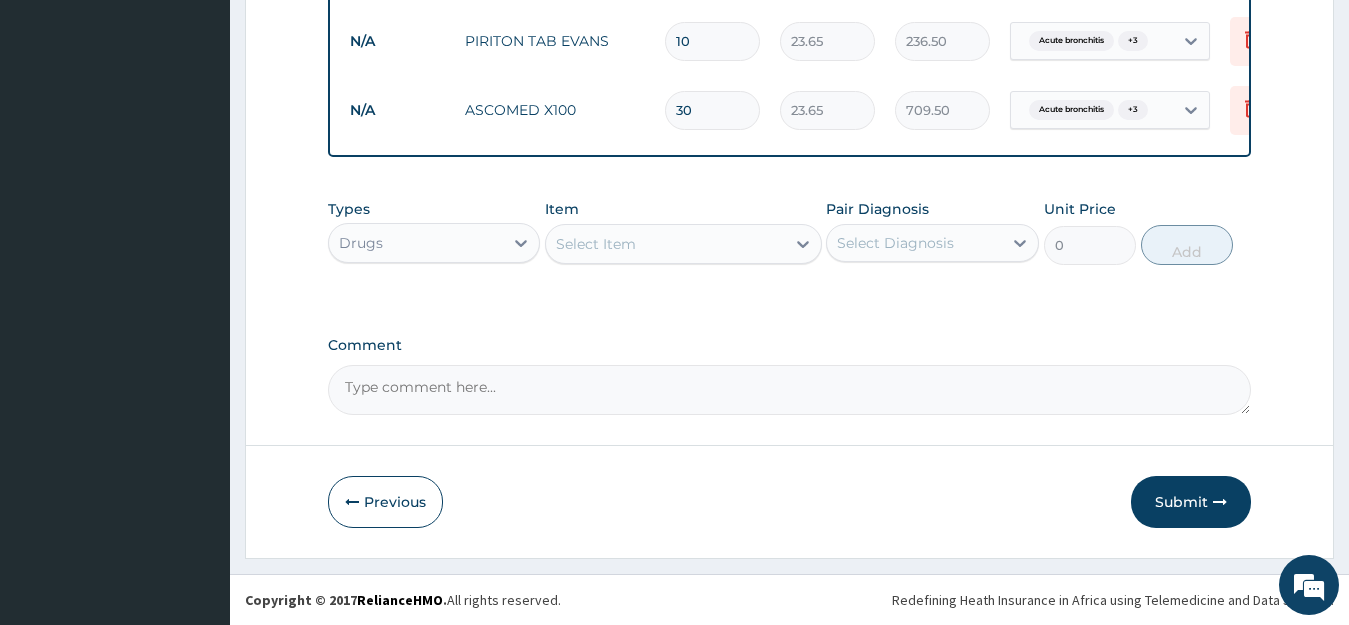 click on "Select Item" at bounding box center [665, 244] 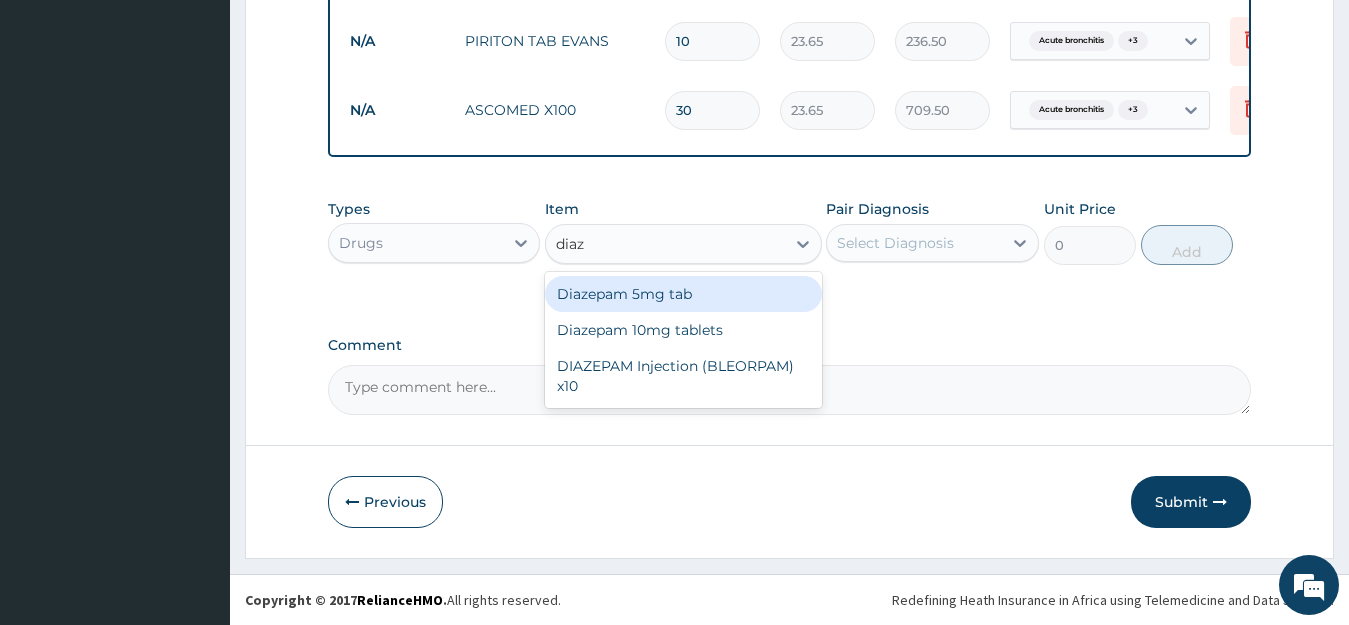 type on "diaze" 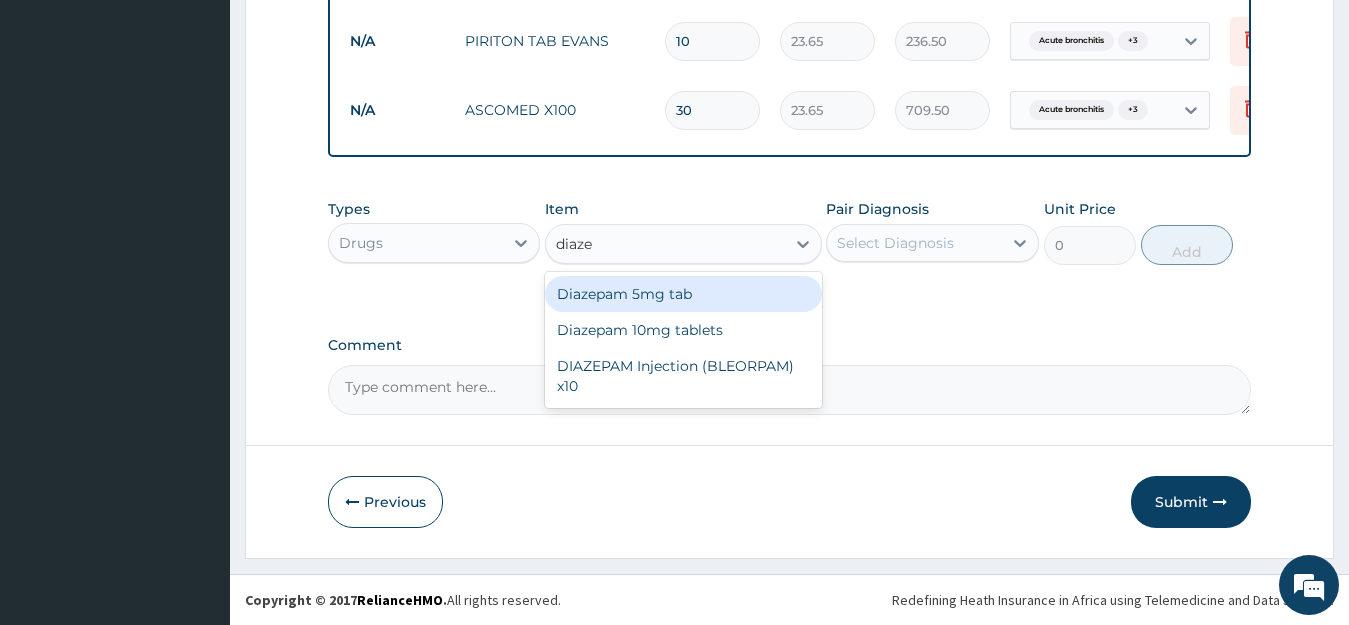 click on "Diazepam 5mg tab" at bounding box center (683, 294) 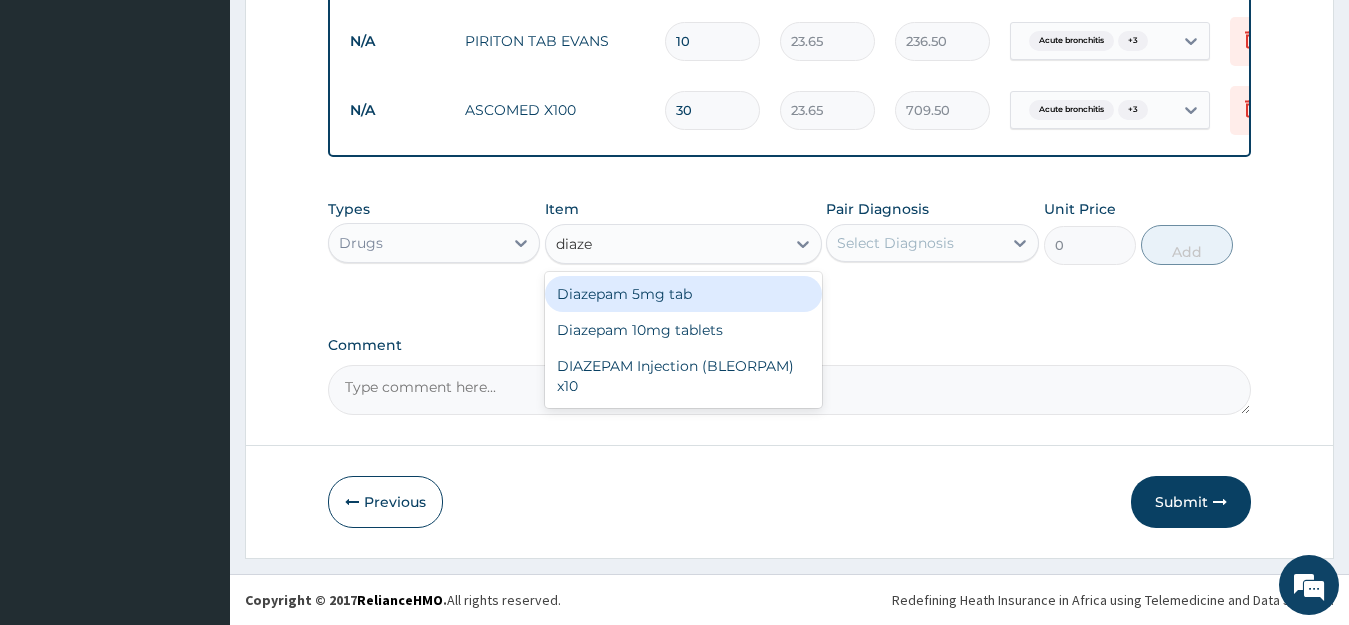 type 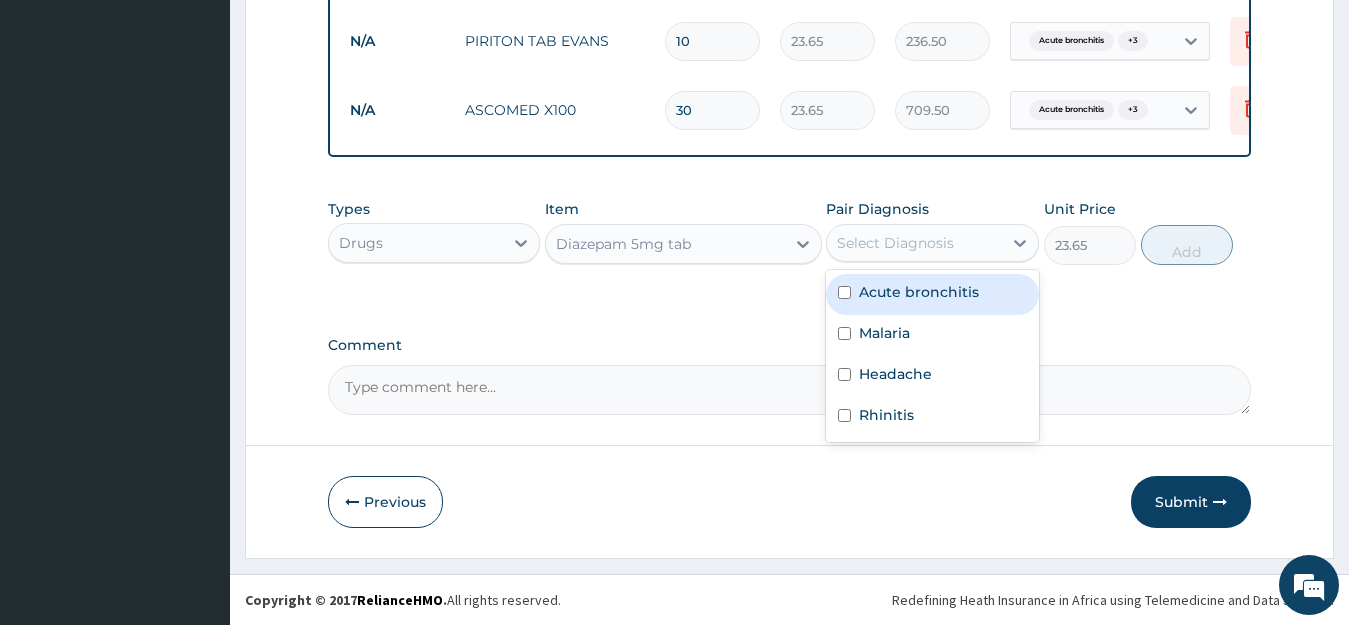 click on "Select Diagnosis" at bounding box center (914, 243) 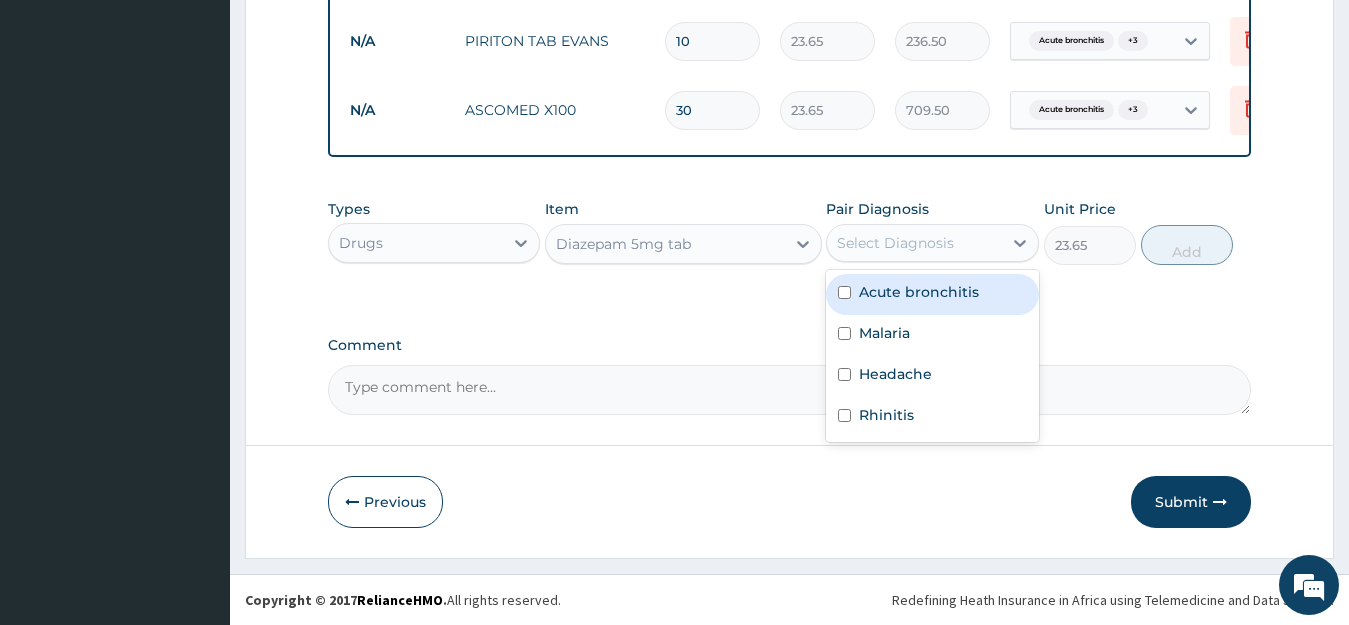 click on "Acute bronchitis" at bounding box center [919, 292] 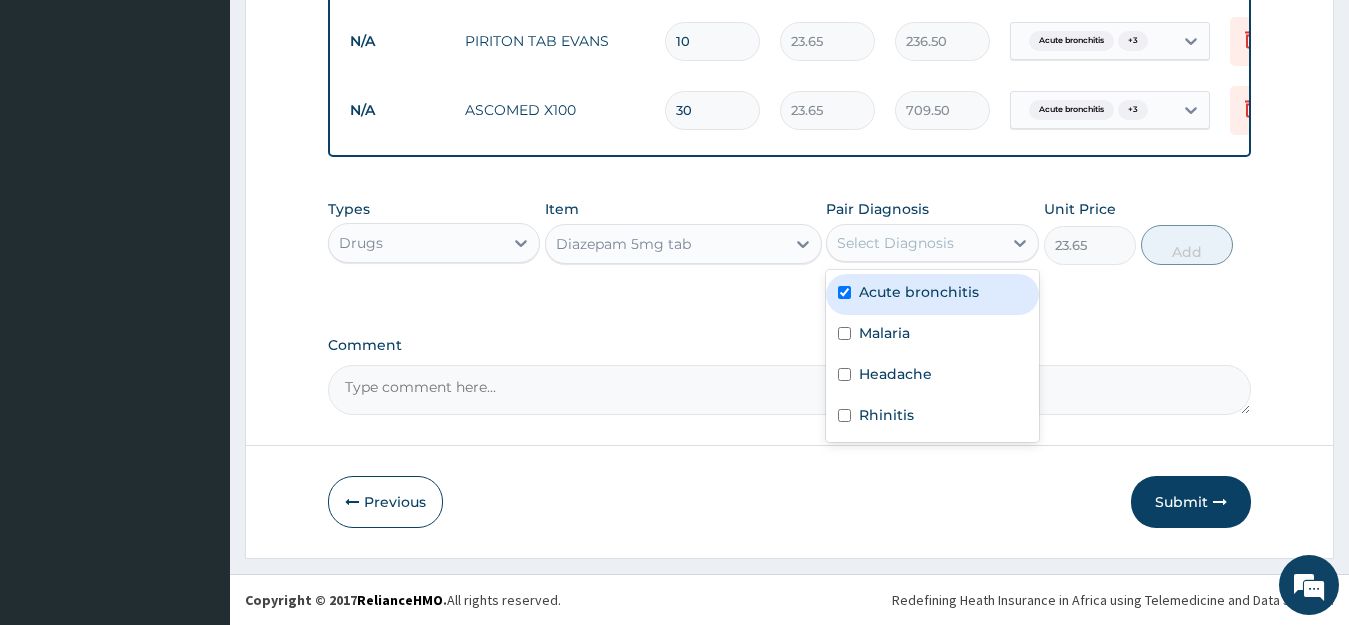 checkbox on "true" 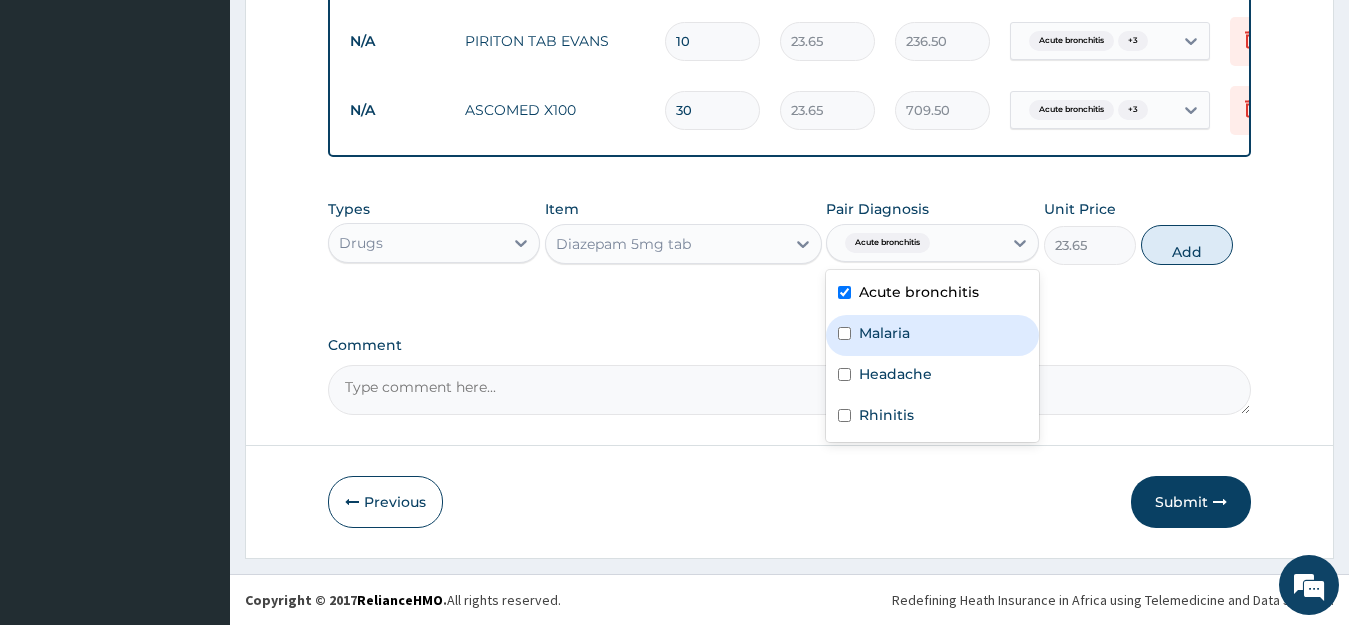 click on "Malaria" at bounding box center [932, 335] 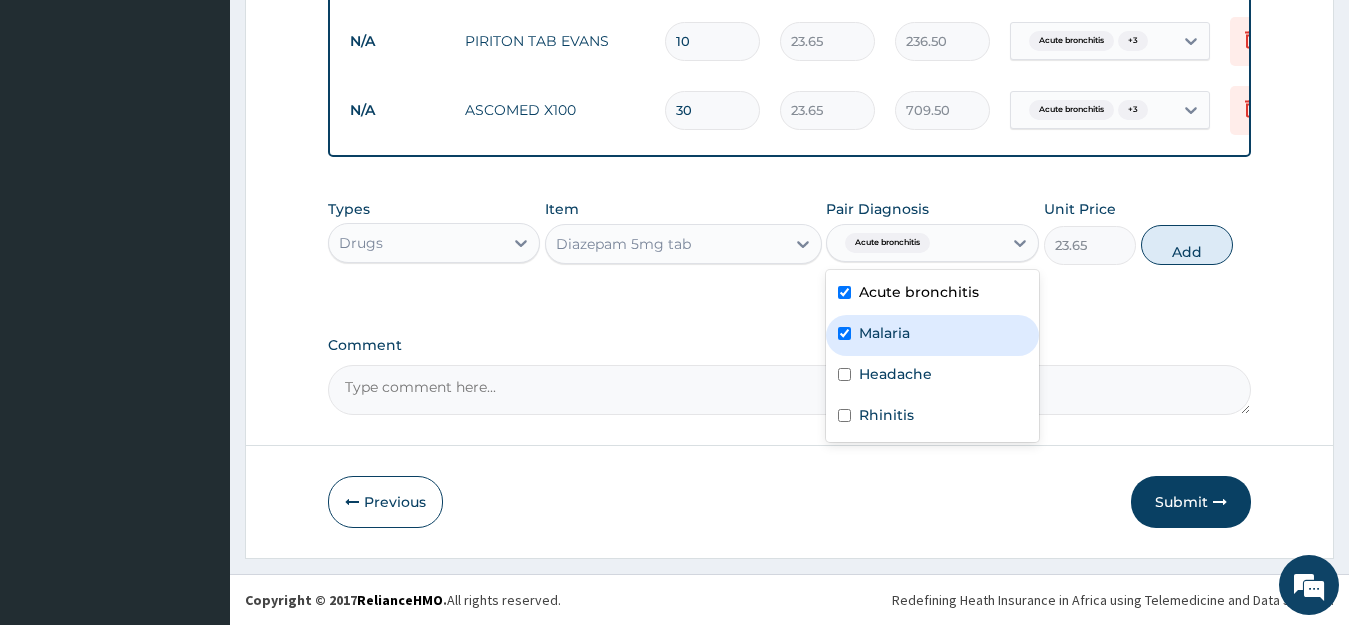 checkbox on "true" 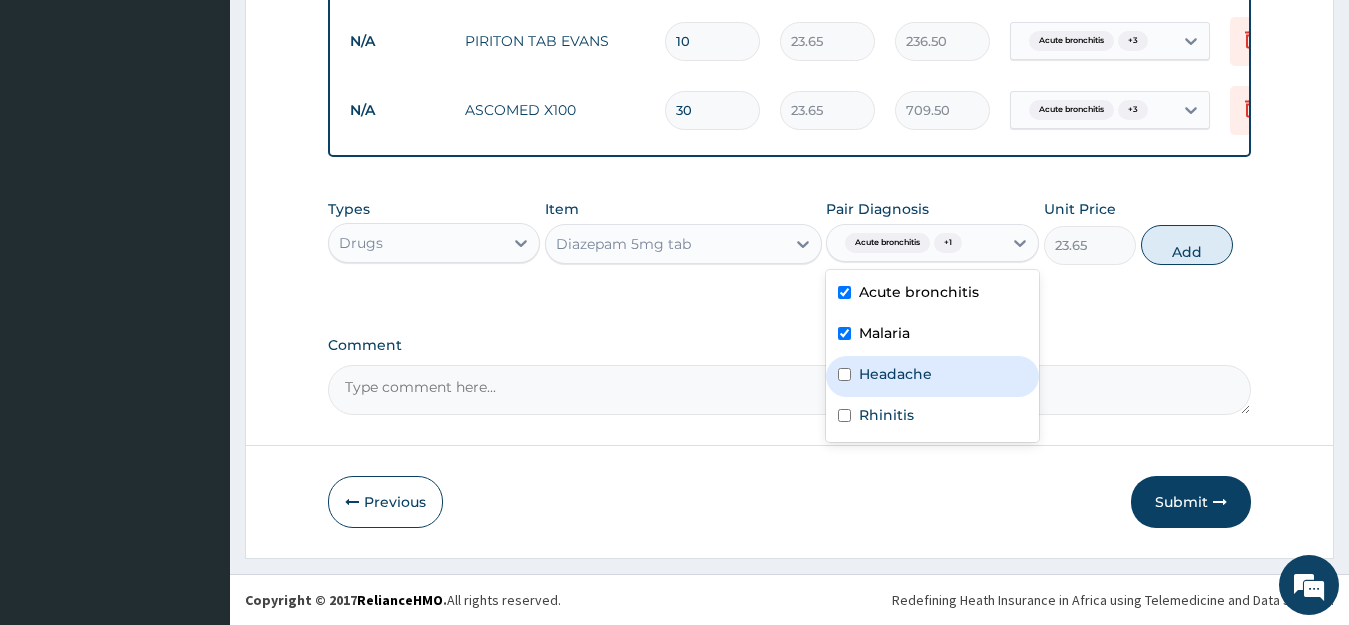 click on "Headache" at bounding box center (895, 374) 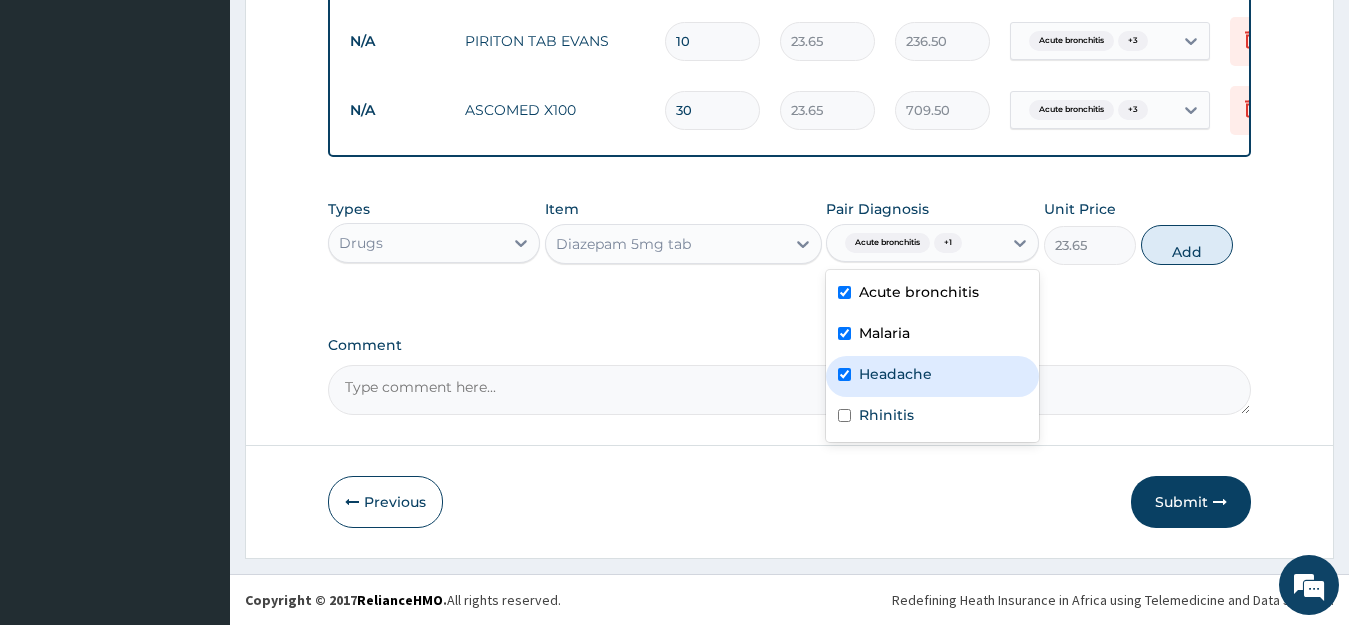 checkbox on "true" 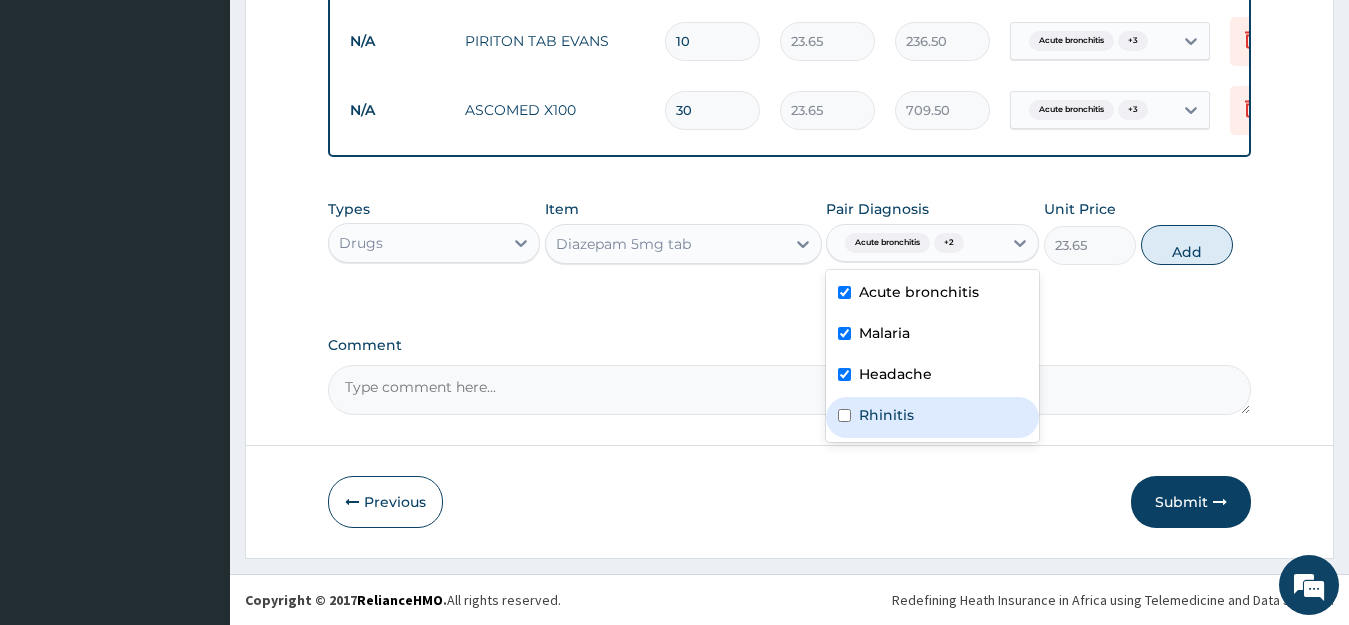 click on "Rhinitis" at bounding box center [932, 417] 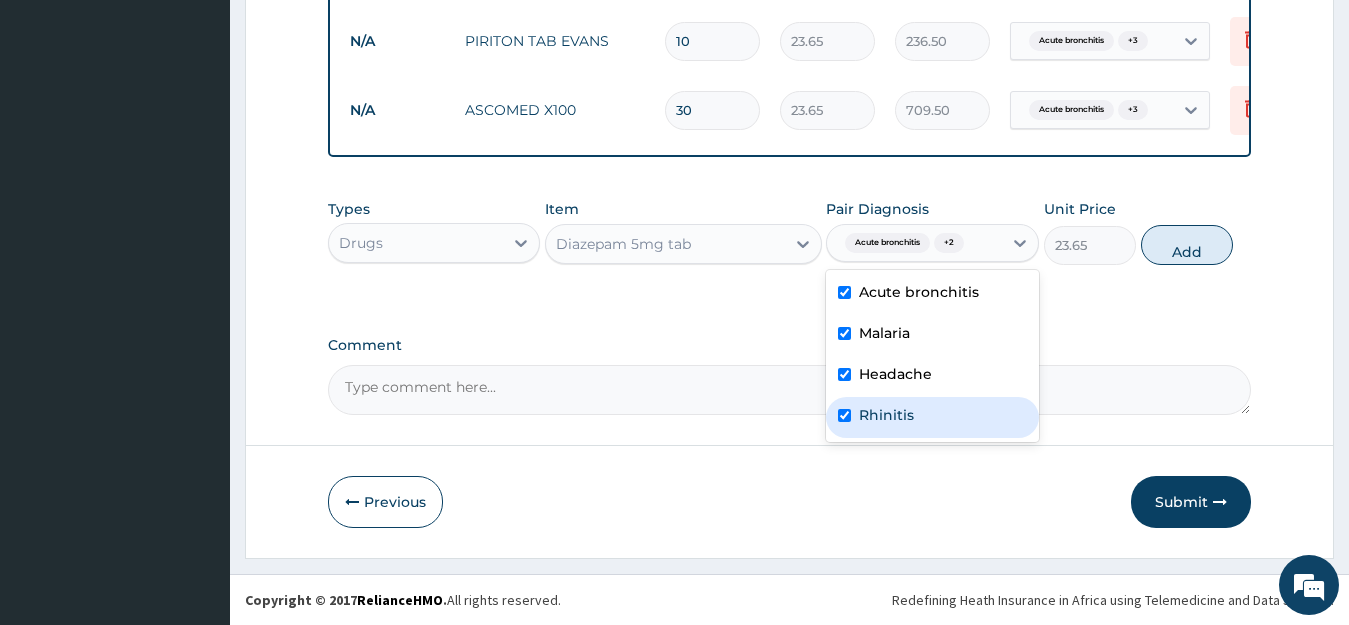 checkbox on "true" 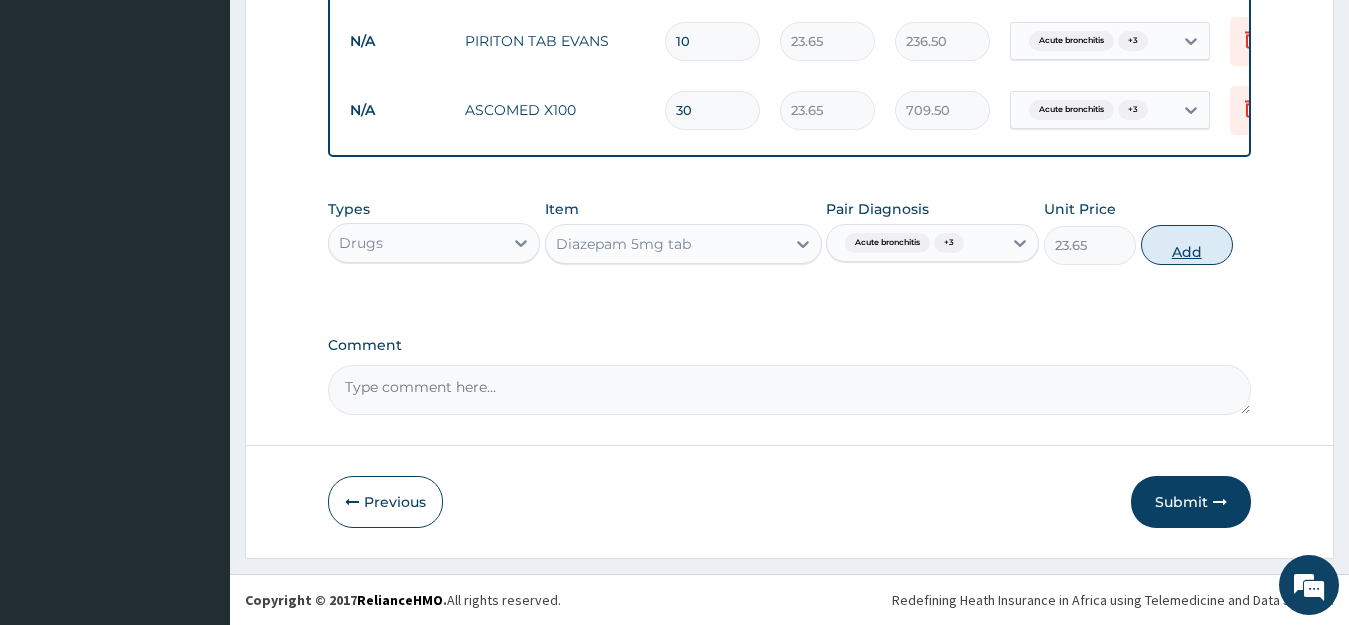 click on "Add" at bounding box center (1187, 245) 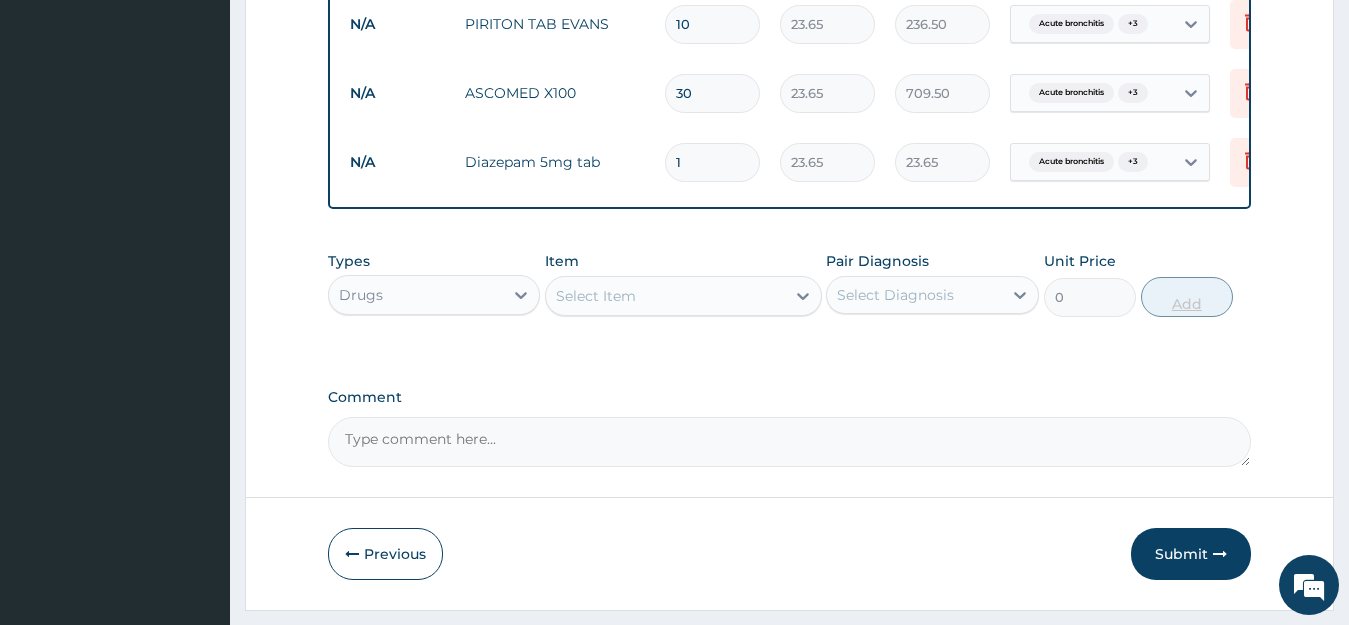 type on "10" 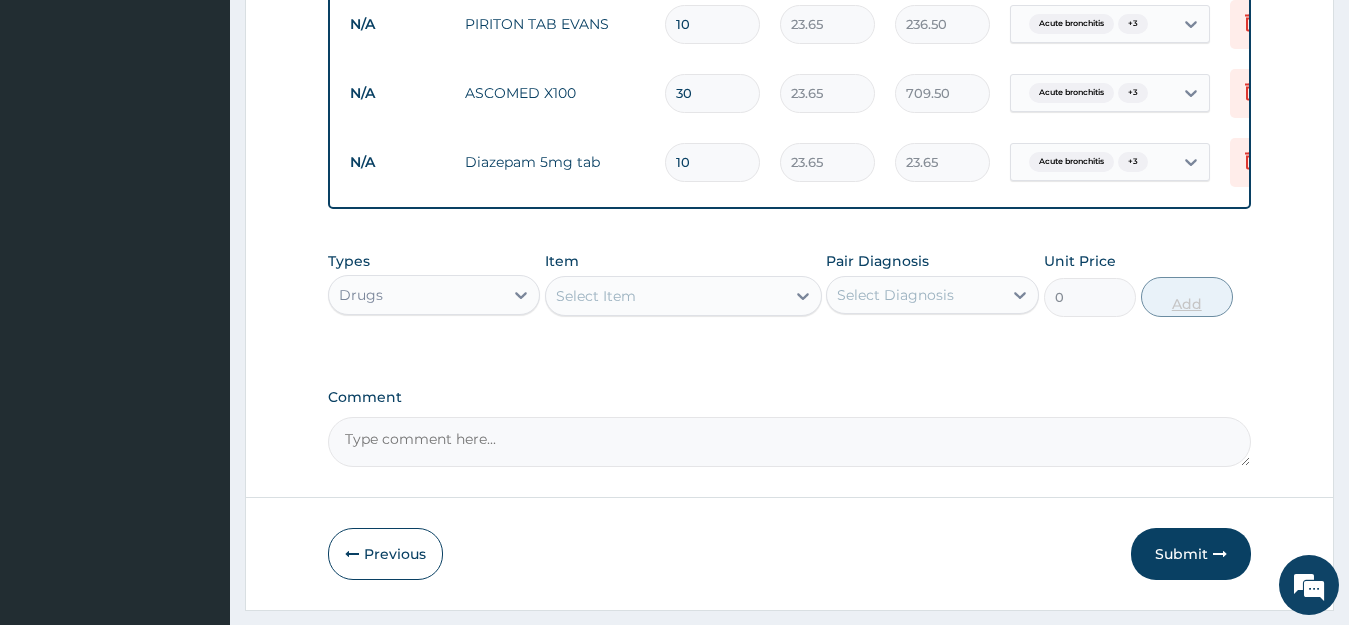 type on "236.50" 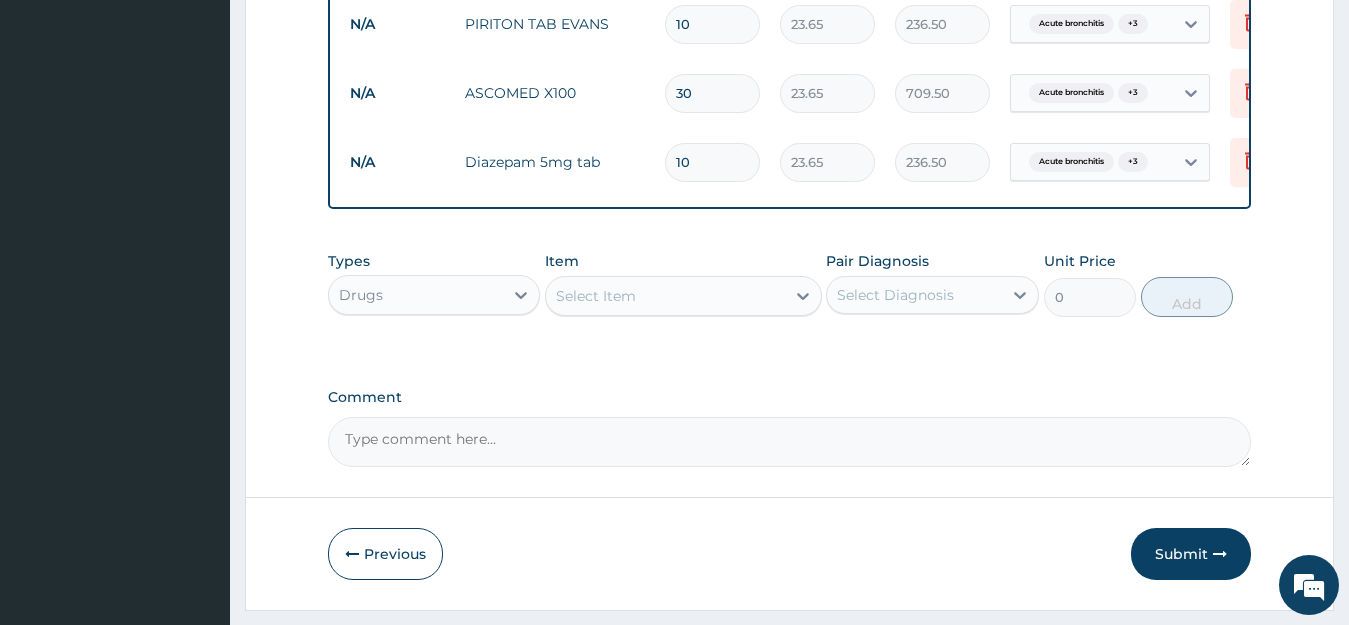 type on "10" 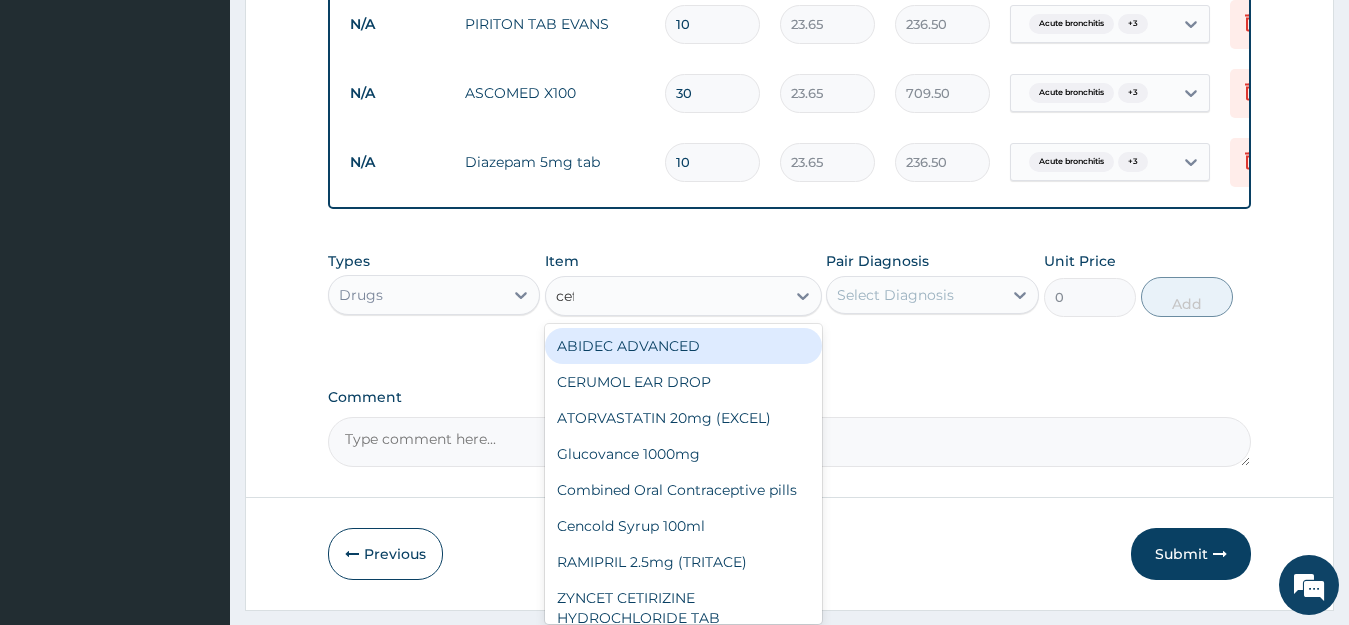 type on "cefu" 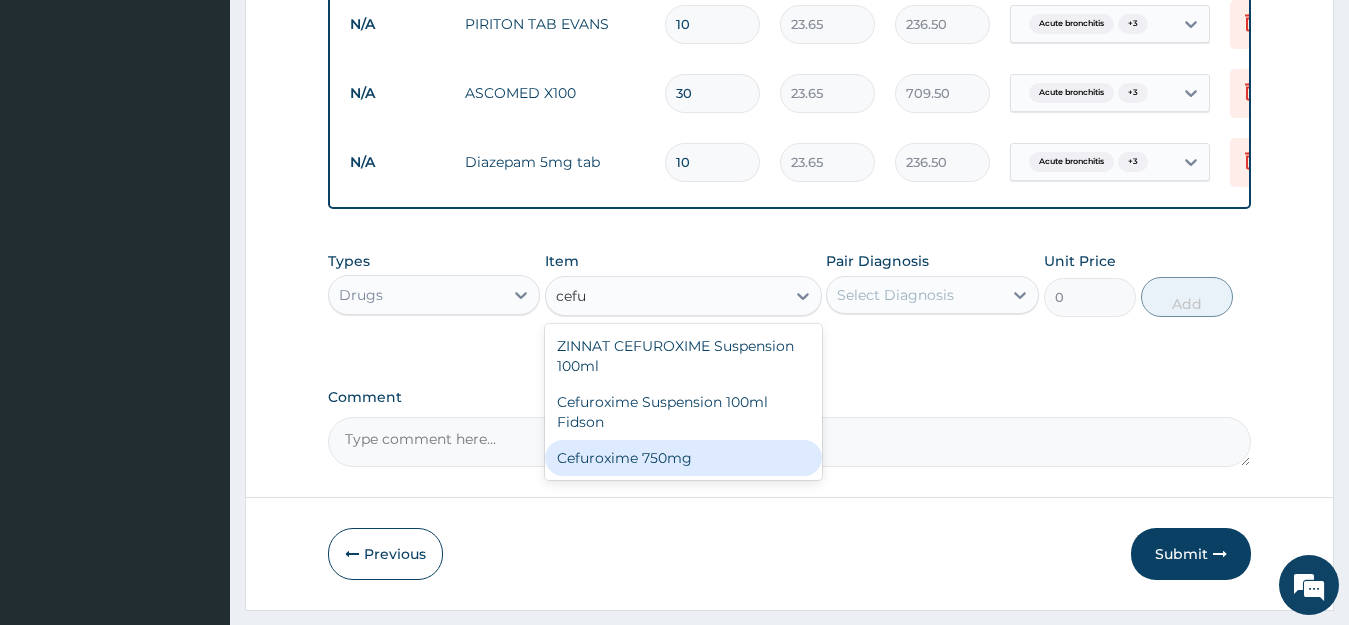 click on "Cefuroxime 750mg" at bounding box center [683, 458] 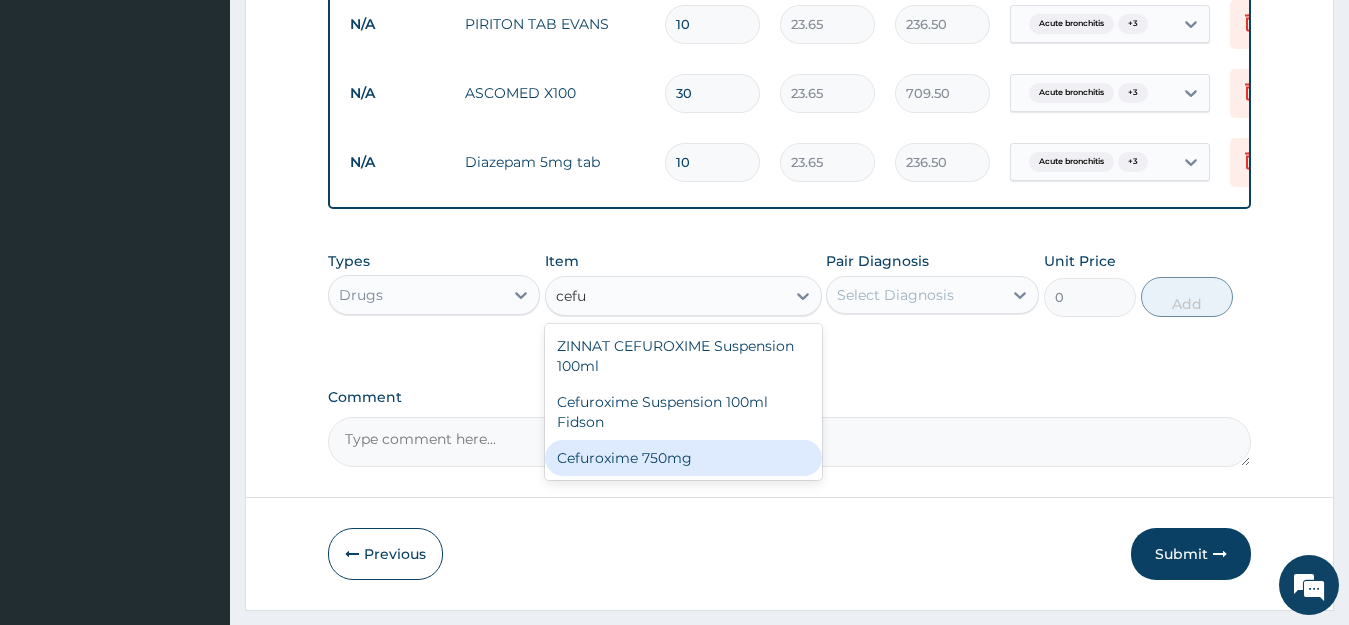 type 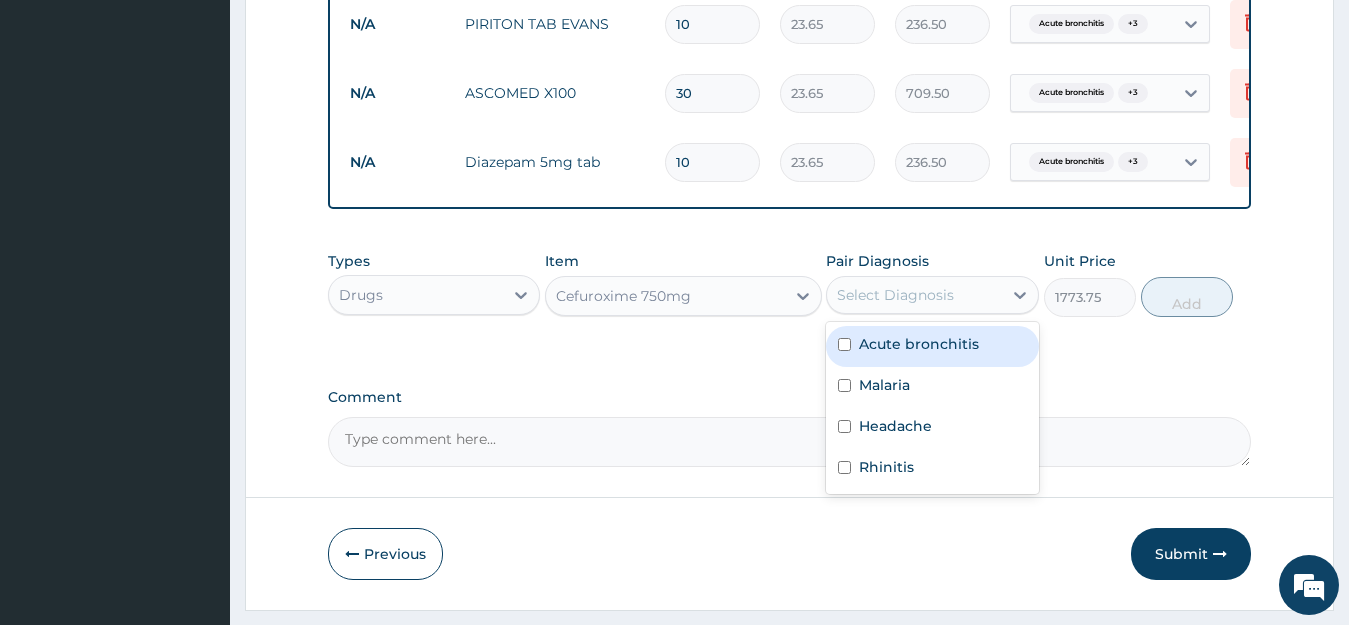 click on "Select Diagnosis" at bounding box center [895, 295] 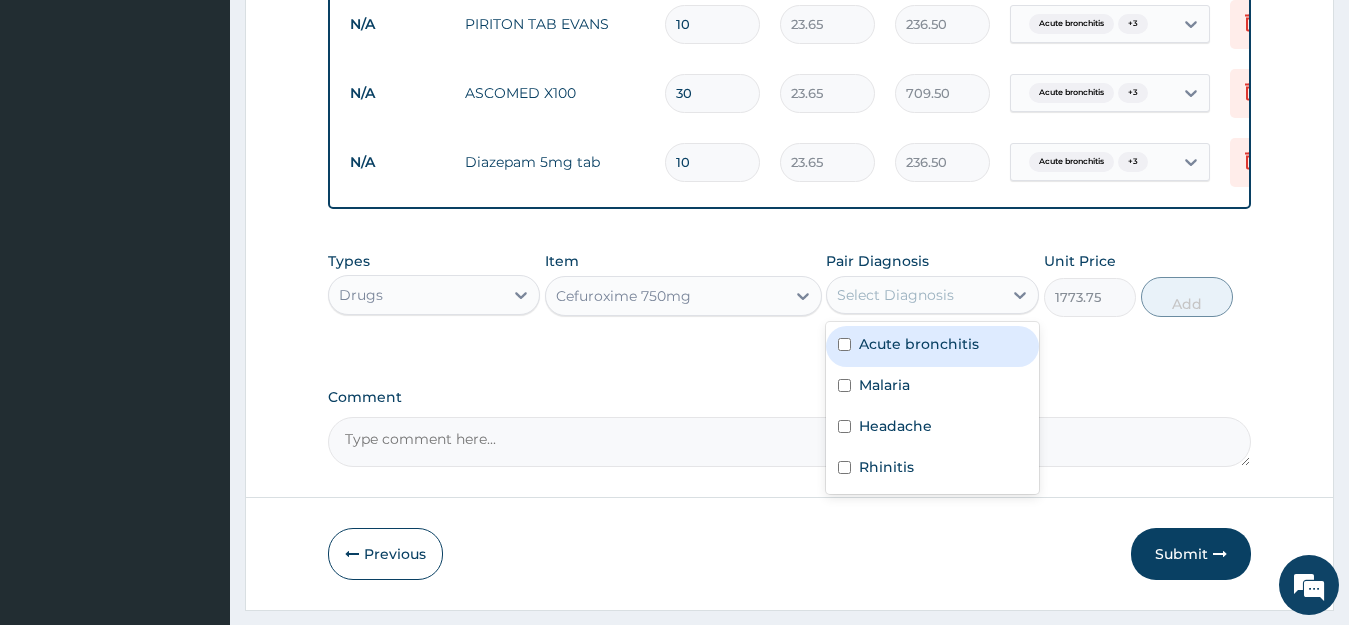 click on "Acute bronchitis" at bounding box center (919, 344) 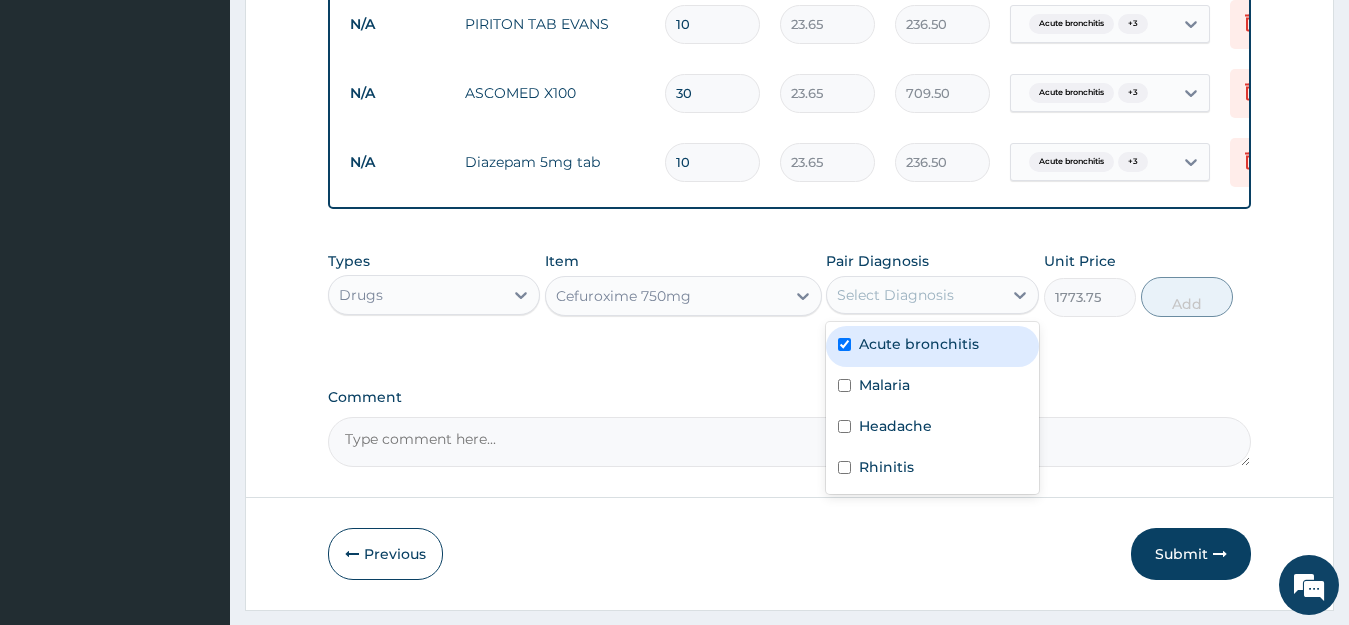checkbox on "true" 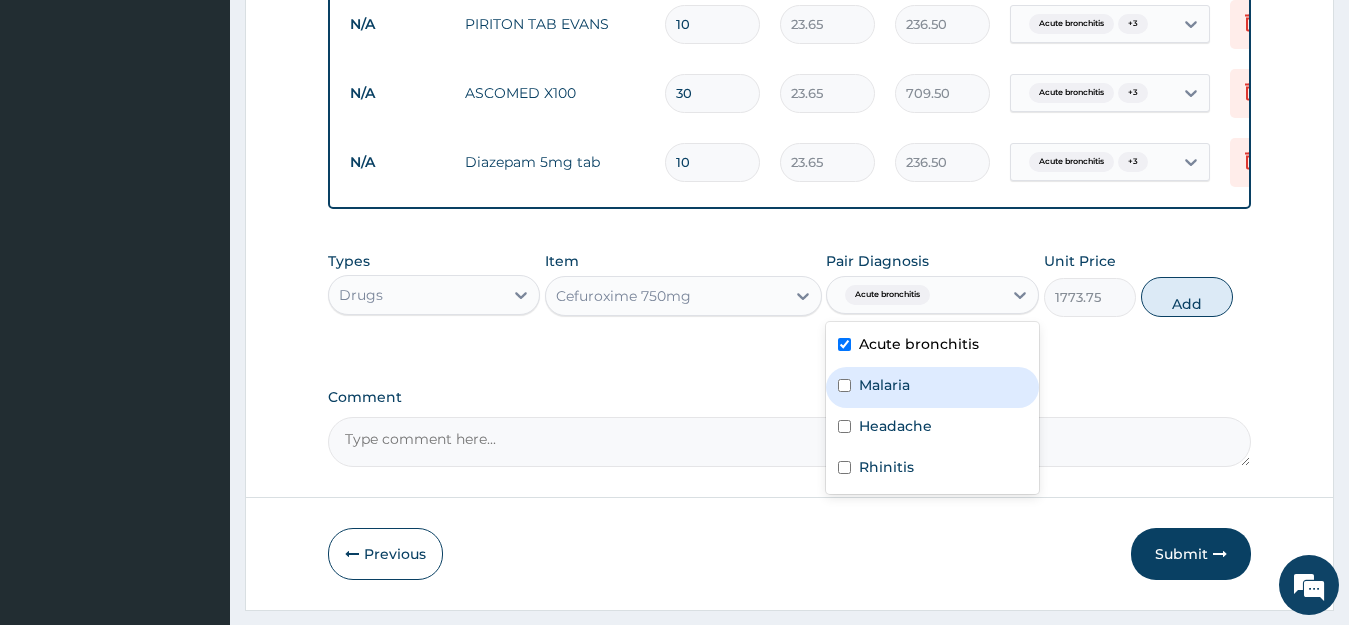 click on "Malaria" at bounding box center [884, 385] 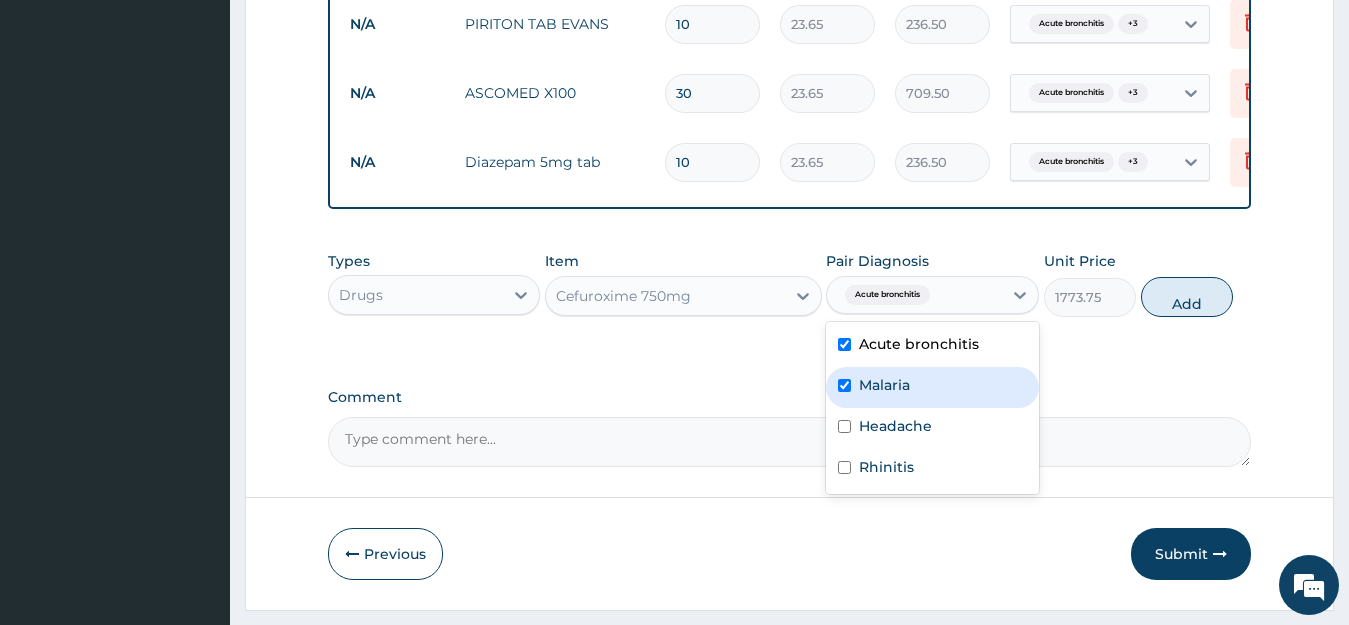 checkbox on "true" 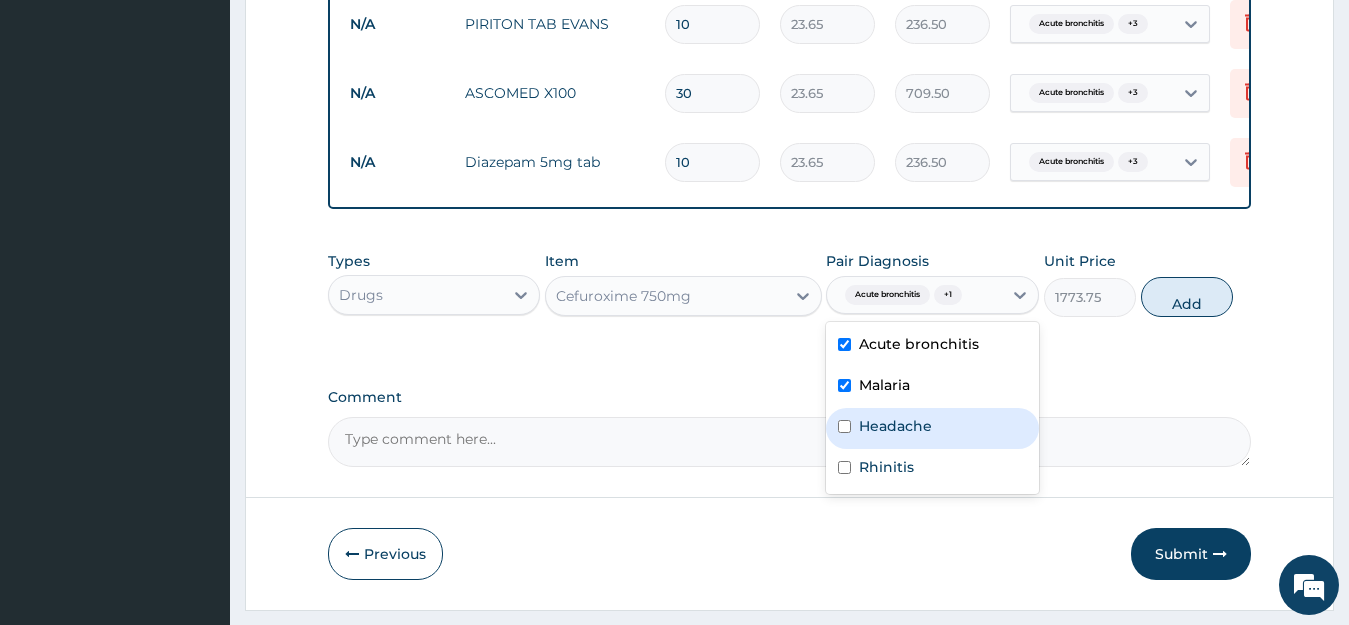 click on "Headache" at bounding box center [895, 426] 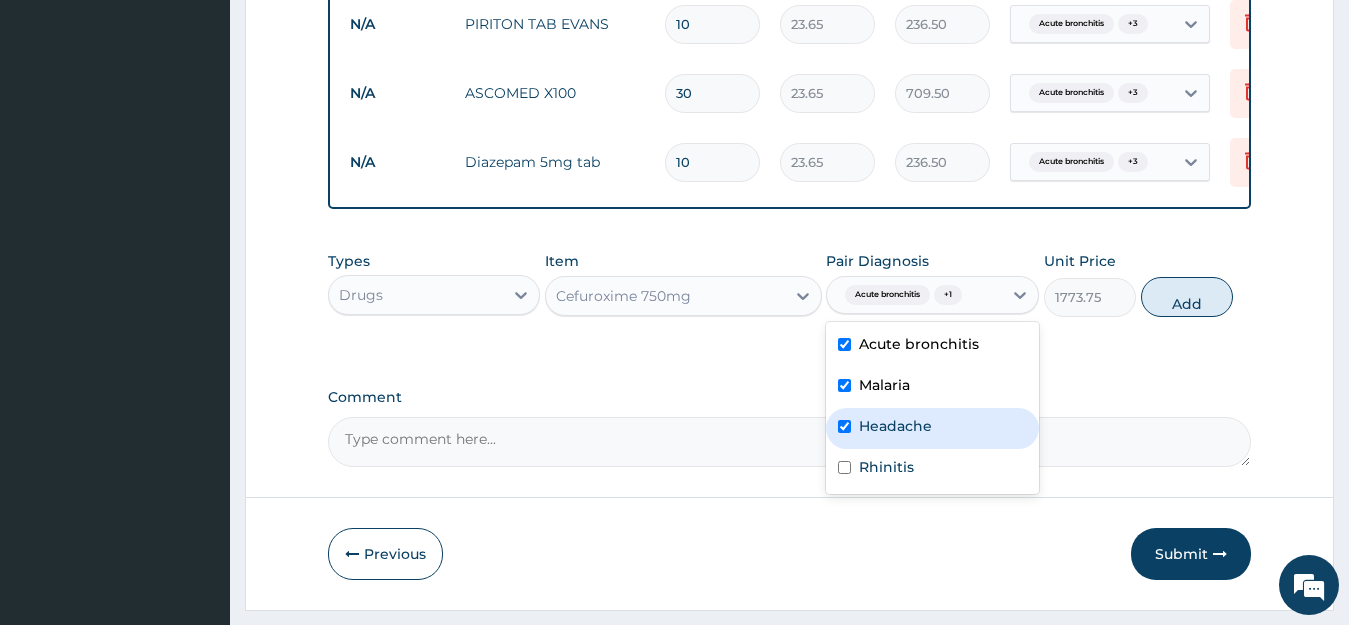checkbox on "true" 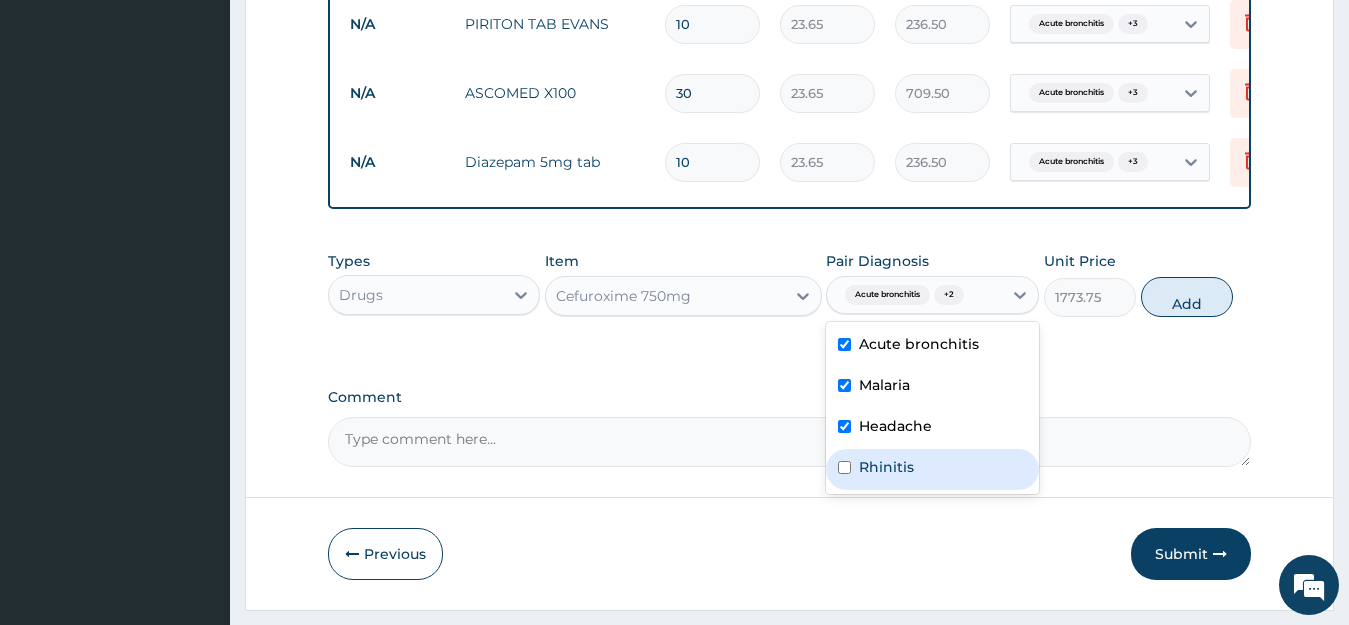 click on "Rhinitis" at bounding box center [886, 467] 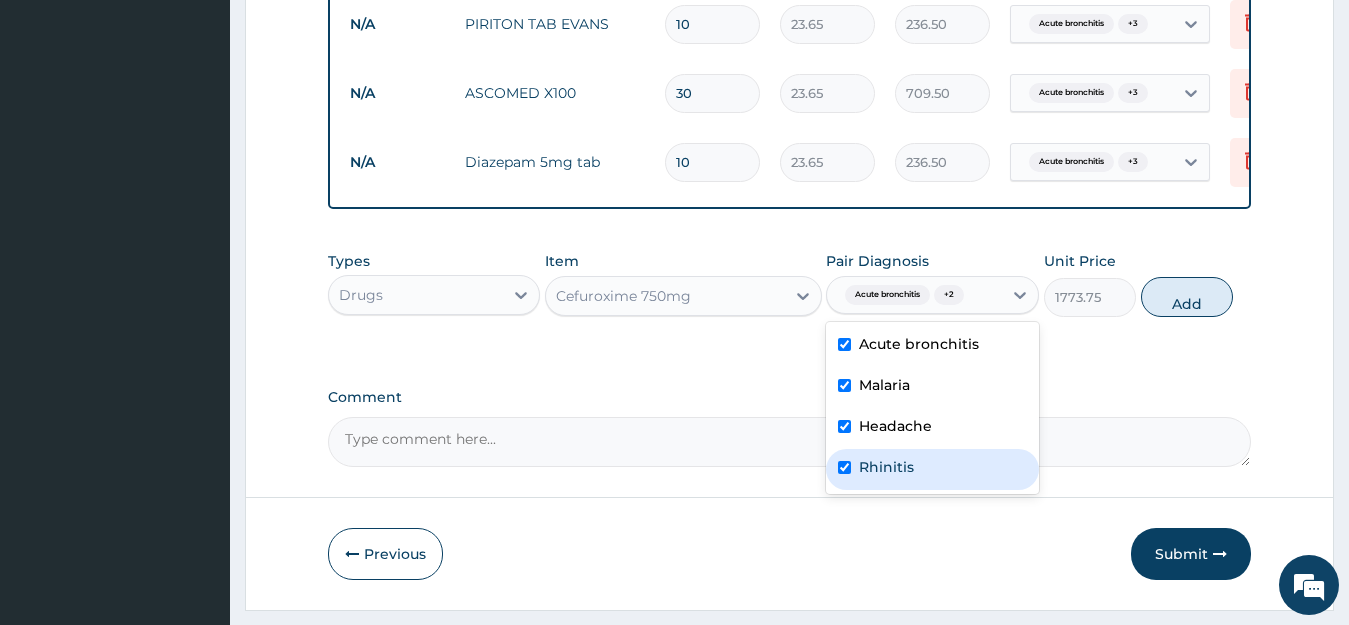 type 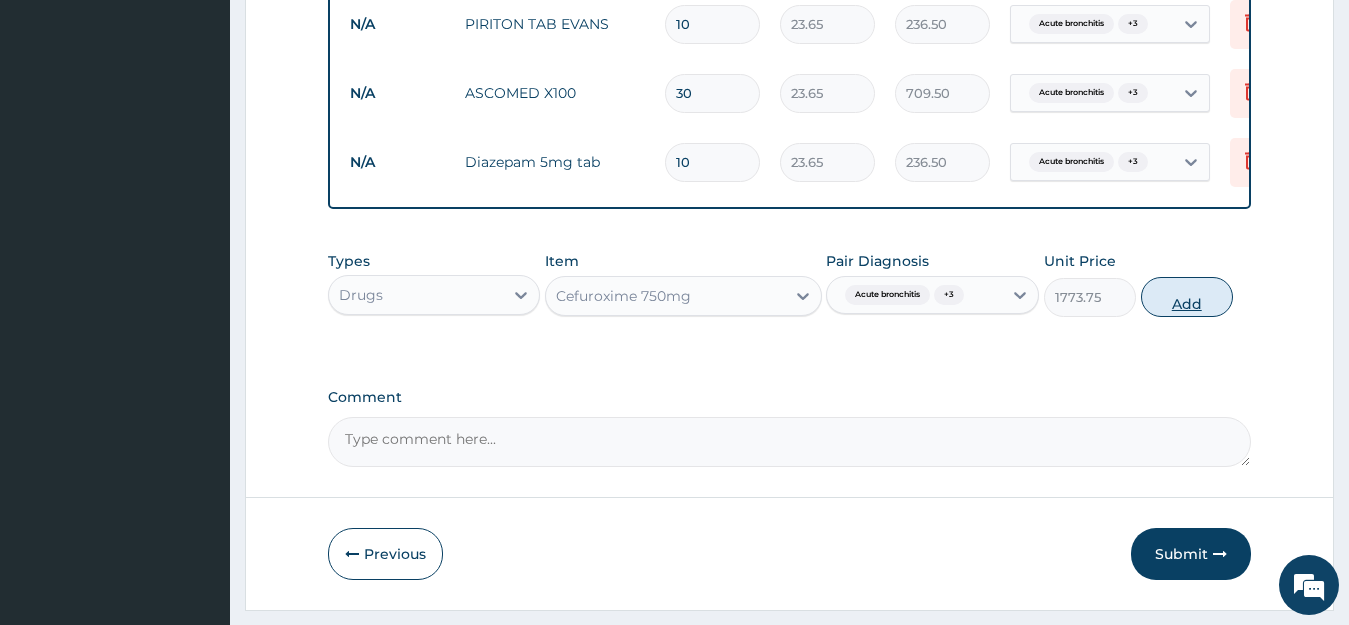 click on "Add" at bounding box center [1187, 297] 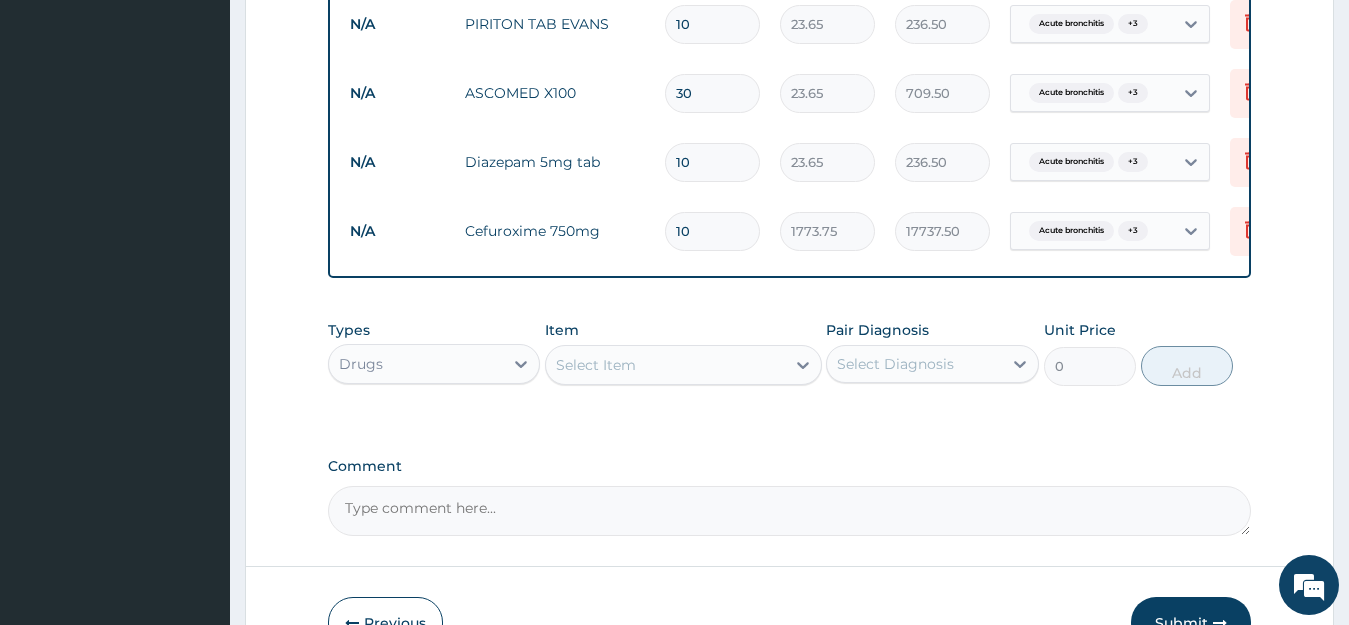 click on "Select Item" at bounding box center (665, 365) 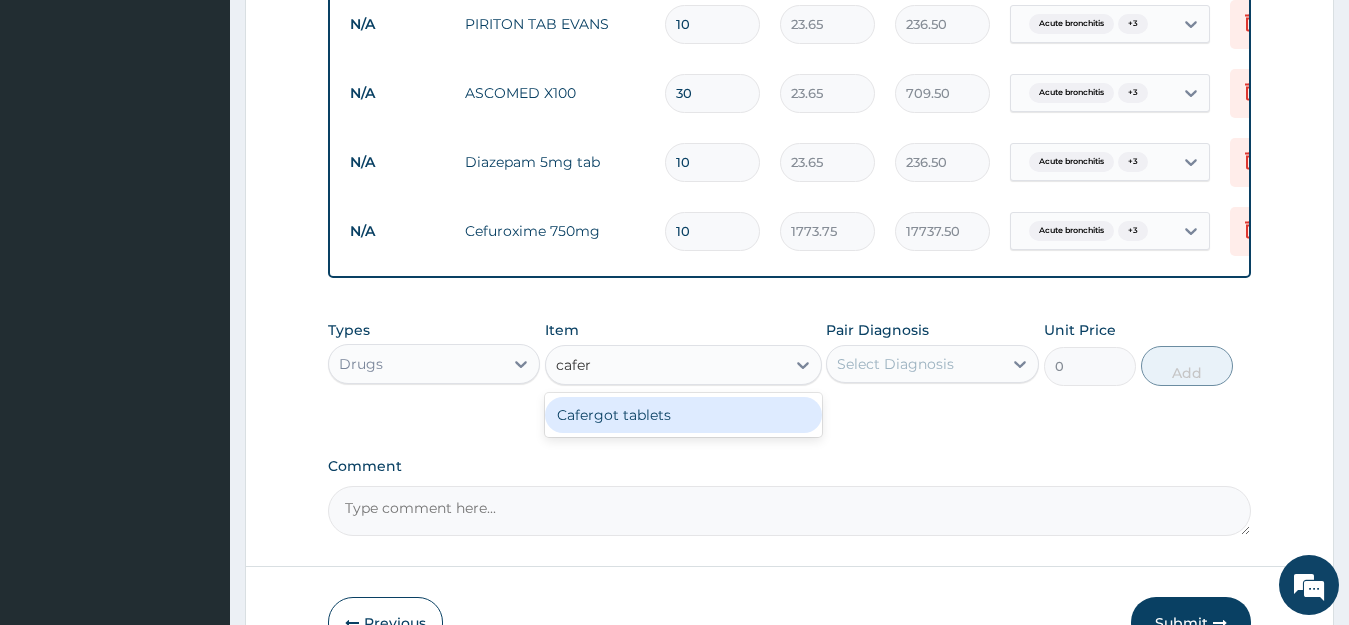 click on "Cafergot tablets" at bounding box center (683, 415) 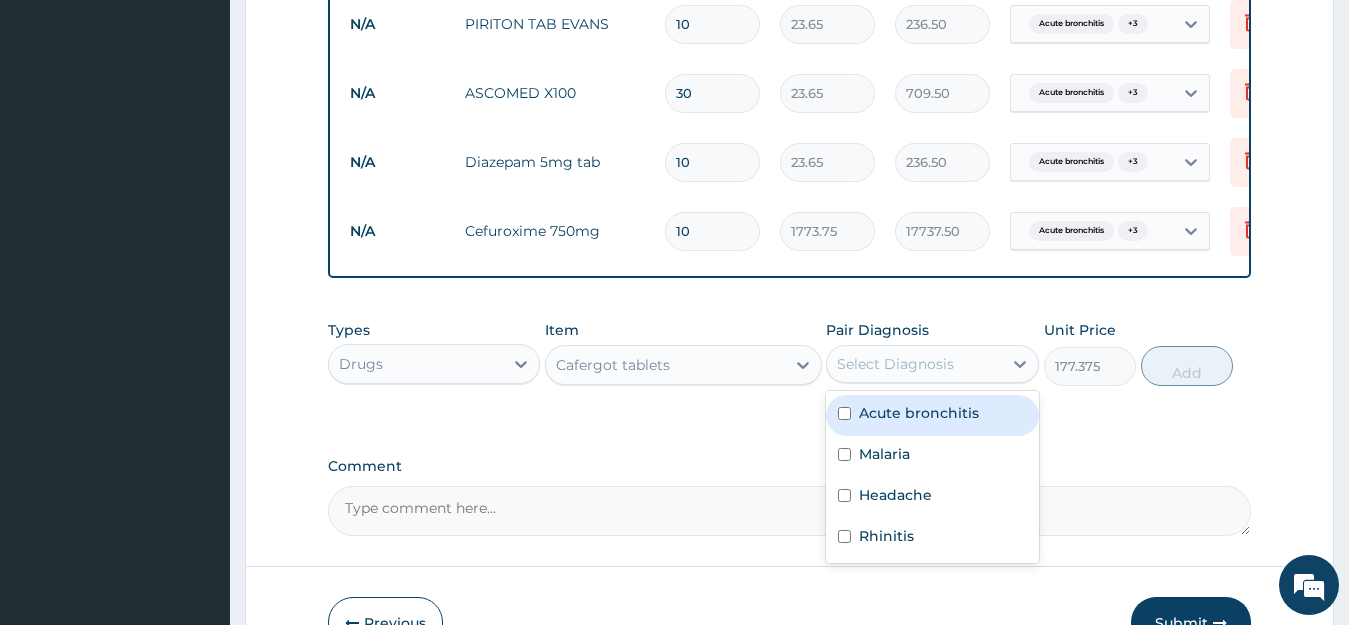 click on "Select Diagnosis" at bounding box center [895, 364] 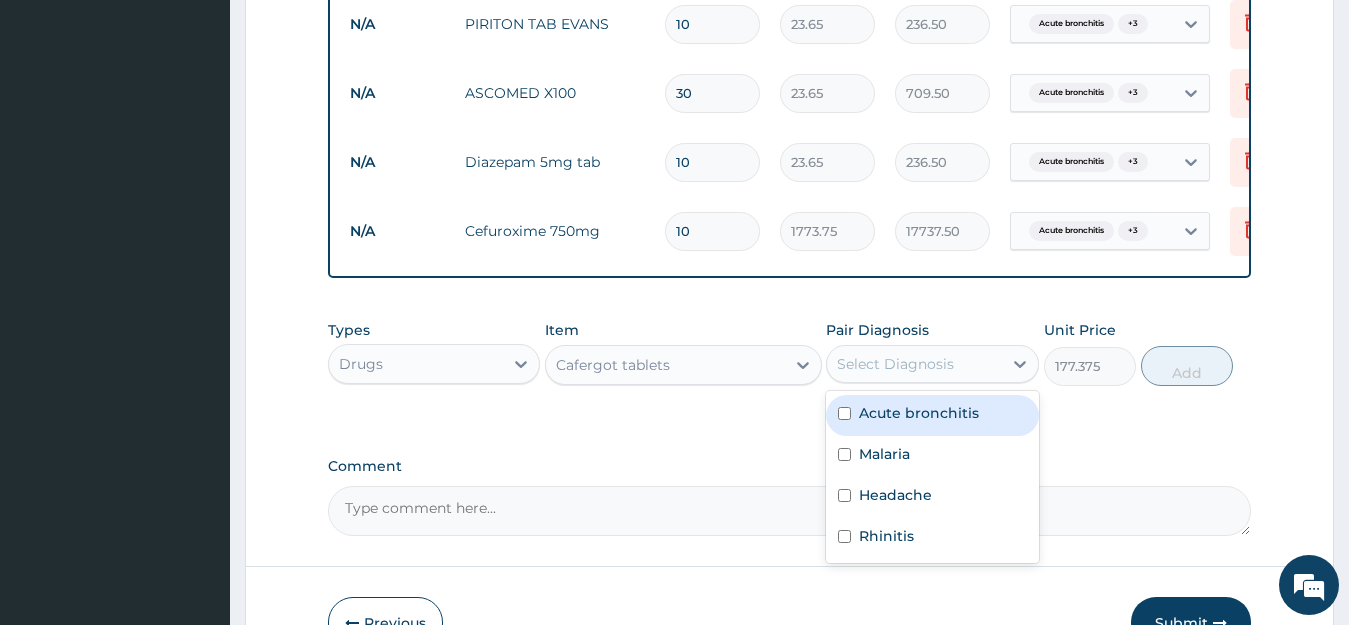 click on "Acute bronchitis" at bounding box center (919, 413) 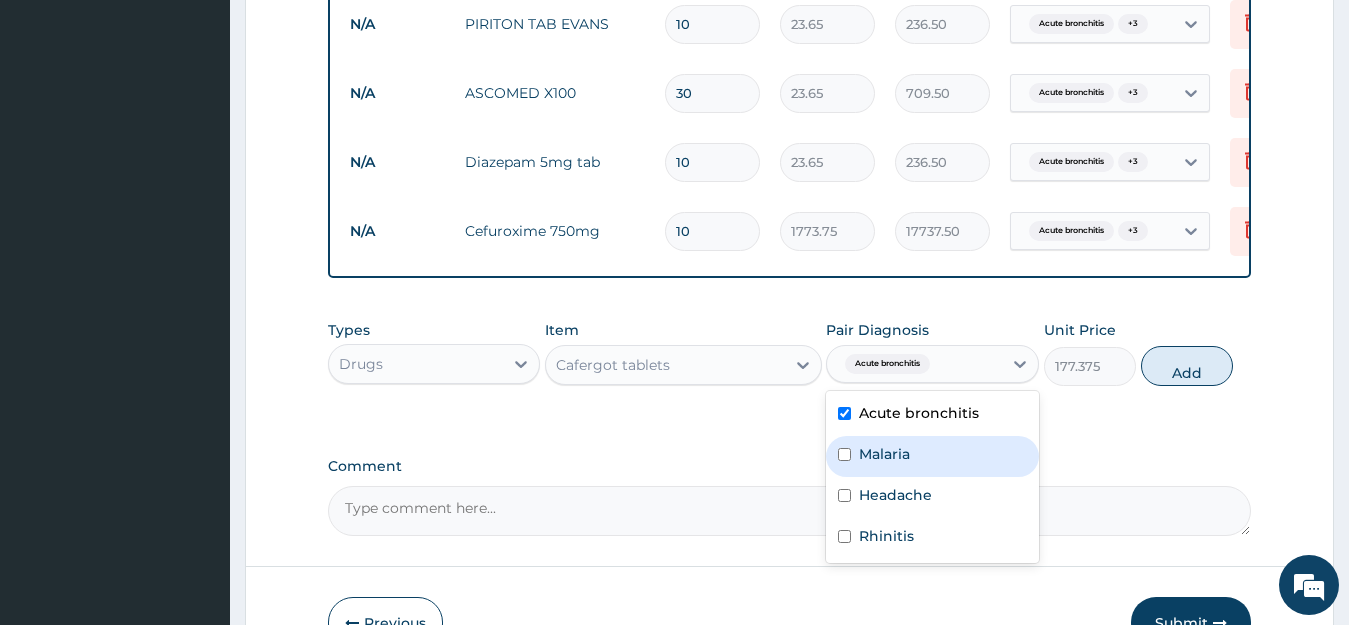 click on "Malaria" at bounding box center (884, 454) 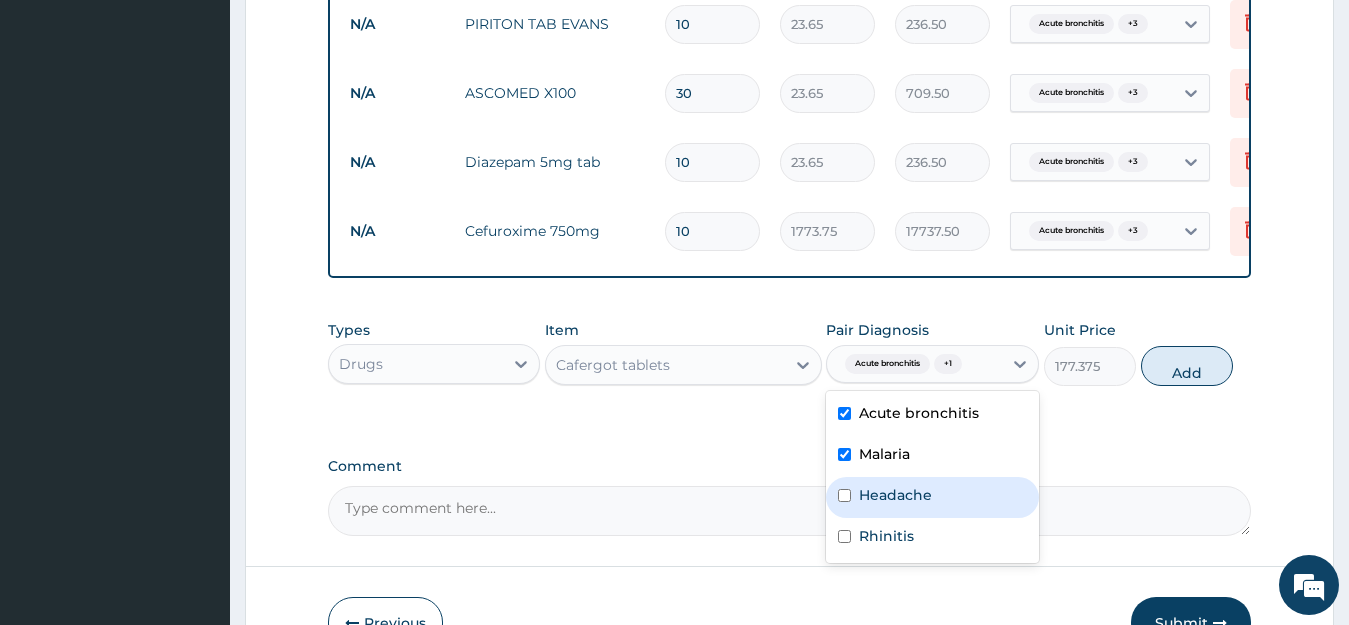 click on "Headache" at bounding box center [895, 495] 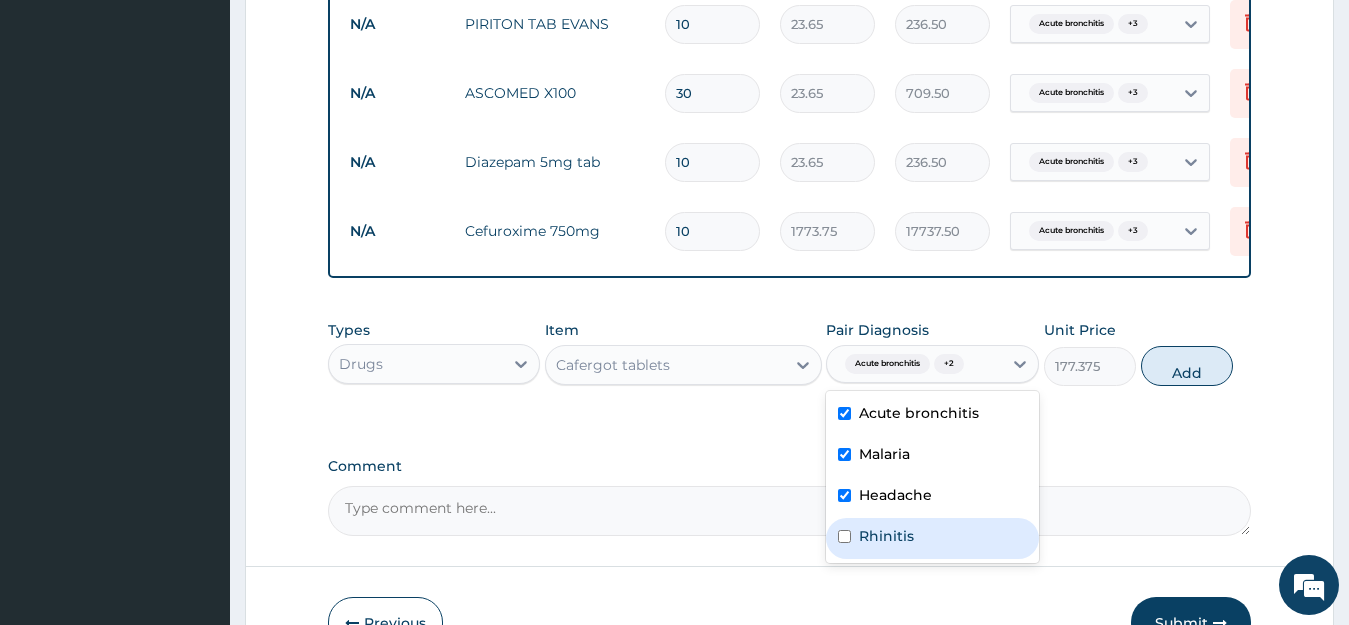 click on "Rhinitis" at bounding box center (886, 536) 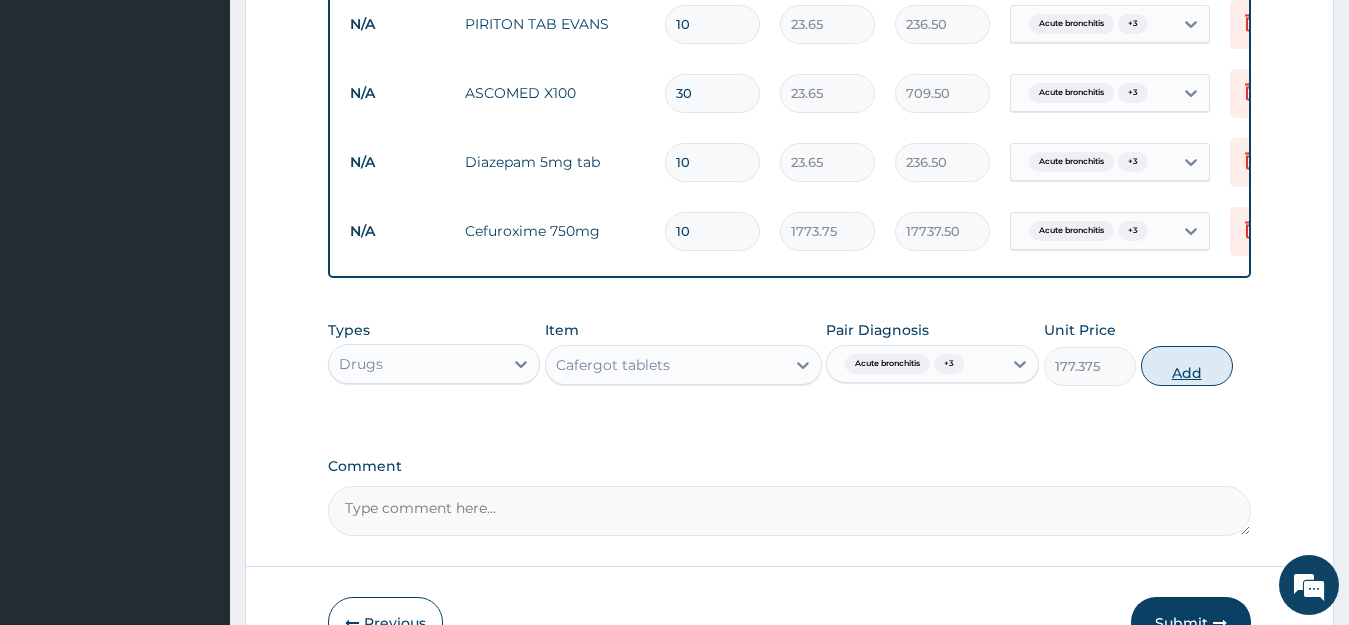 click on "Add" at bounding box center (1187, 366) 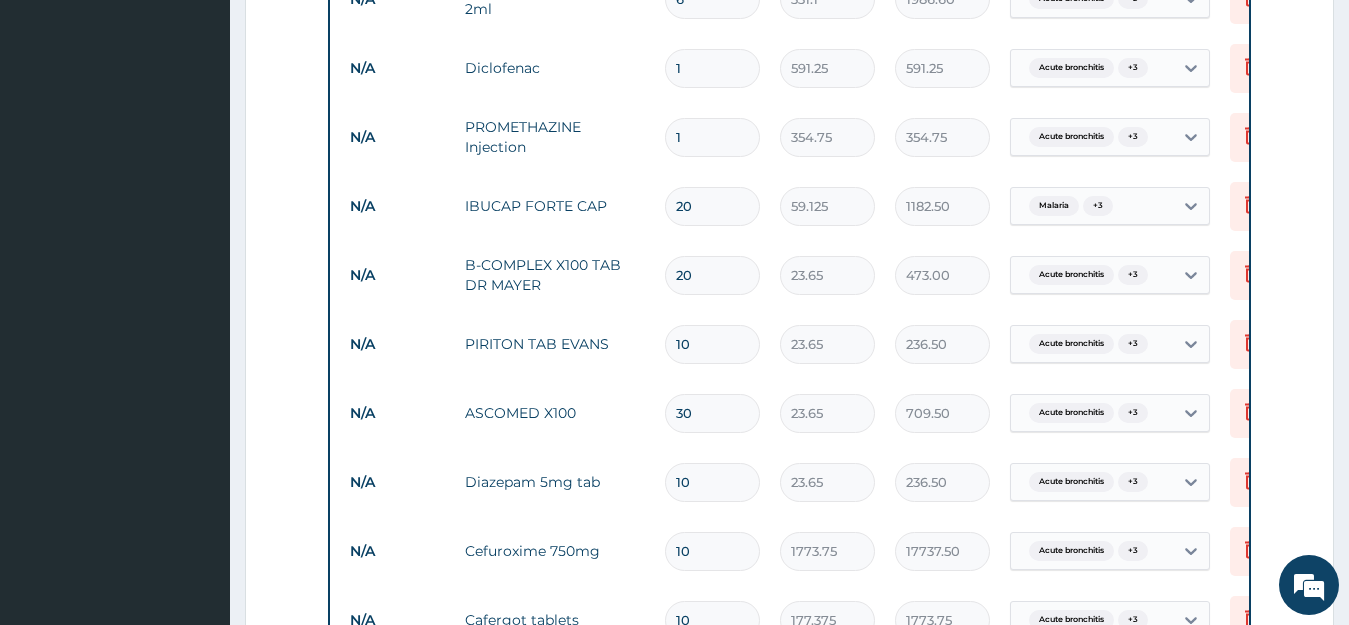 scroll, scrollTop: 2072, scrollLeft: 0, axis: vertical 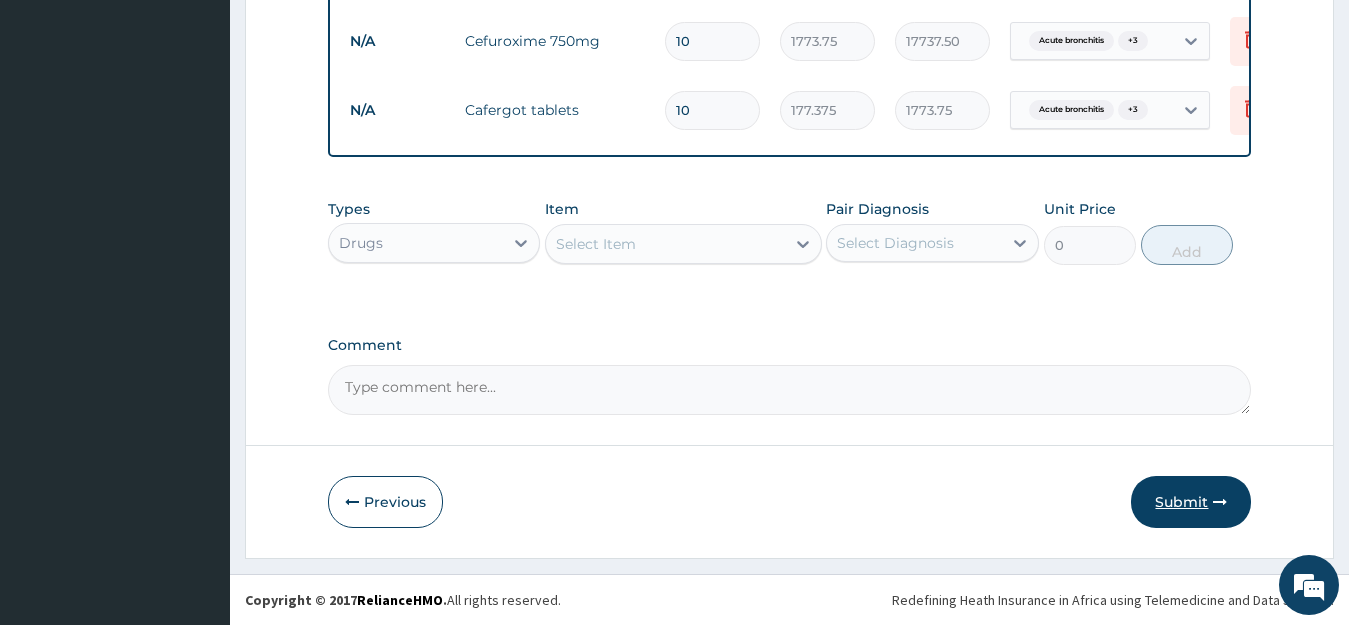 click on "Submit" at bounding box center (1191, 502) 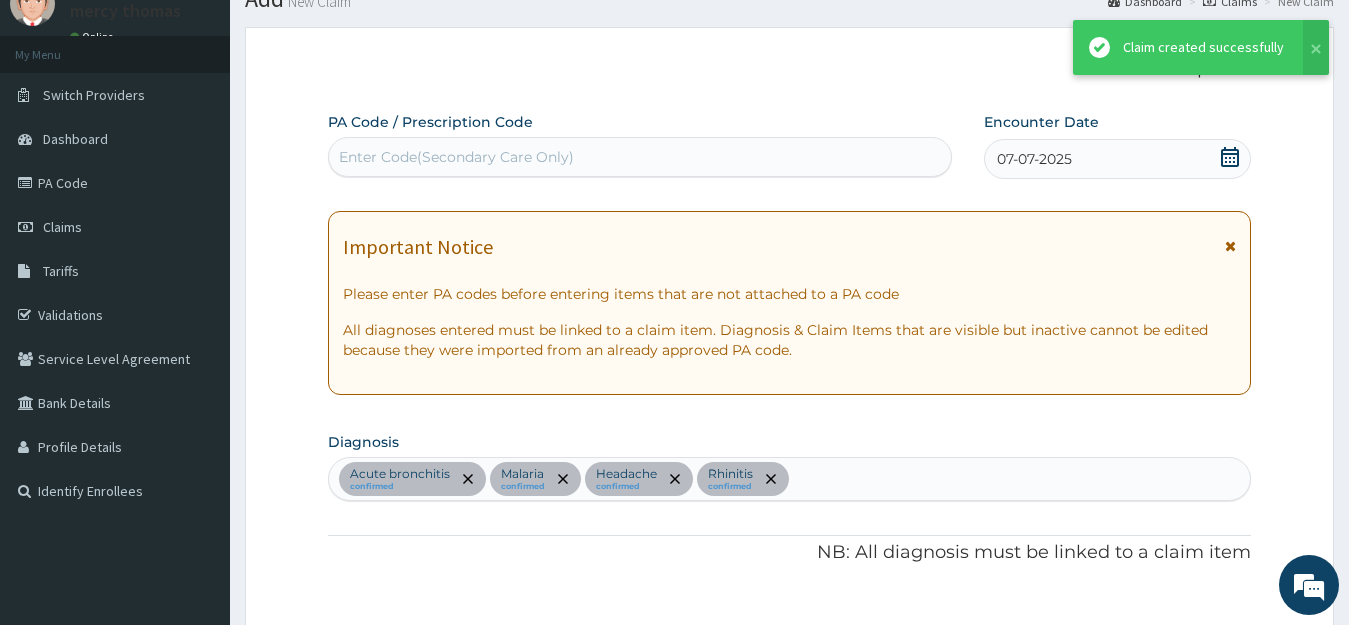 scroll, scrollTop: 2072, scrollLeft: 0, axis: vertical 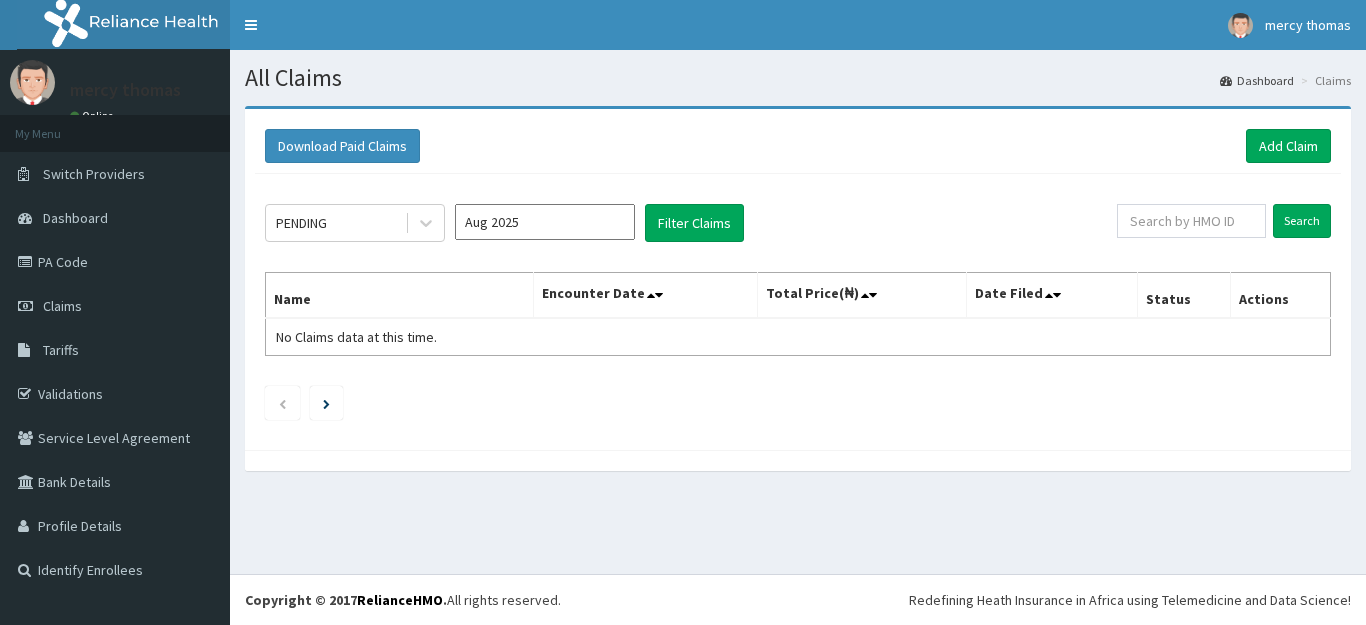 click on "Aug 2025" at bounding box center [545, 222] 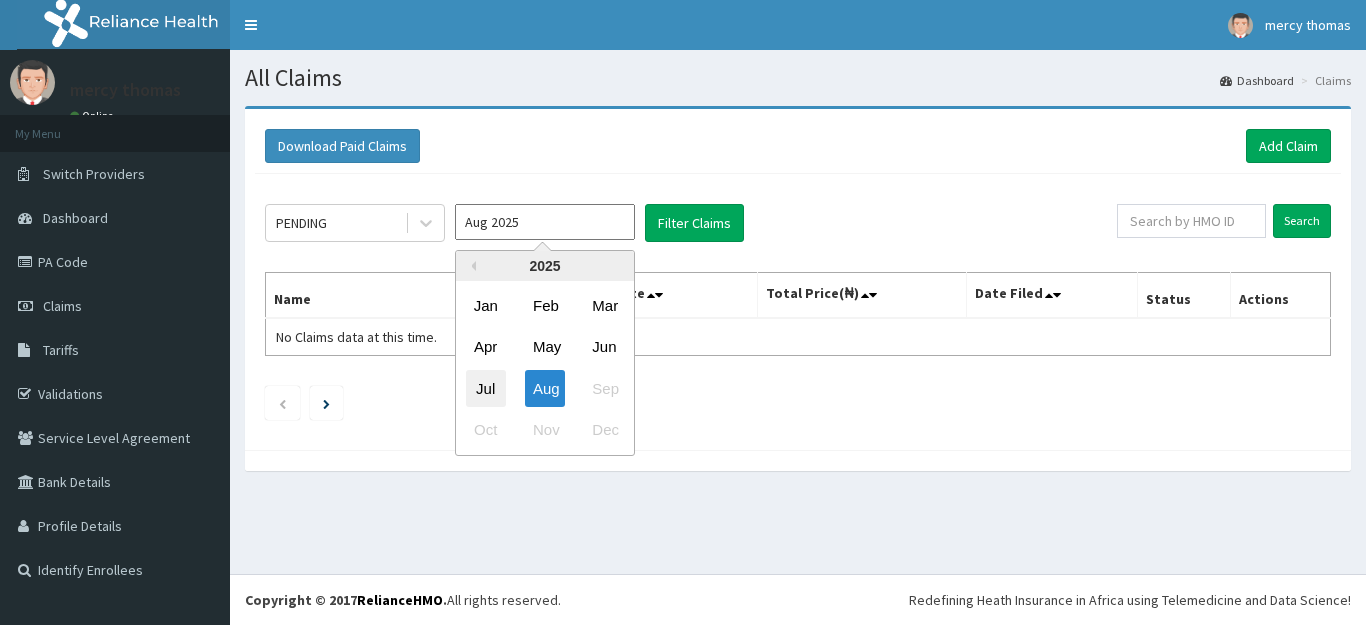 click on "Jul" at bounding box center [486, 388] 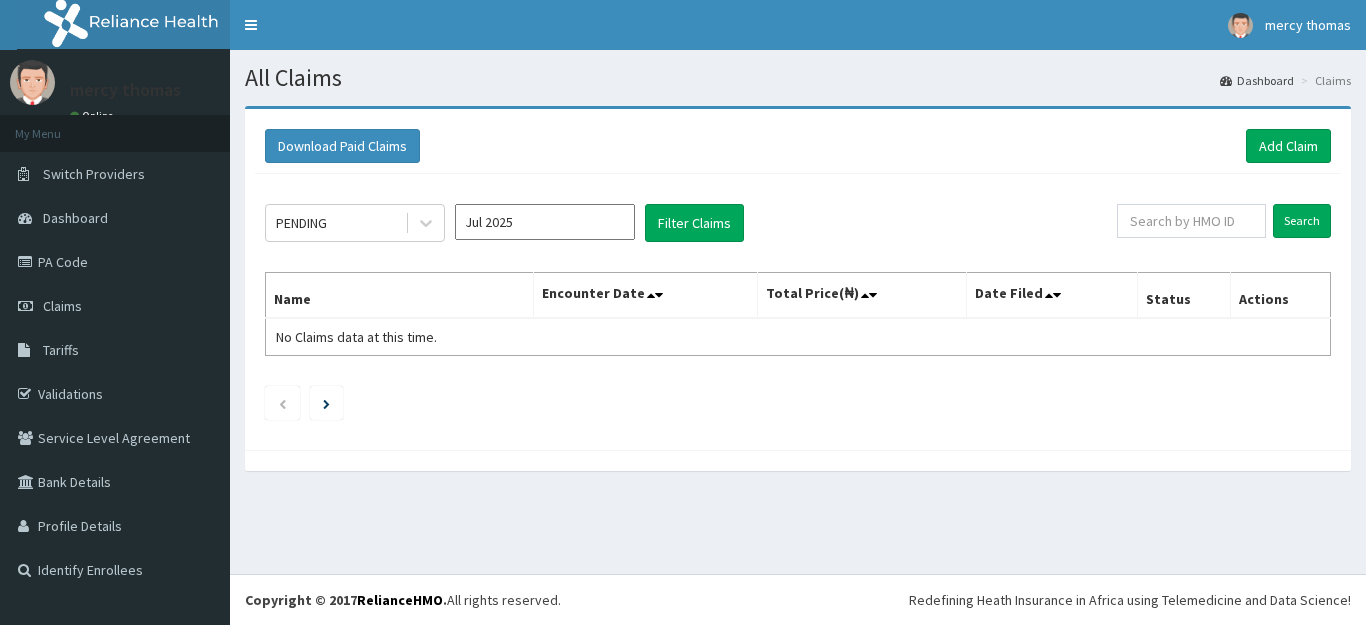 type on "Jul 2025" 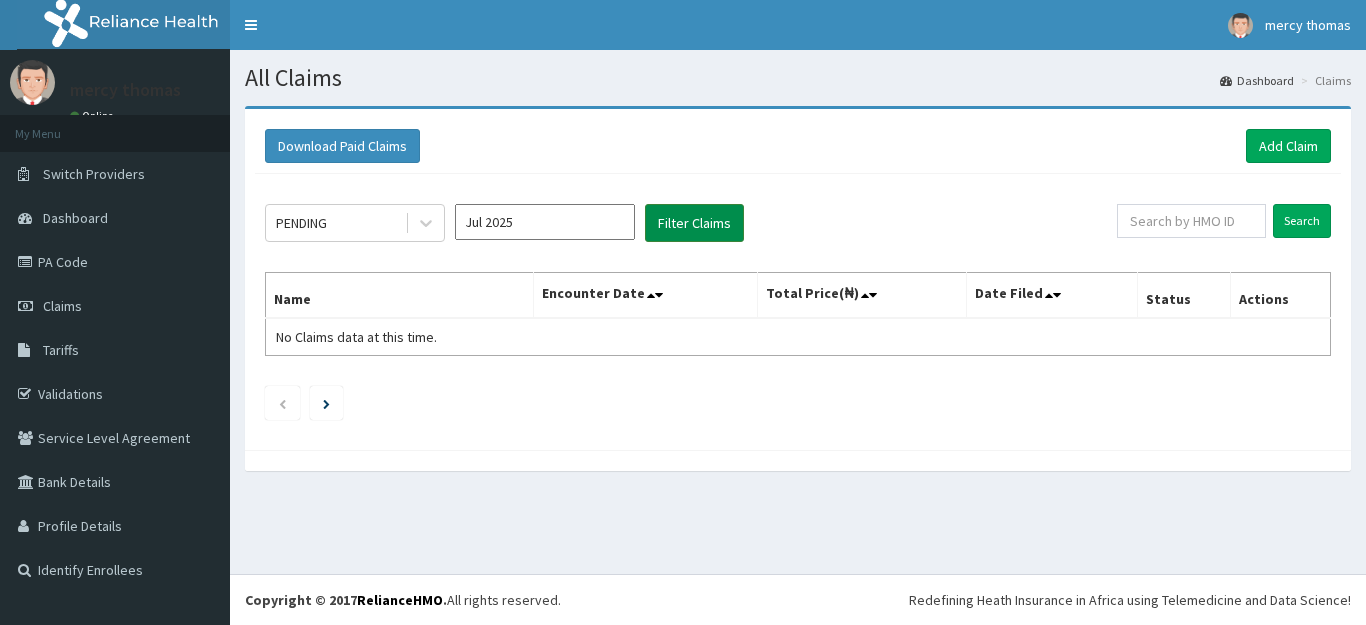 click on "Filter Claims" at bounding box center [694, 223] 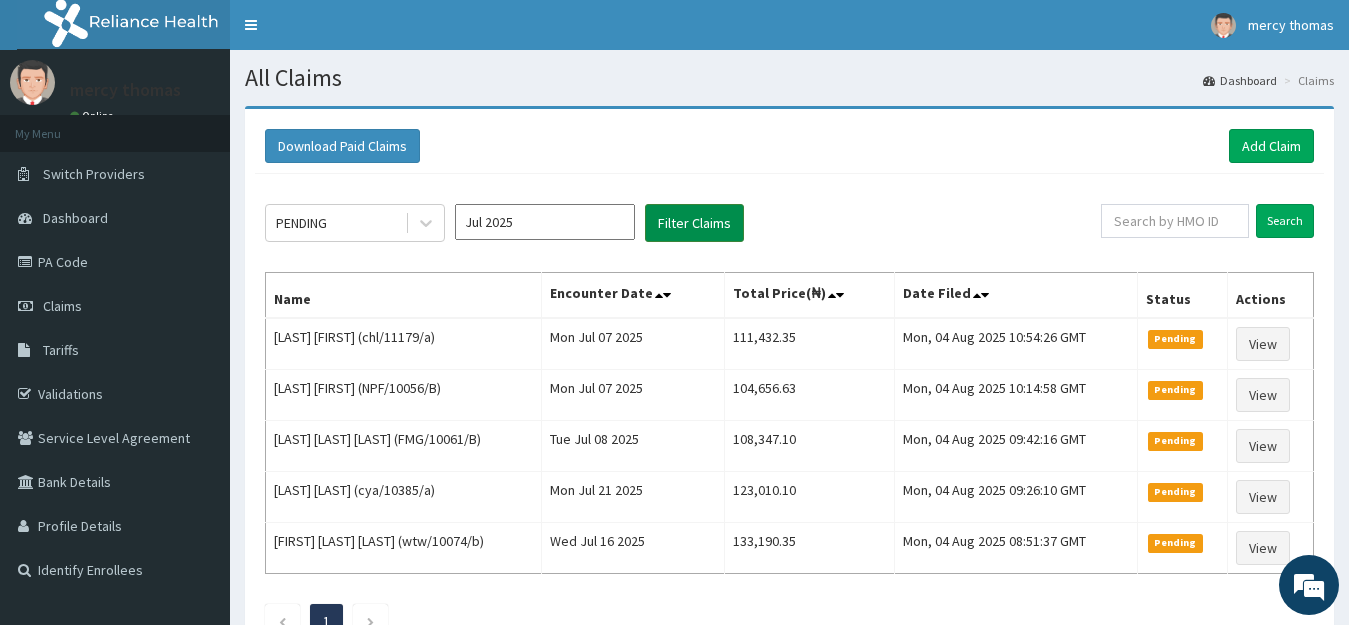 scroll, scrollTop: 0, scrollLeft: 0, axis: both 